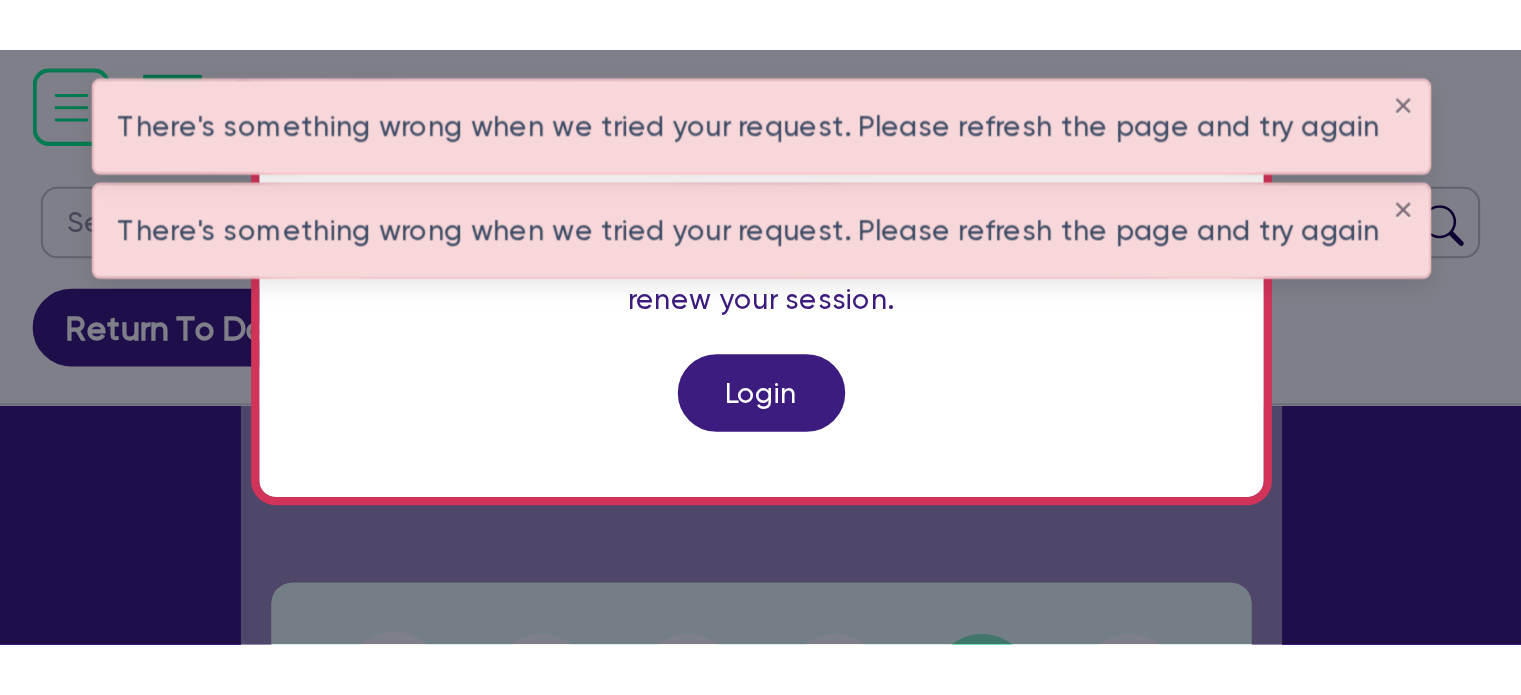 scroll, scrollTop: 738, scrollLeft: 0, axis: vertical 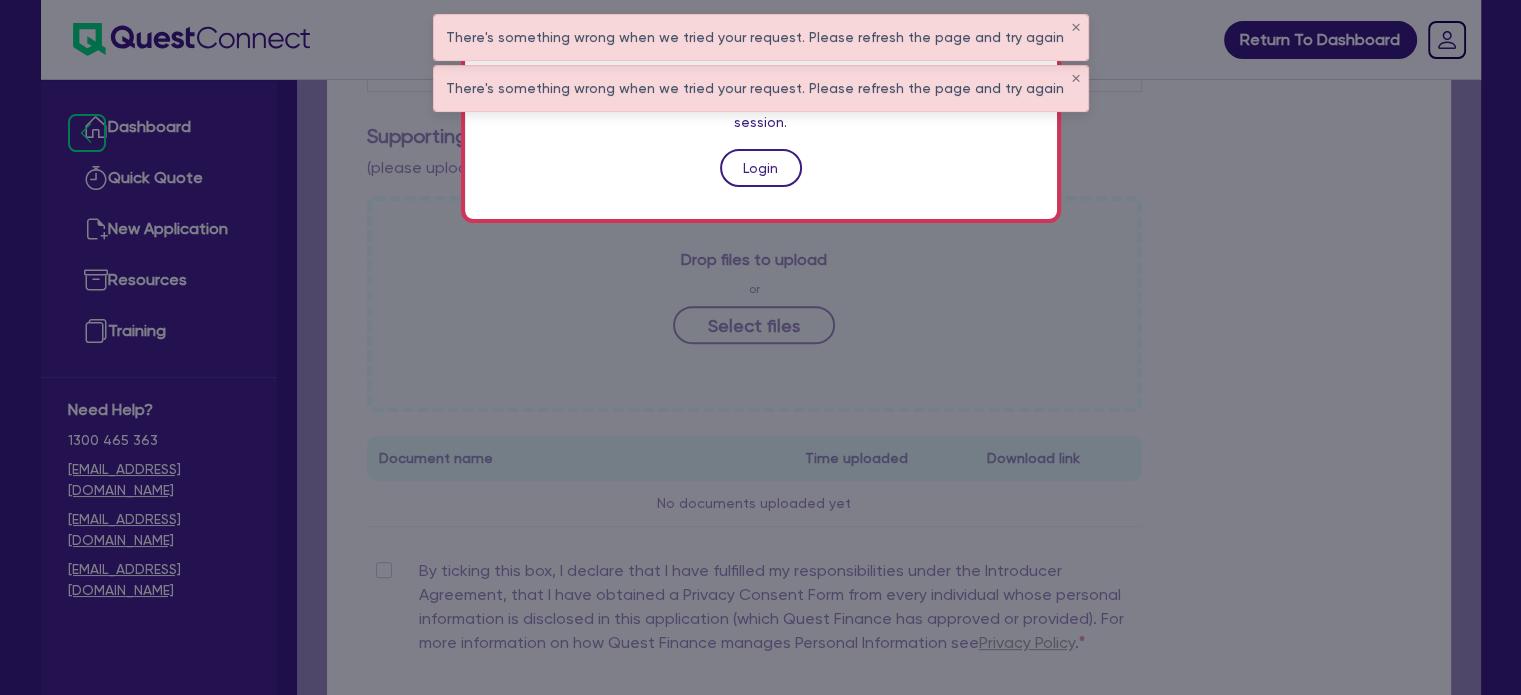 click on "Login" at bounding box center [761, 168] 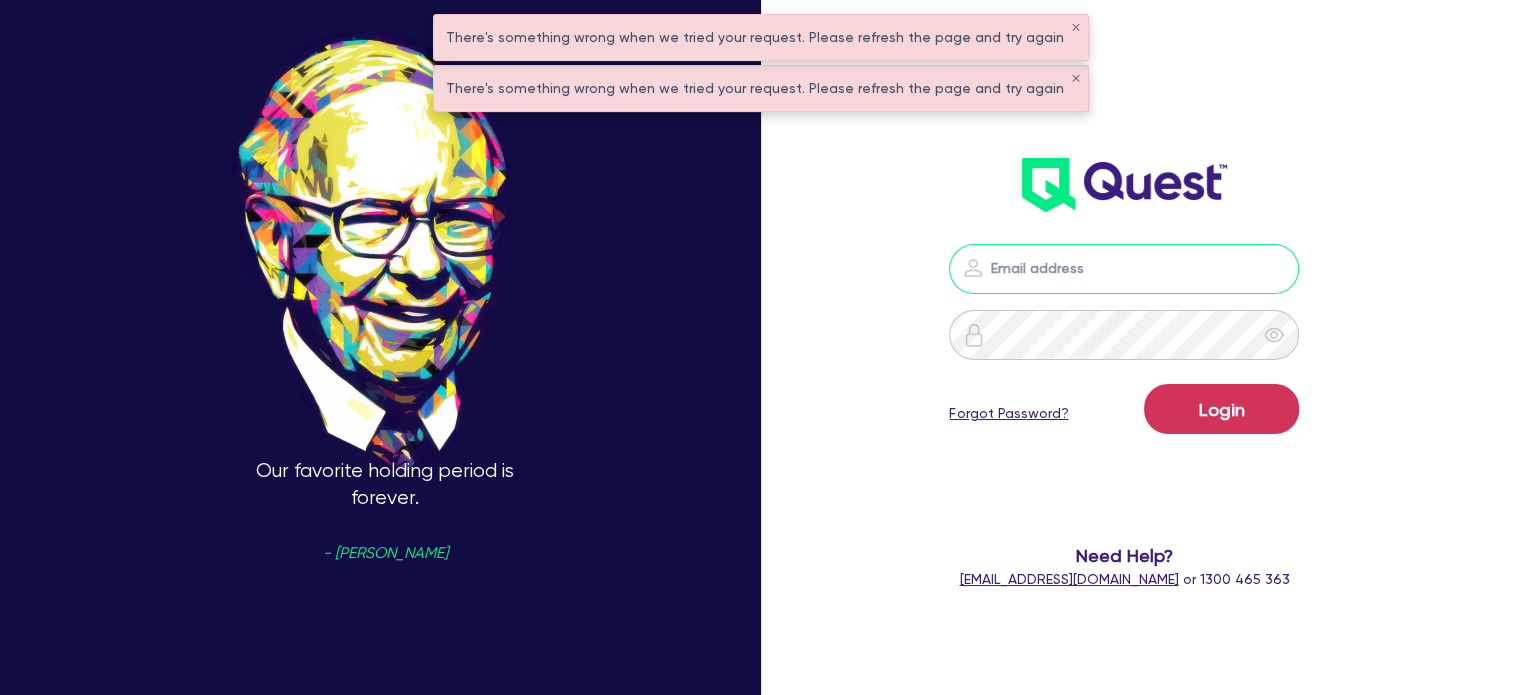 click at bounding box center [1124, 269] 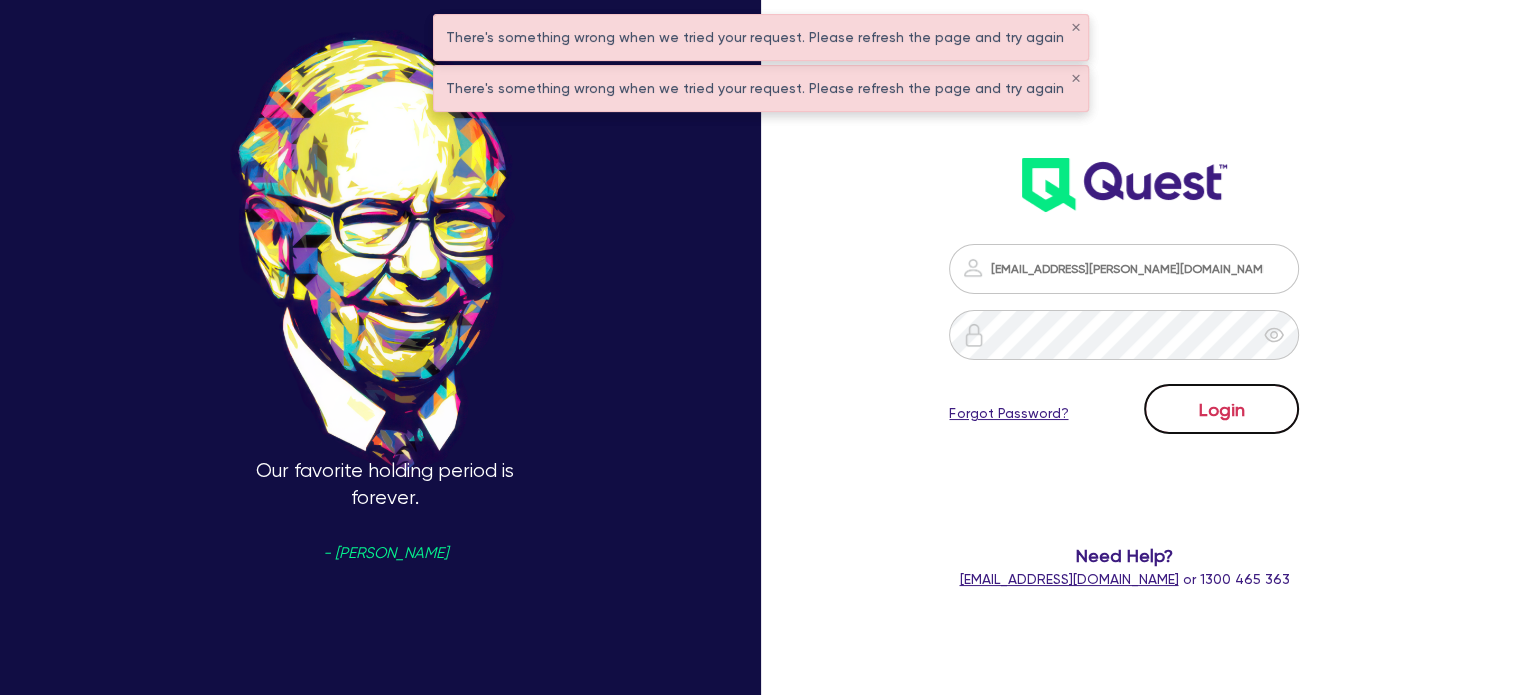 click on "Login" at bounding box center [1221, 409] 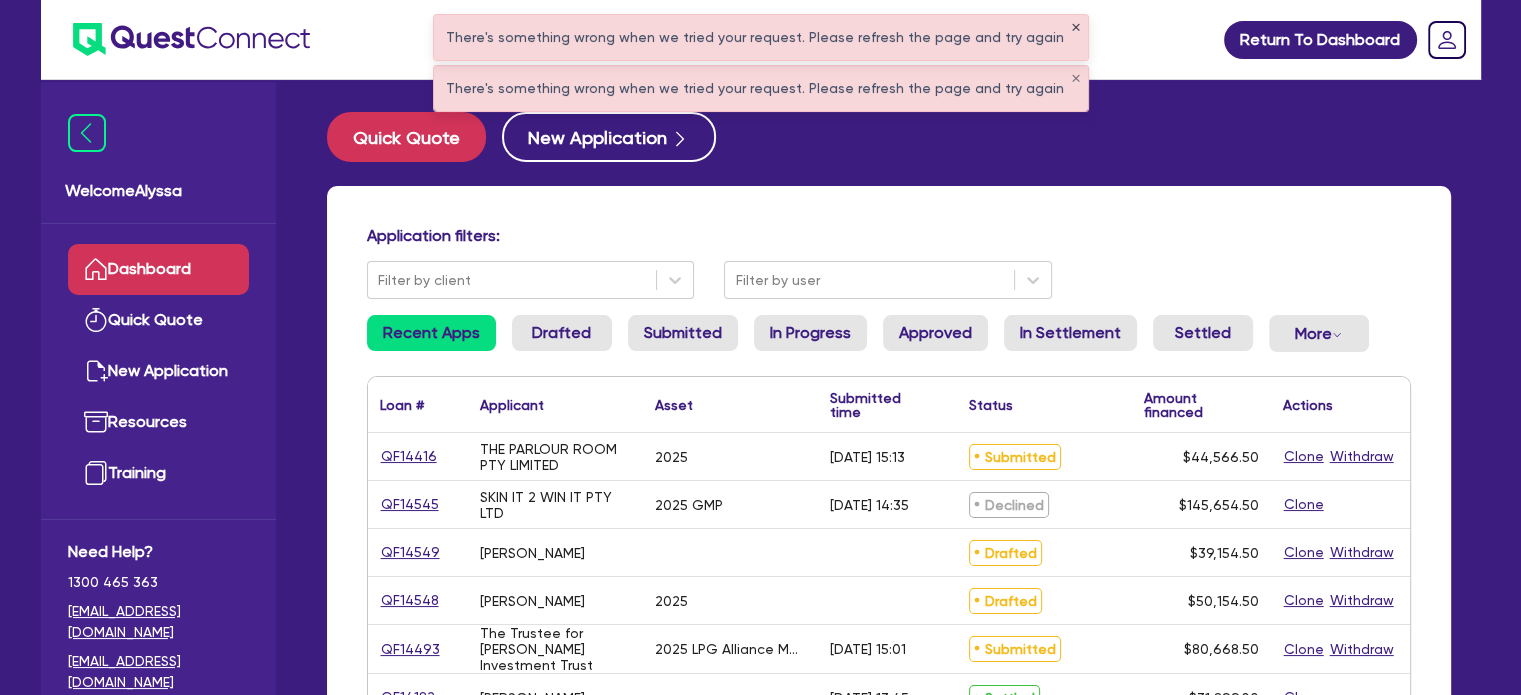 click on "✕" at bounding box center (1076, 28) 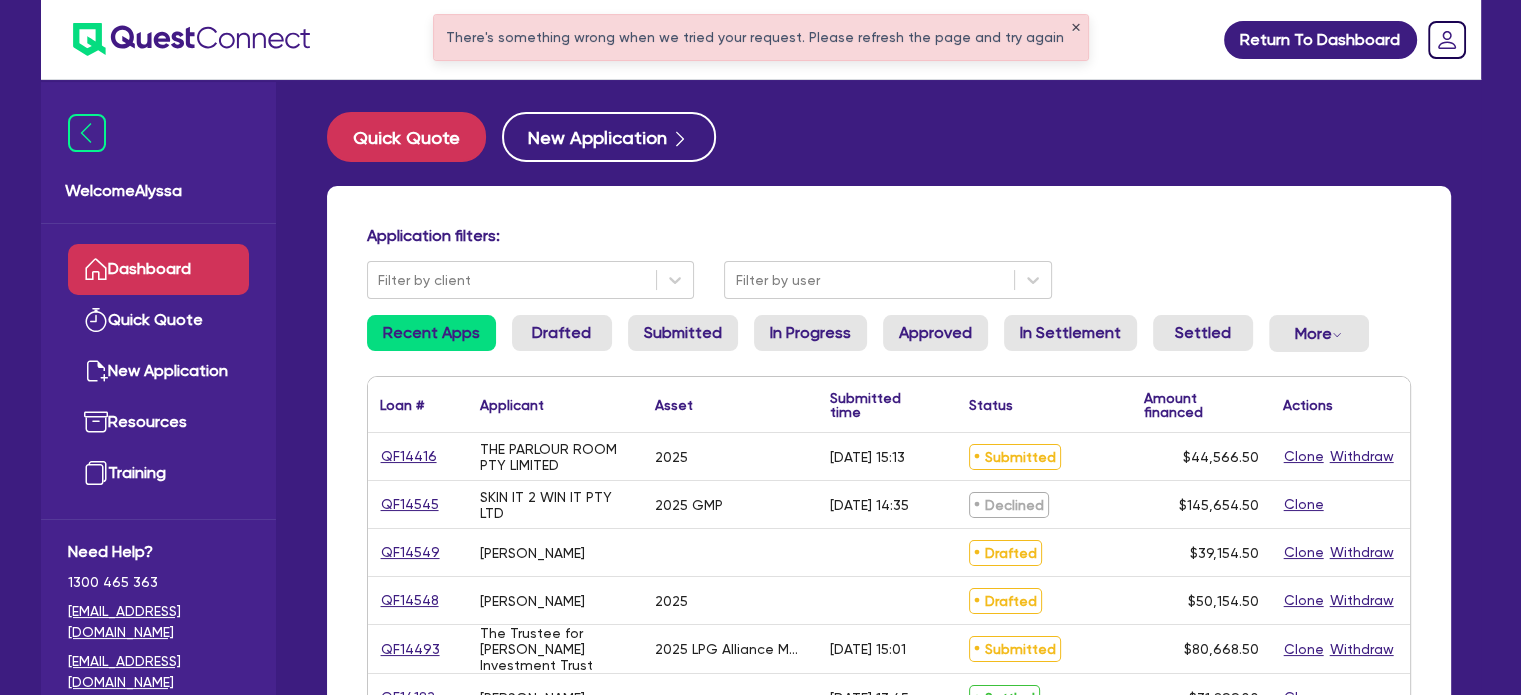 click on "✕" at bounding box center [1076, 28] 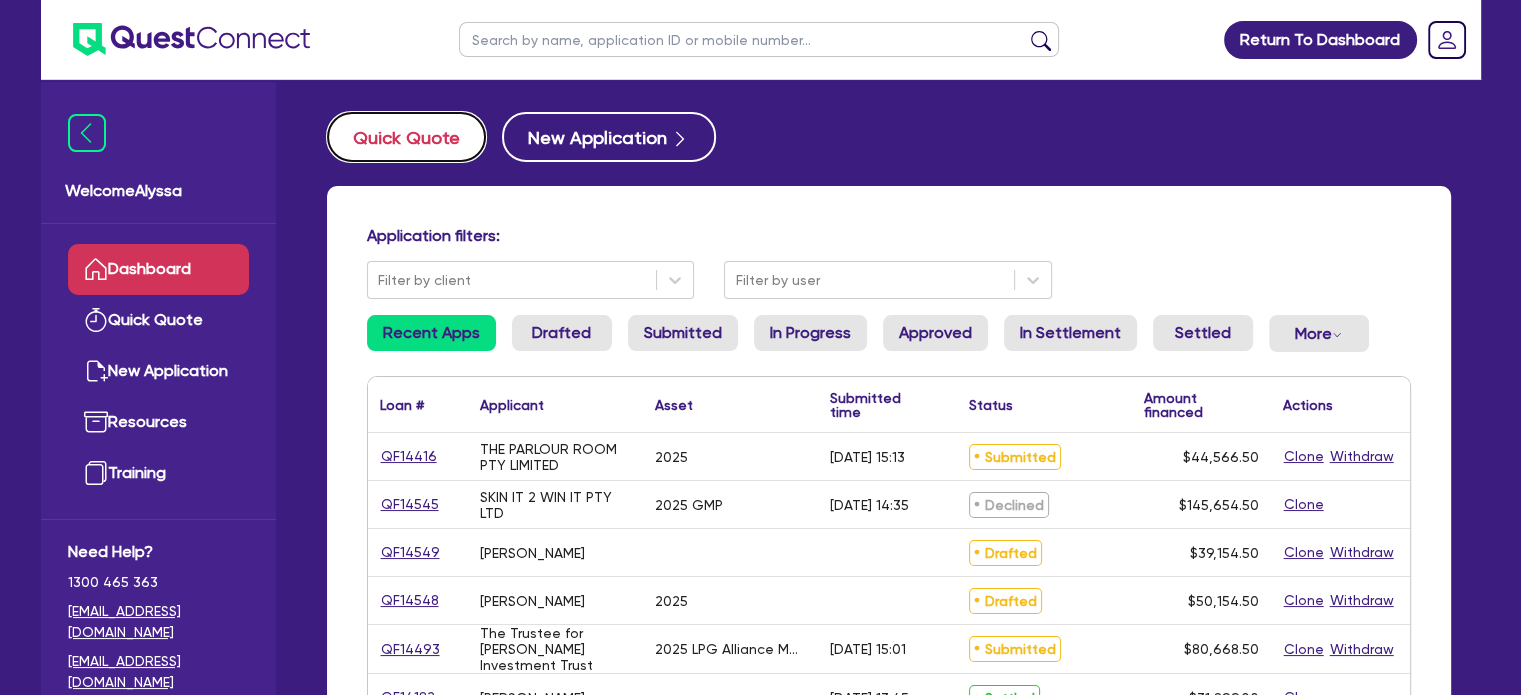 click on "Quick Quote" at bounding box center [406, 137] 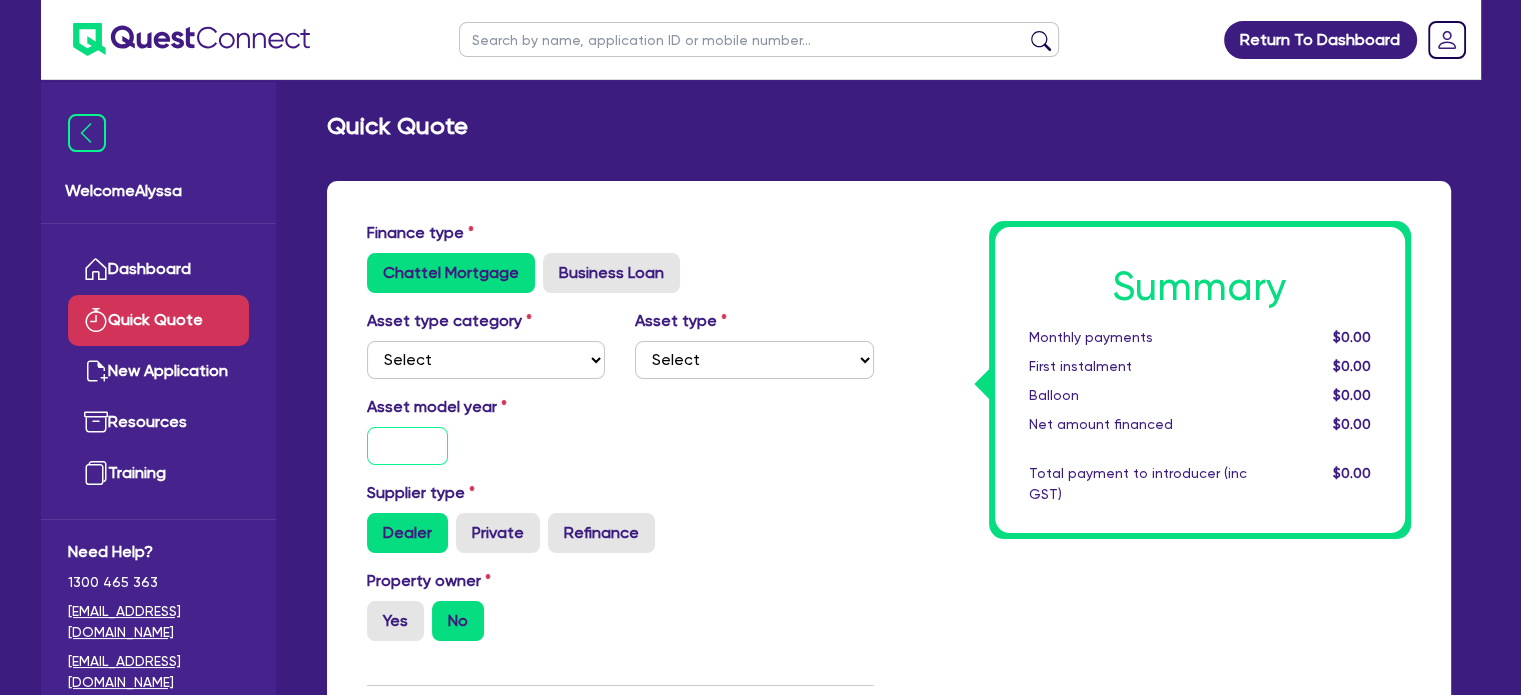 click at bounding box center (408, 446) 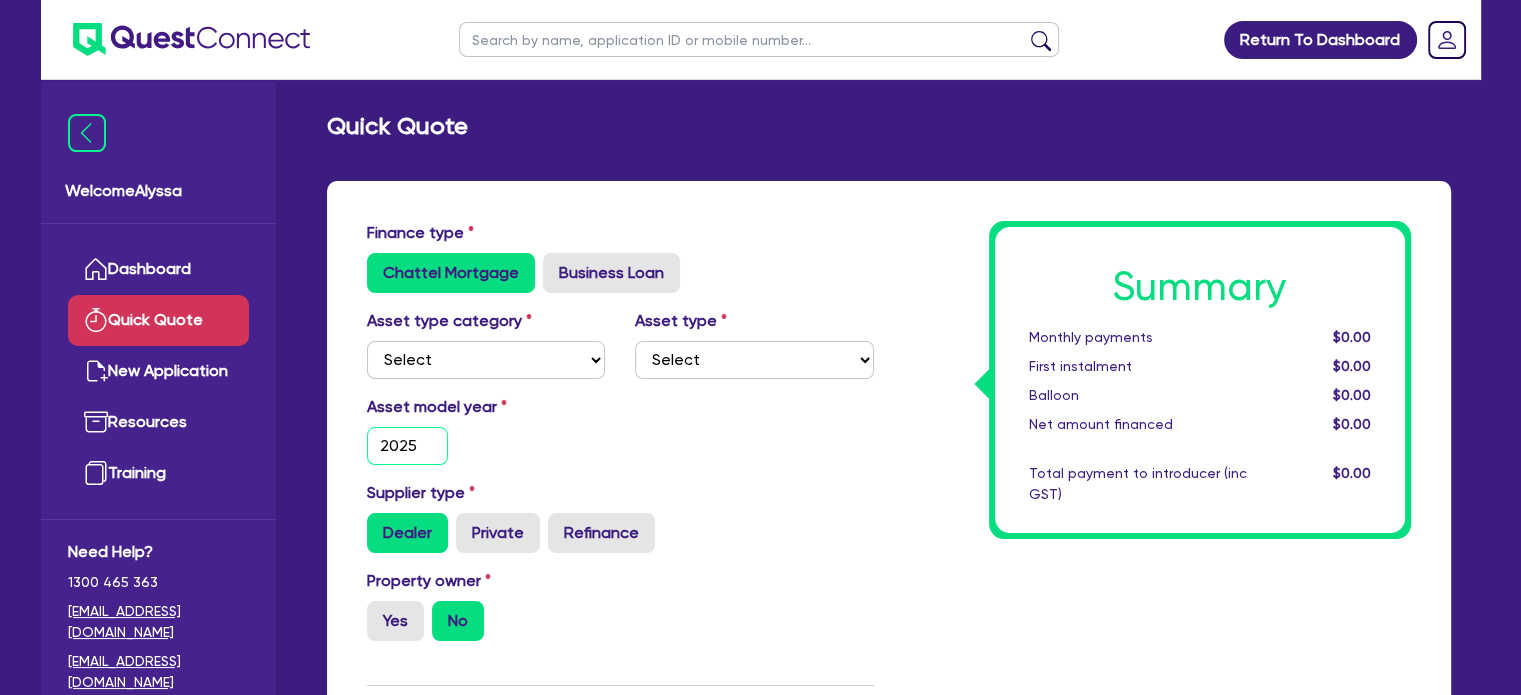 type on "2025" 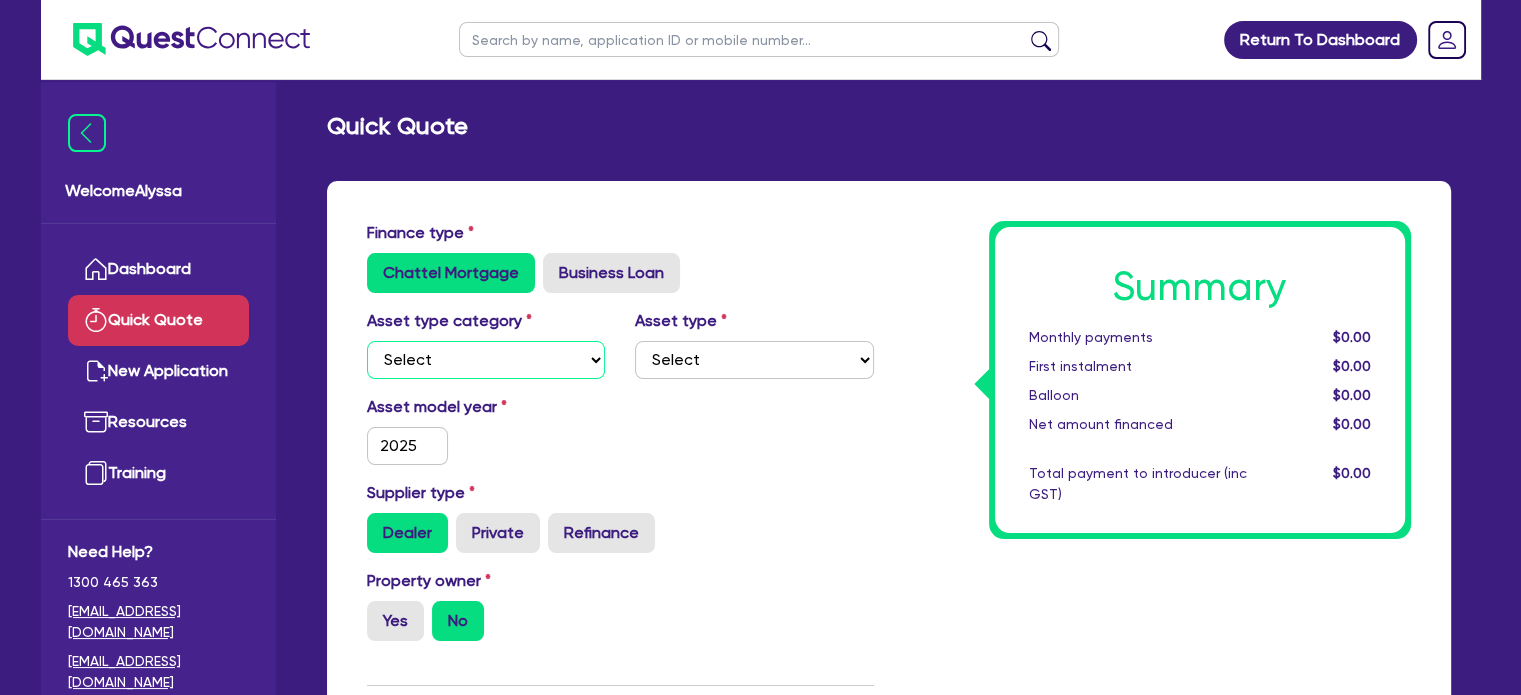 click on "Select Cars and light trucks Primary assets Secondary assets Tertiary assets" at bounding box center (486, 360) 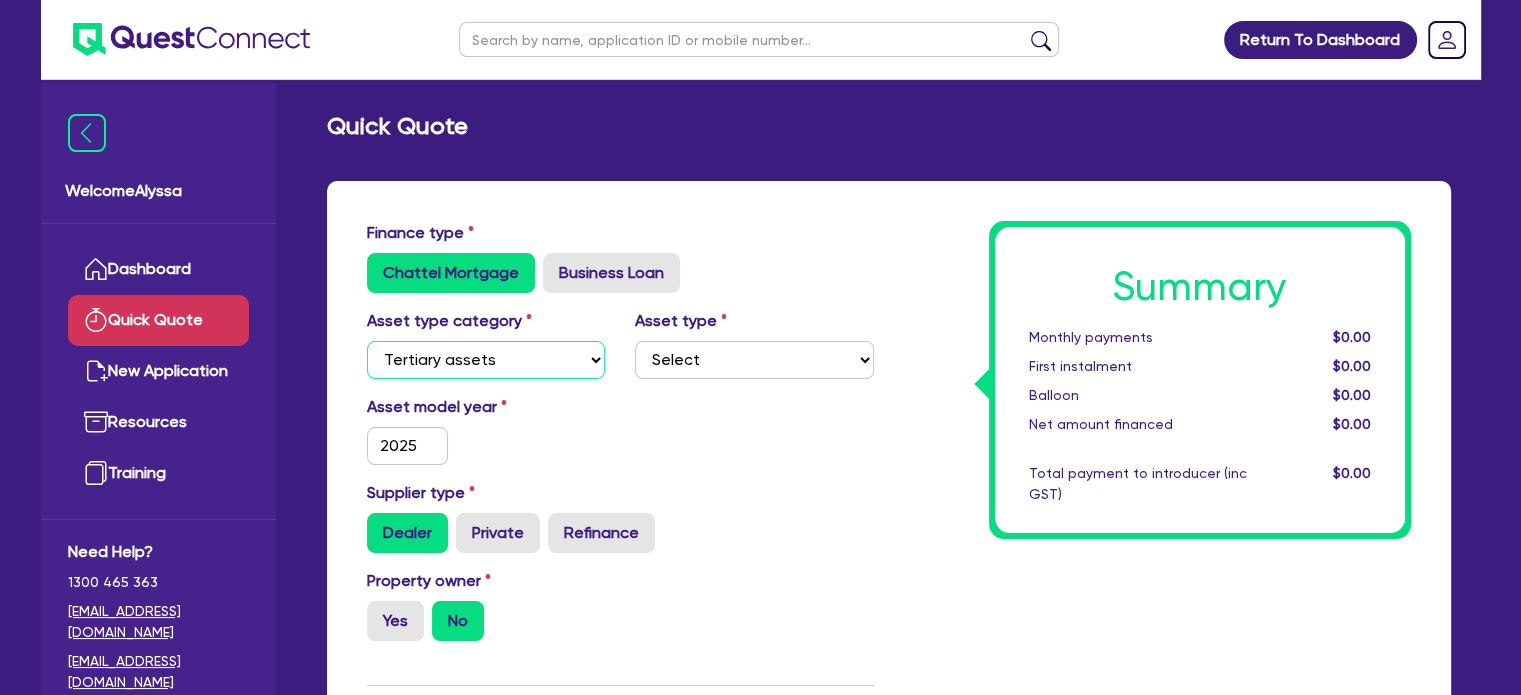 click on "Select Cars and light trucks Primary assets Secondary assets Tertiary assets" at bounding box center (486, 360) 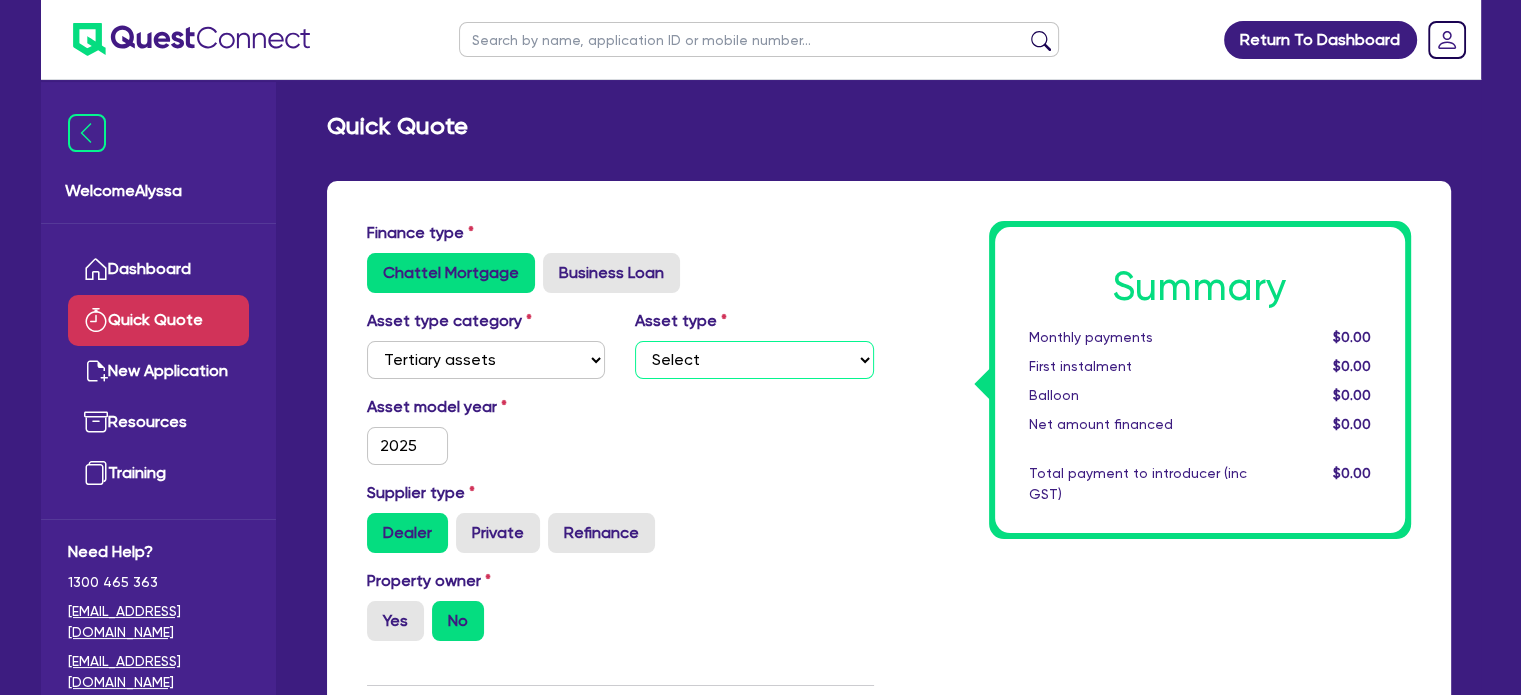 click on "Select Beauty equipment IT equipment IT software Watercraft Other" at bounding box center (754, 360) 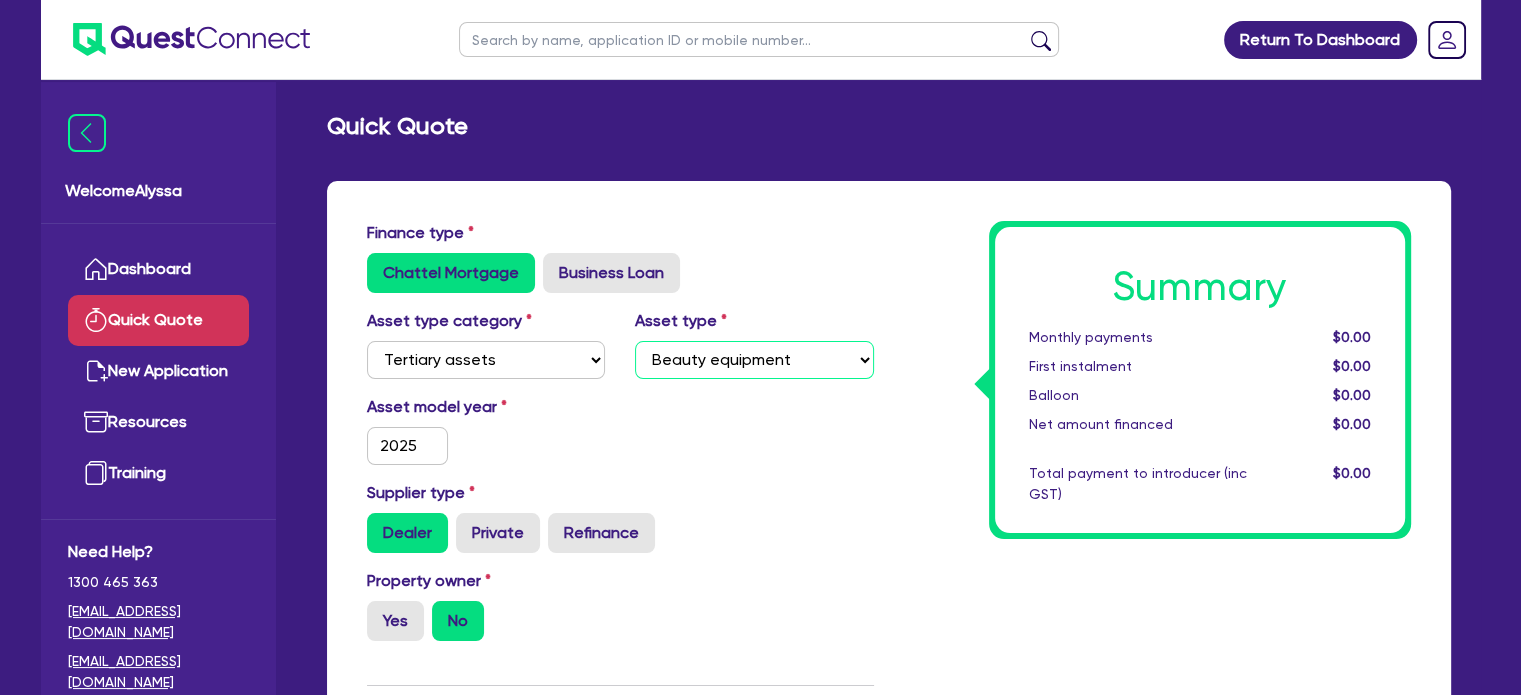 click on "Select Beauty equipment IT equipment IT software Watercraft Other" at bounding box center [754, 360] 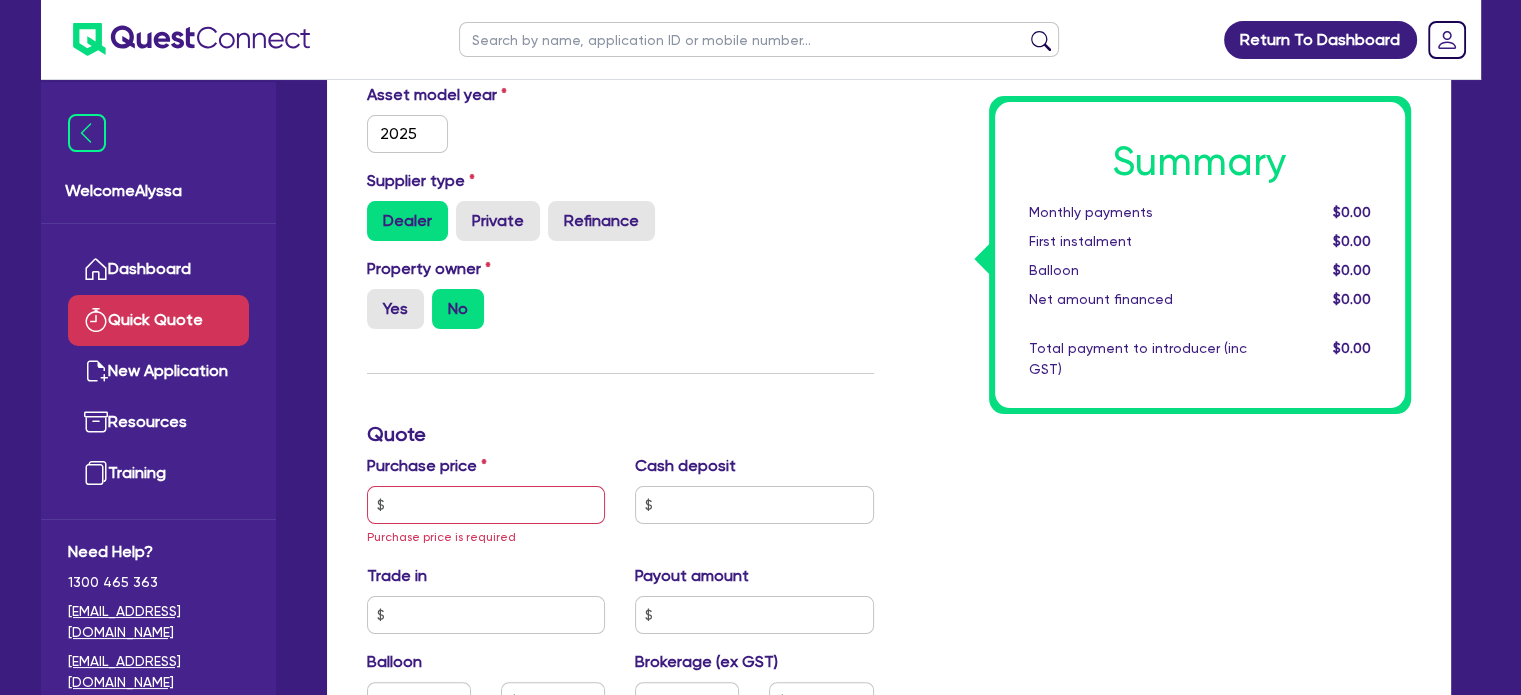 scroll, scrollTop: 320, scrollLeft: 0, axis: vertical 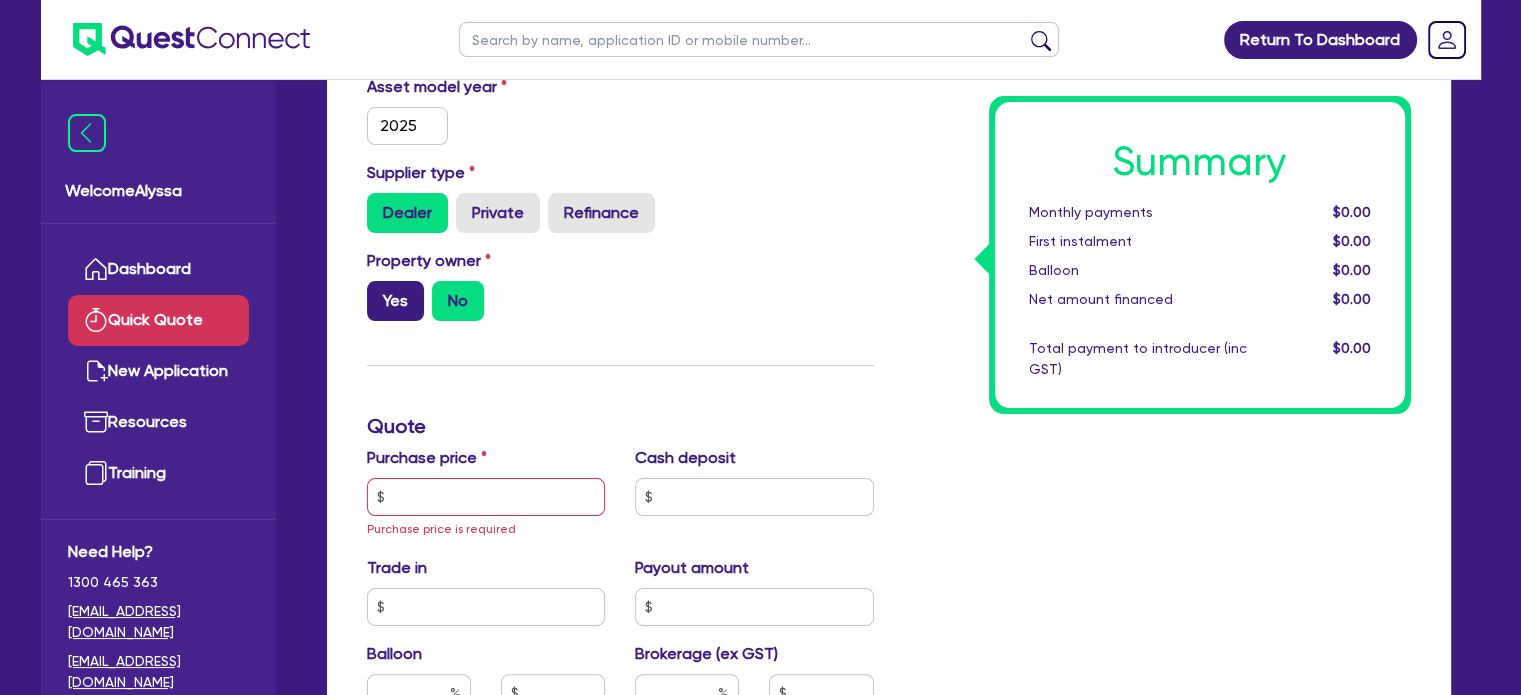 click on "Yes" at bounding box center (395, 301) 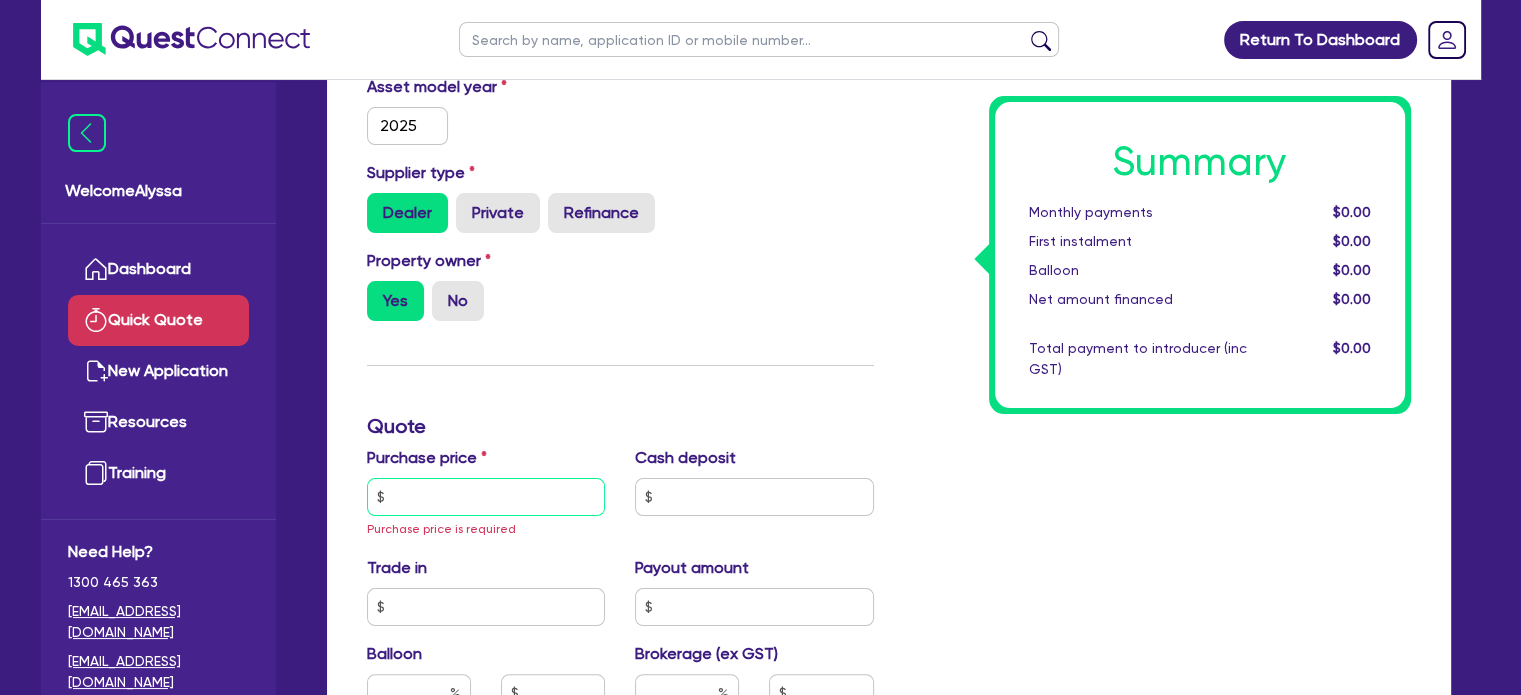click at bounding box center (486, 497) 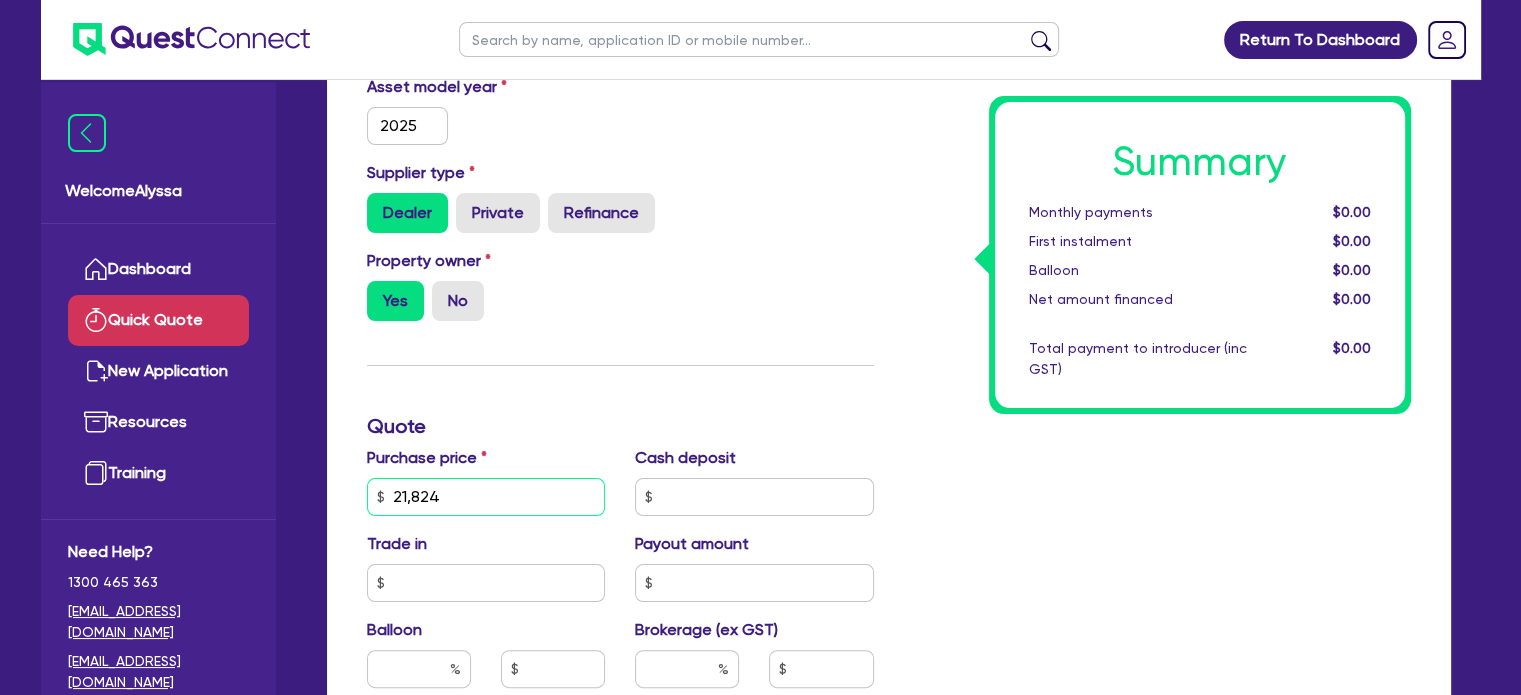 scroll, scrollTop: 376, scrollLeft: 0, axis: vertical 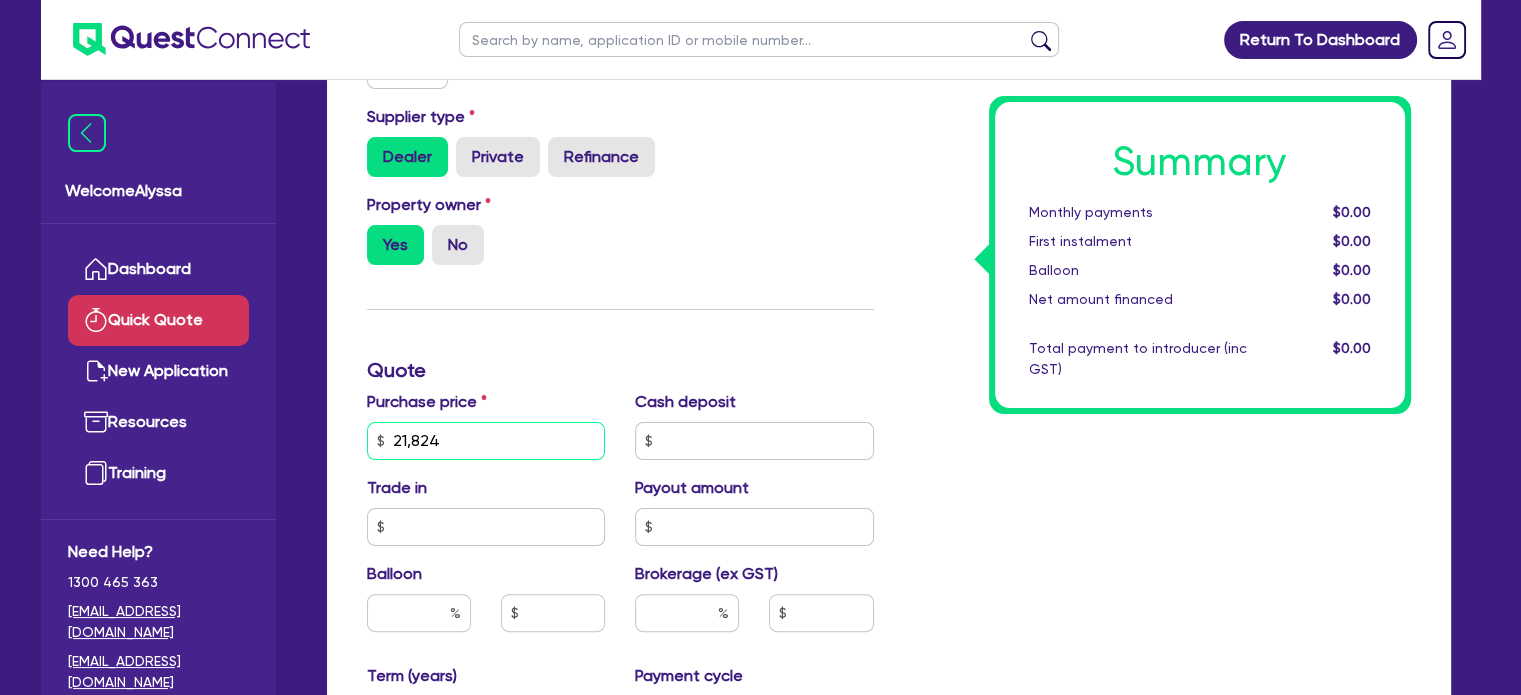 type on "21,824" 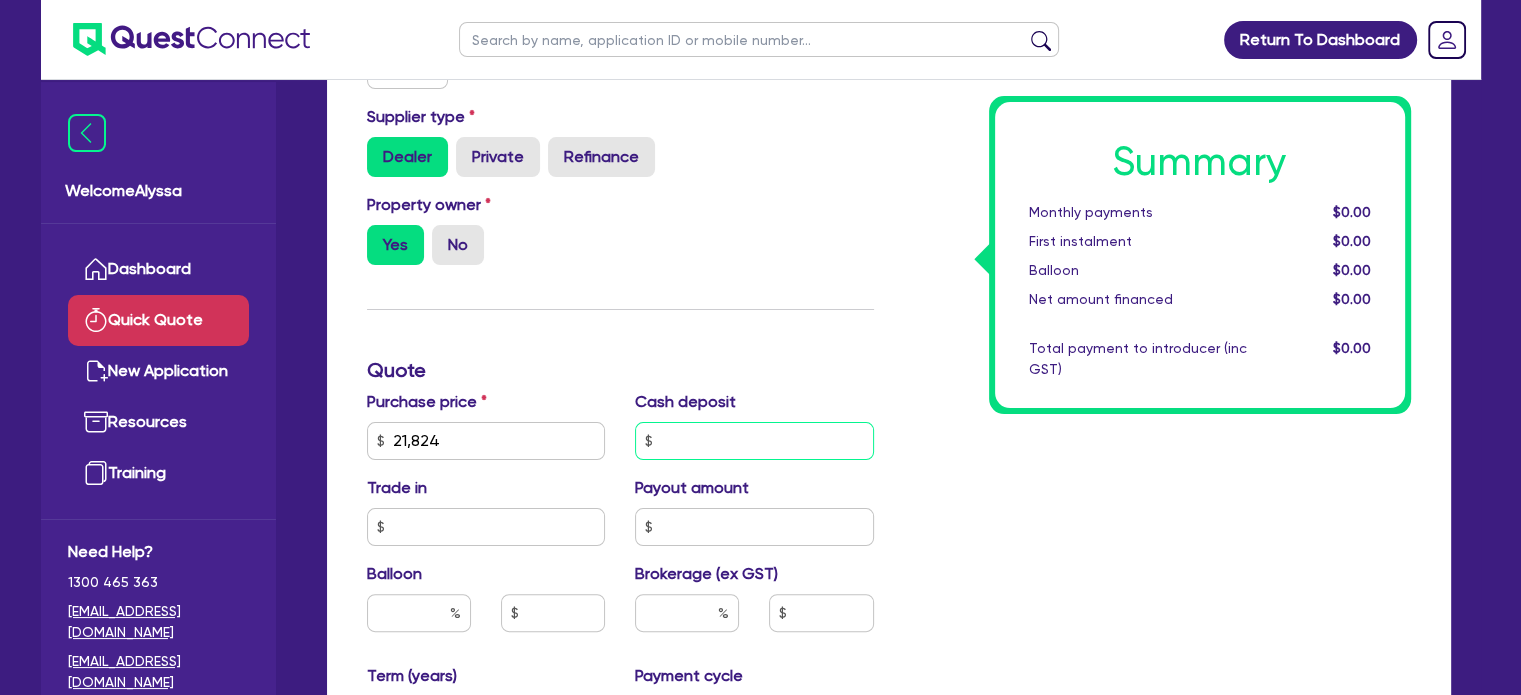 click at bounding box center (754, 441) 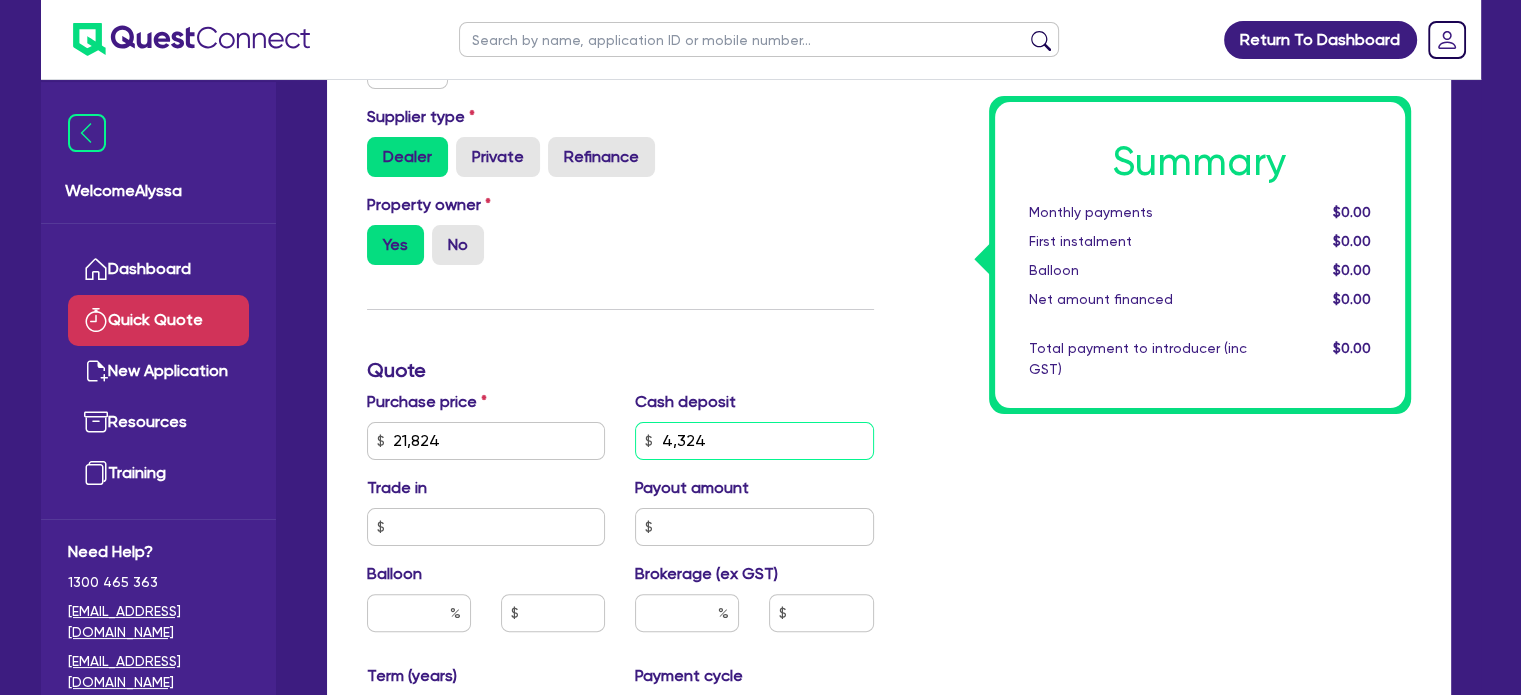 type on "4,324" 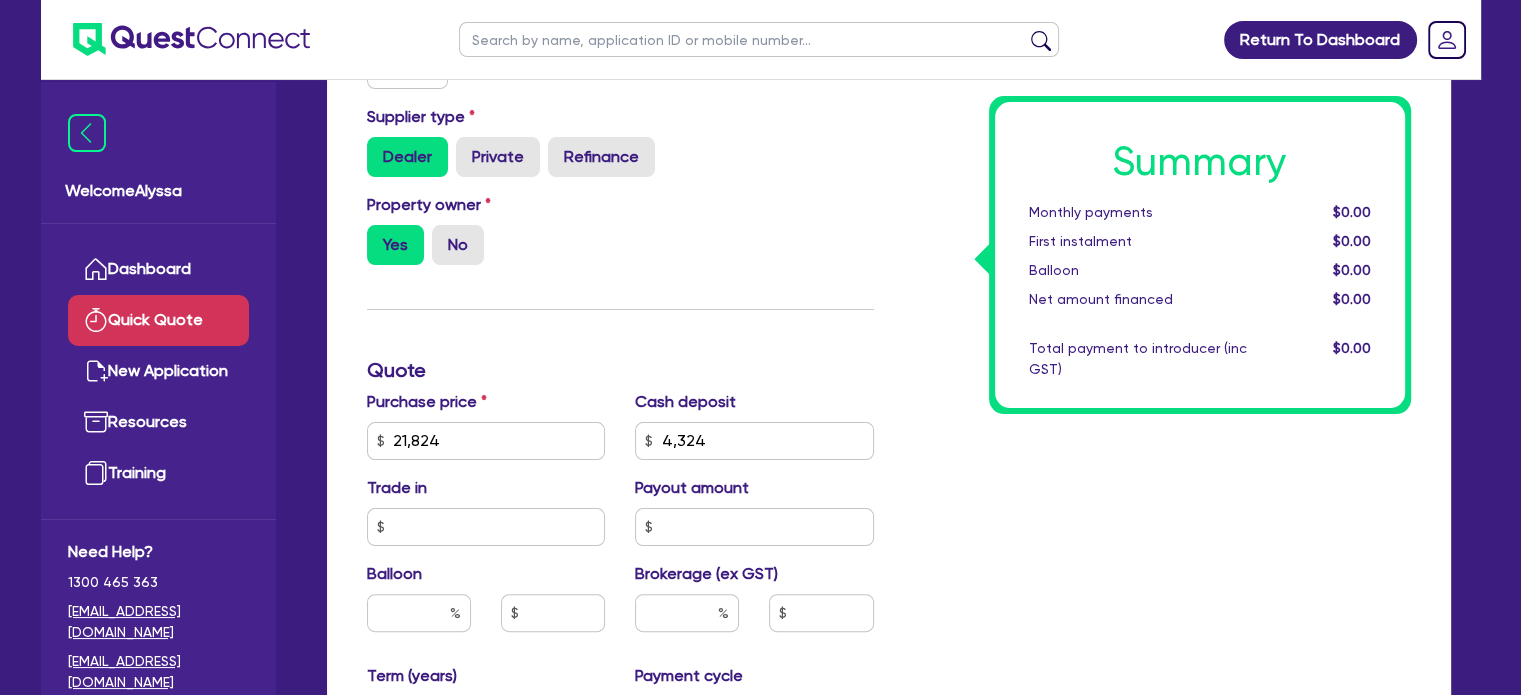 click on "Summary Monthly   payments $0.00 First instalment $0.00 Balloon $0.00 Net amount financed $0.00 Total payment to introducer (inc GST) $0.00" at bounding box center [1157, 440] 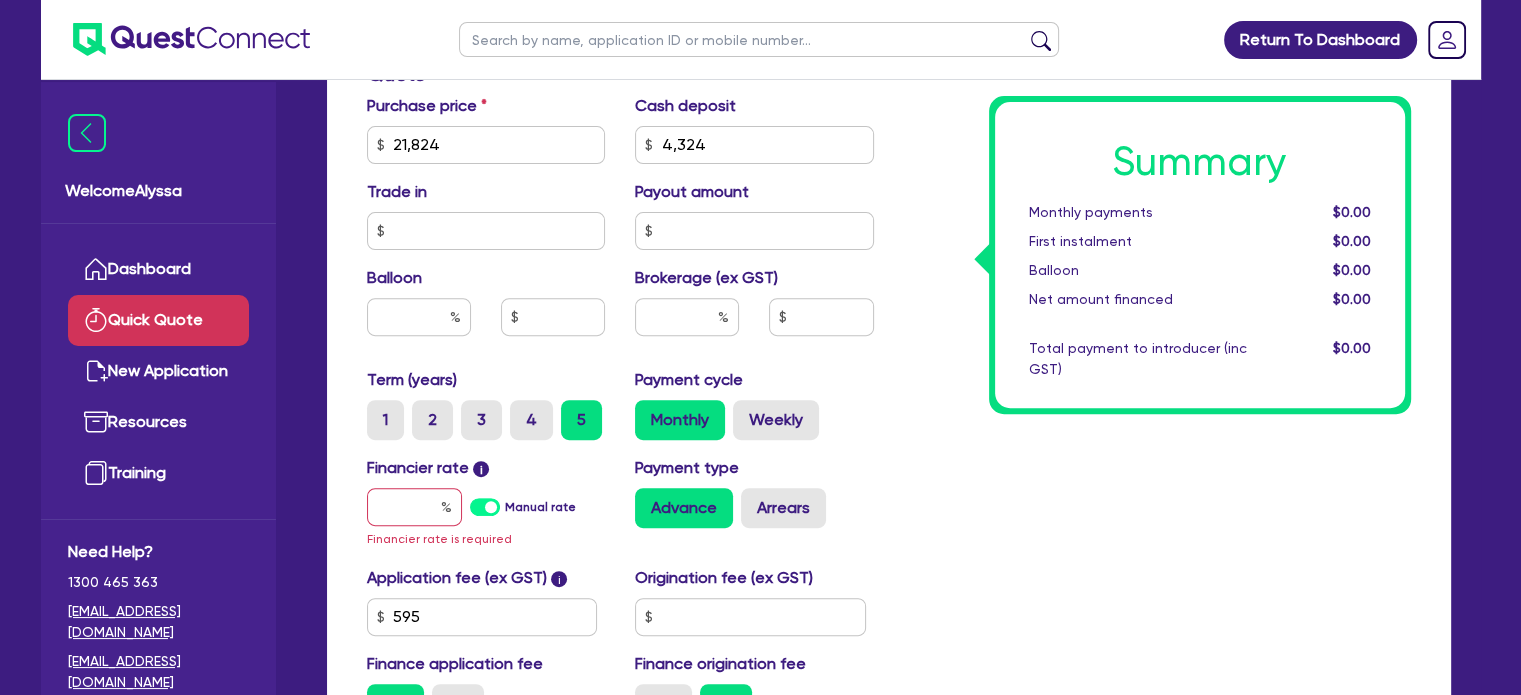scroll, scrollTop: 675, scrollLeft: 0, axis: vertical 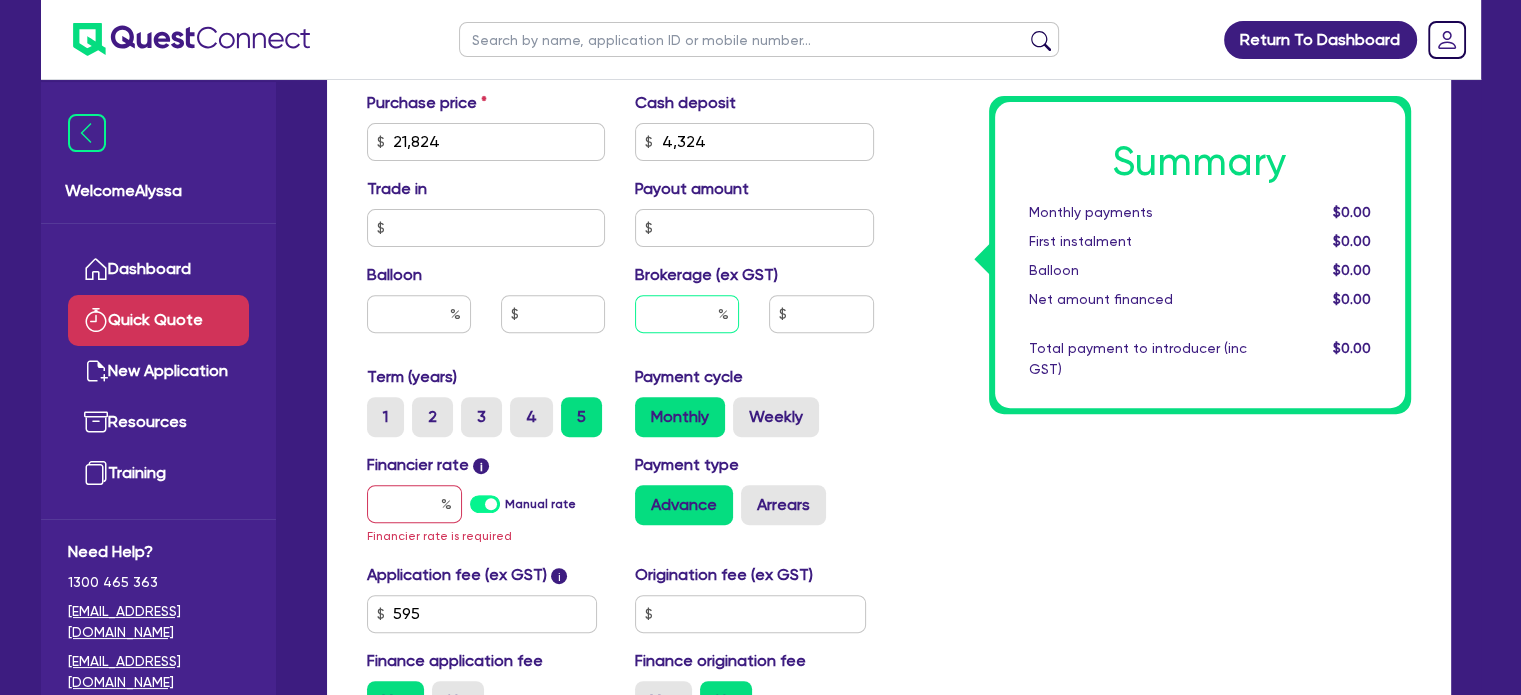 click at bounding box center (687, 314) 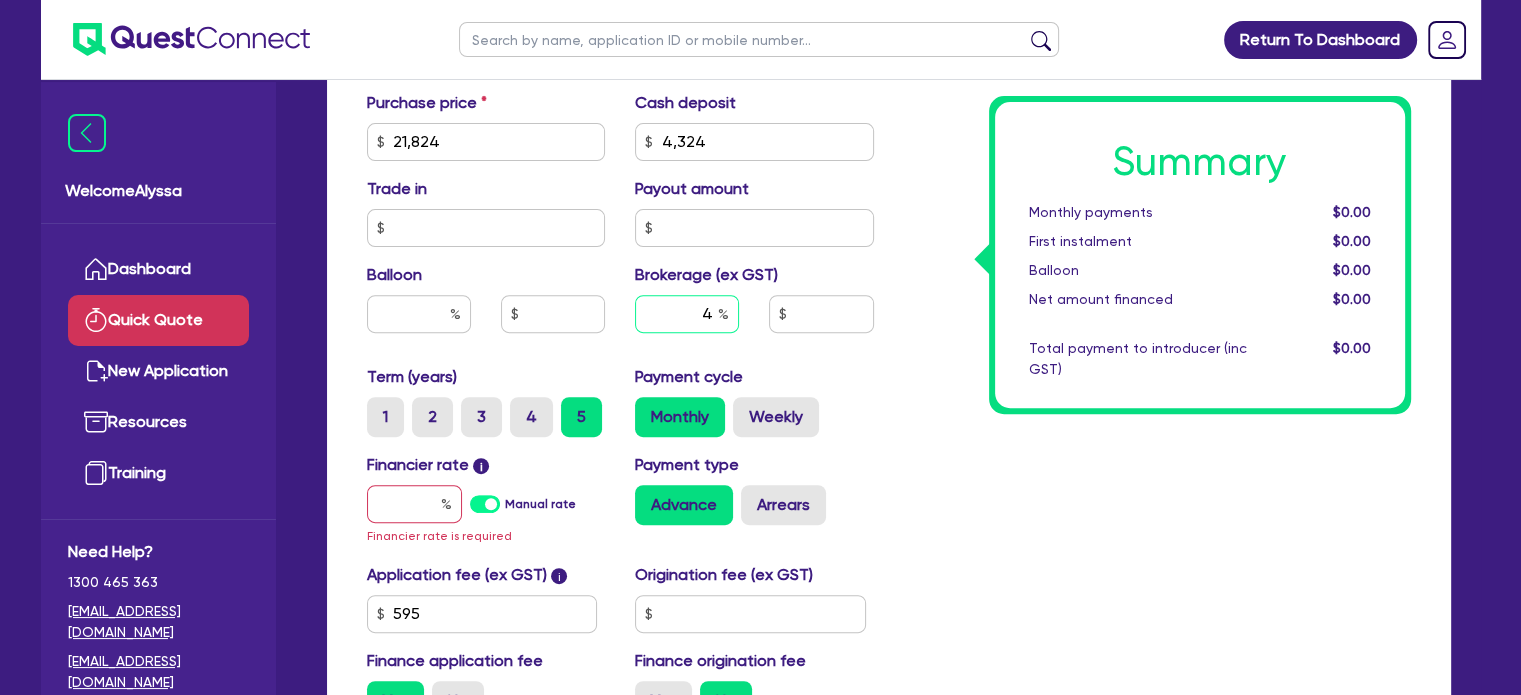 type on "4" 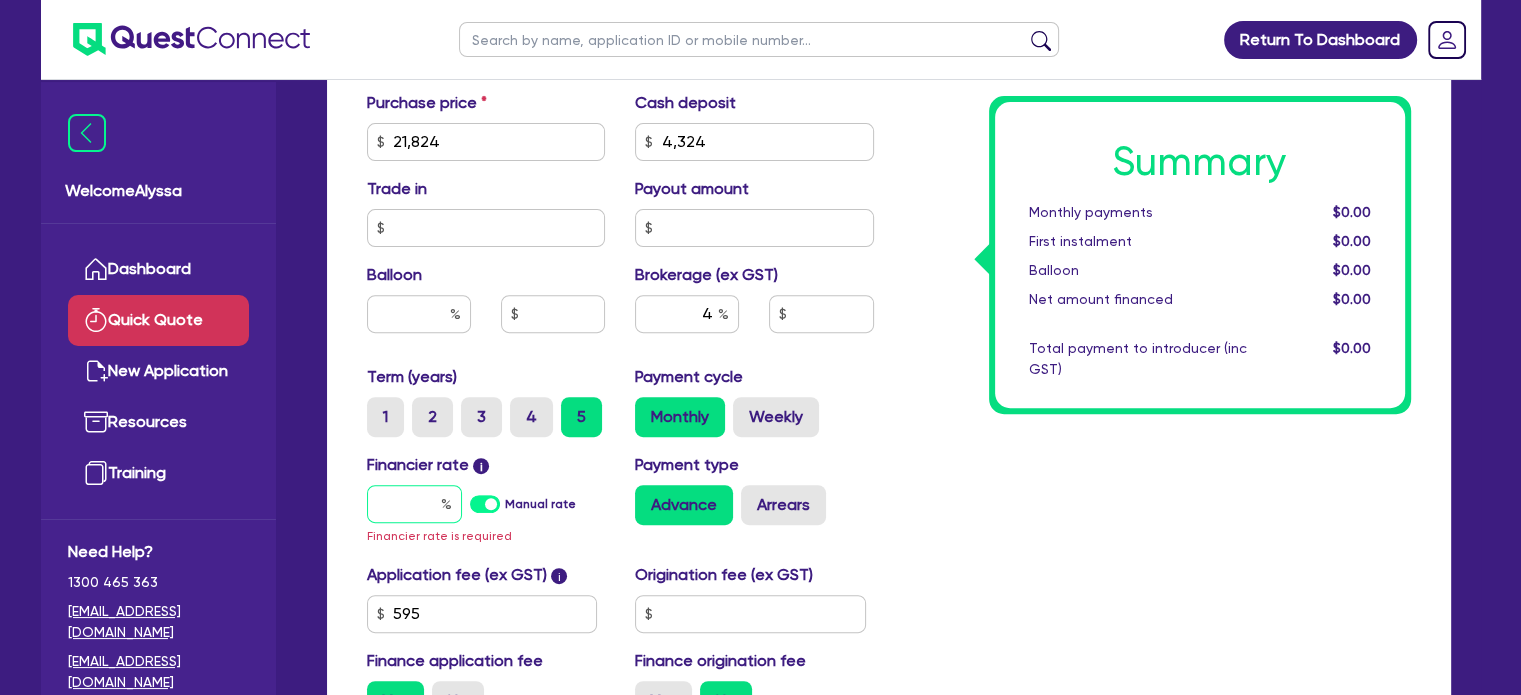 click at bounding box center [414, 504] 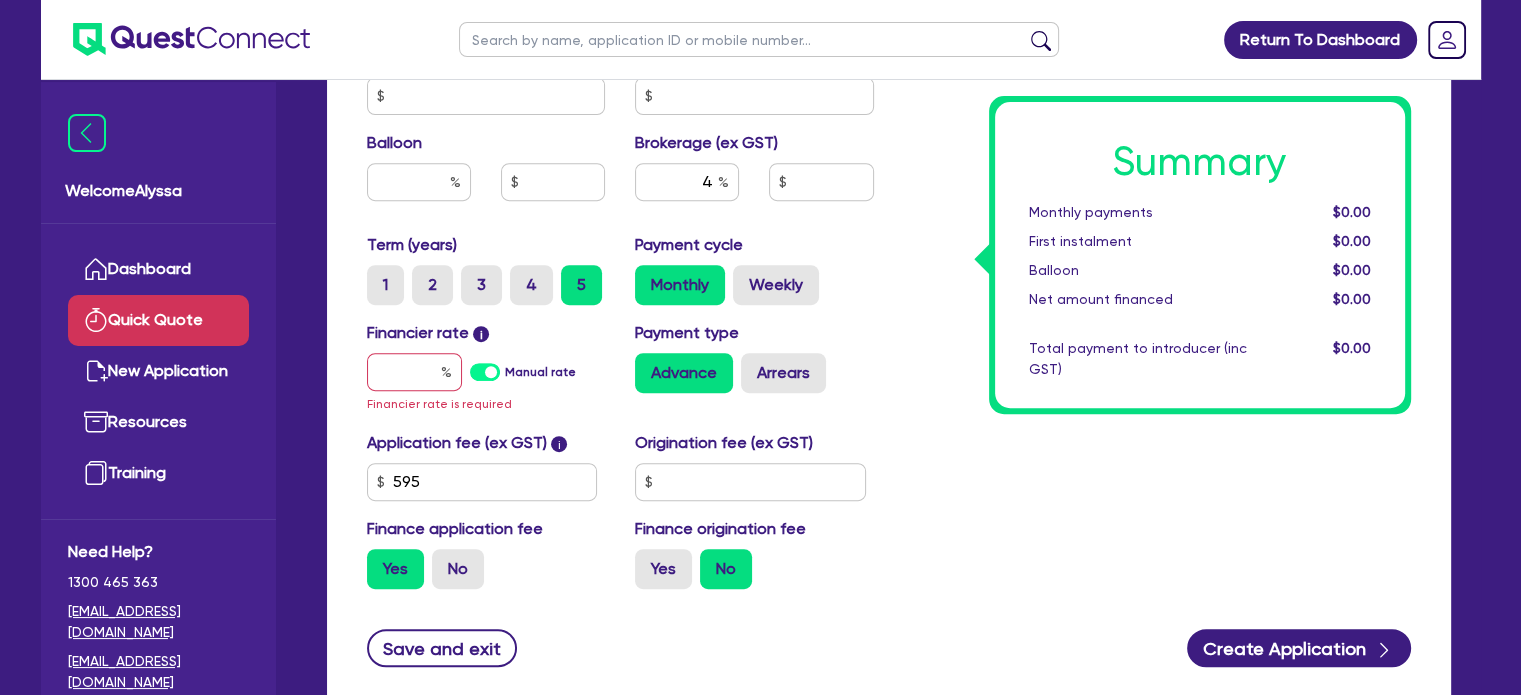 scroll, scrollTop: 812, scrollLeft: 0, axis: vertical 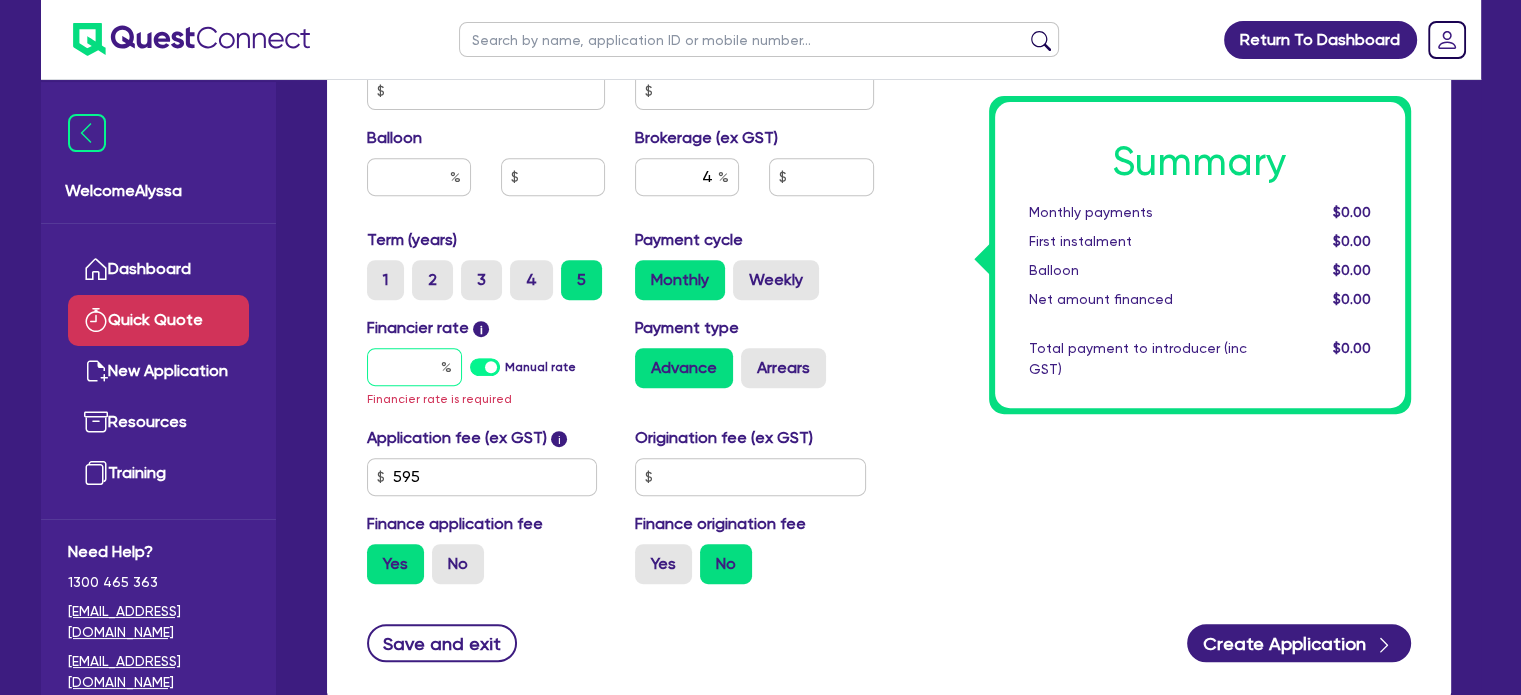 click at bounding box center [414, 367] 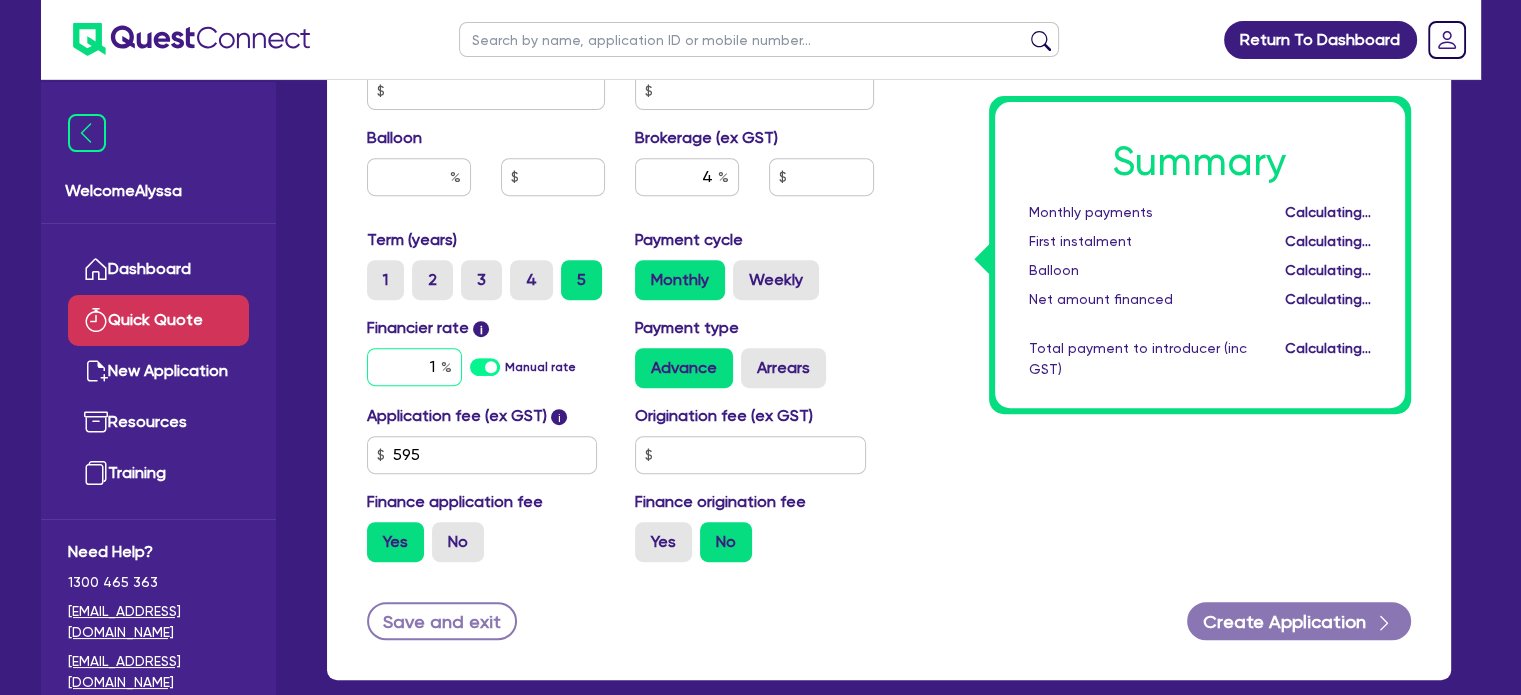 type on "726.18" 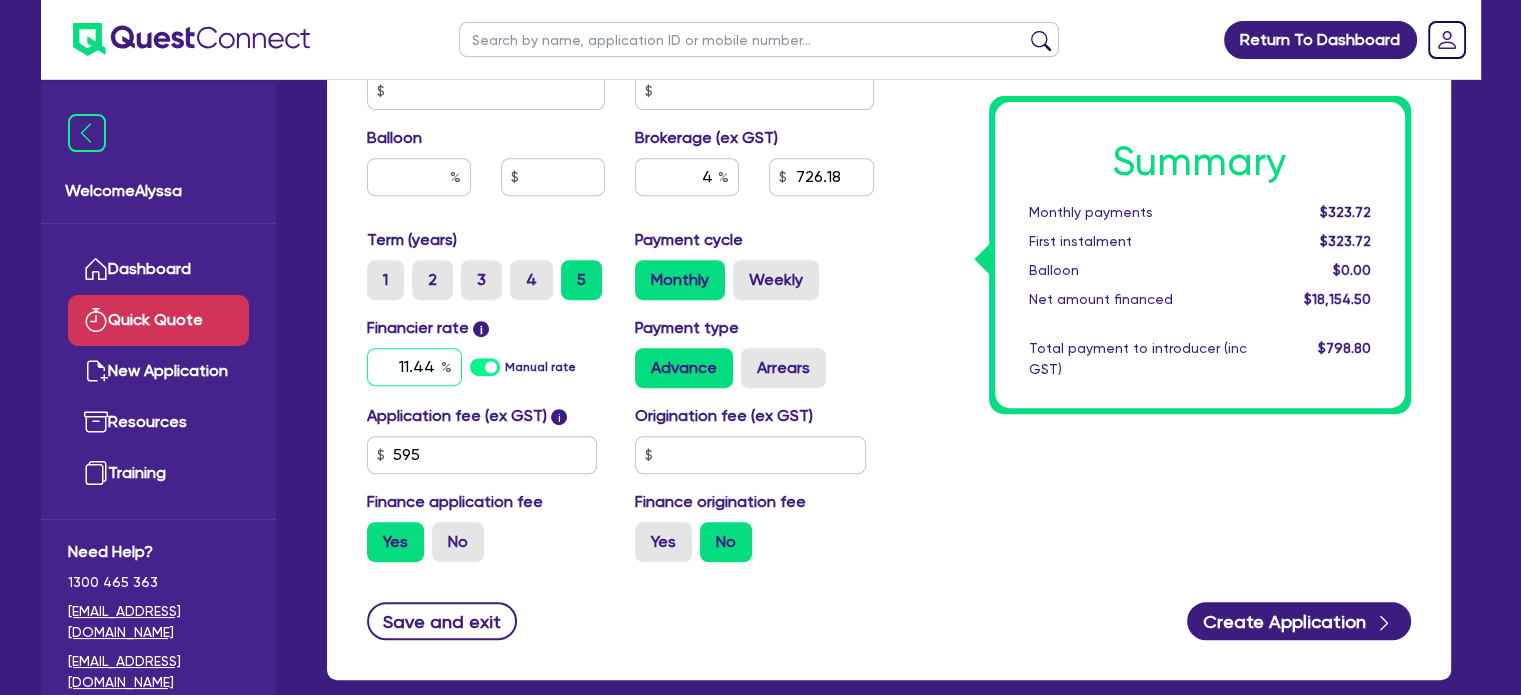 type on "11.44" 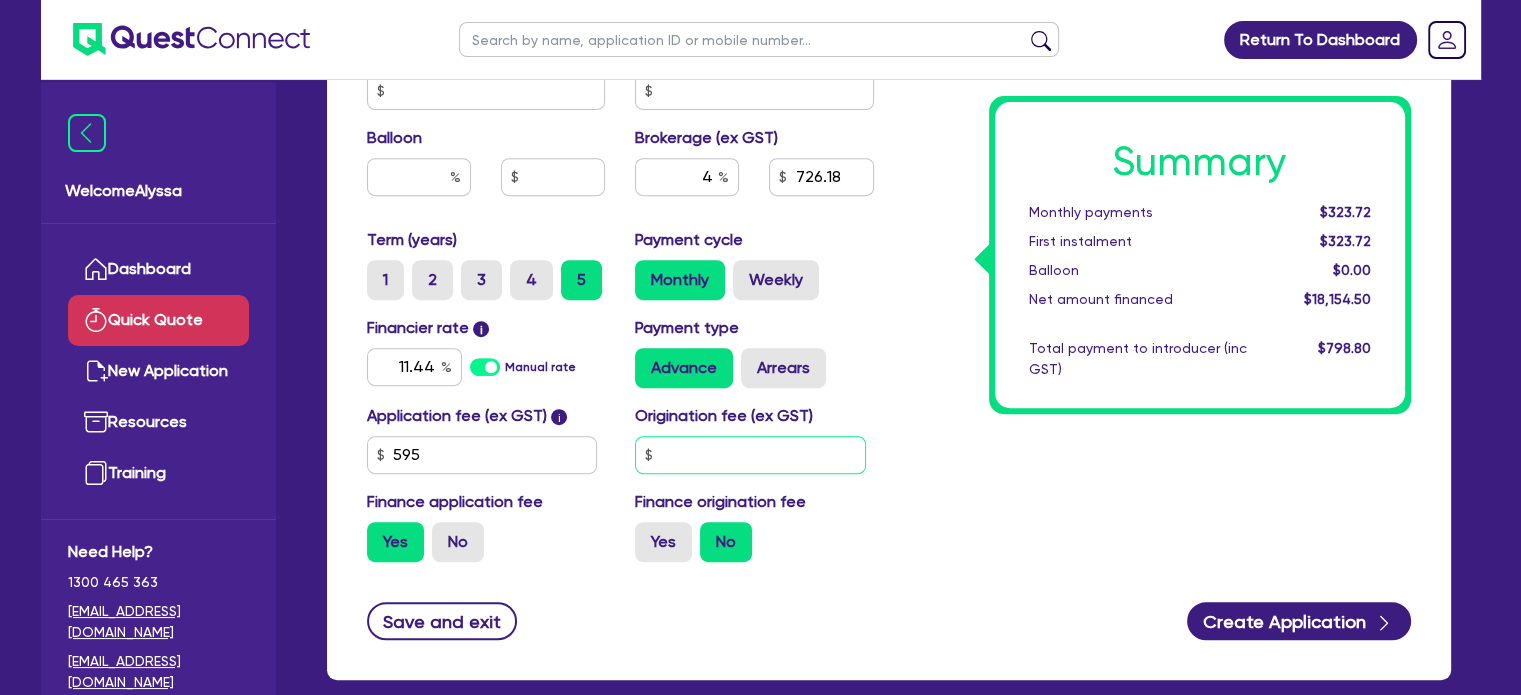 click at bounding box center [750, 455] 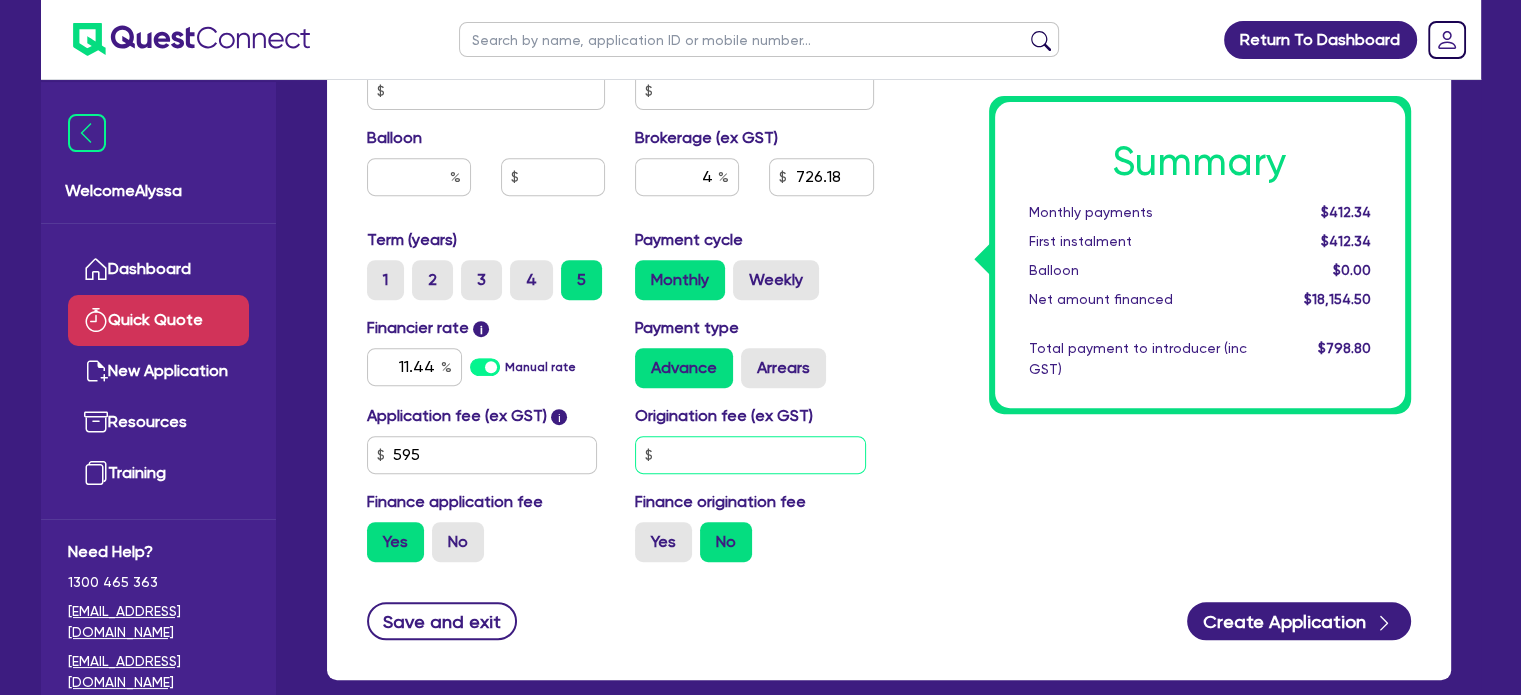 type on "4" 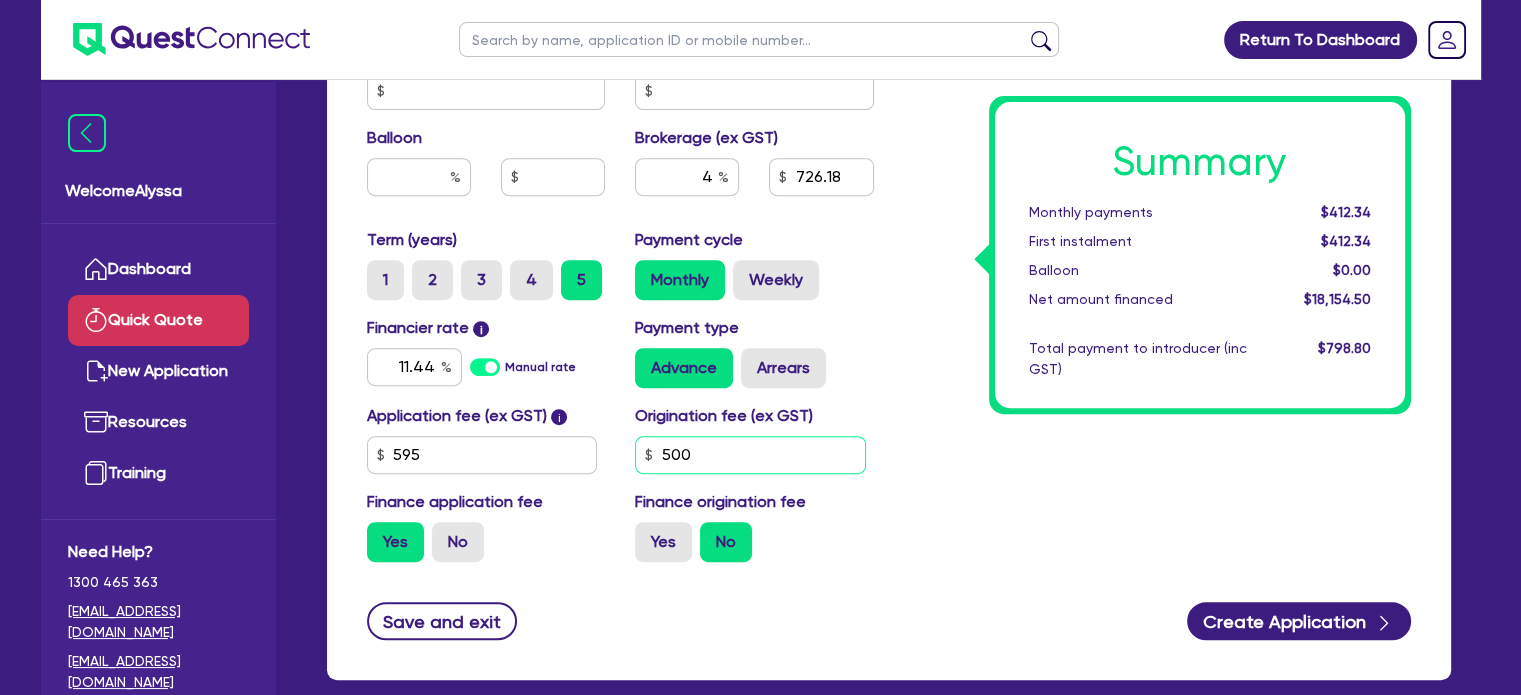 click on "500" at bounding box center (750, 455) 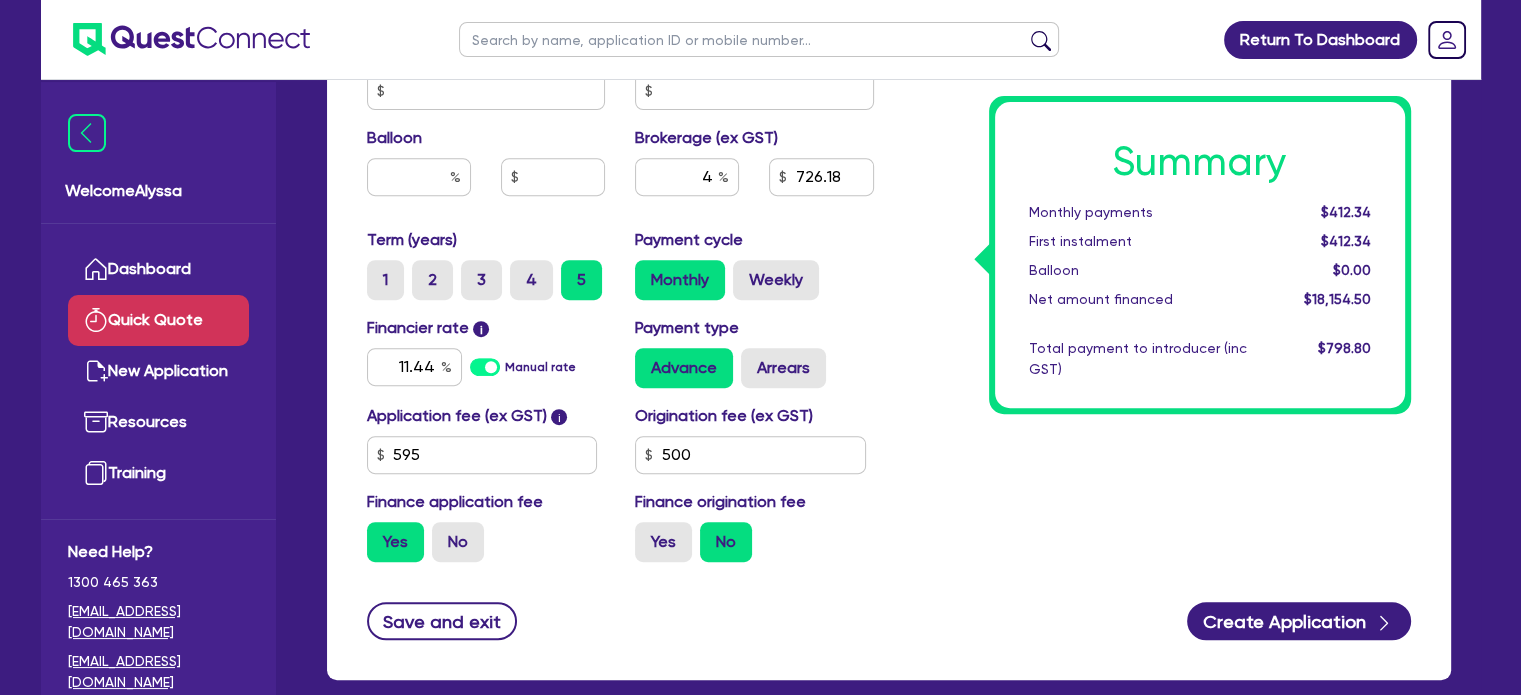 click on "Summary Monthly   payments $412.34 First instalment $412.34 Balloon $0.00 Net amount financed $18,154.50 Total payment to introducer (inc GST) $798.80" at bounding box center (1157, -7) 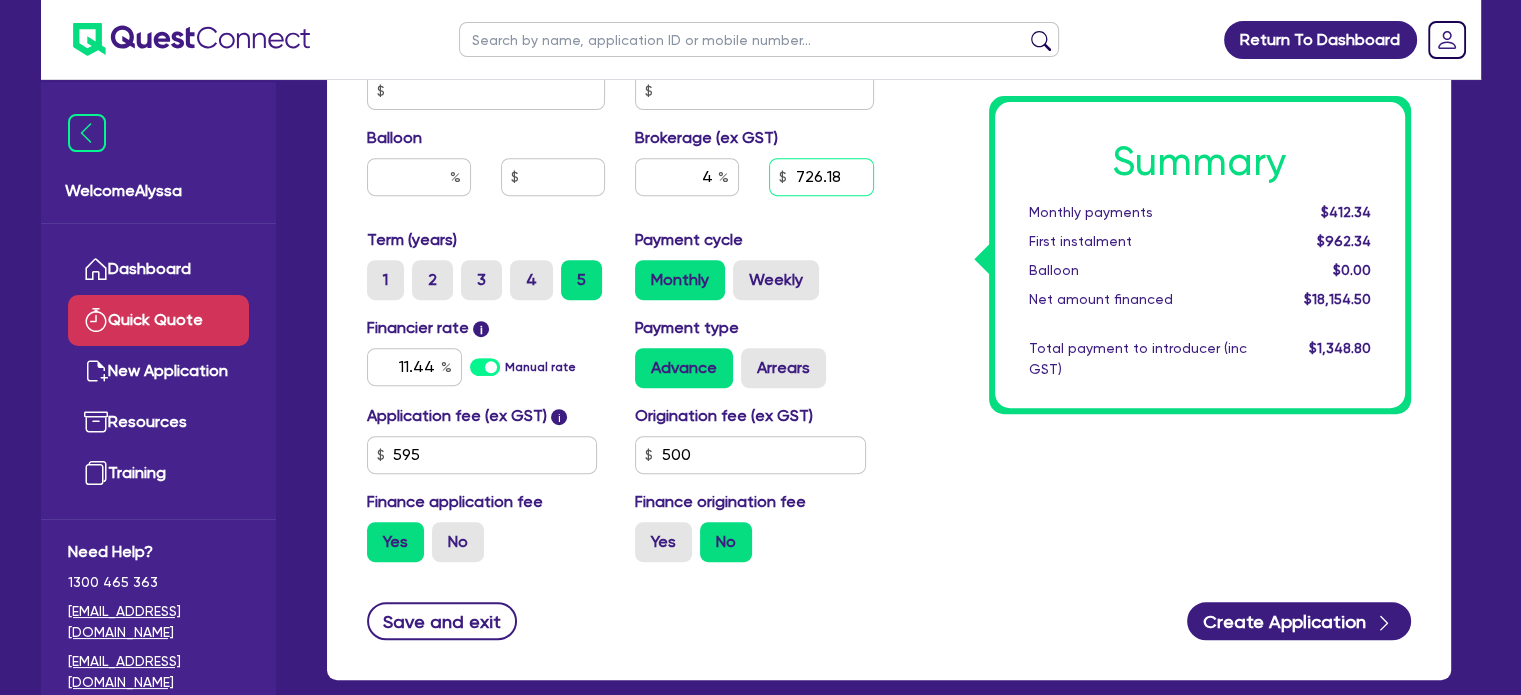 click on "726.18" at bounding box center (821, 177) 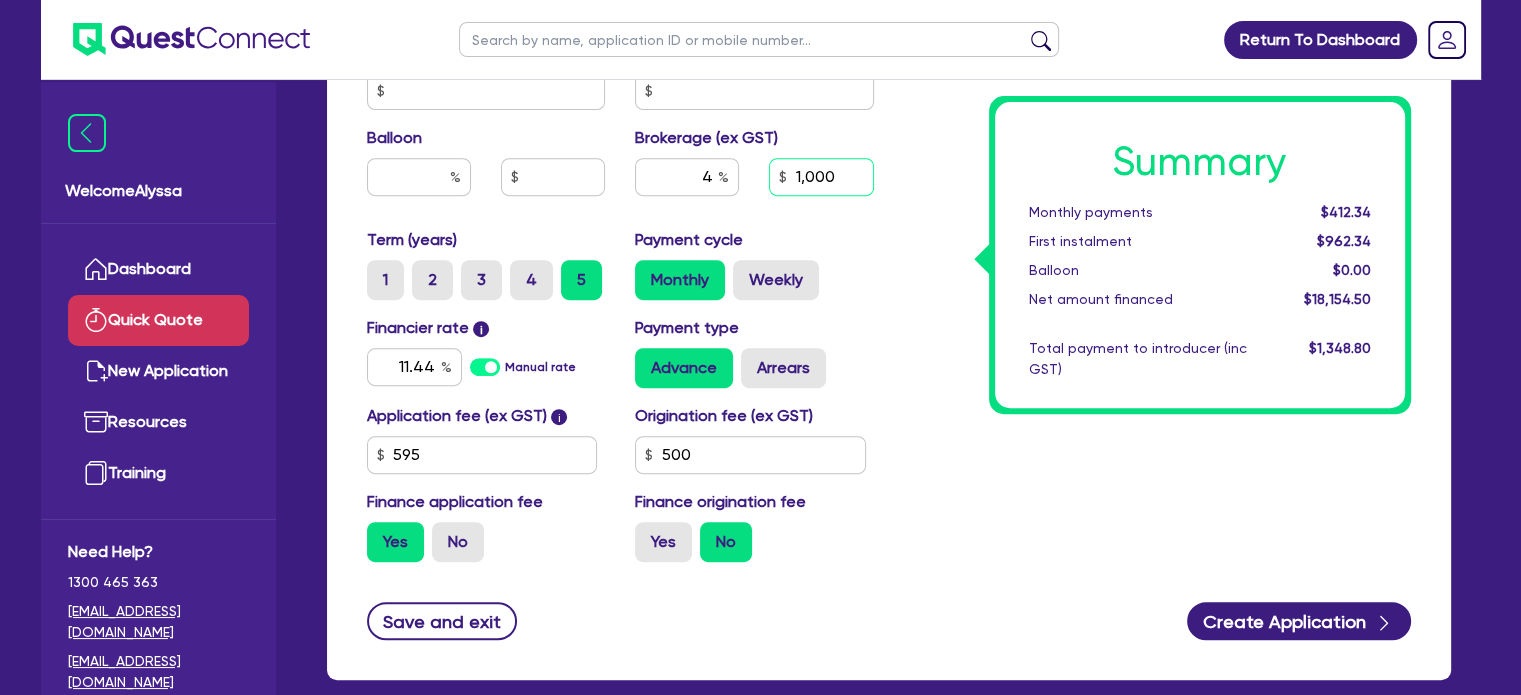 type on "1,000" 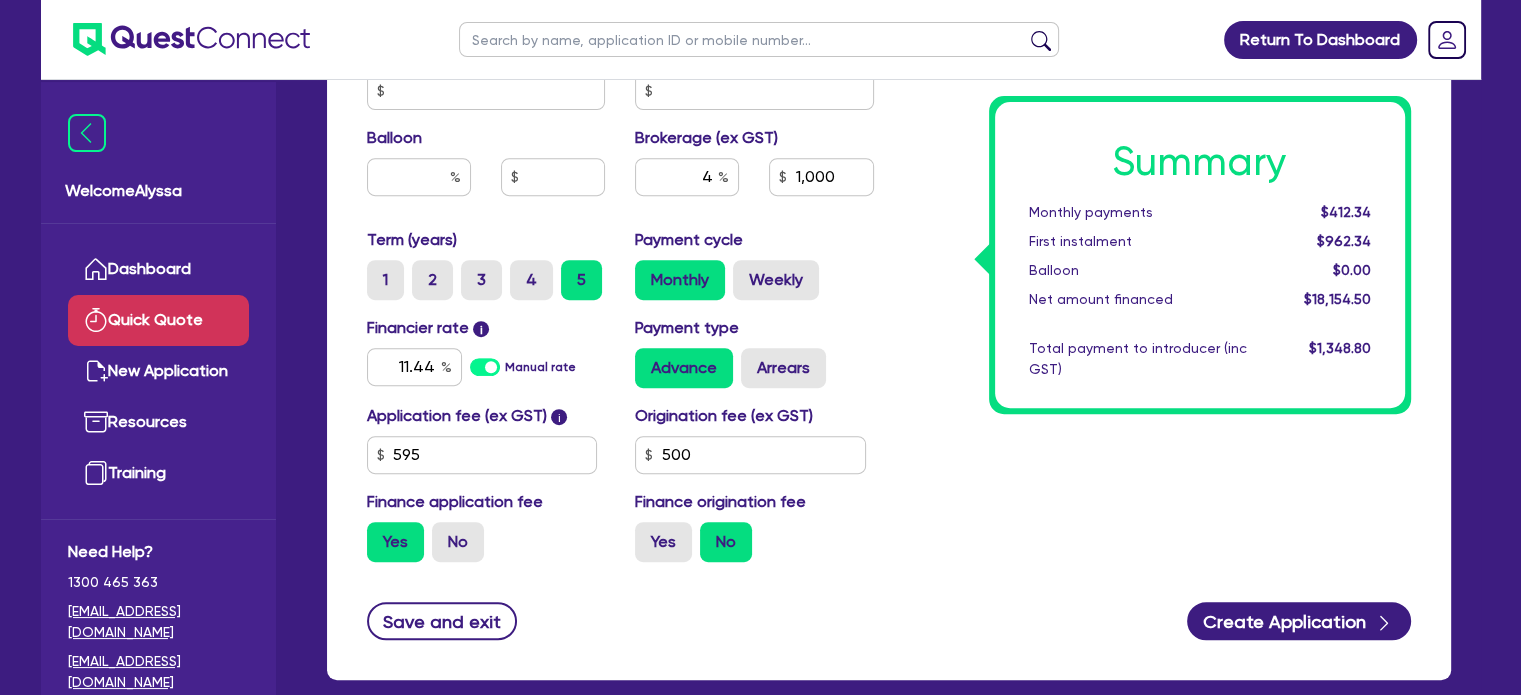 click on "Summary Monthly   payments $412.34 First instalment $962.34 Balloon $0.00 Net amount financed $18,154.50 Total payment to introducer (inc GST) $1,348.80" at bounding box center (1157, -7) 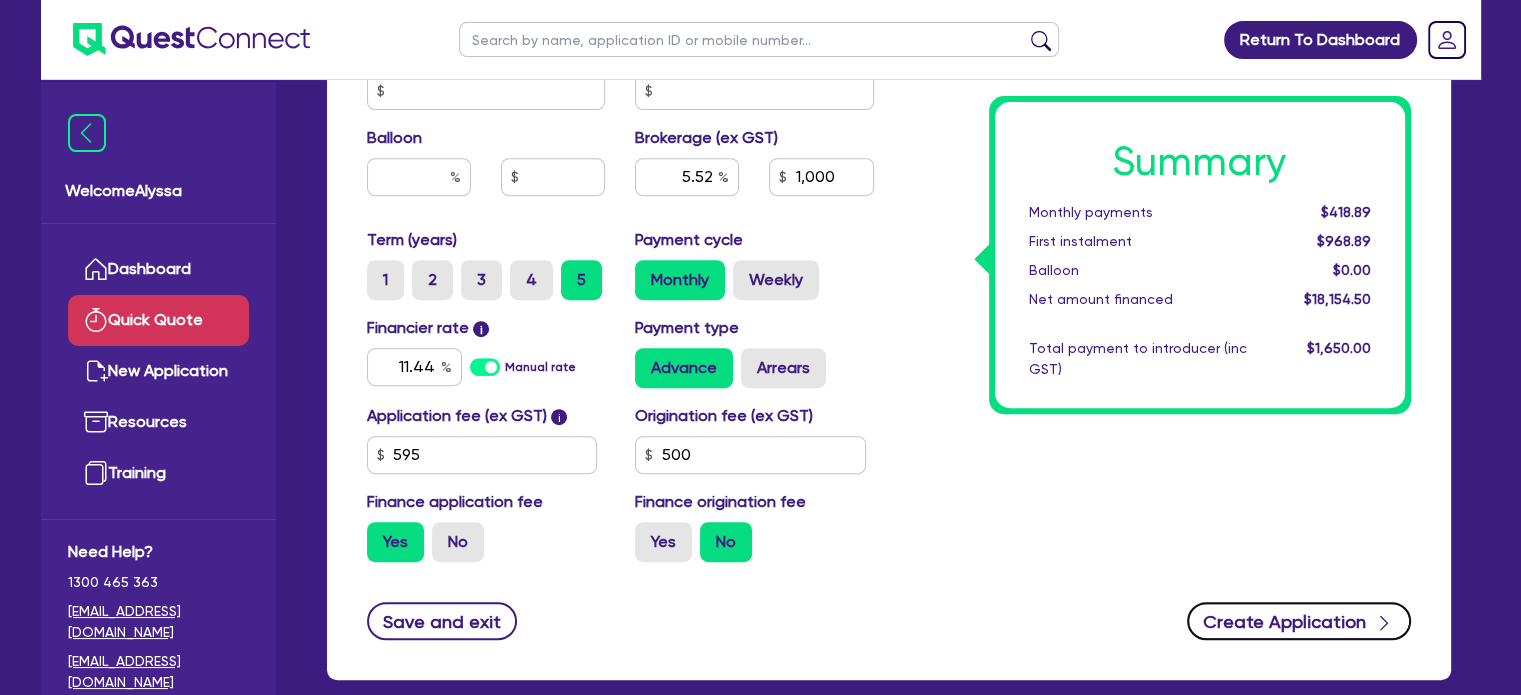 click on "Create Application" at bounding box center [1299, 621] 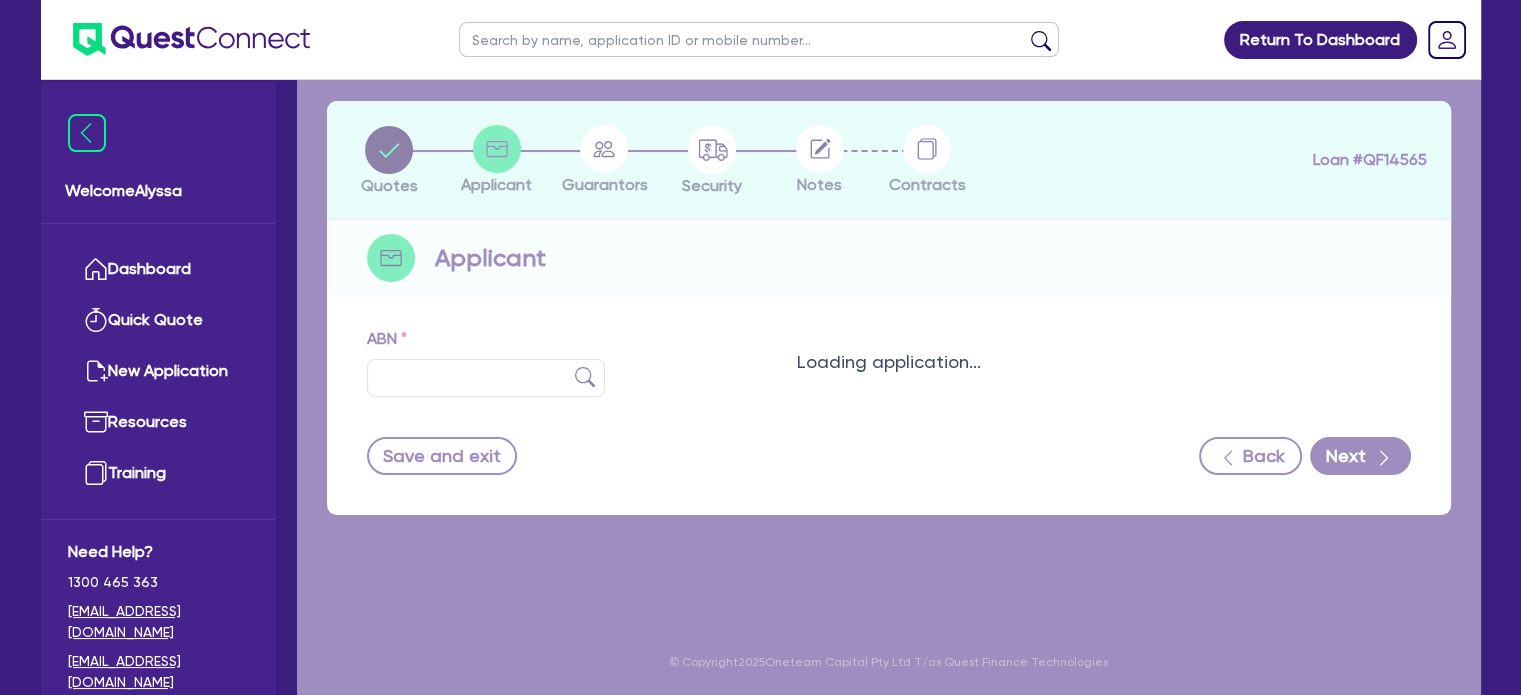 scroll, scrollTop: 0, scrollLeft: 0, axis: both 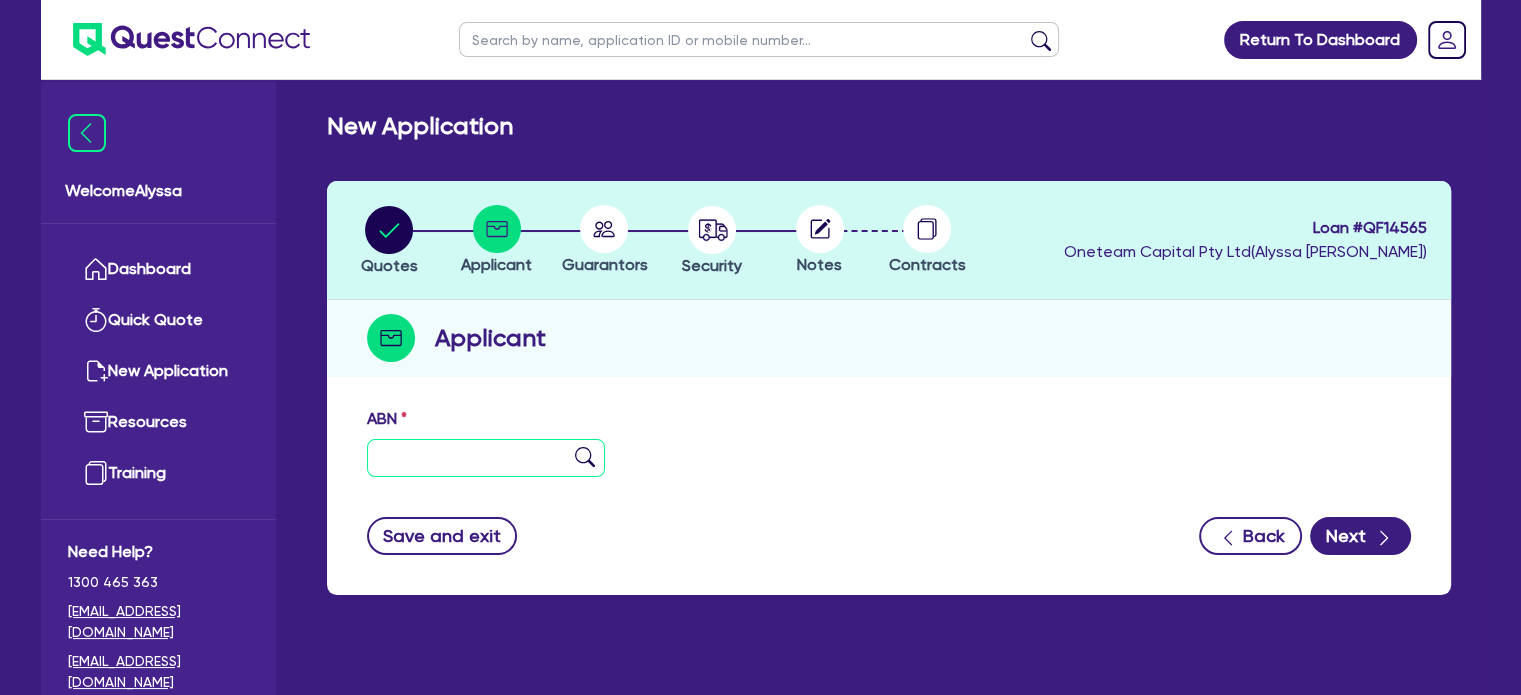 click at bounding box center [486, 458] 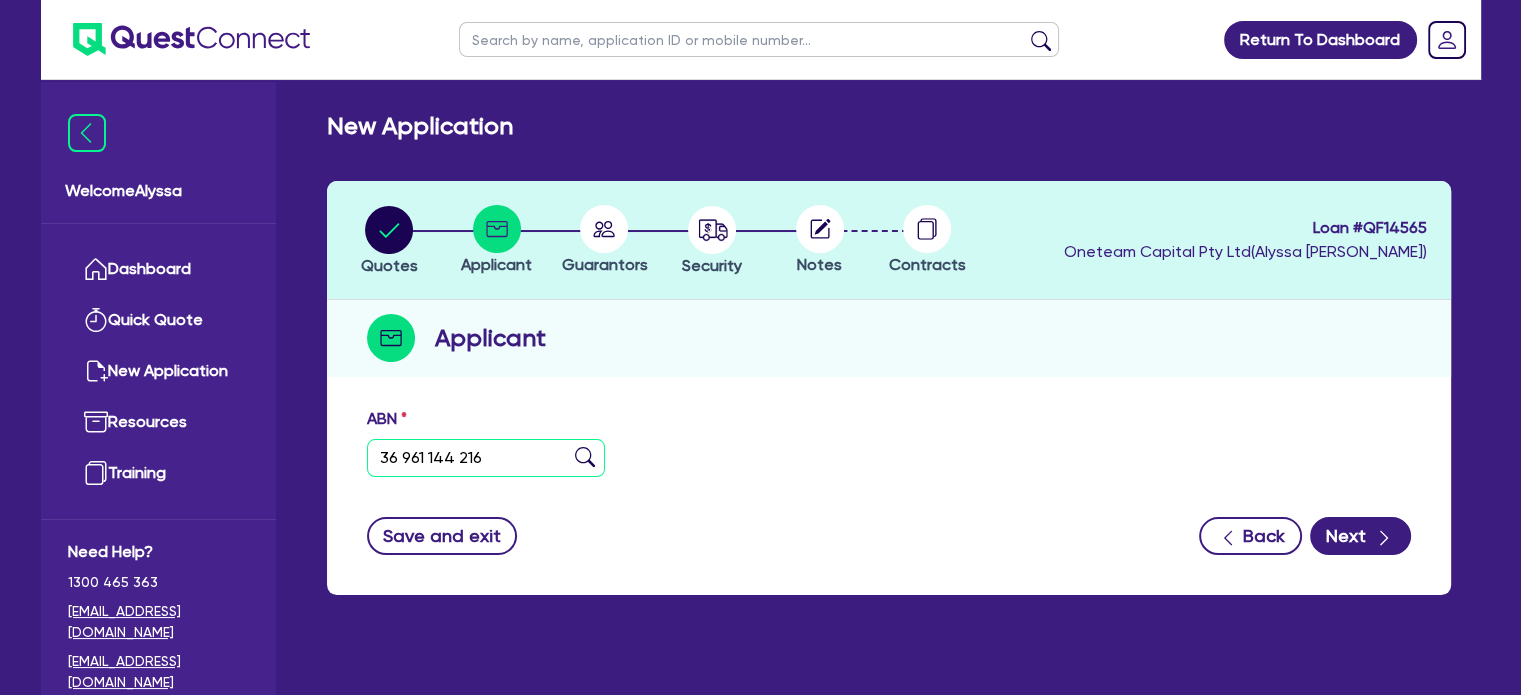 type on "36 961 144 216" 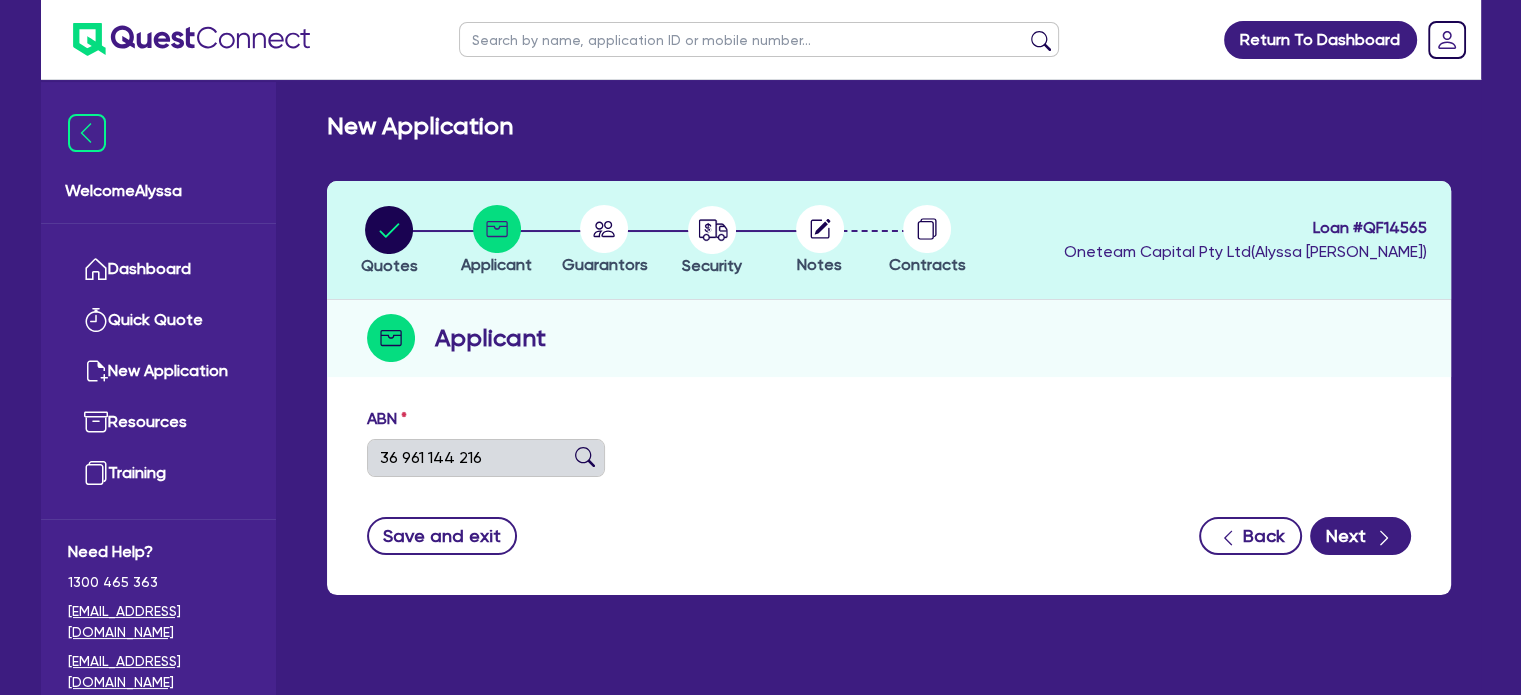click at bounding box center [585, 457] 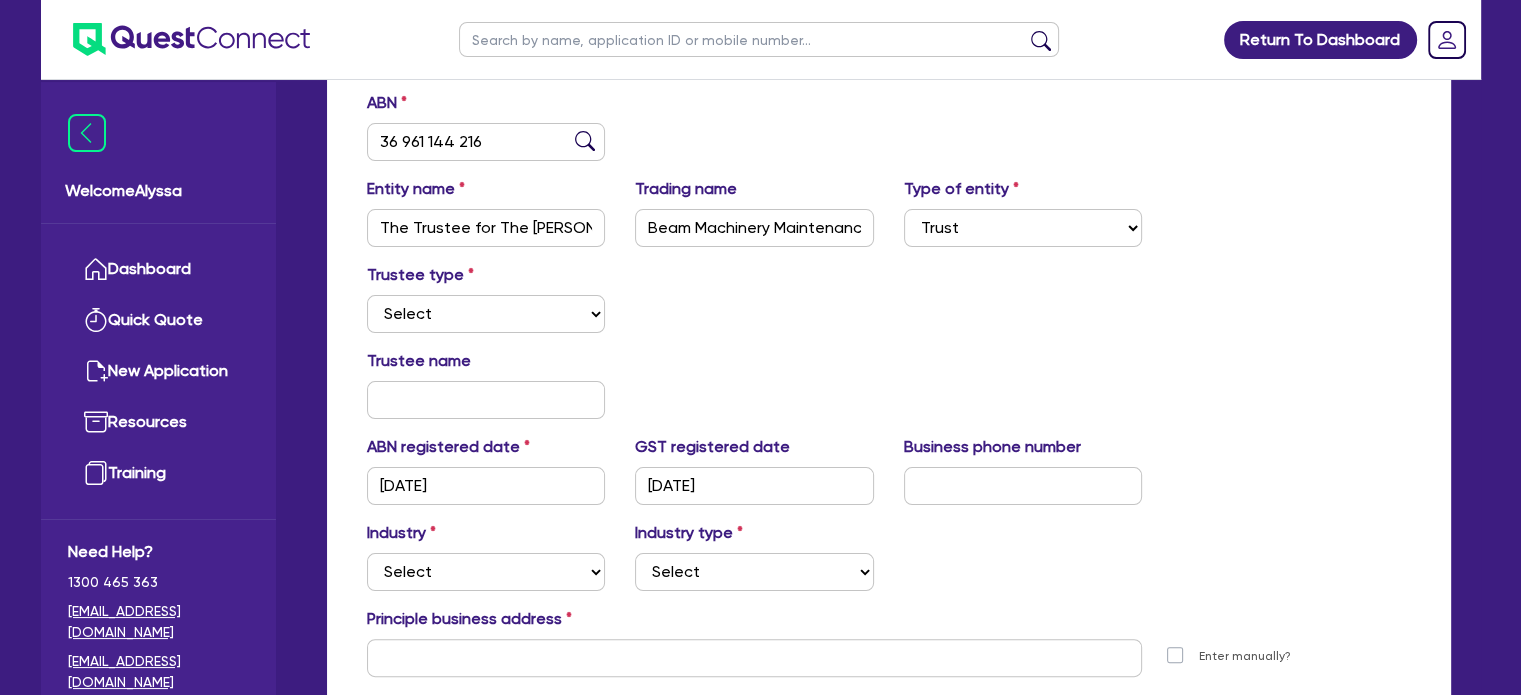 scroll, scrollTop: 318, scrollLeft: 0, axis: vertical 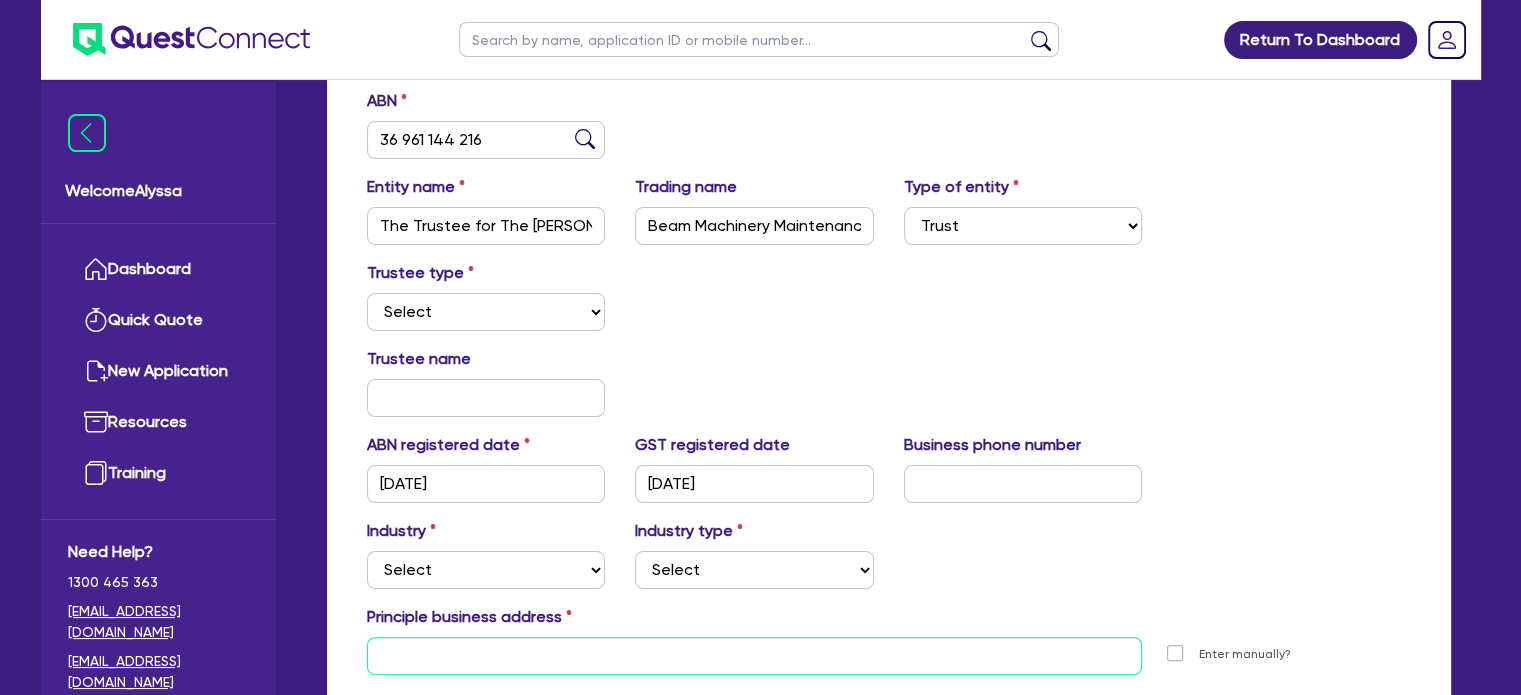 click at bounding box center [755, 656] 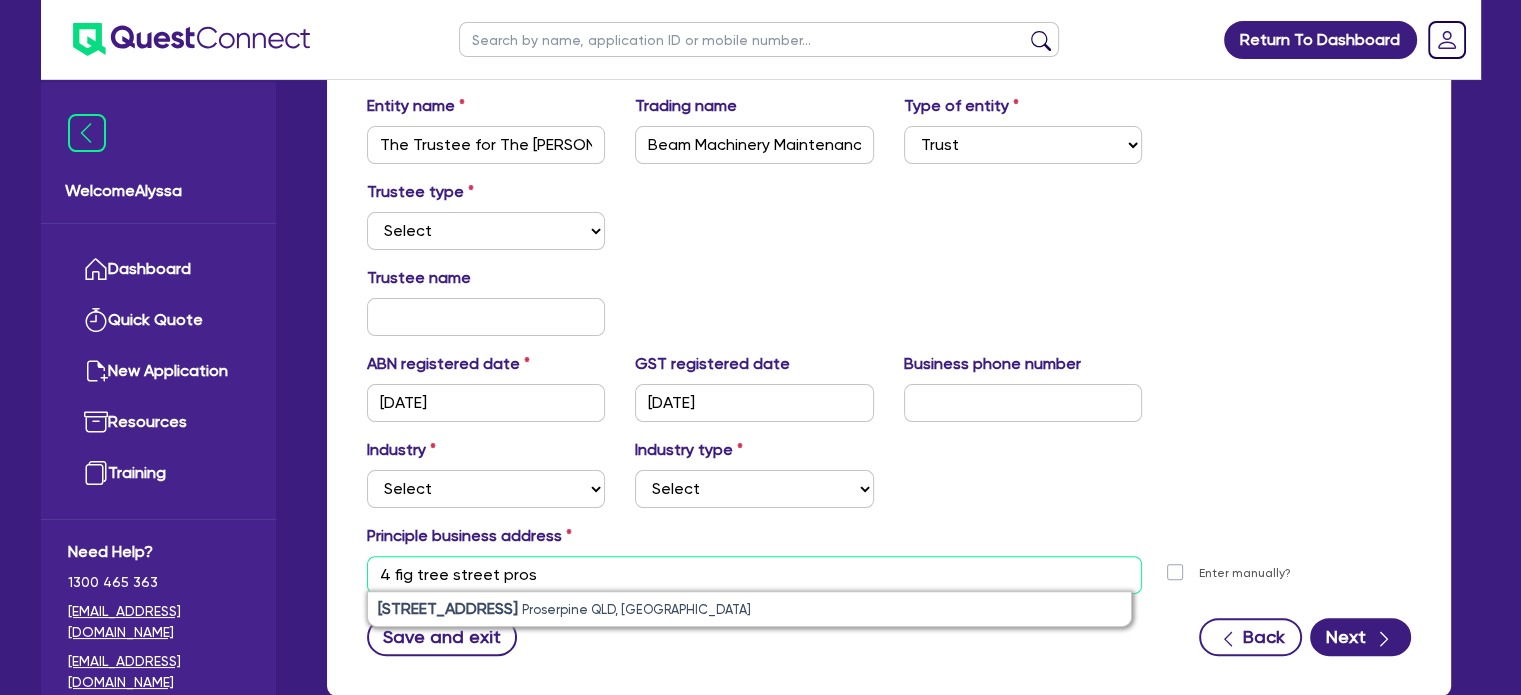 scroll, scrollTop: 448, scrollLeft: 0, axis: vertical 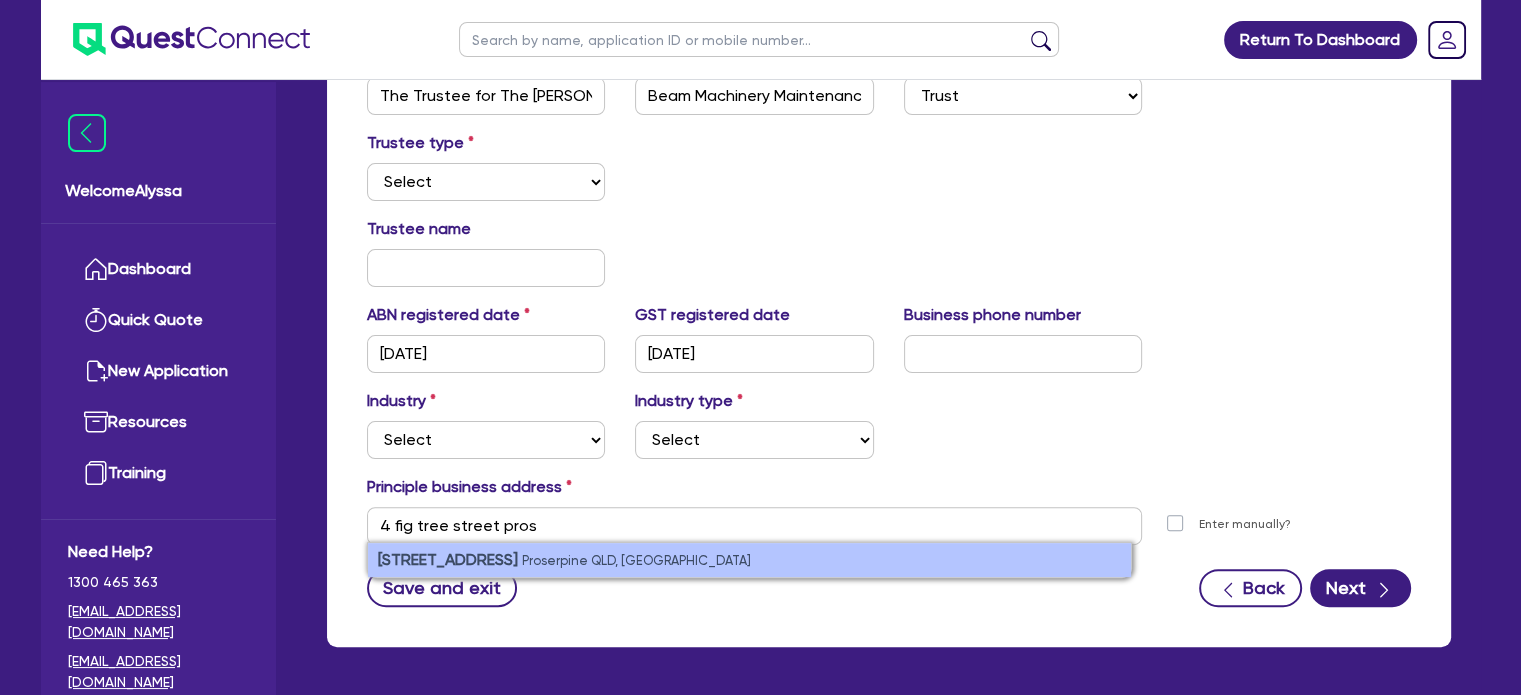 click on "4 Fig Tree Street" at bounding box center (448, 559) 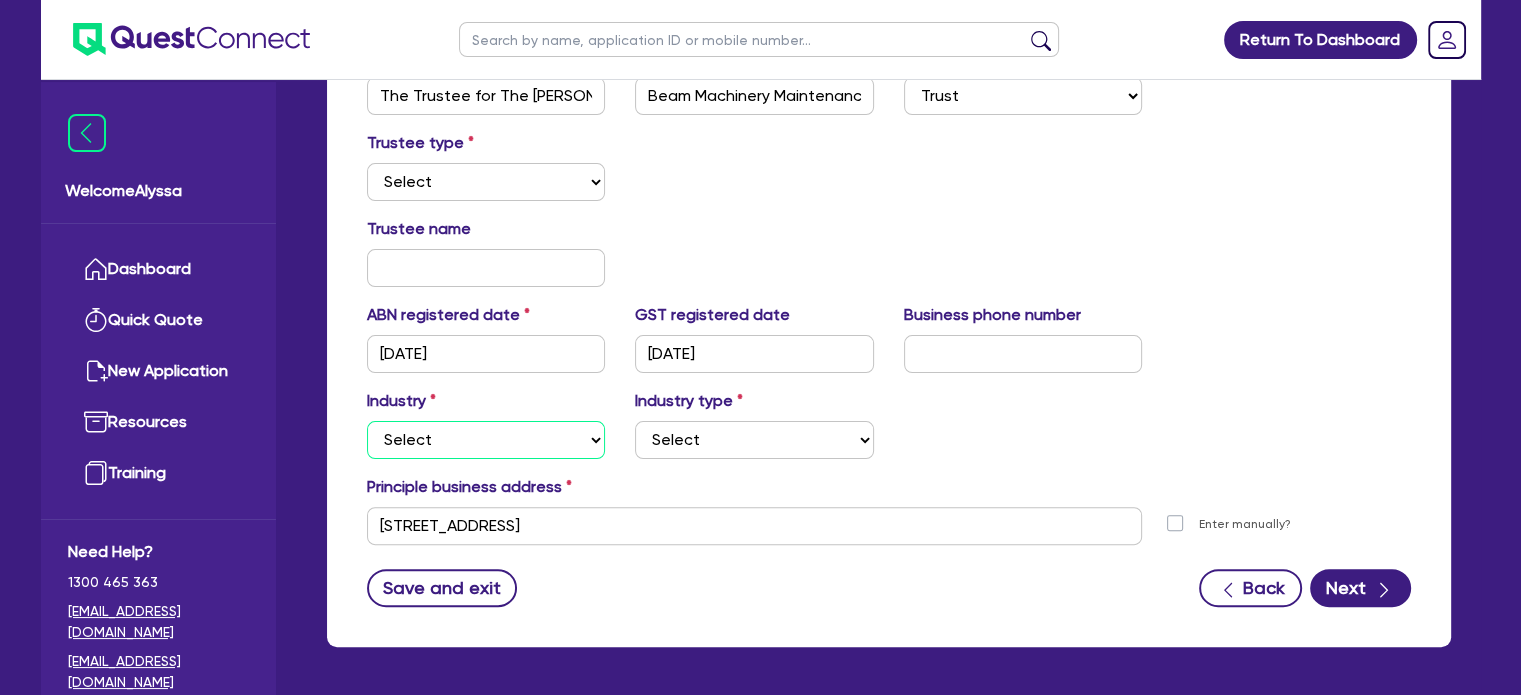 click on "Select Accomodation & Food Services Administrative & Support Services Agriculture Arts & Recreation Services Building and Construction Financial & Insurance Services Fisheries Forestry Health & Beauty Information Media & Telecommunication Manufacturing Professional, Scientific and Technical Services Rental, Hiring and Real Estate Services Retail & Wholesale Trade Tourism Transport, Postal & Warehousing Services" at bounding box center (486, 440) 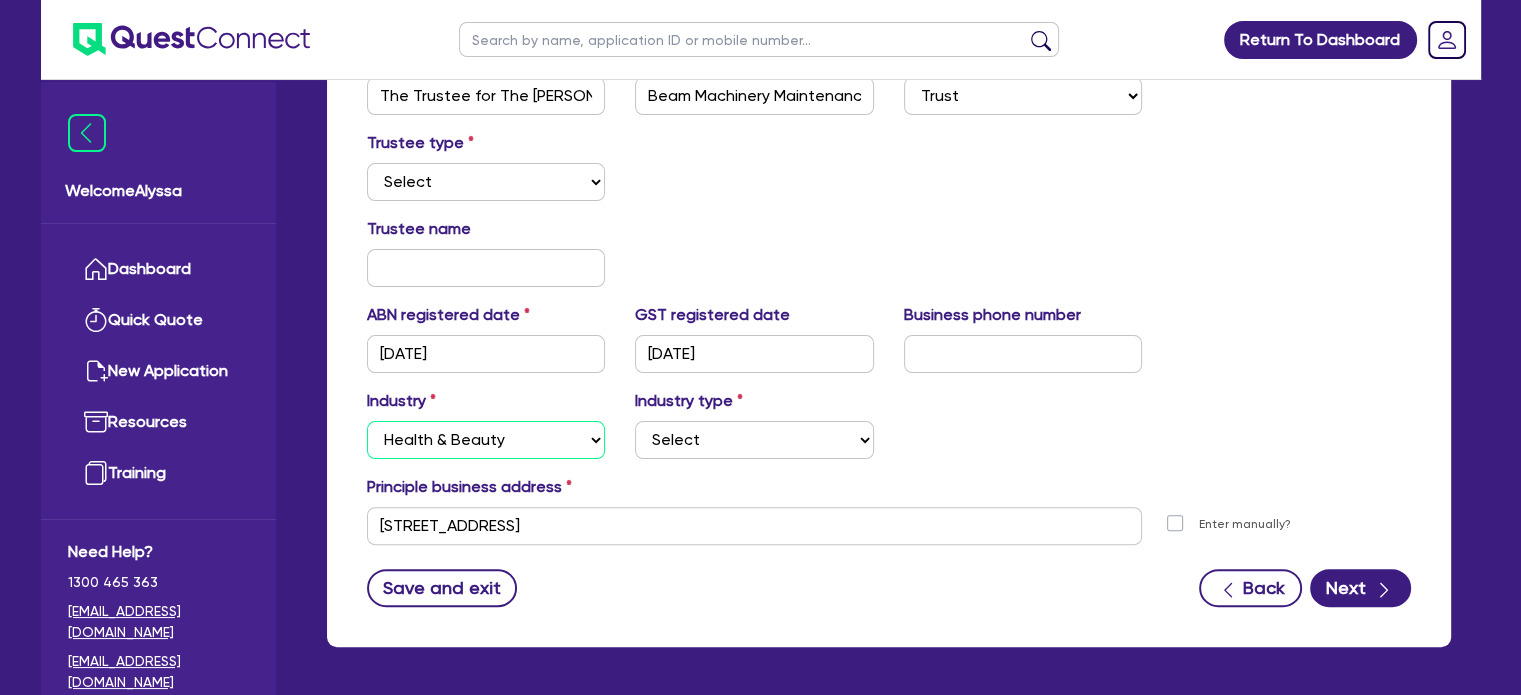 click on "Select Accomodation & Food Services Administrative & Support Services Agriculture Arts & Recreation Services Building and Construction Financial & Insurance Services Fisheries Forestry Health & Beauty Information Media & Telecommunication Manufacturing Professional, Scientific and Technical Services Rental, Hiring and Real Estate Services Retail & Wholesale Trade Tourism Transport, Postal & Warehousing Services" at bounding box center (486, 440) 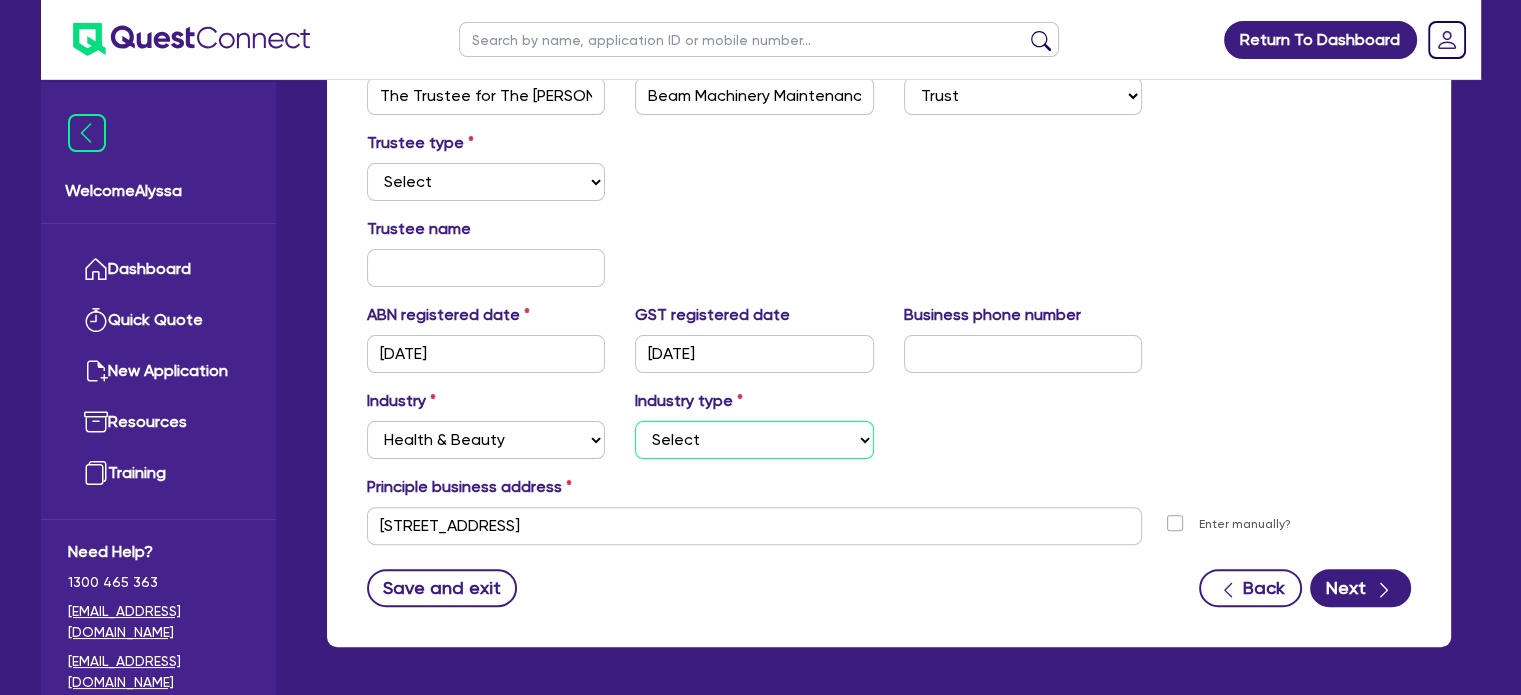 click on "Select Chiropractic, Osteopathic Services Cosmetics Supplies Day Spas, Health Retreats Dental Services General Practice Medical Services Hair, Beauty Salons Health Foods, Nutrition, Supplements Optometry Services Pathology & Imaging Services Physiotherapy Services Specialist Medical Services Other Health & Beauty" at bounding box center [754, 440] 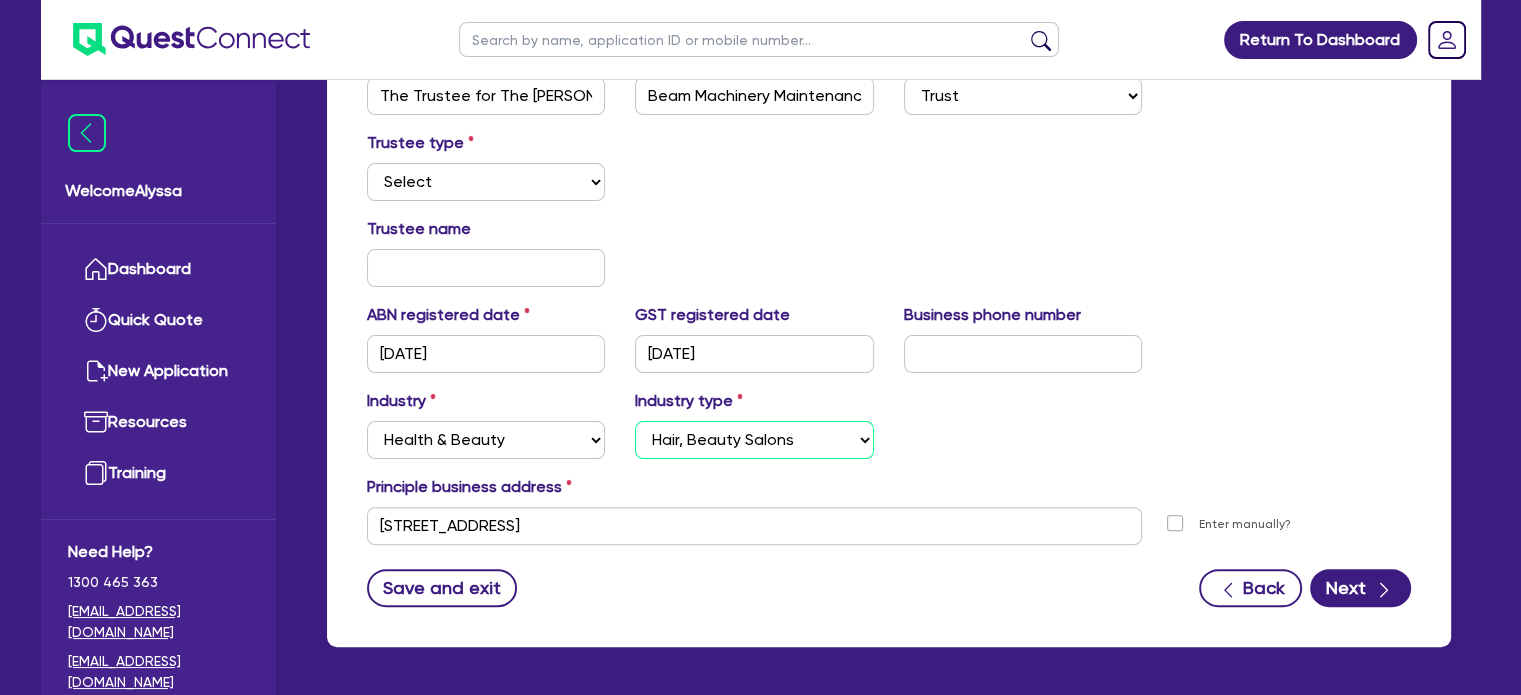click on "Select Chiropractic, Osteopathic Services Cosmetics Supplies Day Spas, Health Retreats Dental Services General Practice Medical Services Hair, Beauty Salons Health Foods, Nutrition, Supplements Optometry Services Pathology & Imaging Services Physiotherapy Services Specialist Medical Services Other Health & Beauty" at bounding box center [754, 440] 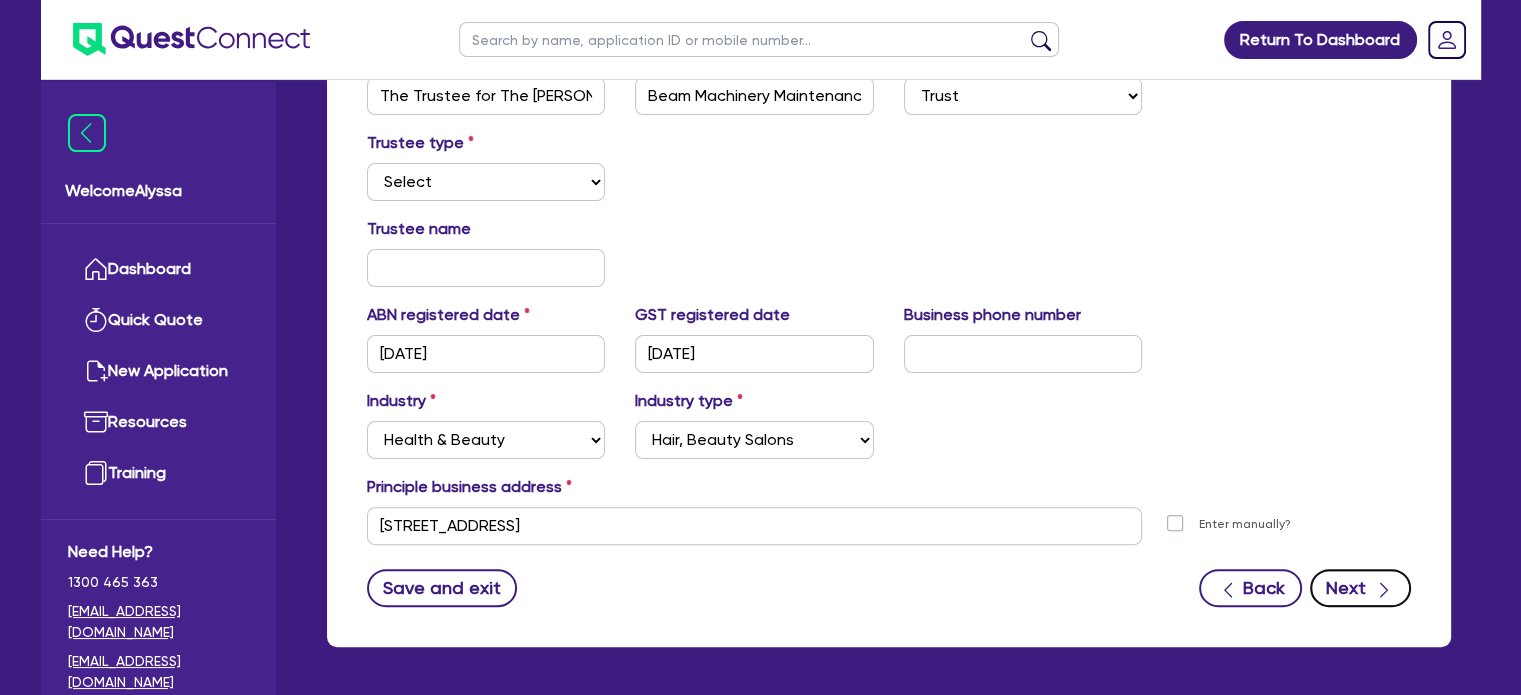 click at bounding box center (1384, 587) 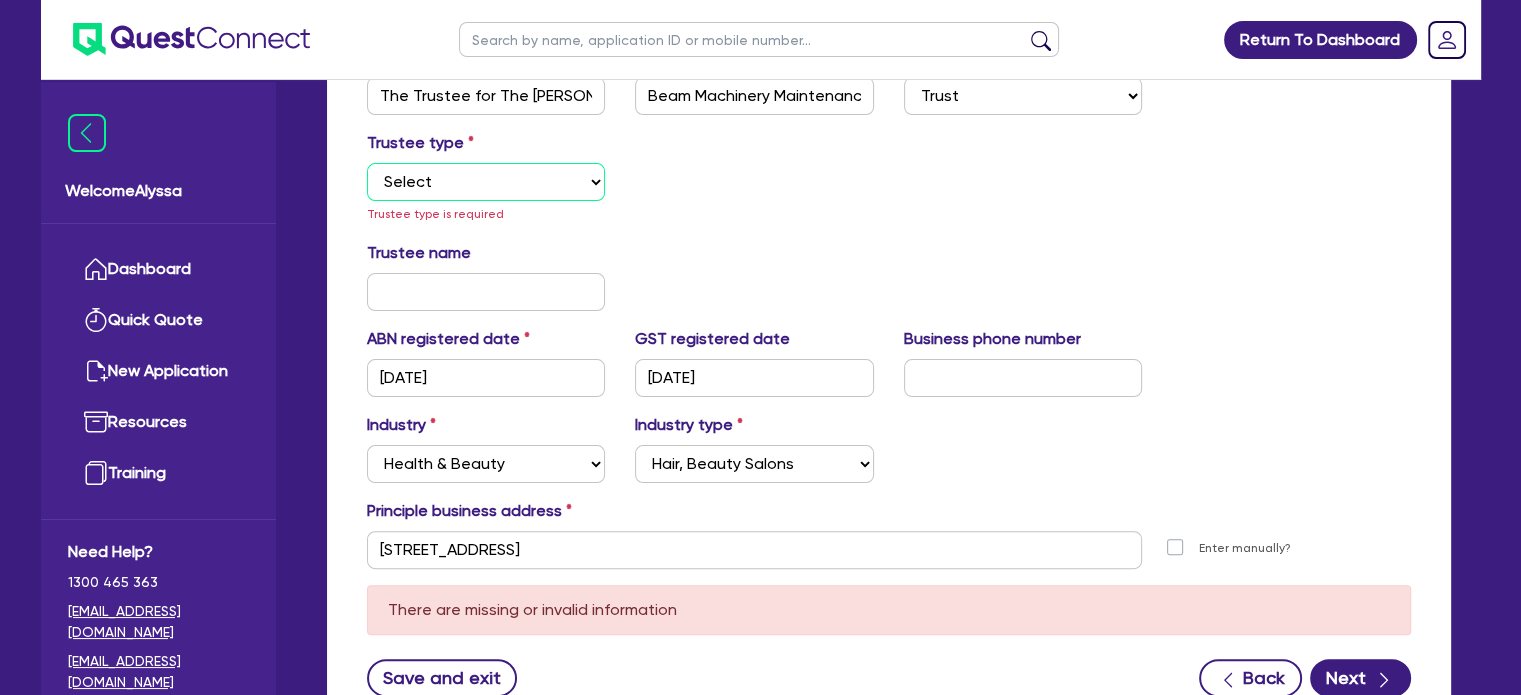 click on "Select Individual Company" at bounding box center (486, 182) 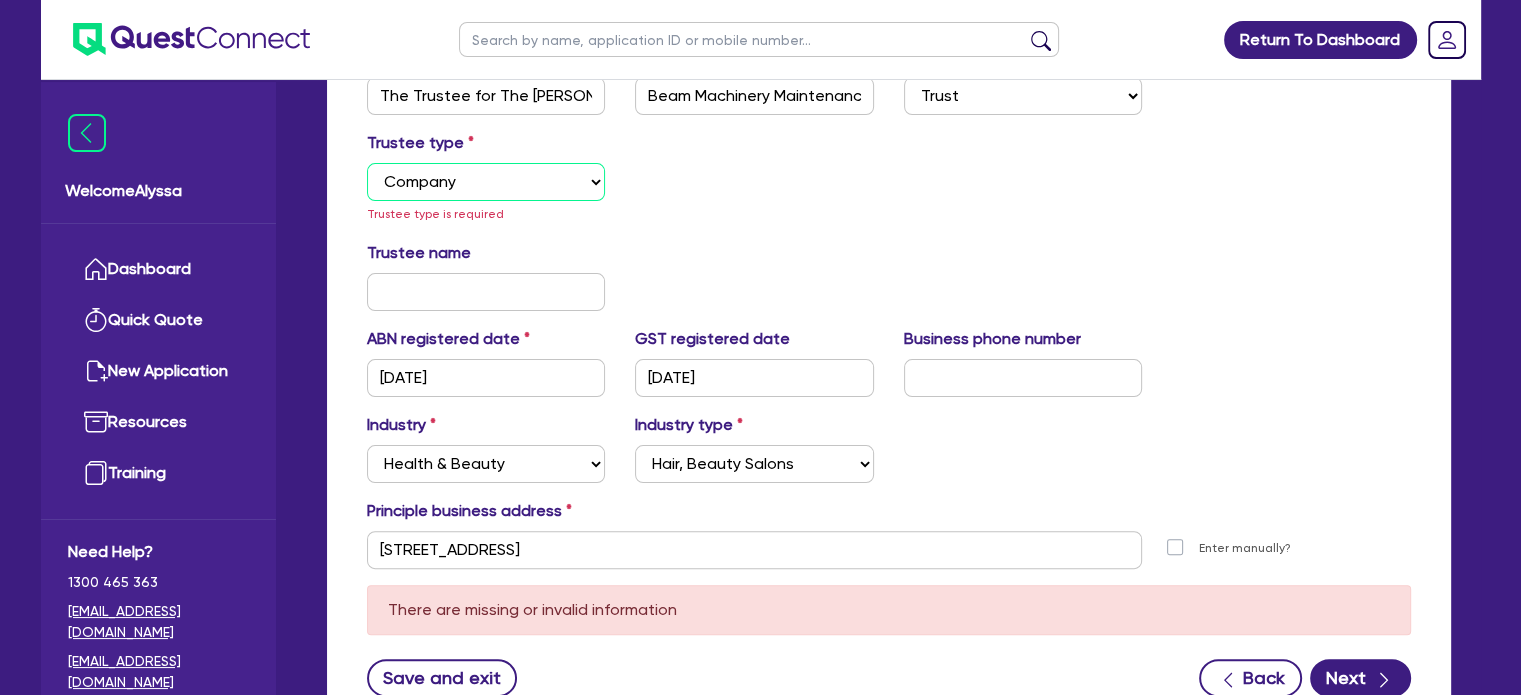 click on "Select Individual Company" at bounding box center (486, 182) 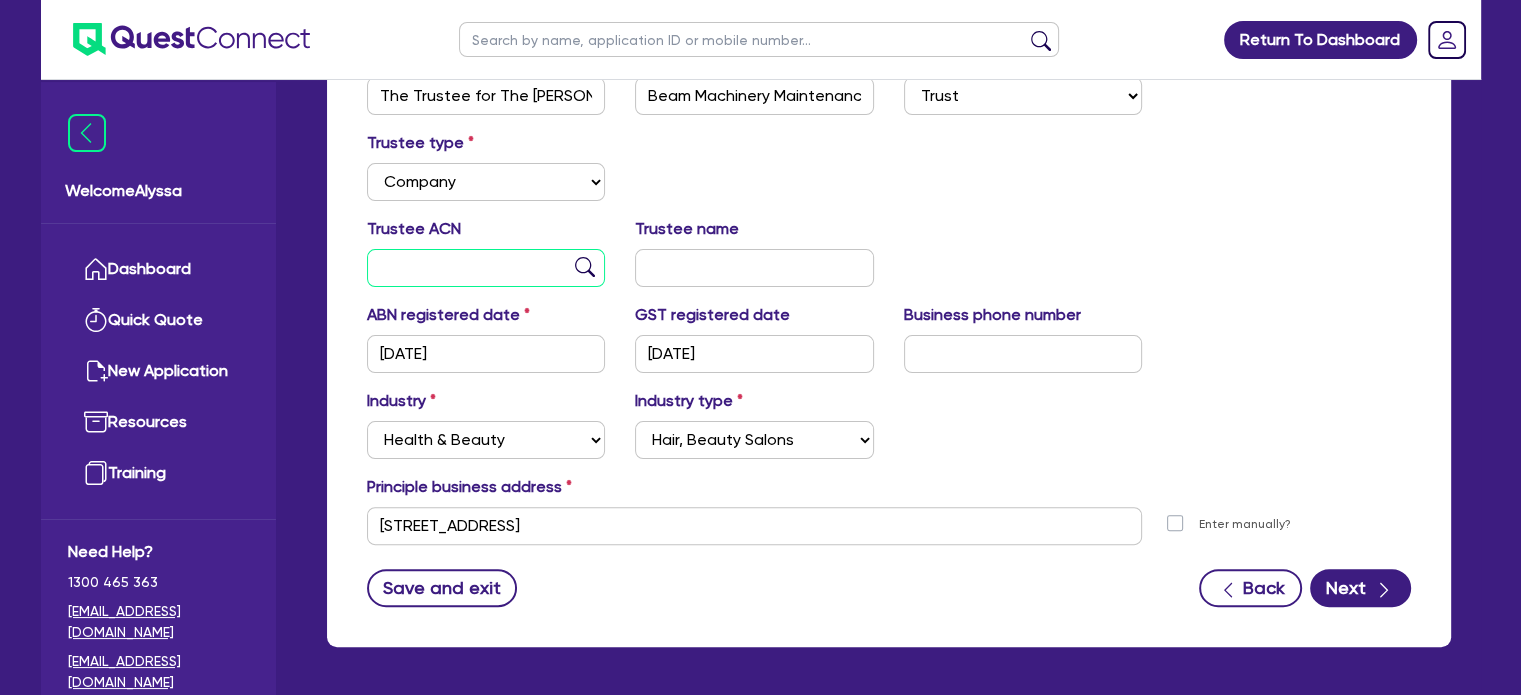 click at bounding box center [486, 268] 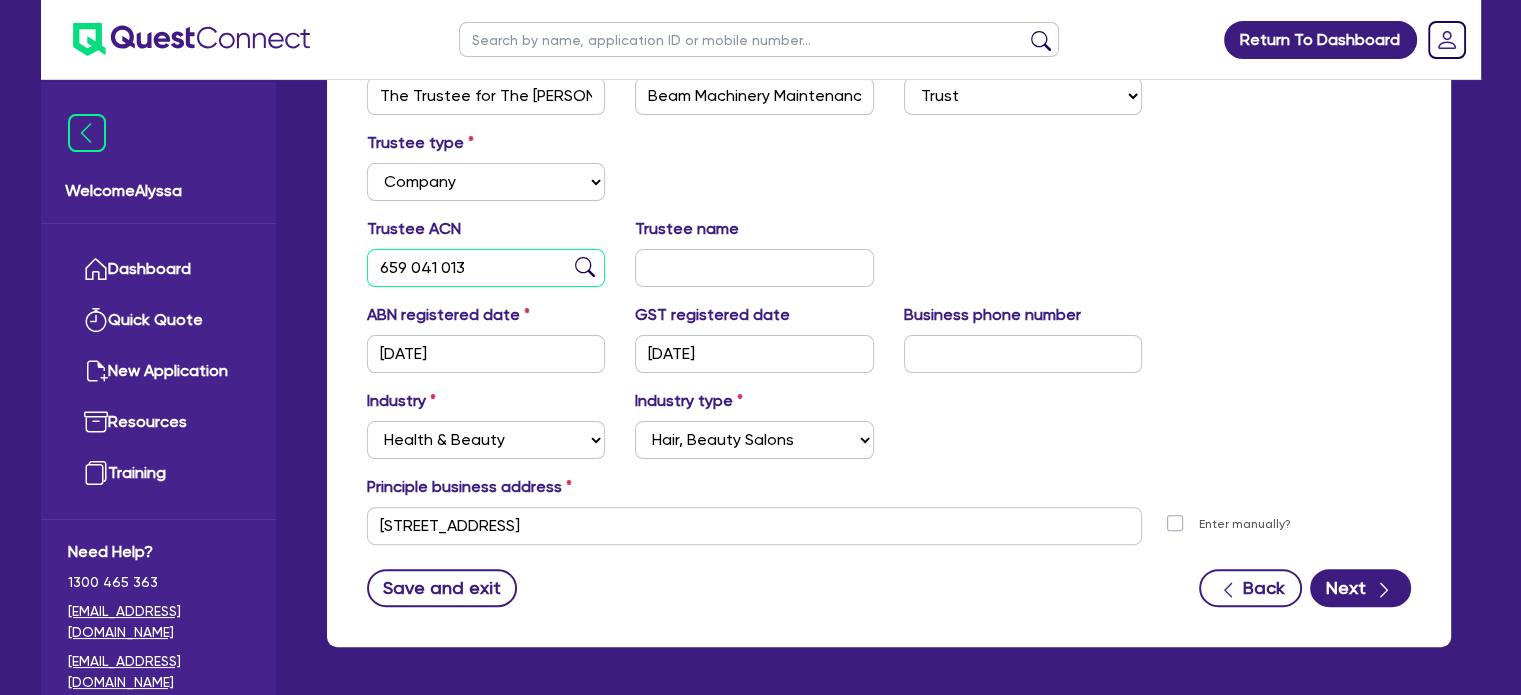 type on "659 041 013" 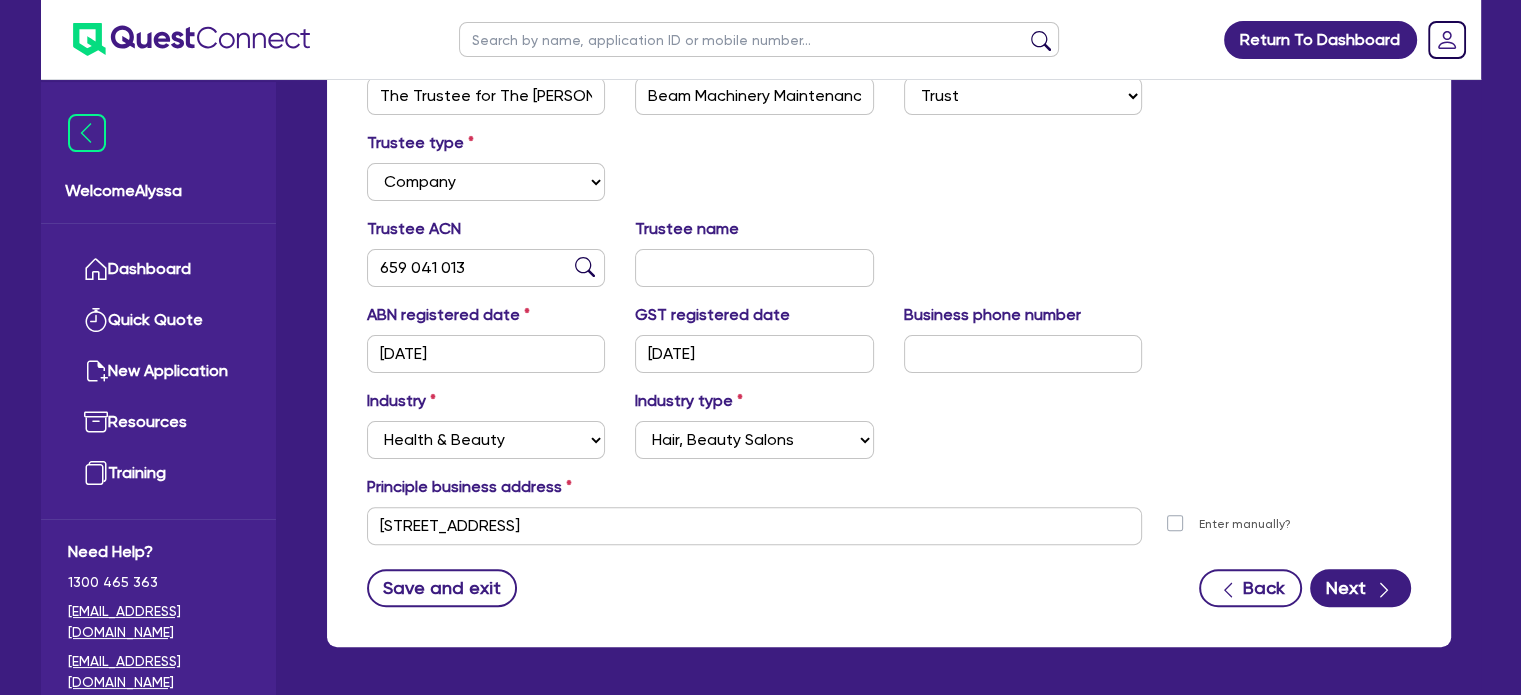click at bounding box center [585, 267] 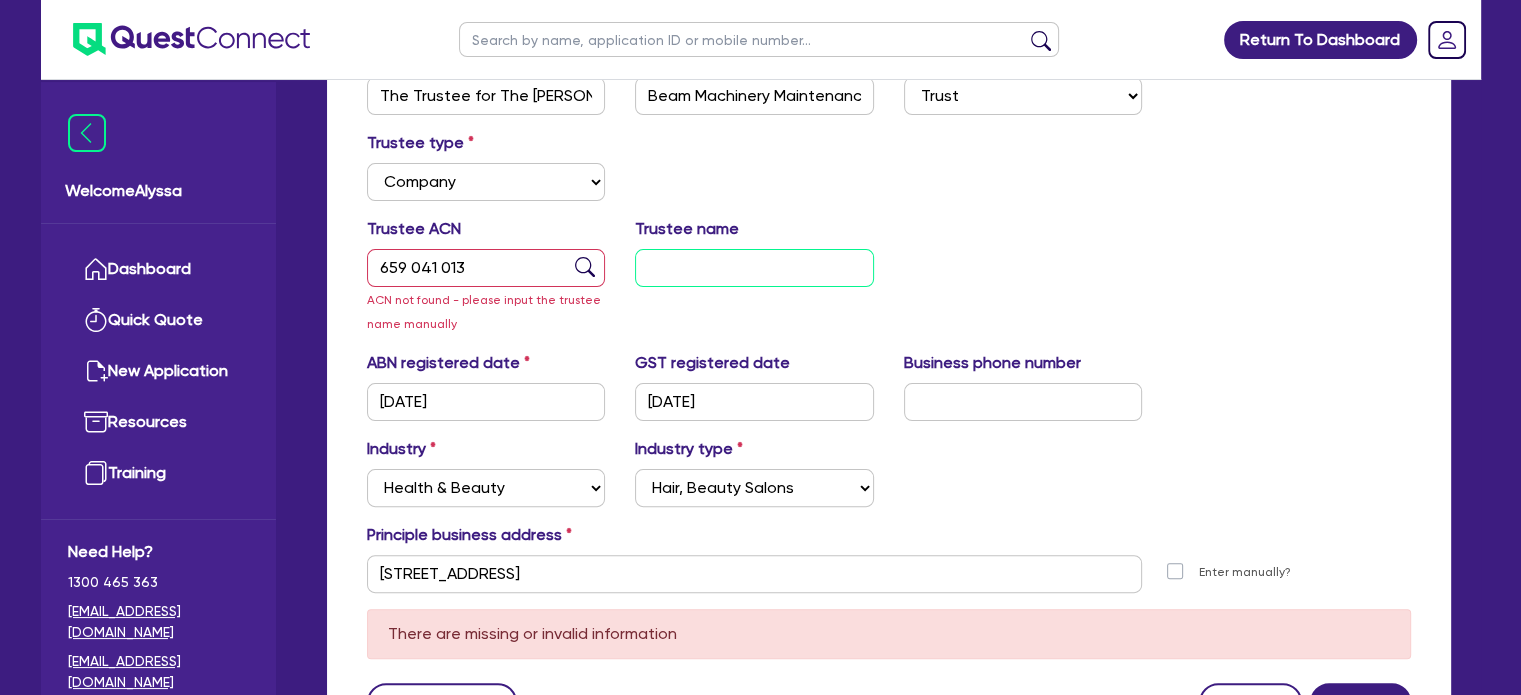 click at bounding box center (754, 268) 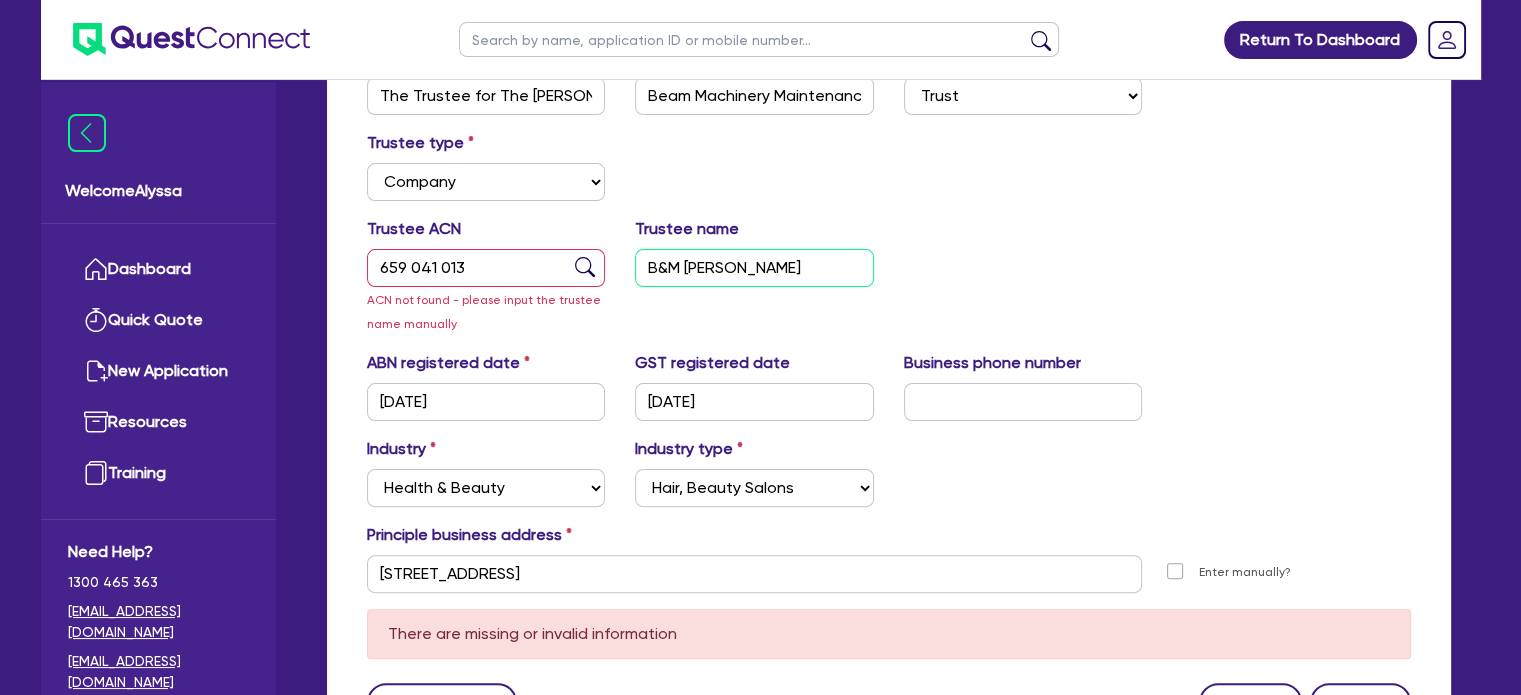 type on "B&M Chapman" 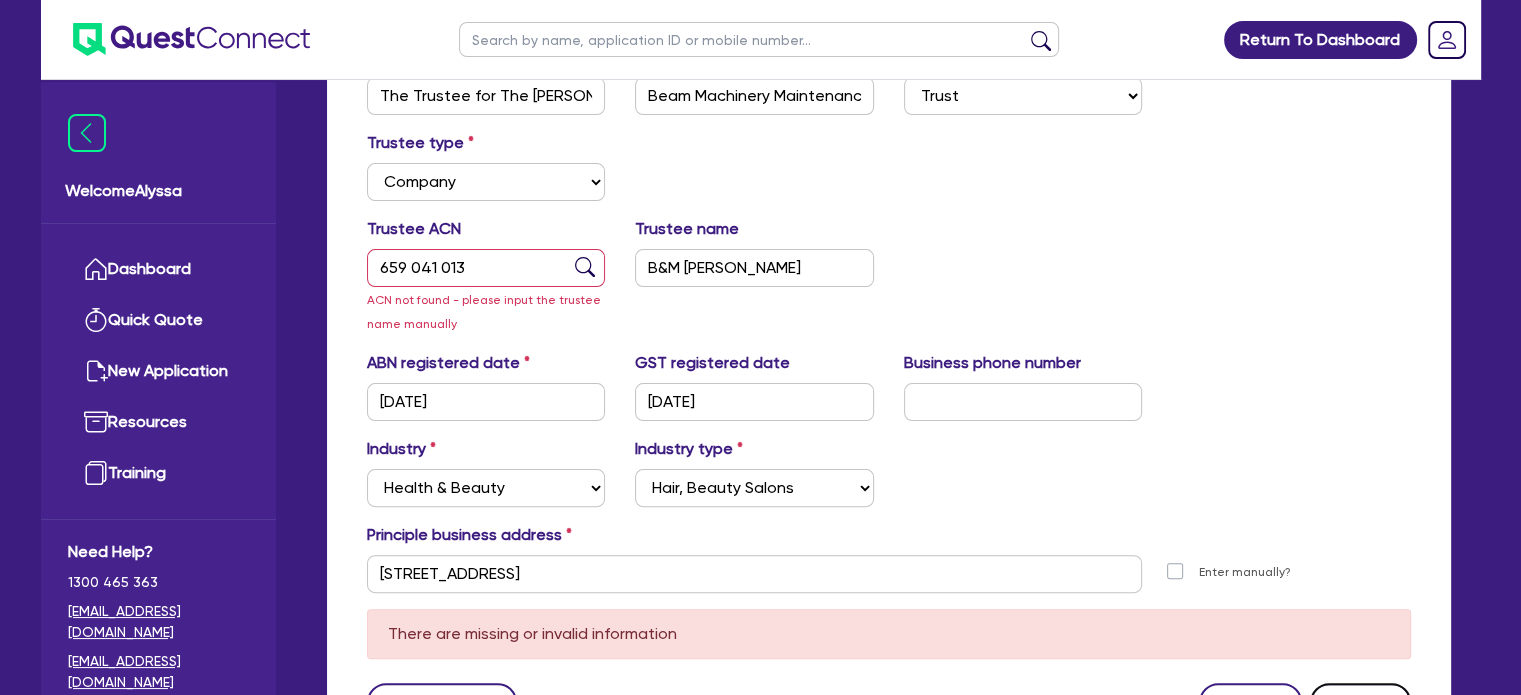 click on "Next" at bounding box center (1360, 702) 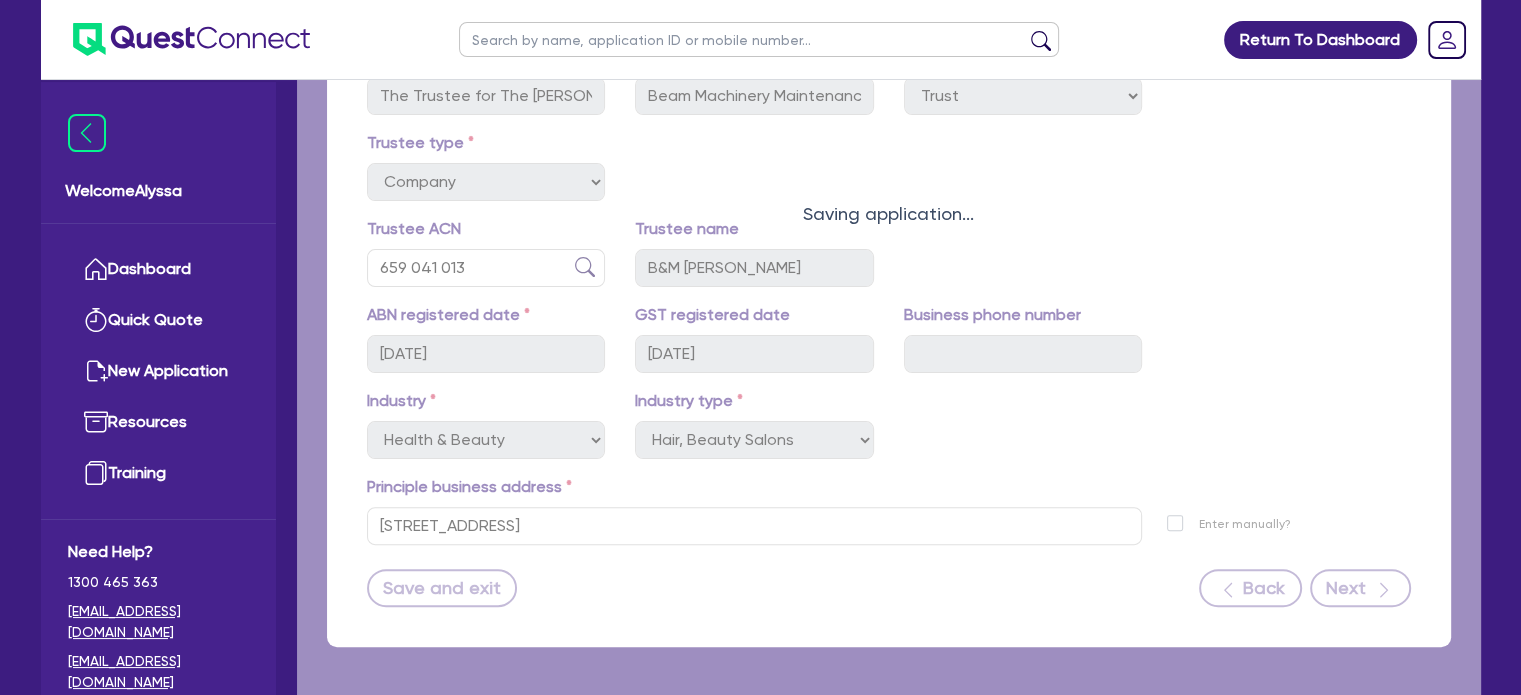 scroll, scrollTop: 0, scrollLeft: 0, axis: both 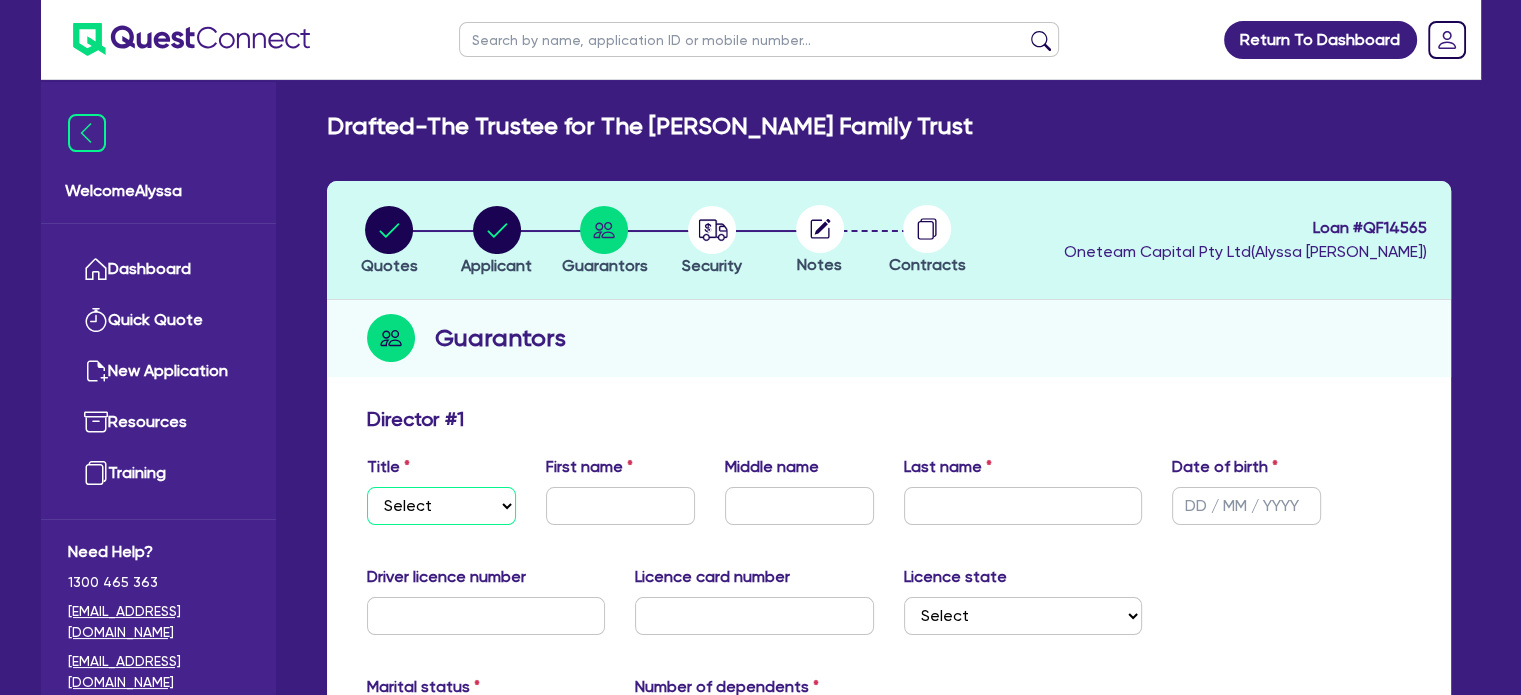 click on "Select Mr Mrs Ms Miss Dr" at bounding box center [441, 506] 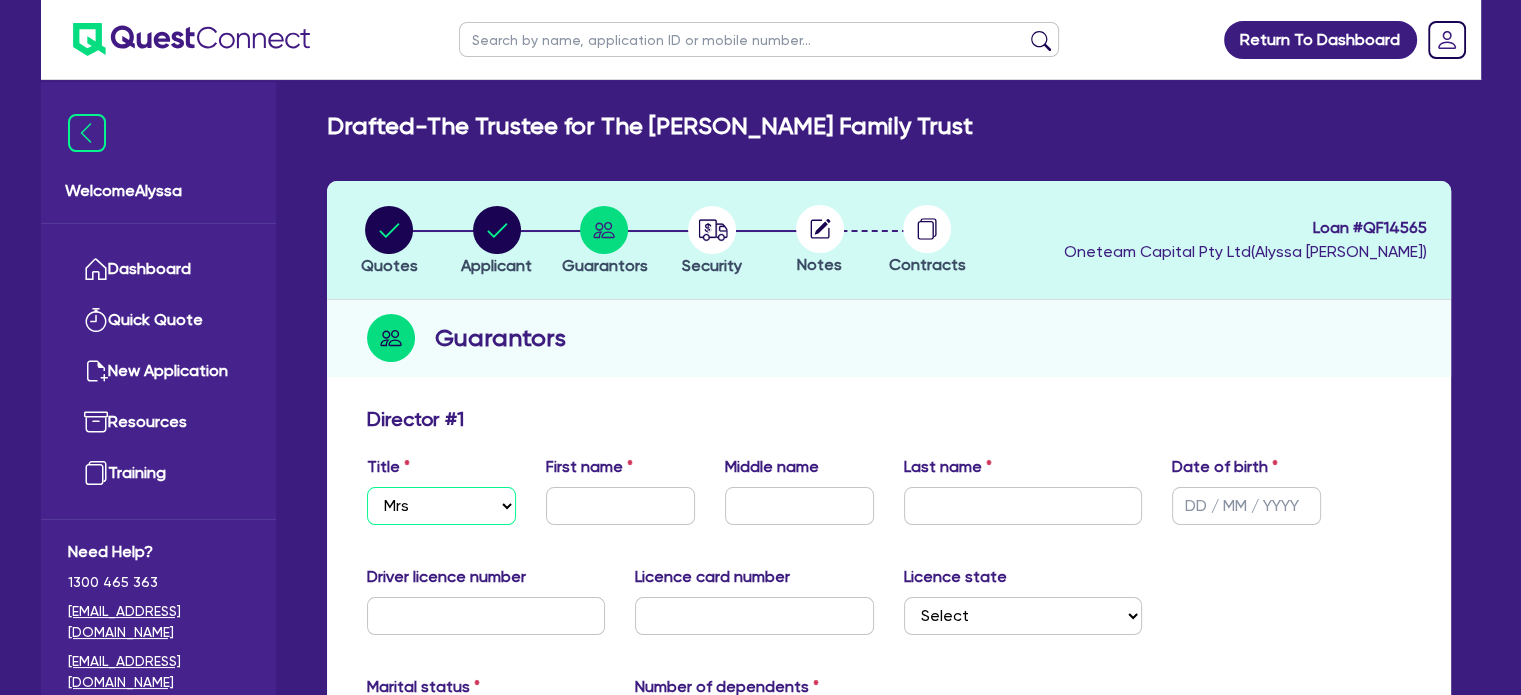 click on "Select Mr Mrs Ms Miss Dr" at bounding box center [441, 506] 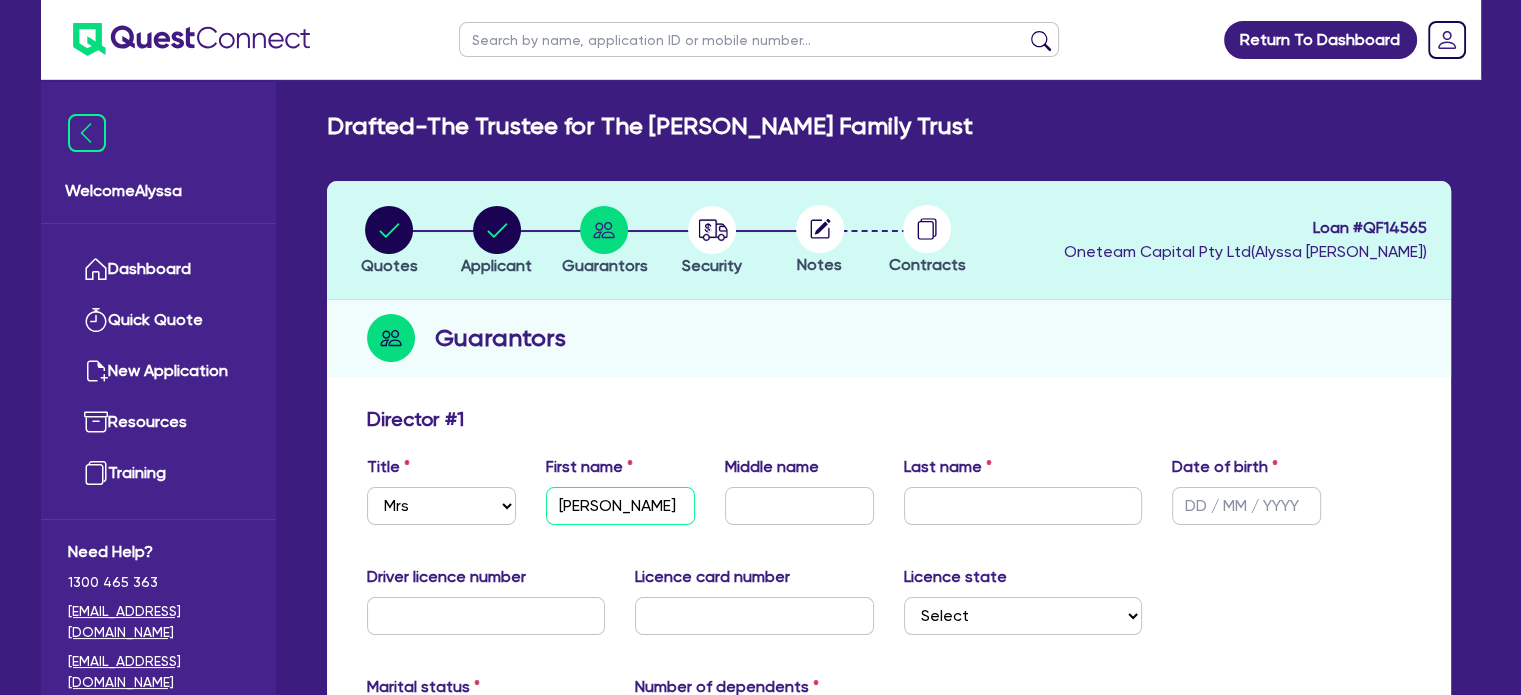 type on "Michelle" 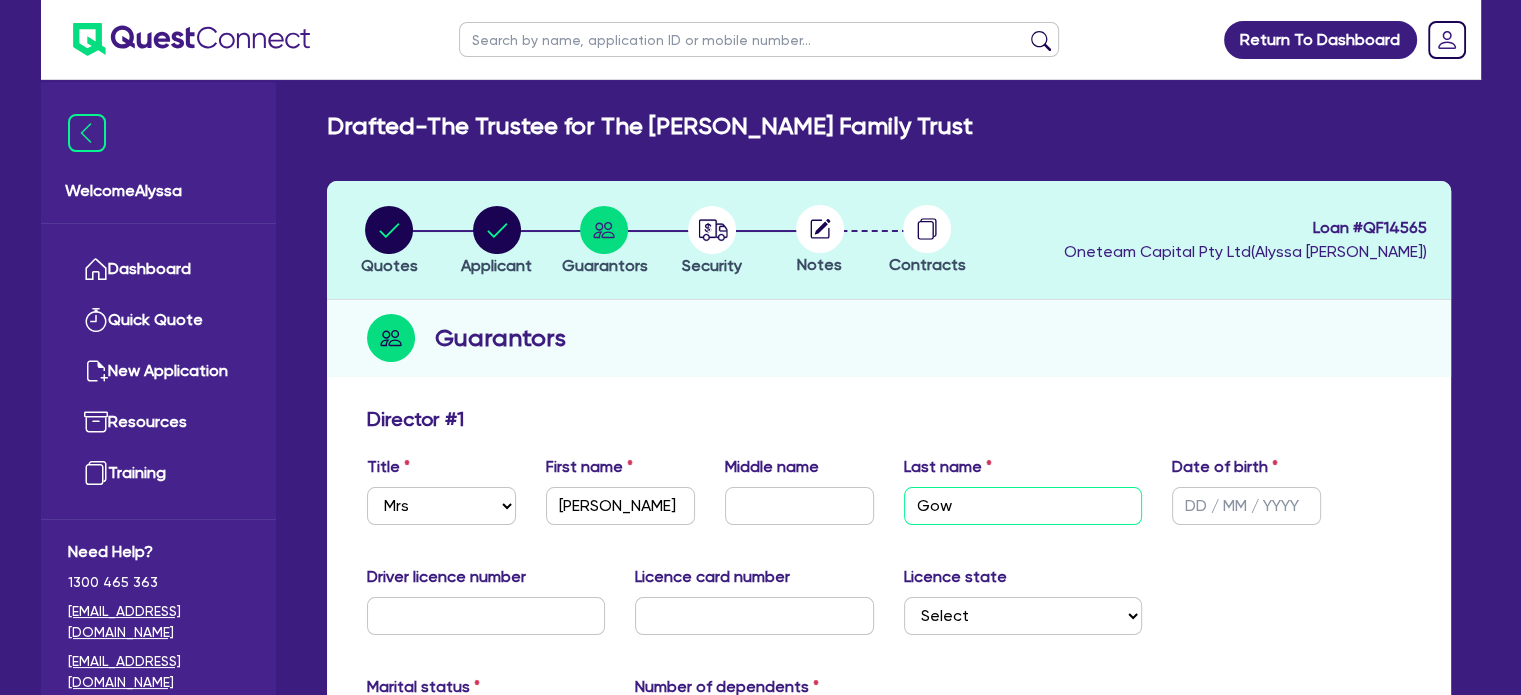 type on "Gow" 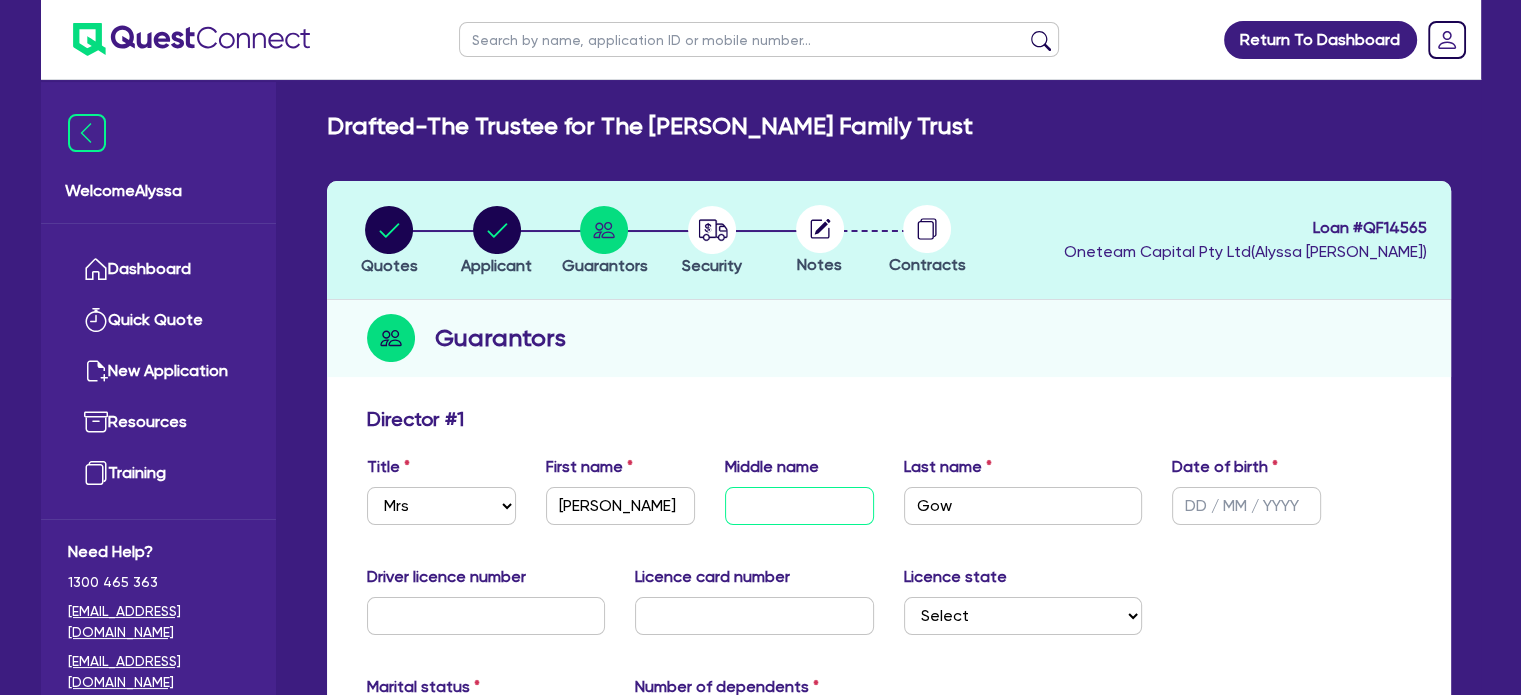 click at bounding box center (799, 506) 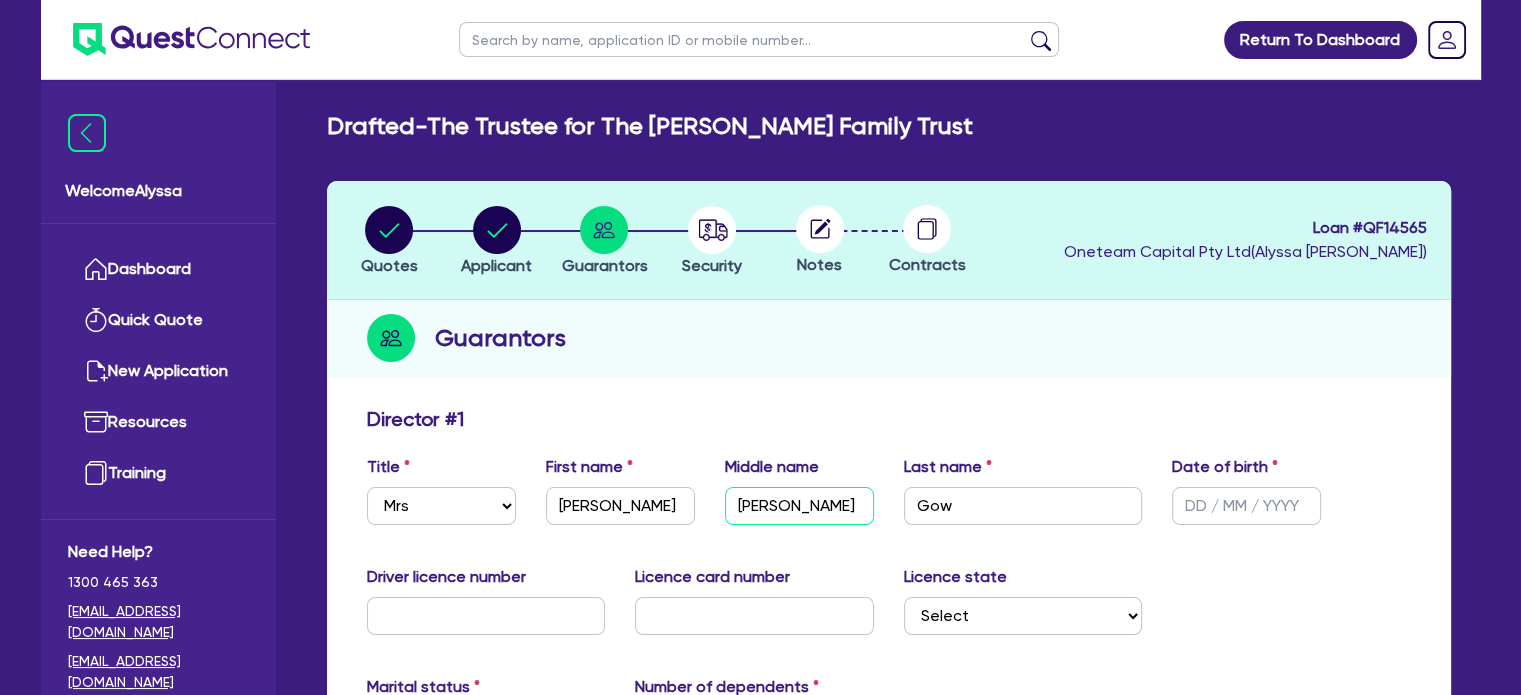 type on "Elise" 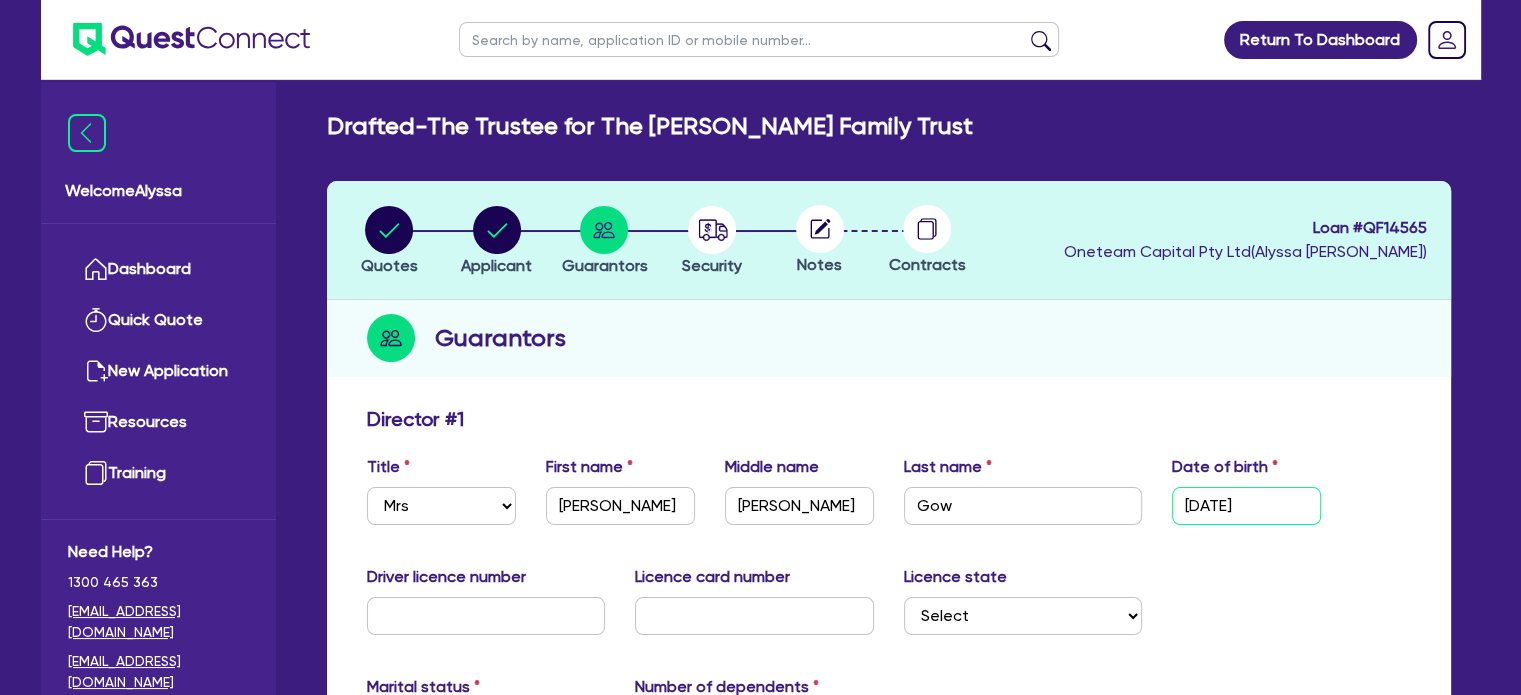 type on "18/11/1986" 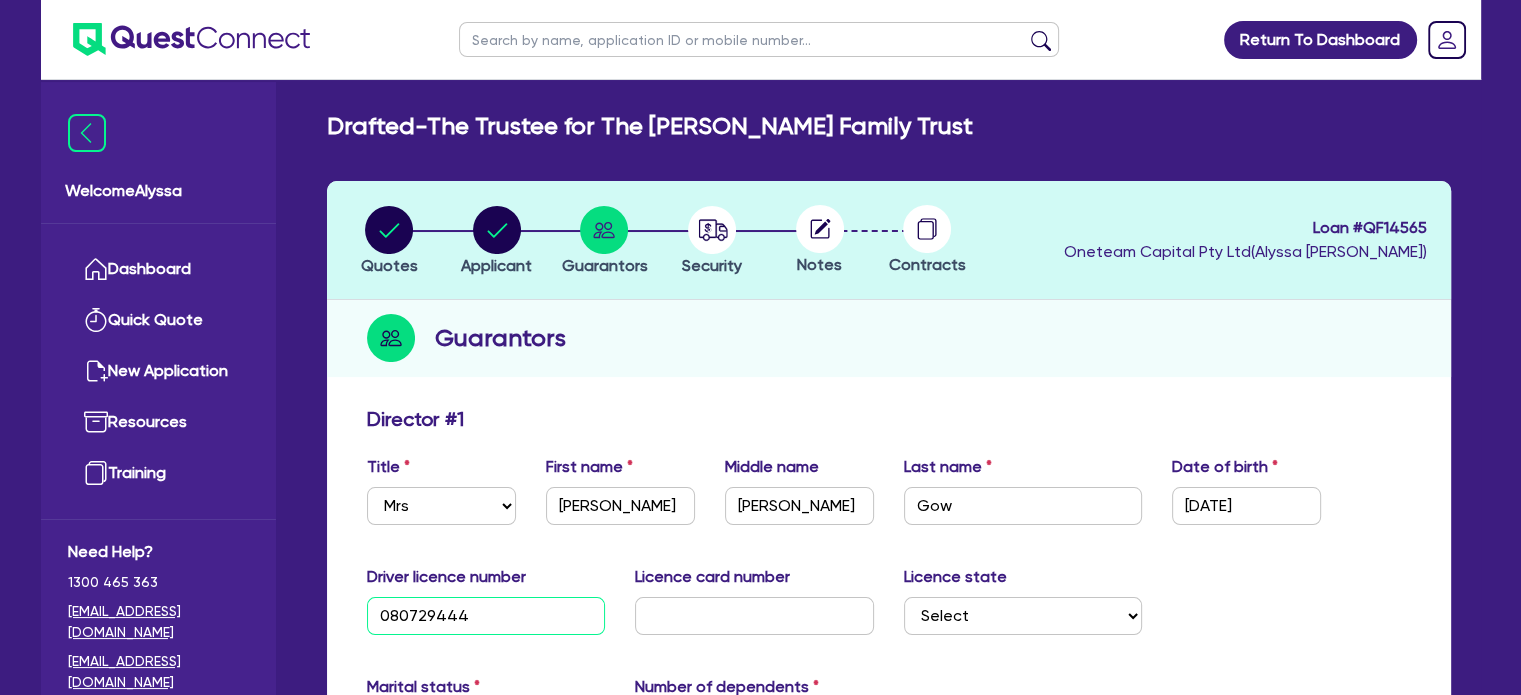 type on "080729444" 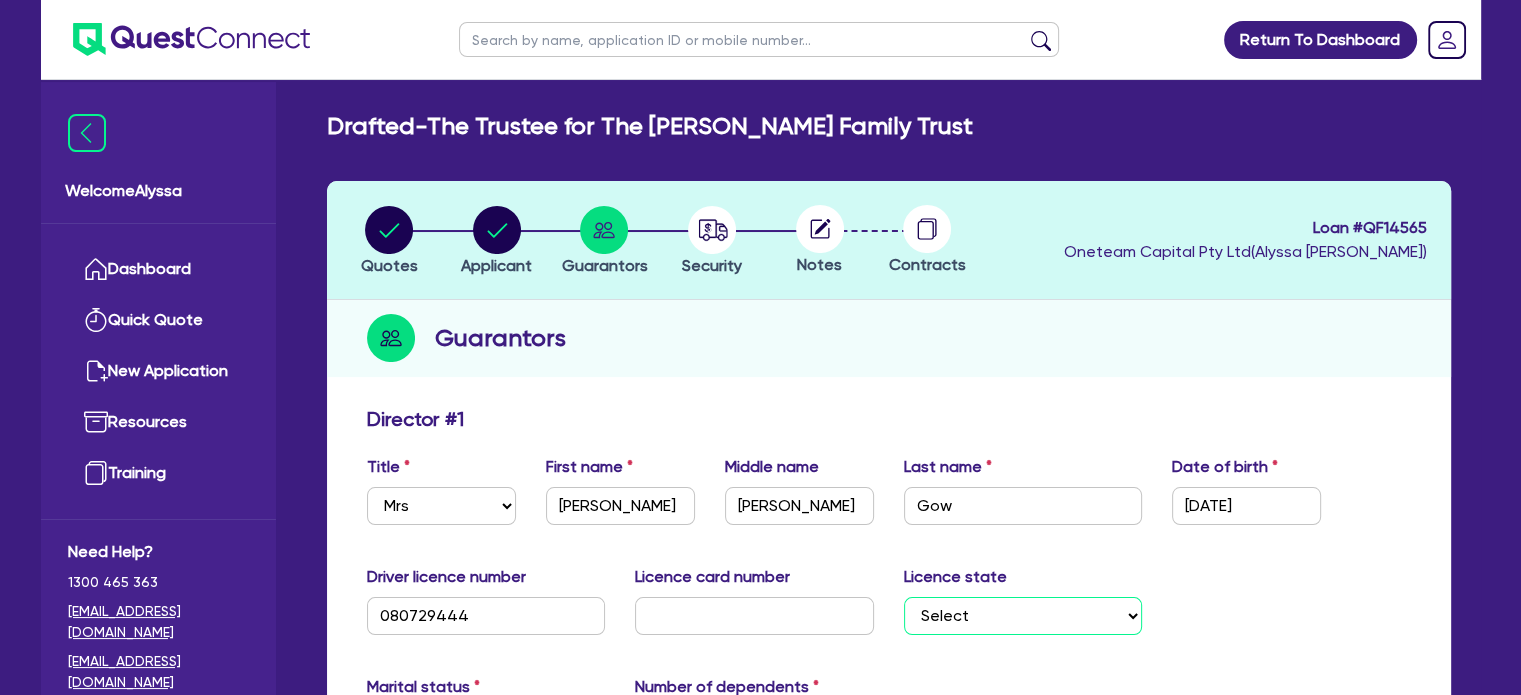 click on "Select NSW VIC QLD TAS ACT SA NT WA" at bounding box center (1023, 616) 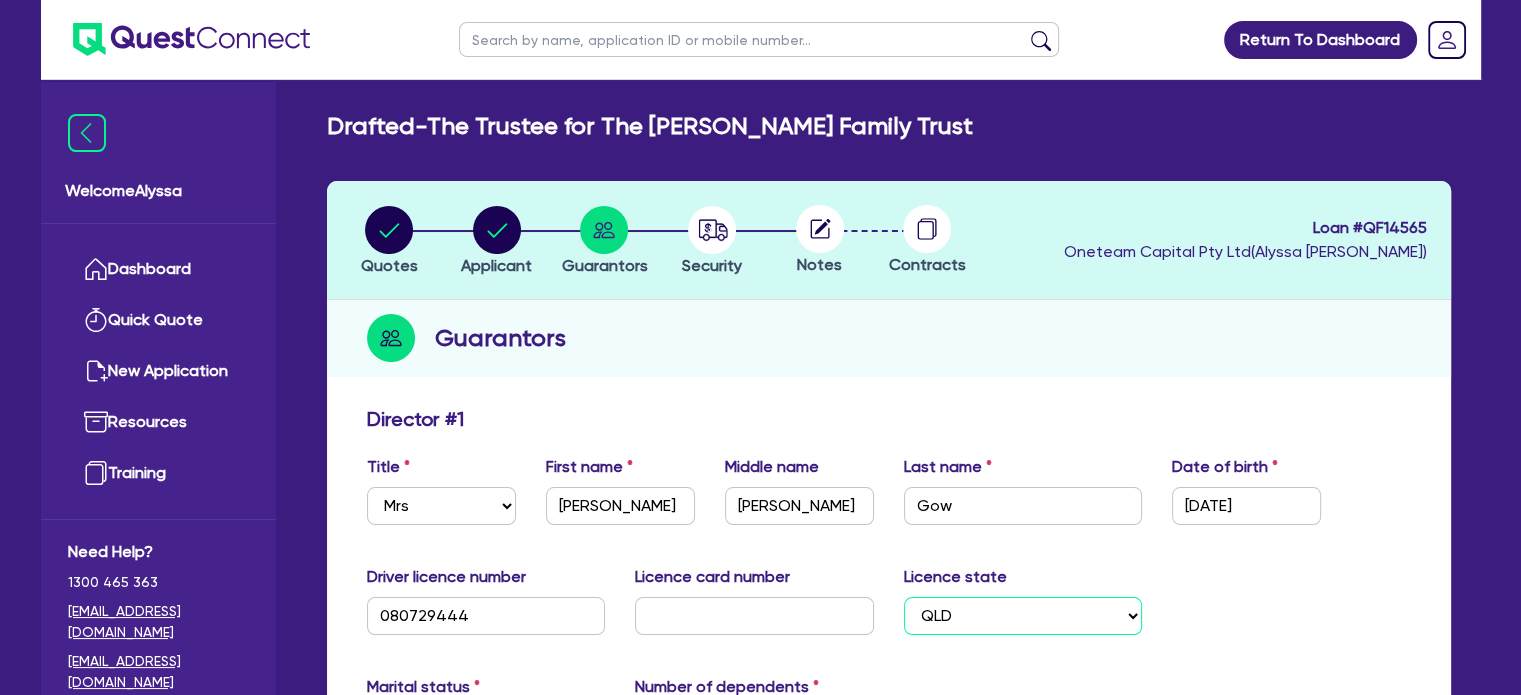 click on "Select NSW VIC QLD TAS ACT SA NT WA" at bounding box center (1023, 616) 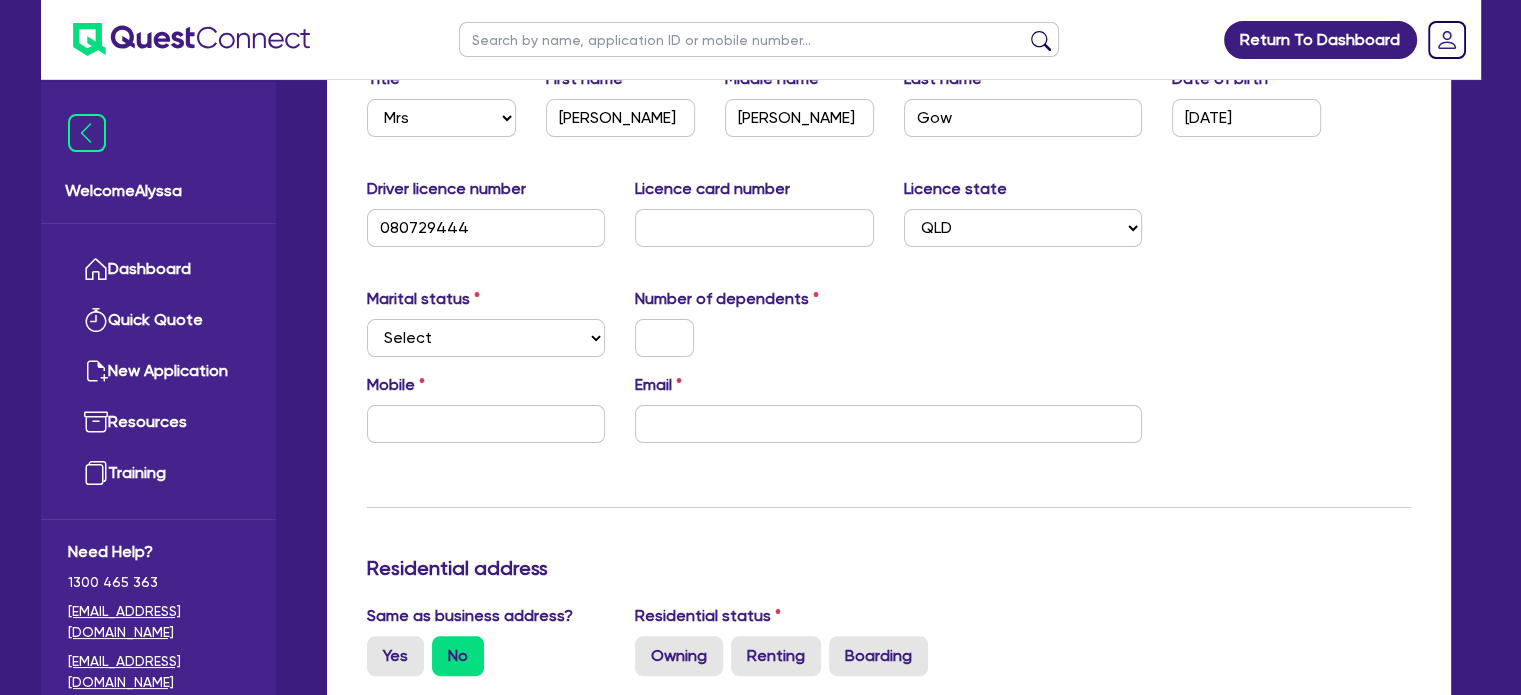 scroll, scrollTop: 390, scrollLeft: 0, axis: vertical 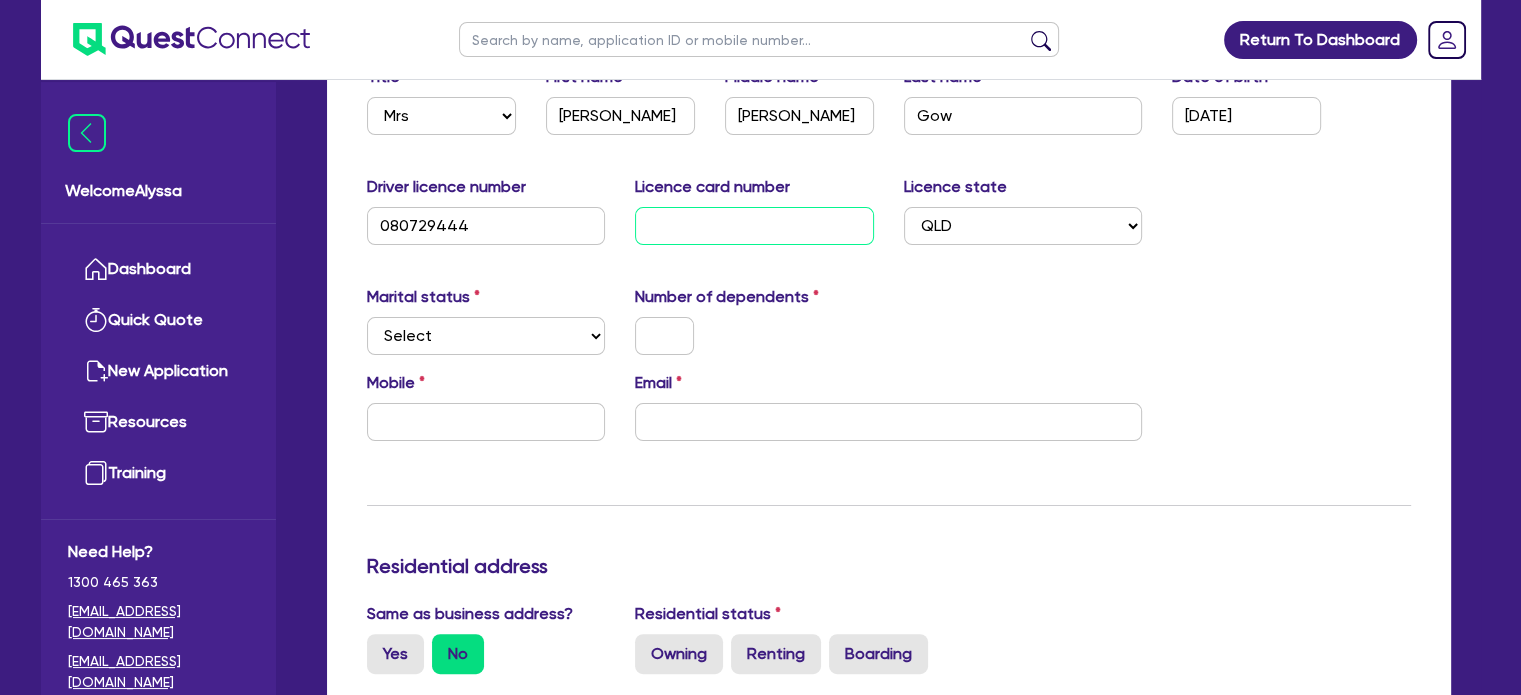click at bounding box center [754, 226] 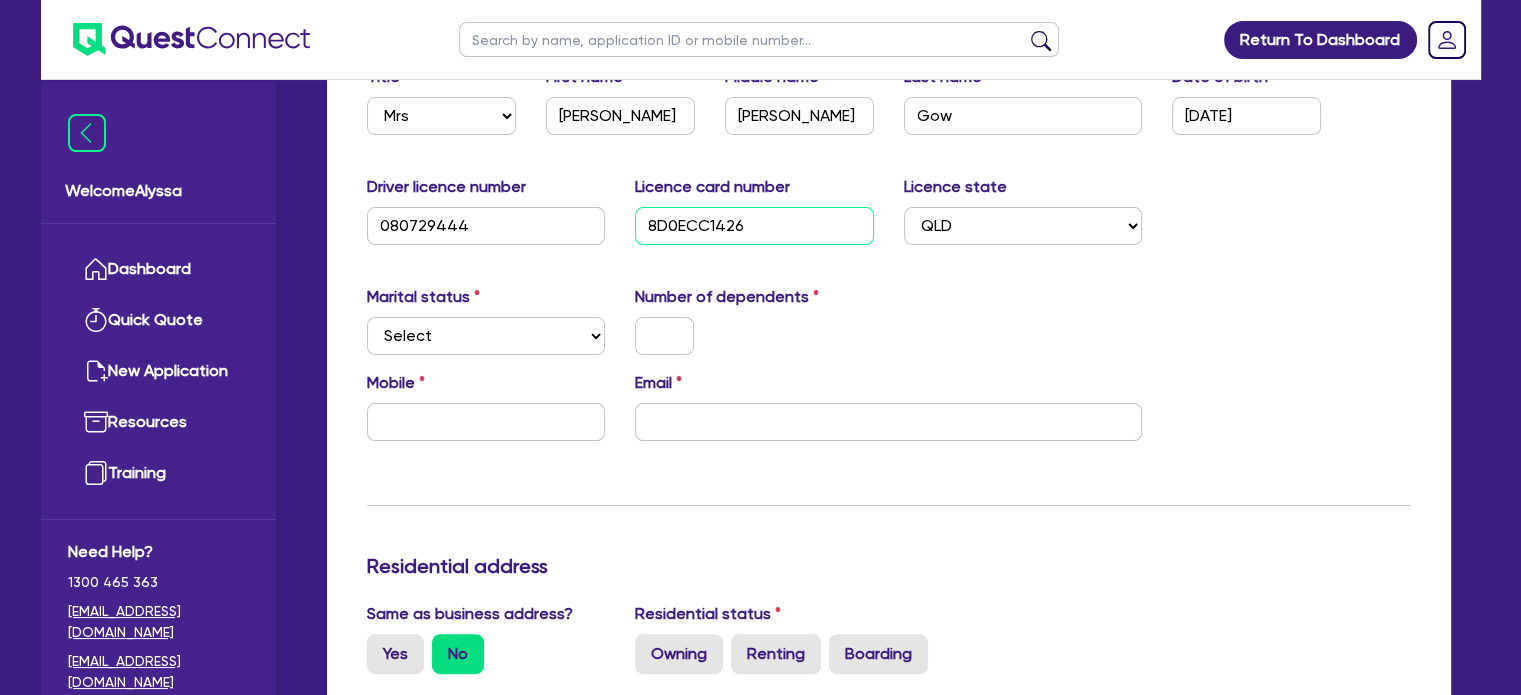 type on "8D0ECC1426" 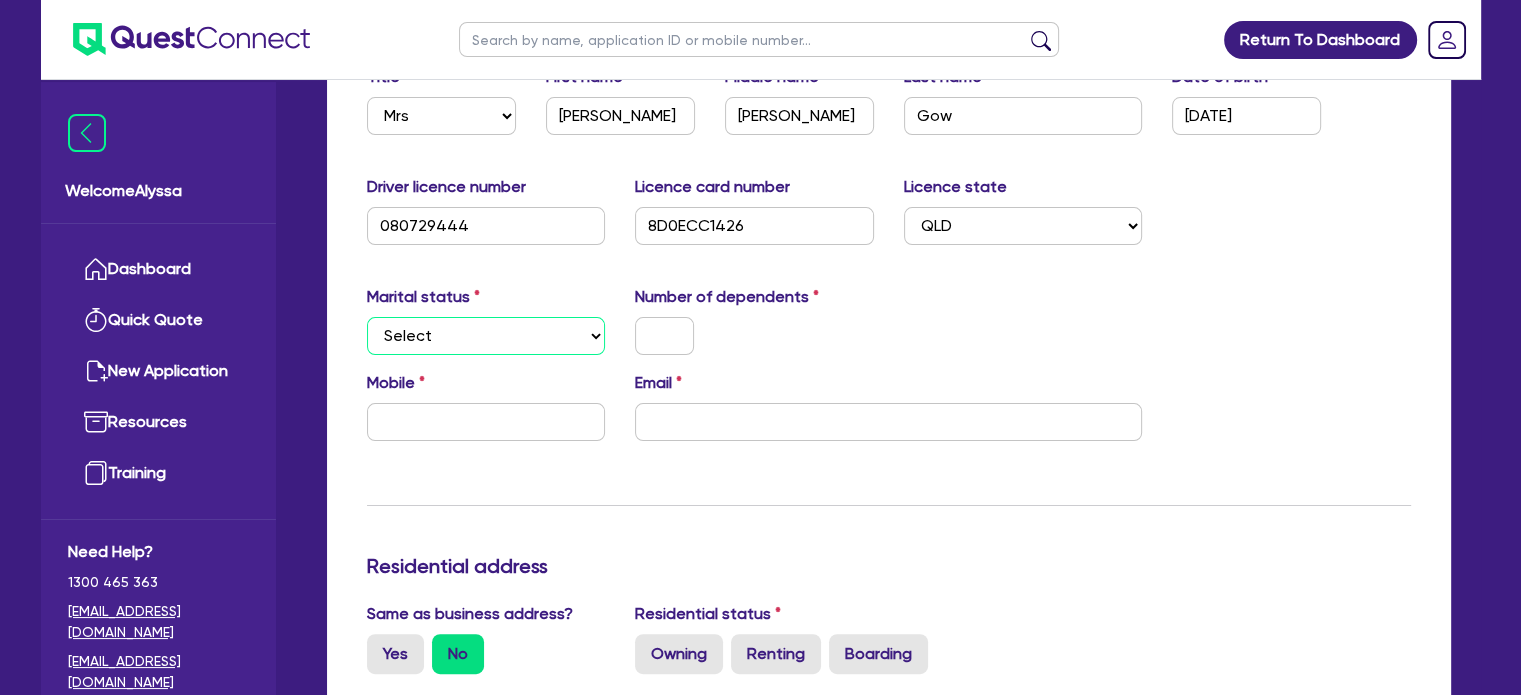 click on "Select Single Married De Facto / Partner" at bounding box center [486, 336] 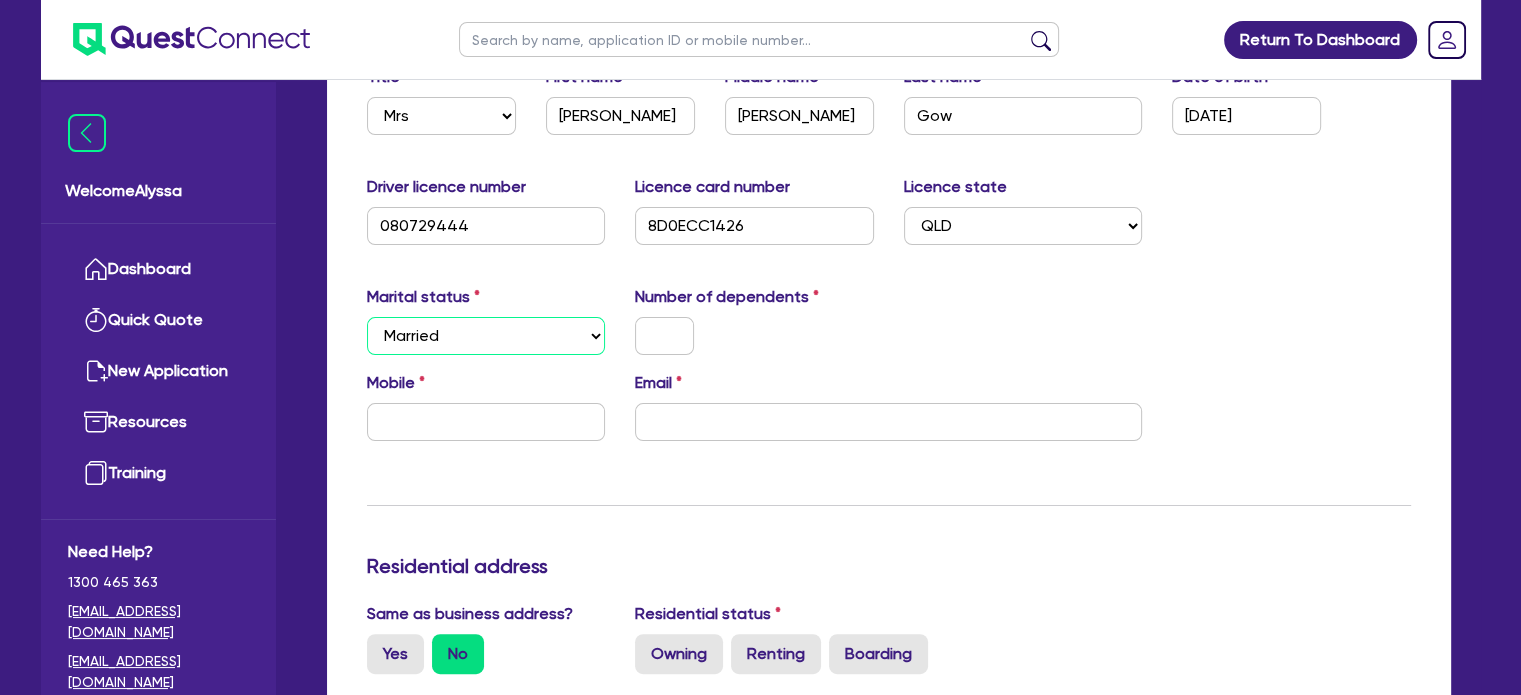 click on "Select Single Married De Facto / Partner" at bounding box center (486, 336) 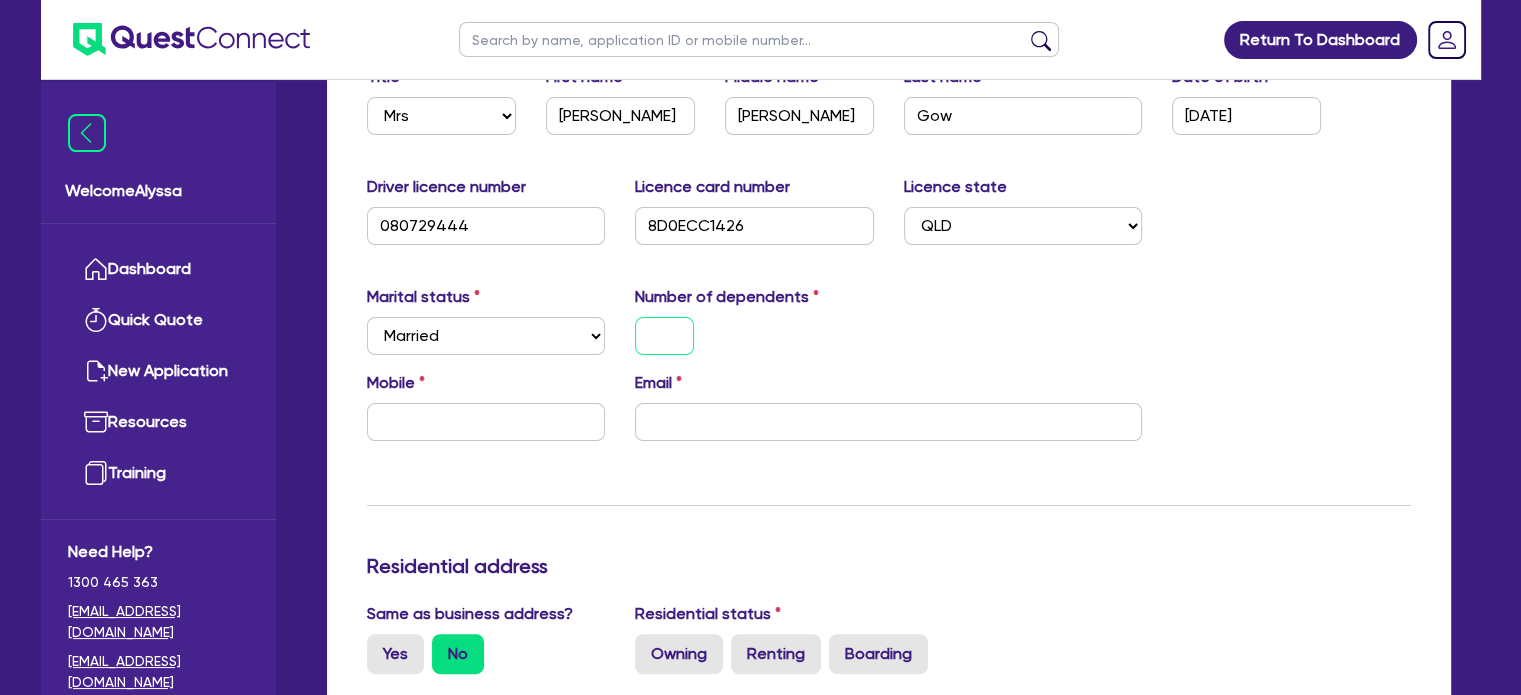 click at bounding box center (664, 336) 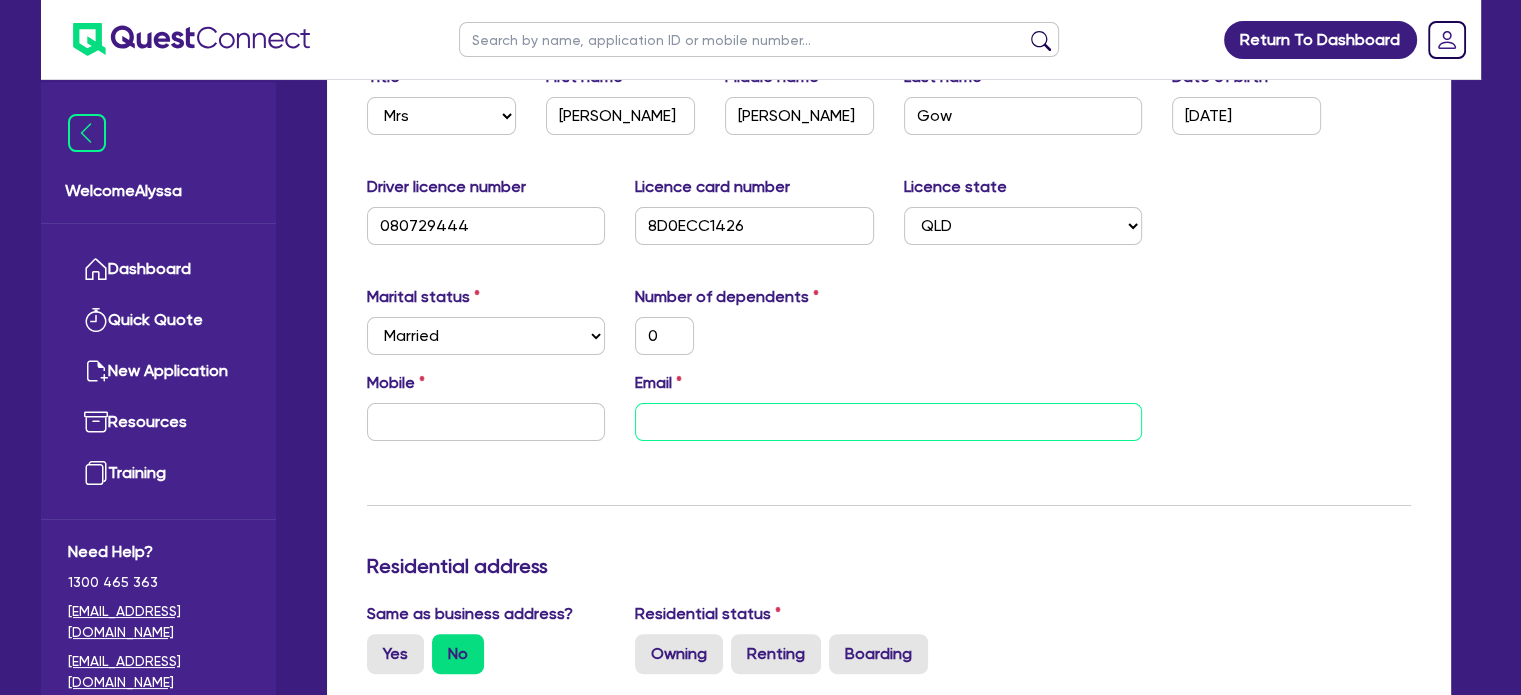 click at bounding box center (888, 422) 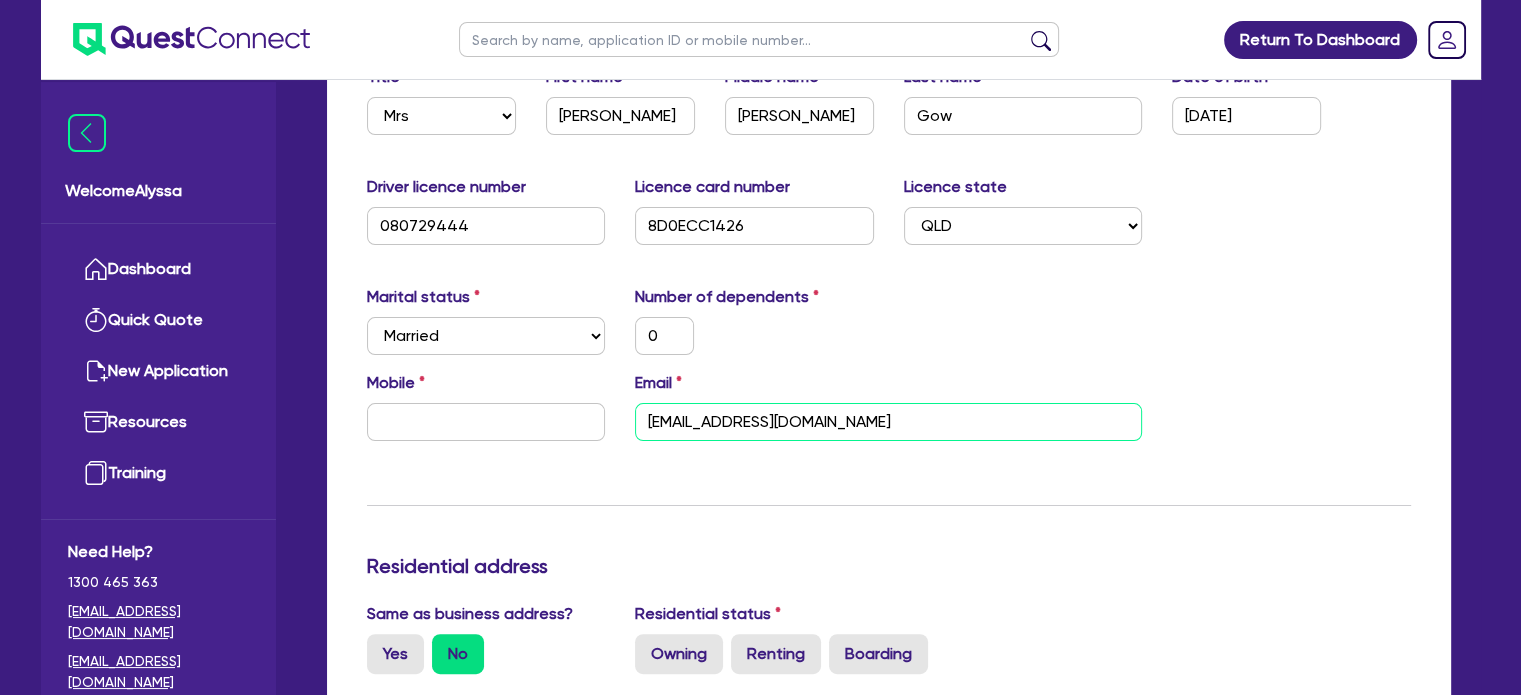 type on "admin@emergeaesthetics.com.au" 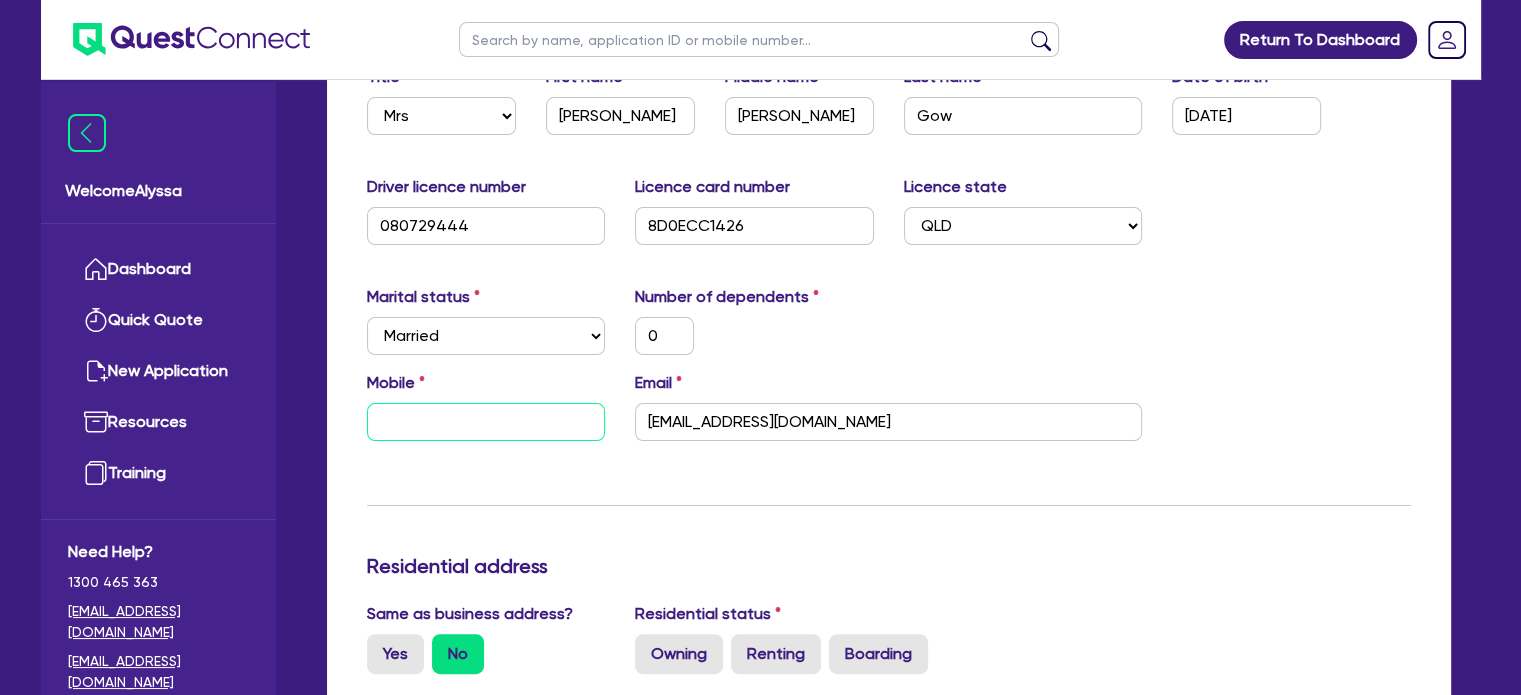 click at bounding box center (486, 422) 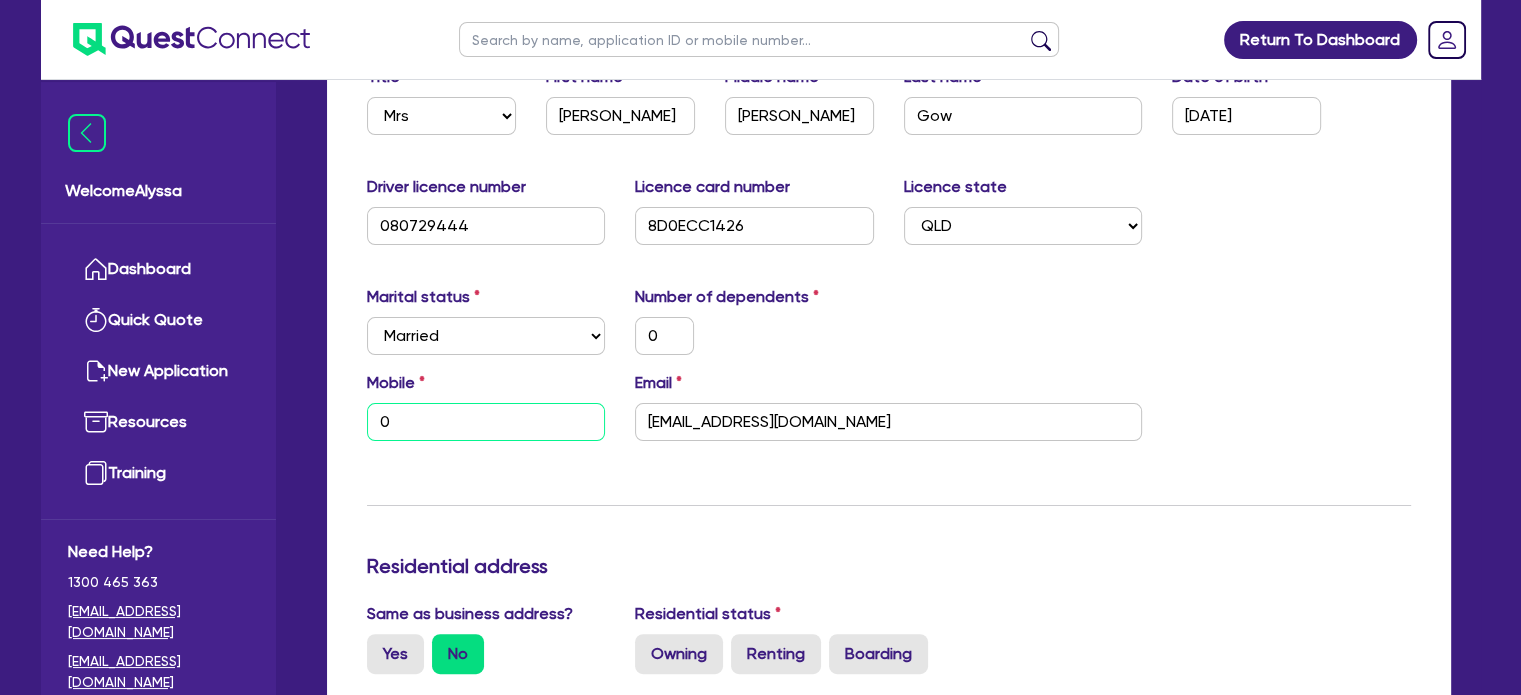 paste on "417 719 425" 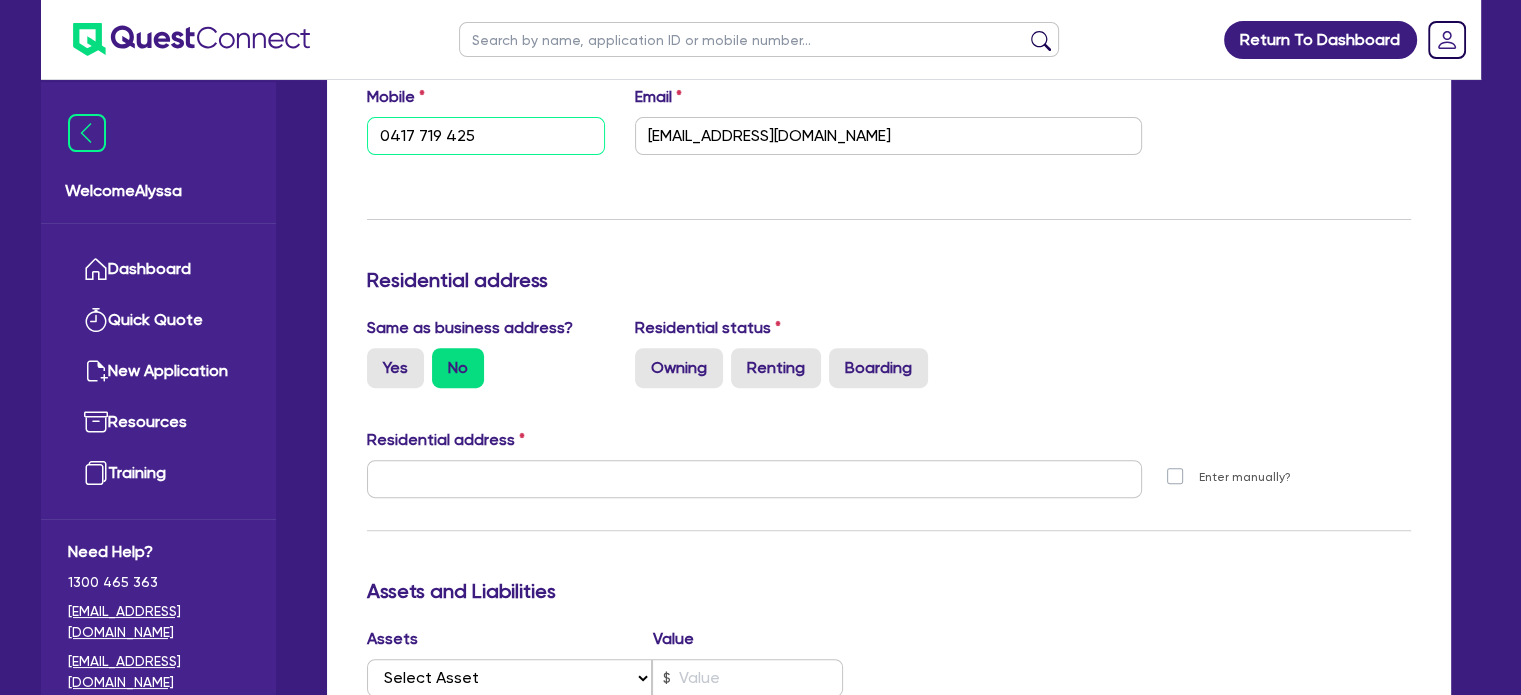 scroll, scrollTop: 679, scrollLeft: 0, axis: vertical 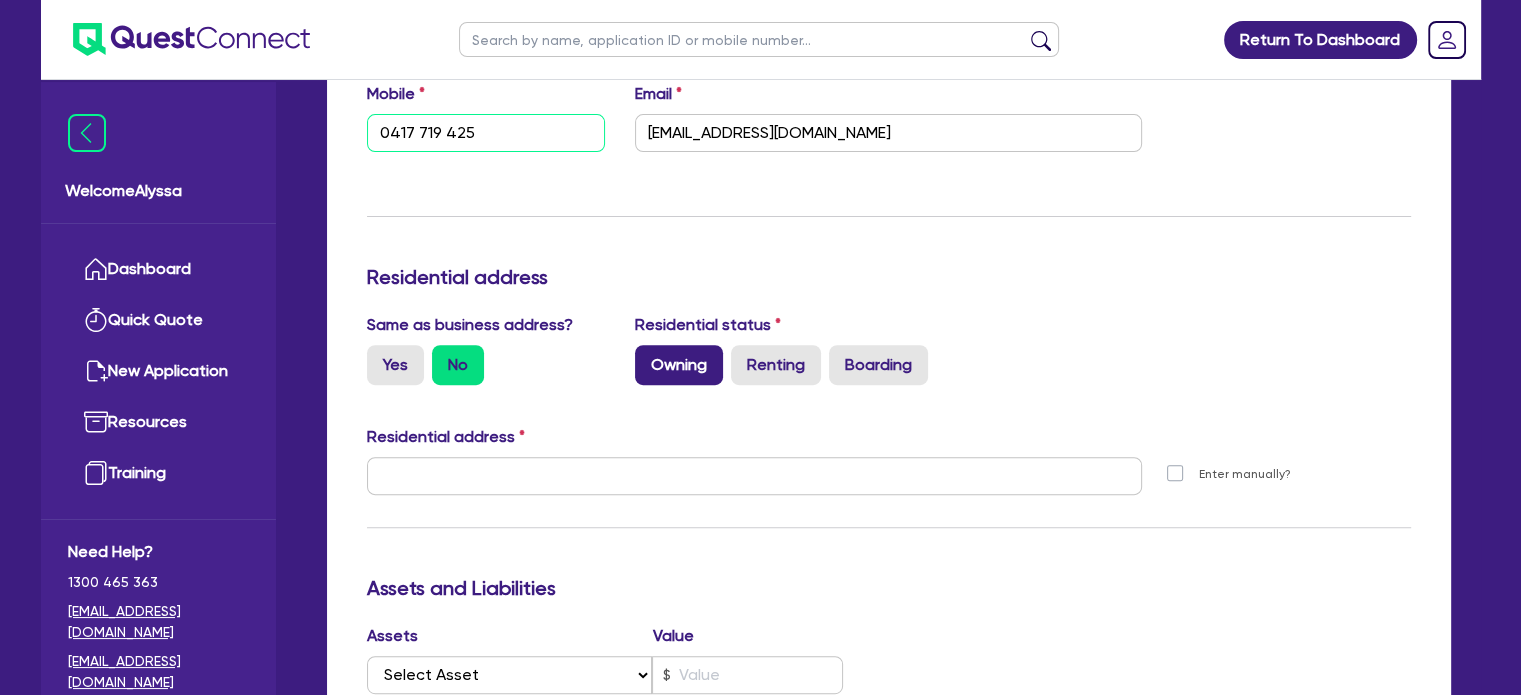type on "0417 719 425" 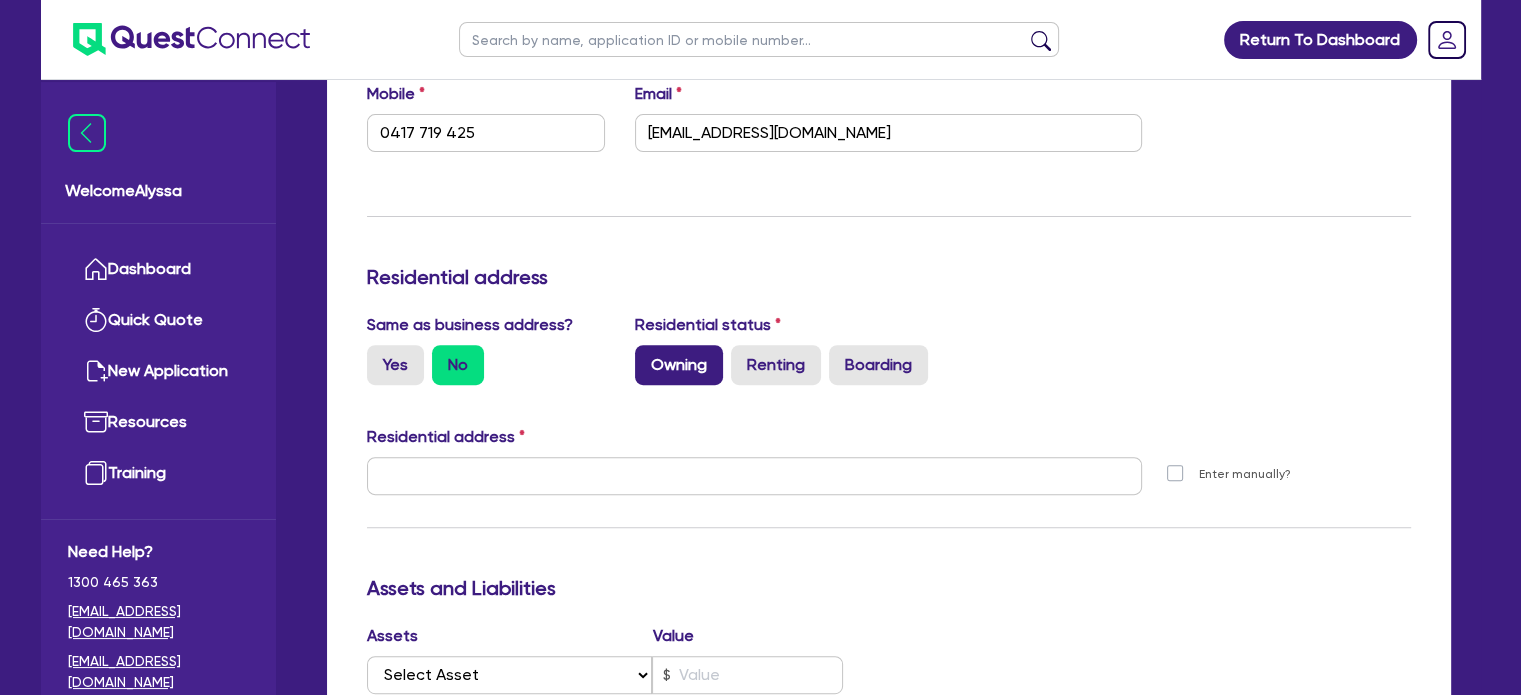 click on "Owning" at bounding box center [679, 365] 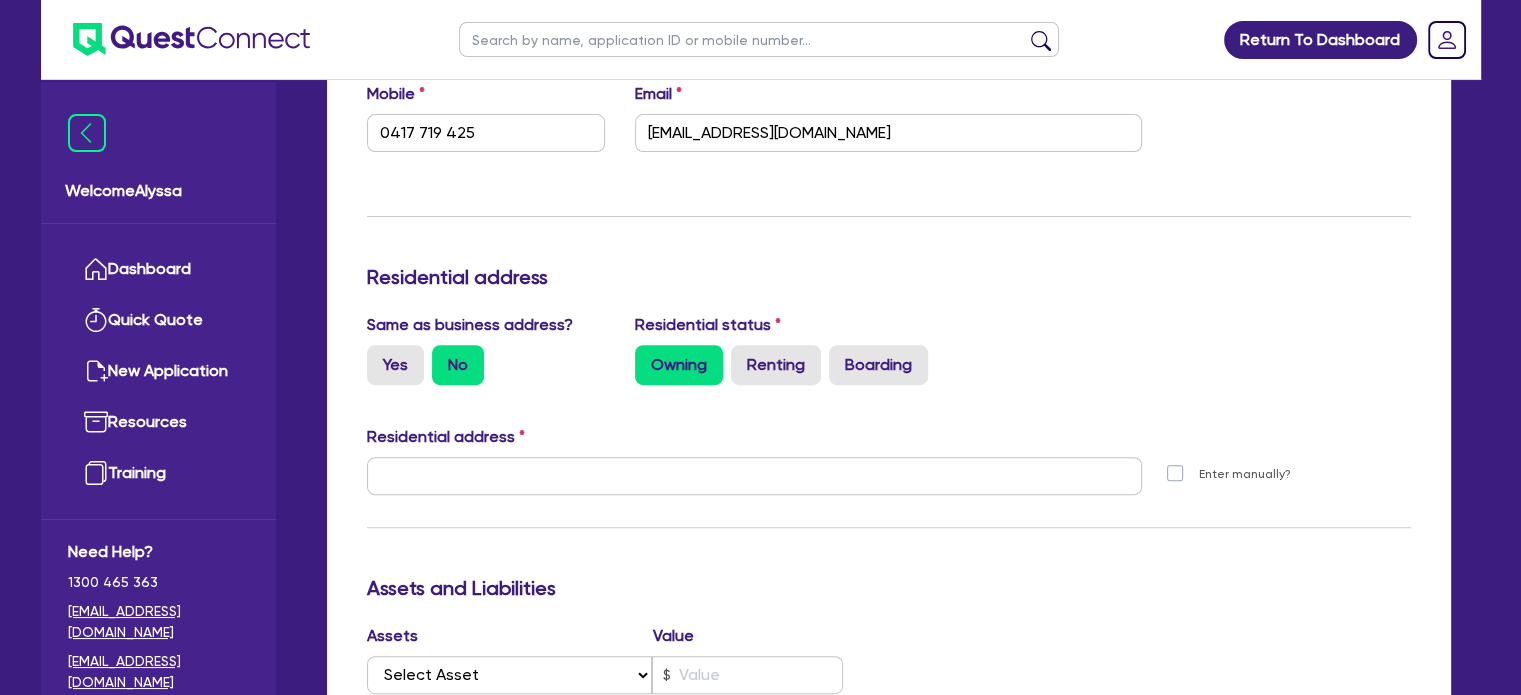 type on "0" 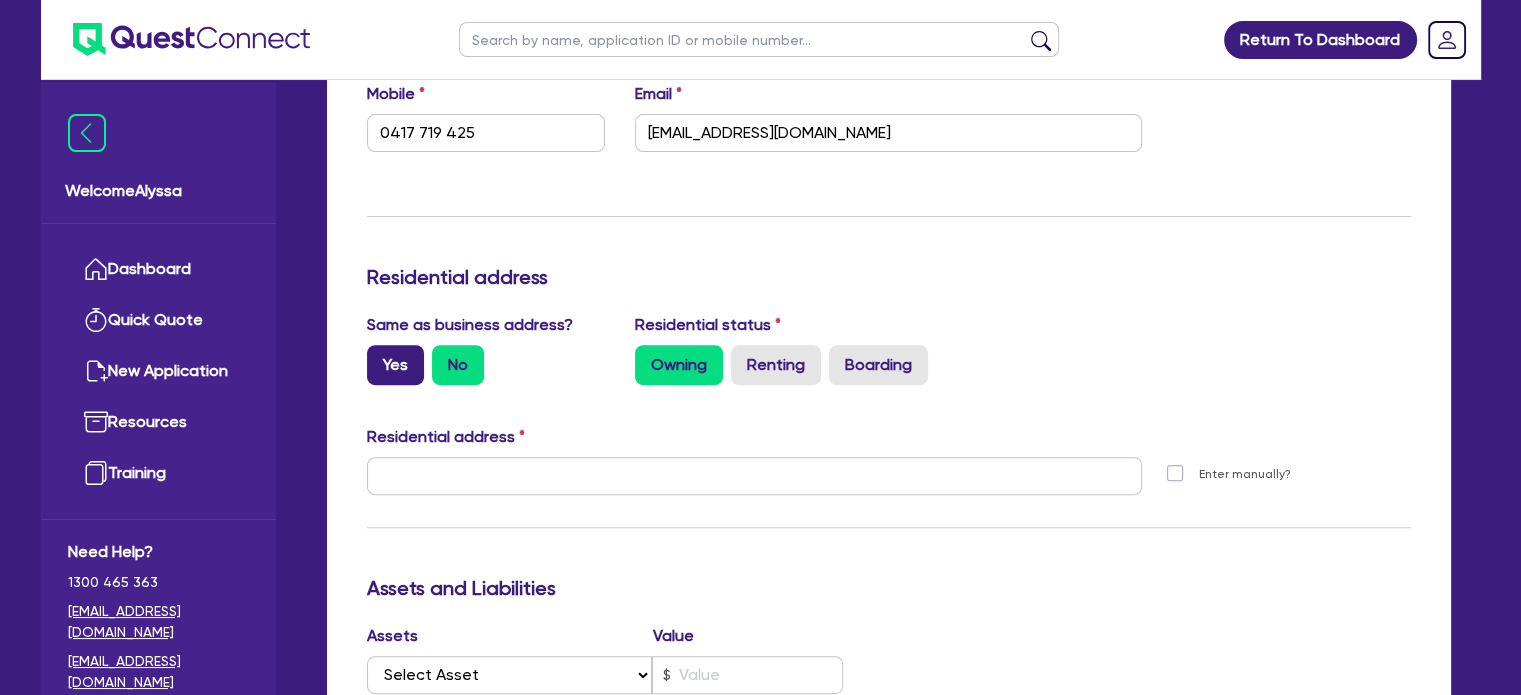 click on "Yes" at bounding box center (395, 365) 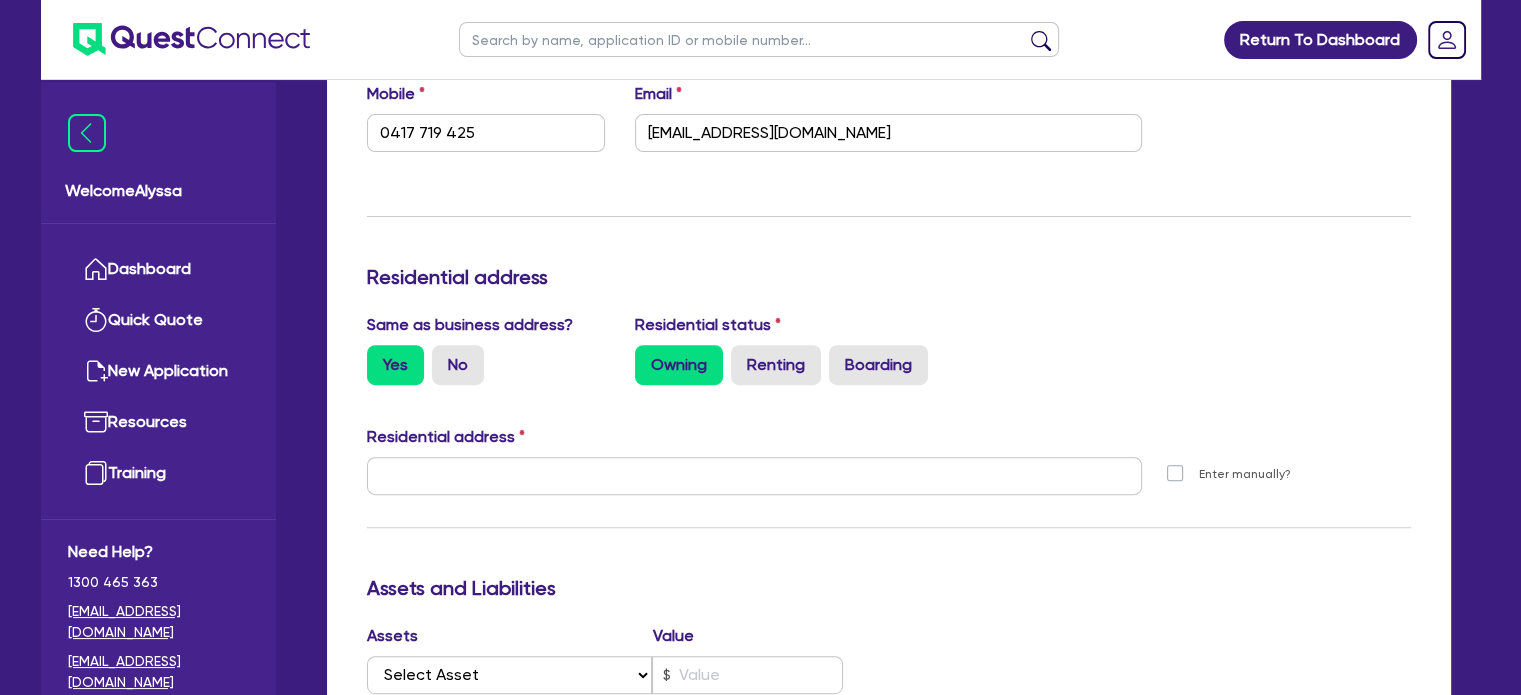 type on "0" 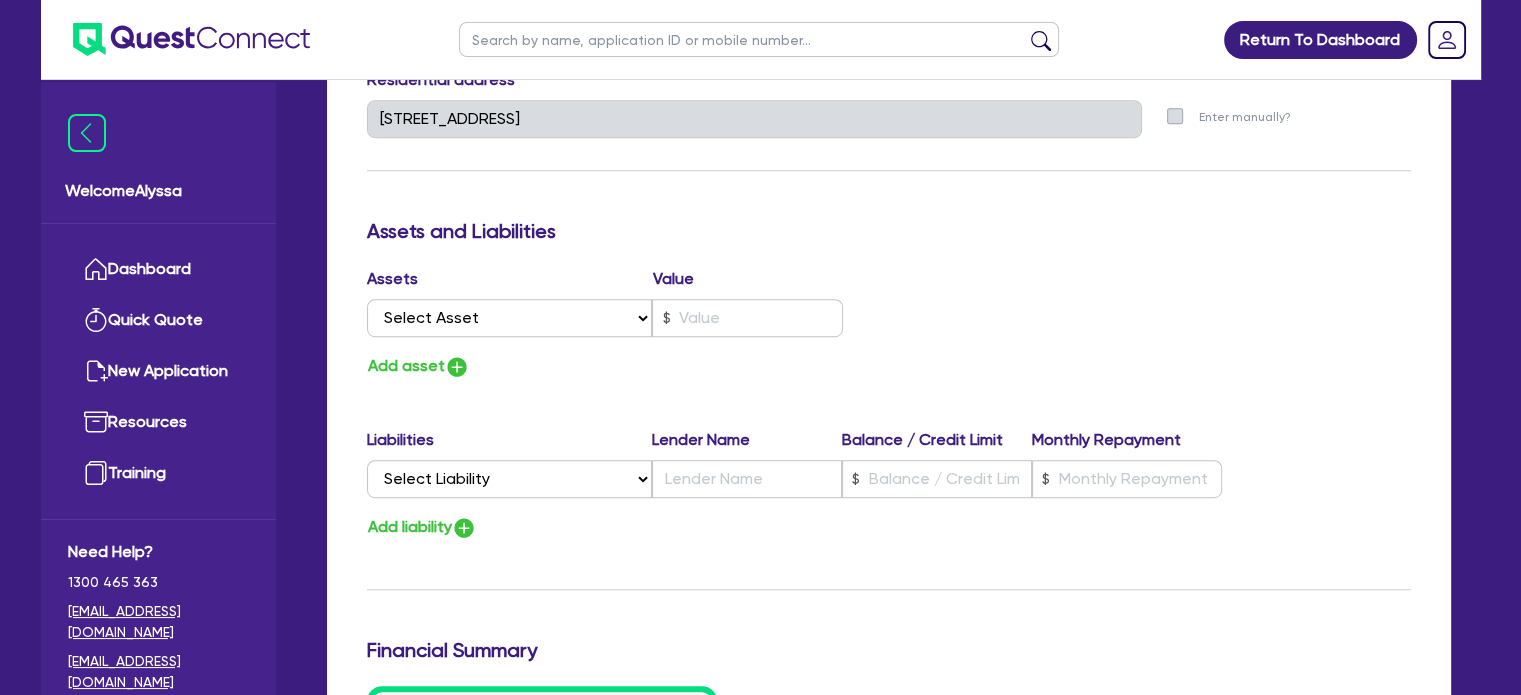 scroll, scrollTop: 1040, scrollLeft: 0, axis: vertical 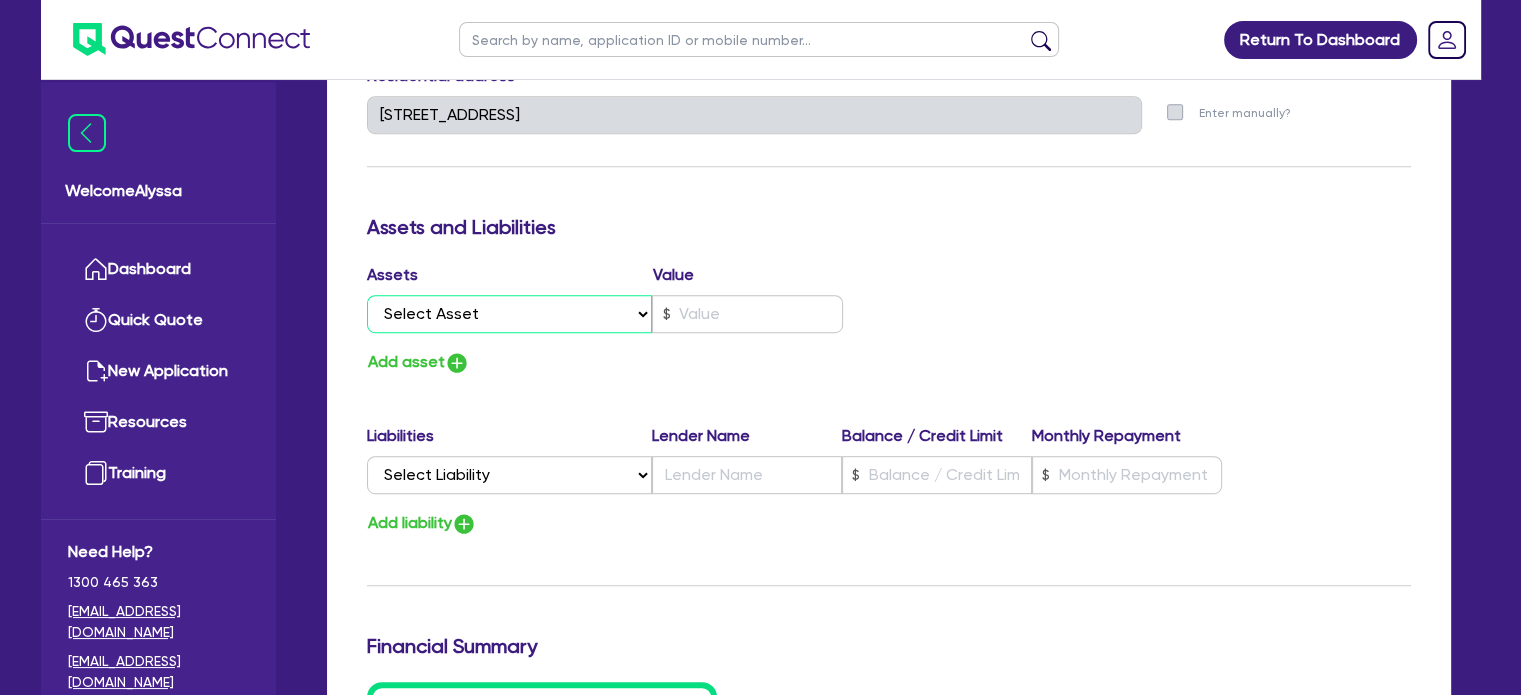 click on "Select Asset Cash Property Investment property Vehicle Truck Trailer Equipment Household & personal asset Other asset" at bounding box center [510, 314] 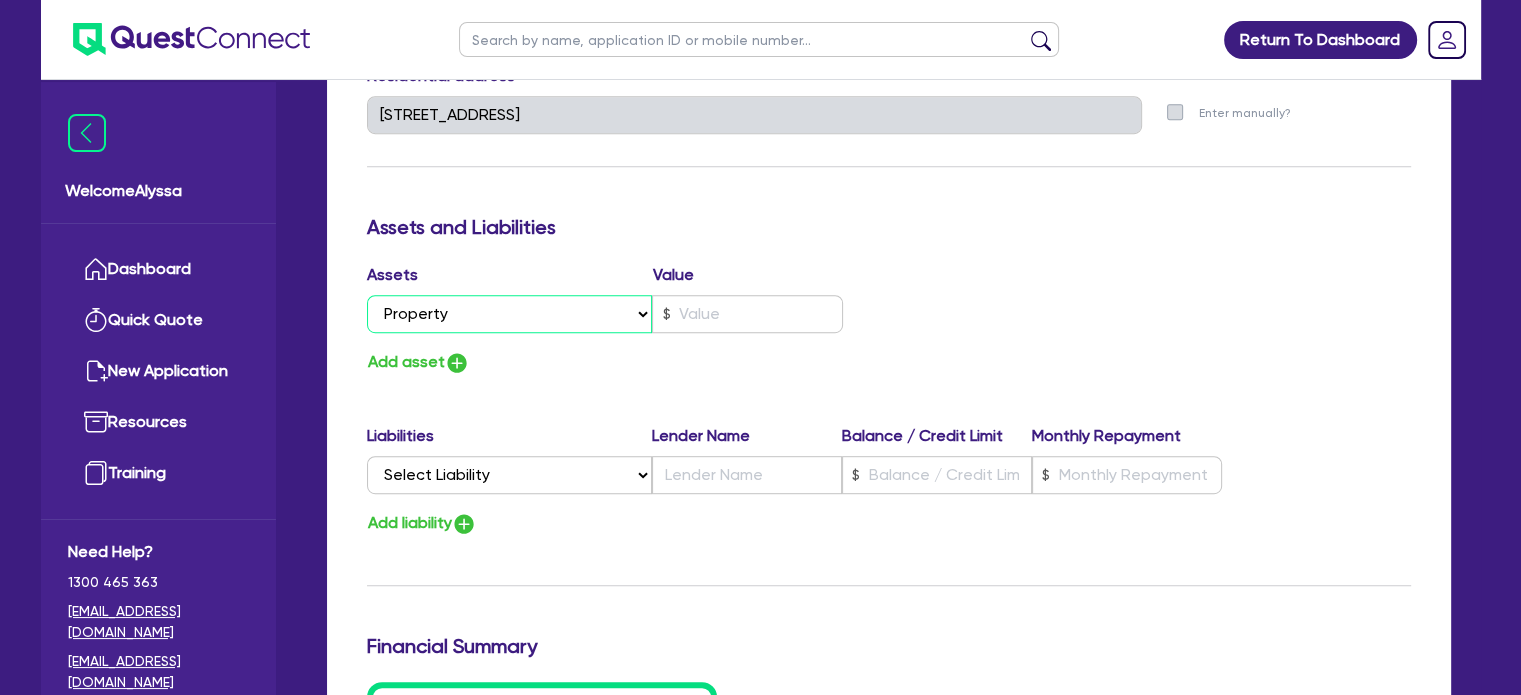 click on "Select Asset Cash Property Investment property Vehicle Truck Trailer Equipment Household & personal asset Other asset" at bounding box center (510, 314) 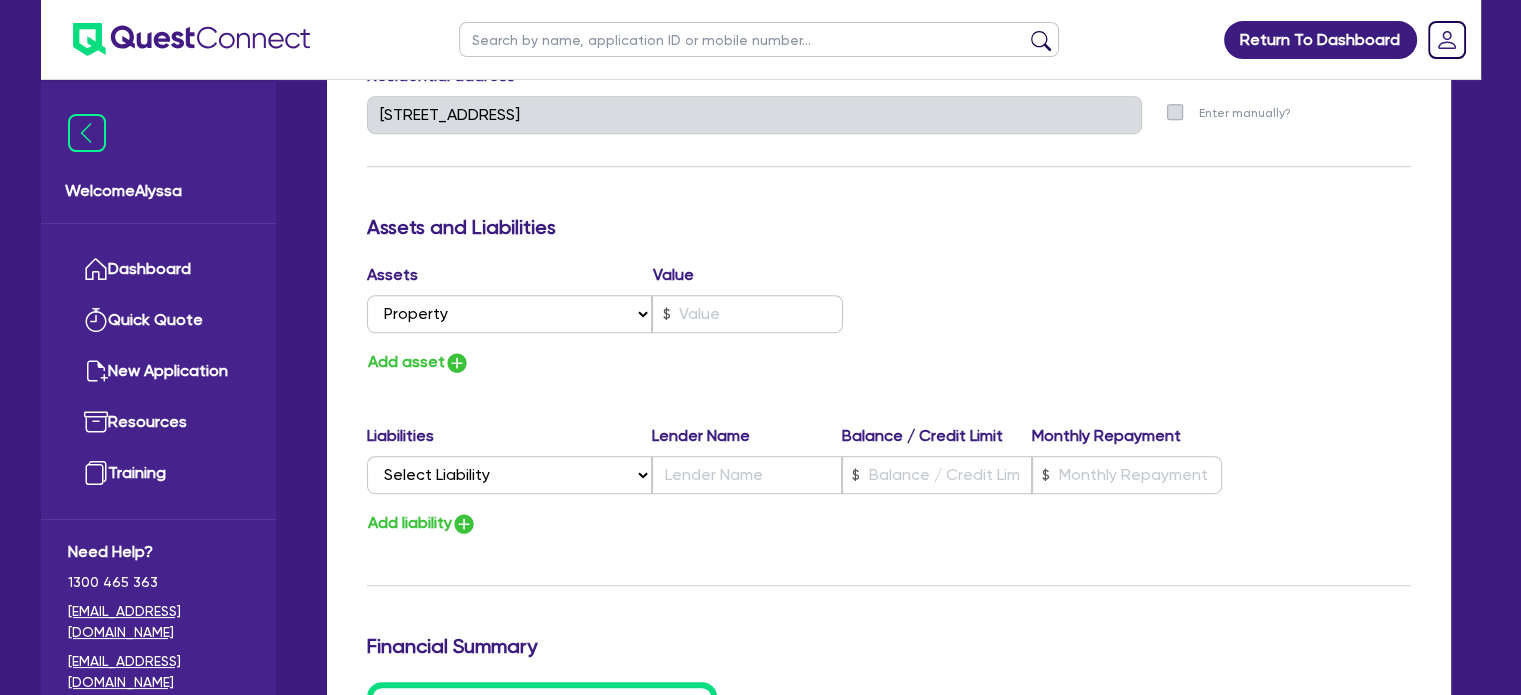 click on "[STREET_ADDRESS]" at bounding box center (755, 123) 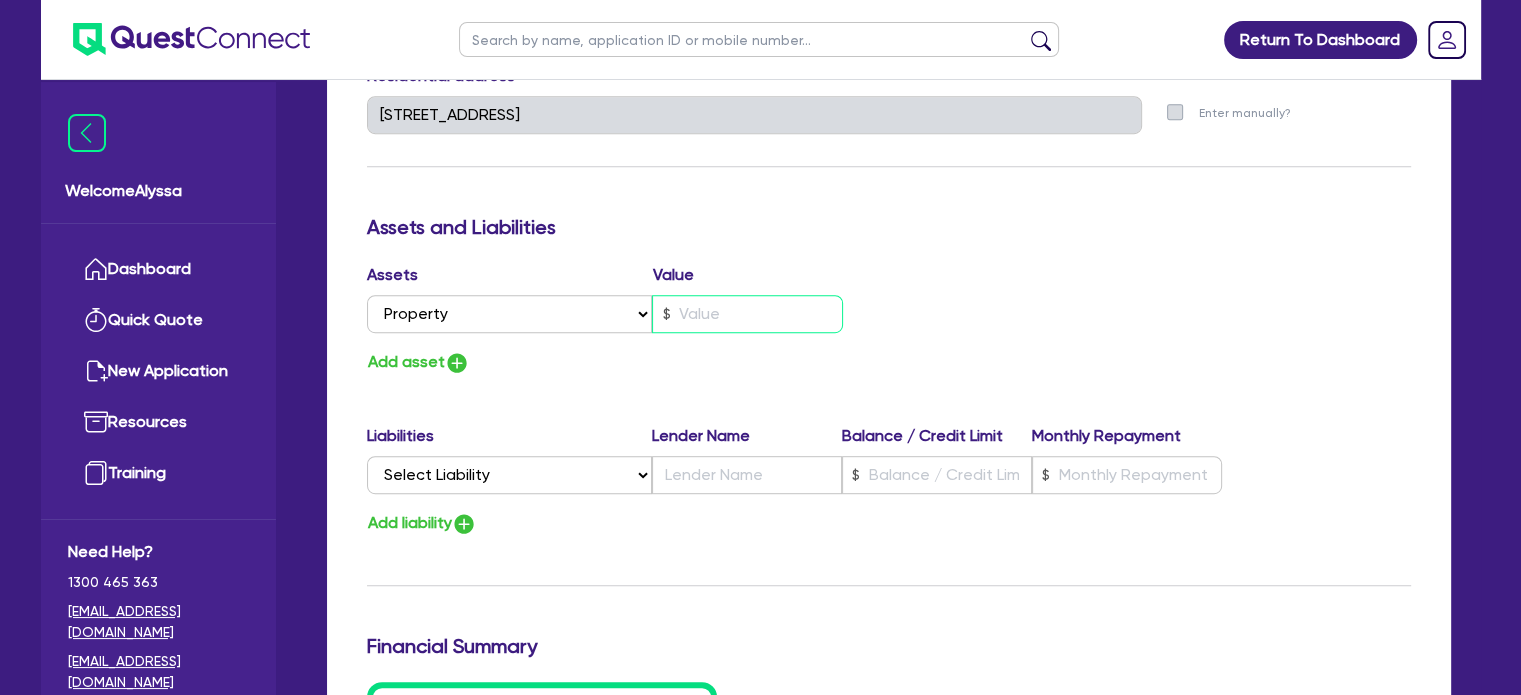click at bounding box center [747, 314] 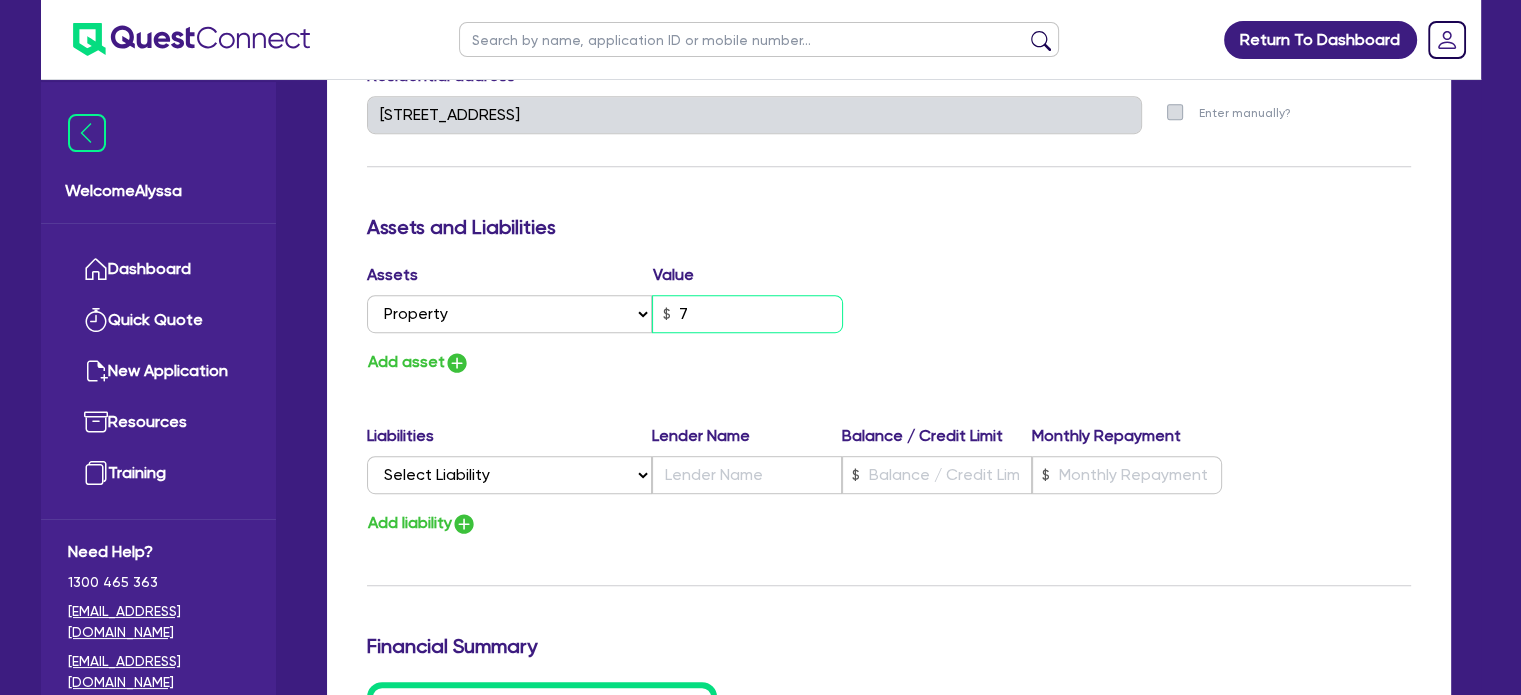 type on "0" 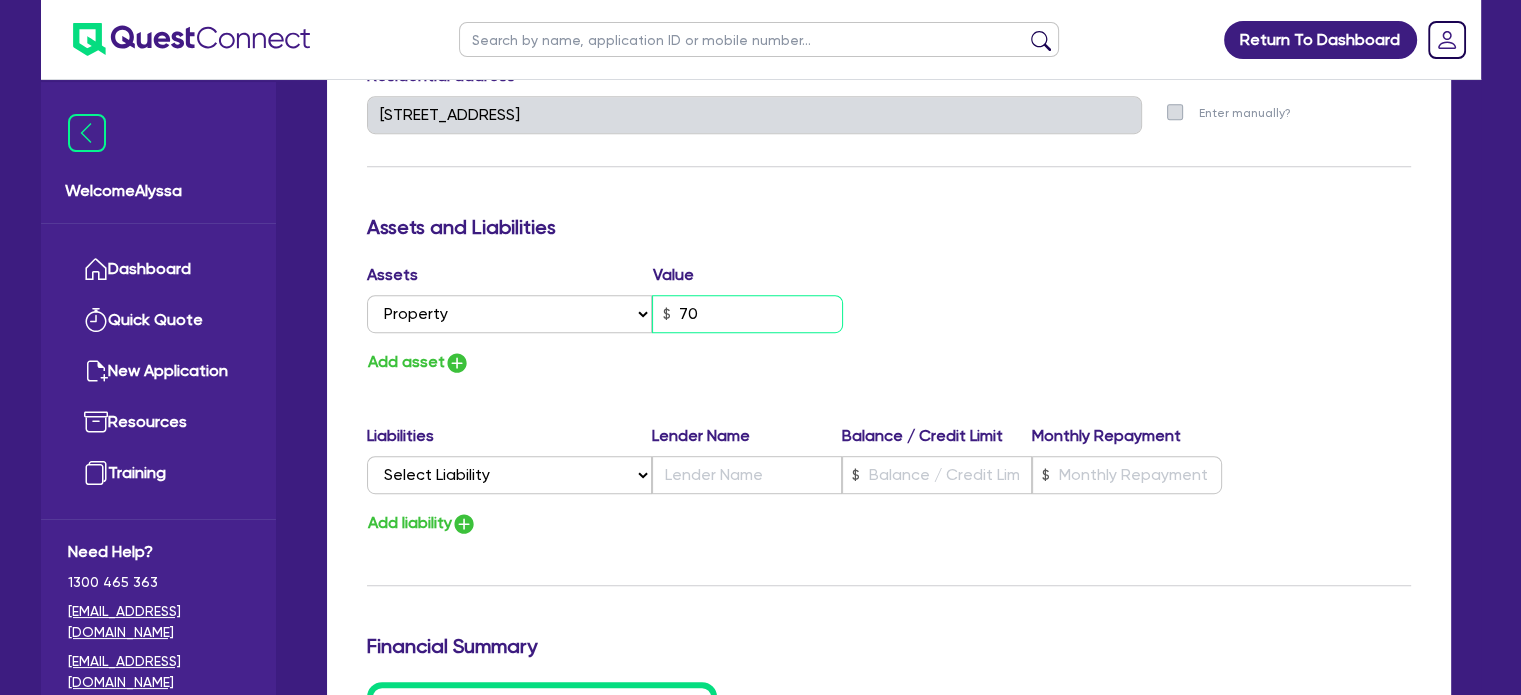 type on "0" 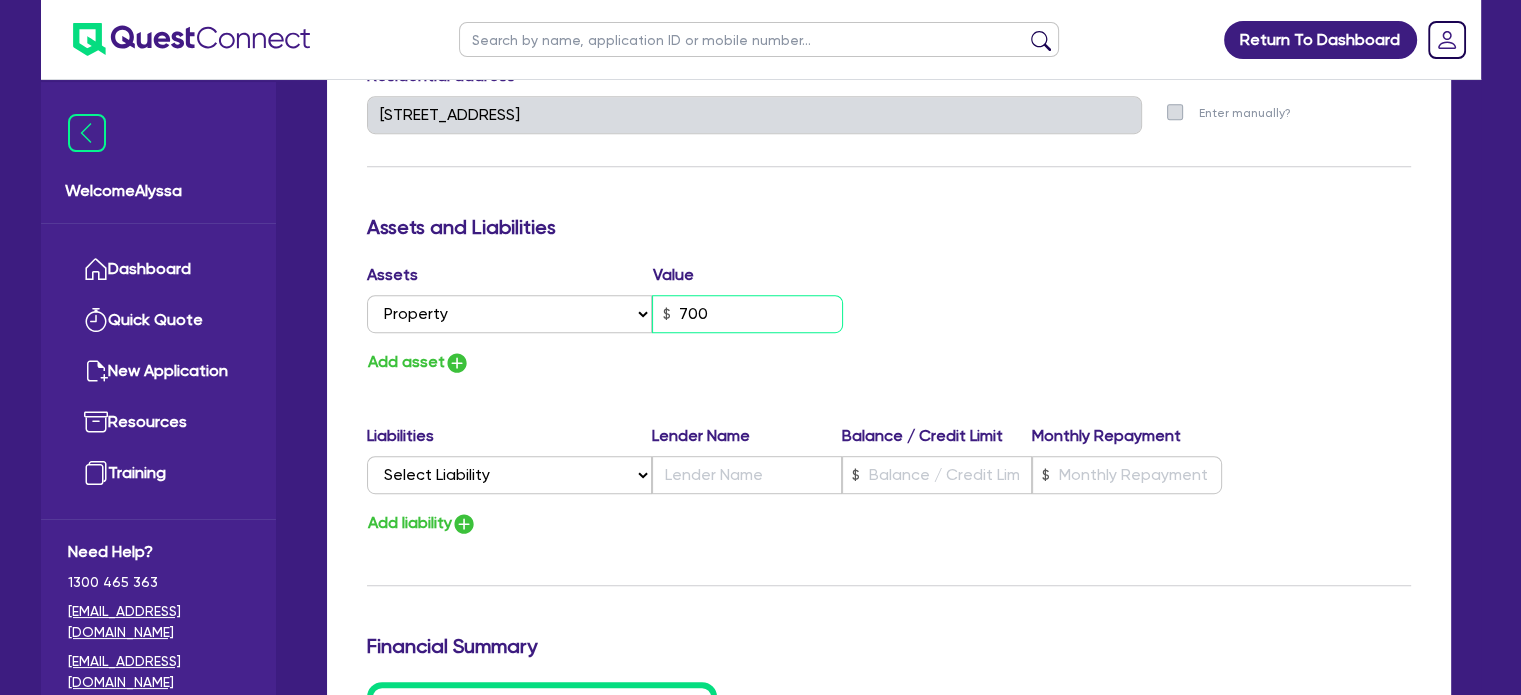 type on "0" 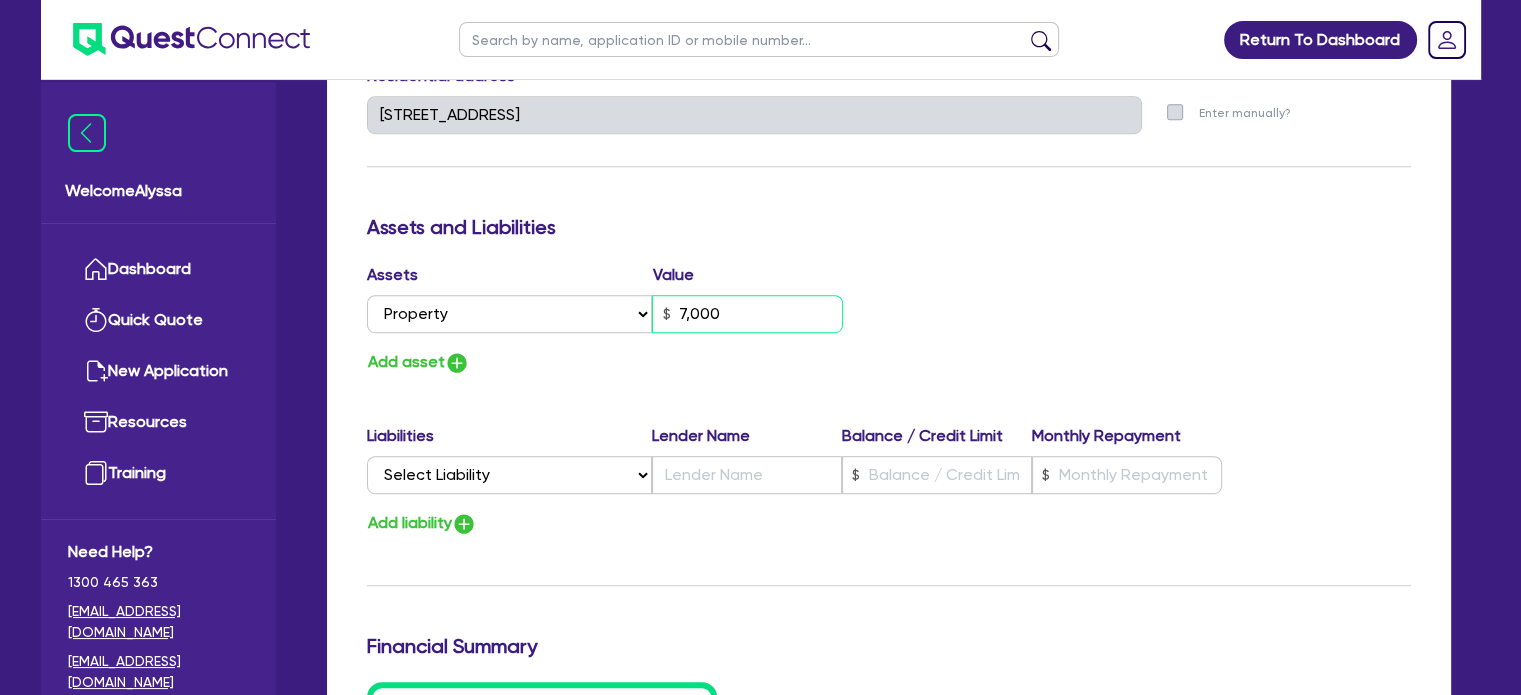 type on "0" 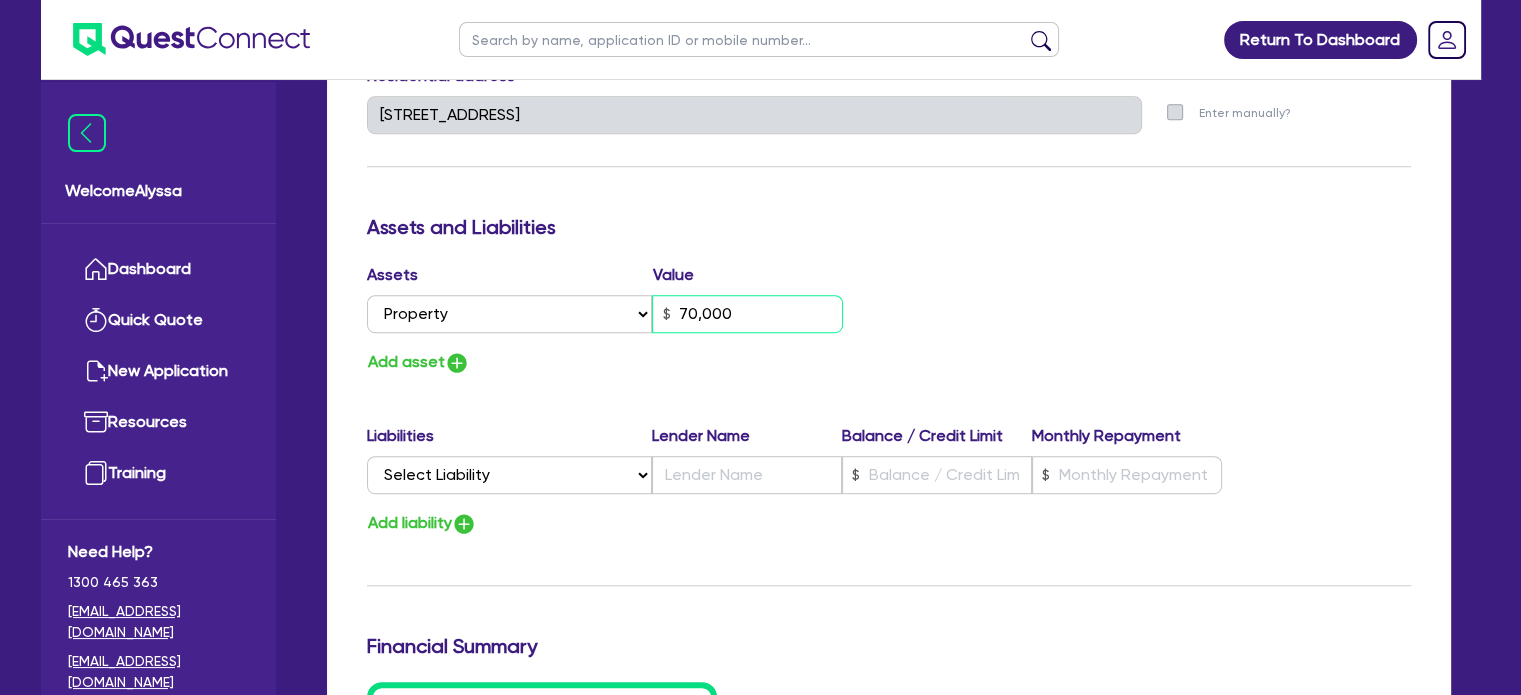 type on "0" 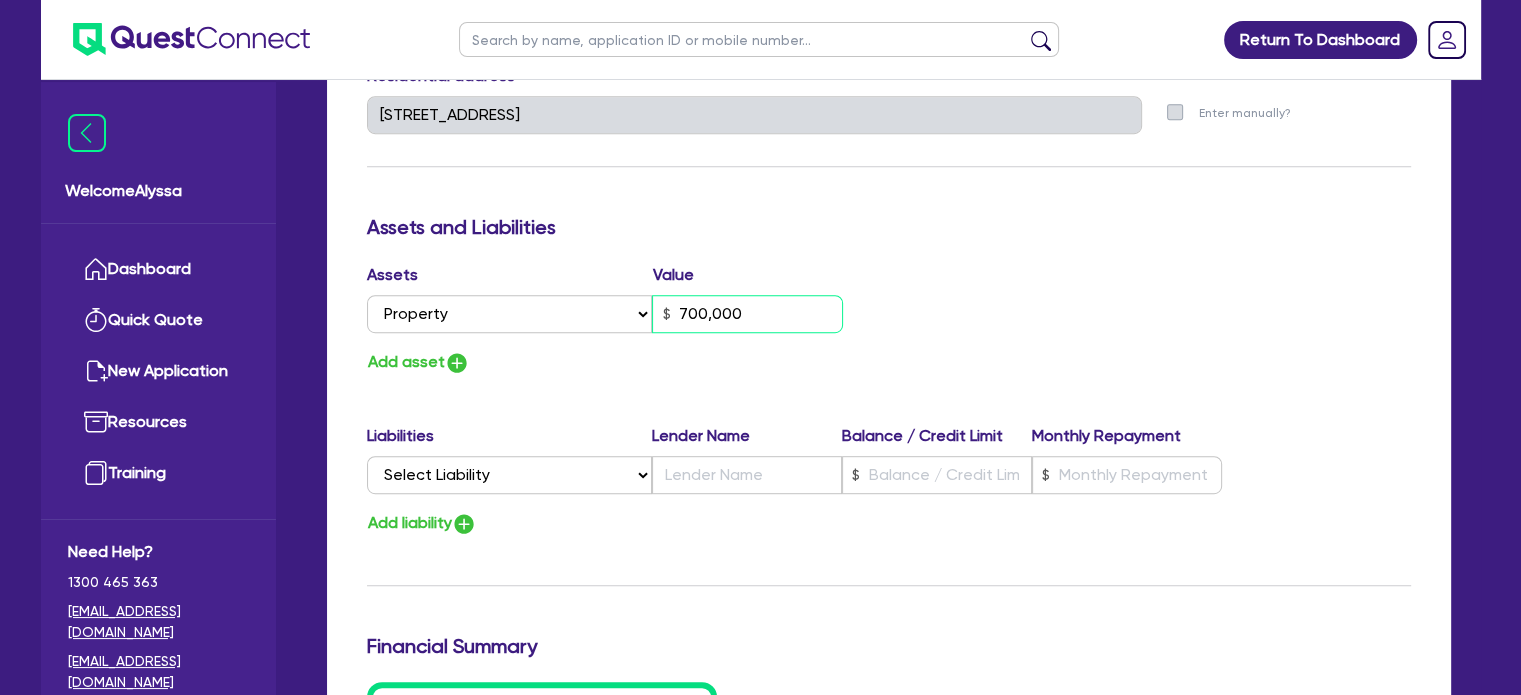 type on "700,000" 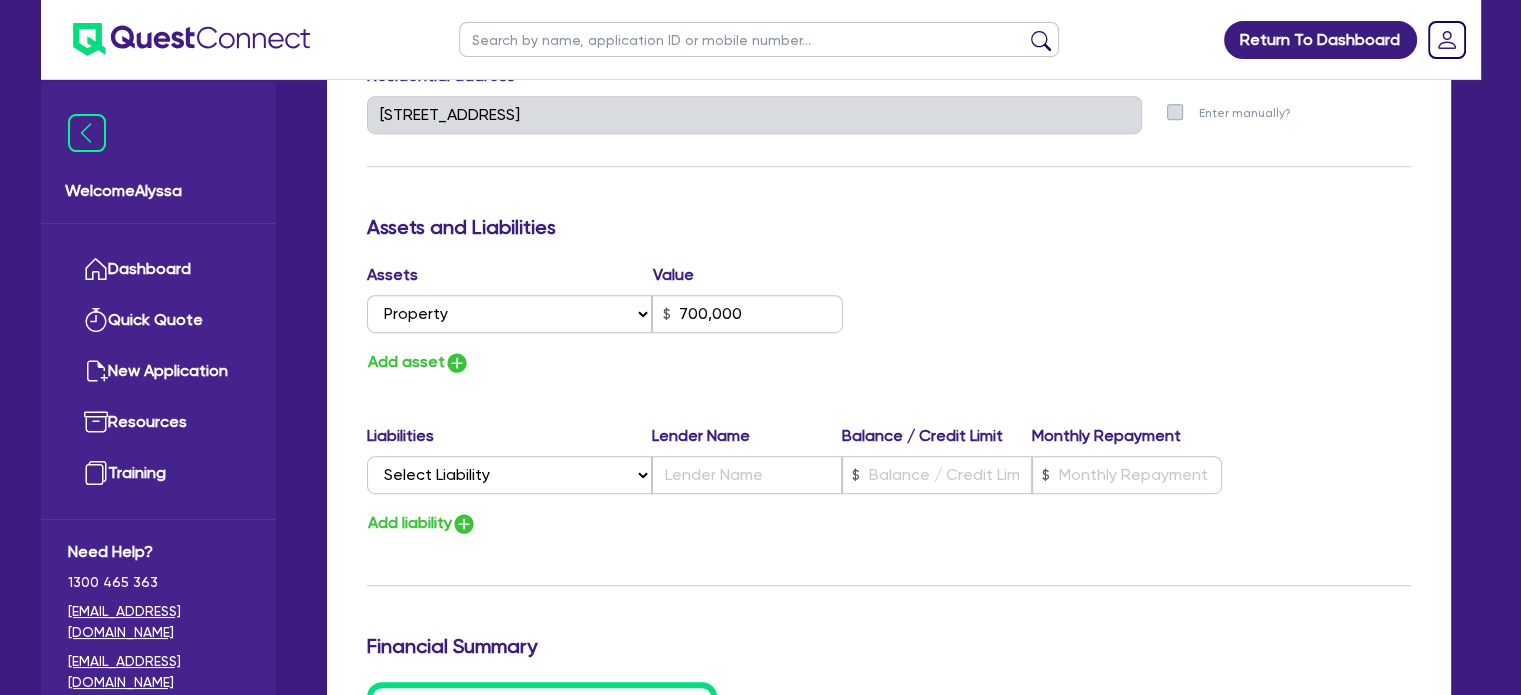 click on "Assets Value Select Asset Cash Property Investment property Vehicle Truck Trailer Equipment Household & personal asset Other asset 700,000 Add asset" at bounding box center (889, 319) 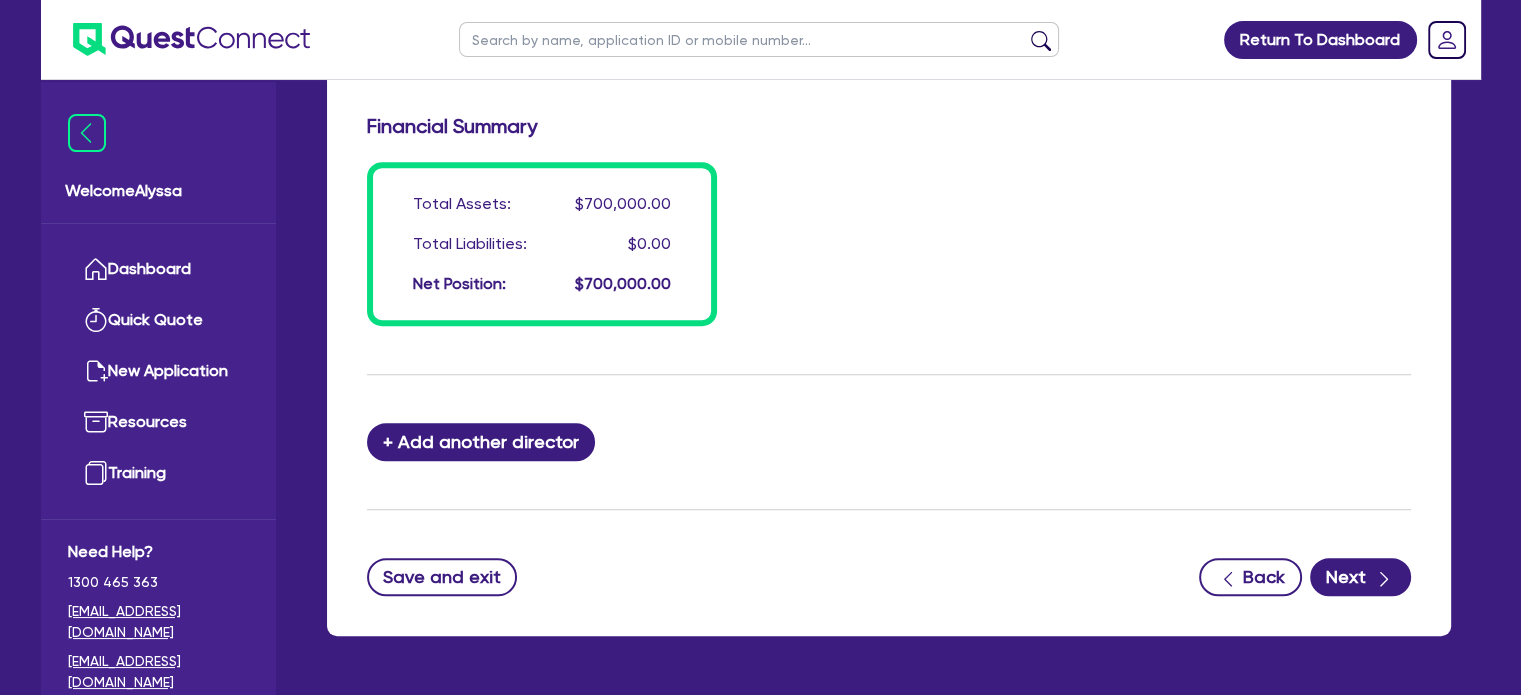 scroll, scrollTop: 1584, scrollLeft: 0, axis: vertical 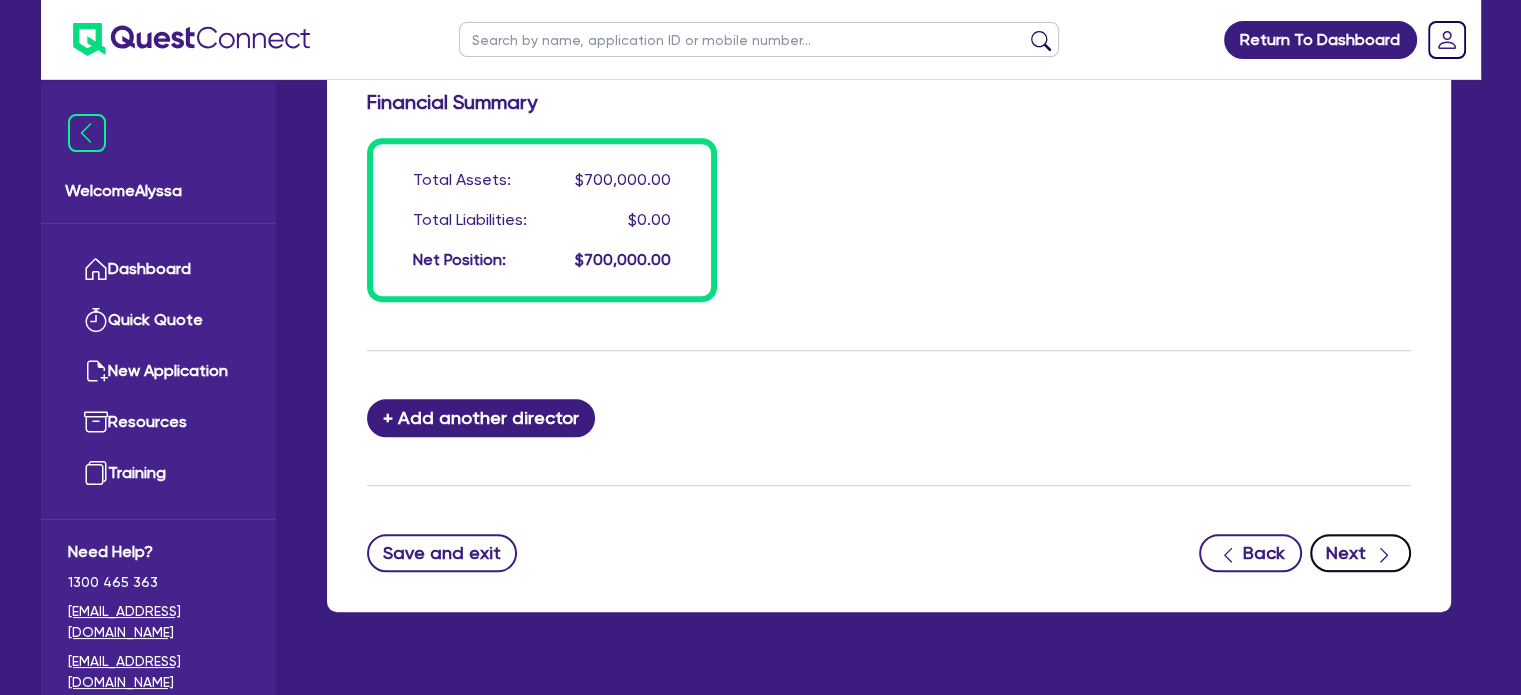 click on "Next" at bounding box center [1360, 553] 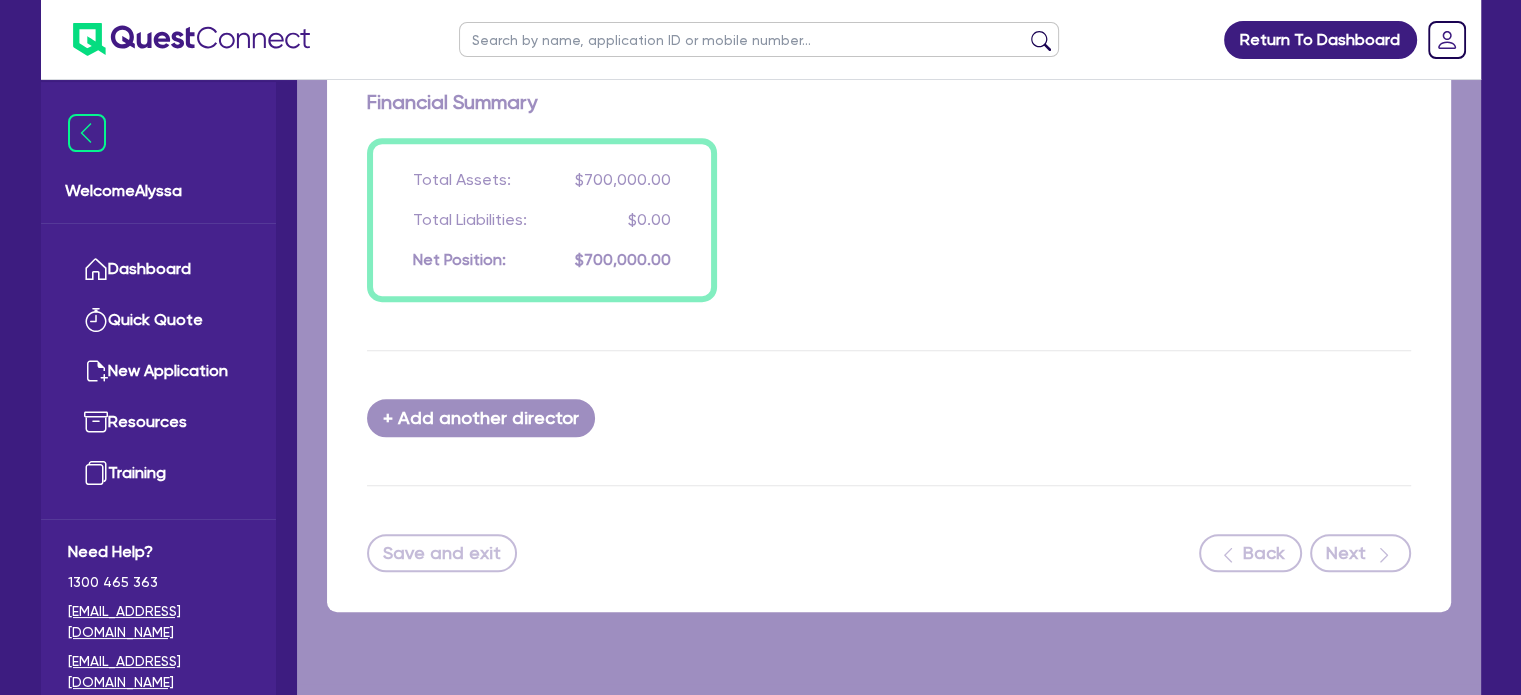 select on "TERTIARY_ASSETS" 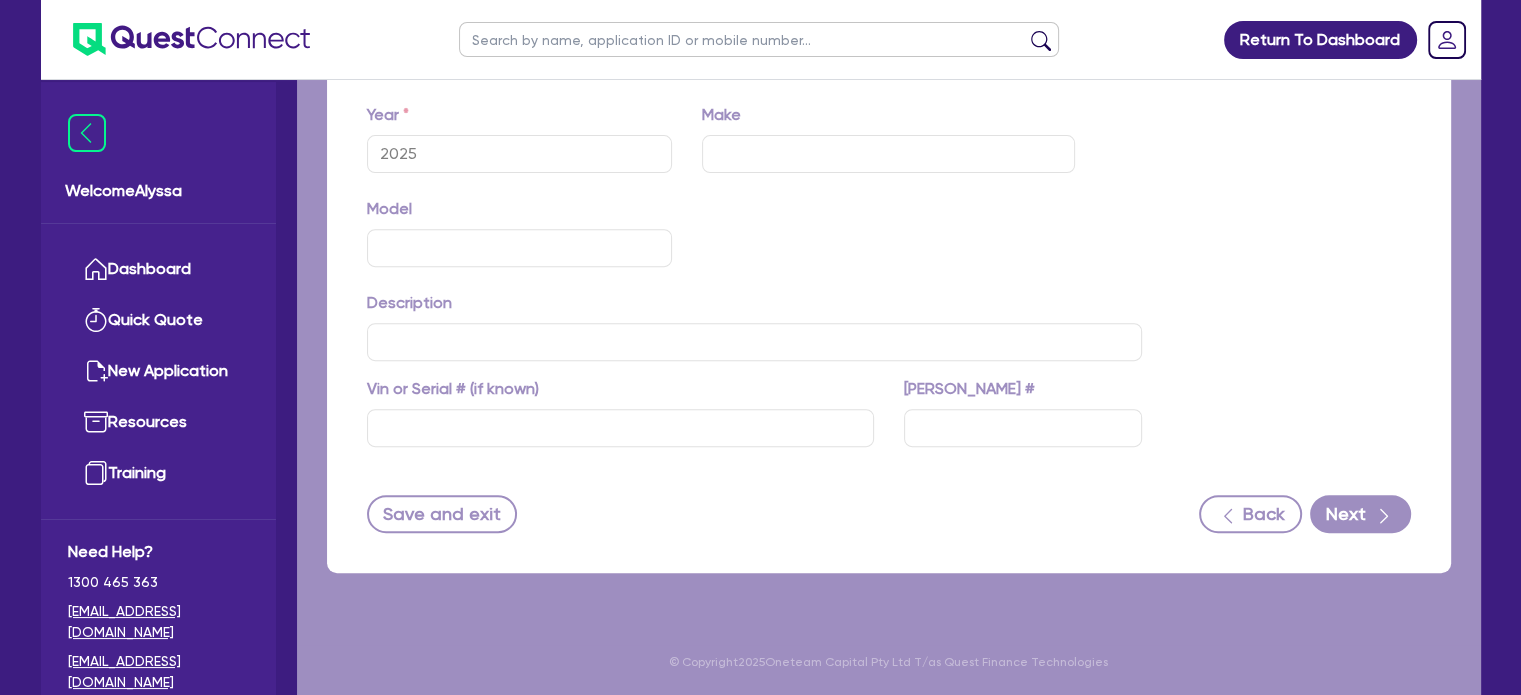 scroll, scrollTop: 0, scrollLeft: 0, axis: both 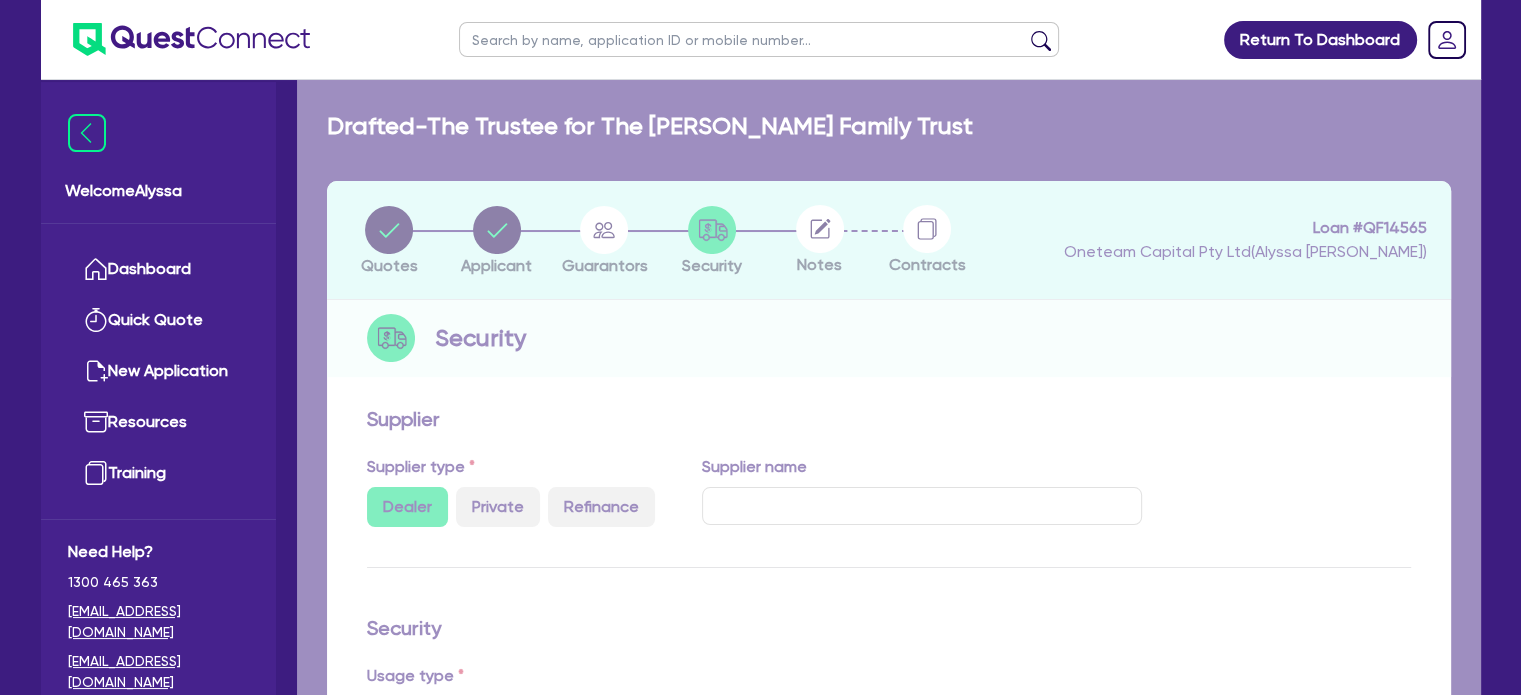 select on "BEAUTY_EQUIPMENT" 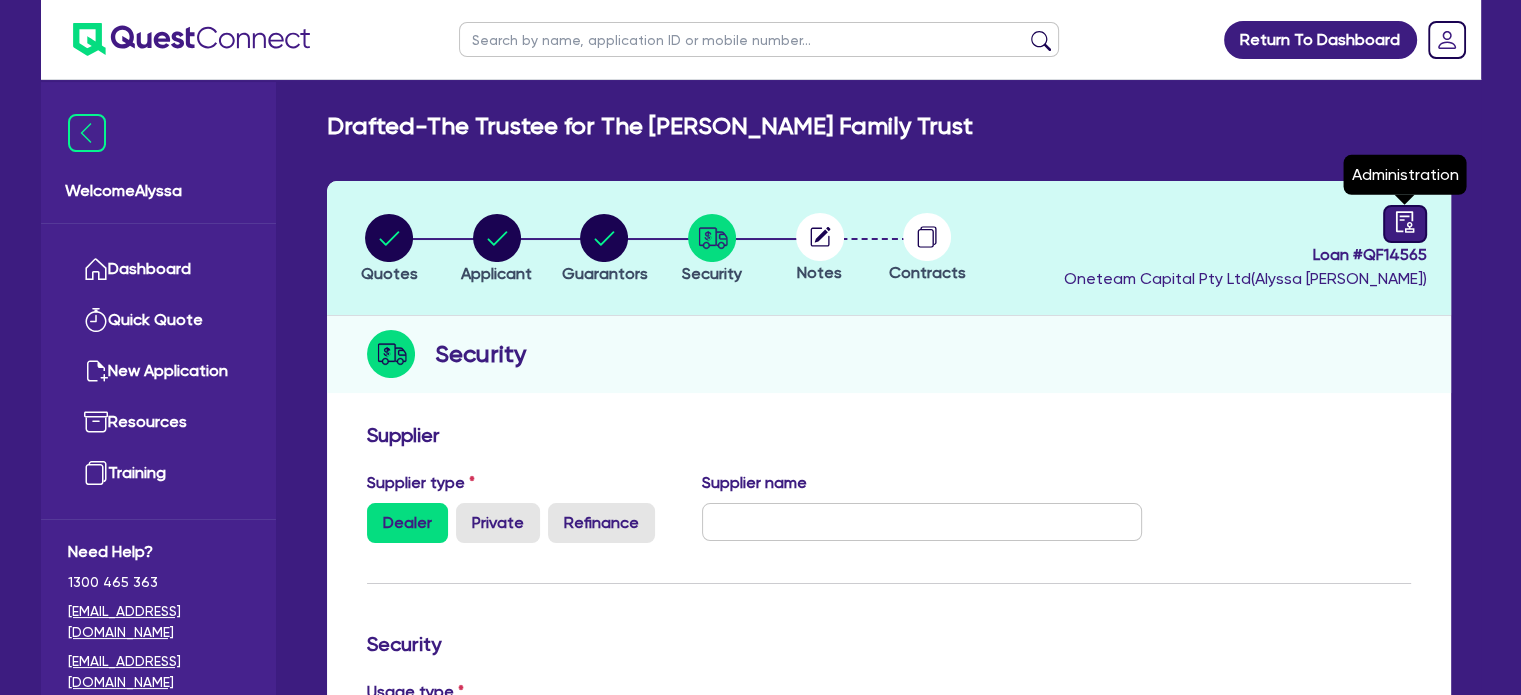 click 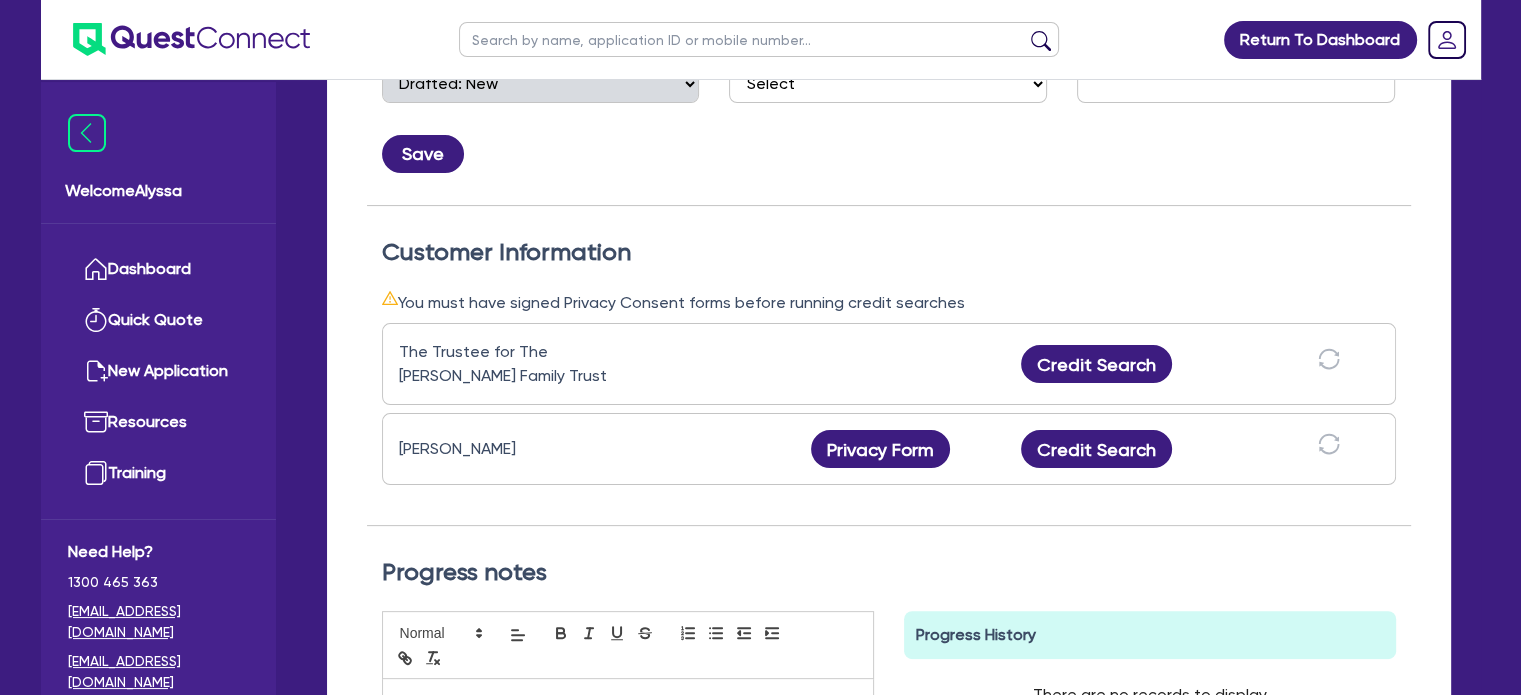 scroll, scrollTop: 548, scrollLeft: 0, axis: vertical 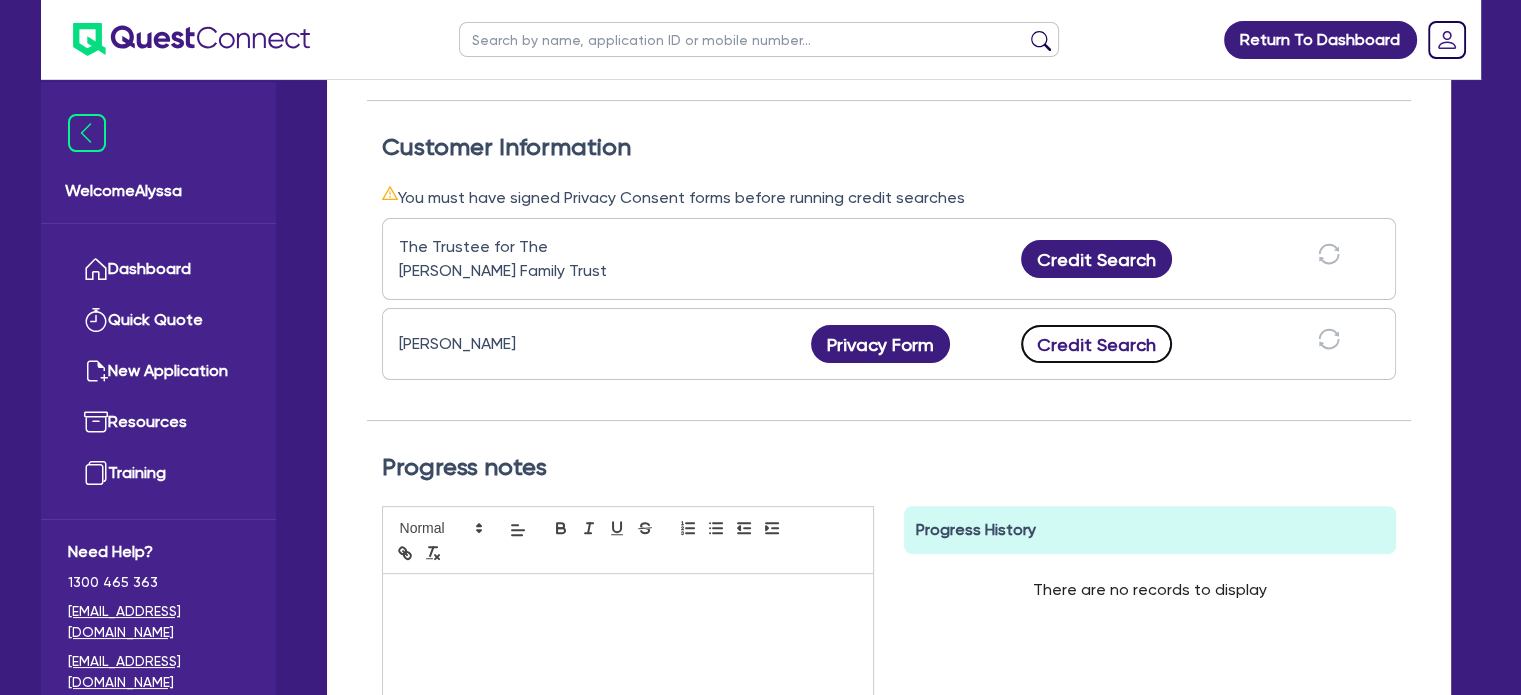 click on "Credit Search" at bounding box center (1097, 344) 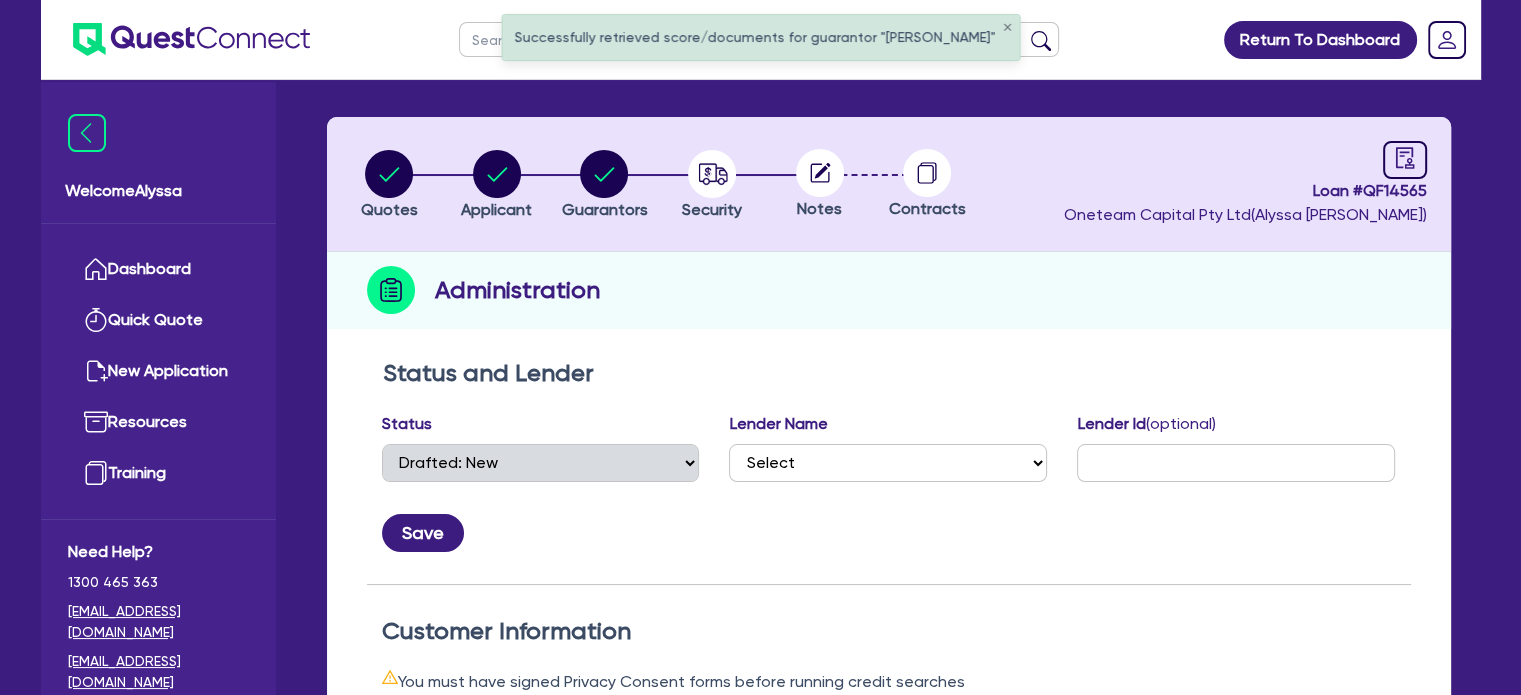 scroll, scrollTop: 0, scrollLeft: 0, axis: both 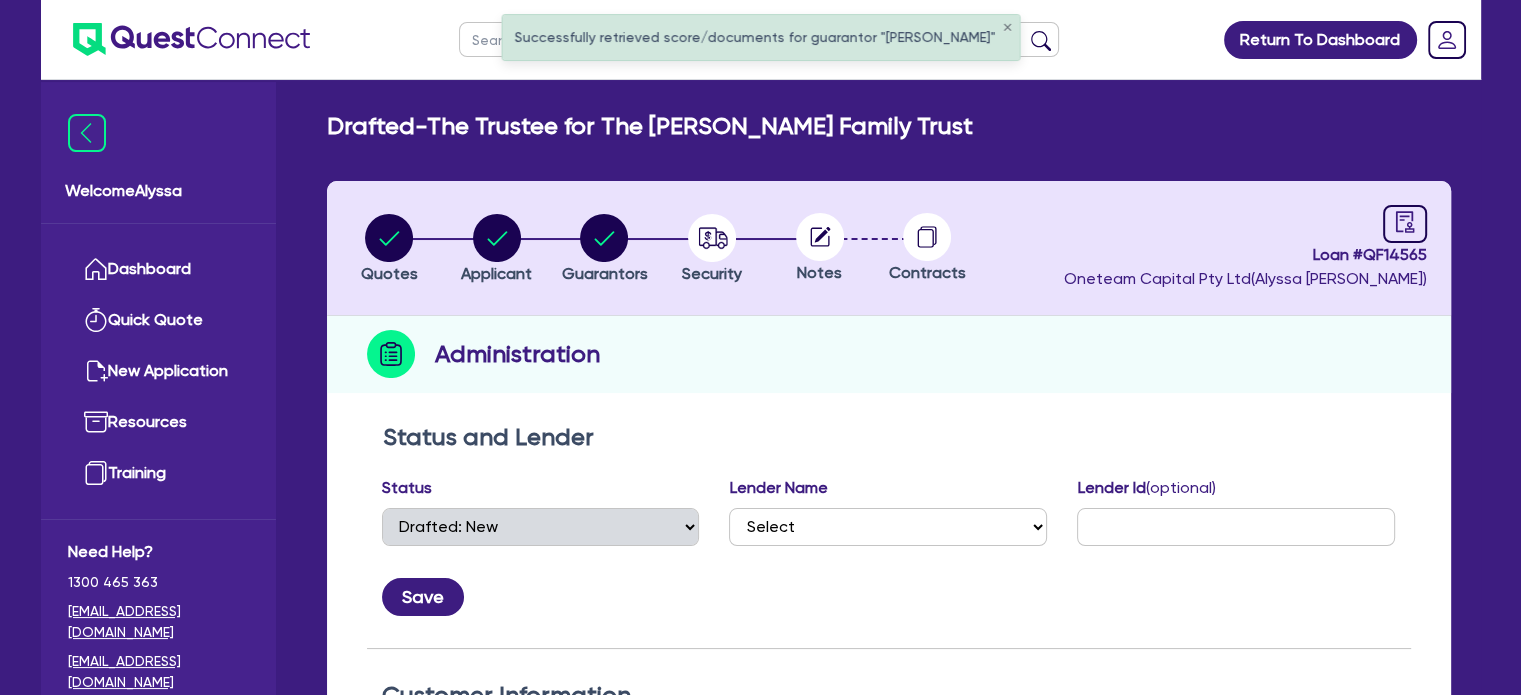 click 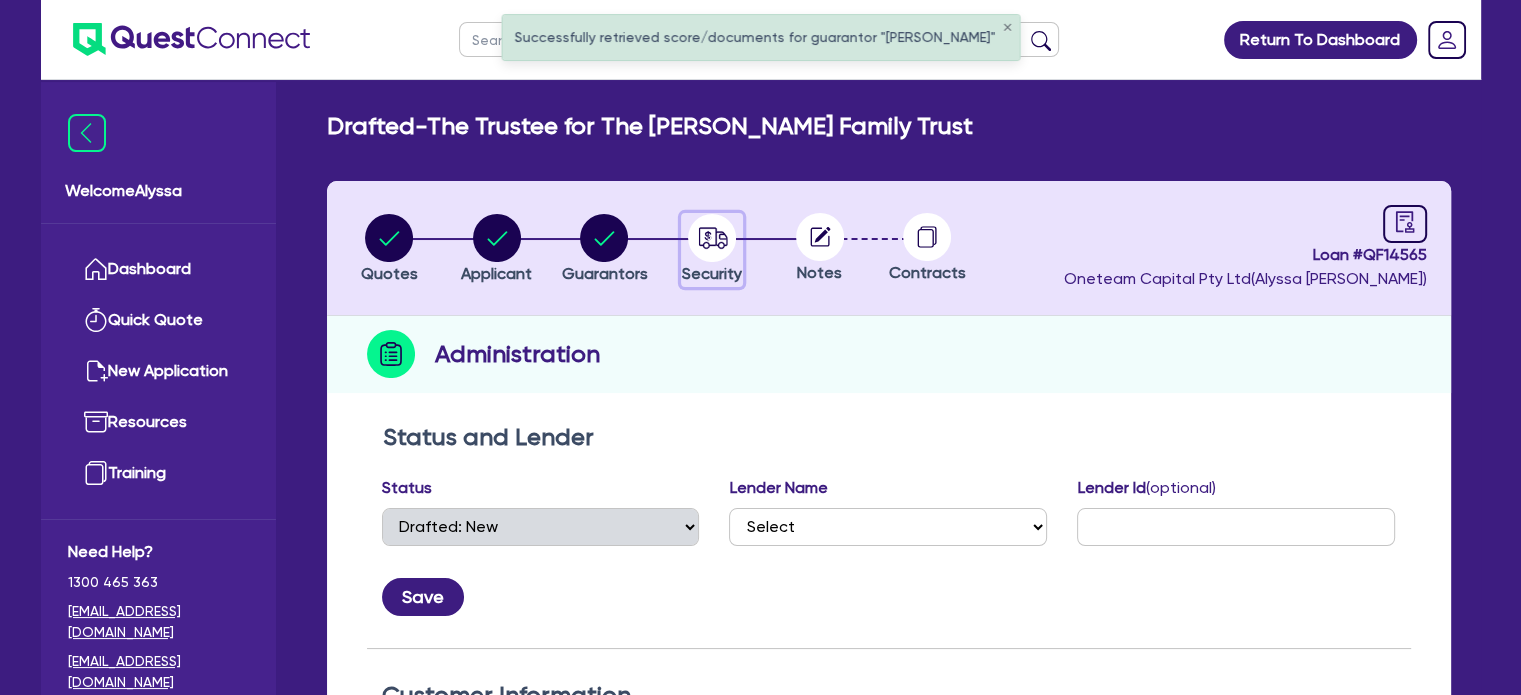 click 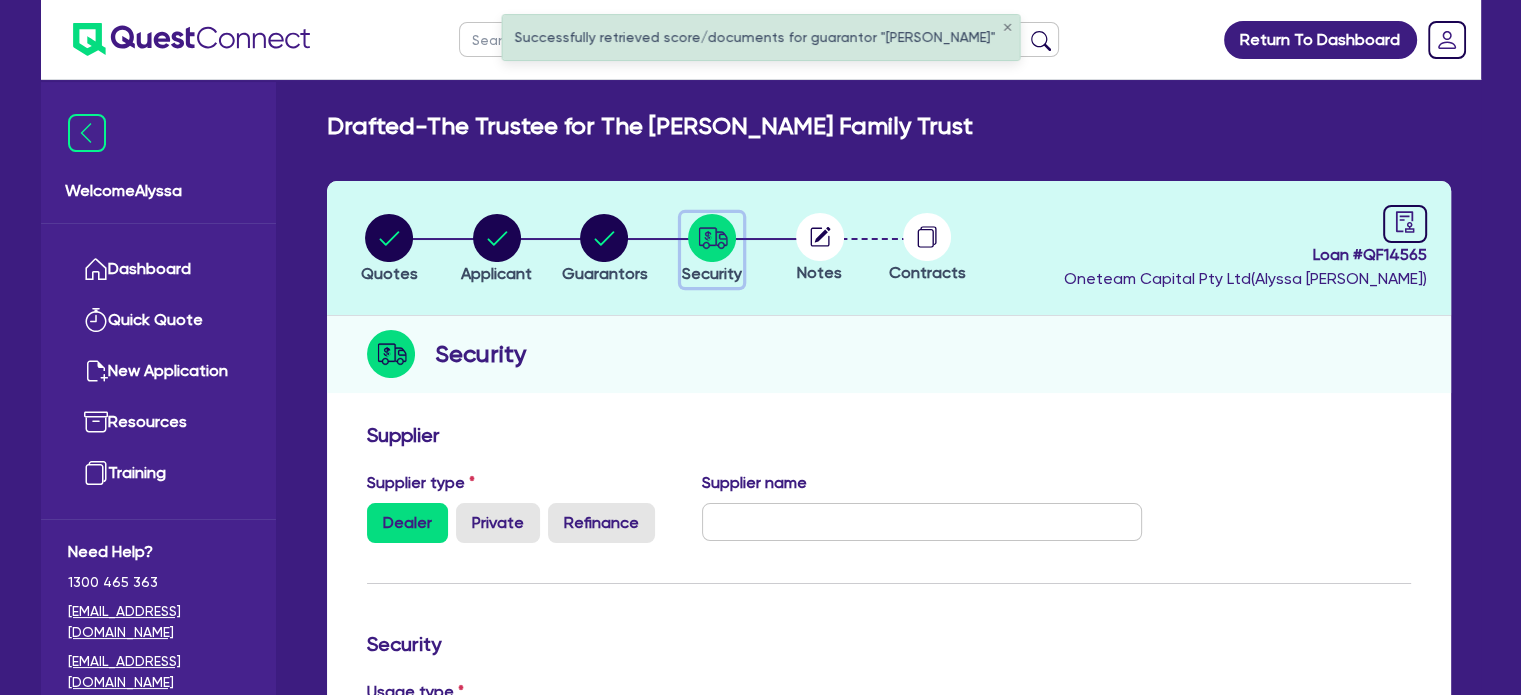 scroll, scrollTop: 772, scrollLeft: 0, axis: vertical 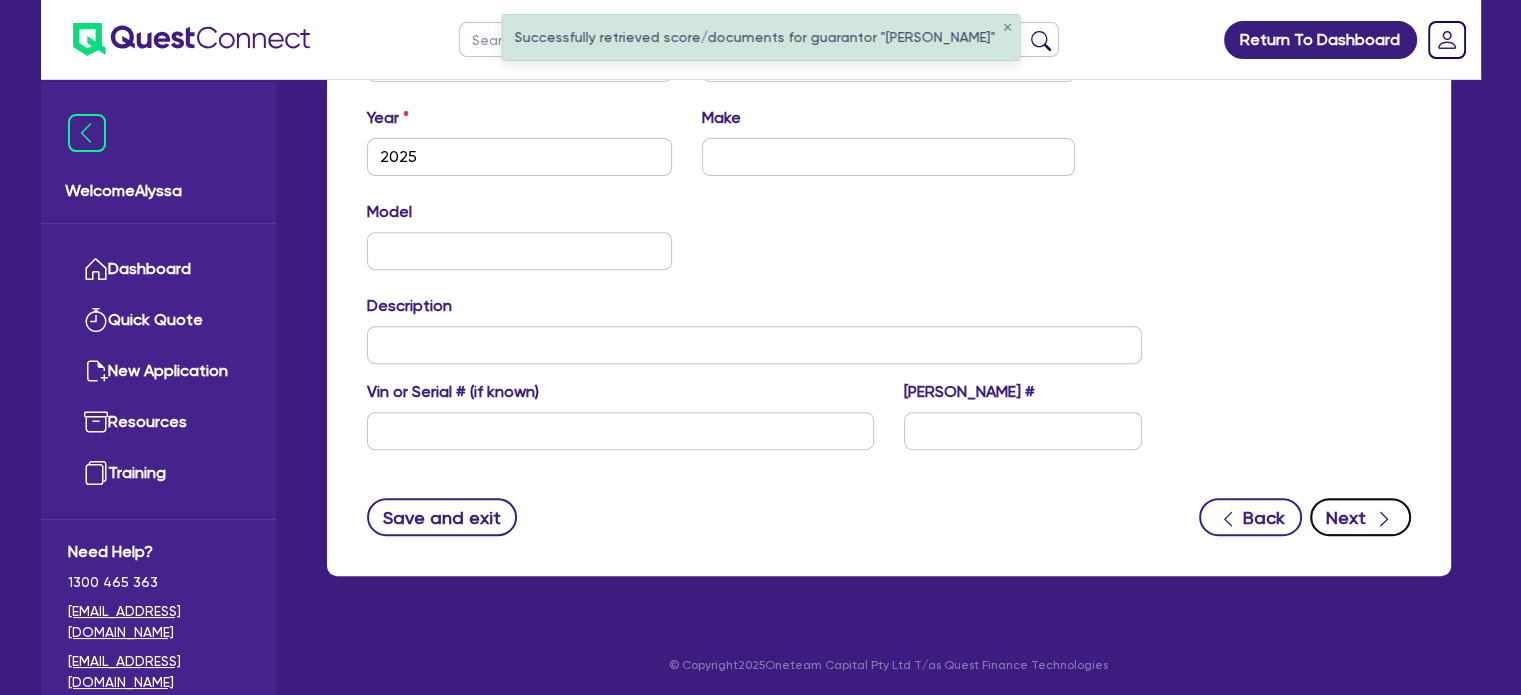 click on "Next" at bounding box center [1360, 517] 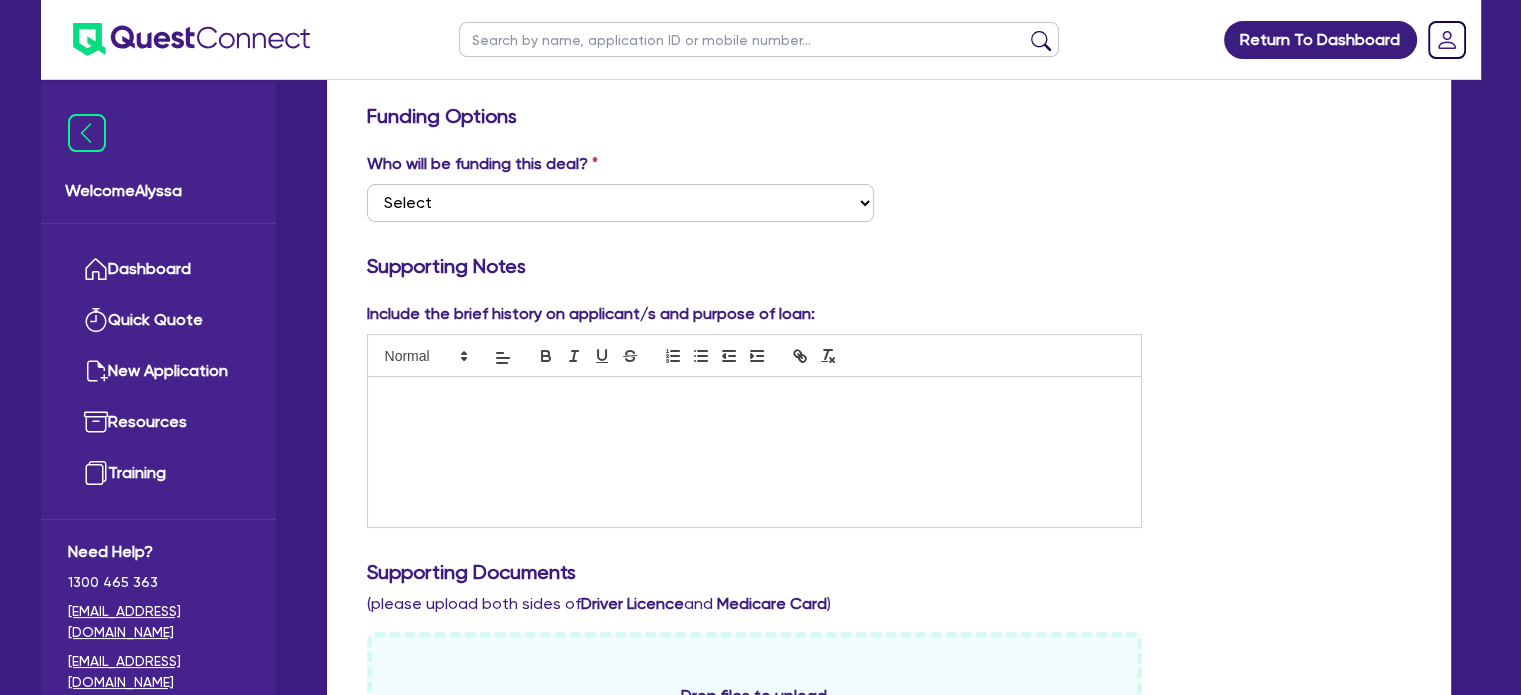 scroll, scrollTop: 0, scrollLeft: 0, axis: both 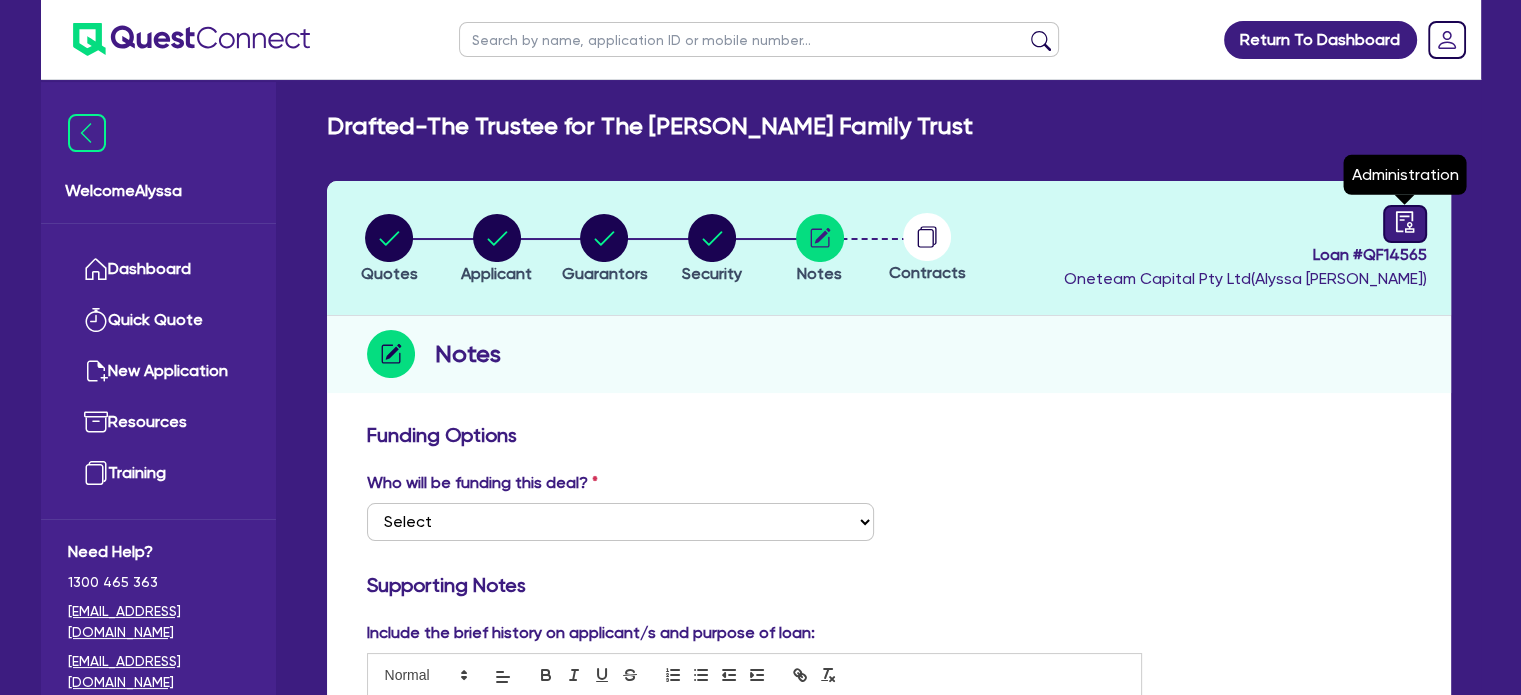 click at bounding box center (1405, 224) 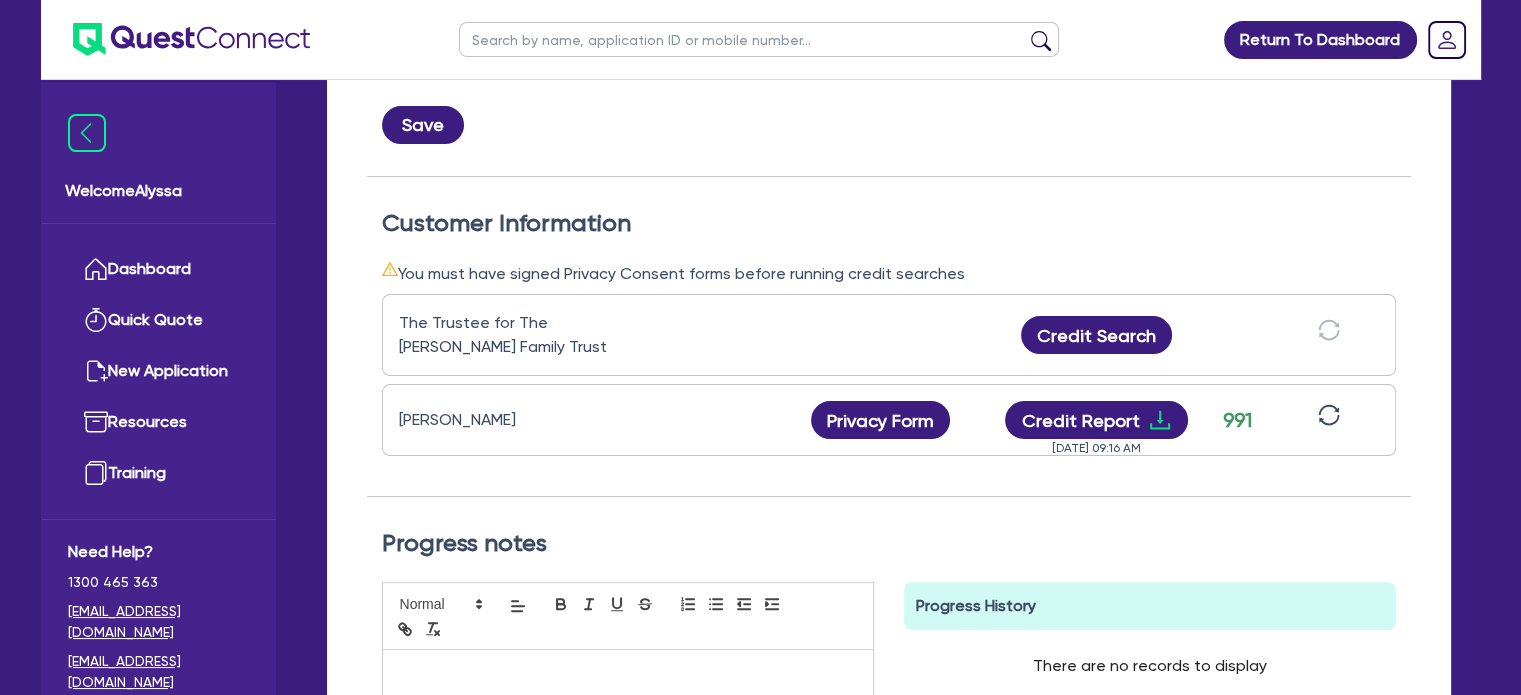 scroll, scrollTop: 478, scrollLeft: 0, axis: vertical 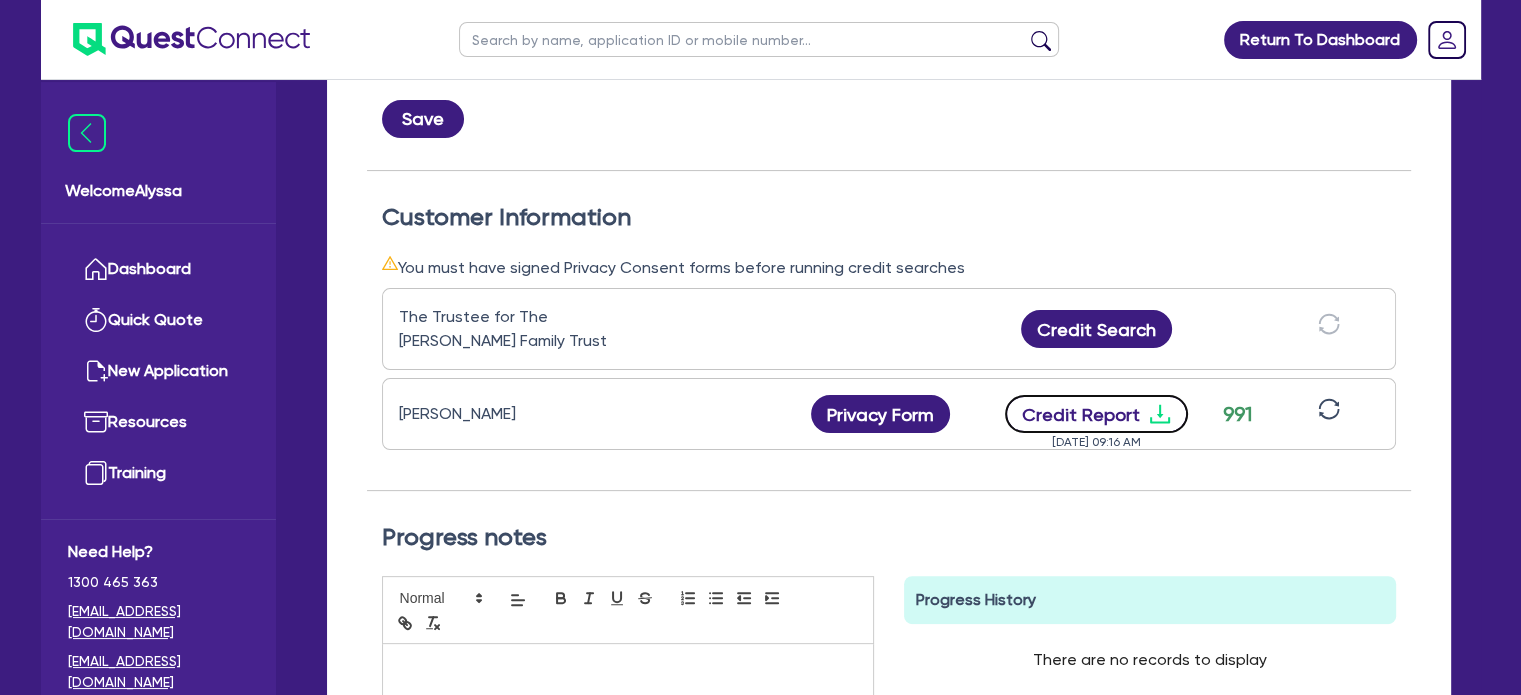 click on "Credit Report" at bounding box center [1096, 414] 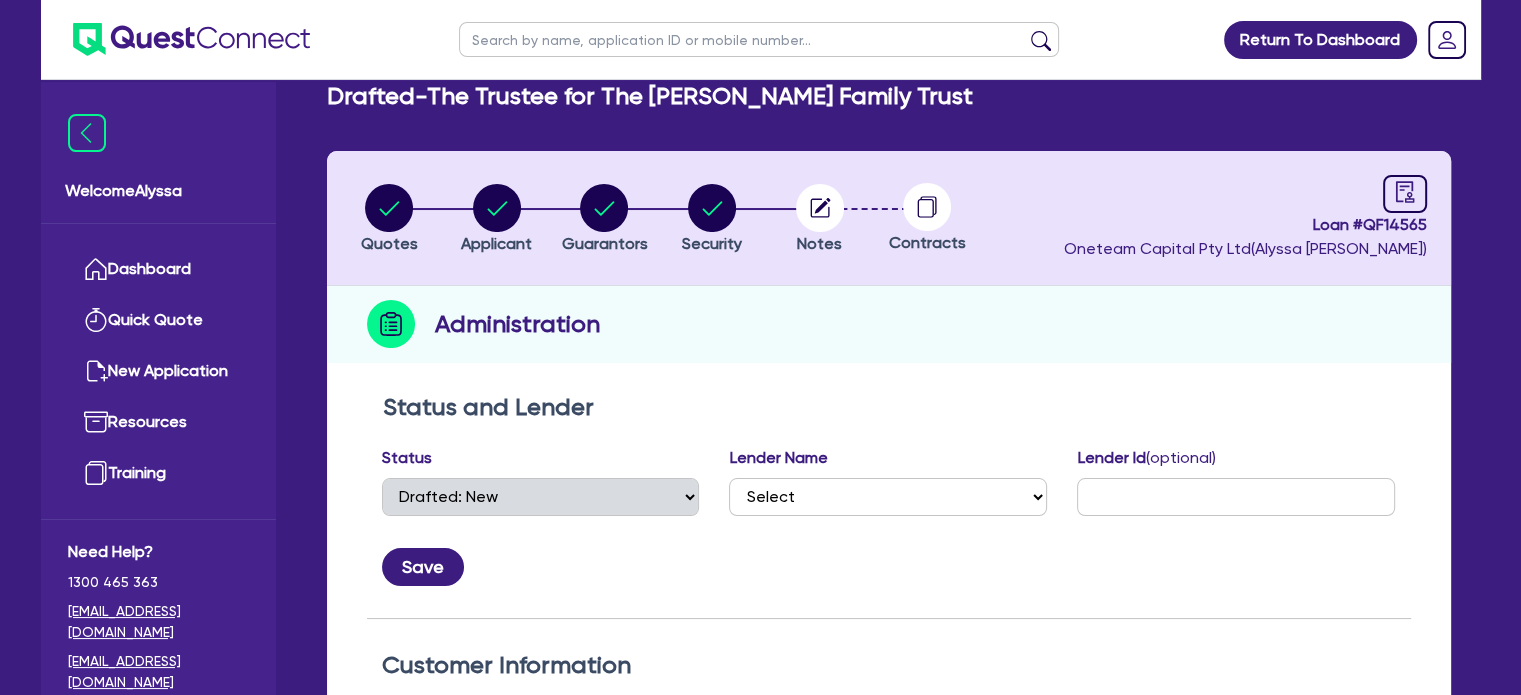 scroll, scrollTop: 0, scrollLeft: 0, axis: both 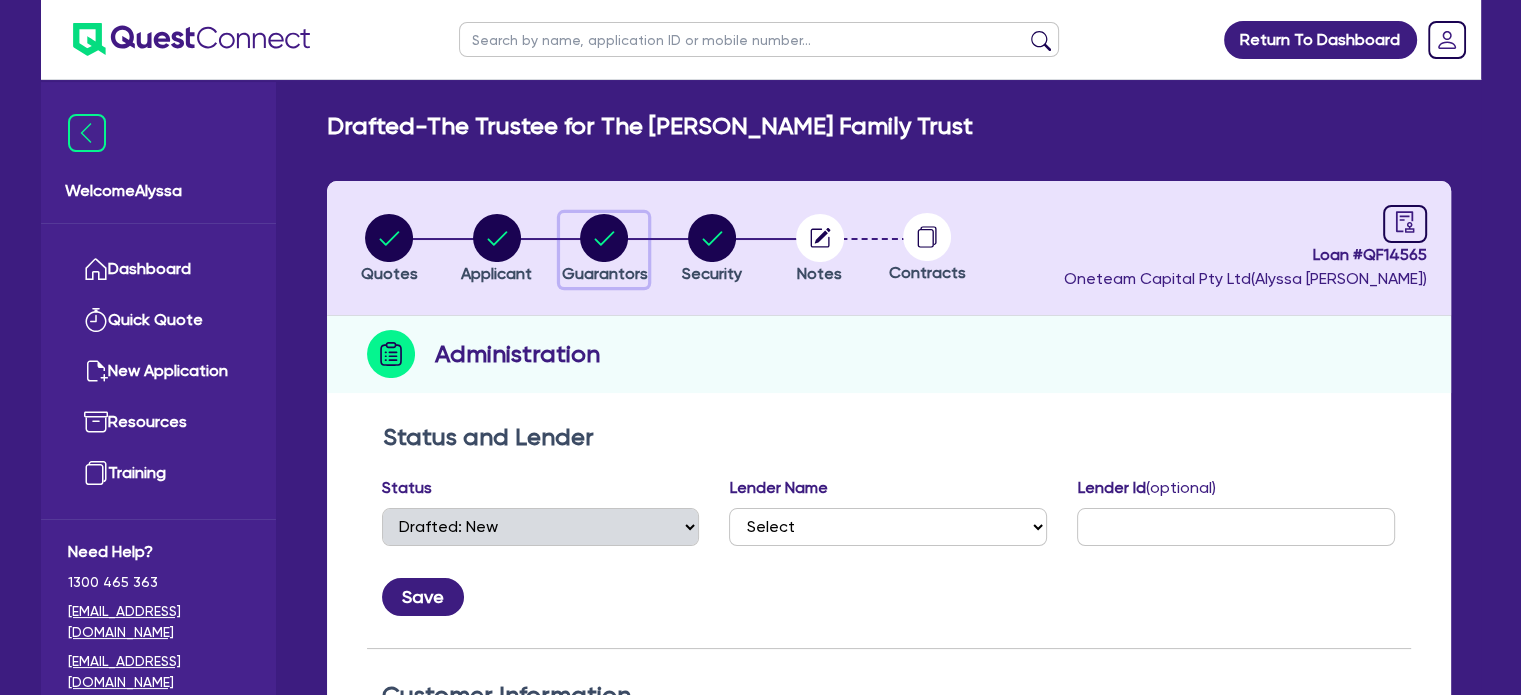 click 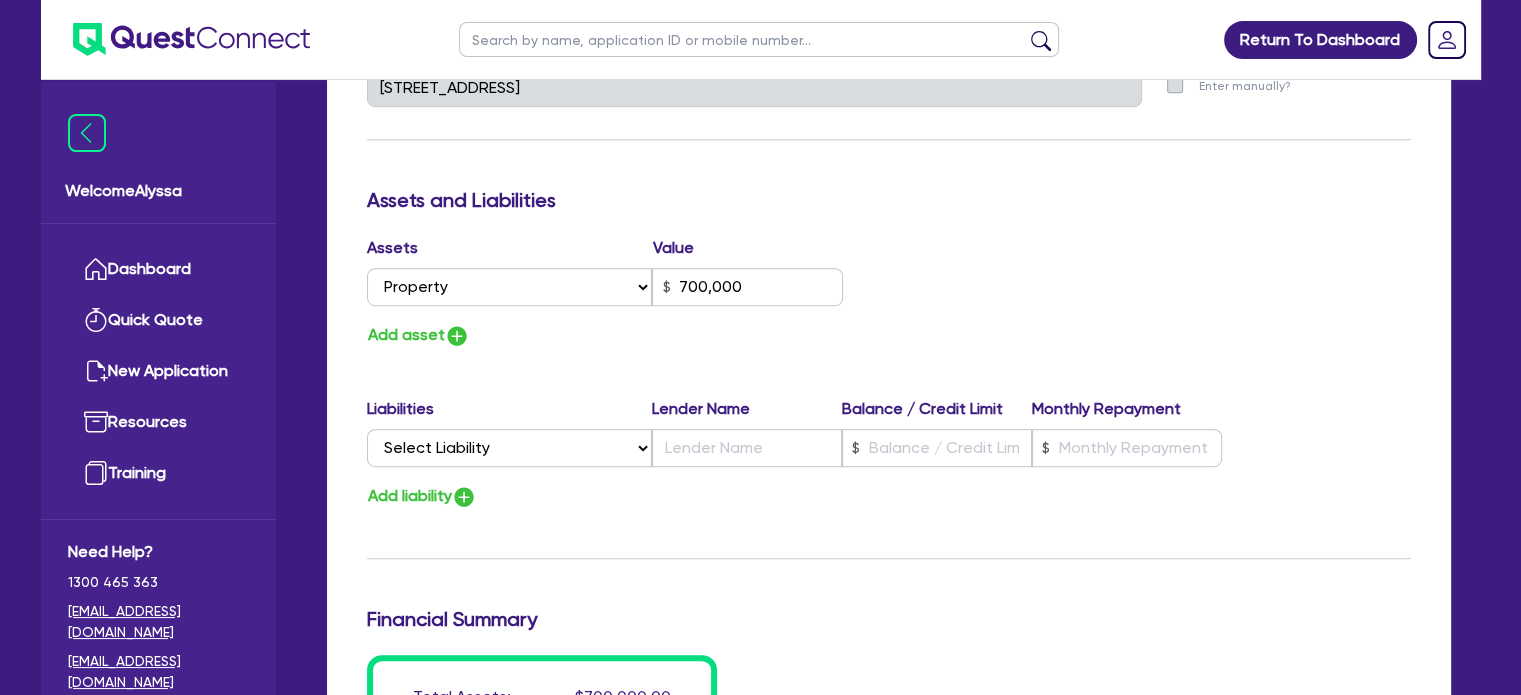 scroll, scrollTop: 1084, scrollLeft: 0, axis: vertical 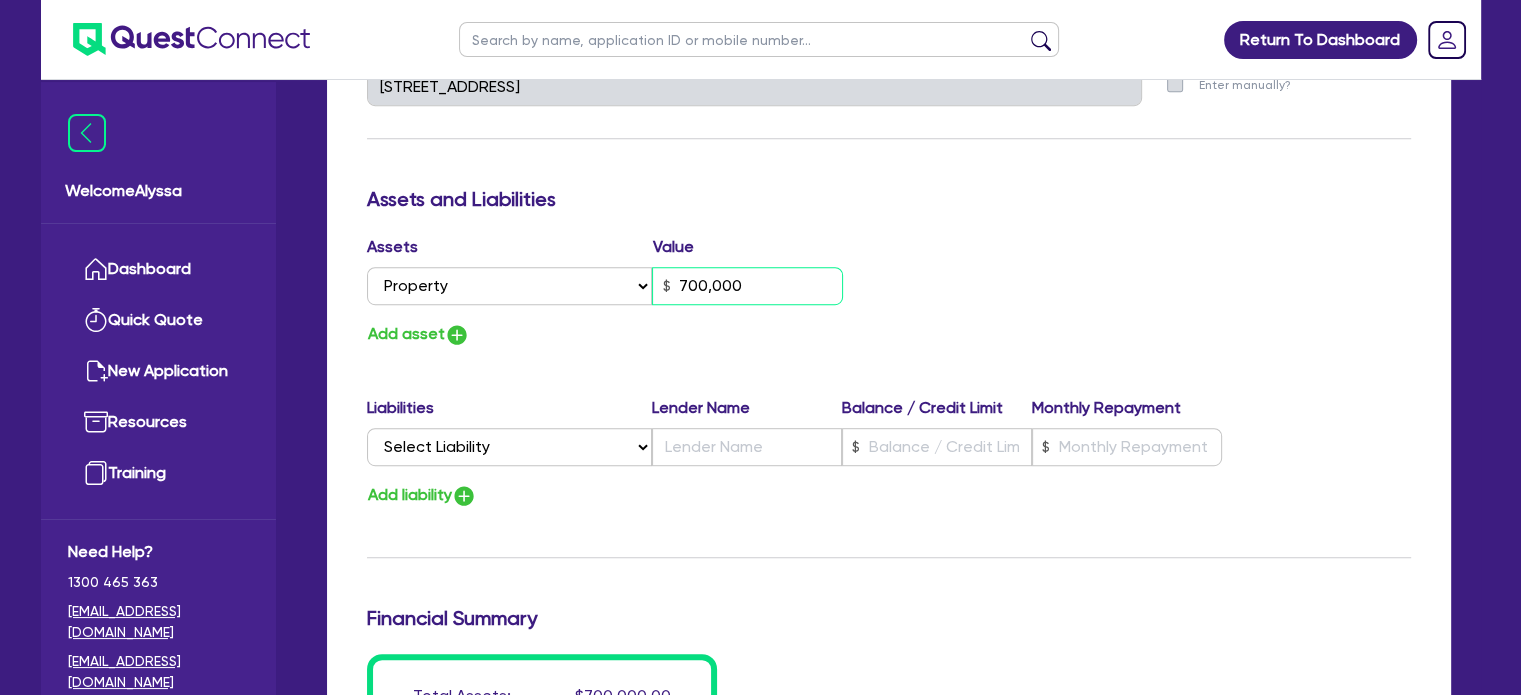 click on "700,000" at bounding box center [747, 286] 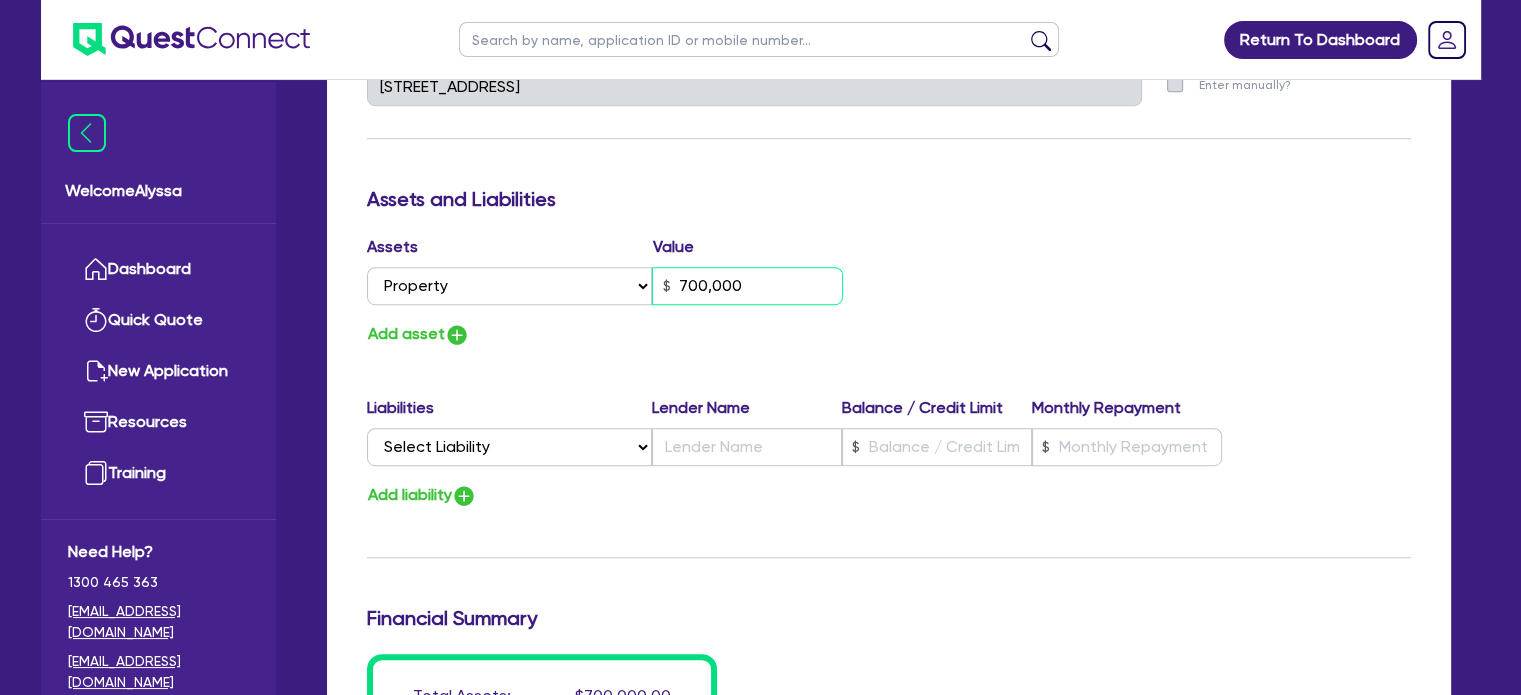 type on "0" 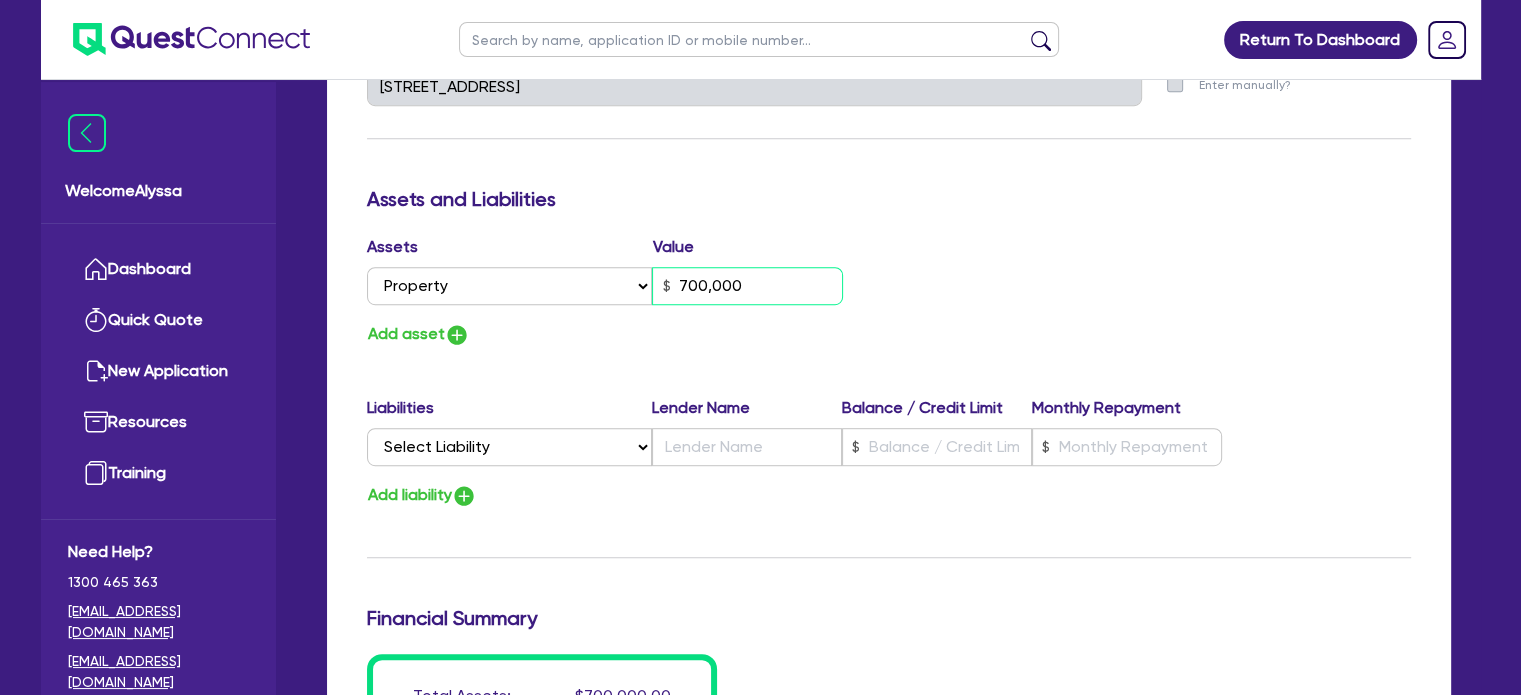type on "0417 719 425" 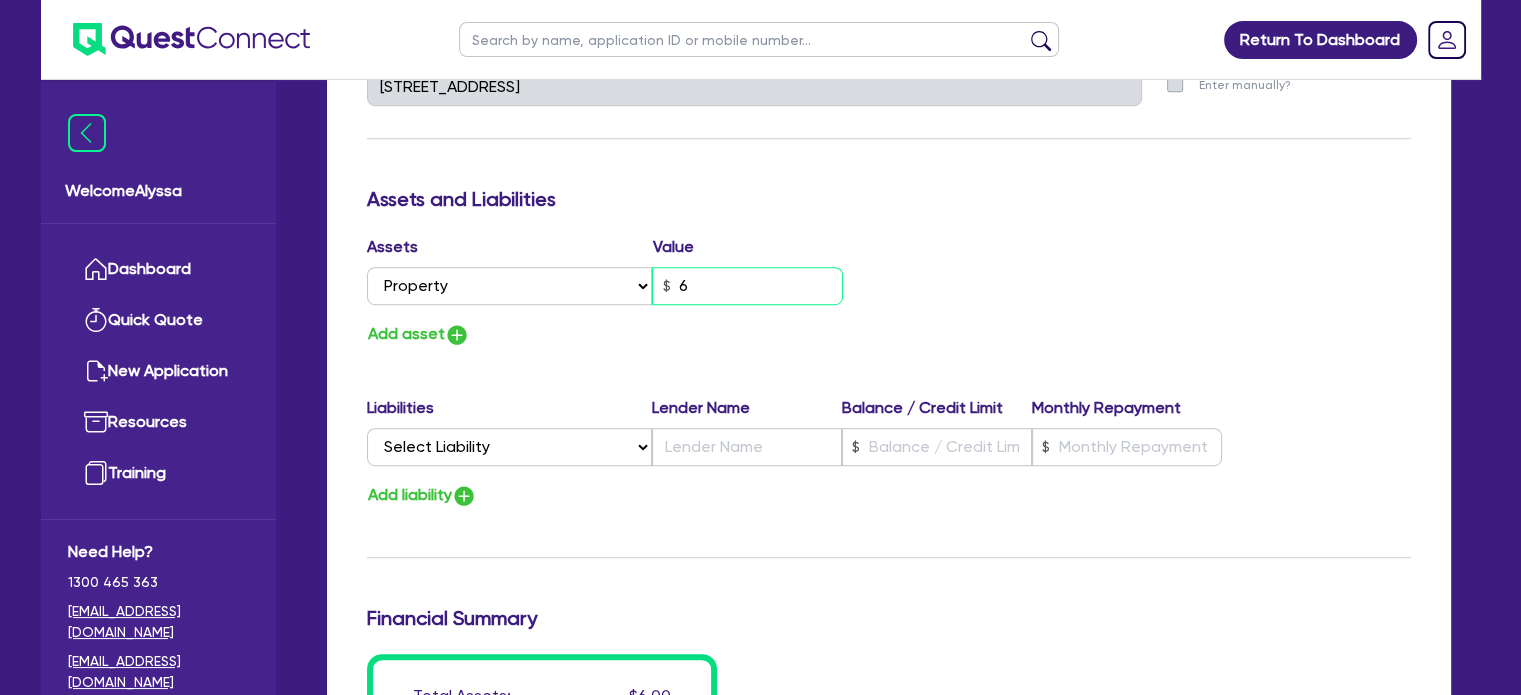 type on "0" 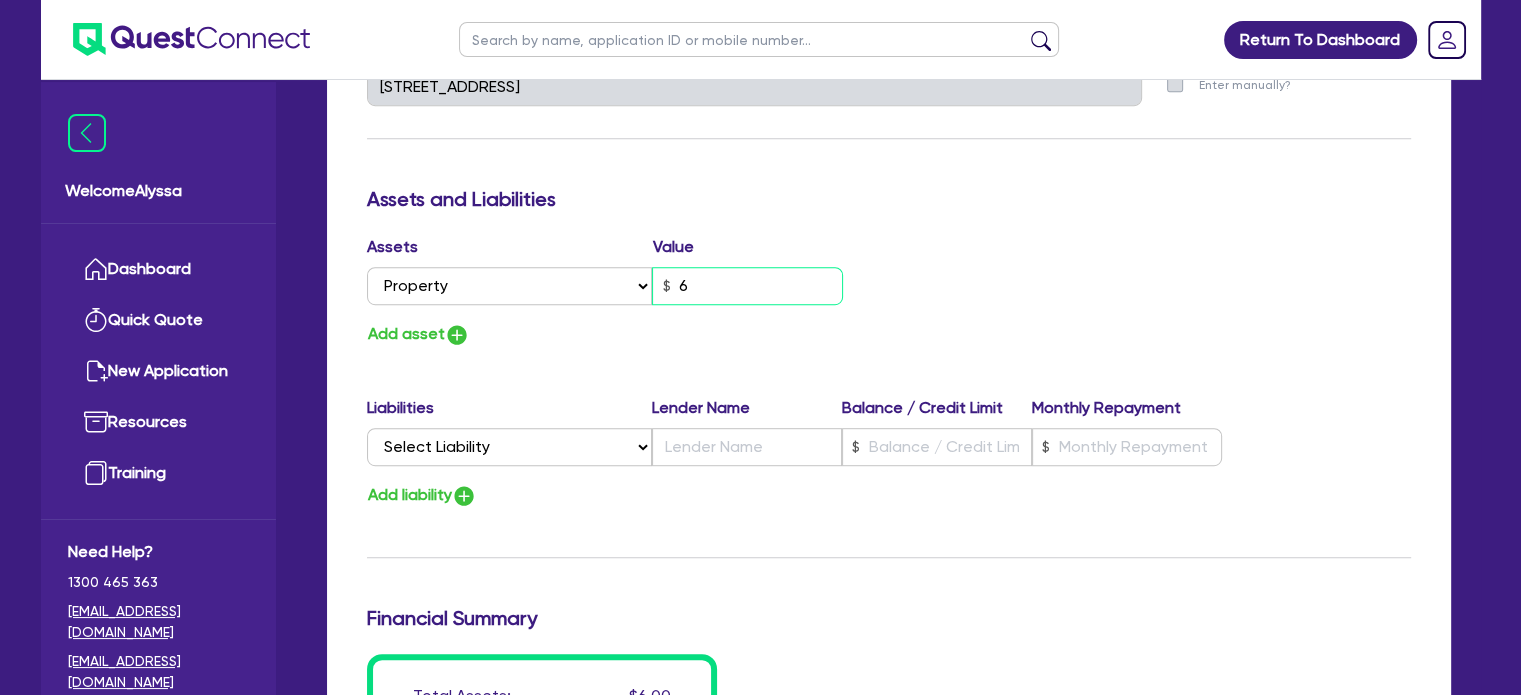 type on "0417 719 425" 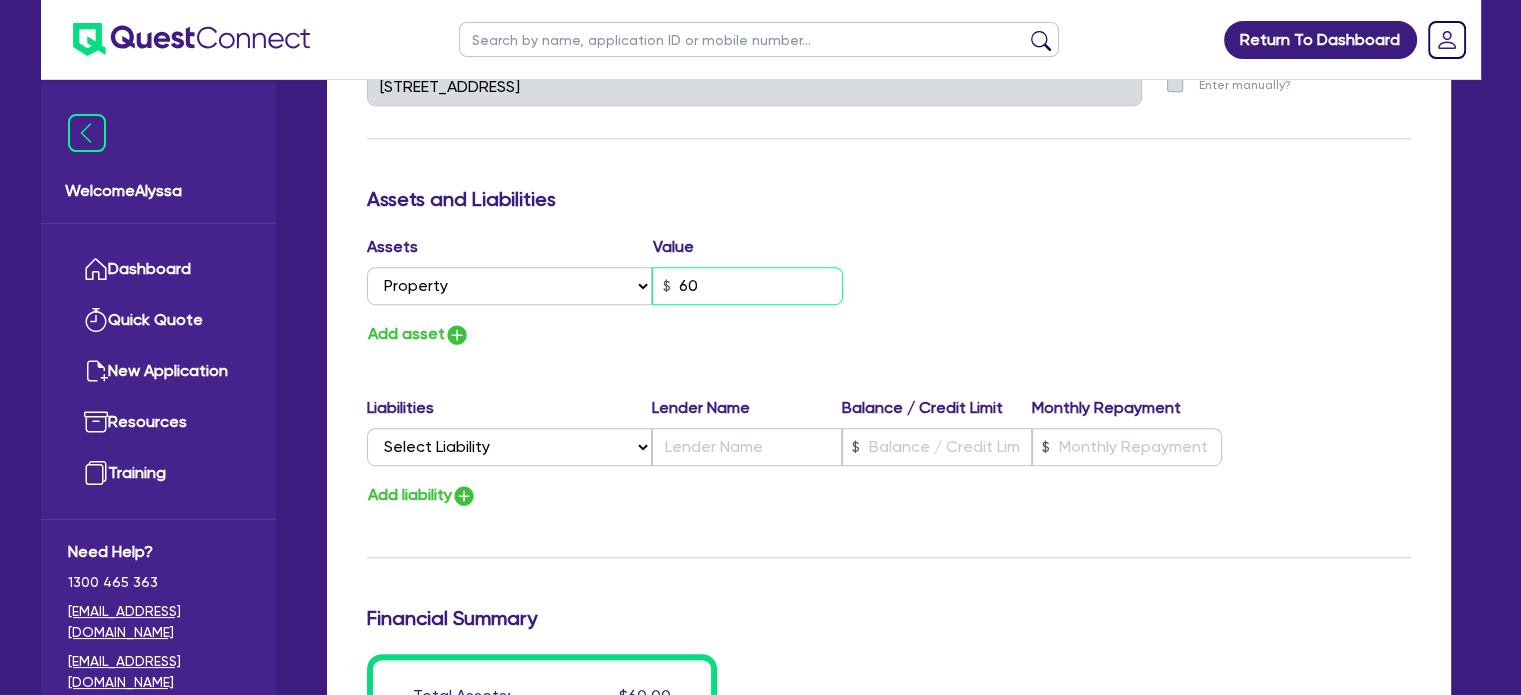 type on "0" 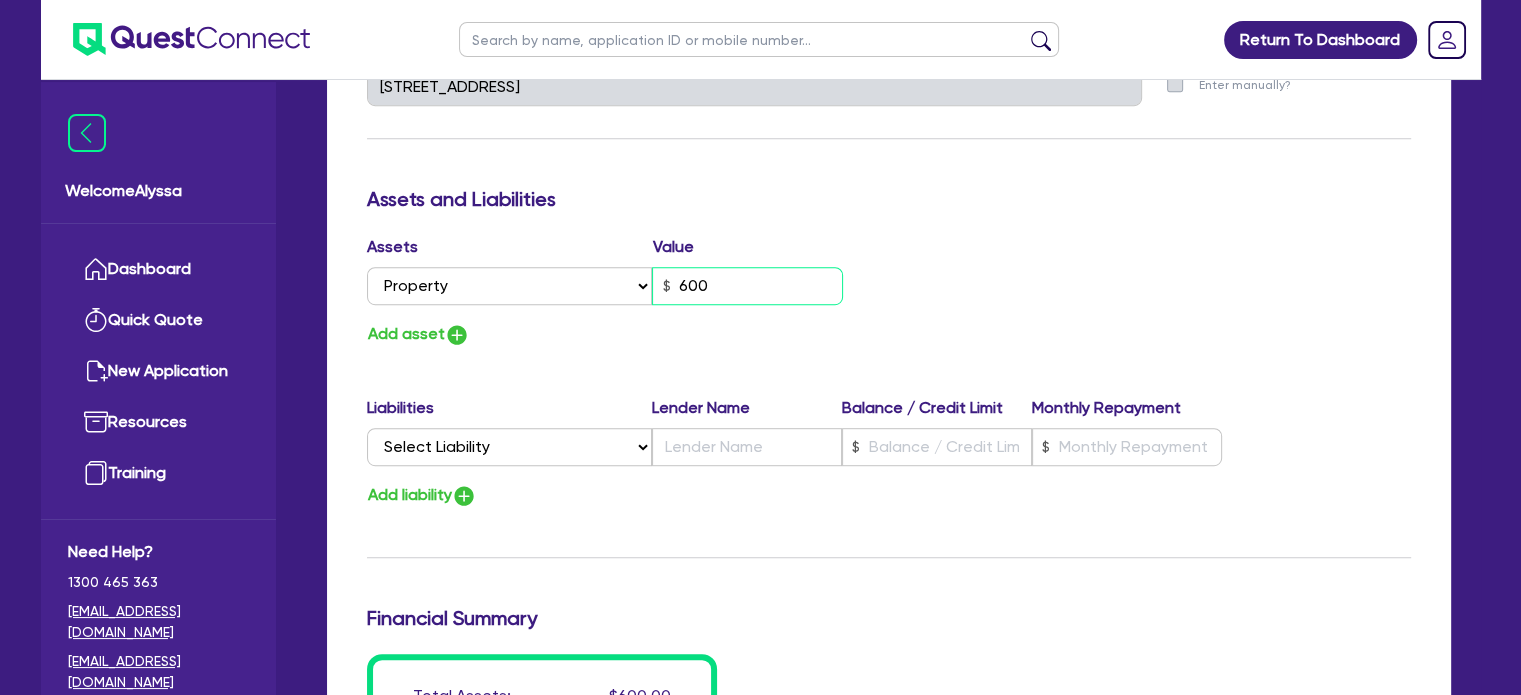 type on "0" 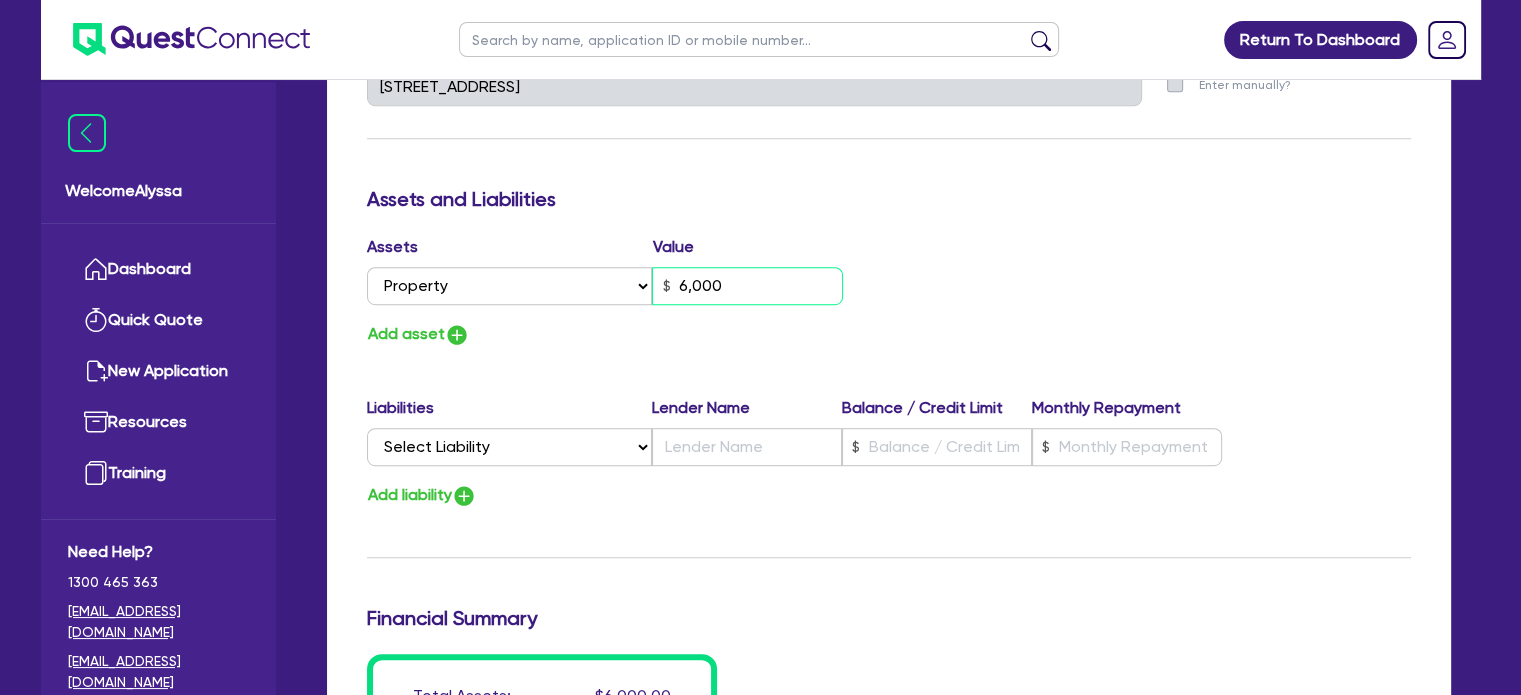 type on "0" 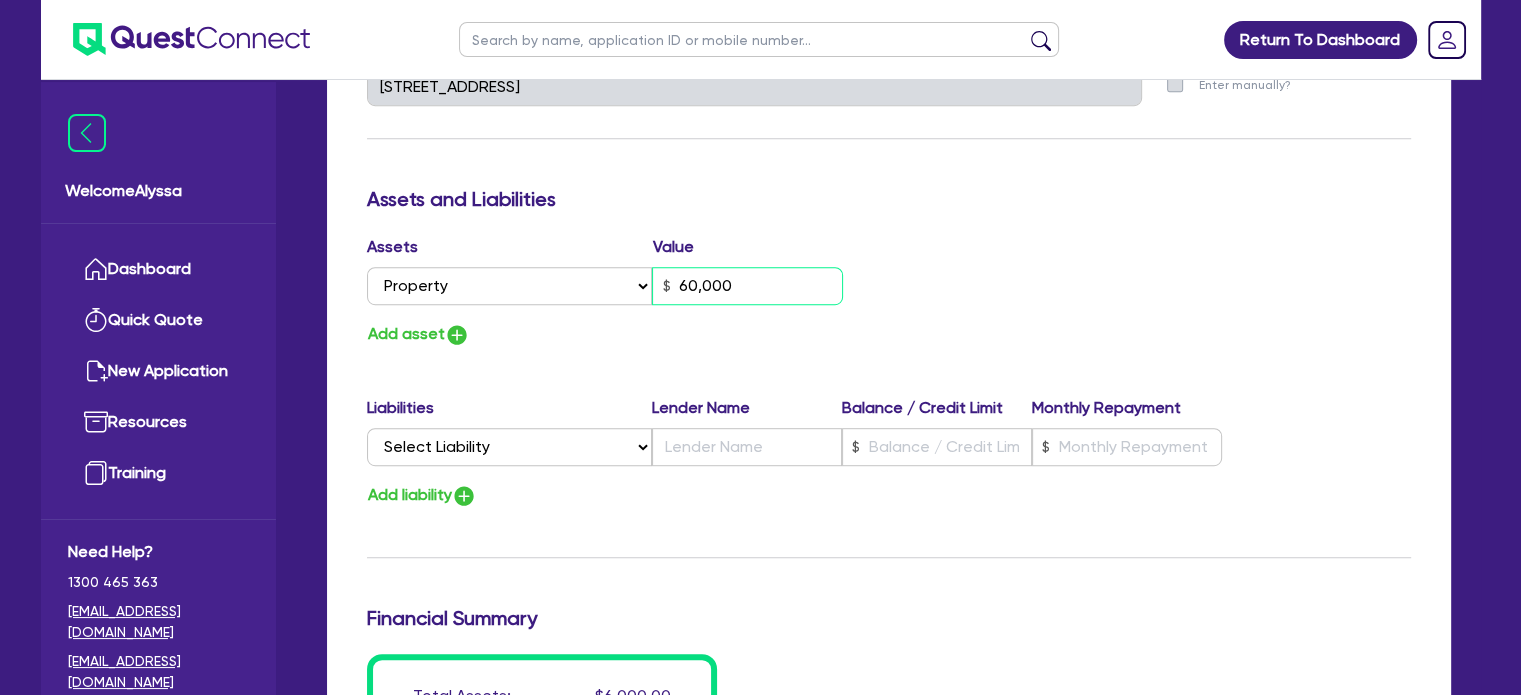 type on "0" 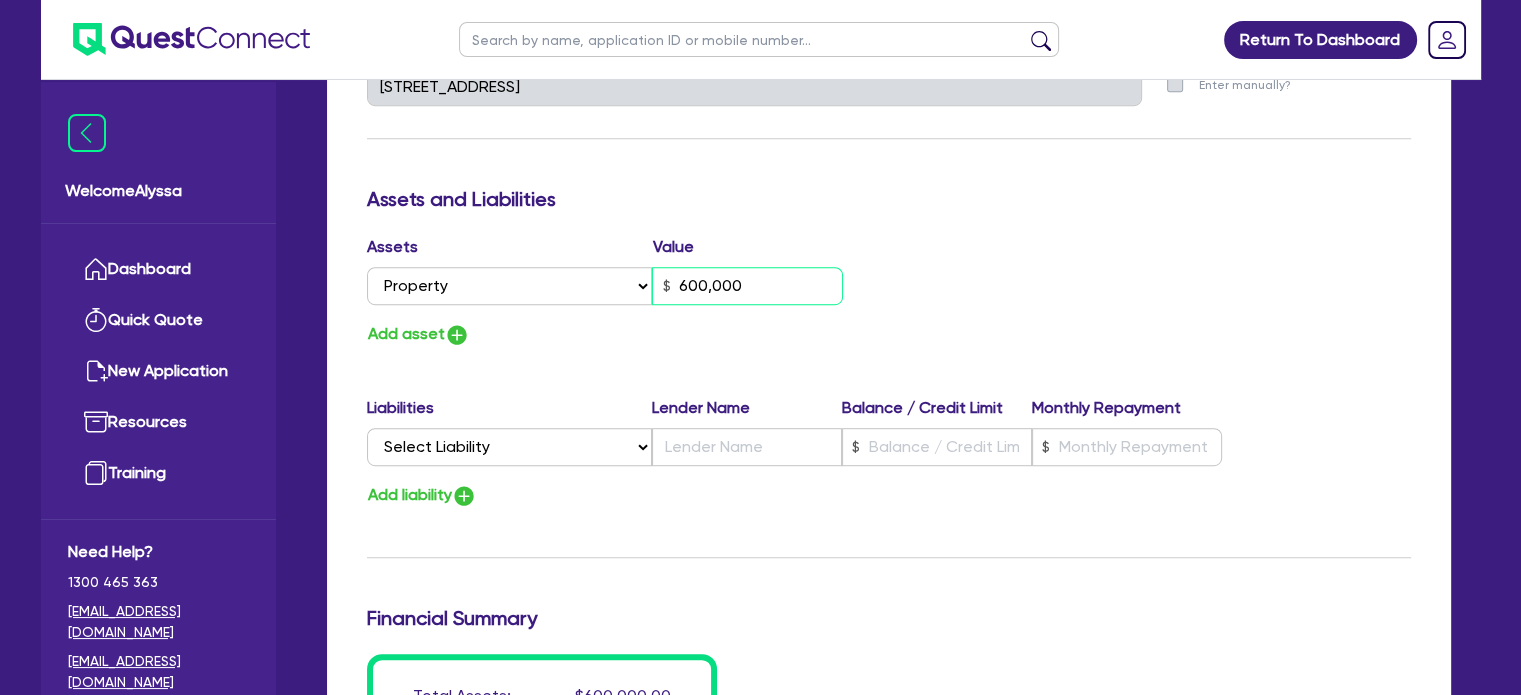 type on "600,000" 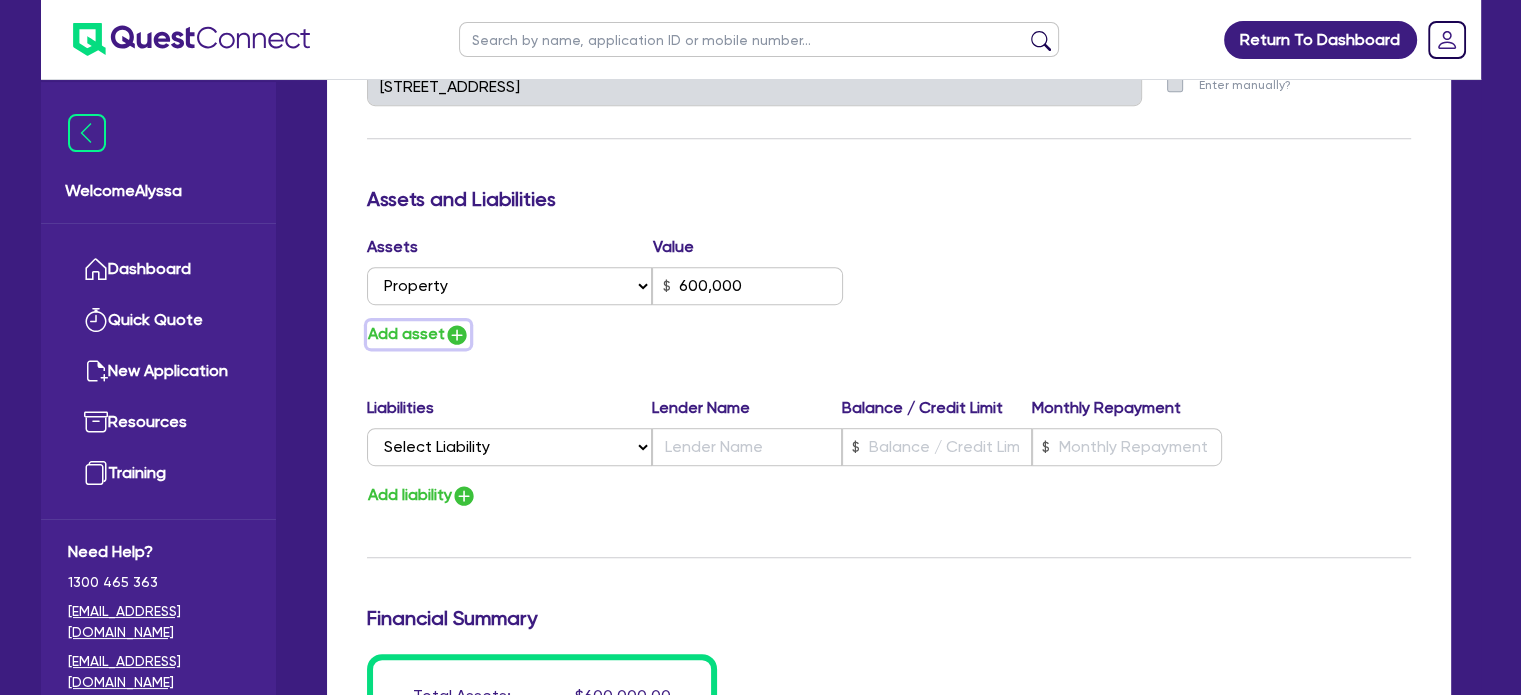 click on "Add asset" at bounding box center [418, 334] 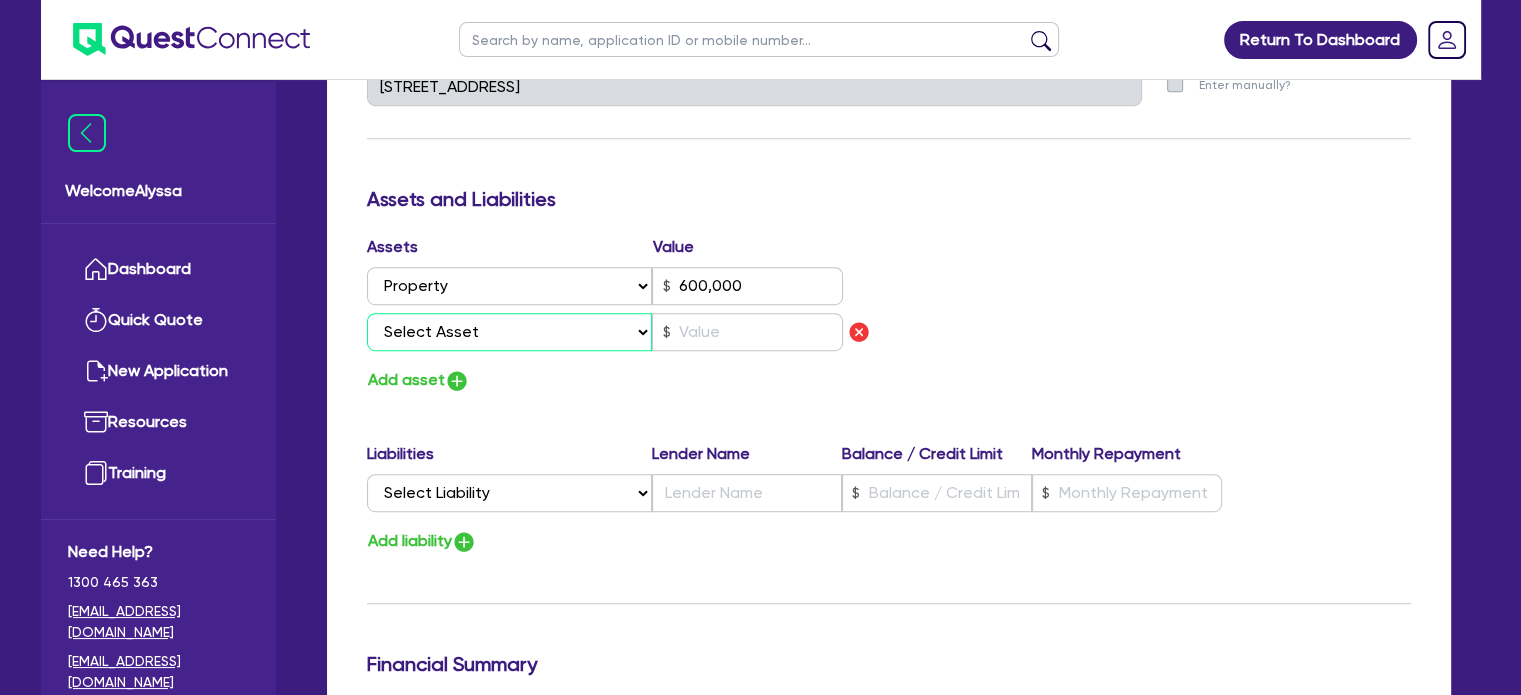 click on "Select Asset Cash Property Investment property Vehicle Truck Trailer Equipment Household & personal asset Other asset" at bounding box center [510, 332] 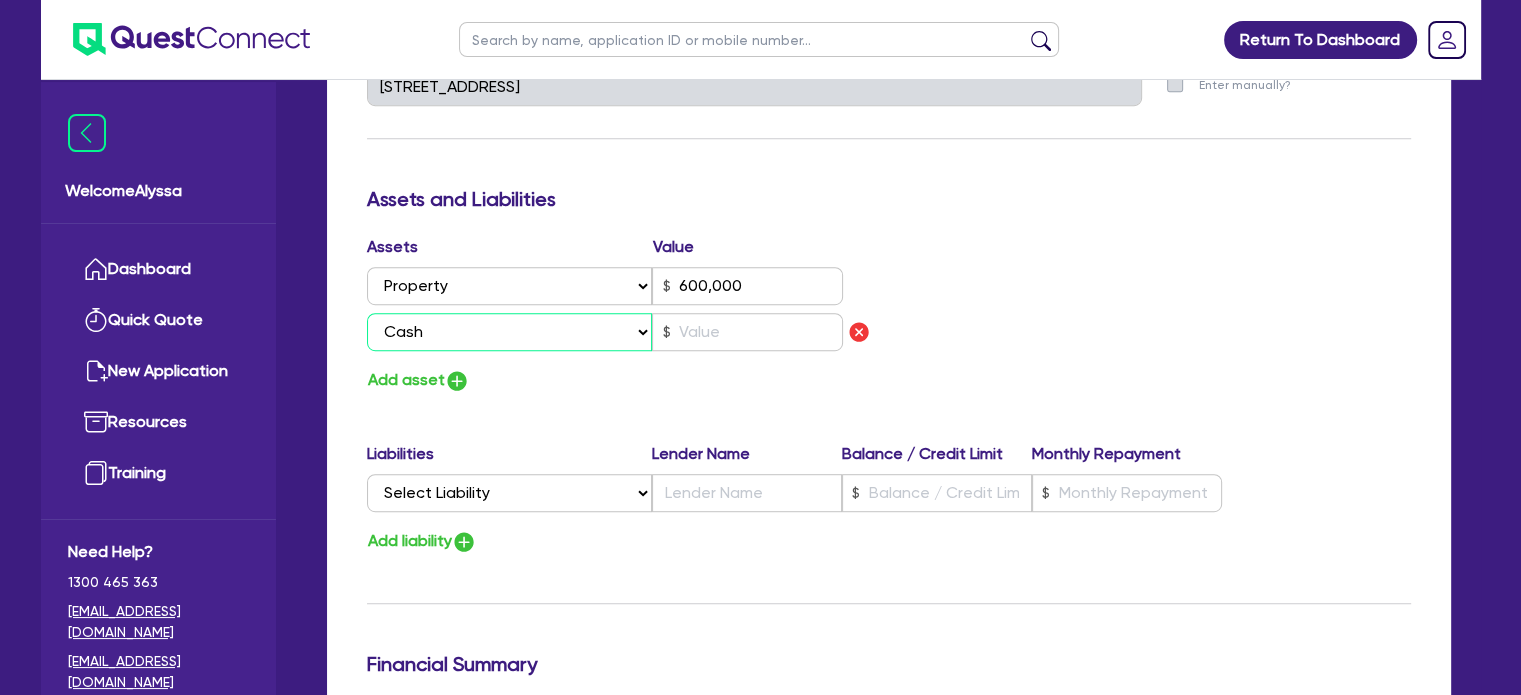 click on "Select Asset Cash Property Investment property Vehicle Truck Trailer Equipment Household & personal asset Other asset" at bounding box center [510, 332] 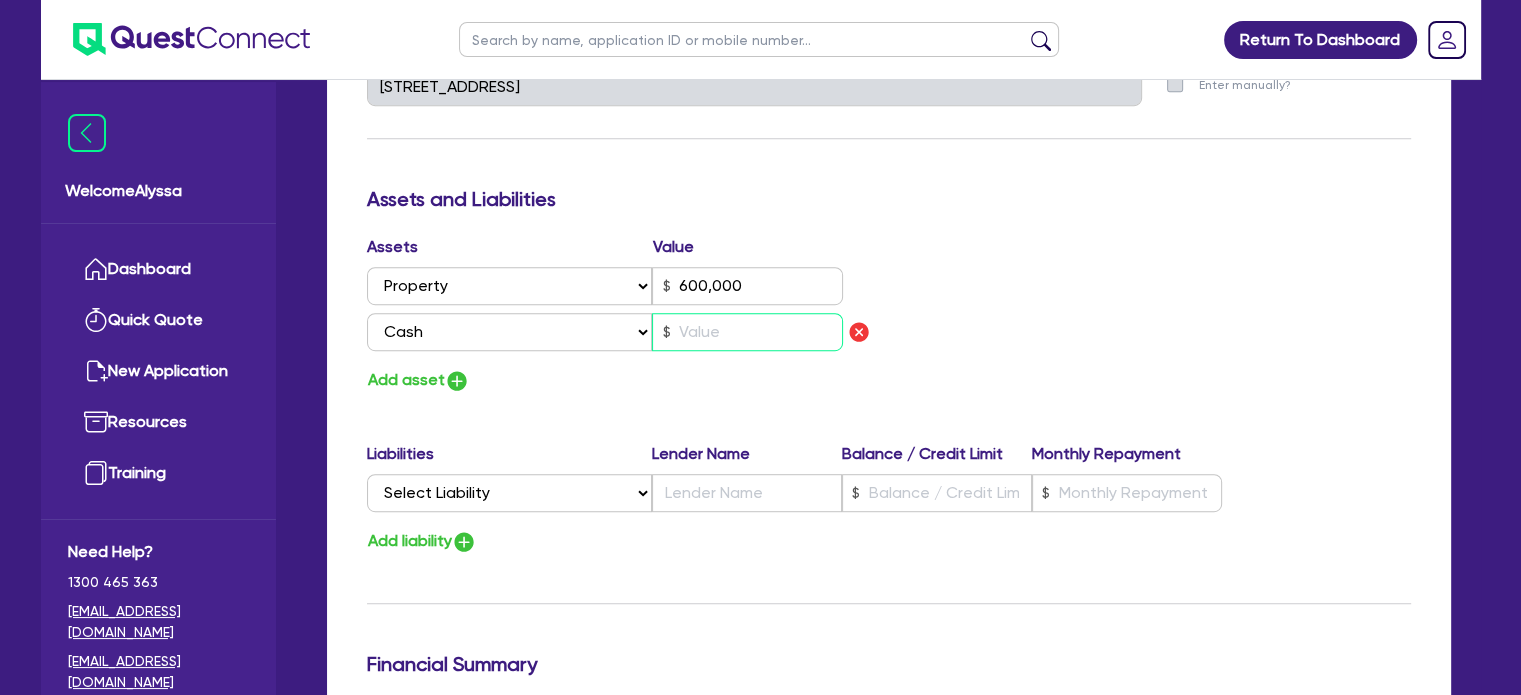 click at bounding box center (747, 332) 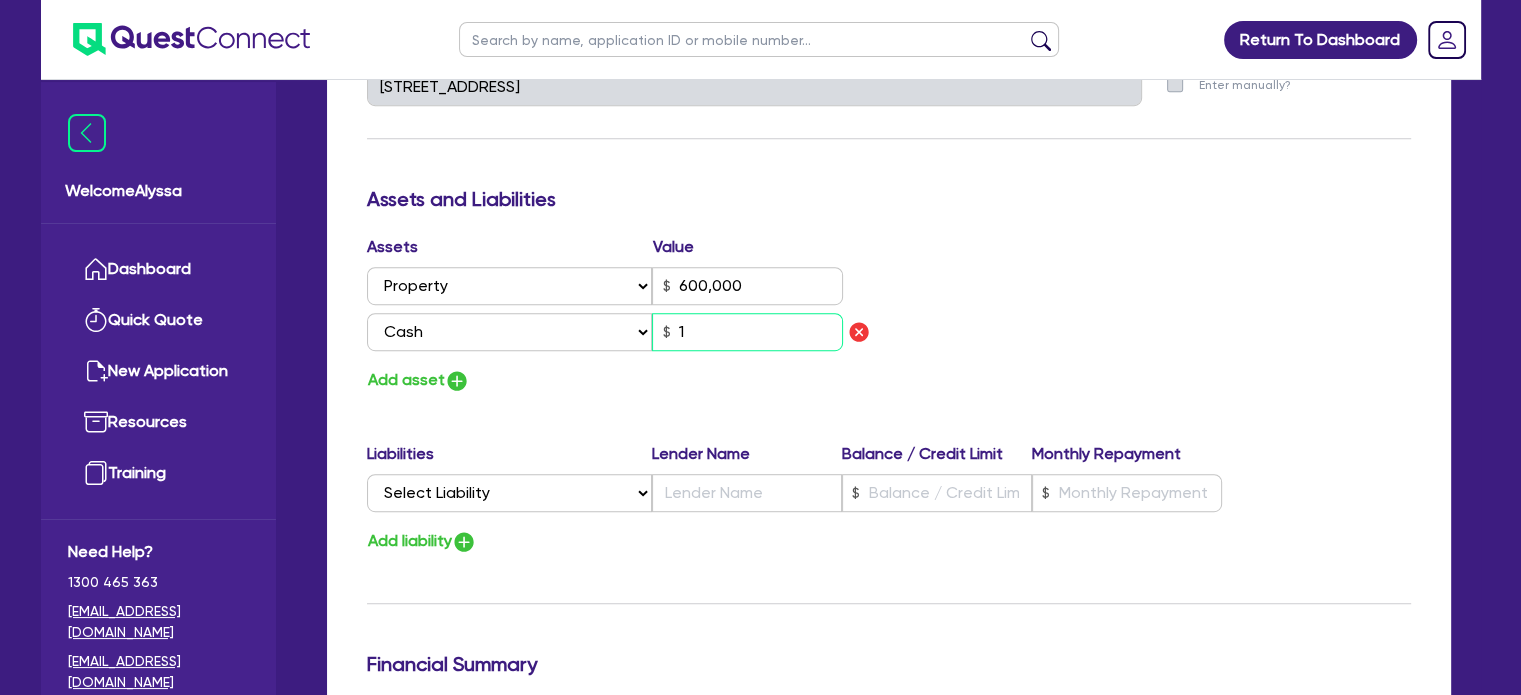 type on "0" 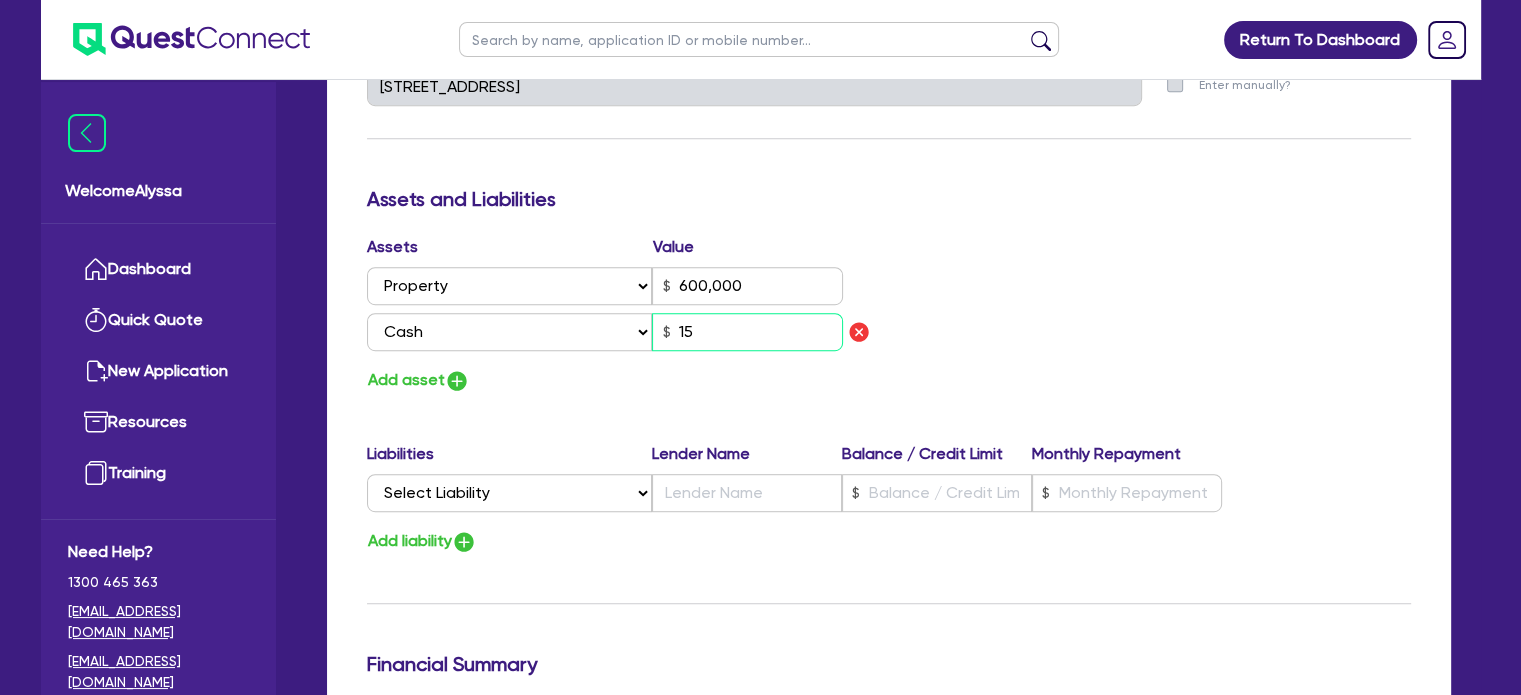 type on "0" 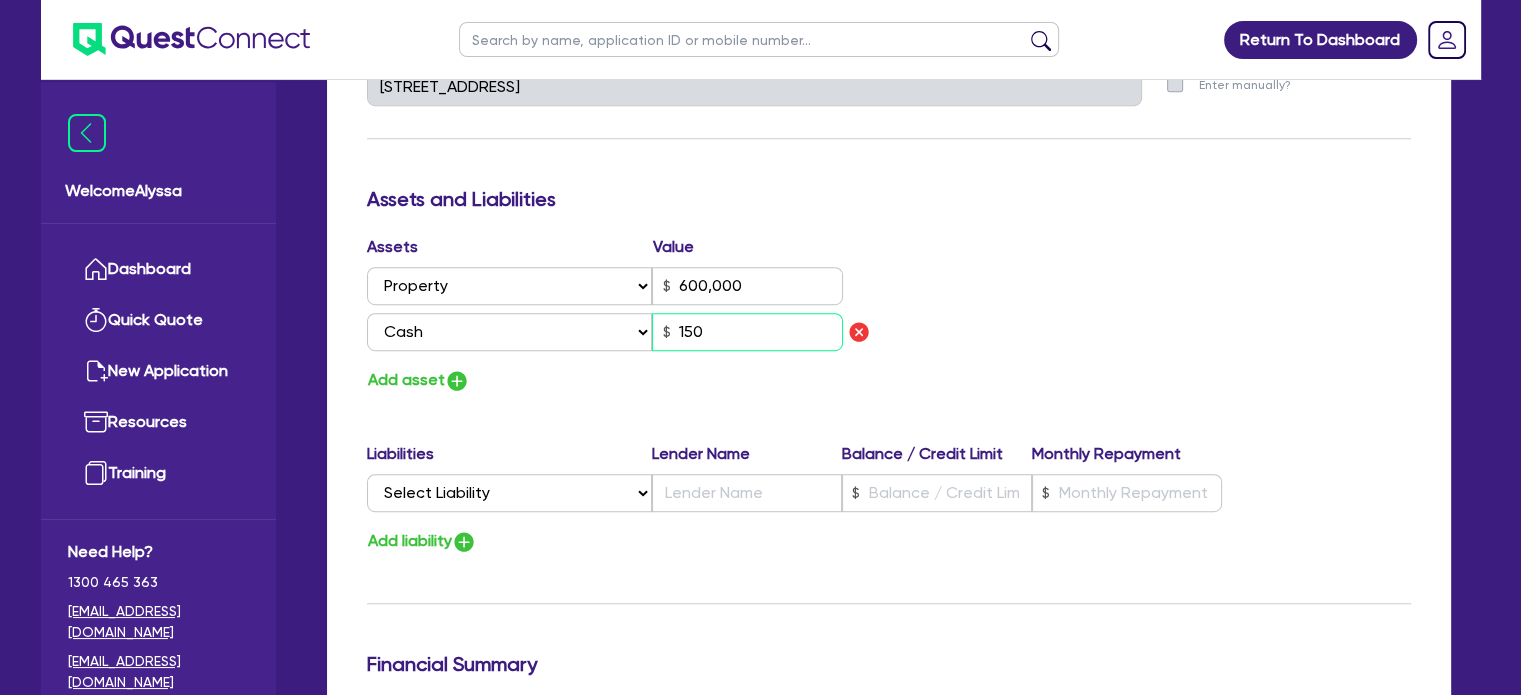type on "0" 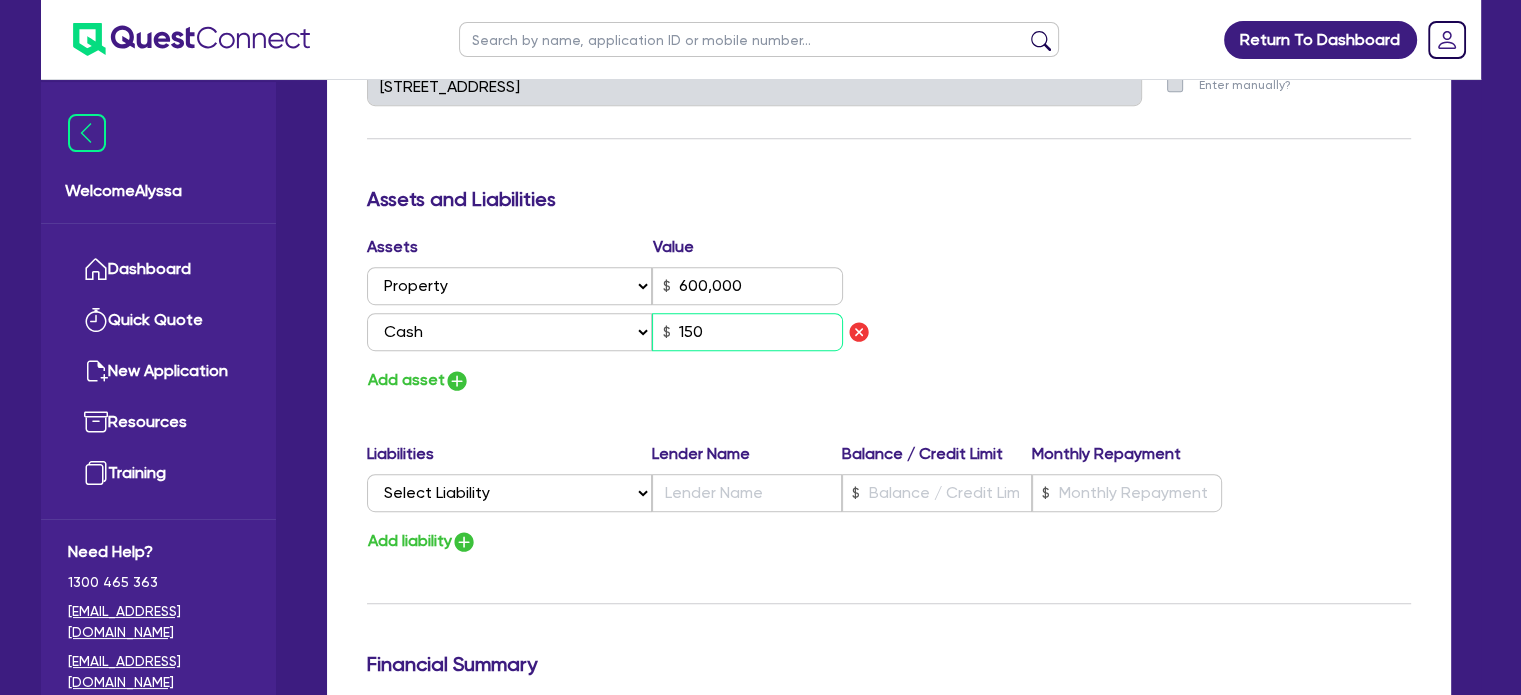 type on "0417 719 425" 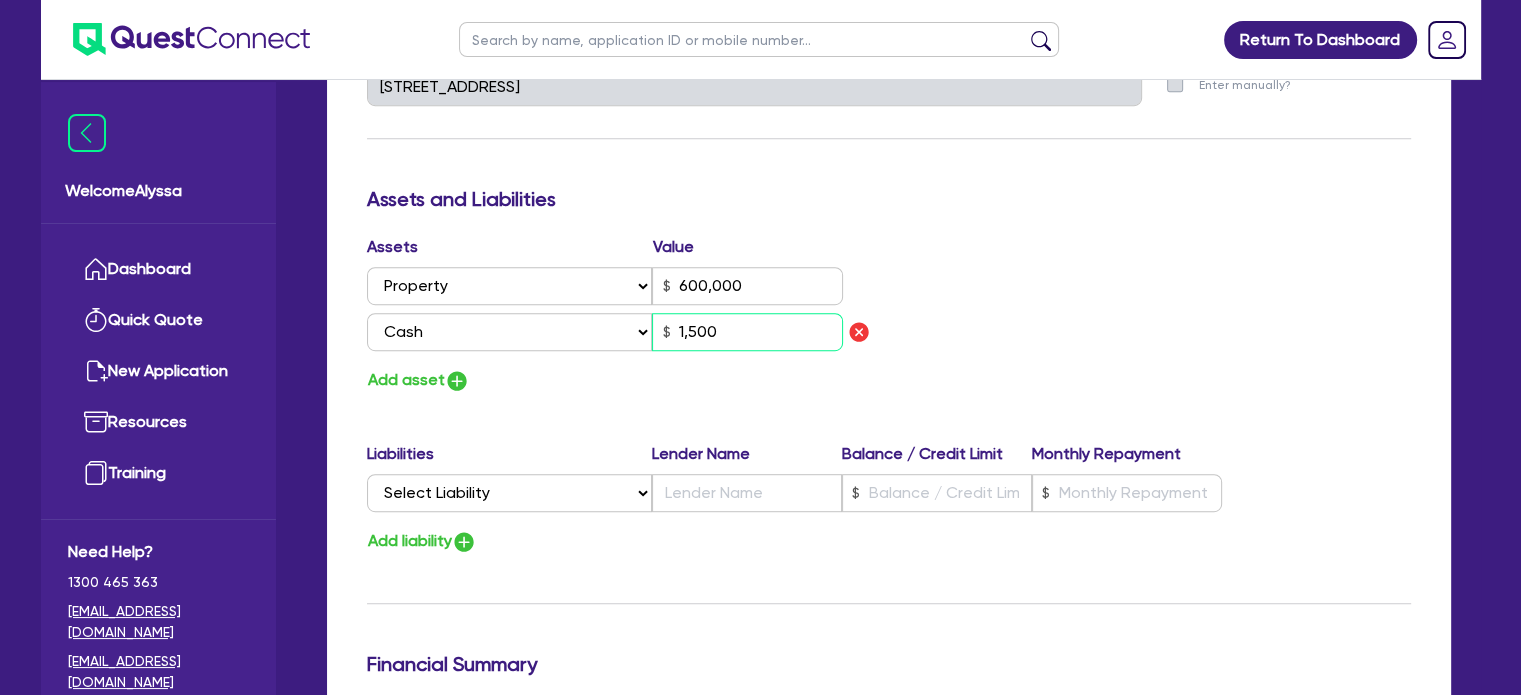 type on "0" 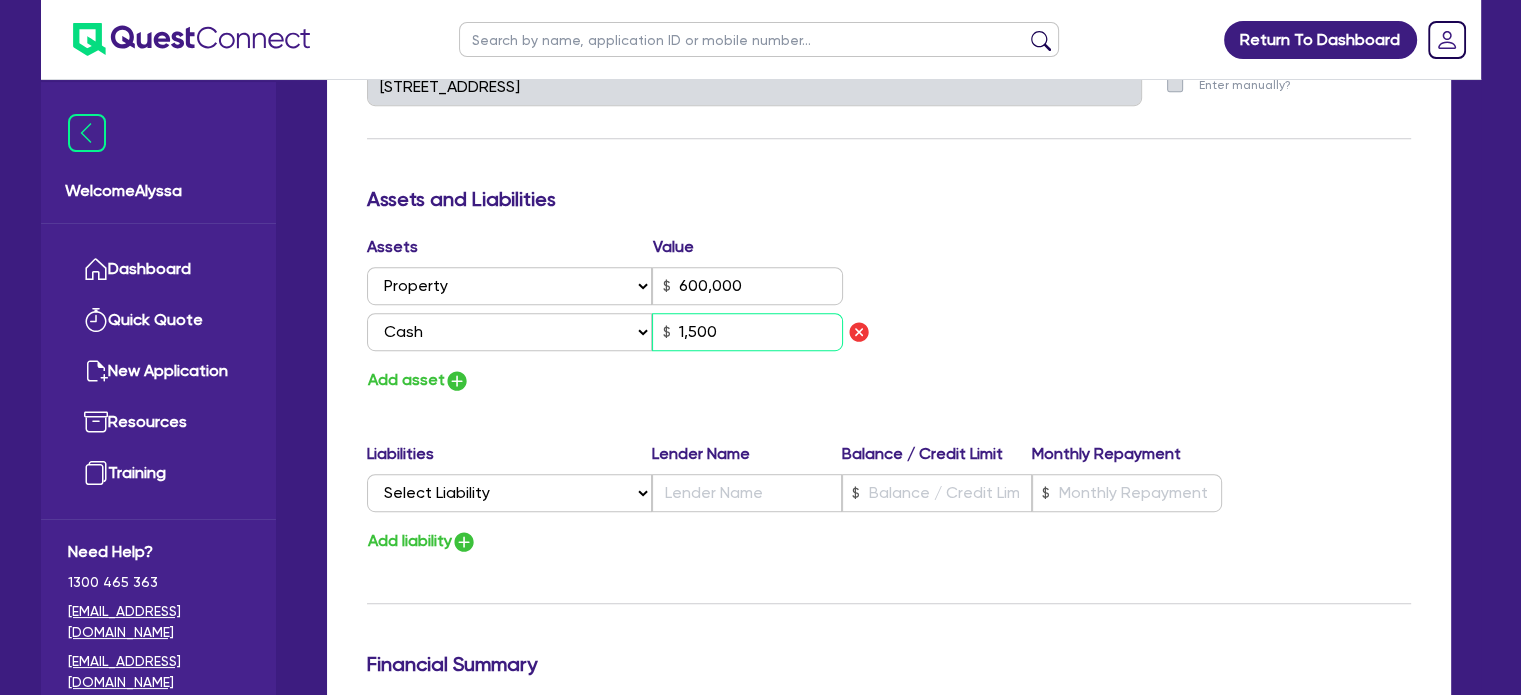 type on "0417 719 425" 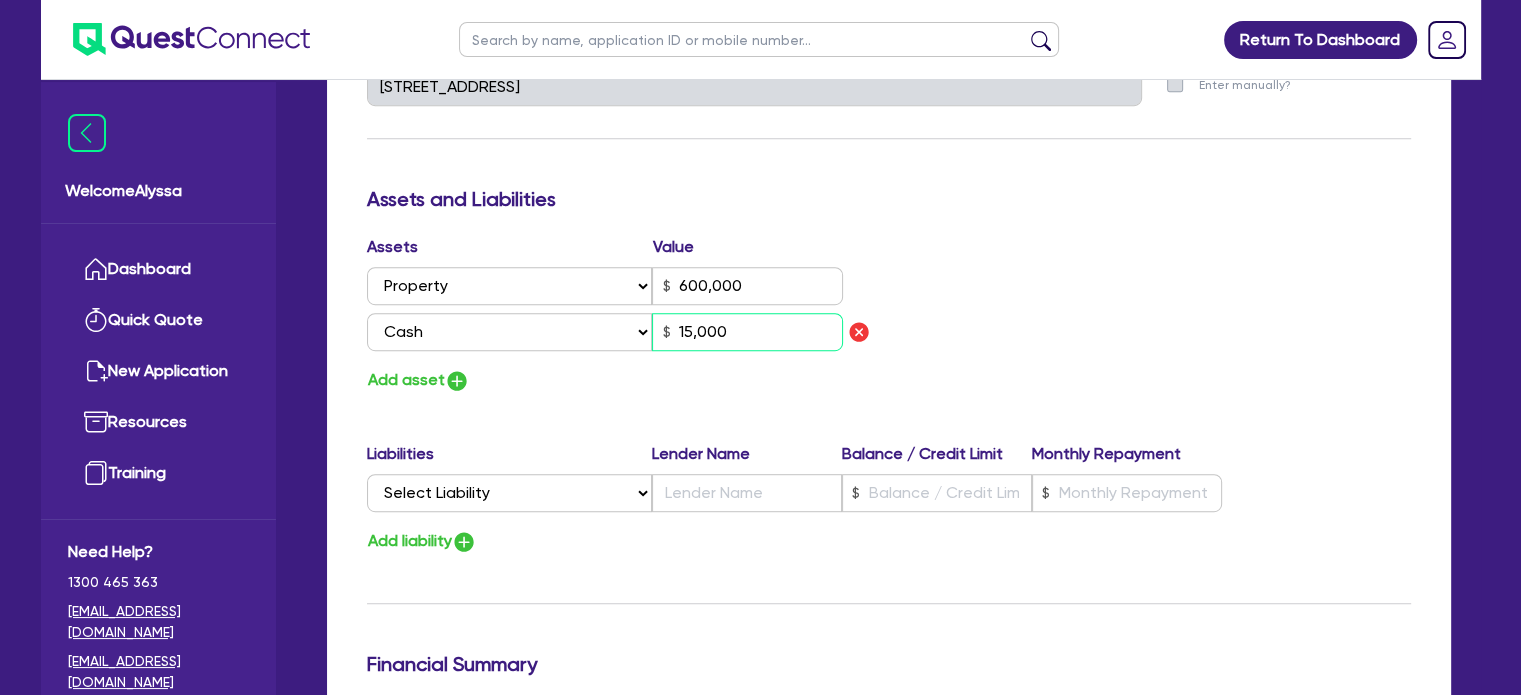 type on "0" 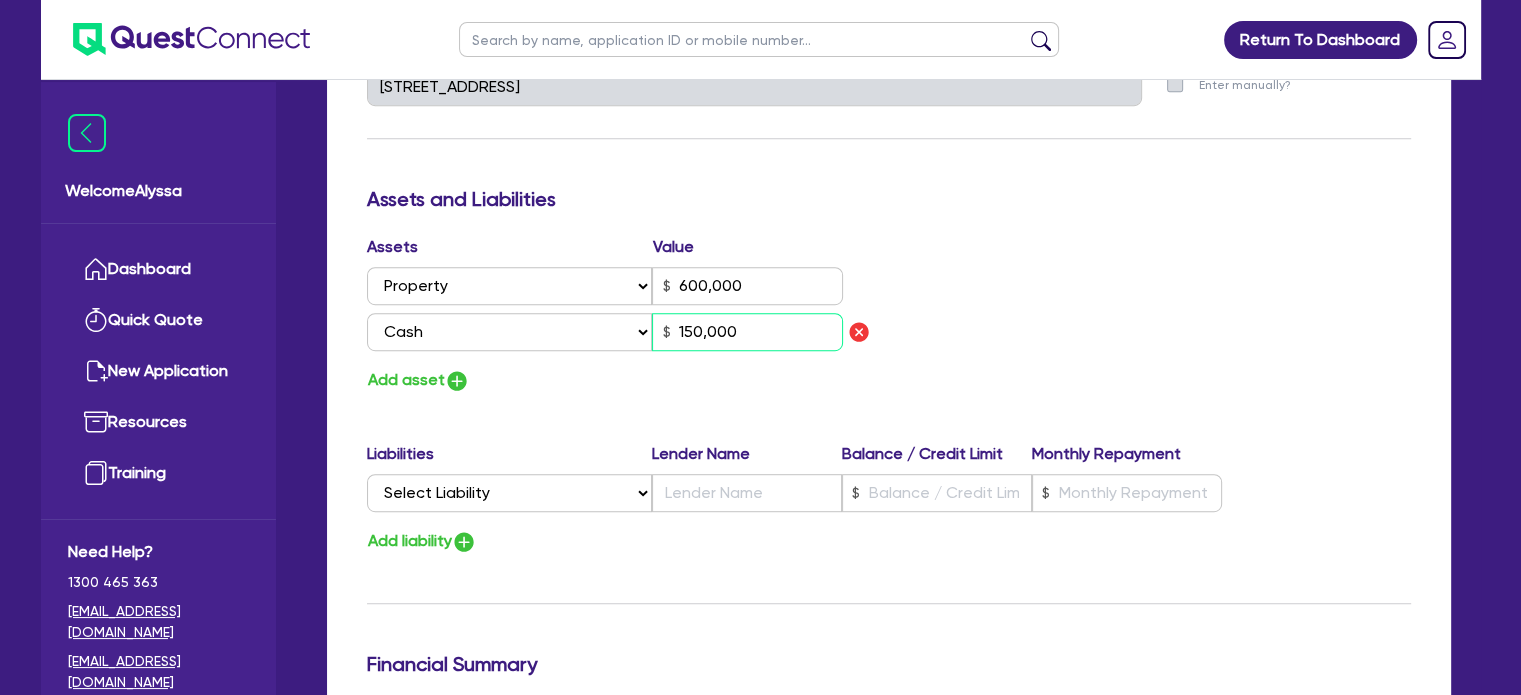 type on "150,000" 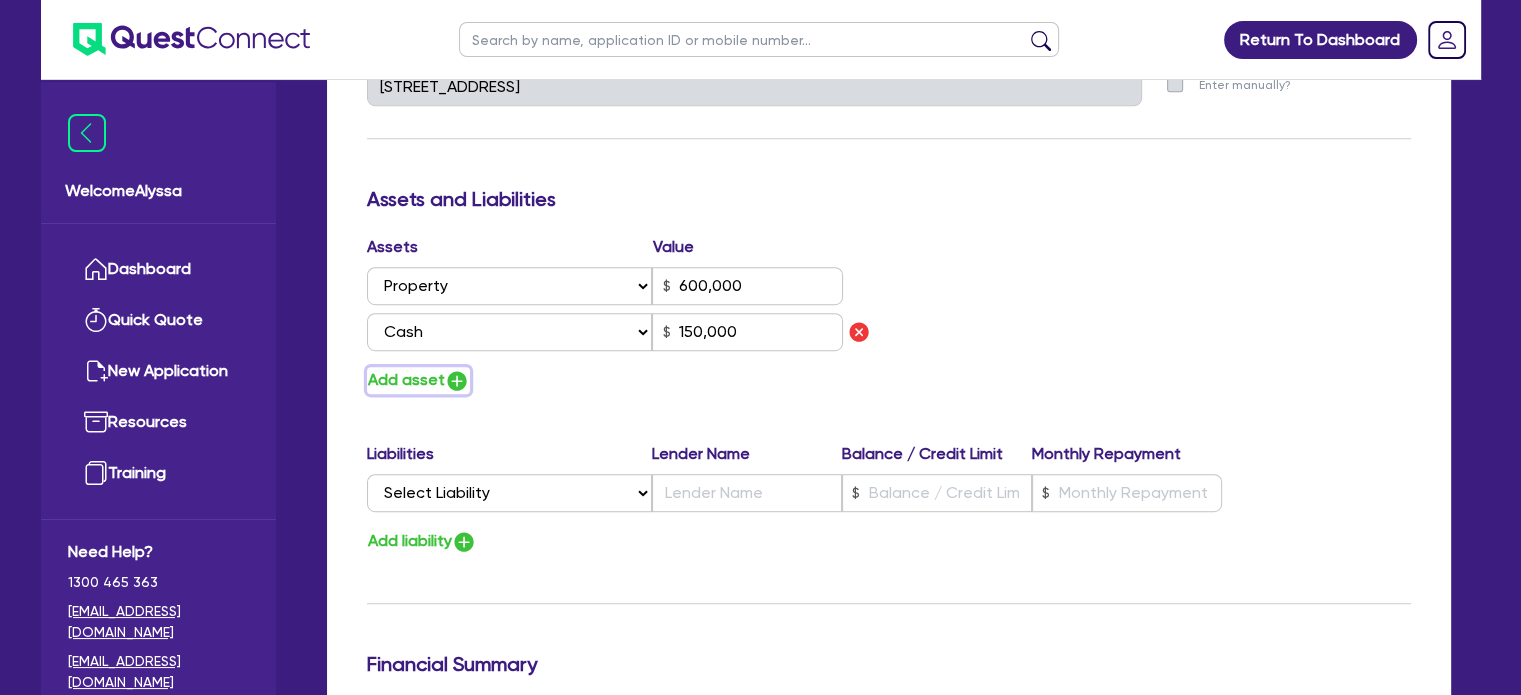 click on "Add asset" at bounding box center [418, 380] 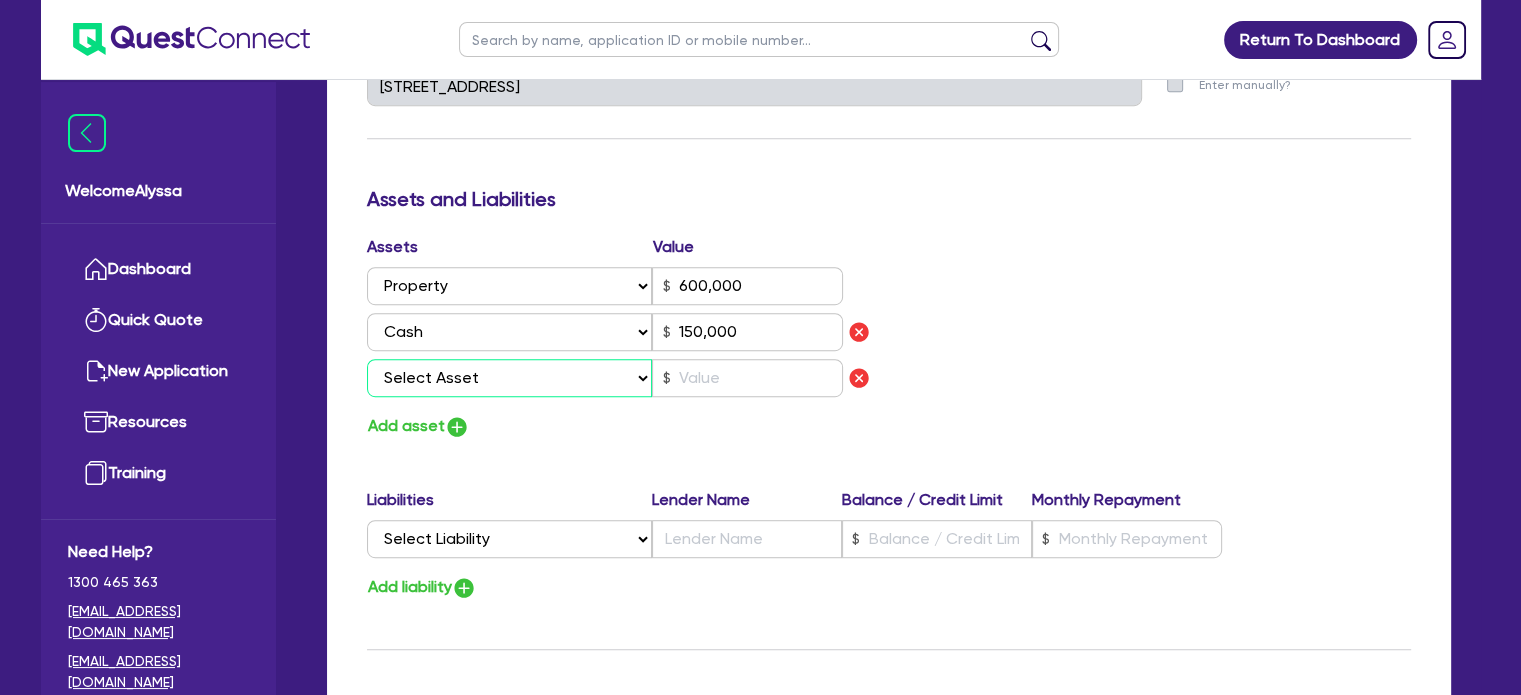 click on "Select Asset Cash Property Investment property Vehicle Truck Trailer Equipment Household & personal asset Other asset" at bounding box center (510, 378) 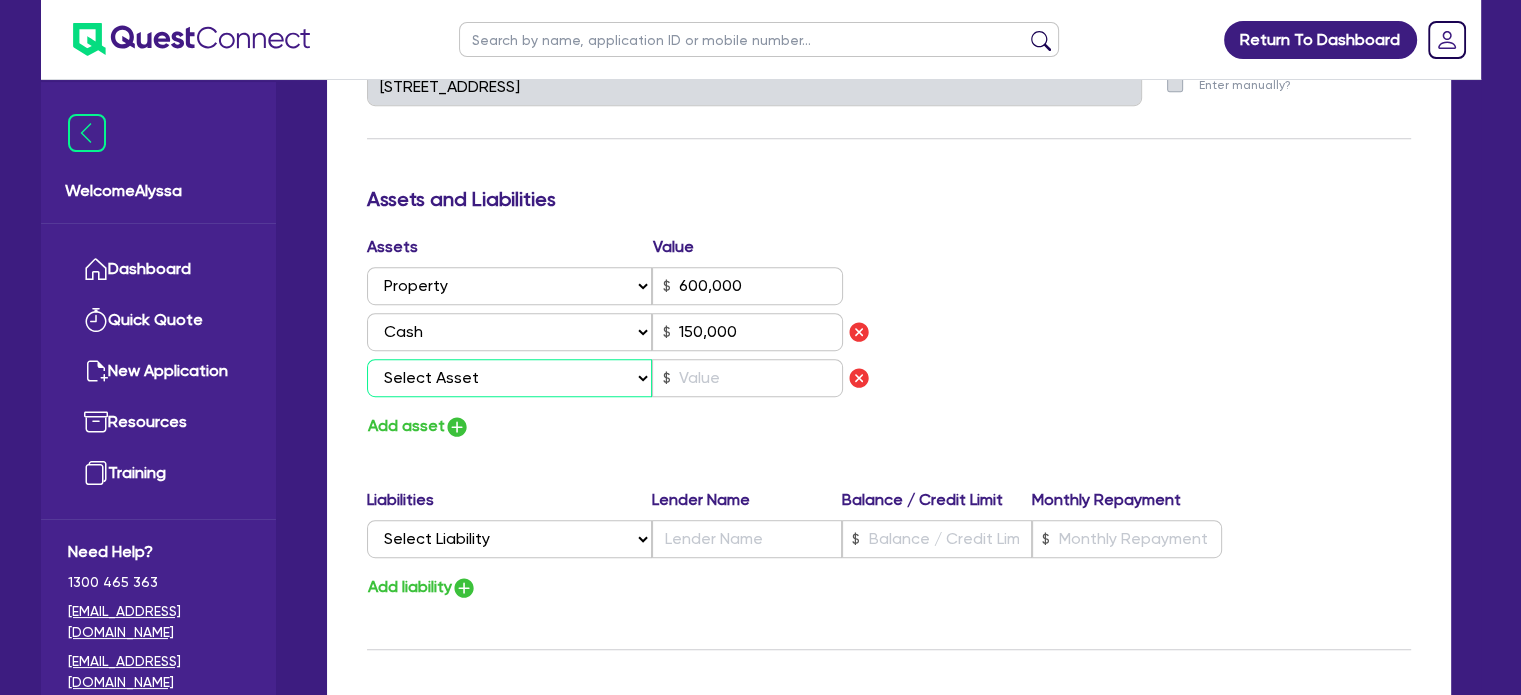 select on "VEHICLE" 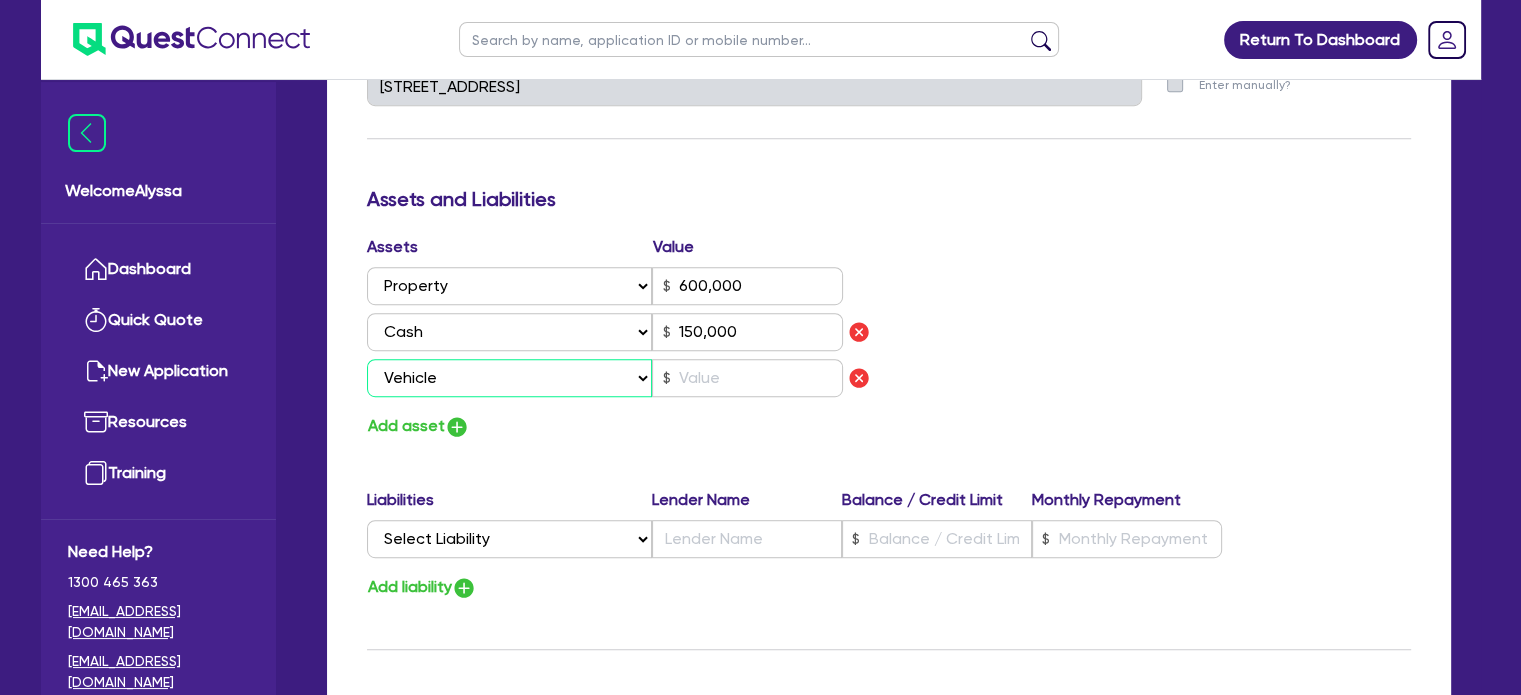 click on "Select Asset Cash Property Investment property Vehicle Truck Trailer Equipment Household & personal asset Other asset" at bounding box center (510, 378) 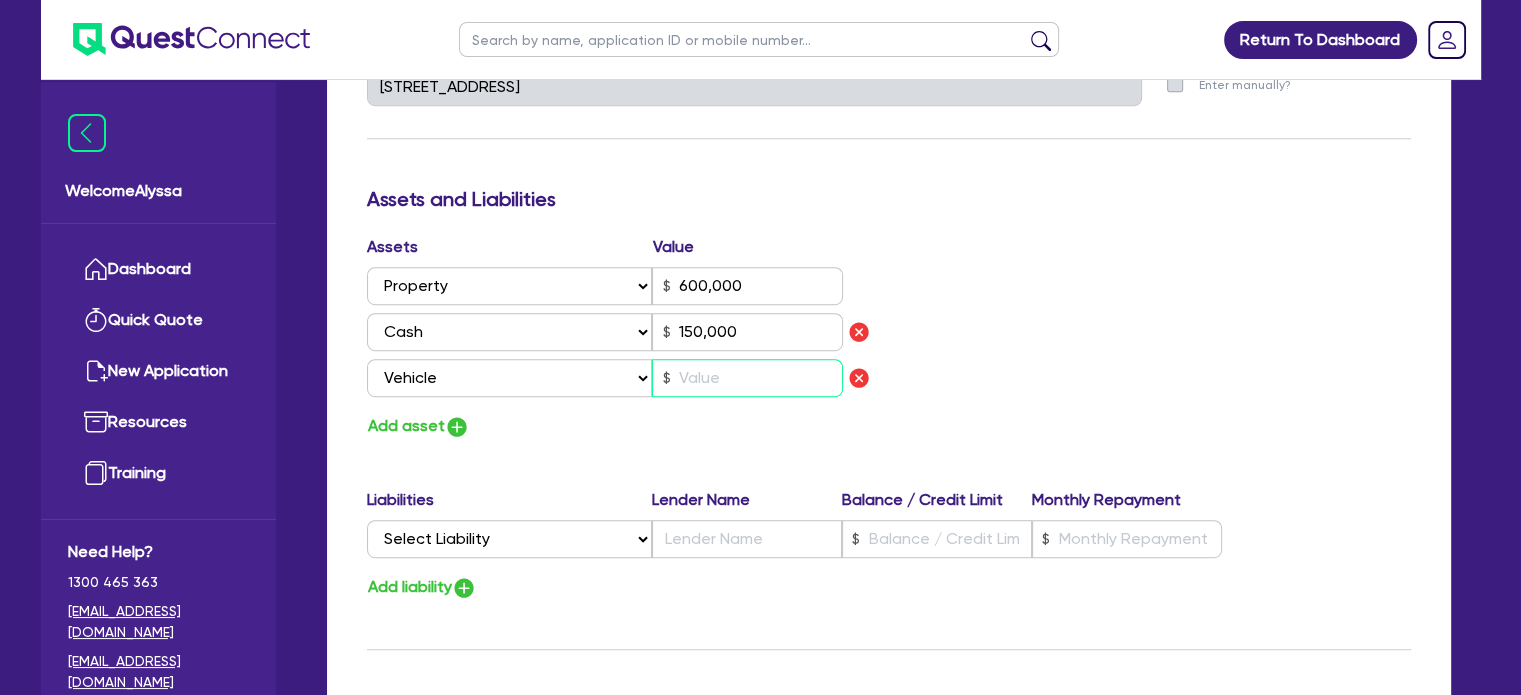 click at bounding box center (747, 378) 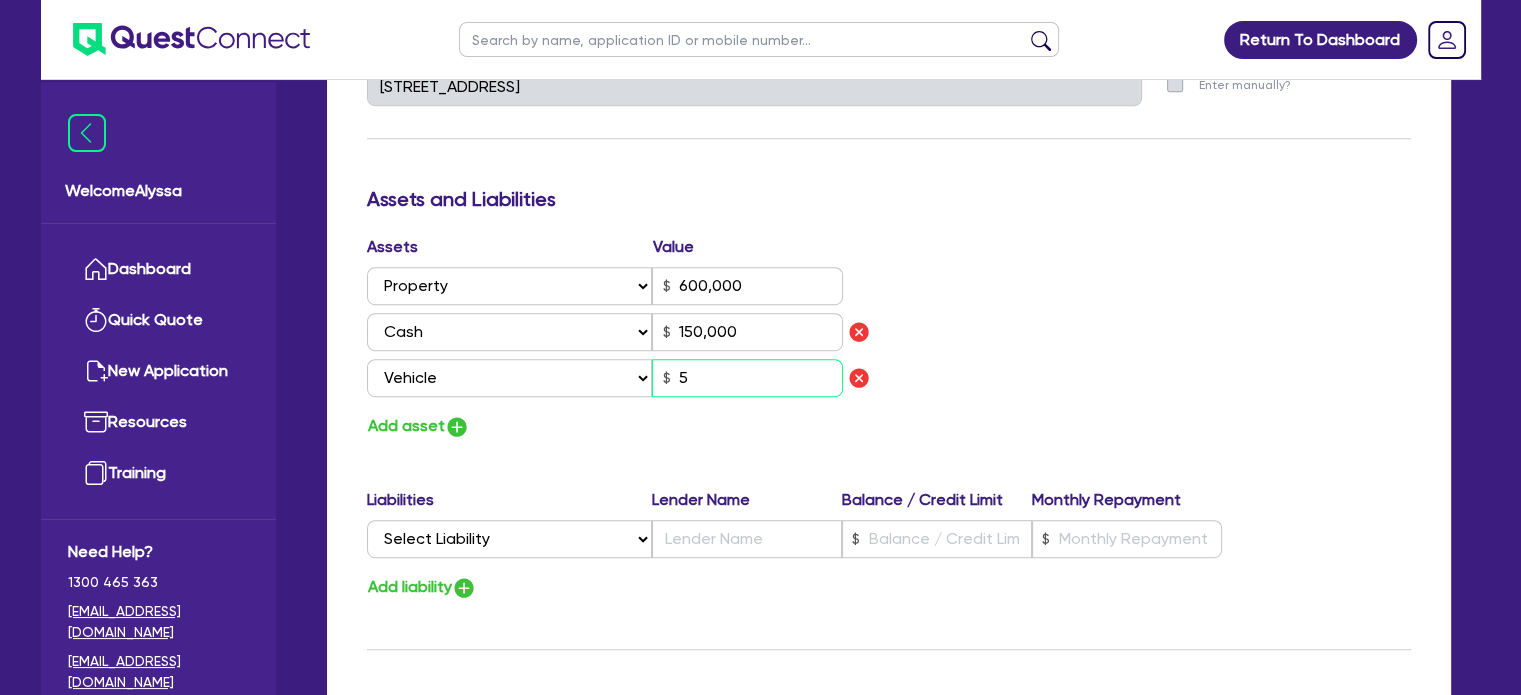 type on "0" 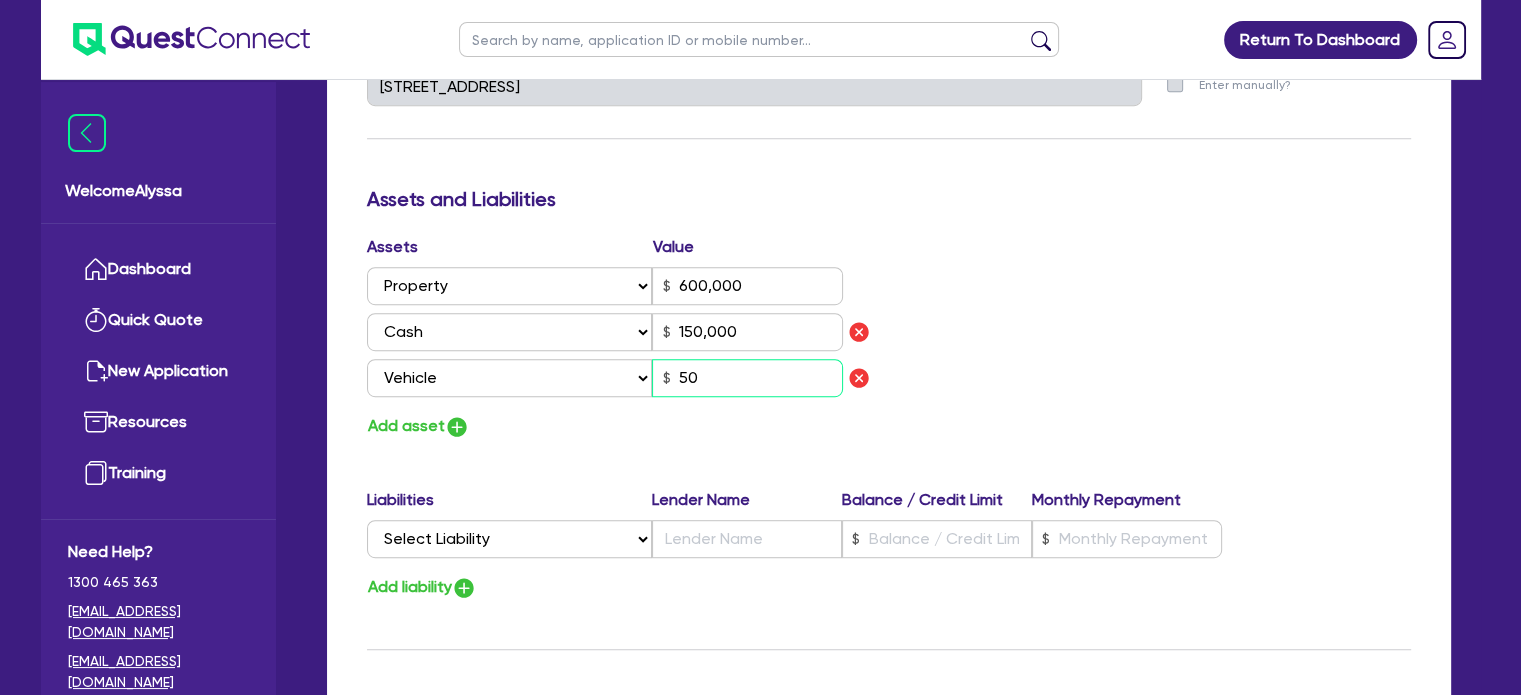type on "0" 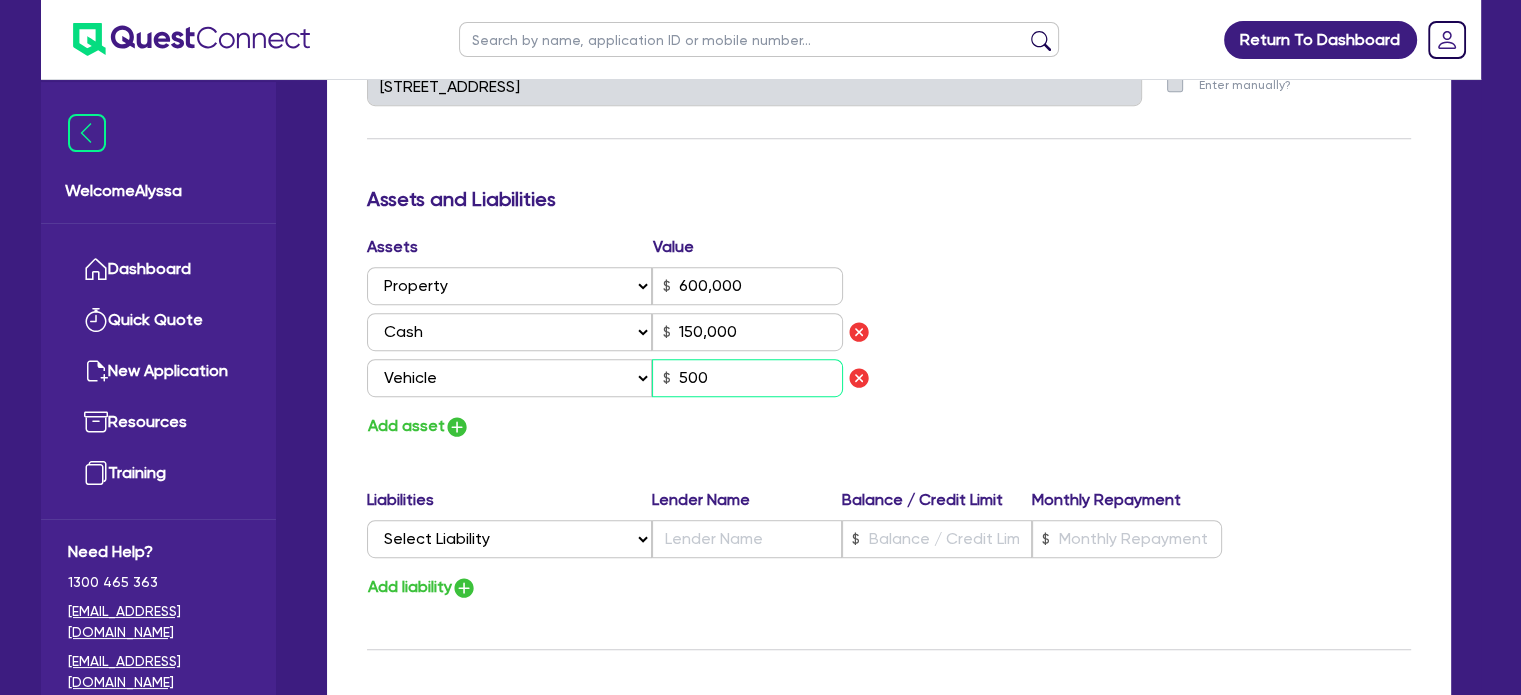 type on "0" 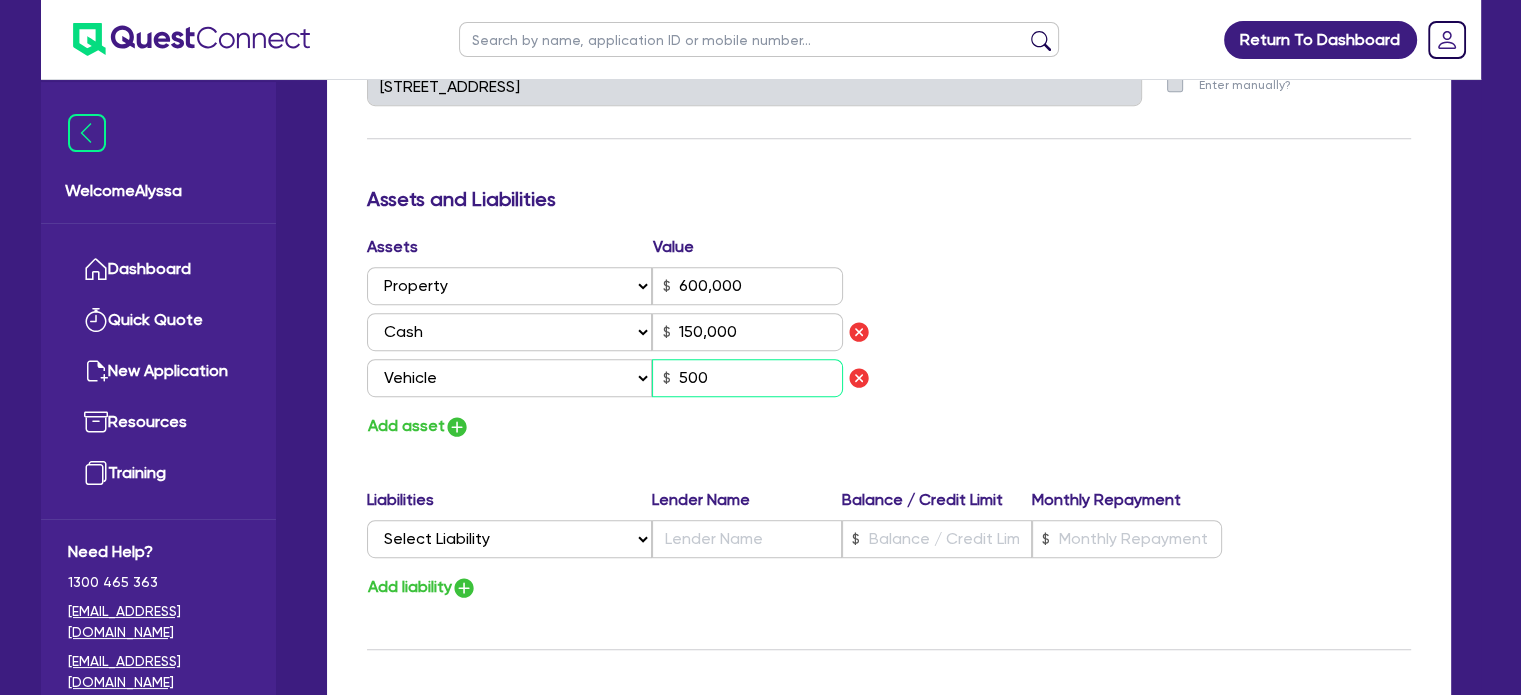 type on "0417 719 425" 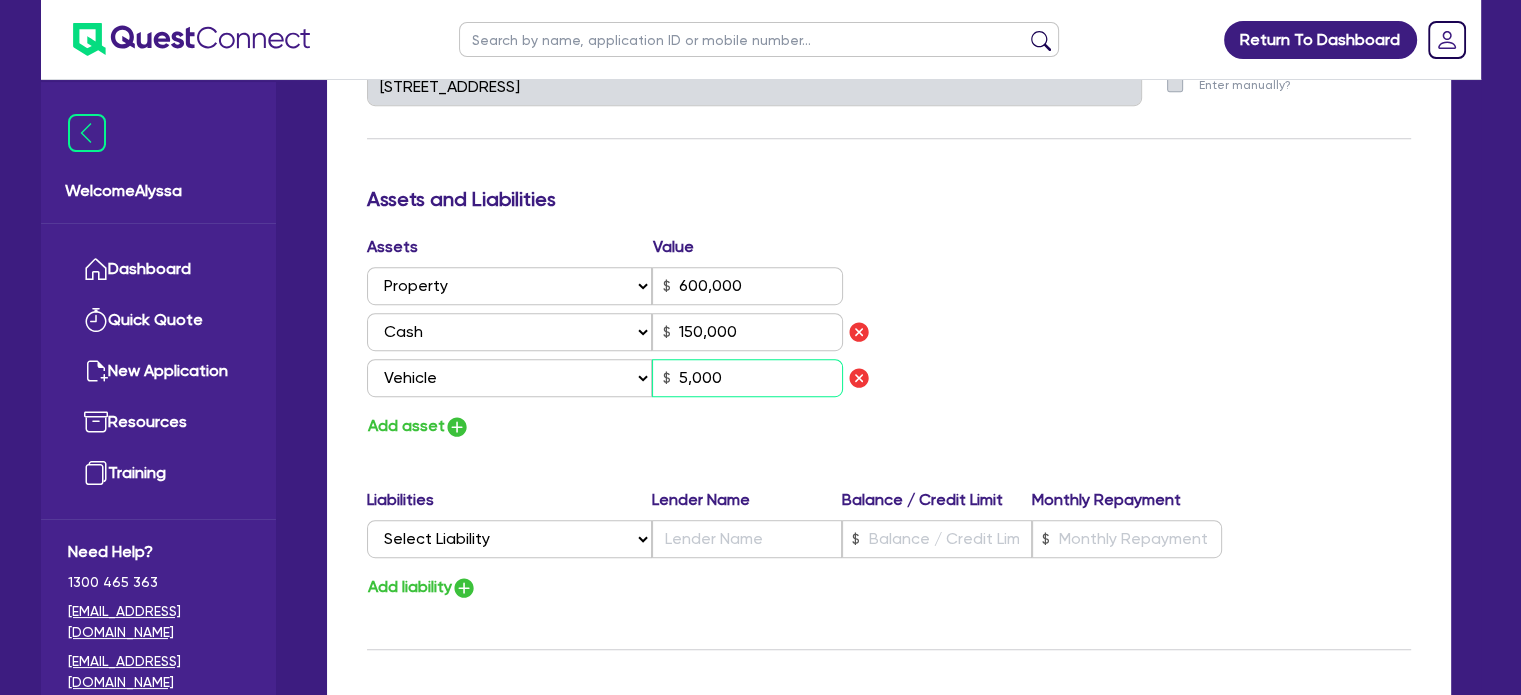 type on "0" 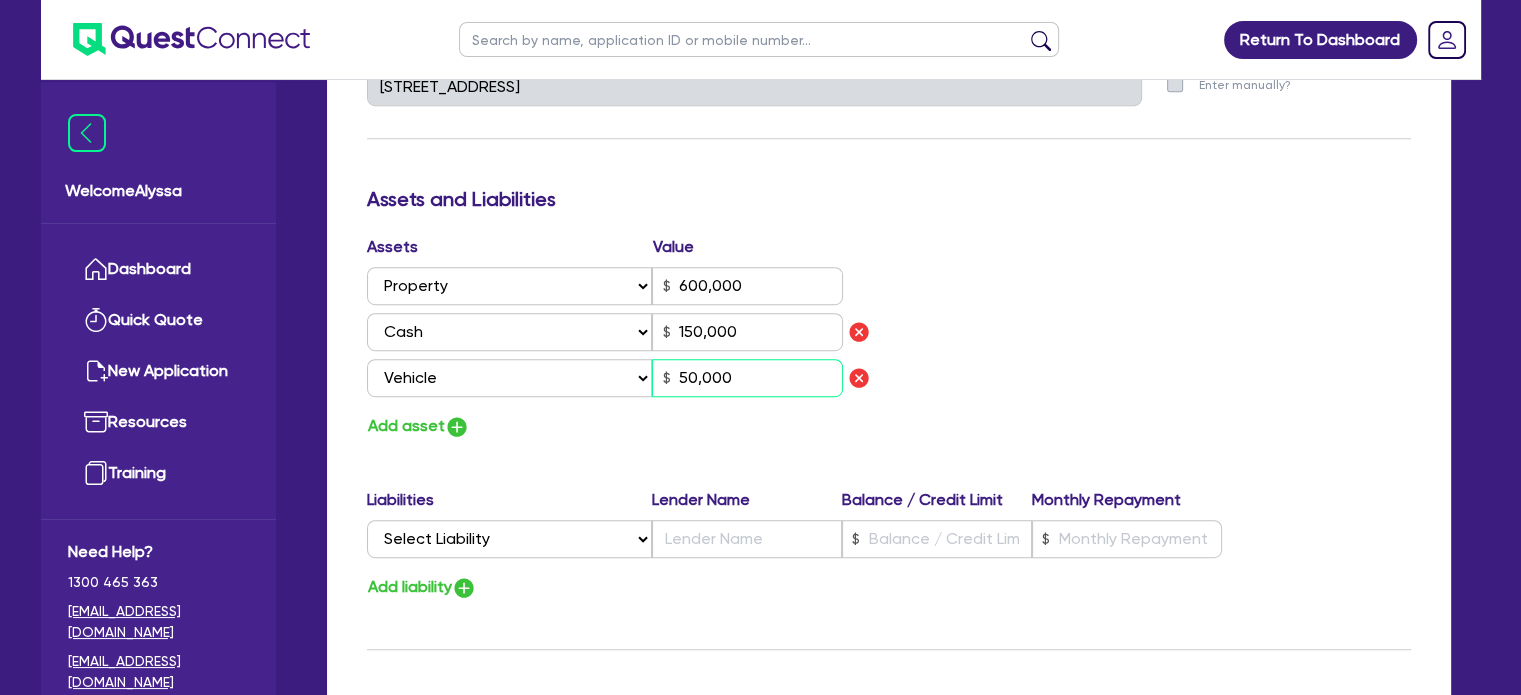 type on "50,000" 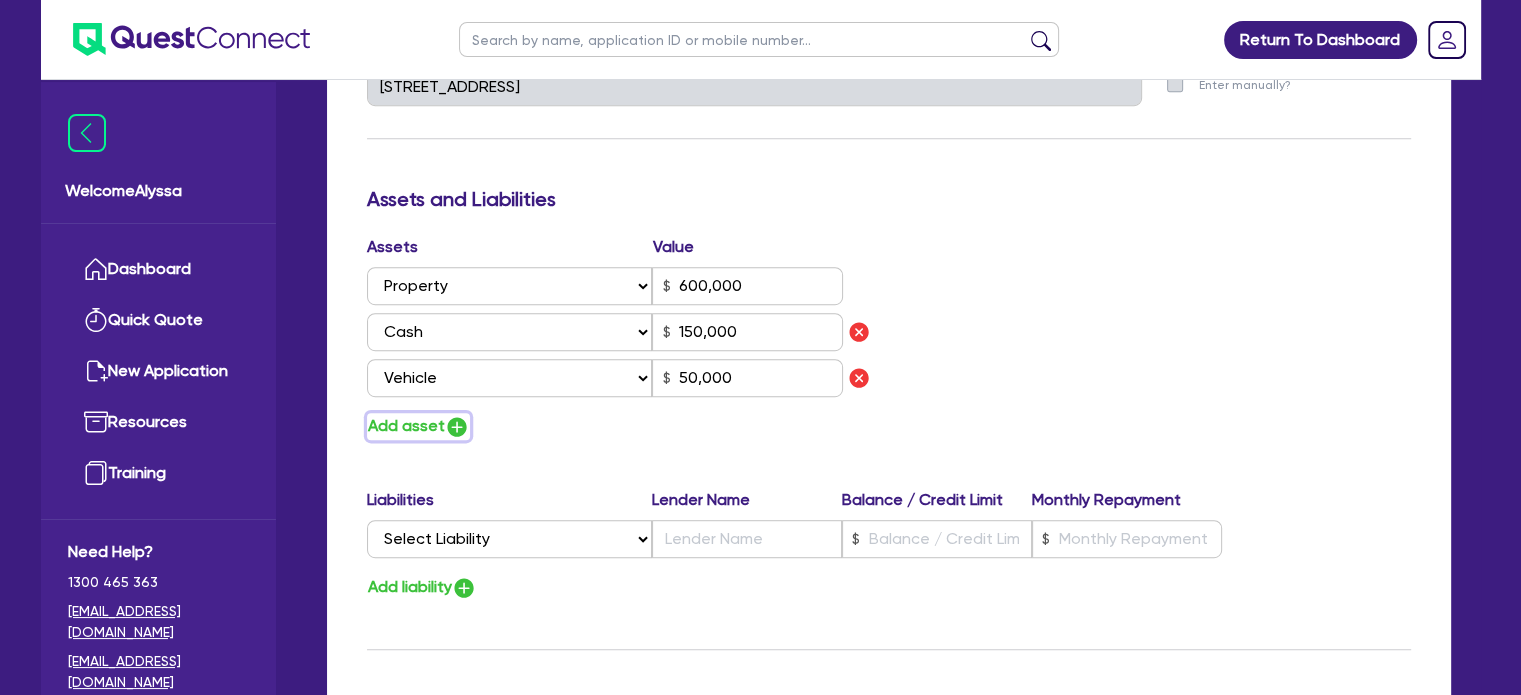 click at bounding box center (457, 427) 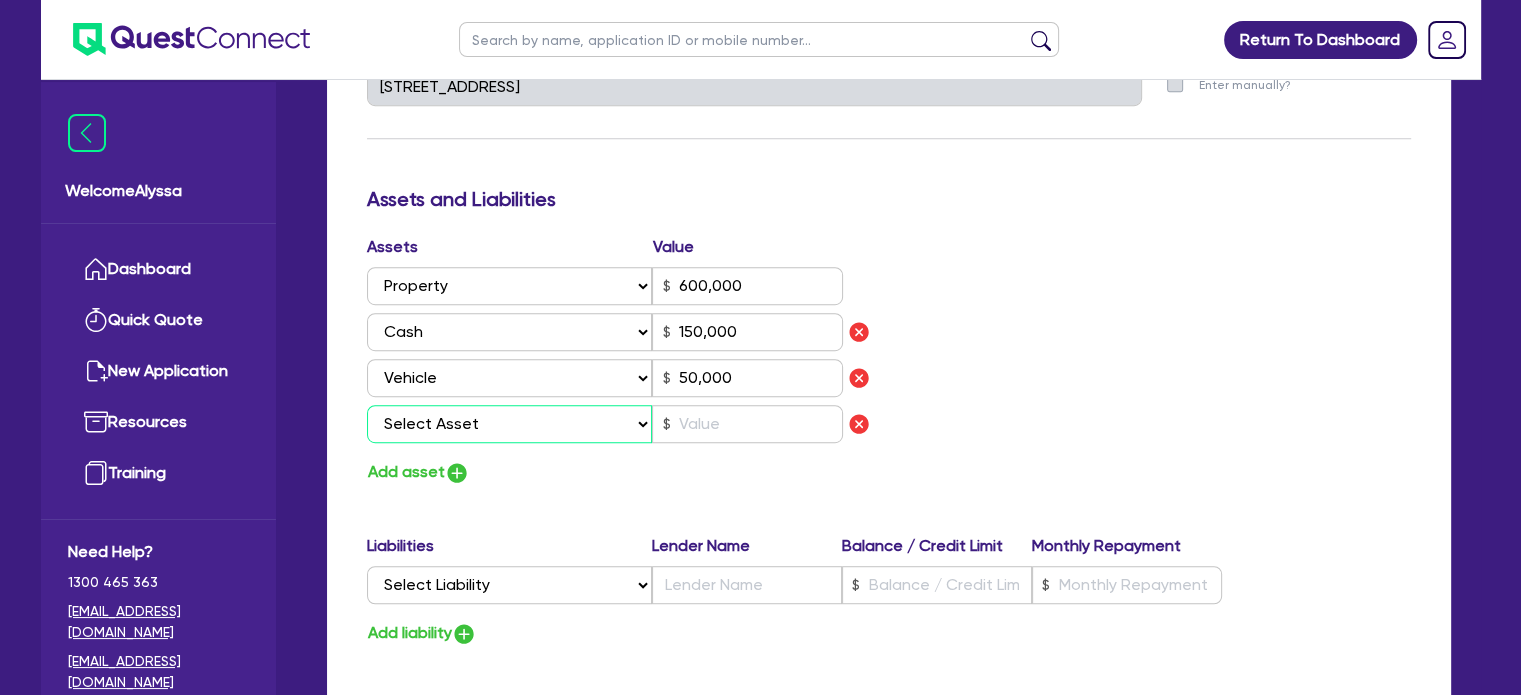 click on "Select Asset Cash Property Investment property Vehicle Truck Trailer Equipment Household & personal asset Other asset" at bounding box center [510, 424] 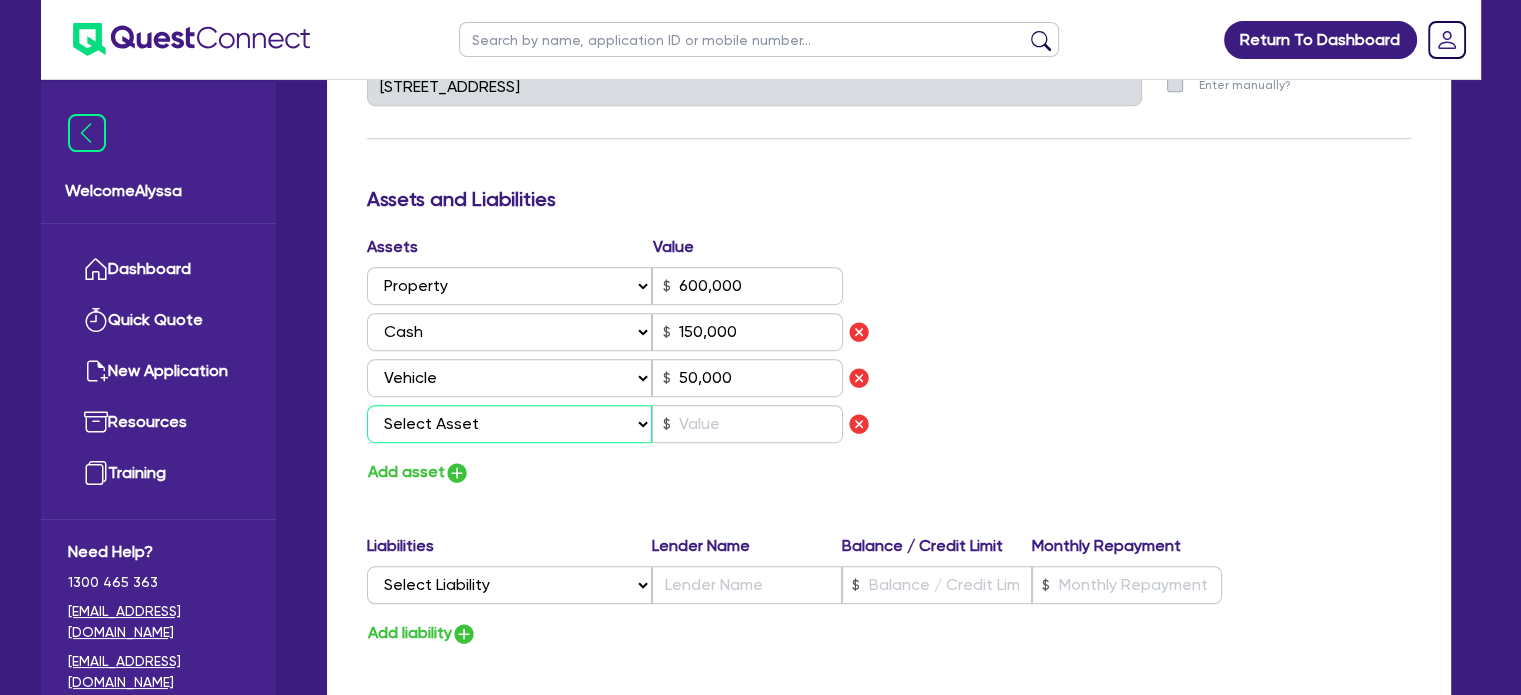 select on "VEHICLE" 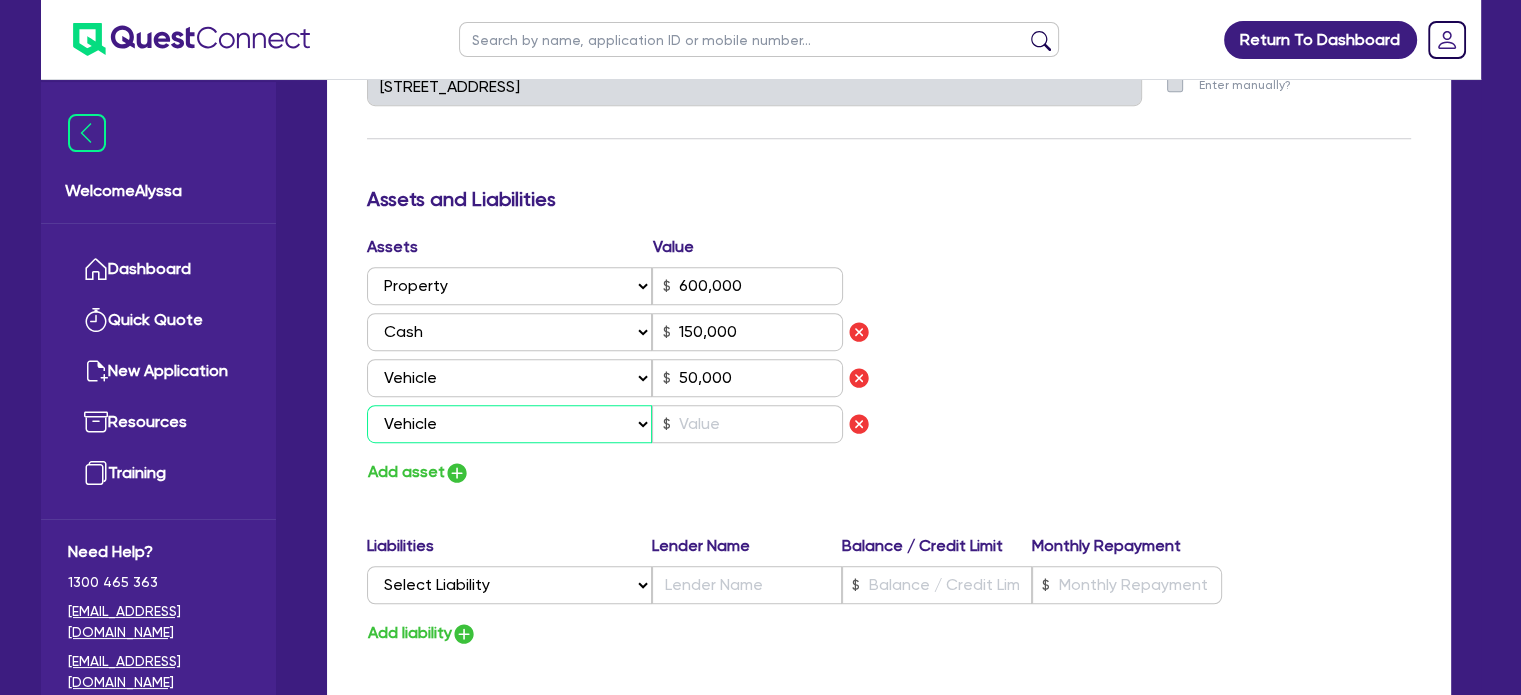 click on "Select Asset Cash Property Investment property Vehicle Truck Trailer Equipment Household & personal asset Other asset" at bounding box center [510, 424] 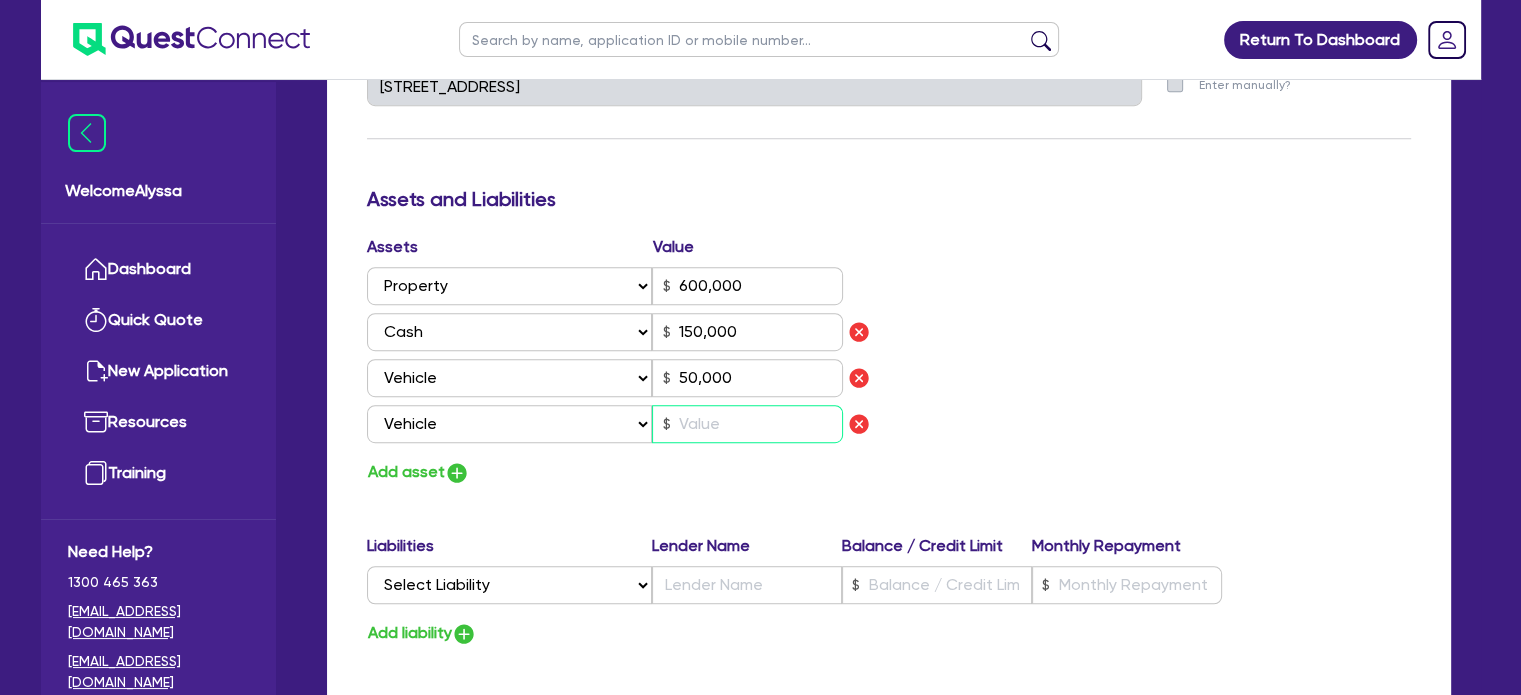 click at bounding box center [747, 424] 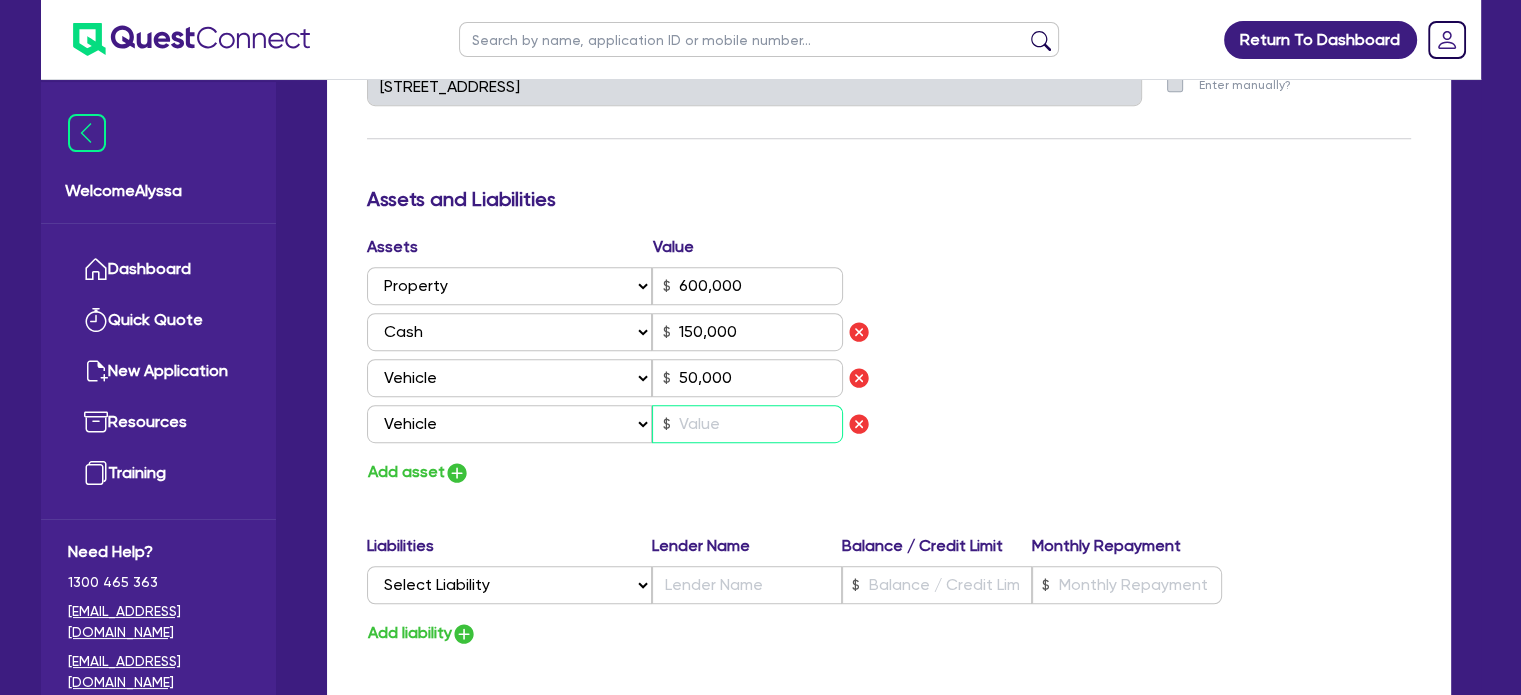 type on "0" 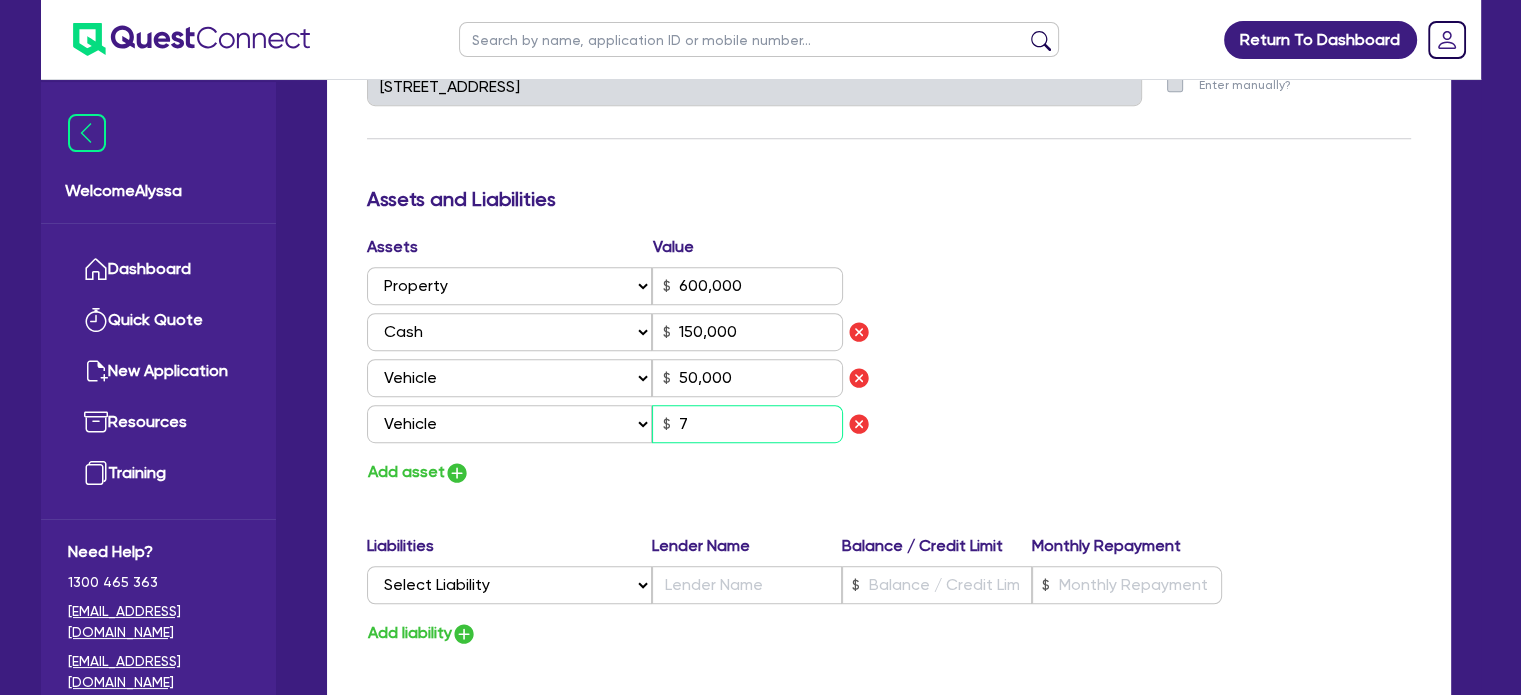 type on "0" 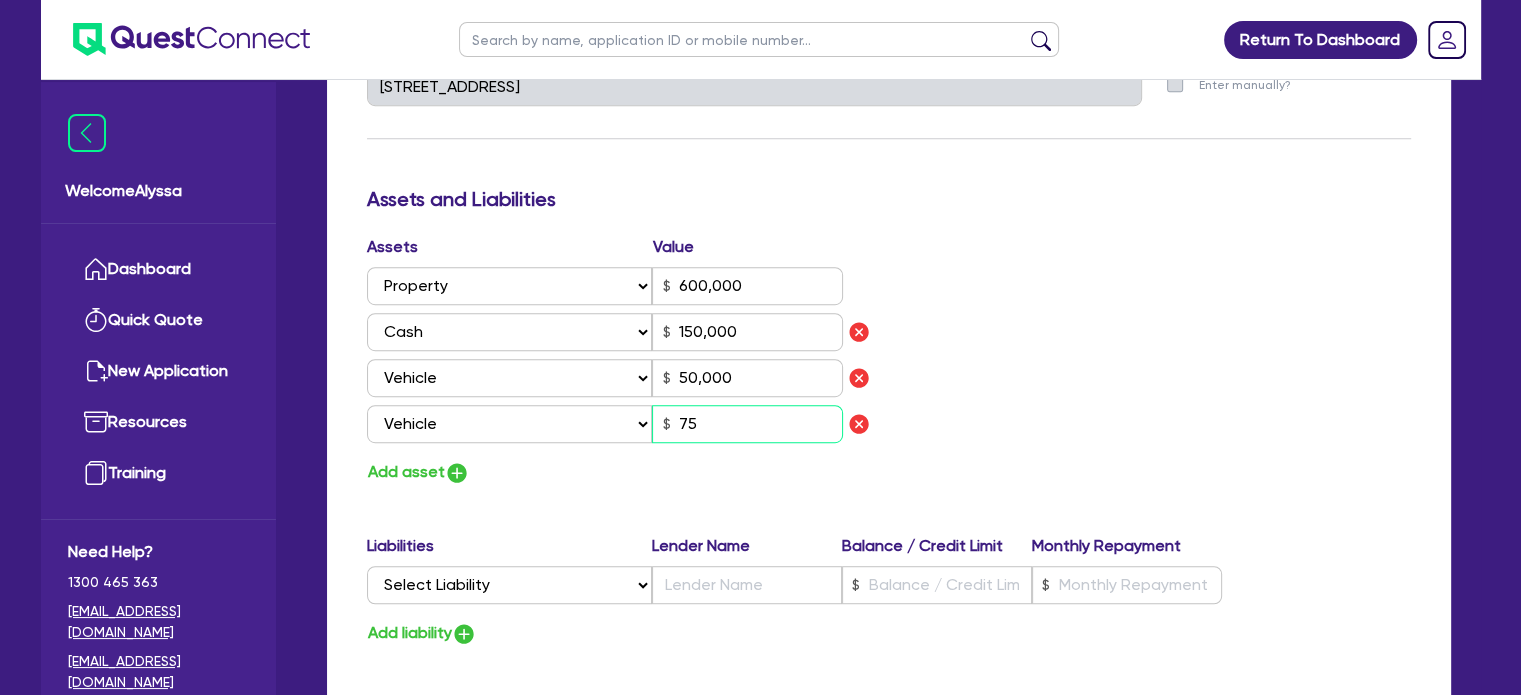 type on "0" 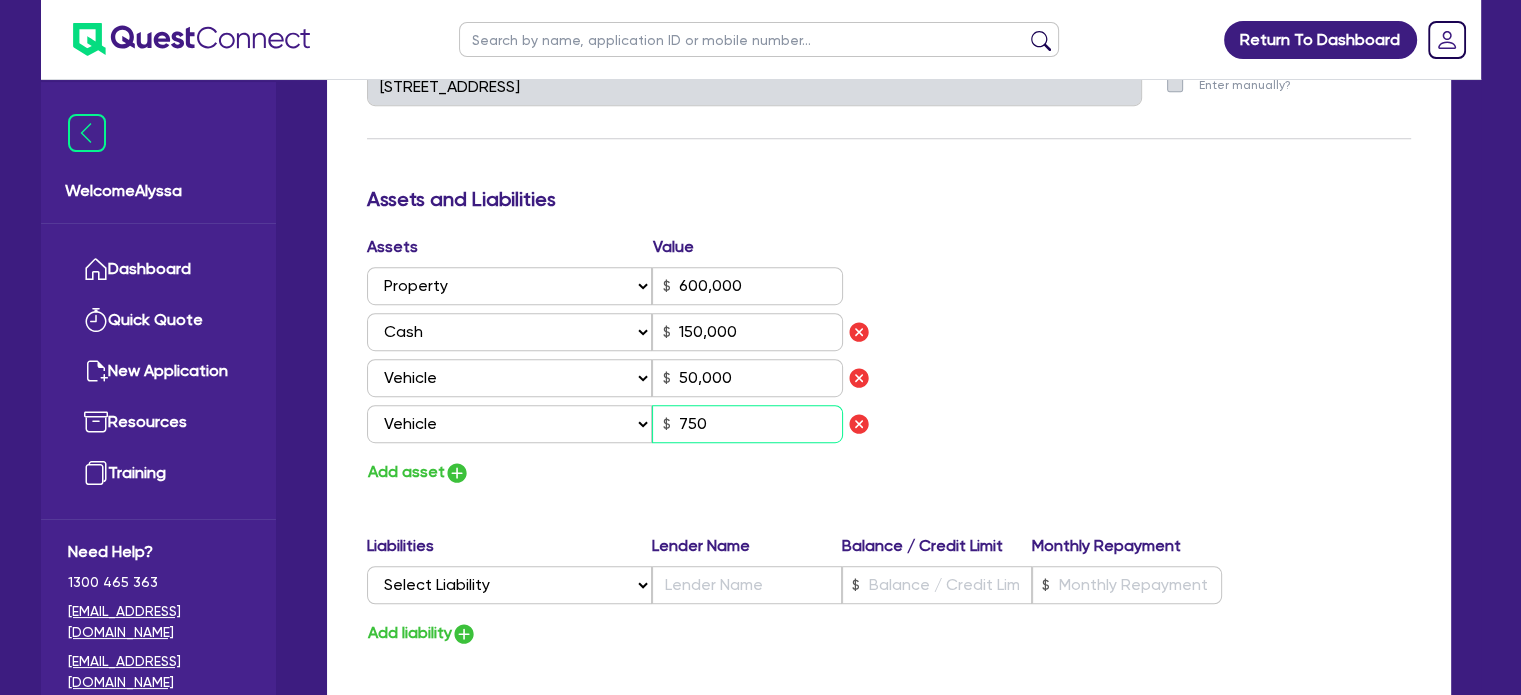 type on "0" 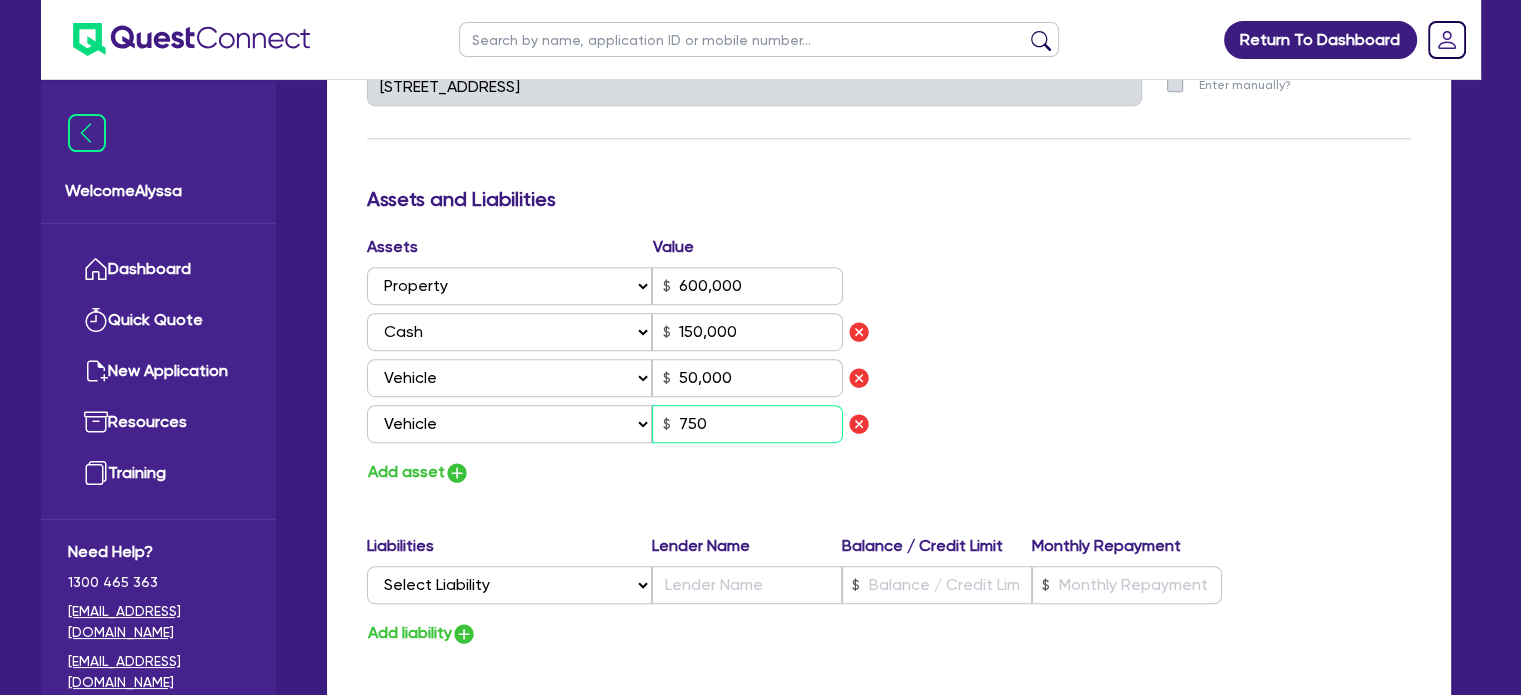type on "150,000" 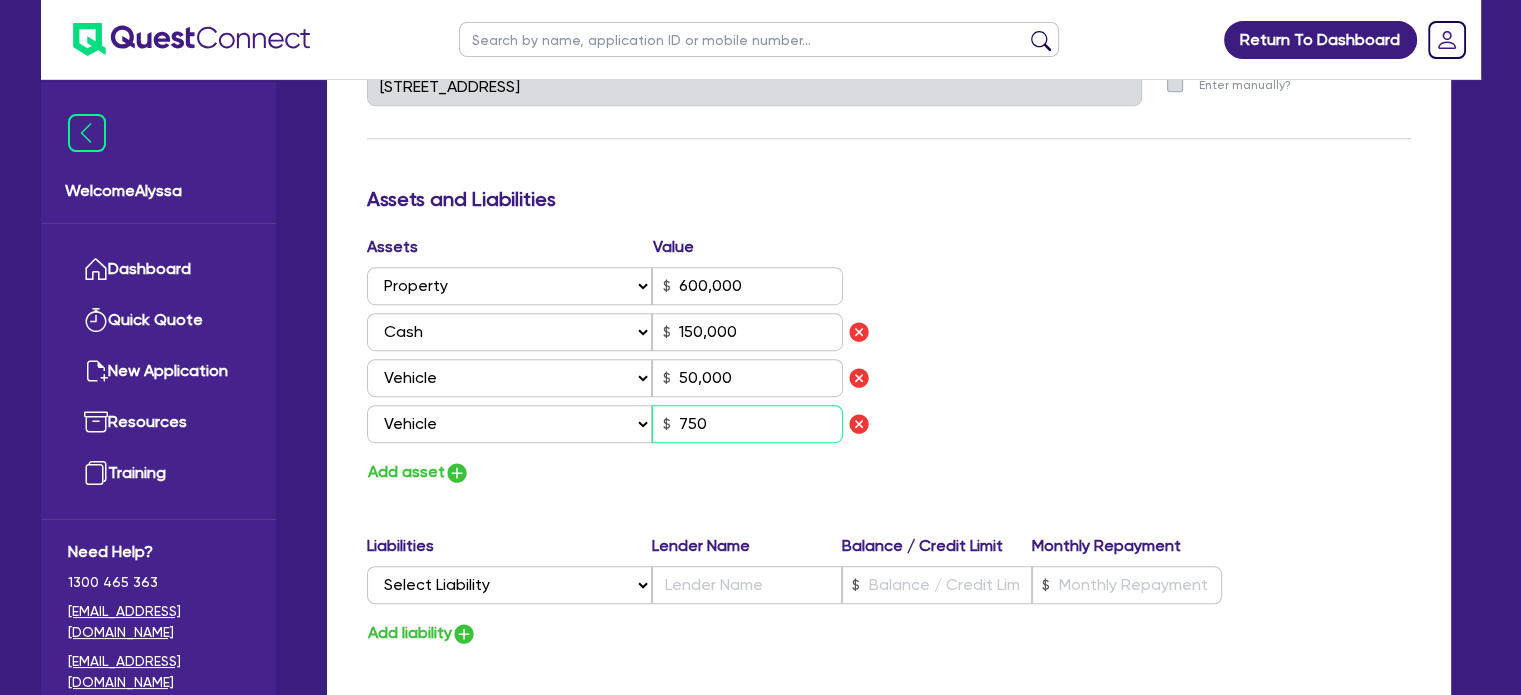 type on "50,000" 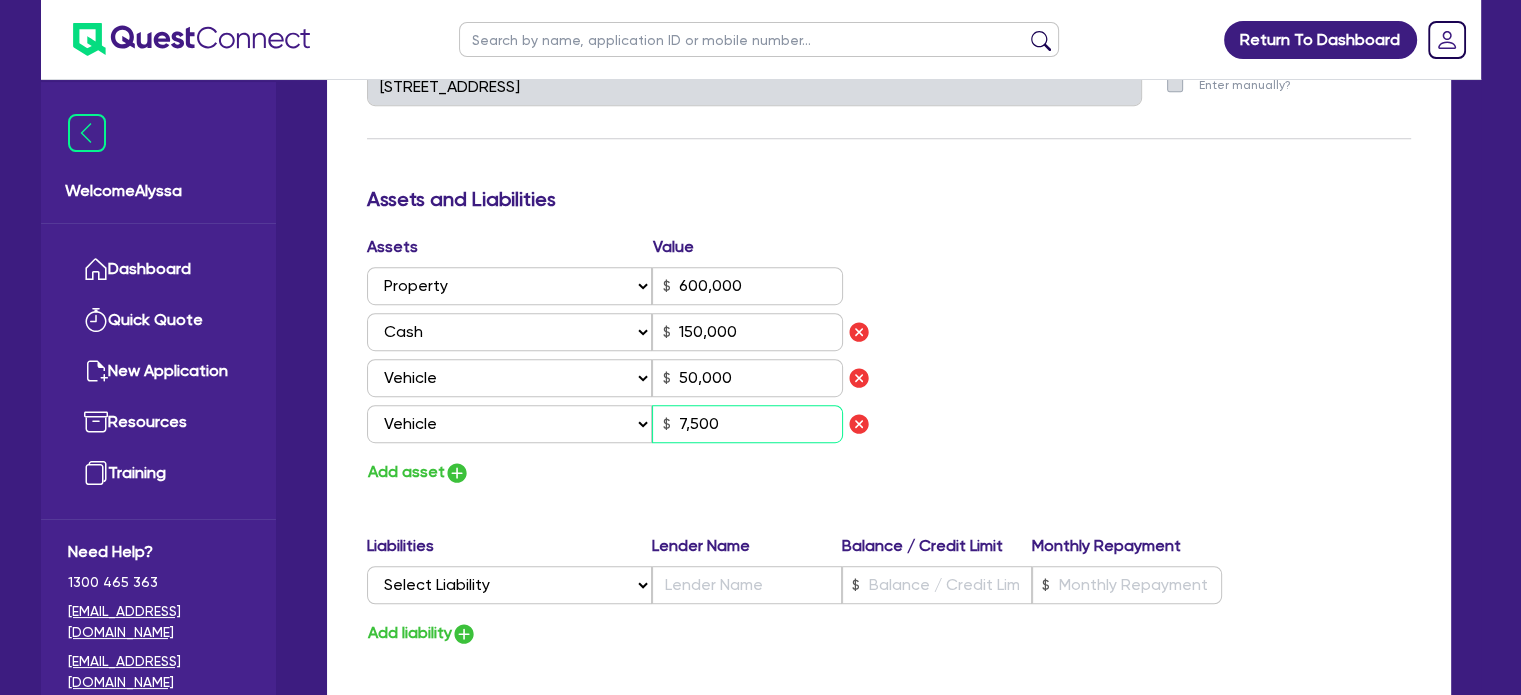 type on "0" 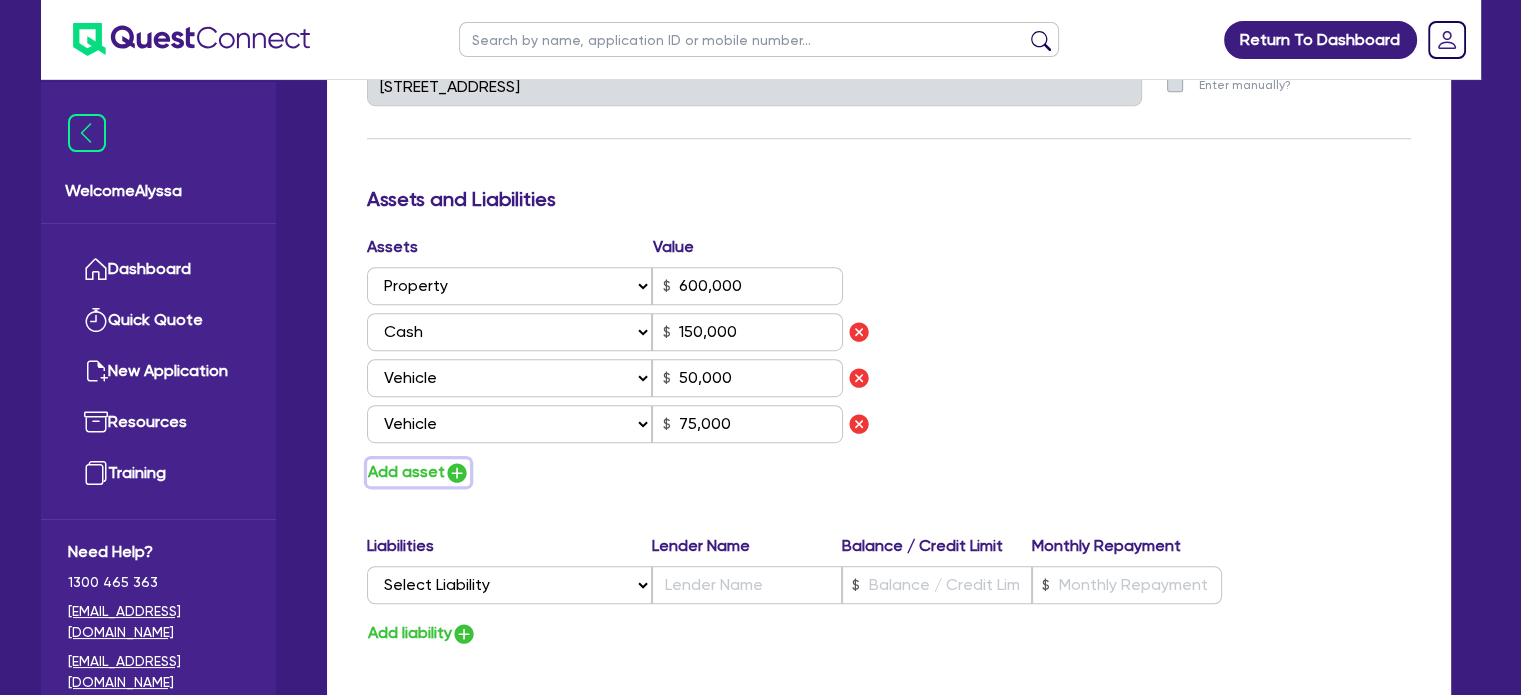 click at bounding box center (457, 473) 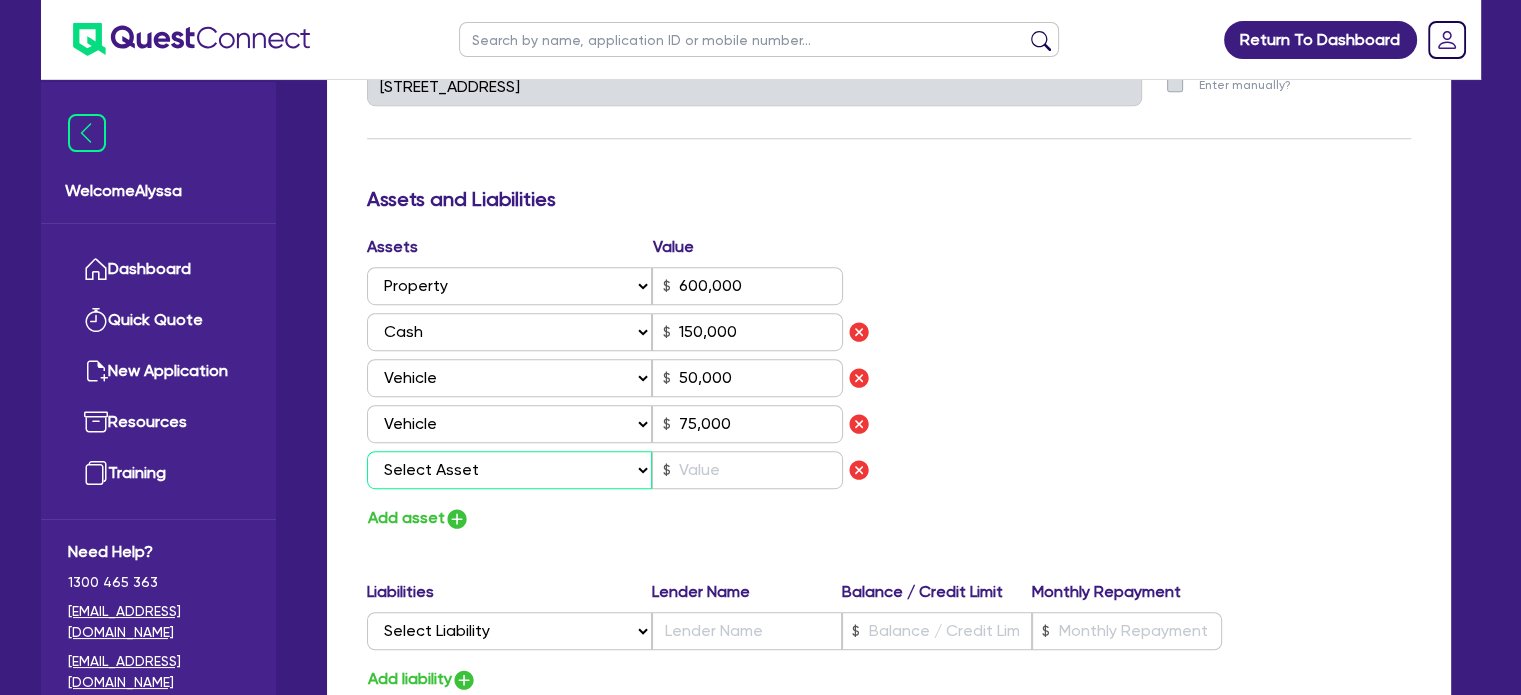 click on "Select Asset Cash Property Investment property Vehicle Truck Trailer Equipment Household & personal asset Other asset" at bounding box center [510, 470] 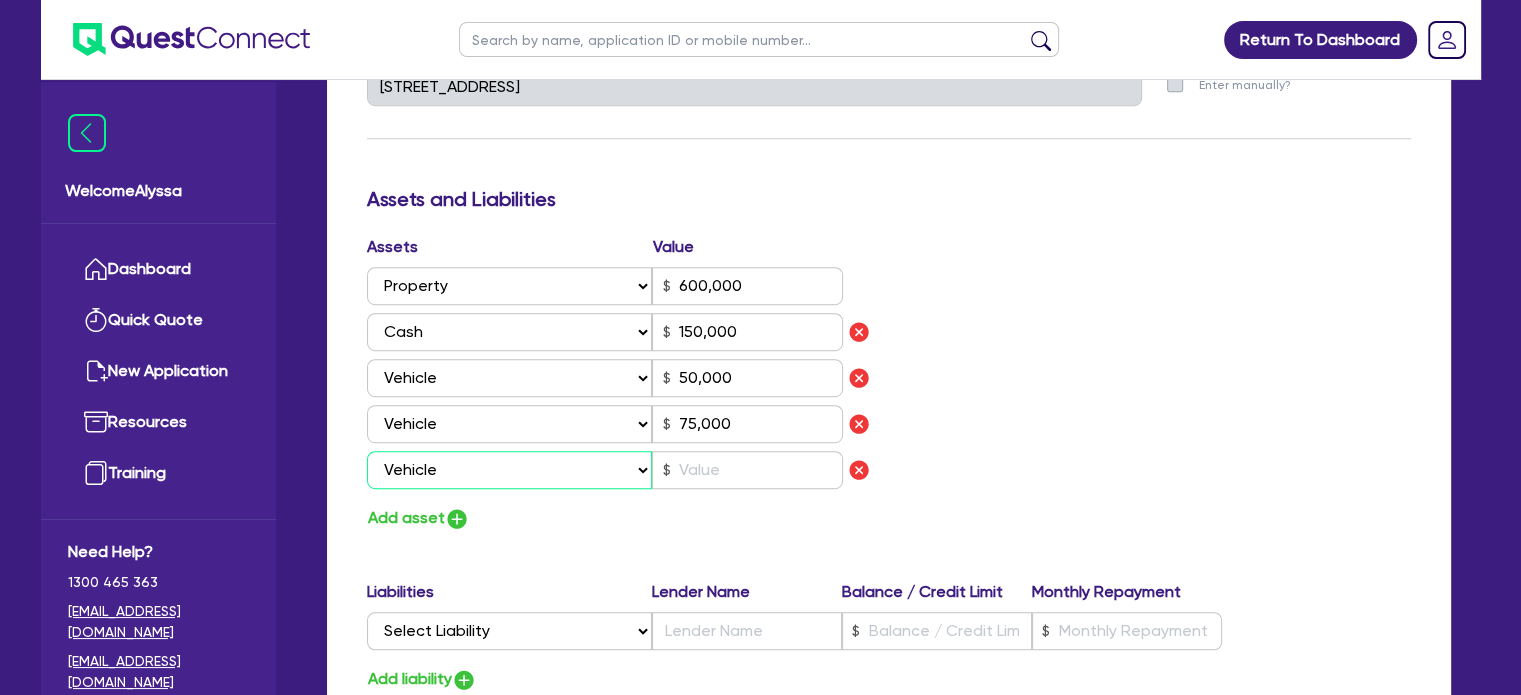 click on "Select Asset Cash Property Investment property Vehicle Truck Trailer Equipment Household & personal asset Other asset" at bounding box center [510, 470] 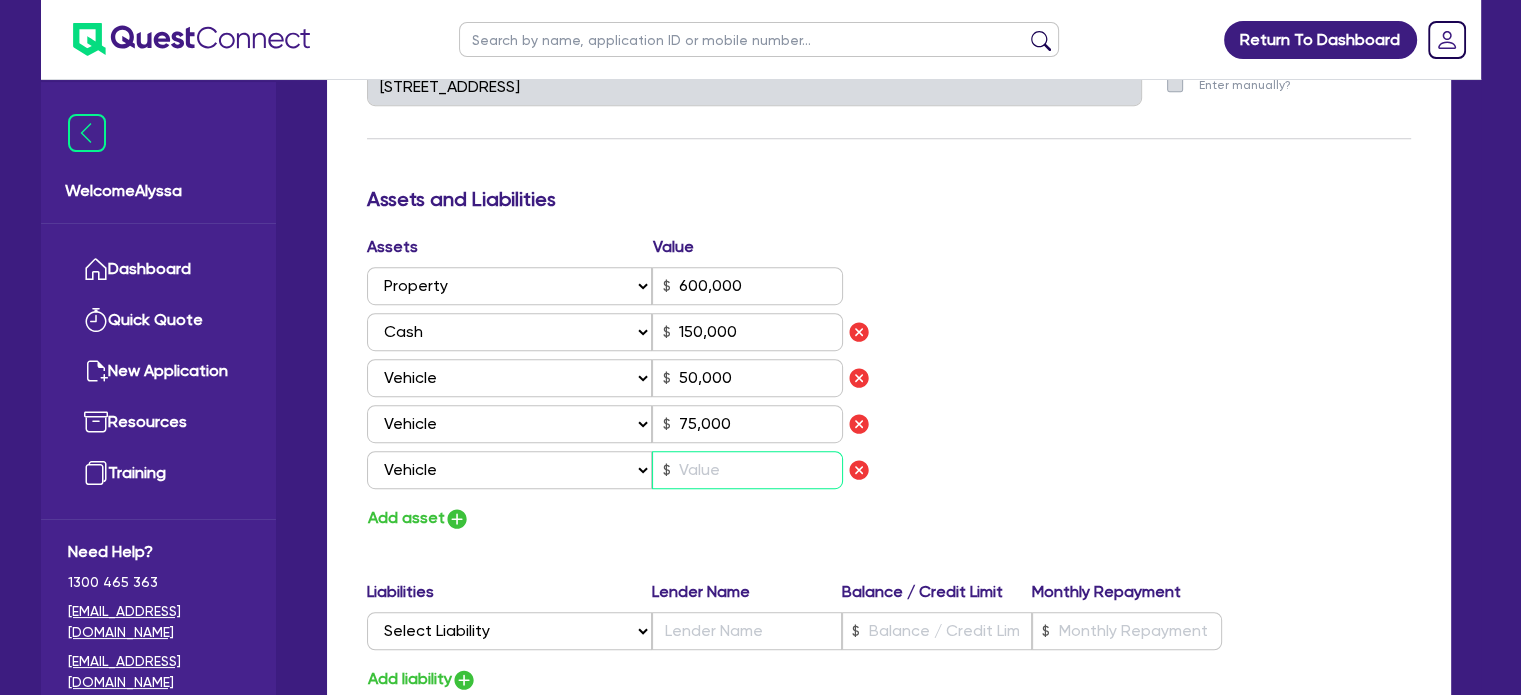 click at bounding box center [747, 470] 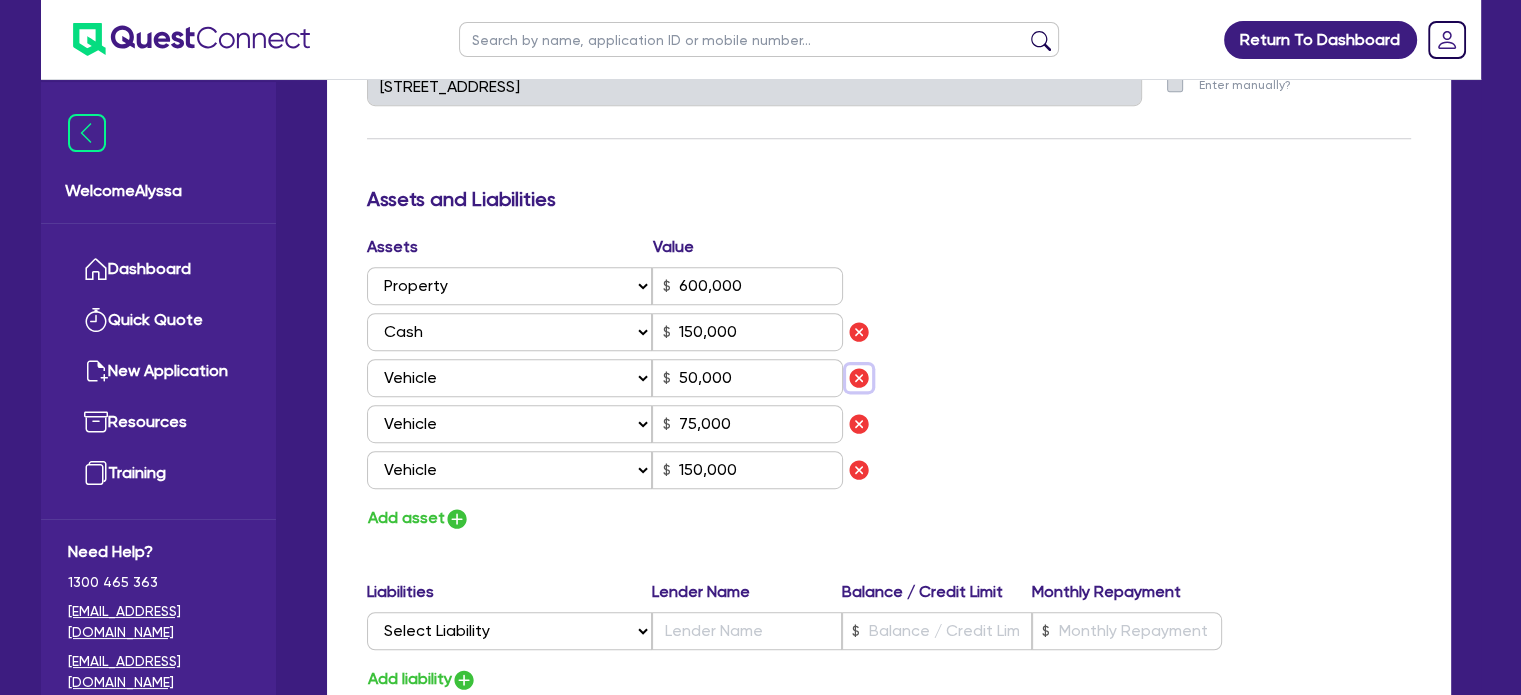 click at bounding box center (859, 378) 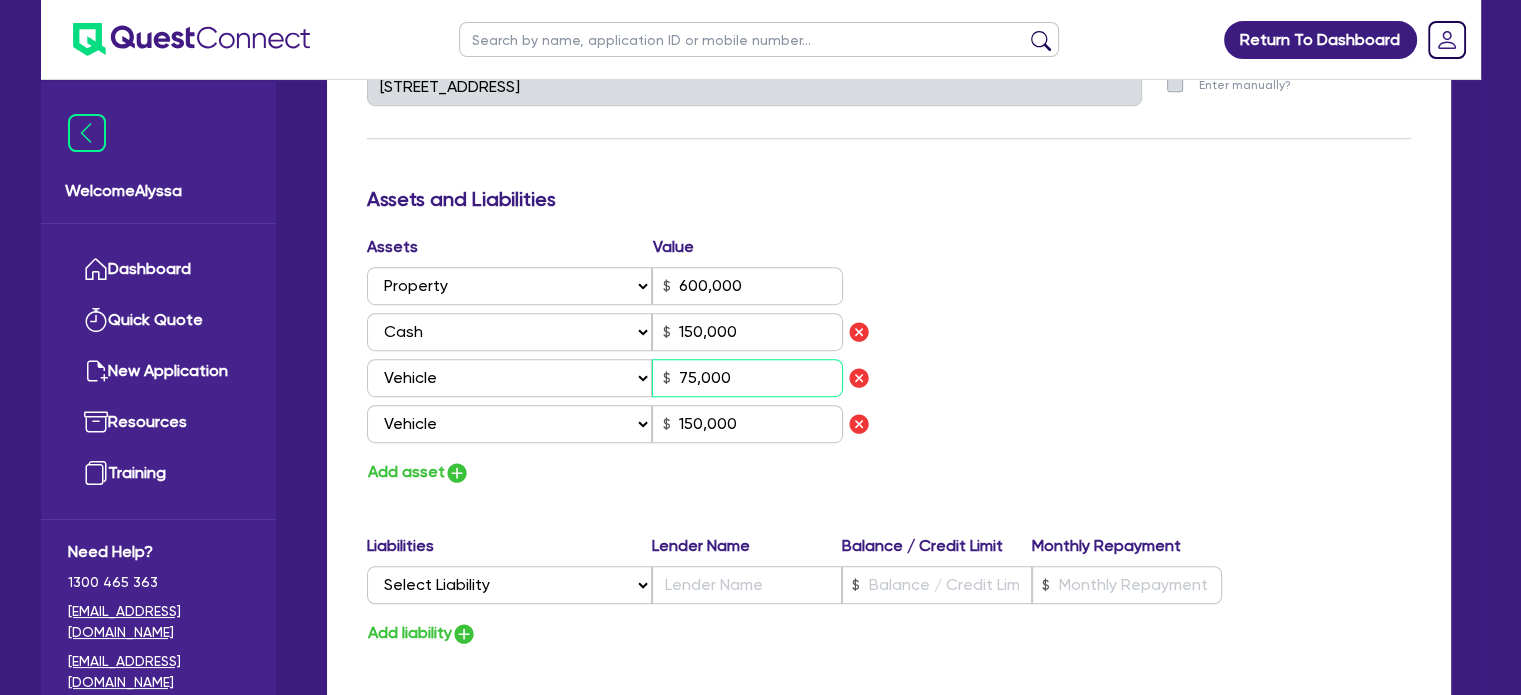 click on "75,000" at bounding box center (747, 378) 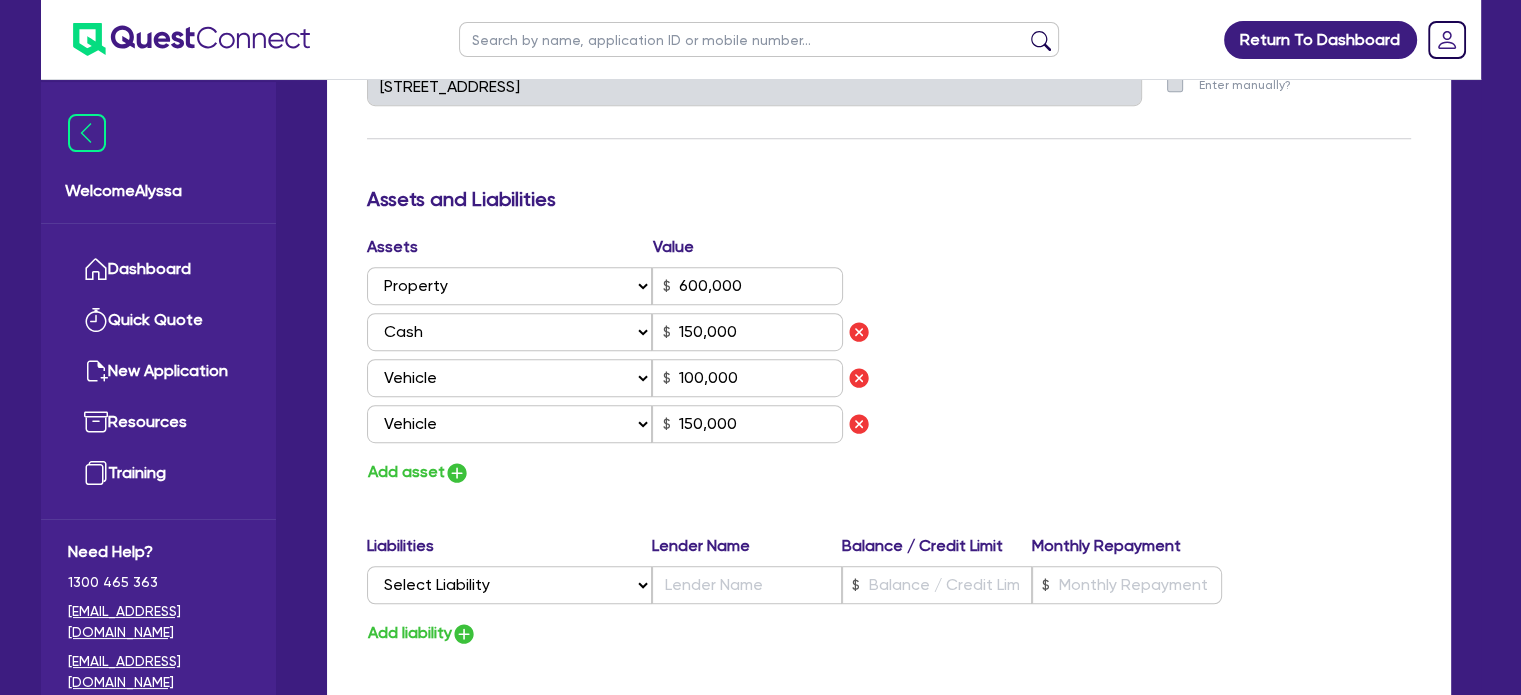 click on "Assets Value Select Asset Cash Property Investment property Vehicle Truck Trailer Equipment Household & personal asset Other asset 600,000 Select Asset Cash Property Investment property Vehicle Truck Trailer Equipment Household & personal asset Other asset 150,000 Select Asset Cash Property Investment property Vehicle Truck Trailer Equipment Household & personal asset Other asset 100,000 Select Asset Cash Property Investment property Vehicle Truck Trailer Equipment Household & personal asset Other asset 150,000 Add asset" at bounding box center (889, 360) 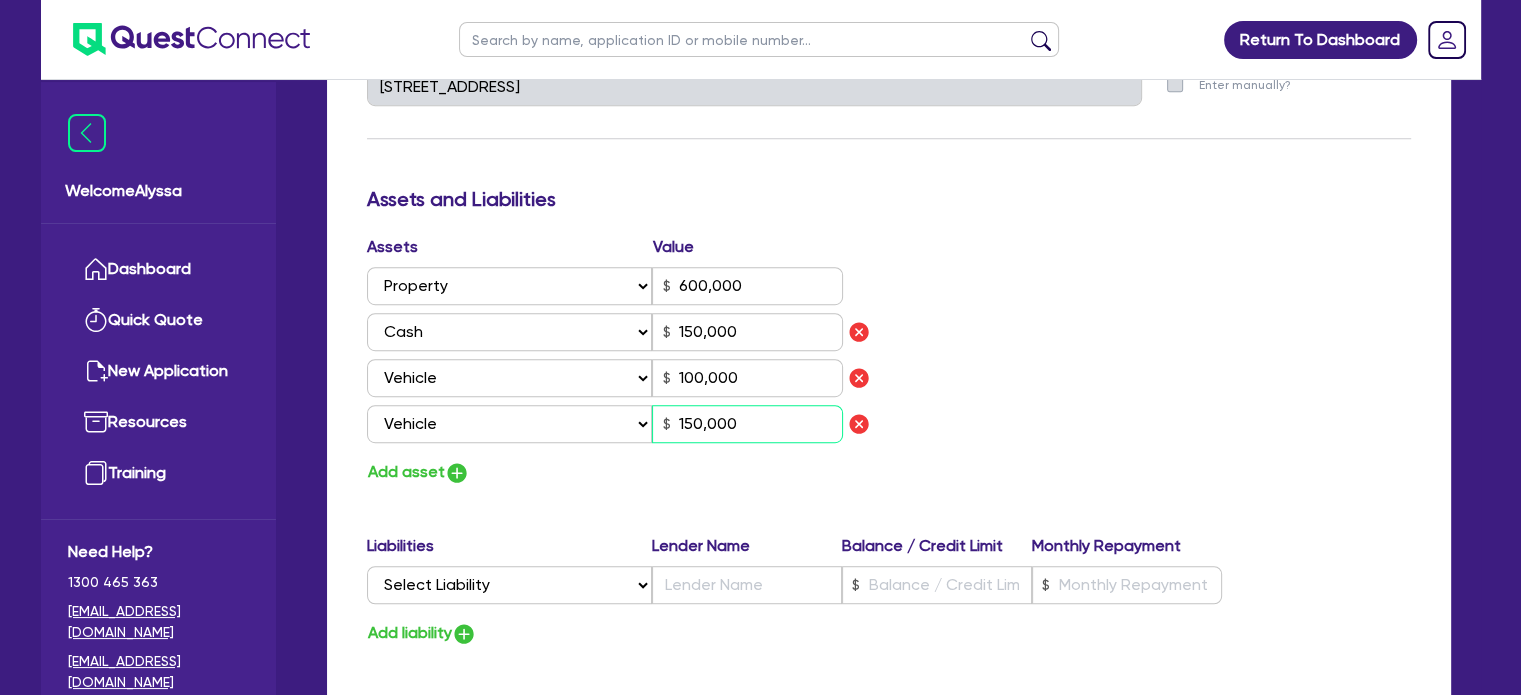 click on "150,000" at bounding box center (747, 424) 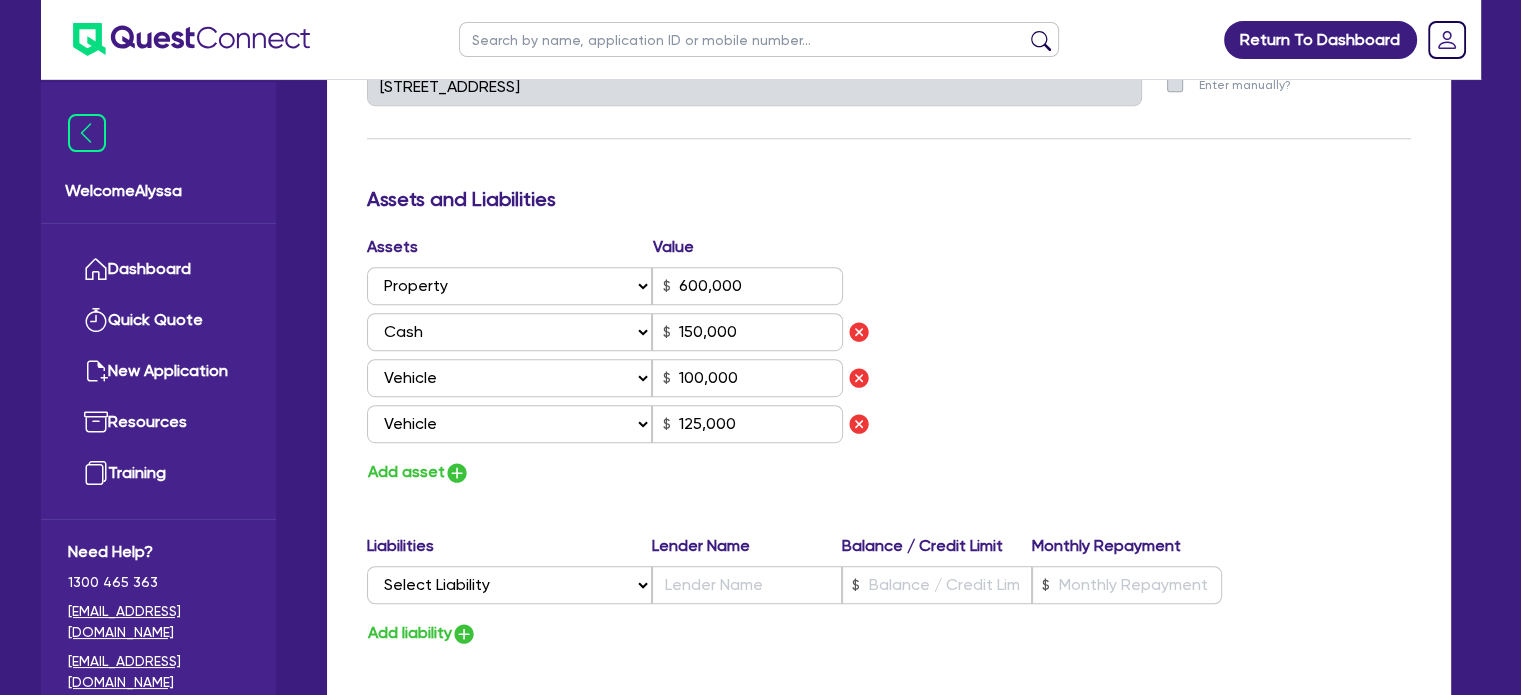 click on "Assets Value Select Asset Cash Property Investment property Vehicle Truck Trailer Equipment Household & personal asset Other asset 600,000 Select Asset Cash Property Investment property Vehicle Truck Trailer Equipment Household & personal asset Other asset 150,000 Select Asset Cash Property Investment property Vehicle Truck Trailer Equipment Household & personal asset Other asset 100,000 Select Asset Cash Property Investment property Vehicle Truck Trailer Equipment Household & personal asset Other asset 125,000 Add asset" at bounding box center [889, 360] 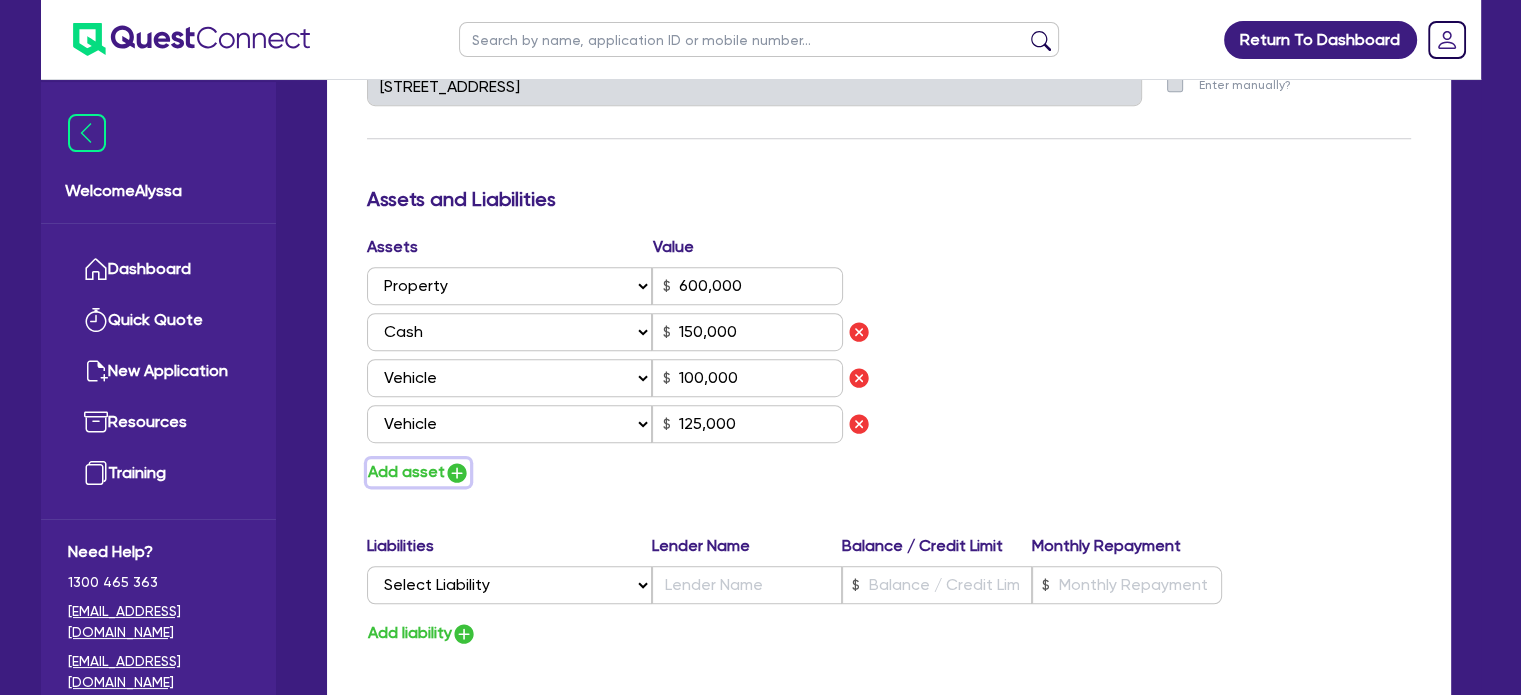 click on "Add asset" at bounding box center (418, 472) 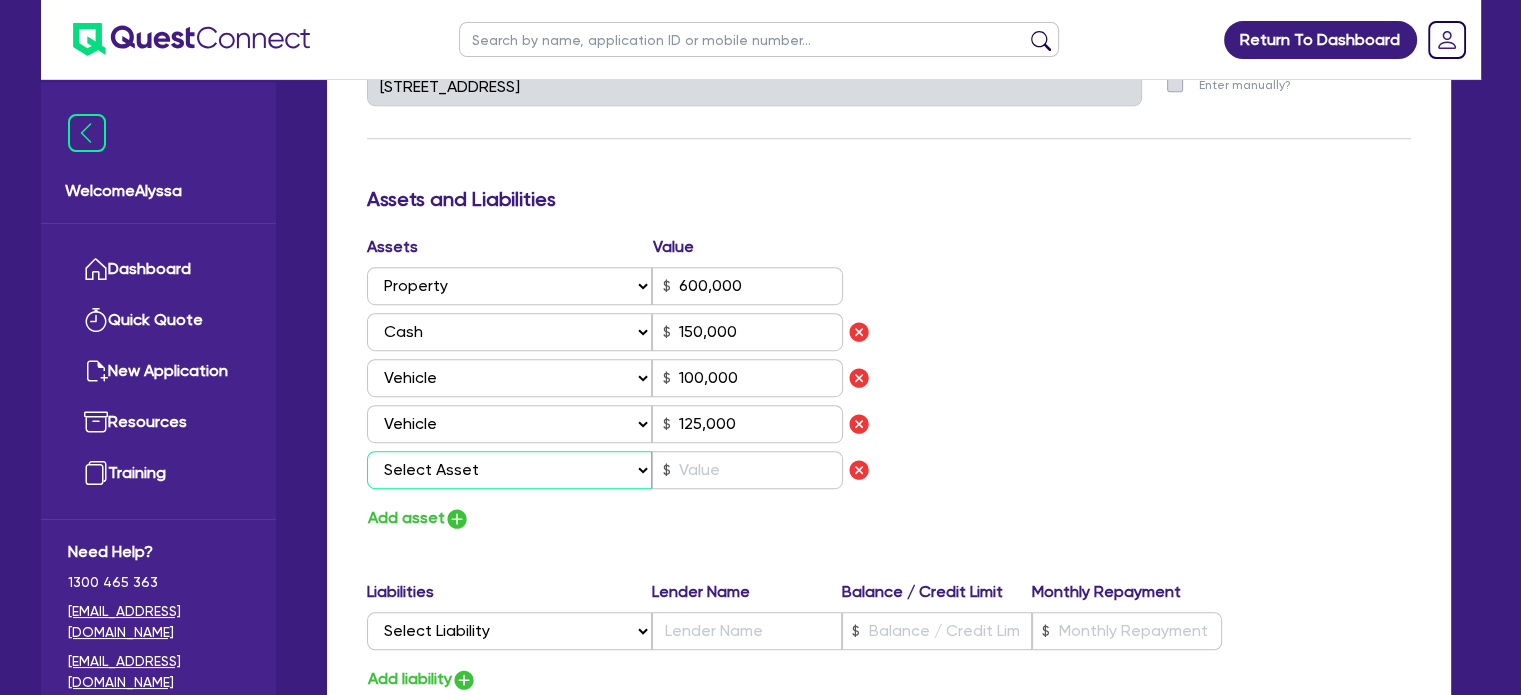 click on "Select Asset Cash Property Investment property Vehicle Truck Trailer Equipment Household & personal asset Other asset" at bounding box center (510, 470) 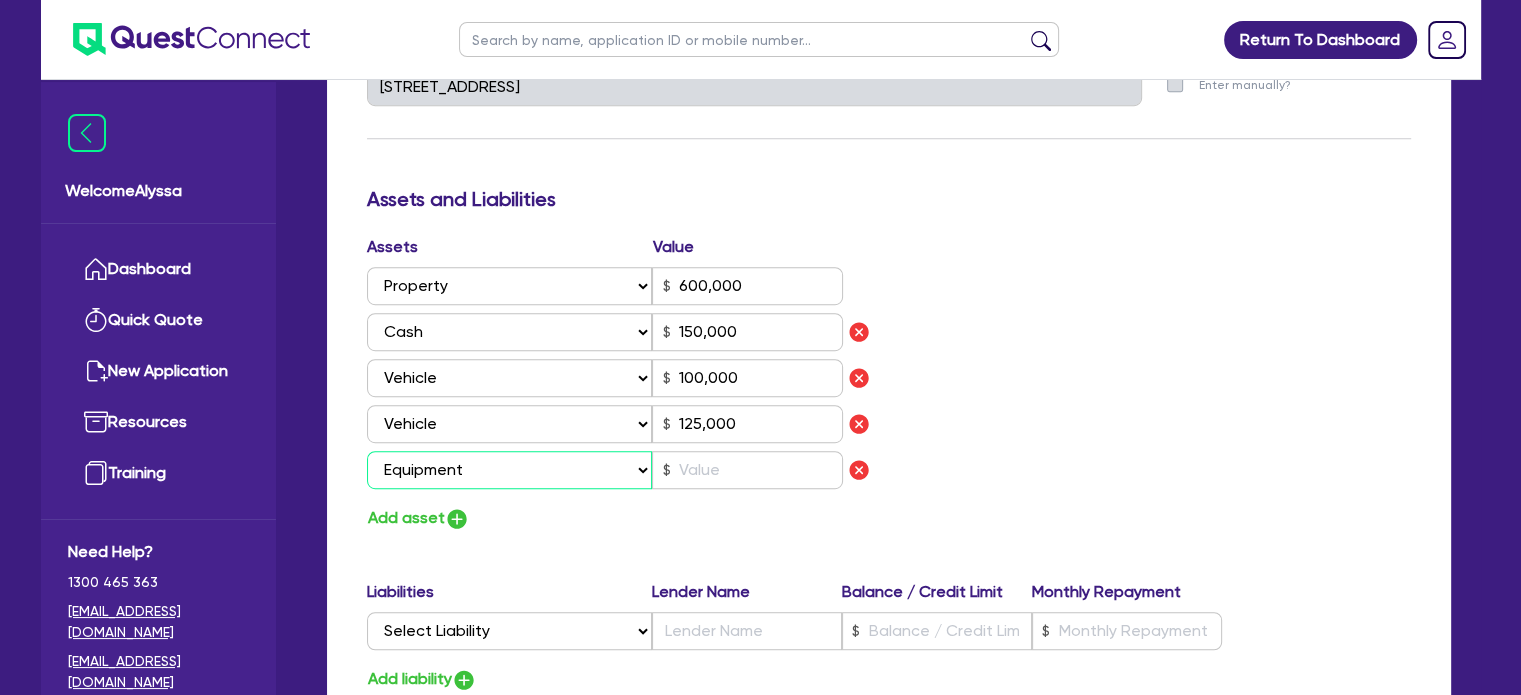 click on "Select Asset Cash Property Investment property Vehicle Truck Trailer Equipment Household & personal asset Other asset" at bounding box center (510, 470) 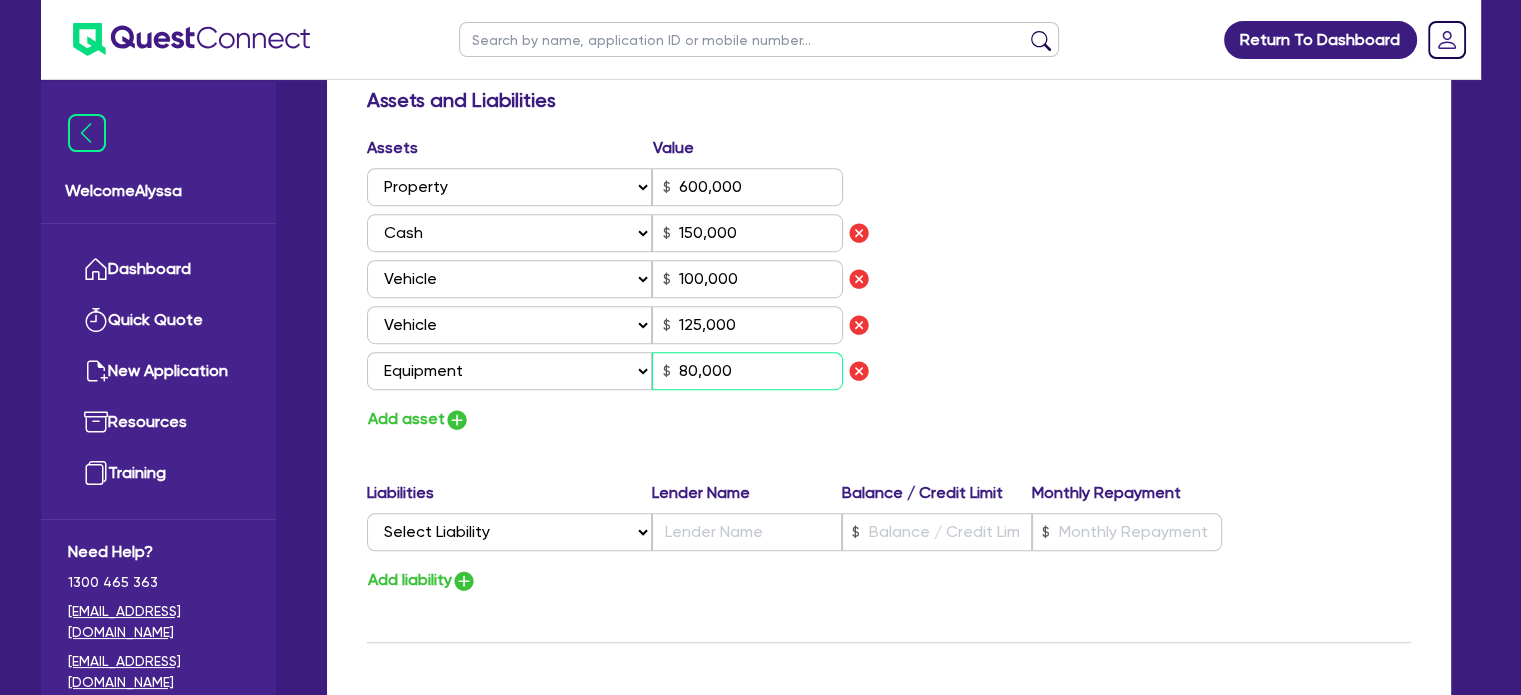 scroll, scrollTop: 1187, scrollLeft: 0, axis: vertical 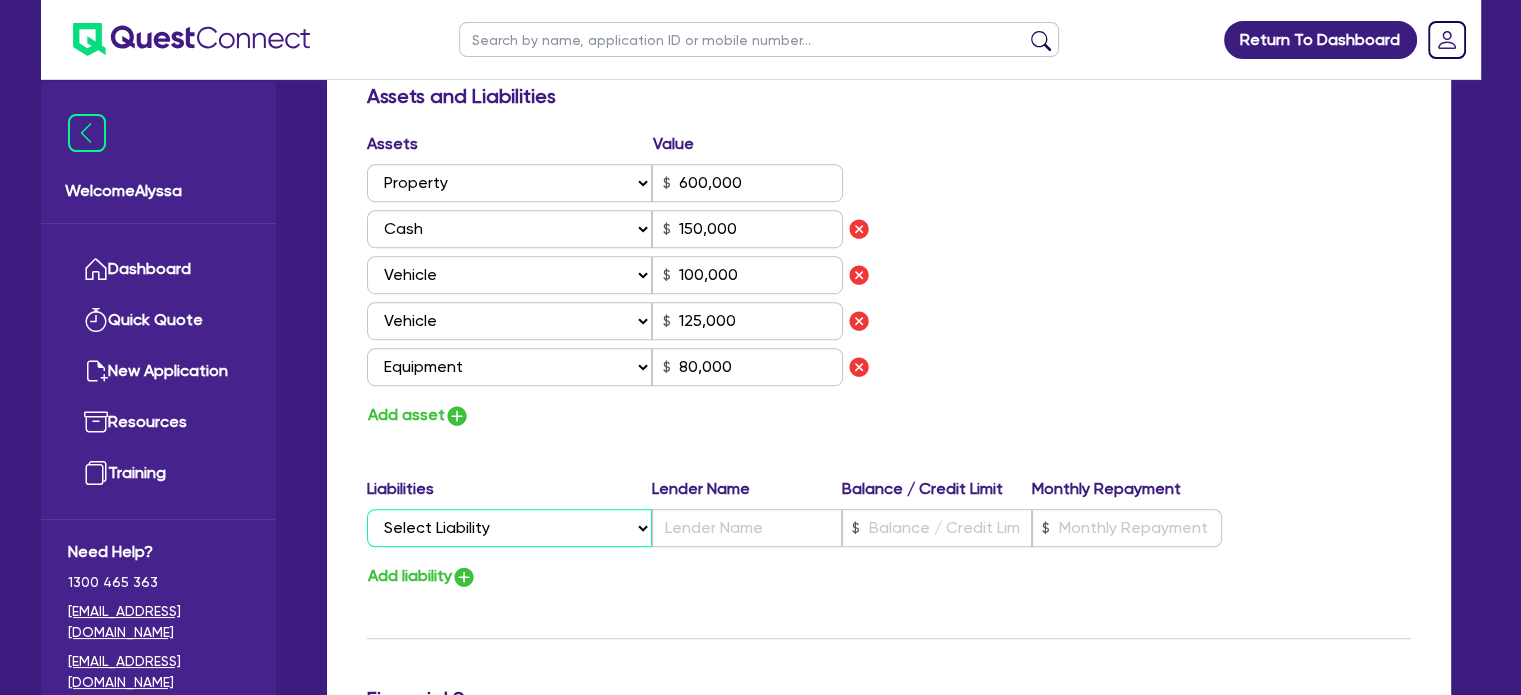 click on "Select Liability Credit card Mortgage Investment property loan Vehicle loan Truck loan Trailer loan Equipment loan Personal loan Other loan" at bounding box center [509, 528] 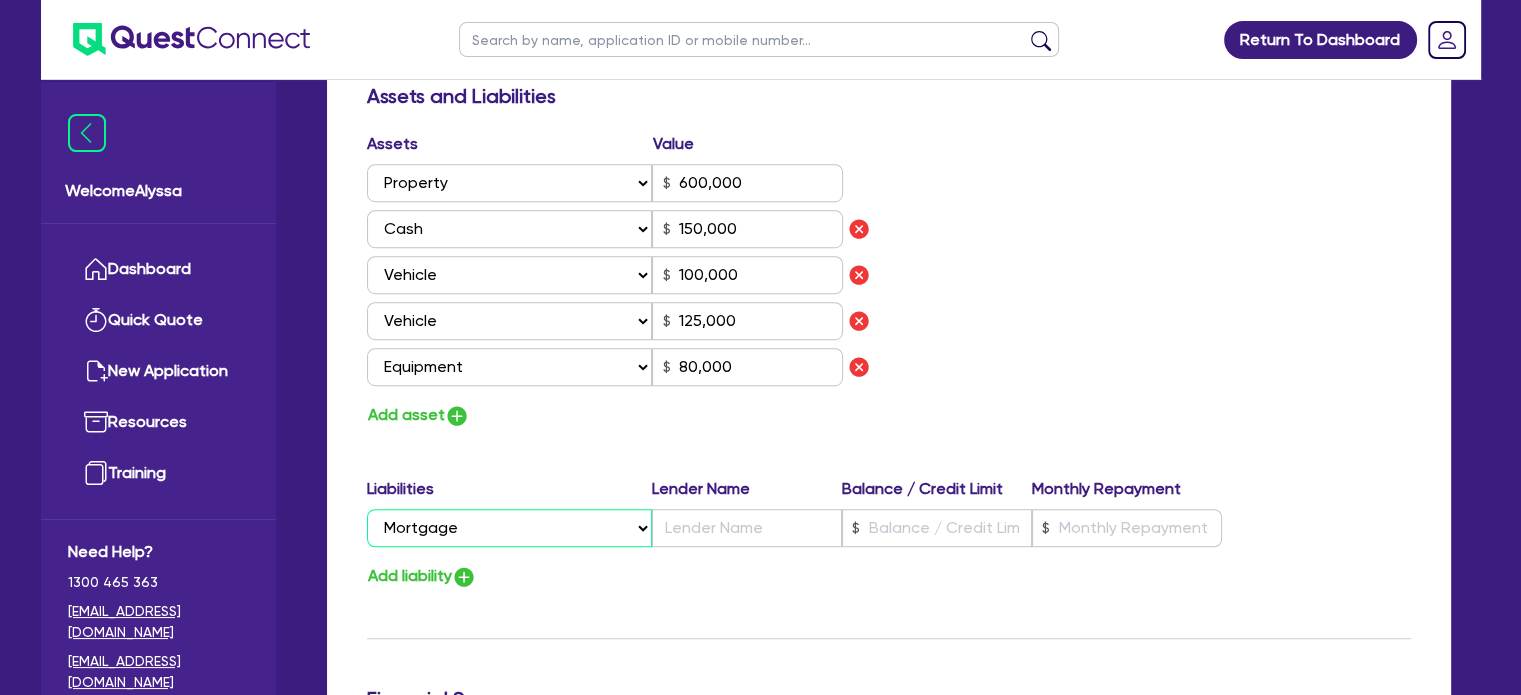 click on "Select Liability Credit card Mortgage Investment property loan Vehicle loan Truck loan Trailer loan Equipment loan Personal loan Other loan" at bounding box center [509, 528] 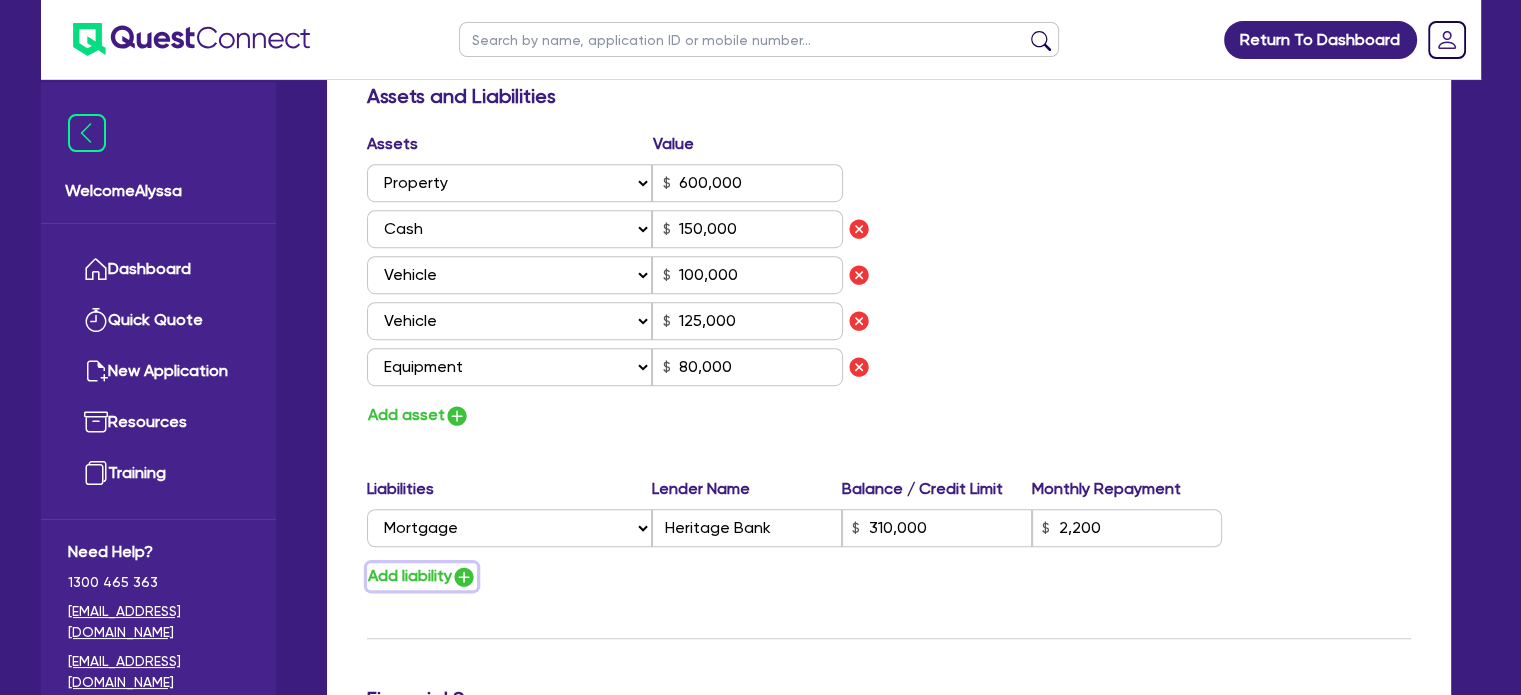 click at bounding box center (464, 577) 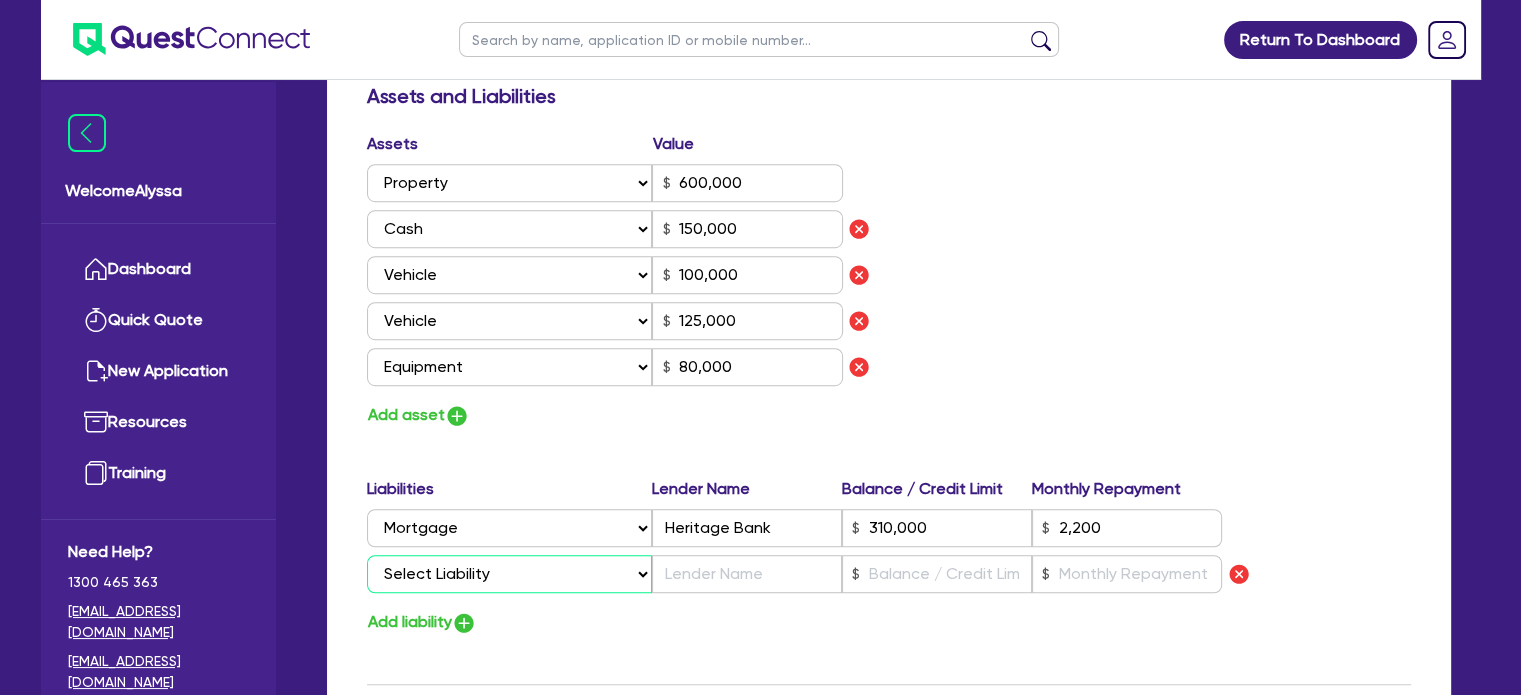 click on "Select Liability Credit card Mortgage Investment property loan Vehicle loan Truck loan Trailer loan Equipment loan Personal loan Other loan" at bounding box center (509, 574) 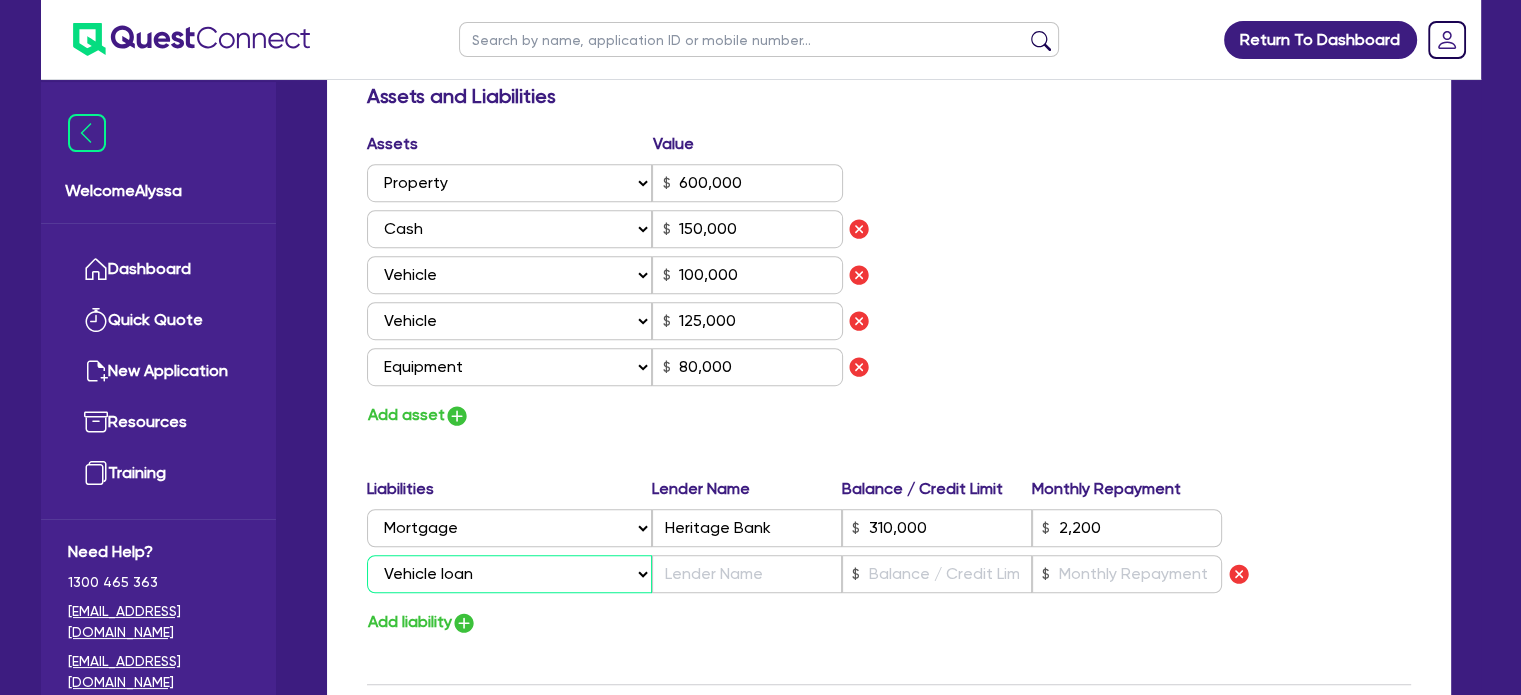 click on "Select Liability Credit card Mortgage Investment property loan Vehicle loan Truck loan Trailer loan Equipment loan Personal loan Other loan" at bounding box center (509, 574) 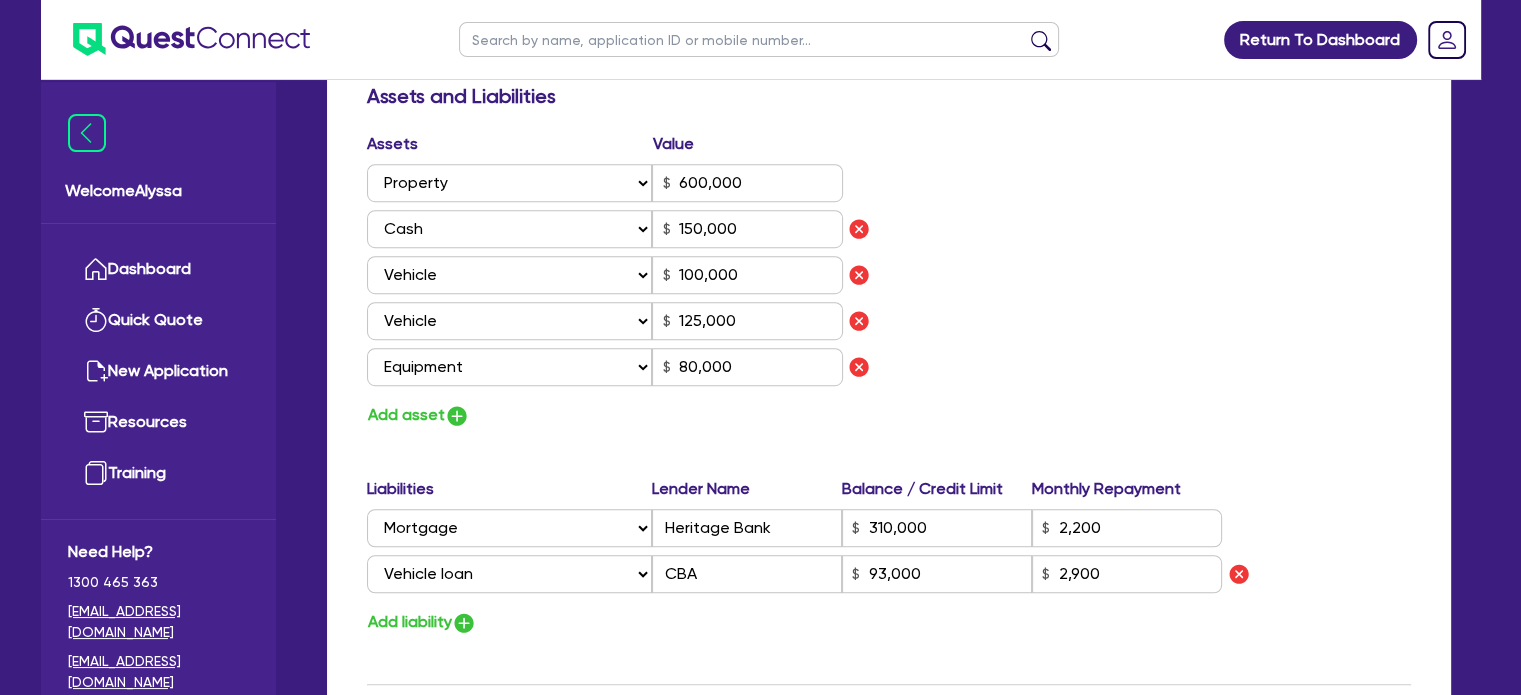 click on "Assets Value Select Asset Cash Property Investment property Vehicle Truck Trailer Equipment Household & personal asset Other asset 600,000 Select Asset Cash Property Investment property Vehicle Truck Trailer Equipment Household & personal asset Other asset 150,000 Select Asset Cash Property Investment property Vehicle Truck Trailer Equipment Household & personal asset Other asset 100,000 Select Asset Cash Property Investment property Vehicle Truck Trailer Equipment Household & personal asset Other asset 125,000 Select Asset Cash Property Investment property Vehicle Truck Trailer Equipment Household & personal asset Other asset 80,000 Add asset" at bounding box center [889, 280] 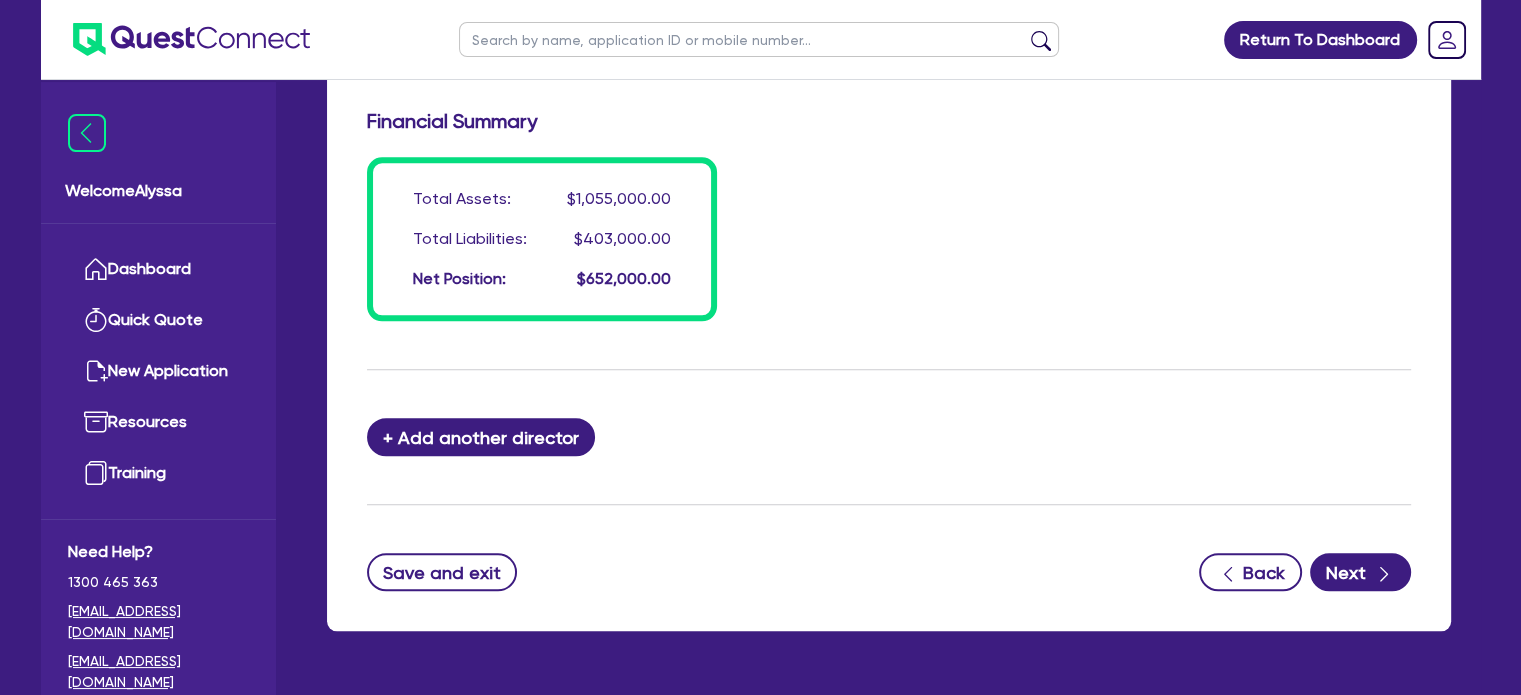 scroll, scrollTop: 1865, scrollLeft: 0, axis: vertical 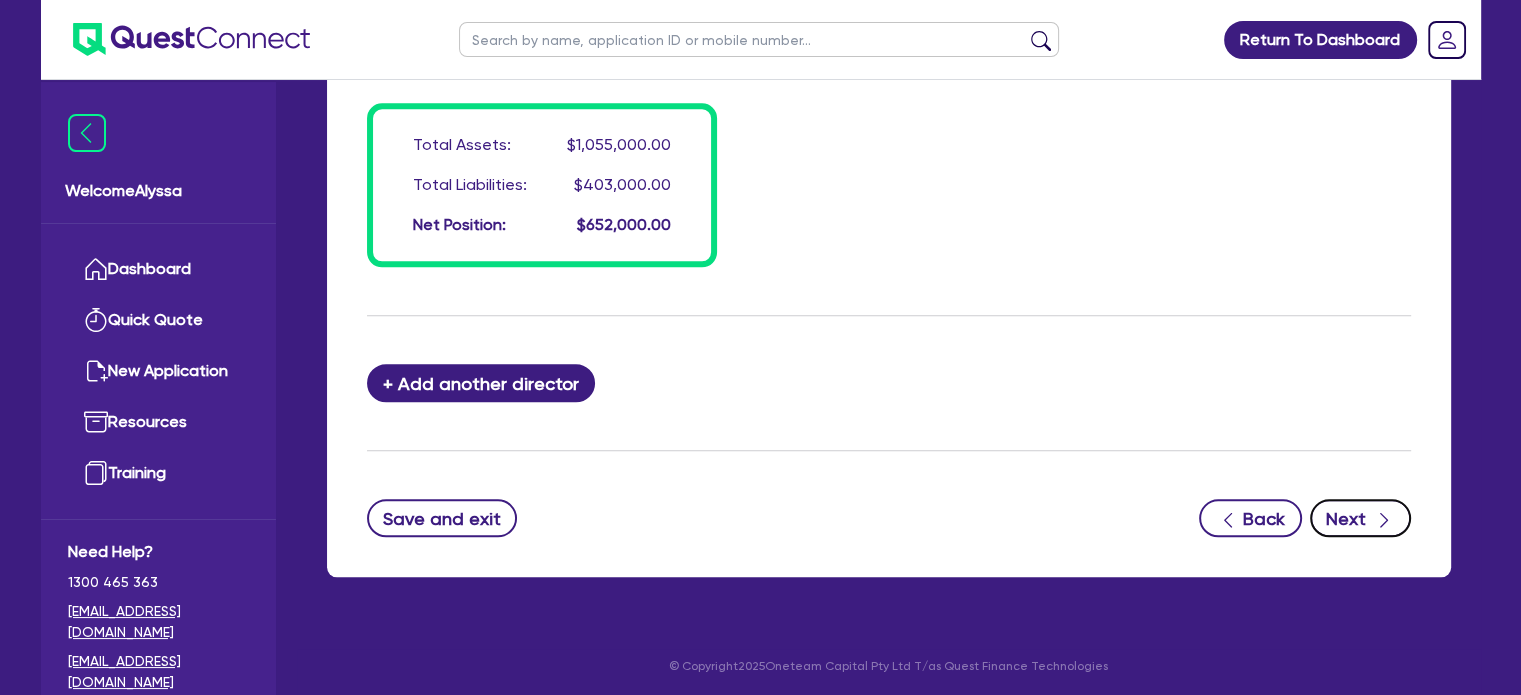 click on "Next" at bounding box center (1360, 518) 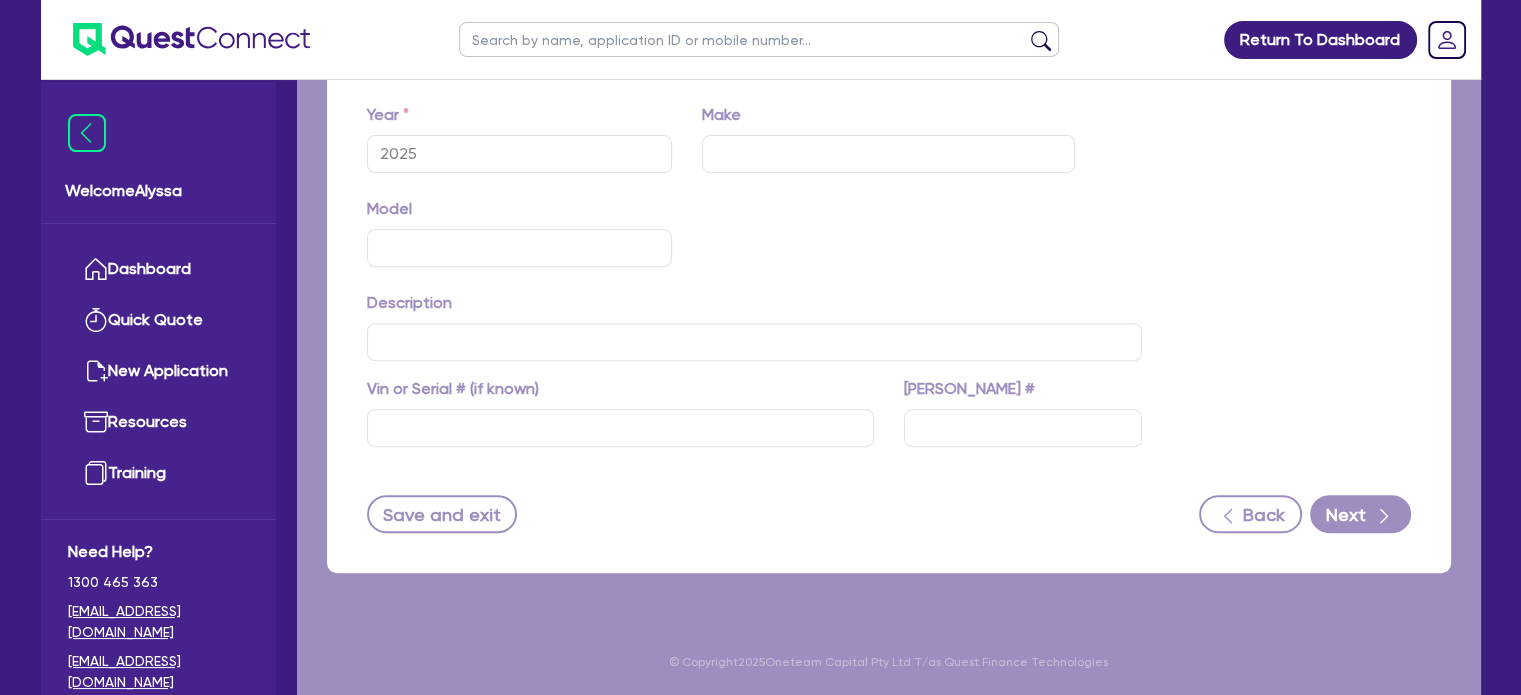 scroll, scrollTop: 0, scrollLeft: 0, axis: both 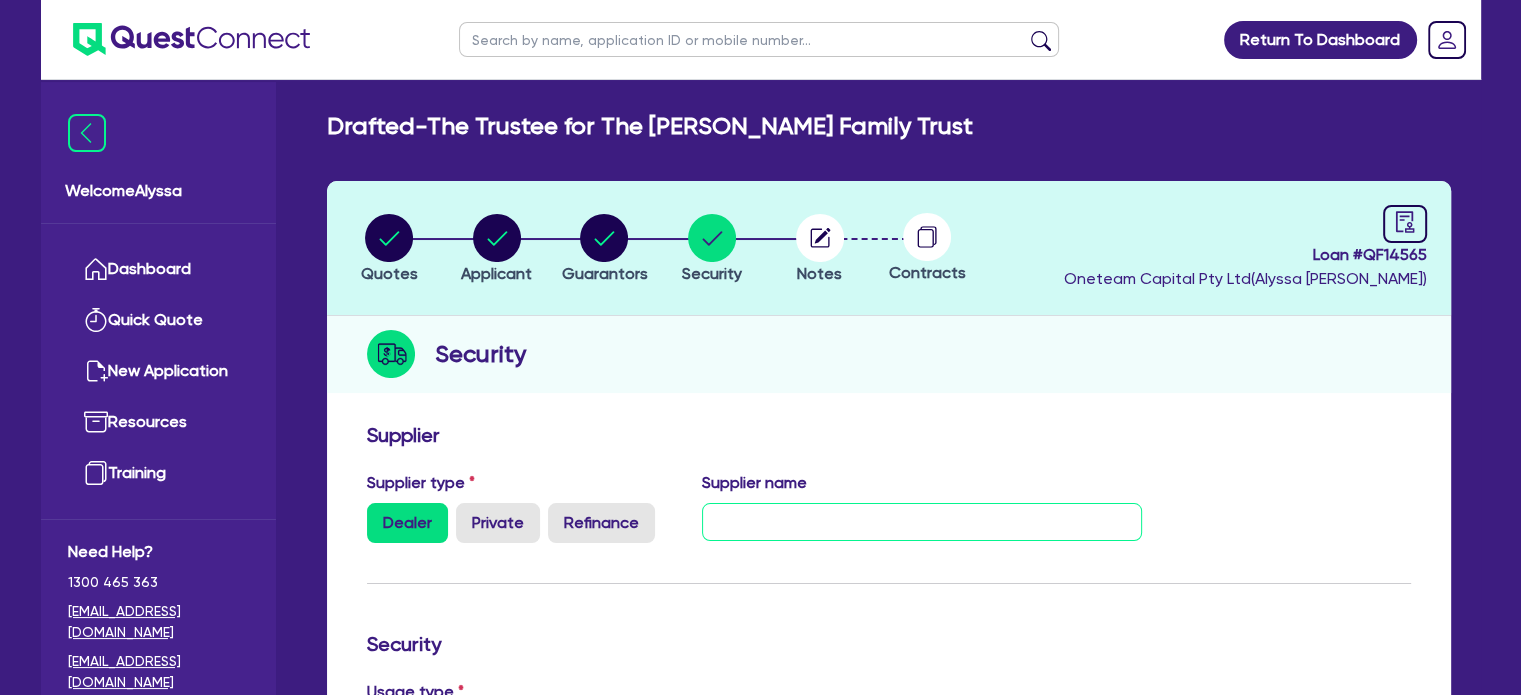 click at bounding box center (922, 522) 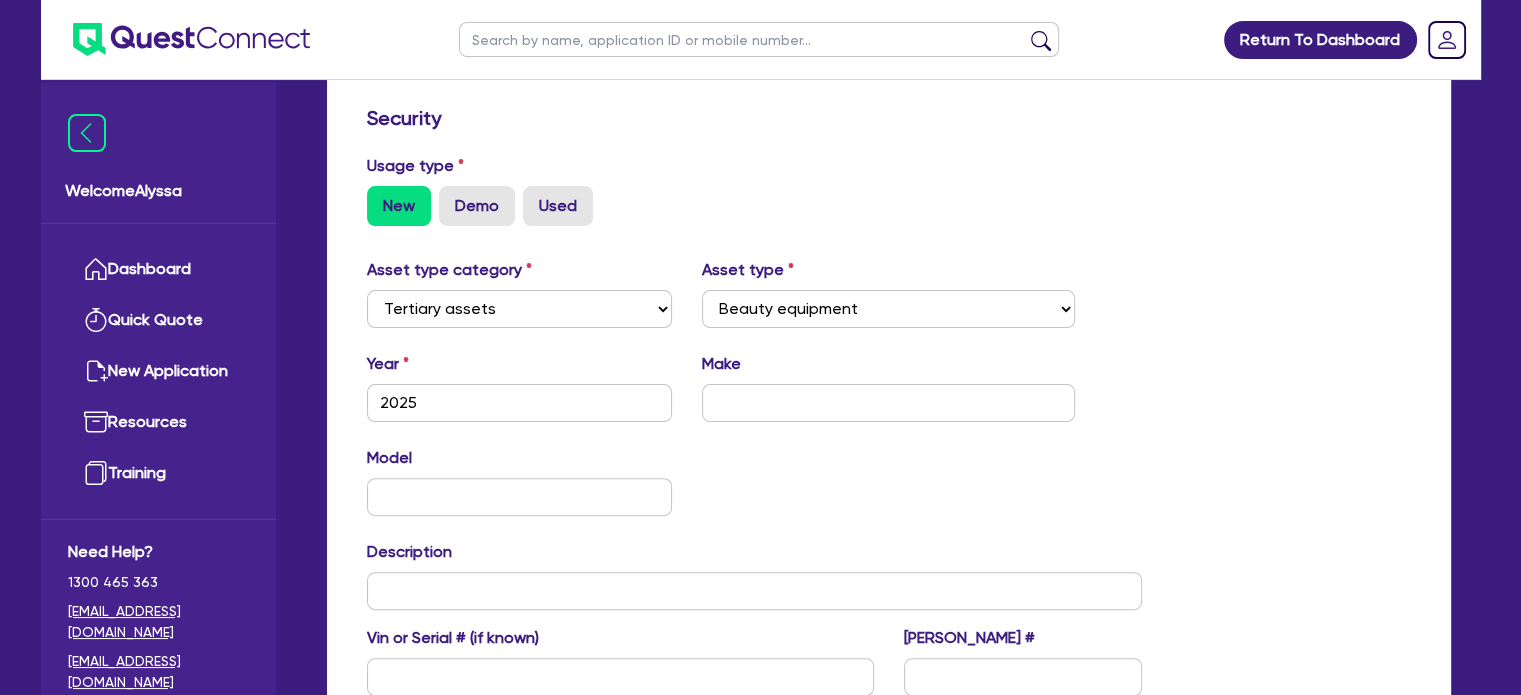 scroll, scrollTop: 528, scrollLeft: 0, axis: vertical 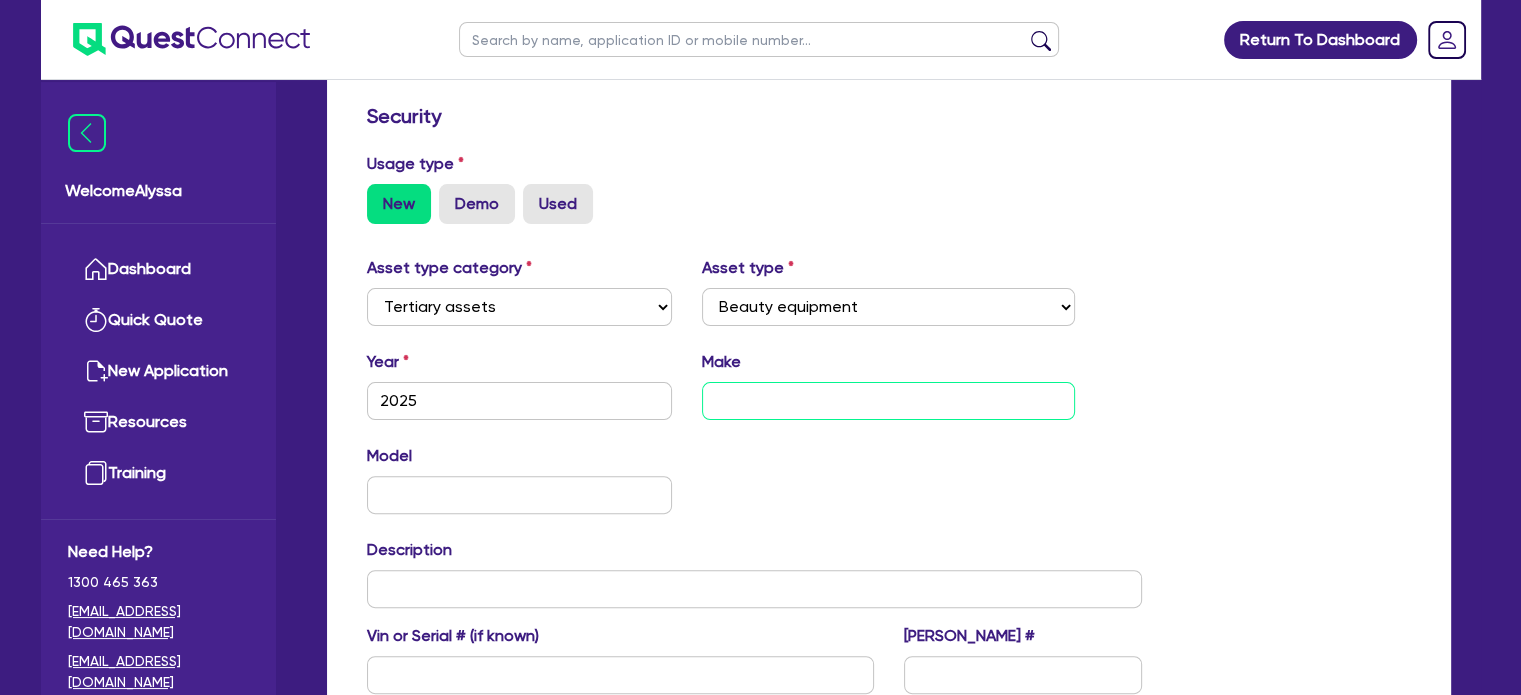 click at bounding box center (888, 401) 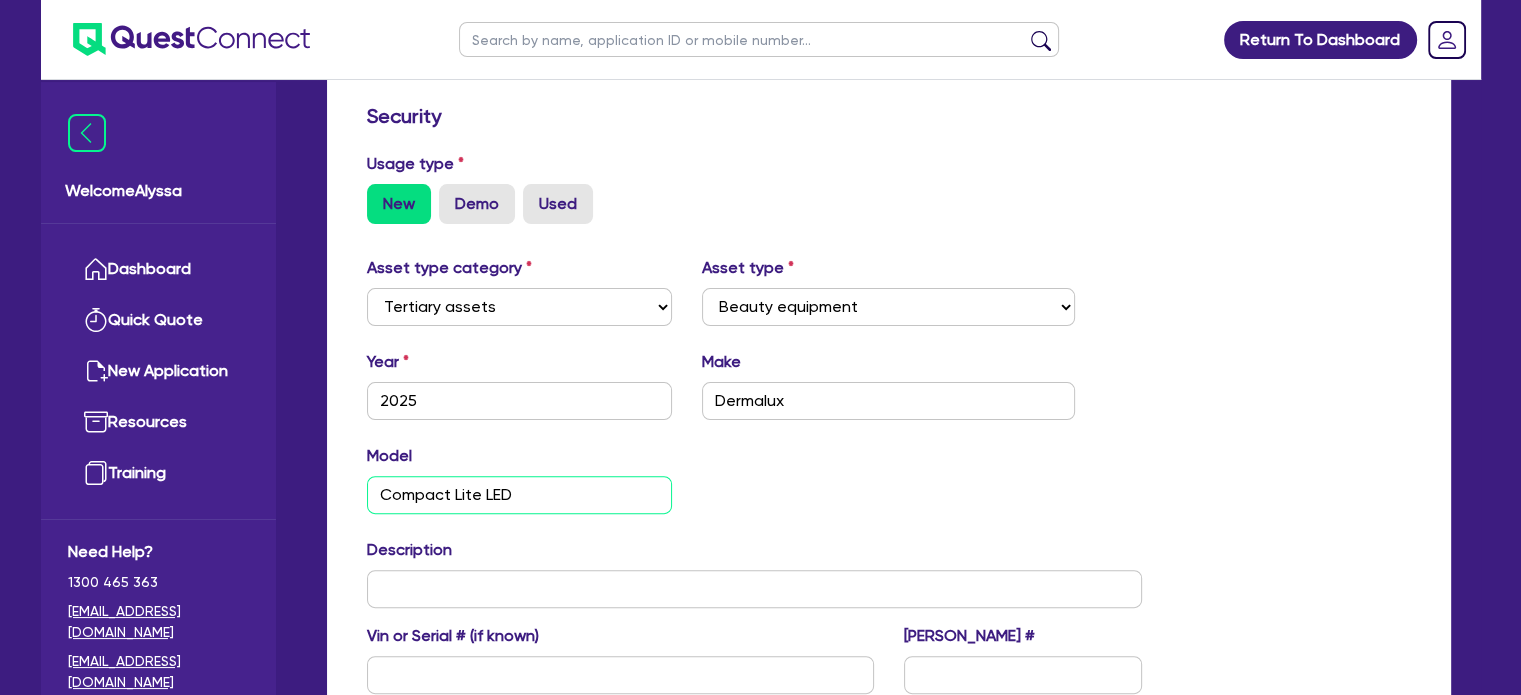 scroll, scrollTop: 772, scrollLeft: 0, axis: vertical 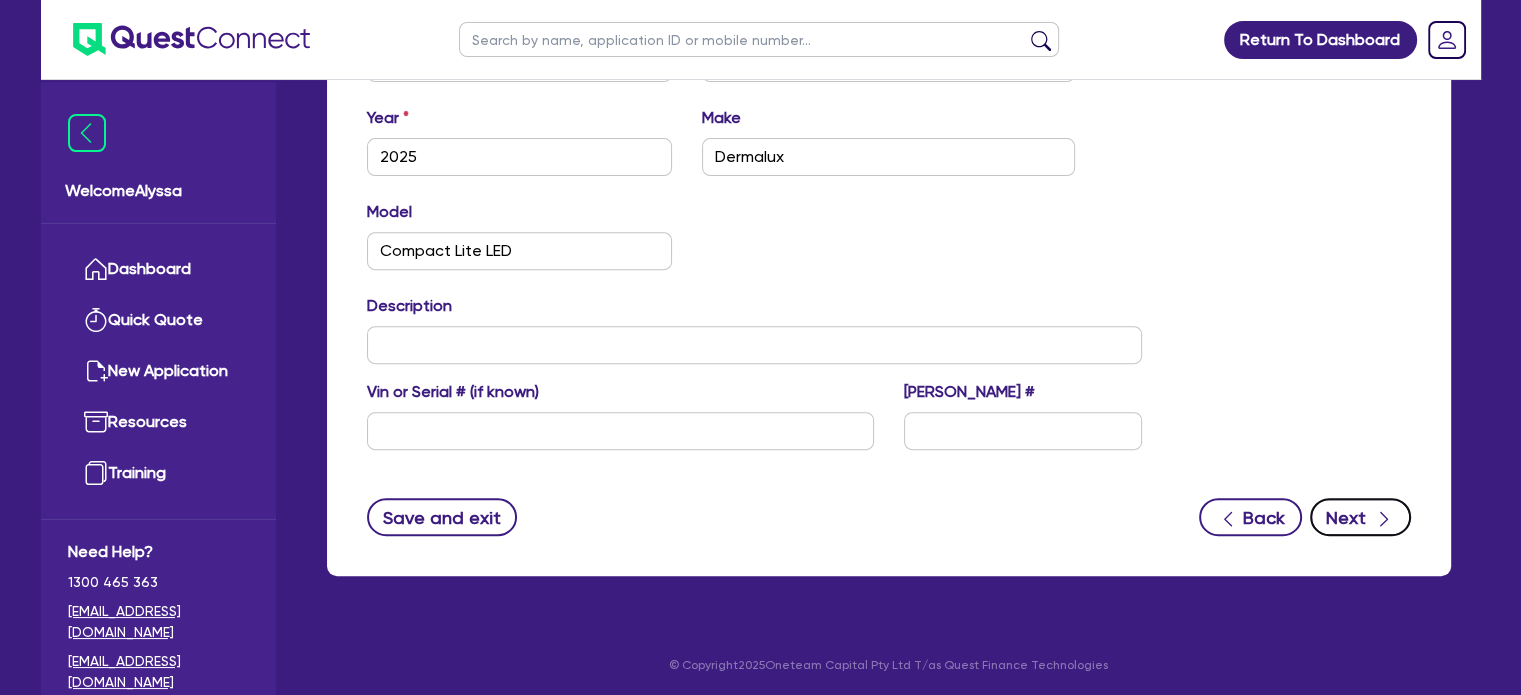 click 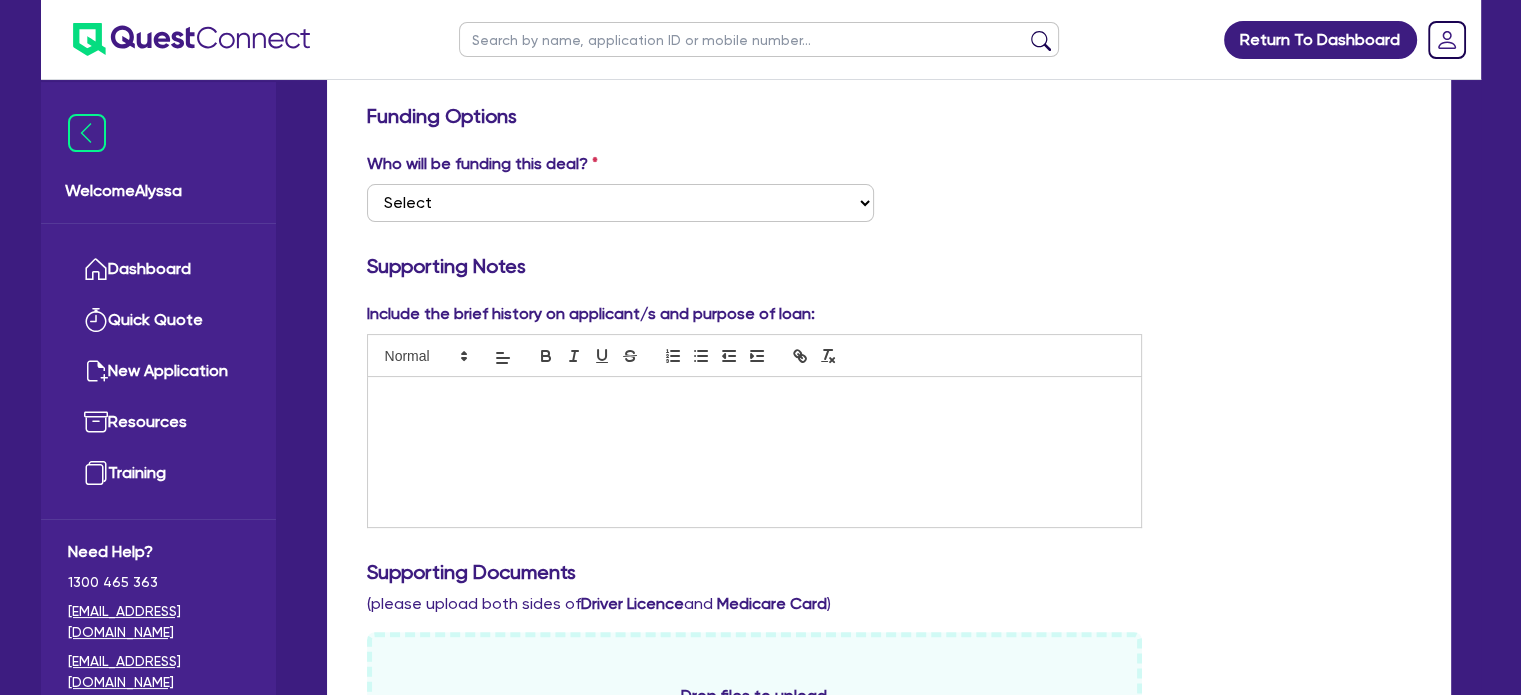 scroll, scrollTop: 320, scrollLeft: 0, axis: vertical 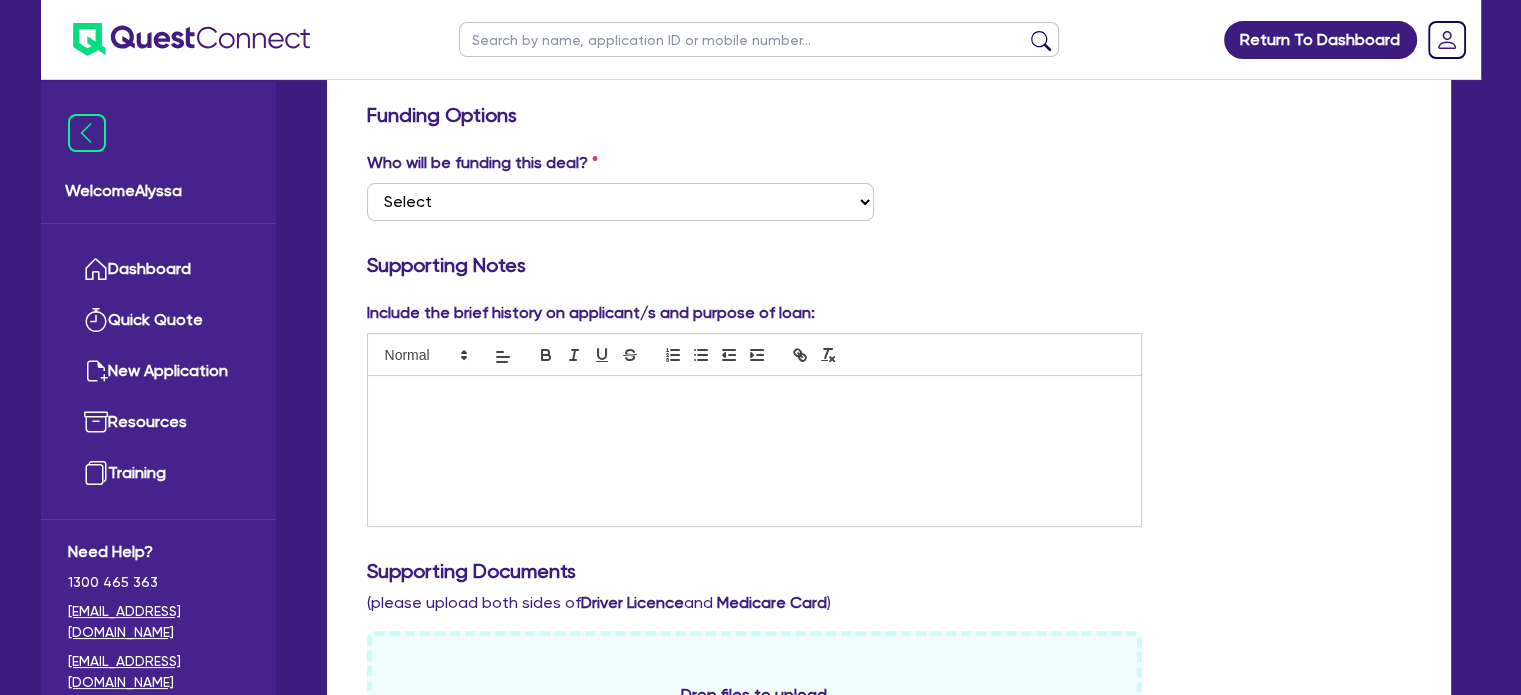 click at bounding box center [755, 451] 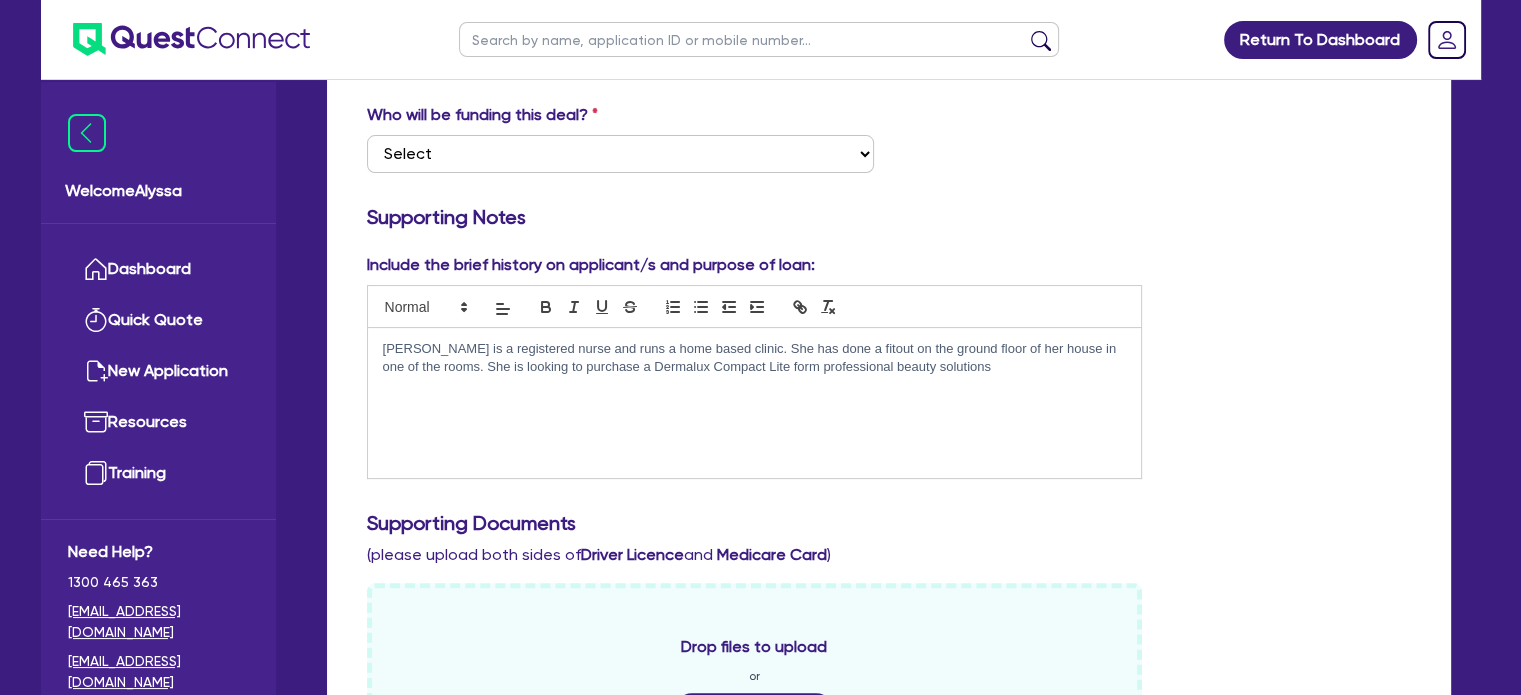 scroll, scrollTop: 367, scrollLeft: 0, axis: vertical 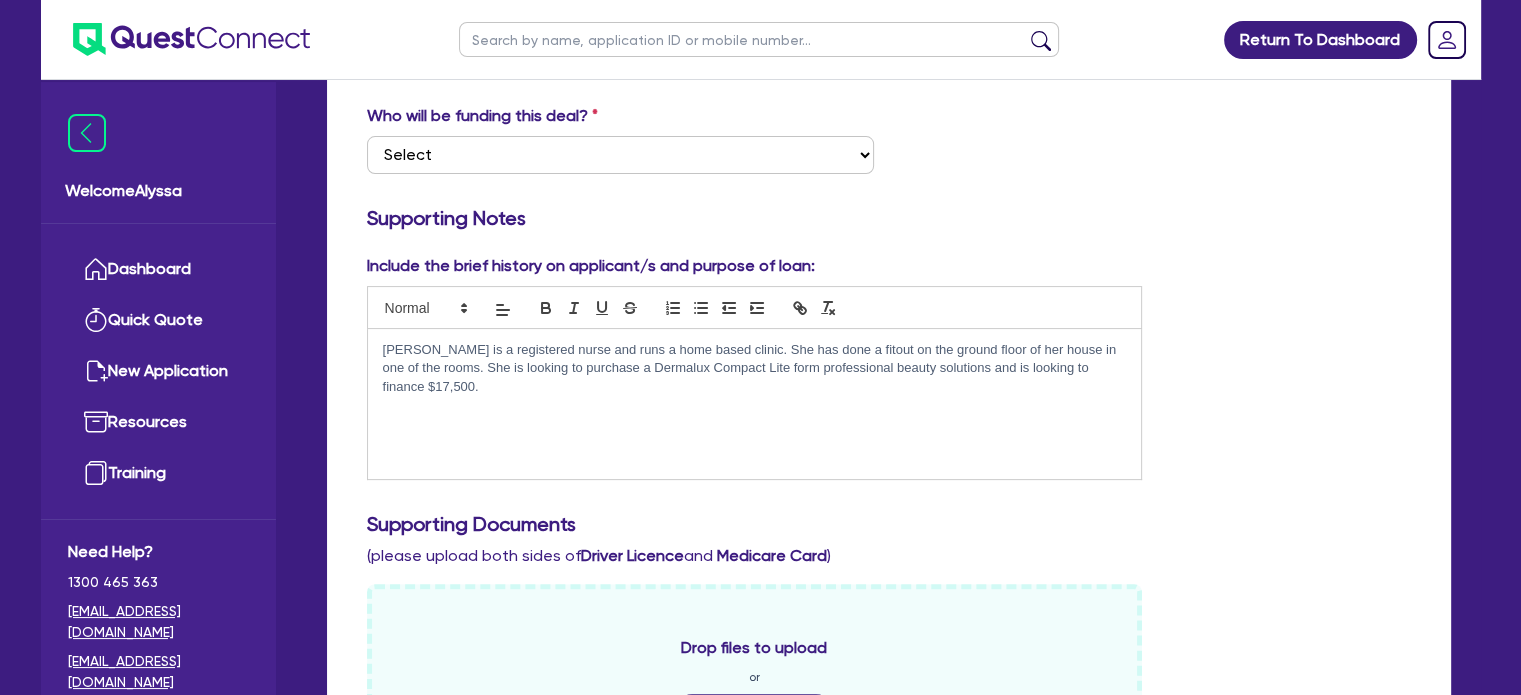 click on "Michelle is a registered nurse and runs a home based clinic. She has done a fitout on the ground floor of her house in one of the rooms. She is looking to purchase a Dermalux Compact Lite form professional beauty solutions and is looking to finance $17,500." at bounding box center (755, 404) 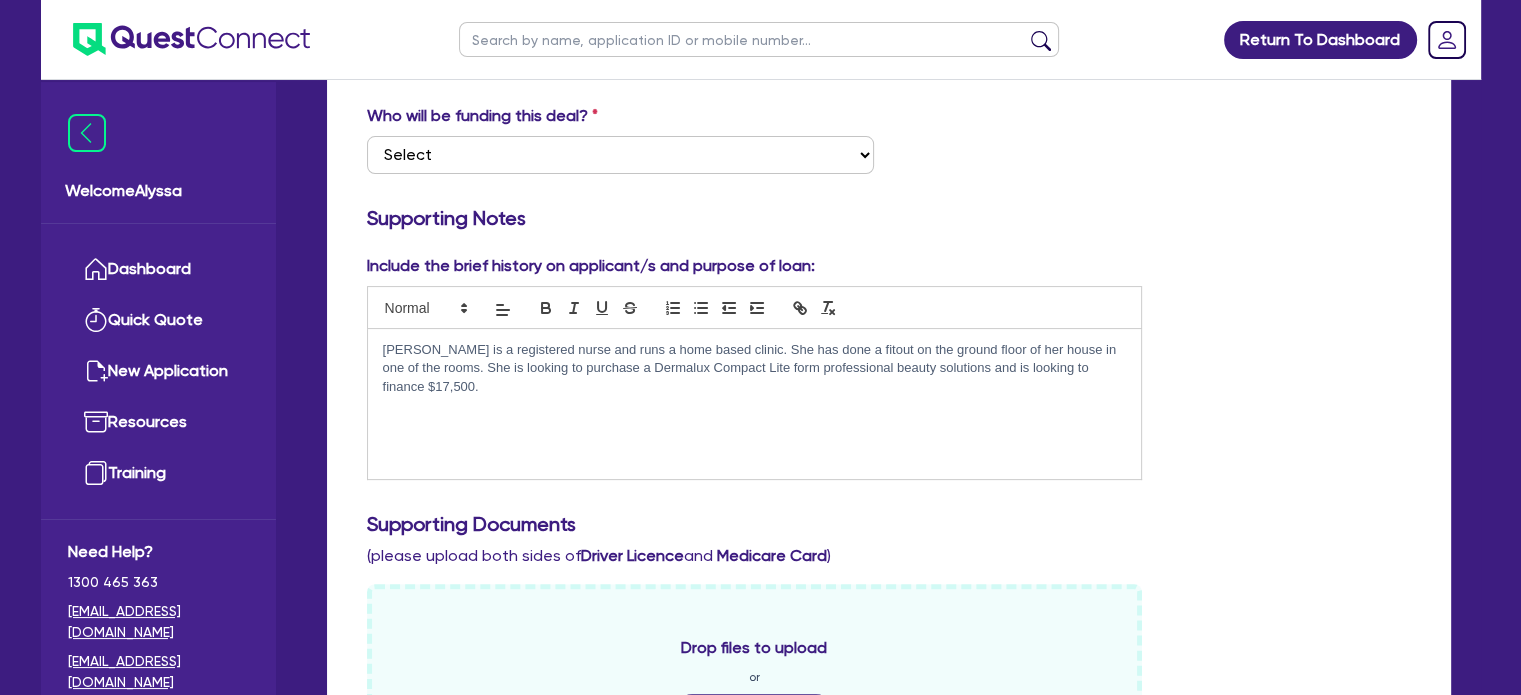 scroll, scrollTop: 0, scrollLeft: 0, axis: both 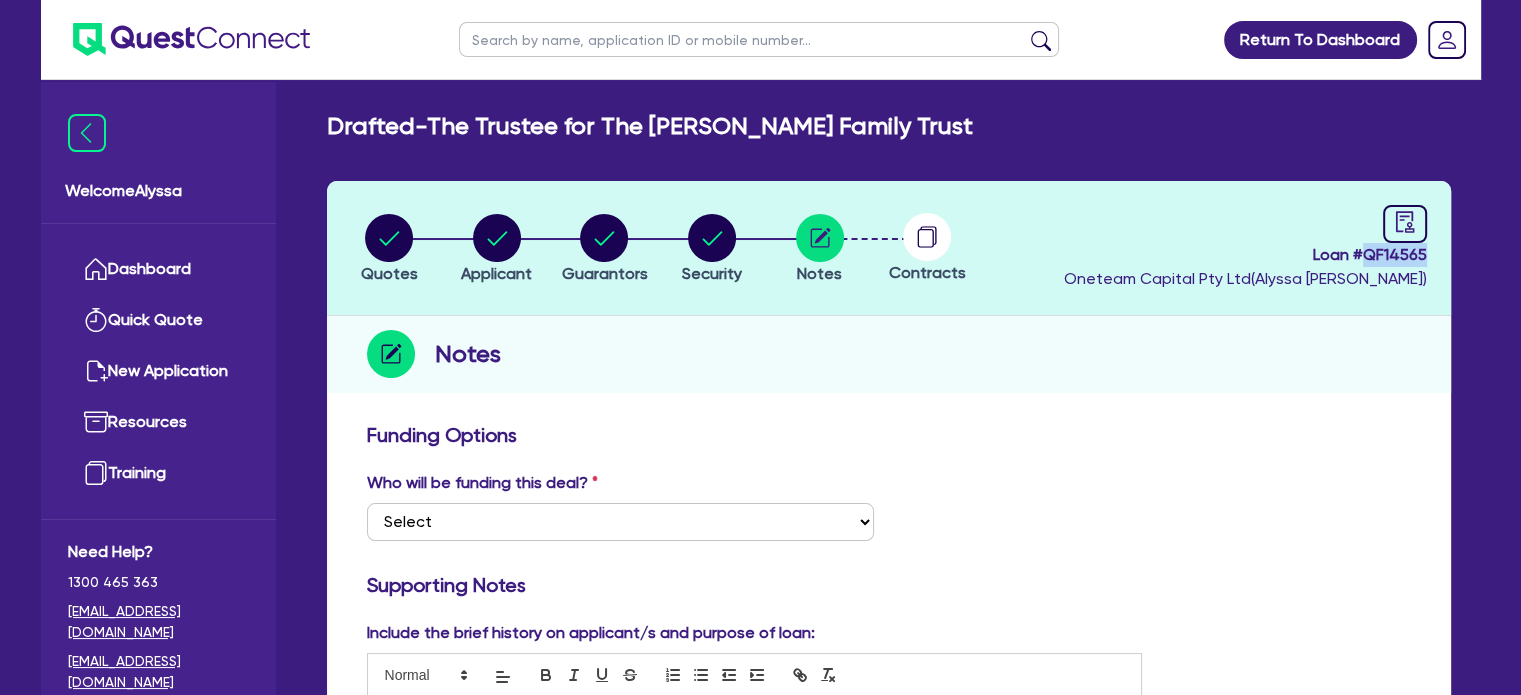drag, startPoint x: 1426, startPoint y: 255, endPoint x: 1367, endPoint y: 257, distance: 59.03389 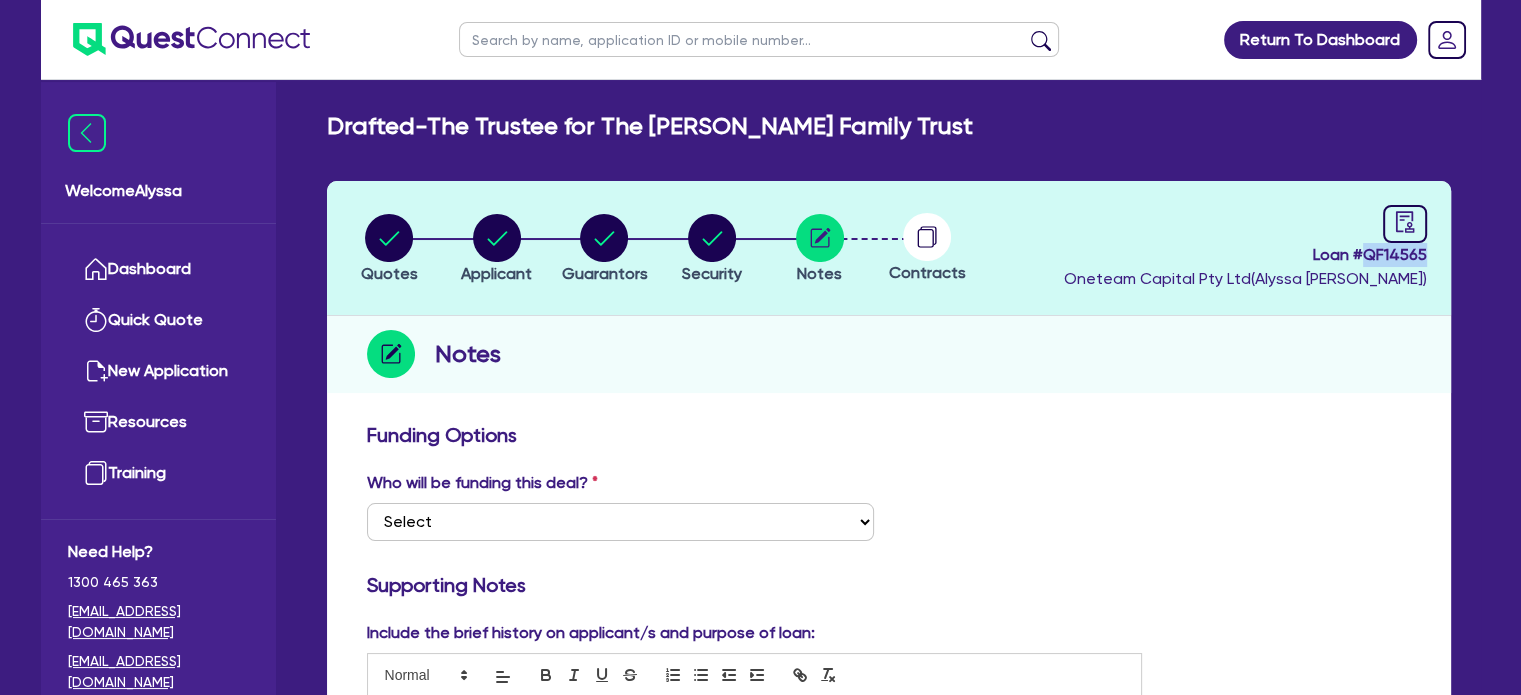 copy on "QF14565" 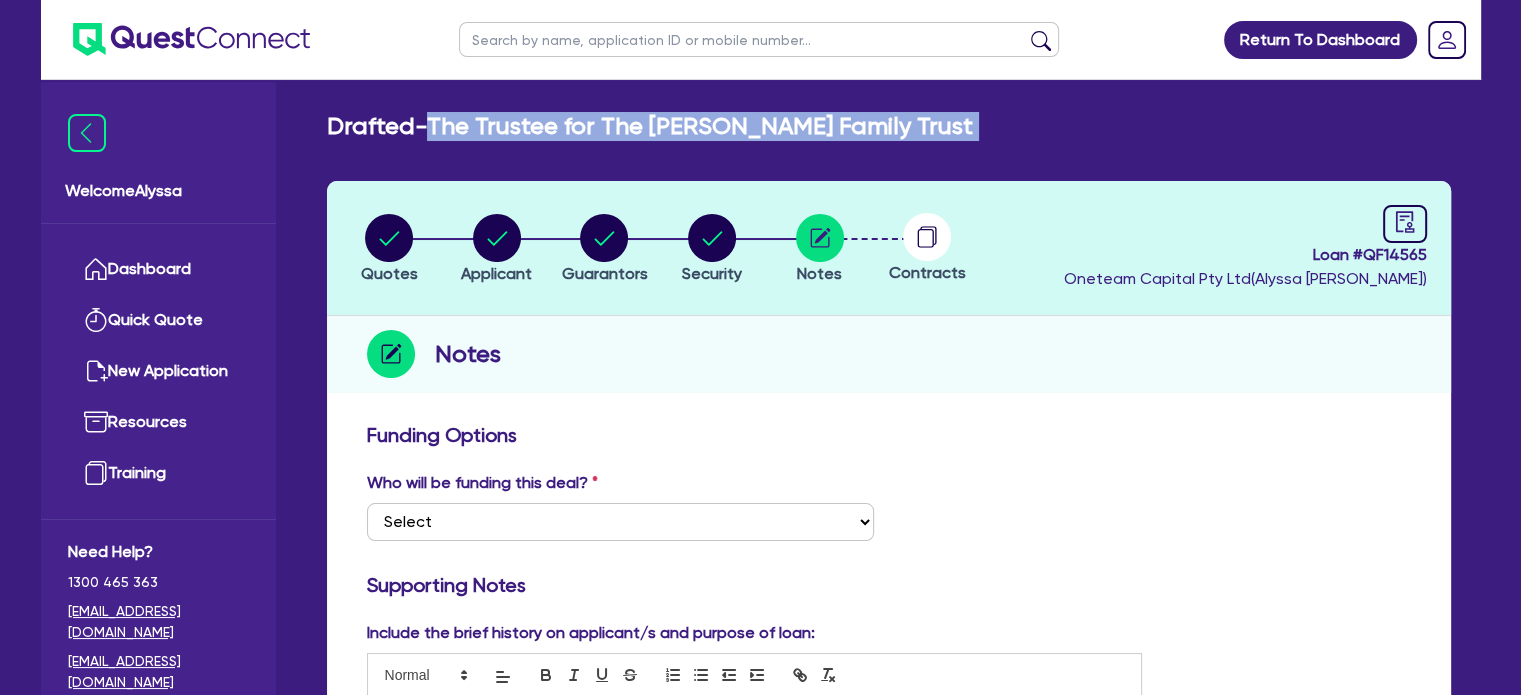 drag, startPoint x: 908, startPoint y: 142, endPoint x: 439, endPoint y: 123, distance: 469.3847 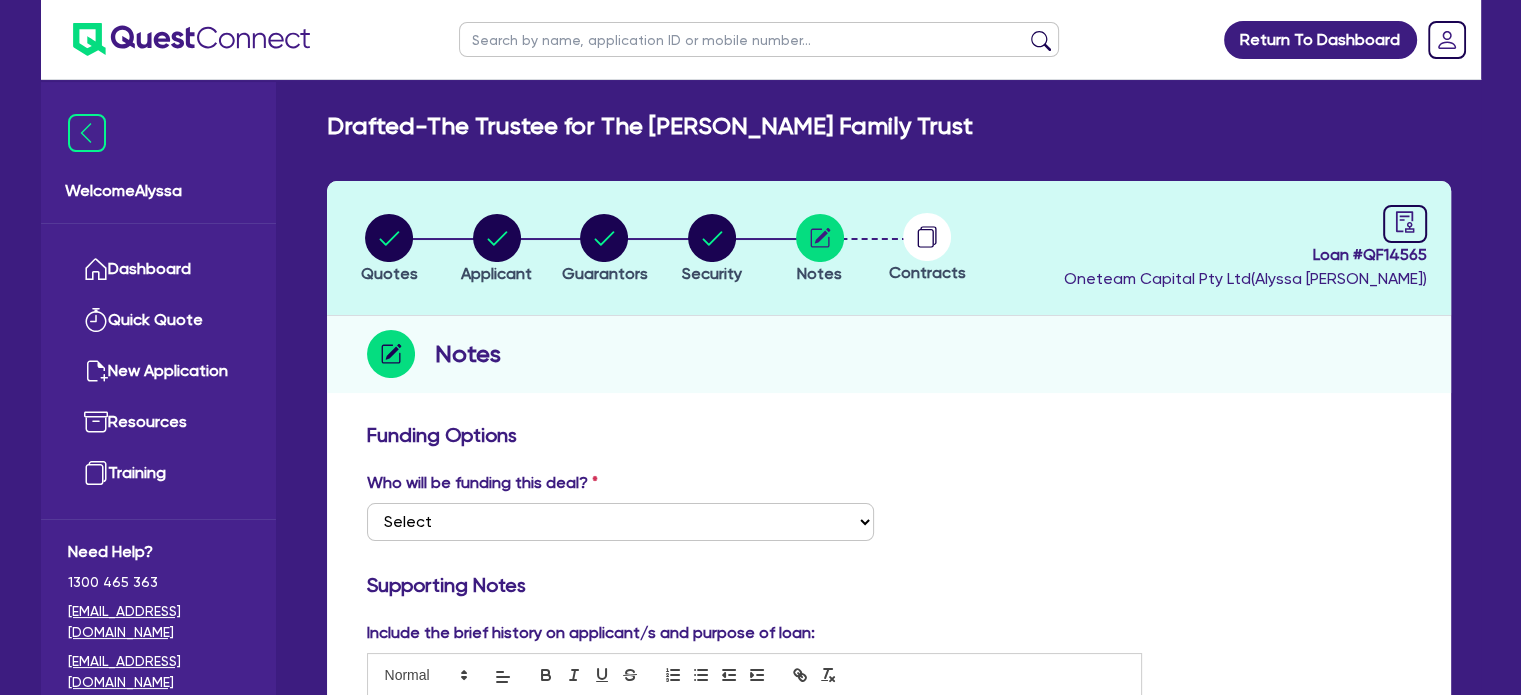 click at bounding box center [759, 39] 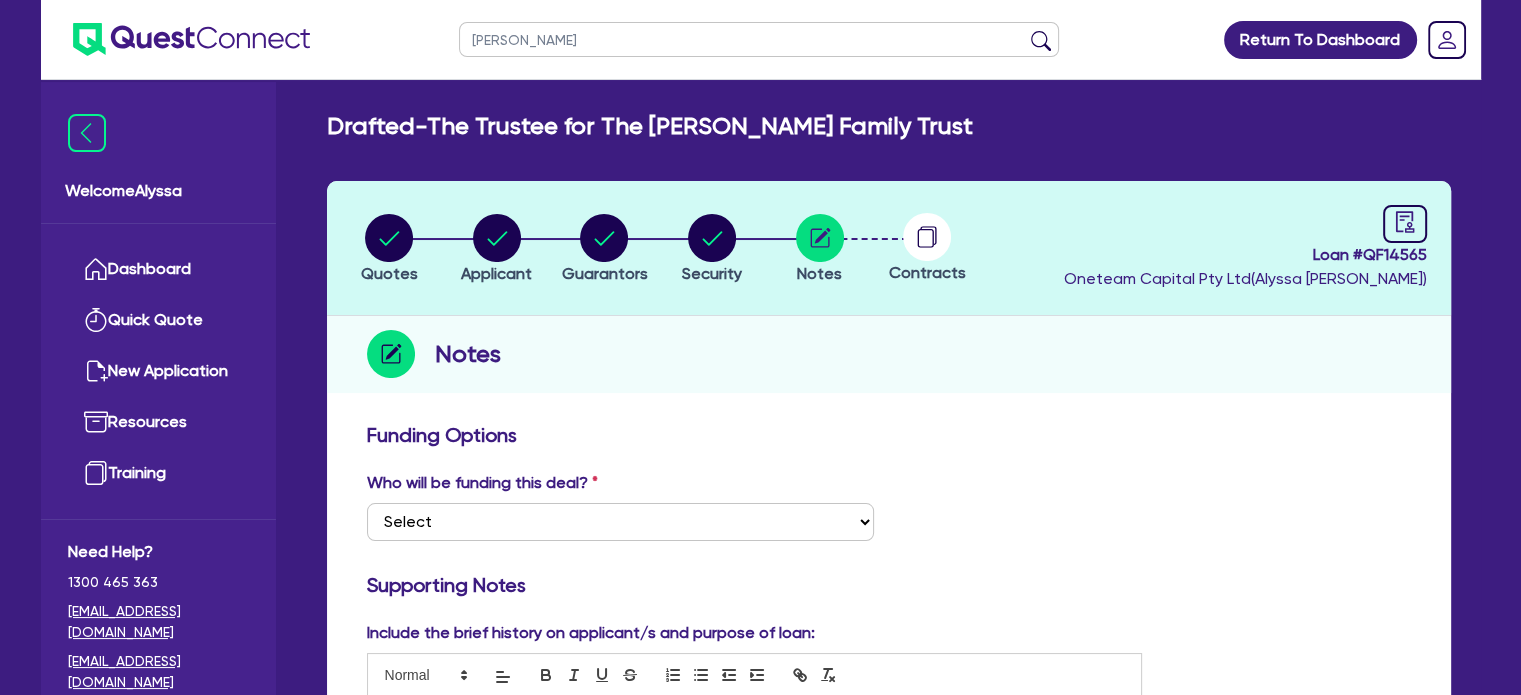 click at bounding box center (1041, 44) 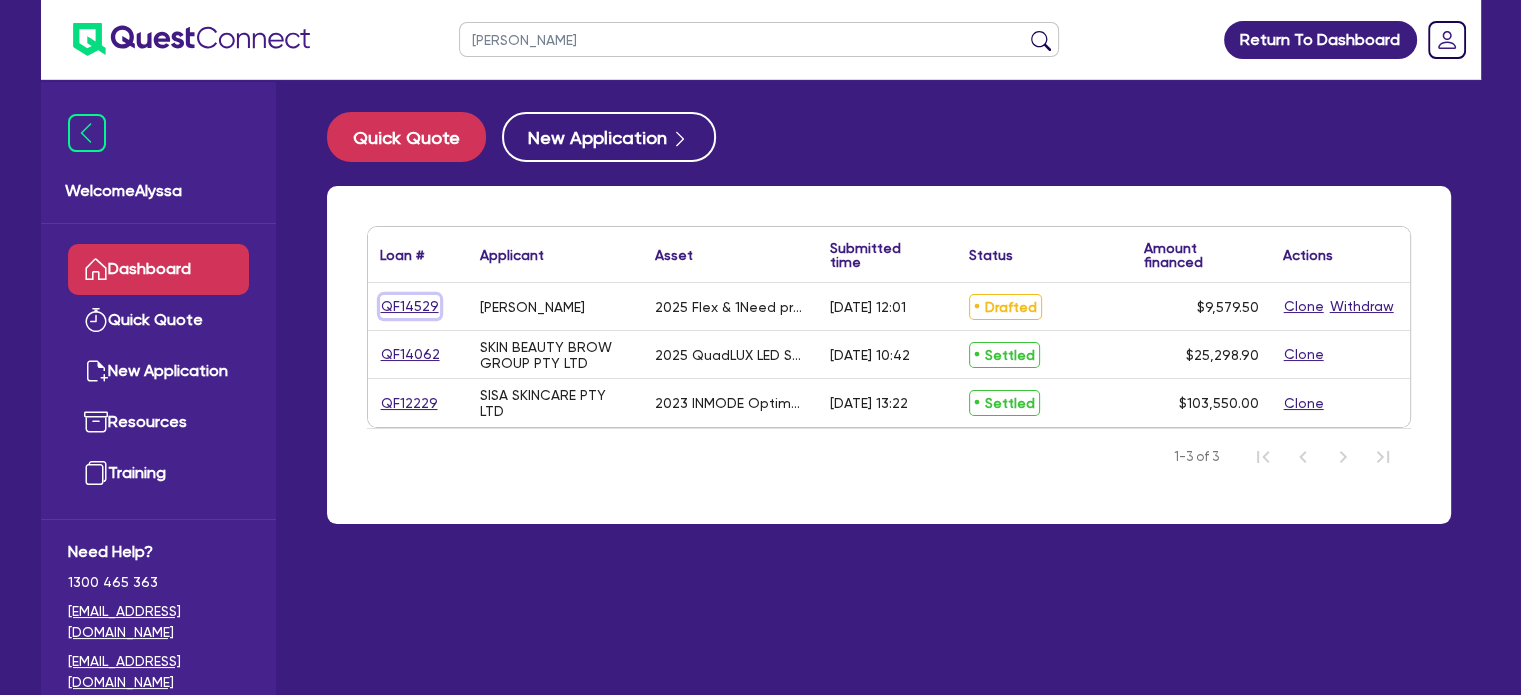 click on "QF14529" at bounding box center [410, 306] 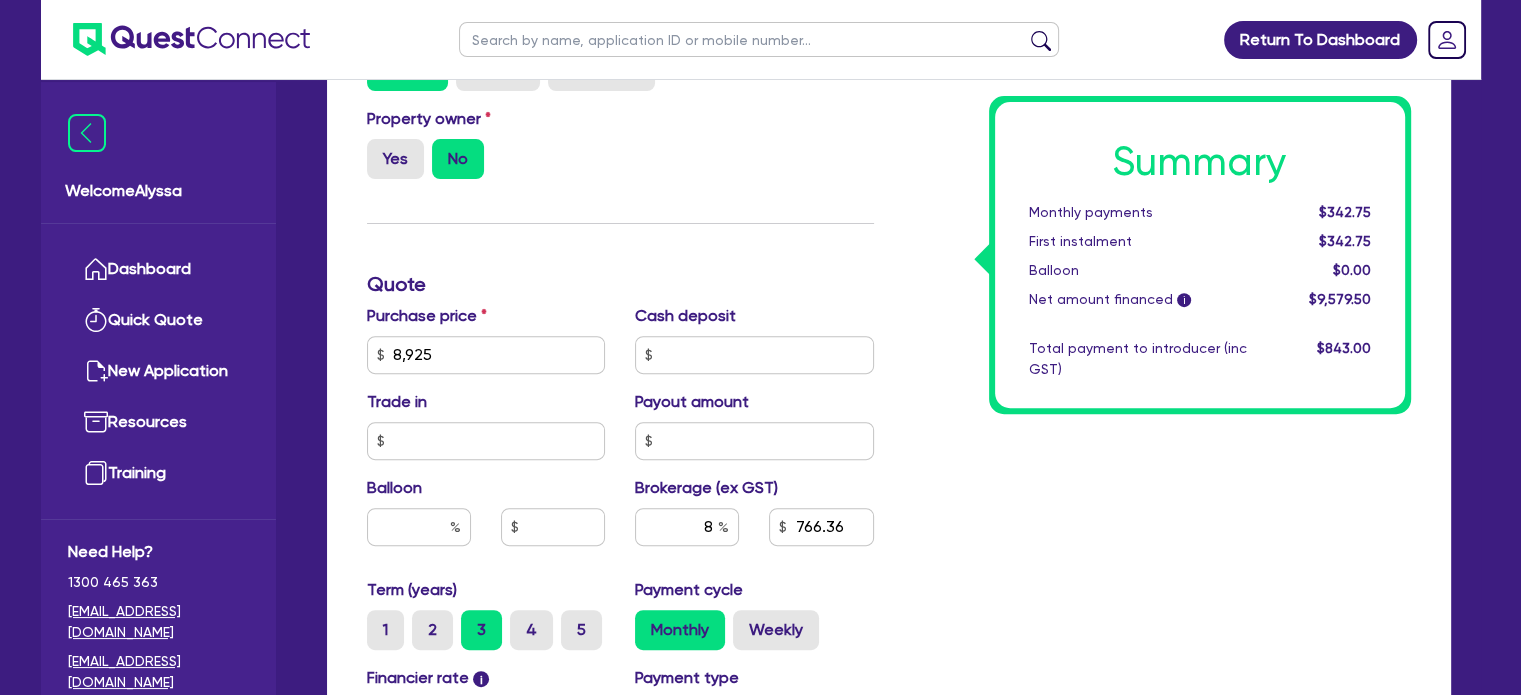 scroll, scrollTop: 0, scrollLeft: 0, axis: both 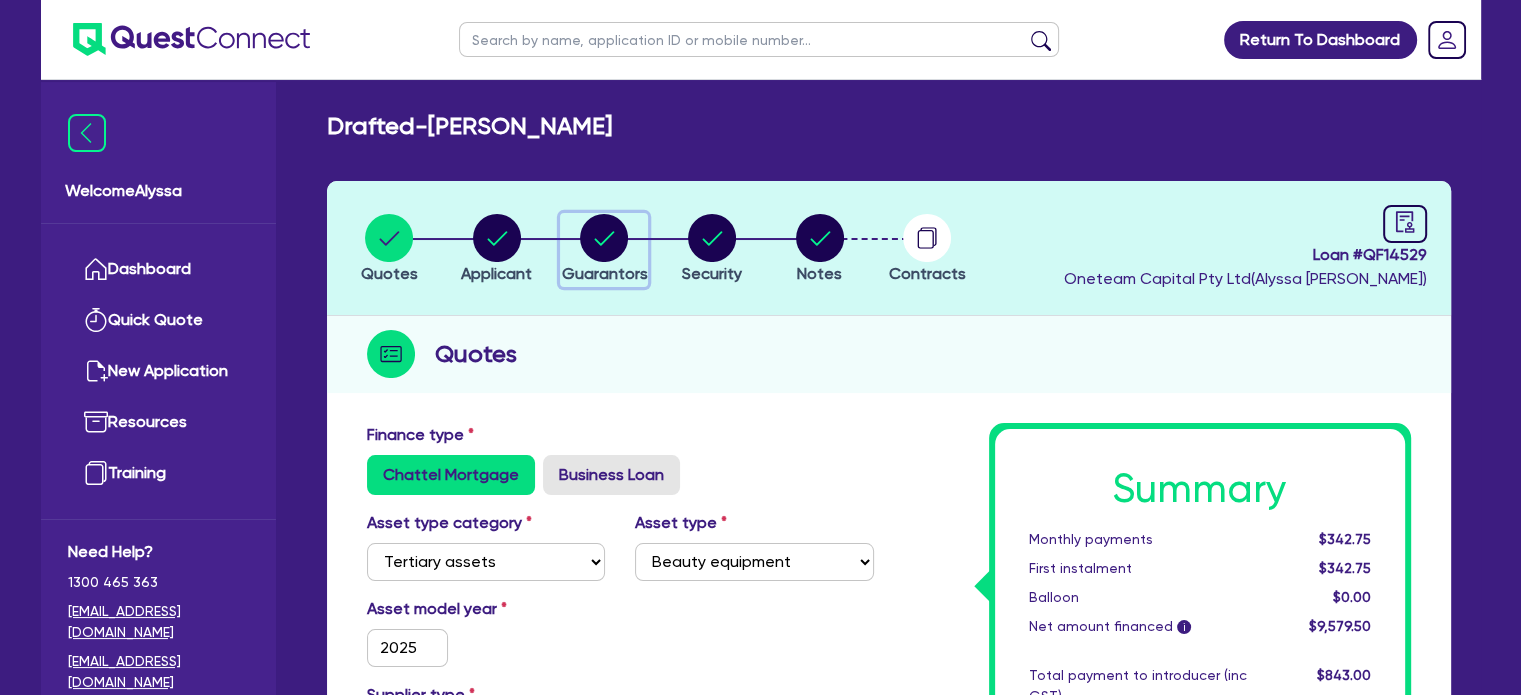 click 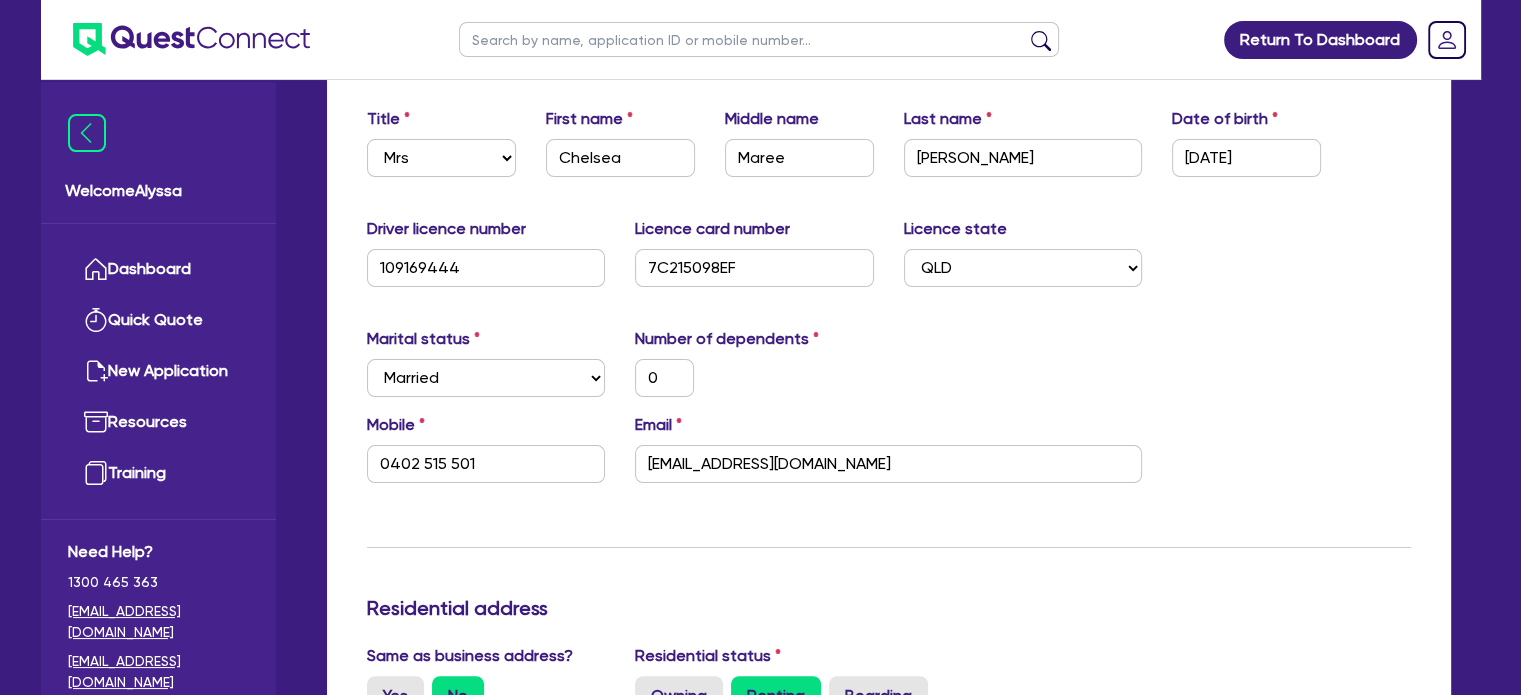 scroll, scrollTop: 366, scrollLeft: 0, axis: vertical 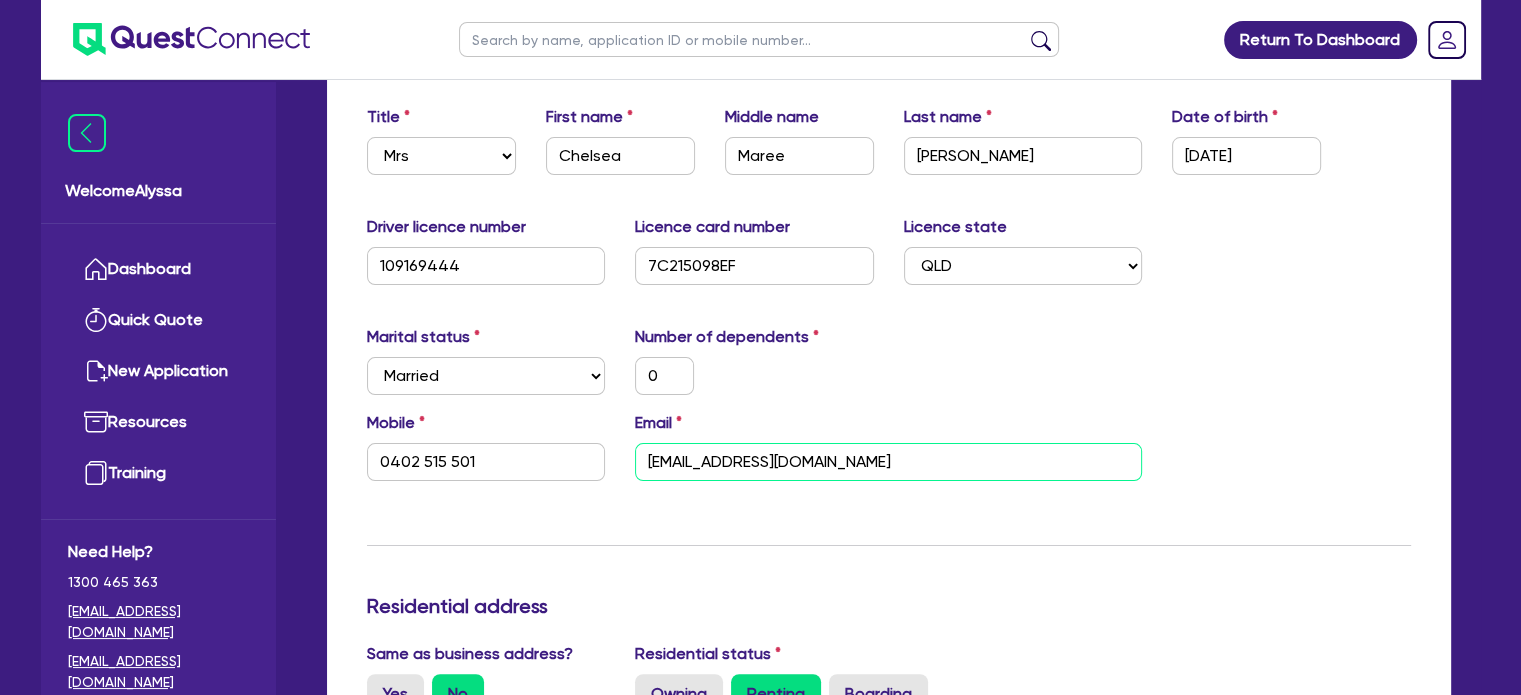 drag, startPoint x: 900, startPoint y: 467, endPoint x: 626, endPoint y: 445, distance: 274.8818 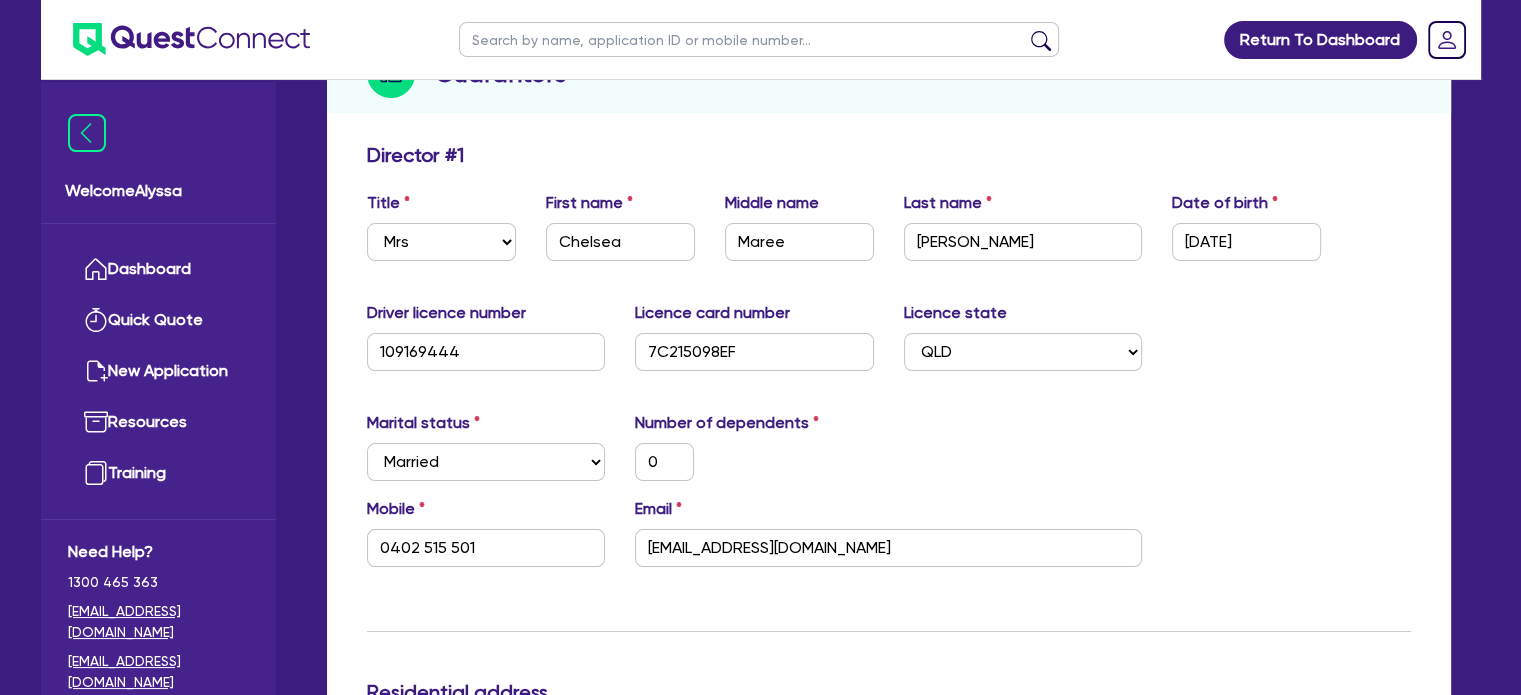 scroll, scrollTop: 304, scrollLeft: 0, axis: vertical 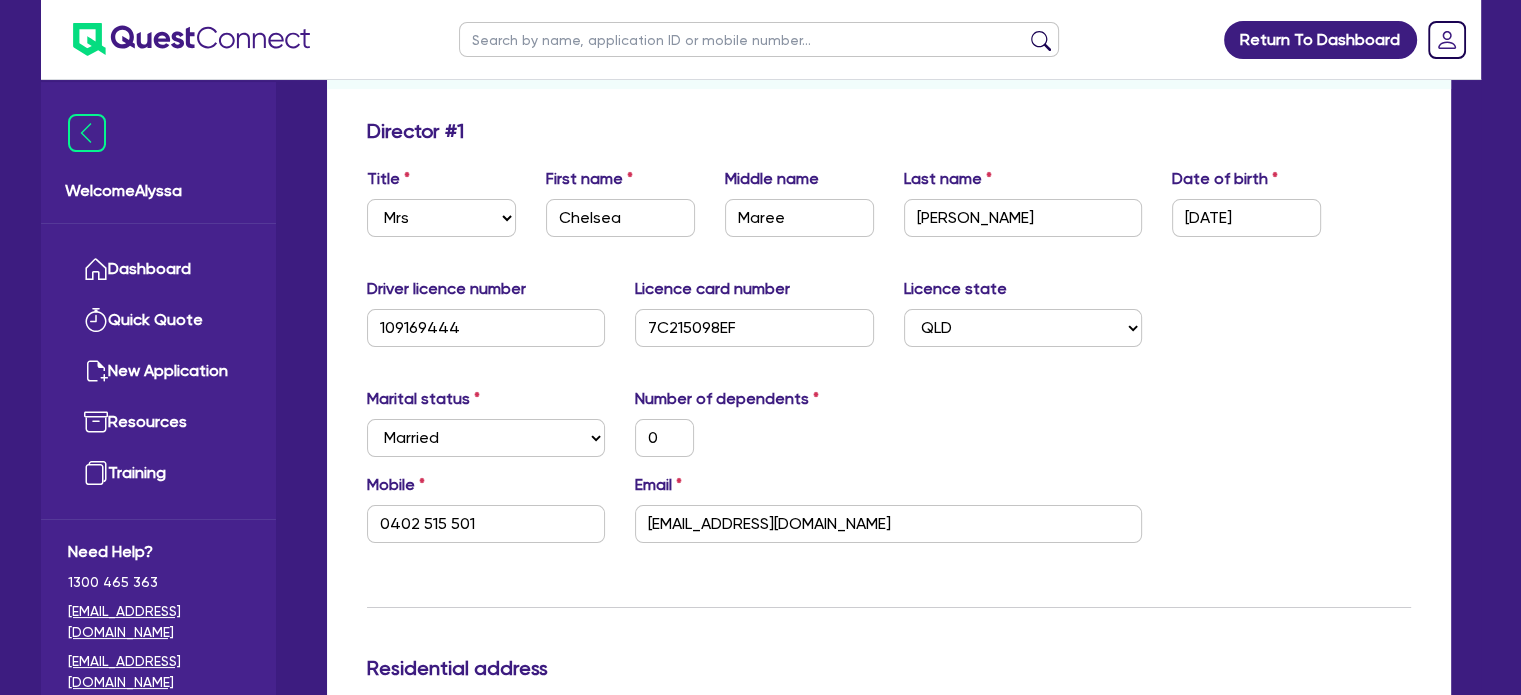 click at bounding box center [759, 39] 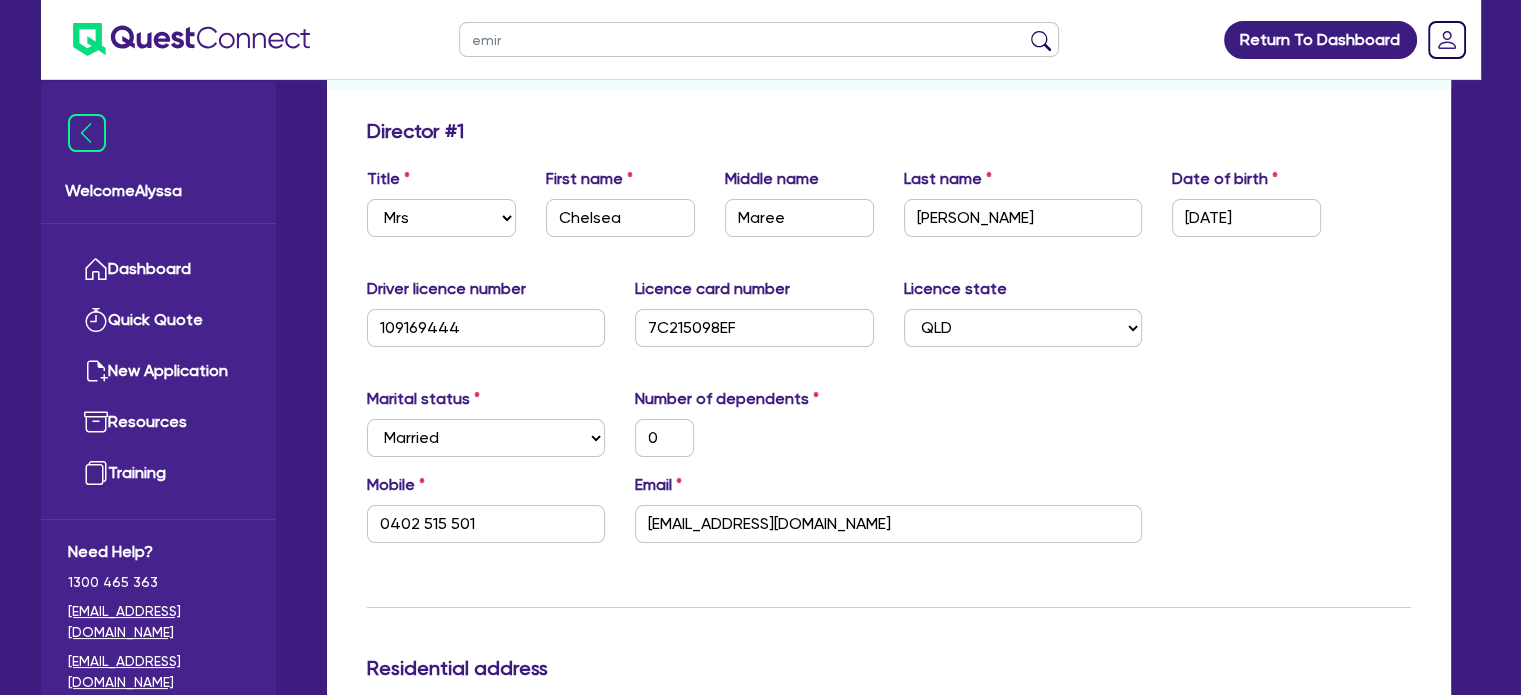 click at bounding box center (1041, 44) 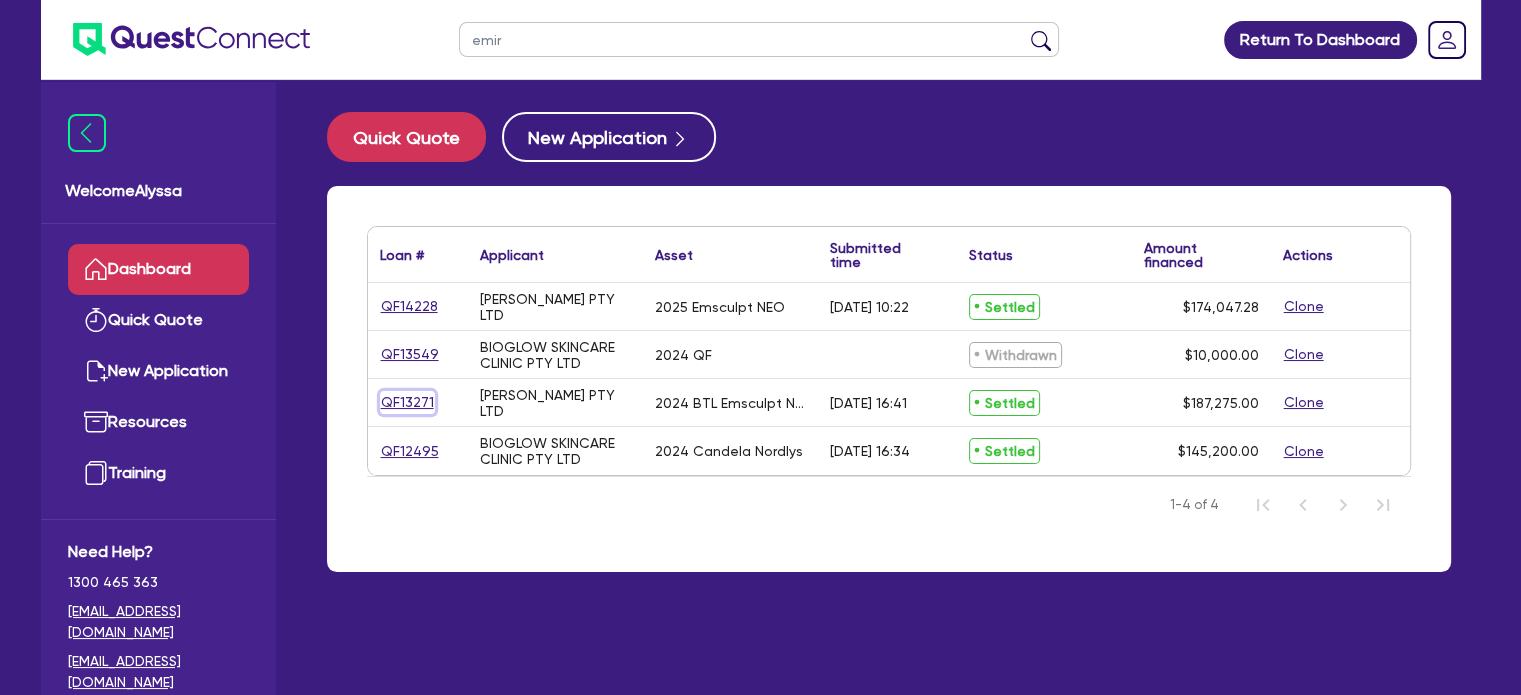 click on "QF13271" at bounding box center [407, 402] 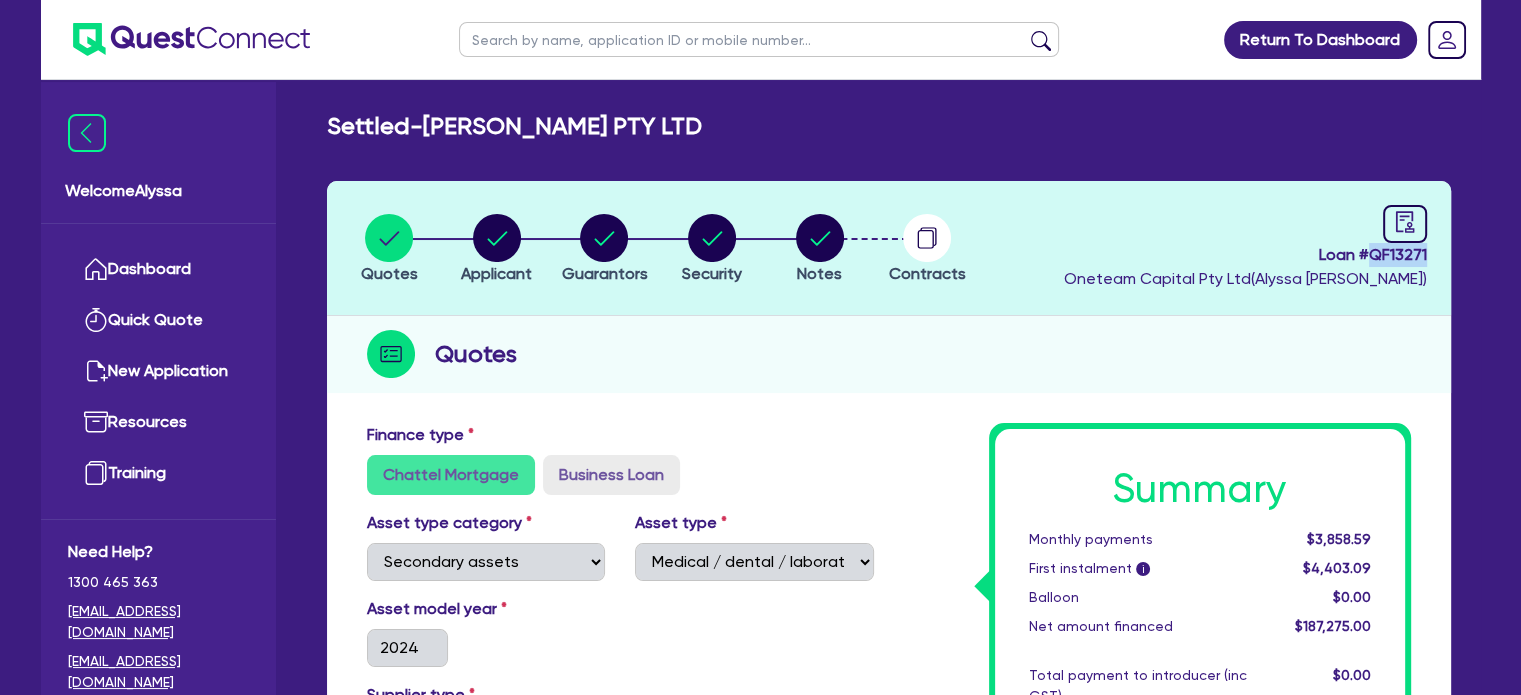 drag, startPoint x: 1434, startPoint y: 253, endPoint x: 1369, endPoint y: 253, distance: 65 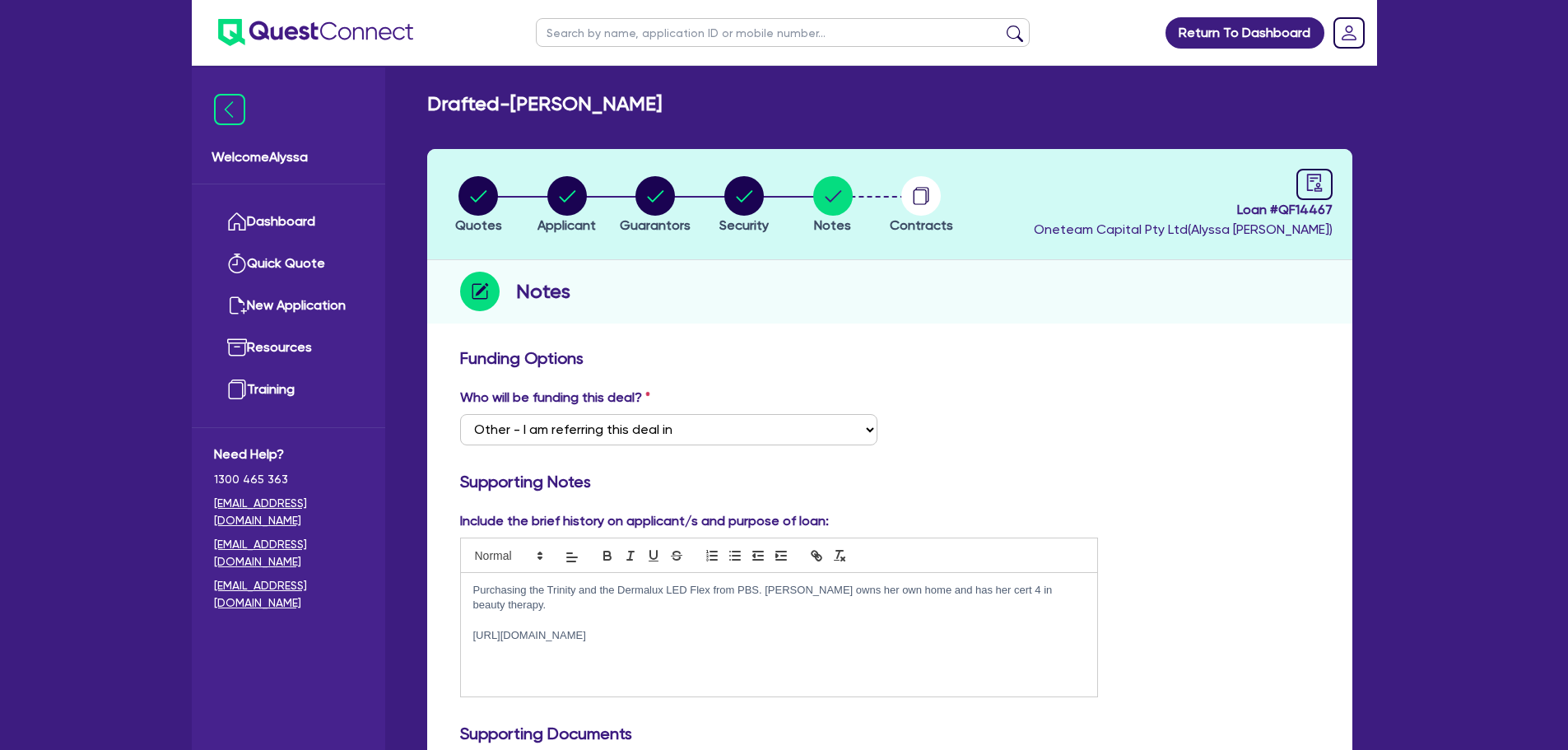 select on "Other" 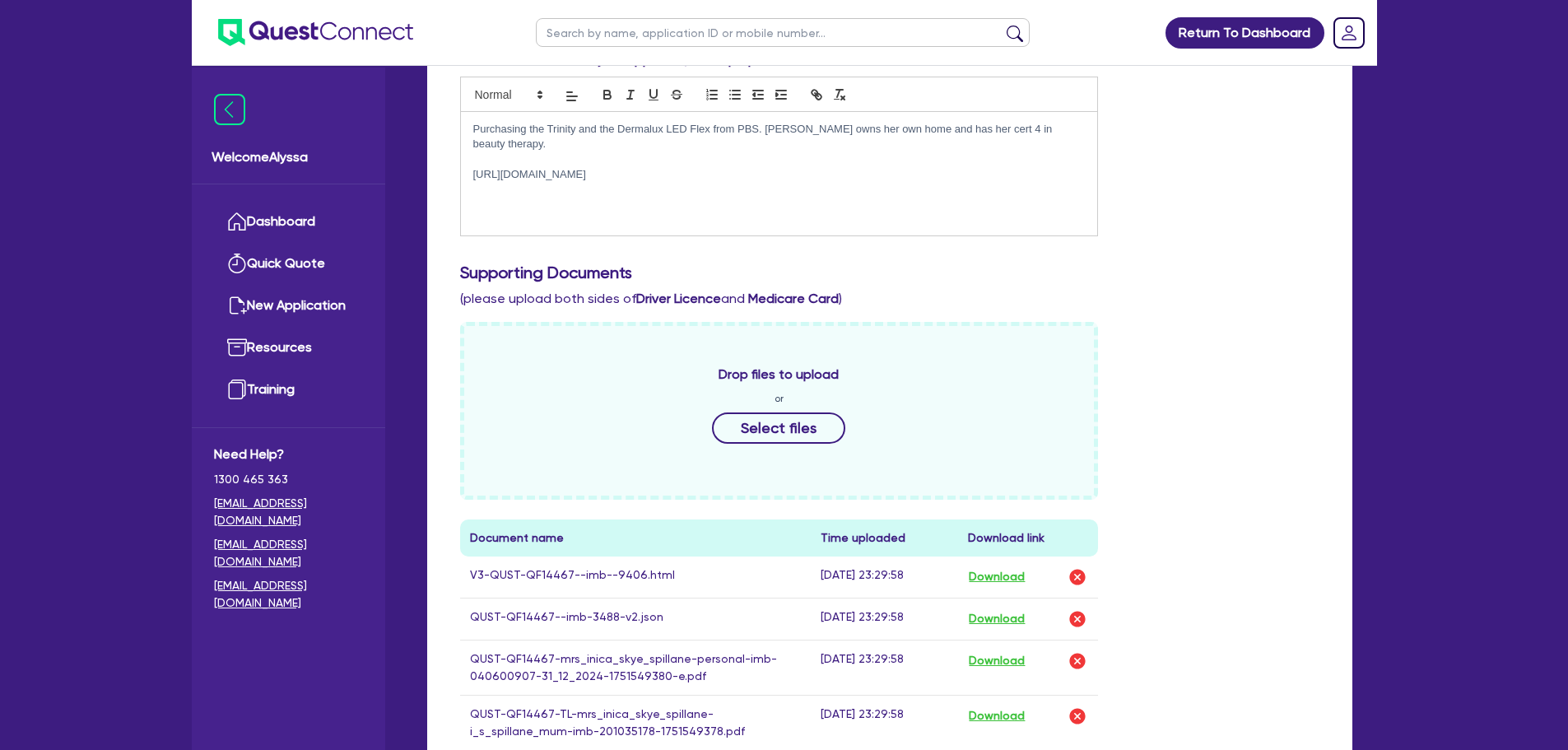 scroll, scrollTop: 562, scrollLeft: 0, axis: vertical 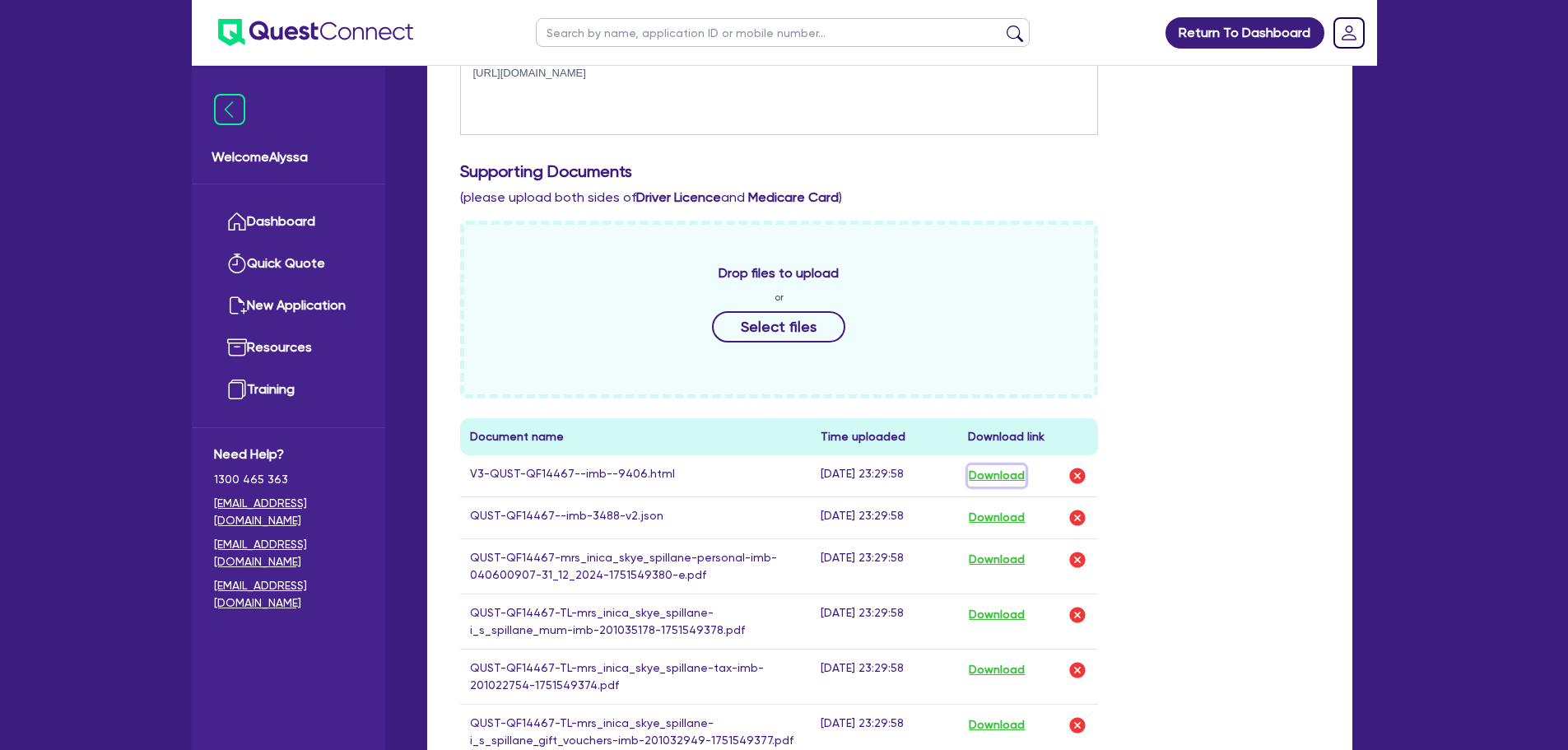 click on "Download" at bounding box center (997, 476) 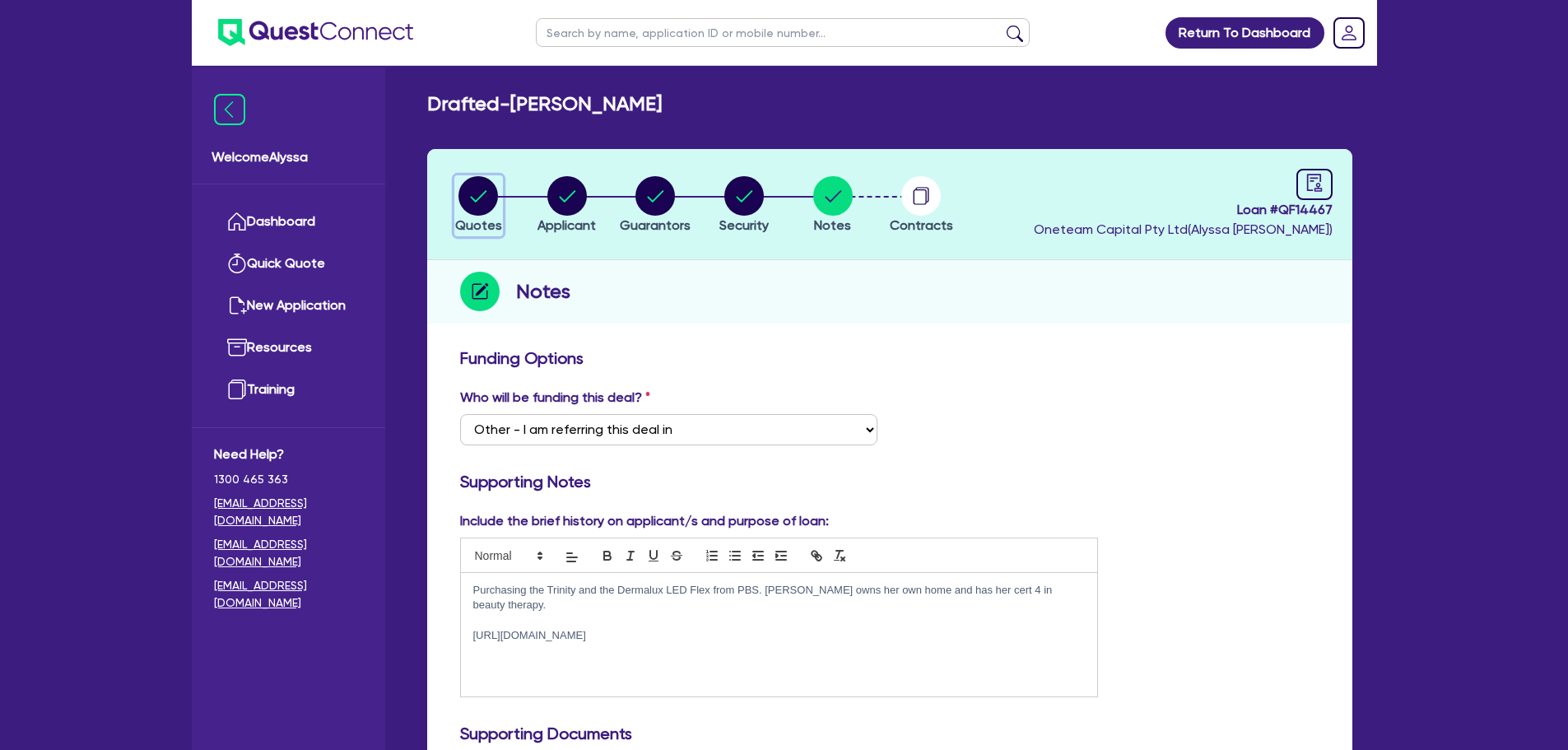 click 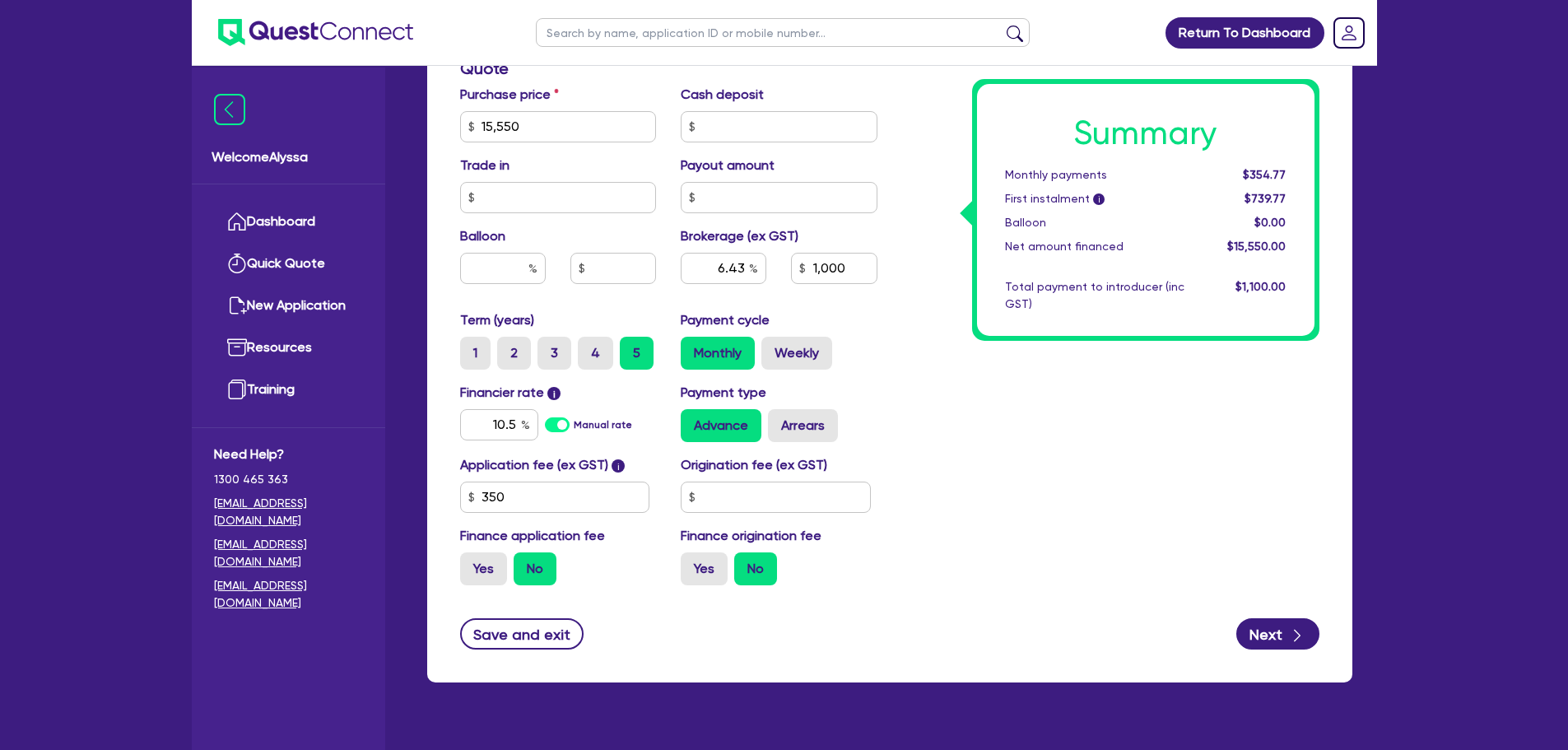 scroll, scrollTop: 713, scrollLeft: 0, axis: vertical 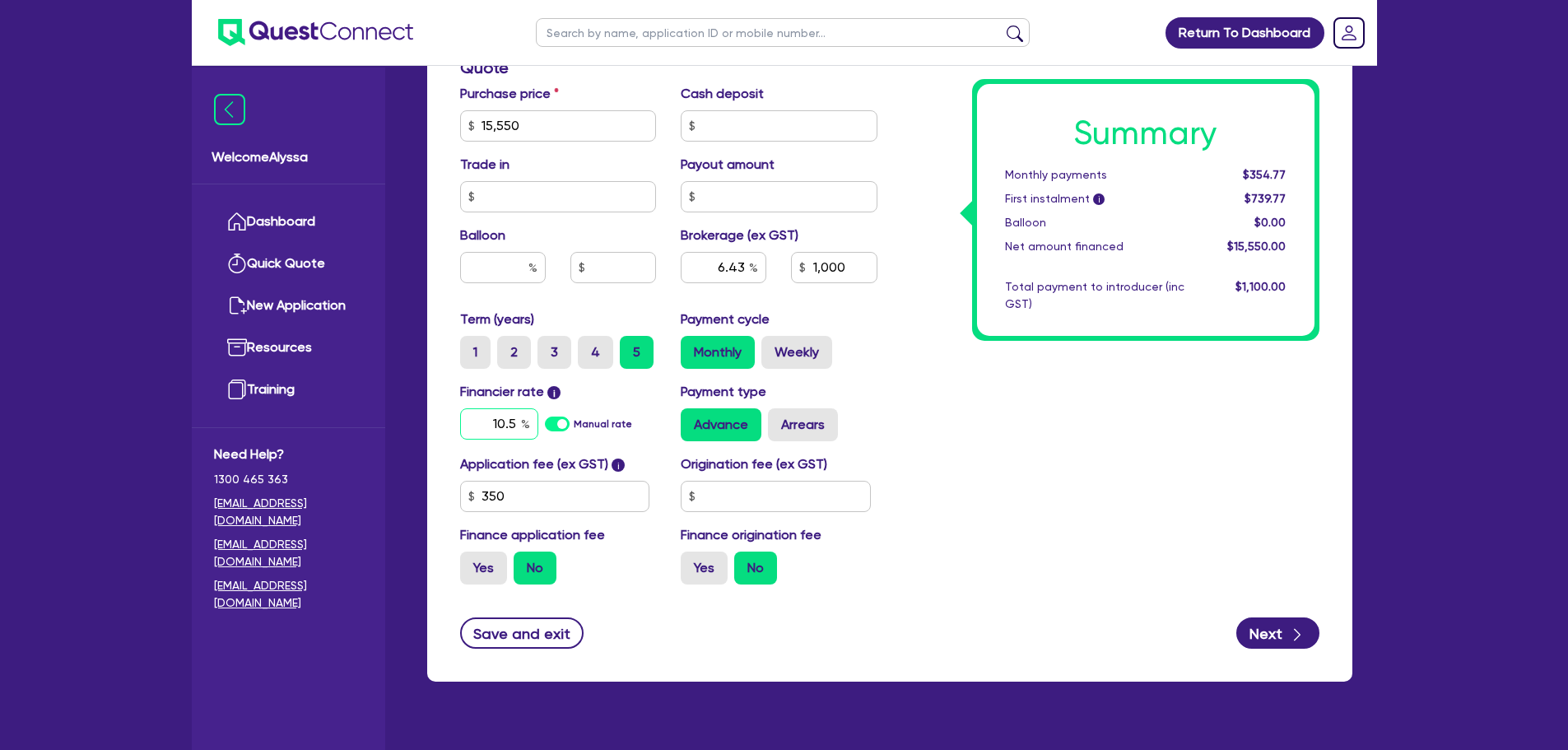 click on "10.5" at bounding box center (499, 424) 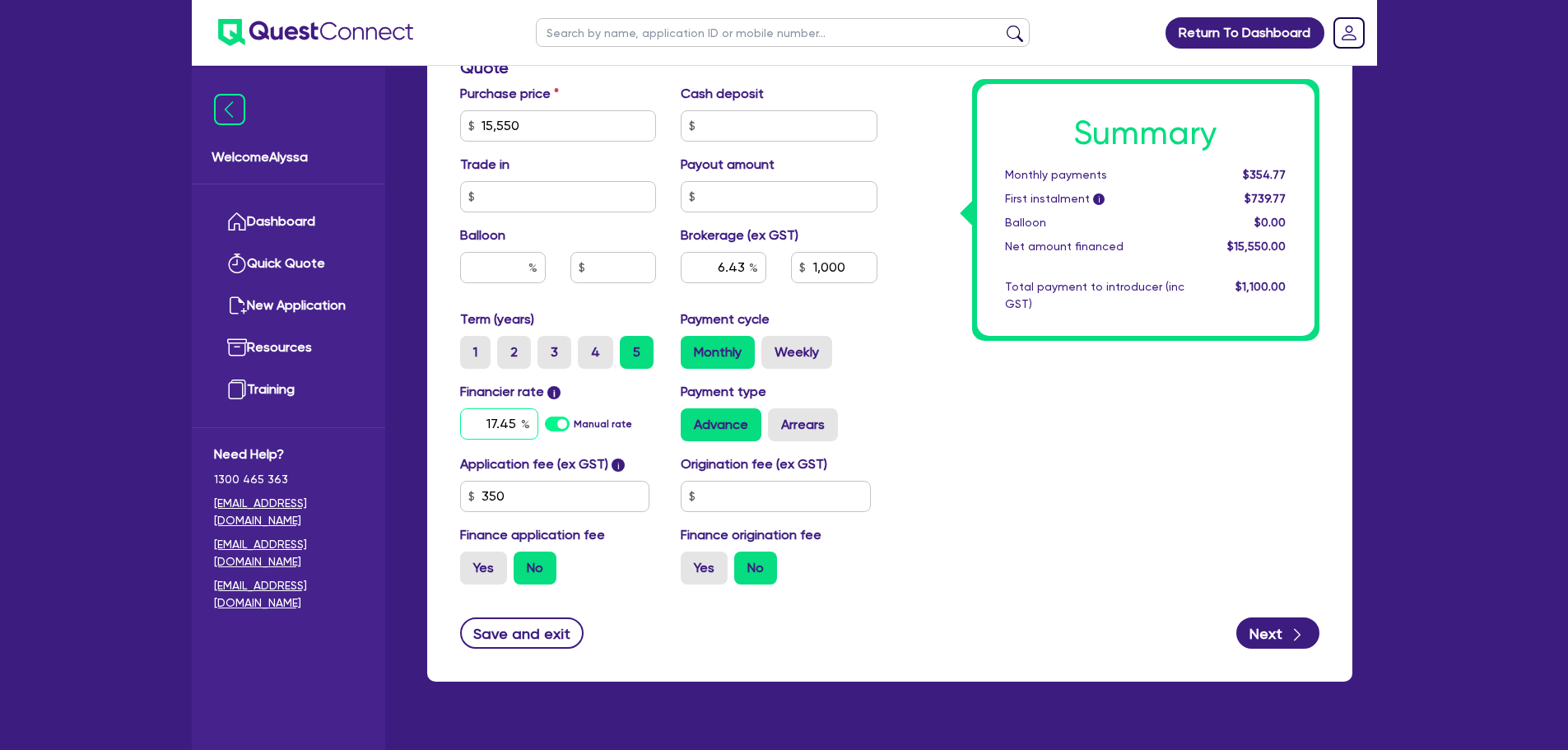 type on "17.45" 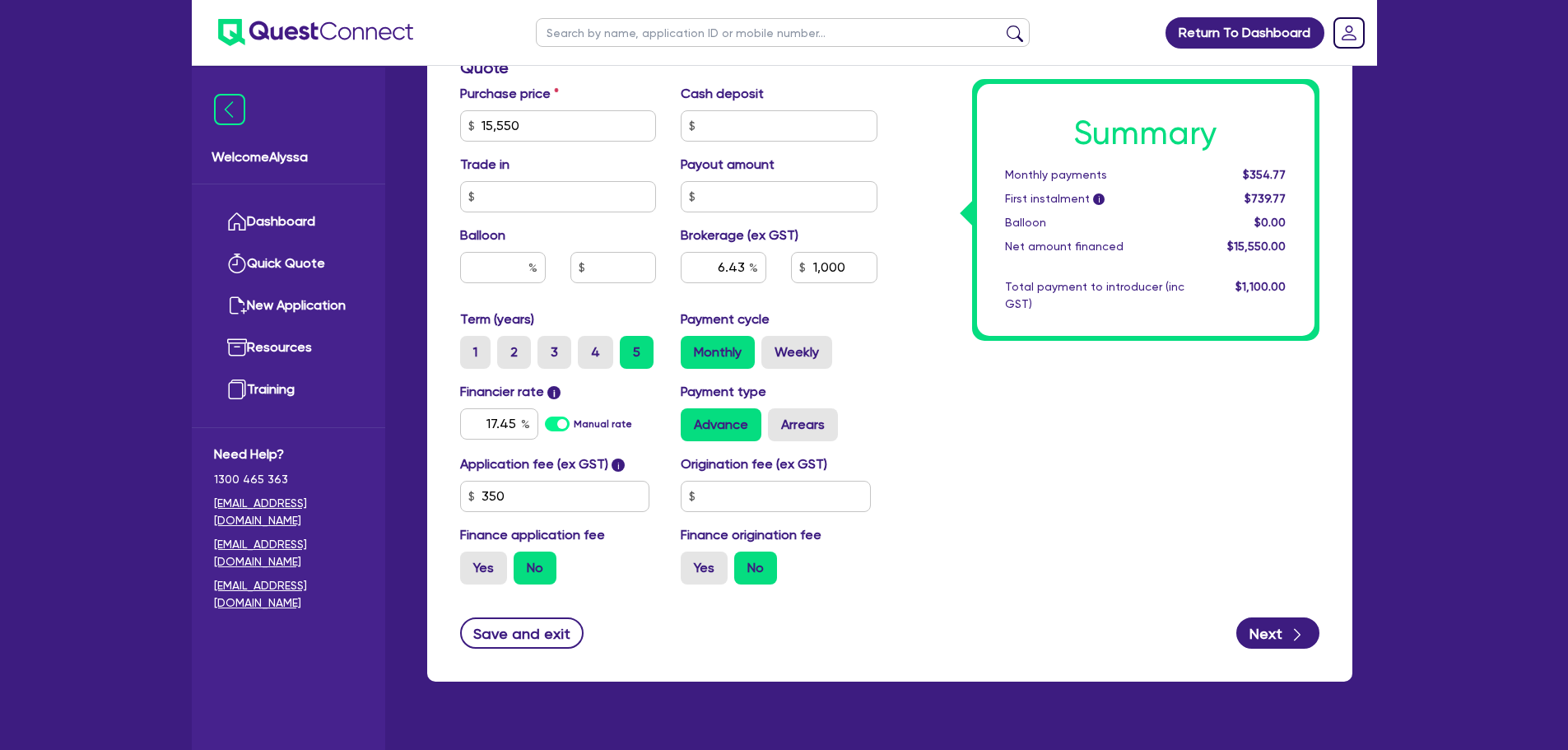 type on "15,550" 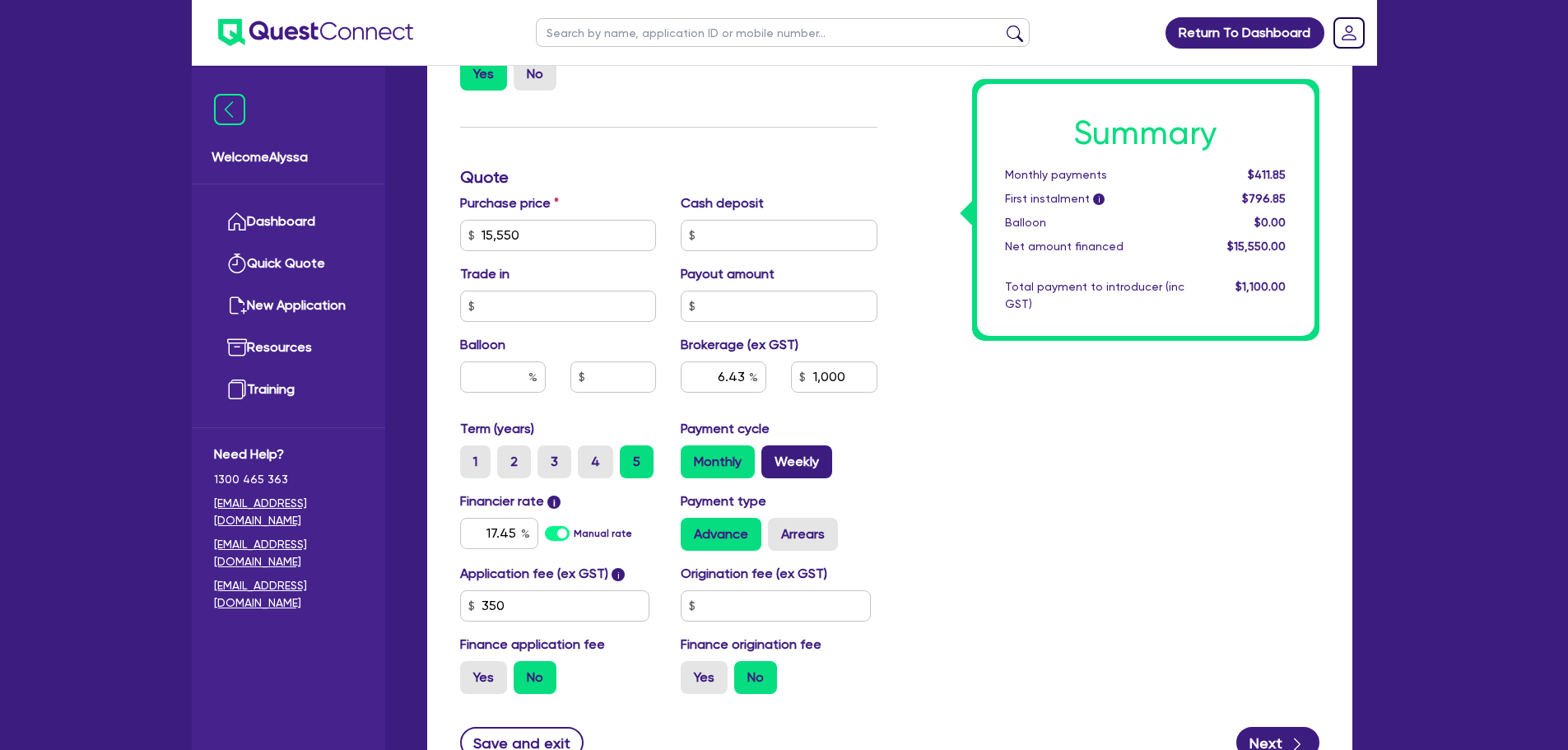 scroll, scrollTop: 603, scrollLeft: 0, axis: vertical 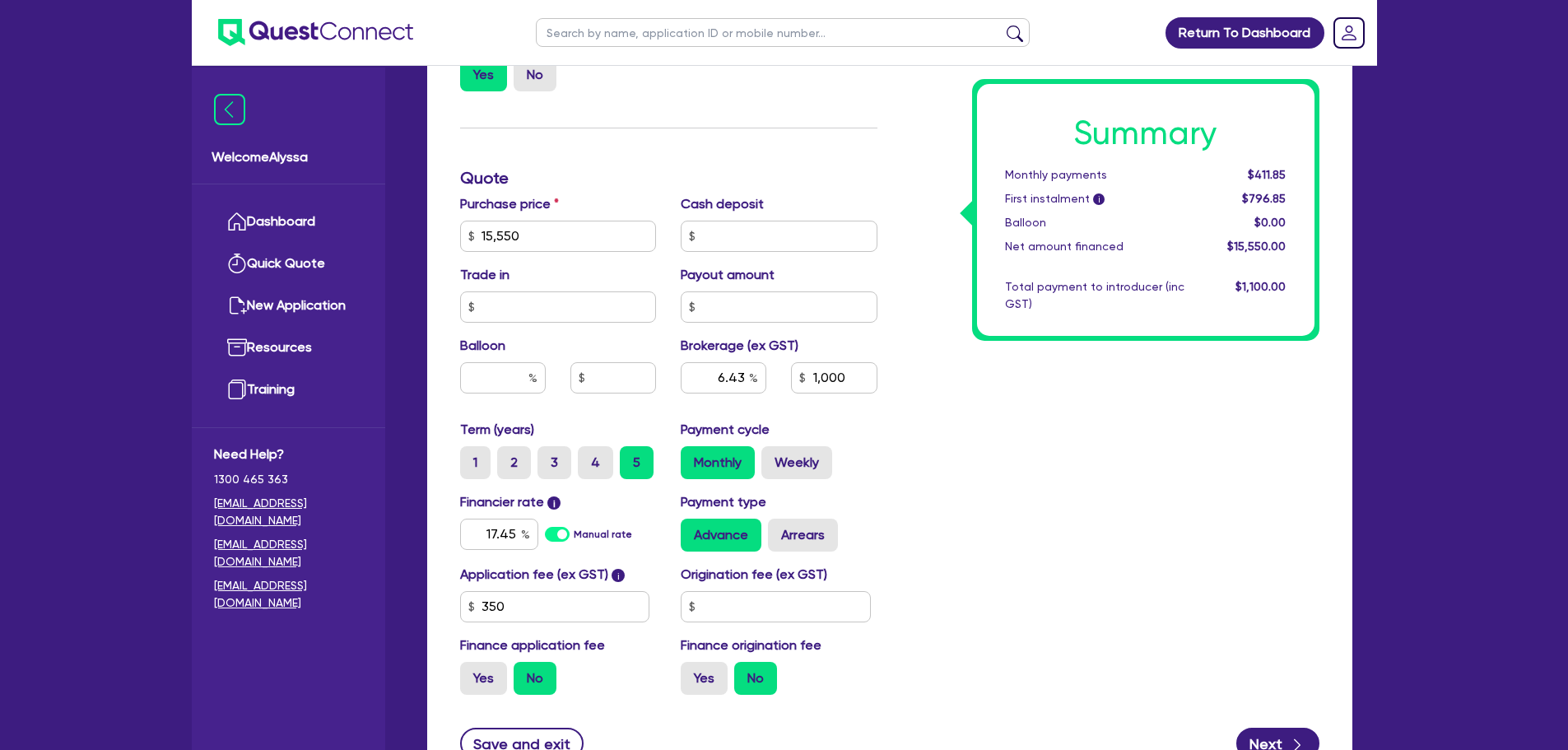 click on "Application fee (ex GST) i 350 Origination fee (ex GST) Finance application fee Yes No Finance origination fee Yes No" at bounding box center (668, 636) 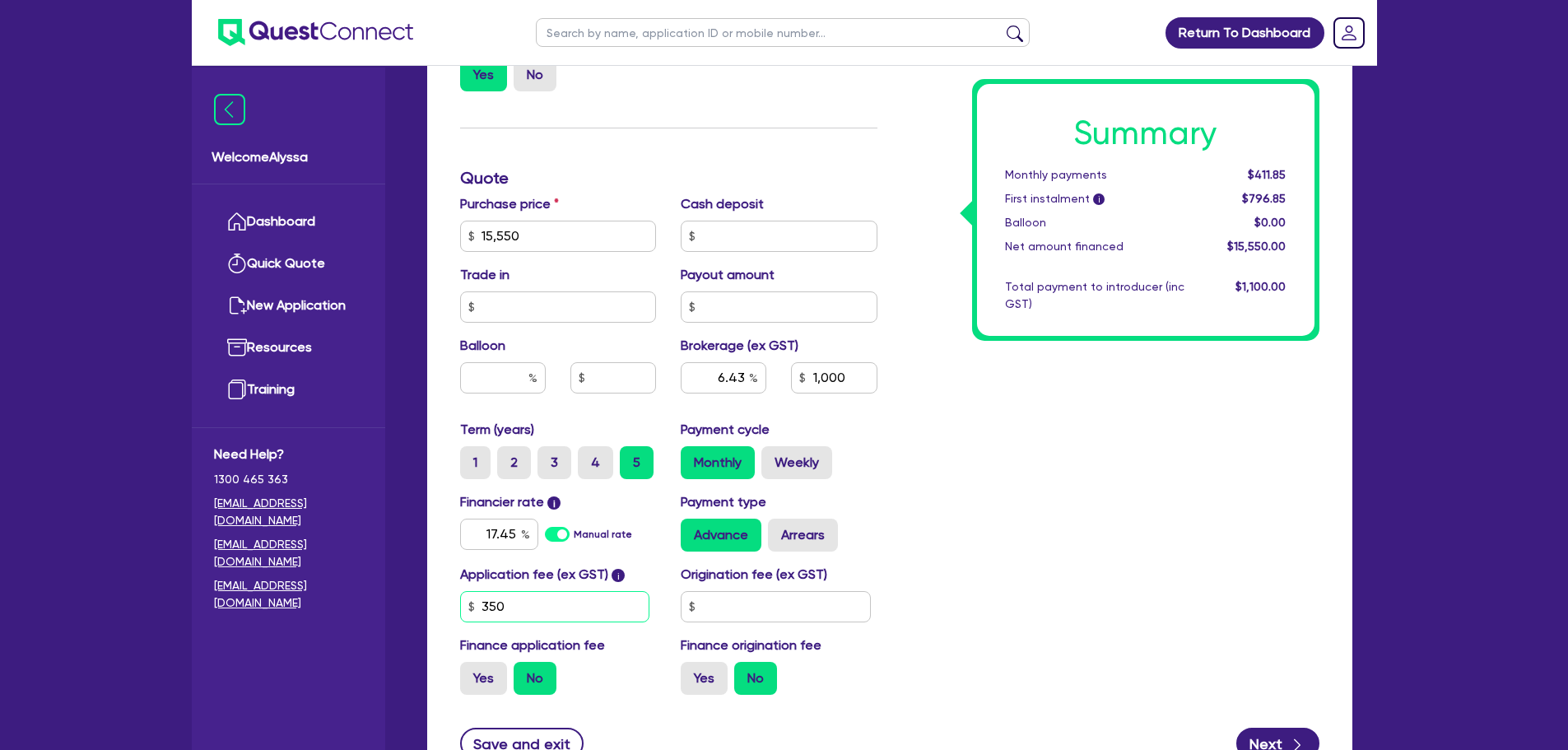 click on "350" at bounding box center [555, 607] 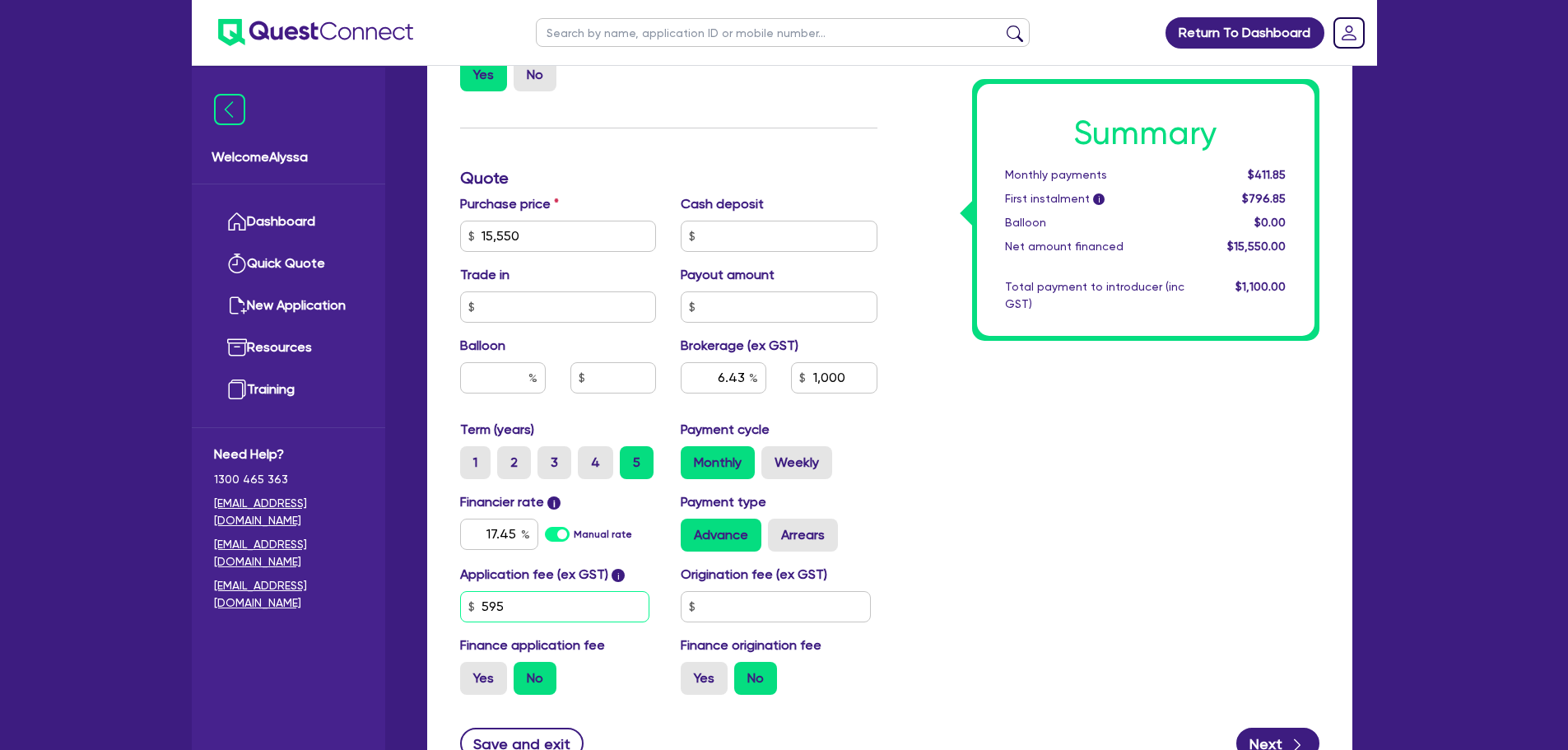 type on "595" 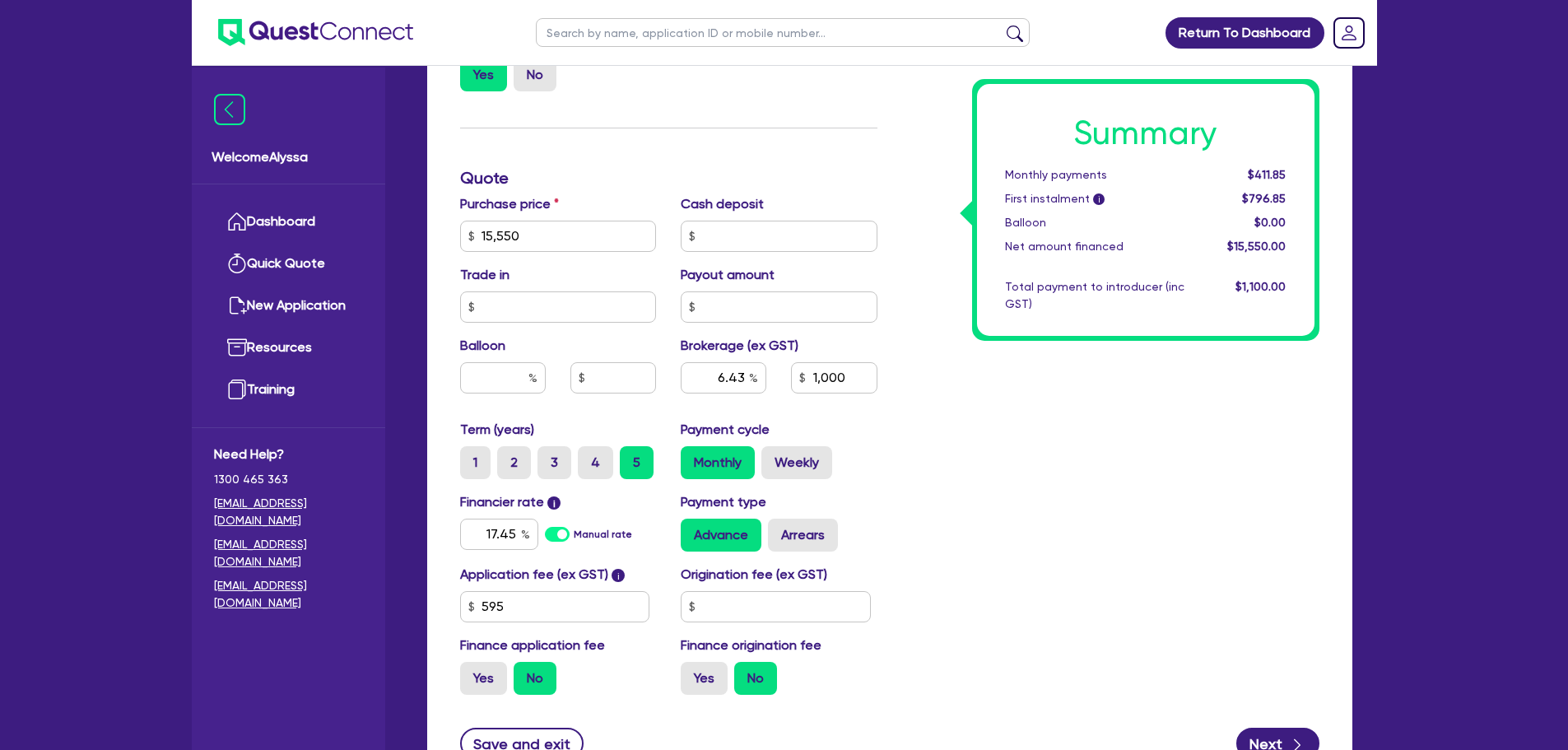 type on "15,550" 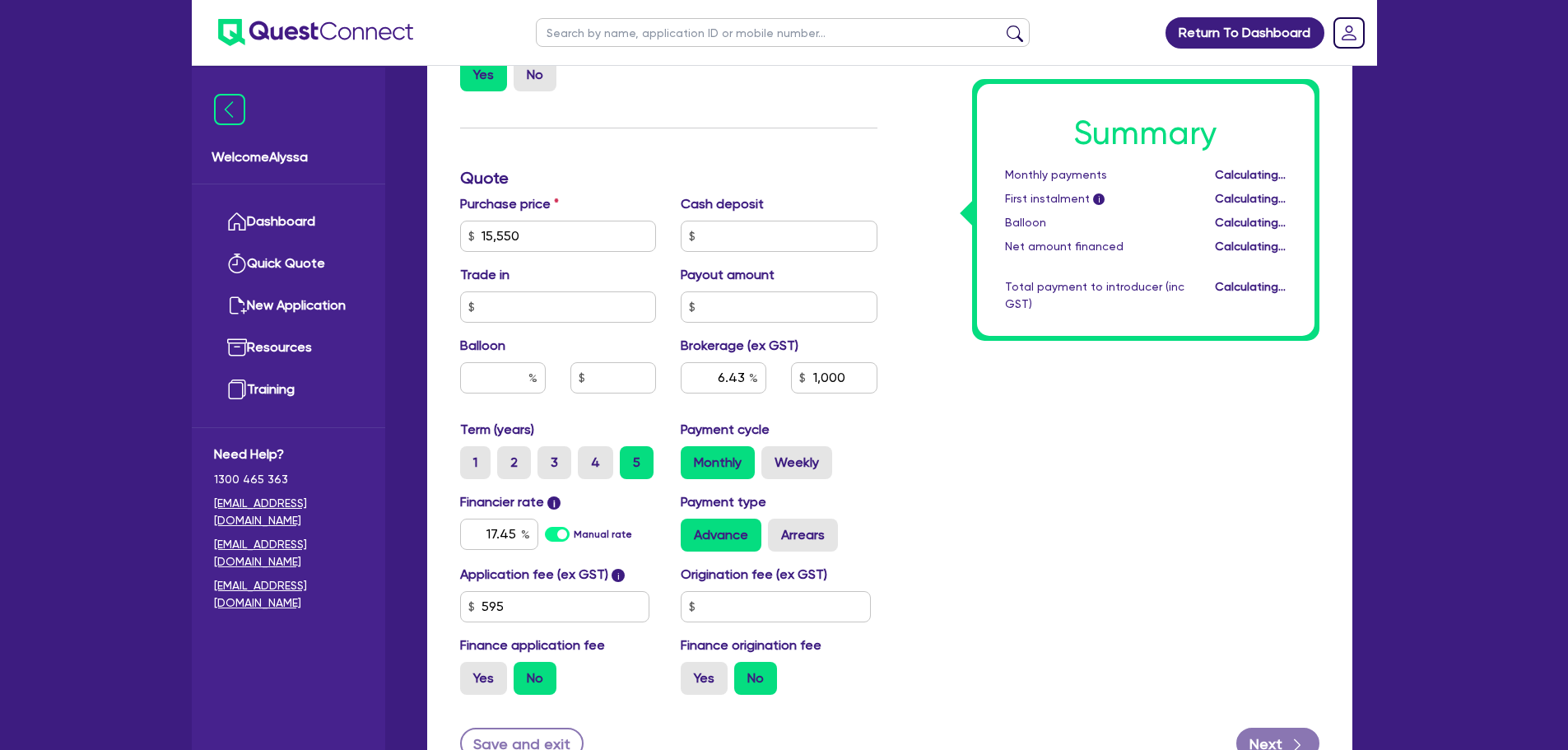 click on "Summary Monthly   payments Calculating... First instalment i Calculating... Balloon Calculating... Net amount financed Calculating... Total payment to introducer (inc GST) Calculating..." at bounding box center [1110, 226] 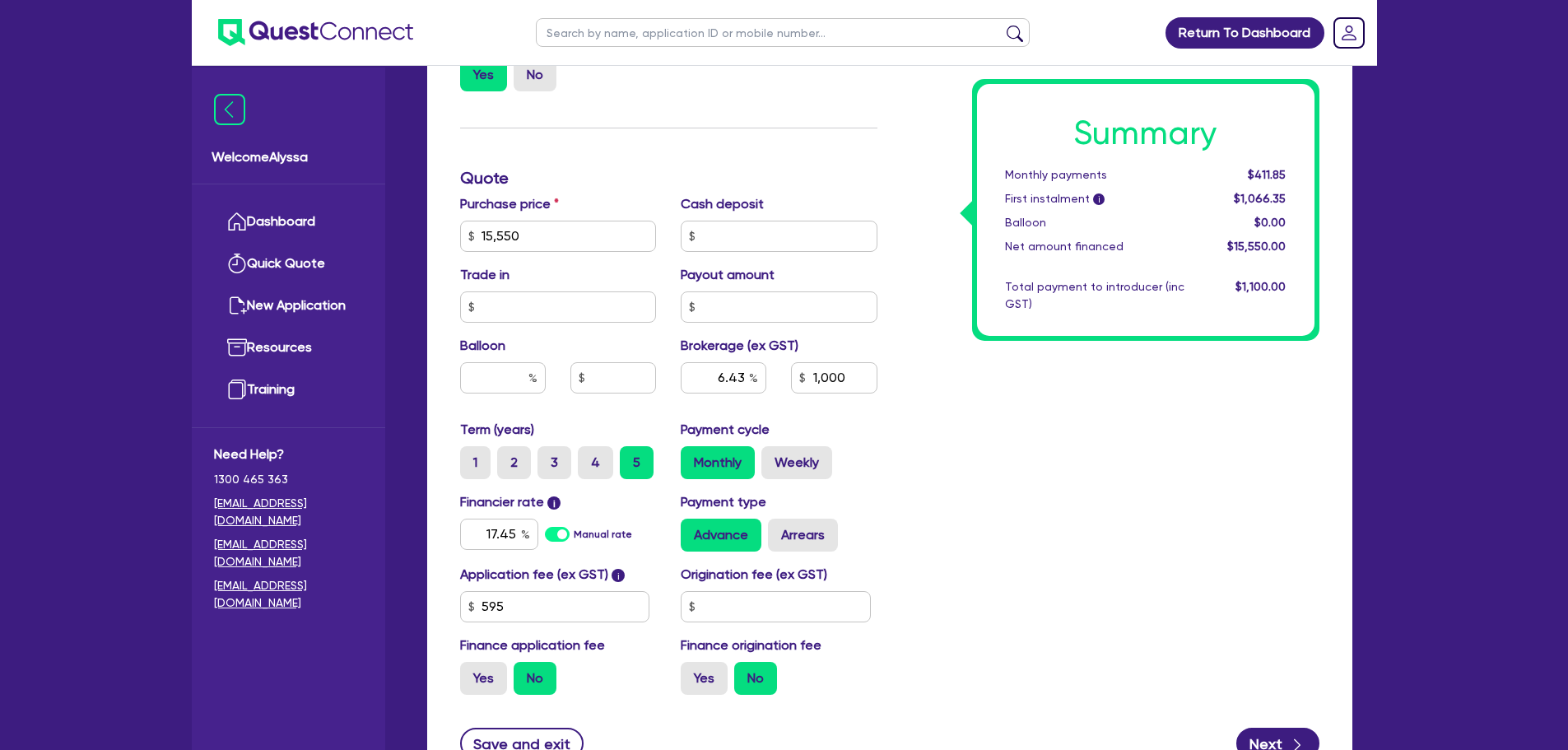 scroll, scrollTop: 745, scrollLeft: 0, axis: vertical 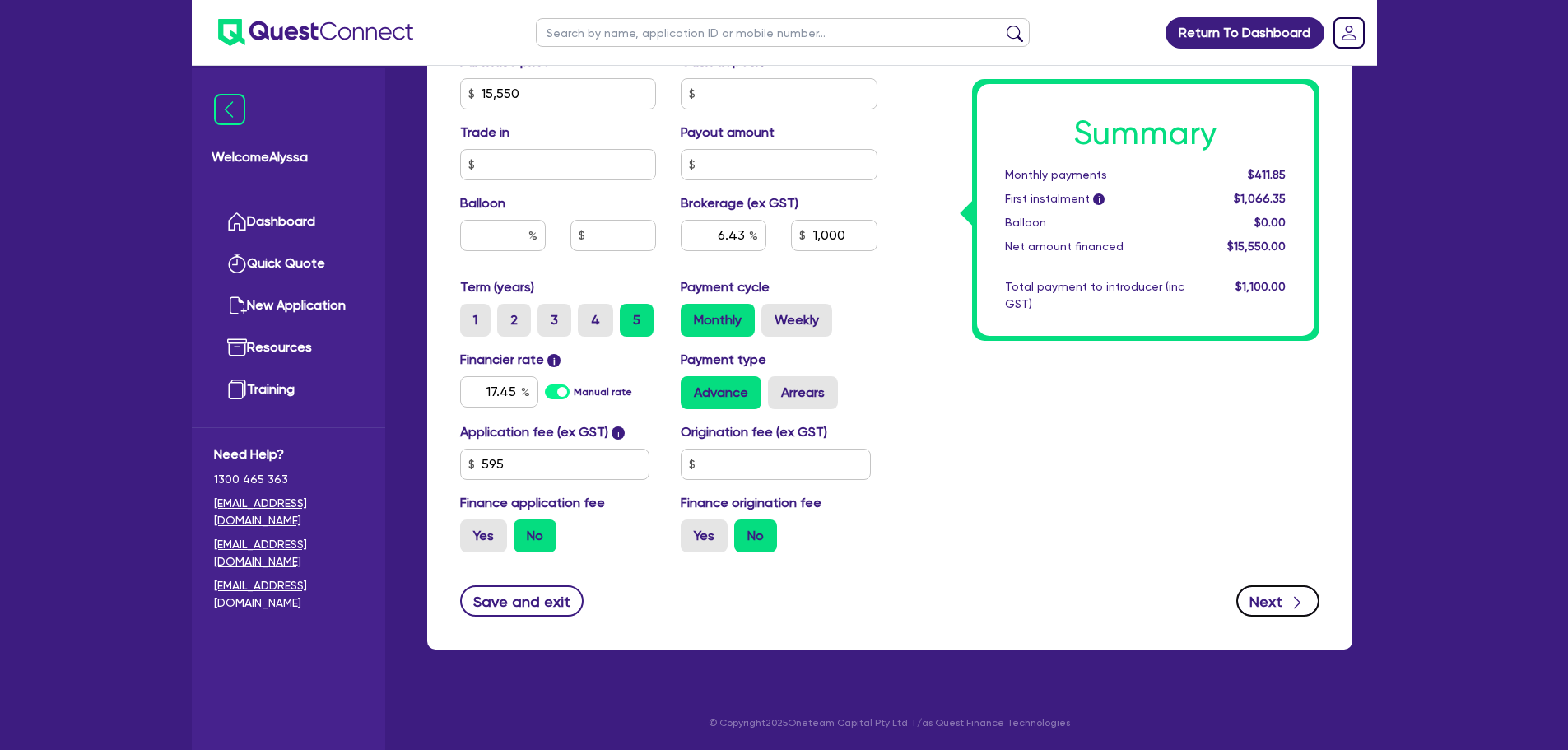 click on "Next" at bounding box center (1277, 601) 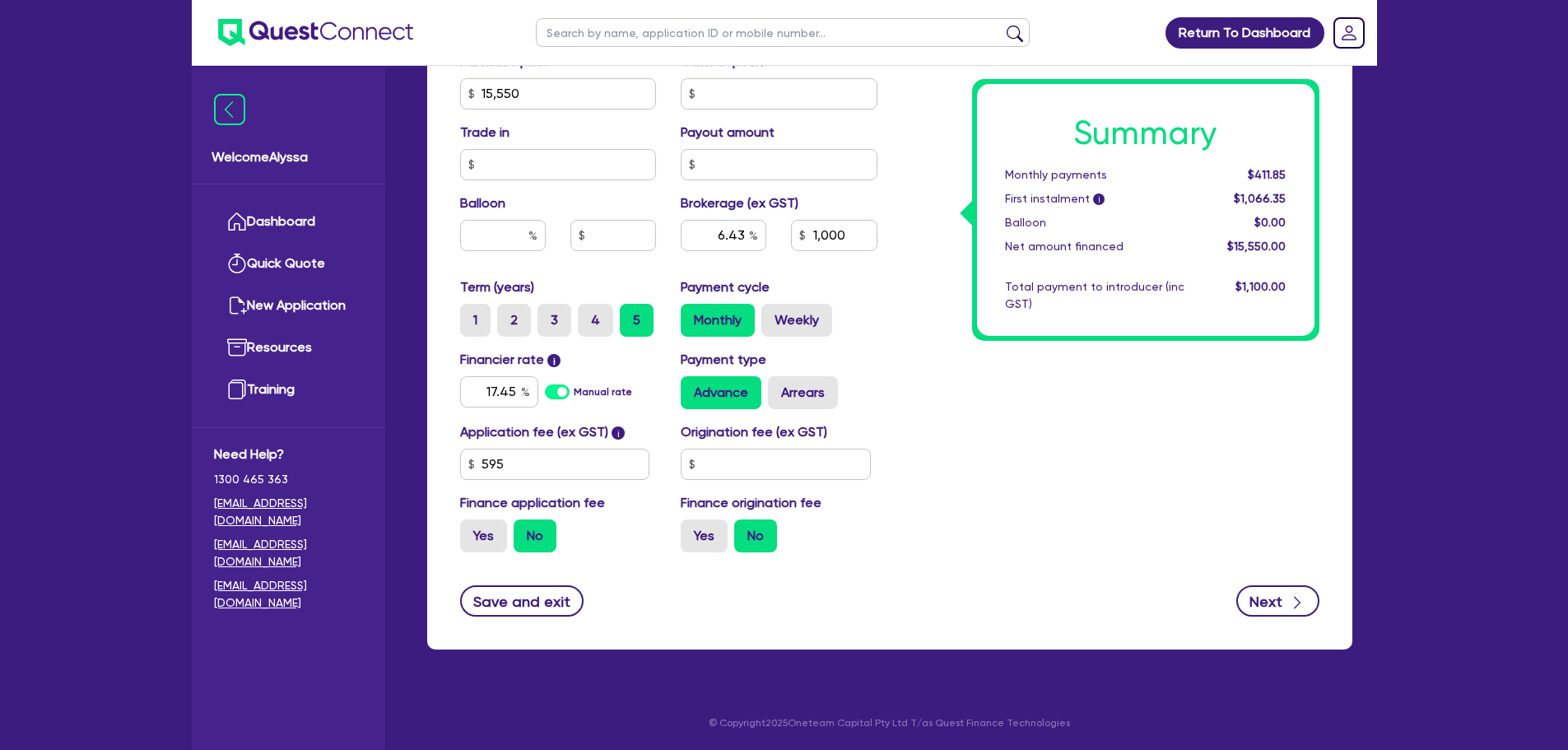 type on "15,550" 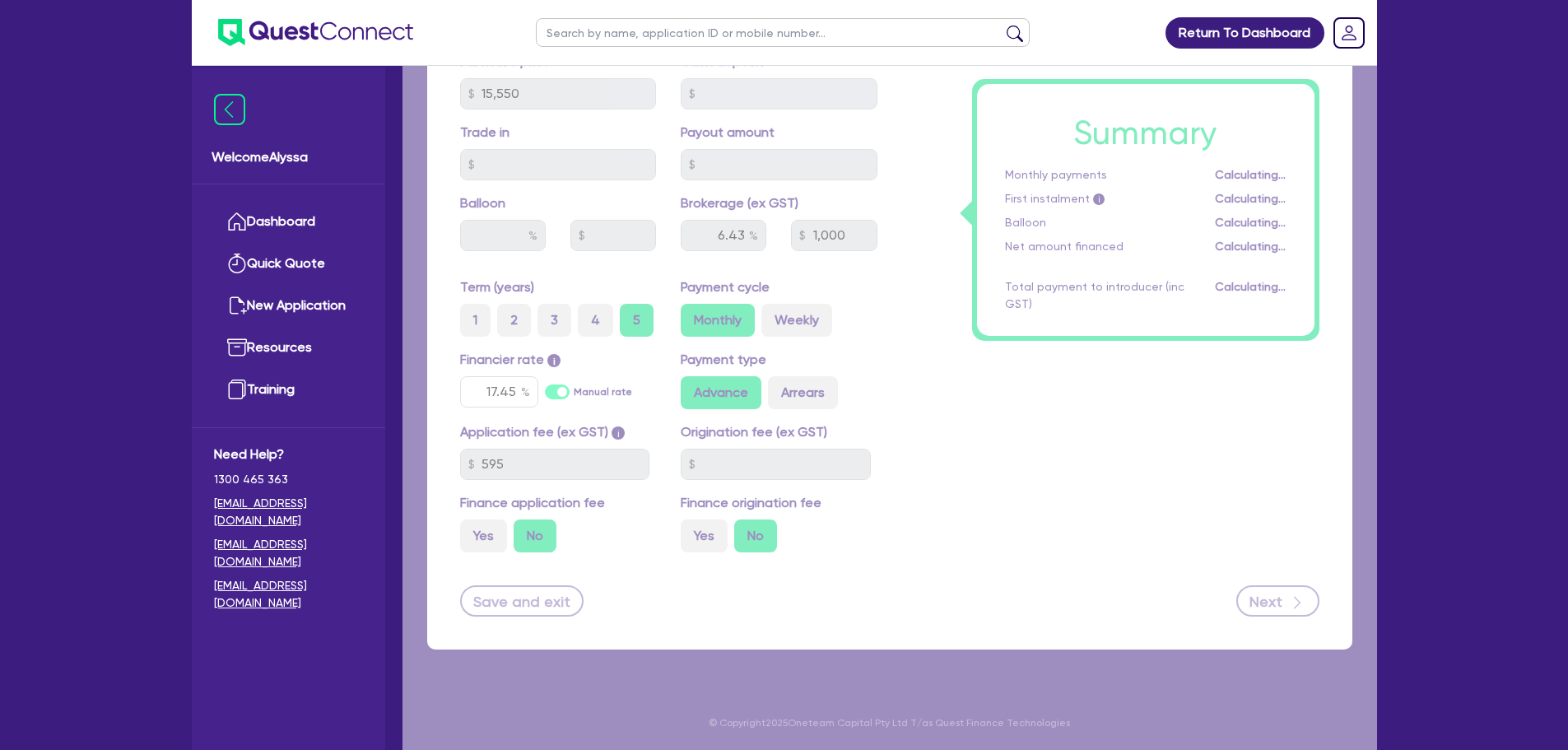 scroll, scrollTop: 0, scrollLeft: 0, axis: both 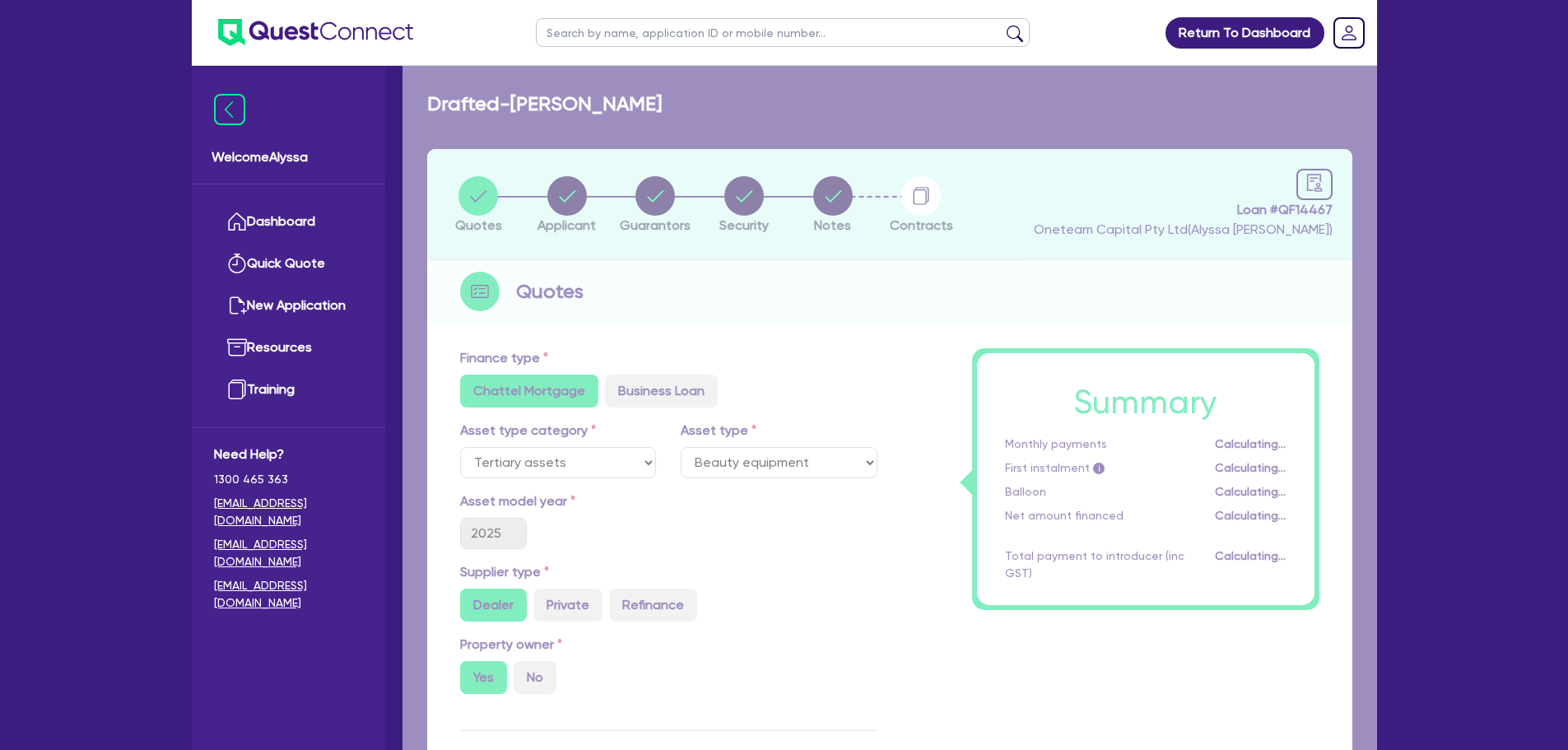 select on "SOLE_TRADER" 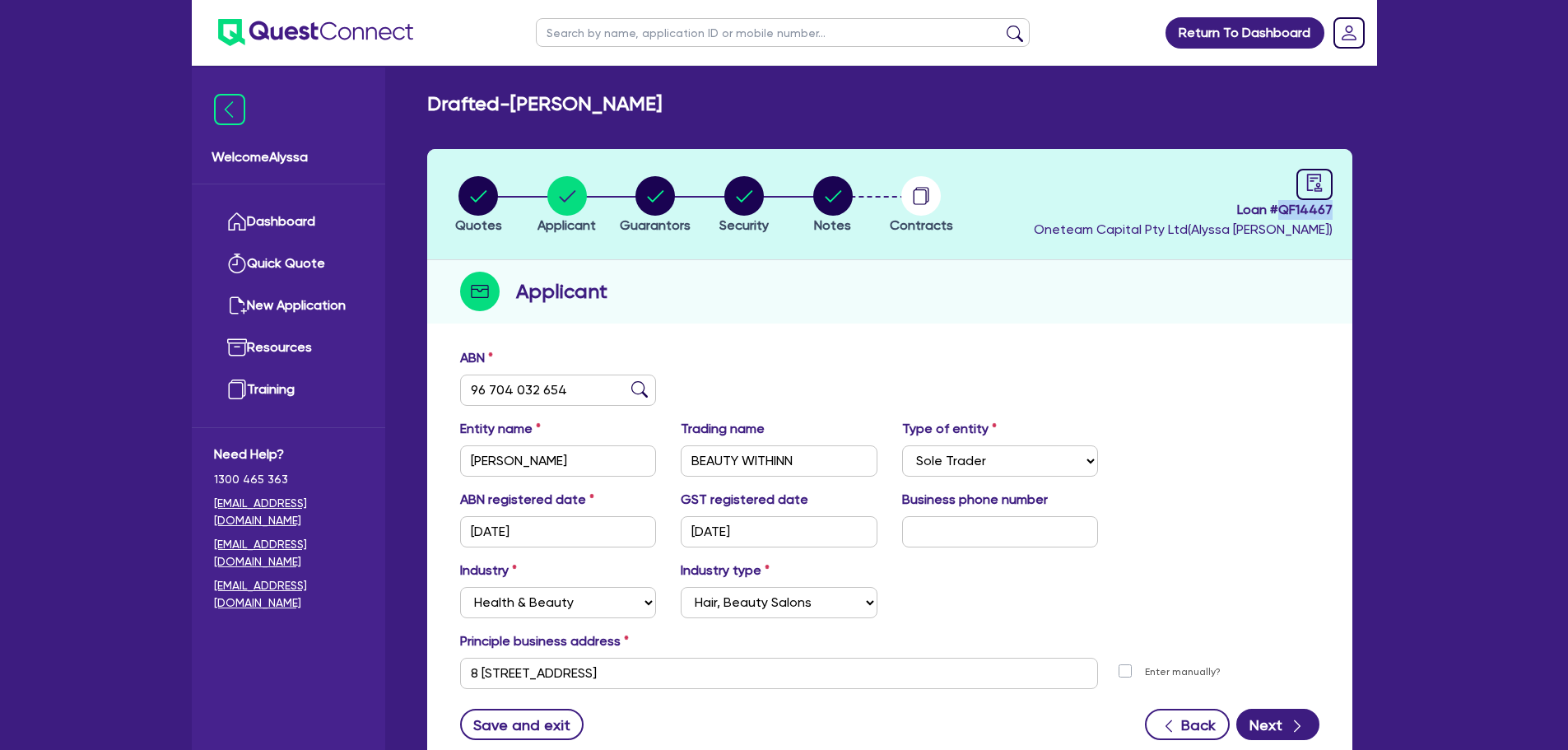 drag, startPoint x: 1338, startPoint y: 205, endPoint x: 1282, endPoint y: 210, distance: 56.22277 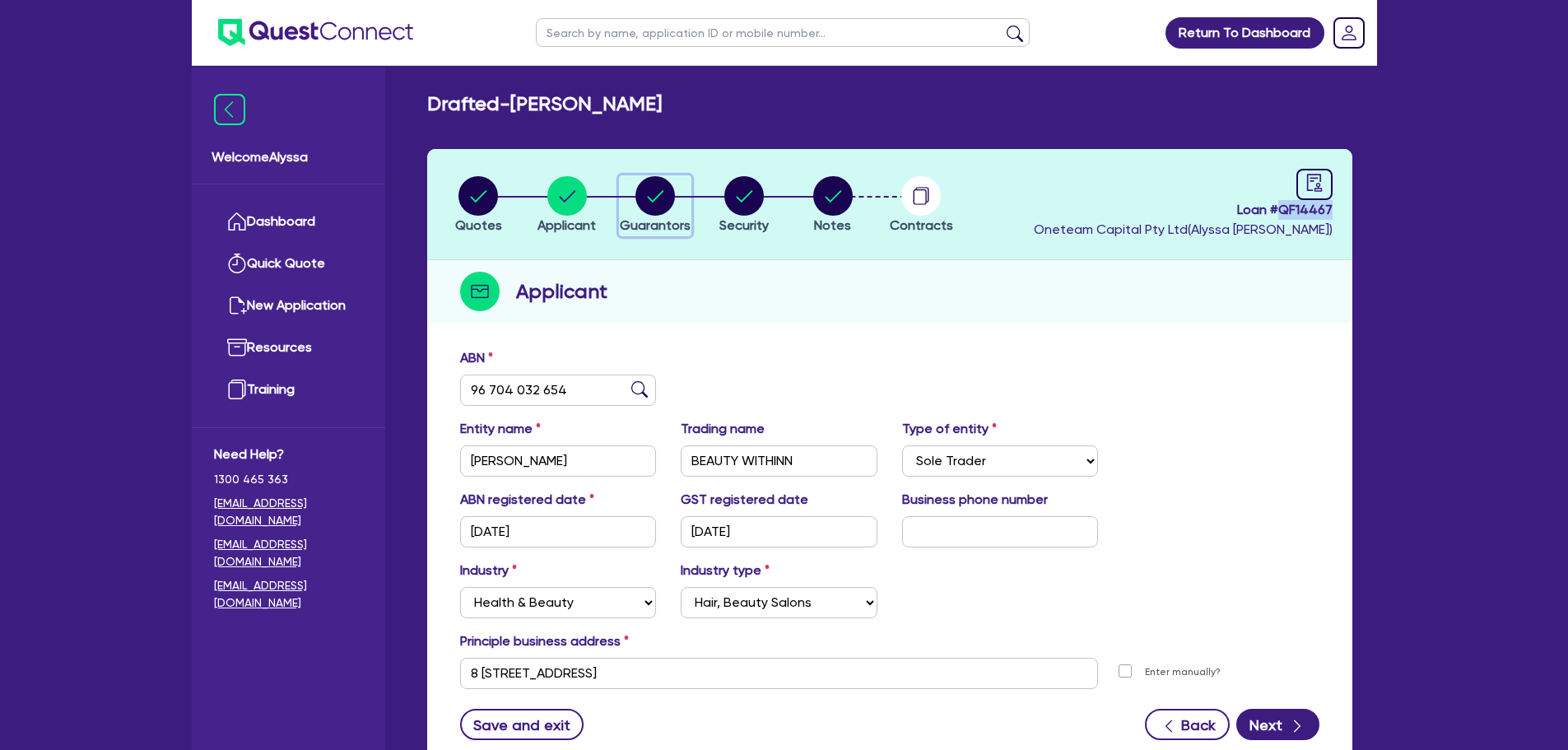 click 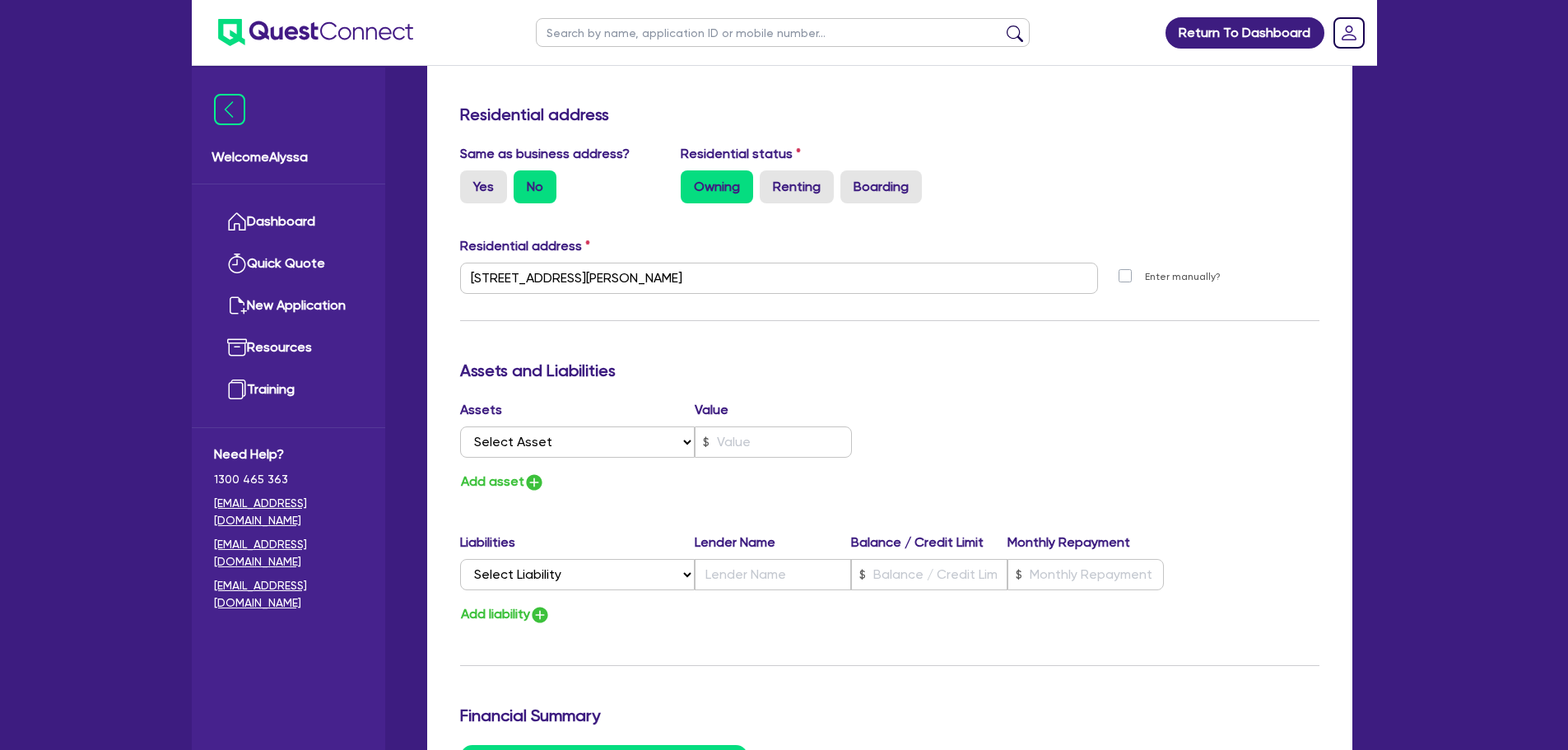 scroll, scrollTop: 687, scrollLeft: 0, axis: vertical 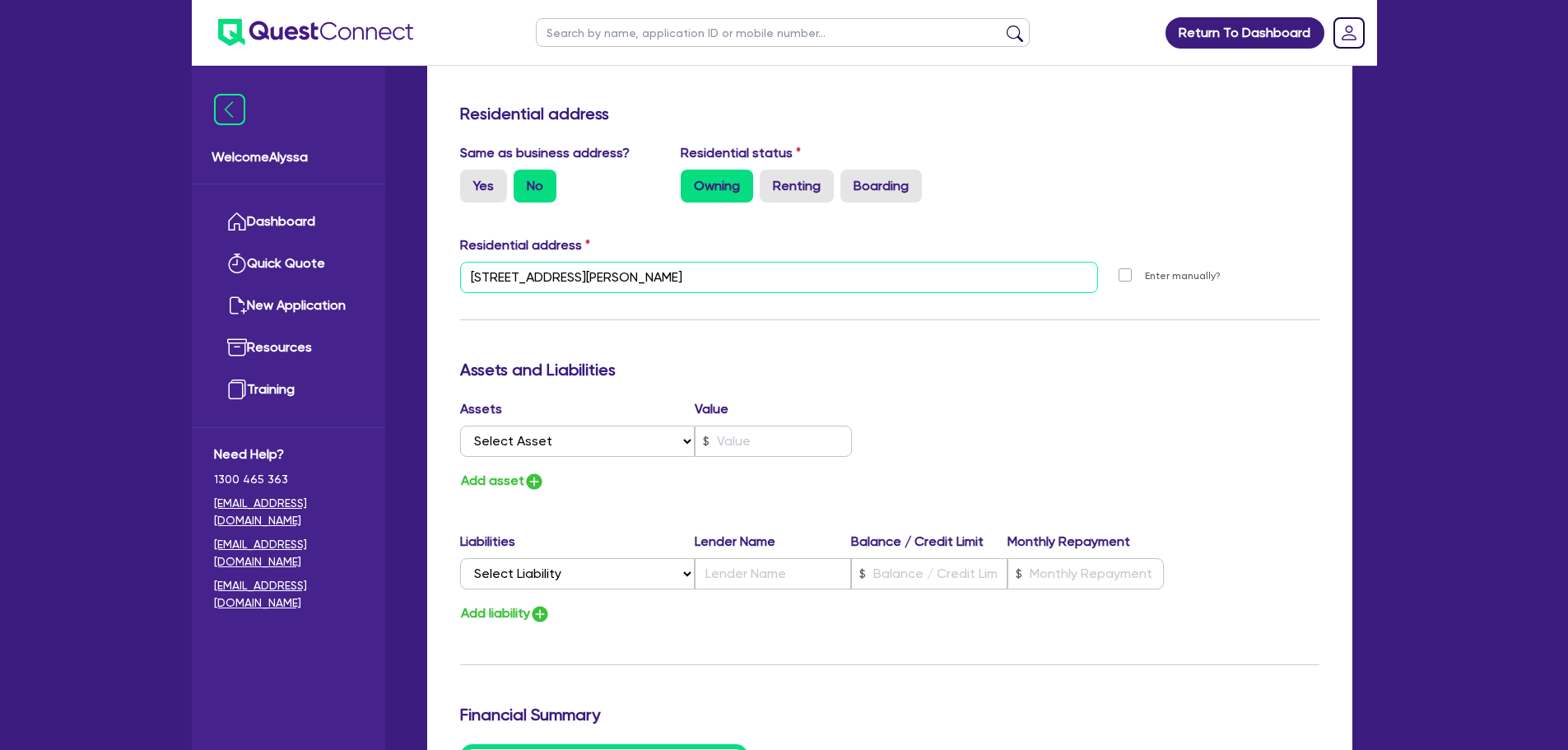 drag, startPoint x: 710, startPoint y: 283, endPoint x: 439, endPoint y: 282, distance: 271.00185 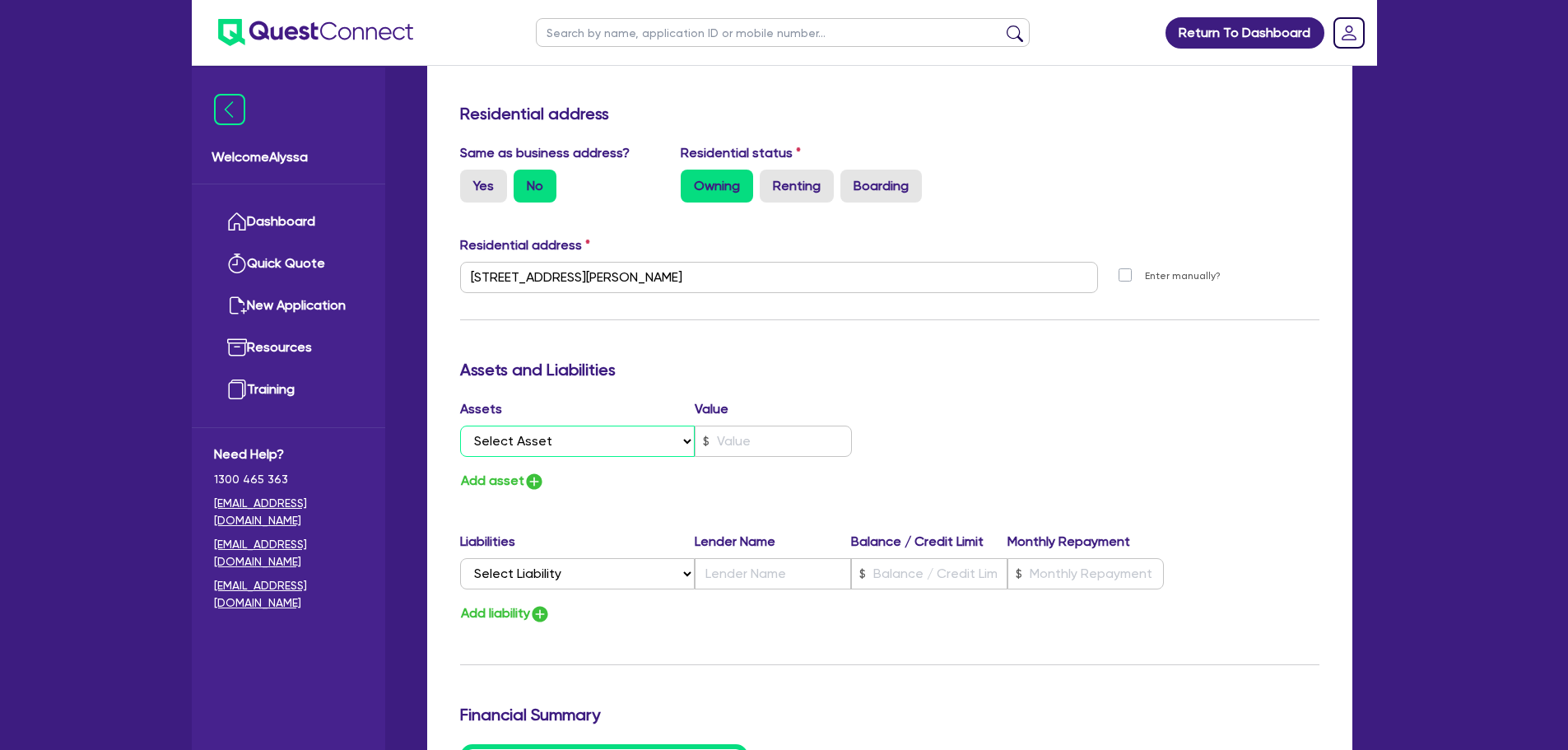 click on "Select Asset Cash Property Investment property Vehicle Truck Trailer Equipment Household & personal asset Other asset" at bounding box center [578, 441] 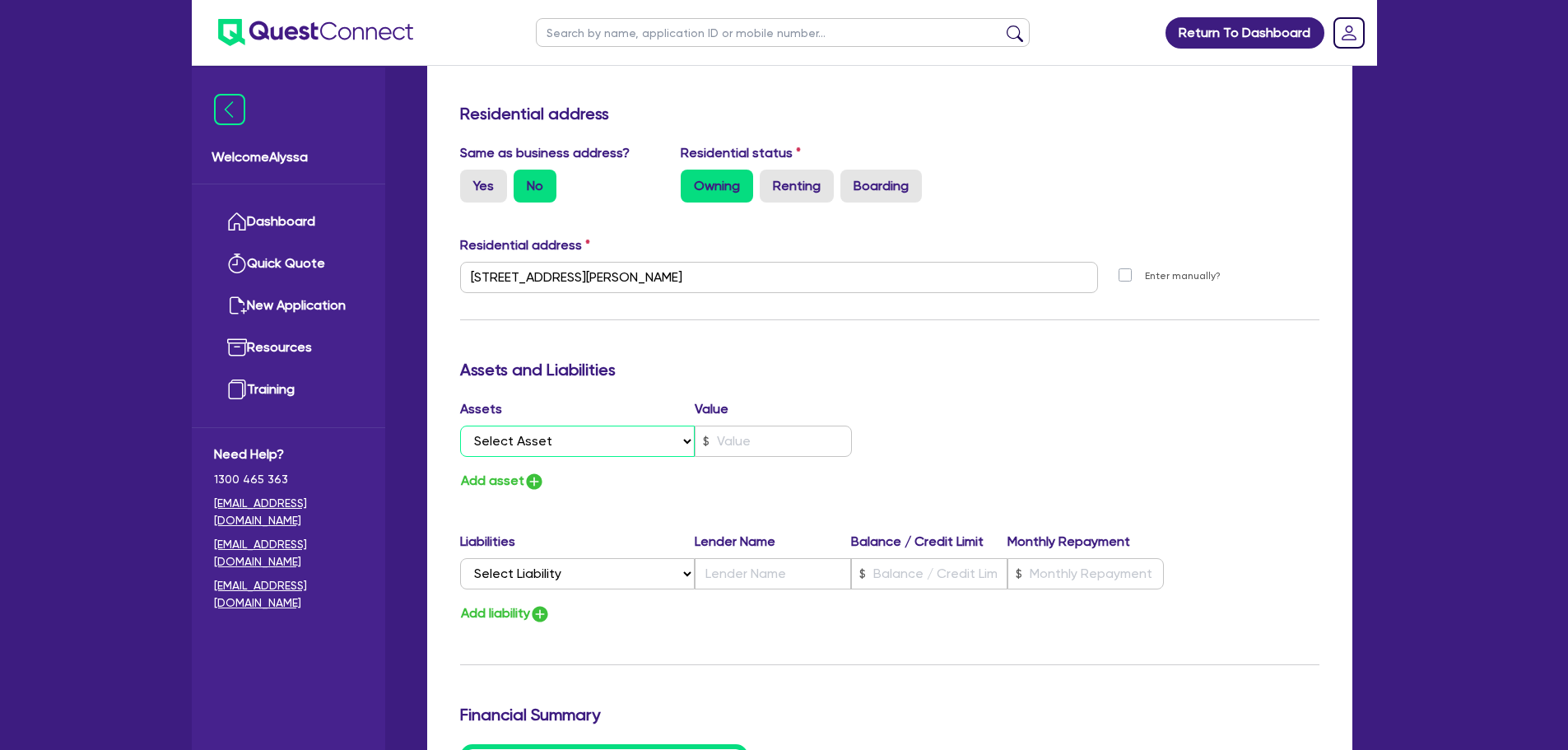 select on "PROPERTY" 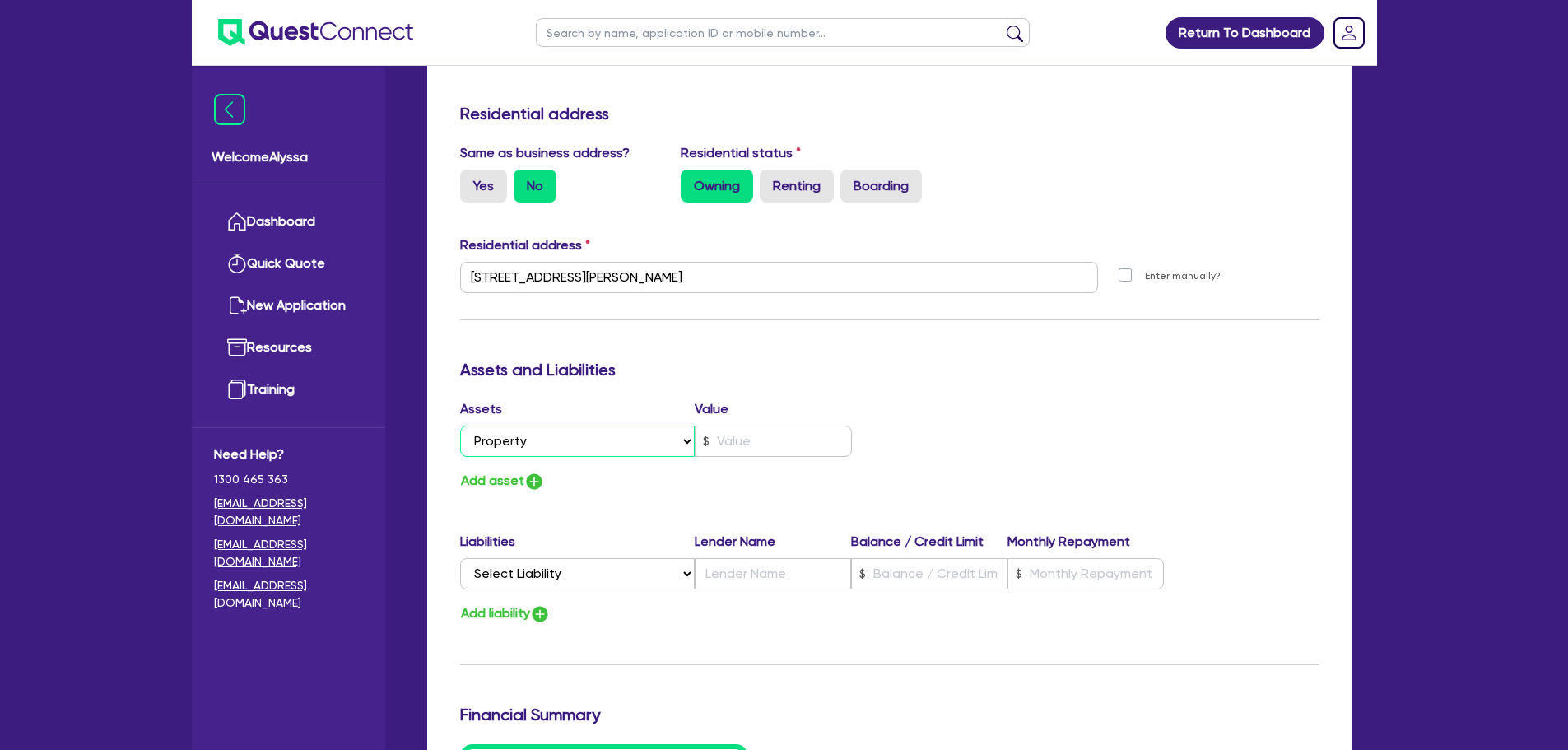 click on "Select Asset Cash Property Investment property Vehicle Truck Trailer Equipment Household & personal asset Other asset" at bounding box center [578, 441] 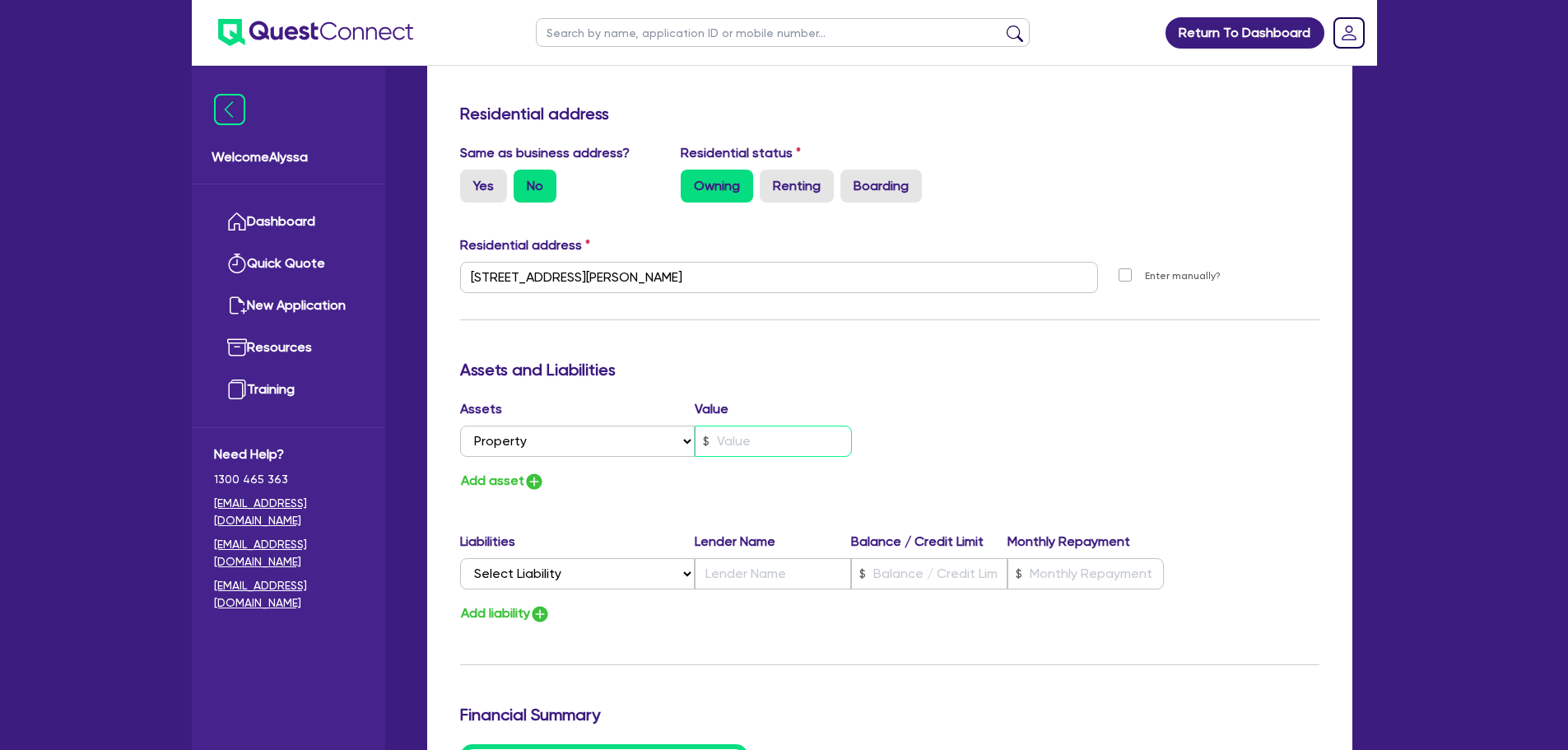 click at bounding box center [773, 441] 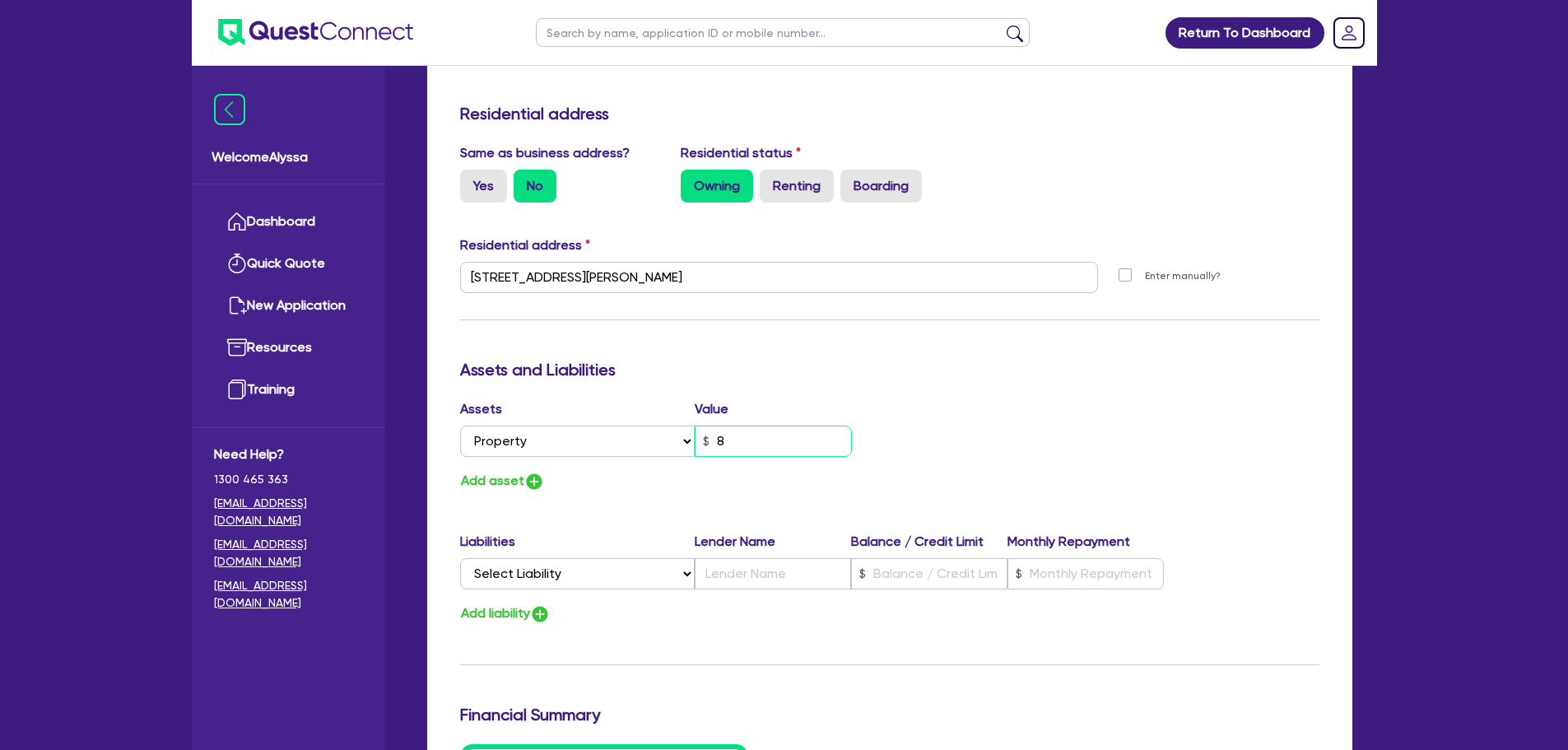 type on "0" 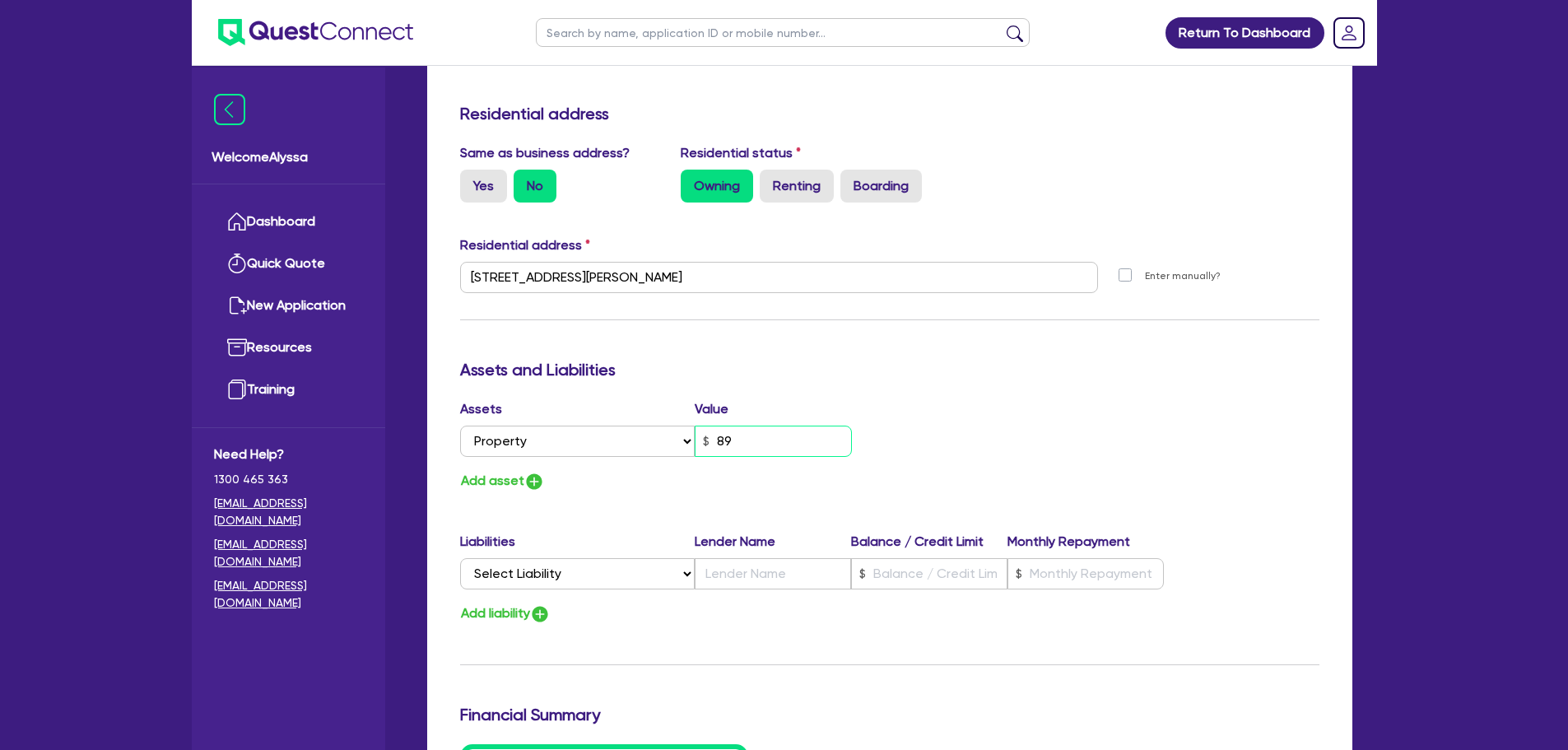 type on "0" 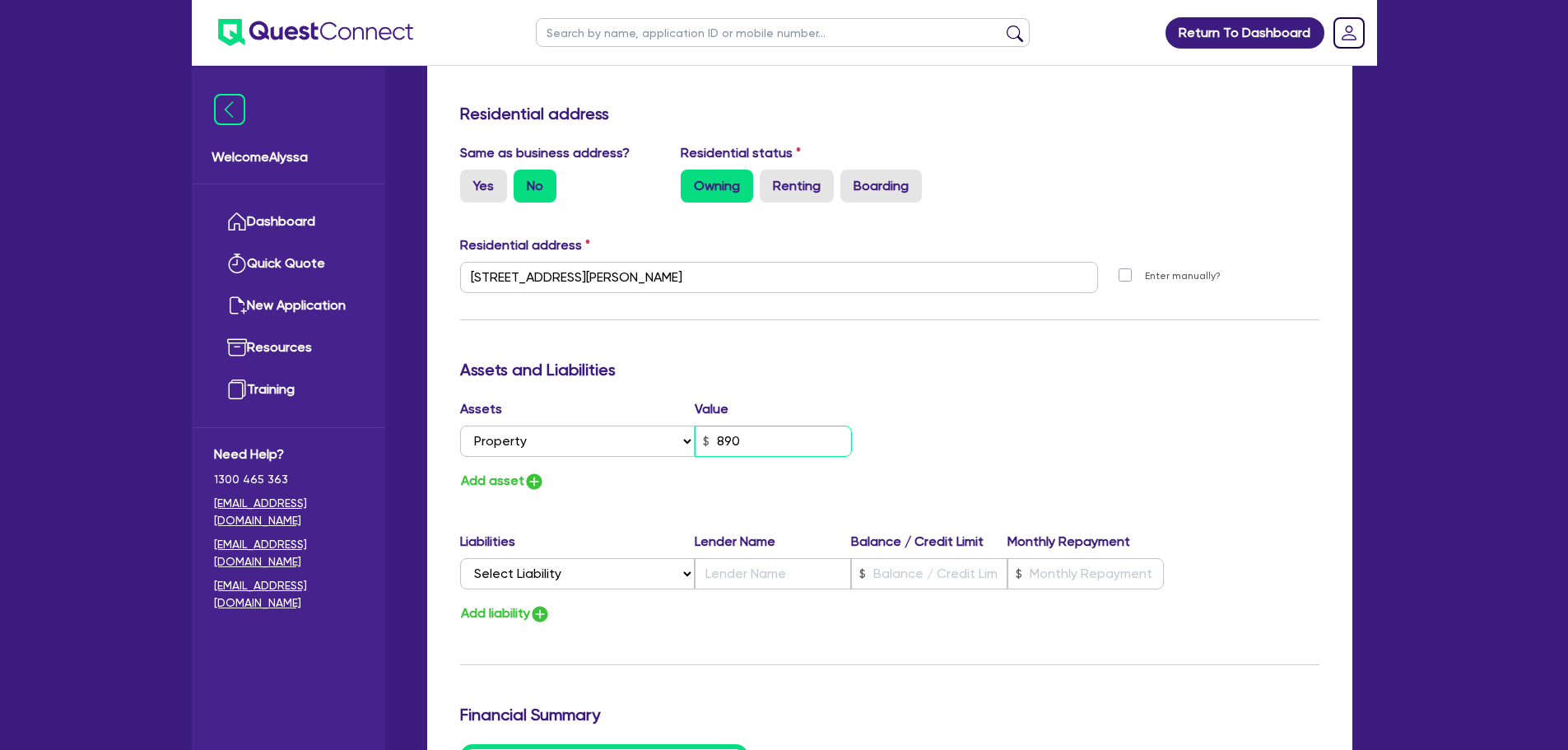 type on "0" 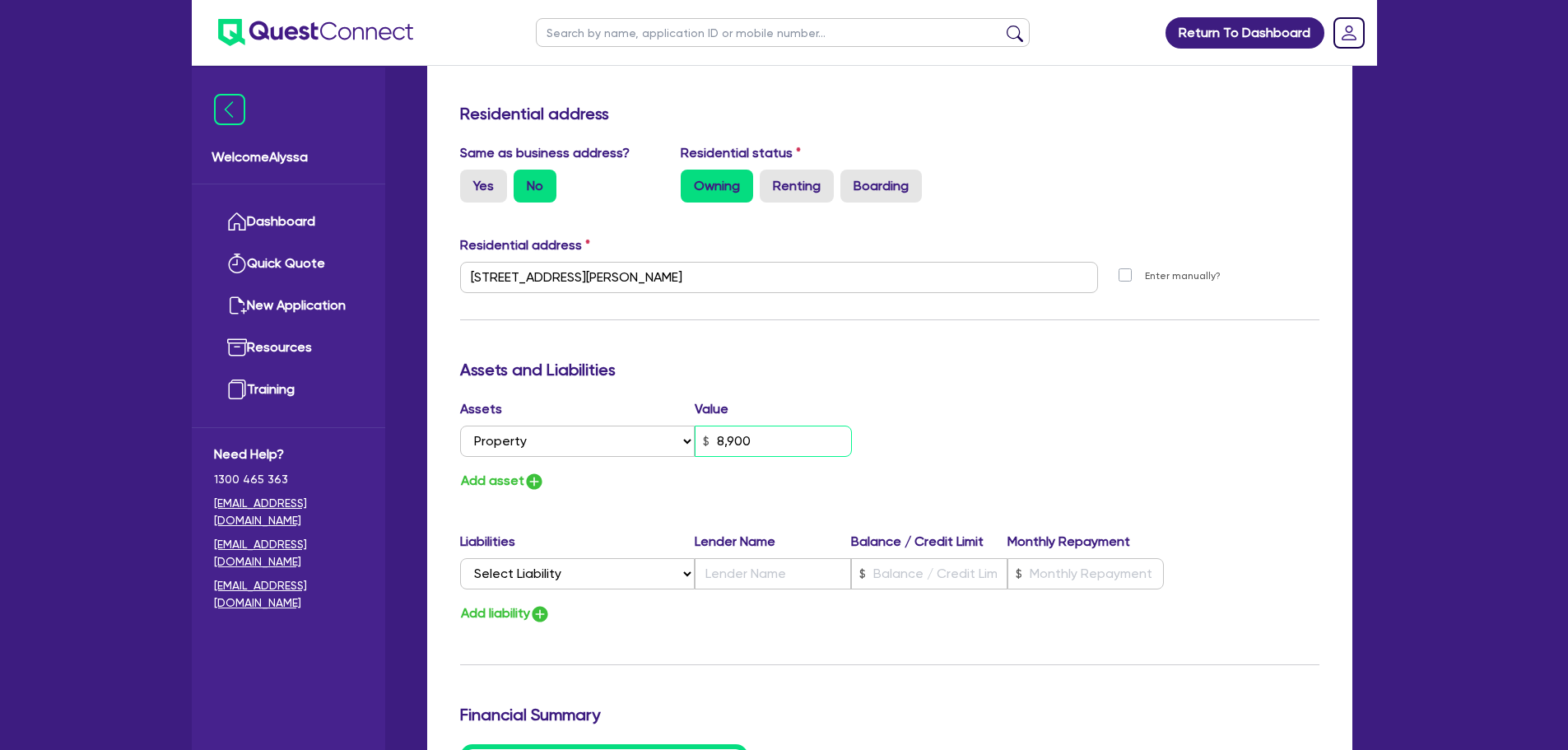 type on "0" 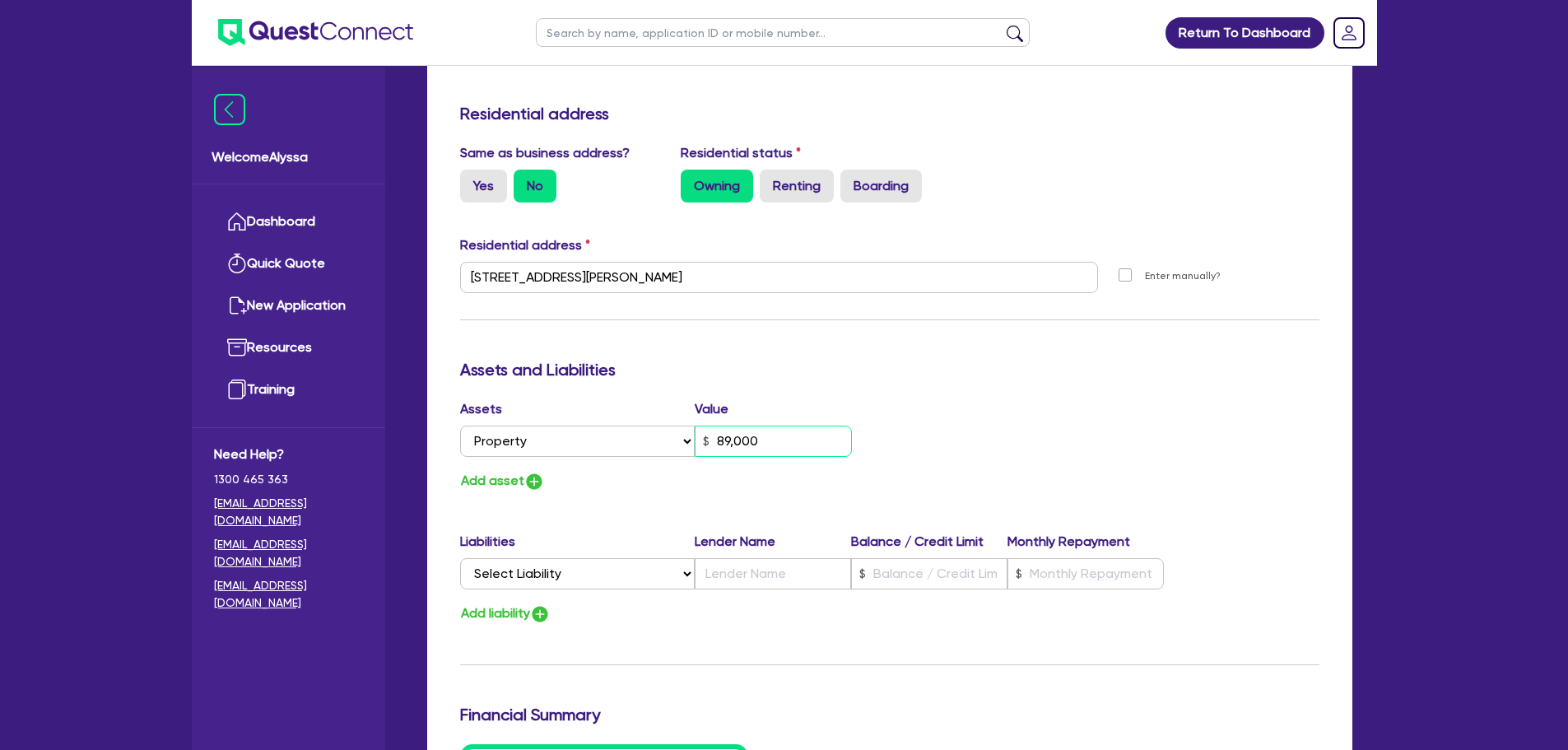 type on "0" 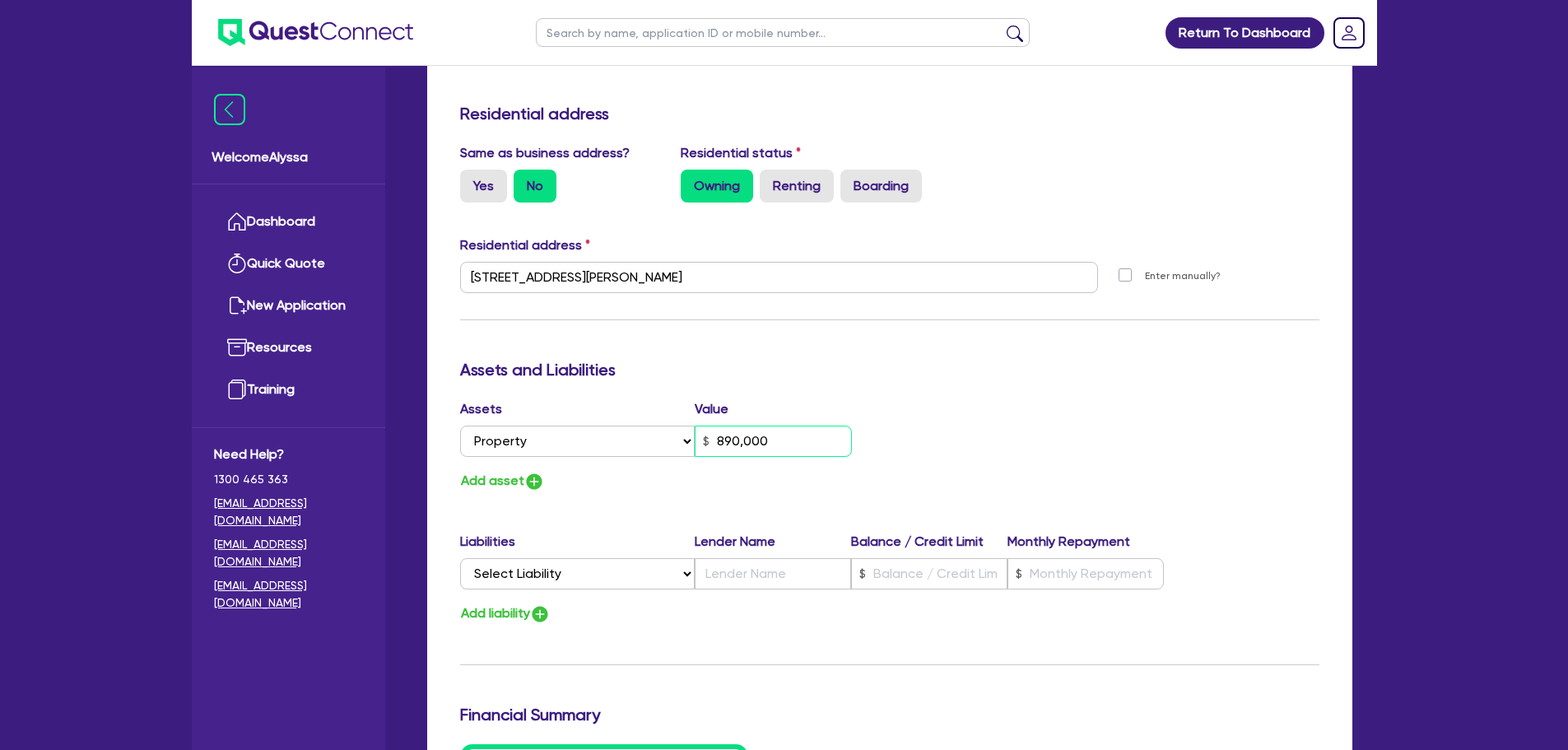 type on "890,000" 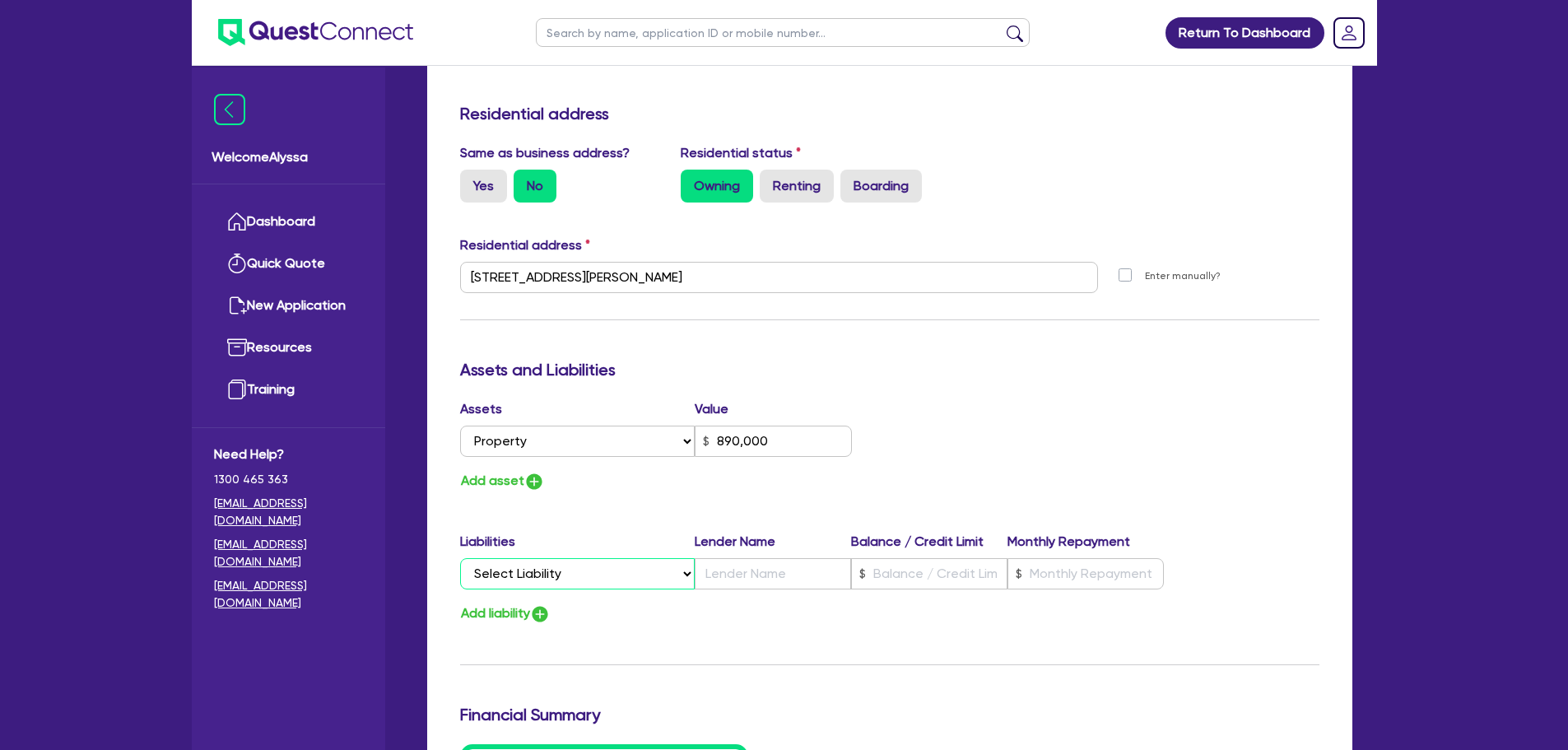 click on "Select Liability Credit card Mortgage Investment property loan Vehicle loan Truck loan Trailer loan Equipment loan Personal loan Other loan" at bounding box center [577, 574] 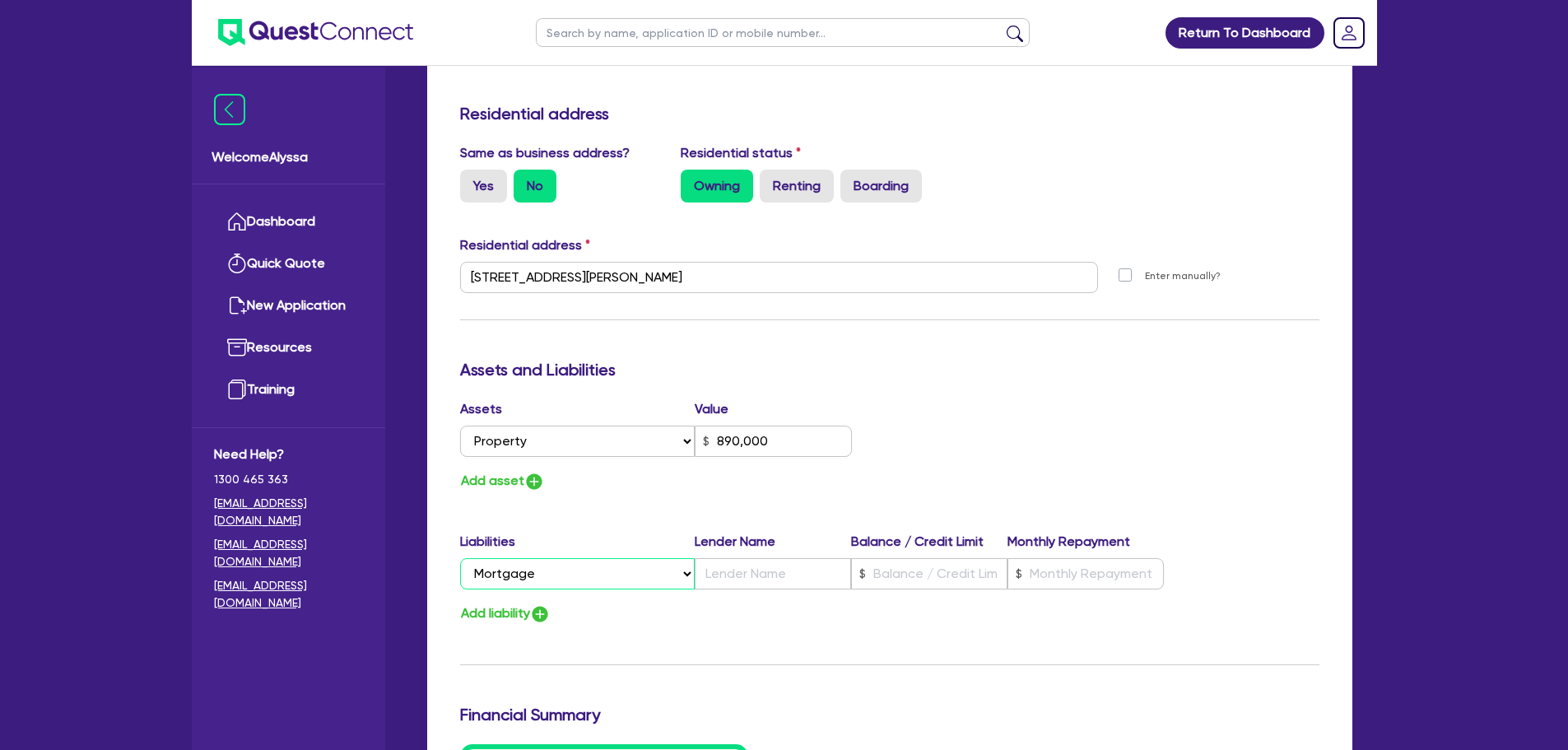 click on "Select Liability Credit card Mortgage Investment property loan Vehicle loan Truck loan Trailer loan Equipment loan Personal loan Other loan" at bounding box center [577, 574] 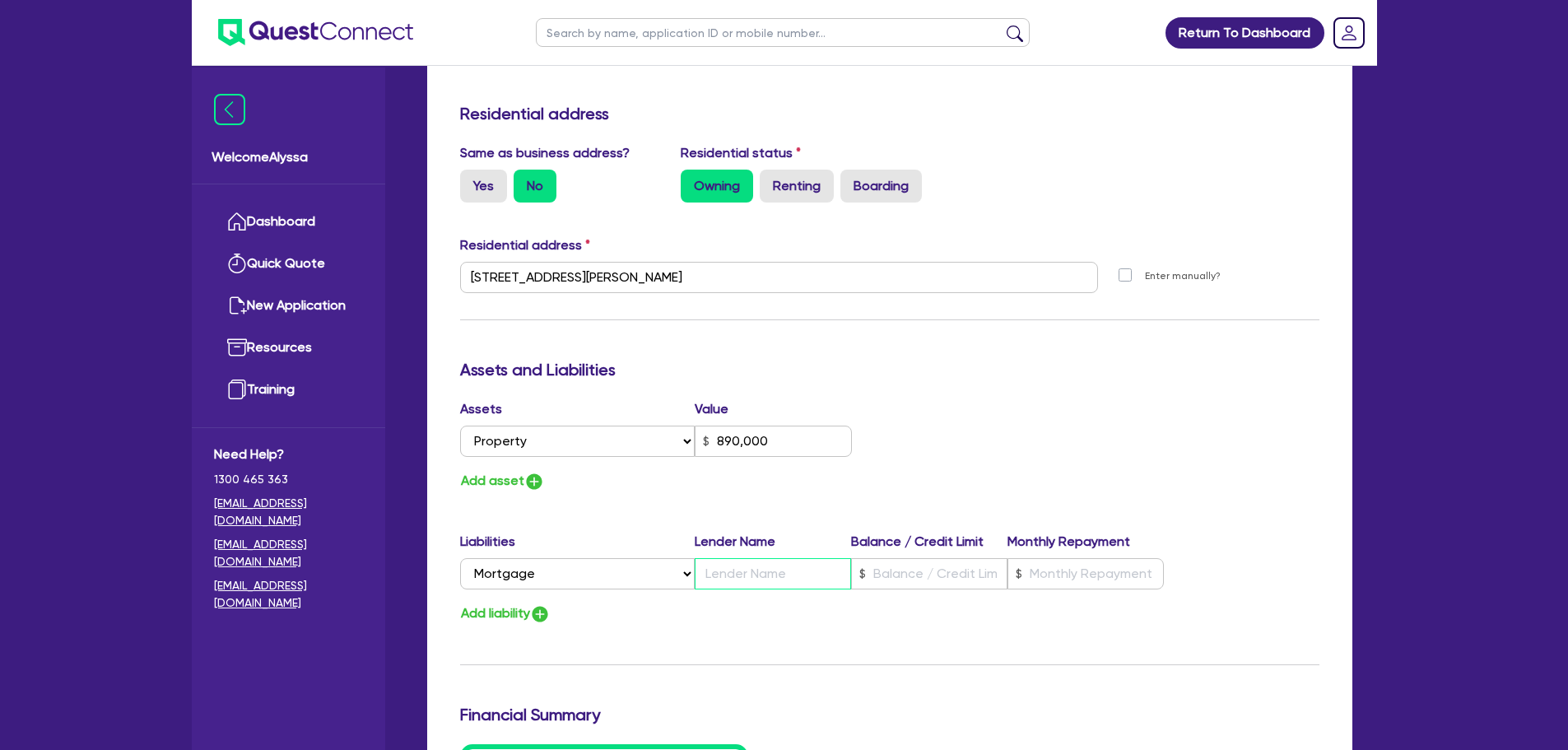 type on "0" 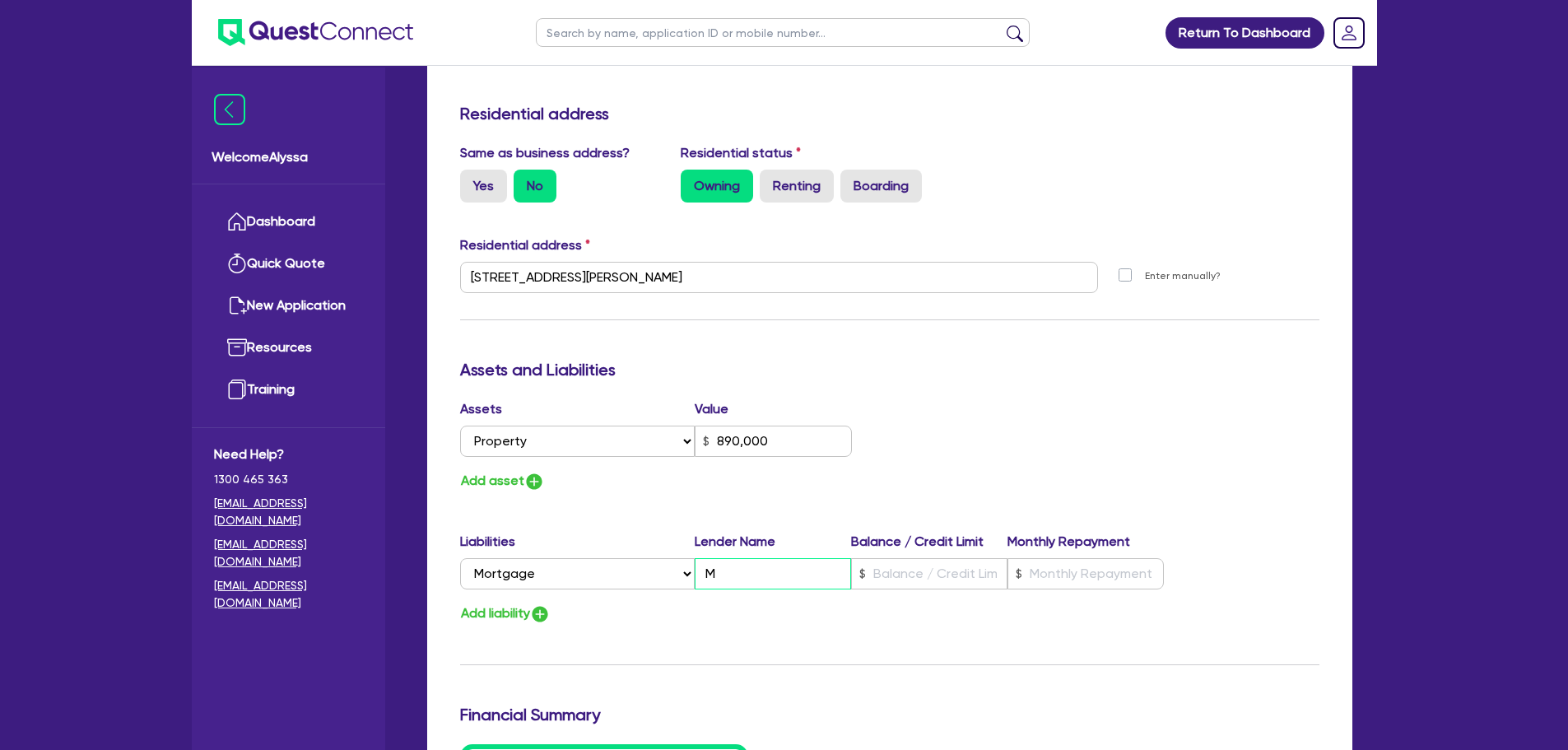 type on "0" 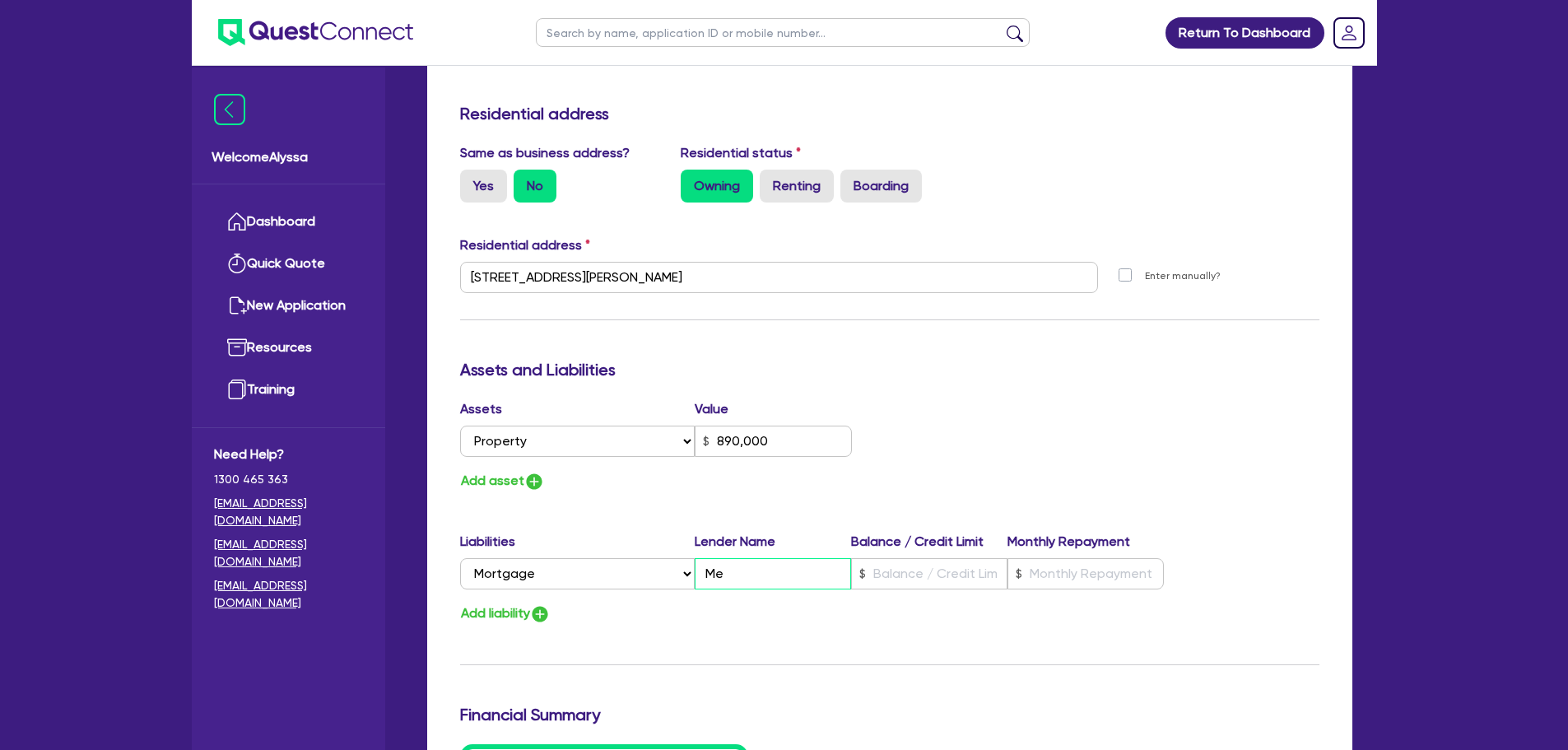 type on "0" 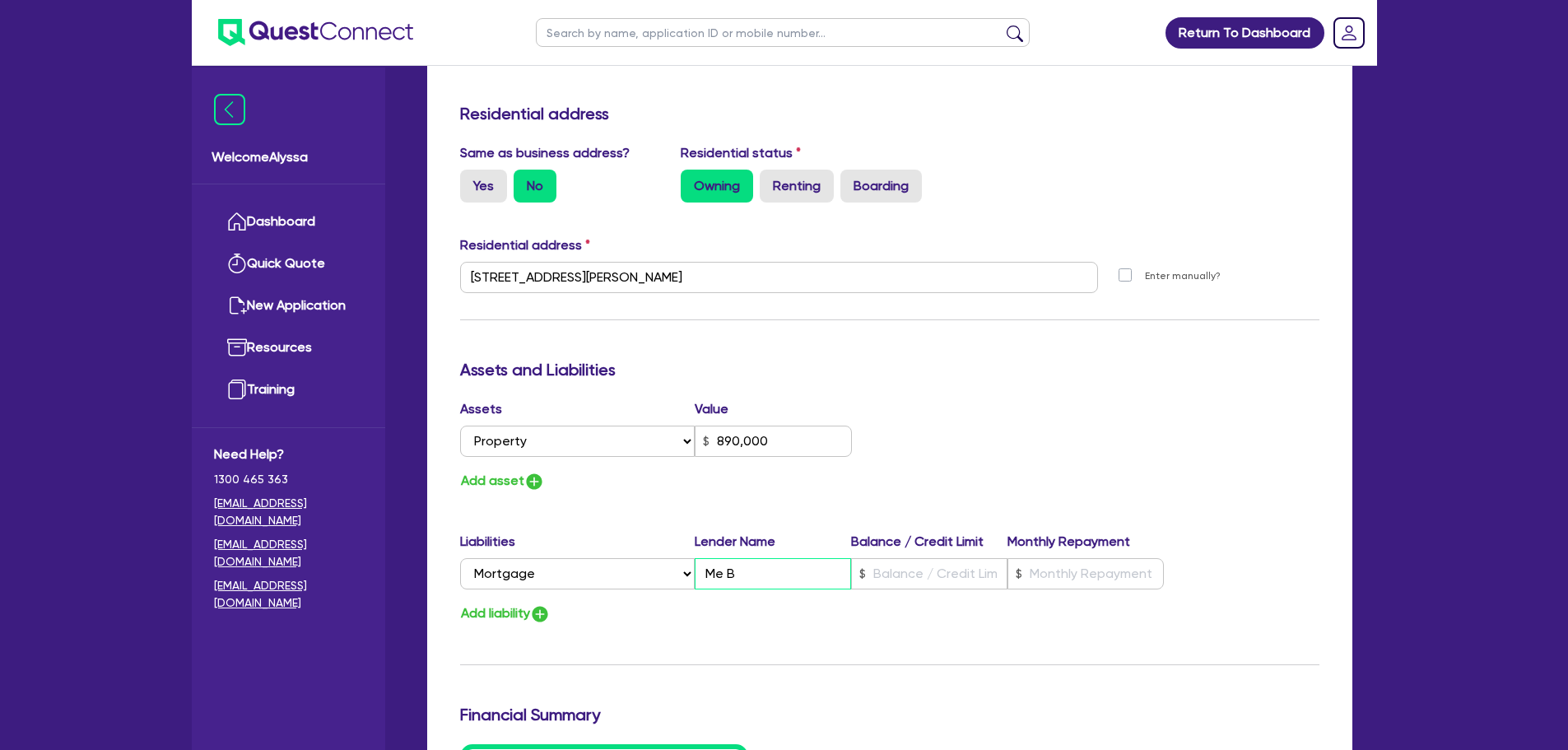 type on "0" 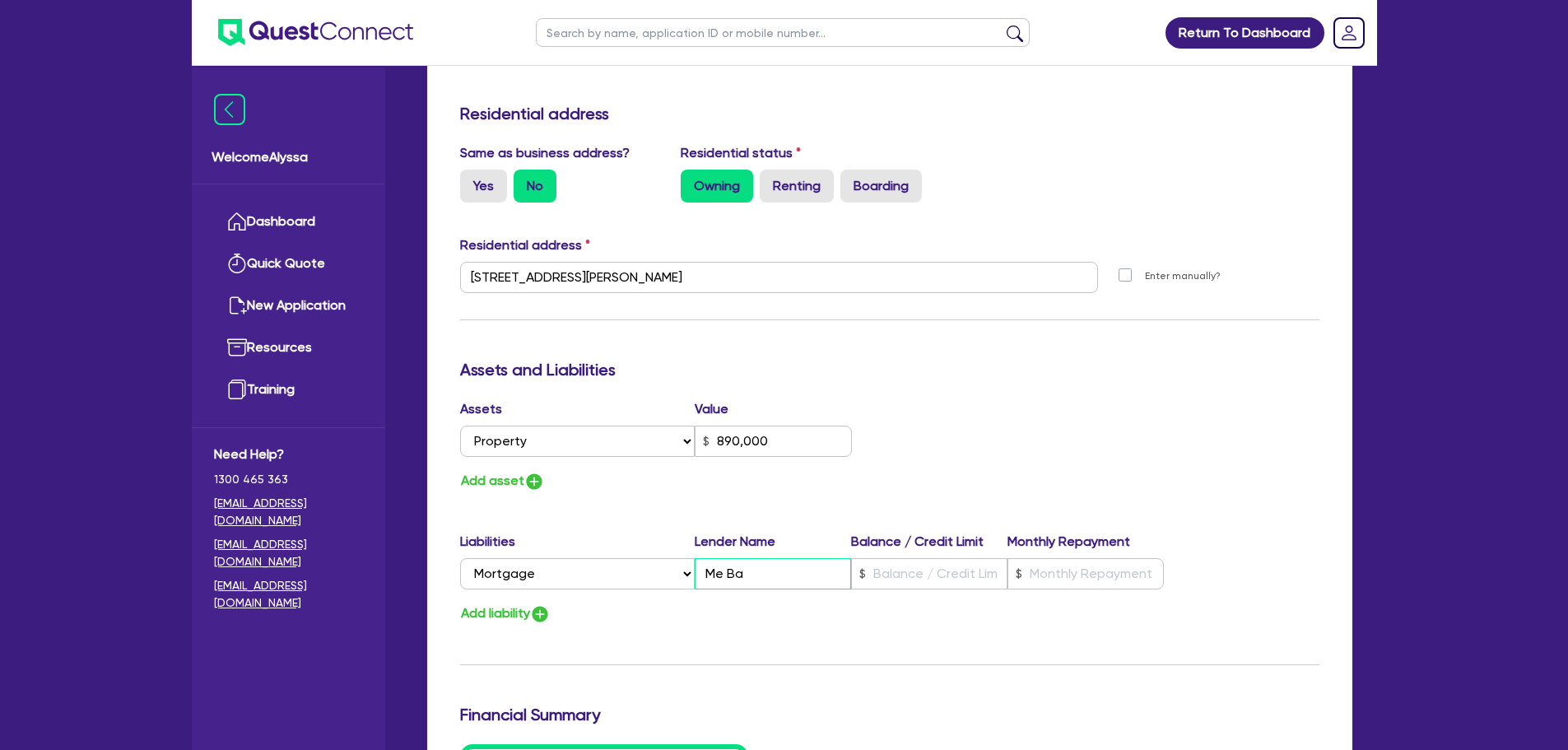 type on "0" 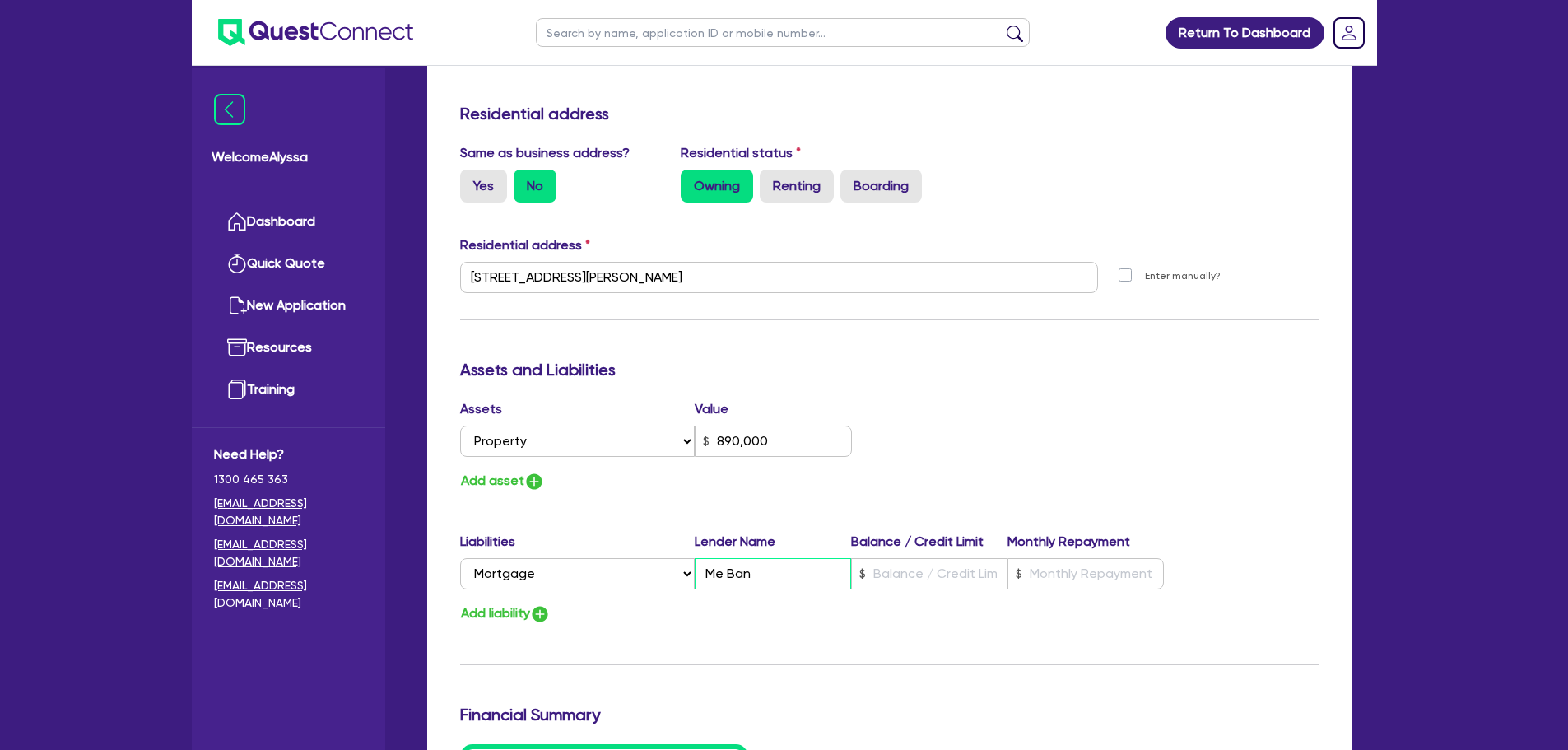 type on "0" 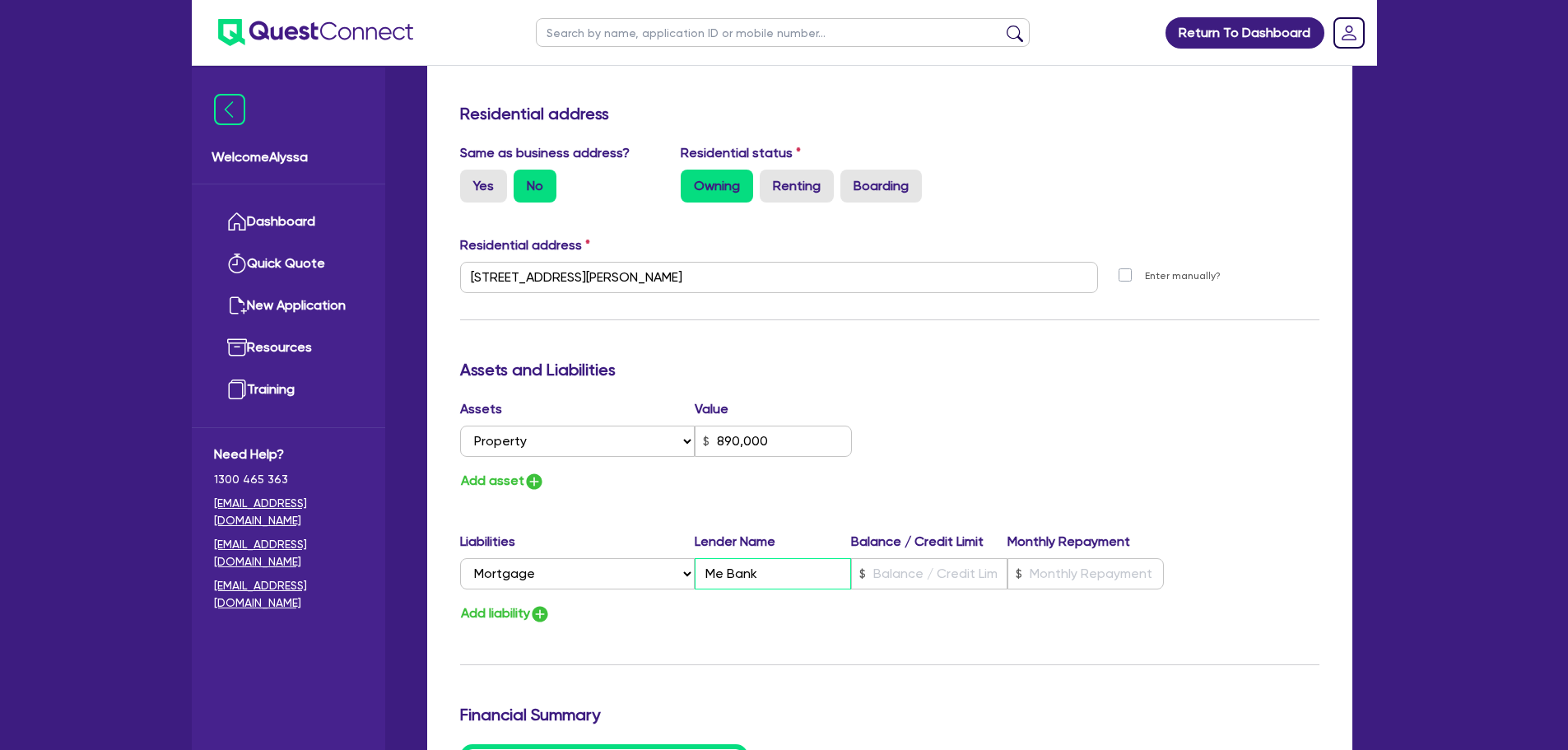 type on "Me Bank" 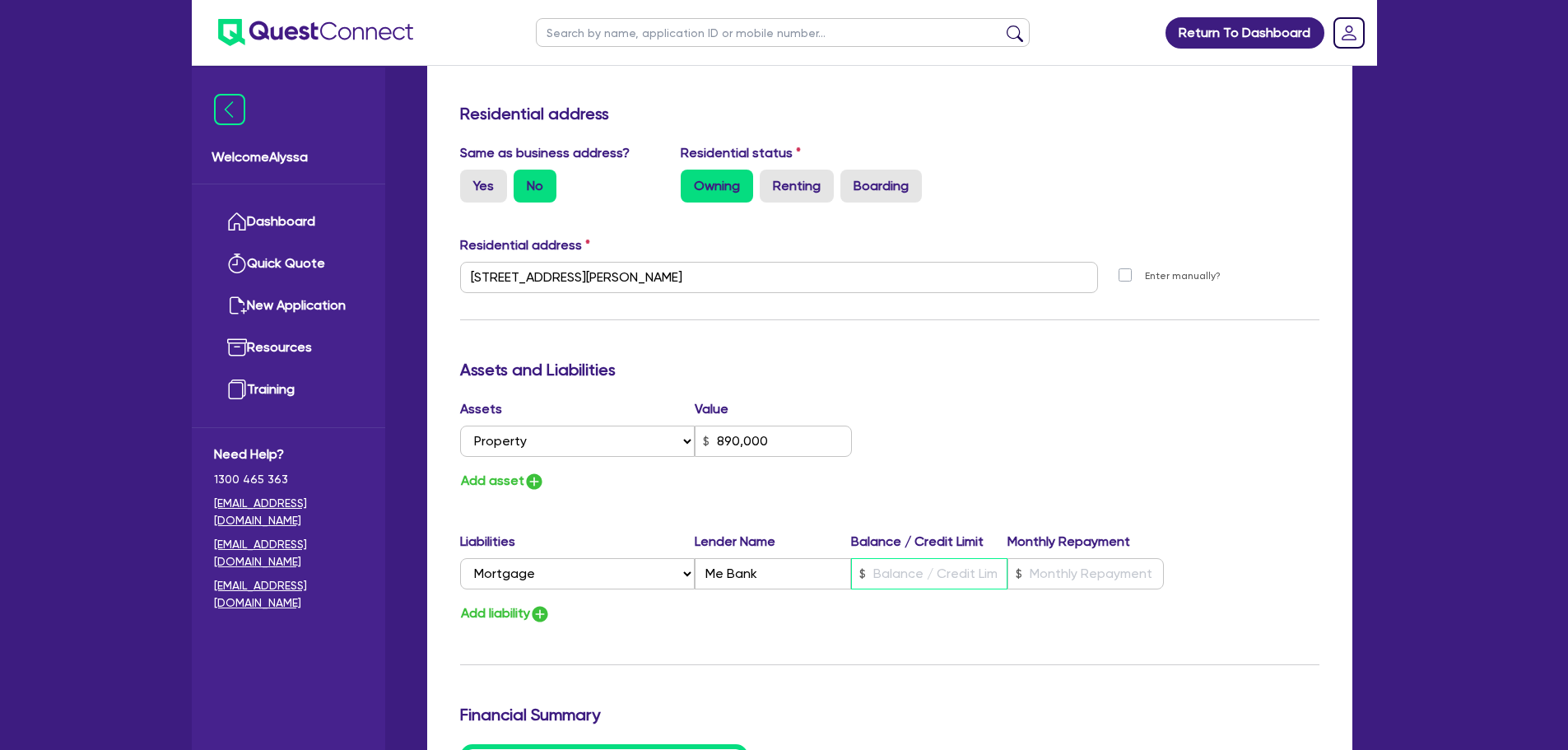 type on "0" 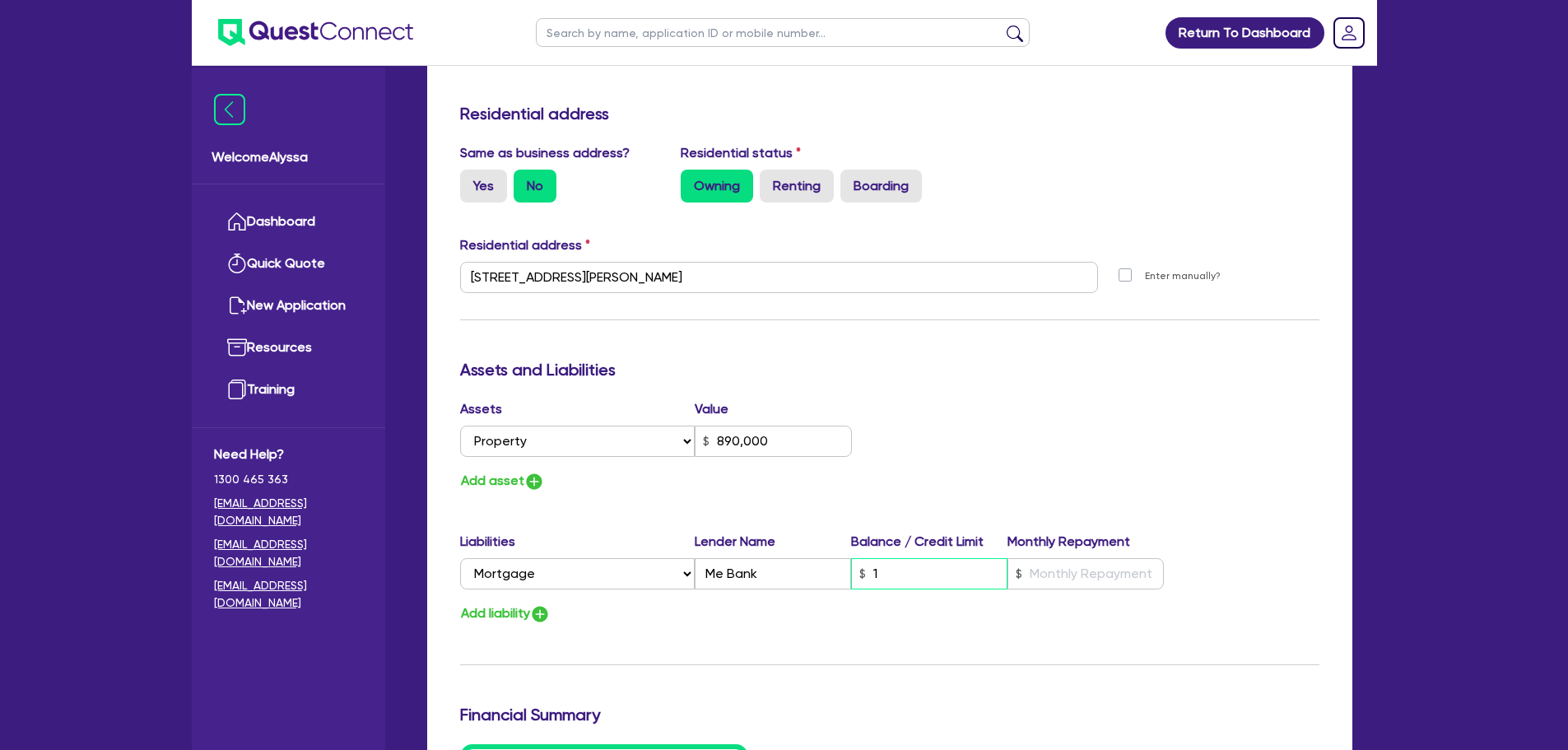 type on "0" 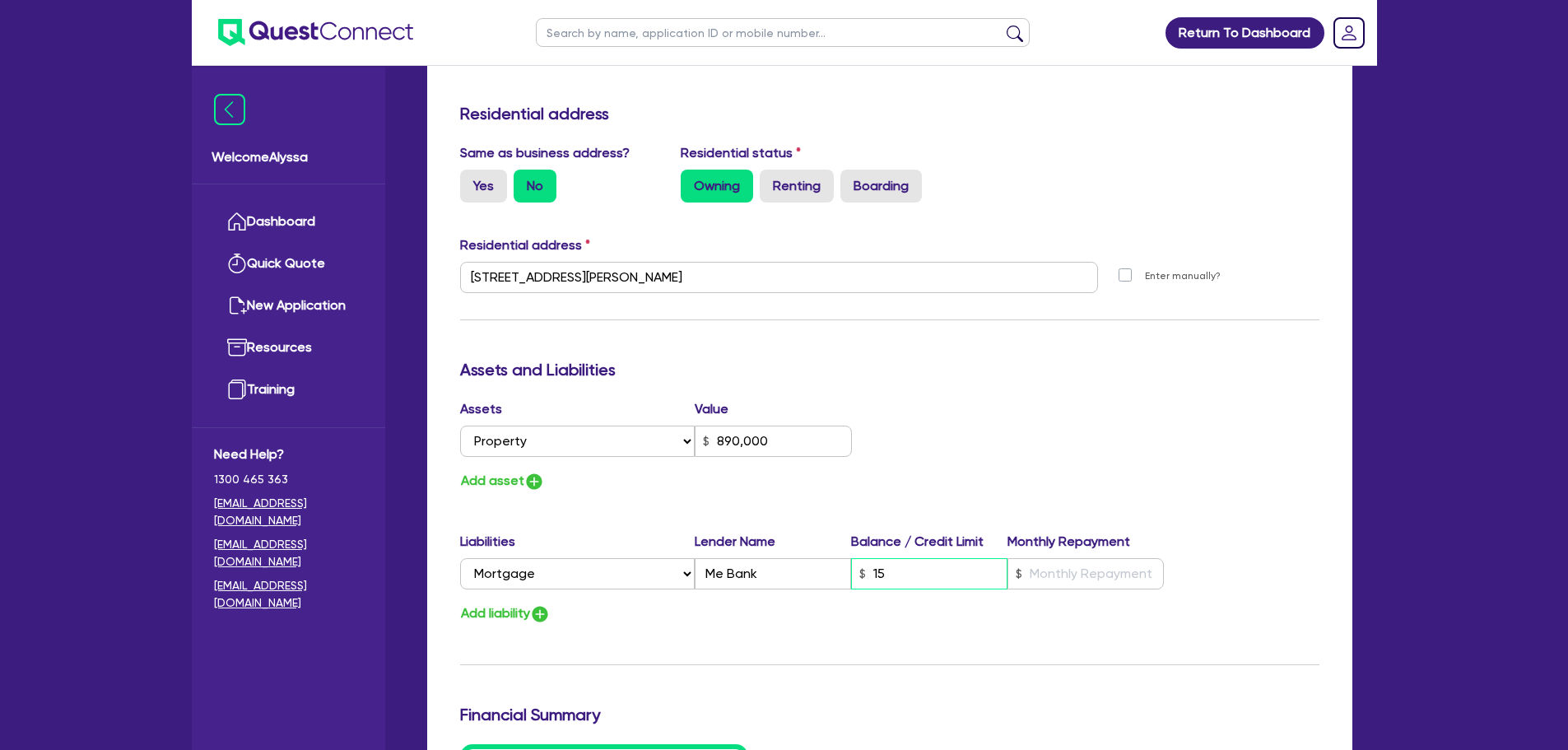 type on "0" 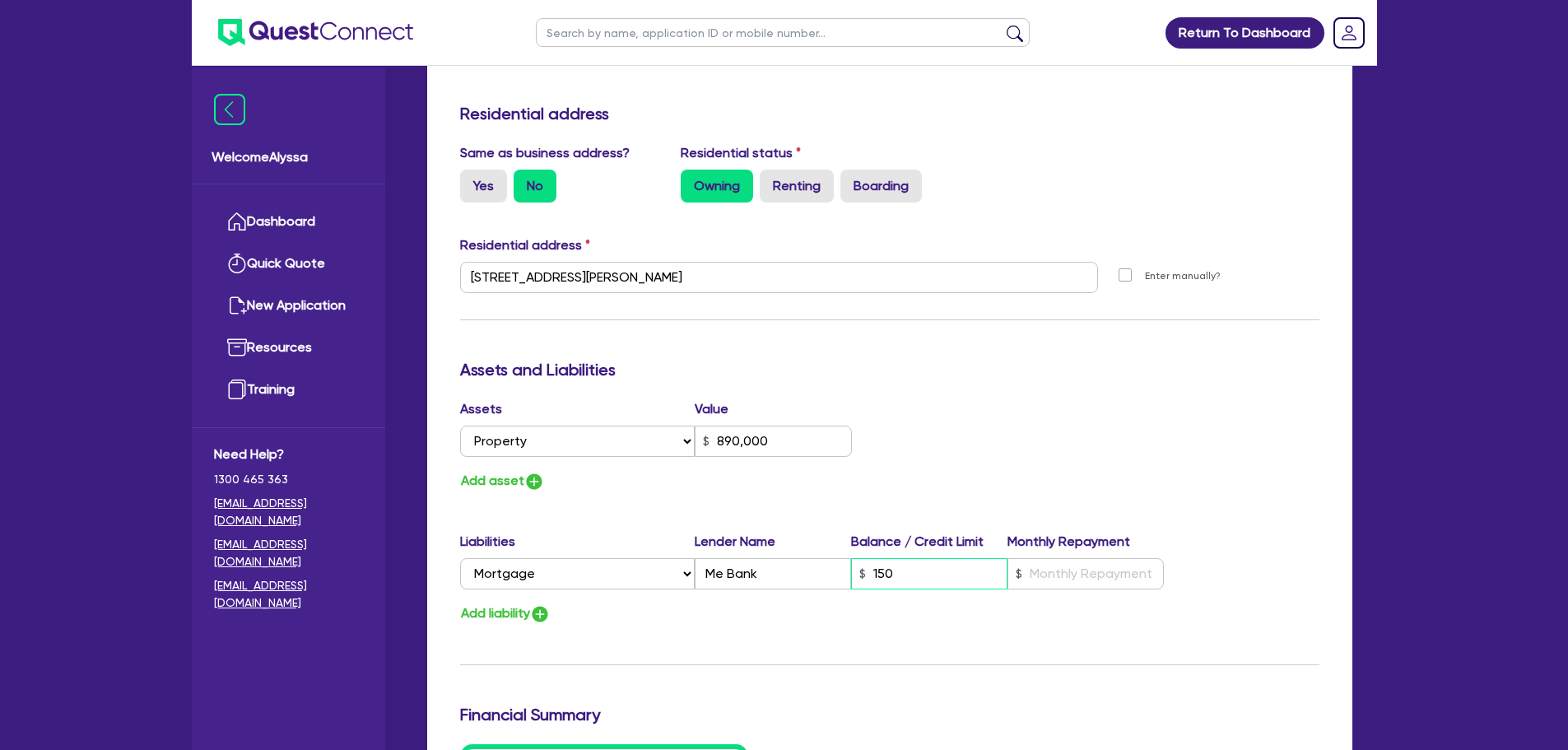 type on "0" 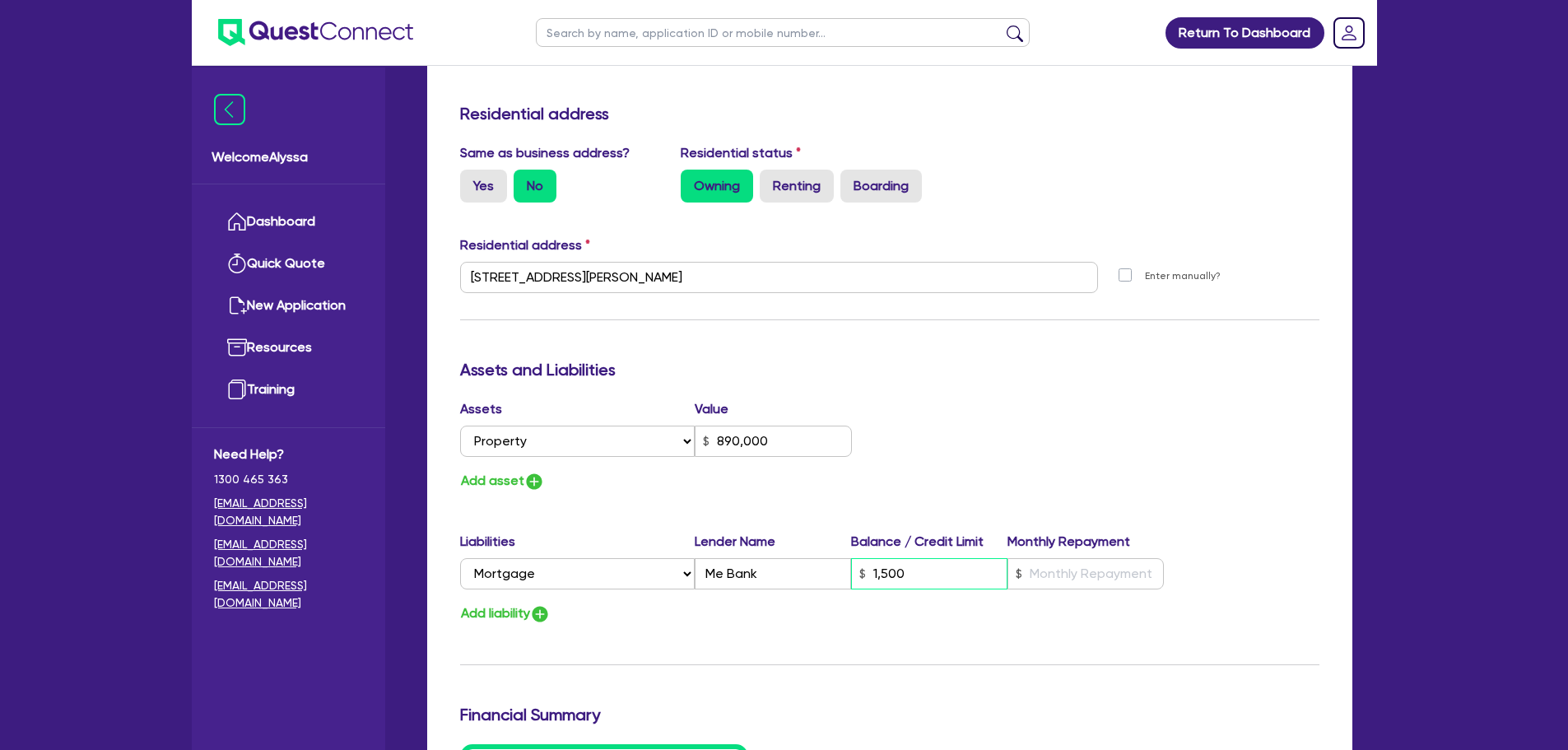 type on "0" 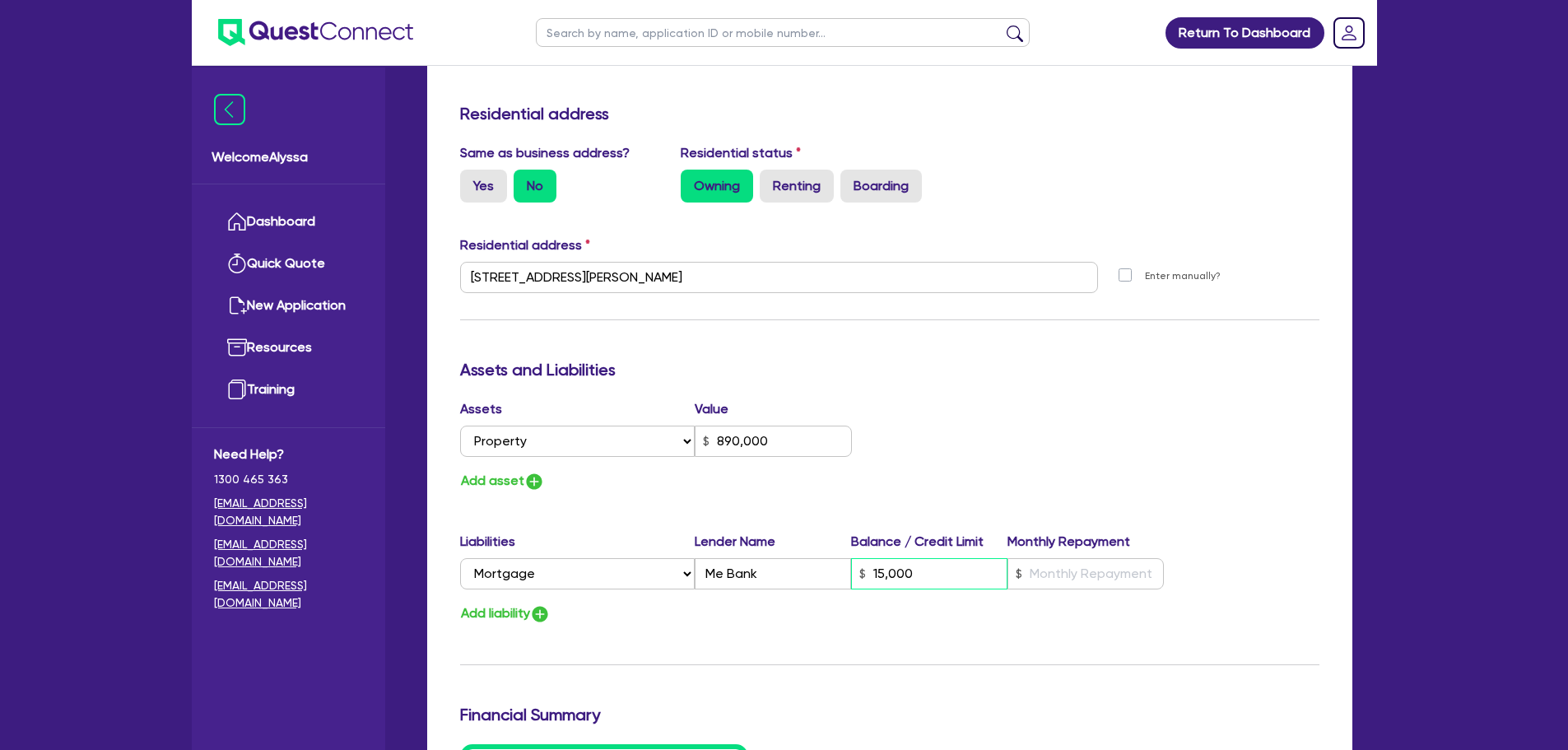 type on "0" 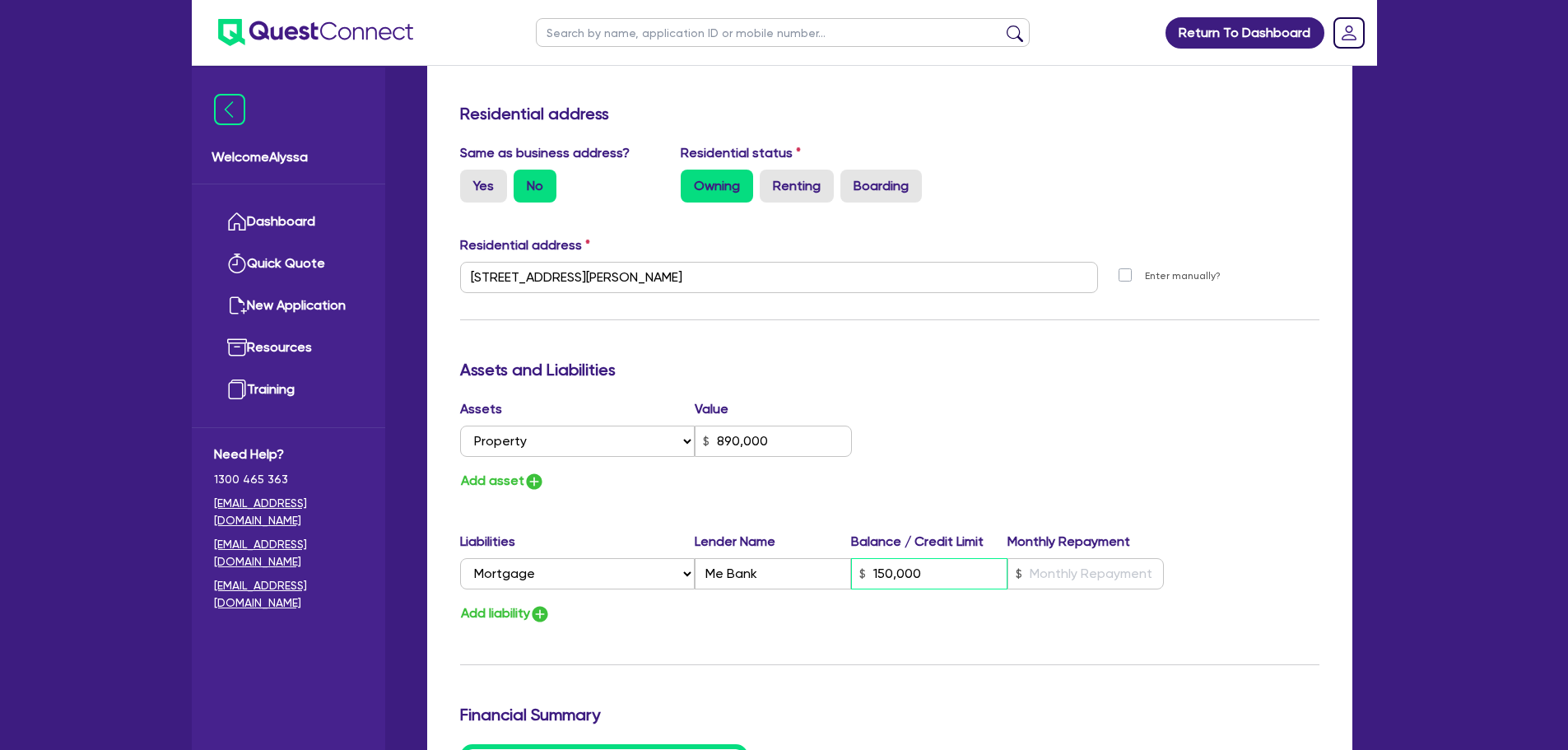 type on "150,000" 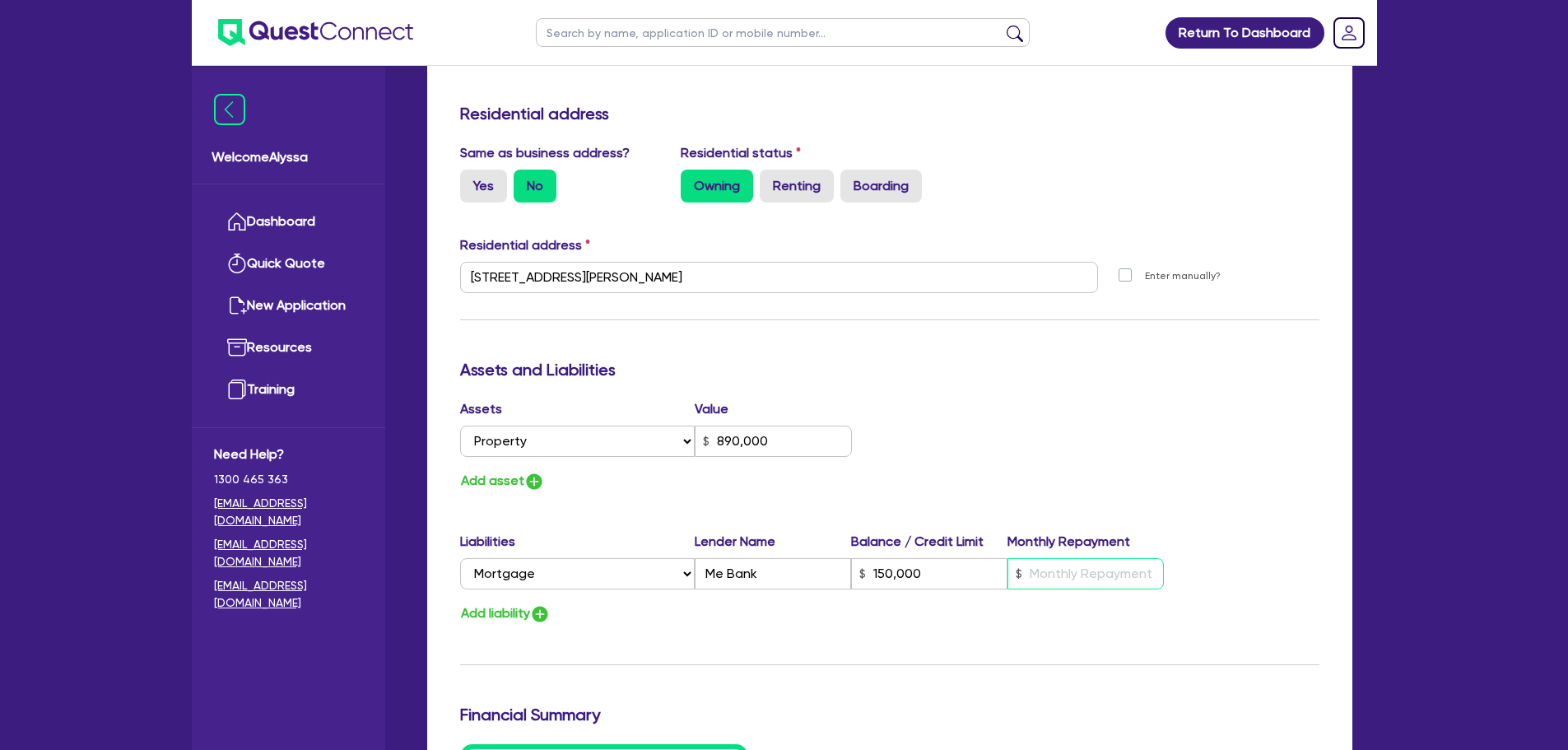 type on "0" 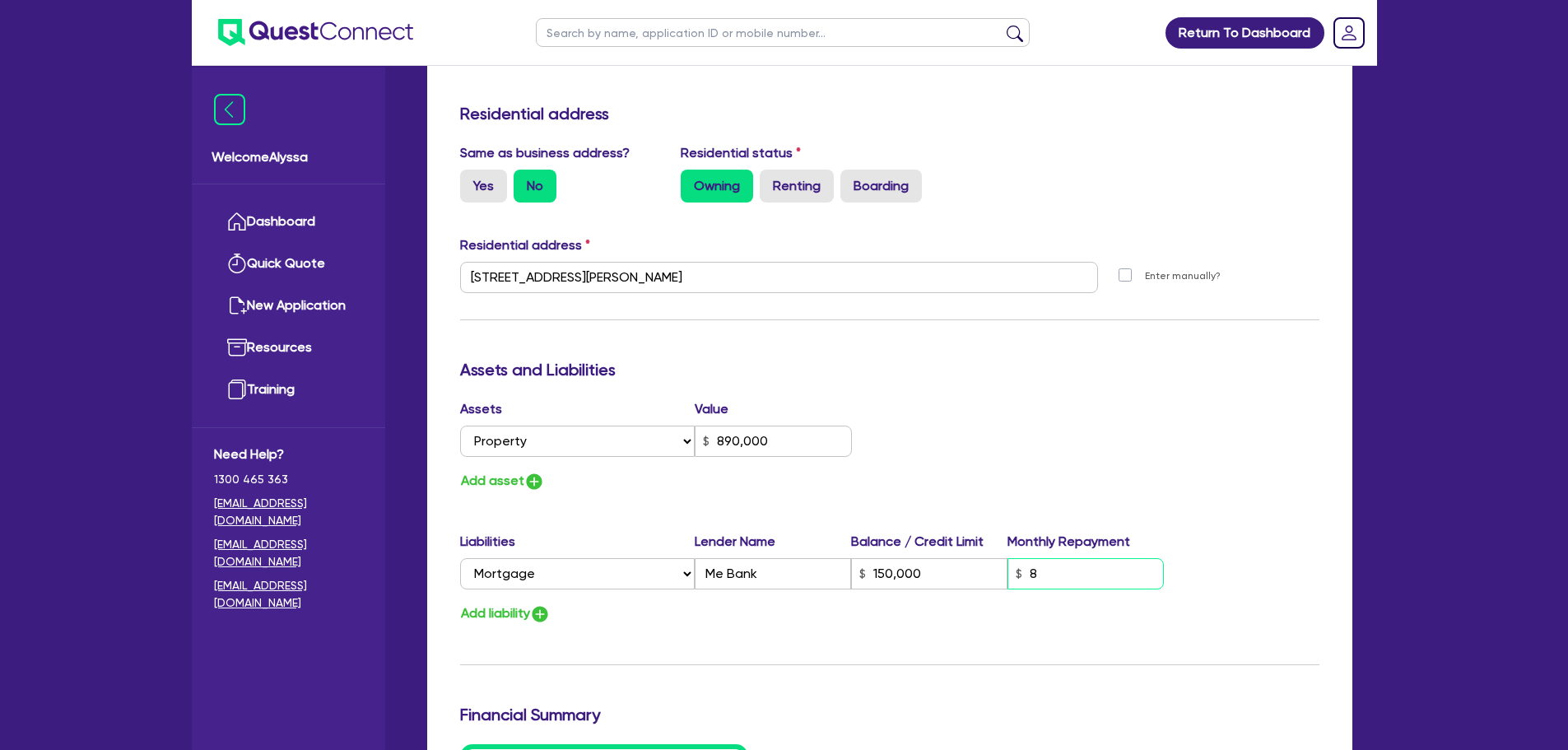 type on "0" 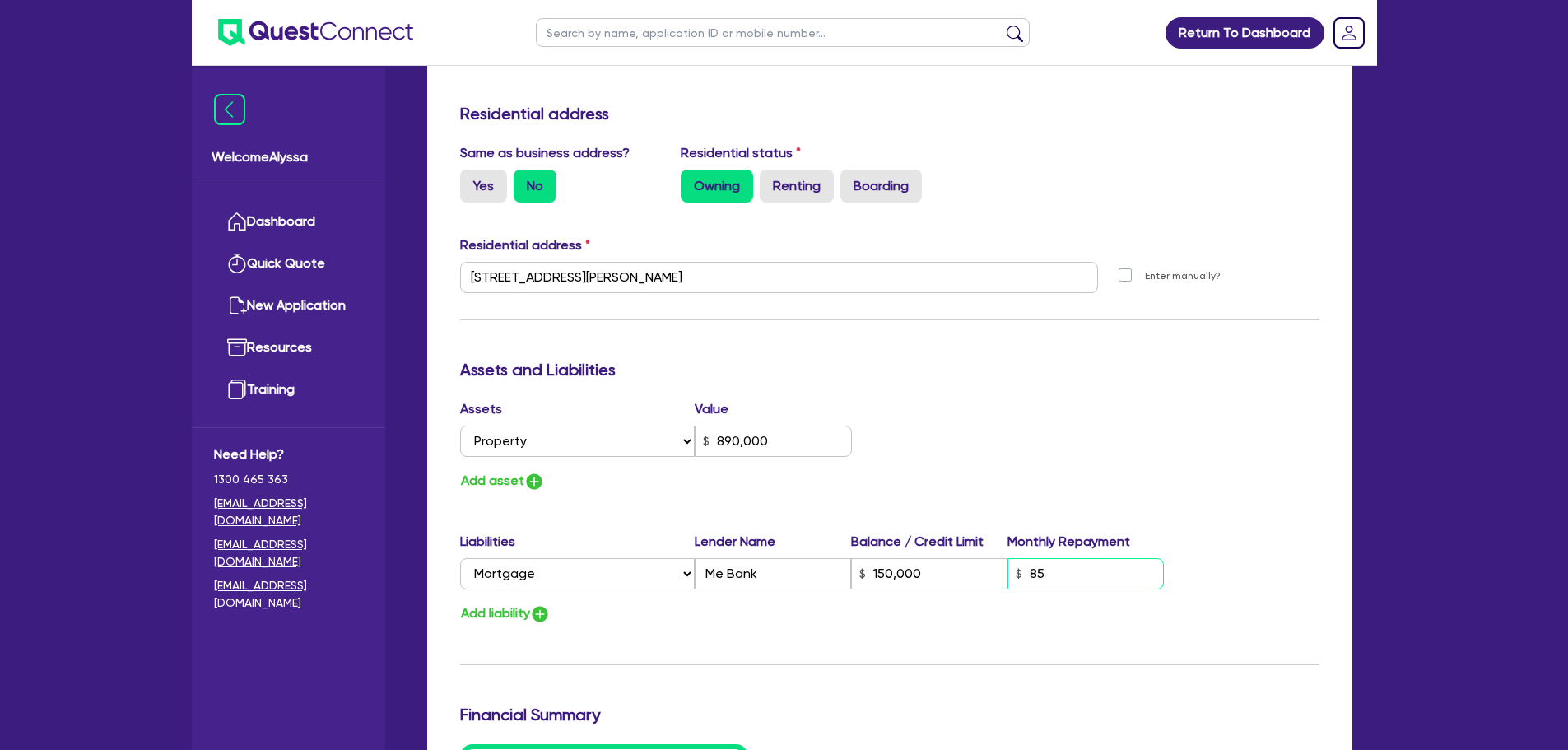 type on "0" 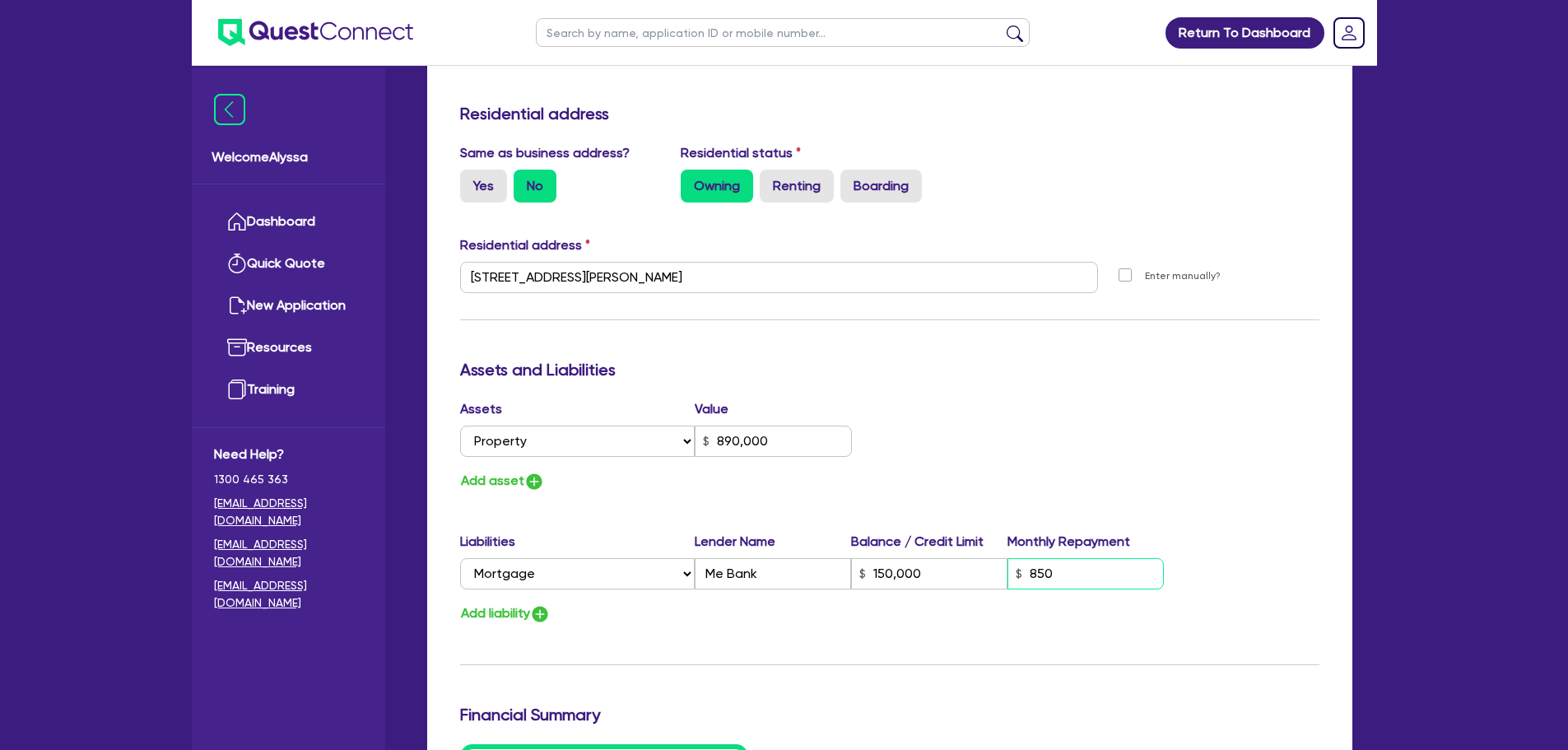 type on "850" 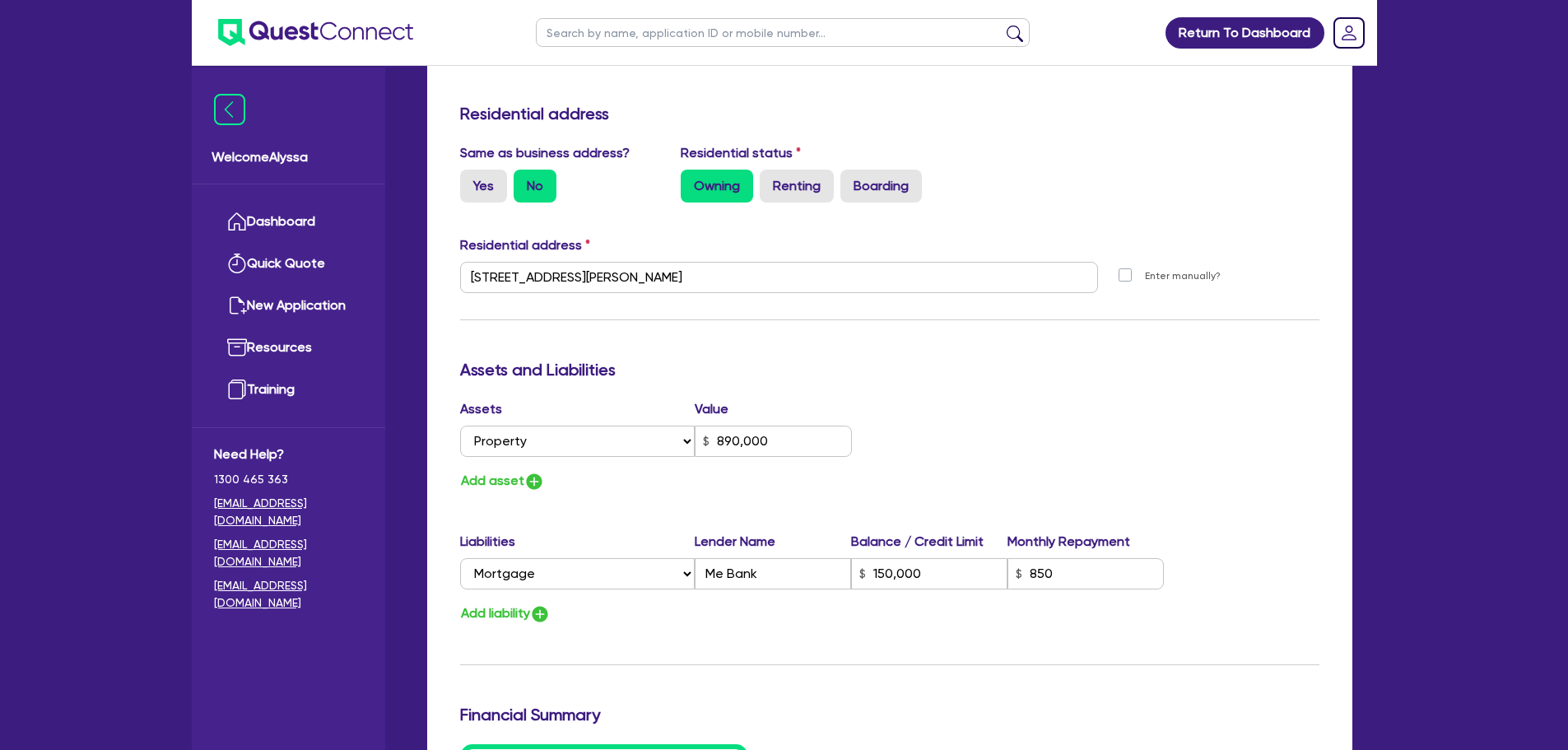 click on "Update residential status for Director #1 Boarding is only acceptable when the spouse owns the property. Cancel Ok Director # 1   Title Select Mr Mrs Ms Miss Dr First name Inica Middle name Skye Last name Spillane Date of birth 18/12/1979 Driver licence number 12541531 Licence card number Licence state Select NSW VIC QLD TAS ACT SA NT WA Marital status Select Single Married De Facto / Partner Number of dependents 0 Mobile 0409 556 654 Email isp.1979@hotmail.com Residential address Same as business address? Yes No Residential status Owning Renting Boarding Residential address 24 Racecourse Dr Goulburn NSW 2580 Unit number Street number 24 Street name Racecourse Dr Suburb Goulburn State Select NSW VIC QLD TAS ACT SA NT WA Postal code 2580 Enter manually? Assets and Liabilities Assets Value Select Asset Cash Property Investment property Vehicle Truck Trailer Equipment Household & personal asset Other asset 890,000 Add asset  Liabilities Lender Name Balance / Credit Limit Monthly Repayment Select Liability 850" at bounding box center (890, 270) 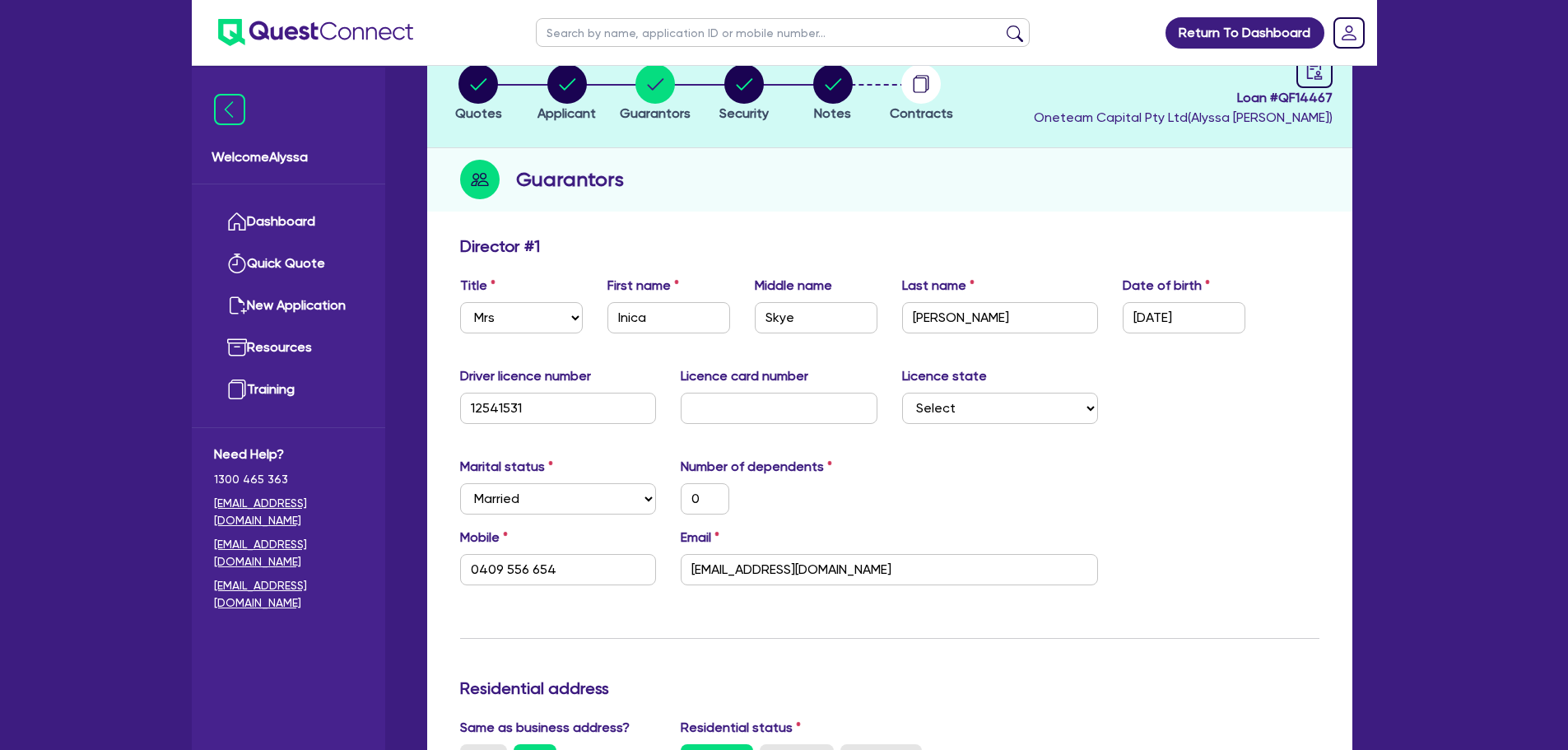 scroll, scrollTop: 0, scrollLeft: 0, axis: both 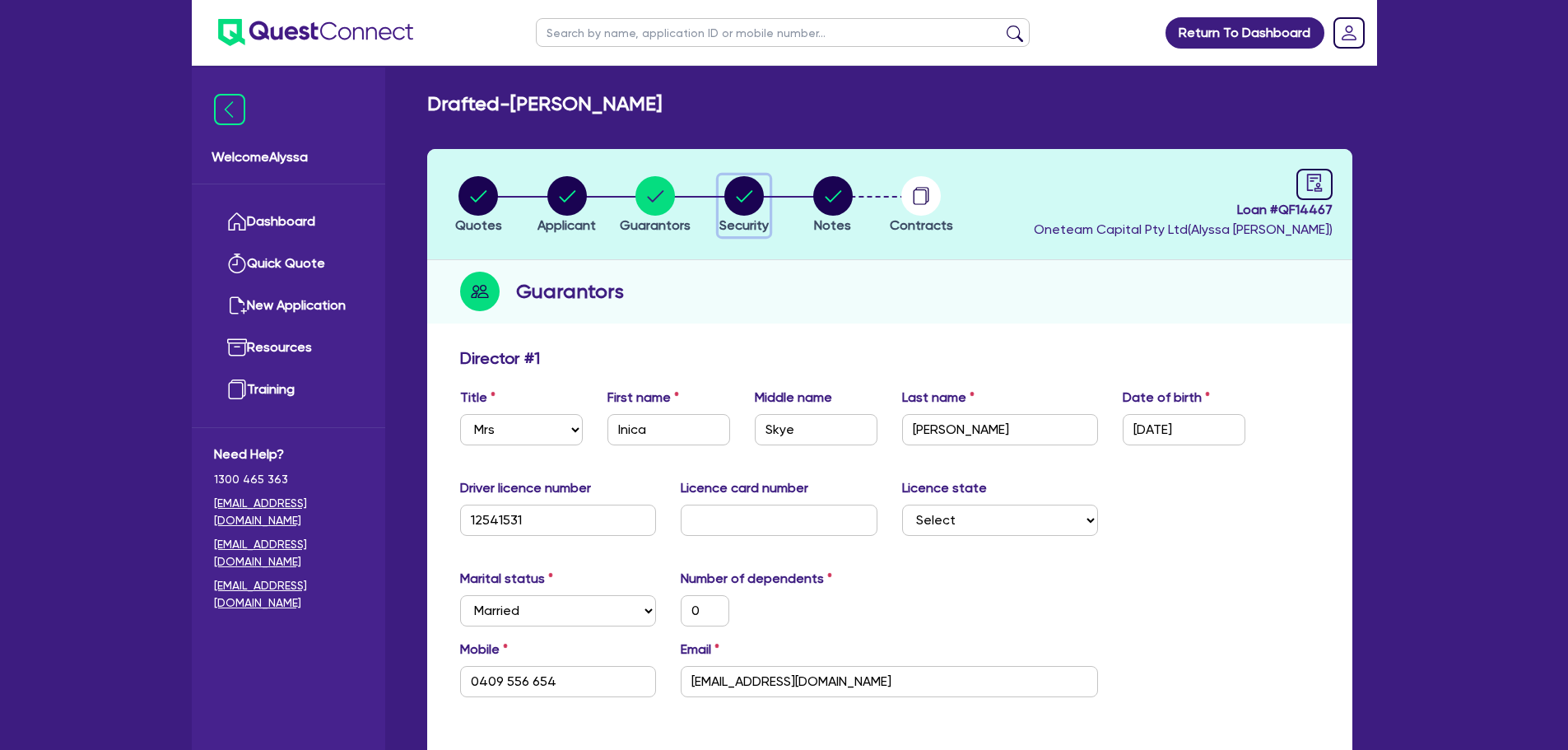 click 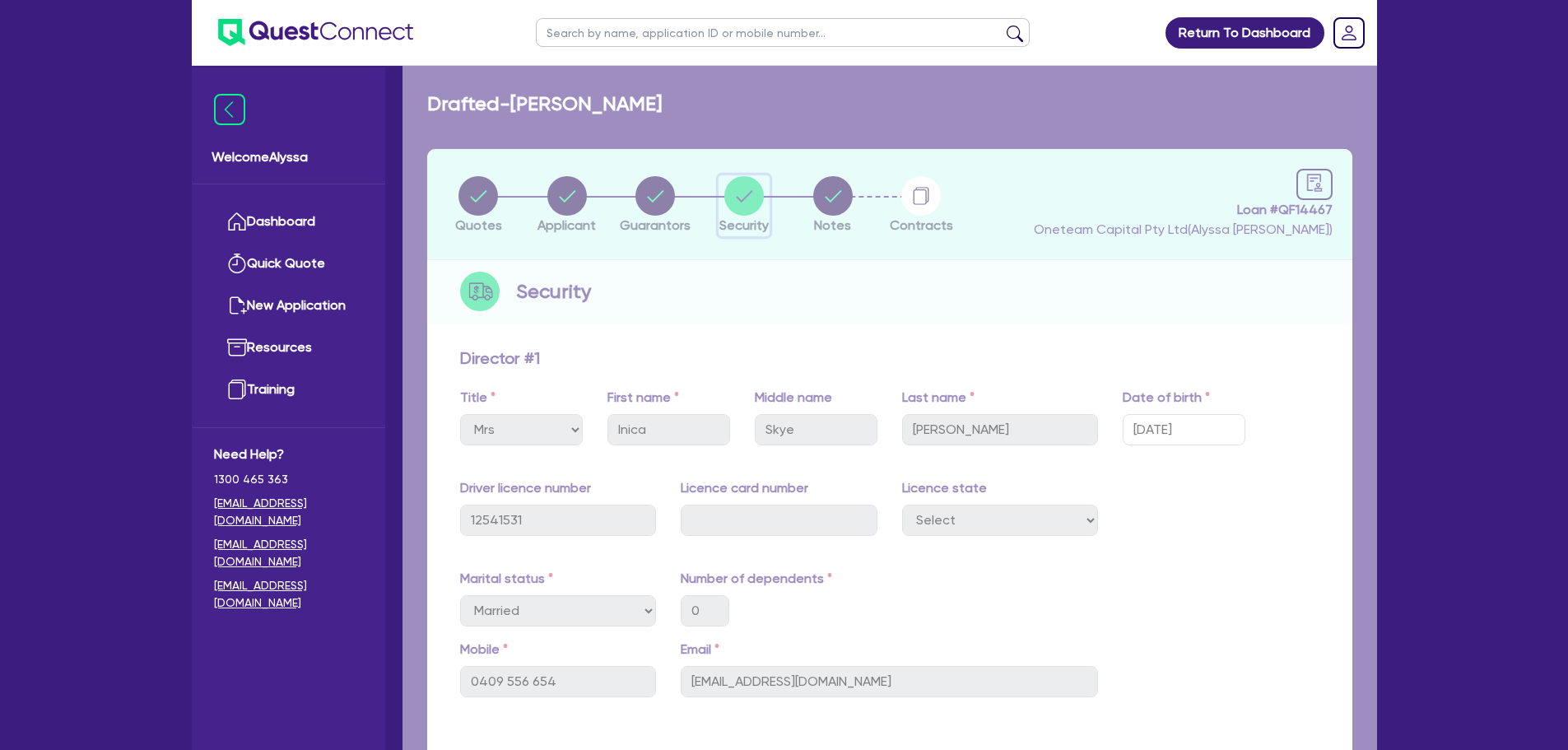 select on "TERTIARY_ASSETS" 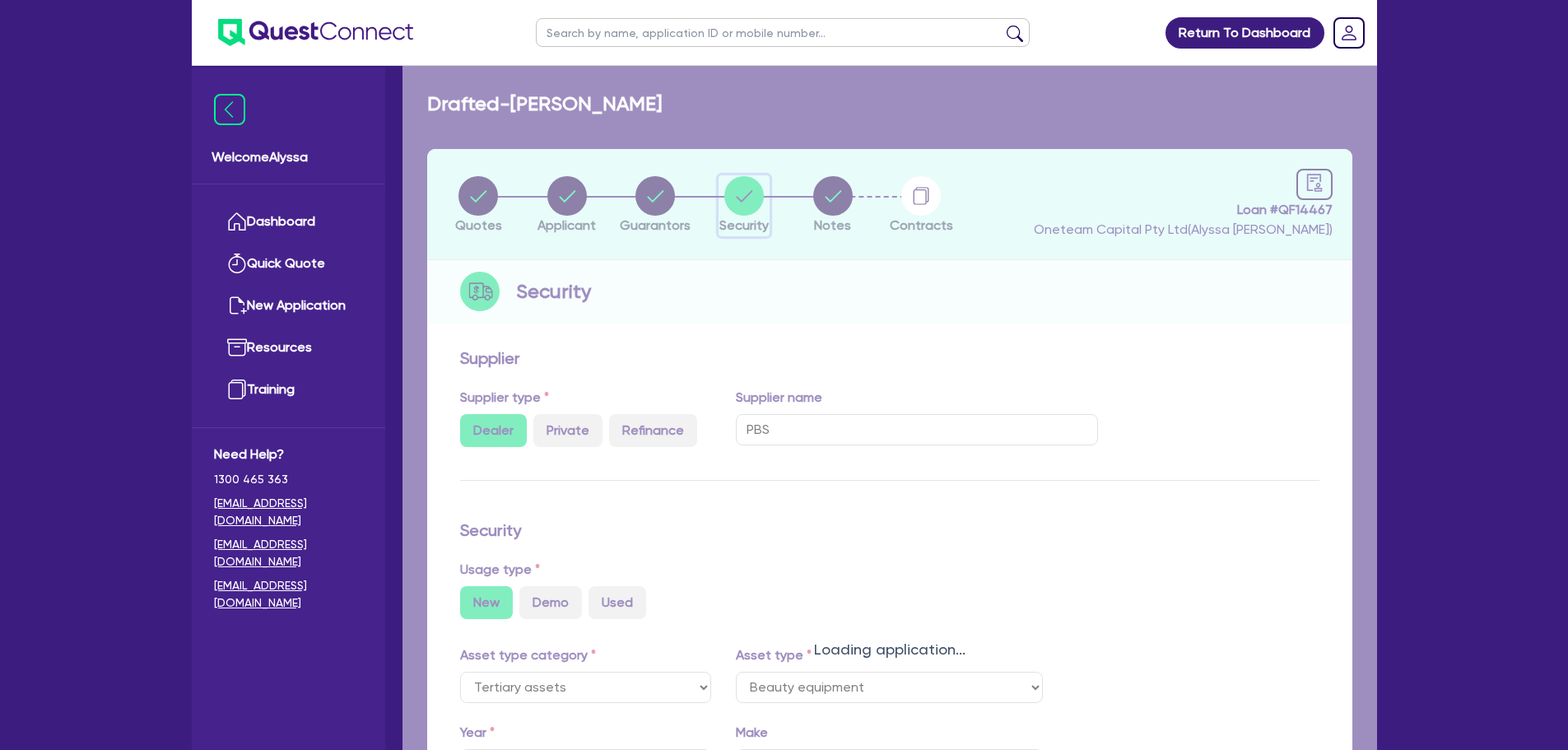 select on "BEAUTY_EQUIPMENT" 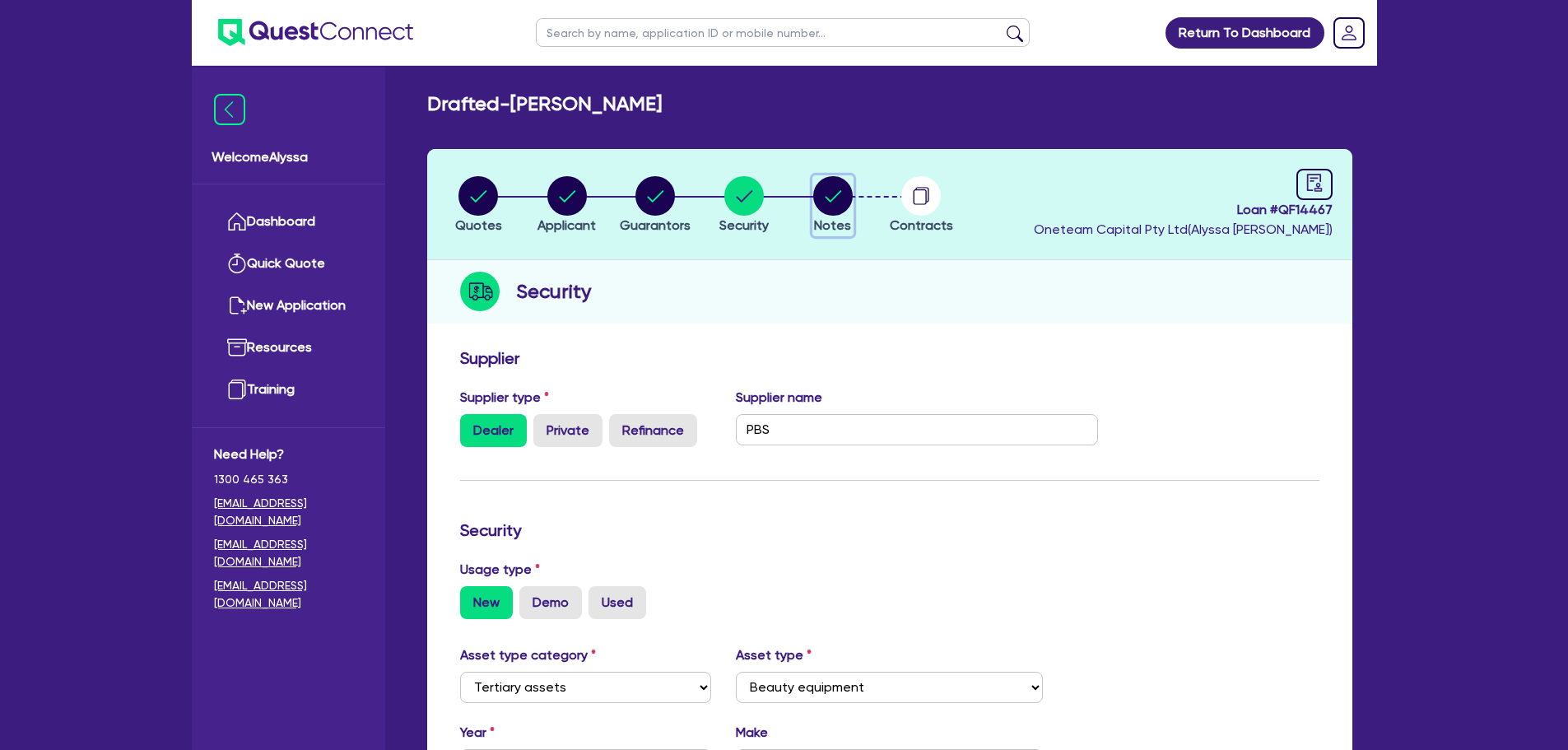 click 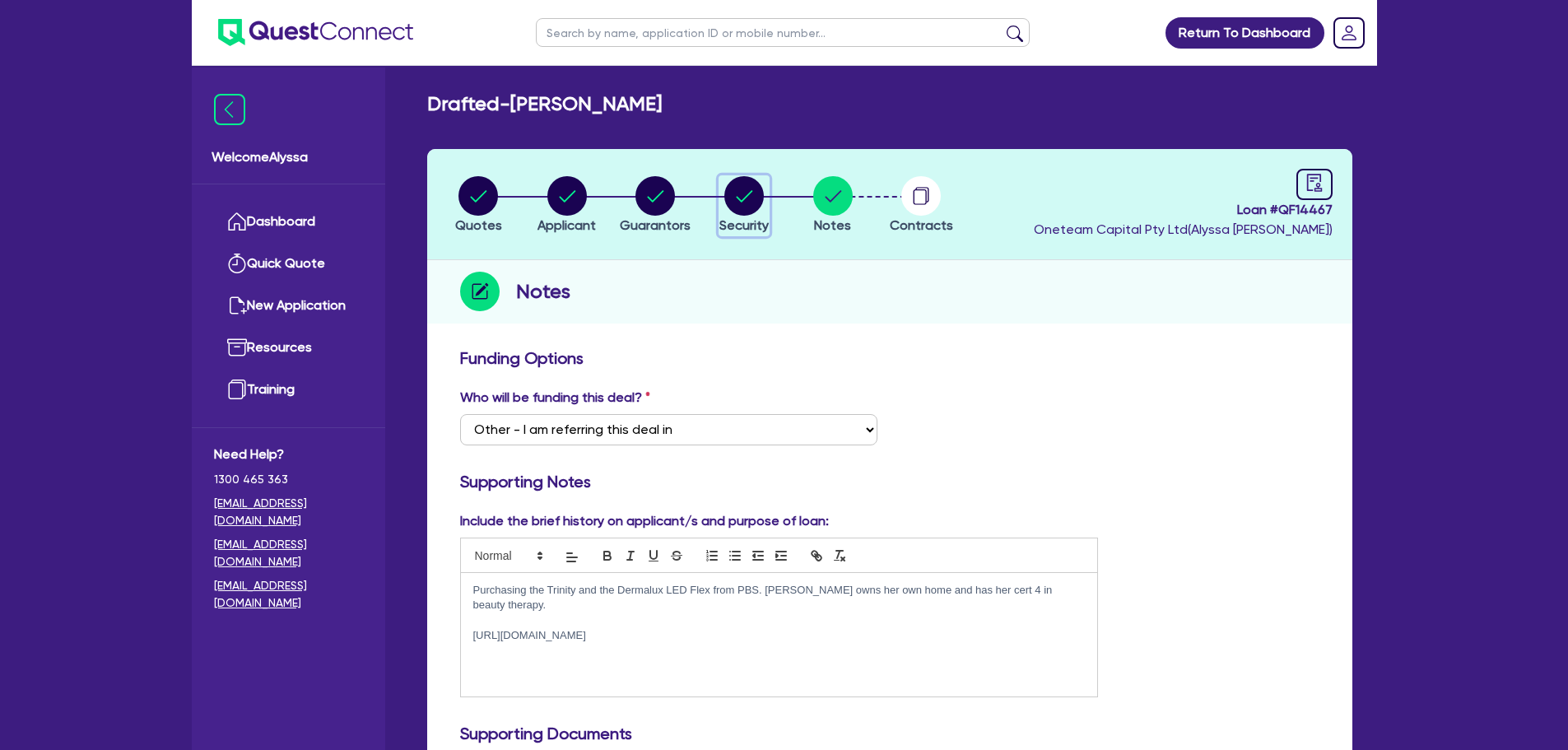 click 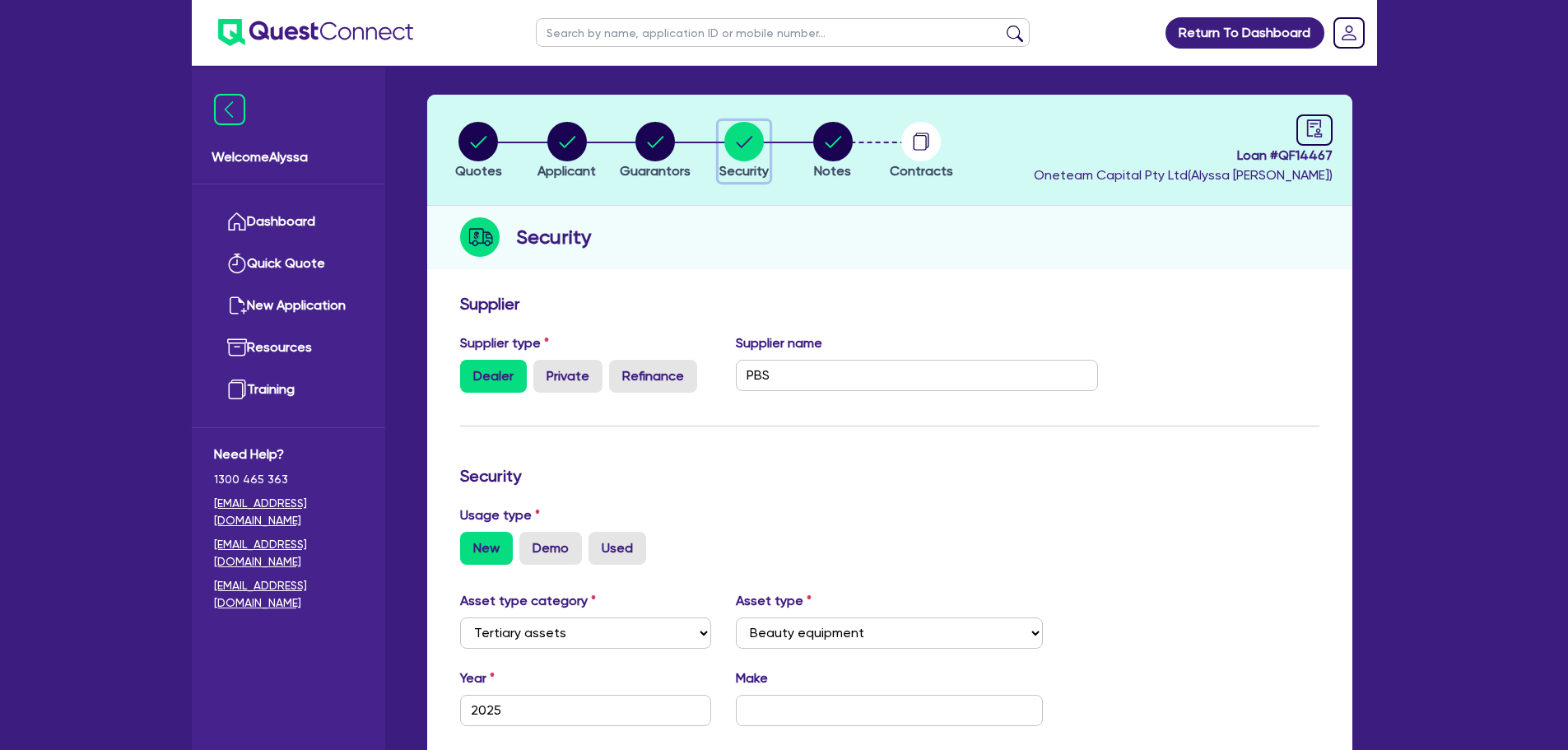 scroll, scrollTop: 0, scrollLeft: 0, axis: both 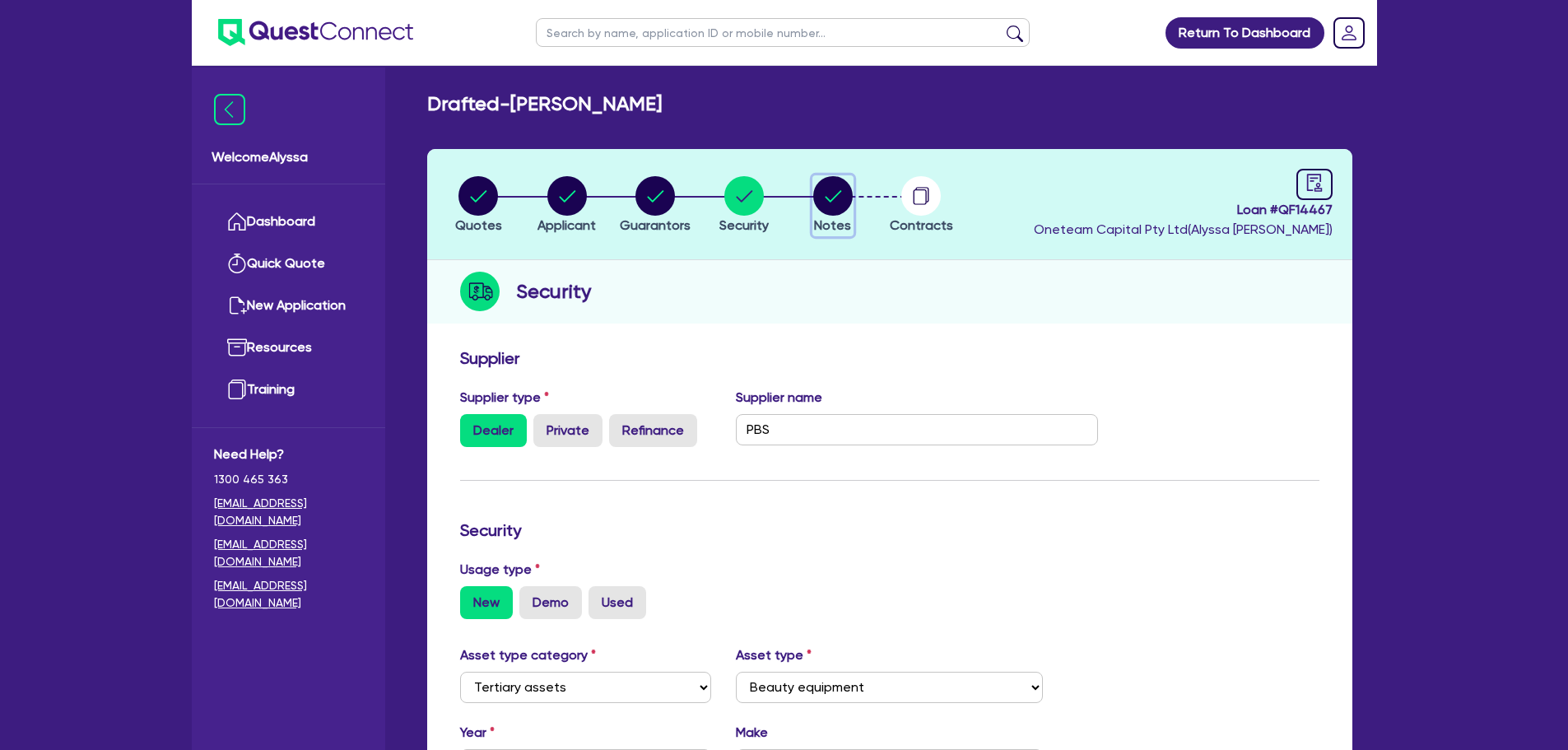 click 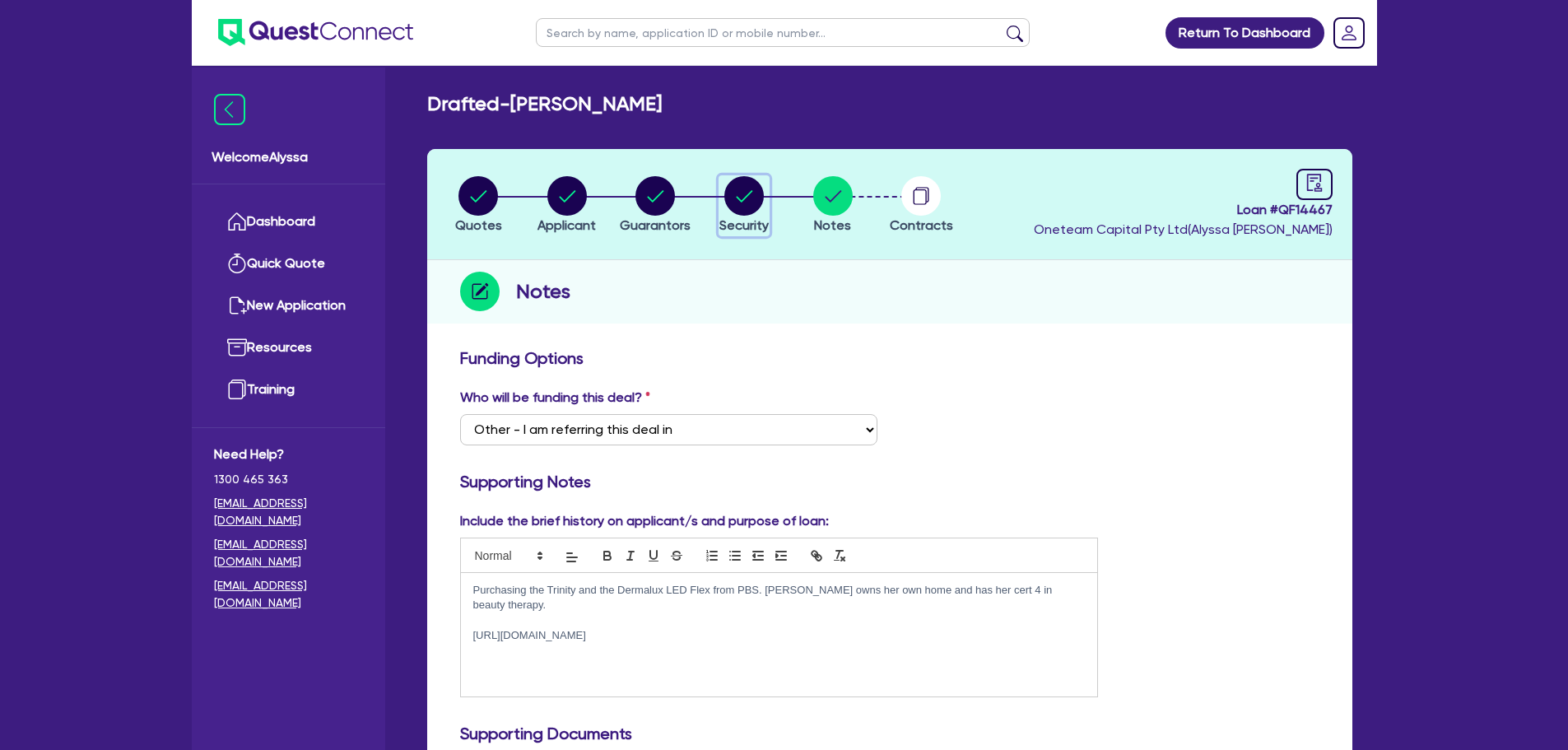 click at bounding box center (744, 196) 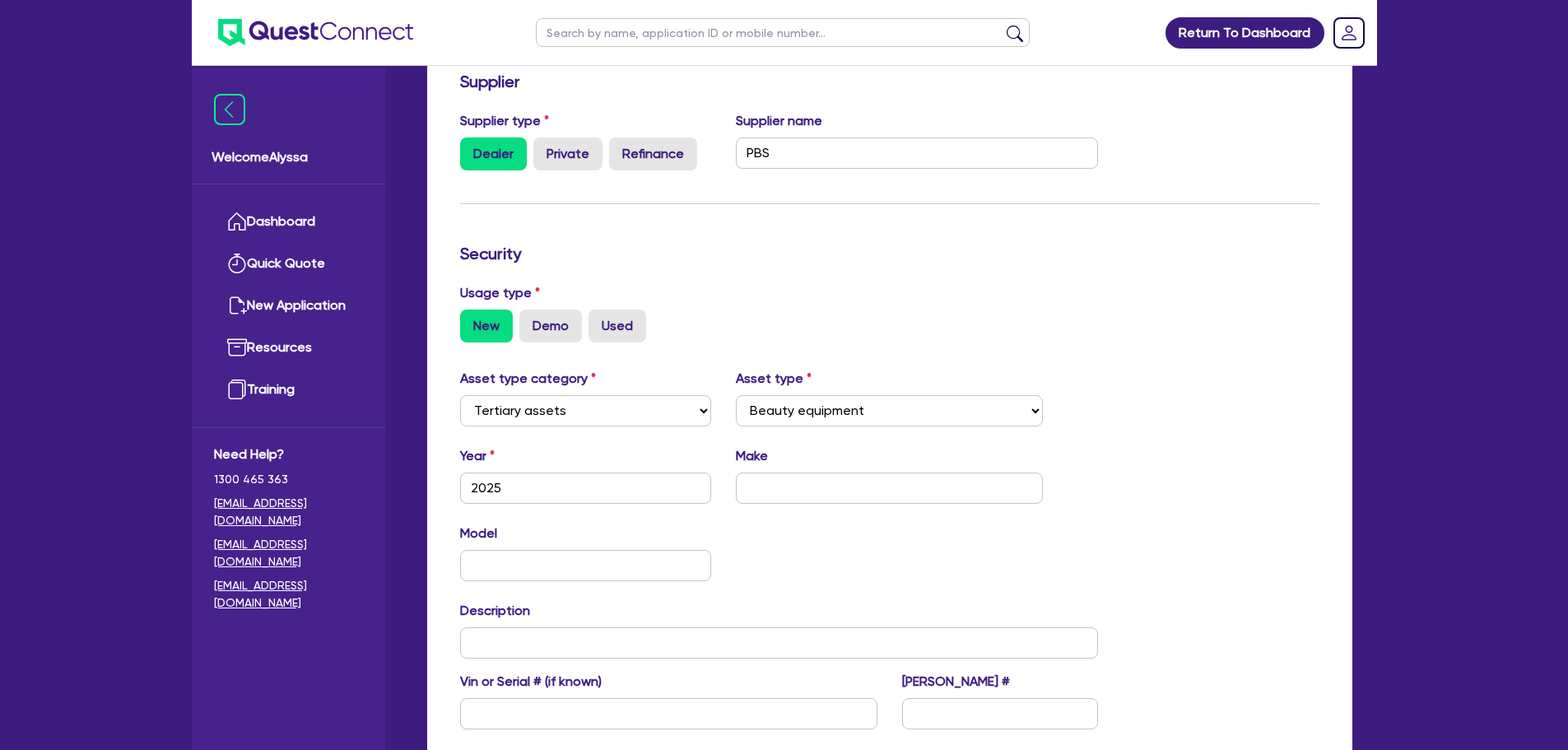 scroll, scrollTop: 277, scrollLeft: 0, axis: vertical 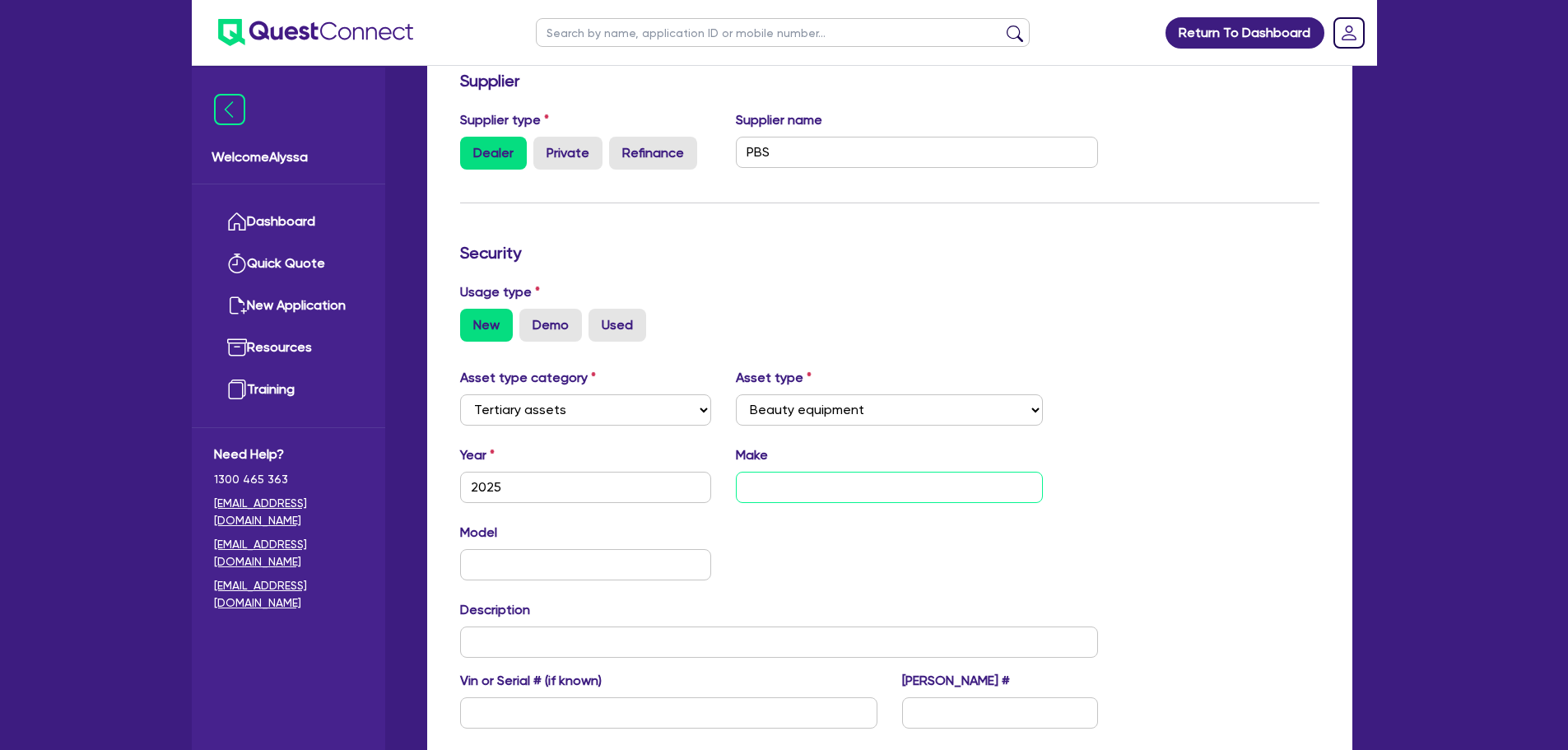click at bounding box center (889, 487) 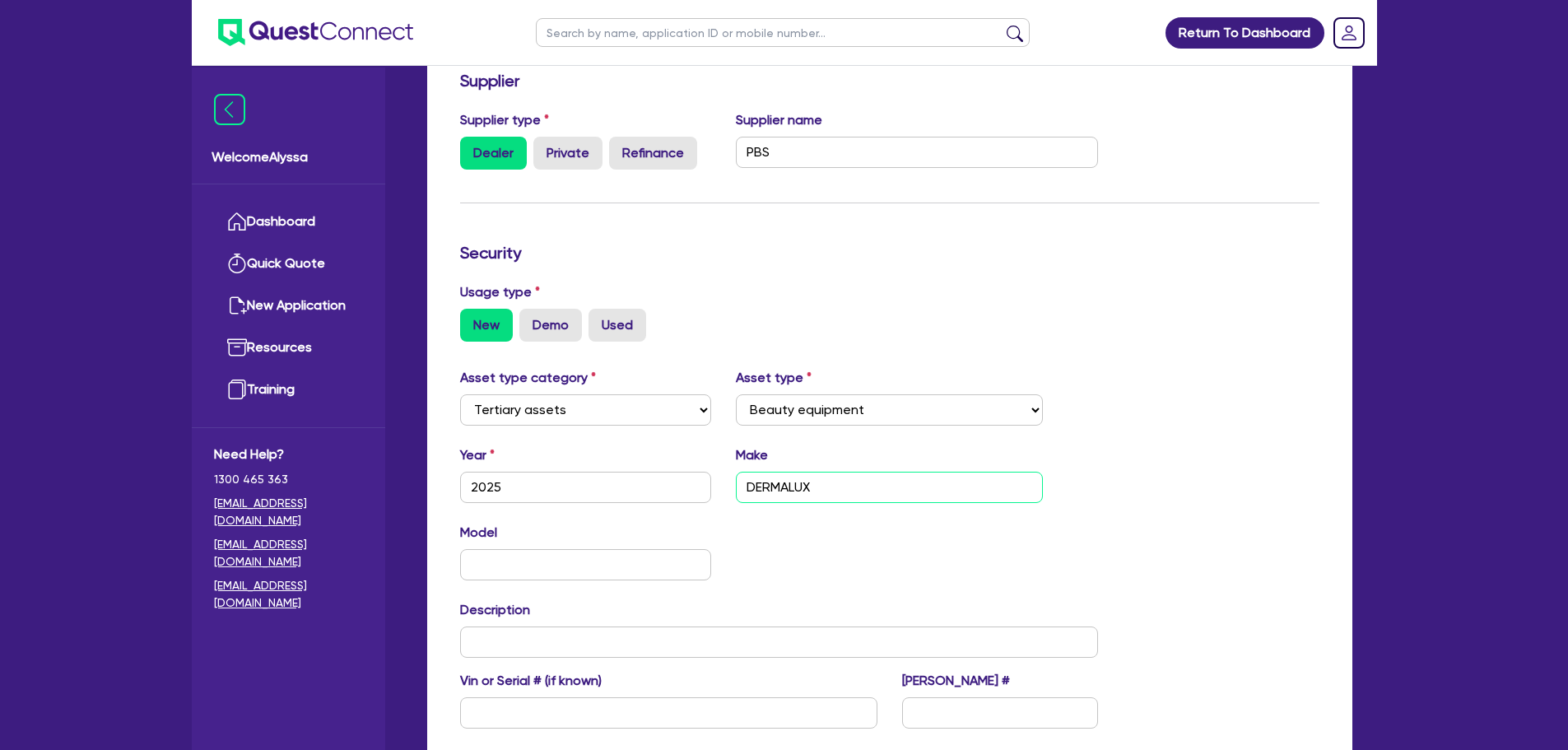 type on "DERMALUX" 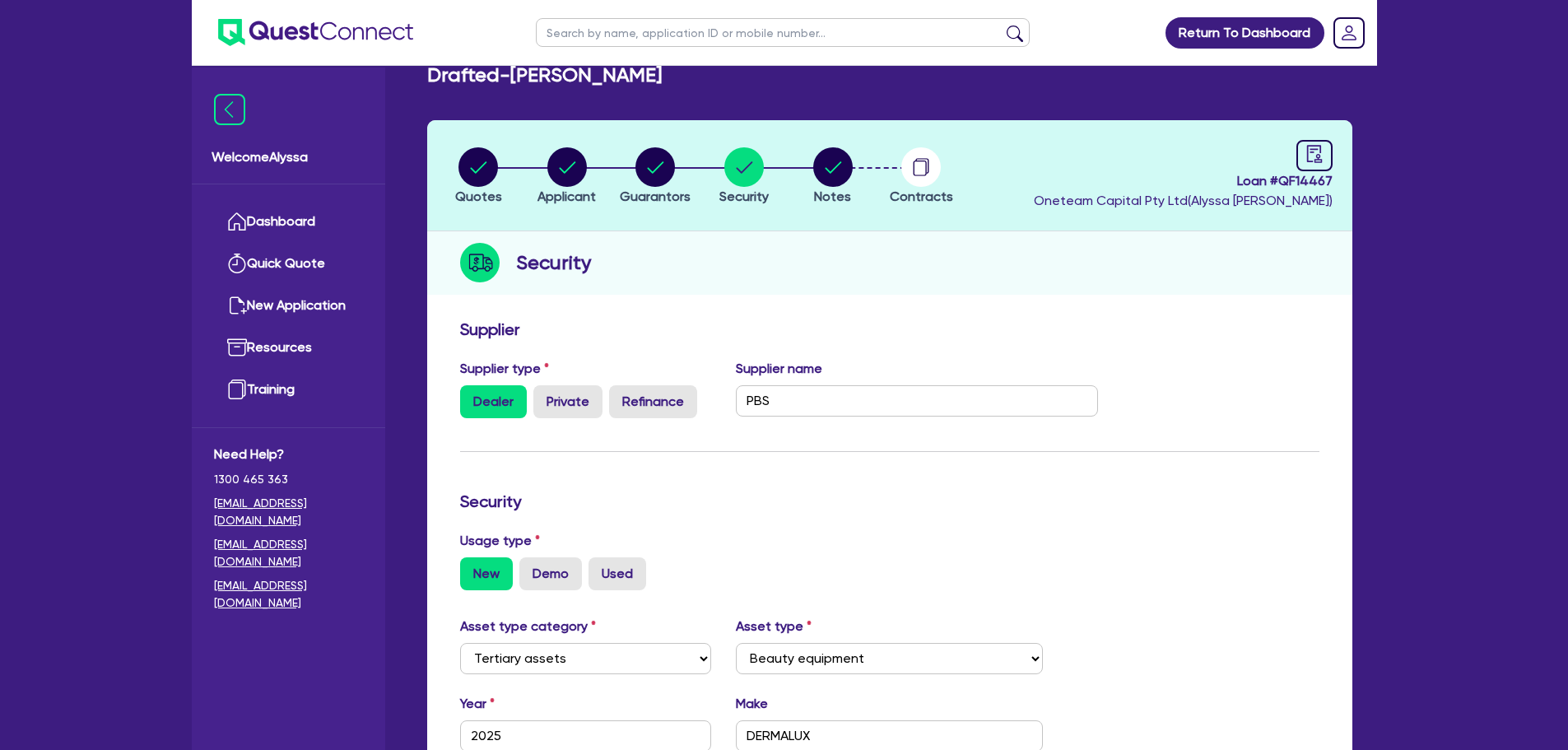 scroll, scrollTop: 0, scrollLeft: 0, axis: both 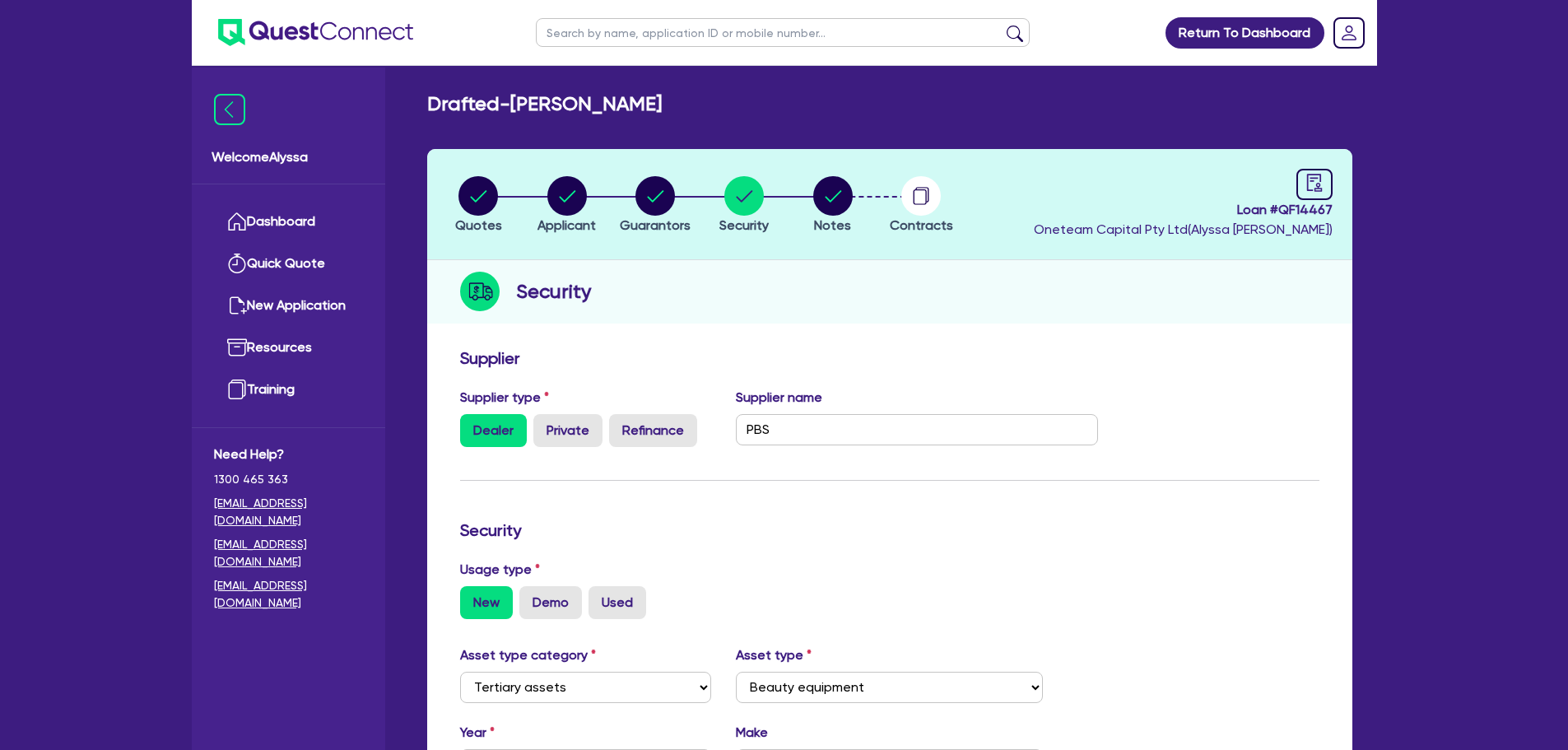type on "Flex" 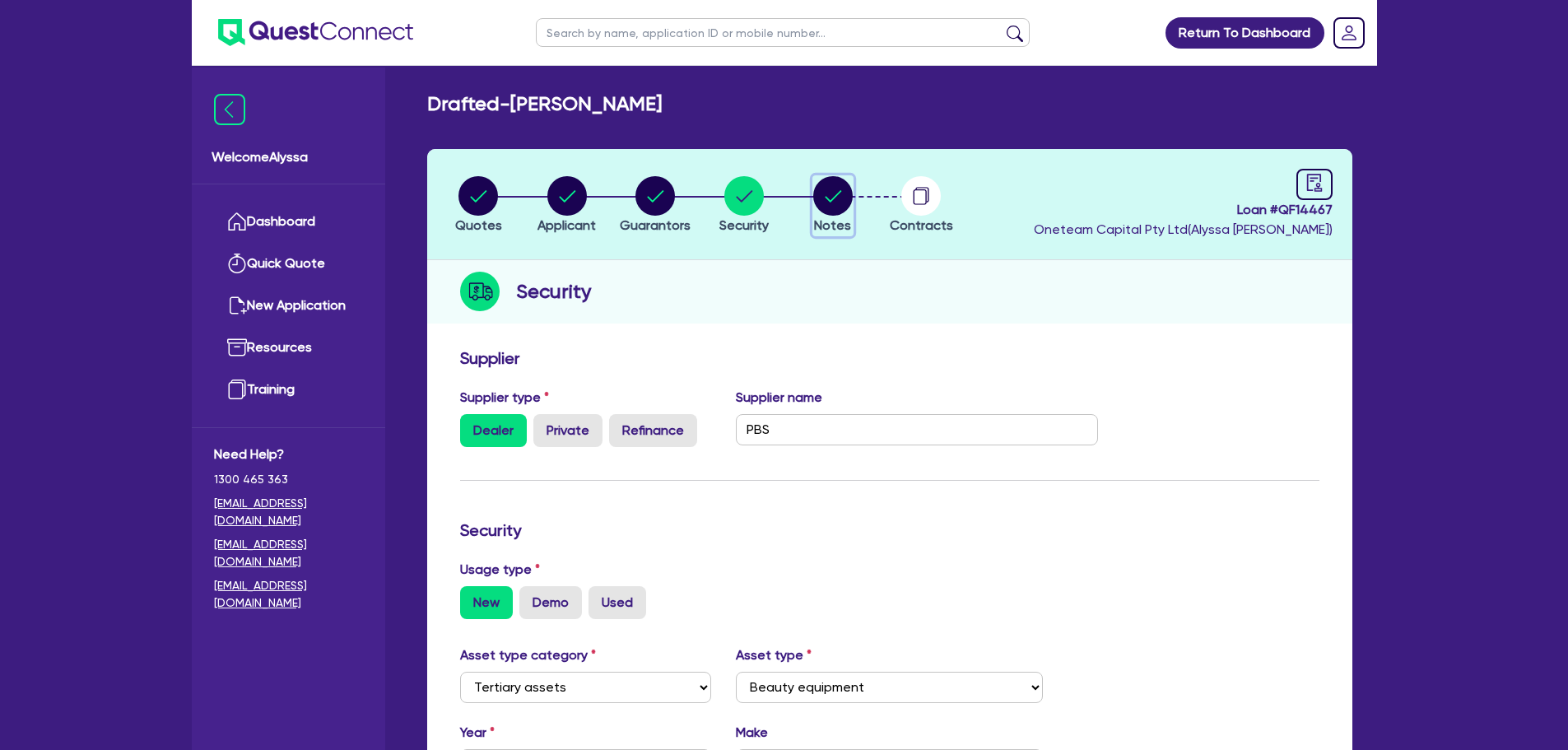 click 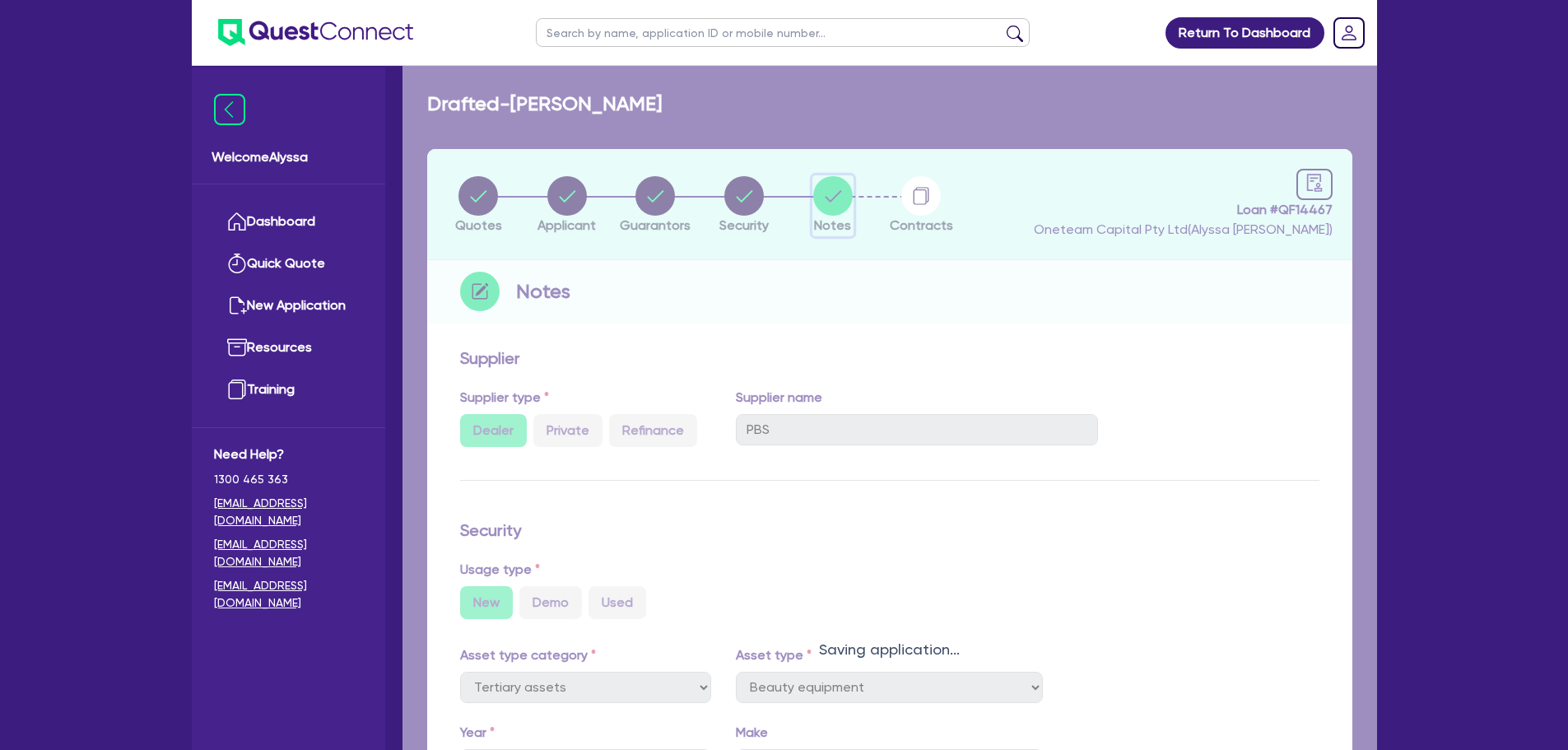 select on "Other" 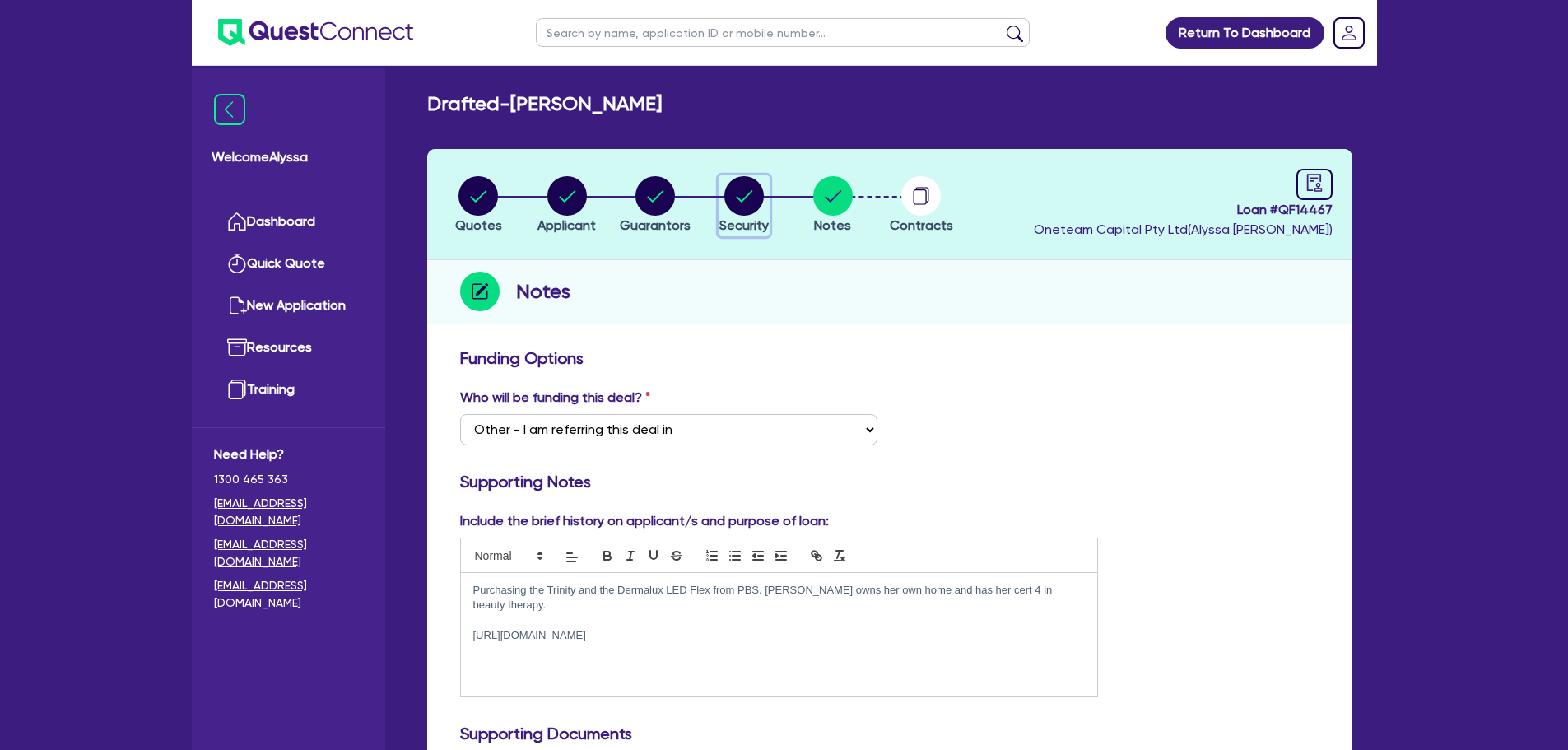 click 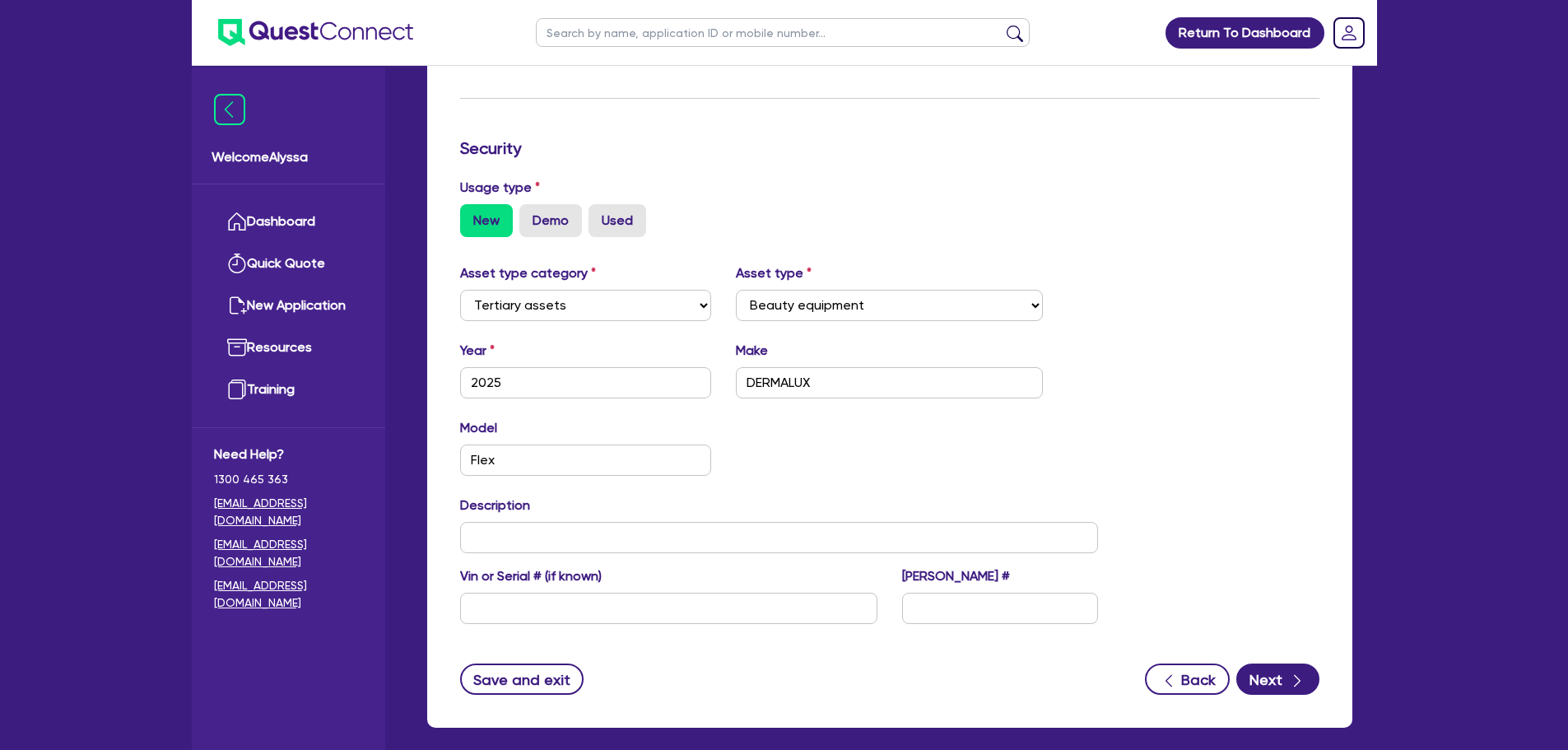 scroll, scrollTop: 383, scrollLeft: 0, axis: vertical 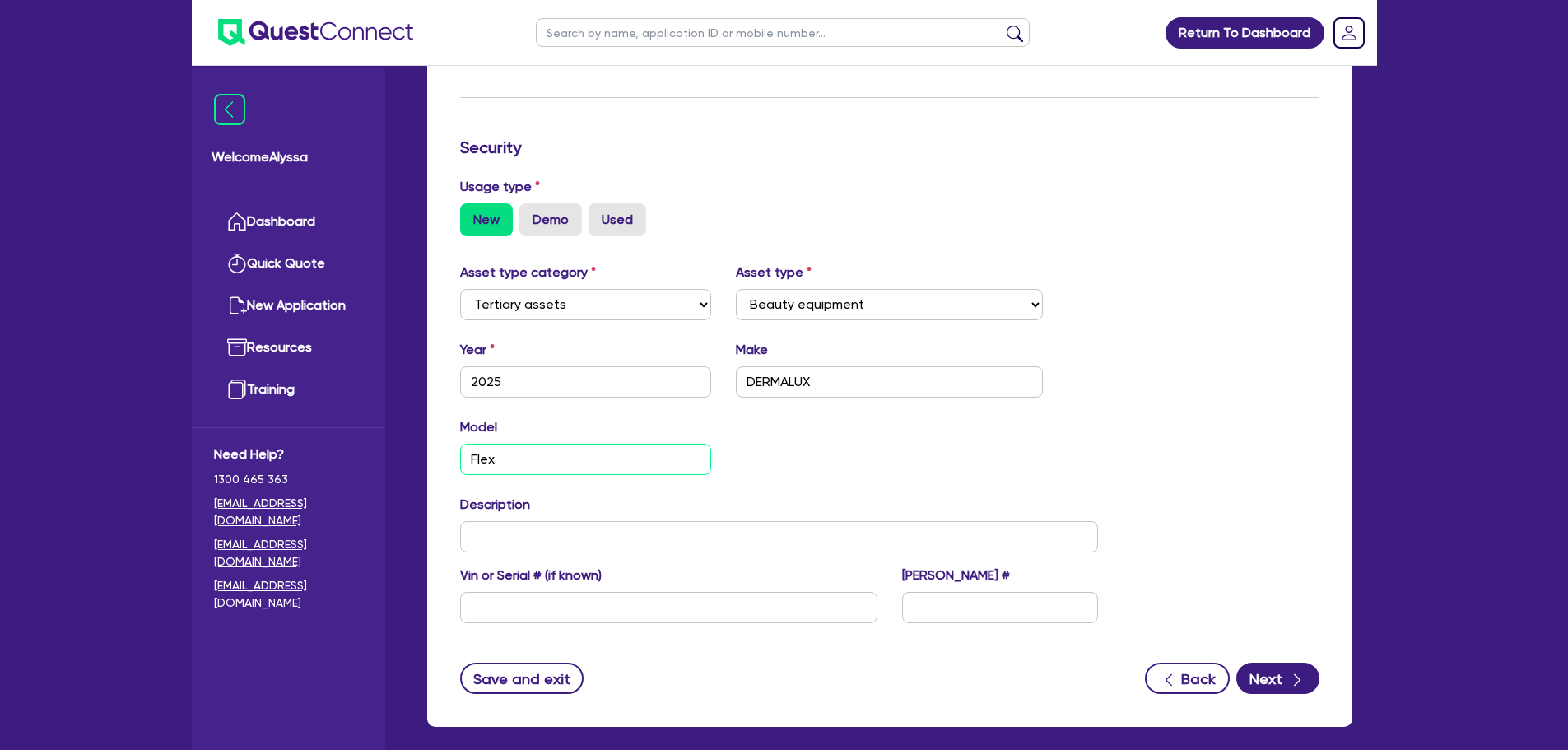 click on "Flex" at bounding box center (586, 459) 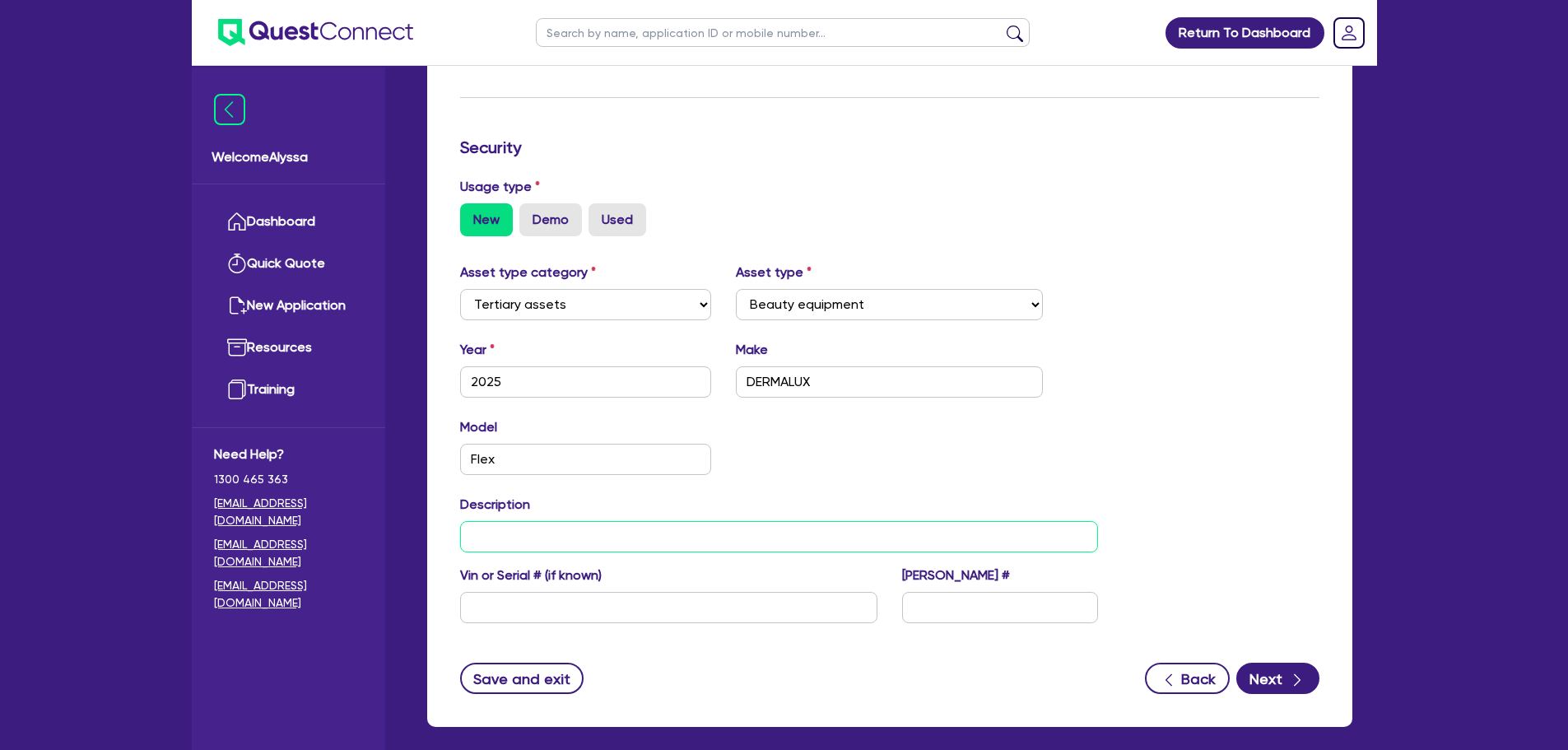 click at bounding box center [779, 537] 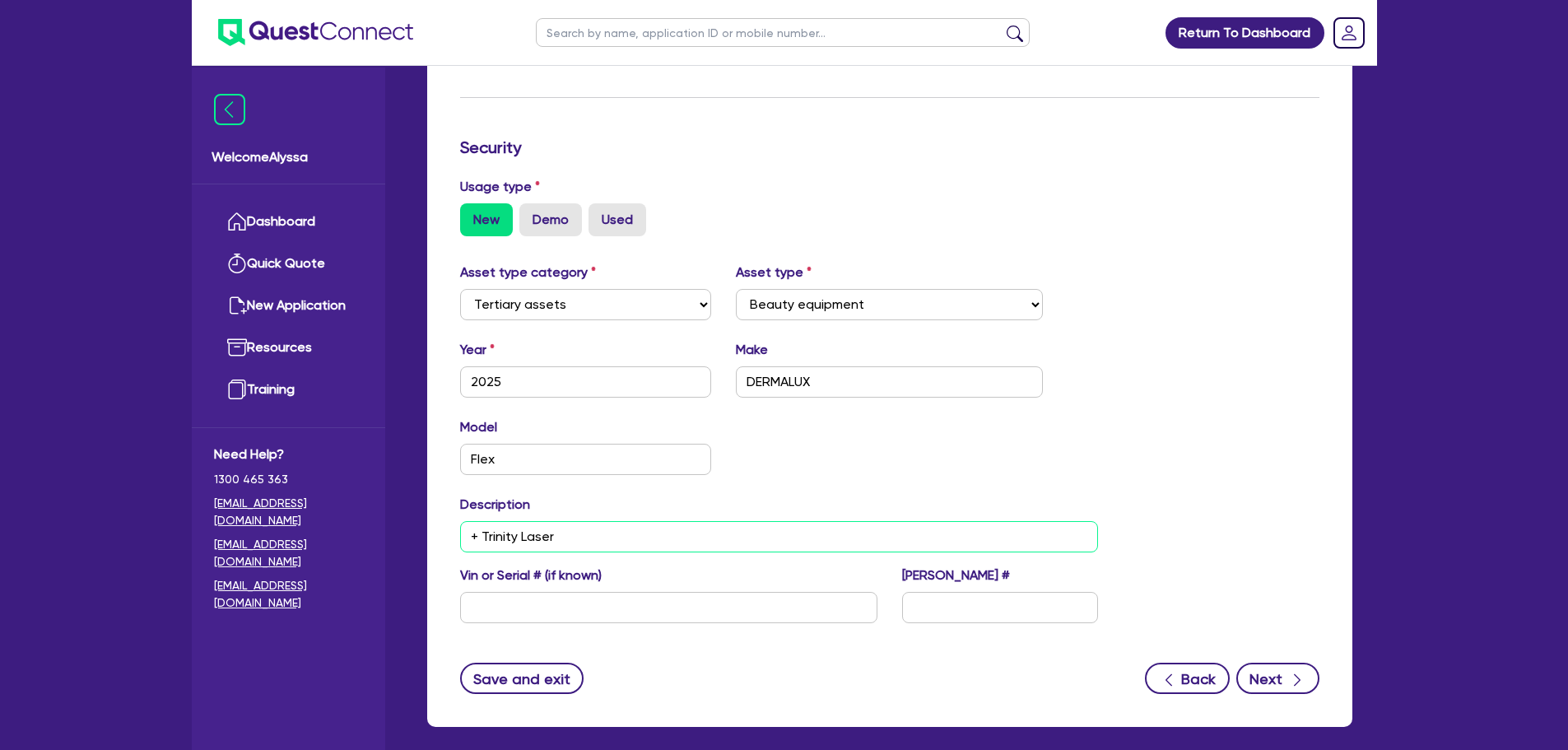 type on "+ Trinity Laser" 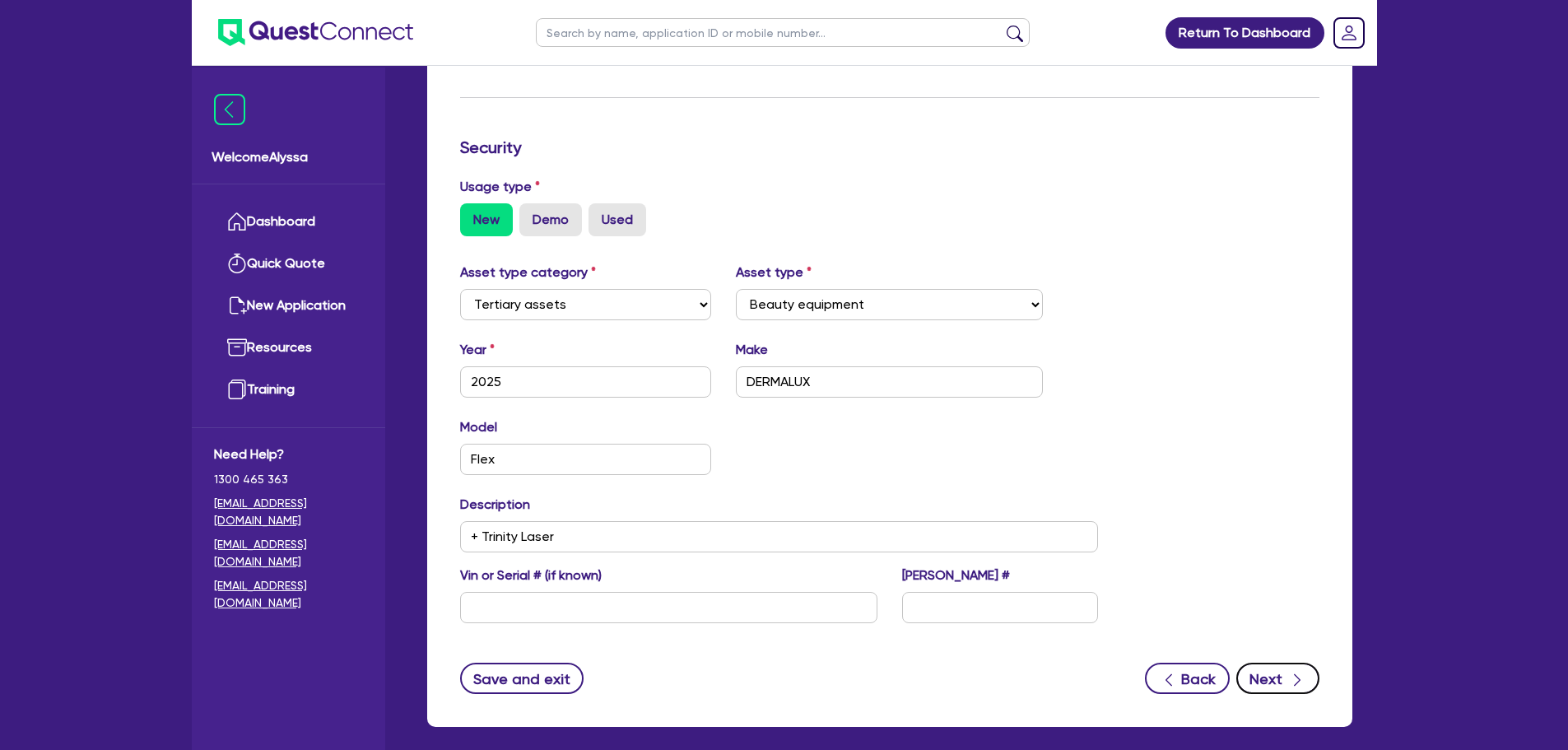 click on "Next" at bounding box center (1277, 678) 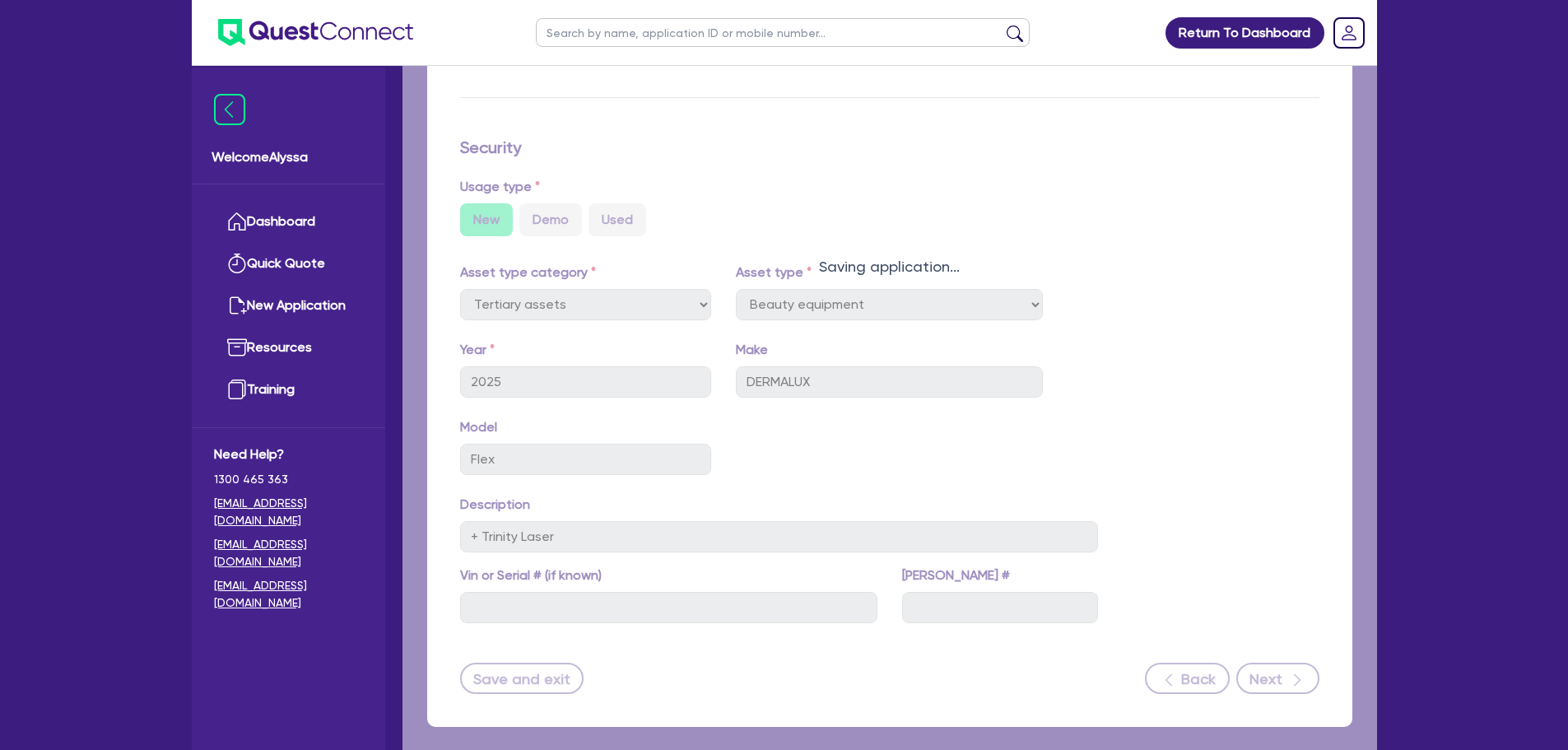 select on "Other" 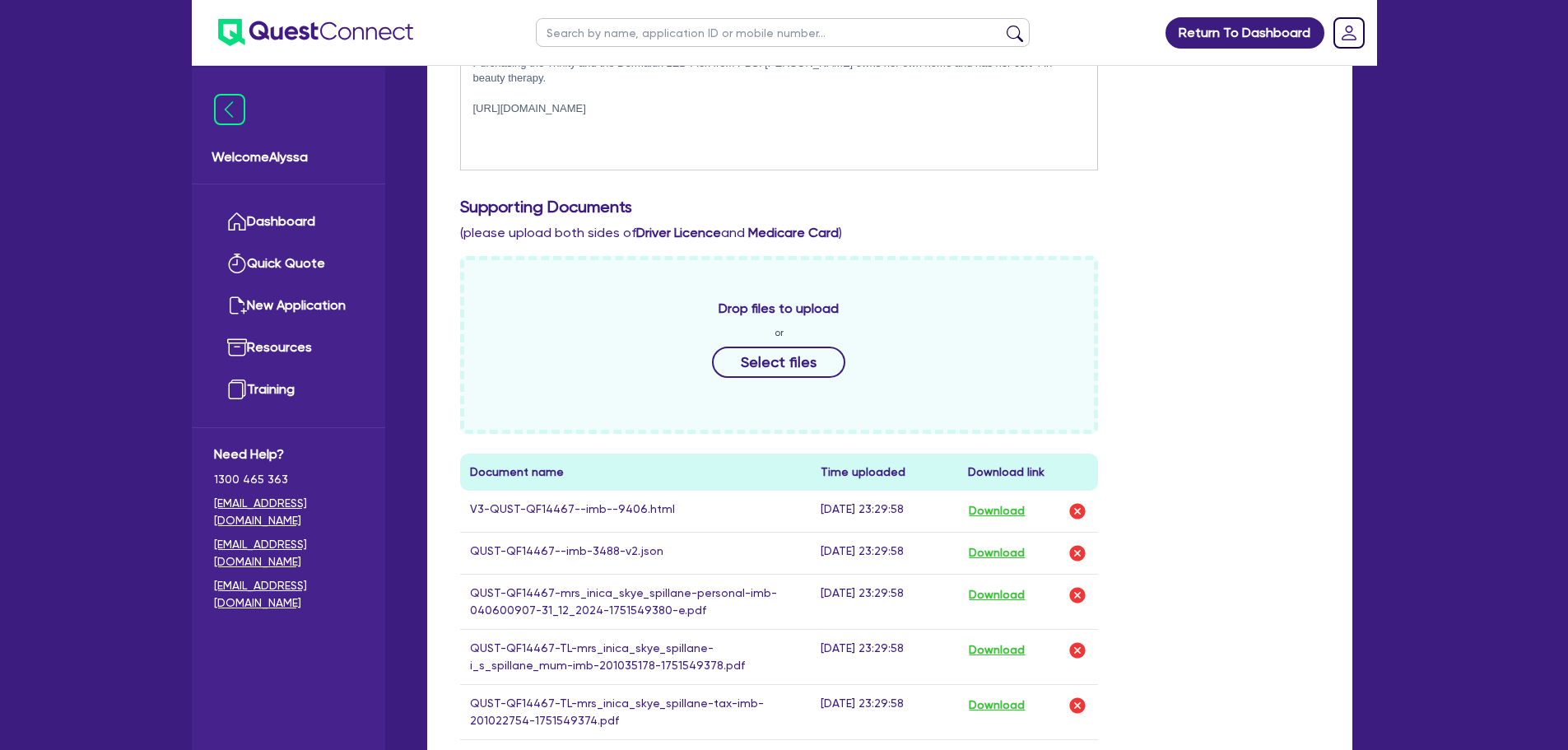scroll, scrollTop: 0, scrollLeft: 0, axis: both 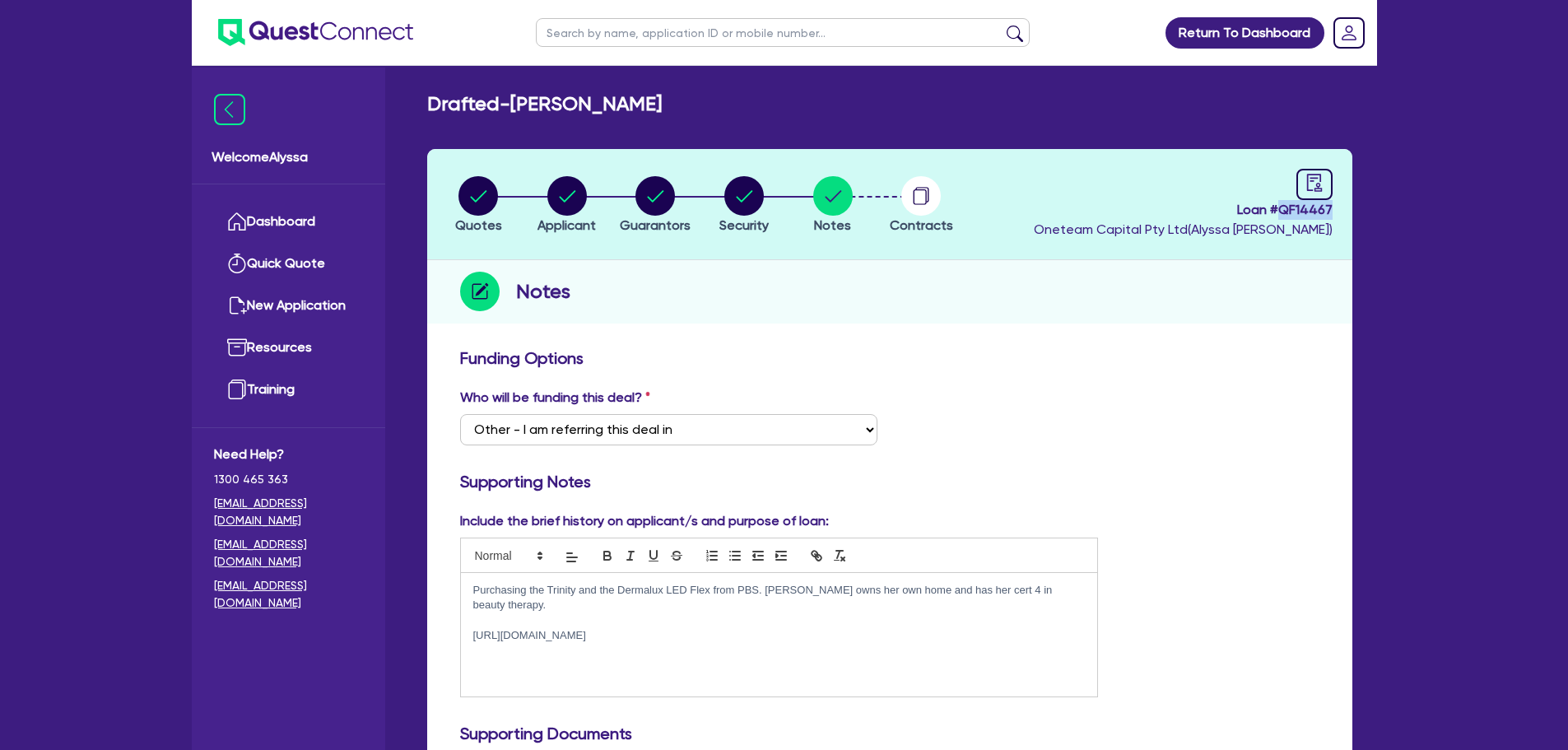 drag, startPoint x: 1331, startPoint y: 210, endPoint x: 1283, endPoint y: 211, distance: 48.01042 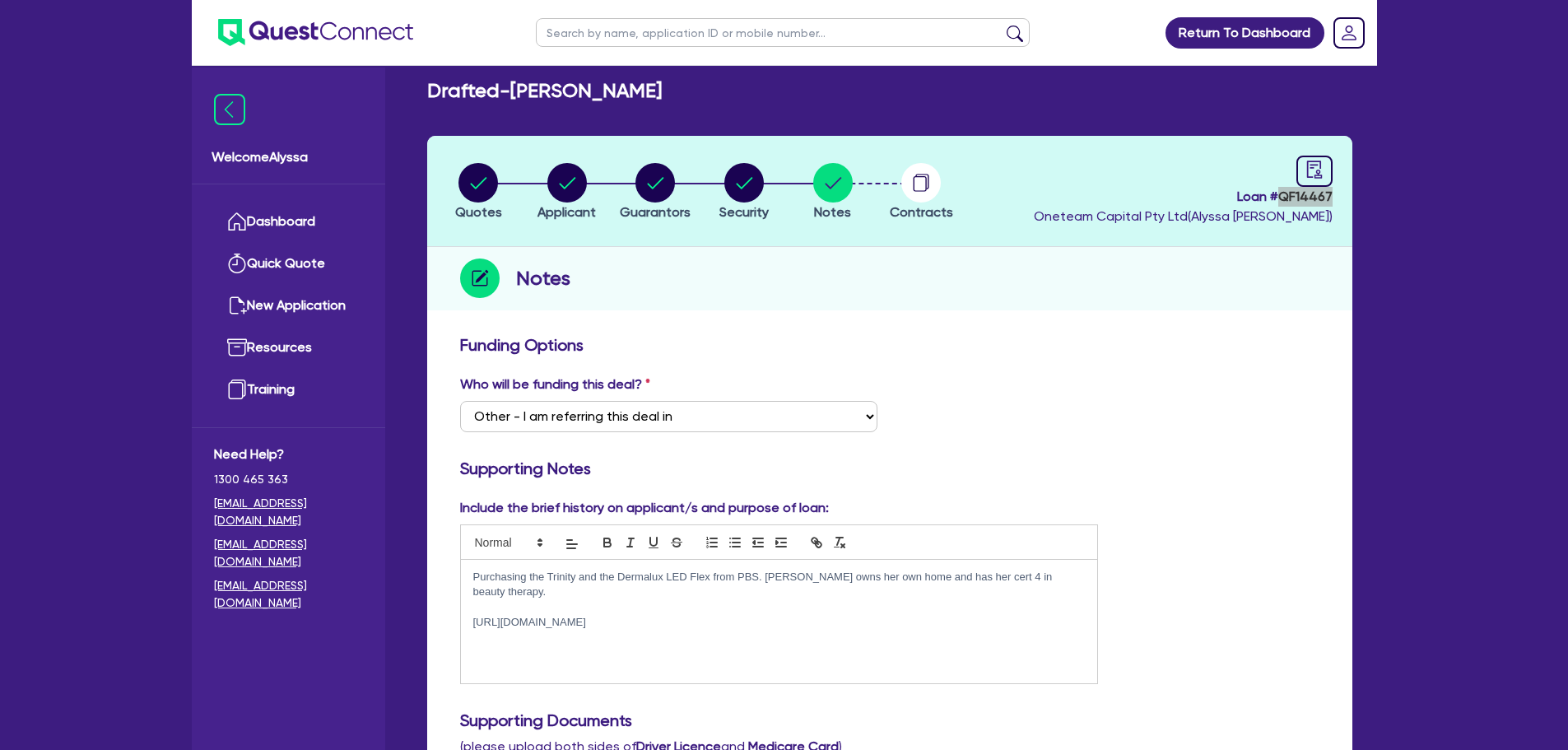 scroll, scrollTop: 0, scrollLeft: 0, axis: both 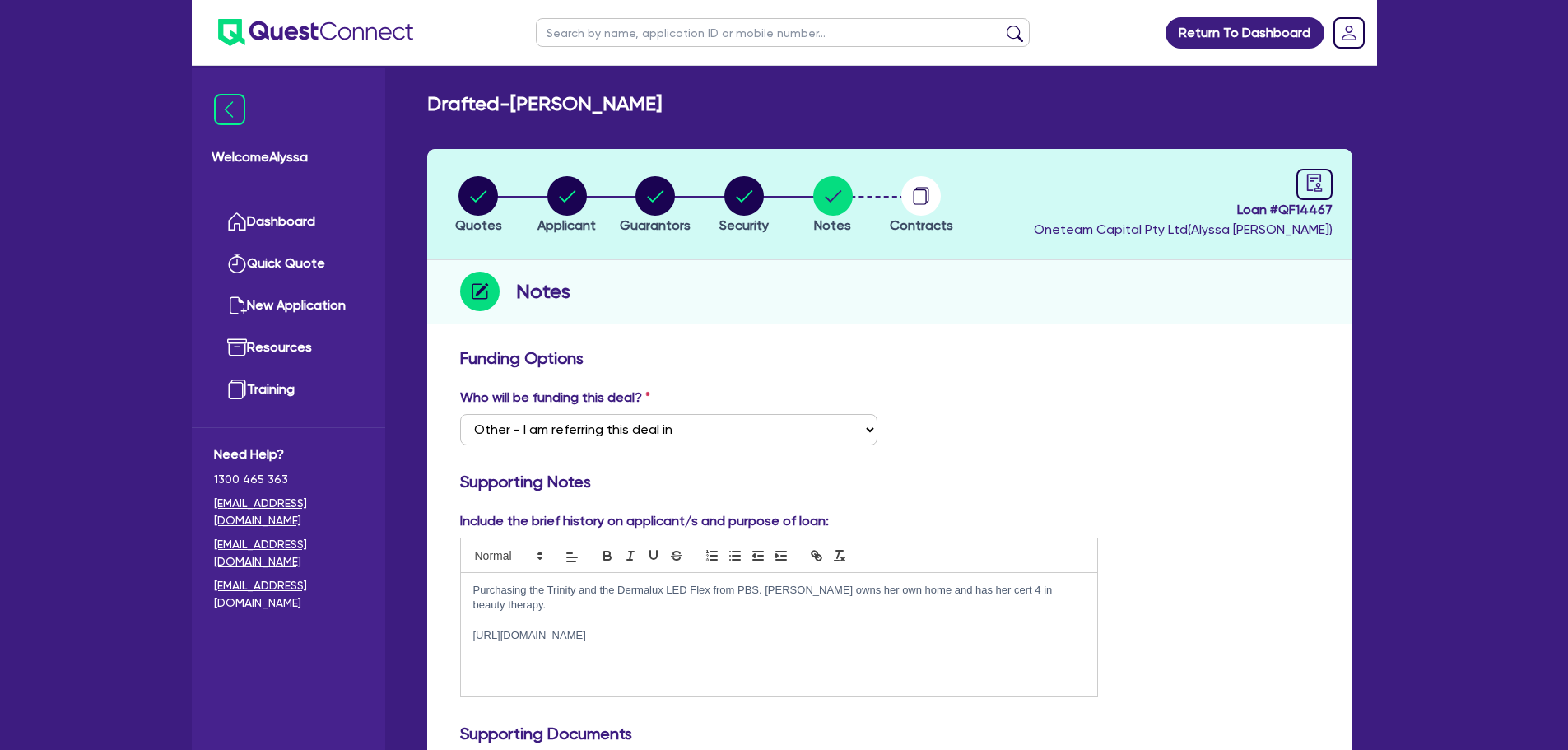 click on "Purchasing the Trinity and the Dermalux LED Flex from PBS. Inica owns her own home and has her cert 4 in beauty therapy." at bounding box center [779, 598] 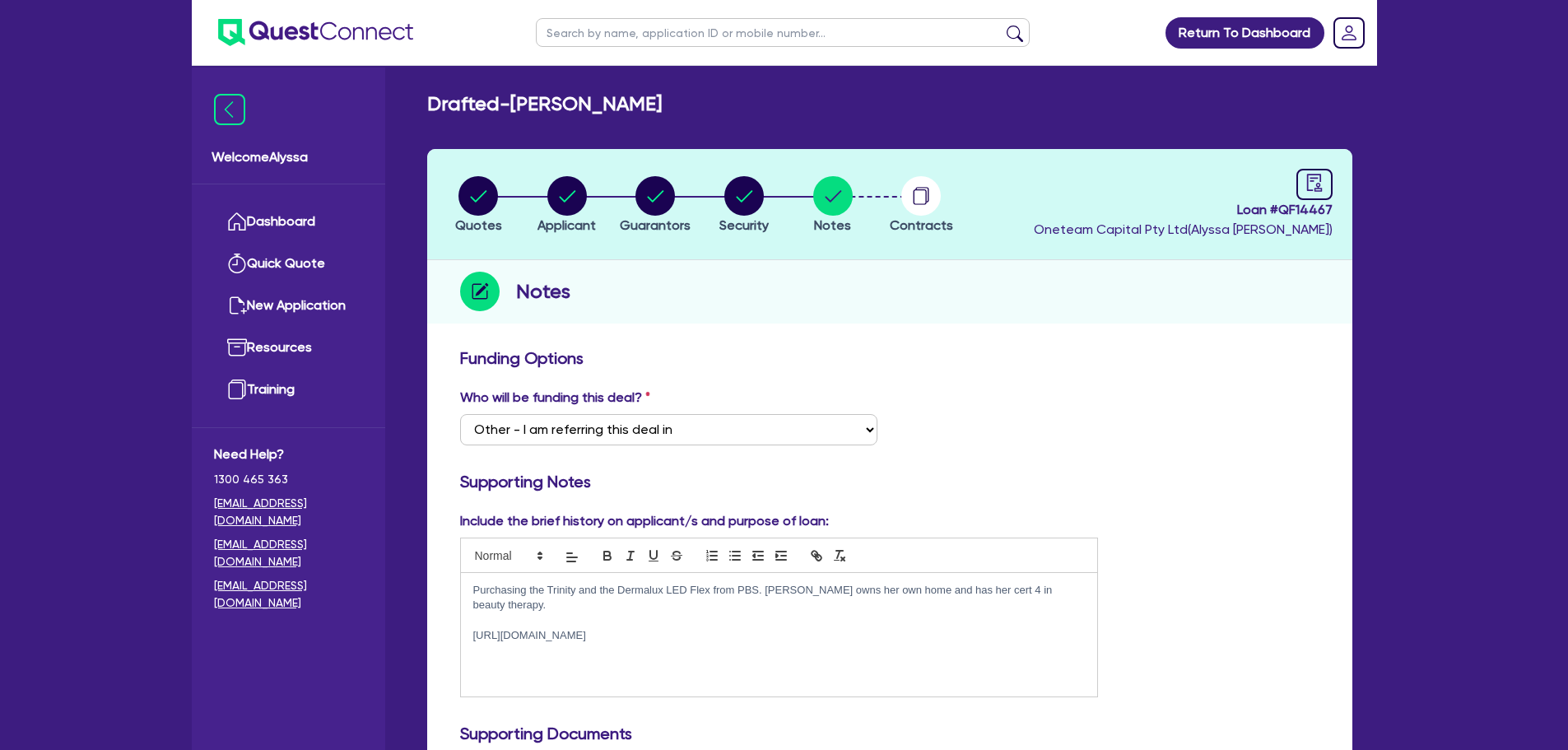 click at bounding box center (779, 621) 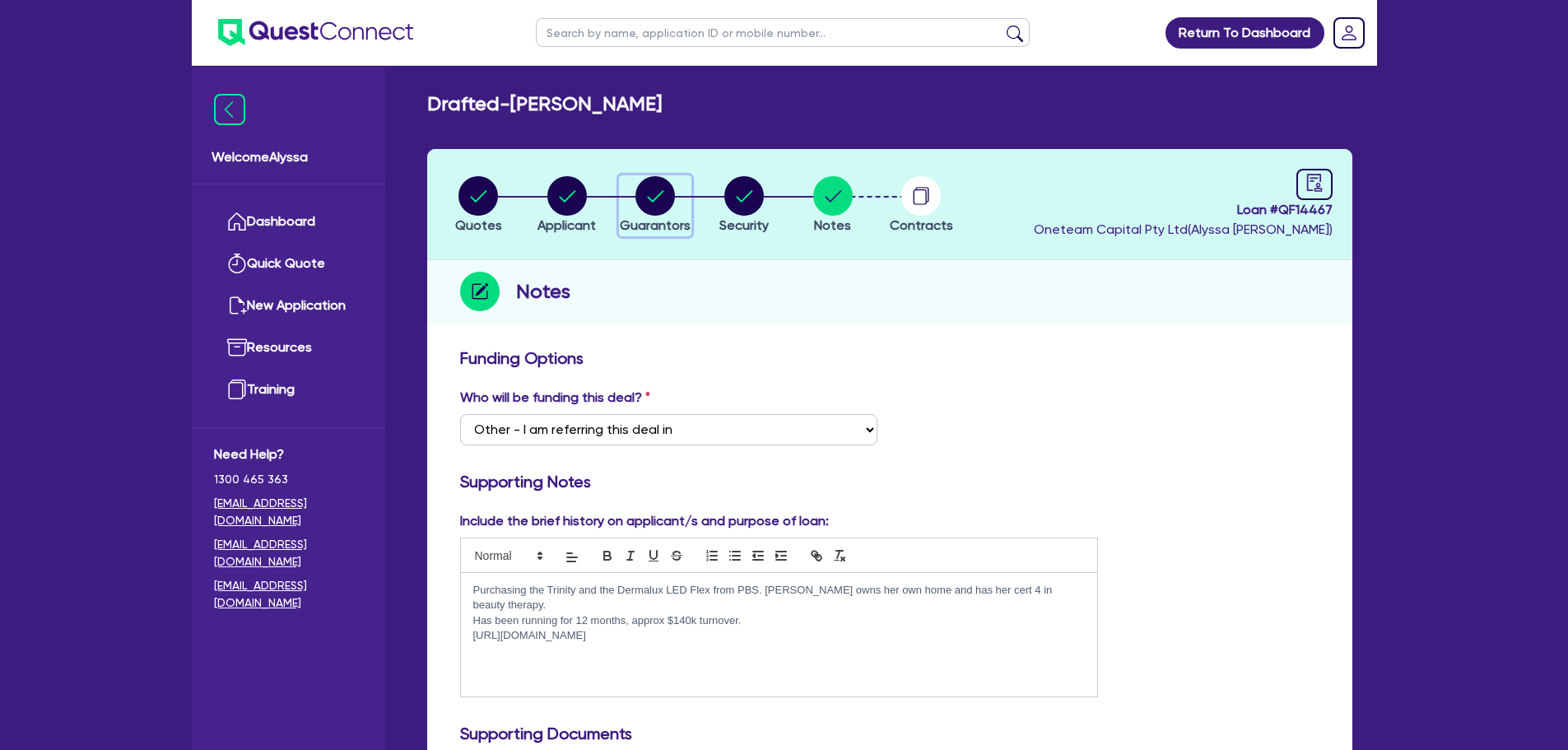 click 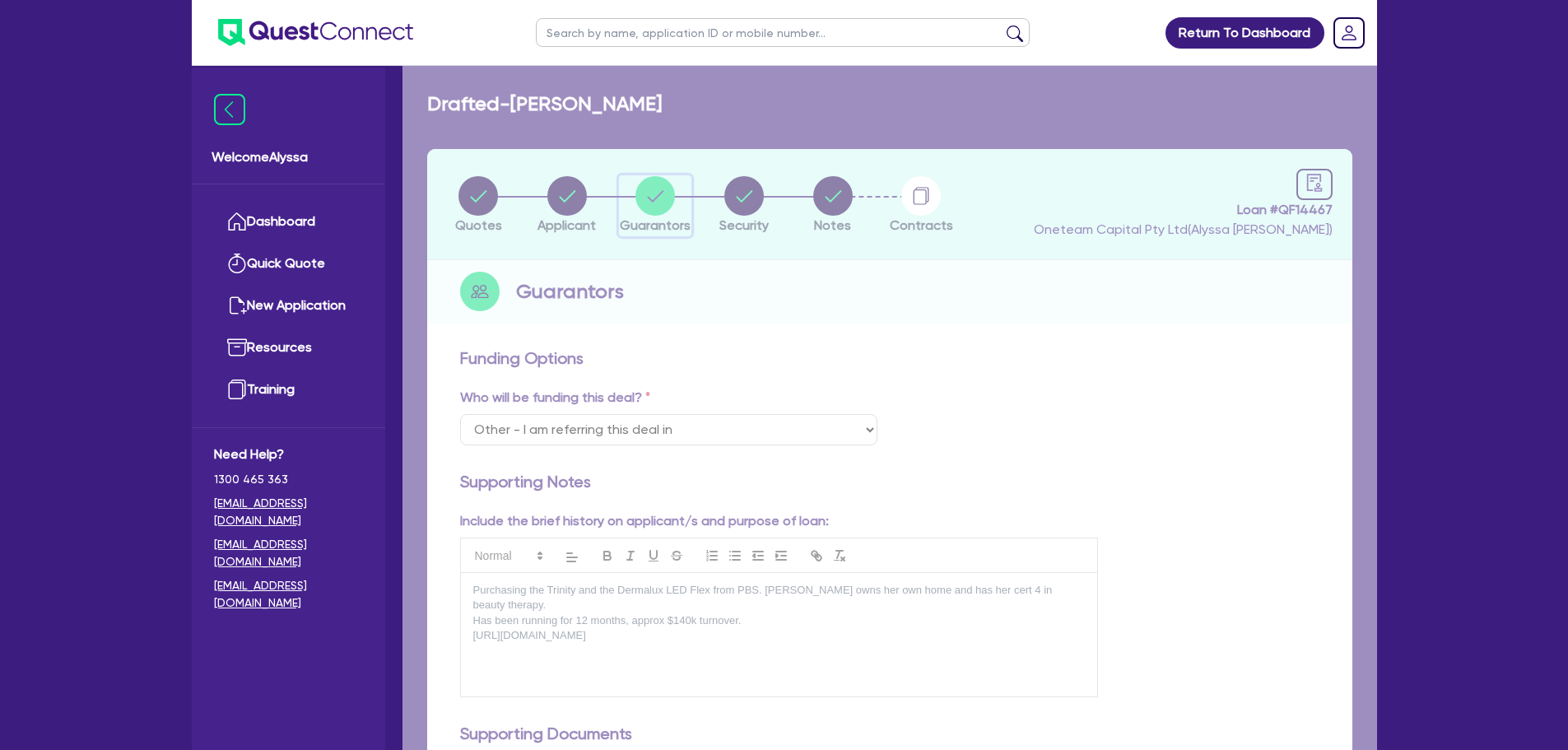 select on "MRS" 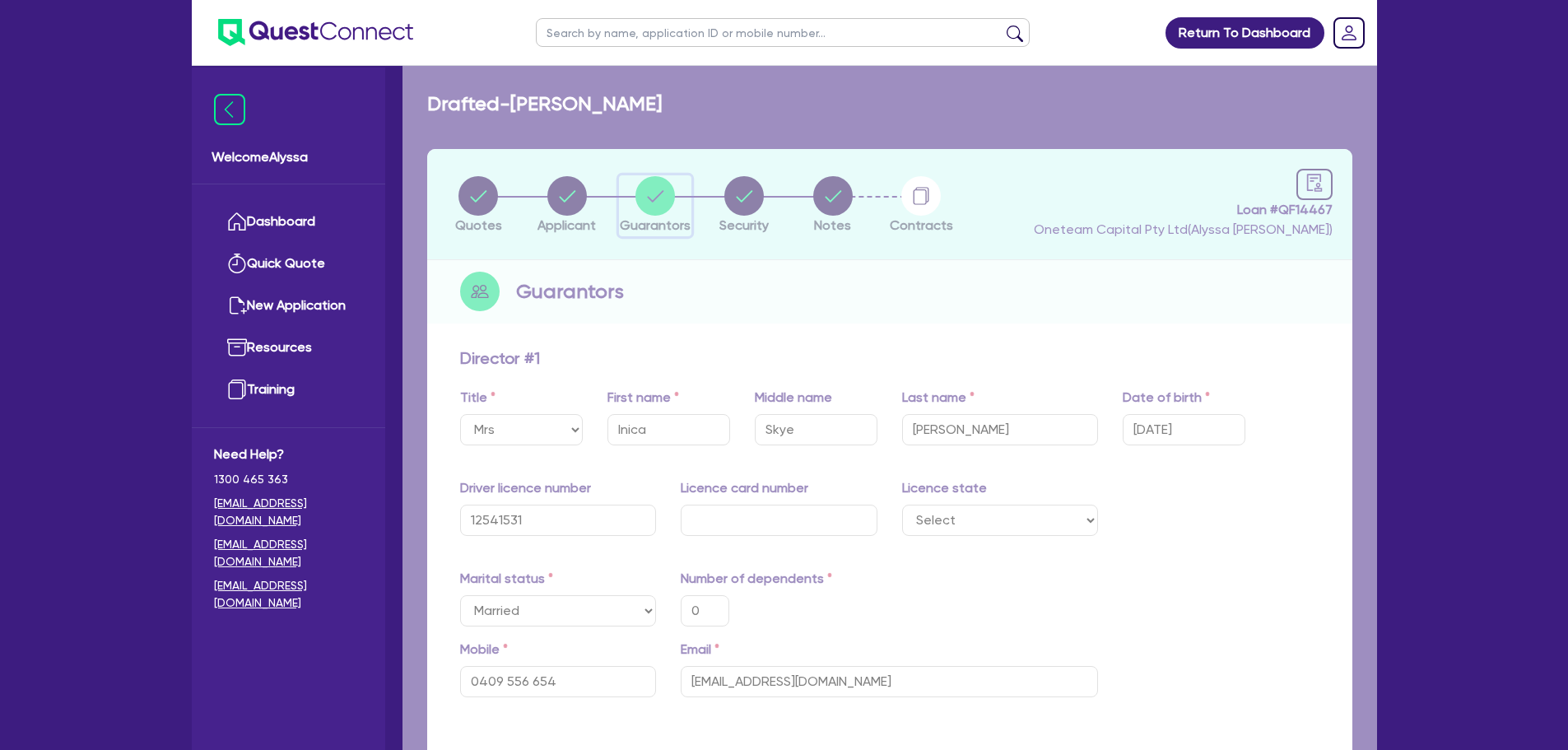 type on "0" 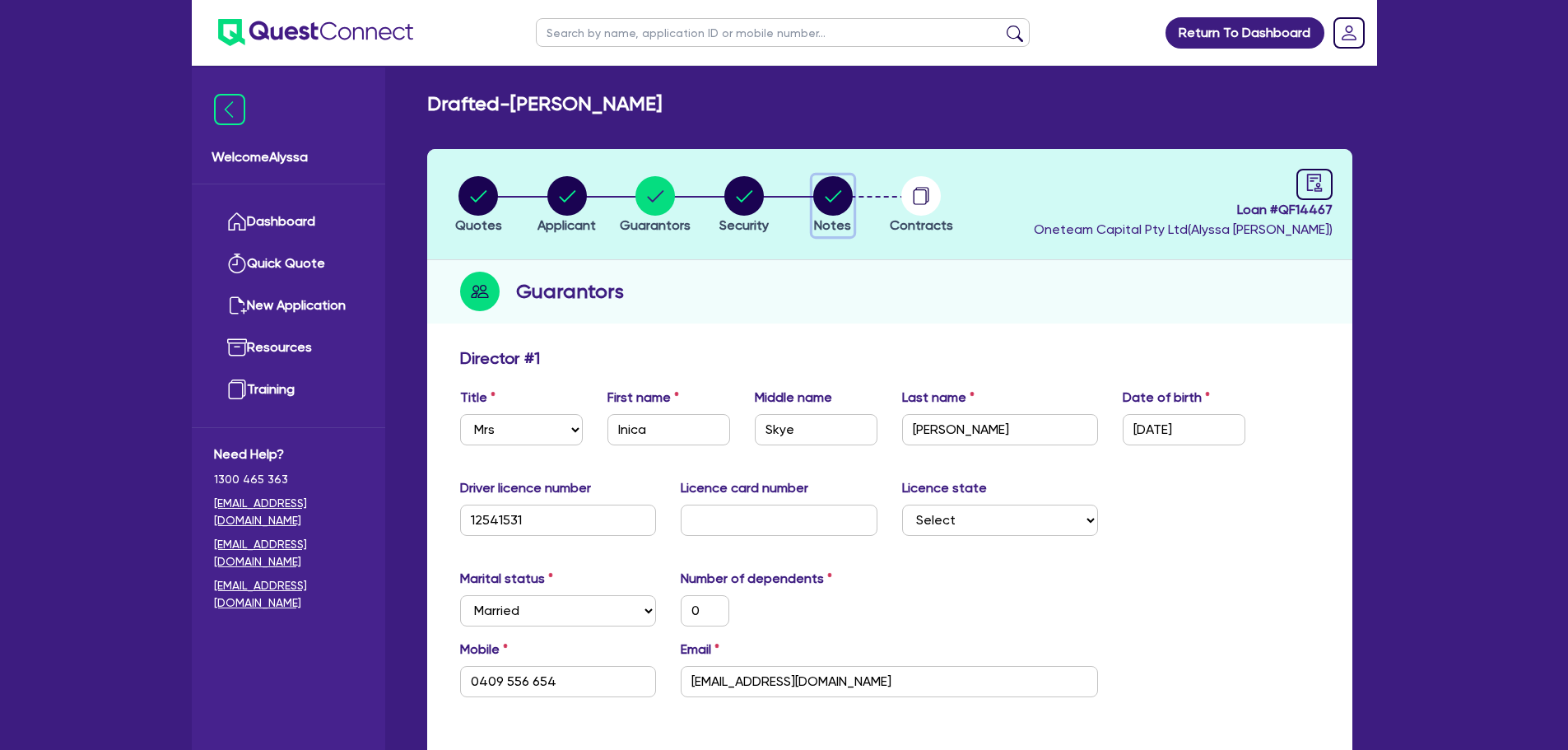 click 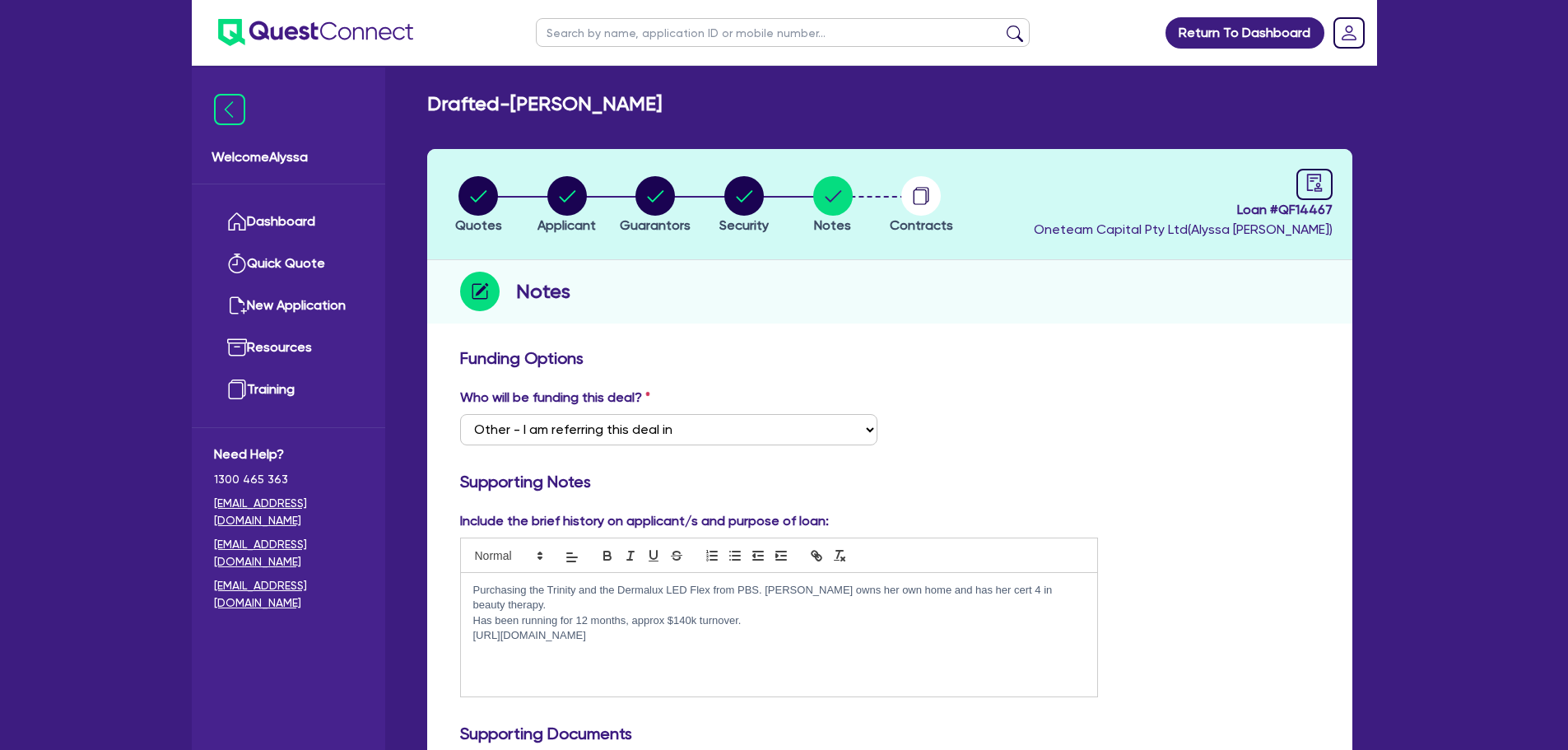 click on "Has been running for 12 months, approx $140k turnover." at bounding box center (779, 621) 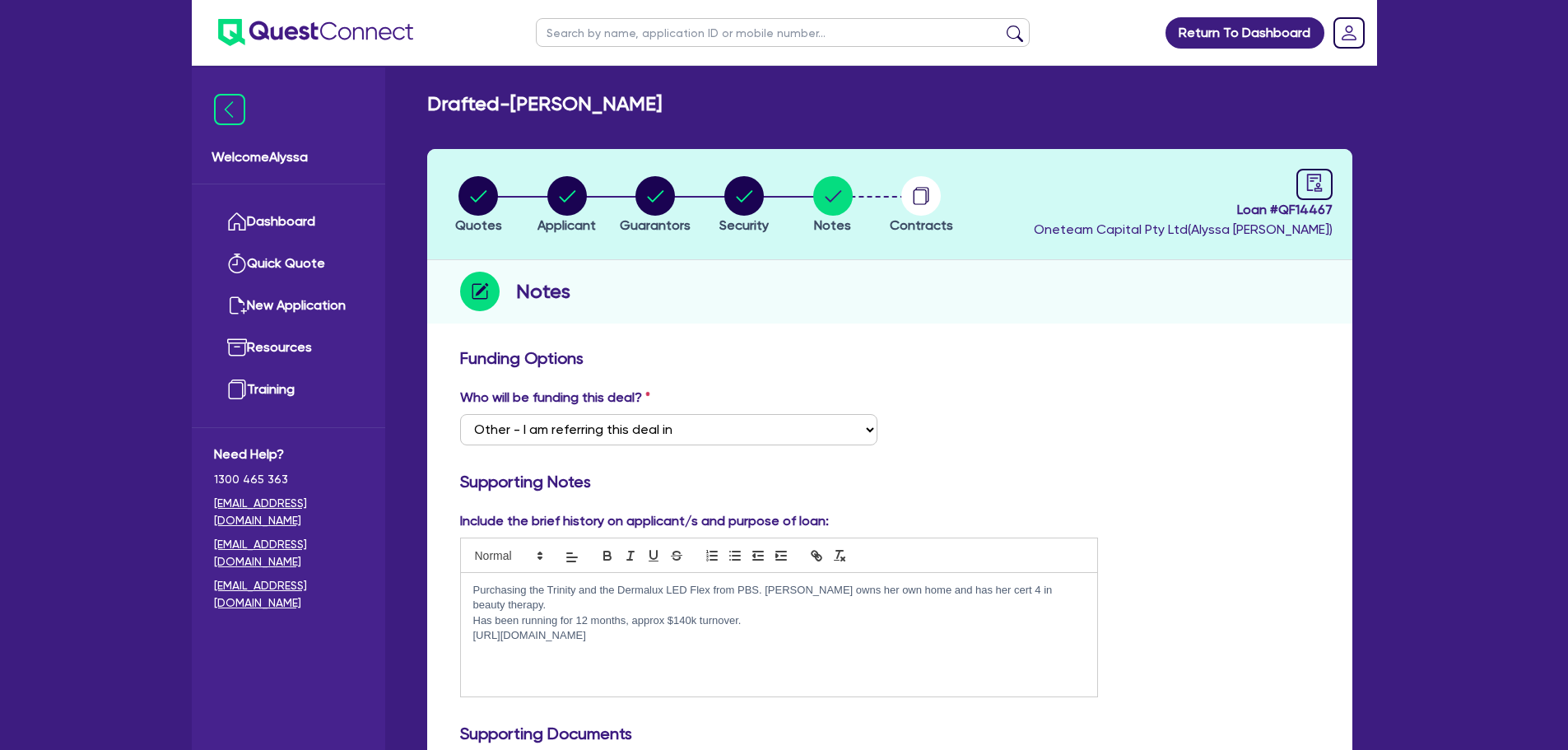 type 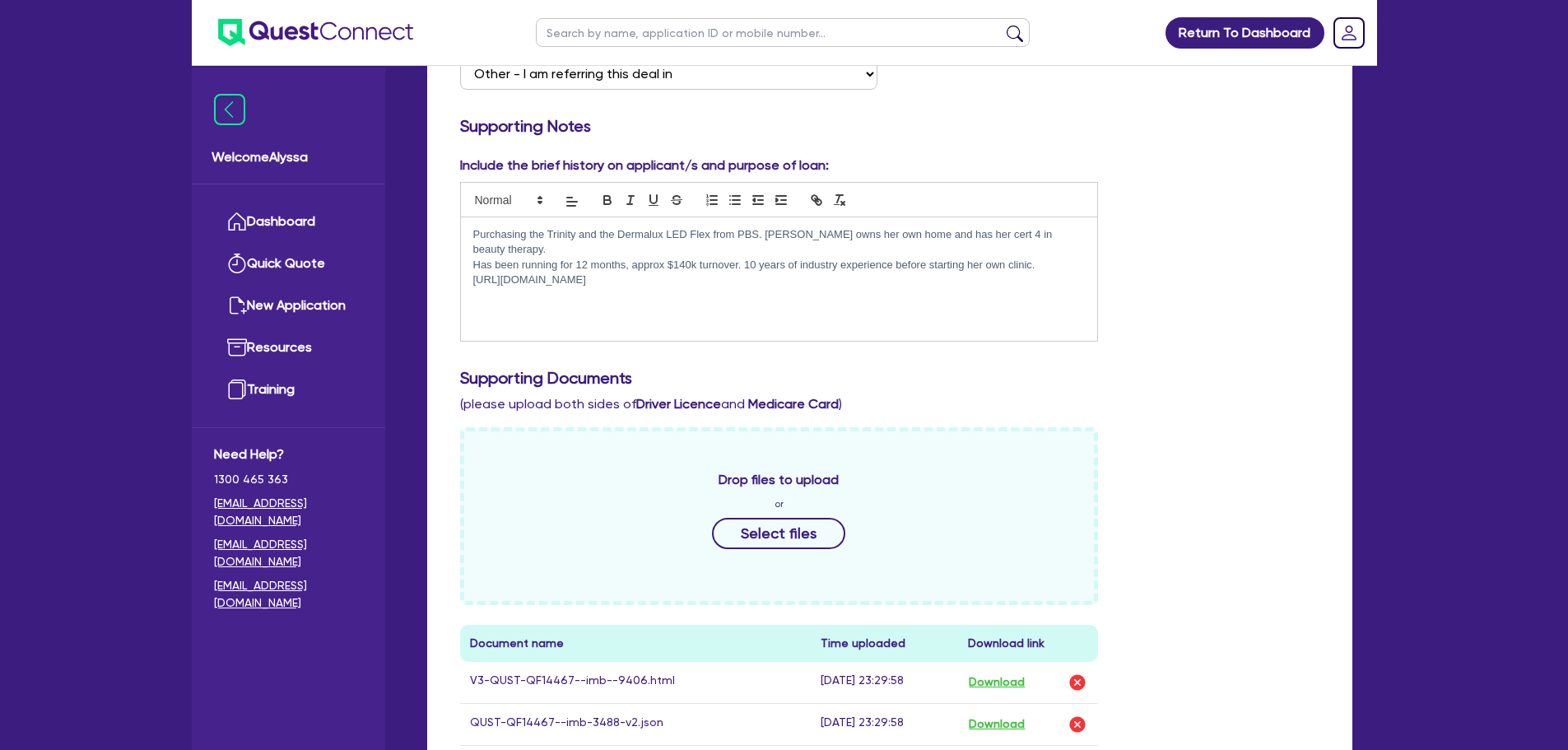 scroll, scrollTop: 320, scrollLeft: 0, axis: vertical 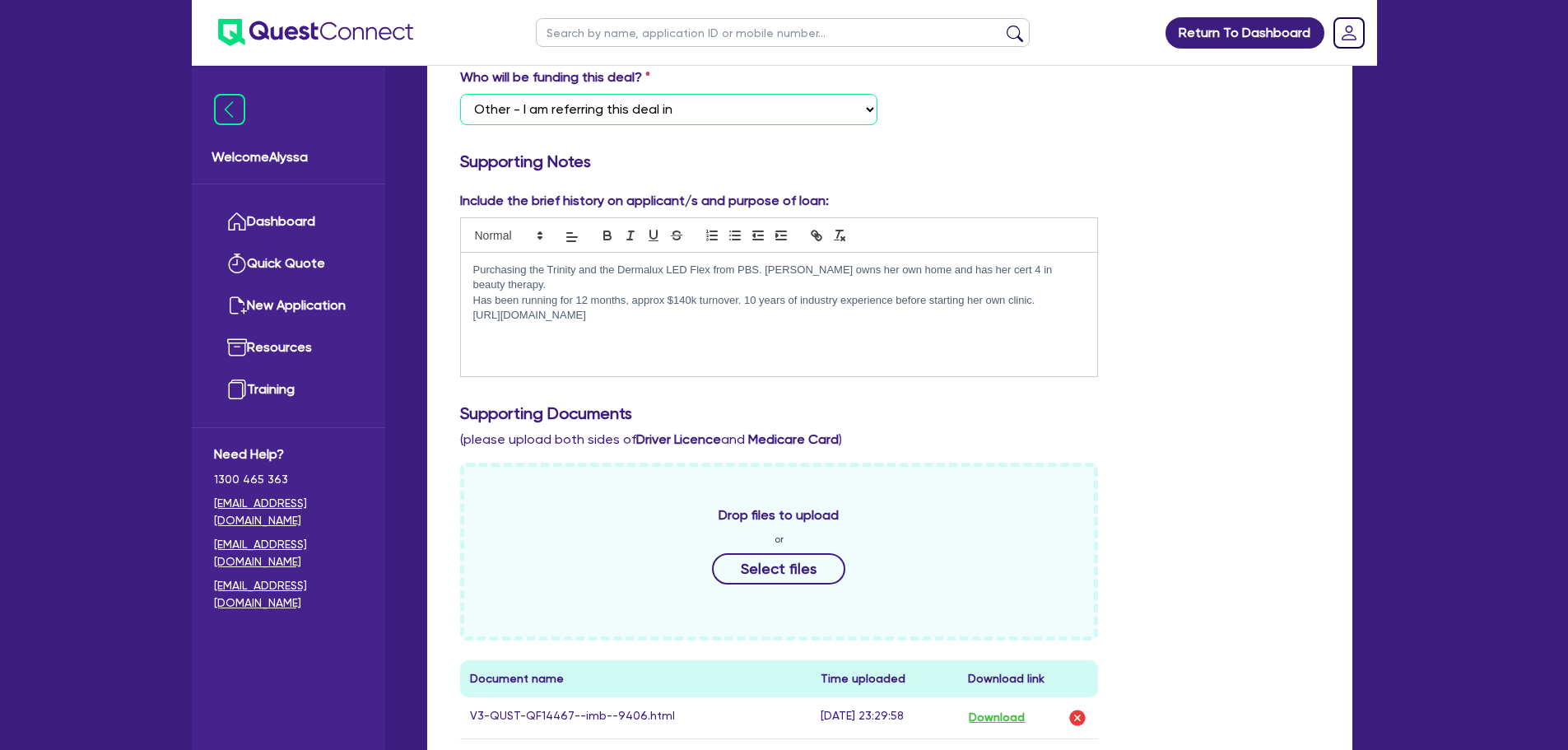 click on "Select I want Quest to fund 100% I will fund 100% I will co-fund with Quest Other - I am referring this deal in" at bounding box center (668, 109) 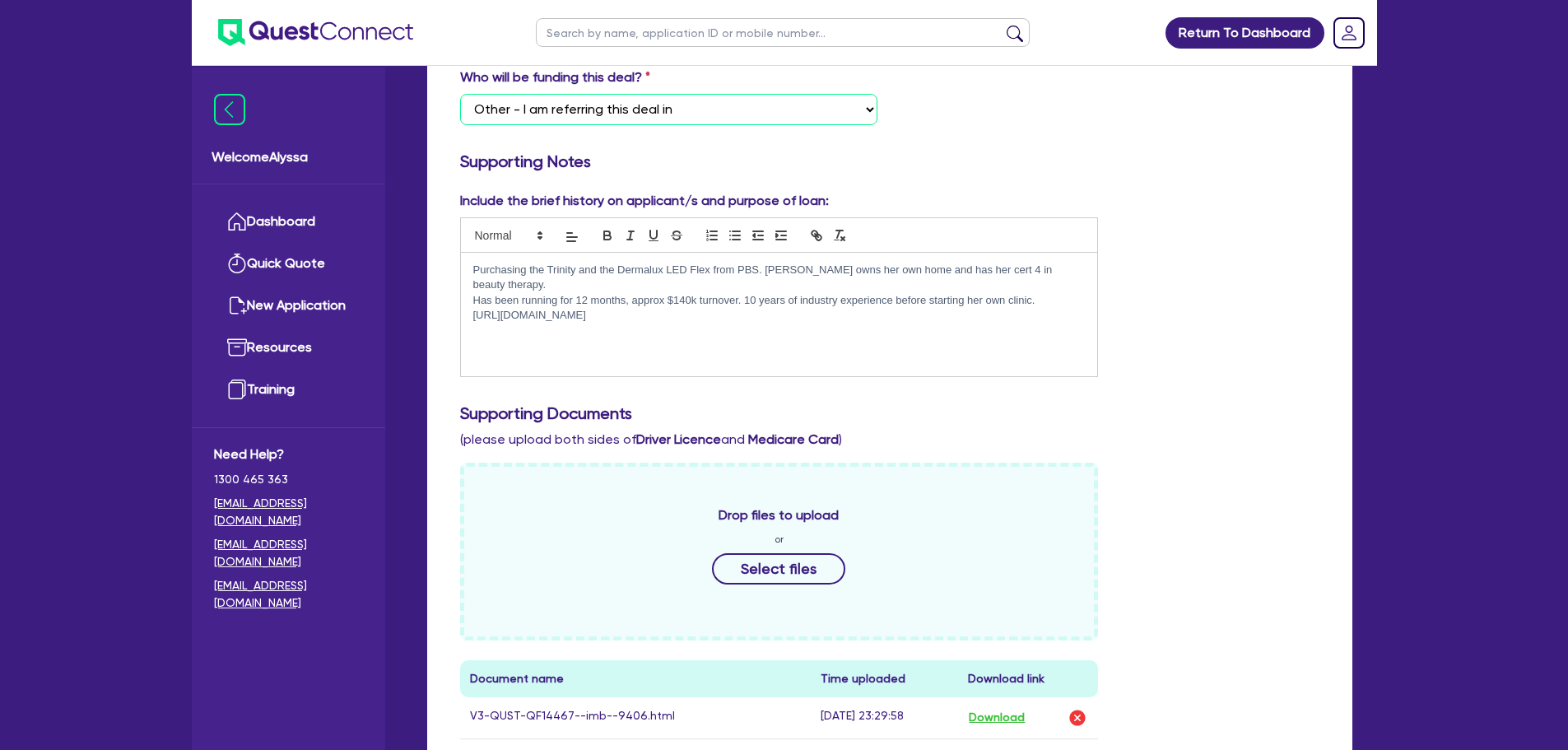 select on "Quest Finance - Own Book" 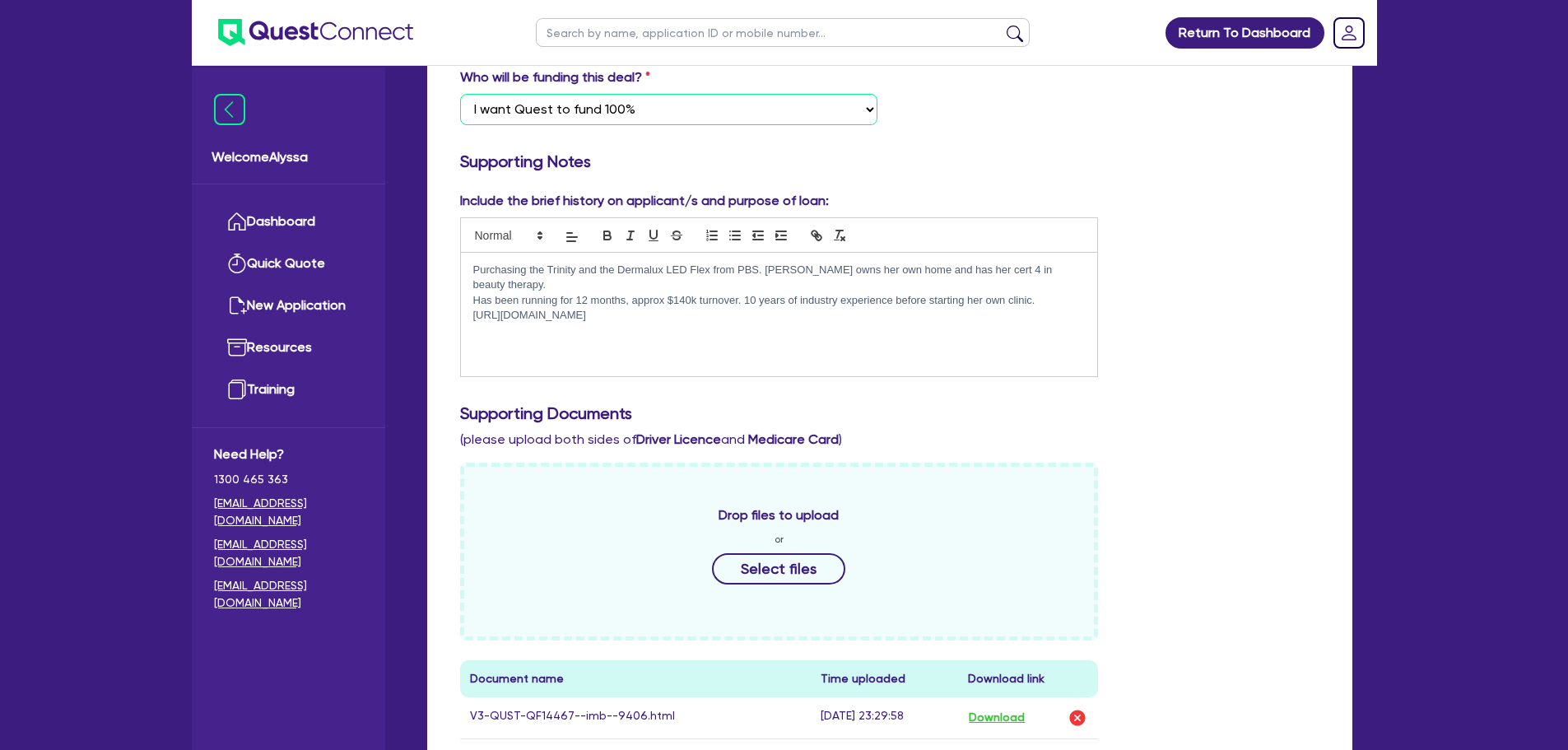 click on "Select I want Quest to fund 100% I will fund 100% I will co-fund with Quest Other - I am referring this deal in" at bounding box center (668, 109) 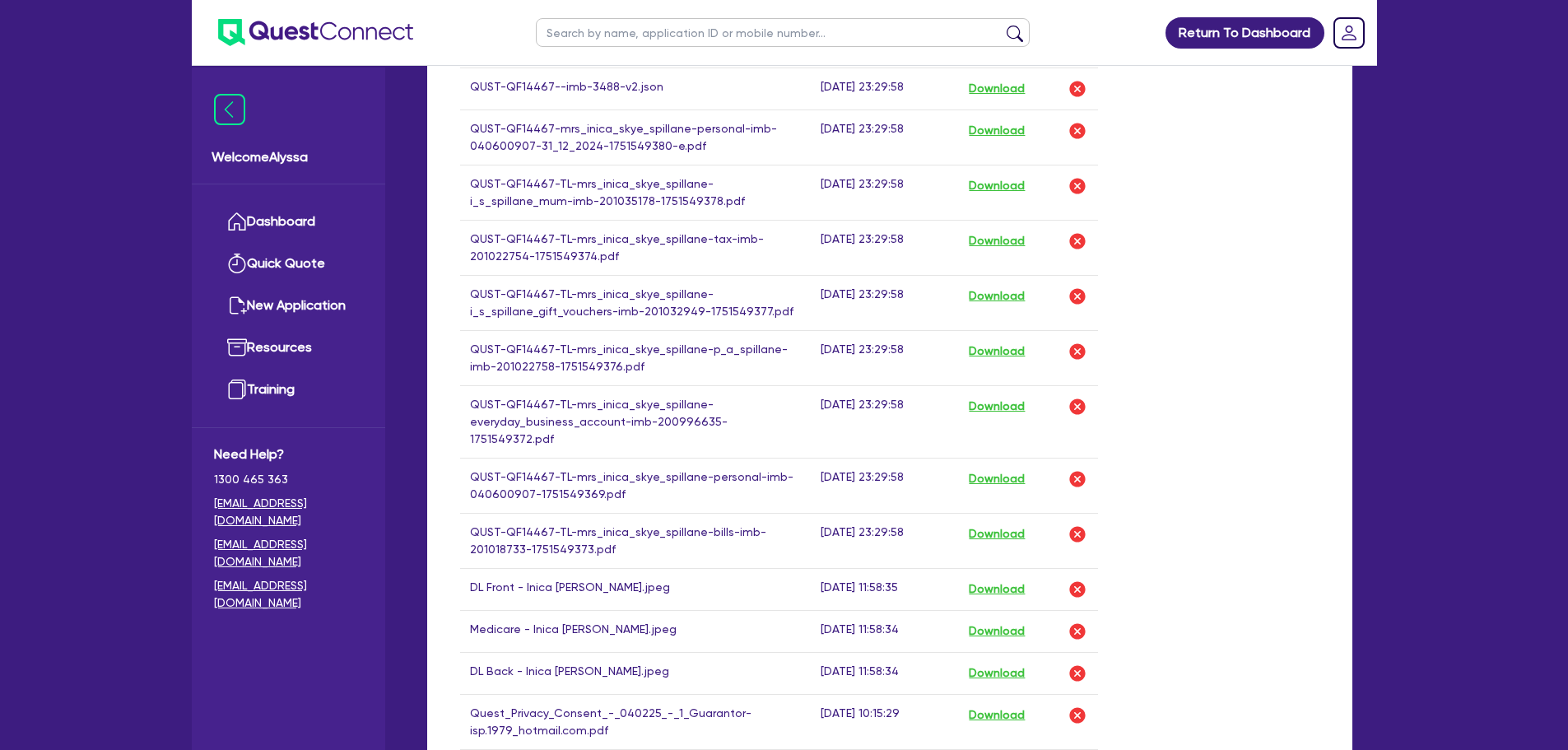 scroll, scrollTop: 1401, scrollLeft: 0, axis: vertical 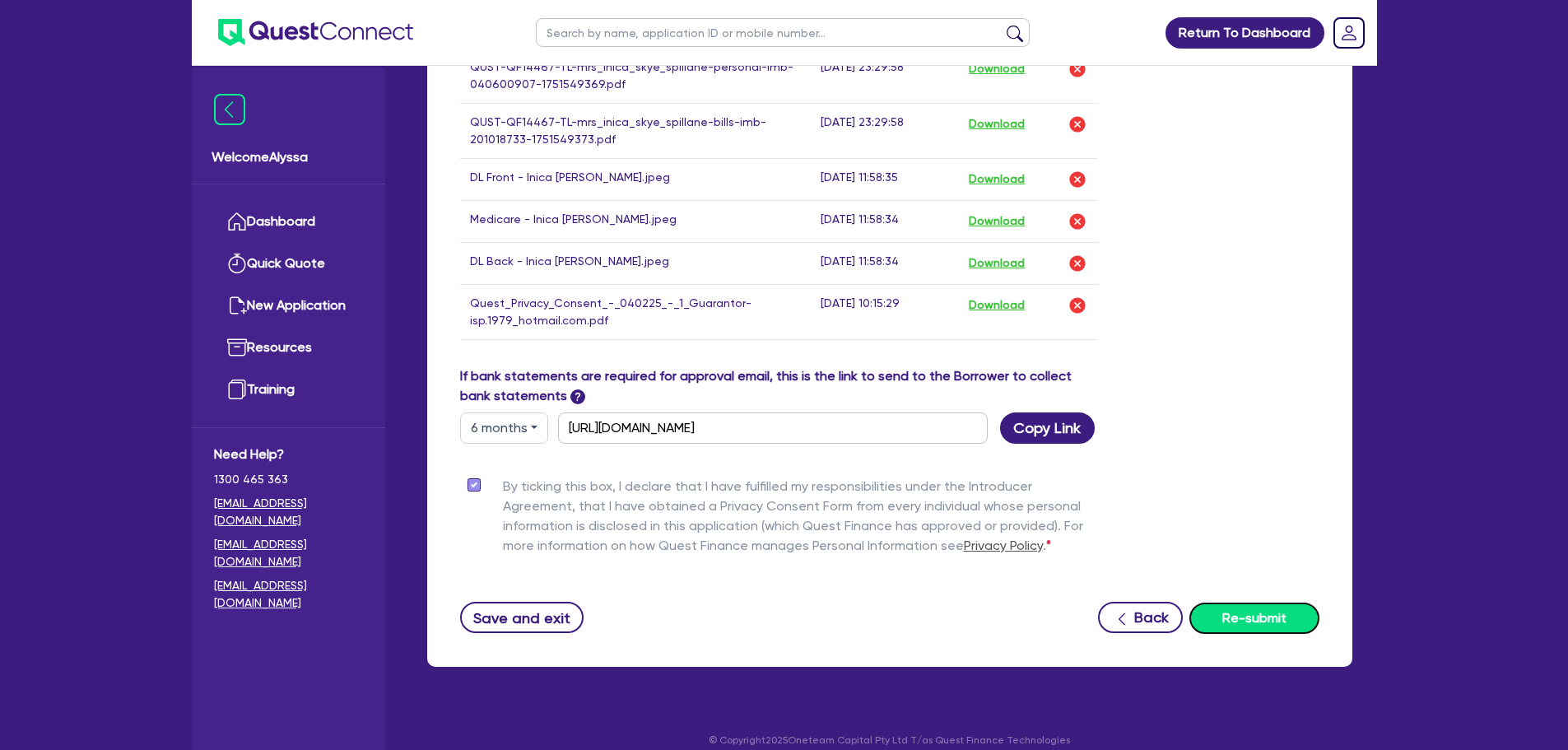 click on "Re-submit" at bounding box center [1254, 618] 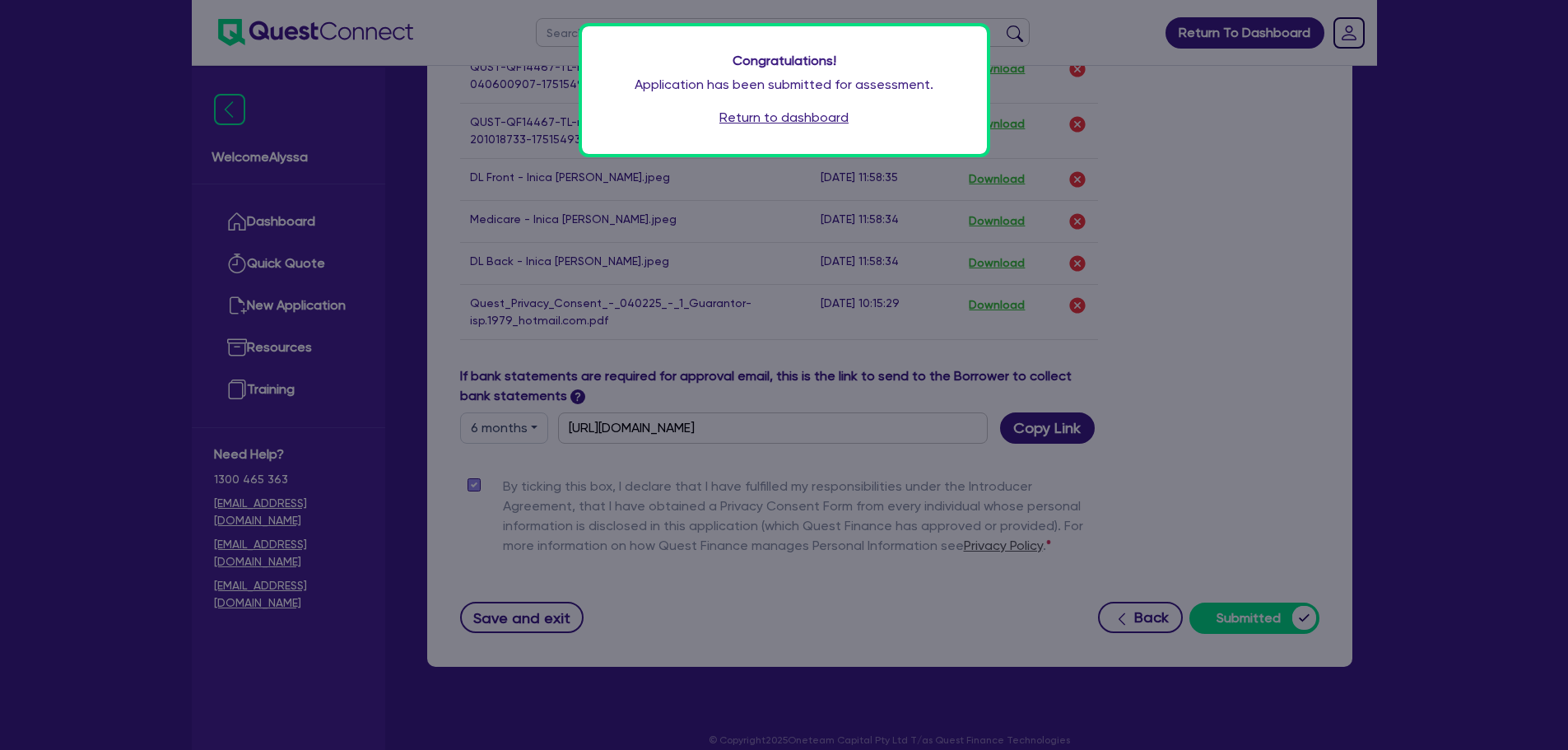 click on "Return to dashboard" at bounding box center (784, 118) 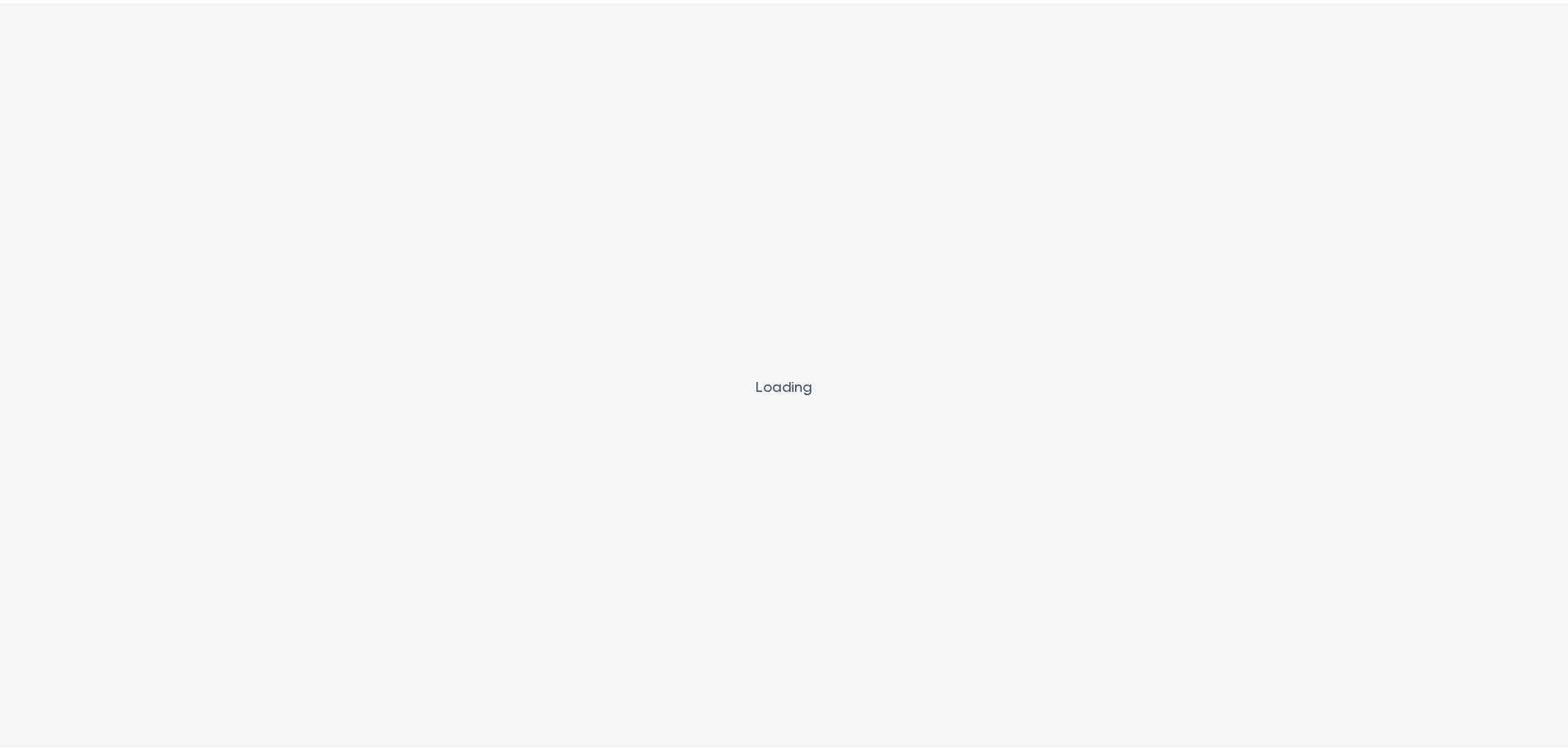 scroll, scrollTop: 0, scrollLeft: 0, axis: both 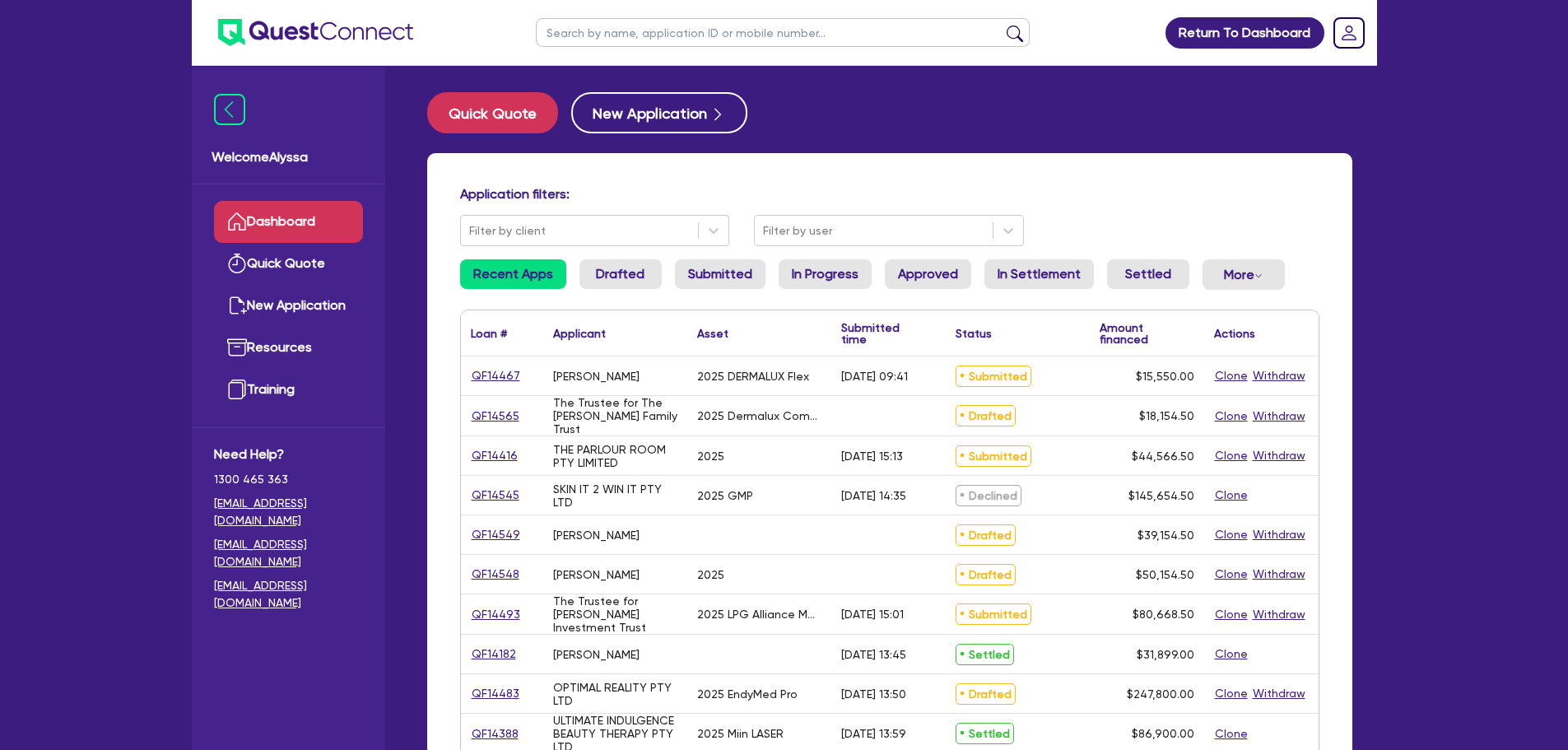click at bounding box center (783, 32) 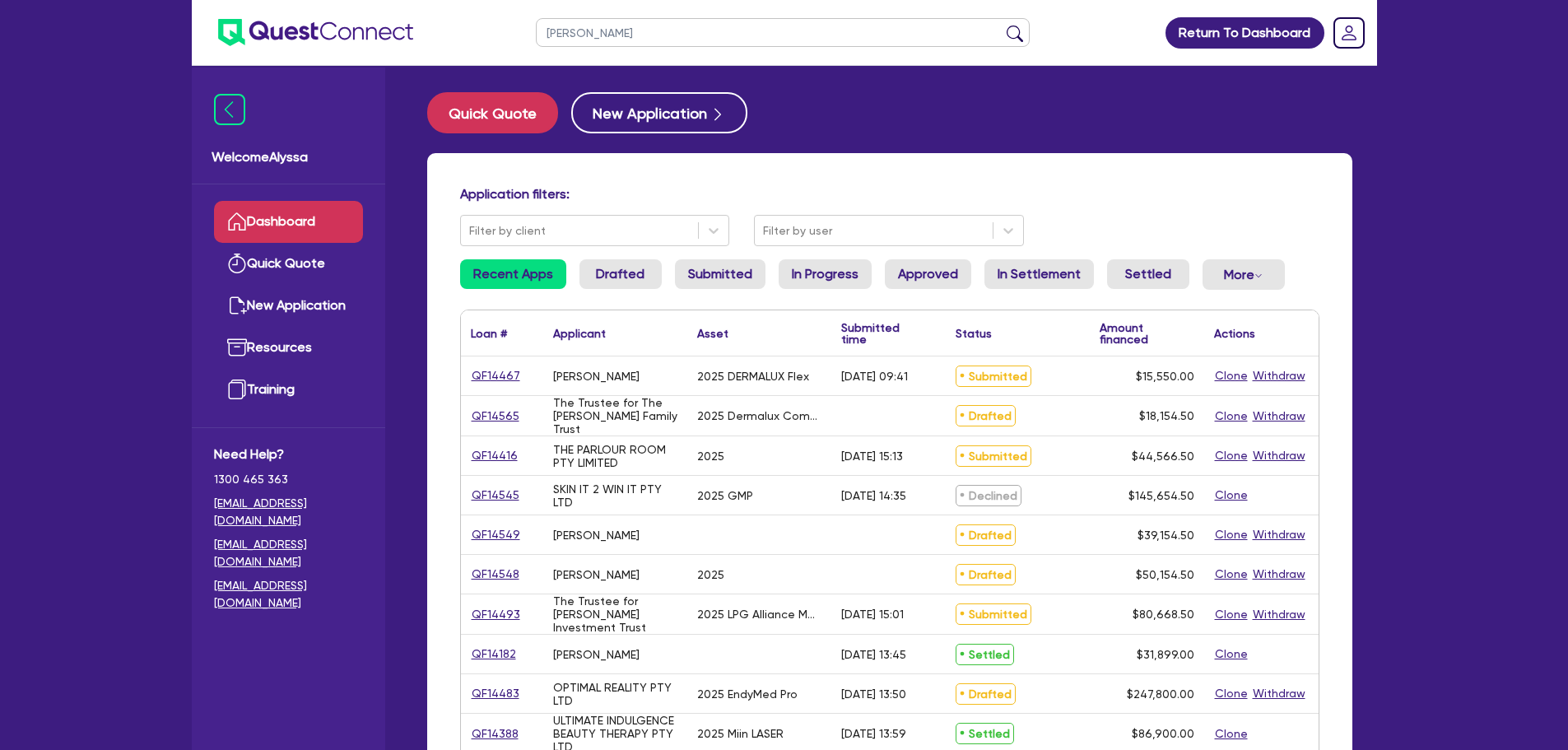 type on "benjamin" 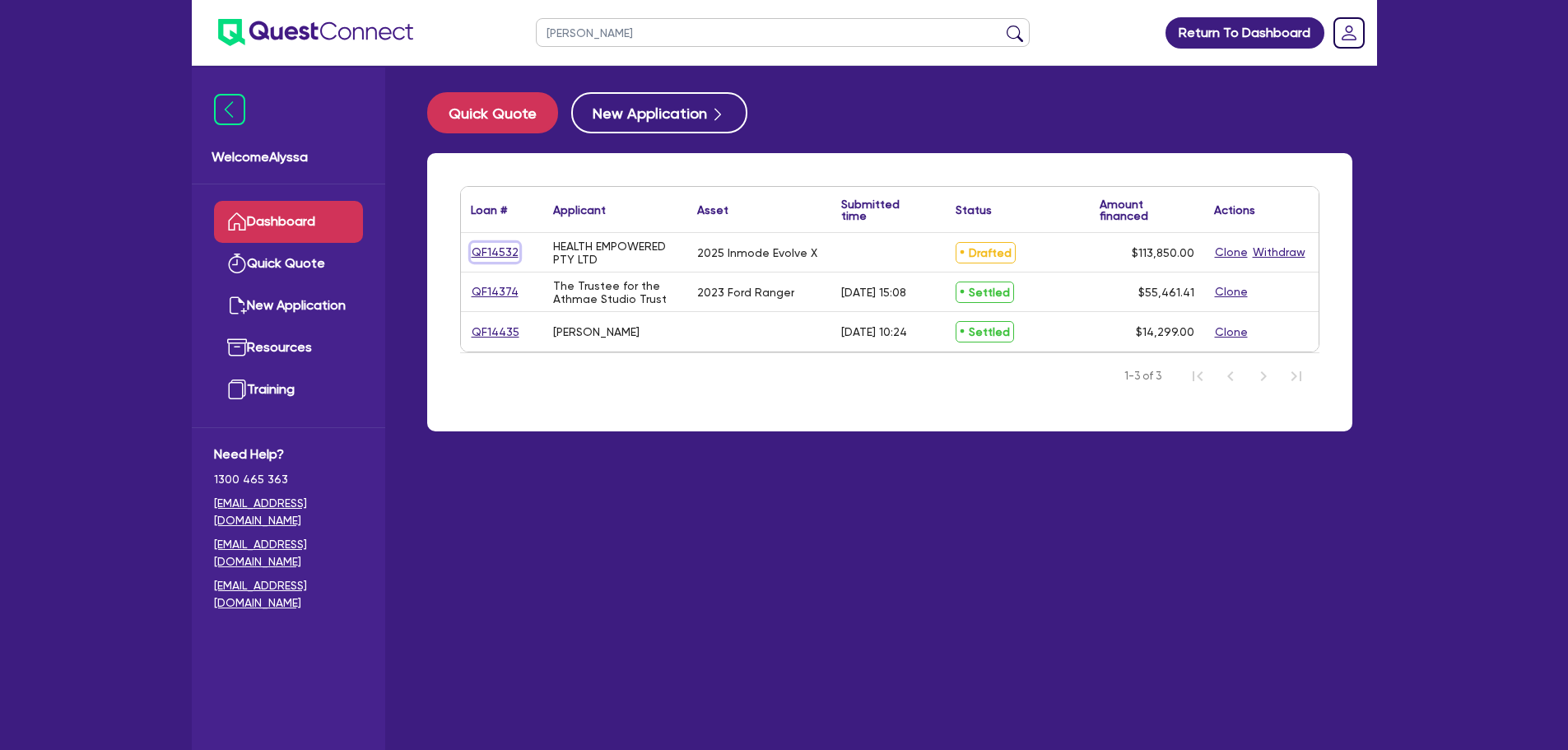 click on "QF14532" at bounding box center (495, 252) 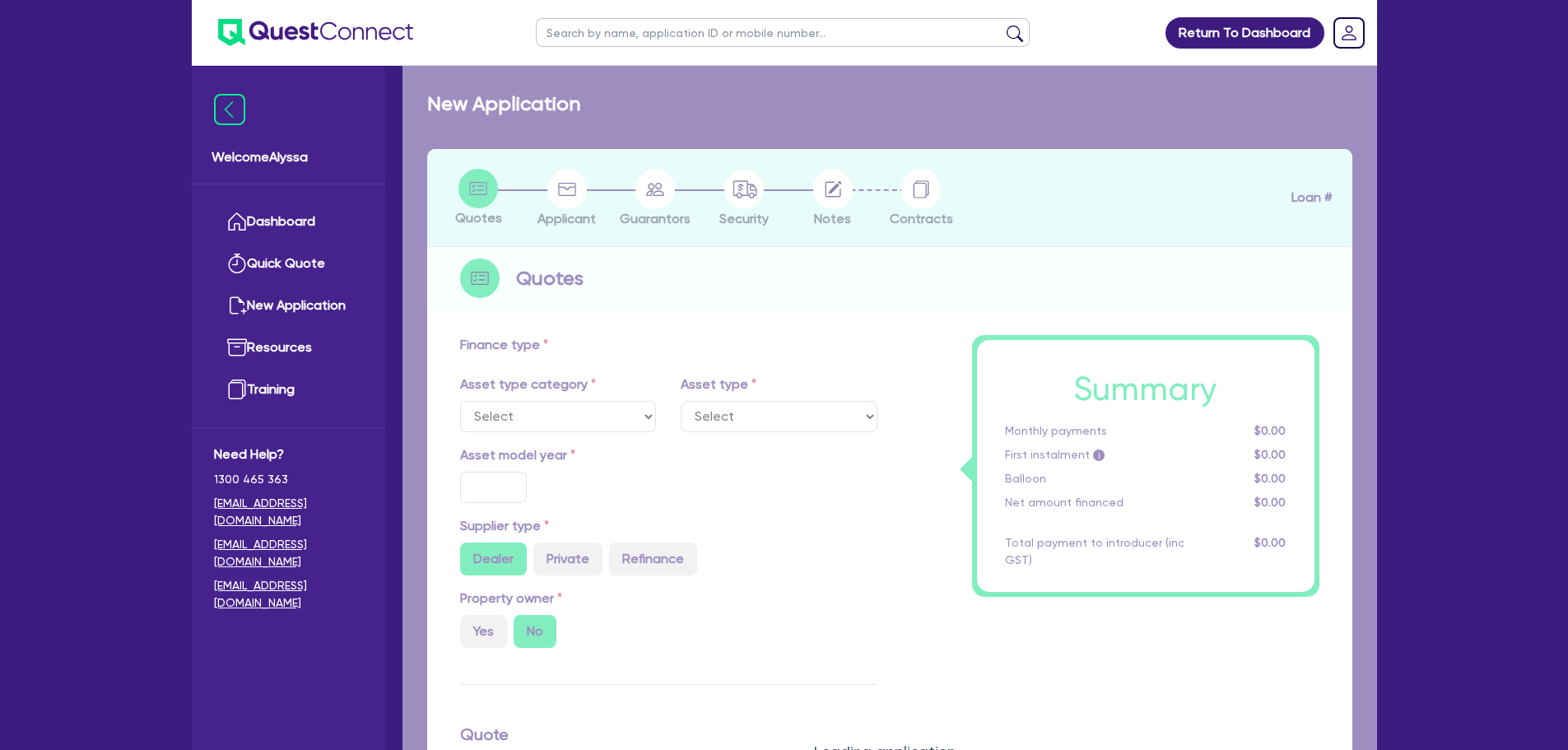 select on "TERTIARY_ASSETS" 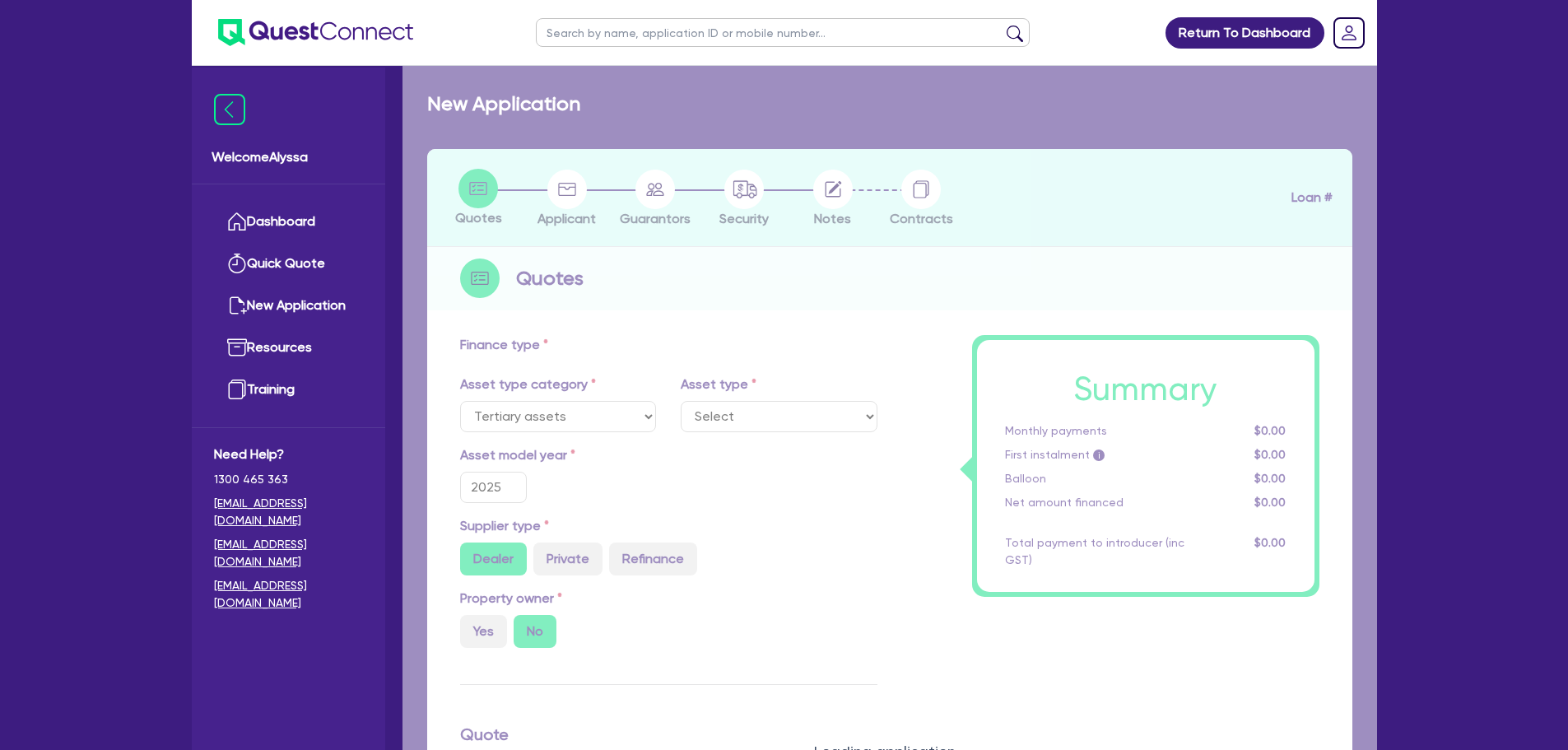 select on "BEAUTY_EQUIPMENT" 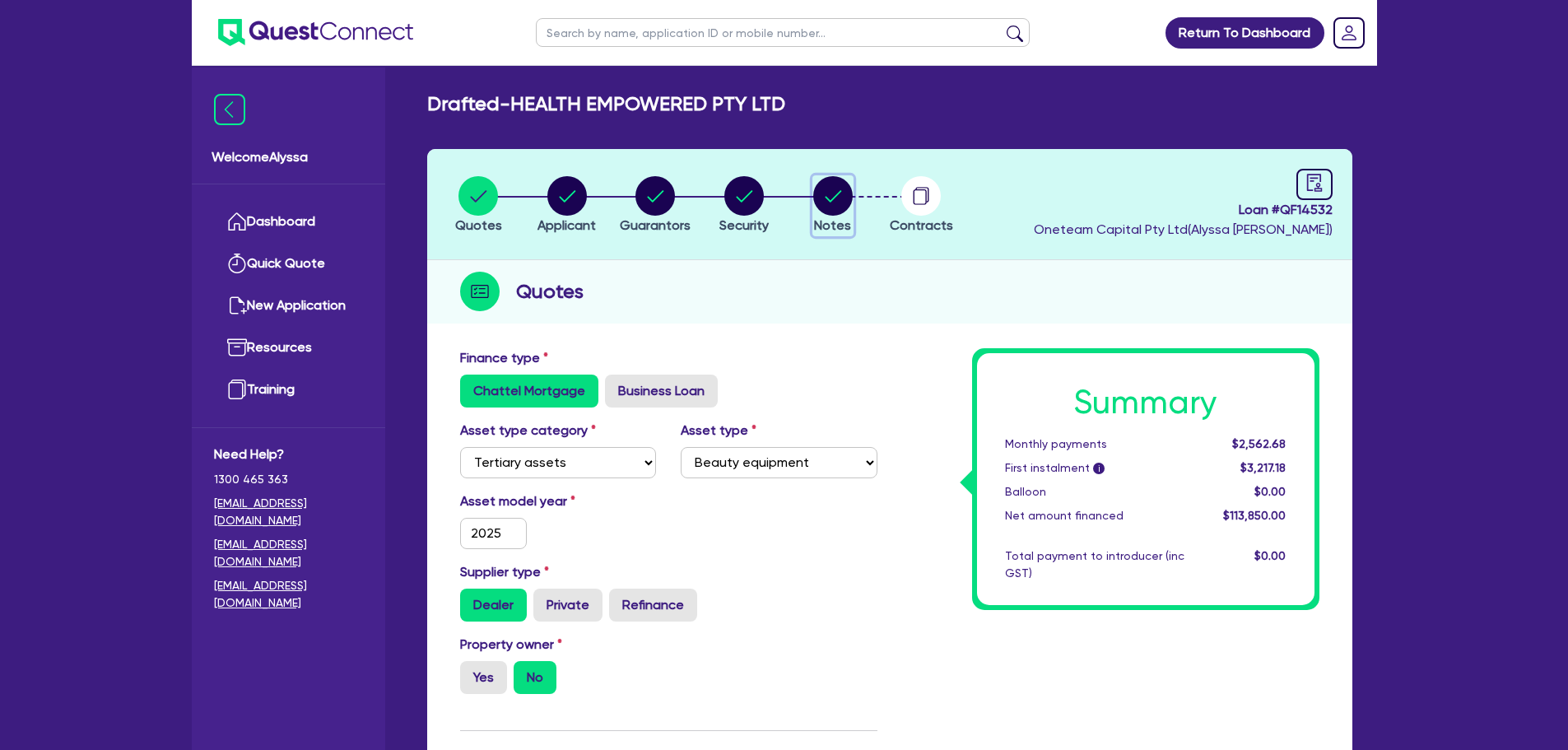 click 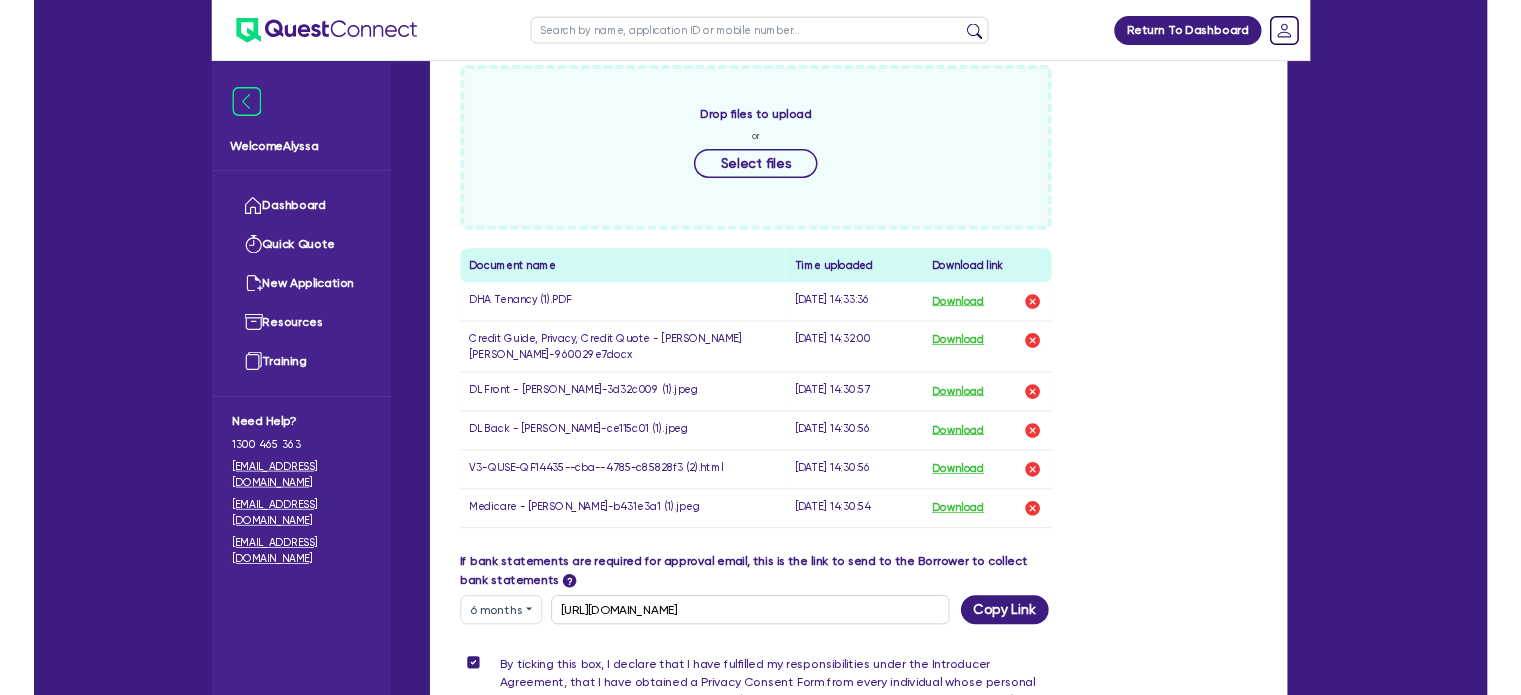 scroll, scrollTop: 0, scrollLeft: 0, axis: both 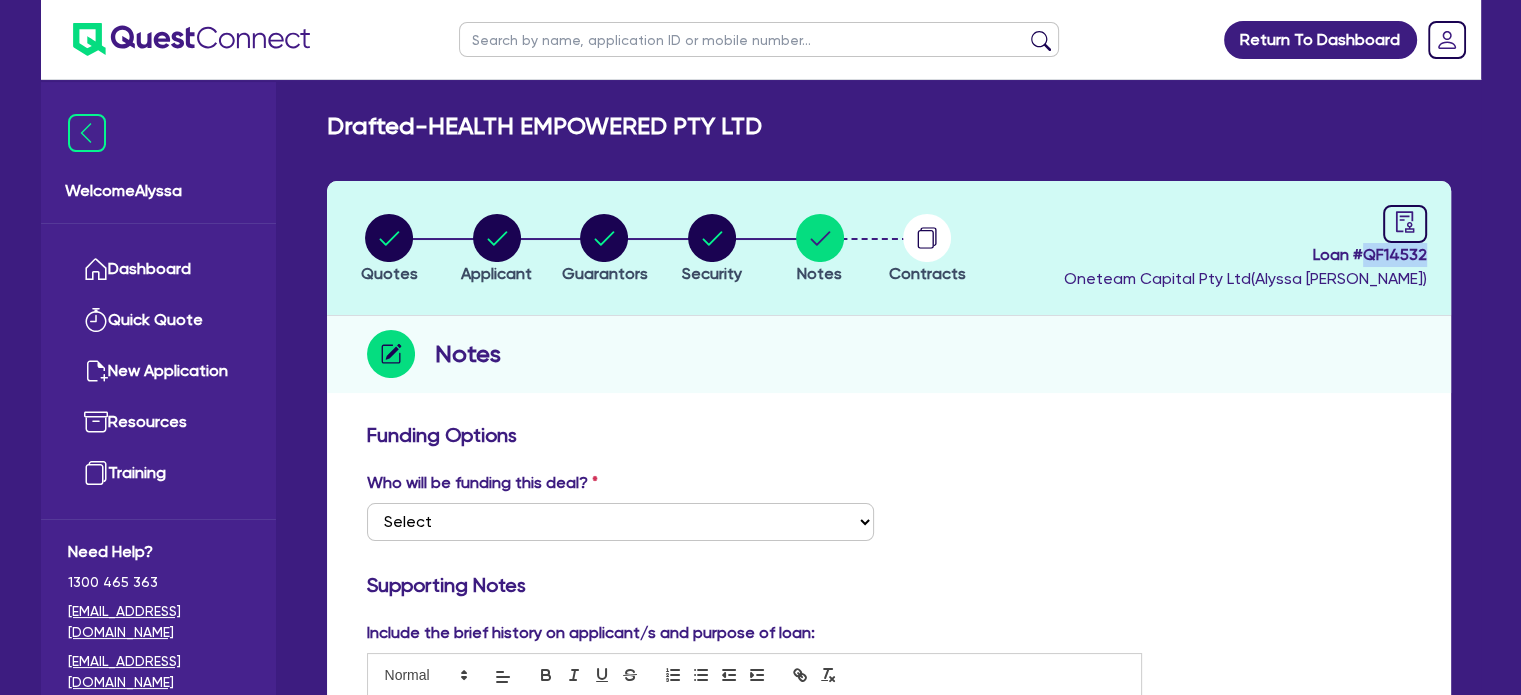 drag, startPoint x: 1431, startPoint y: 255, endPoint x: 1364, endPoint y: 256, distance: 67.00746 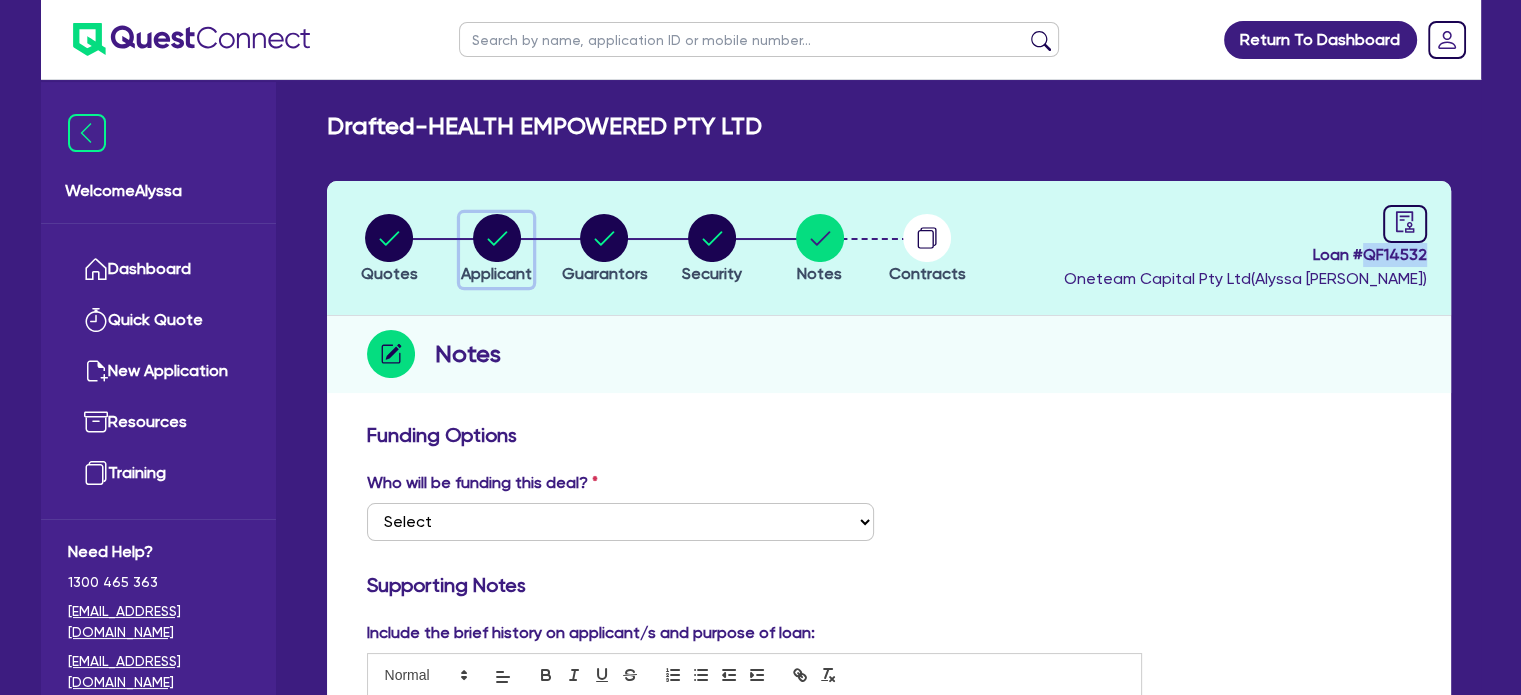 click 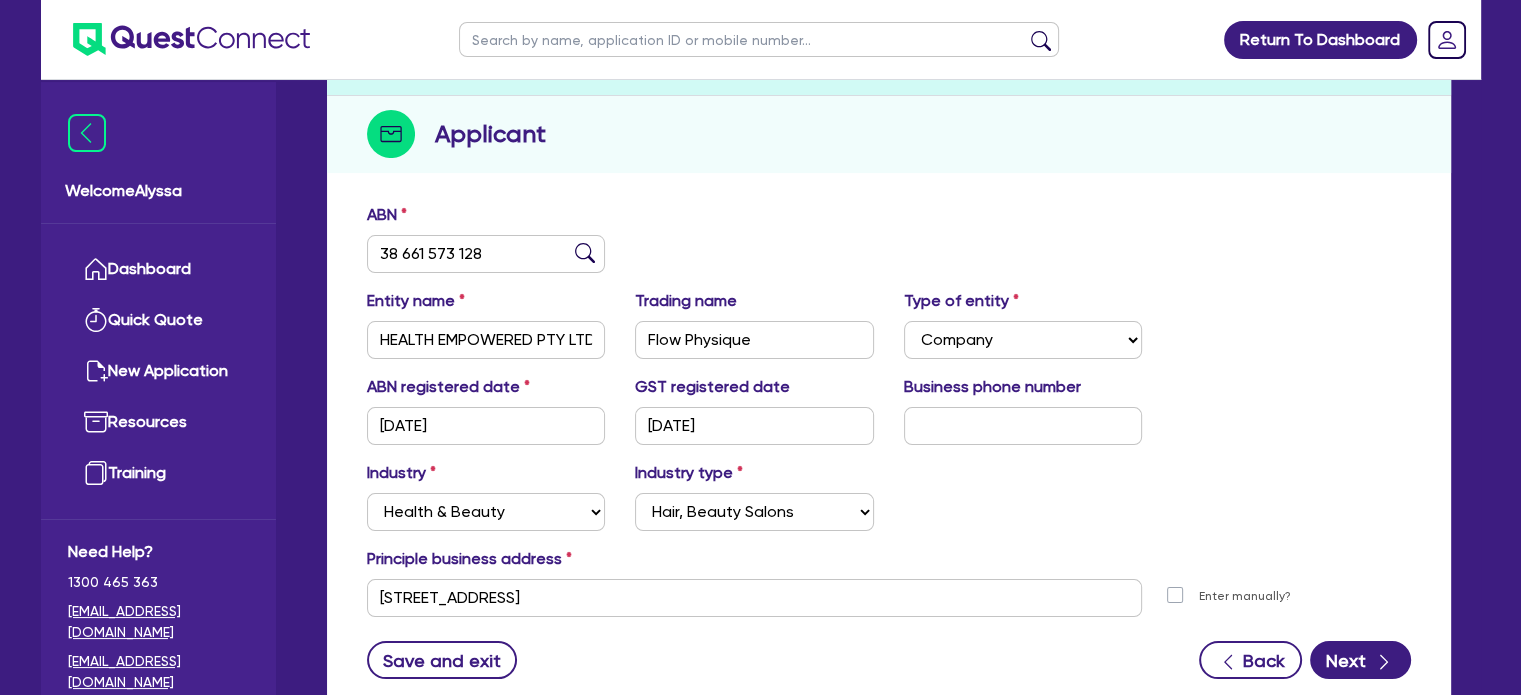 scroll, scrollTop: 0, scrollLeft: 0, axis: both 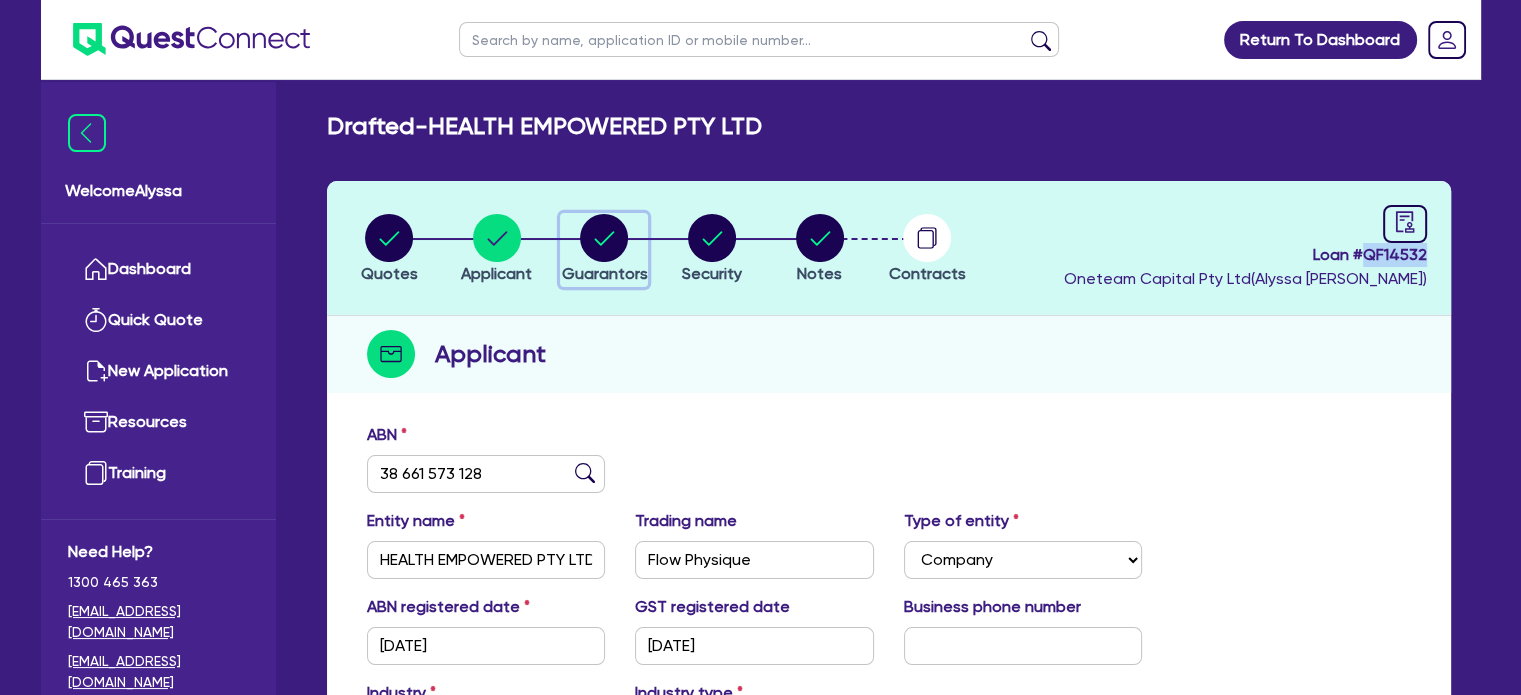 click 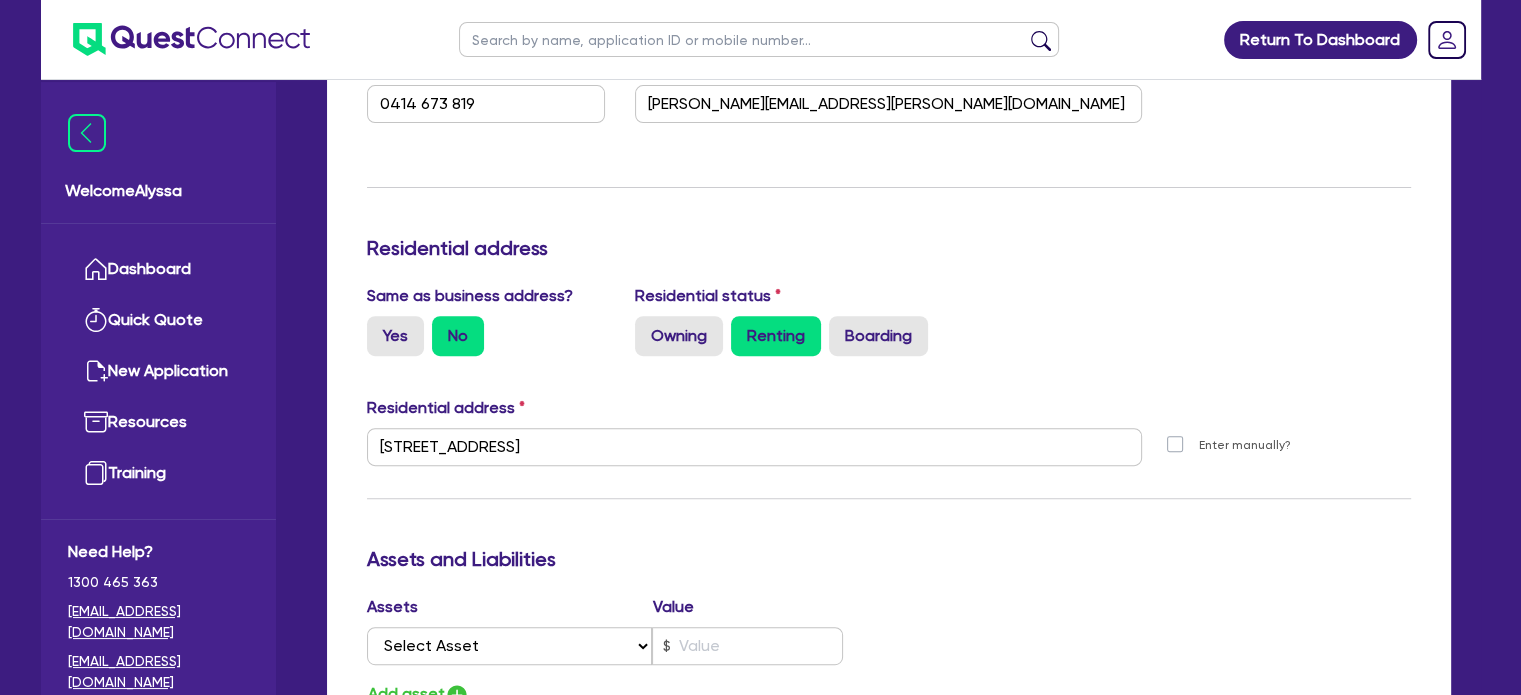 scroll, scrollTop: 724, scrollLeft: 0, axis: vertical 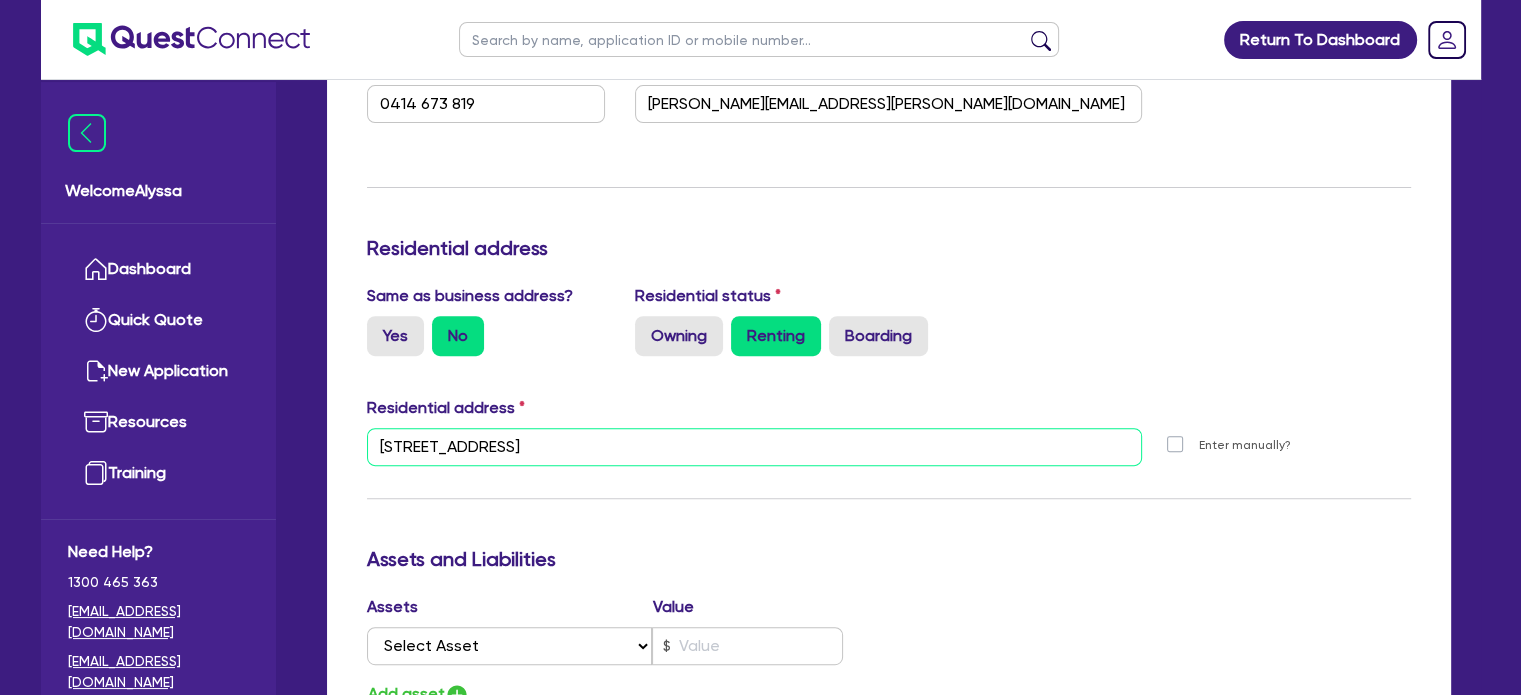 drag, startPoint x: 715, startPoint y: 443, endPoint x: 368, endPoint y: 439, distance: 347.02304 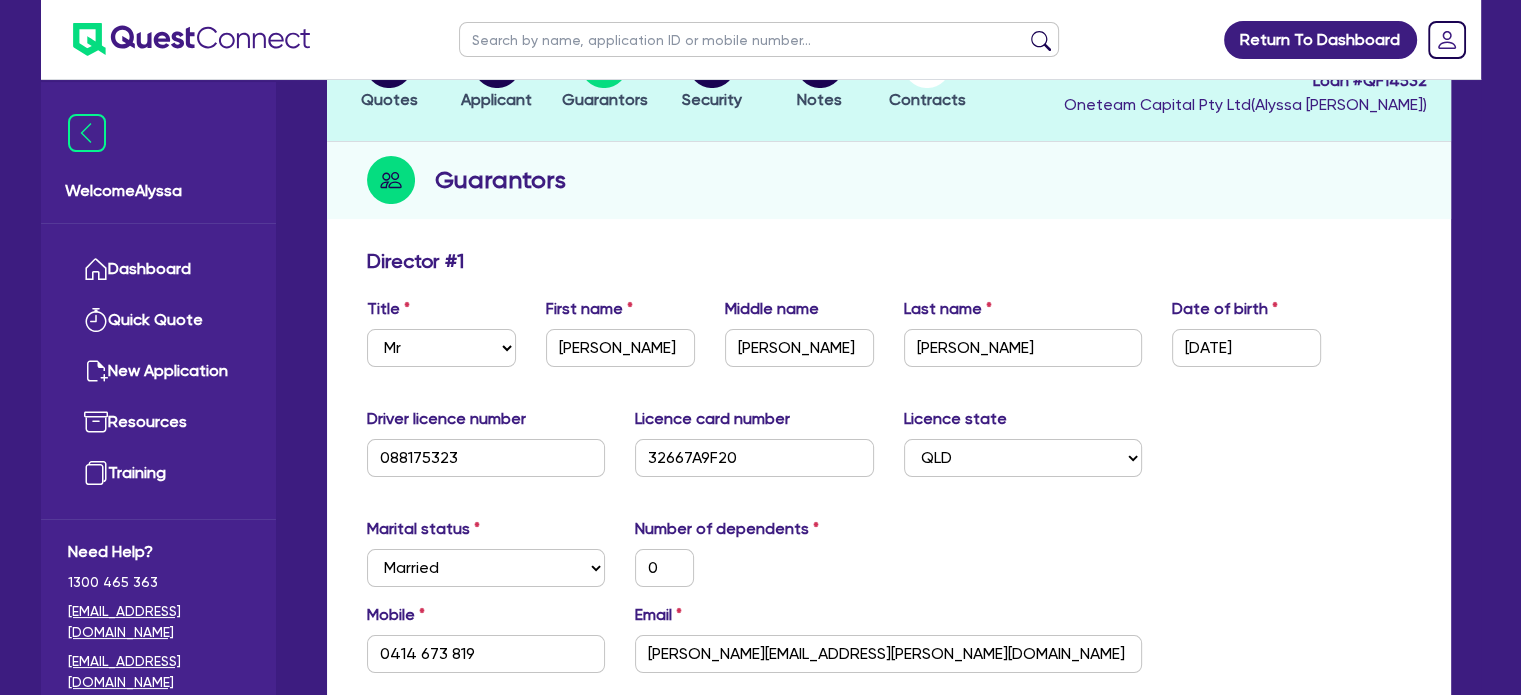 scroll, scrollTop: 0, scrollLeft: 0, axis: both 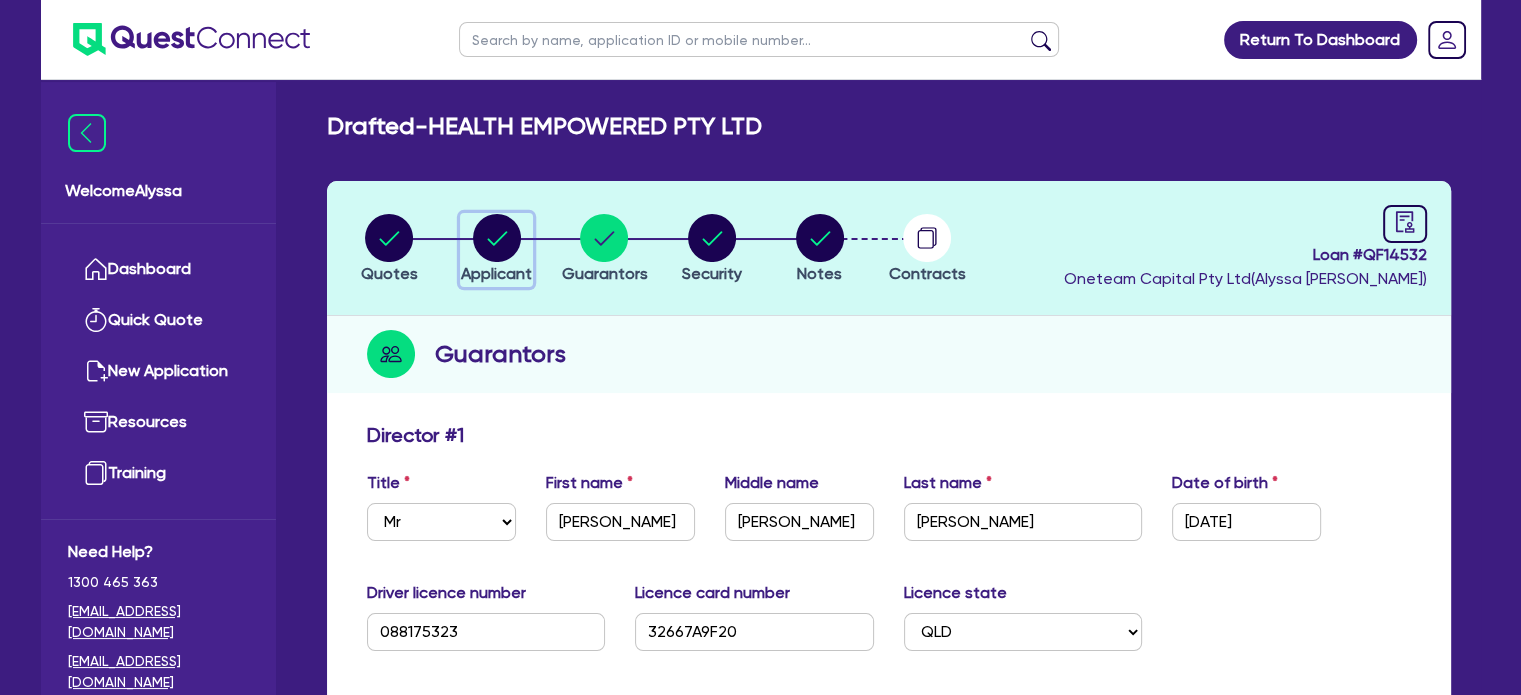 click 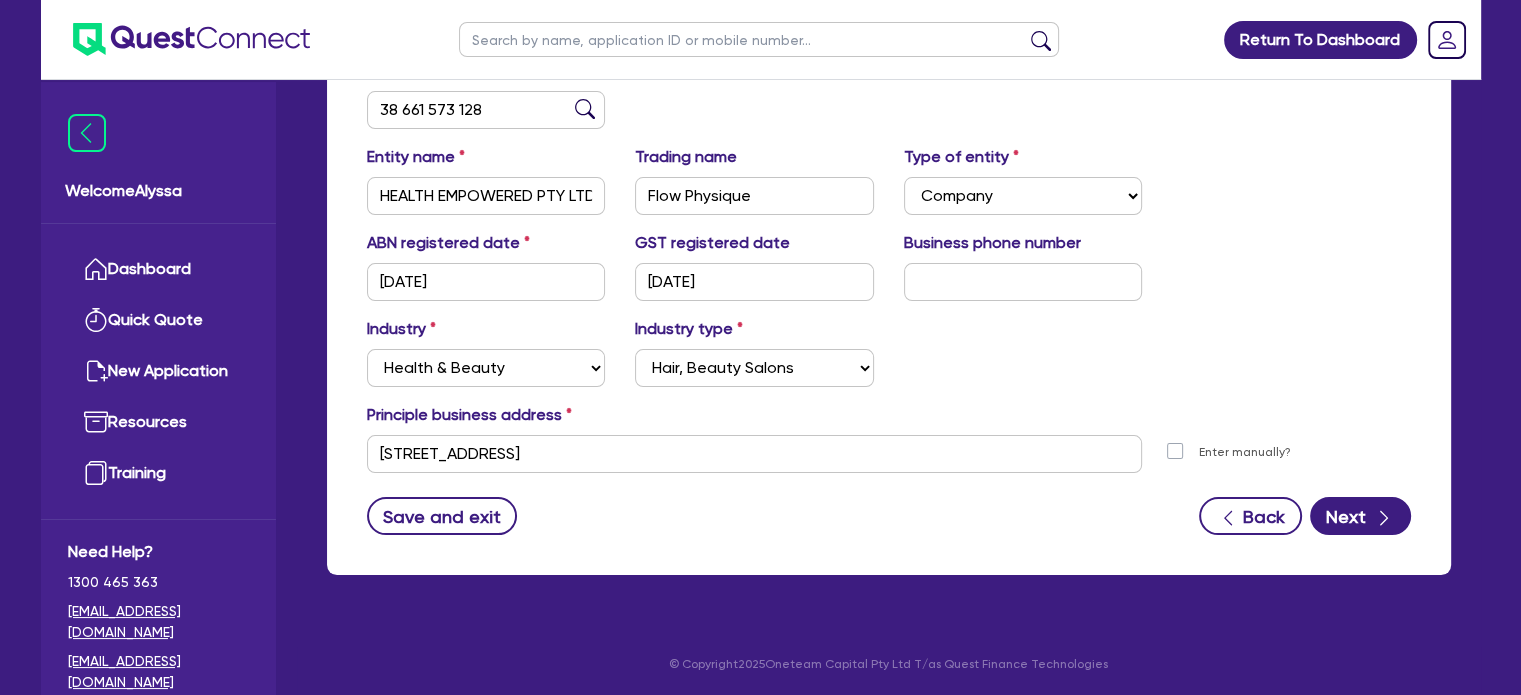 scroll, scrollTop: 363, scrollLeft: 0, axis: vertical 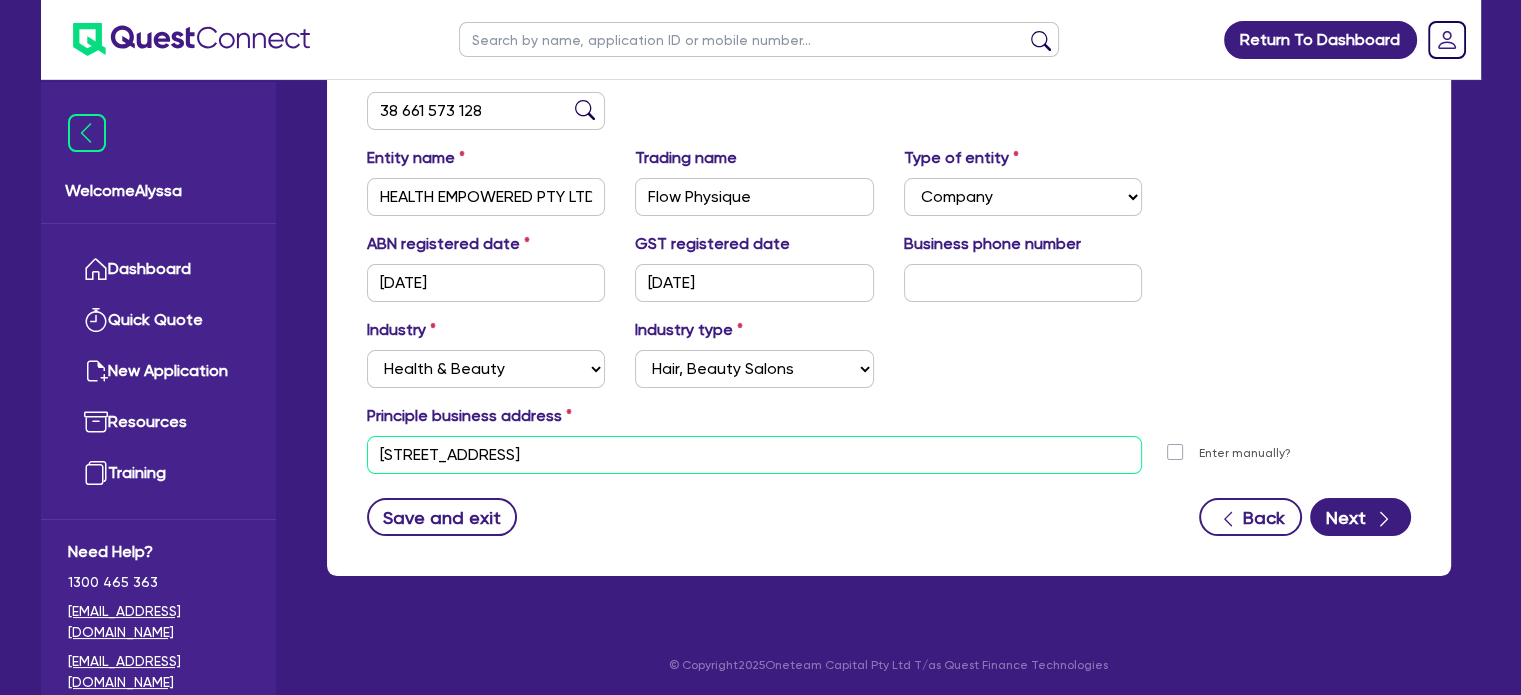 drag, startPoint x: 648, startPoint y: 455, endPoint x: 320, endPoint y: 442, distance: 328.2575 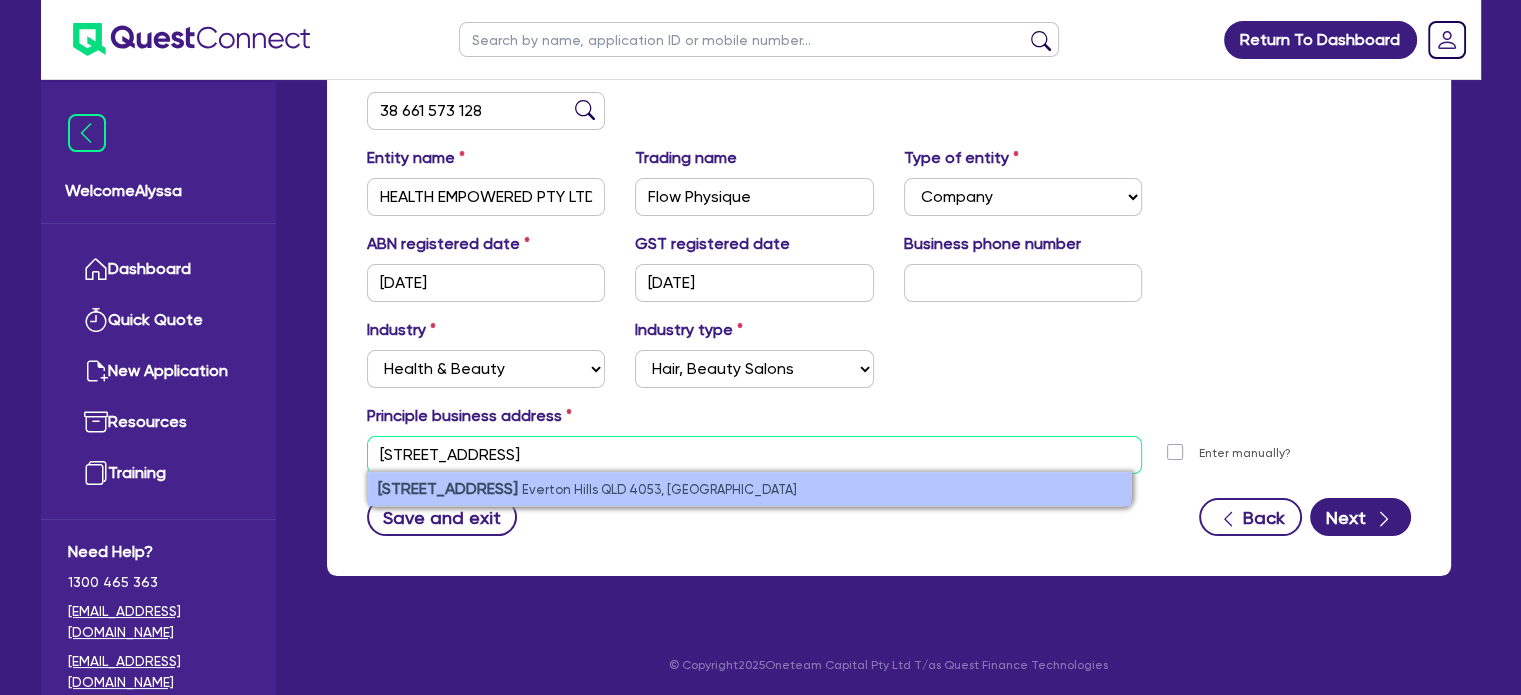 type on "32 Garfield Terrace Everton Hills QLD 4053" 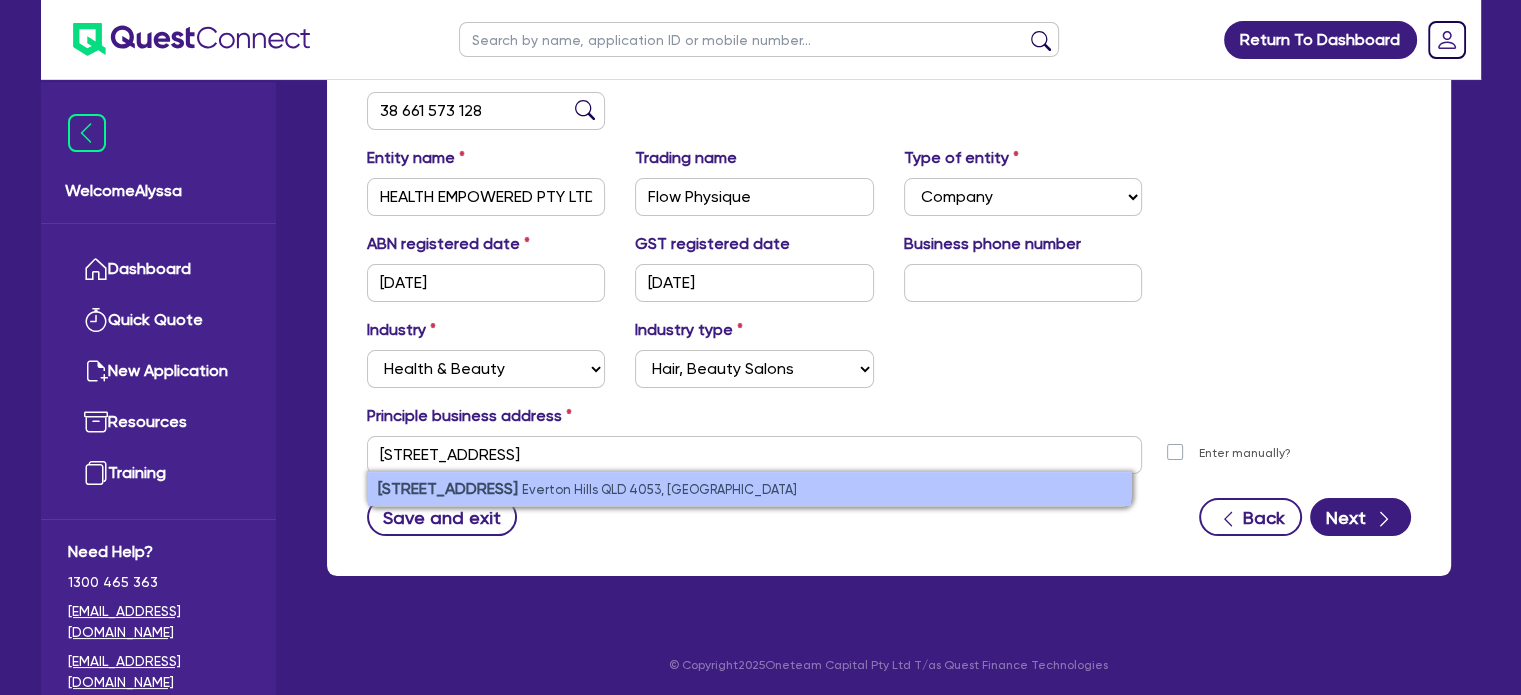 click on "32 Garfield Terrace   Everton Hills QLD 4053, Australia" at bounding box center (749, 489) 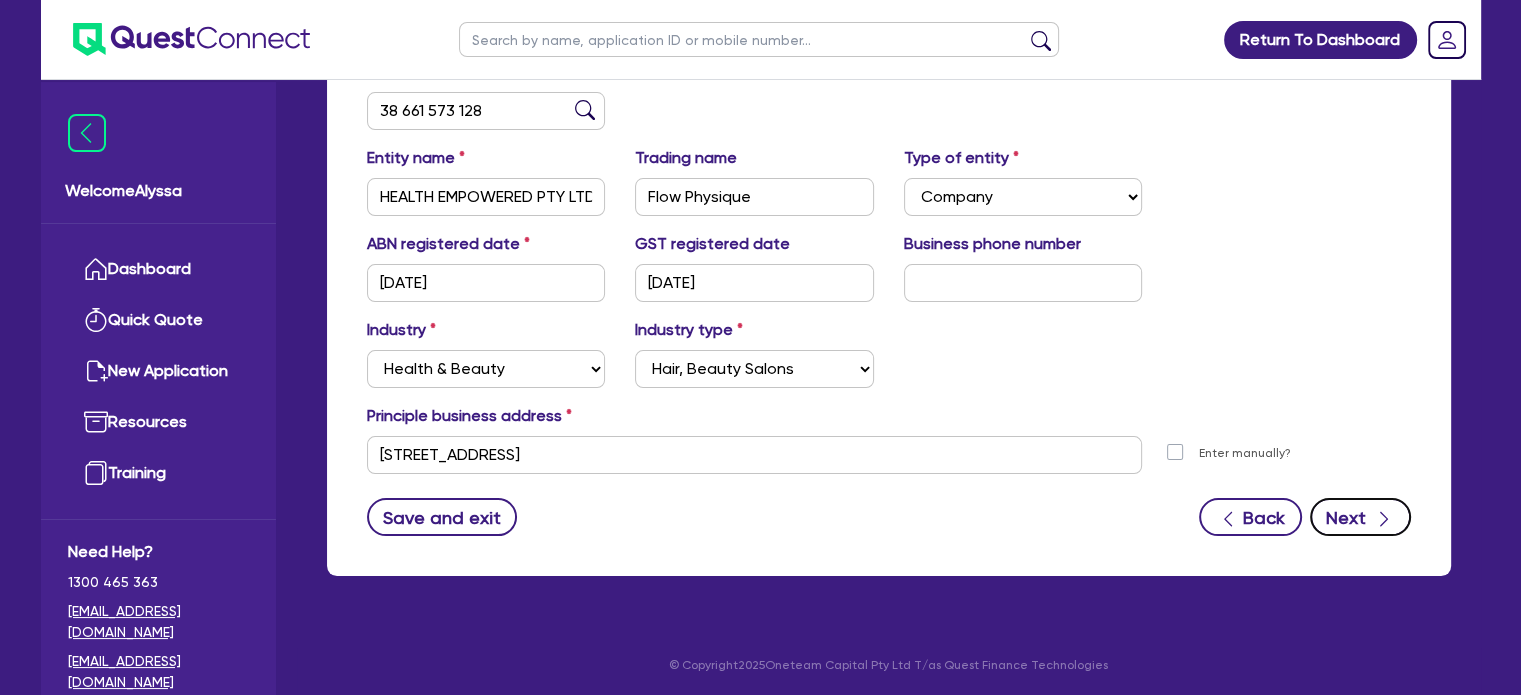 click on "Next" at bounding box center [1360, 517] 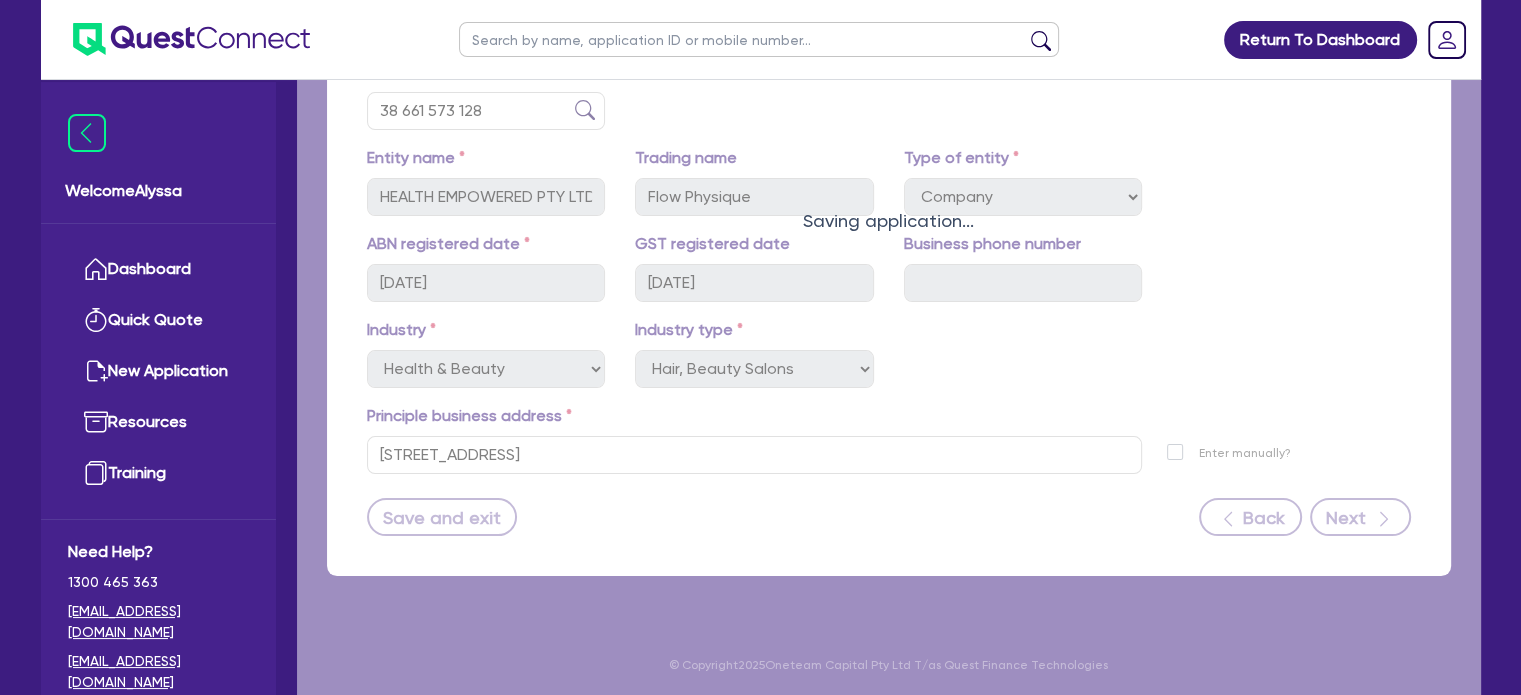 scroll, scrollTop: 0, scrollLeft: 0, axis: both 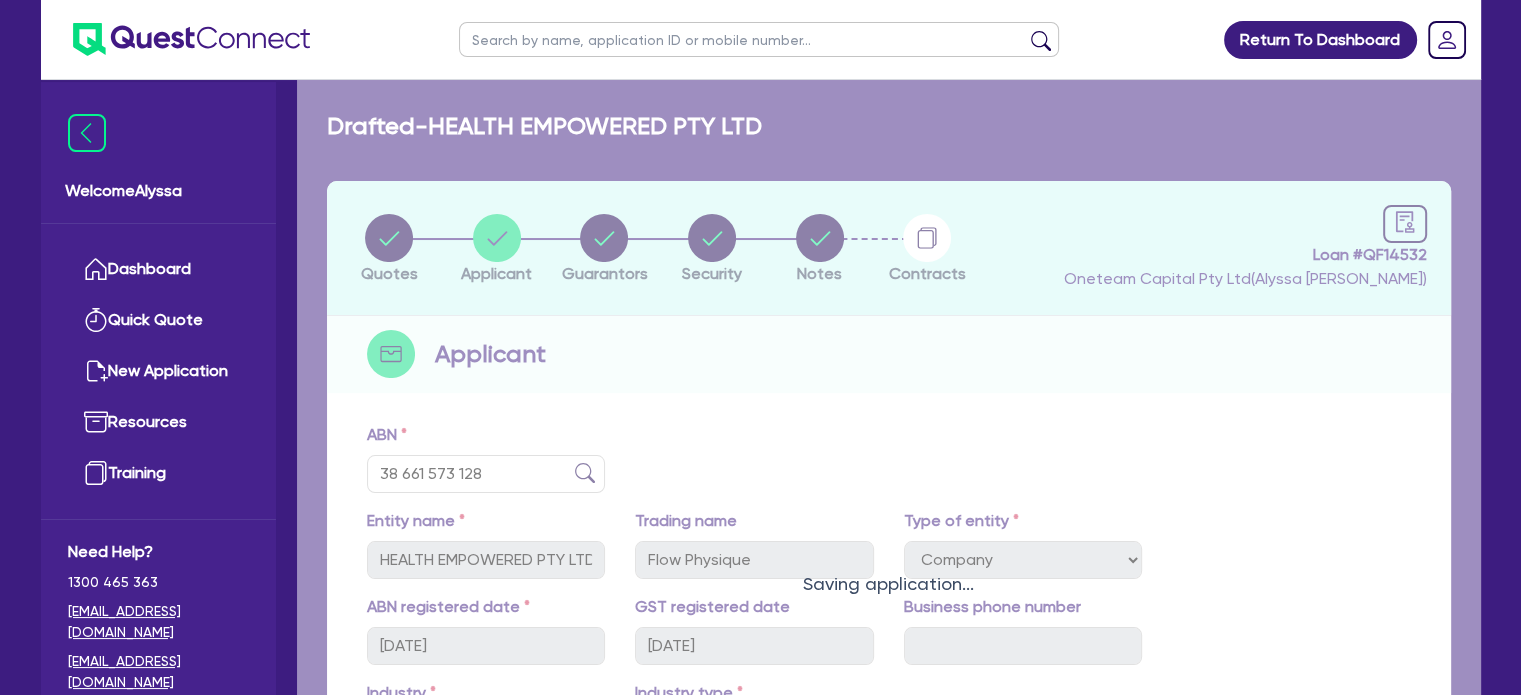 select on "MR" 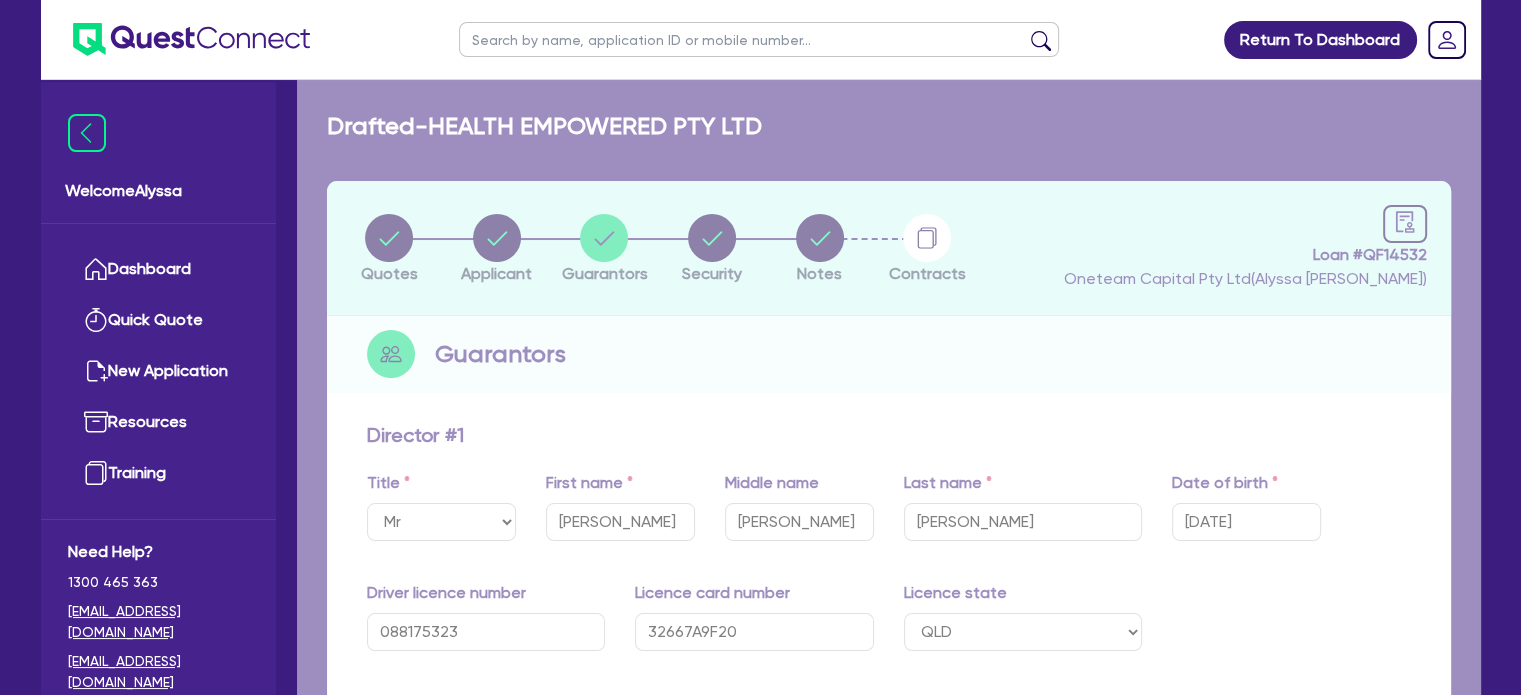 type on "0" 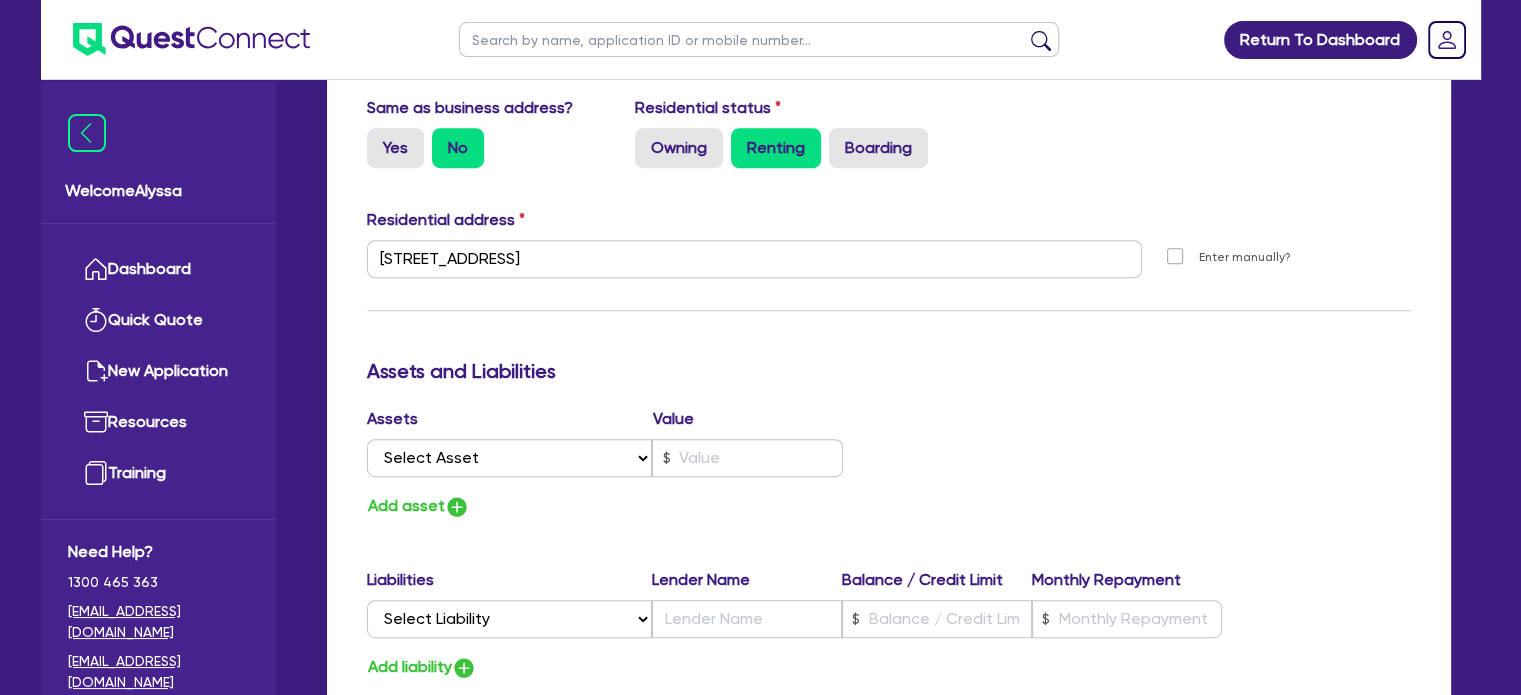 scroll, scrollTop: 963, scrollLeft: 0, axis: vertical 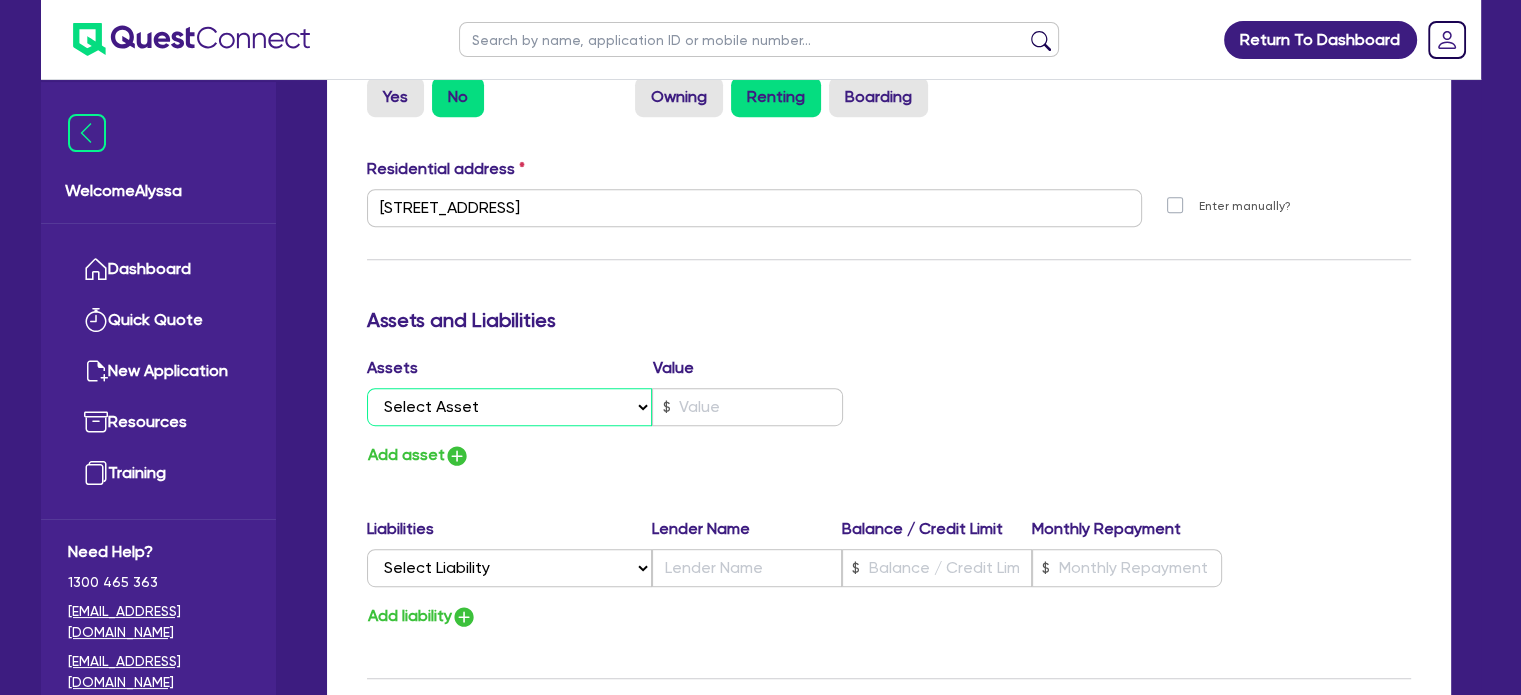 click on "Select Asset Cash Property Investment property Vehicle Truck Trailer Equipment Household & personal asset Other asset" at bounding box center [510, 407] 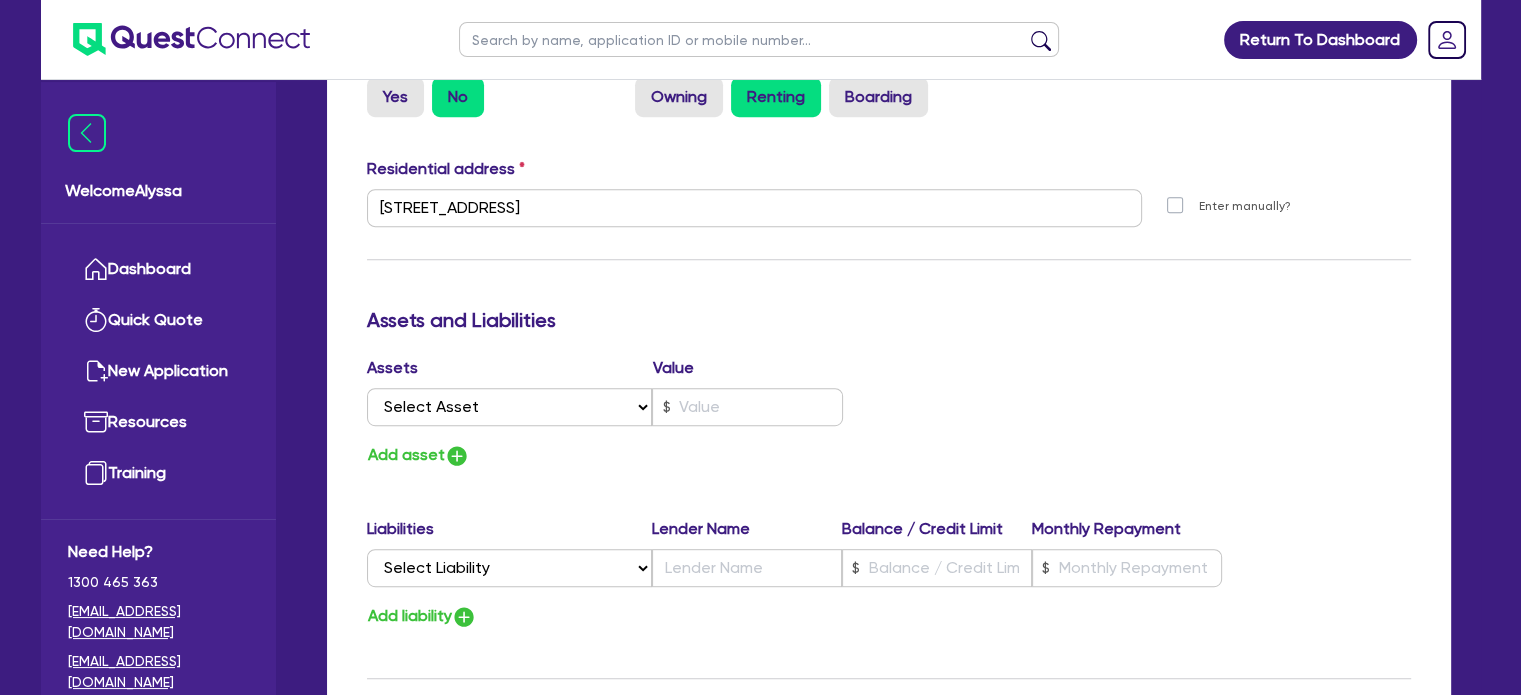 click on "Assets Value" at bounding box center [605, 372] 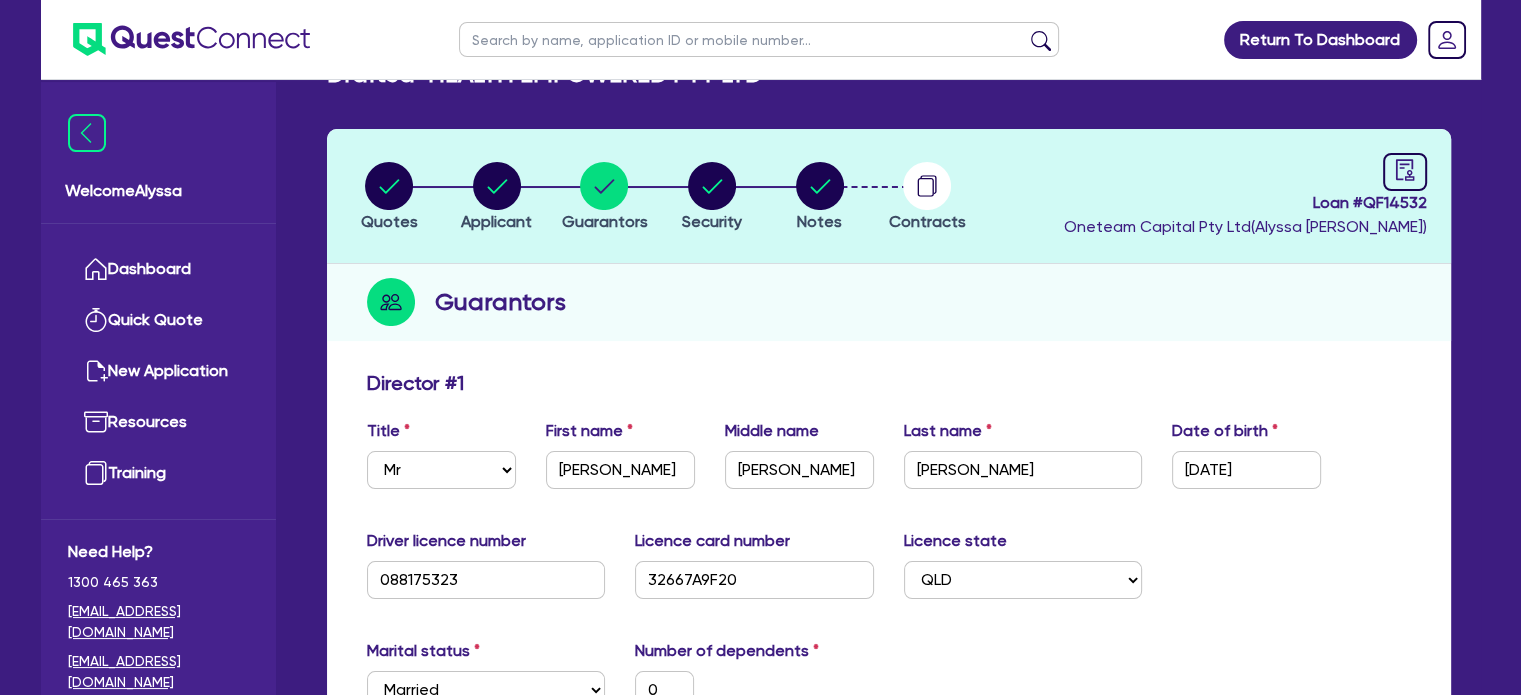scroll, scrollTop: 0, scrollLeft: 0, axis: both 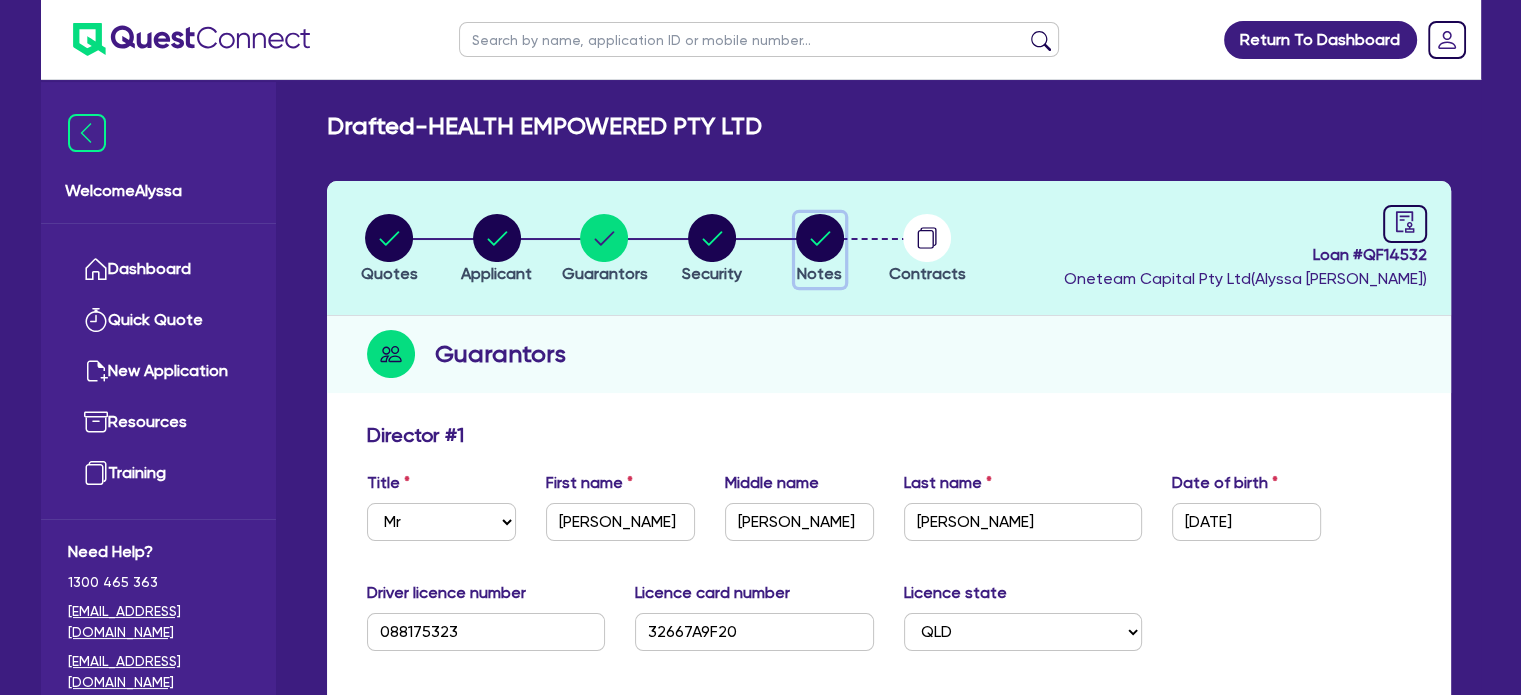 click 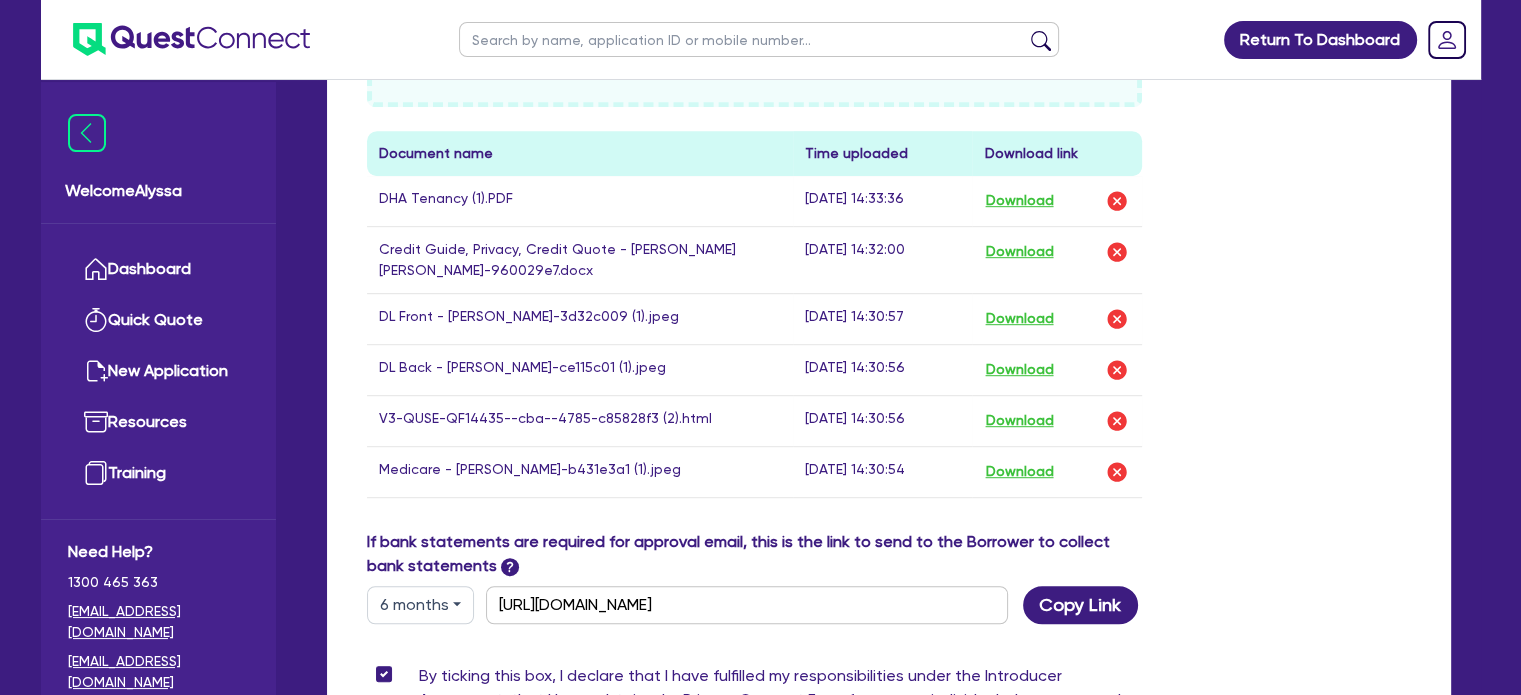 scroll, scrollTop: 1099, scrollLeft: 0, axis: vertical 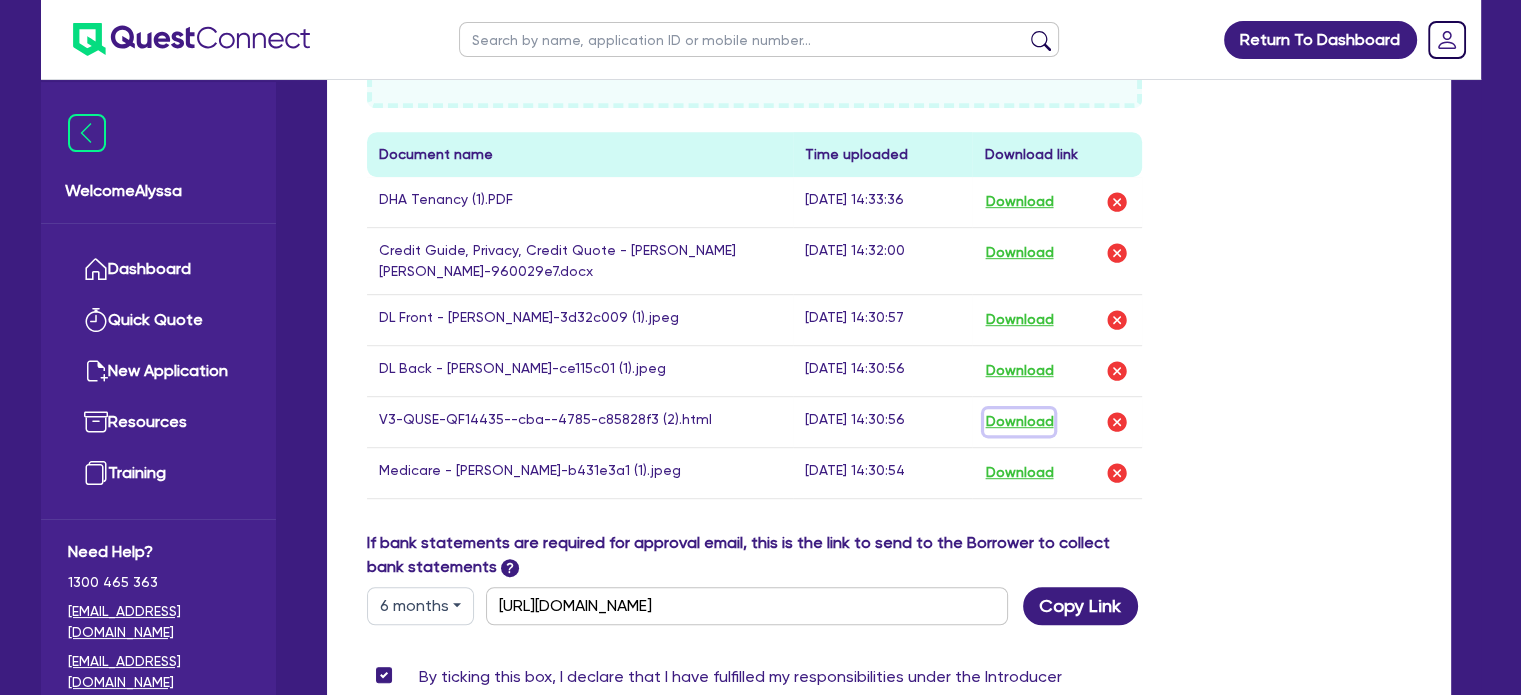 click on "Download" at bounding box center (1019, 422) 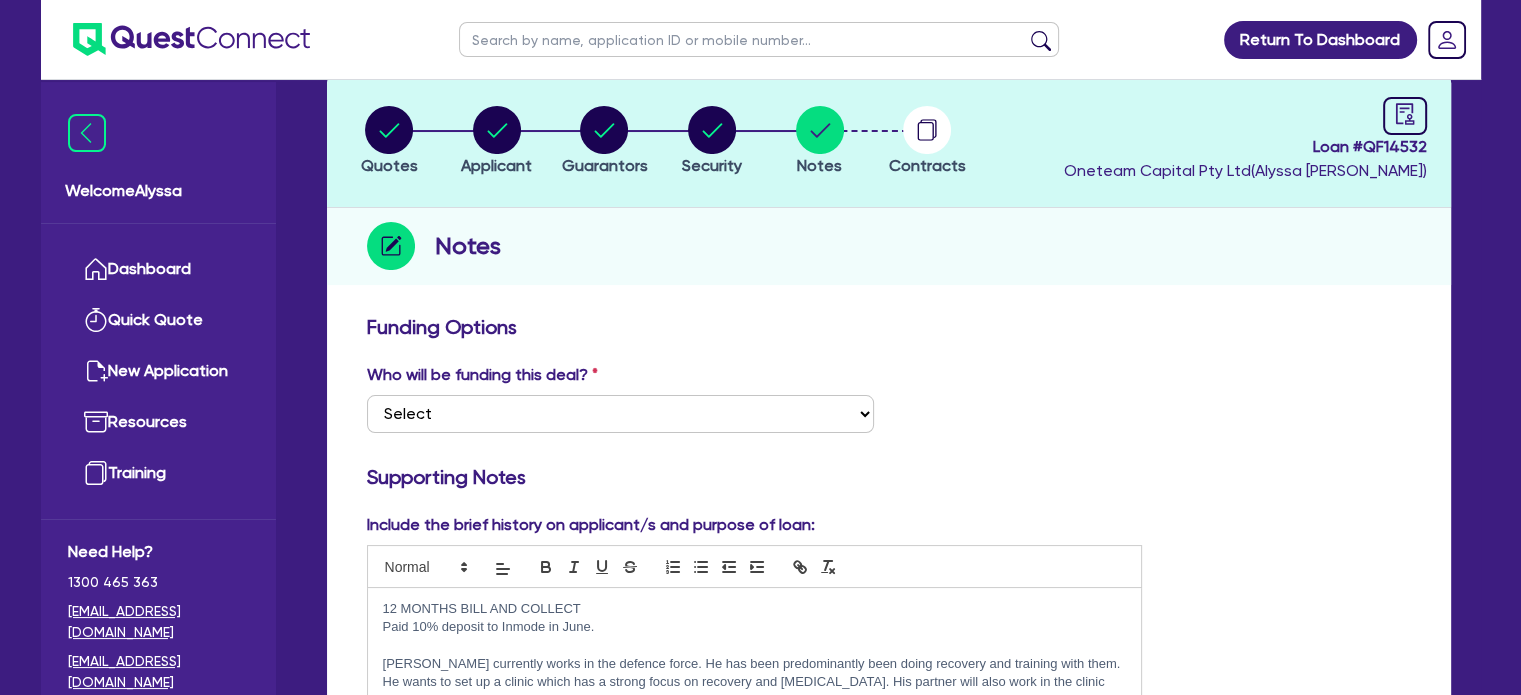 scroll, scrollTop: 2, scrollLeft: 0, axis: vertical 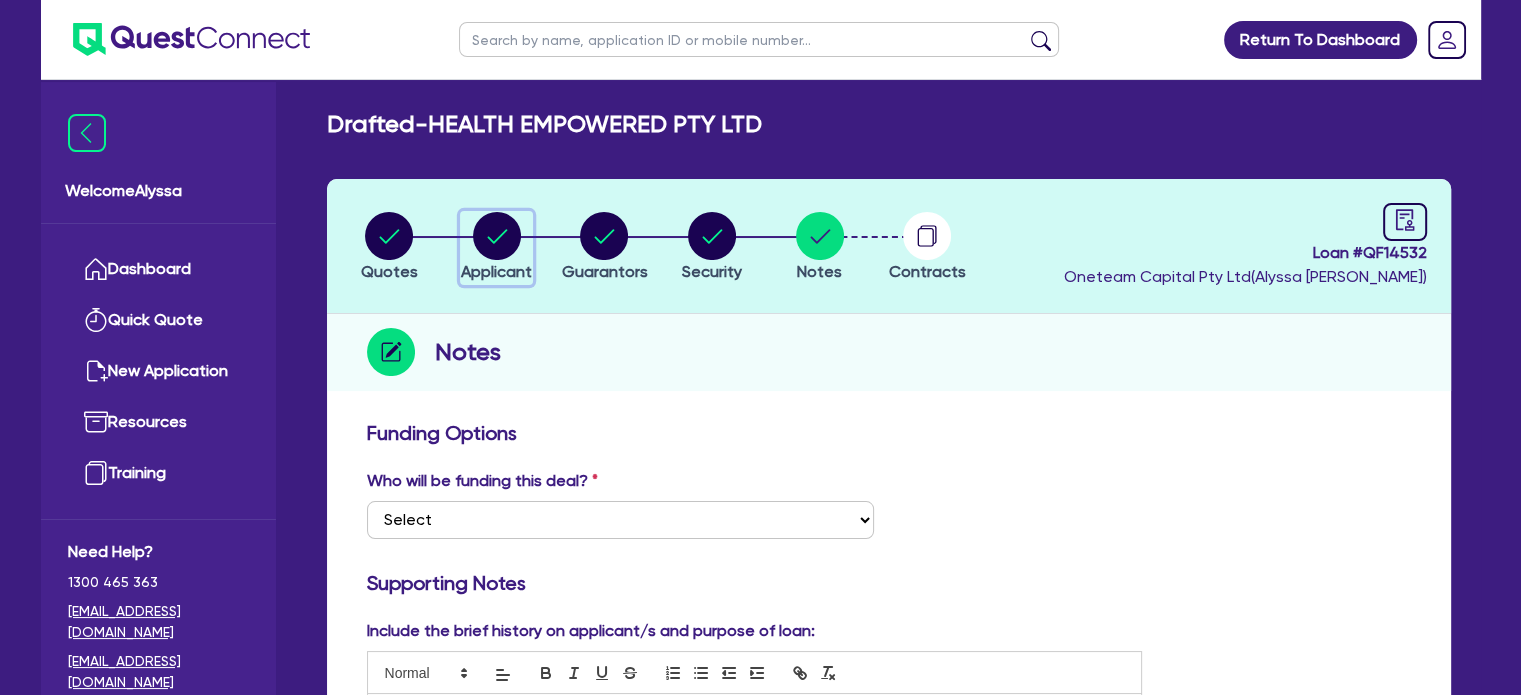click 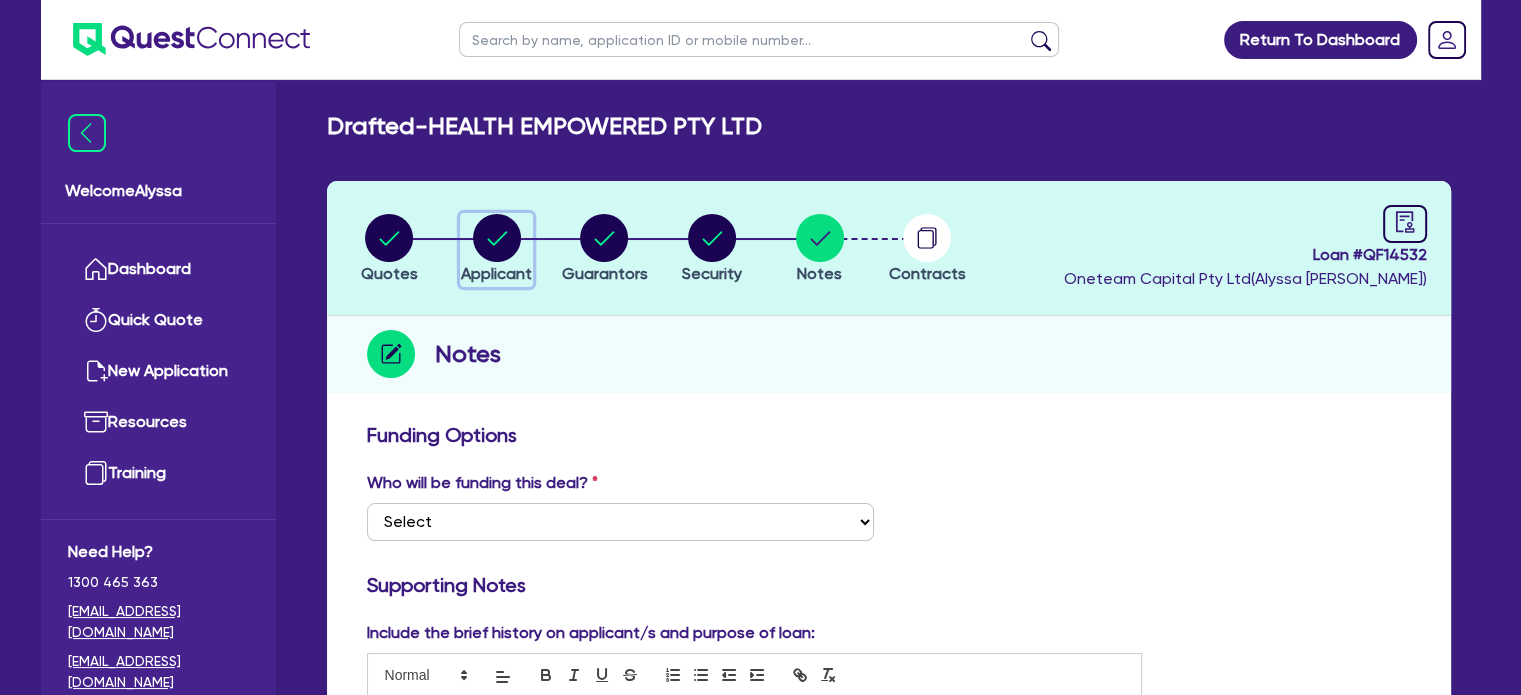 select on "COMPANY" 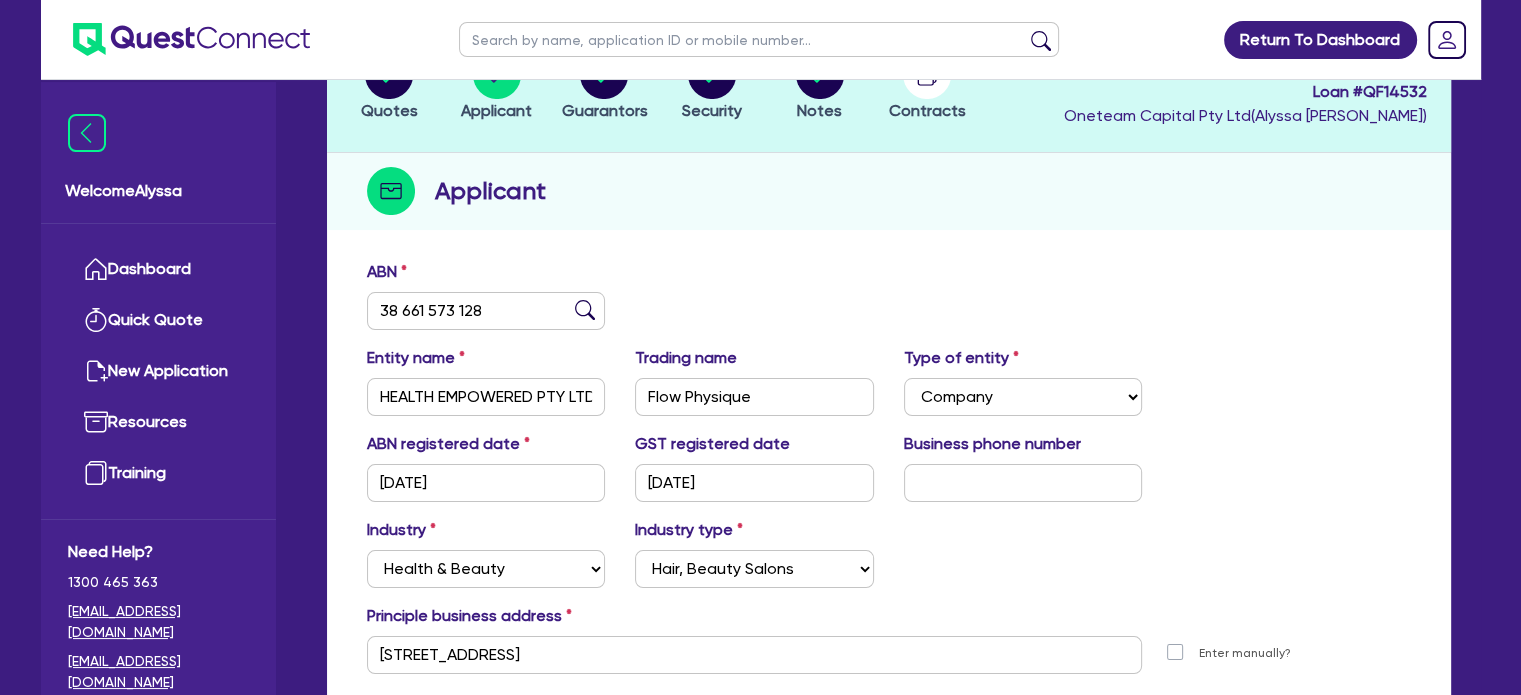 scroll, scrollTop: 364, scrollLeft: 0, axis: vertical 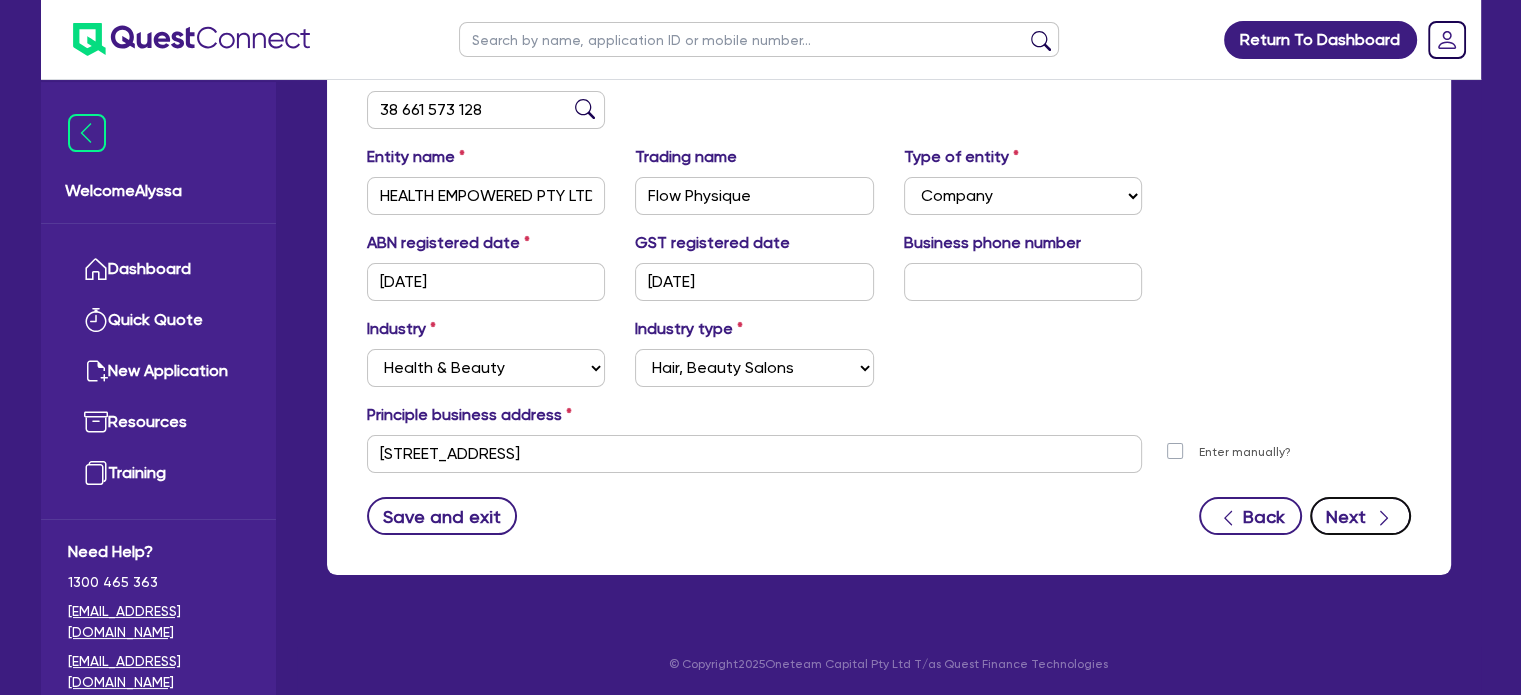 click on "Next" at bounding box center [1360, 516] 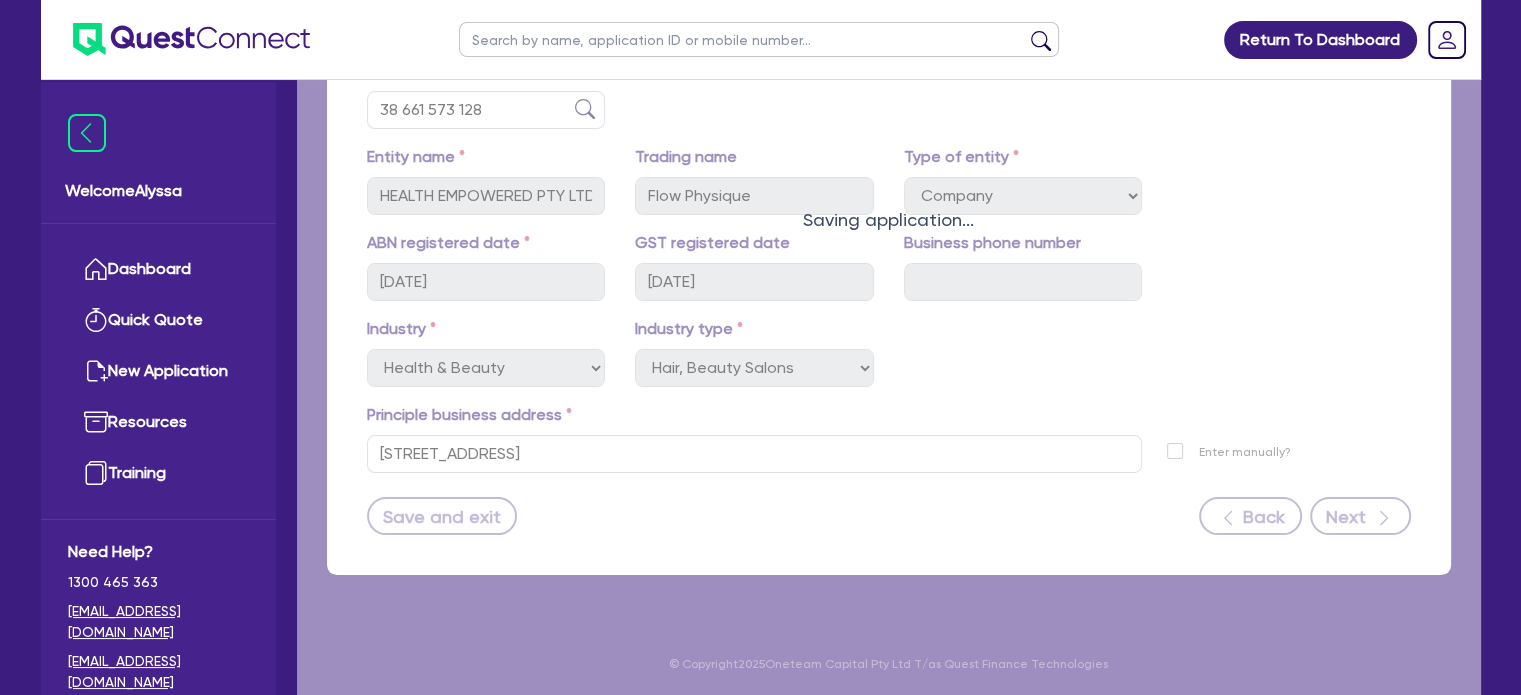 scroll, scrollTop: 0, scrollLeft: 0, axis: both 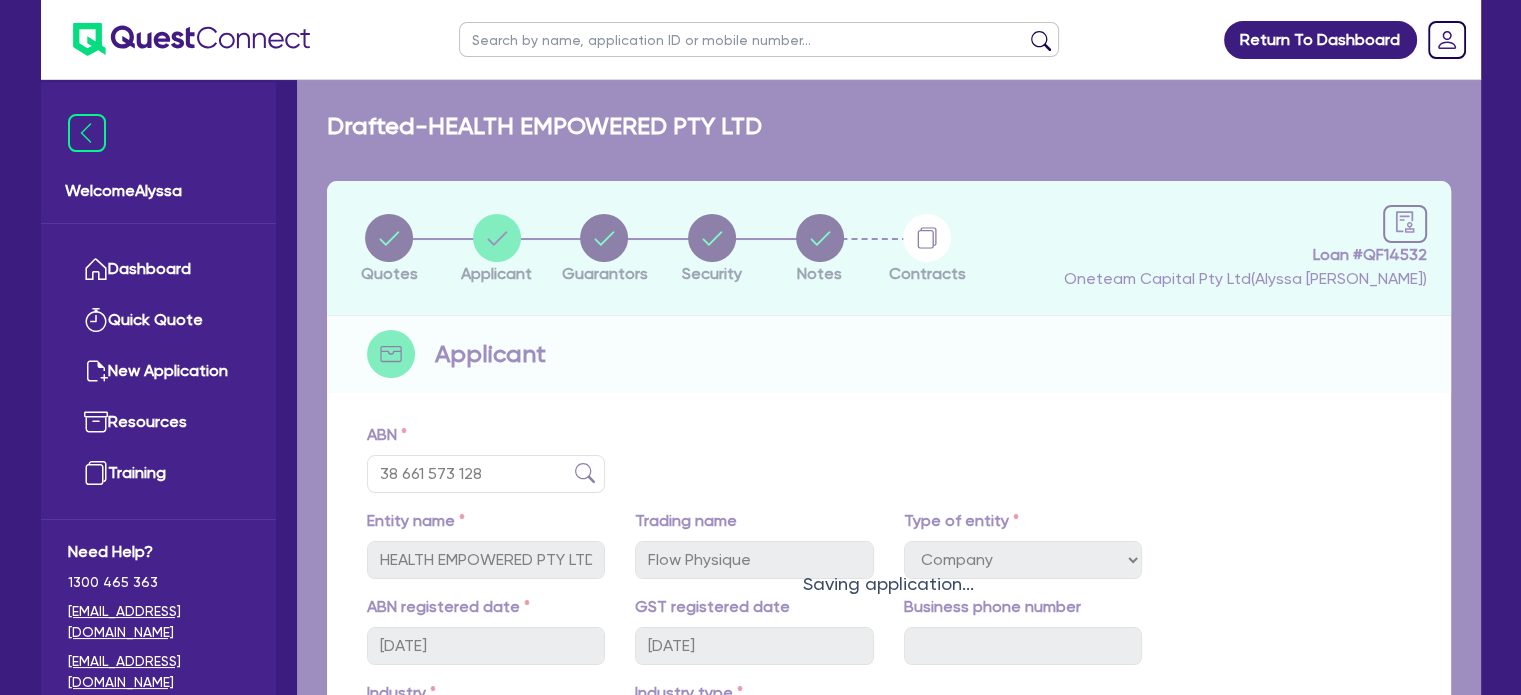 select on "MR" 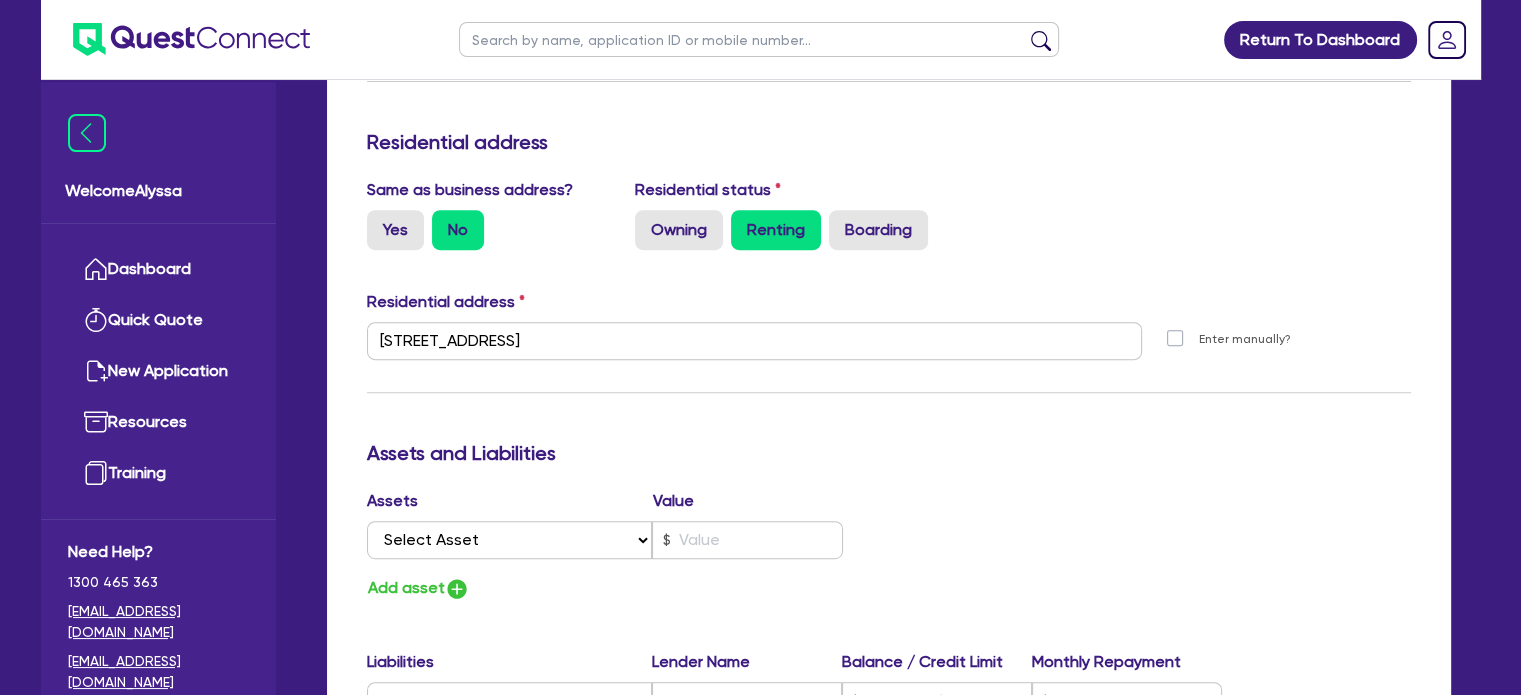 scroll, scrollTop: 906, scrollLeft: 0, axis: vertical 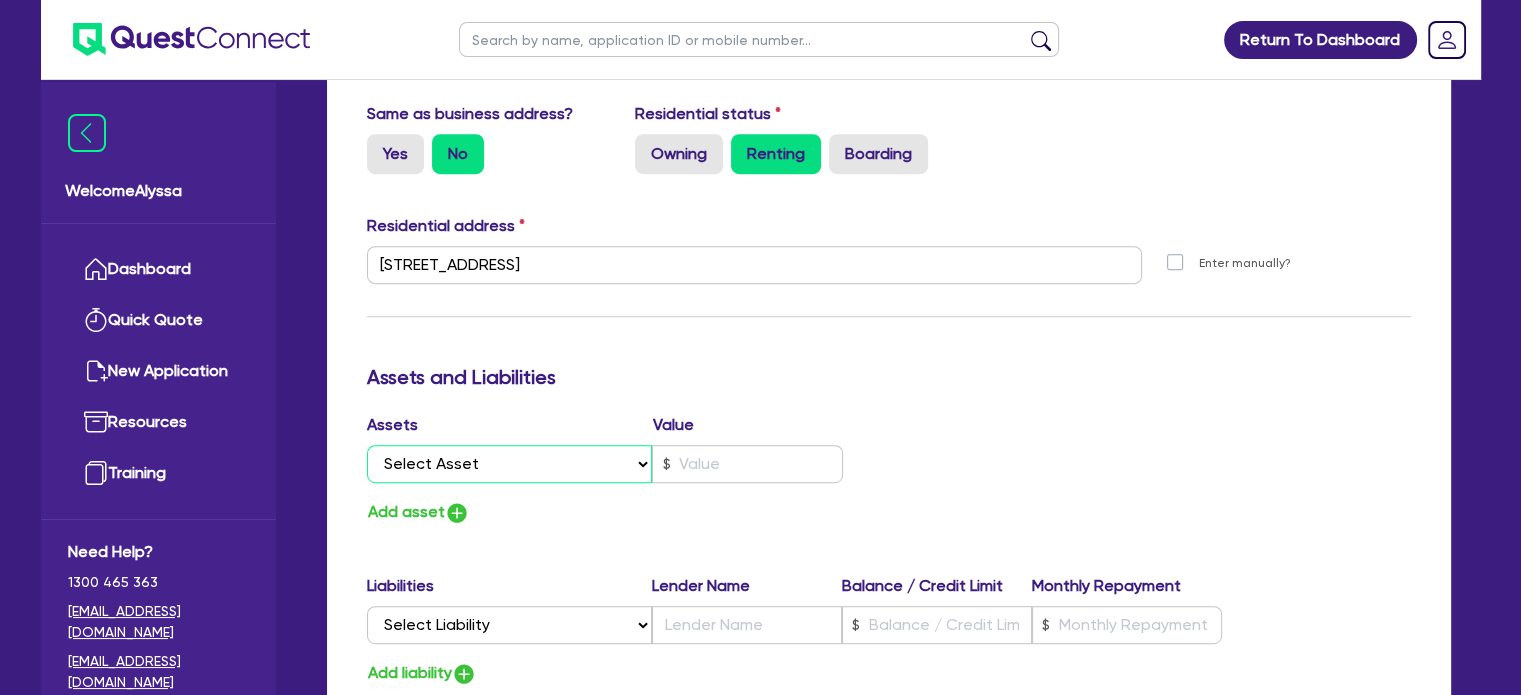 click on "Select Asset Cash Property Investment property Vehicle Truck Trailer Equipment Household & personal asset Other asset" at bounding box center (510, 464) 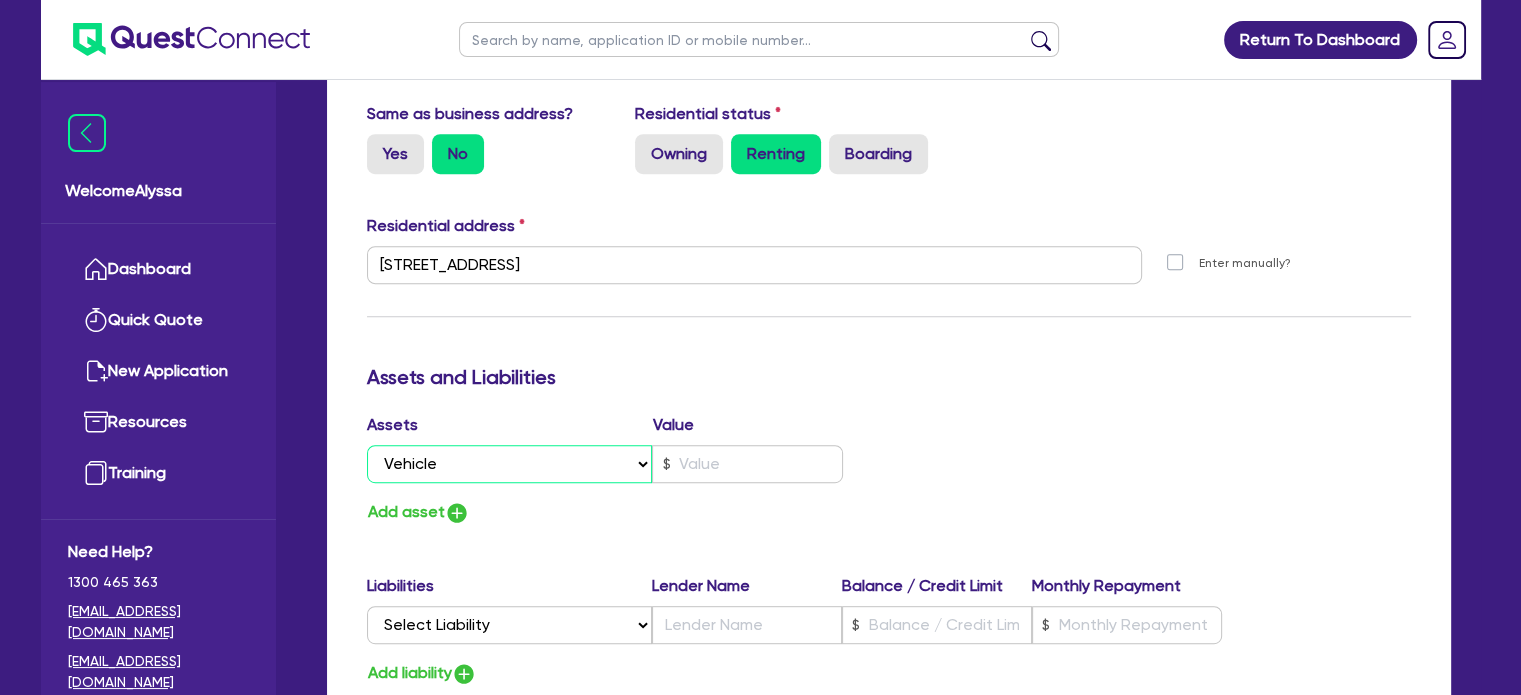 click on "Select Asset Cash Property Investment property Vehicle Truck Trailer Equipment Household & personal asset Other asset" at bounding box center [510, 464] 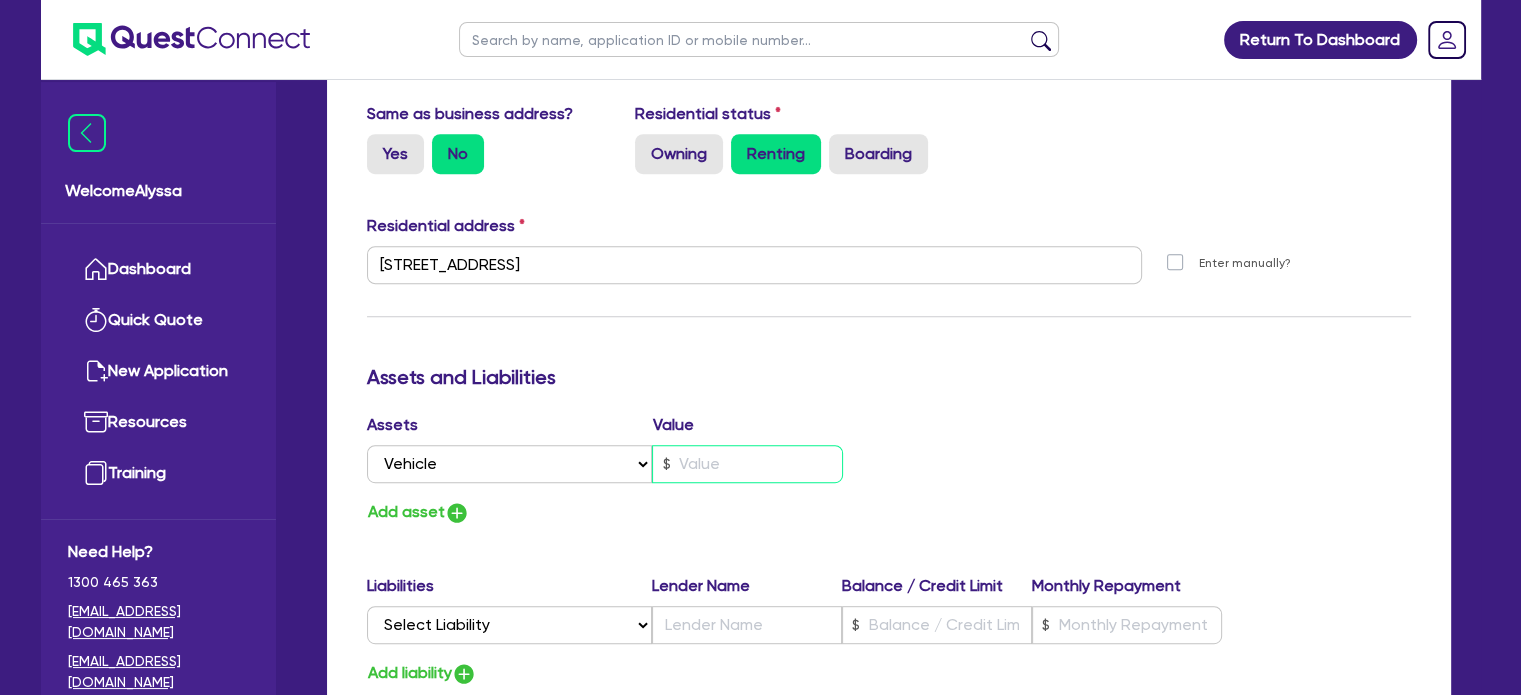 click at bounding box center [747, 464] 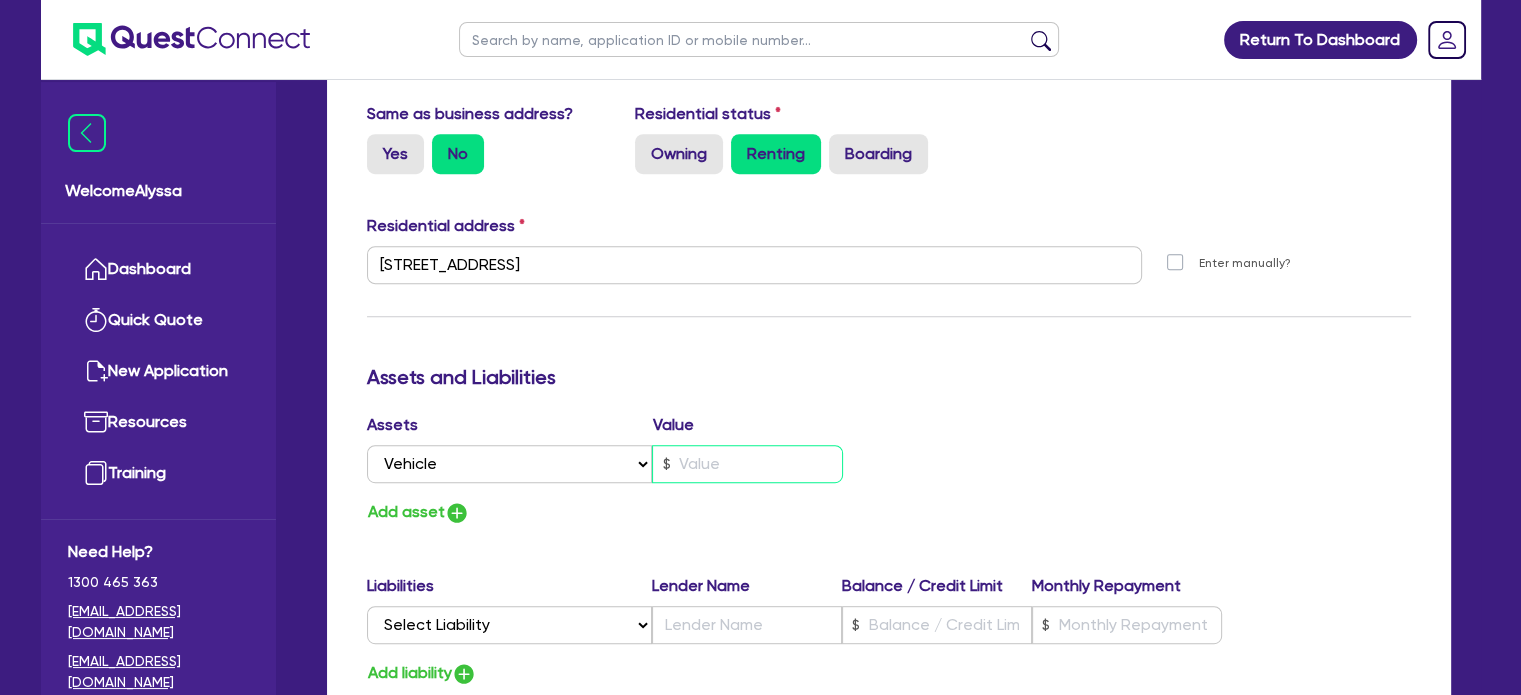 type on "0" 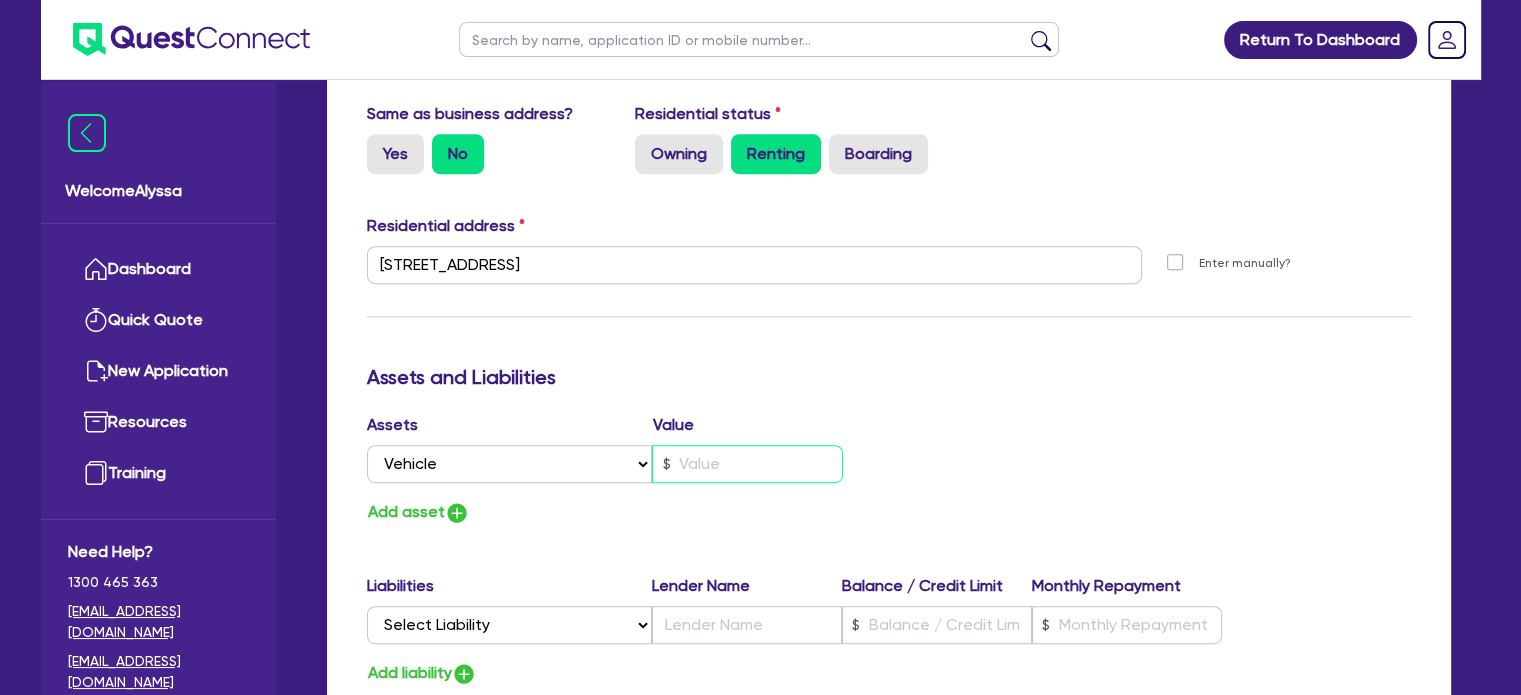 type on "0414 673 819" 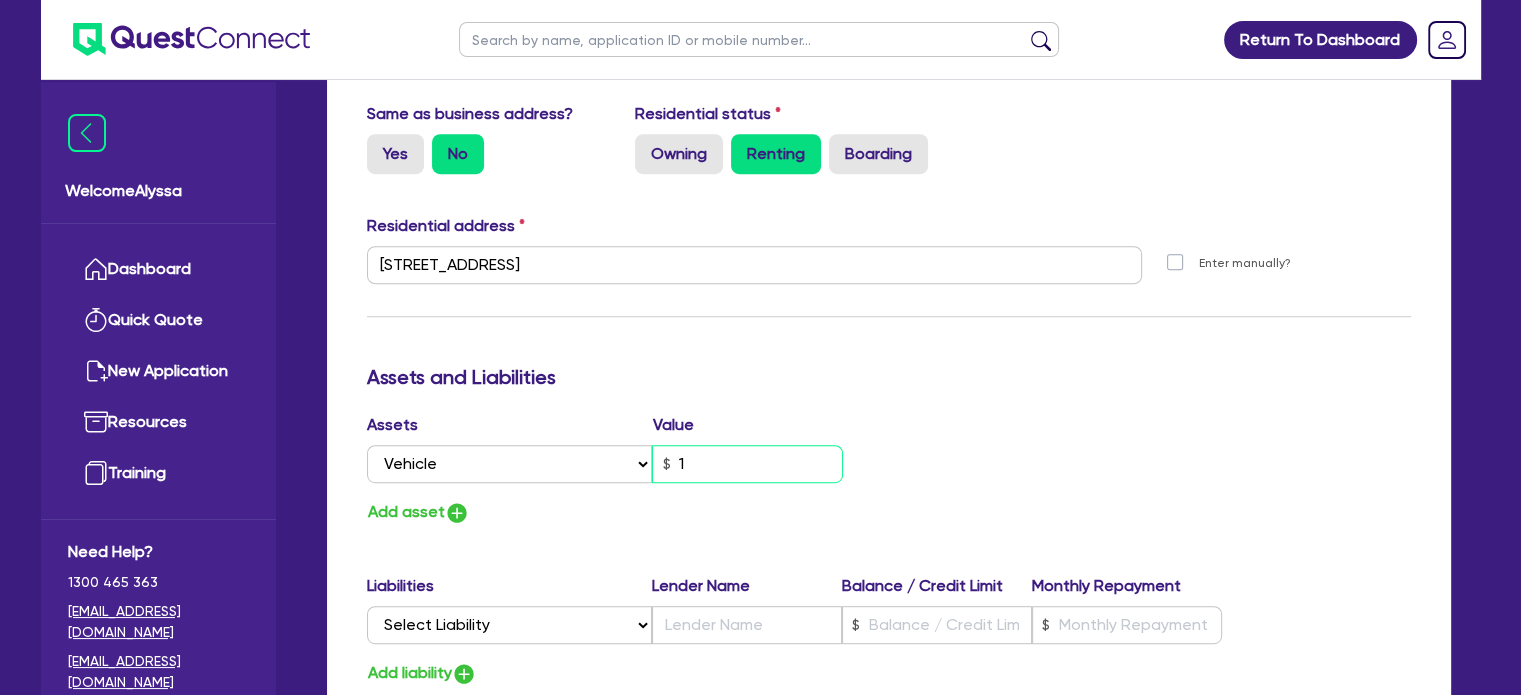 type on "0" 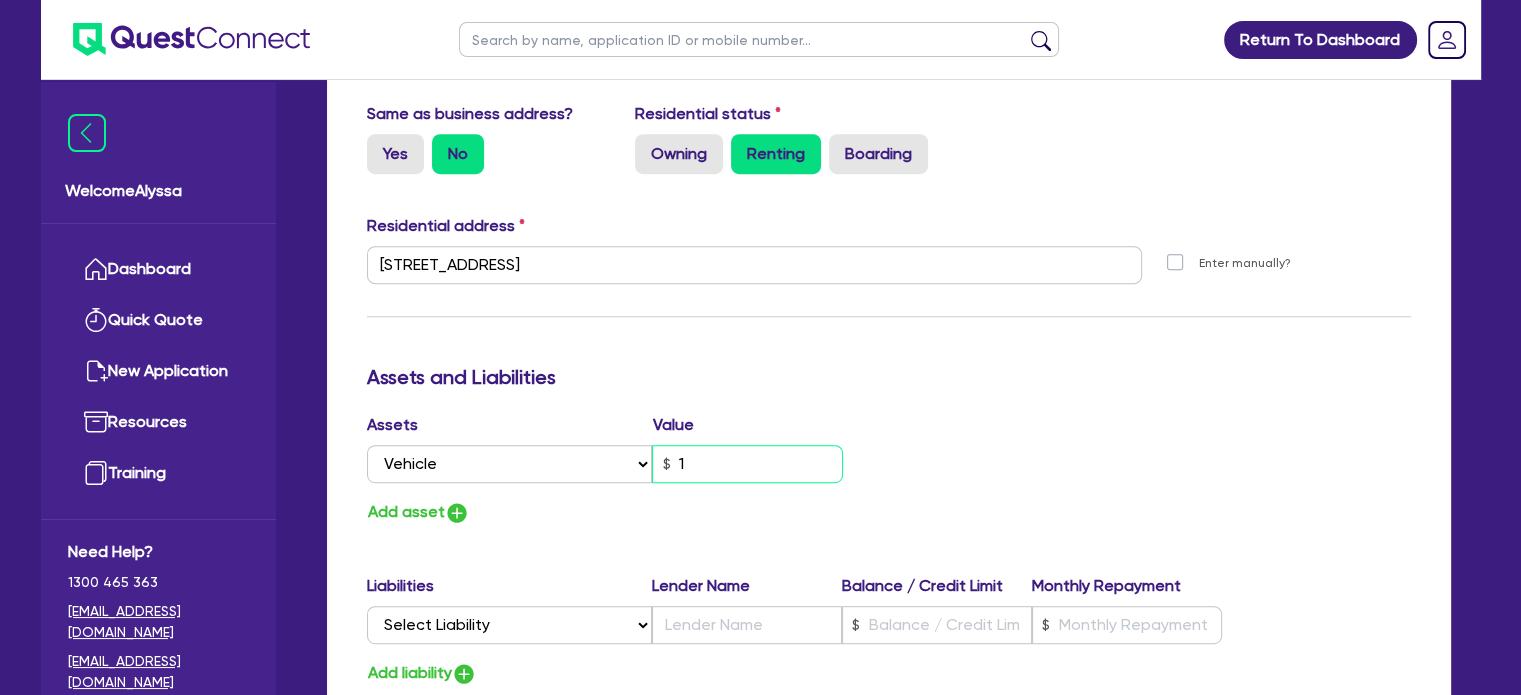 type on "0414 673 819" 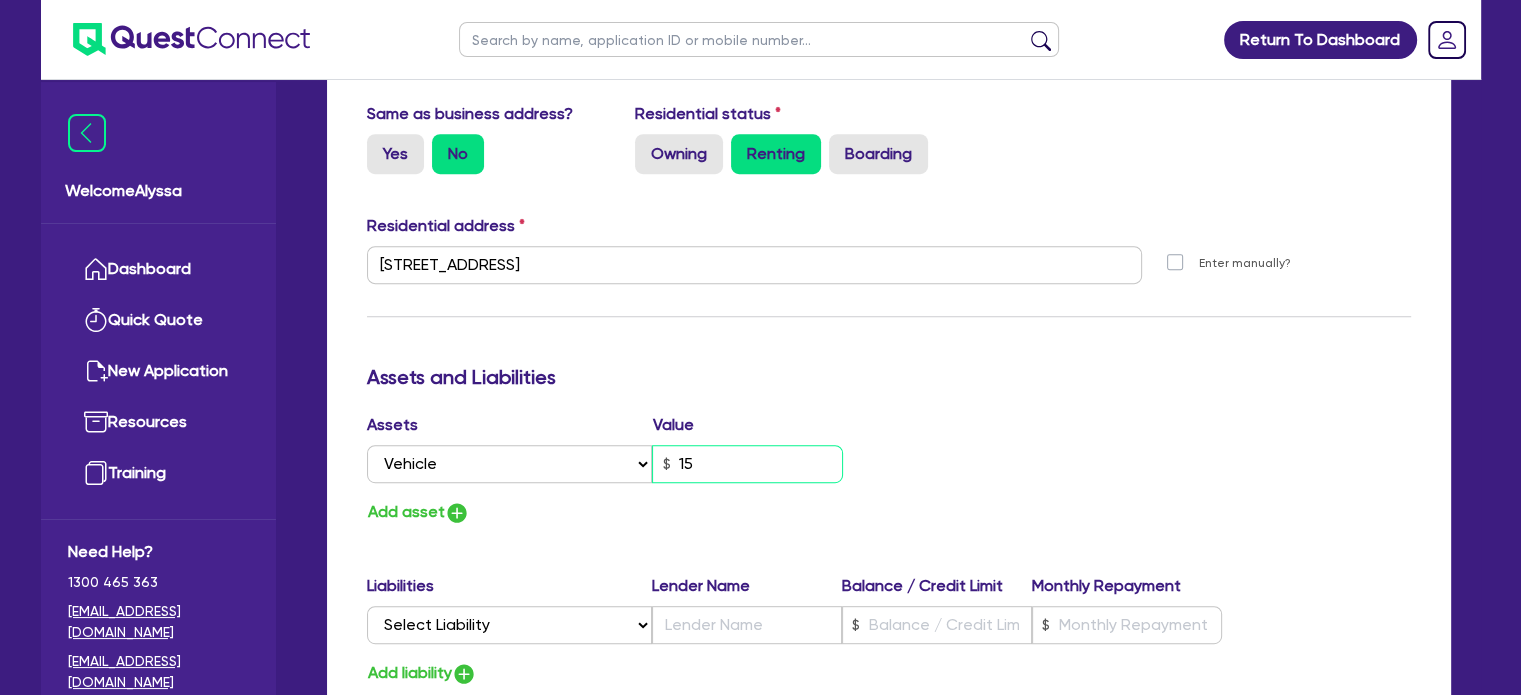 type on "0" 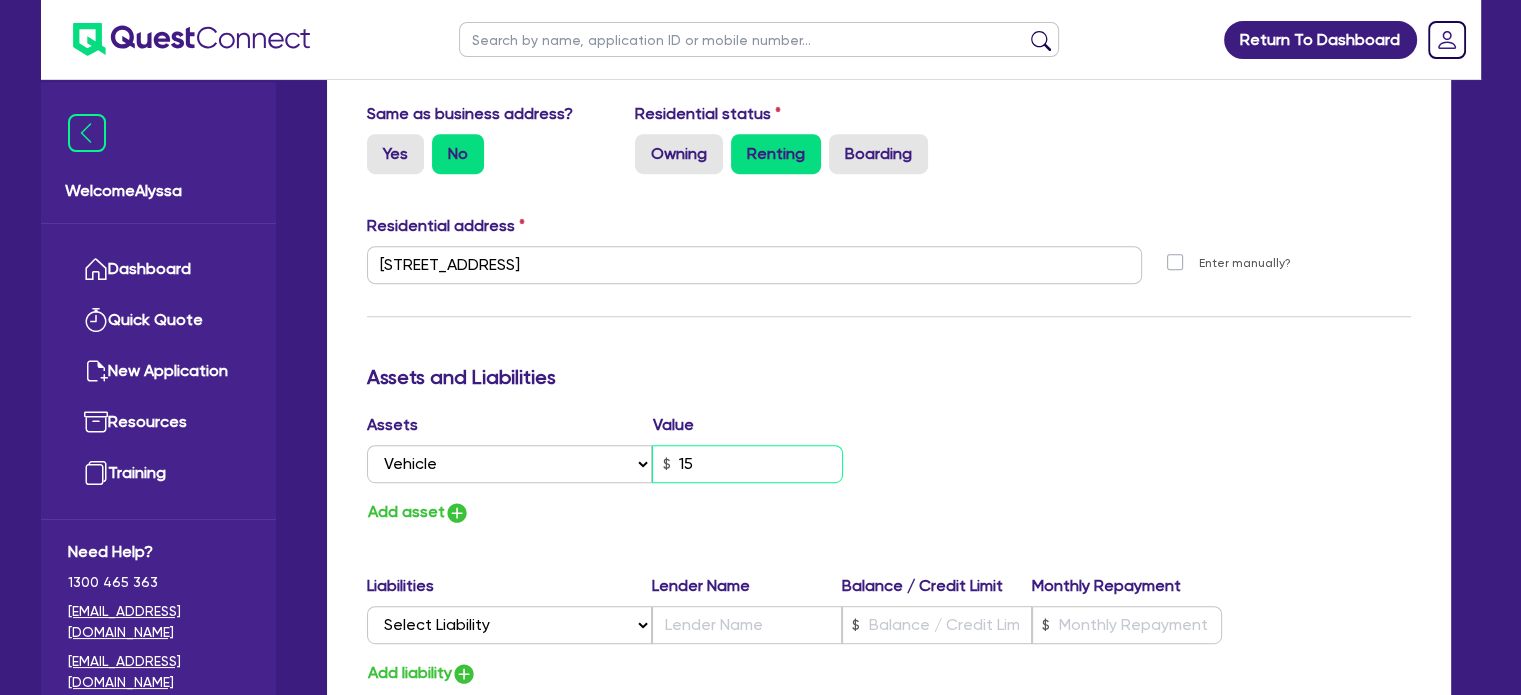 type on "0414 673 819" 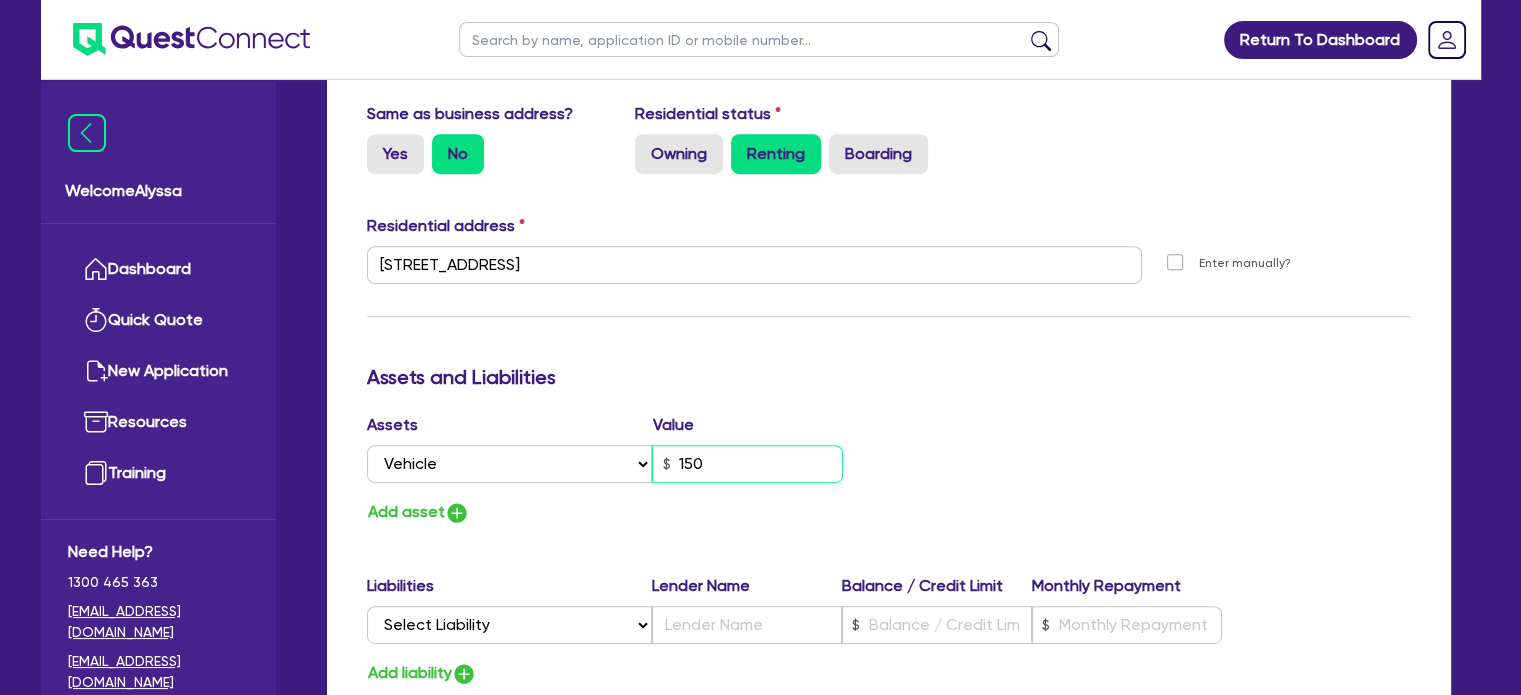 type on "0" 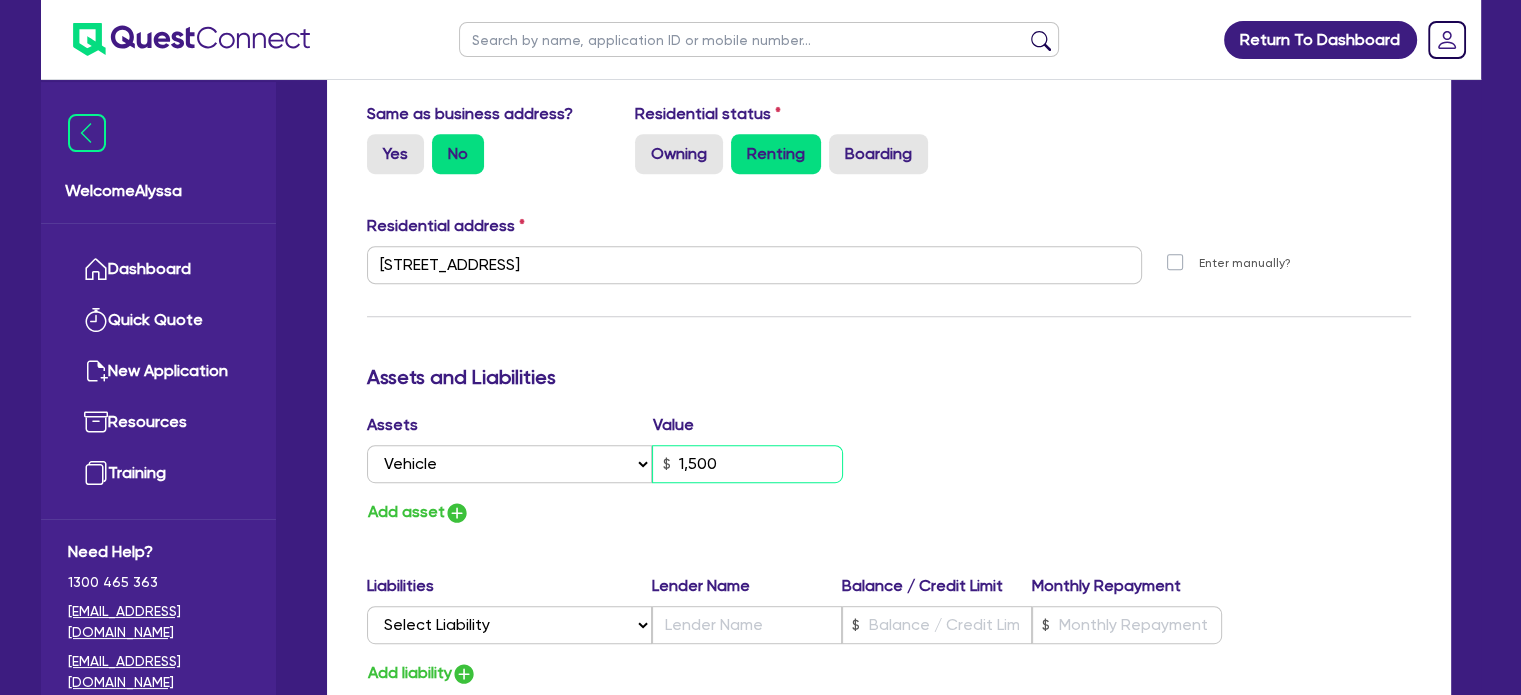 type on "0" 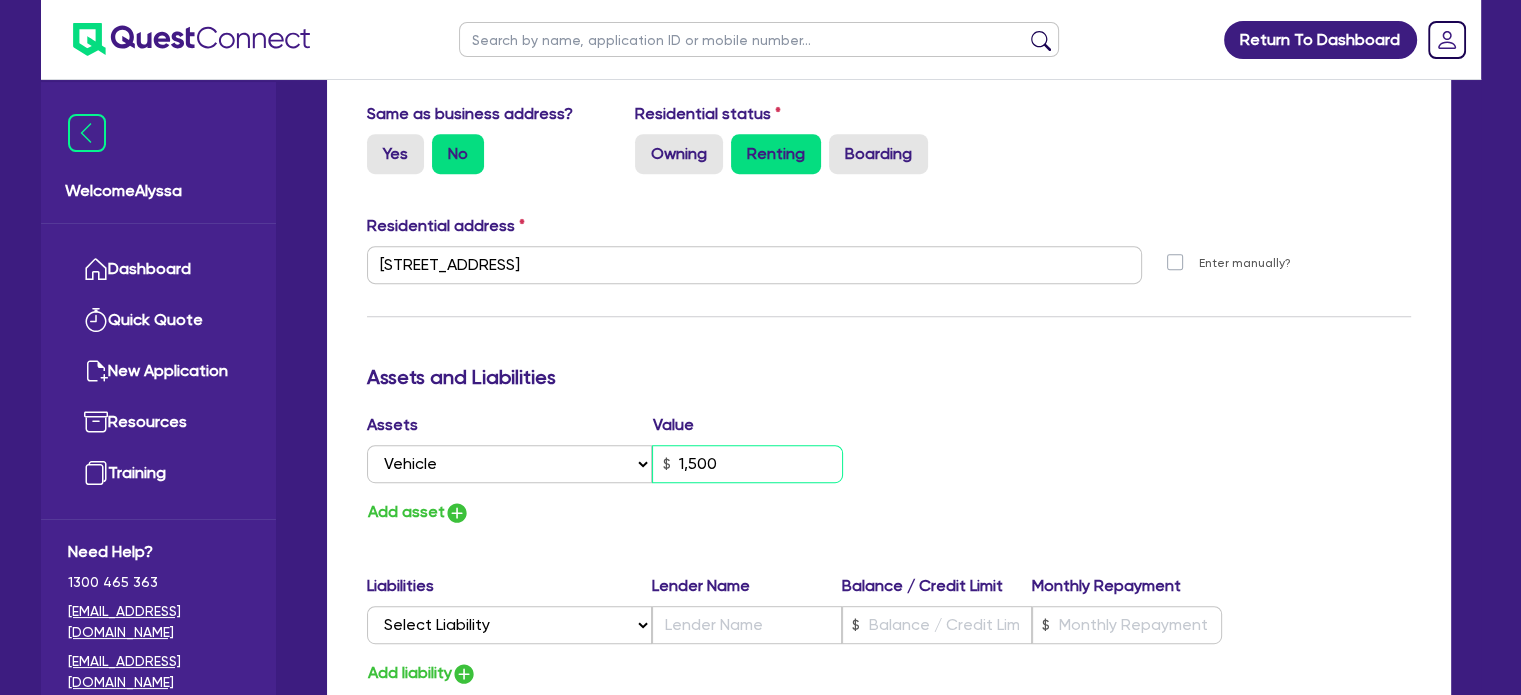 type on "0414 673 819" 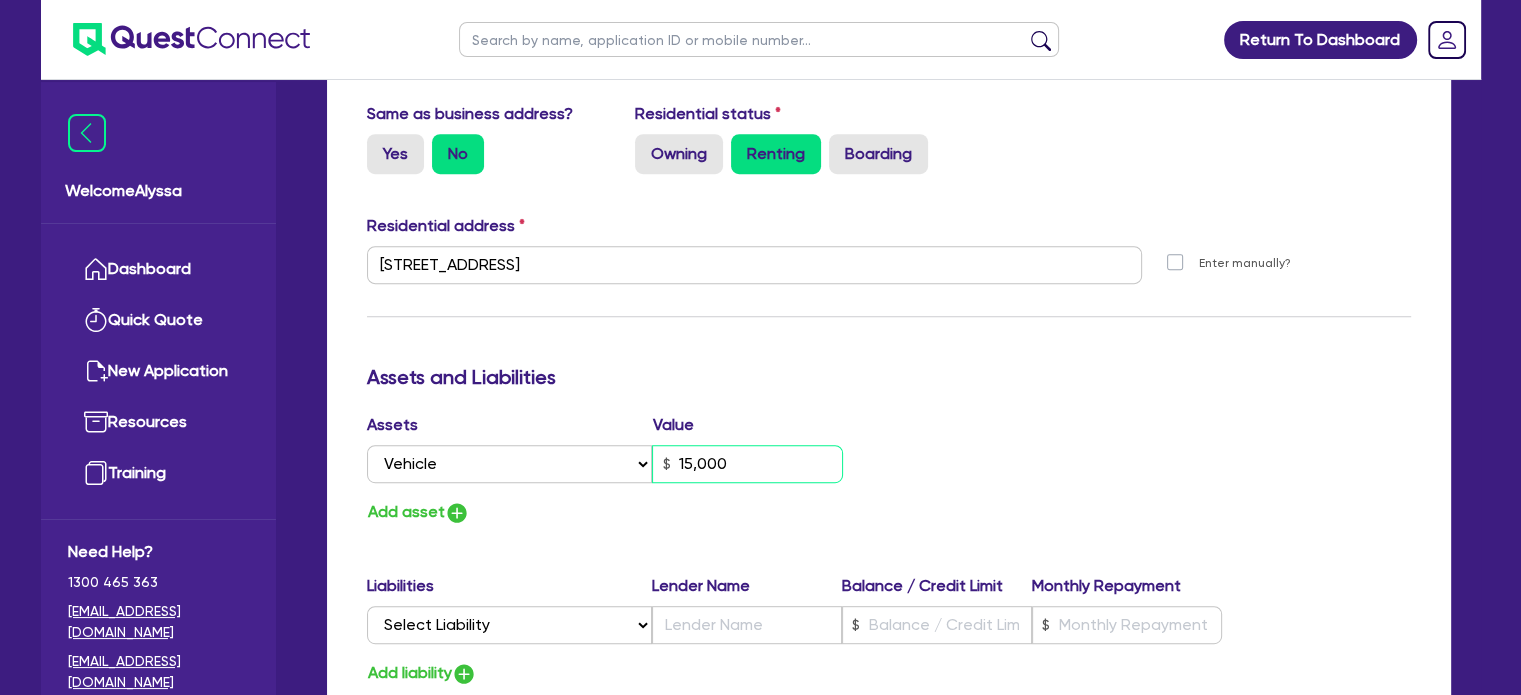 click on "15,000" at bounding box center (747, 464) 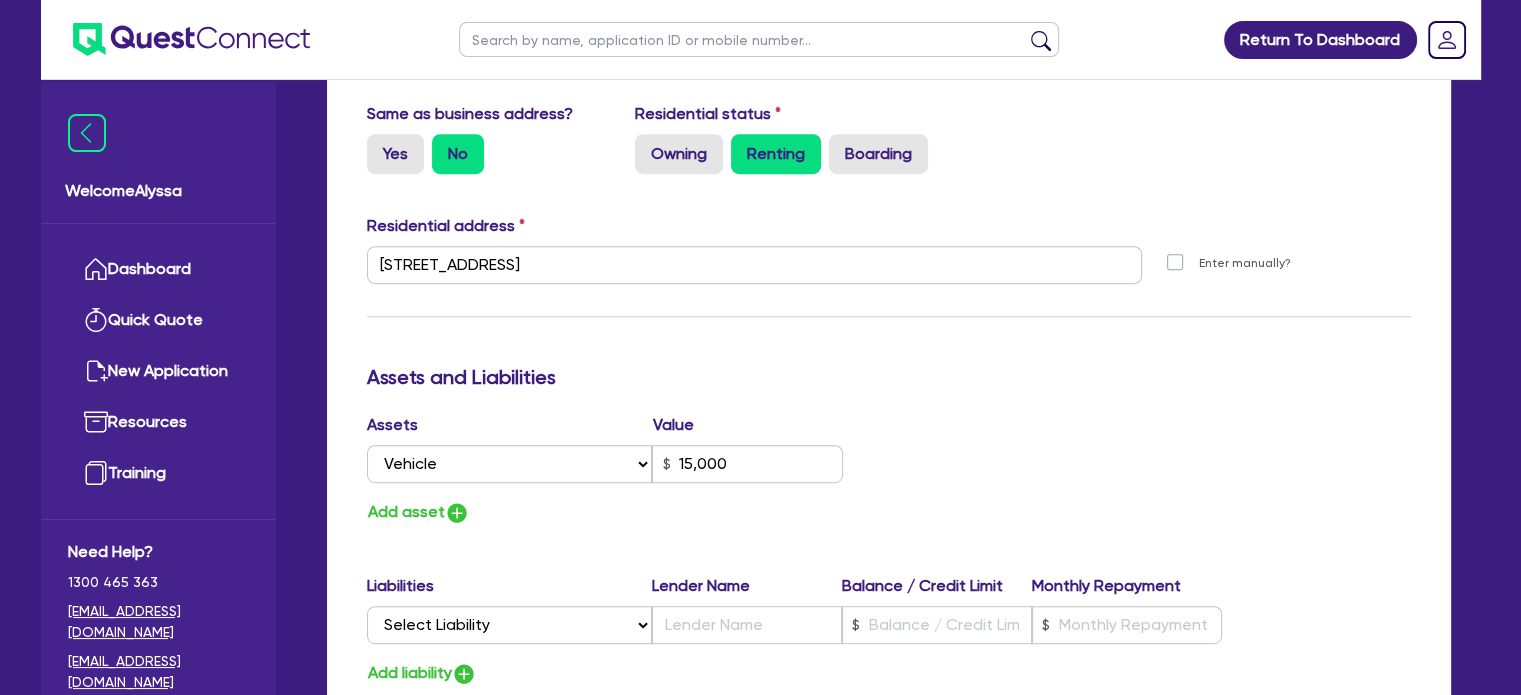 click on "Assets Value Select Asset Cash Property Investment property Vehicle Truck Trailer Equipment Household & personal asset Other asset 15,000 Add asset" at bounding box center [889, 469] 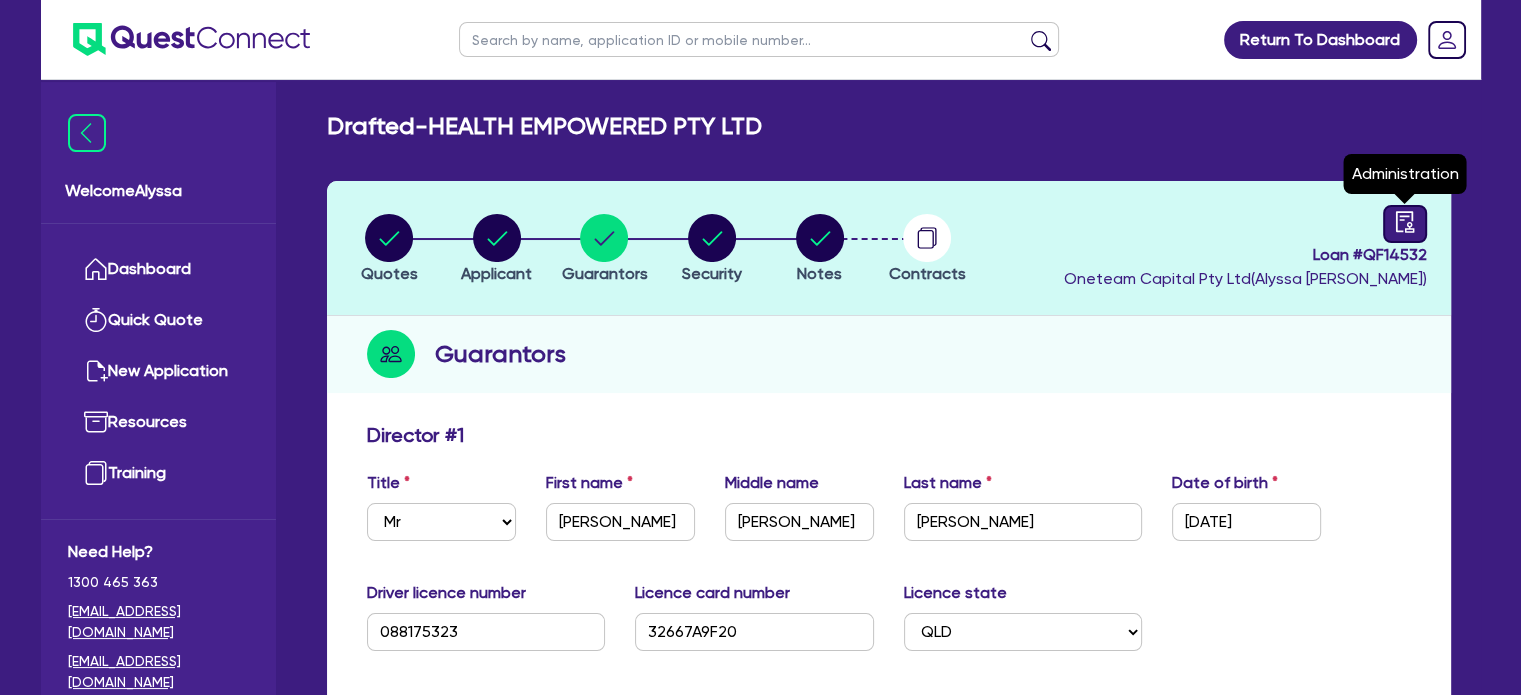 click 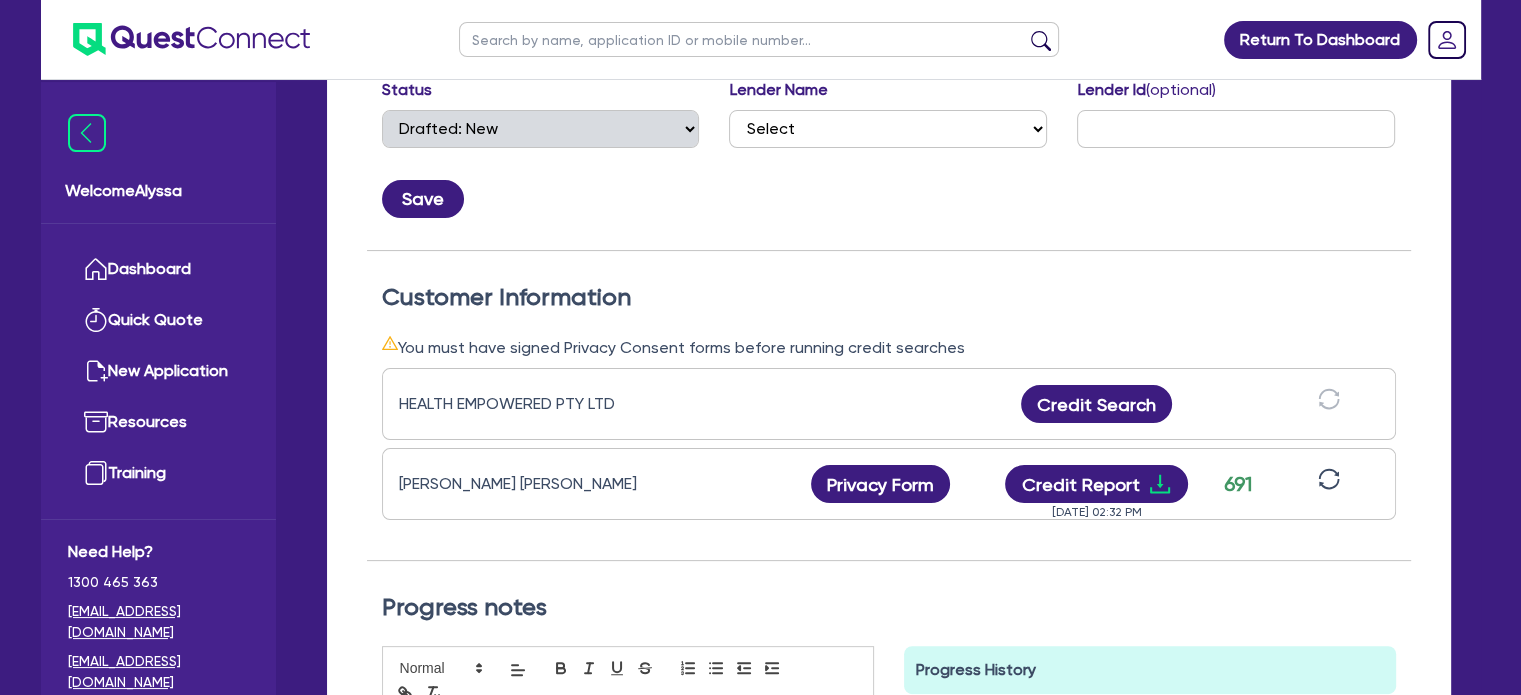 scroll, scrollTop: 401, scrollLeft: 0, axis: vertical 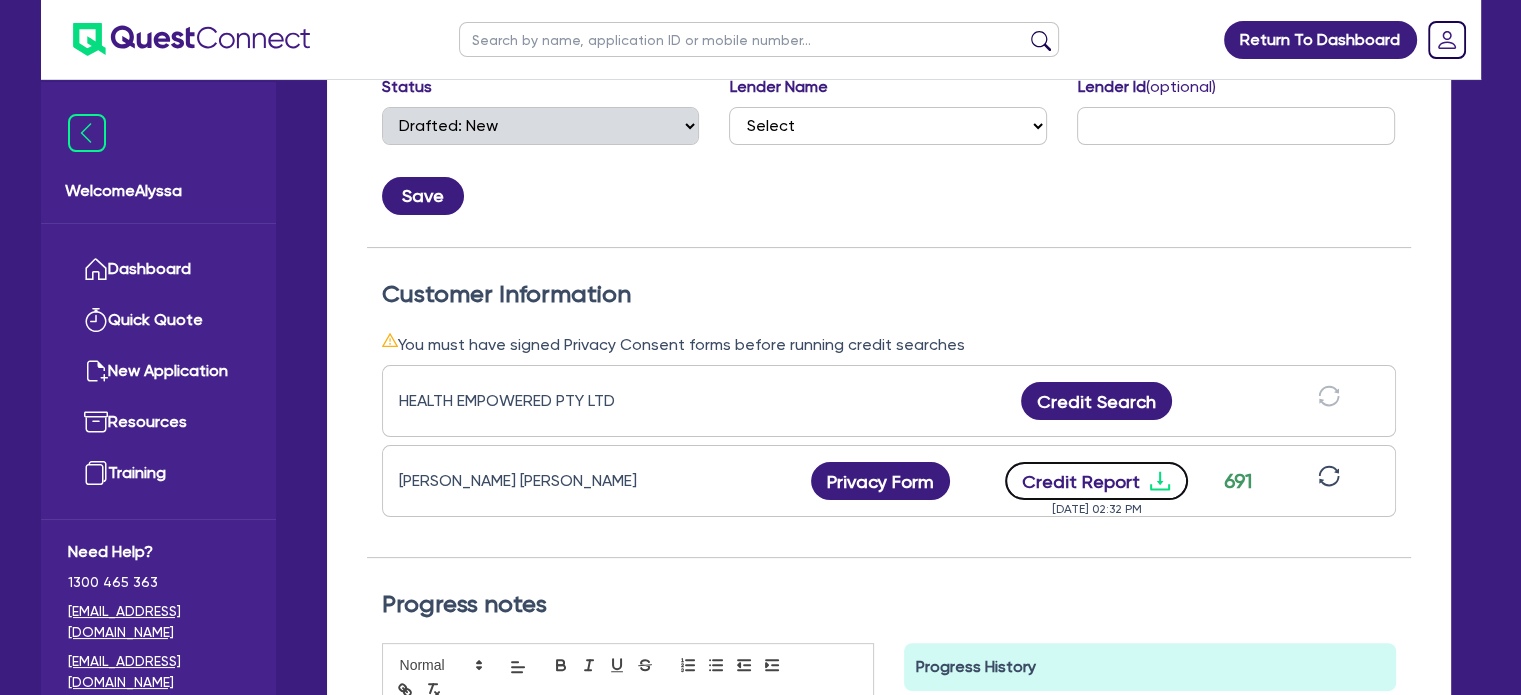 click on "Credit Report" at bounding box center (1096, 481) 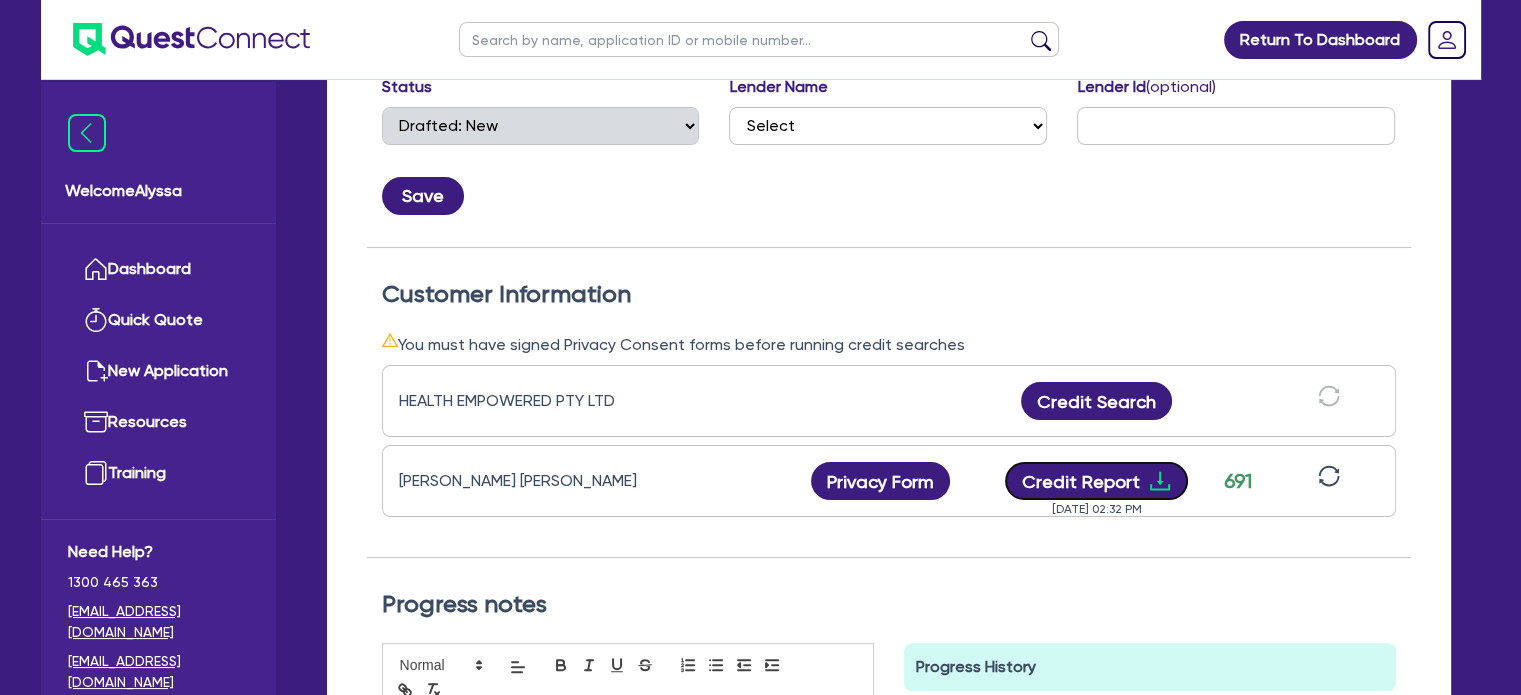 scroll, scrollTop: 0, scrollLeft: 0, axis: both 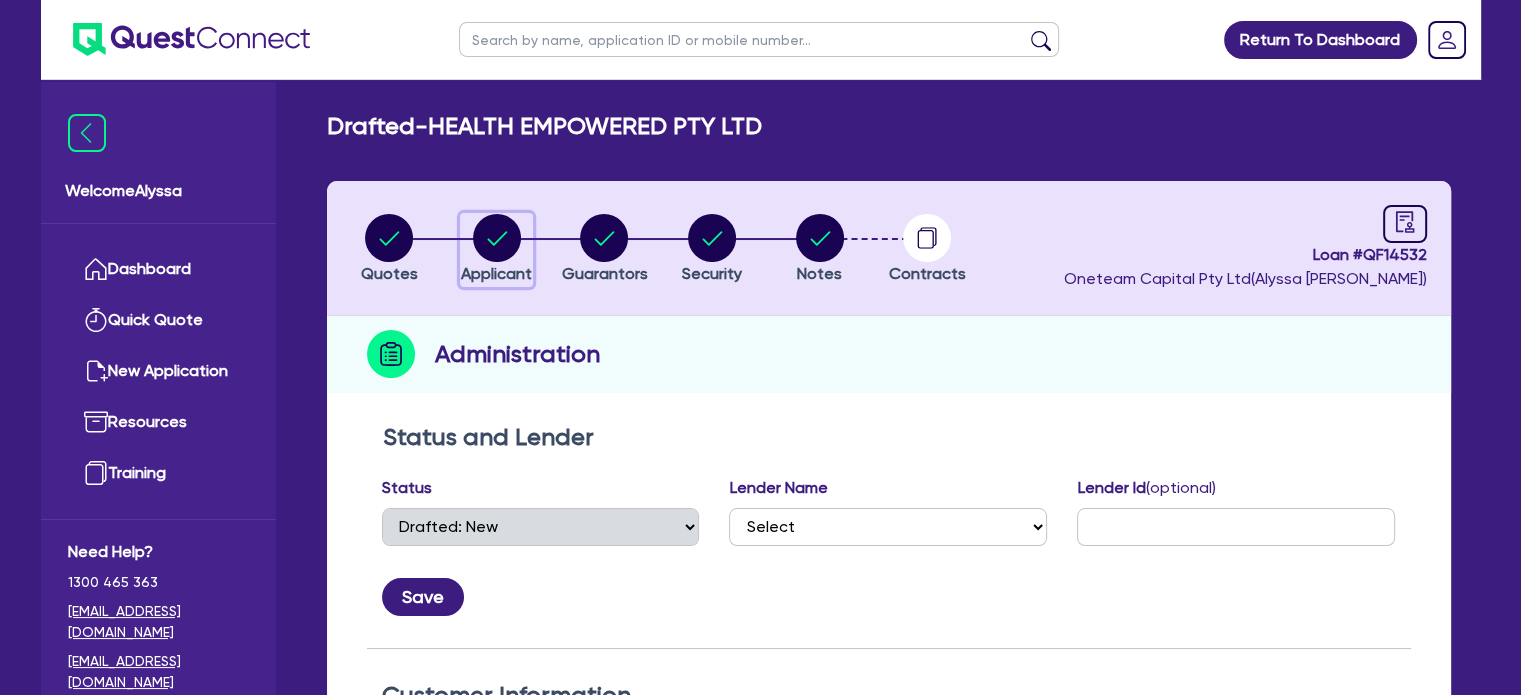 click 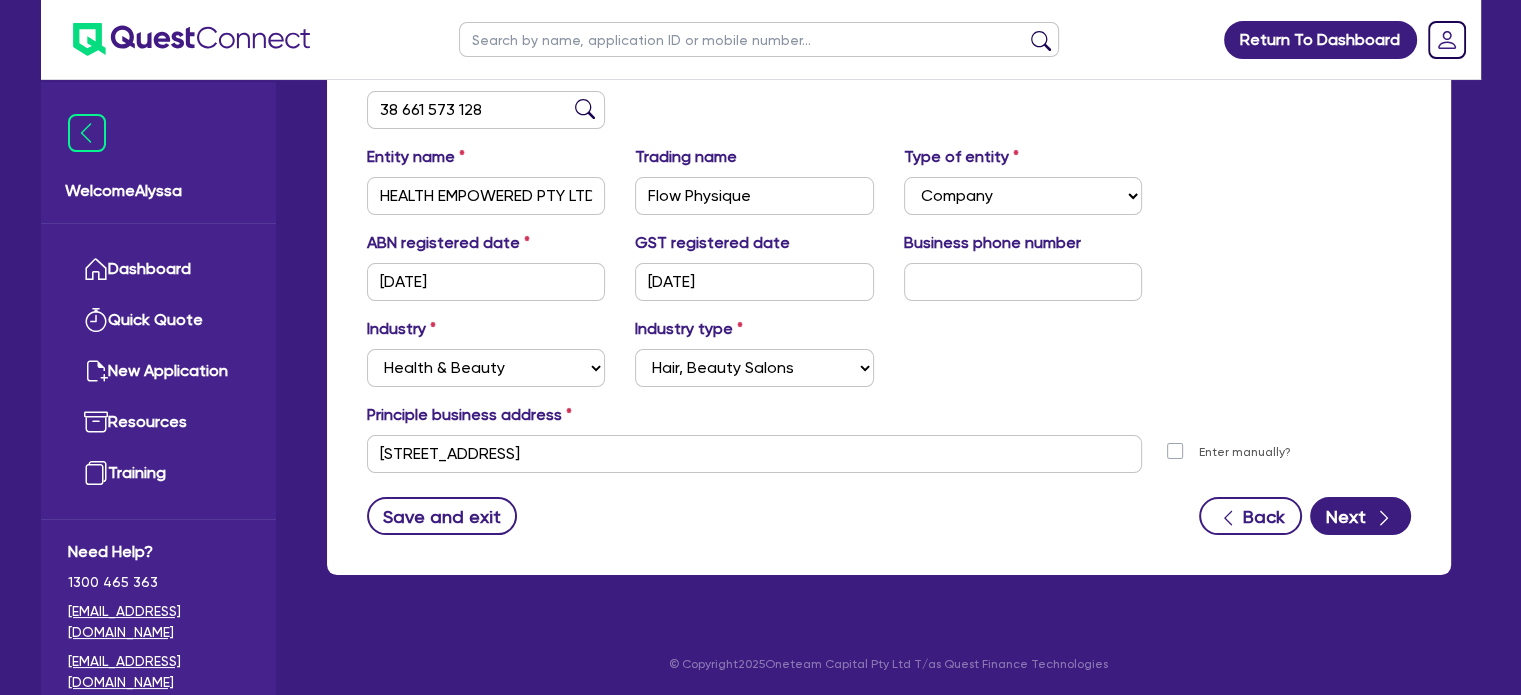 scroll, scrollTop: 0, scrollLeft: 0, axis: both 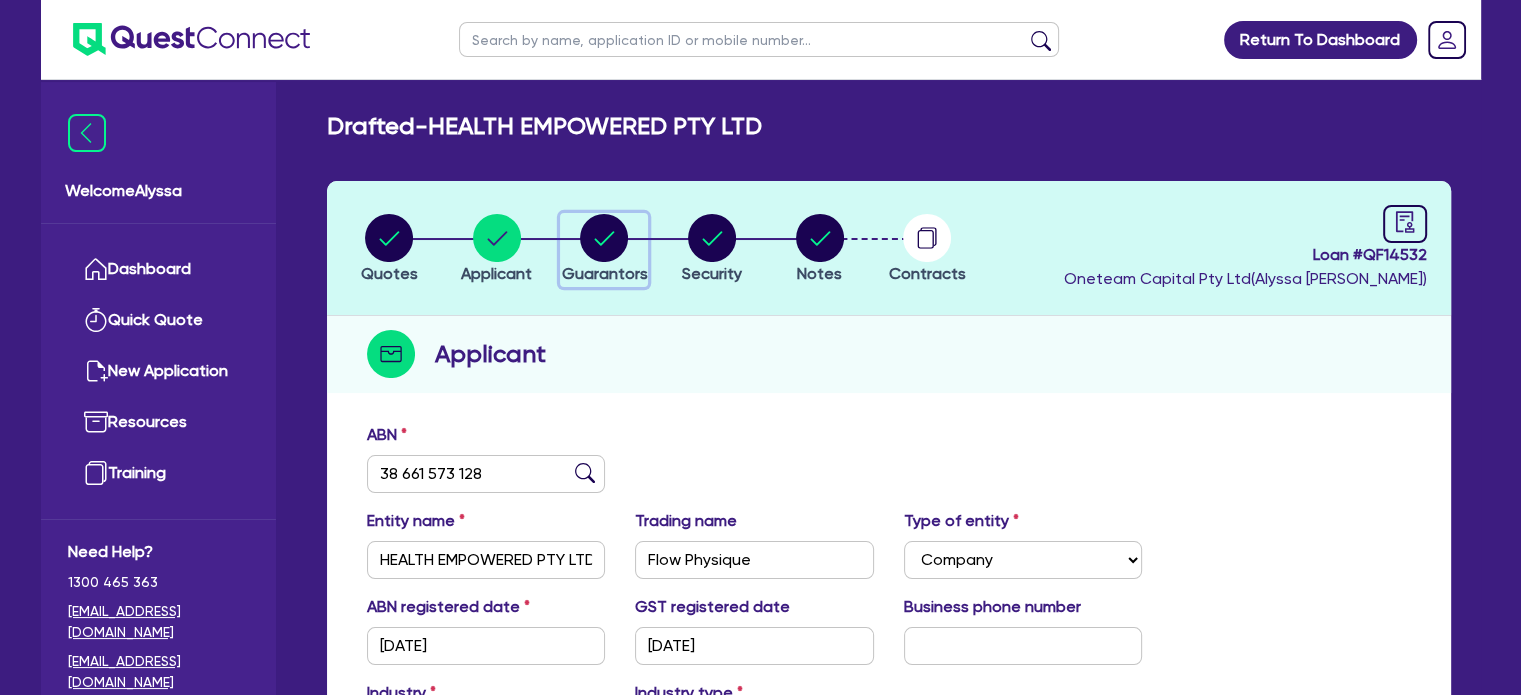 click 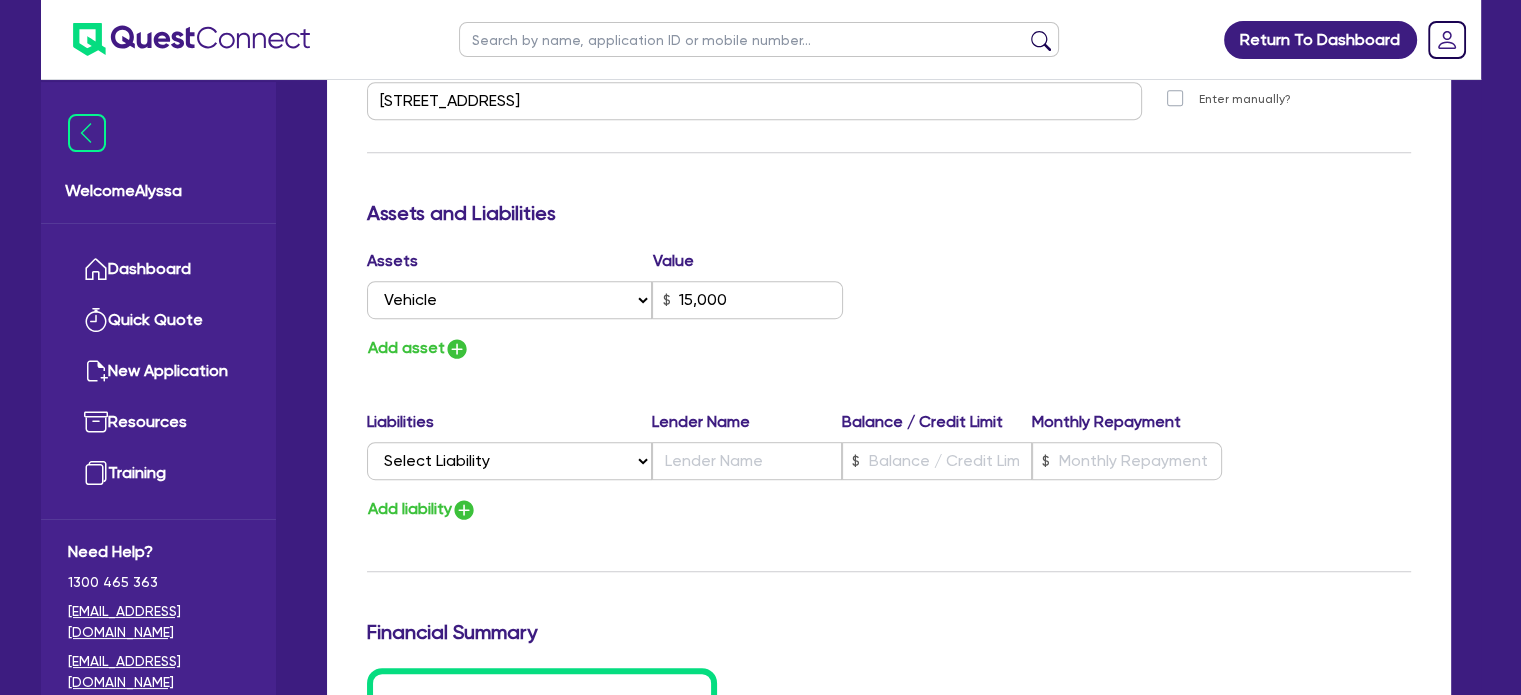 scroll, scrollTop: 1071, scrollLeft: 0, axis: vertical 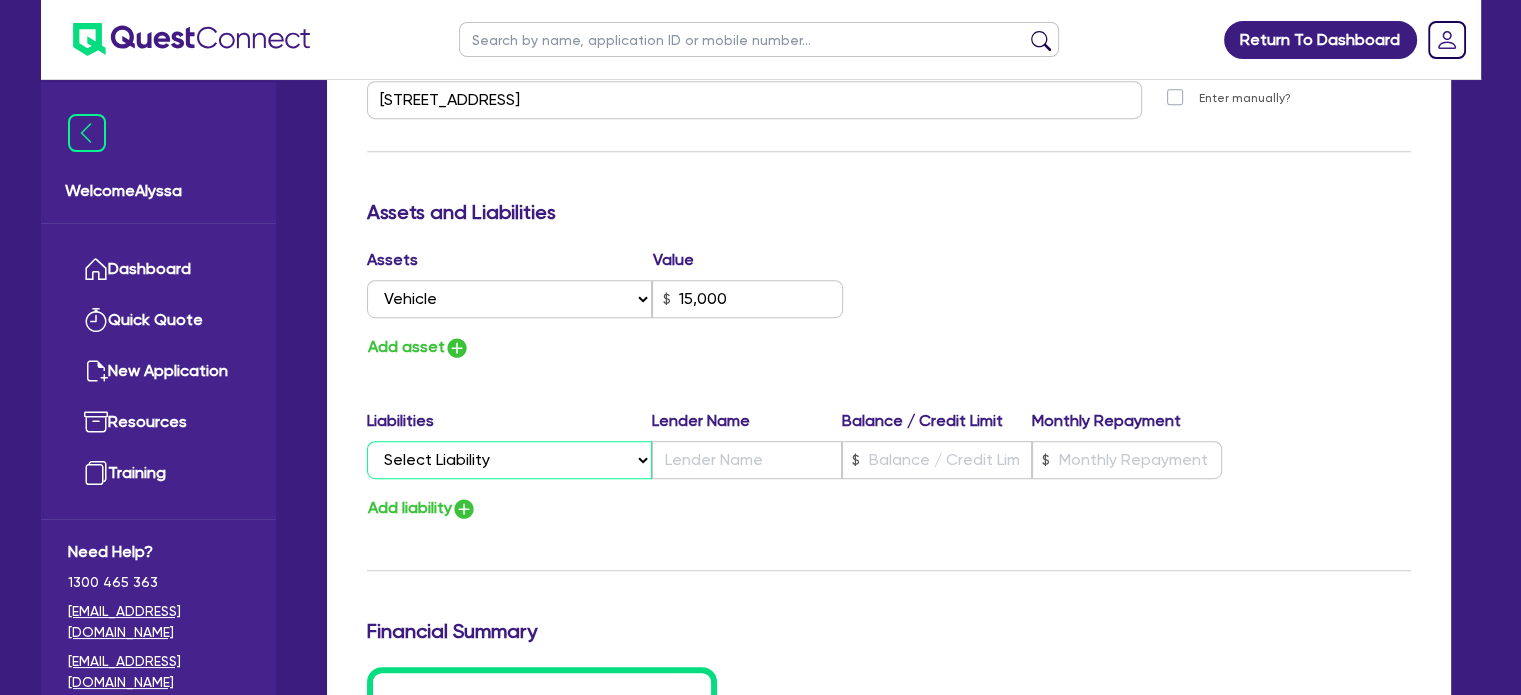 click on "Select Liability Credit card Mortgage Investment property loan Vehicle loan Truck loan Trailer loan Equipment loan Personal loan Other loan" at bounding box center [509, 460] 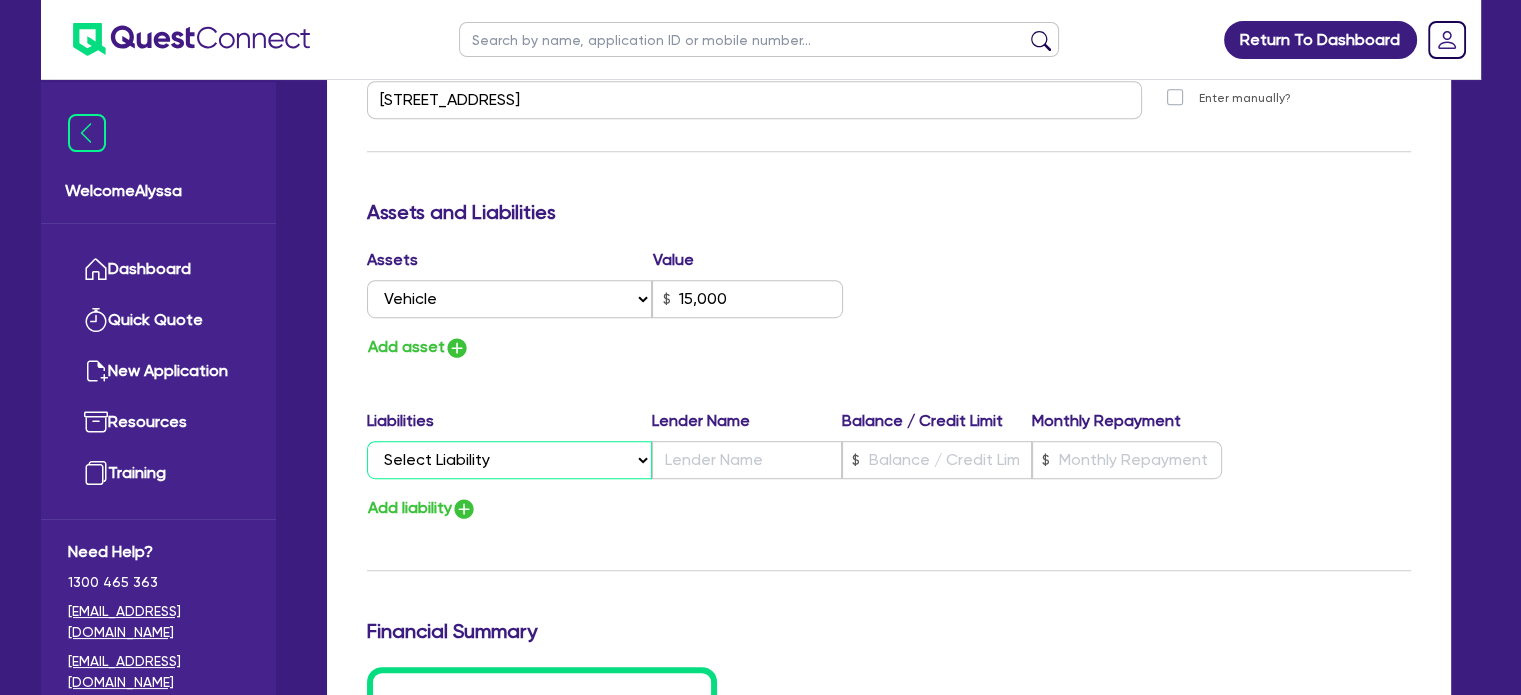 select on "PERSONAL_LOAN" 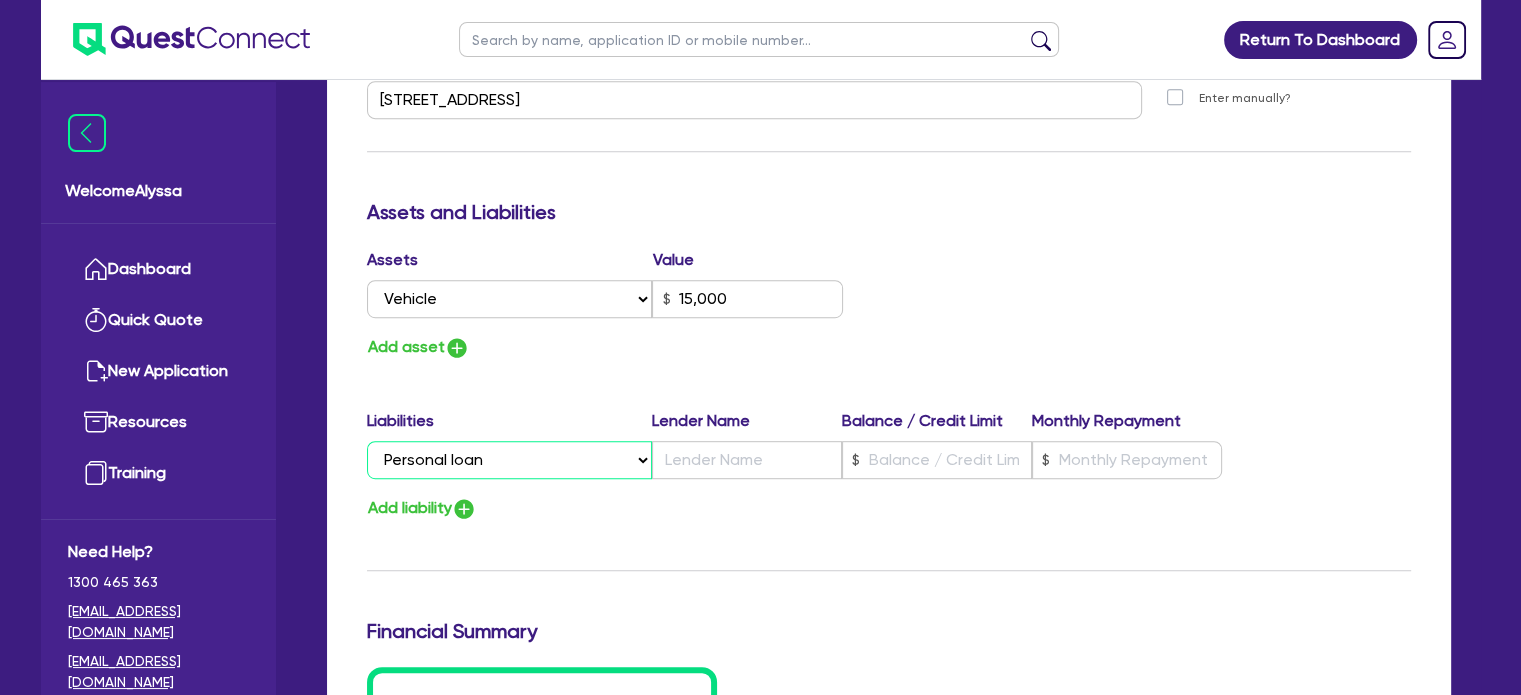 click on "Select Liability Credit card Mortgage Investment property loan Vehicle loan Truck loan Trailer loan Equipment loan Personal loan Other loan" at bounding box center [509, 460] 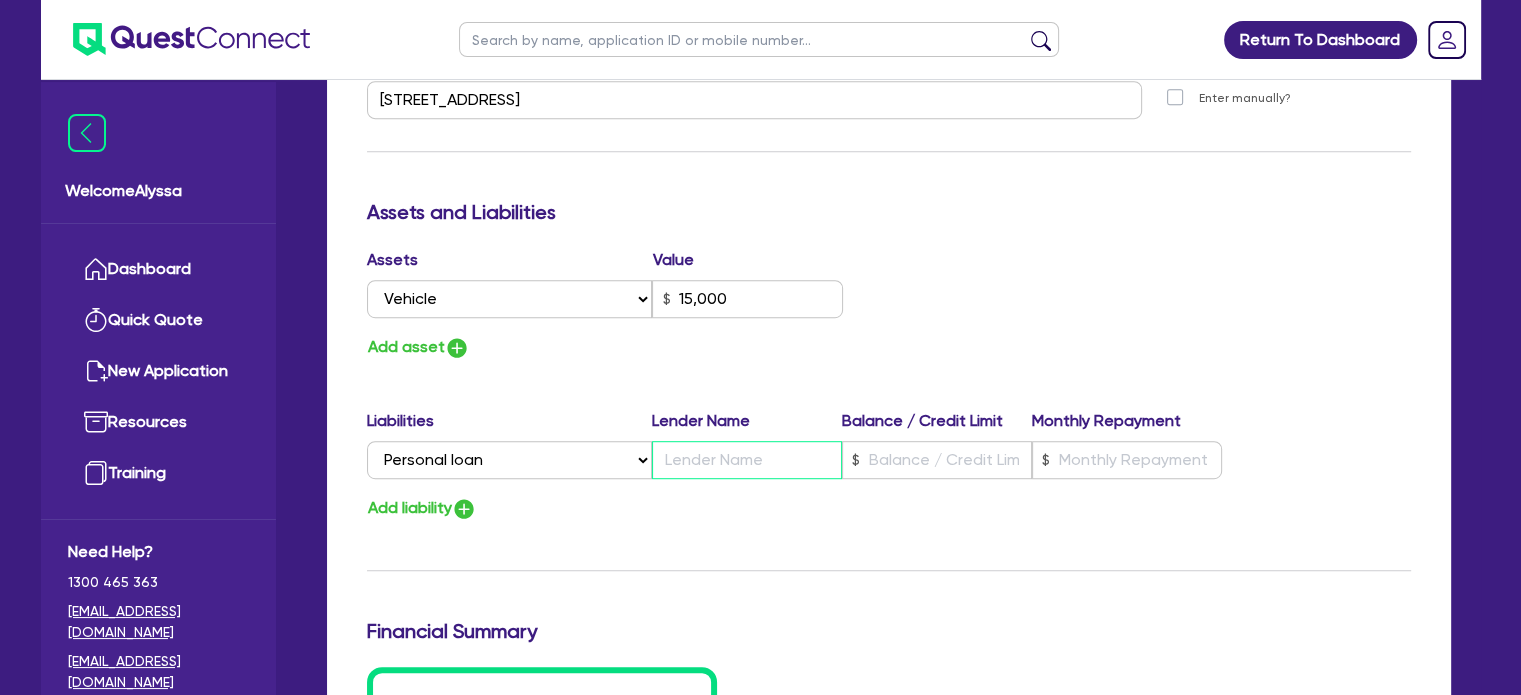 type on "0" 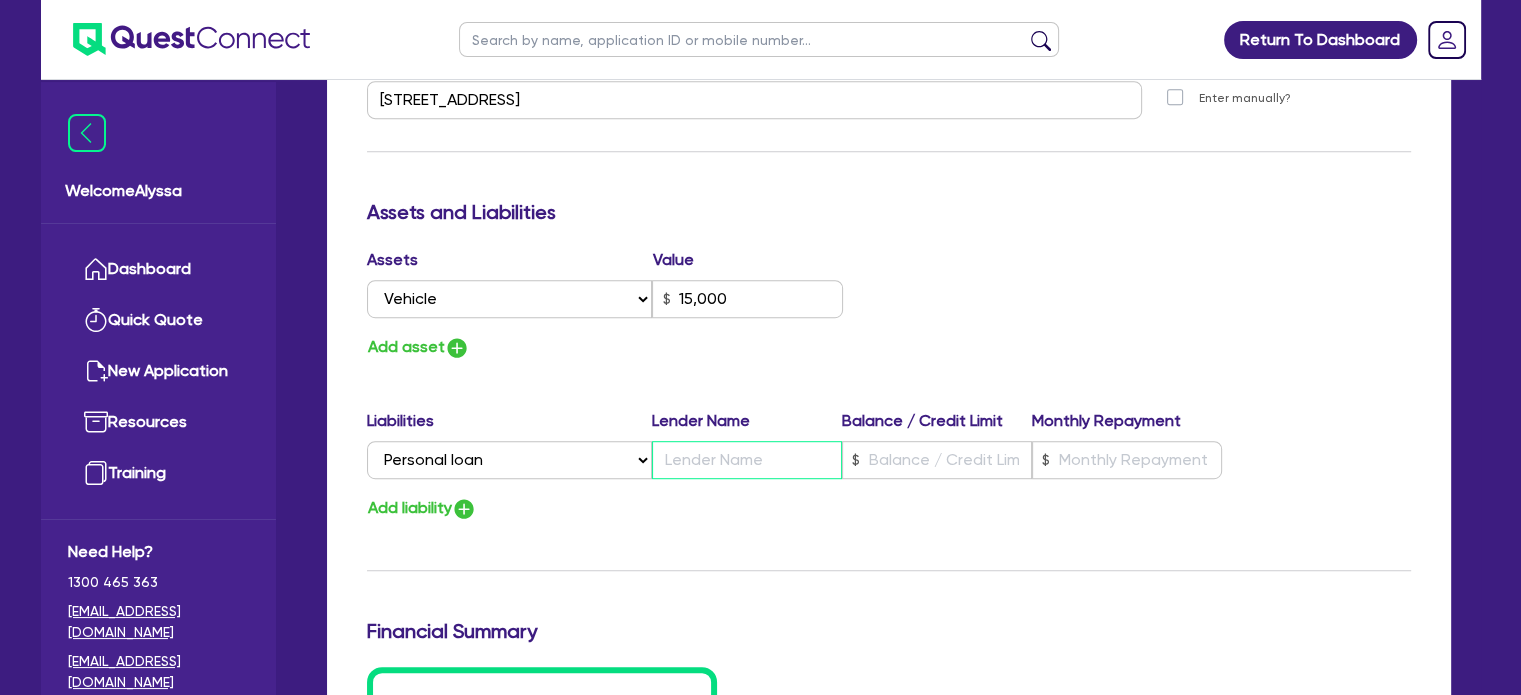 type on "0414 673 819" 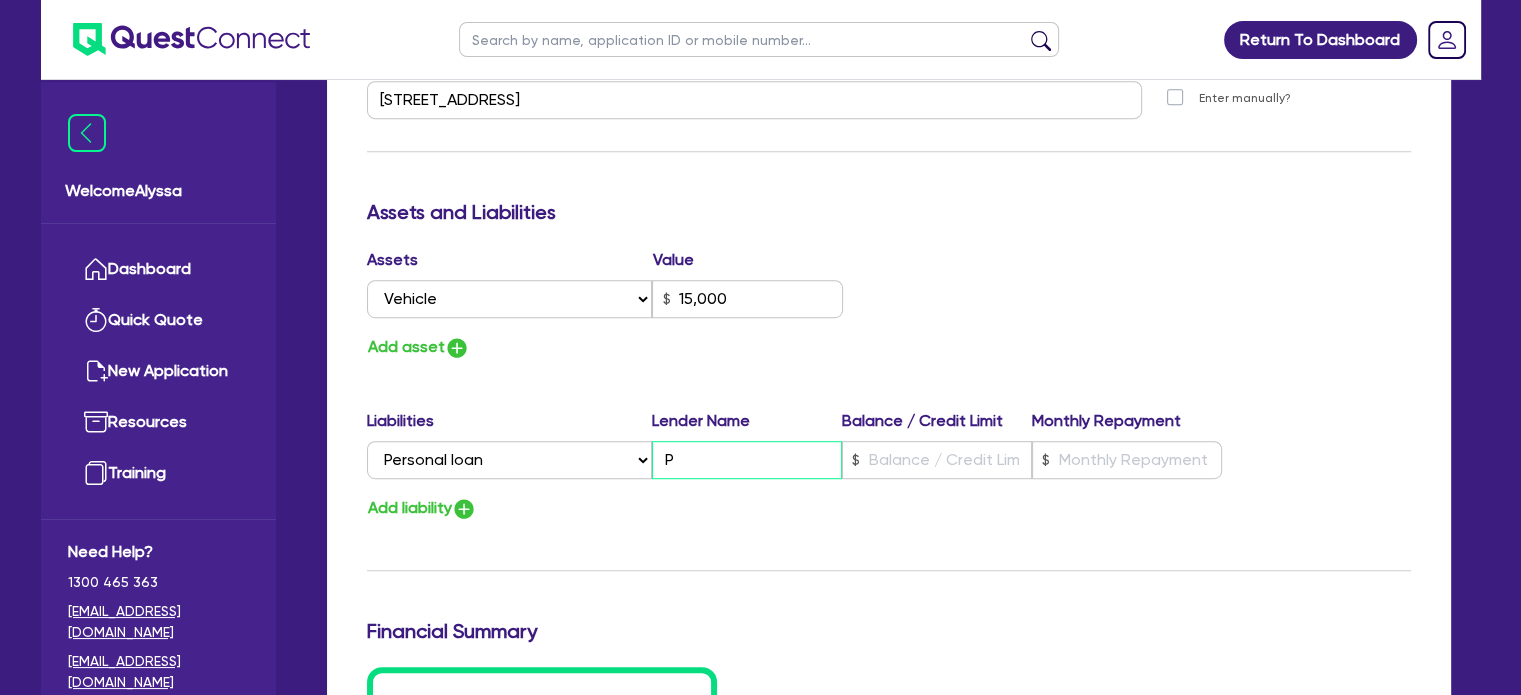 type on "0" 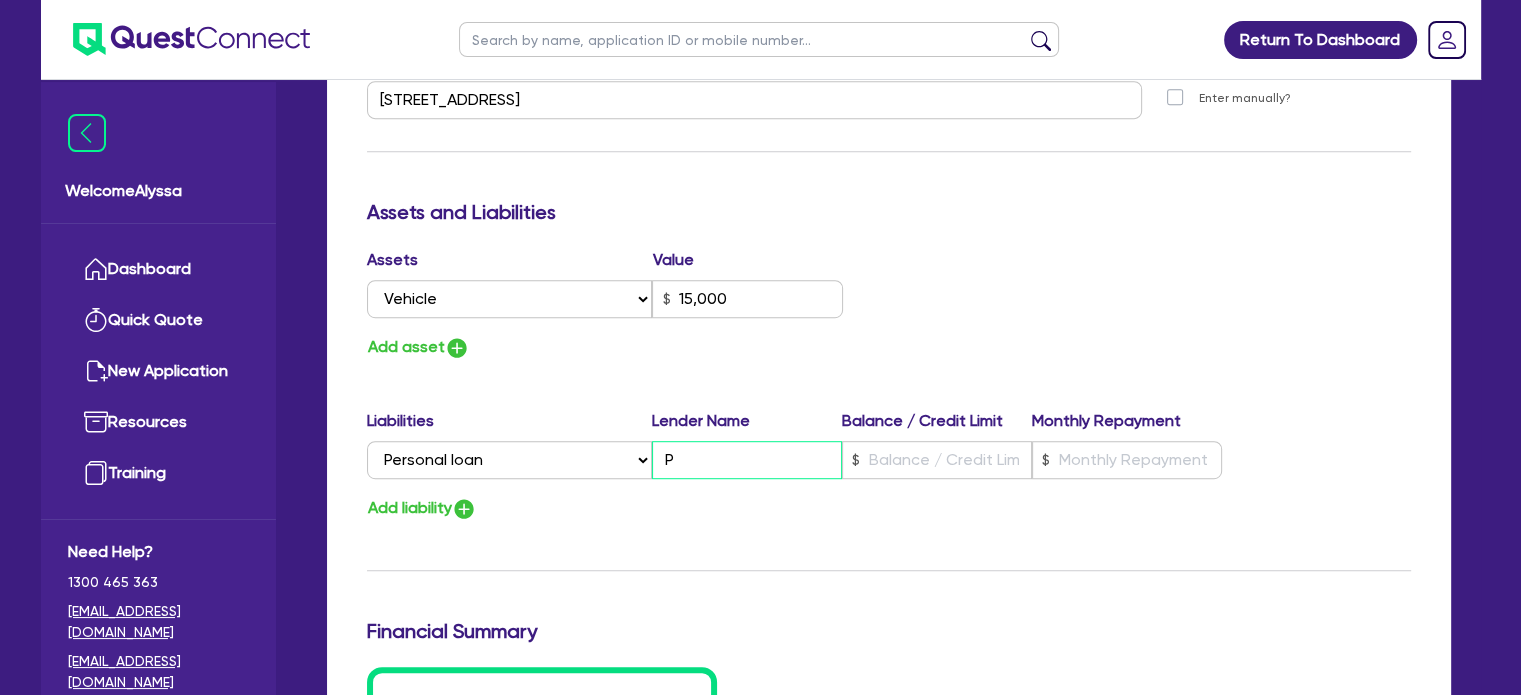 type on "0414 673 819" 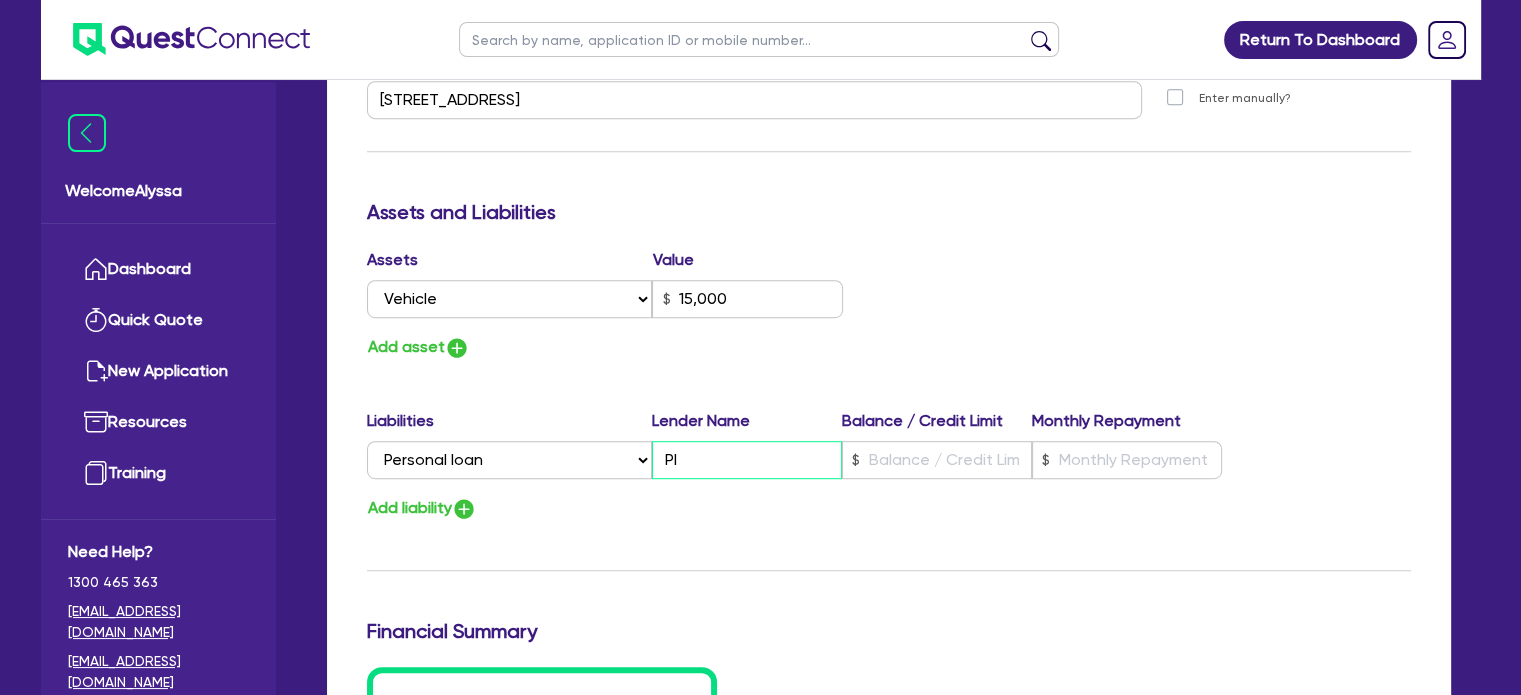 type on "0" 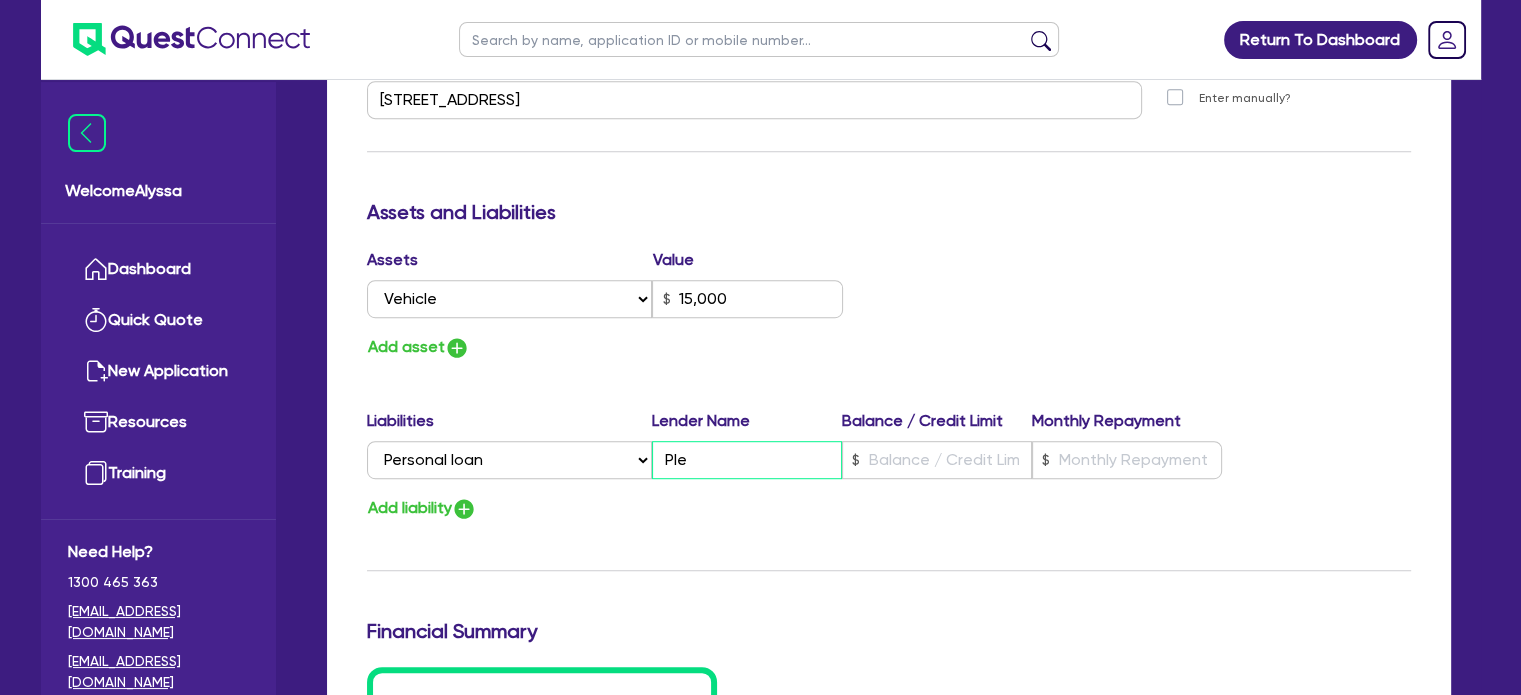 type on "0" 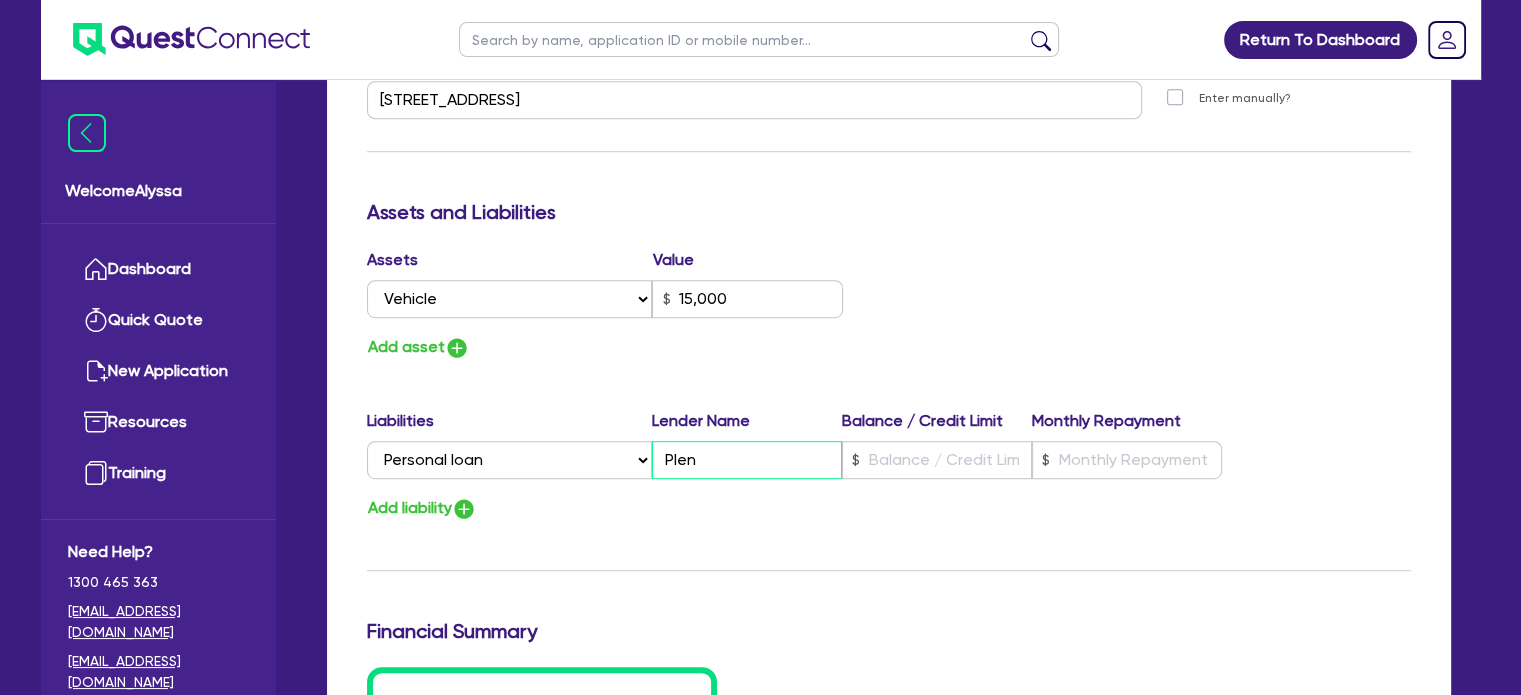 type on "0" 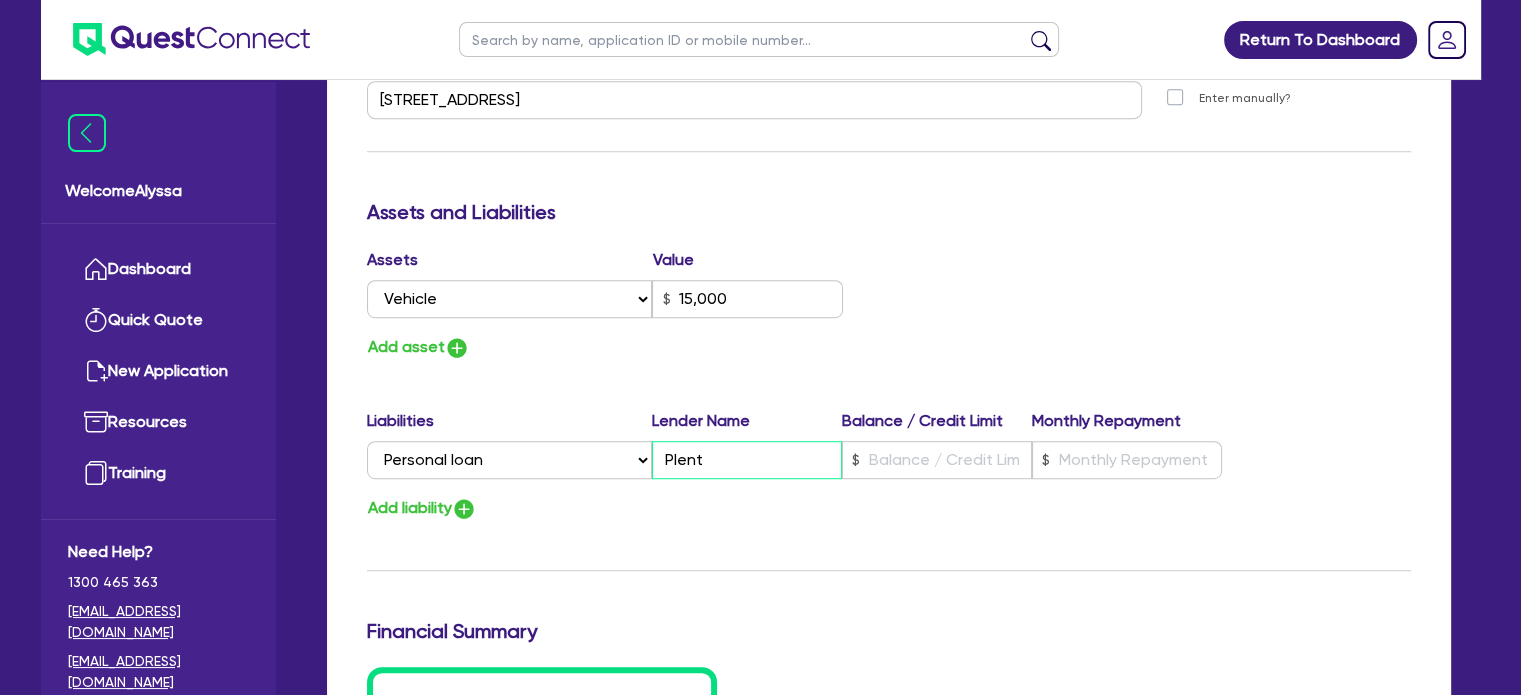 type on "0" 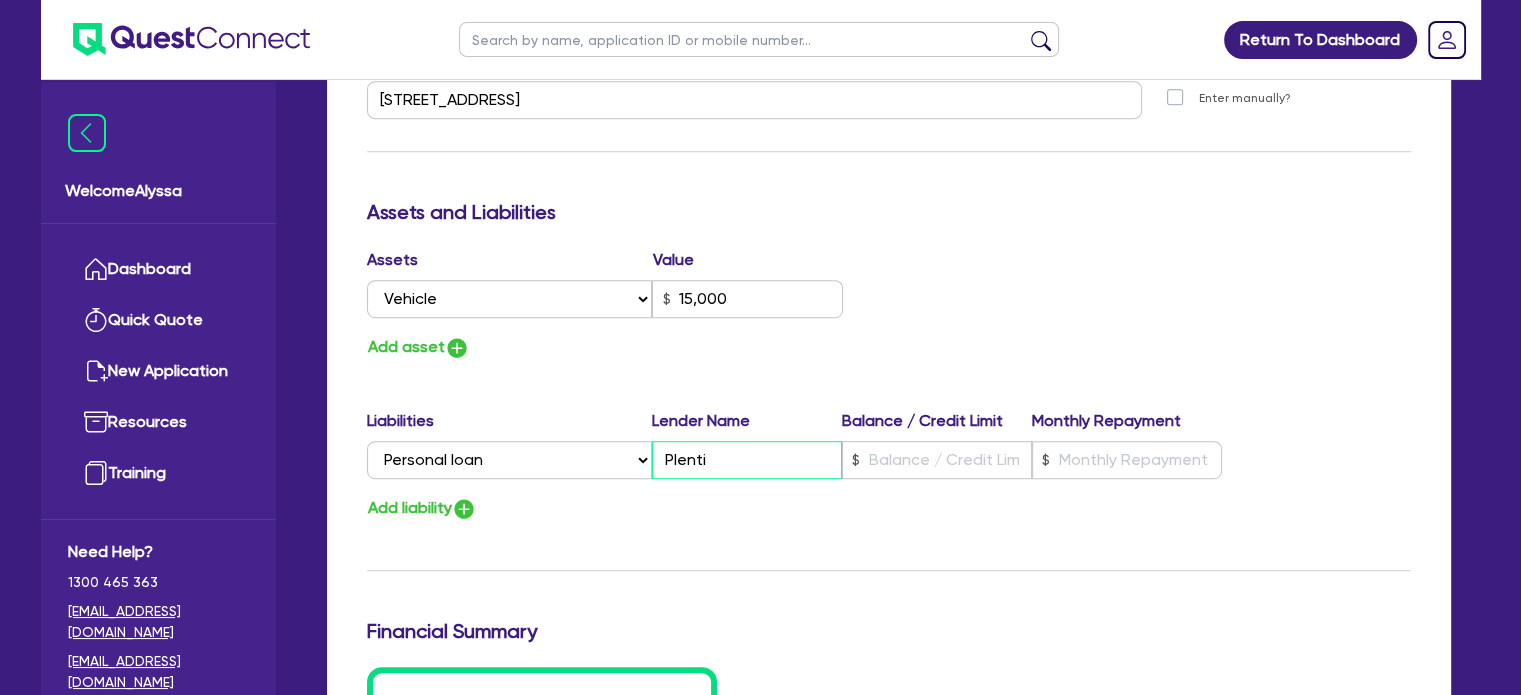 type on "Plenti" 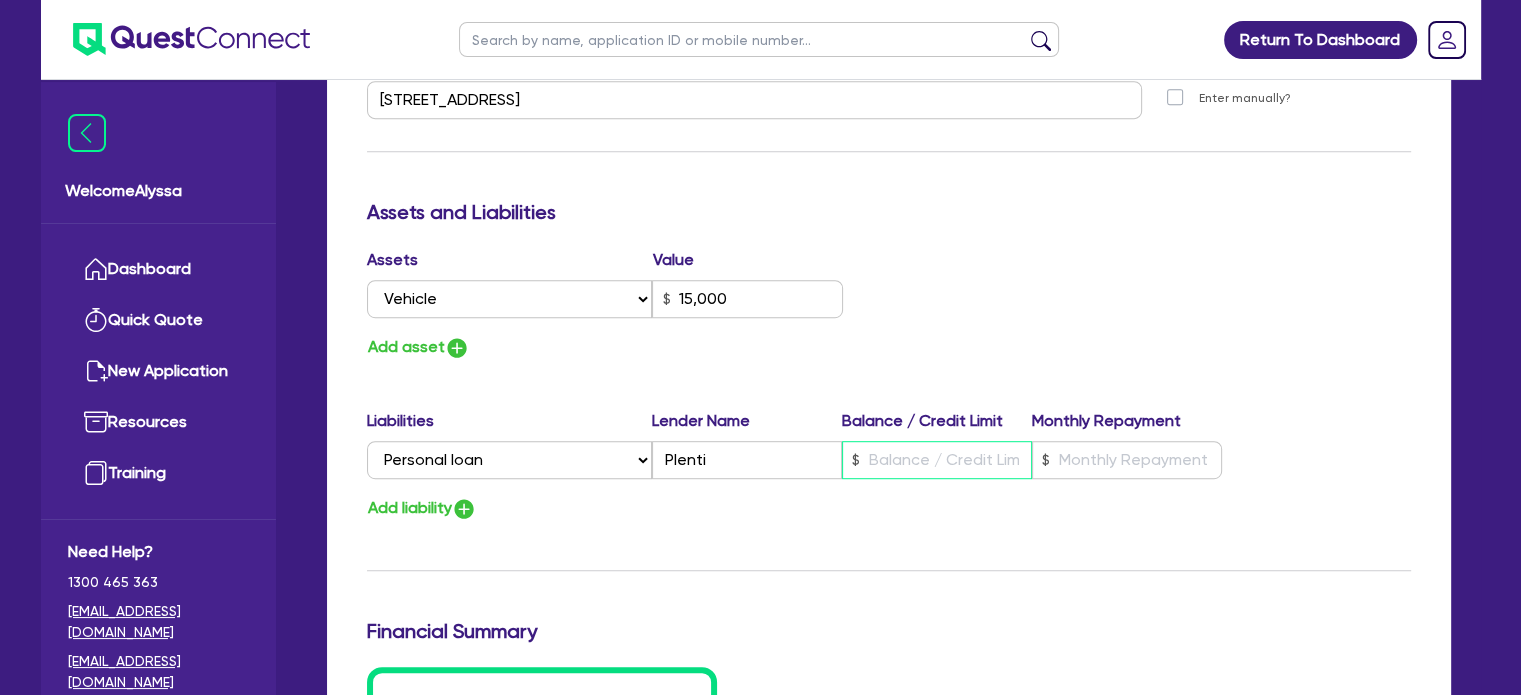 type on "0" 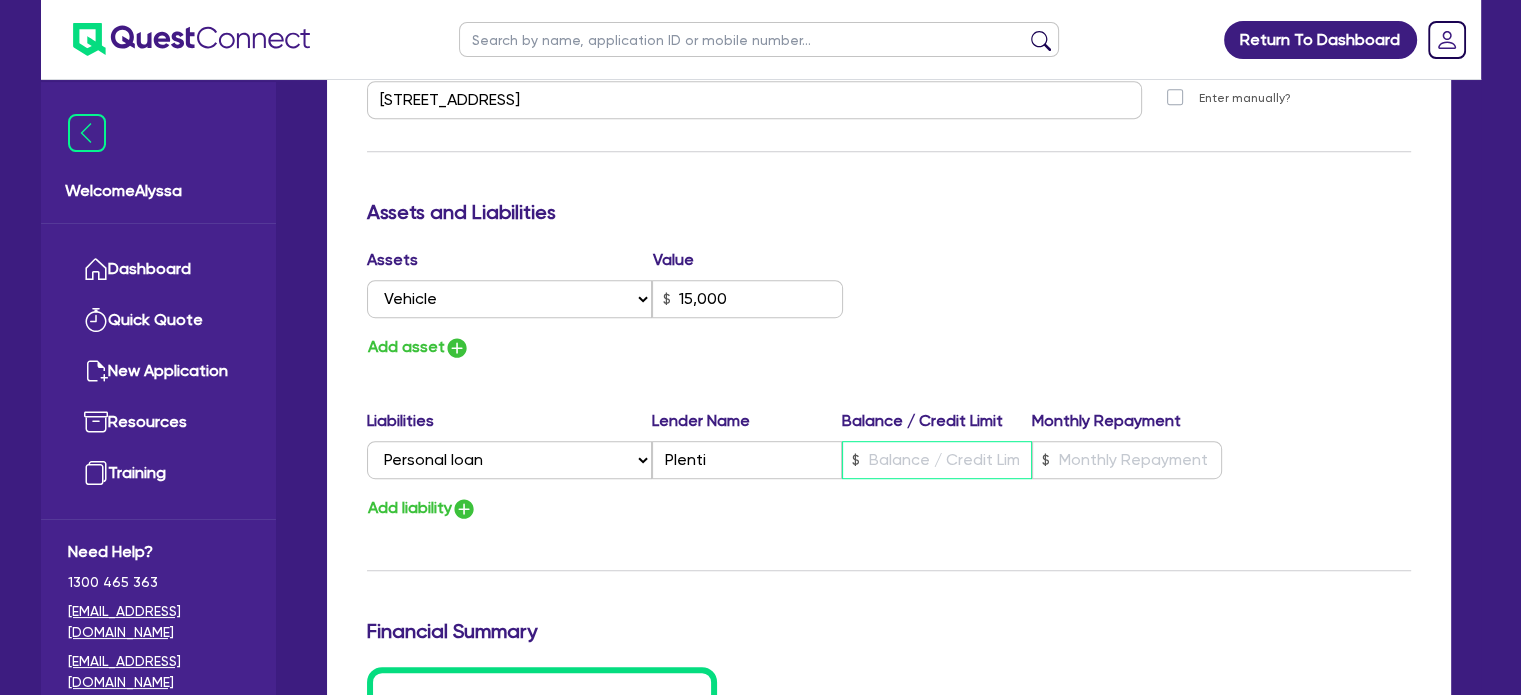 type on "0414 673 819" 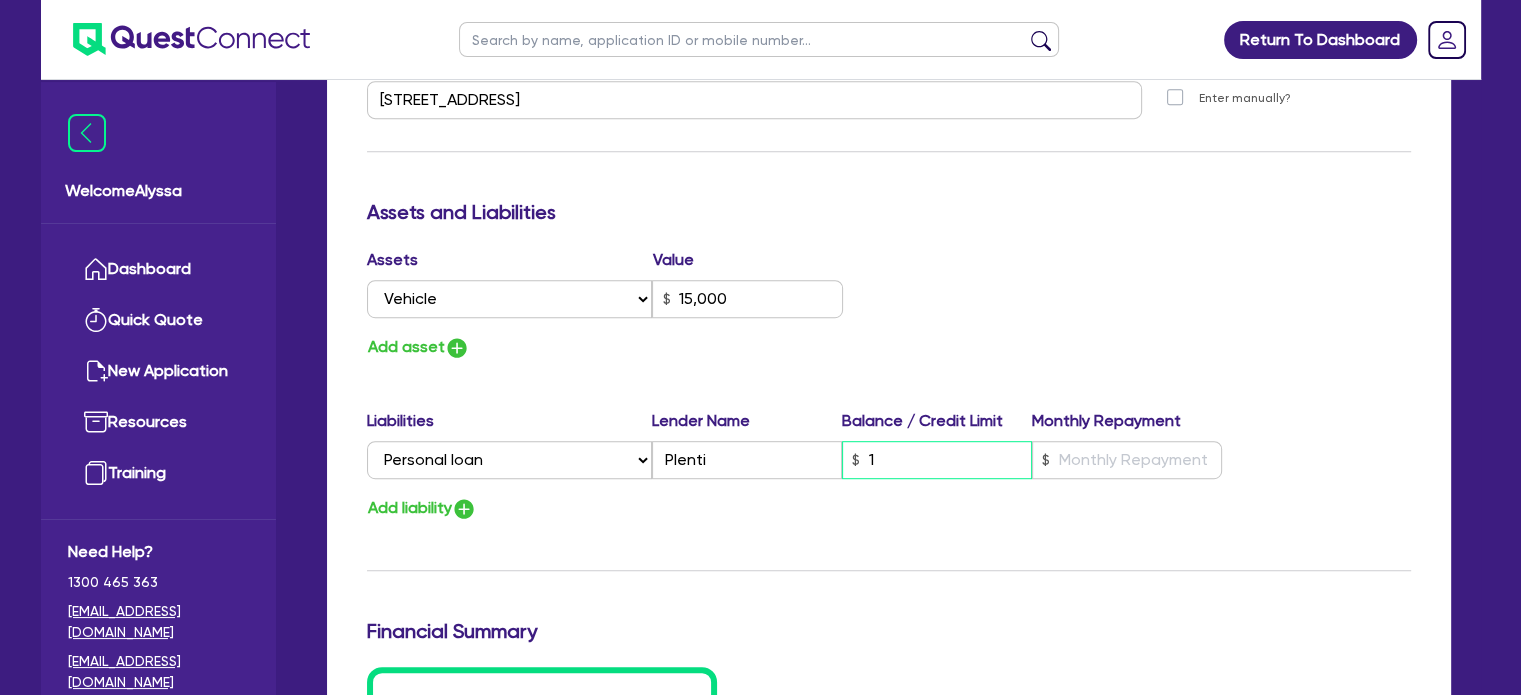 type on "0" 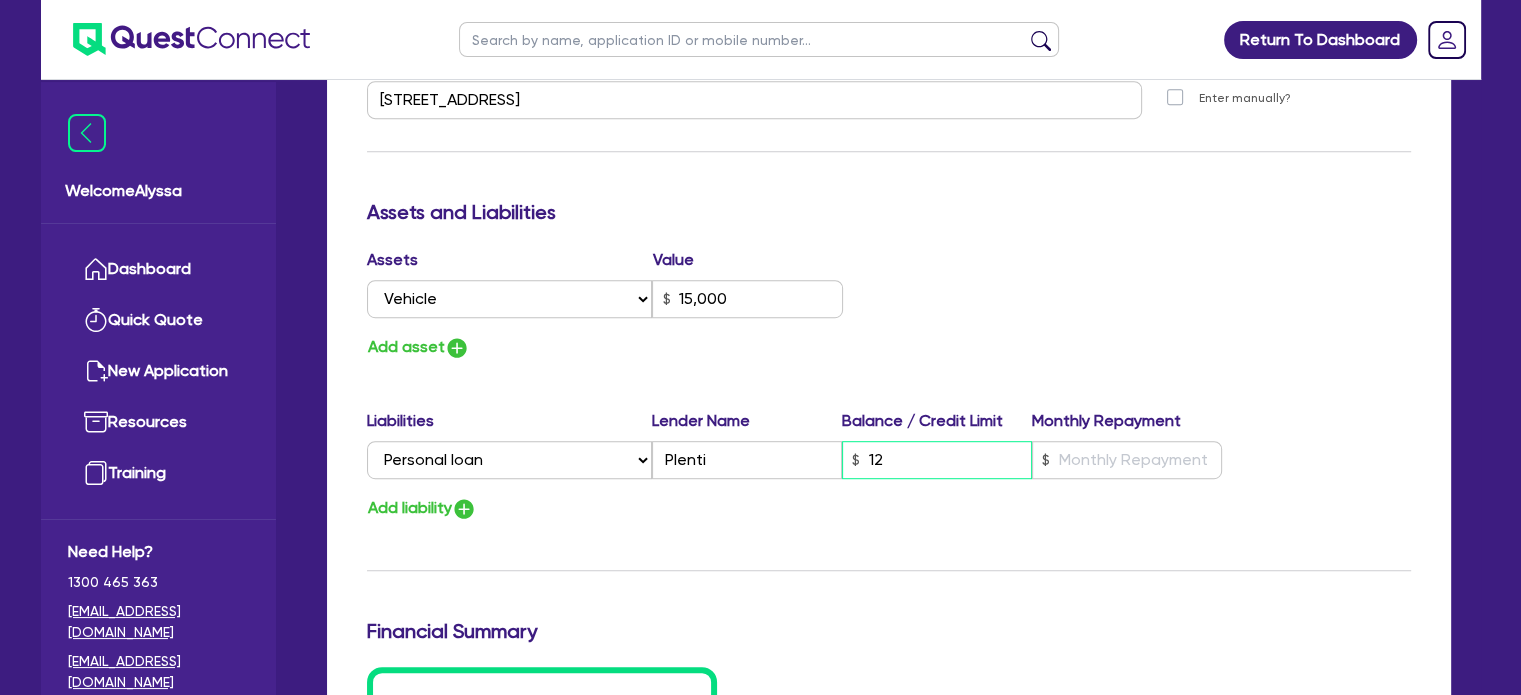 type on "0" 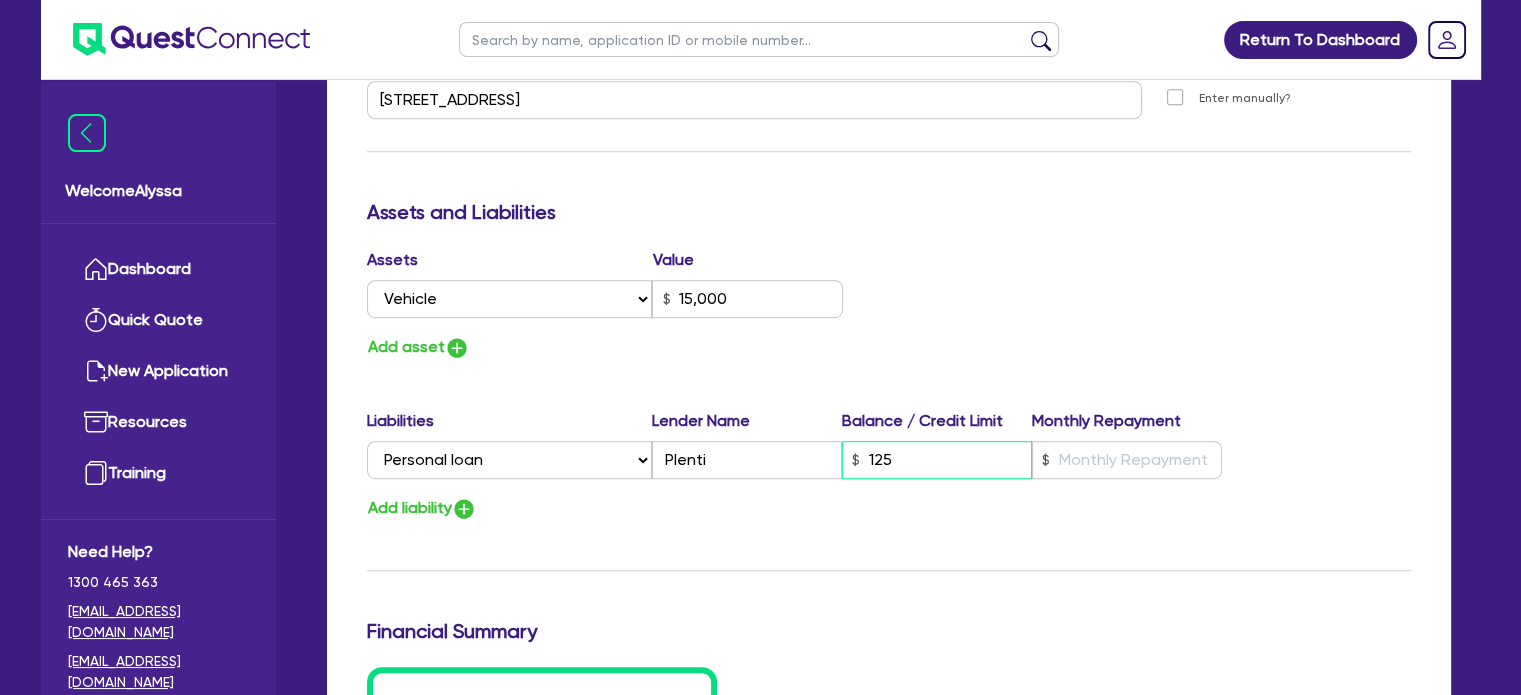 type on "0" 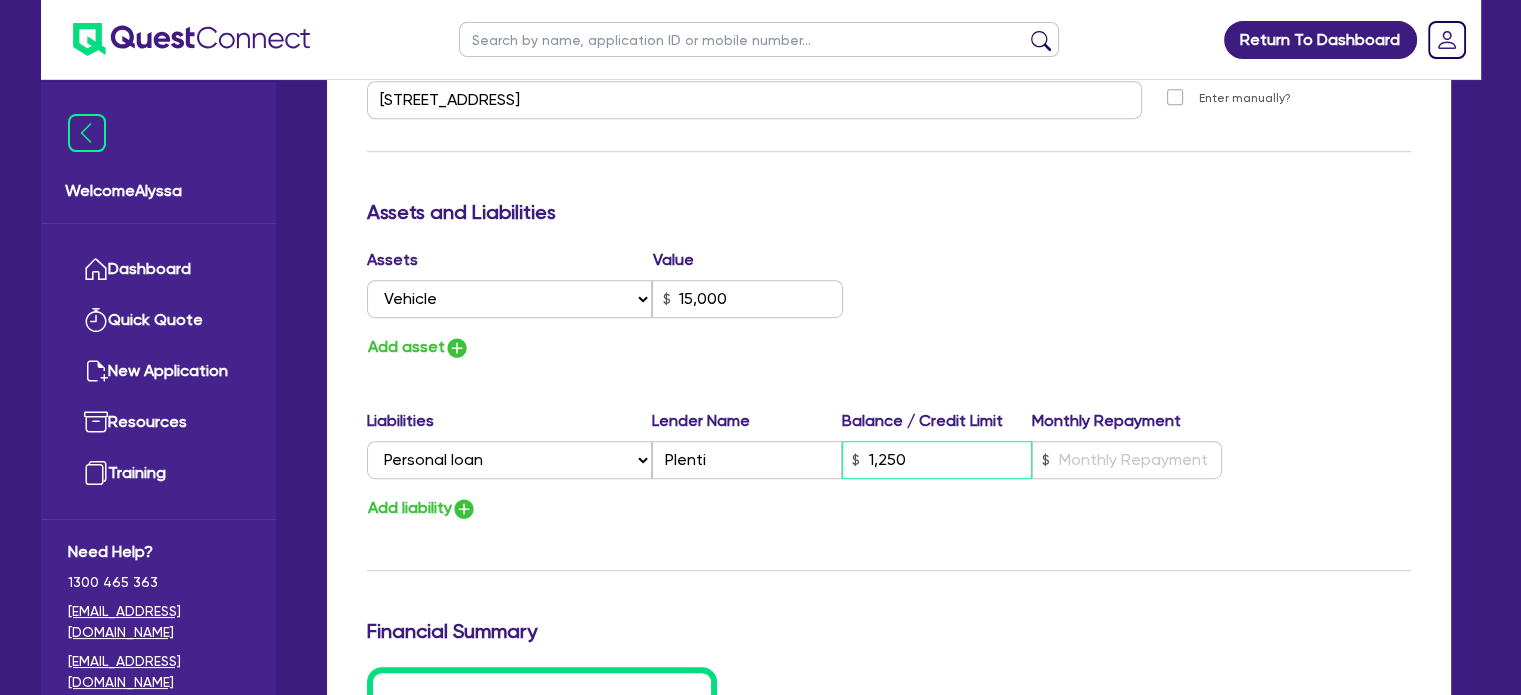 type on "0" 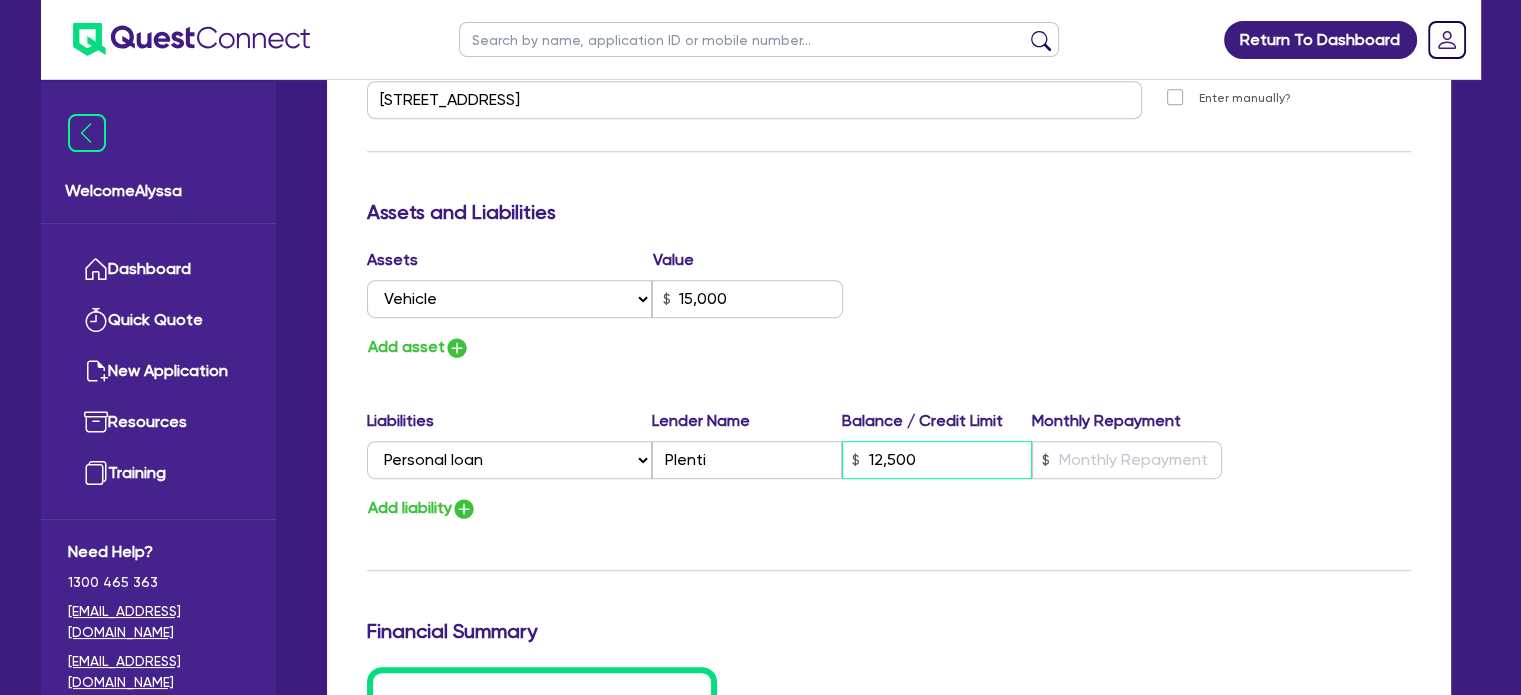 type on "12,500" 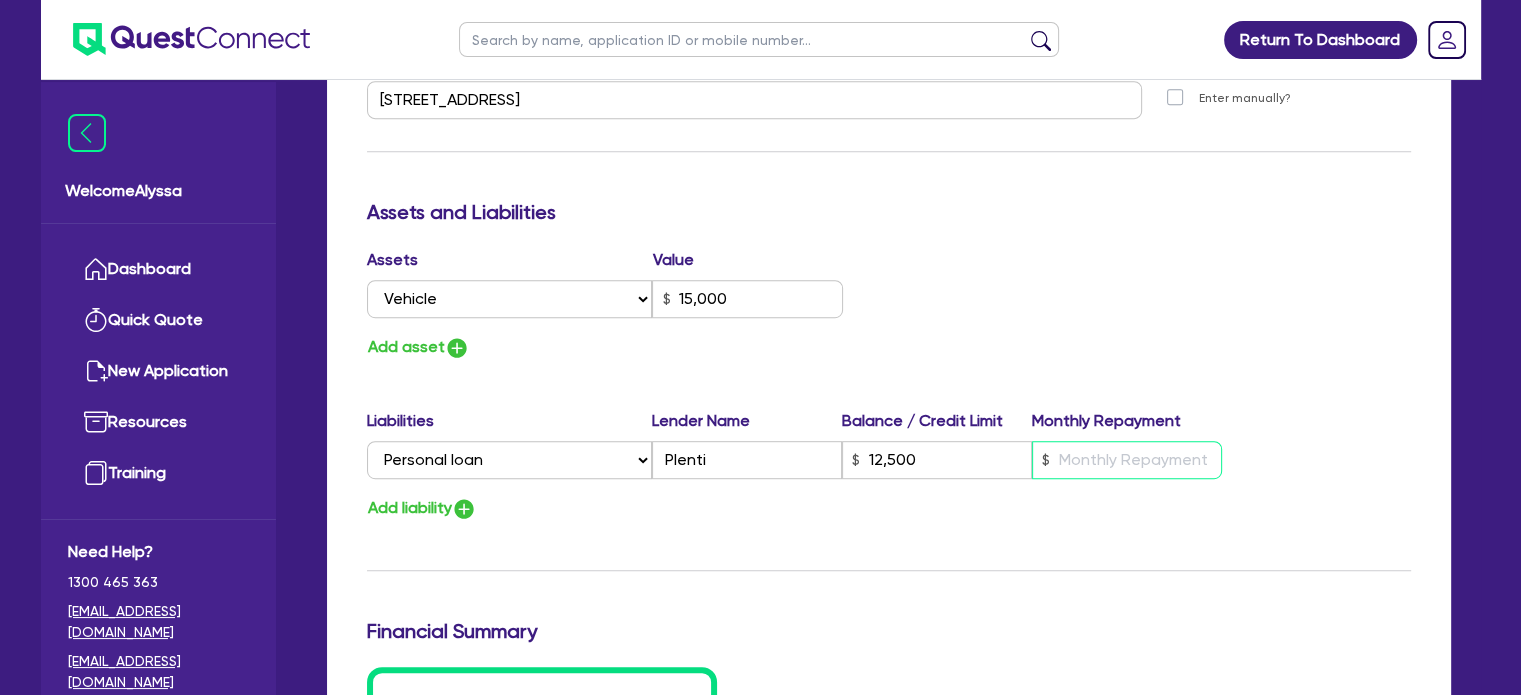 type on "0" 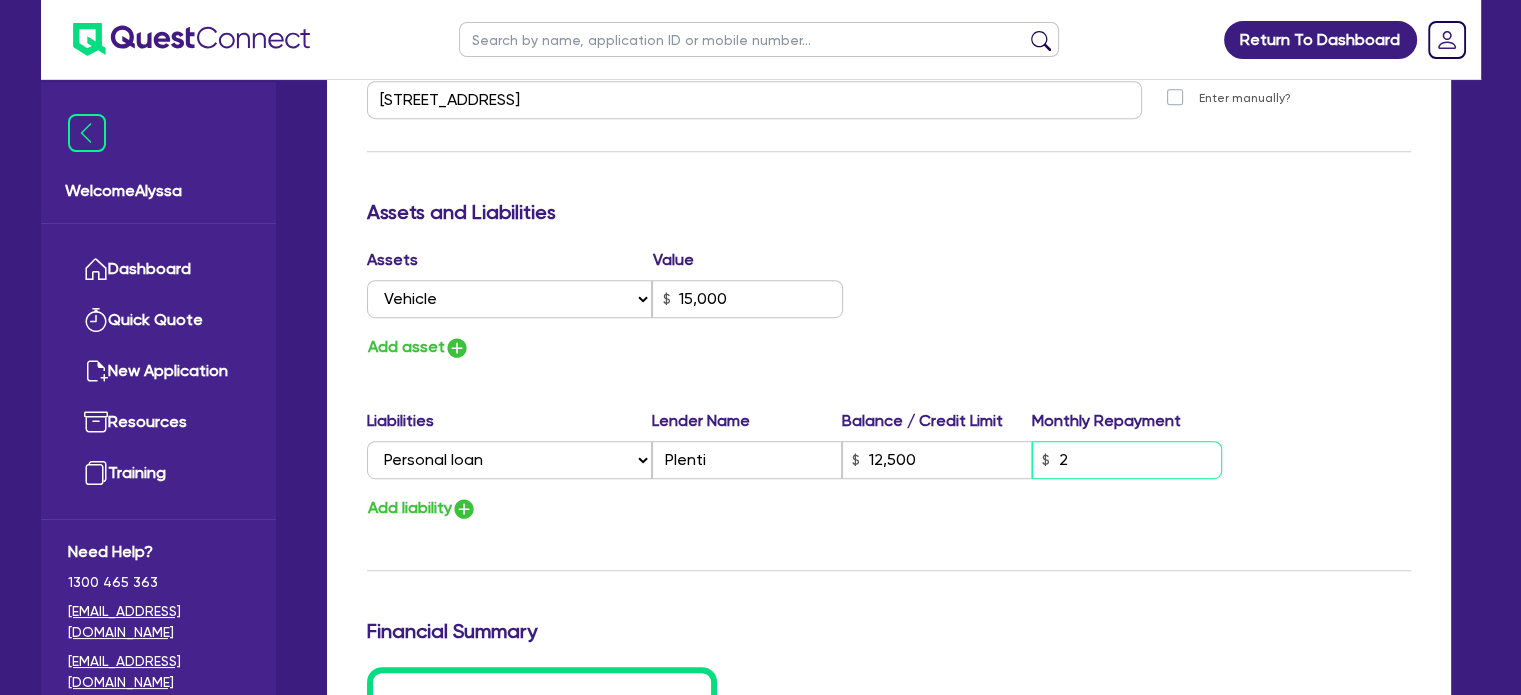 type on "0" 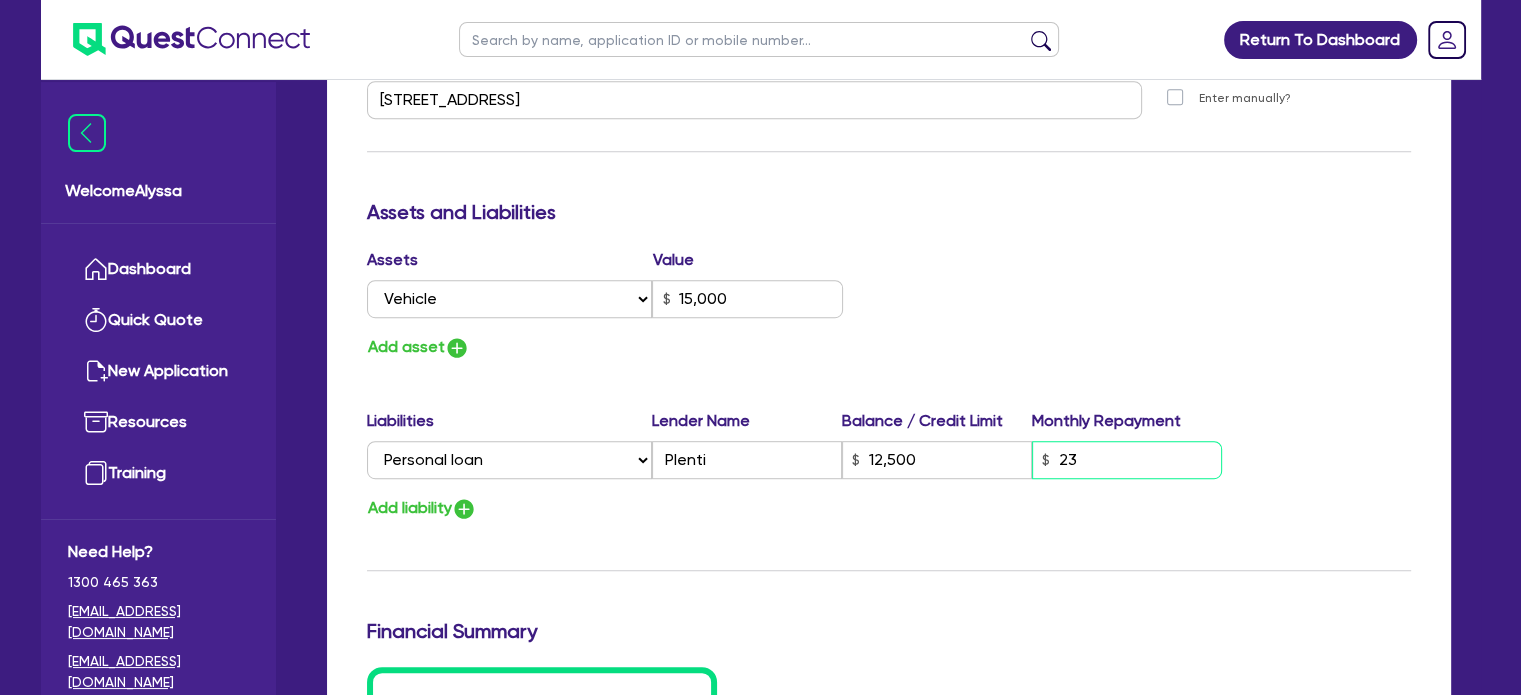 type on "0" 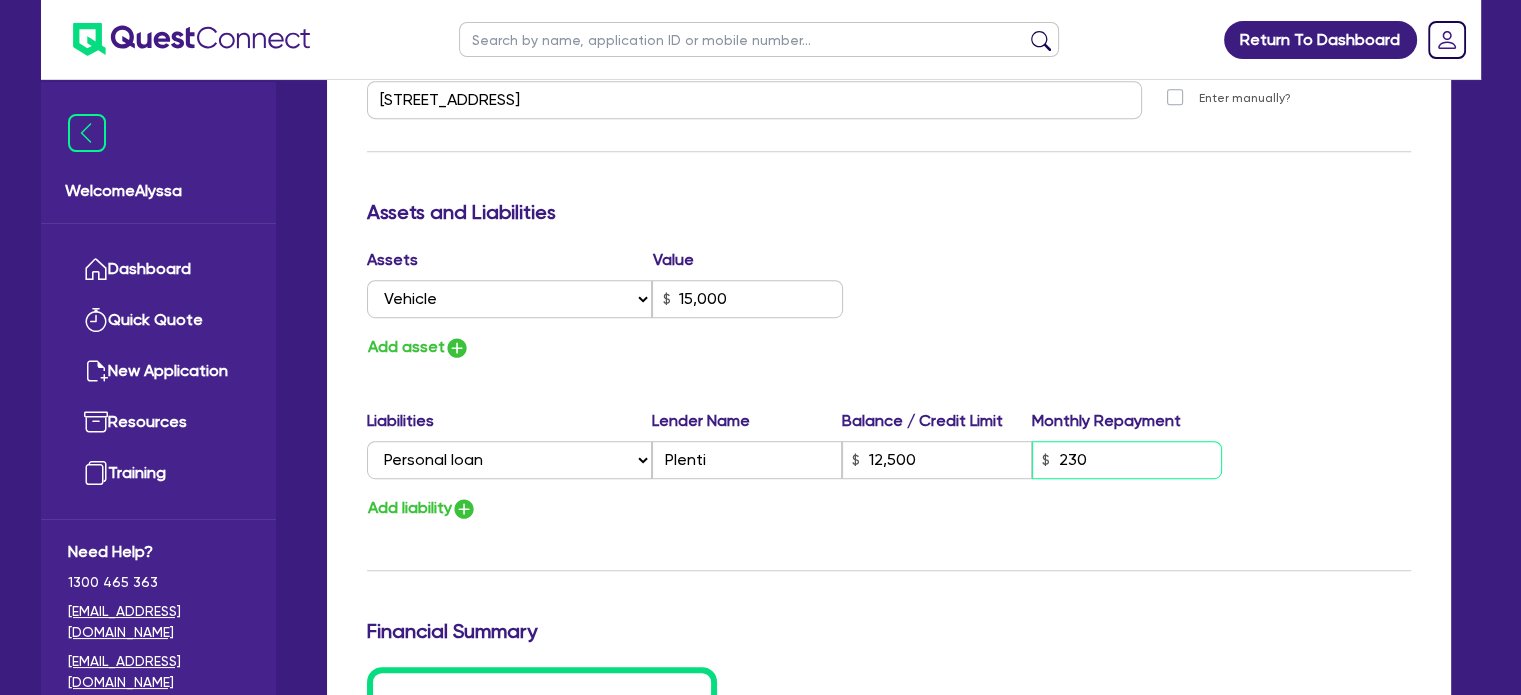 type on "230" 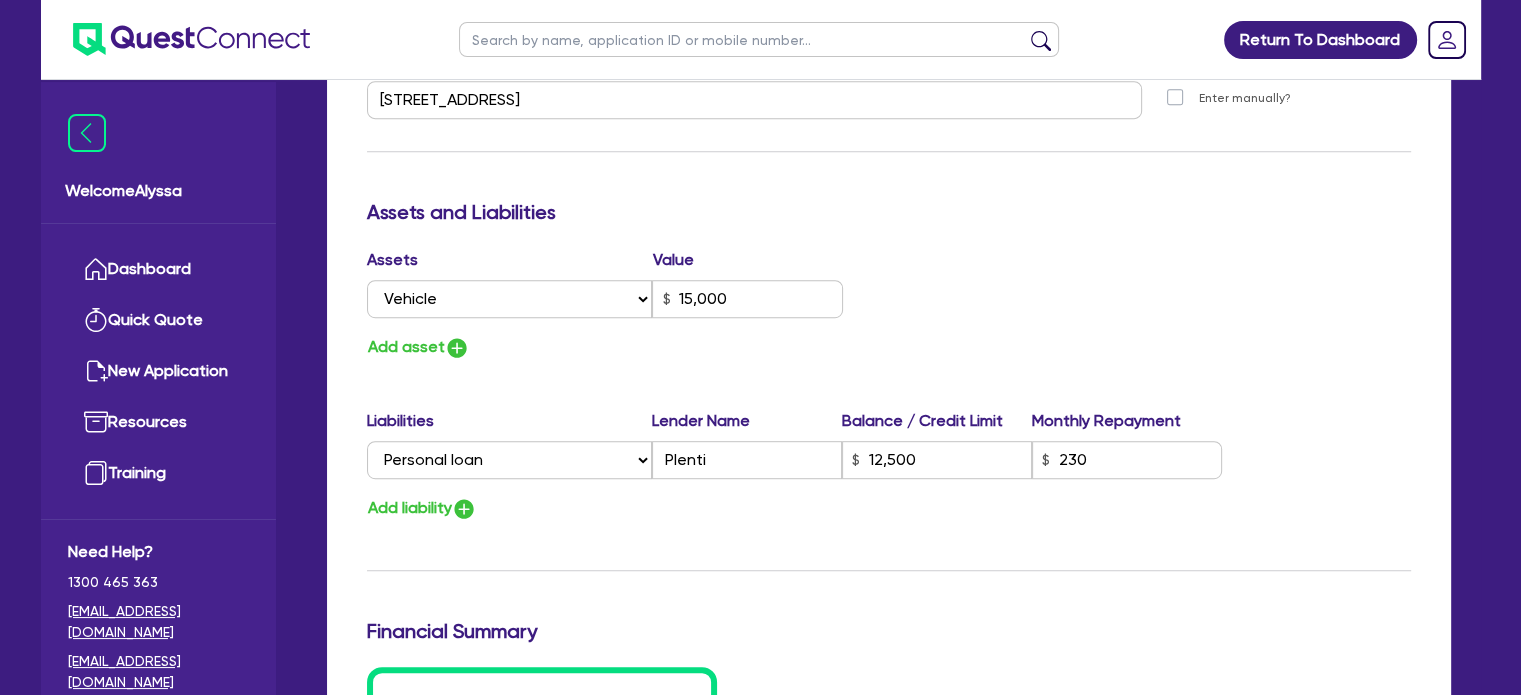 click on "Assets Value Select Asset Cash Property Investment property Vehicle Truck Trailer Equipment Household & personal asset Other asset 15,000 Add asset" at bounding box center [889, 304] 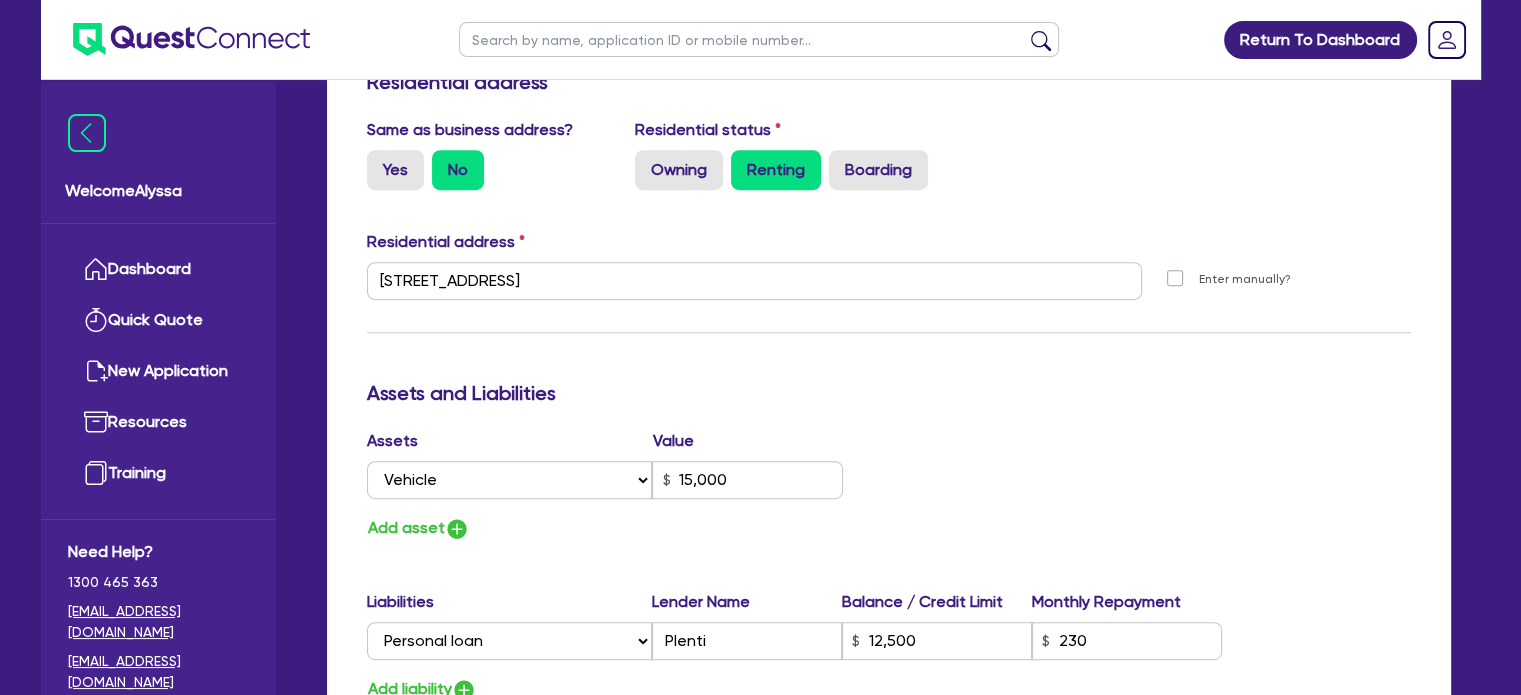 scroll, scrollTop: 1002, scrollLeft: 0, axis: vertical 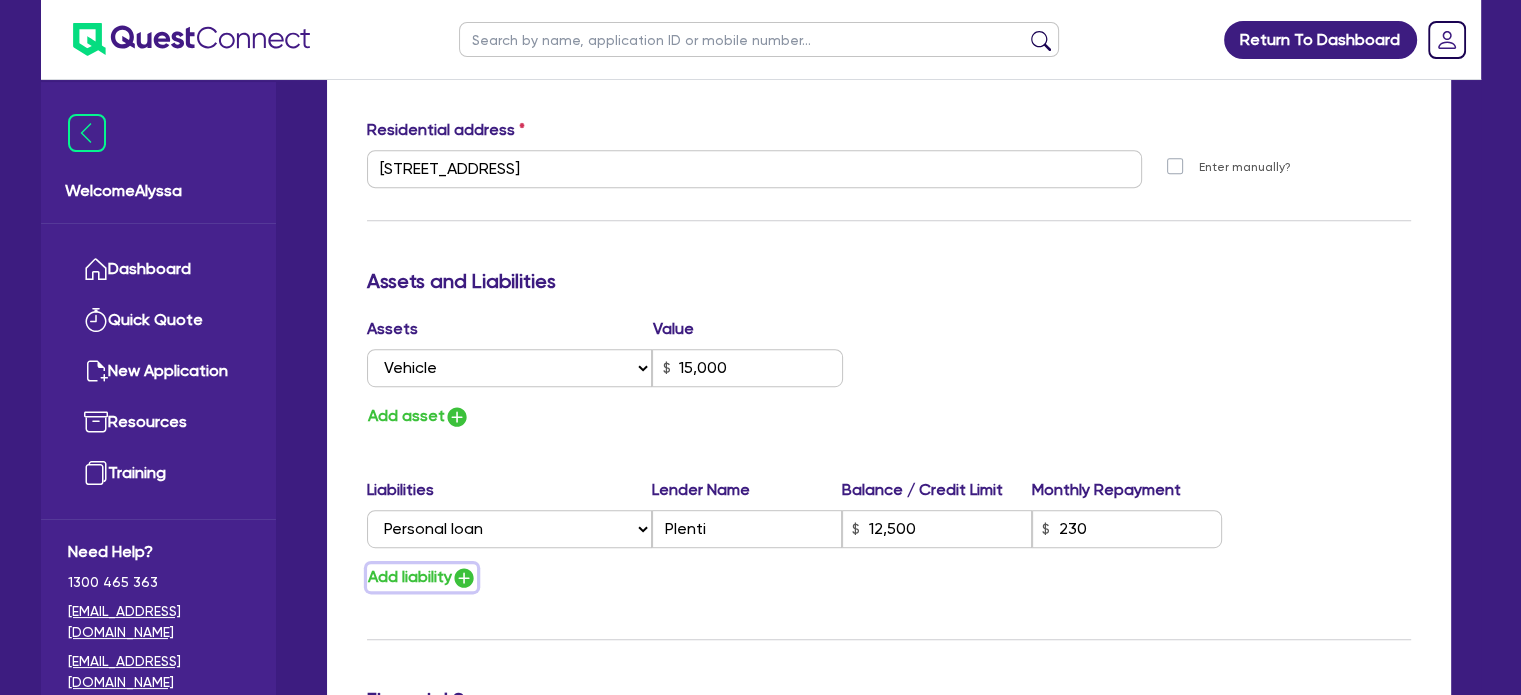 click on "Add liability" at bounding box center (422, 577) 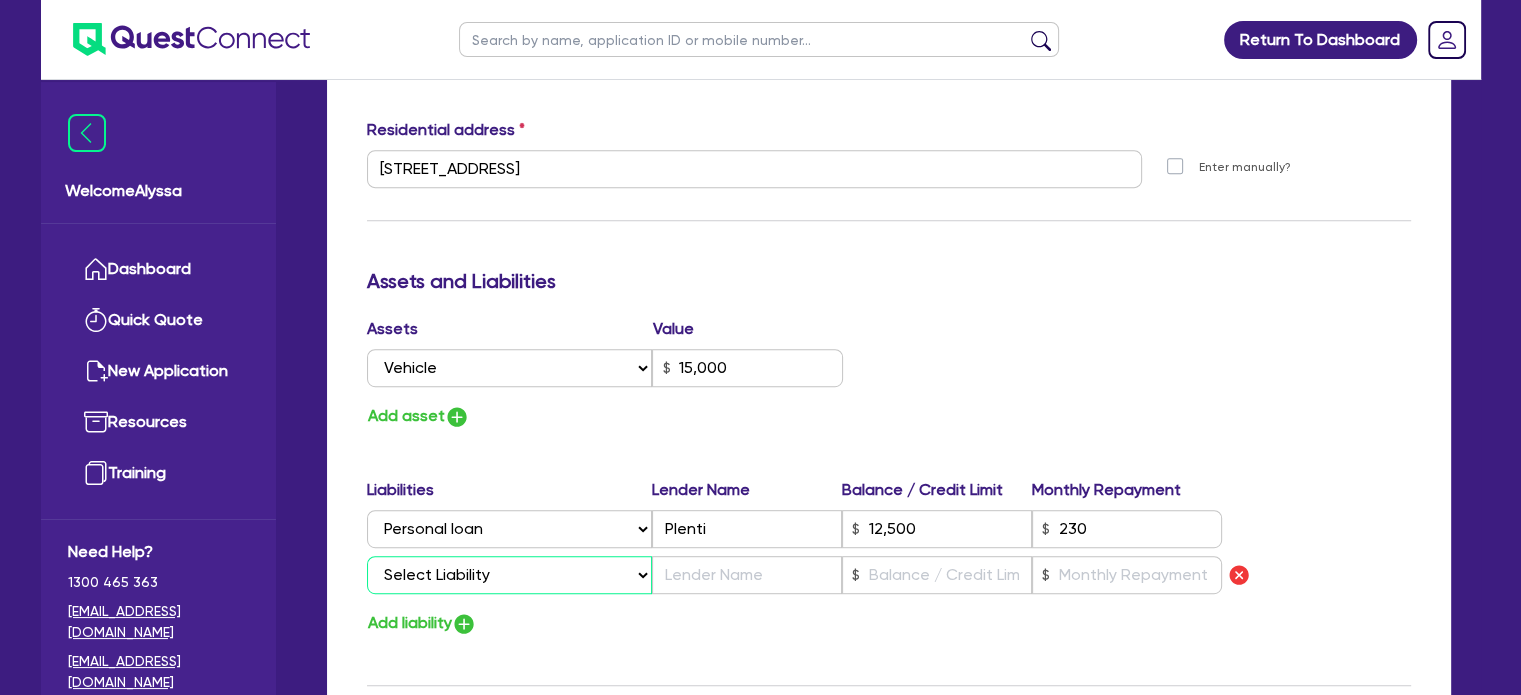 click on "Select Liability Credit card Mortgage Investment property loan Vehicle loan Truck loan Trailer loan Equipment loan Personal loan Other loan" at bounding box center [509, 575] 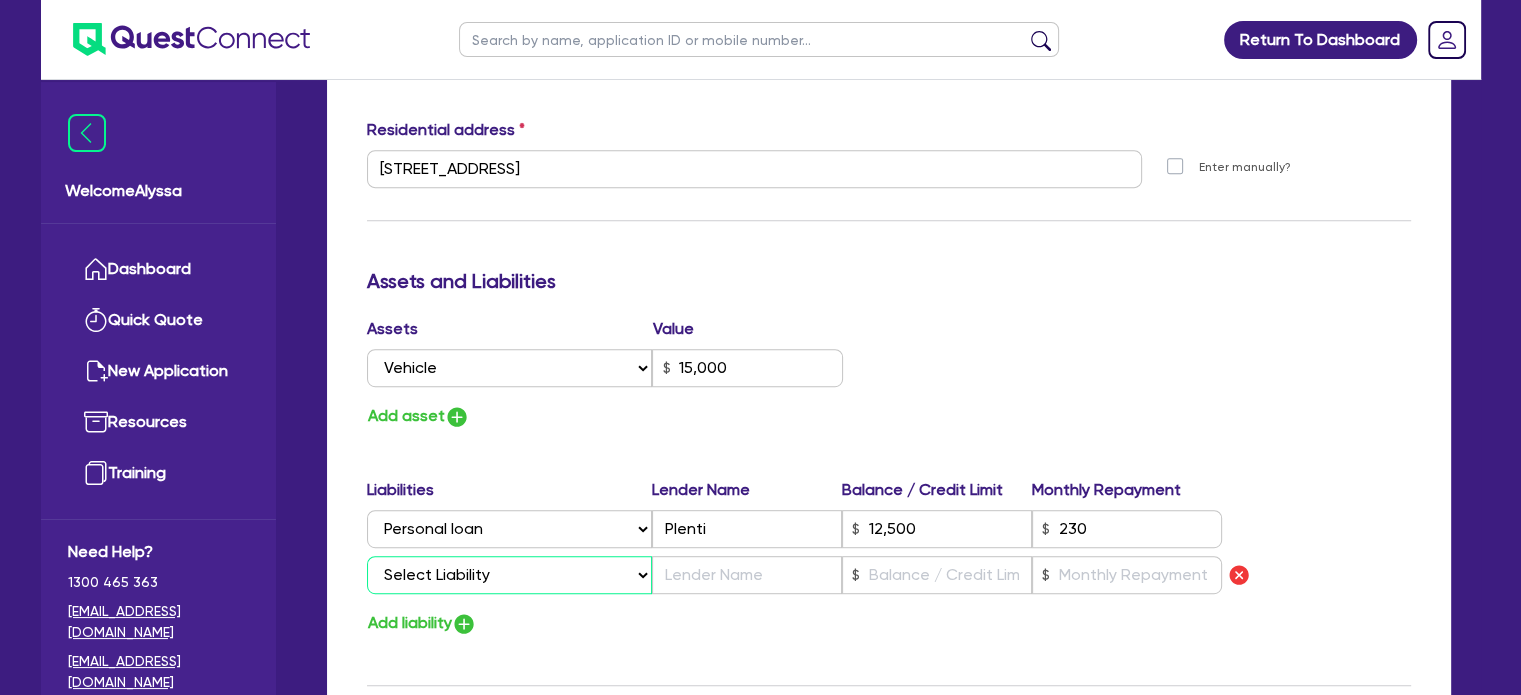 select on "VEHICLE_LOAN" 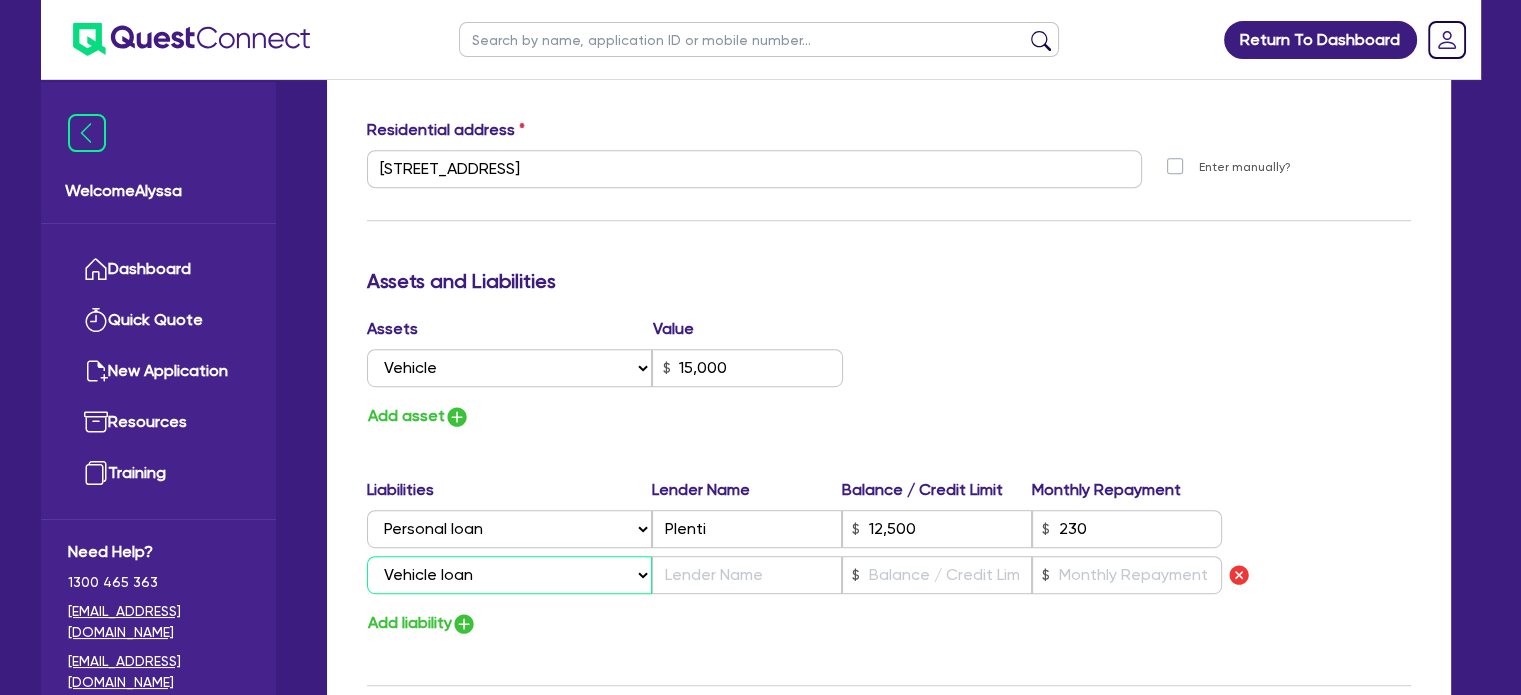 click on "Select Liability Credit card Mortgage Investment property loan Vehicle loan Truck loan Trailer loan Equipment loan Personal loan Other loan" at bounding box center [509, 575] 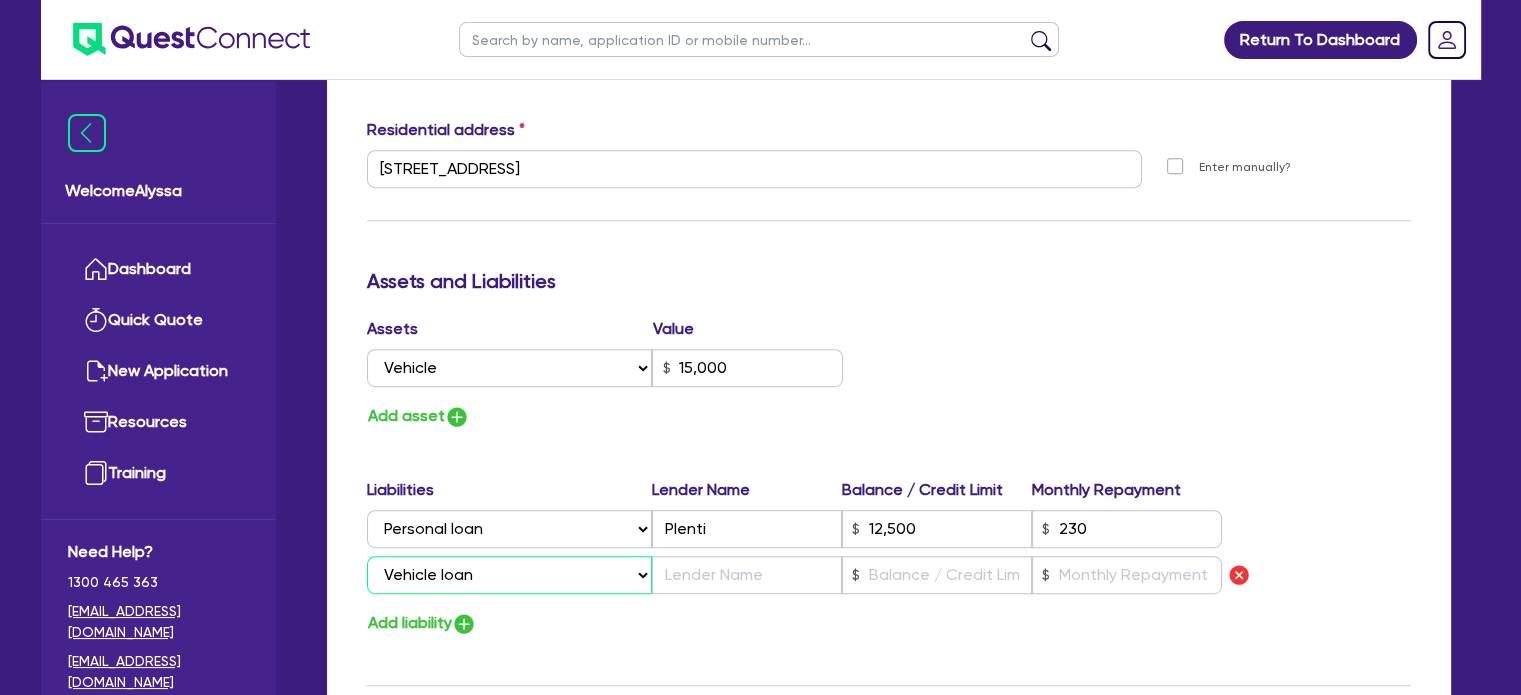 type on "0" 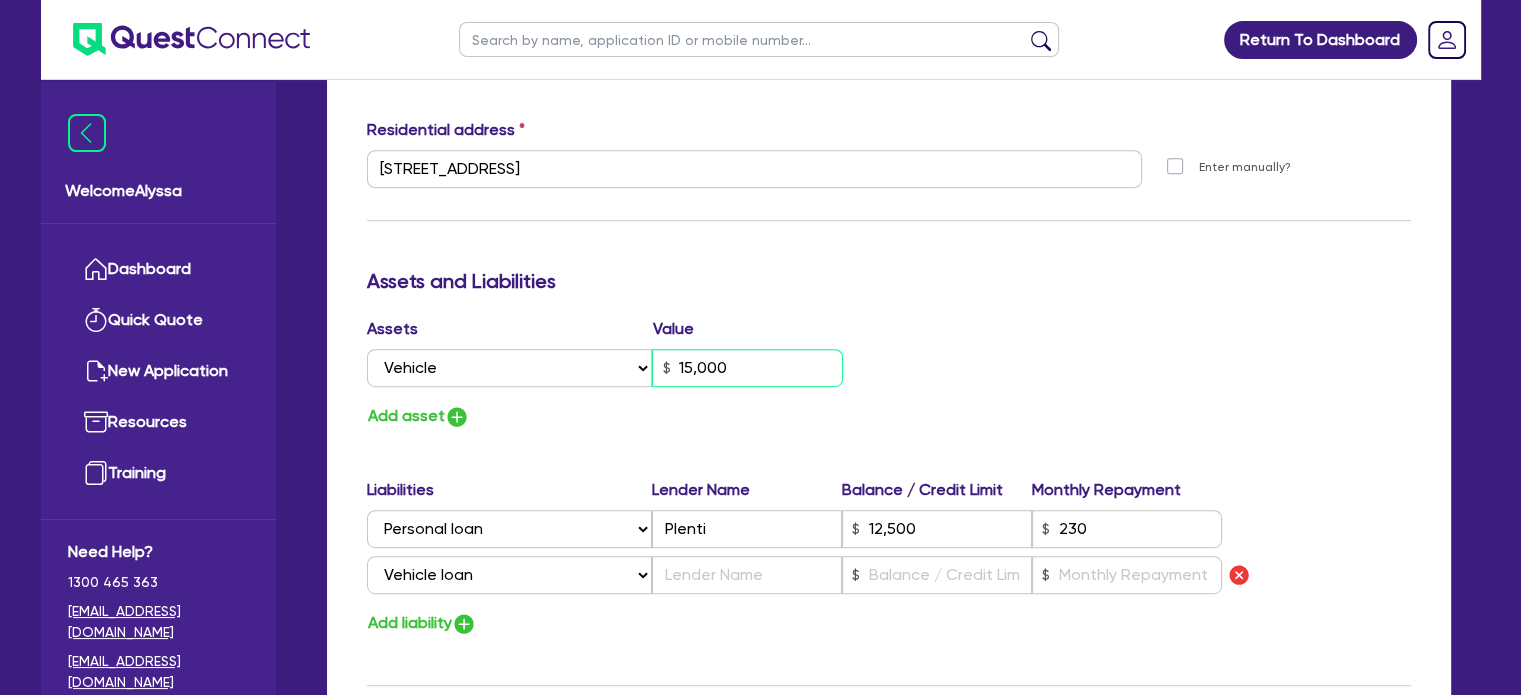click on "15,000" at bounding box center (747, 368) 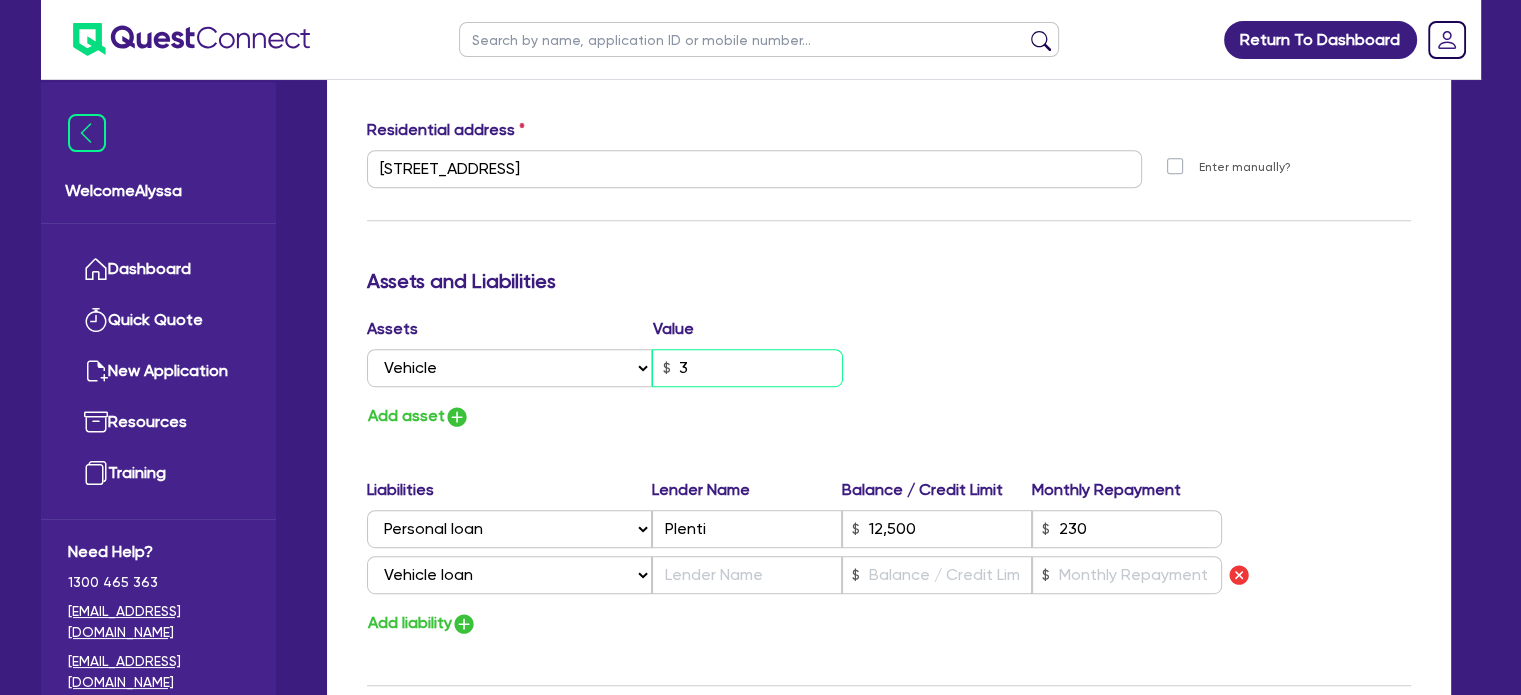 type on "0" 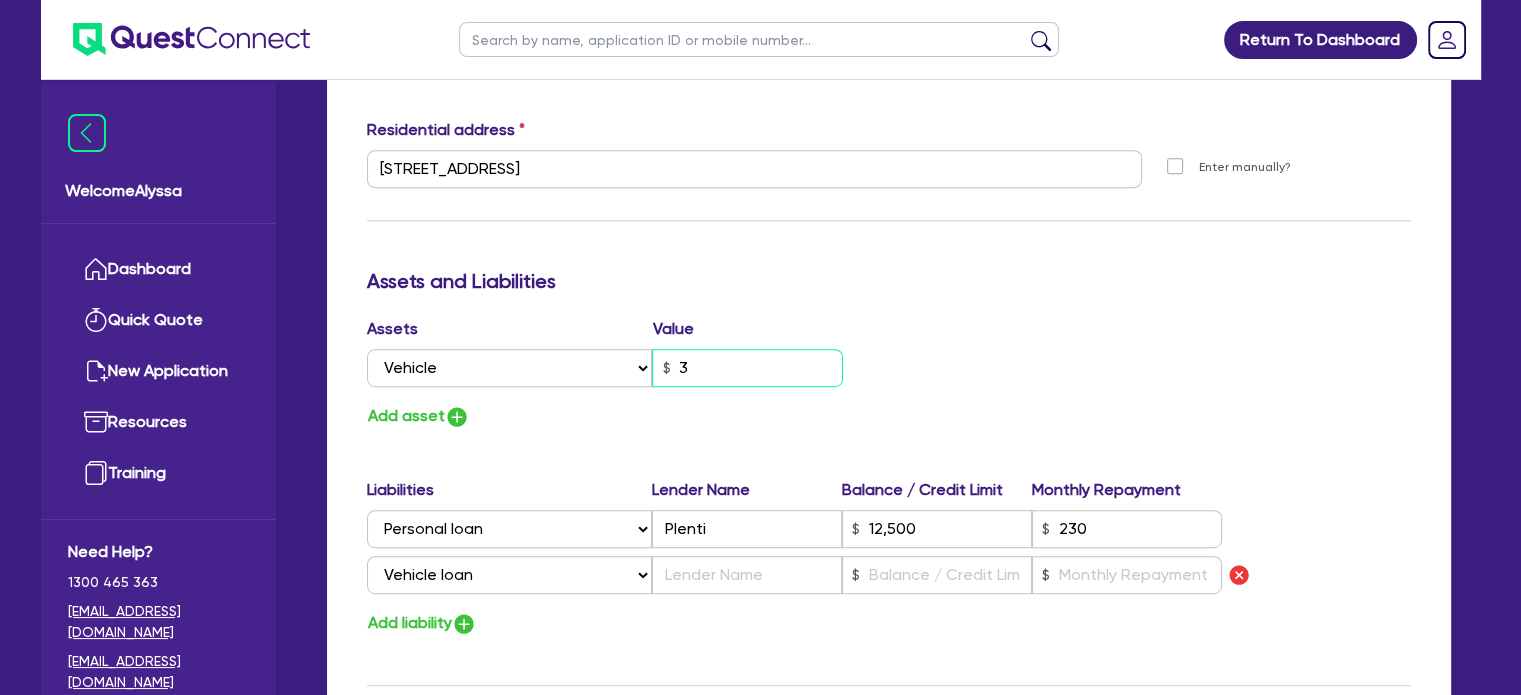 type on "0414 673 819" 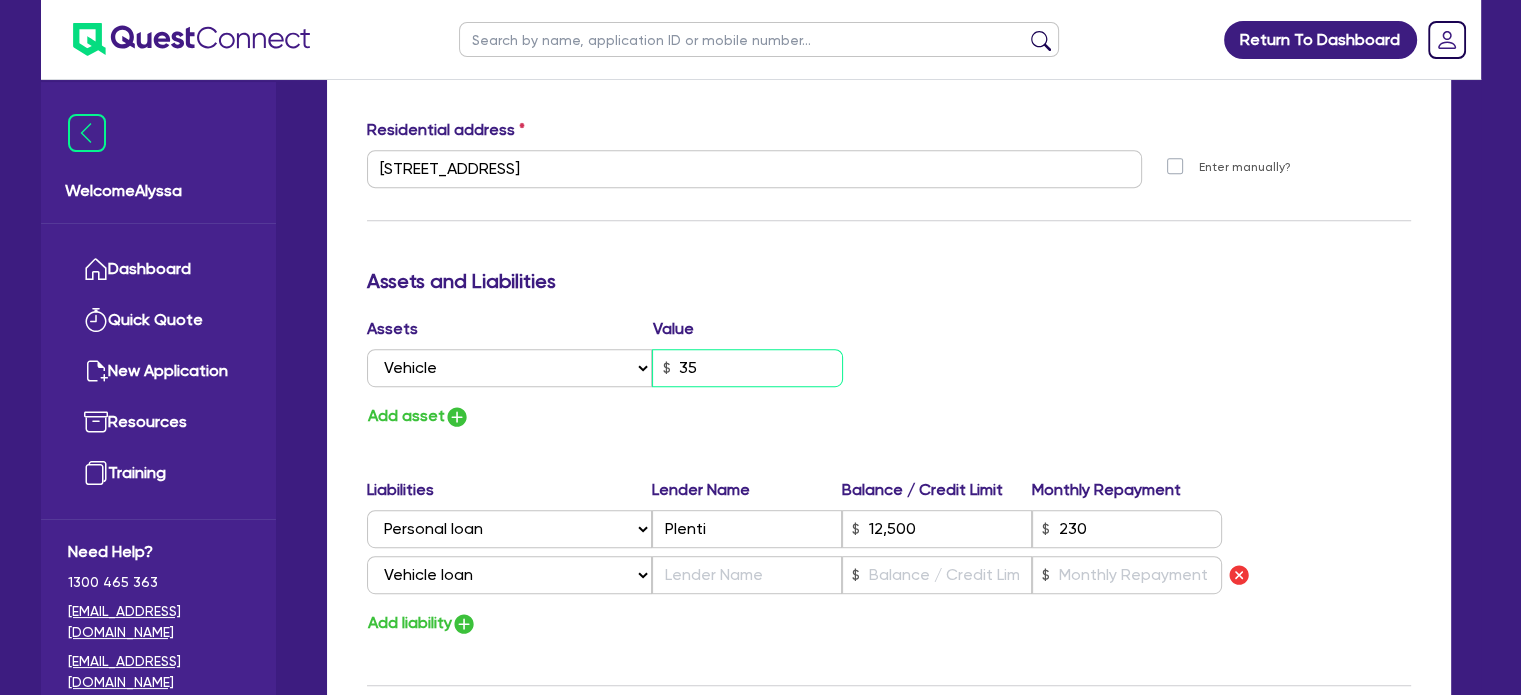 type on "0" 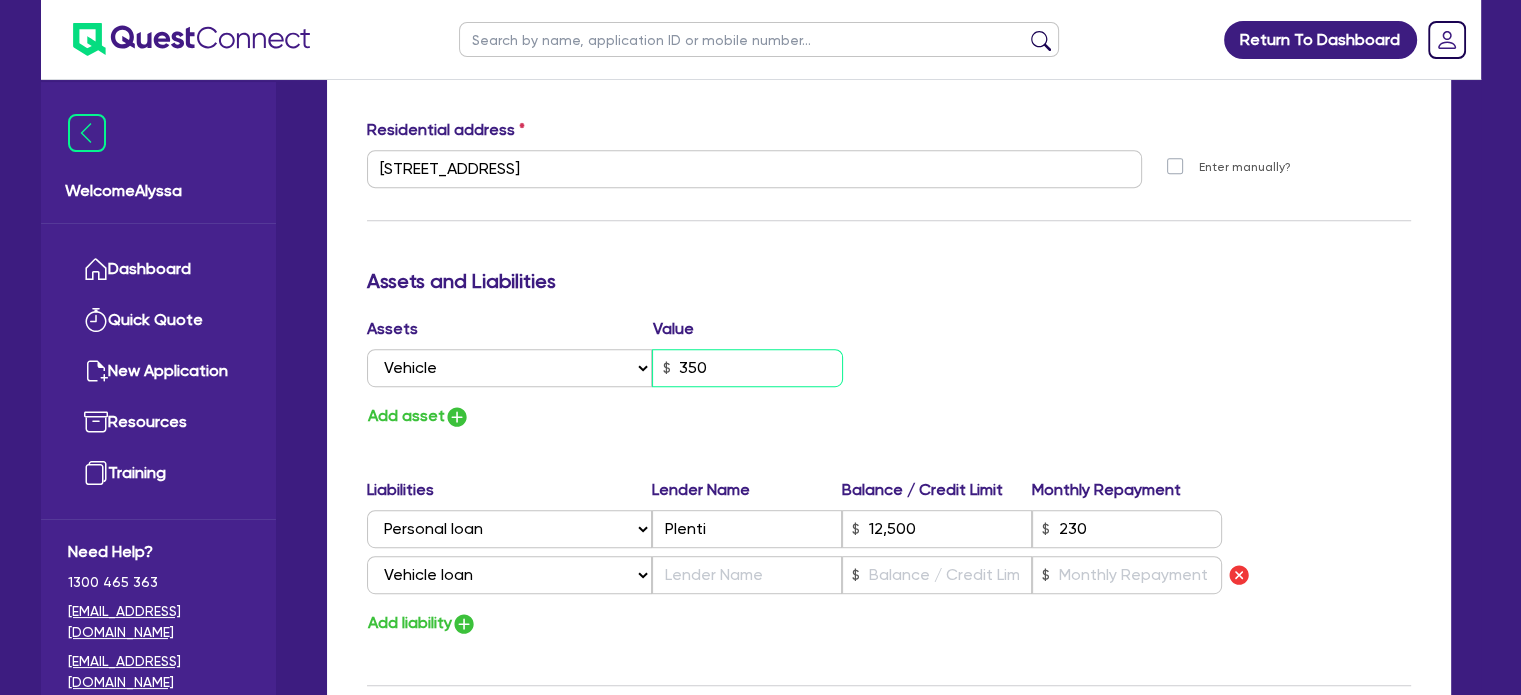 type on "0" 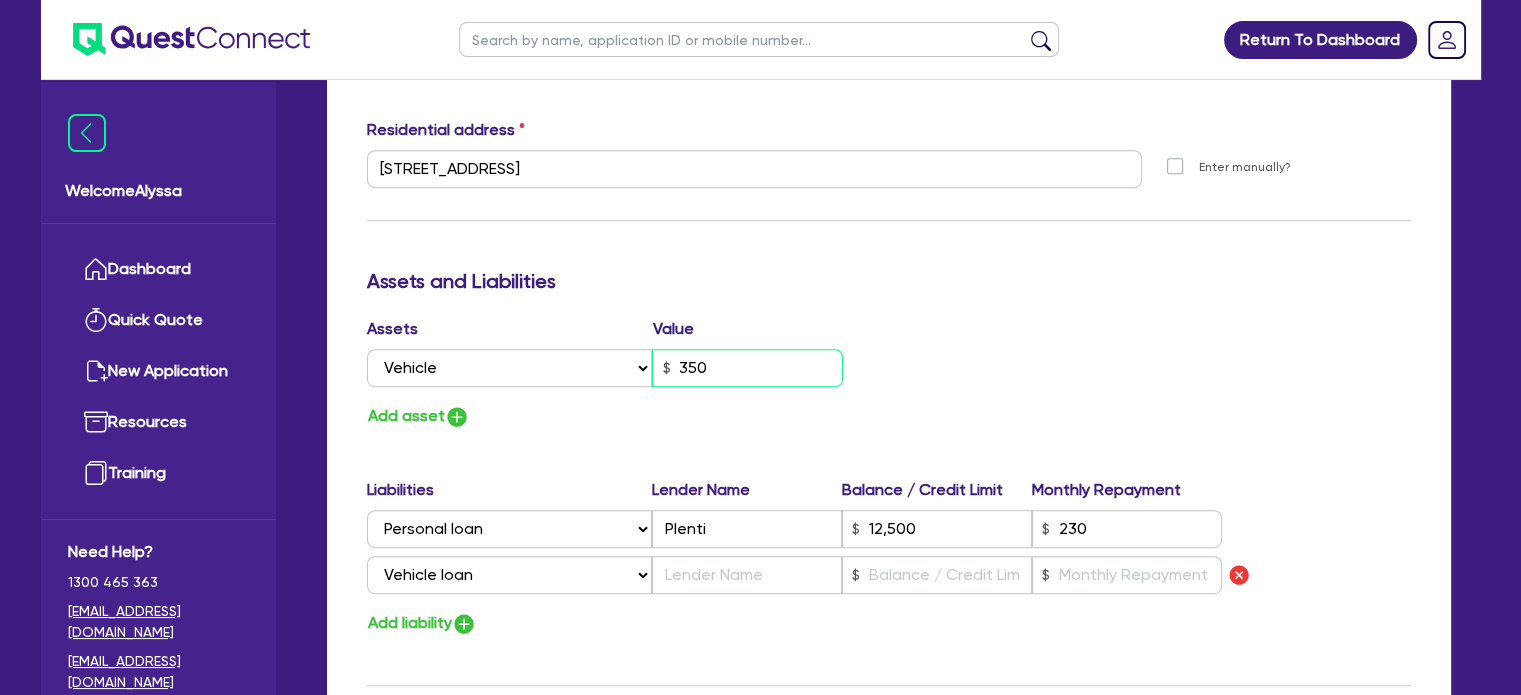 type on "0414 673 819" 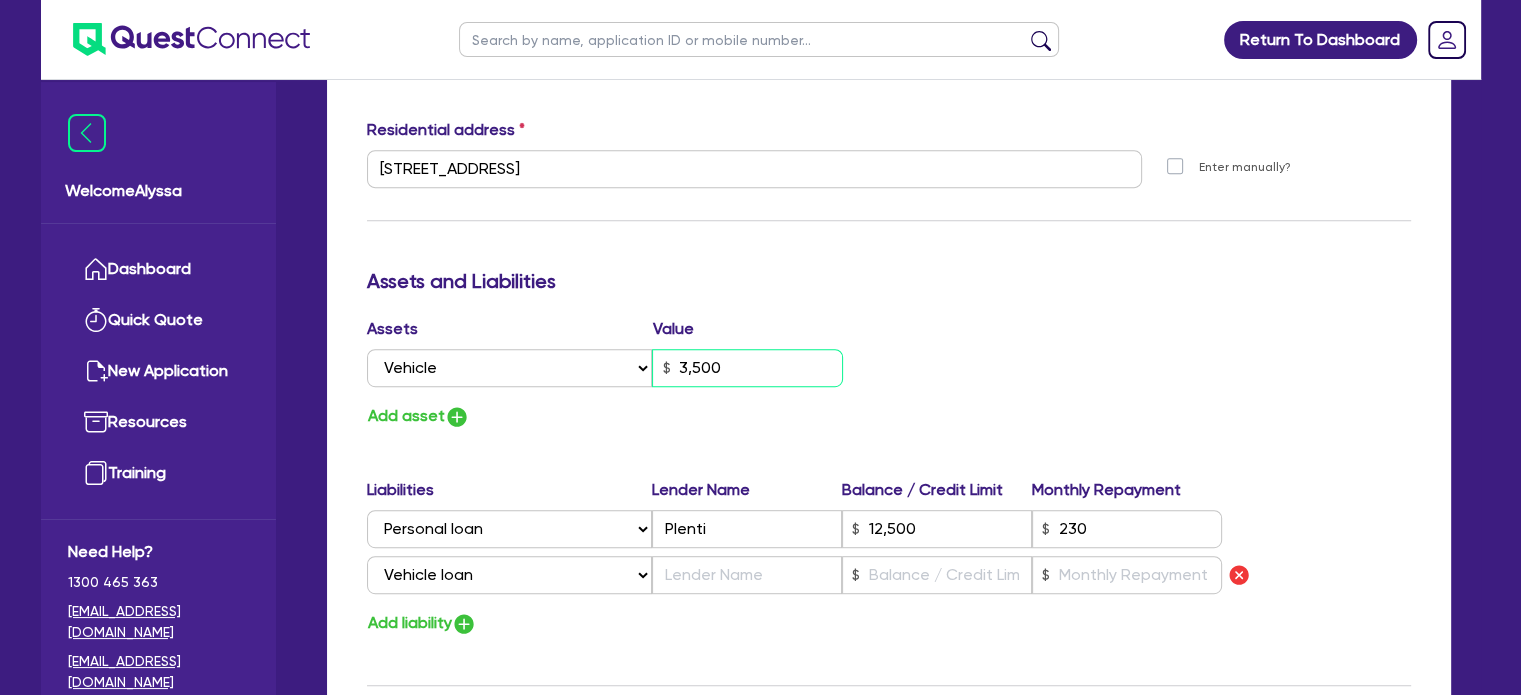 type on "0" 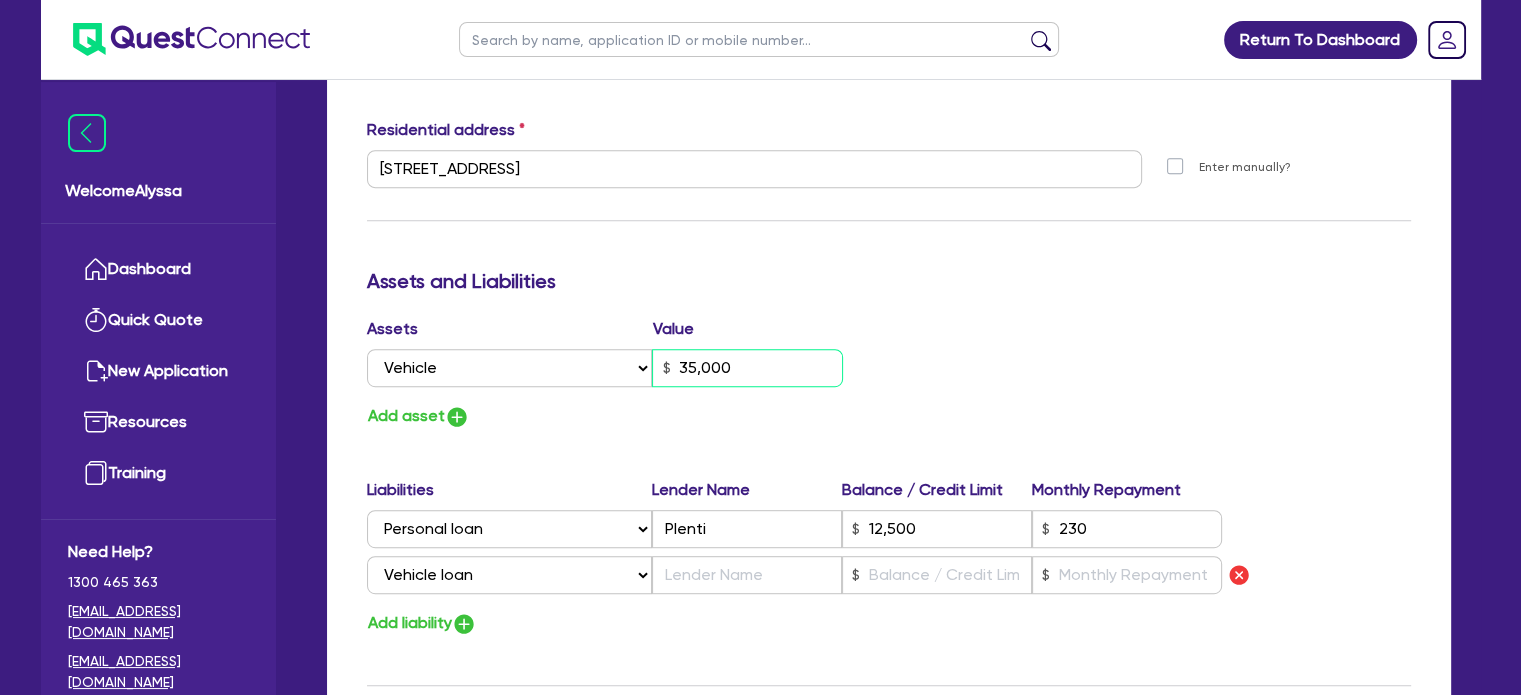 type on "35,000" 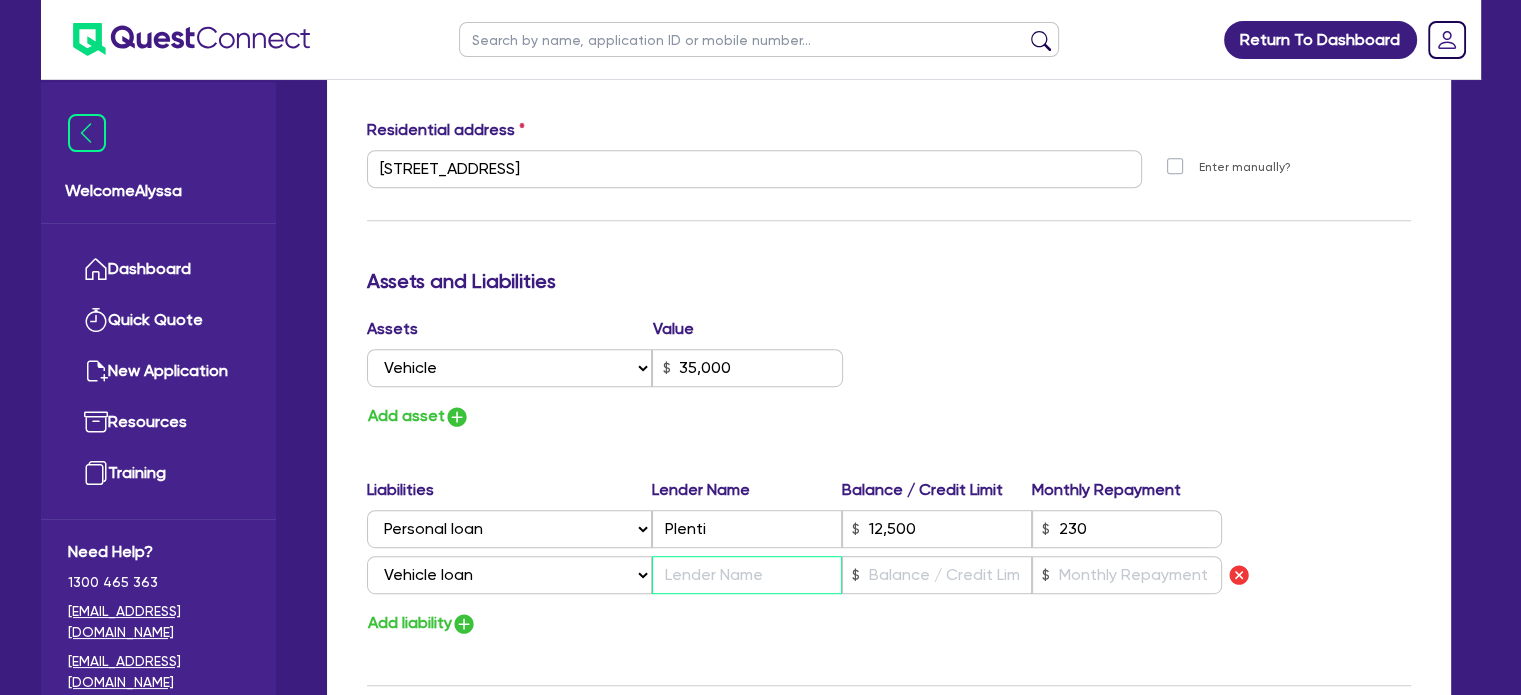 click at bounding box center (747, 575) 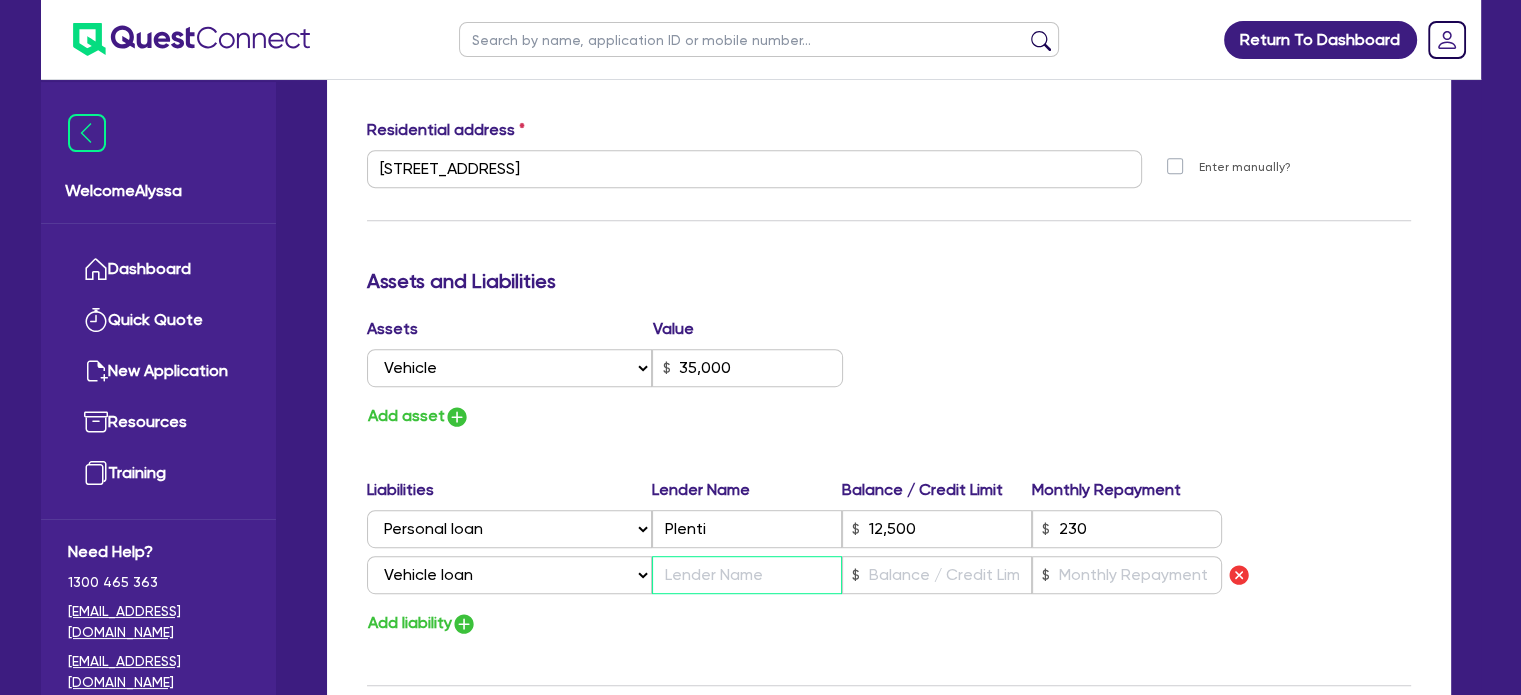 type on "0" 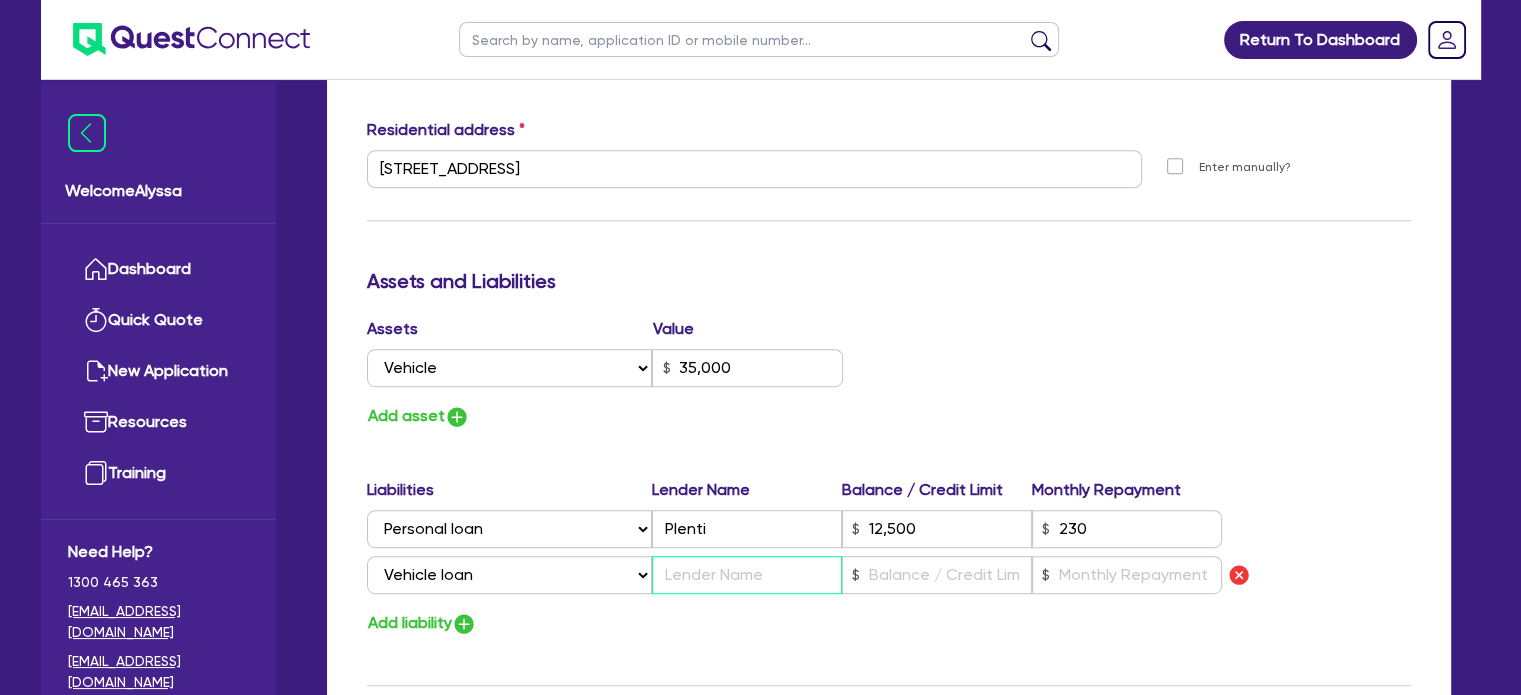 type on "0414 673 819" 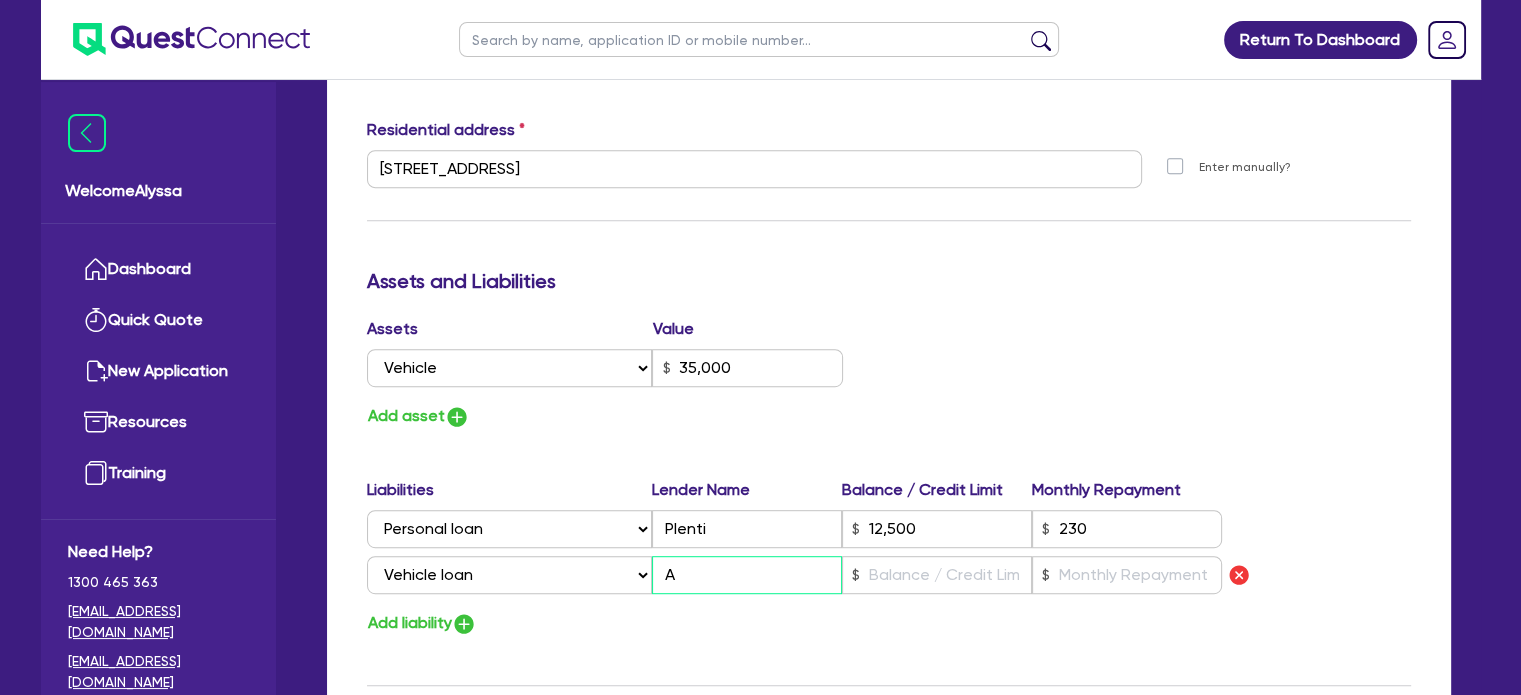 type on "0" 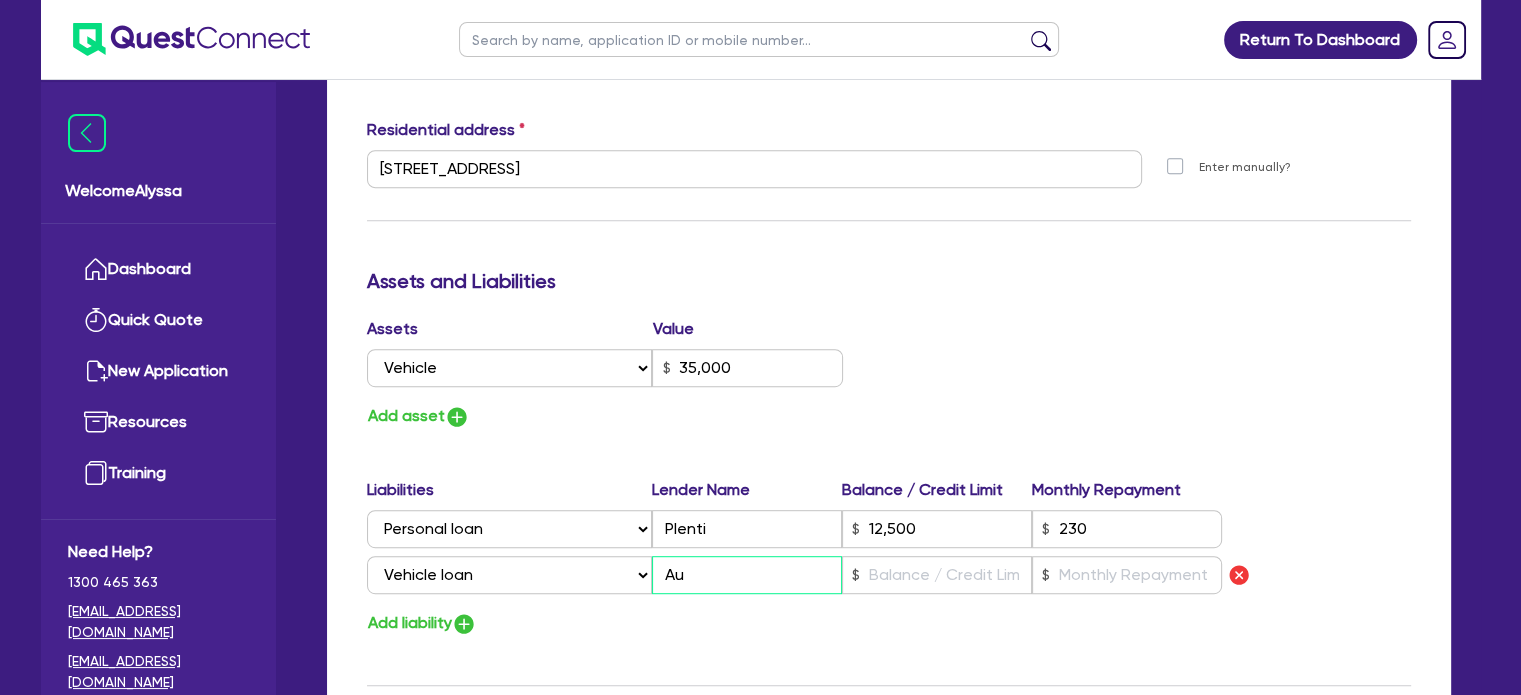 type on "0" 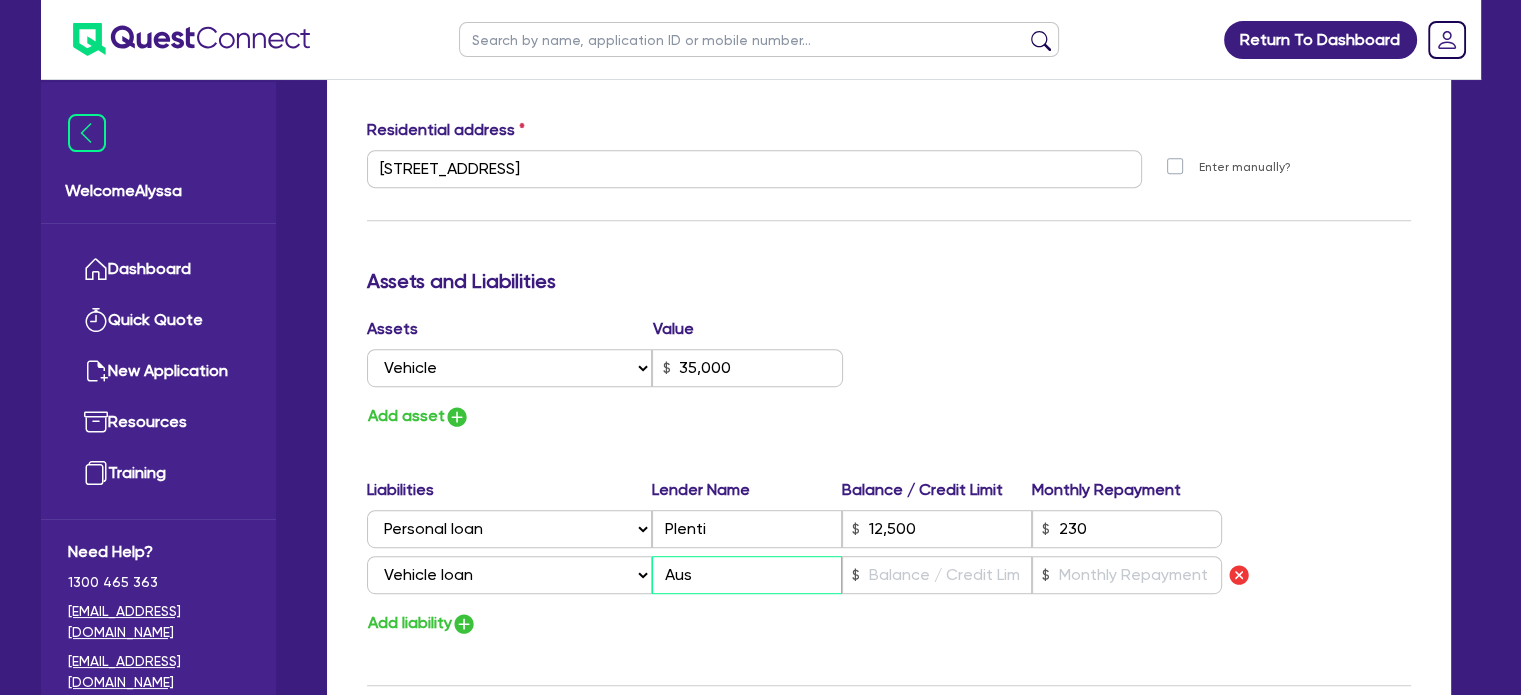 type on "0" 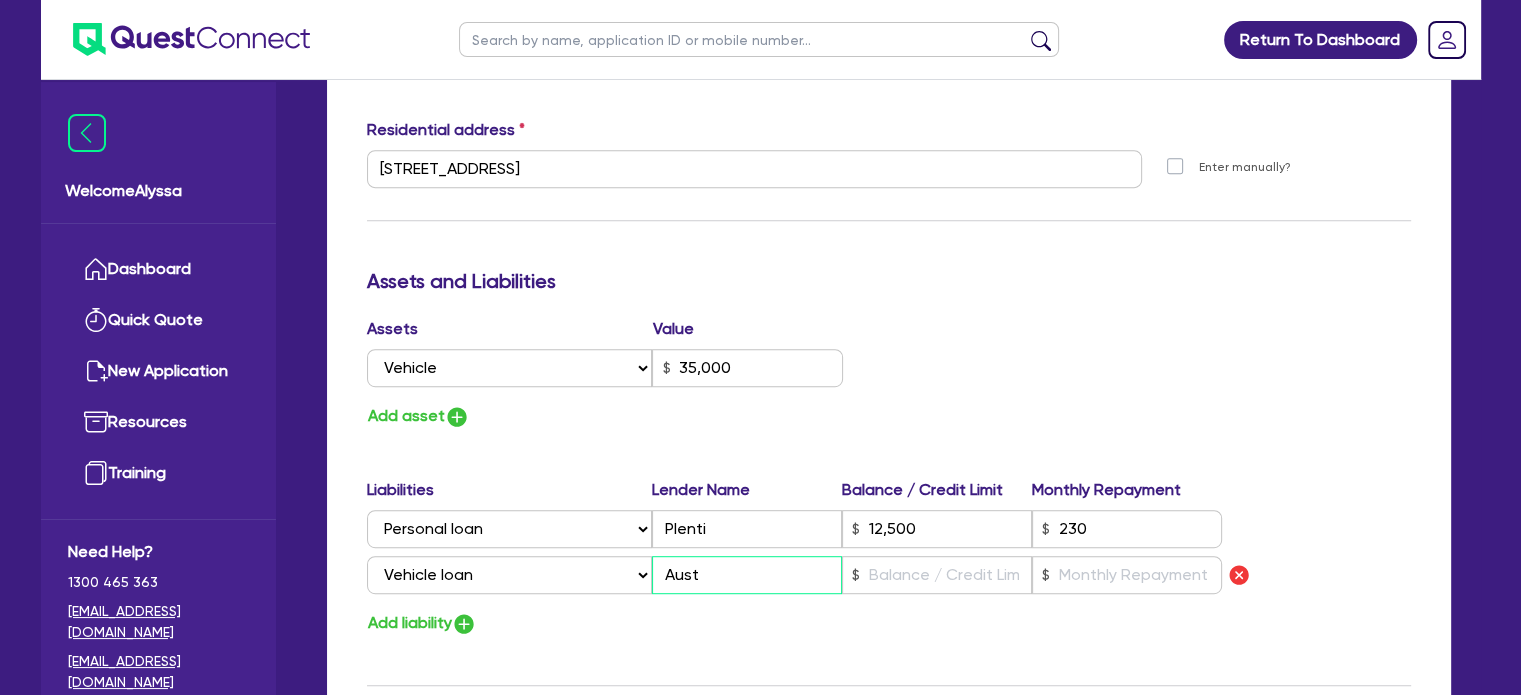 type on "0" 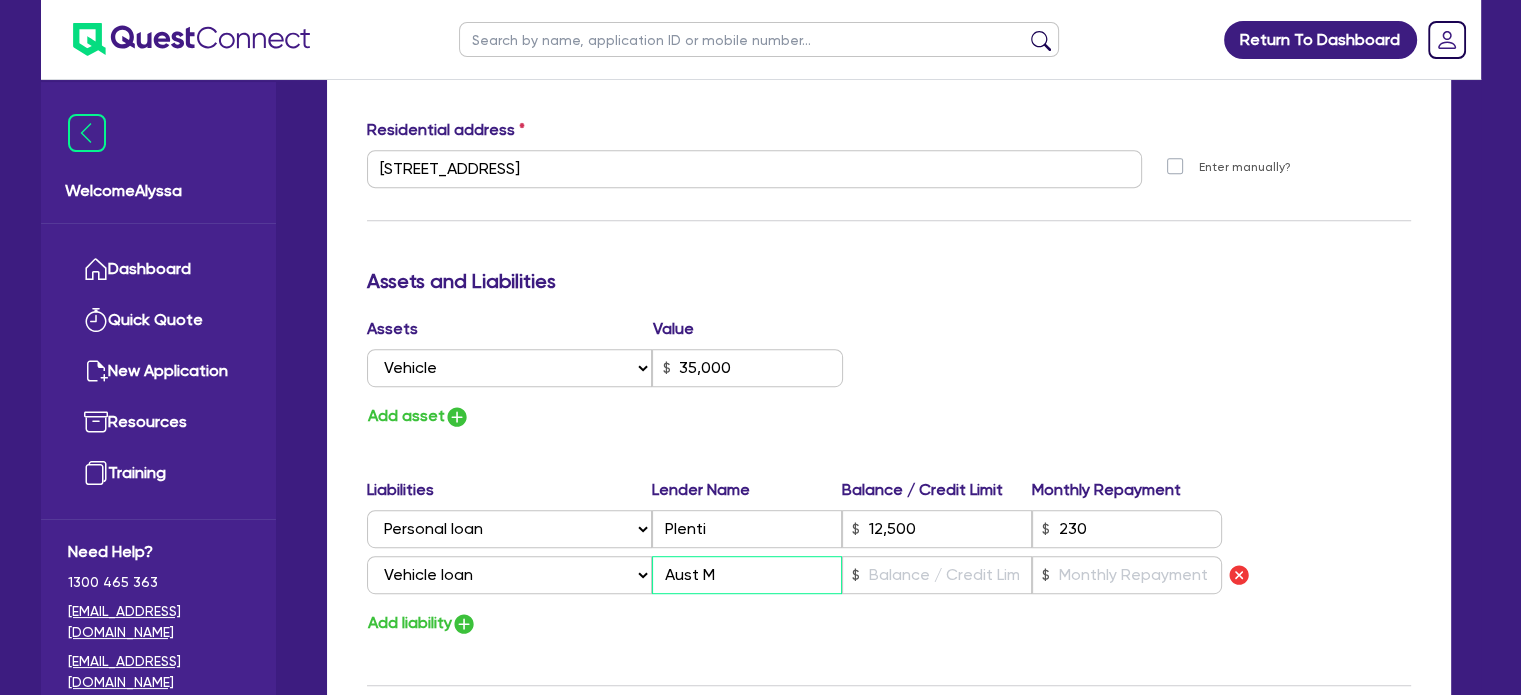 type on "0" 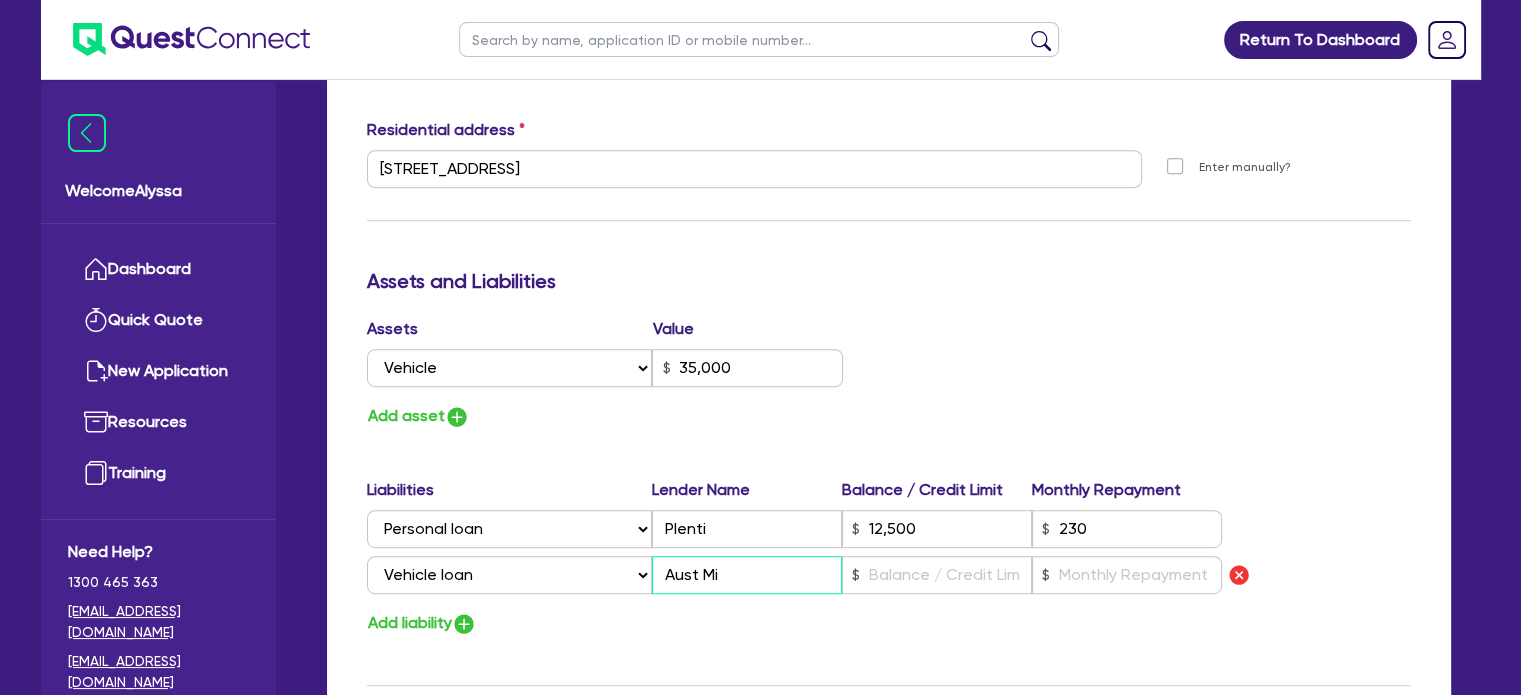 type on "0" 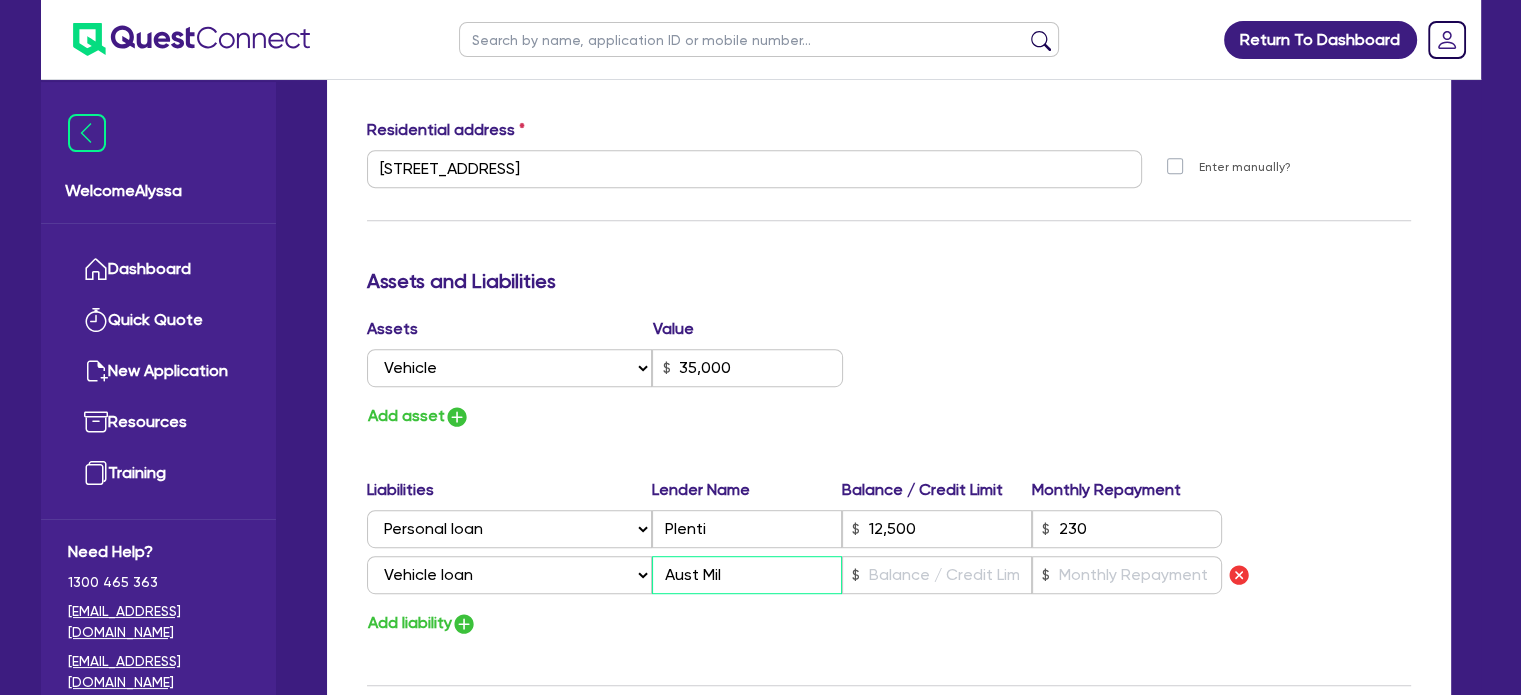 type on "0" 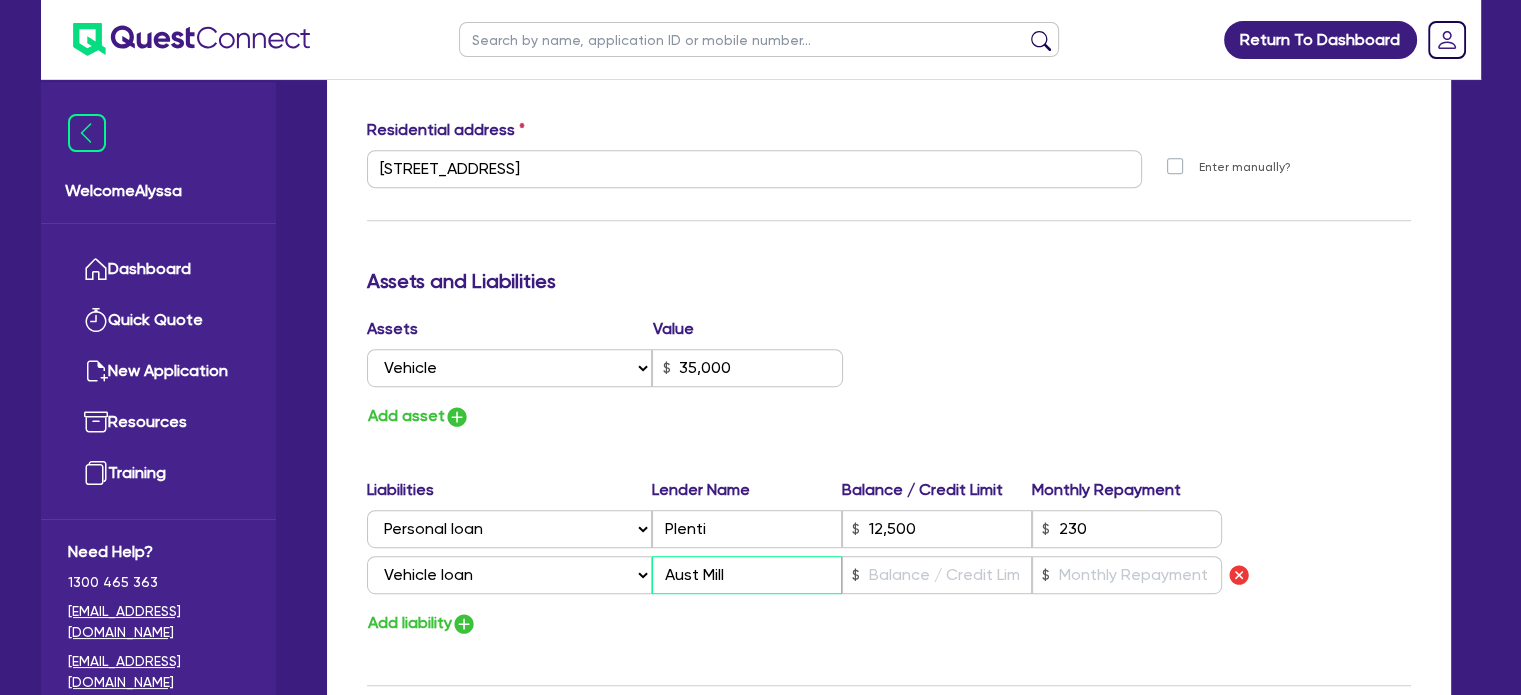 type on "0" 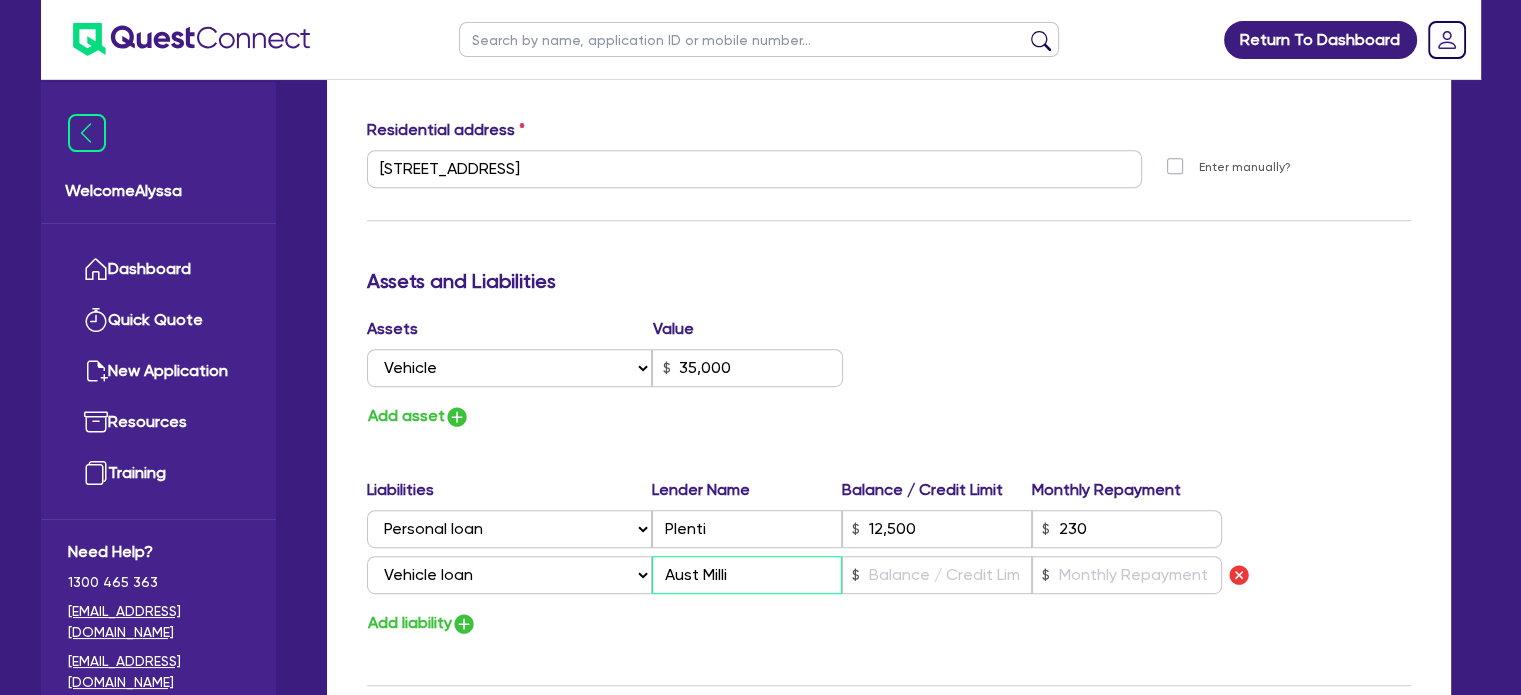 type on "0" 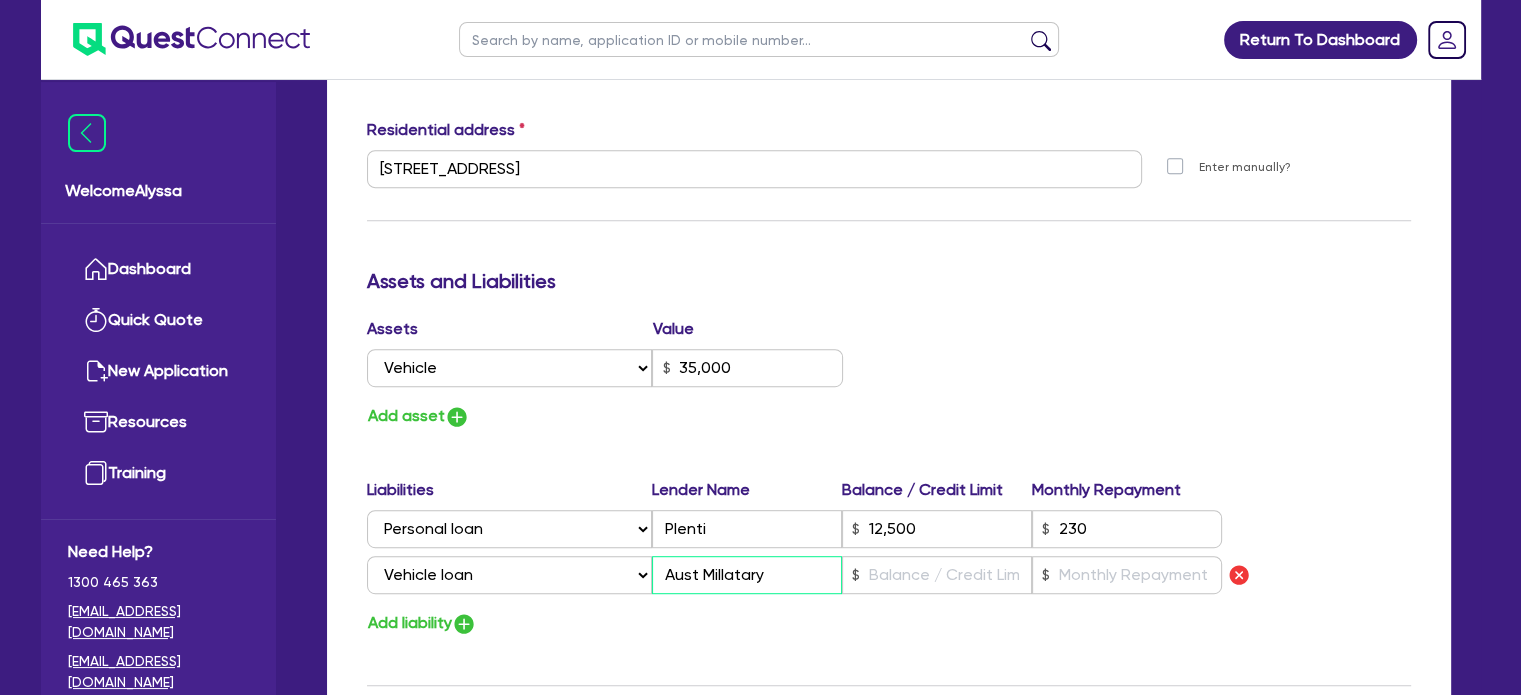 click on "Aust Millatary" at bounding box center (747, 575) 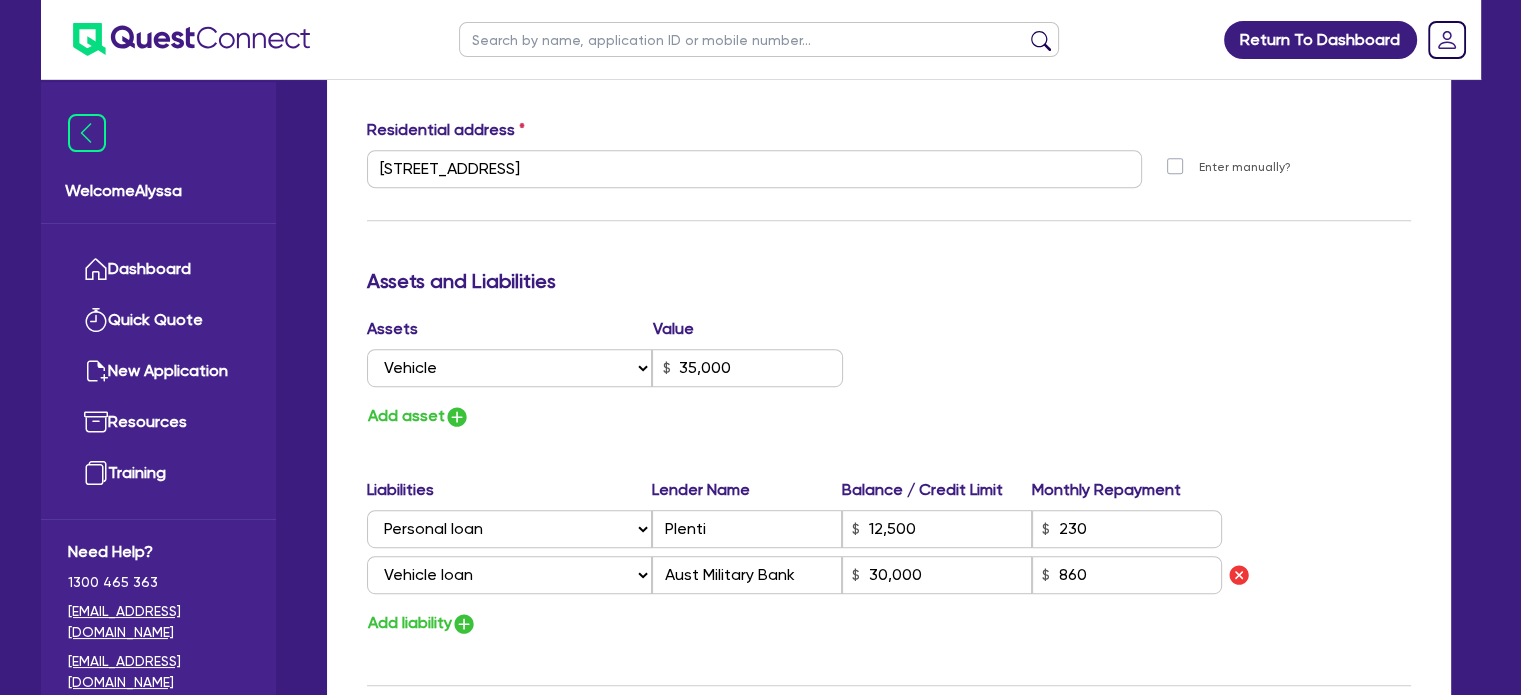 click on "Assets Value Select Asset Cash Property Investment property Vehicle Truck Trailer Equipment Household & personal asset Other asset 35,000 Add asset" at bounding box center (889, 373) 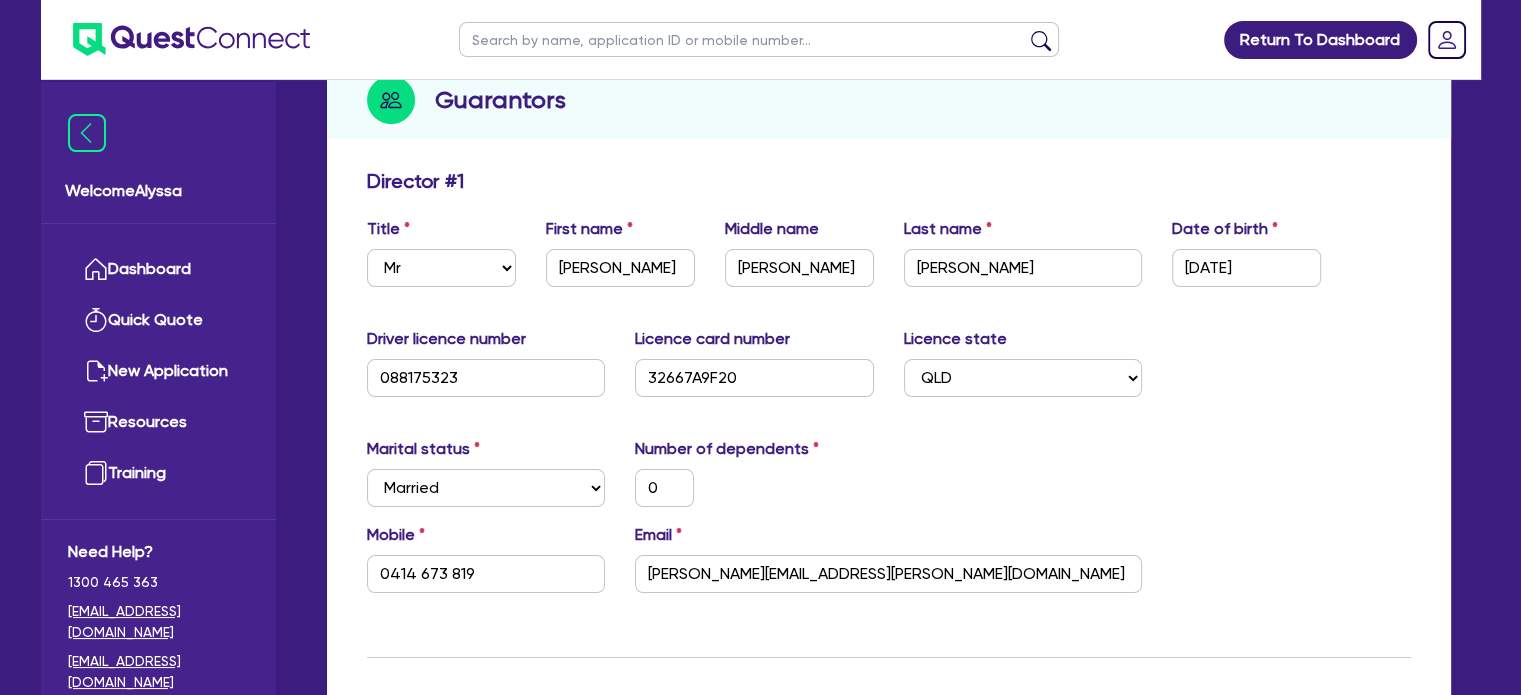scroll, scrollTop: 0, scrollLeft: 0, axis: both 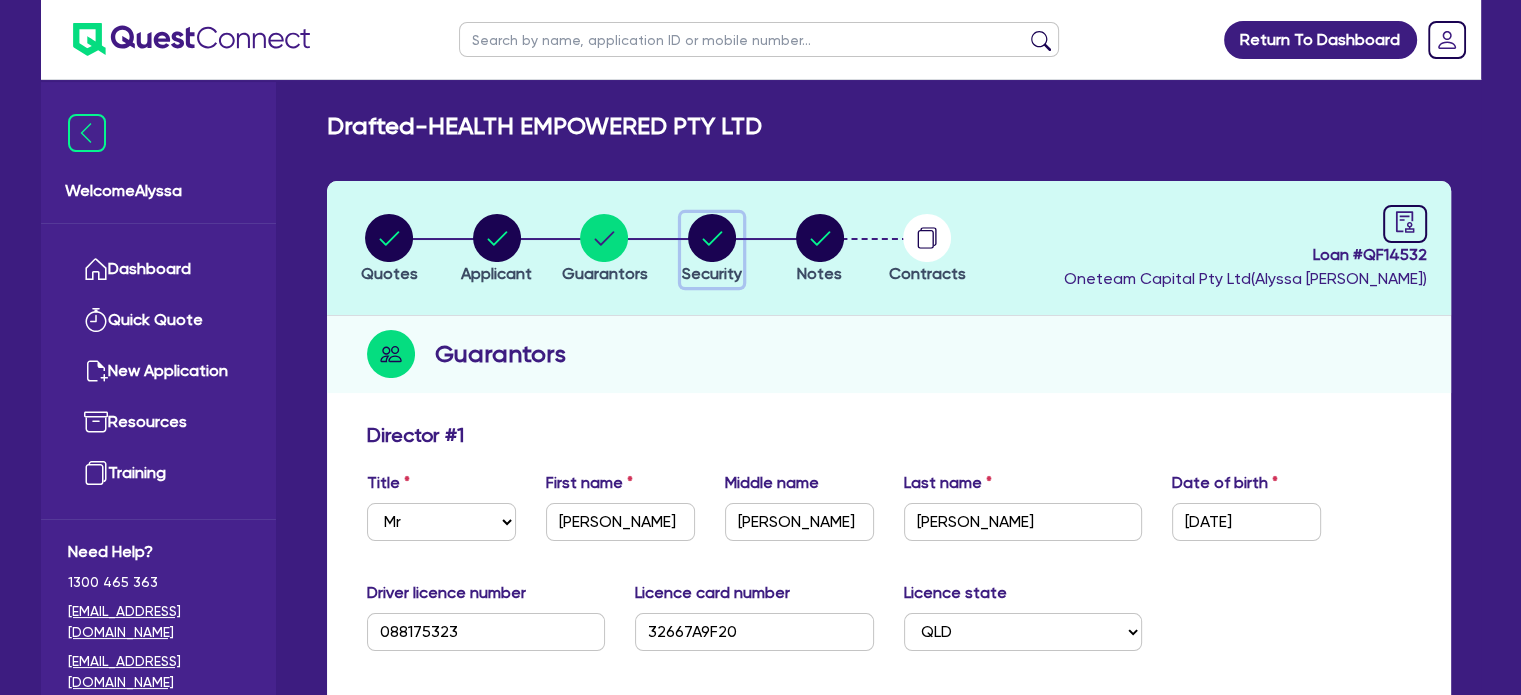 click 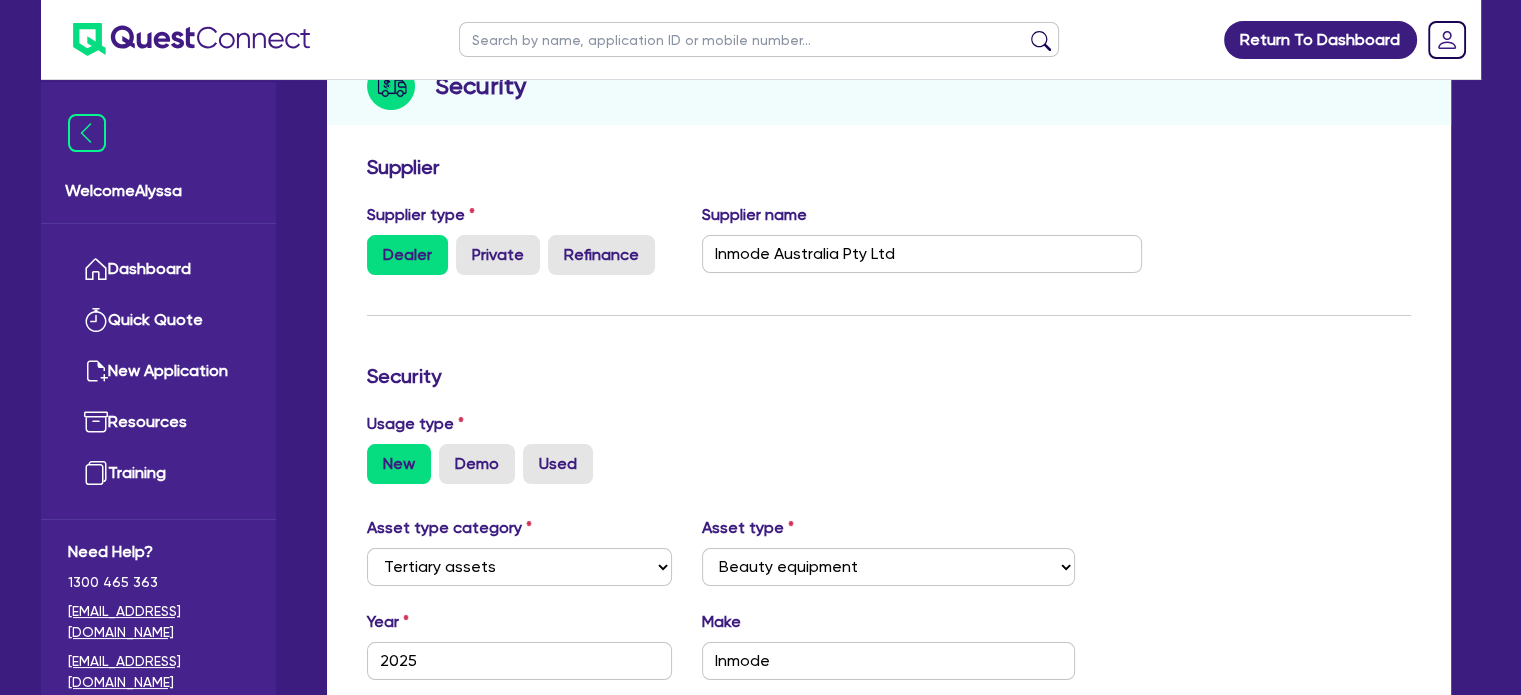 scroll, scrollTop: 0, scrollLeft: 0, axis: both 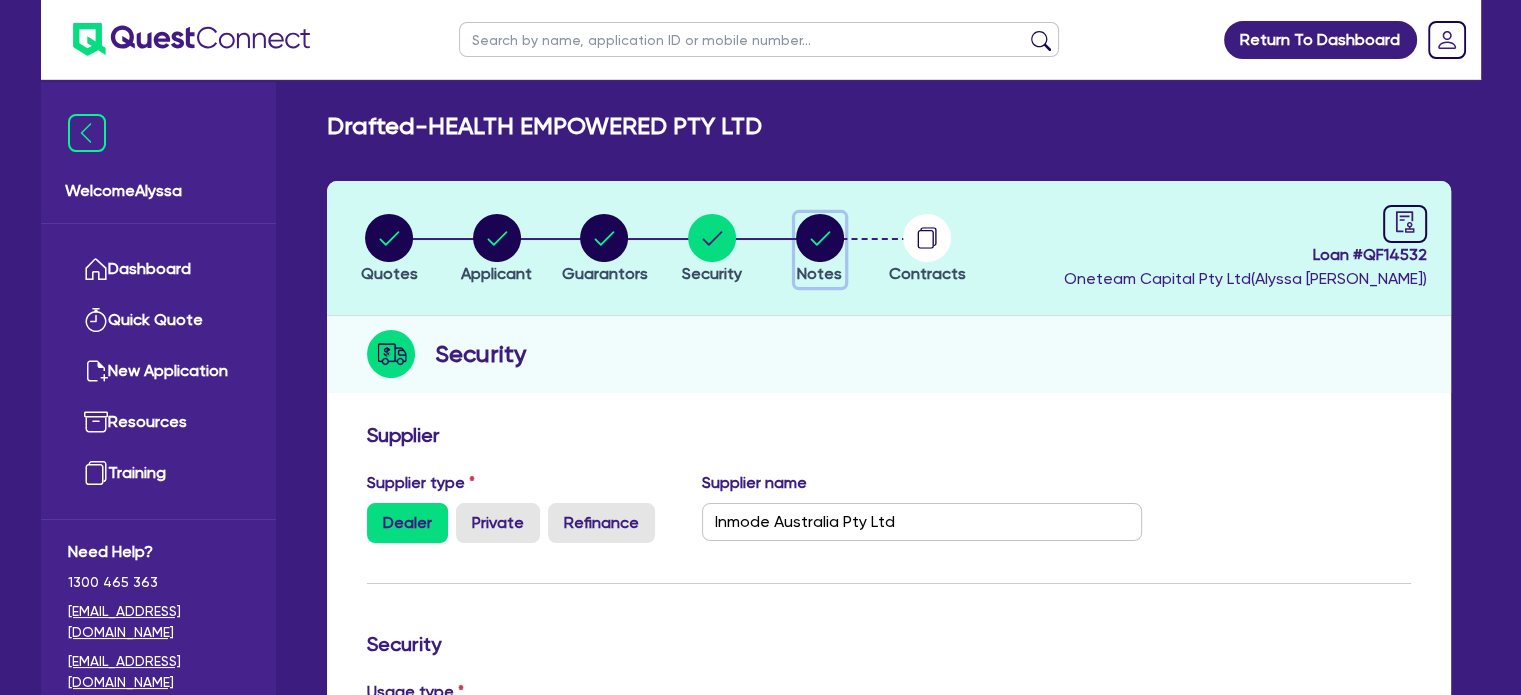 click 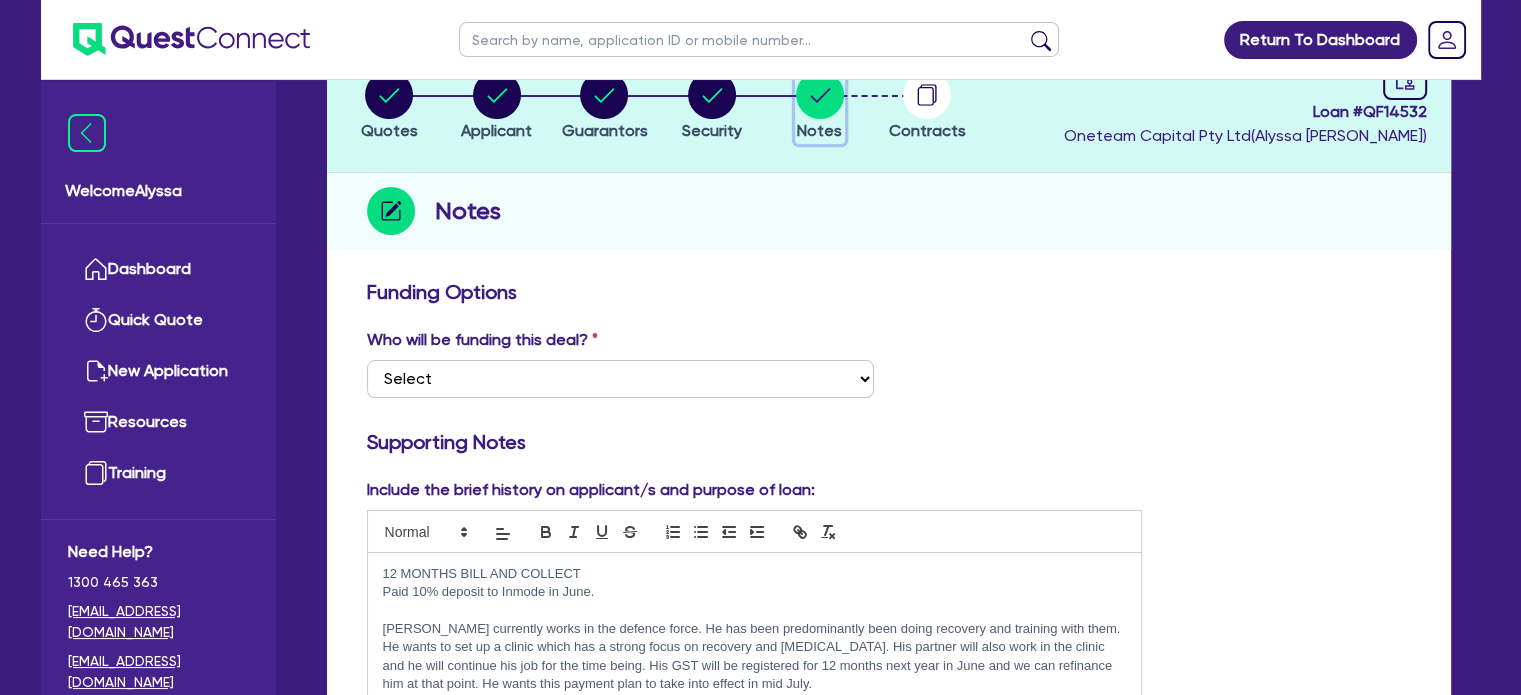 scroll, scrollTop: 126, scrollLeft: 0, axis: vertical 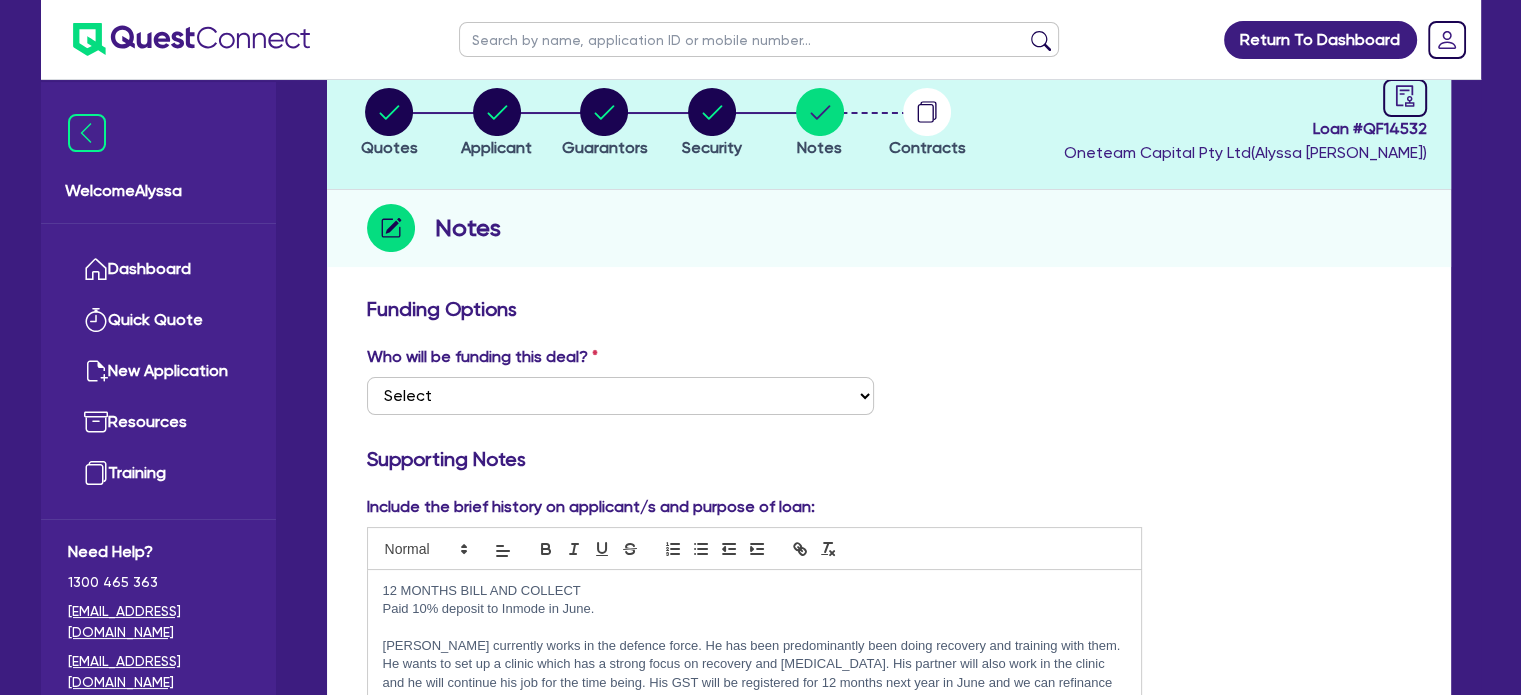 click on "Who will be funding this deal? Select I want Quest to fund 100% I will fund 100% I will co-fund with Quest Other - I am referring this deal in" at bounding box center [620, 380] 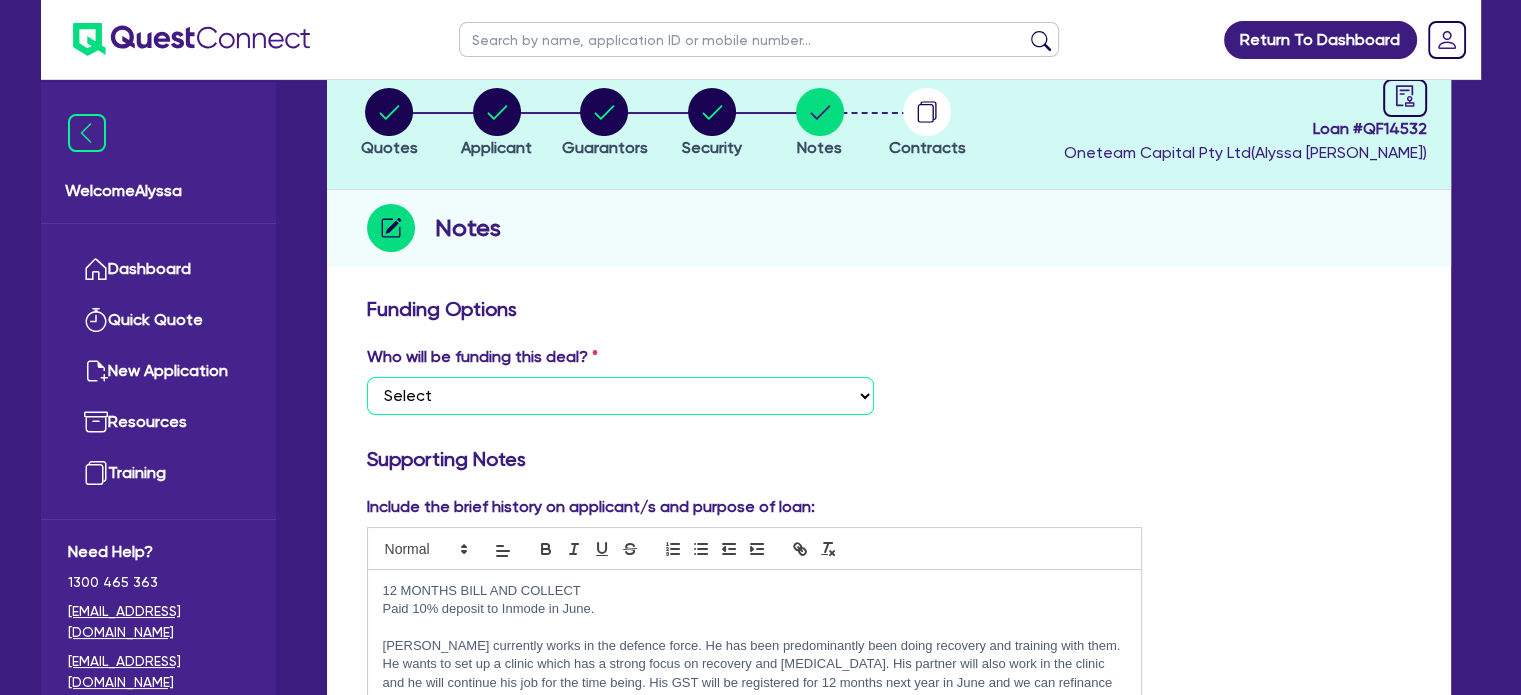click on "Select I want Quest to fund 100% I will fund 100% I will co-fund with Quest Other - I am referring this deal in" at bounding box center (620, 396) 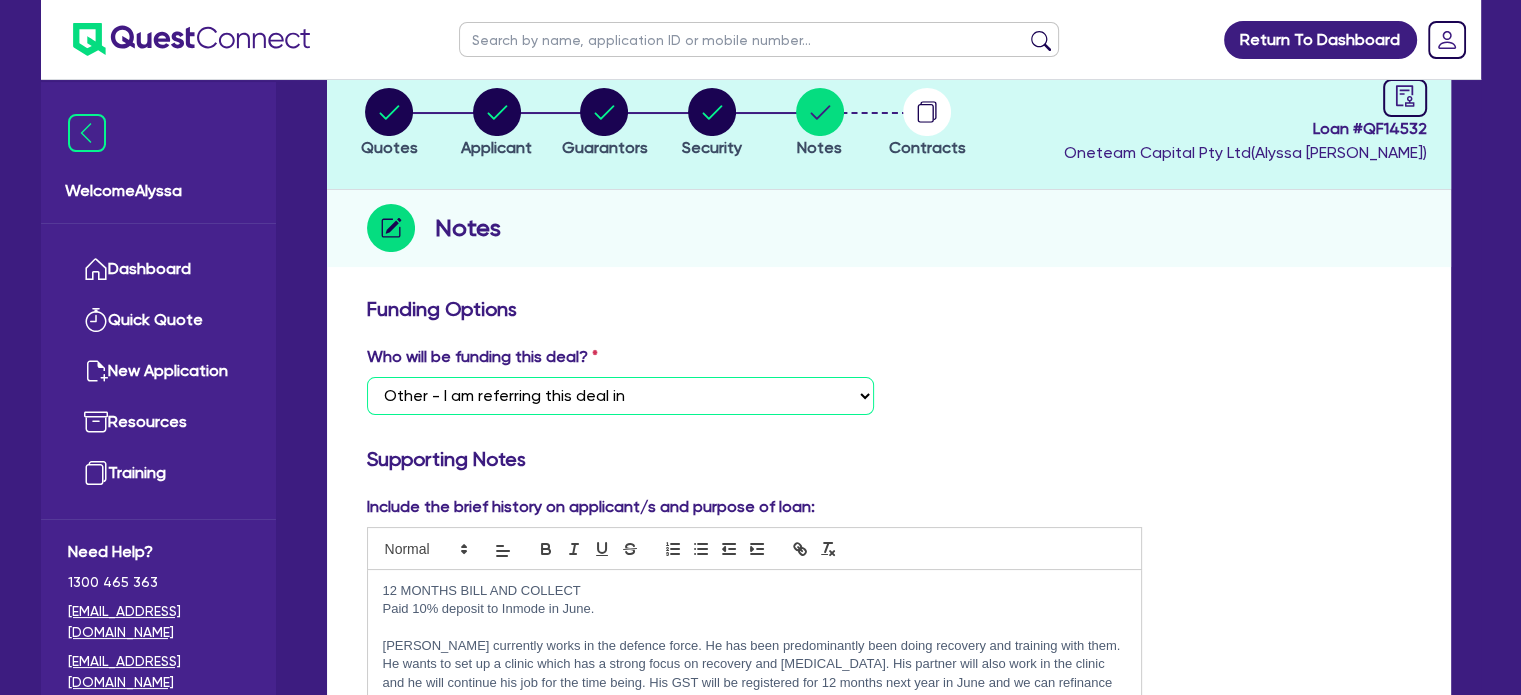 click on "Select I want Quest to fund 100% I will fund 100% I will co-fund with Quest Other - I am referring this deal in" at bounding box center (620, 396) 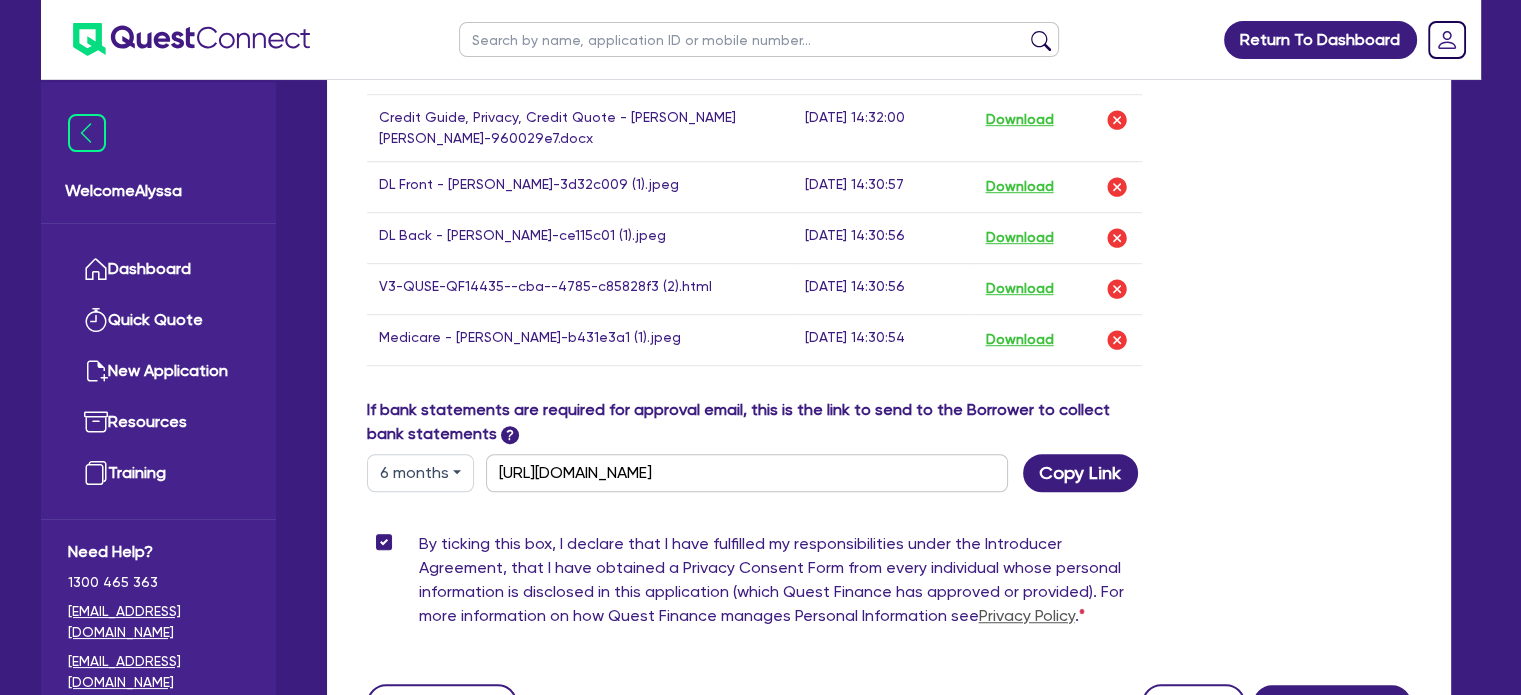 scroll, scrollTop: 1416, scrollLeft: 0, axis: vertical 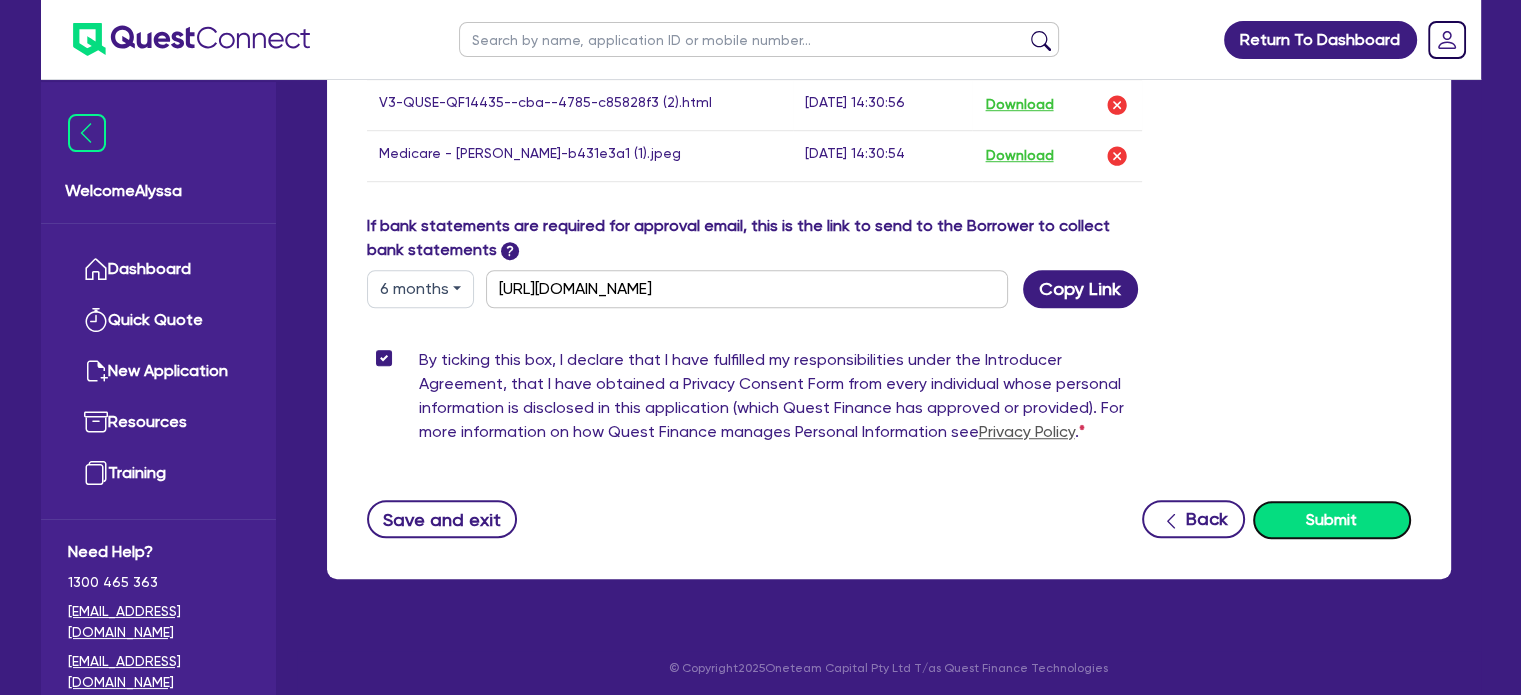 click on "Submit" at bounding box center [1332, 520] 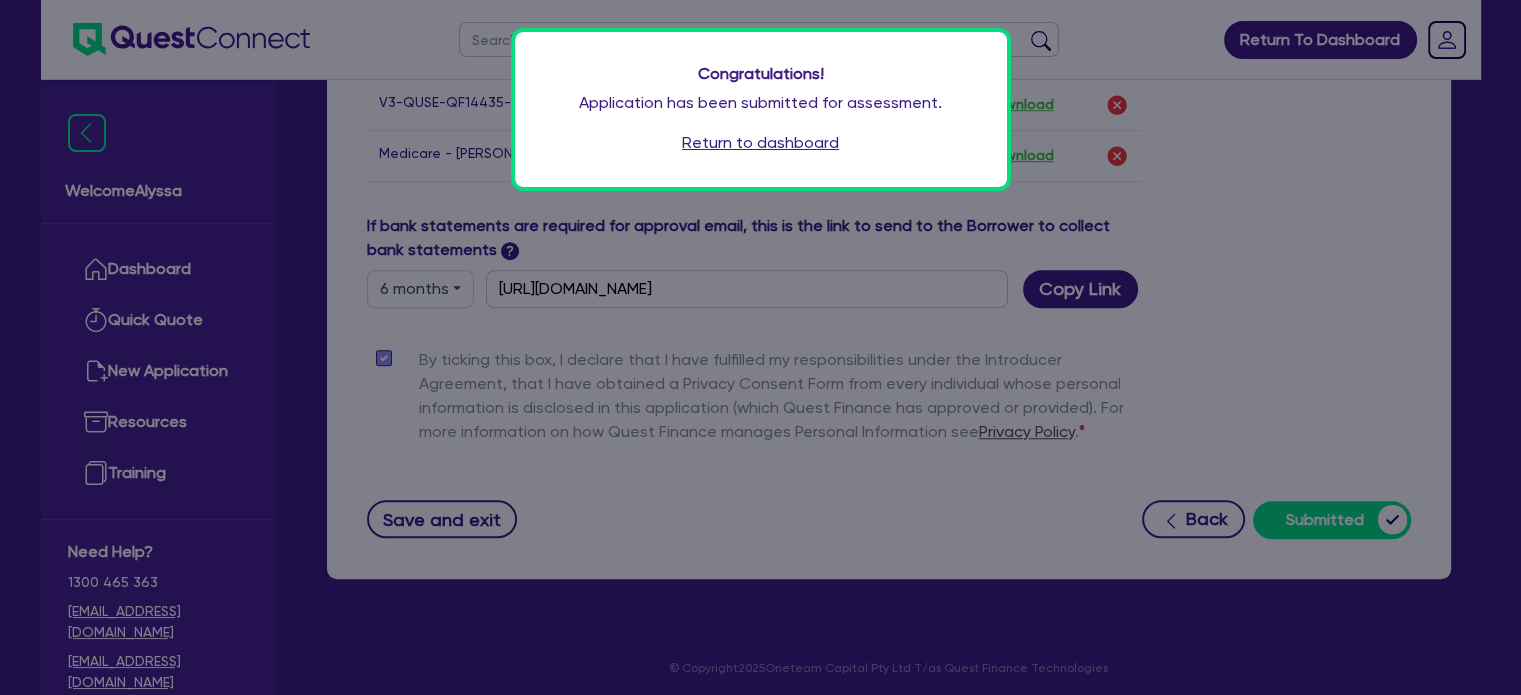 click on "Return to dashboard" at bounding box center [760, 143] 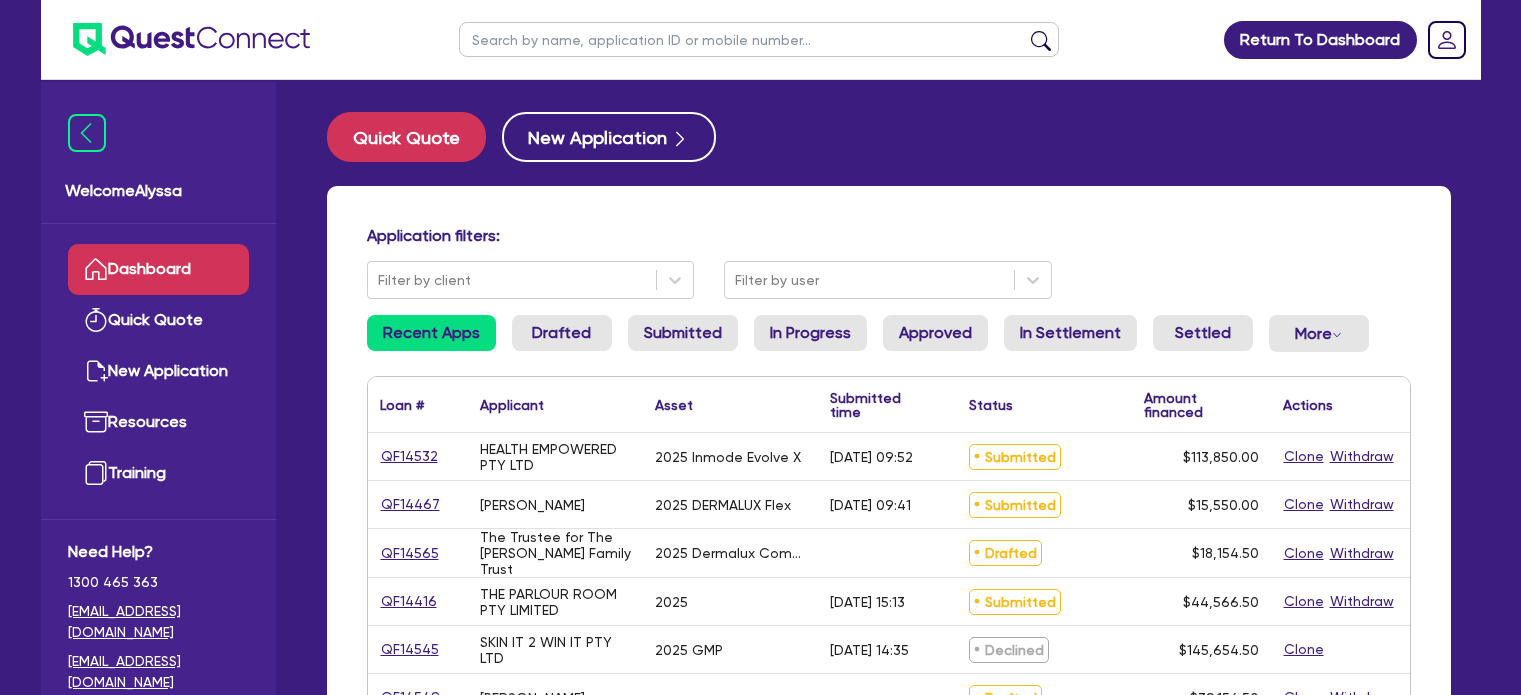 scroll, scrollTop: 0, scrollLeft: 0, axis: both 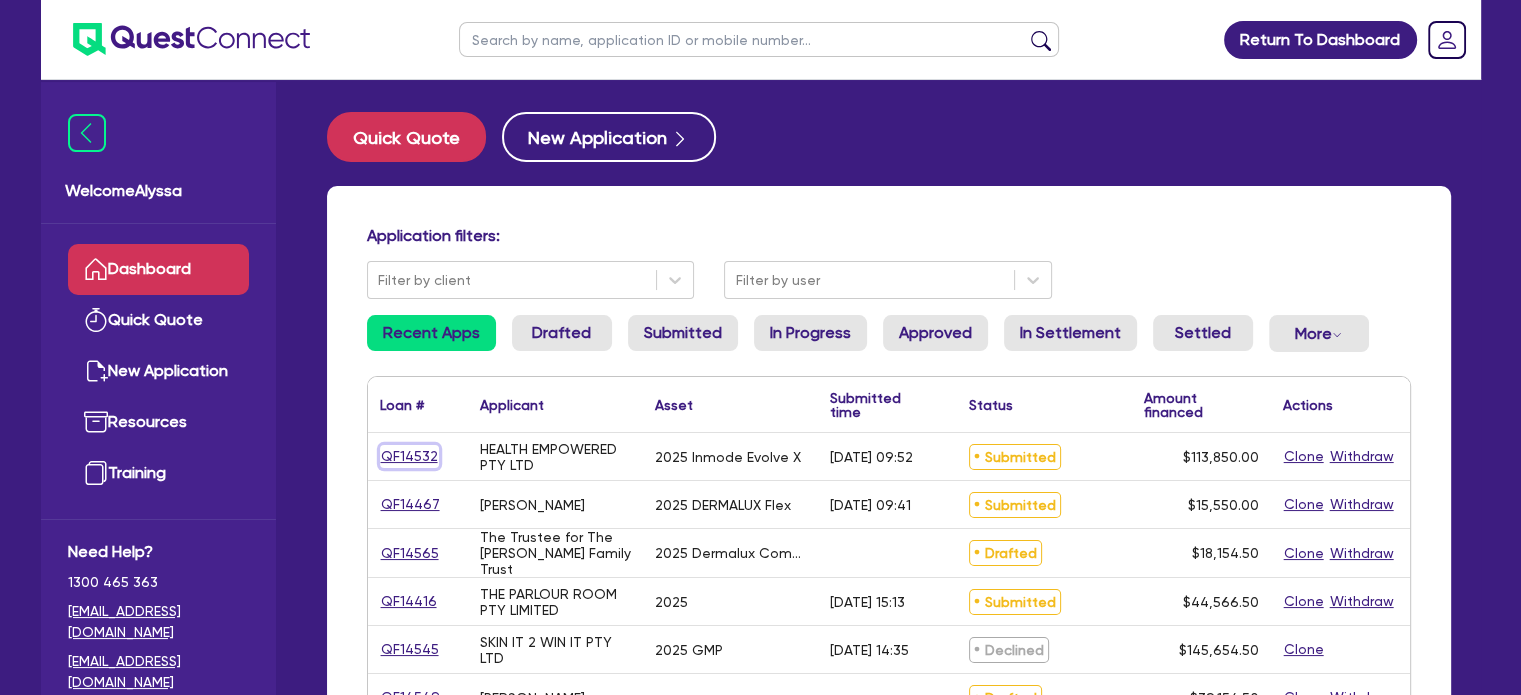 click on "QF14532" at bounding box center [409, 456] 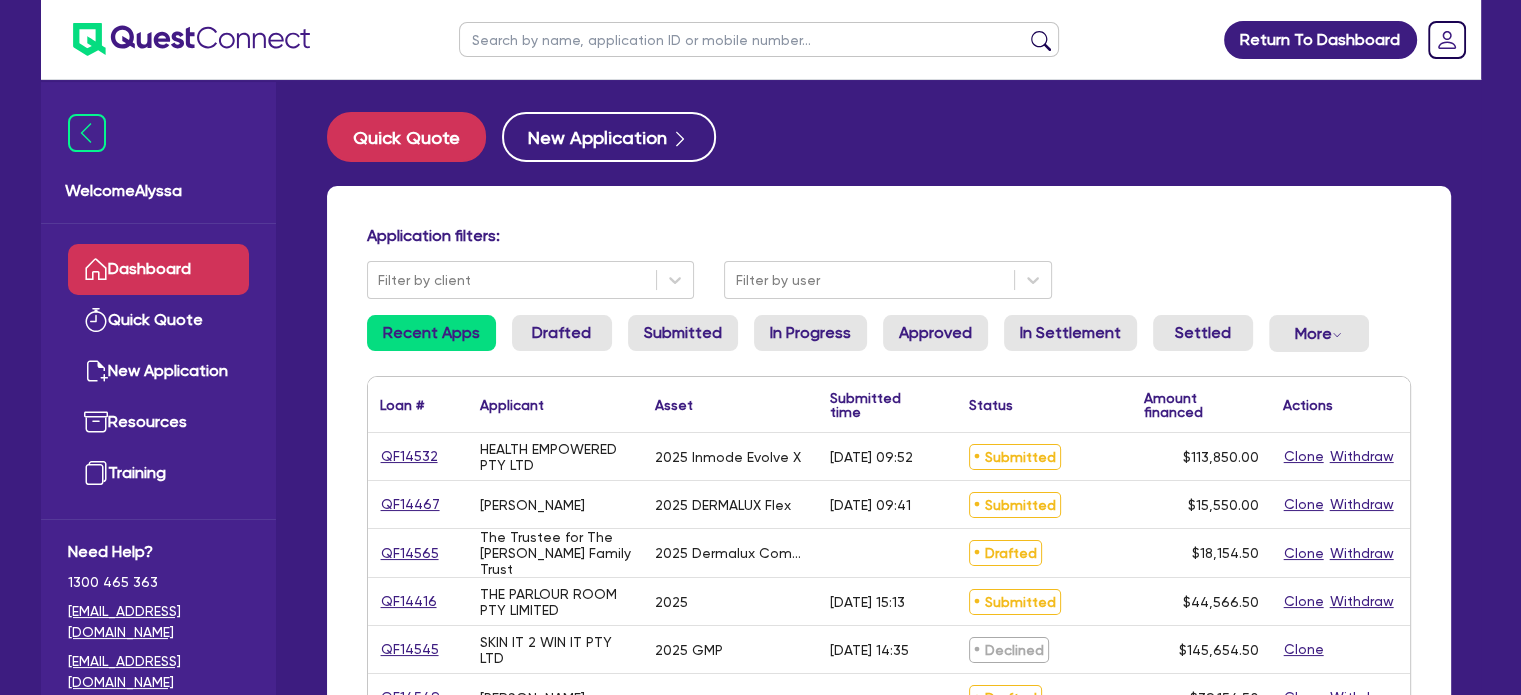 select on "TERTIARY_ASSETS" 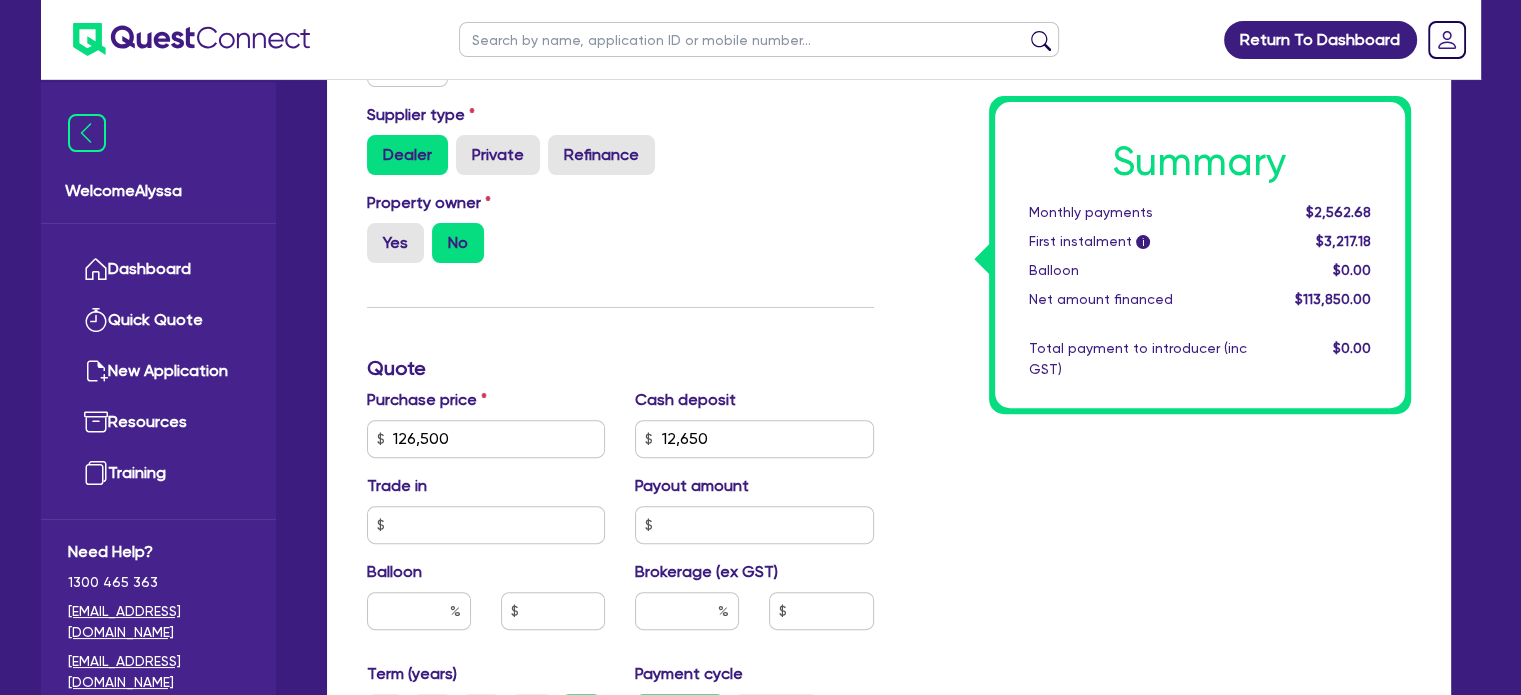 scroll, scrollTop: 582, scrollLeft: 0, axis: vertical 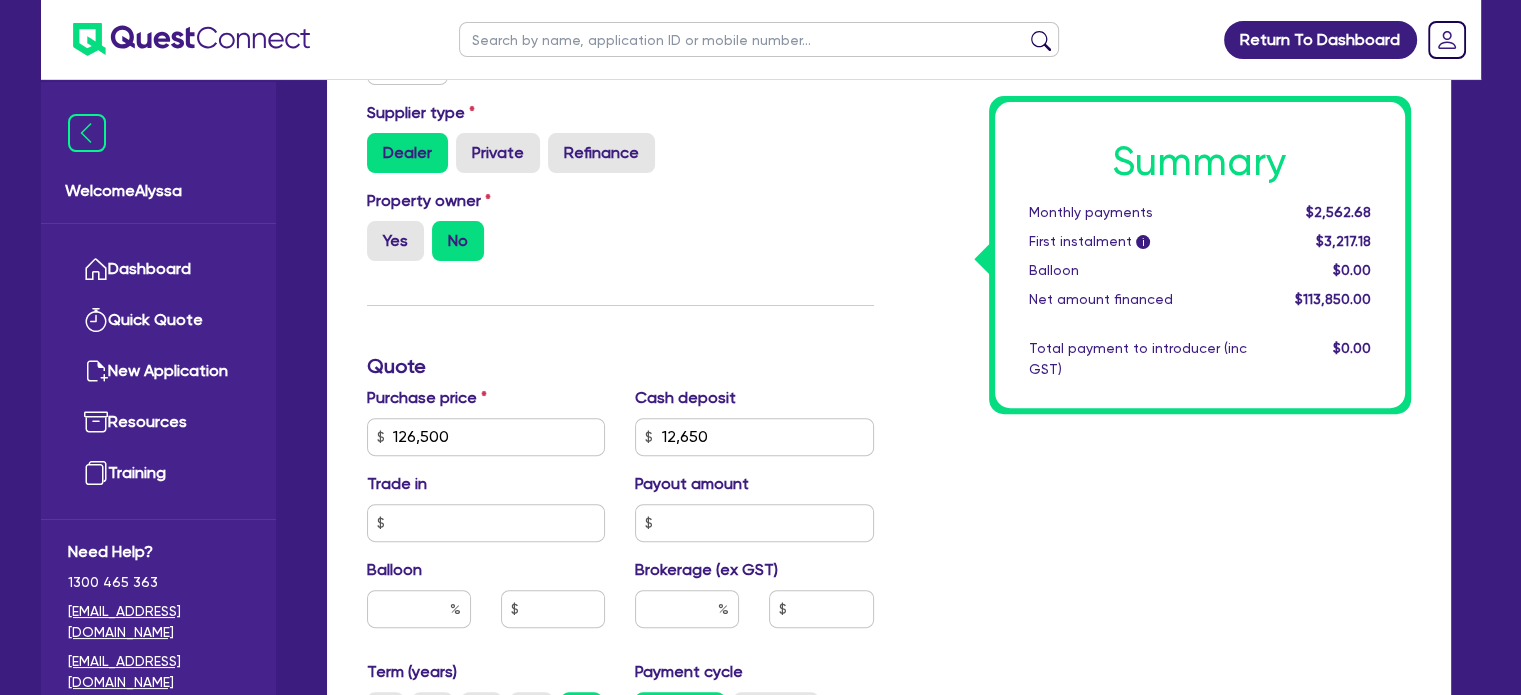 click at bounding box center (759, 39) 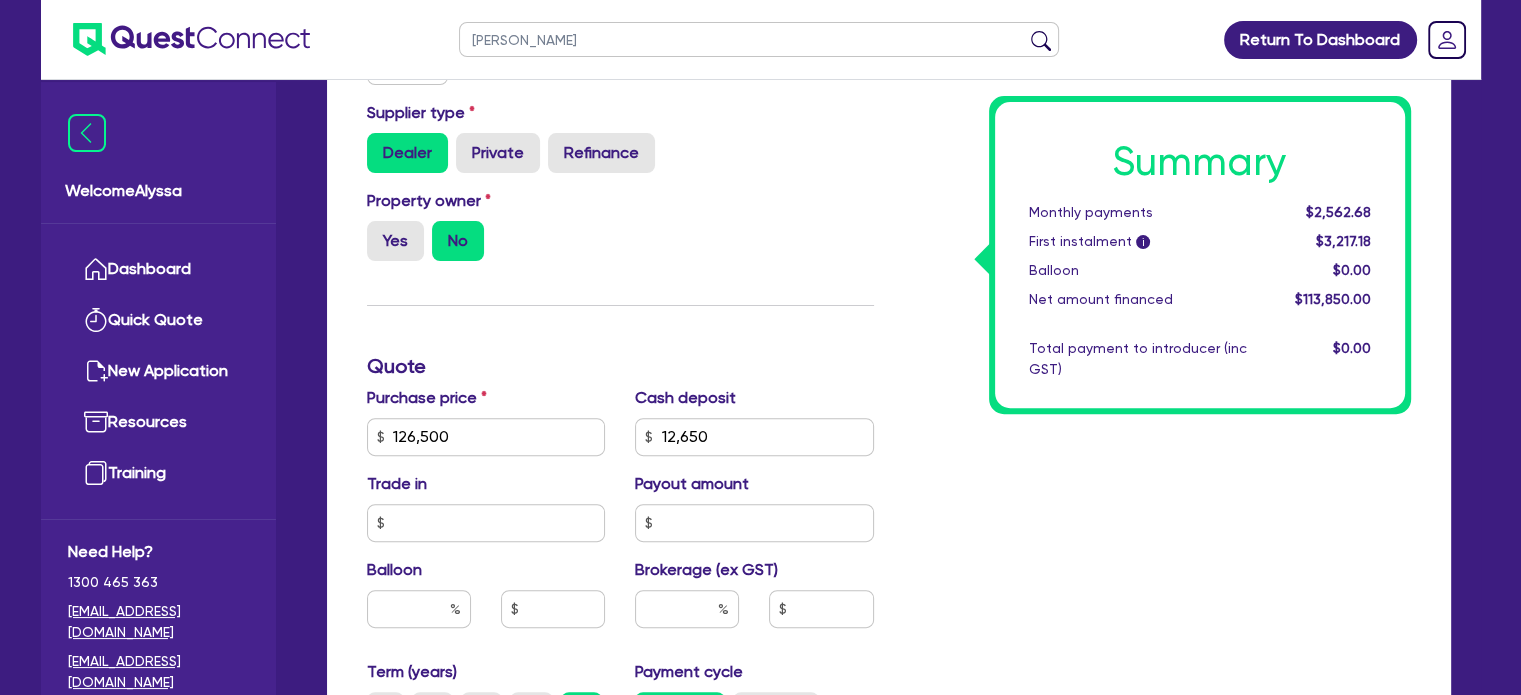 type on "[PERSON_NAME]" 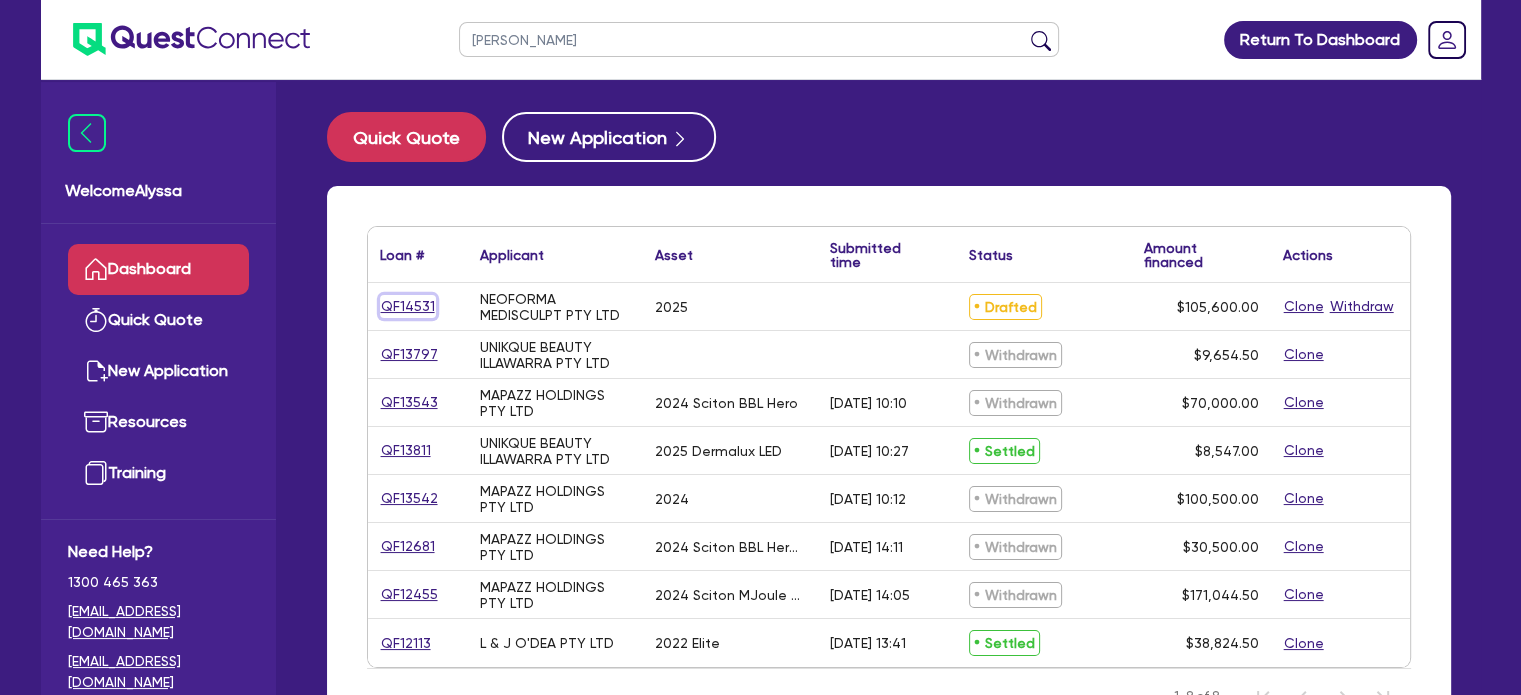 click on "QF14531" at bounding box center [408, 306] 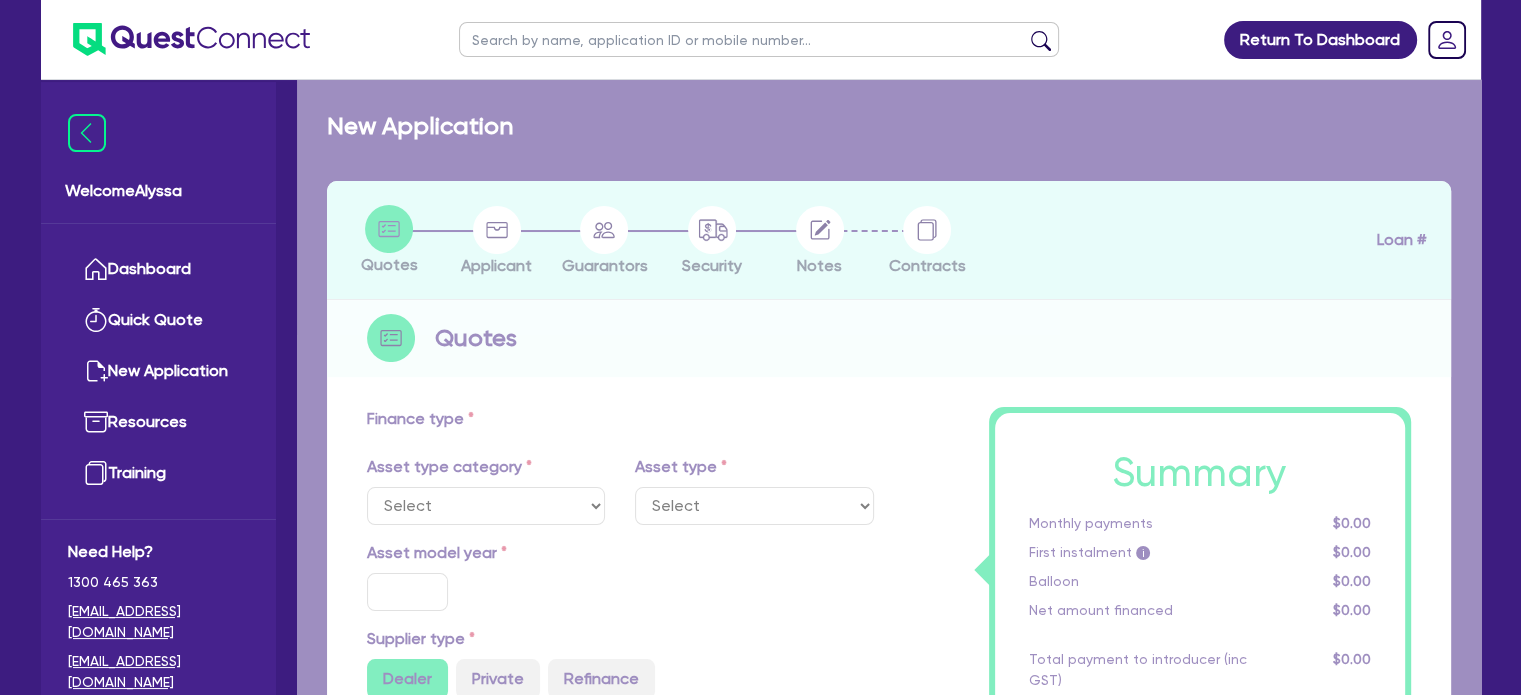 select on "TERTIARY_ASSETS" 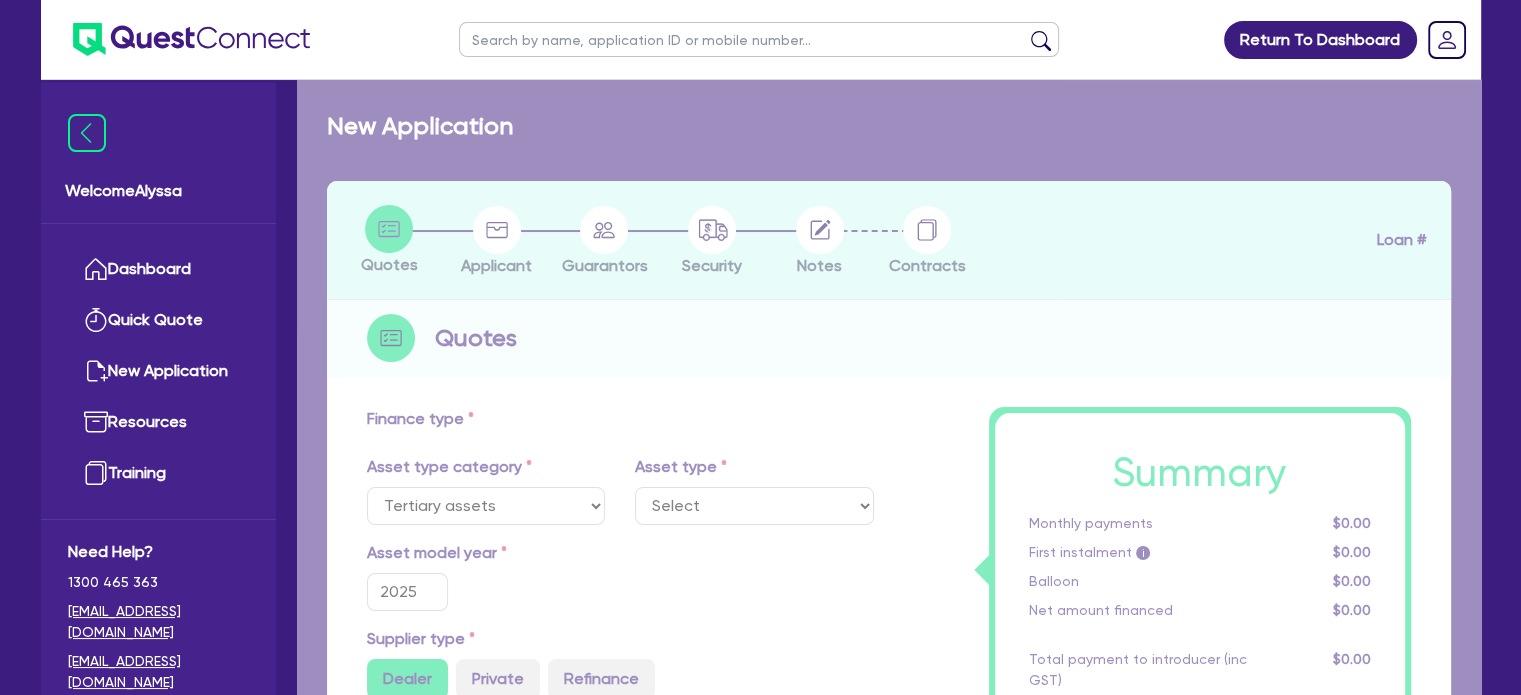select on "BEAUTY_EQUIPMENT" 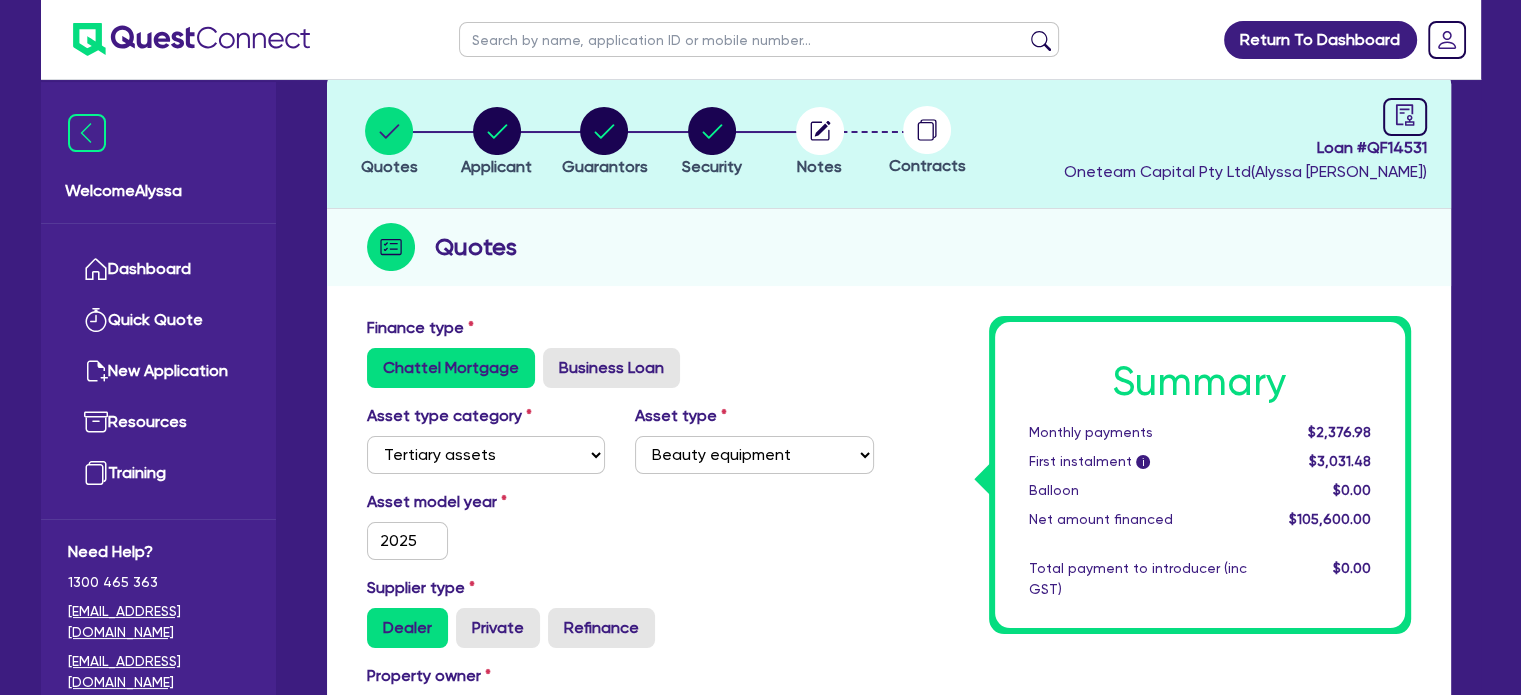 scroll, scrollTop: 0, scrollLeft: 0, axis: both 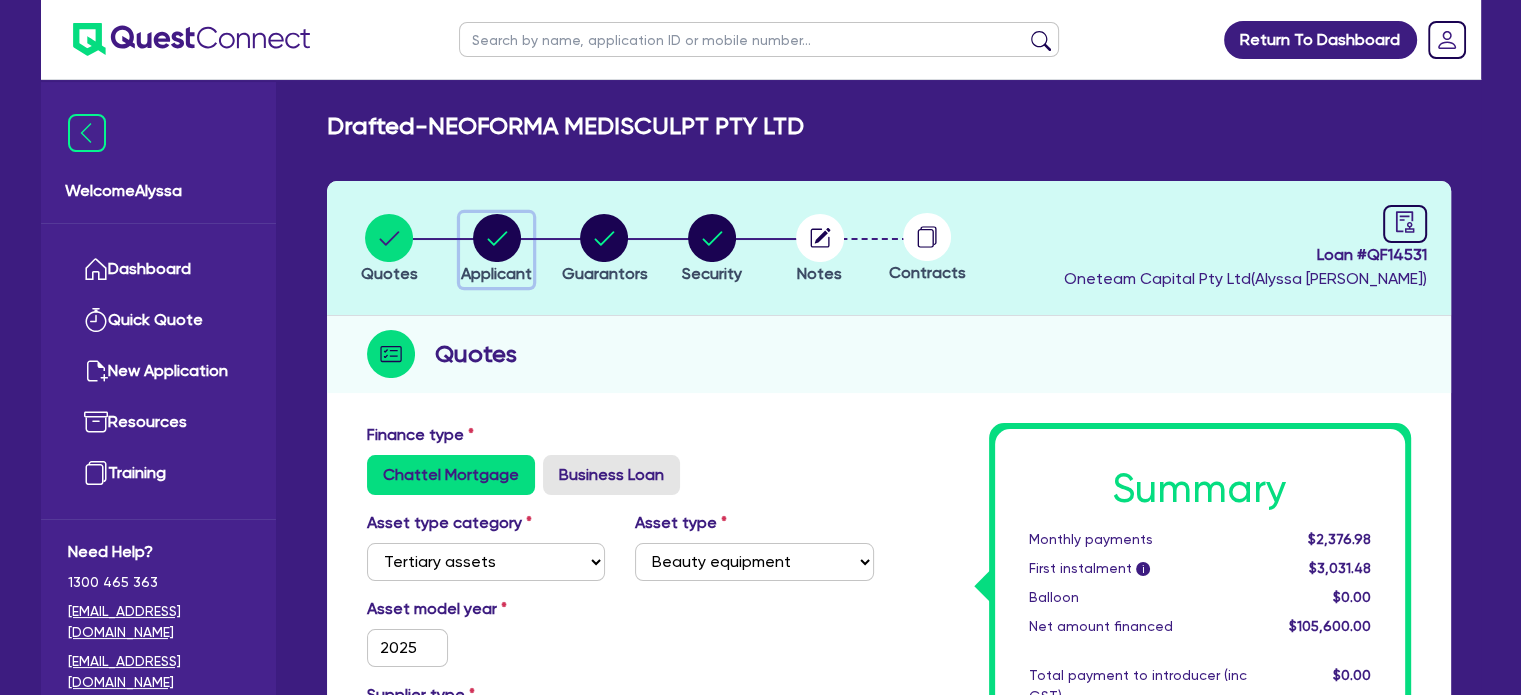 click 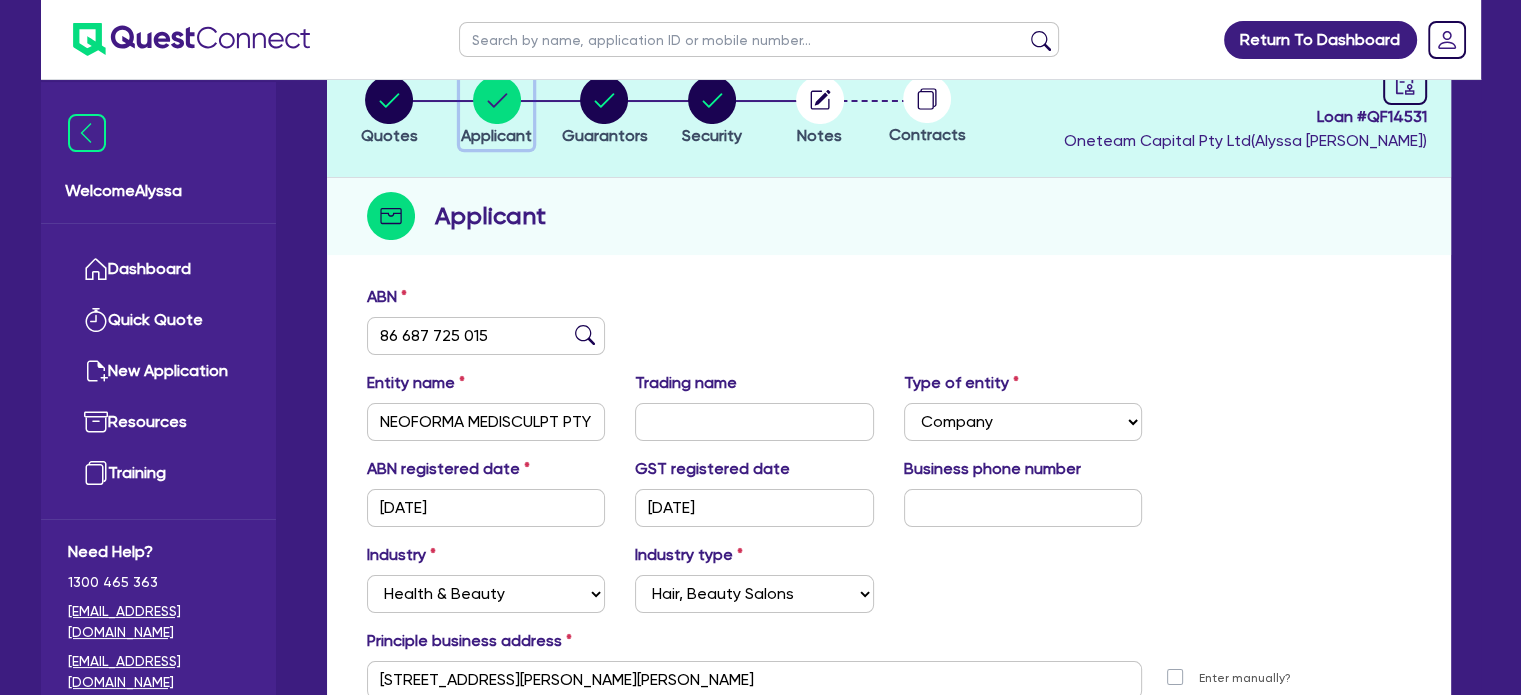 scroll, scrollTop: 0, scrollLeft: 0, axis: both 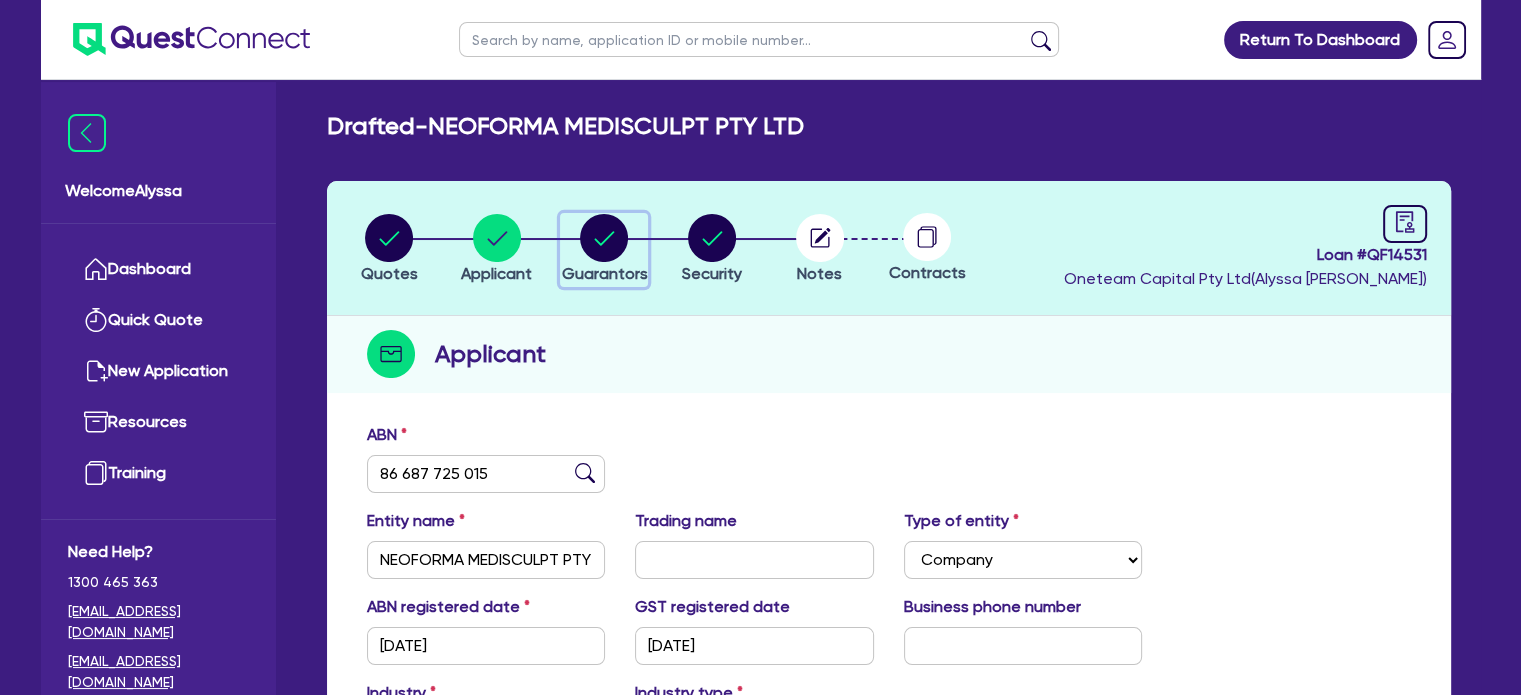 click 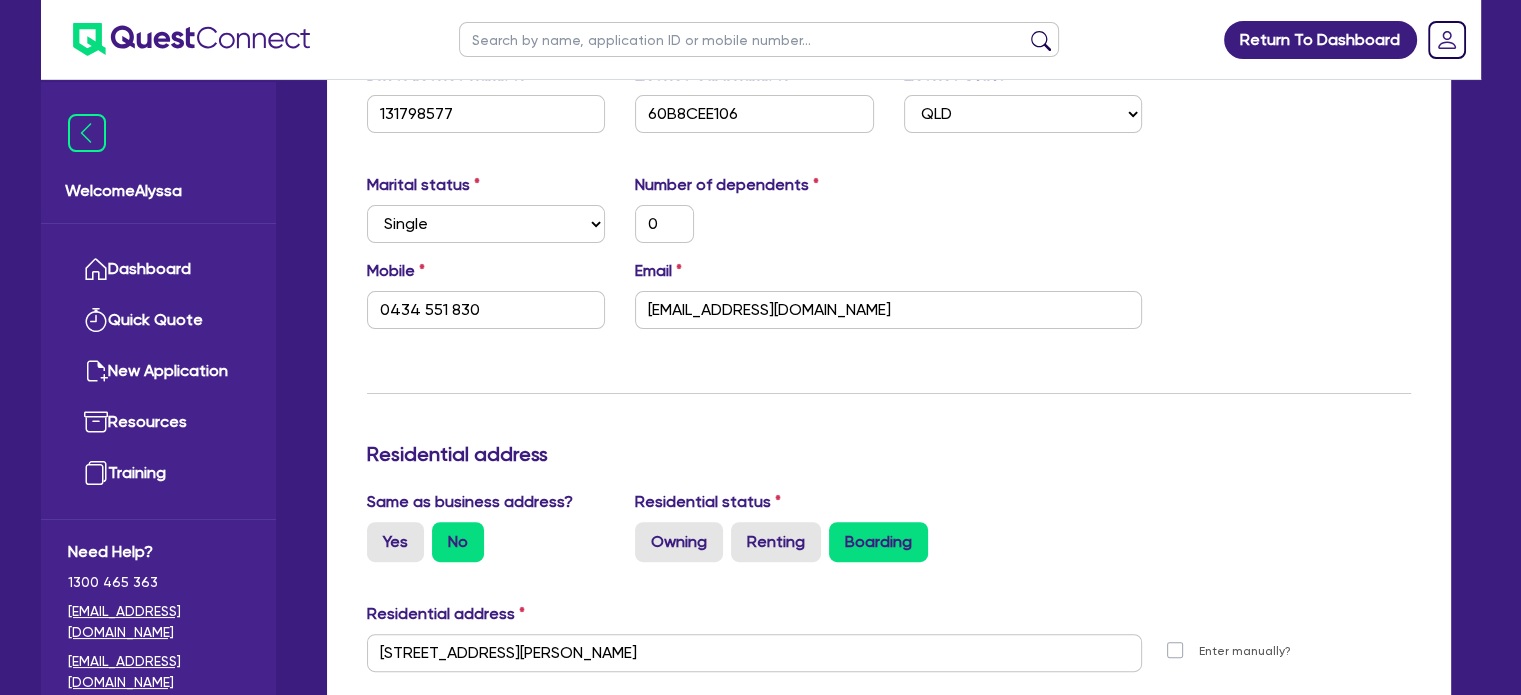 scroll, scrollTop: 214, scrollLeft: 0, axis: vertical 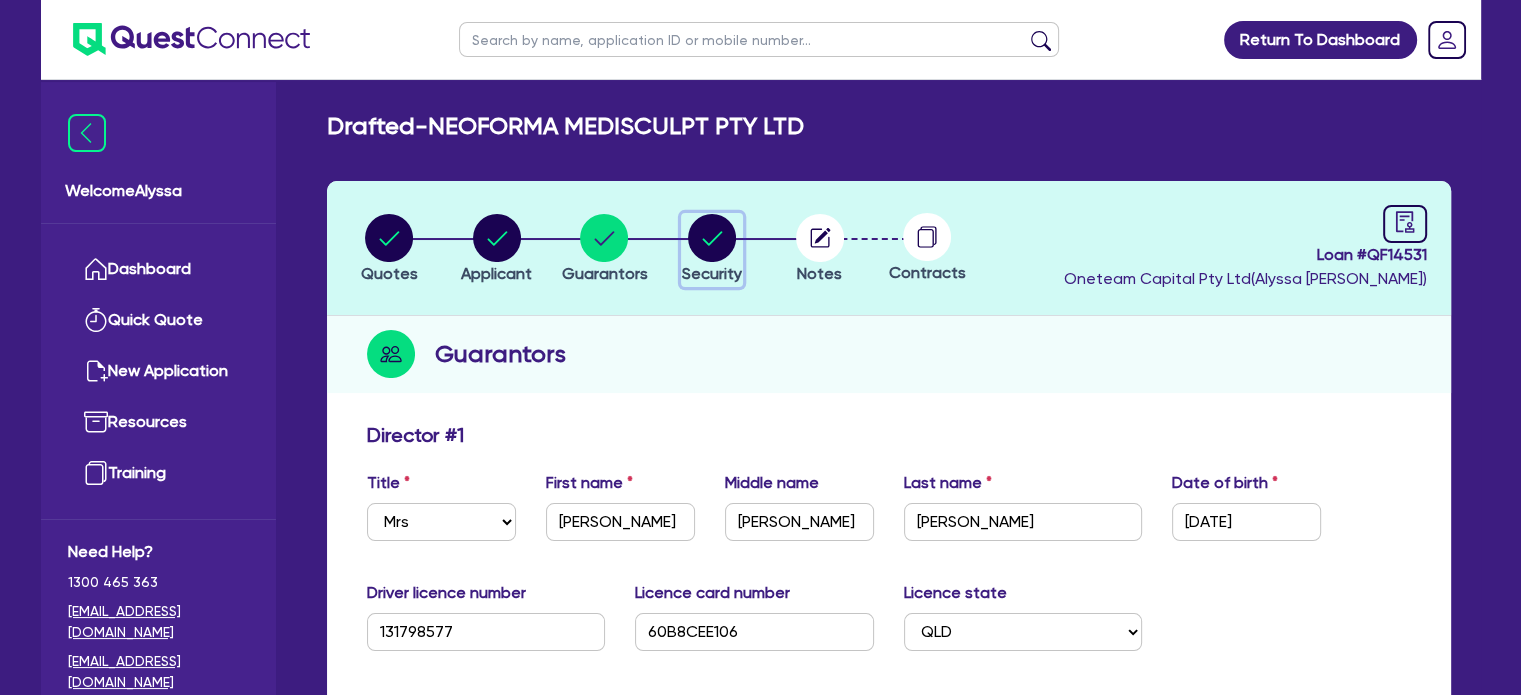 click 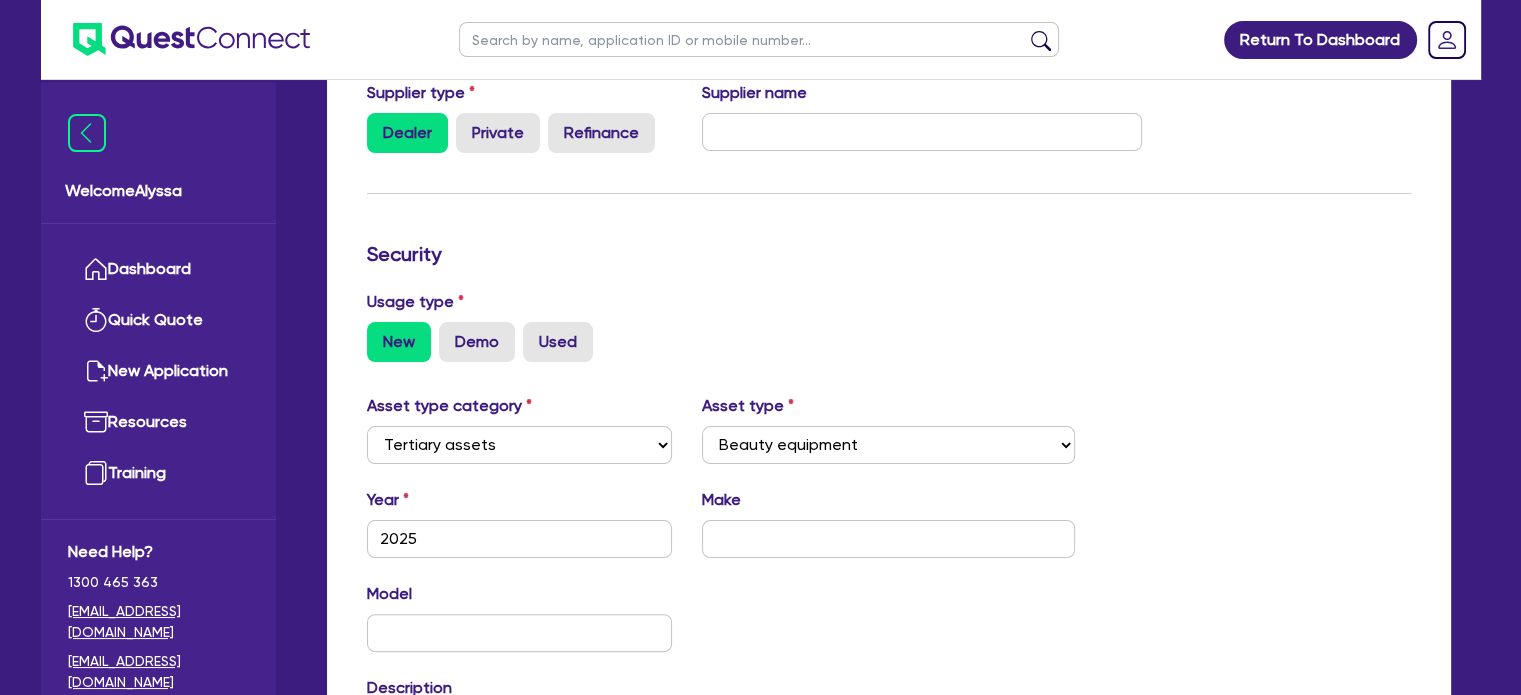 scroll, scrollTop: 53, scrollLeft: 0, axis: vertical 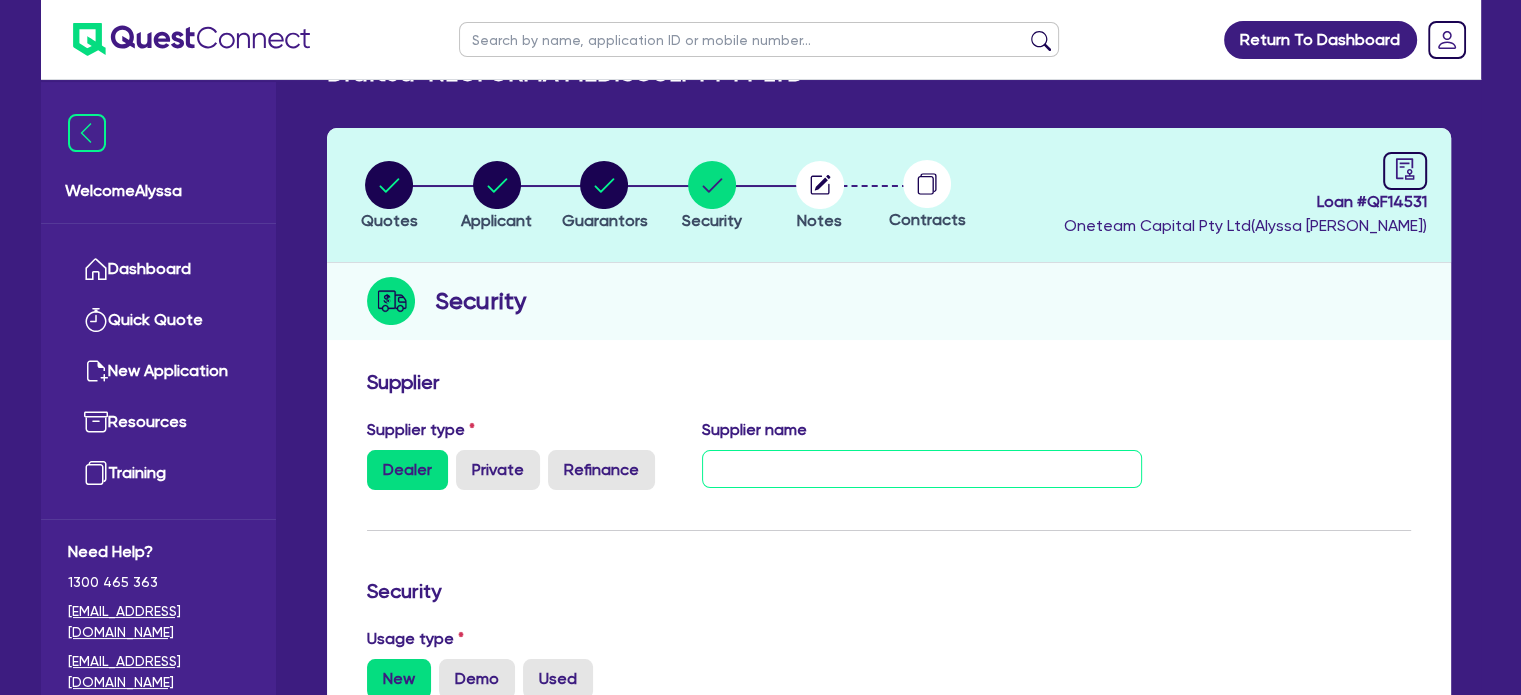 click at bounding box center [922, 469] 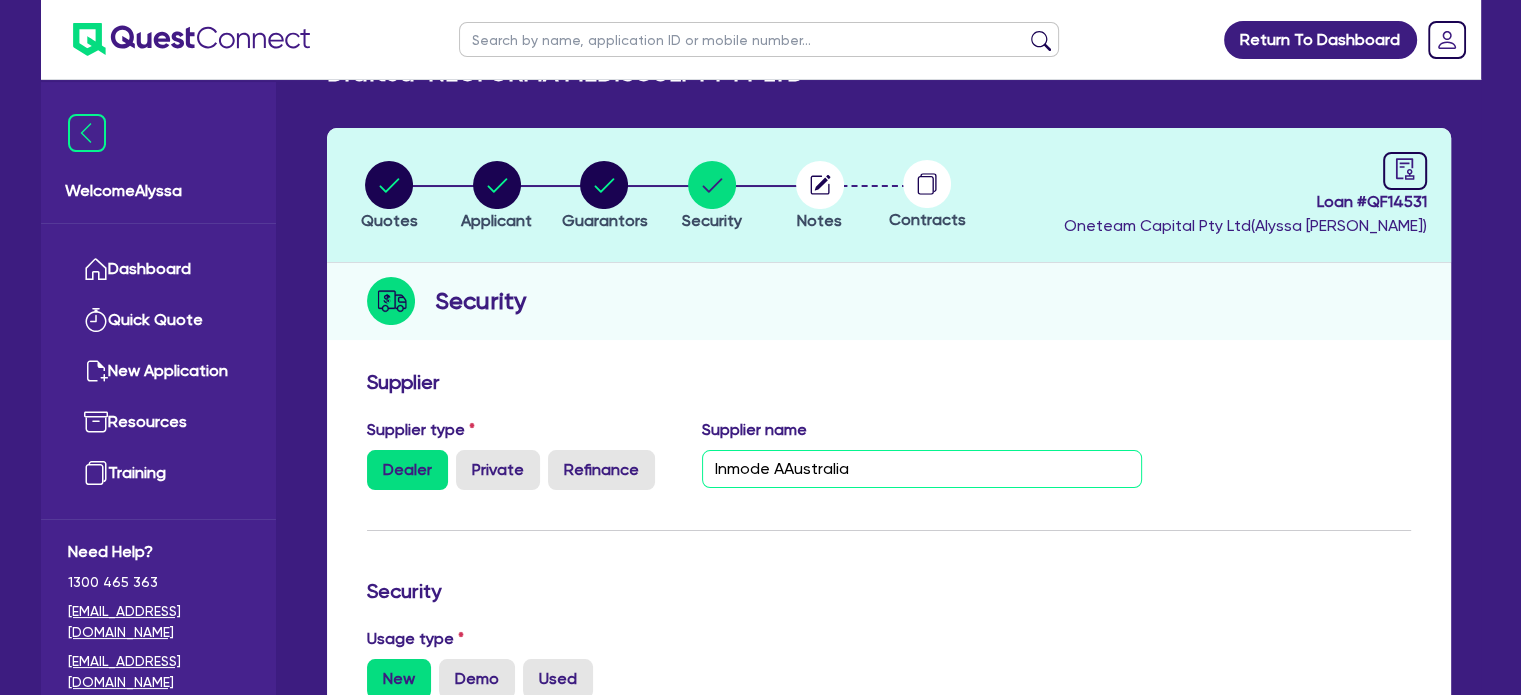 click on "Inmode AAustralia" at bounding box center [922, 469] 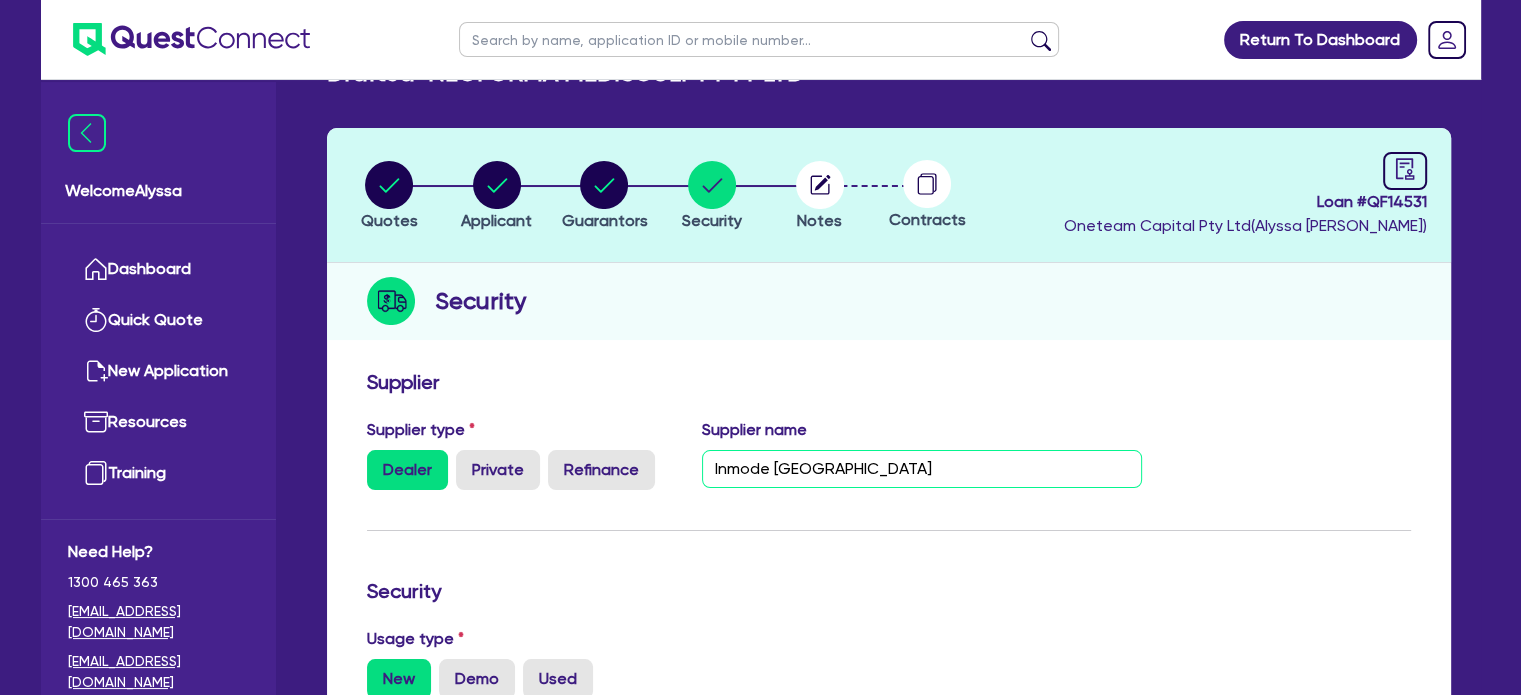 click on "Inmode [GEOGRAPHIC_DATA]" at bounding box center [922, 469] 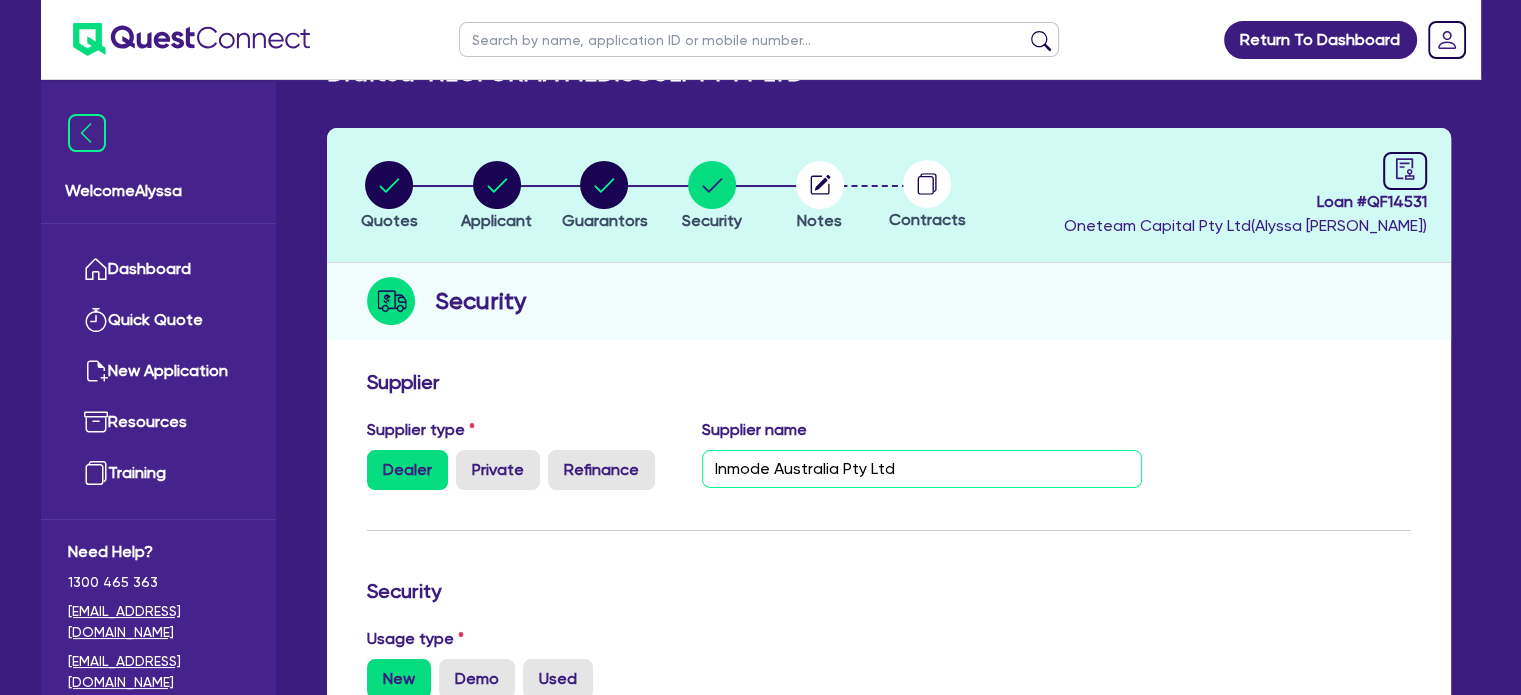 type on "Inmode Australia Pty Ltd" 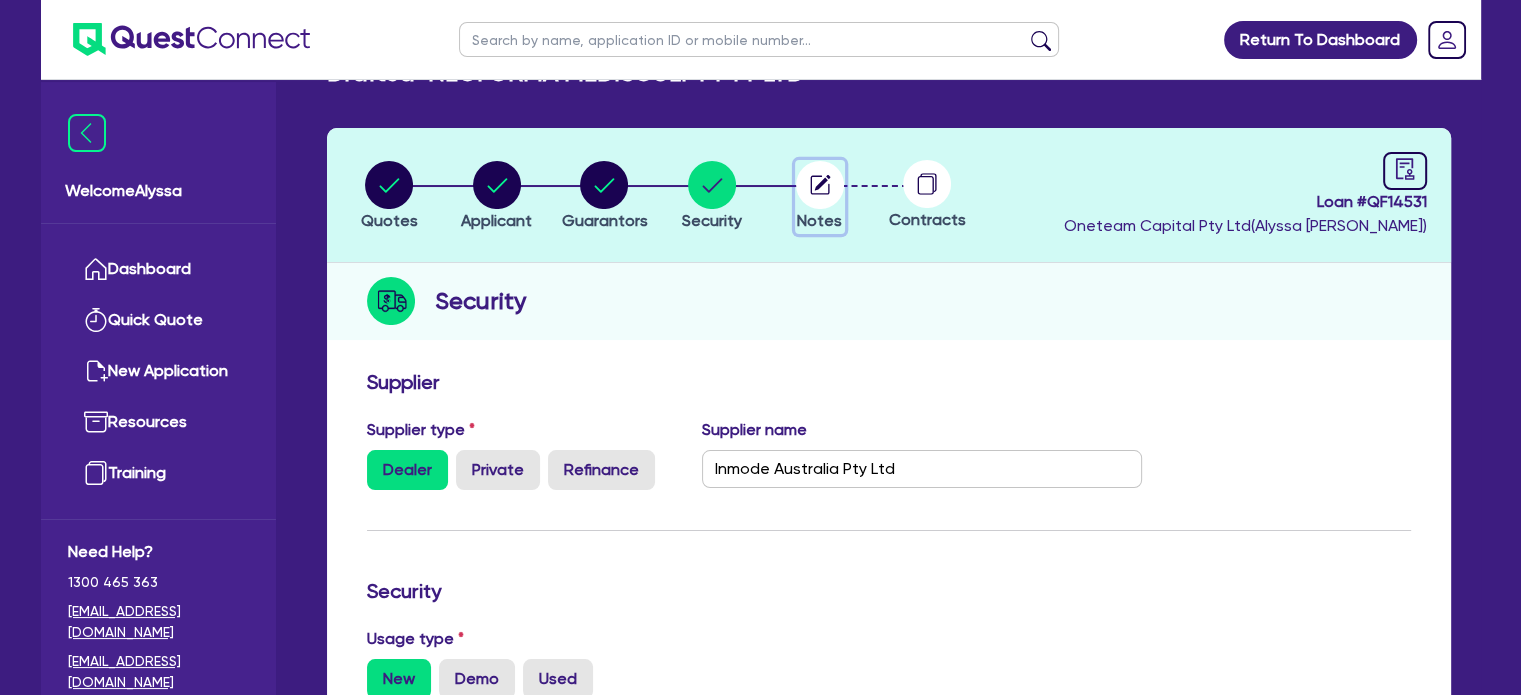 click 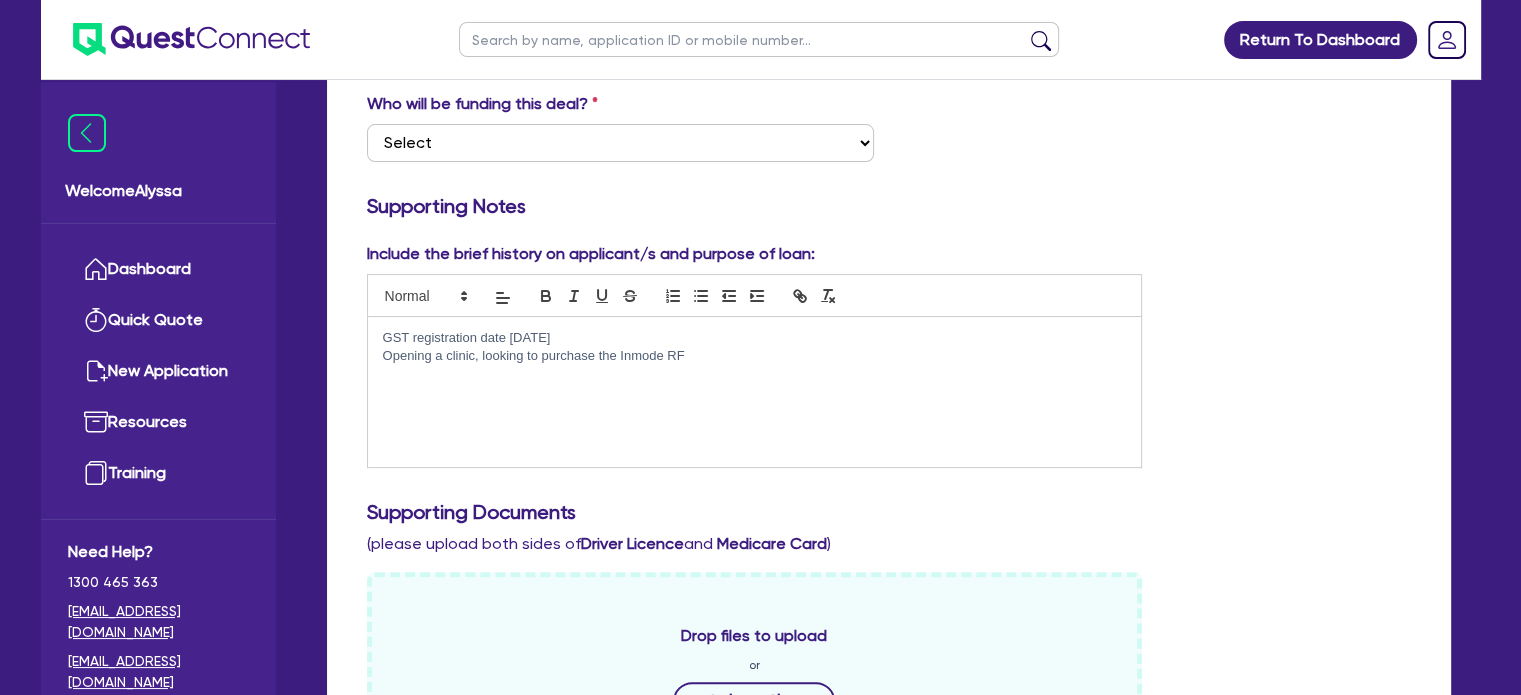 scroll, scrollTop: 556, scrollLeft: 0, axis: vertical 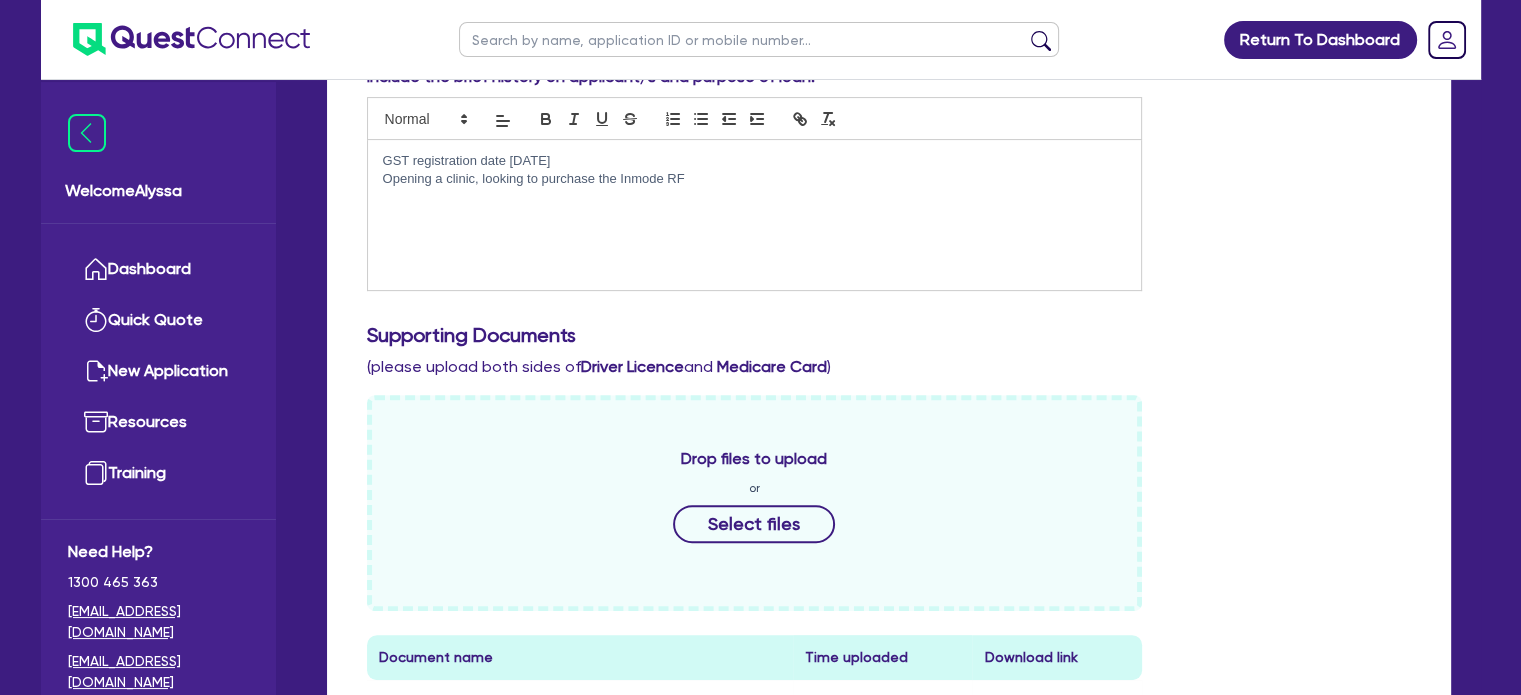 click on "Opening a clinic, looking to purchase the Inmode RF" at bounding box center (755, 179) 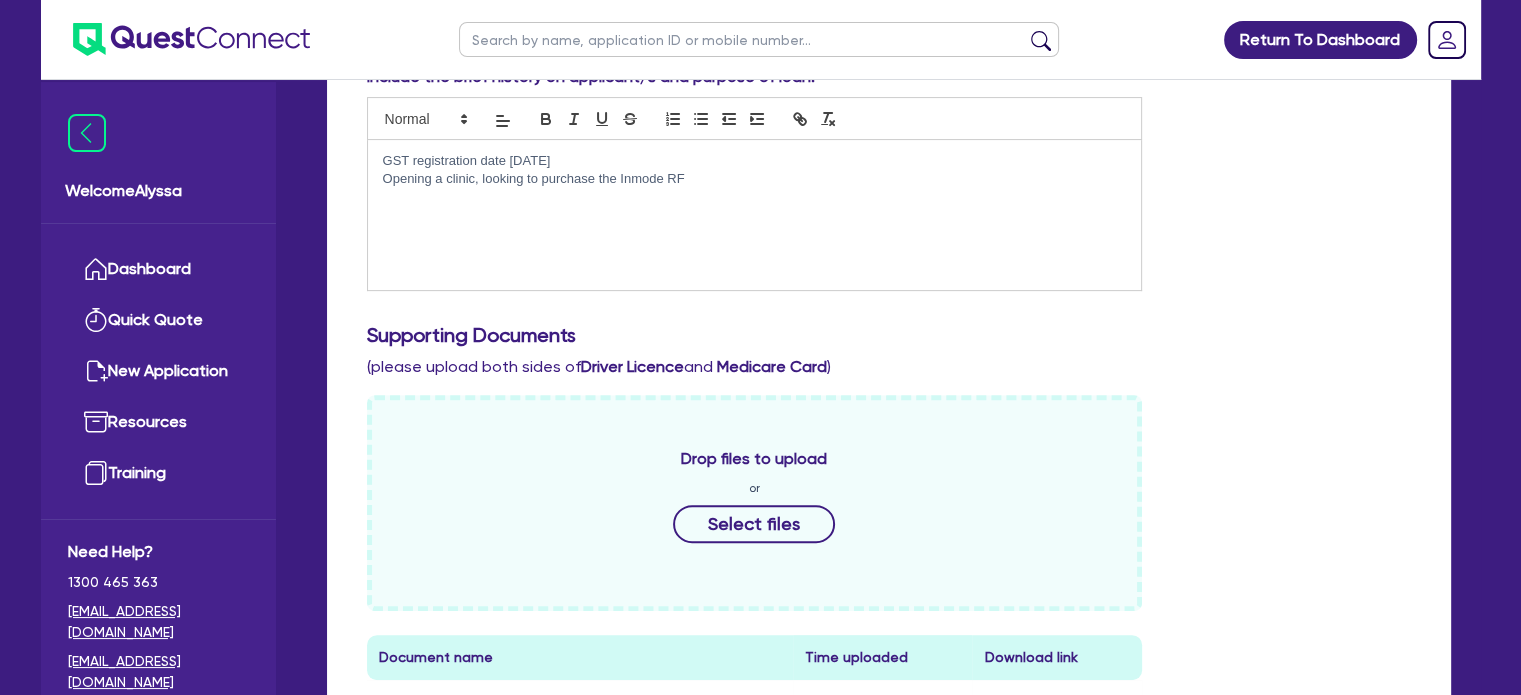 type 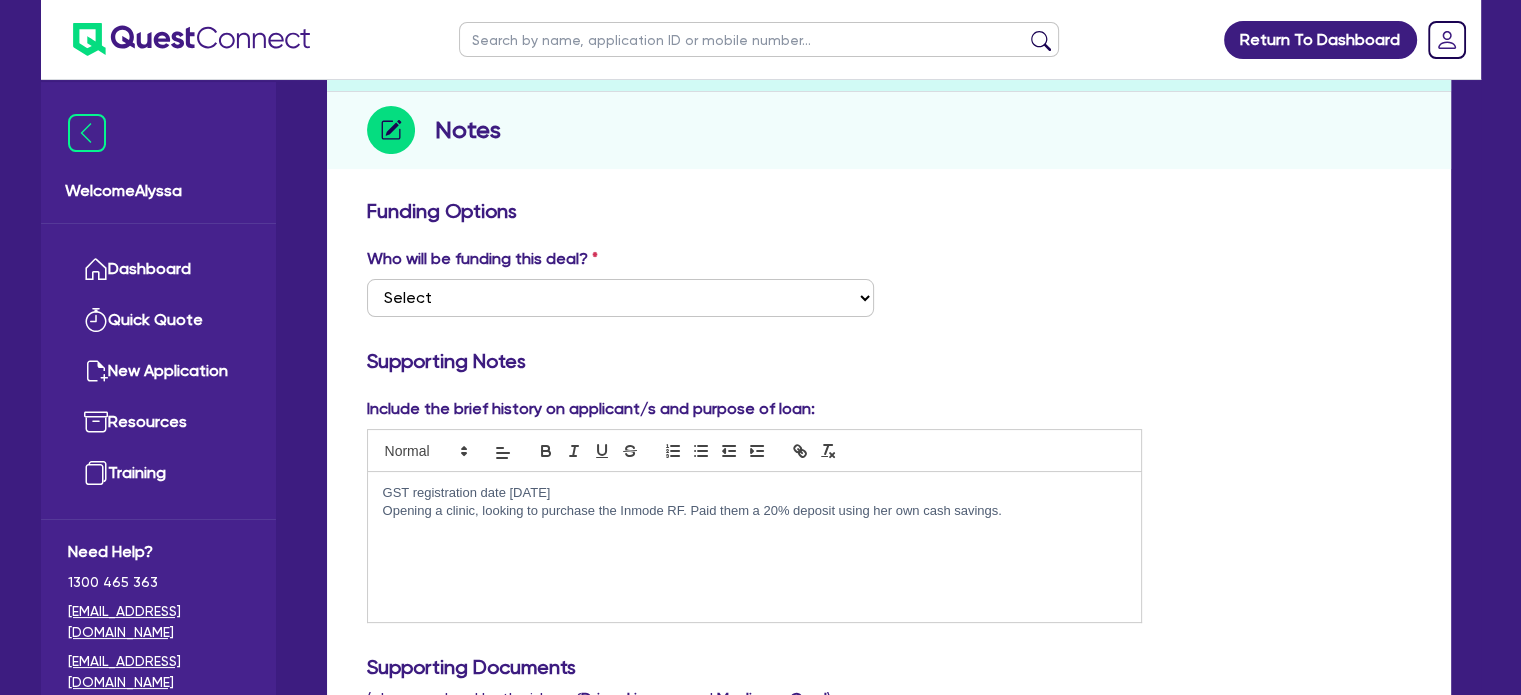 scroll, scrollTop: 0, scrollLeft: 0, axis: both 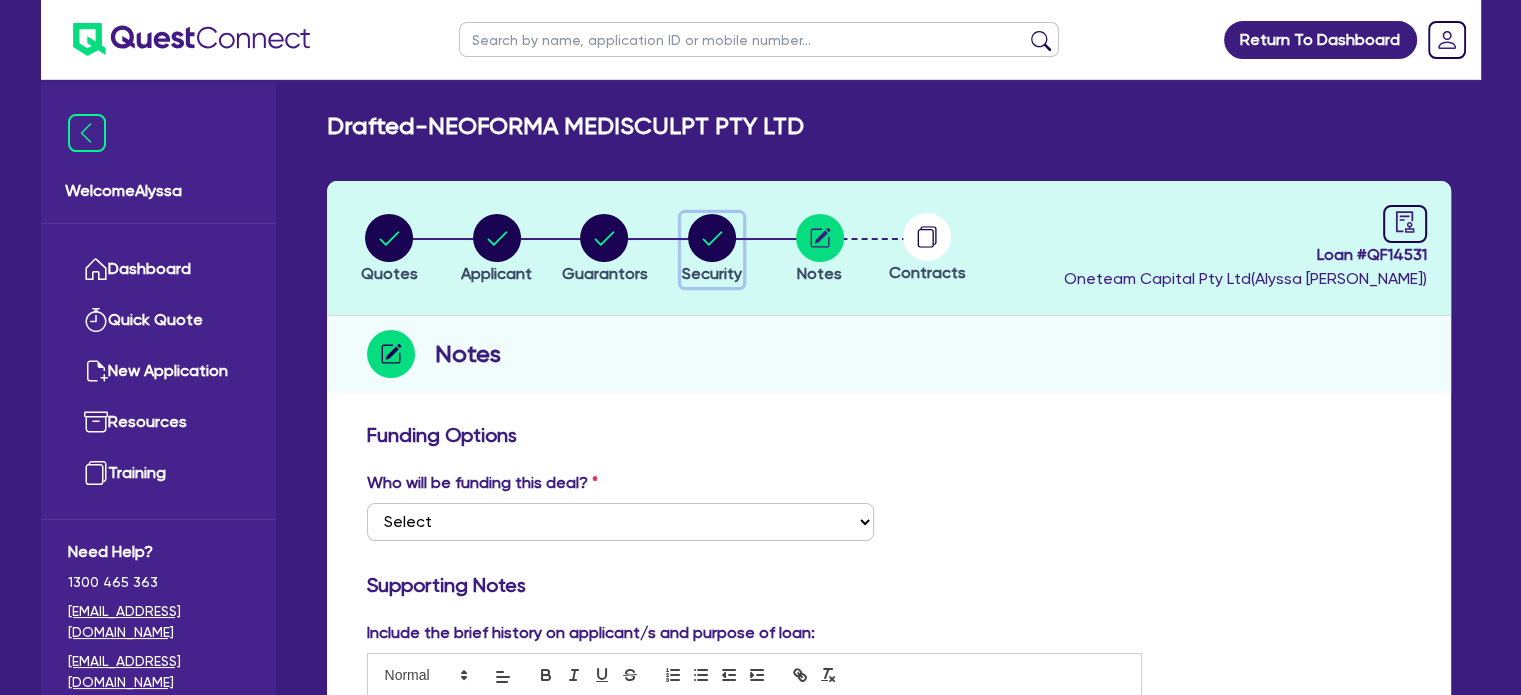 click 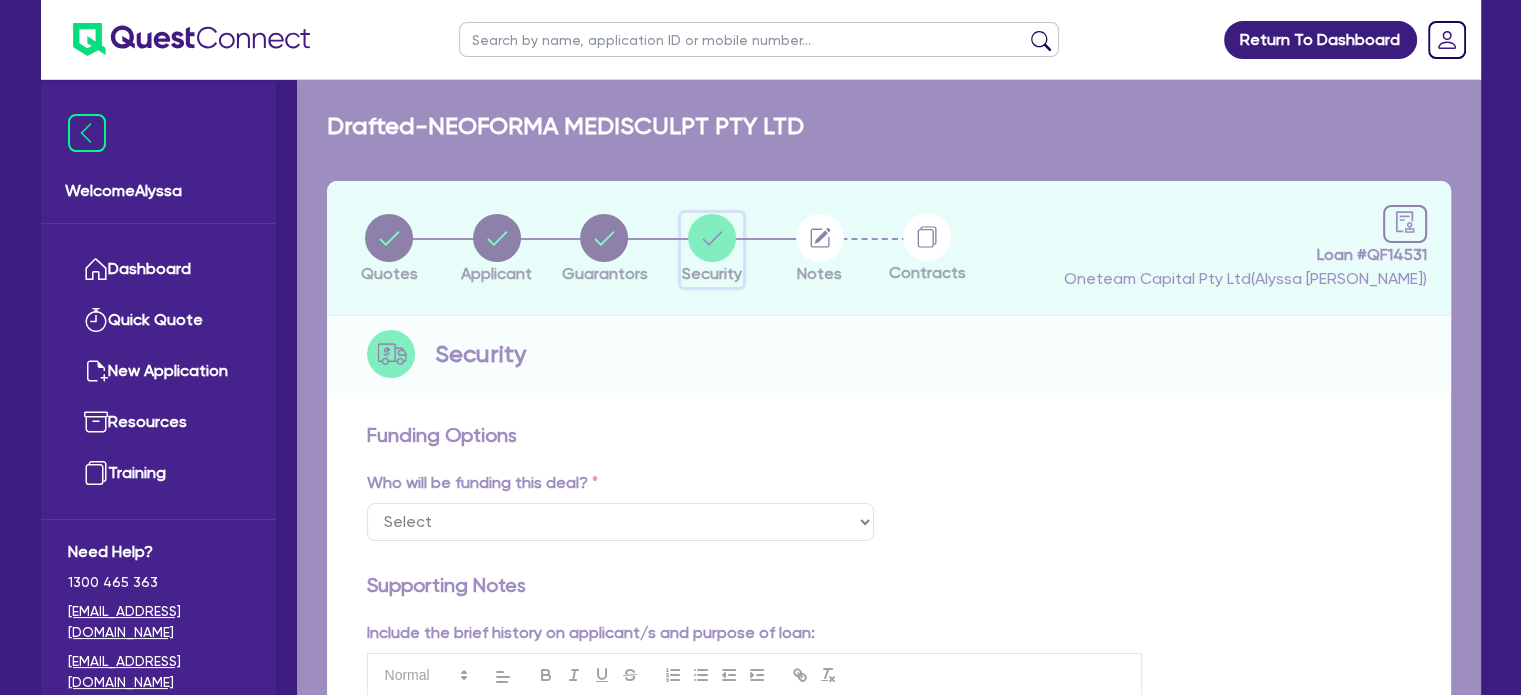 select on "TERTIARY_ASSETS" 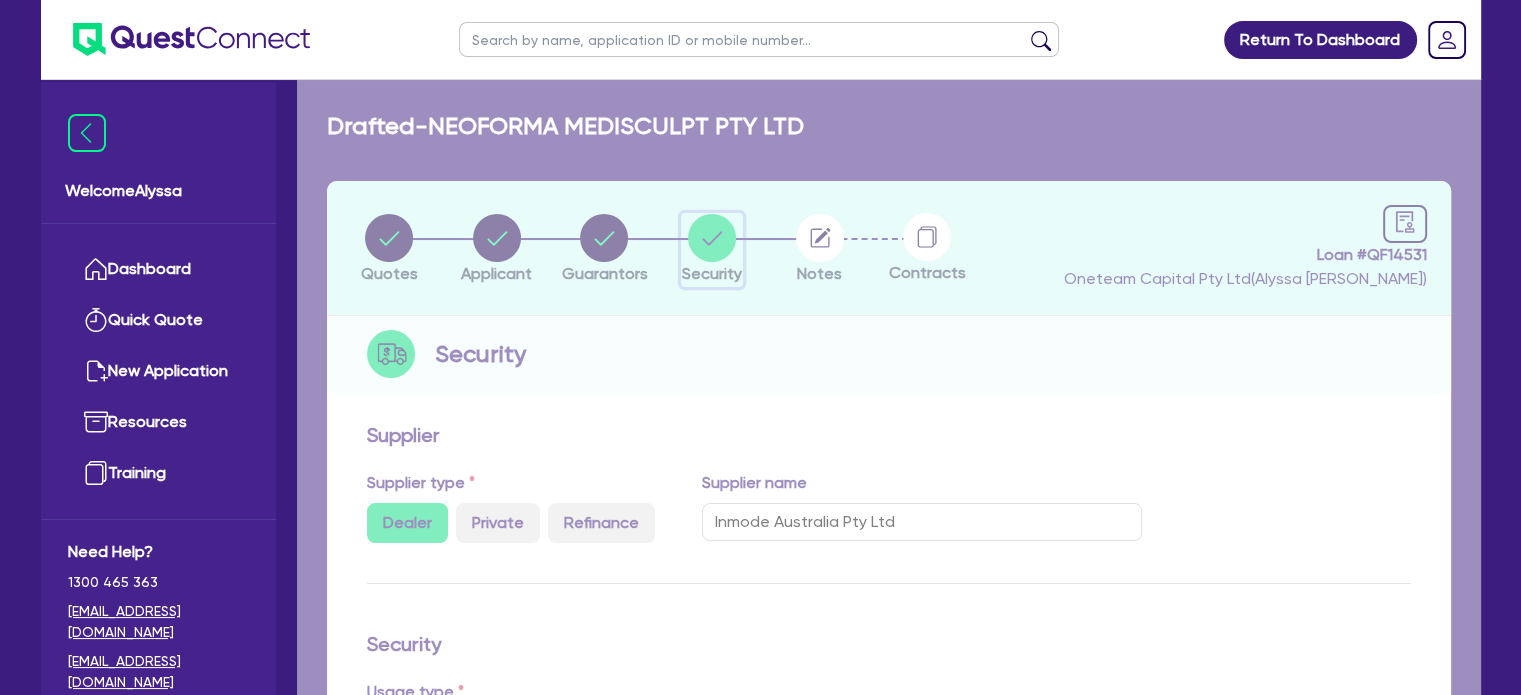 select on "BEAUTY_EQUIPMENT" 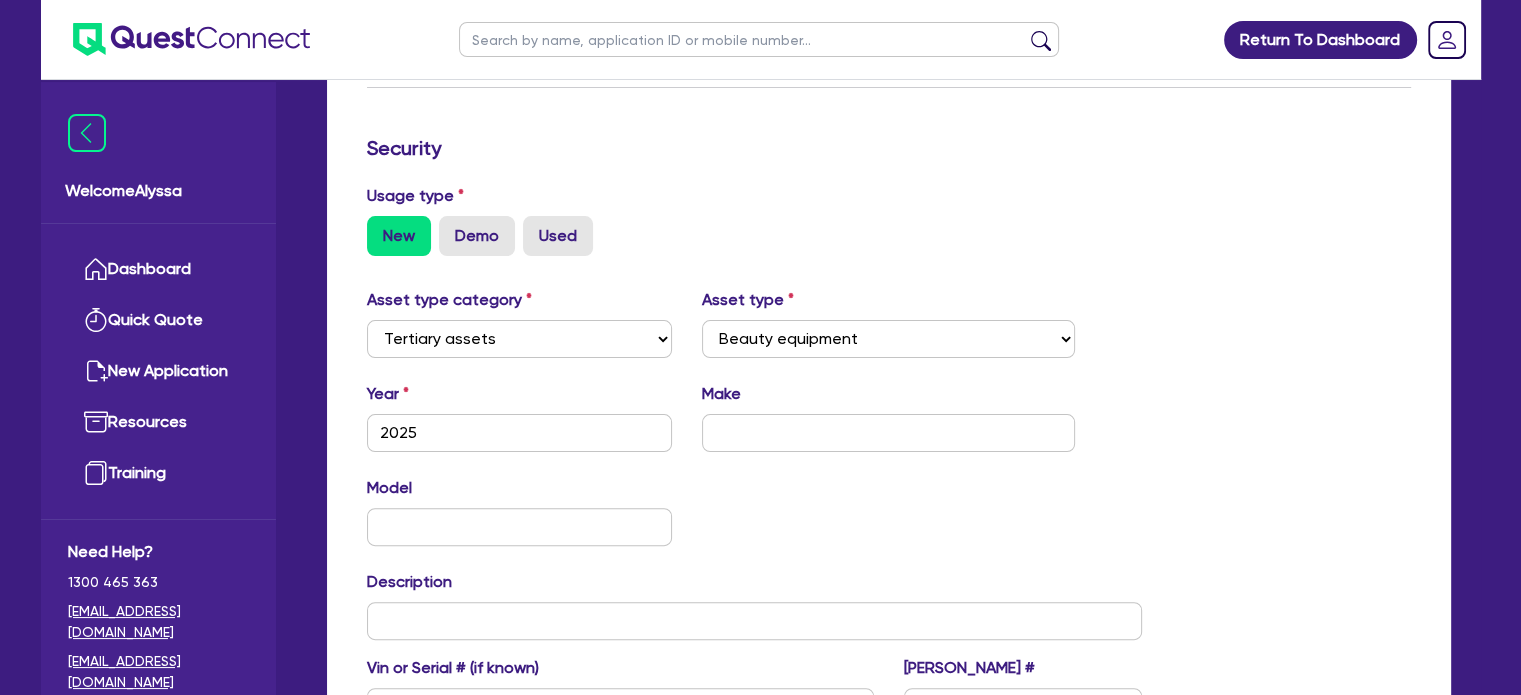 scroll, scrollTop: 168, scrollLeft: 0, axis: vertical 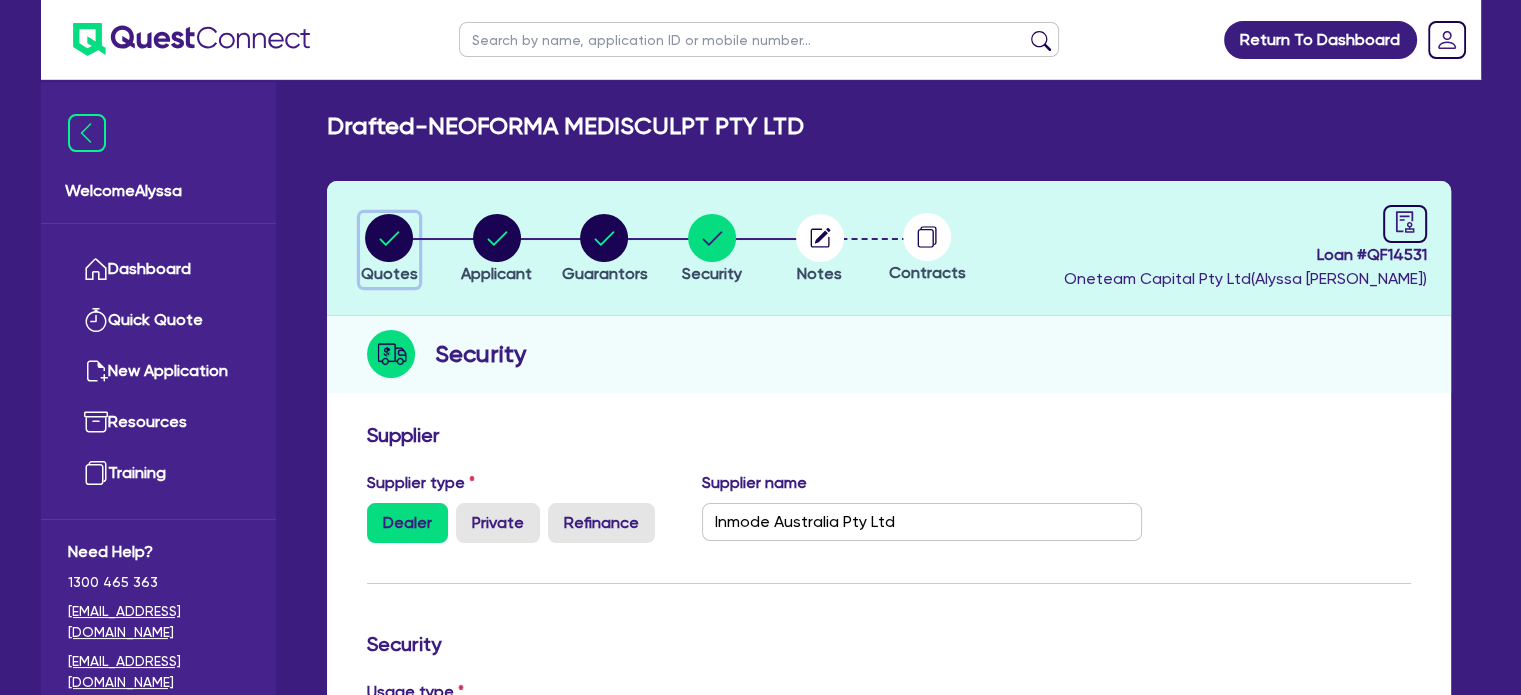 click 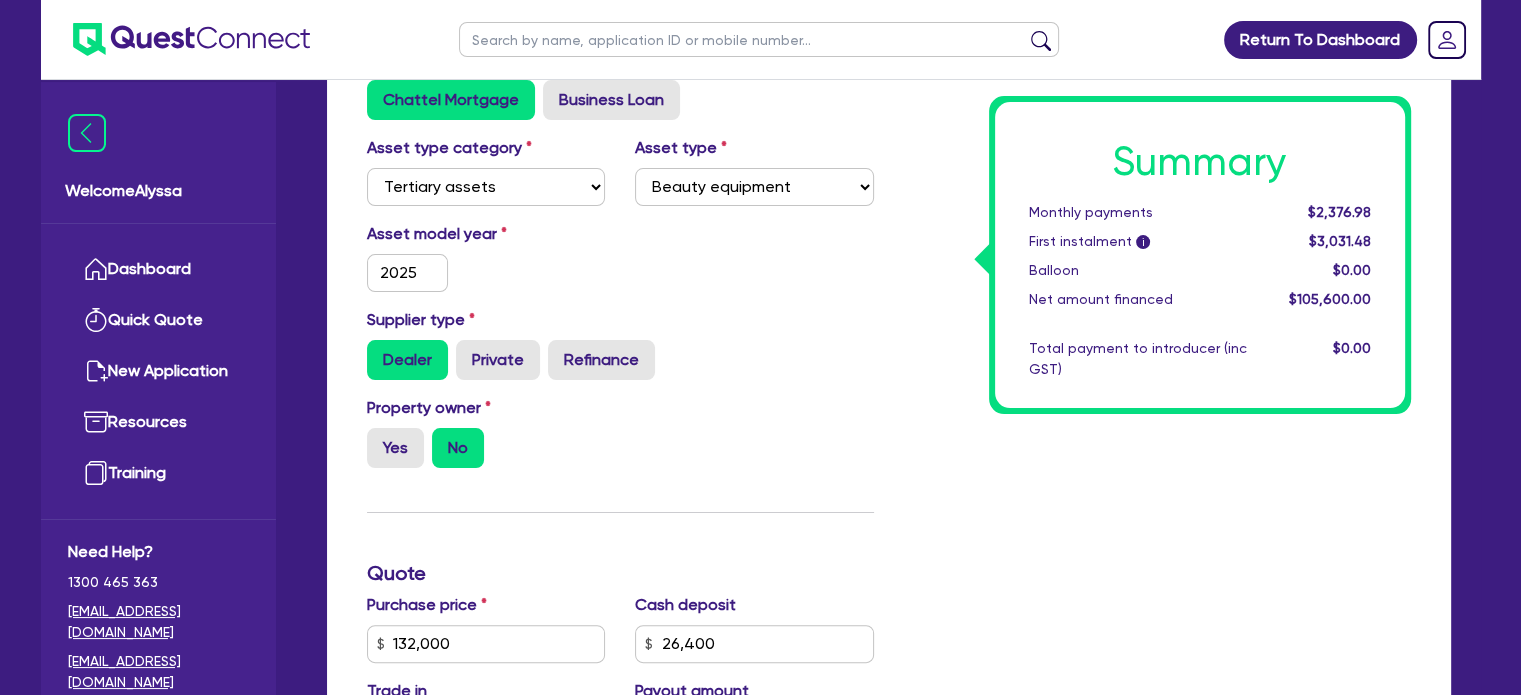 scroll, scrollTop: 0, scrollLeft: 0, axis: both 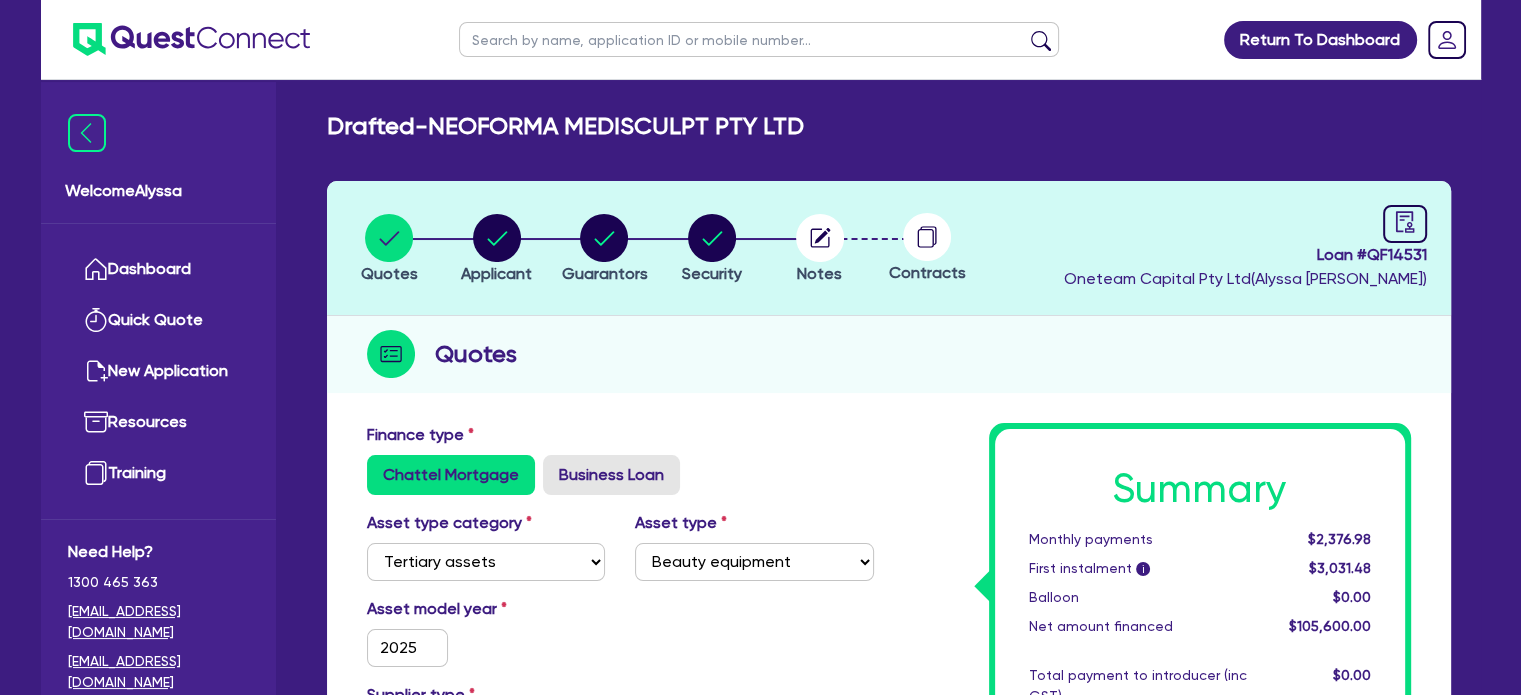 click at bounding box center [759, 39] 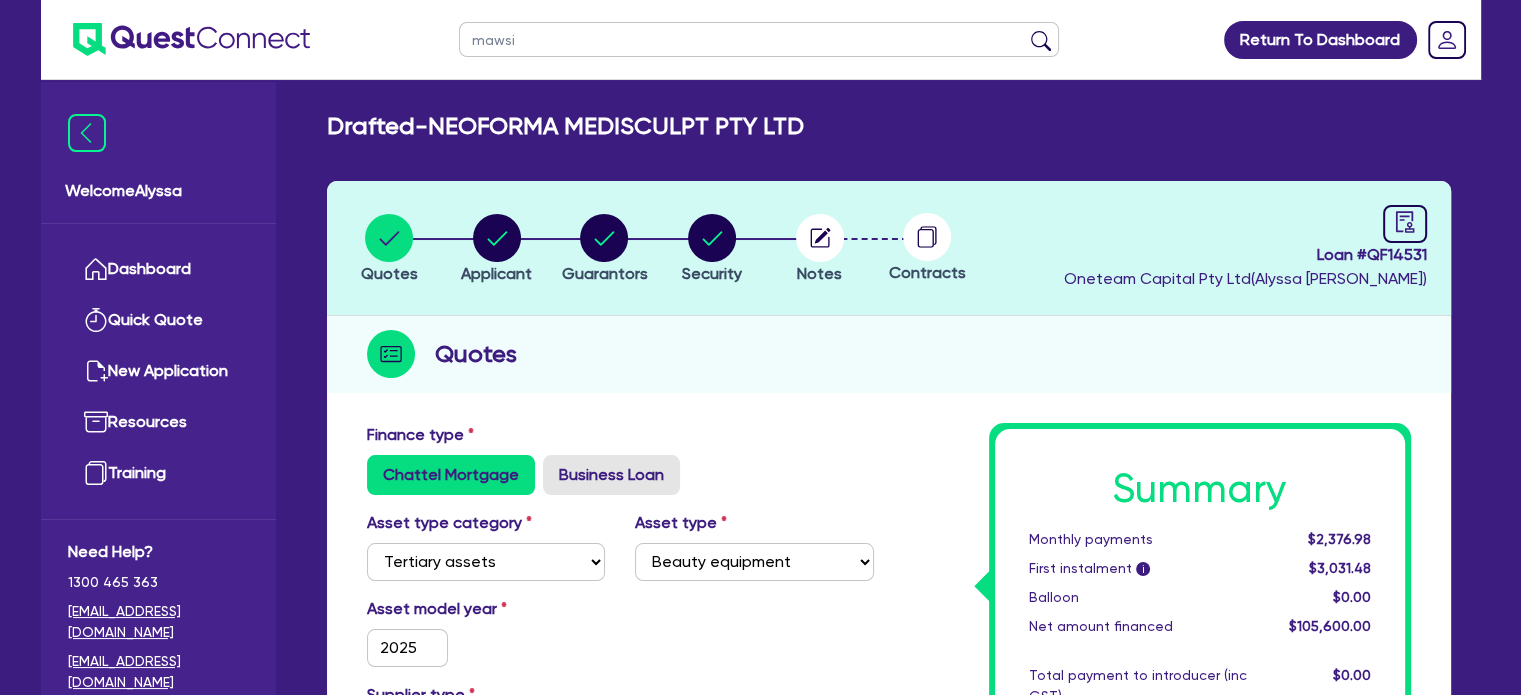 type on "mawsi" 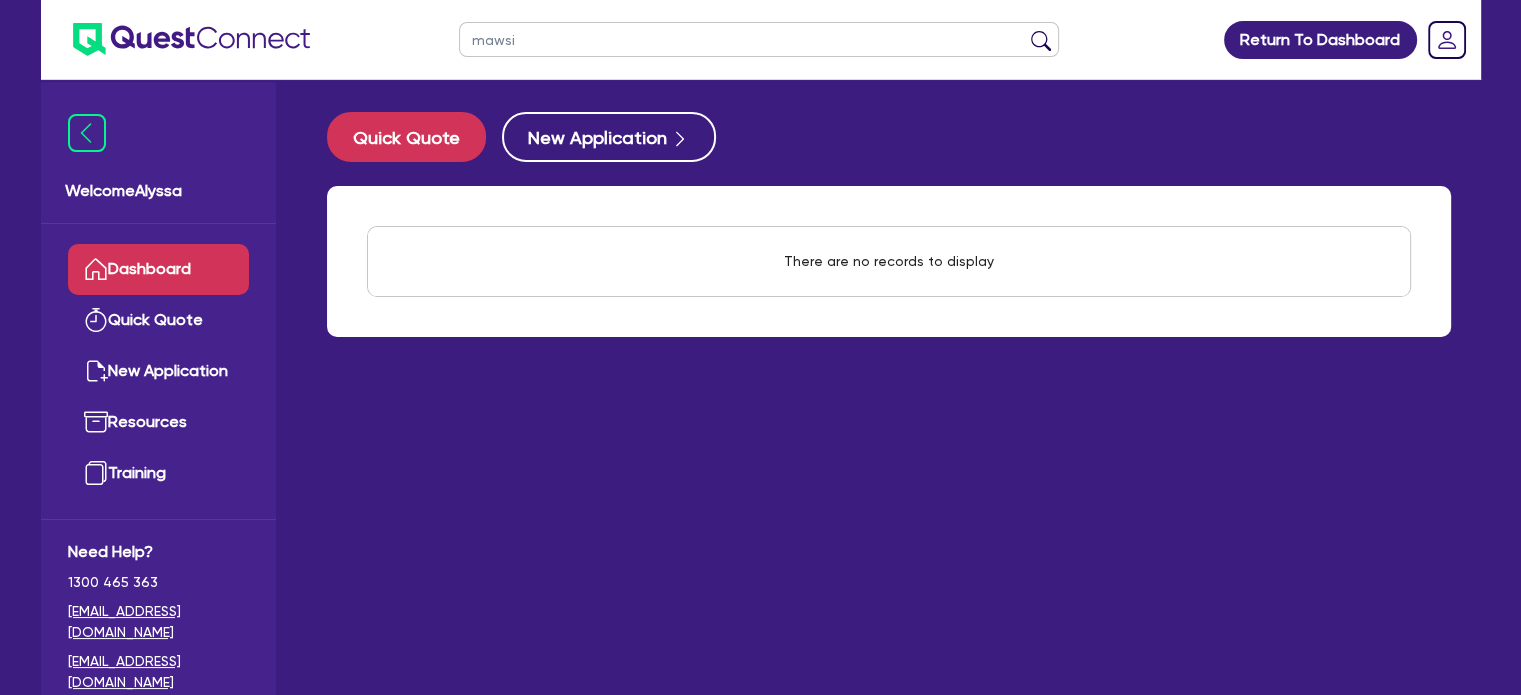 drag, startPoint x: 547, startPoint y: 31, endPoint x: 453, endPoint y: 13, distance: 95.707886 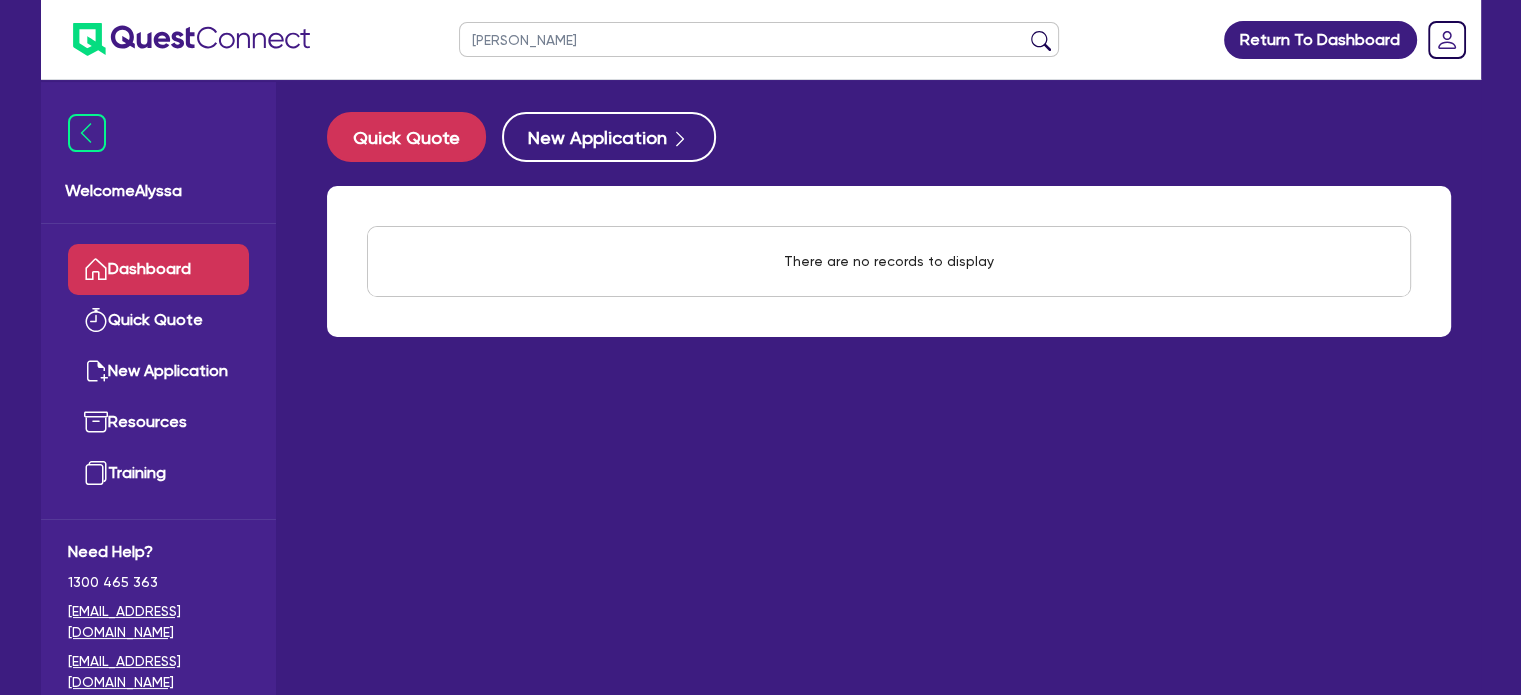 type on "[PERSON_NAME]" 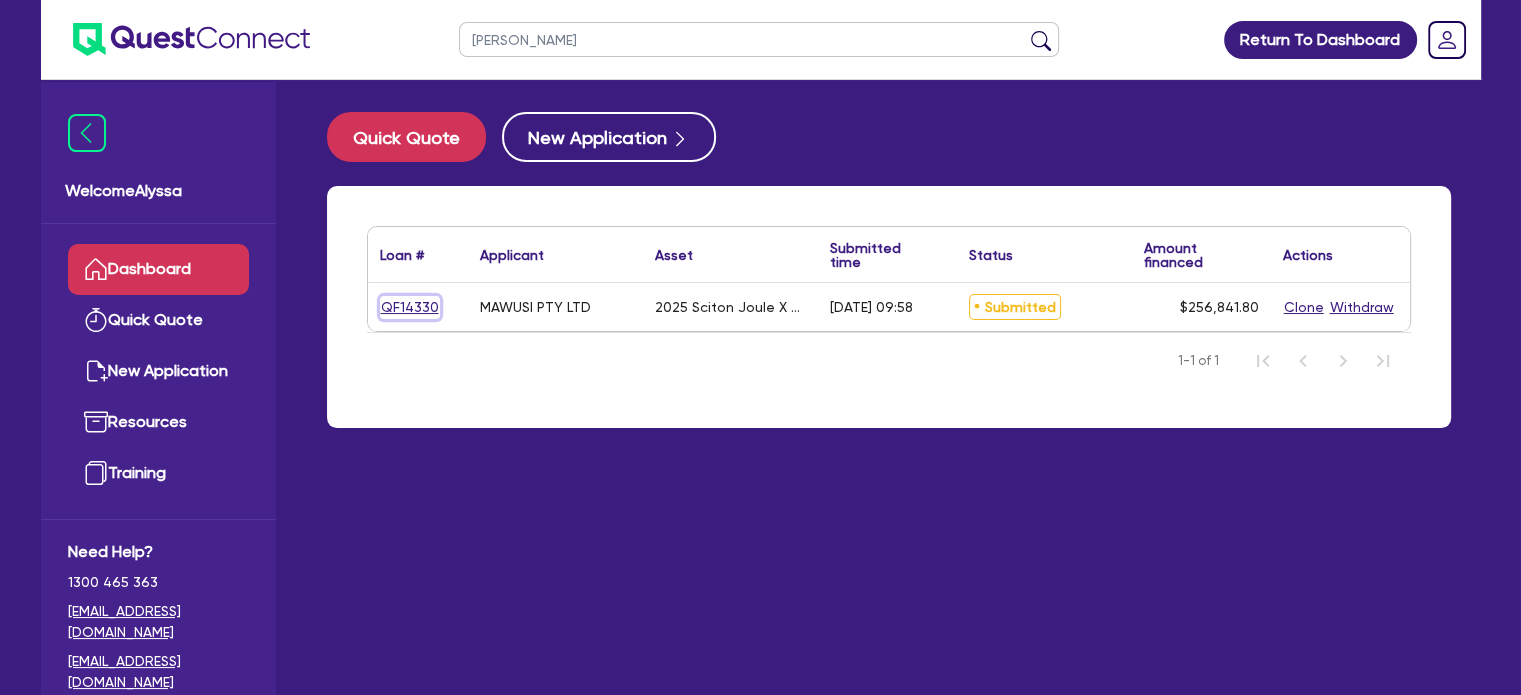 click on "QF14330" at bounding box center (410, 307) 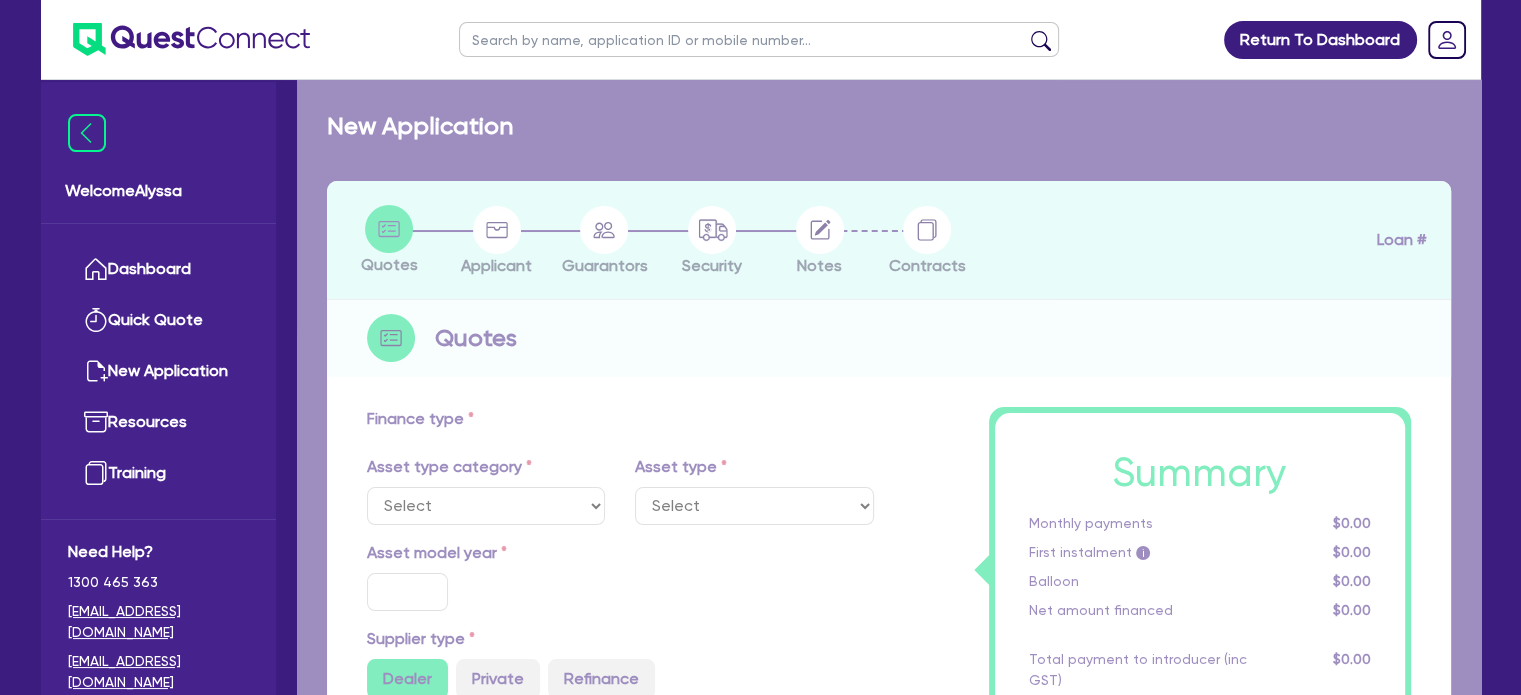 select on "SECONDARY_ASSETS" 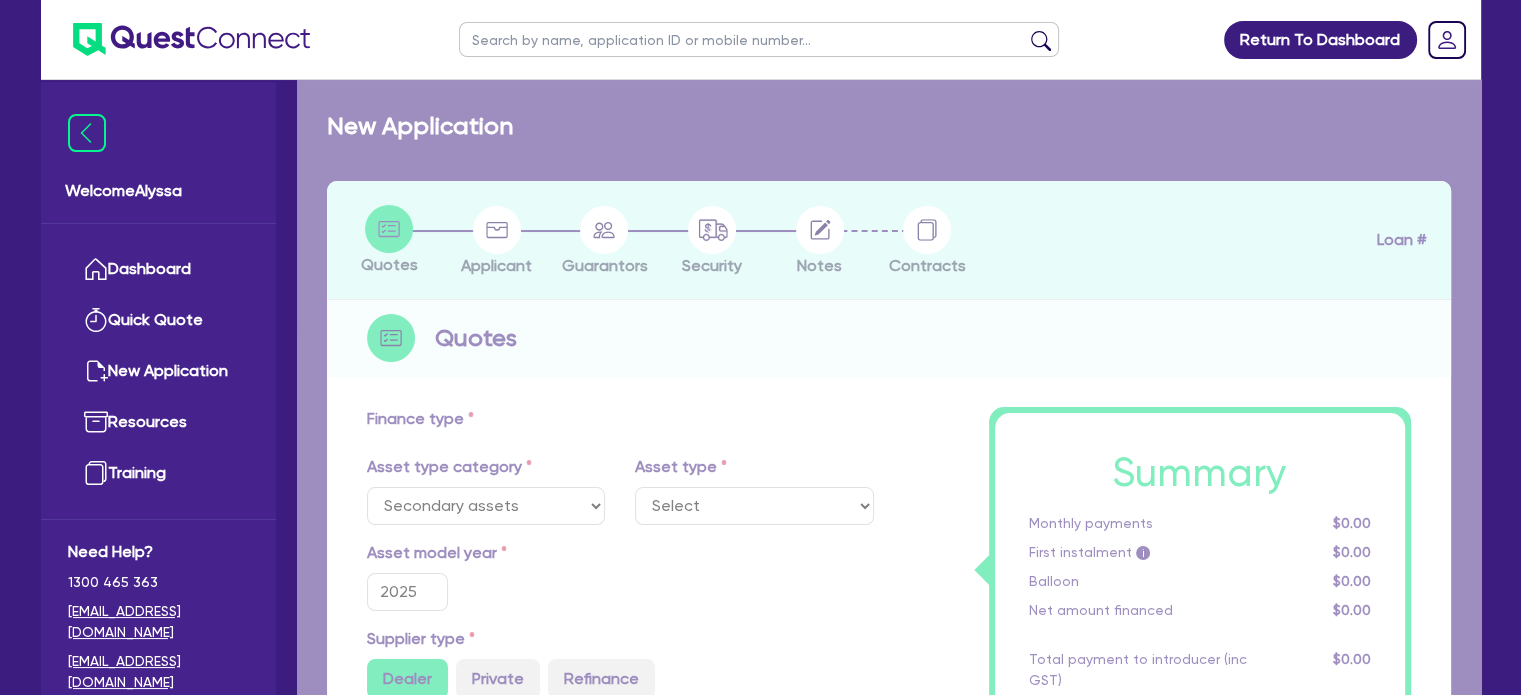 select on "MEDICAL_DENTAL_LABORATORY_EQUIPMENT" 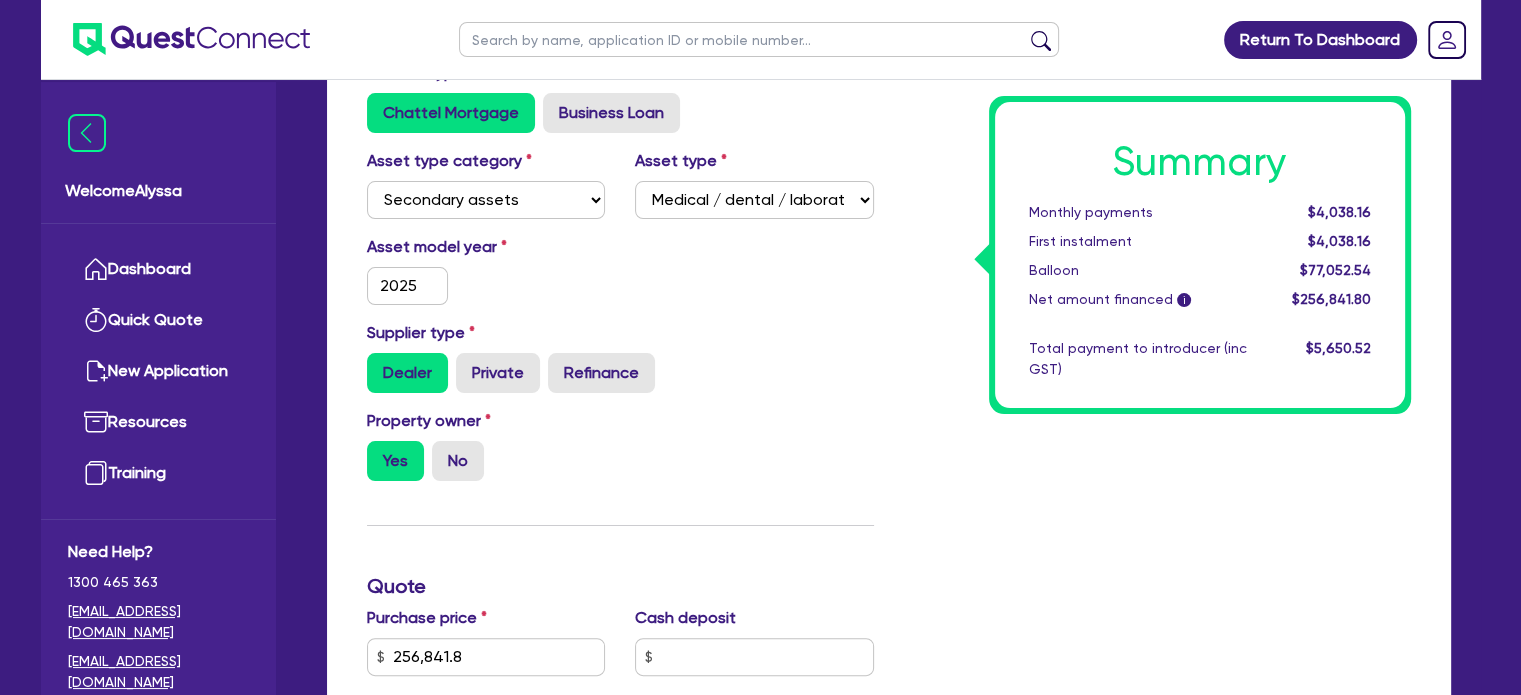 scroll, scrollTop: 0, scrollLeft: 0, axis: both 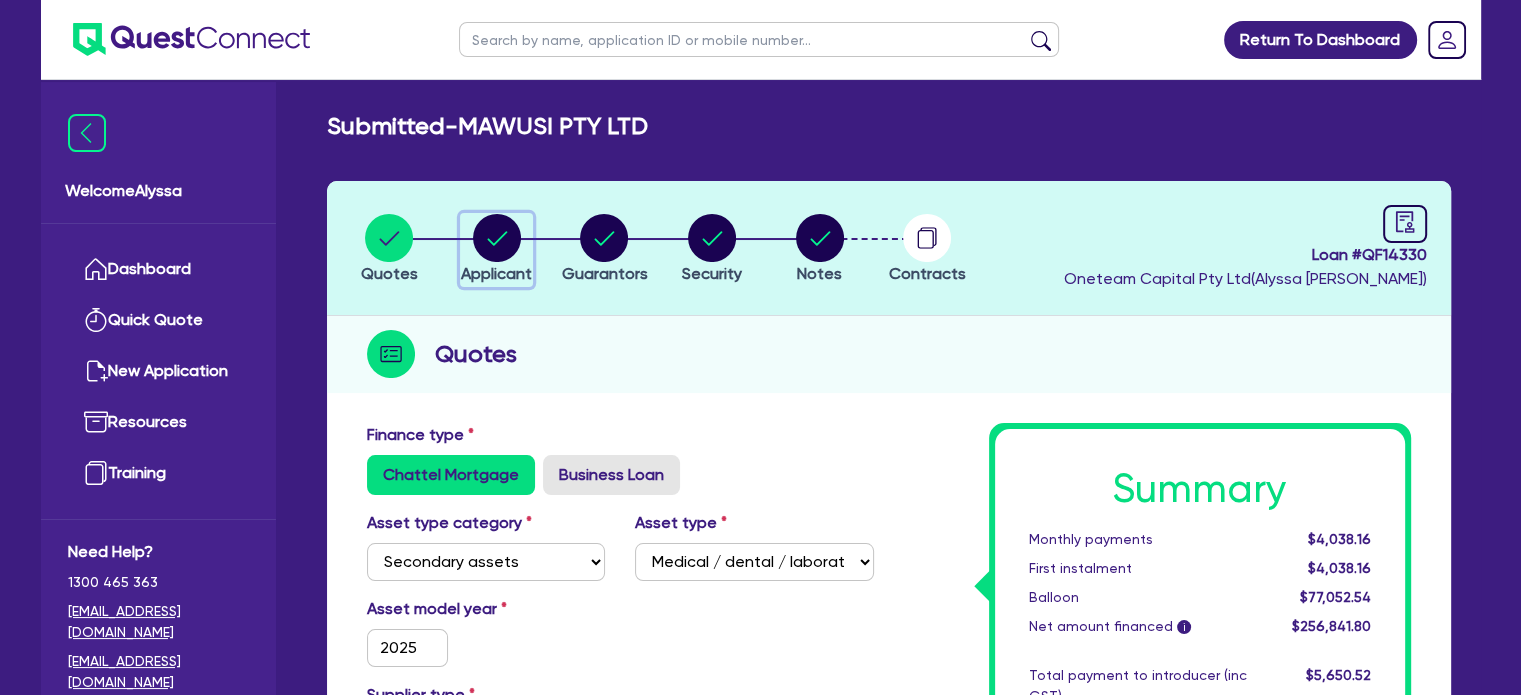 click 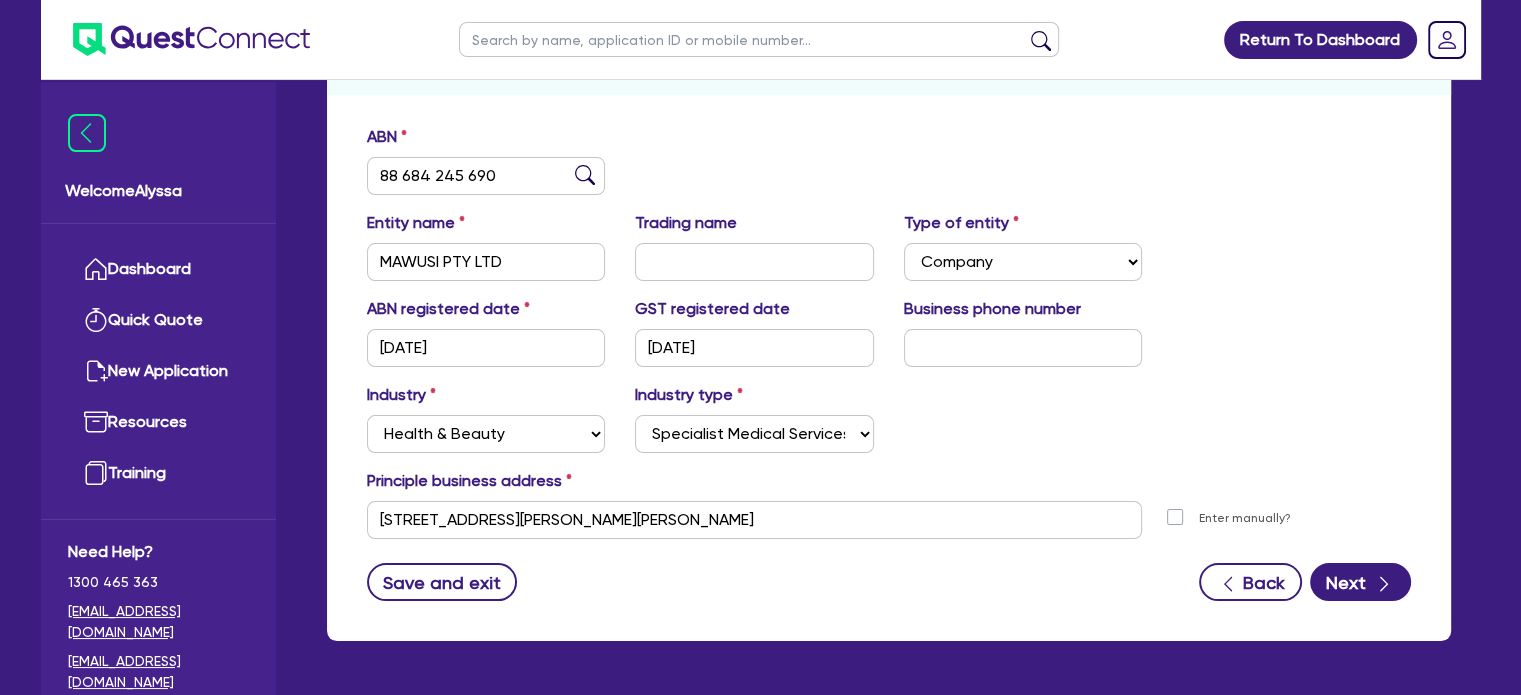 scroll, scrollTop: 0, scrollLeft: 0, axis: both 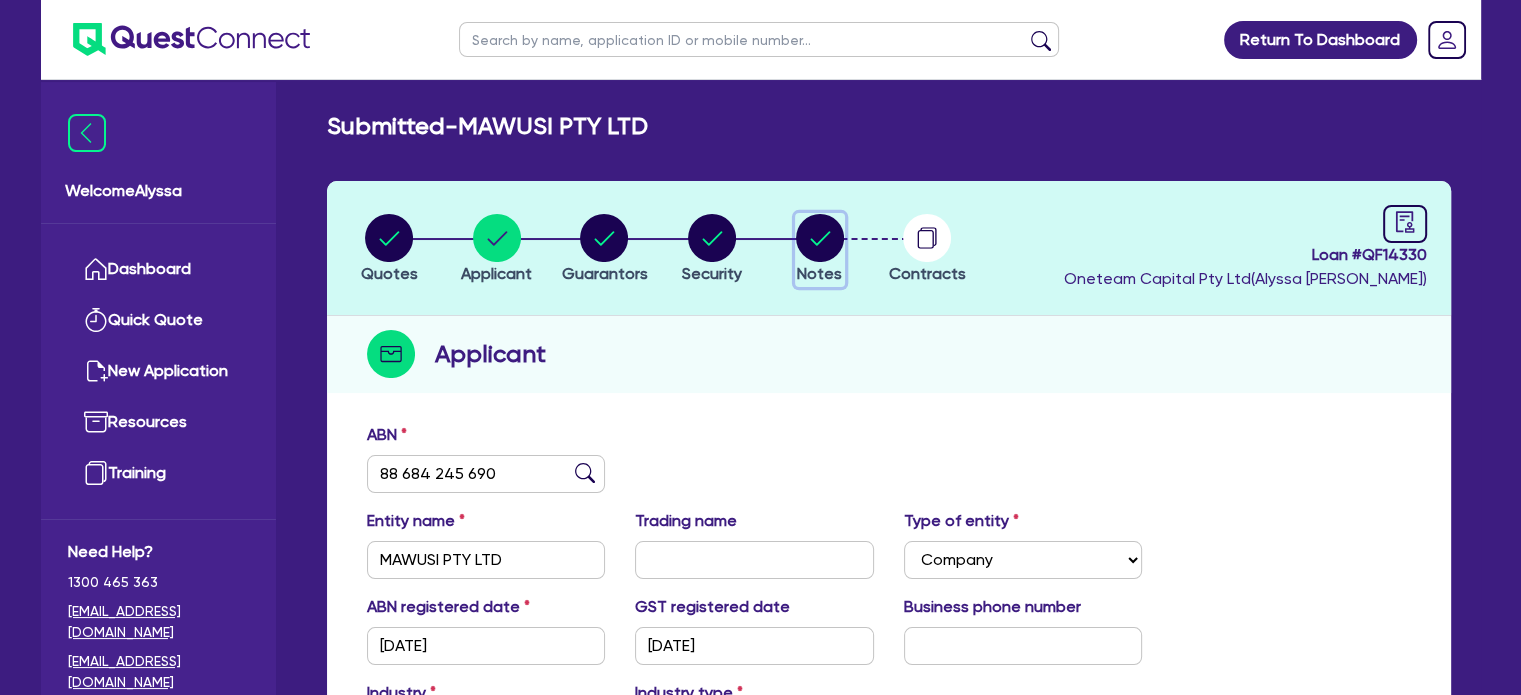 click 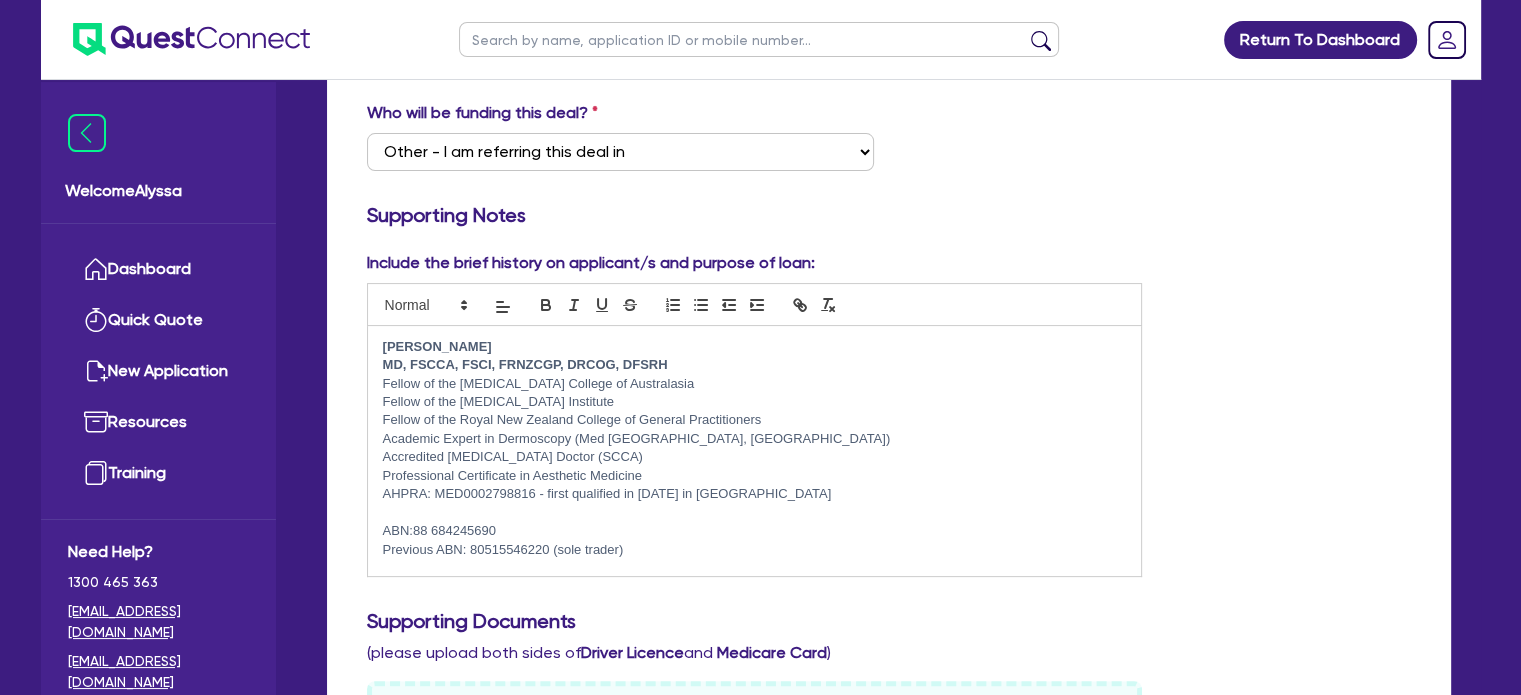 scroll, scrollTop: 371, scrollLeft: 0, axis: vertical 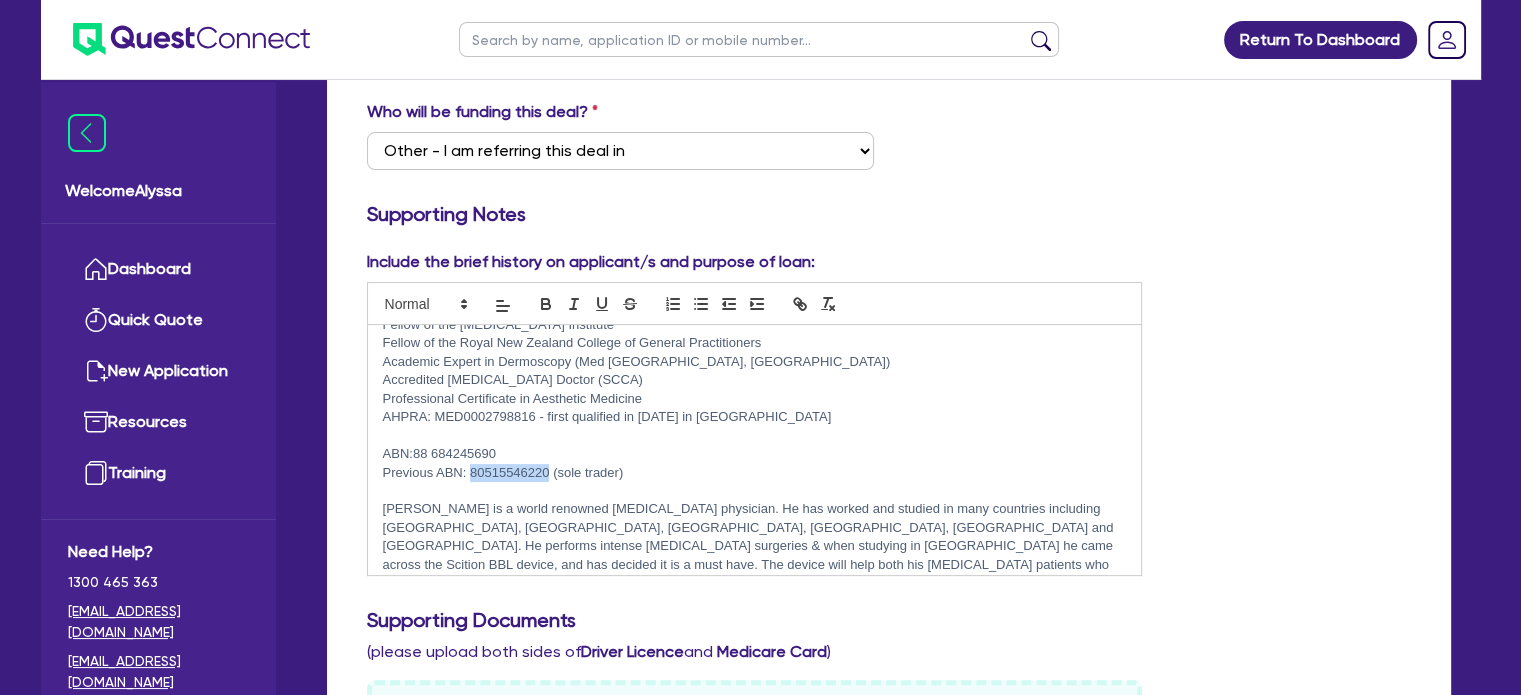 drag, startPoint x: 550, startPoint y: 471, endPoint x: 469, endPoint y: 466, distance: 81.154175 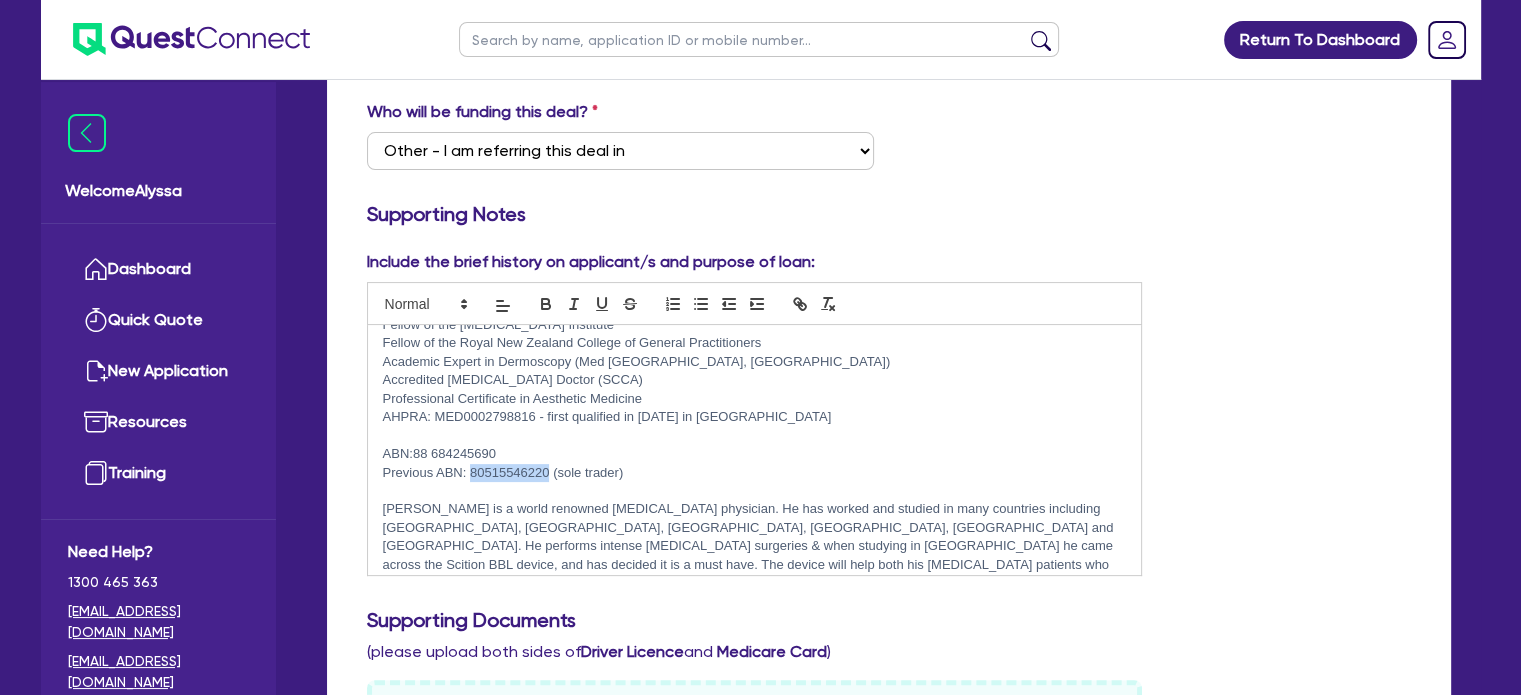 copy on "80515546220" 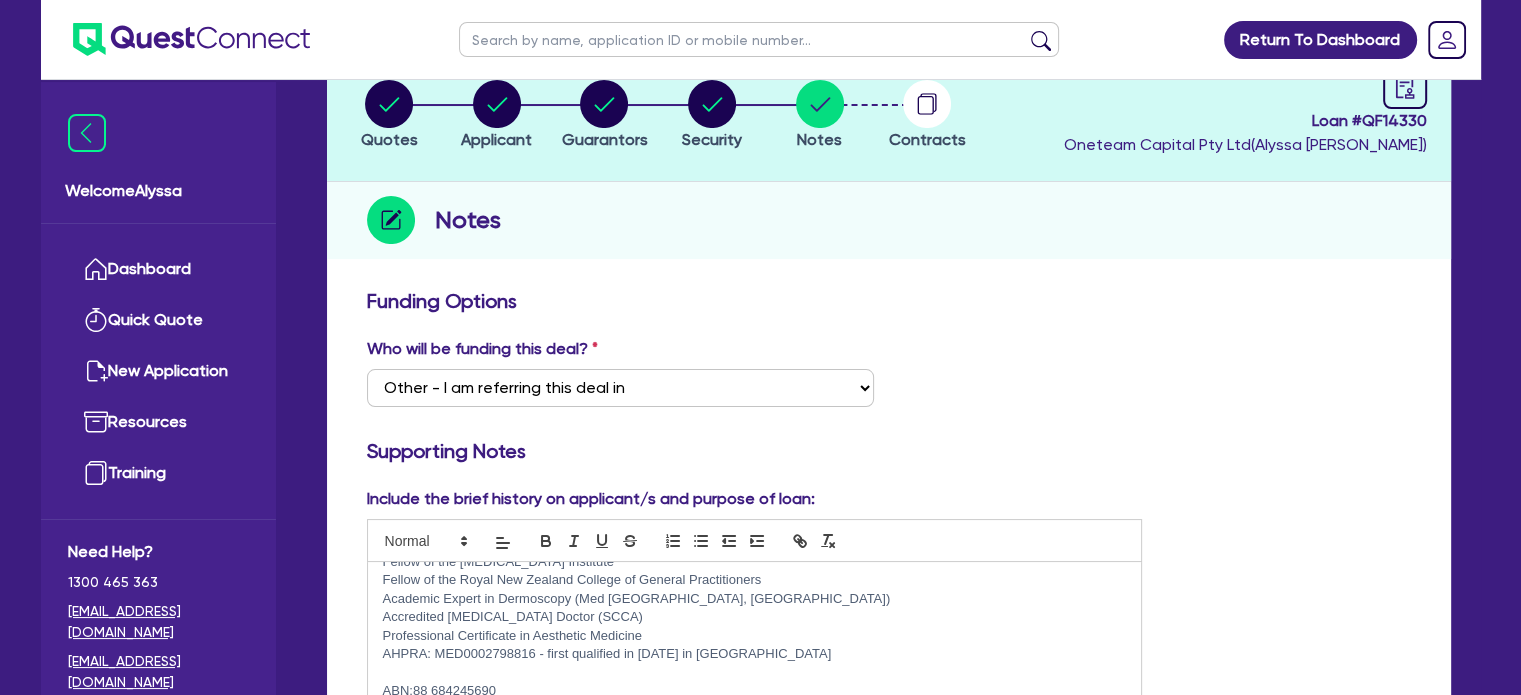 scroll, scrollTop: 135, scrollLeft: 0, axis: vertical 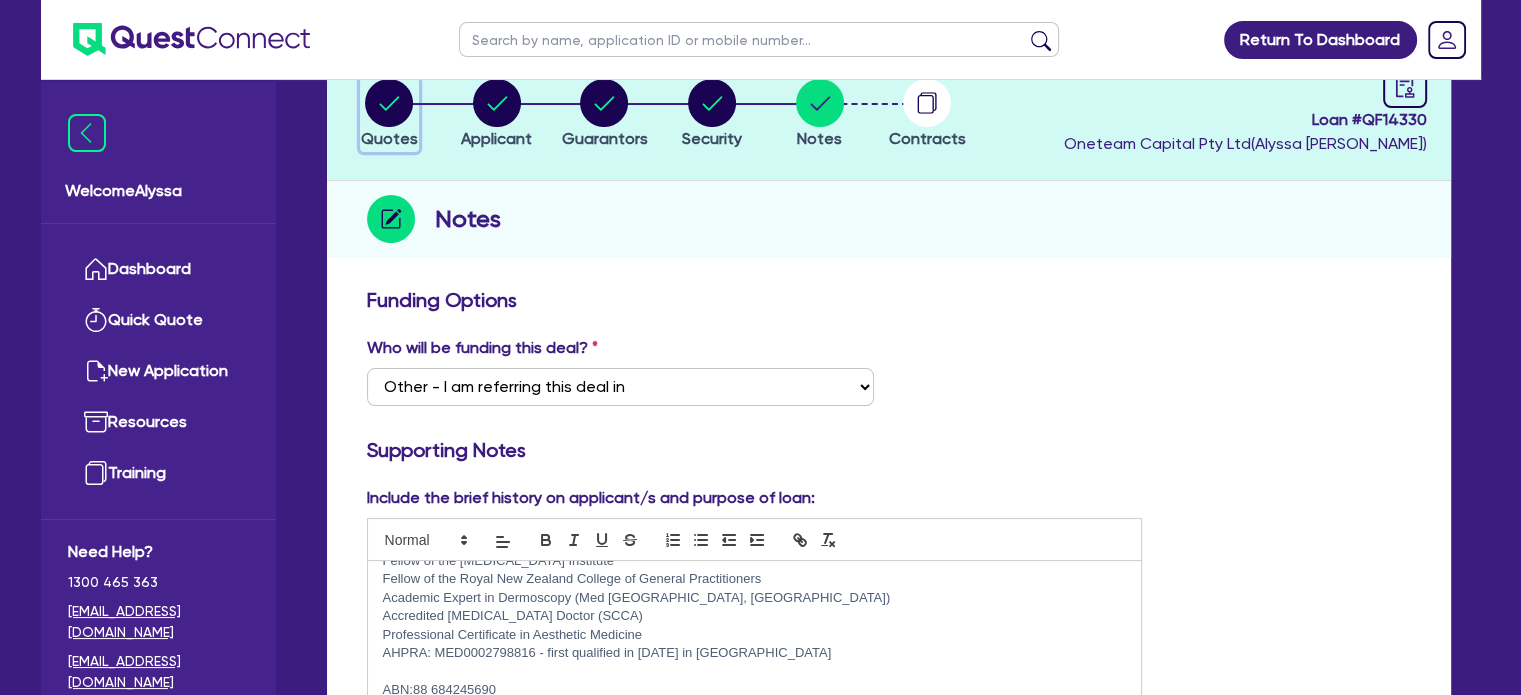 click on "Quotes" at bounding box center [389, 138] 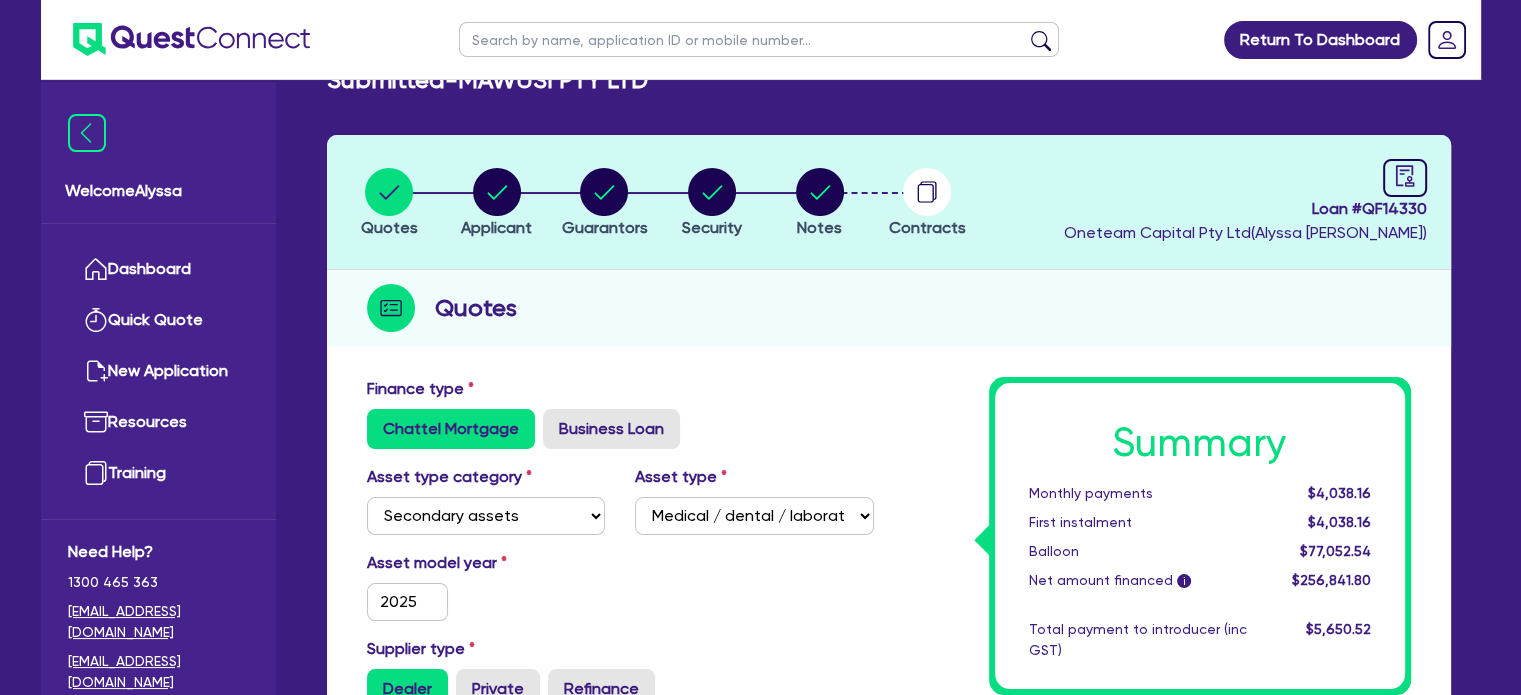 scroll, scrollTop: 0, scrollLeft: 0, axis: both 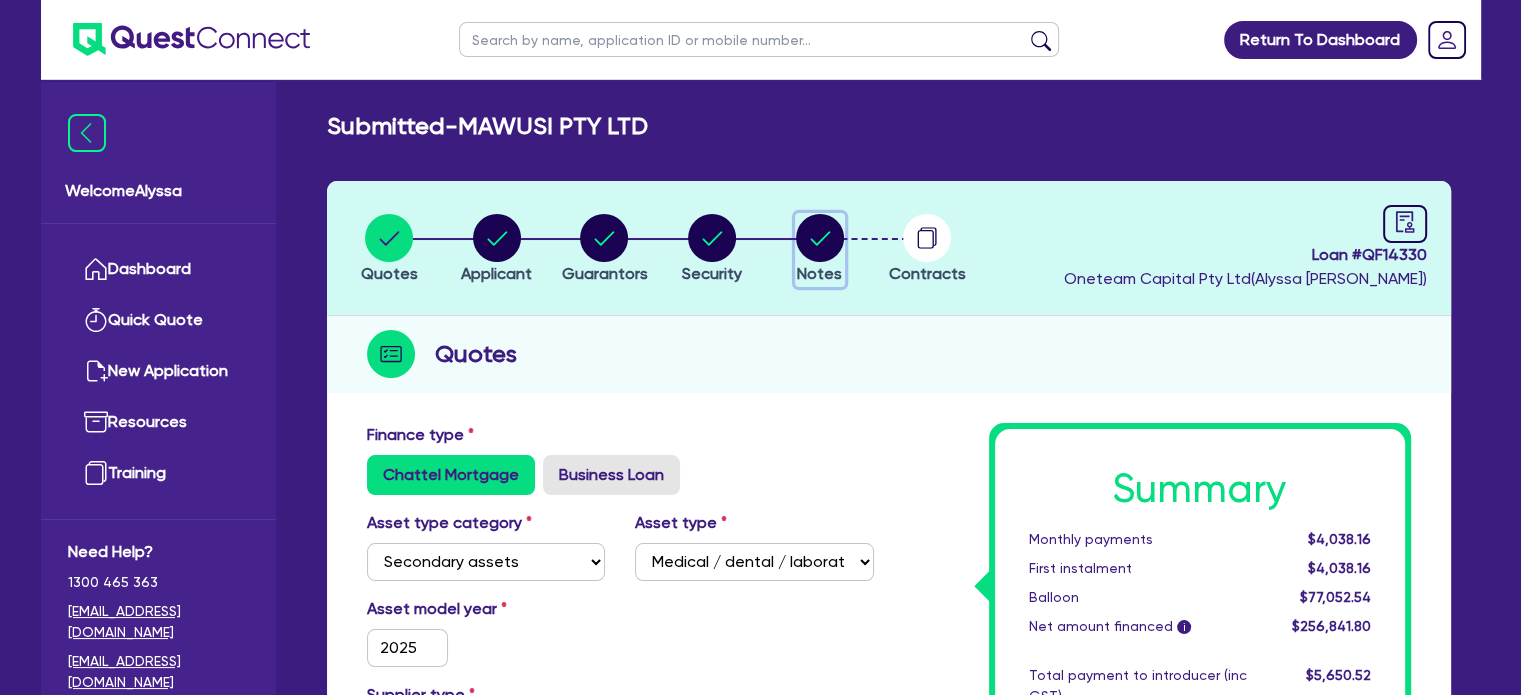 click 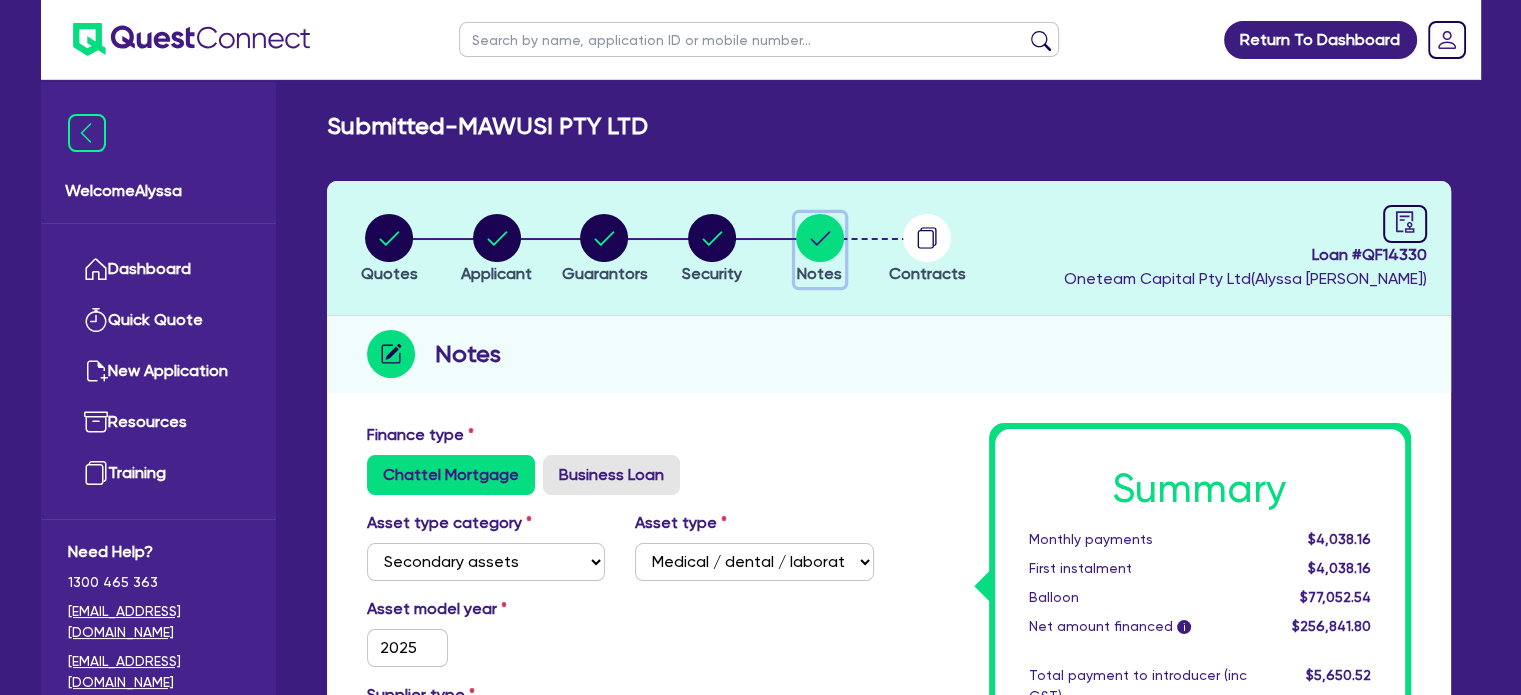 select on "Other" 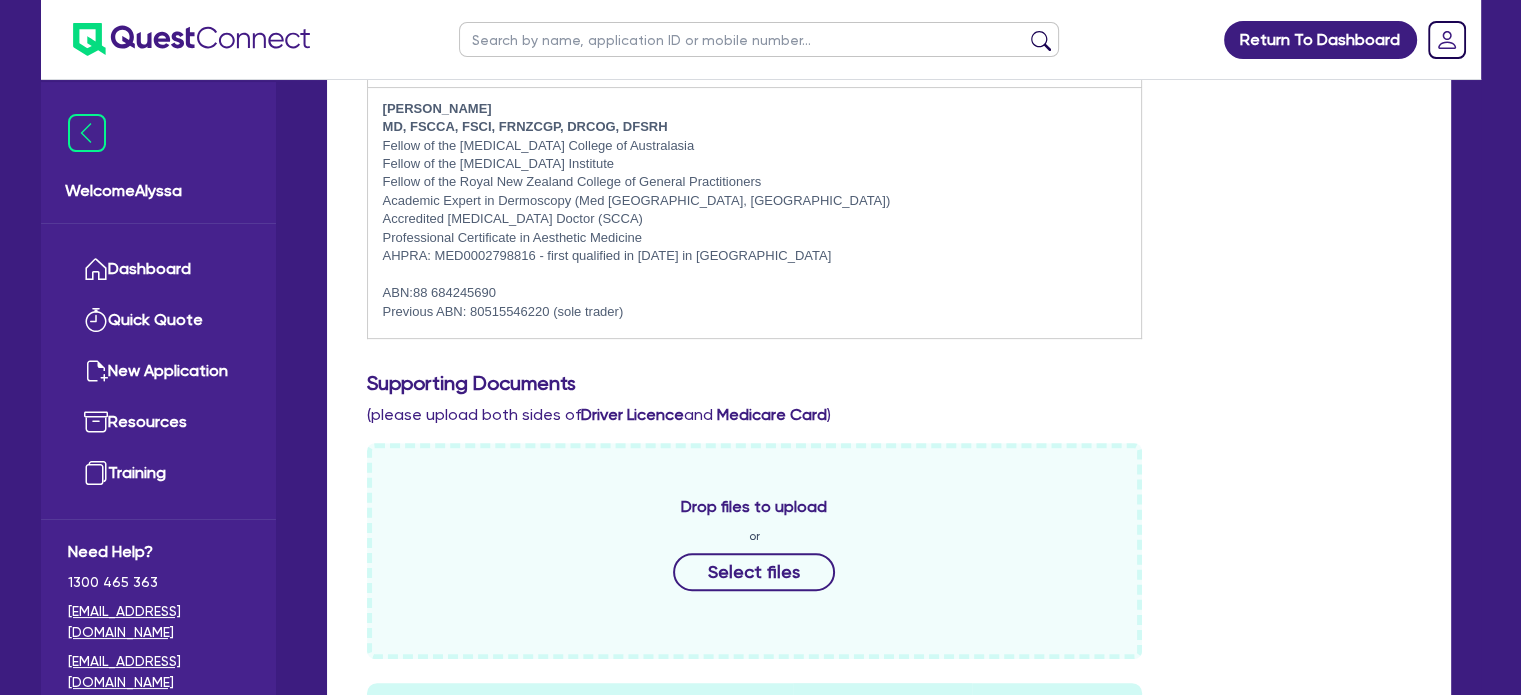 scroll, scrollTop: 608, scrollLeft: 0, axis: vertical 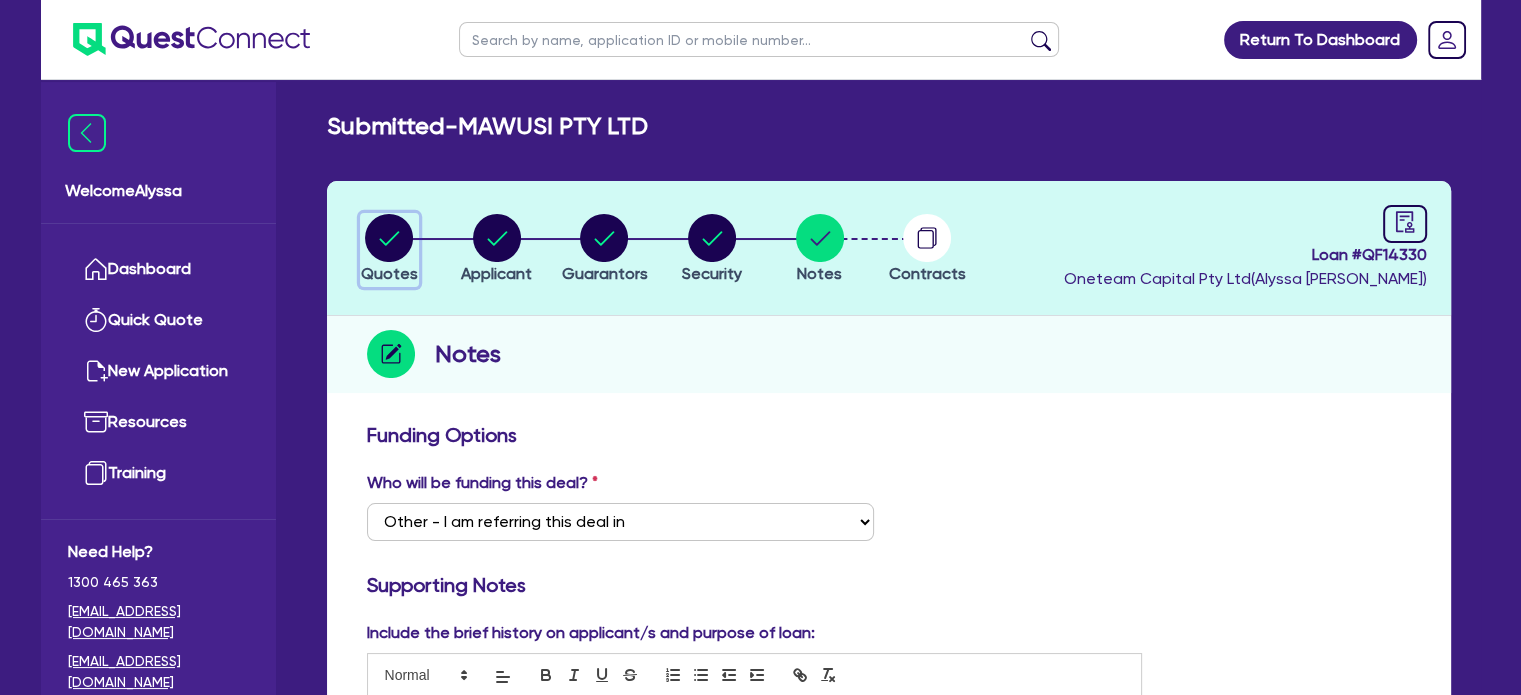 click on "Quotes" at bounding box center [389, 250] 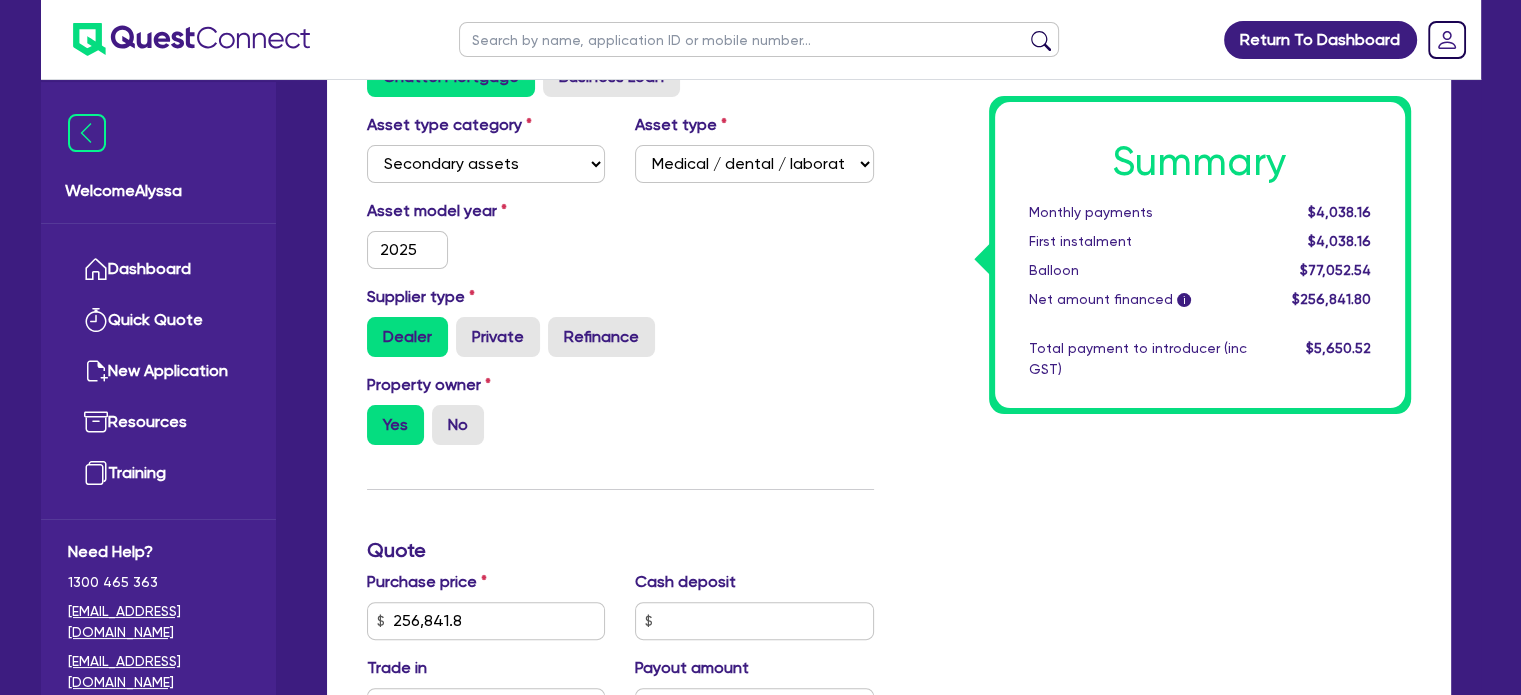 scroll, scrollTop: 396, scrollLeft: 0, axis: vertical 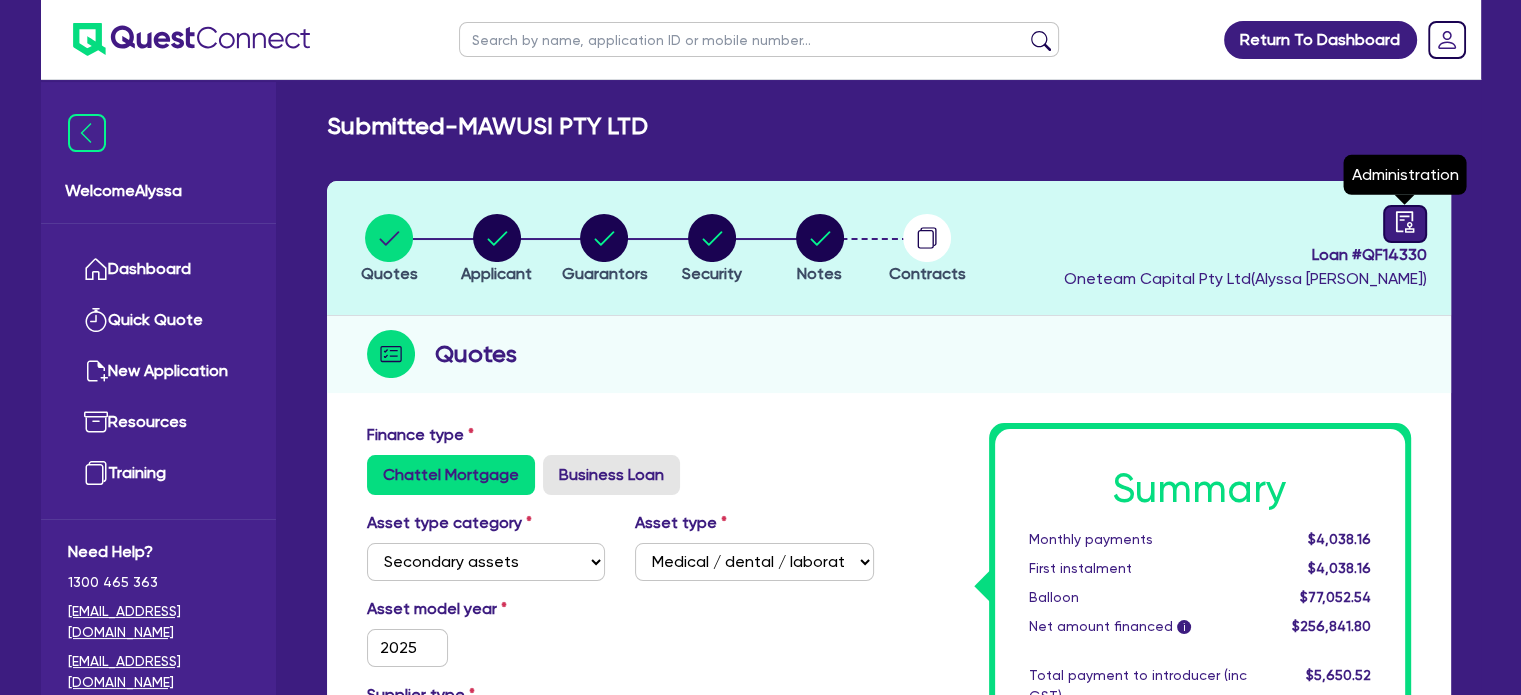 click 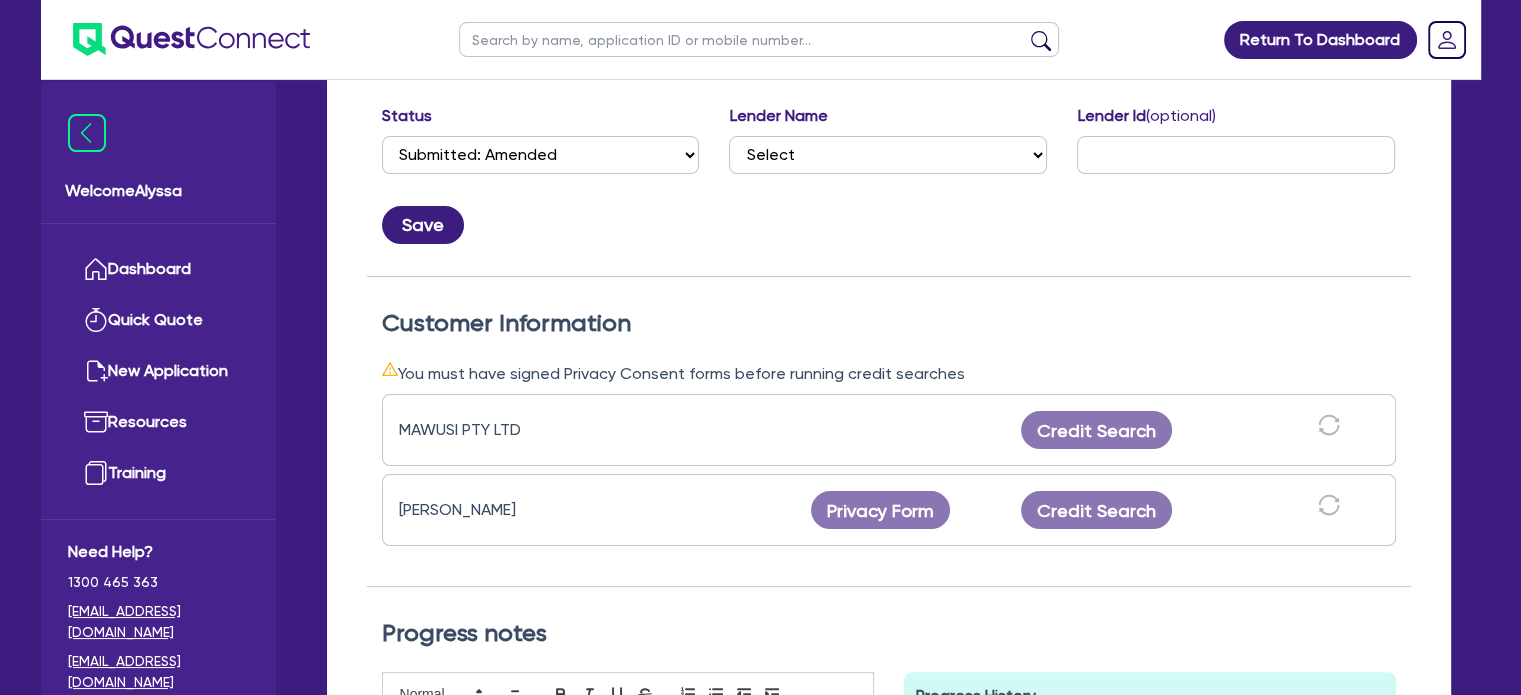 scroll, scrollTop: 372, scrollLeft: 0, axis: vertical 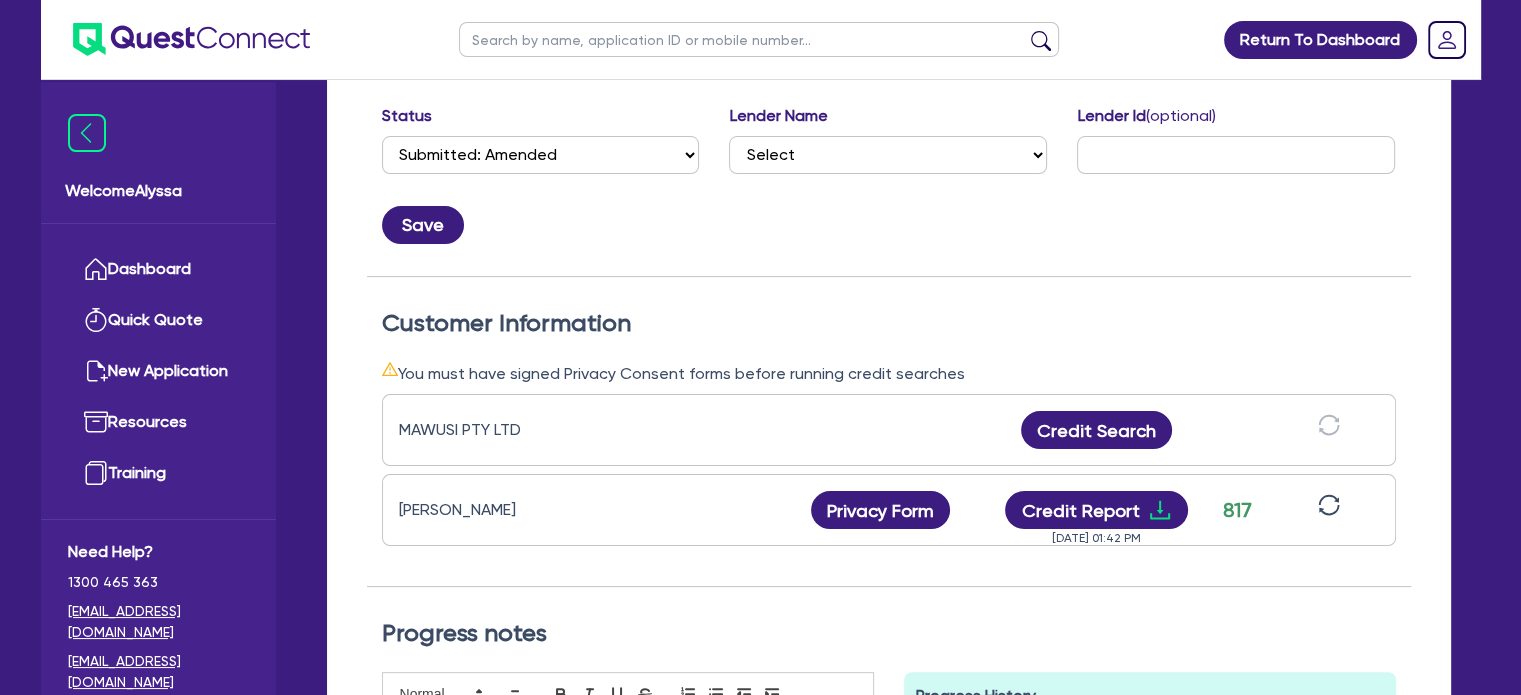 click at bounding box center [759, 39] 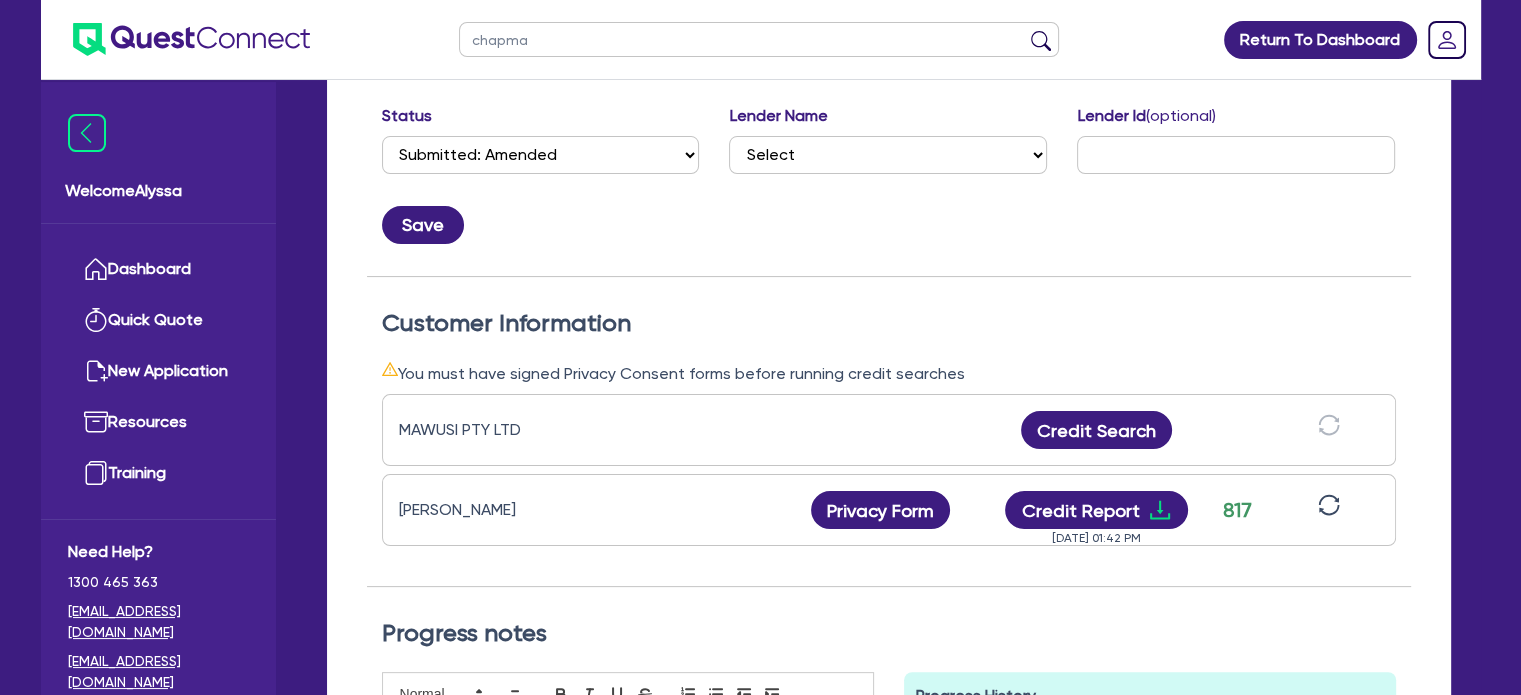 type on "[PERSON_NAME]" 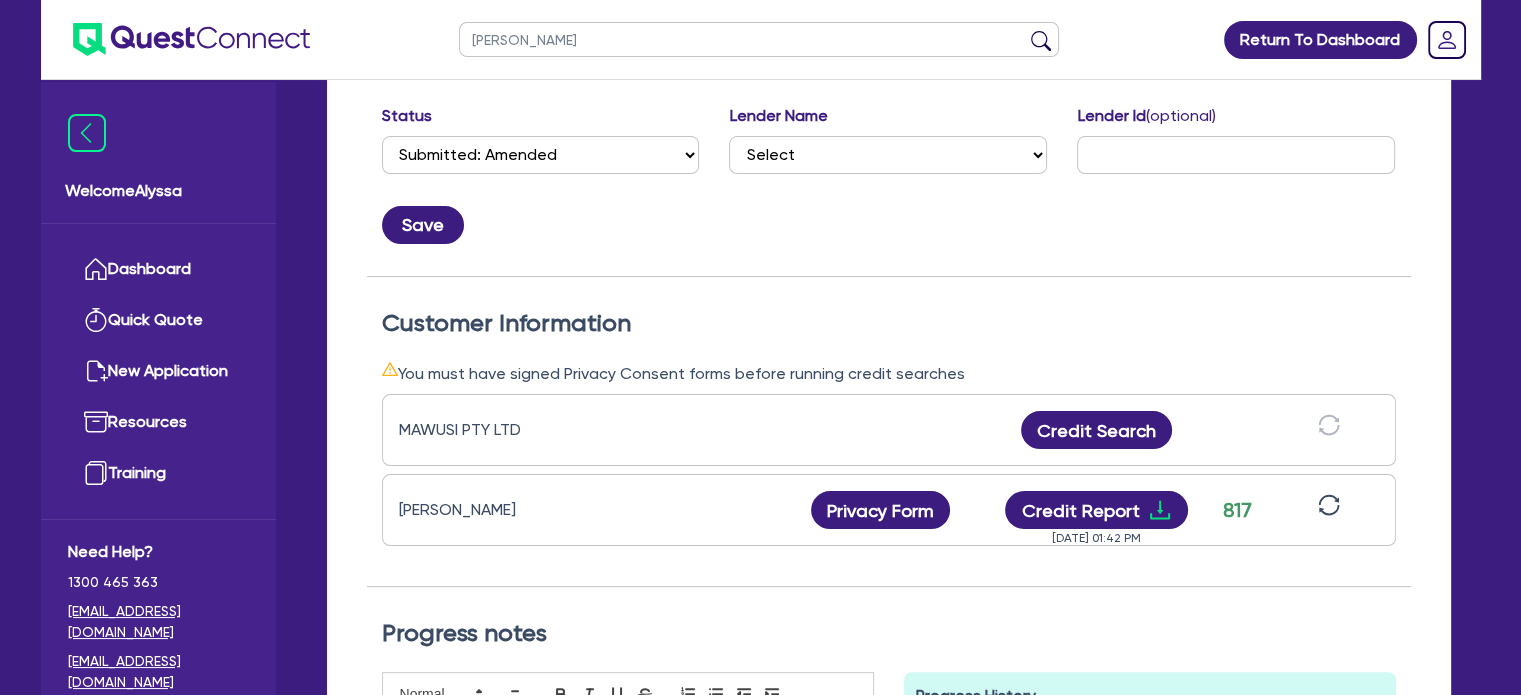 click at bounding box center (1041, 44) 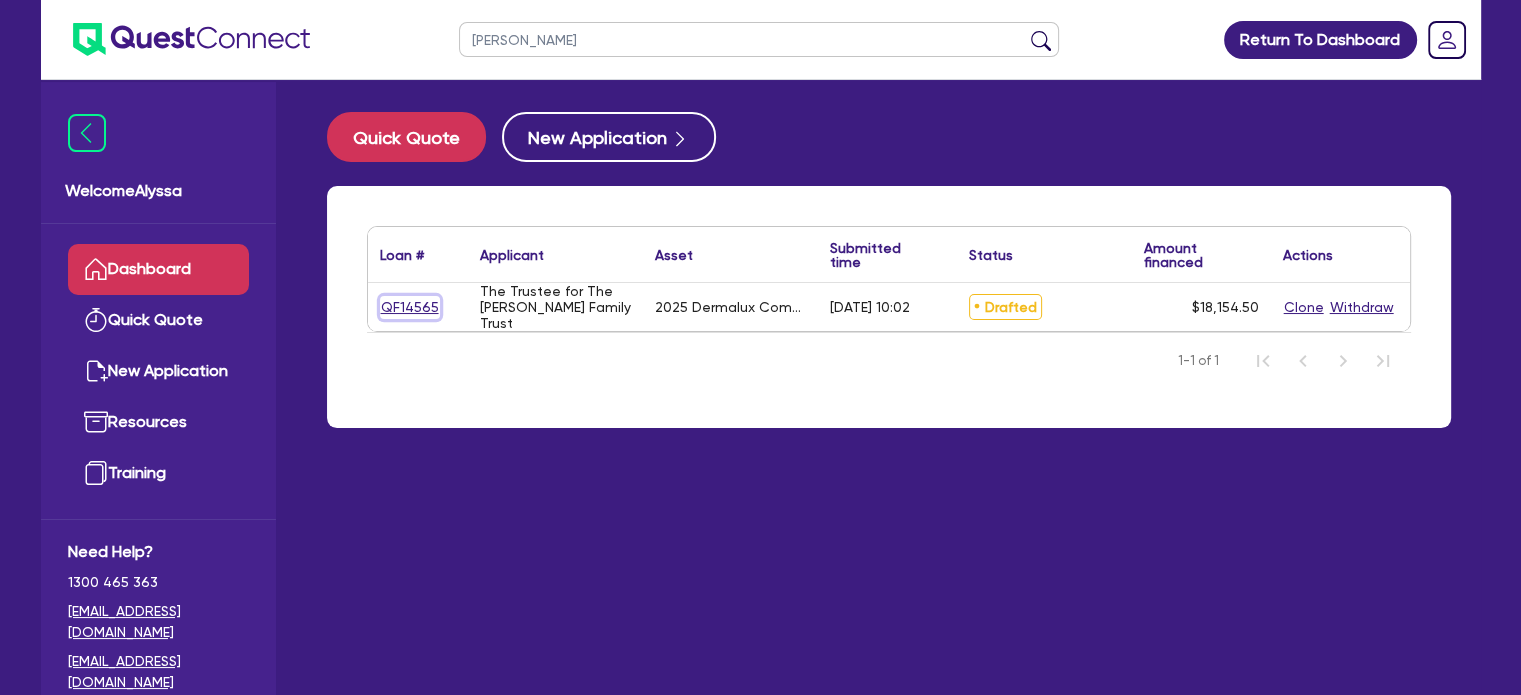 click on "QF14565" at bounding box center [410, 307] 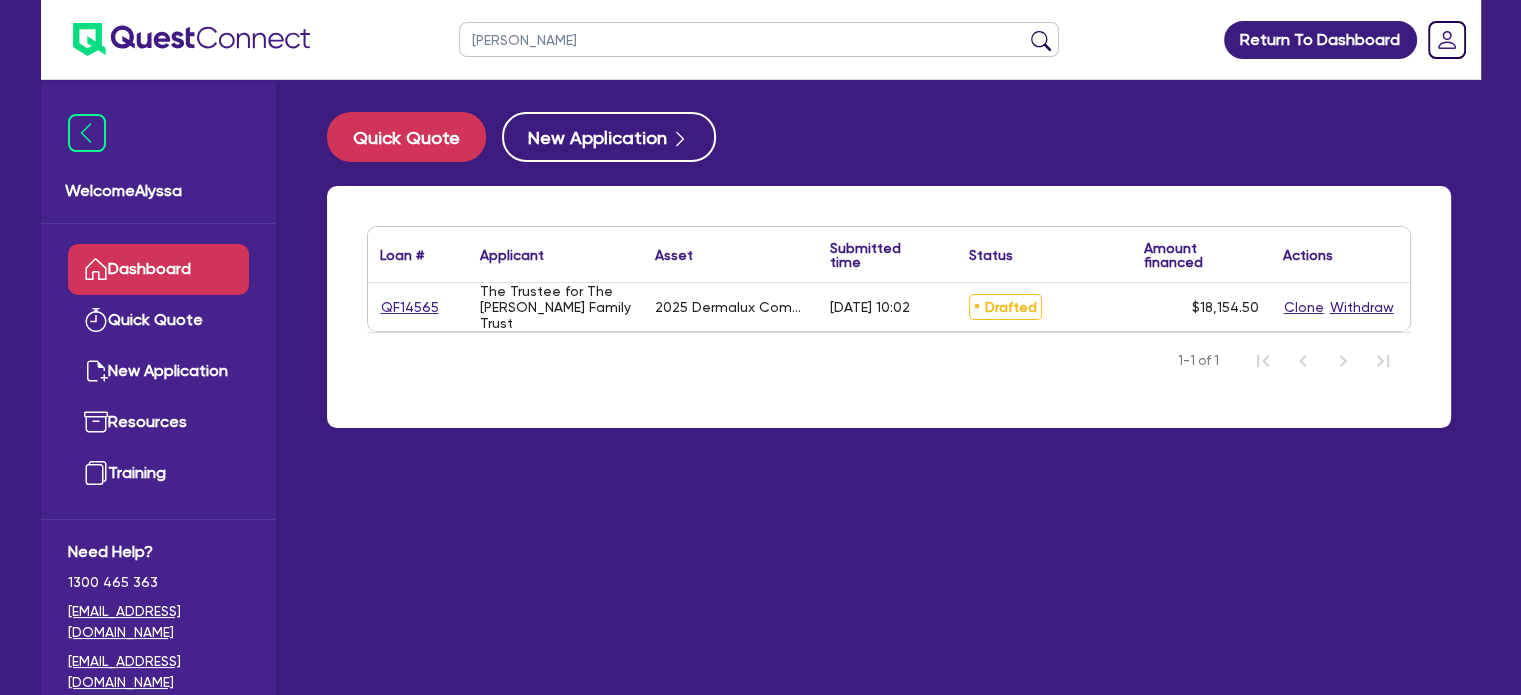 select on "TERTIARY_ASSETS" 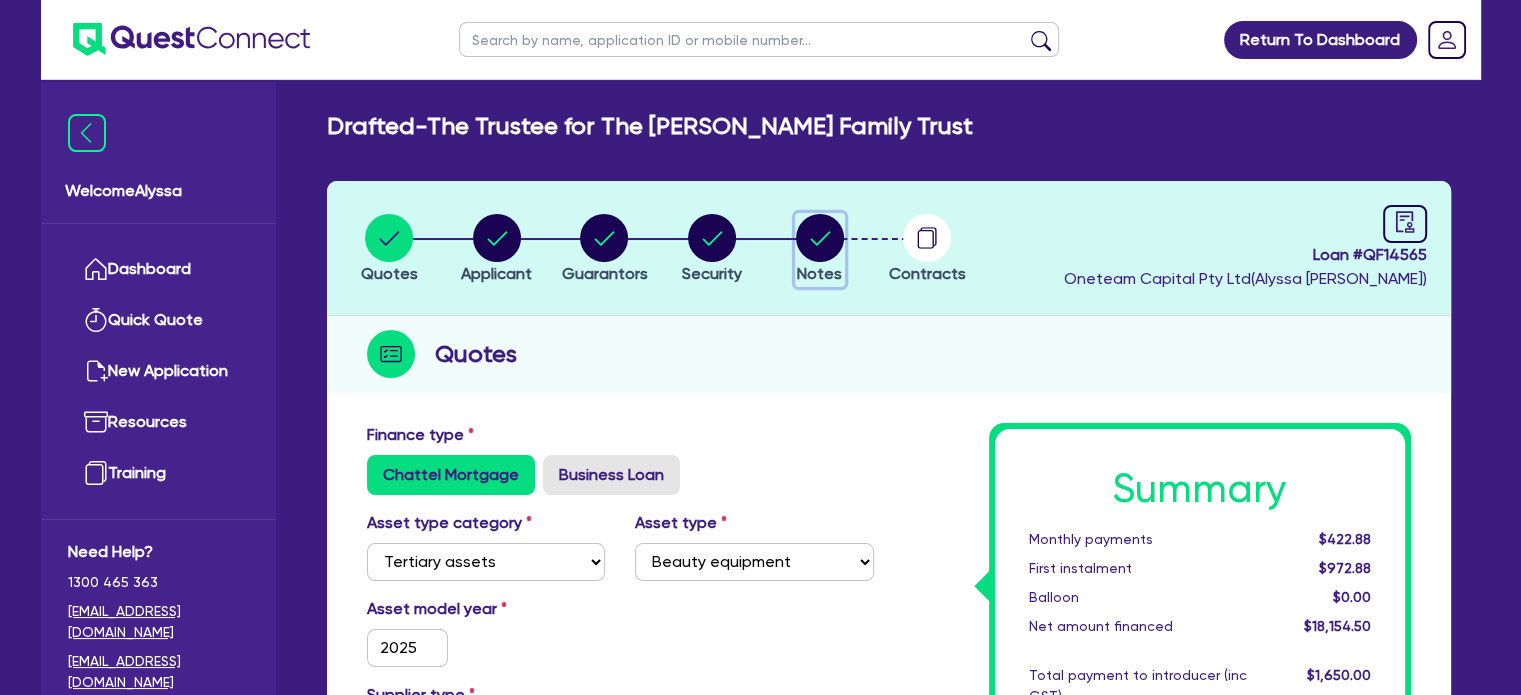 click 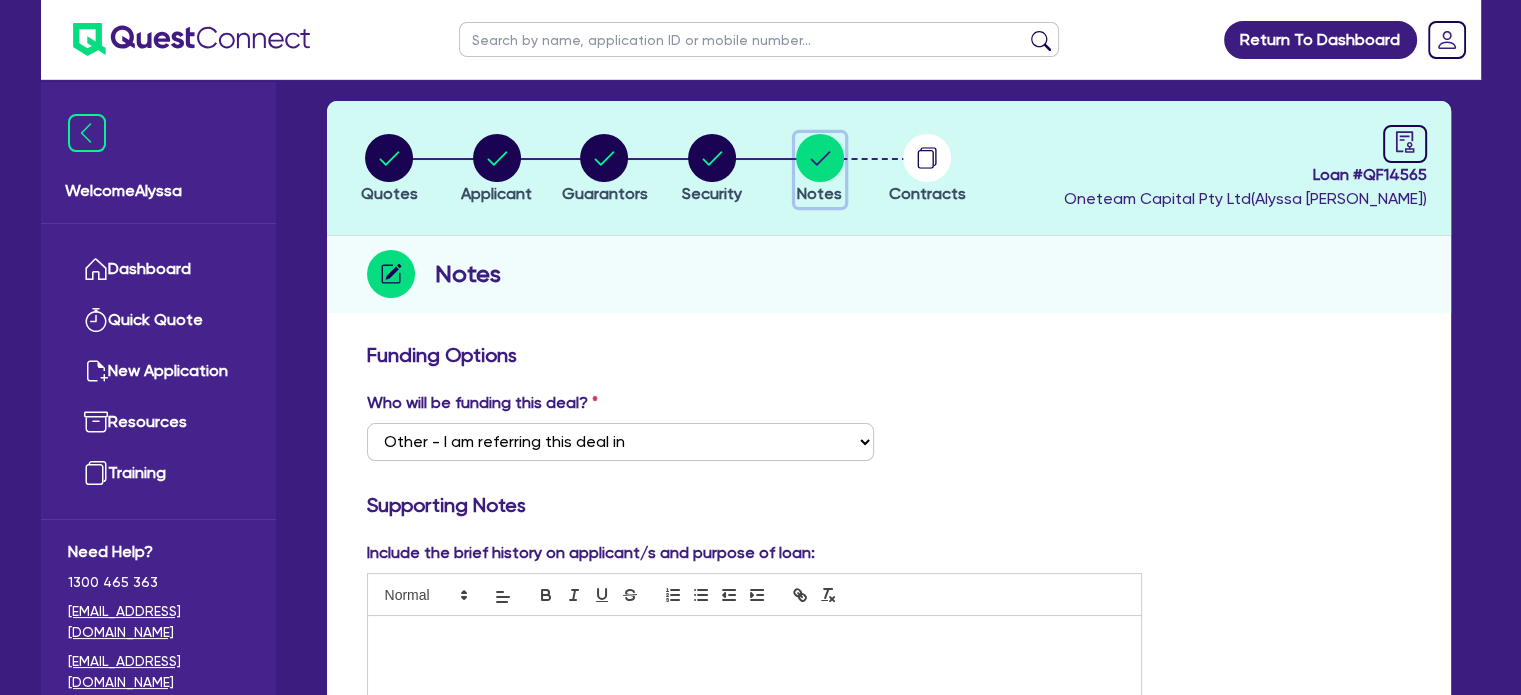scroll, scrollTop: 71, scrollLeft: 0, axis: vertical 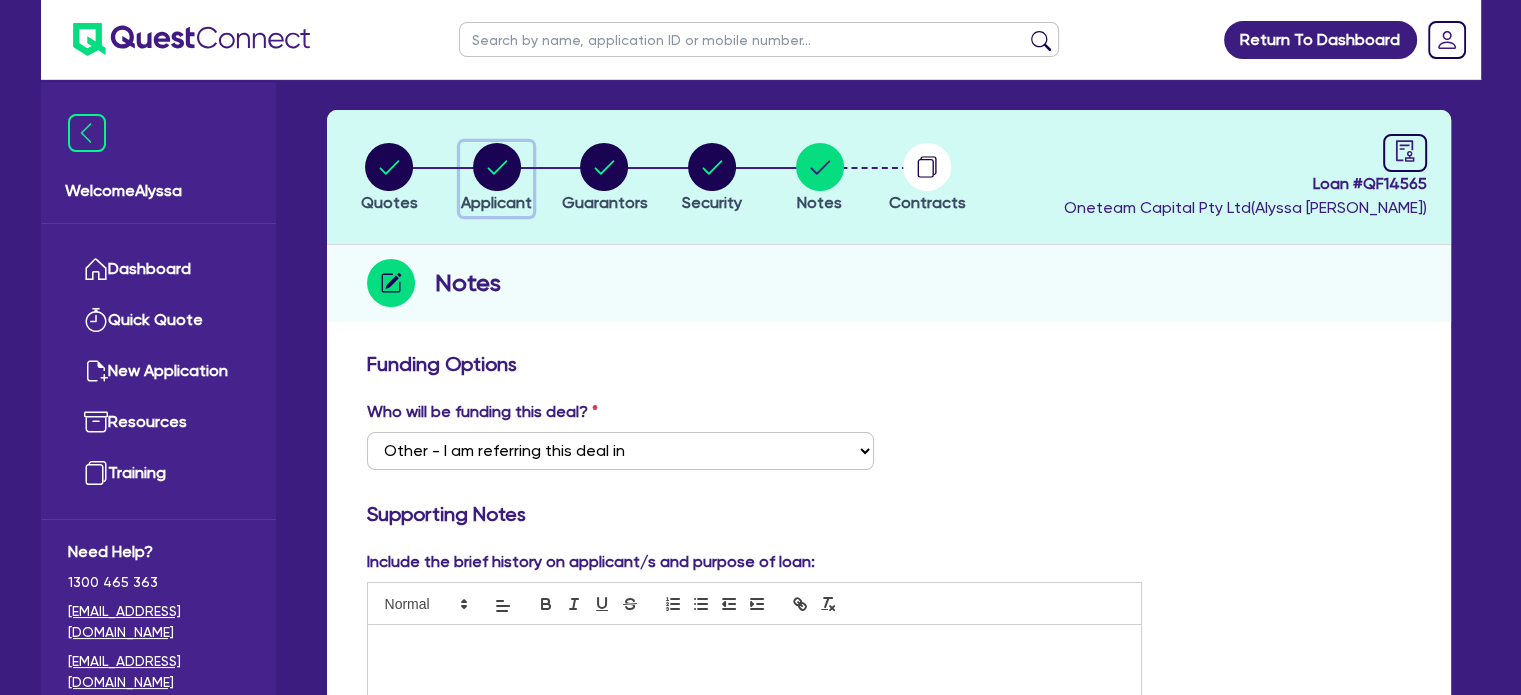 click 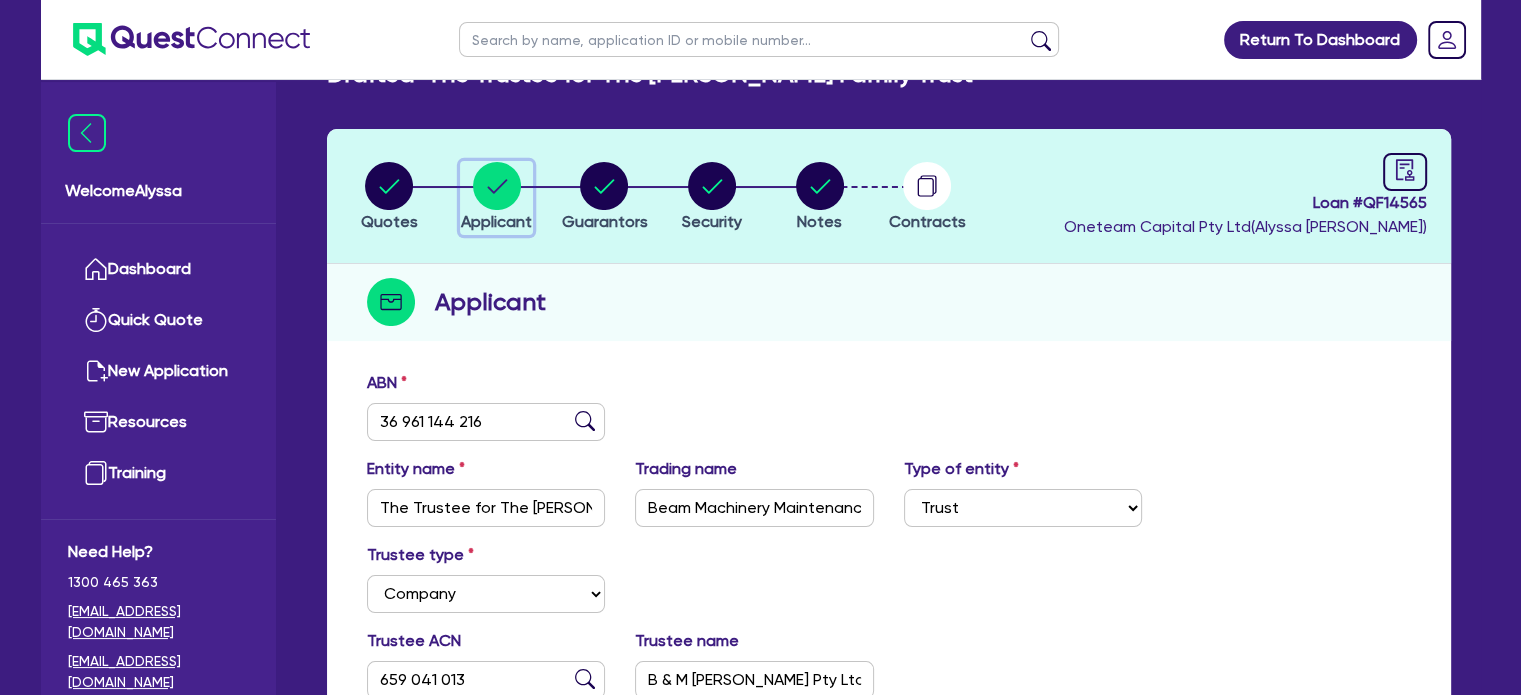 scroll, scrollTop: 0, scrollLeft: 0, axis: both 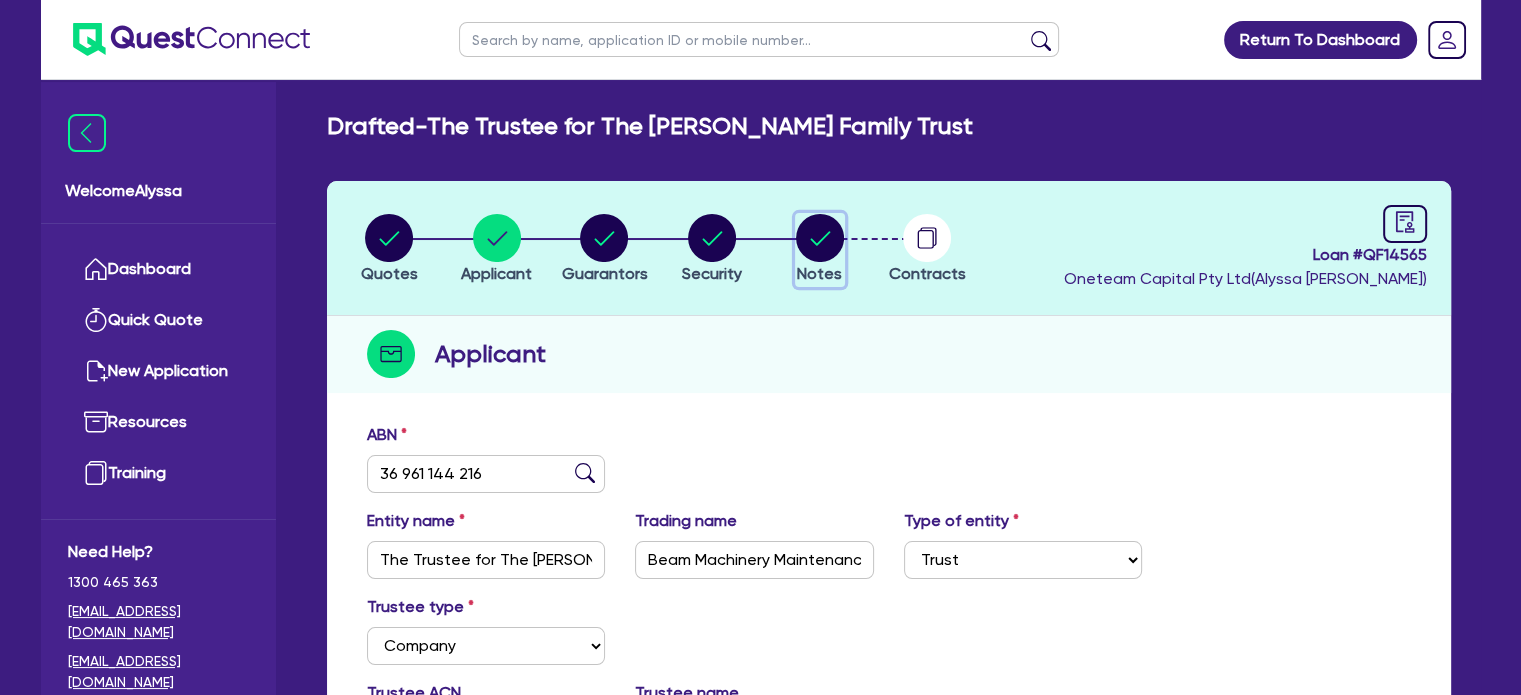 click 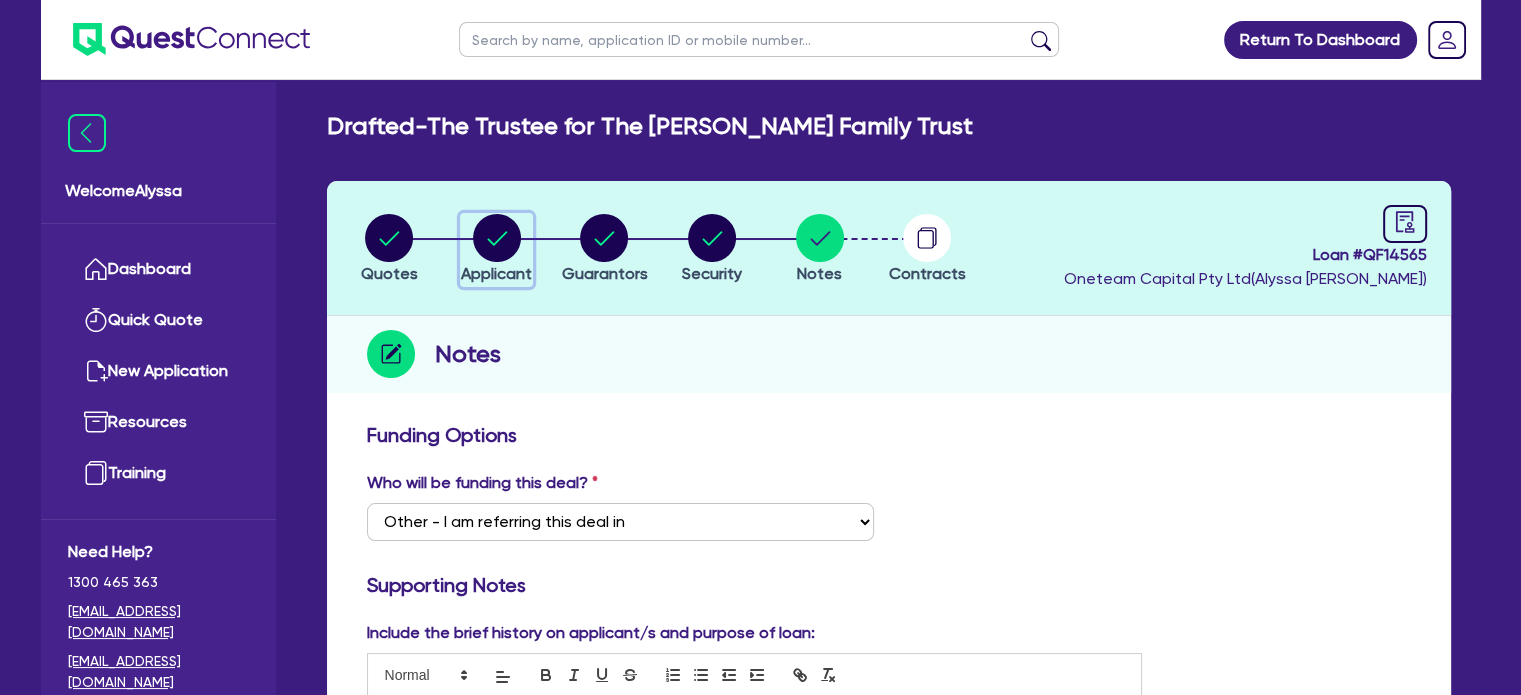 click at bounding box center (496, 238) 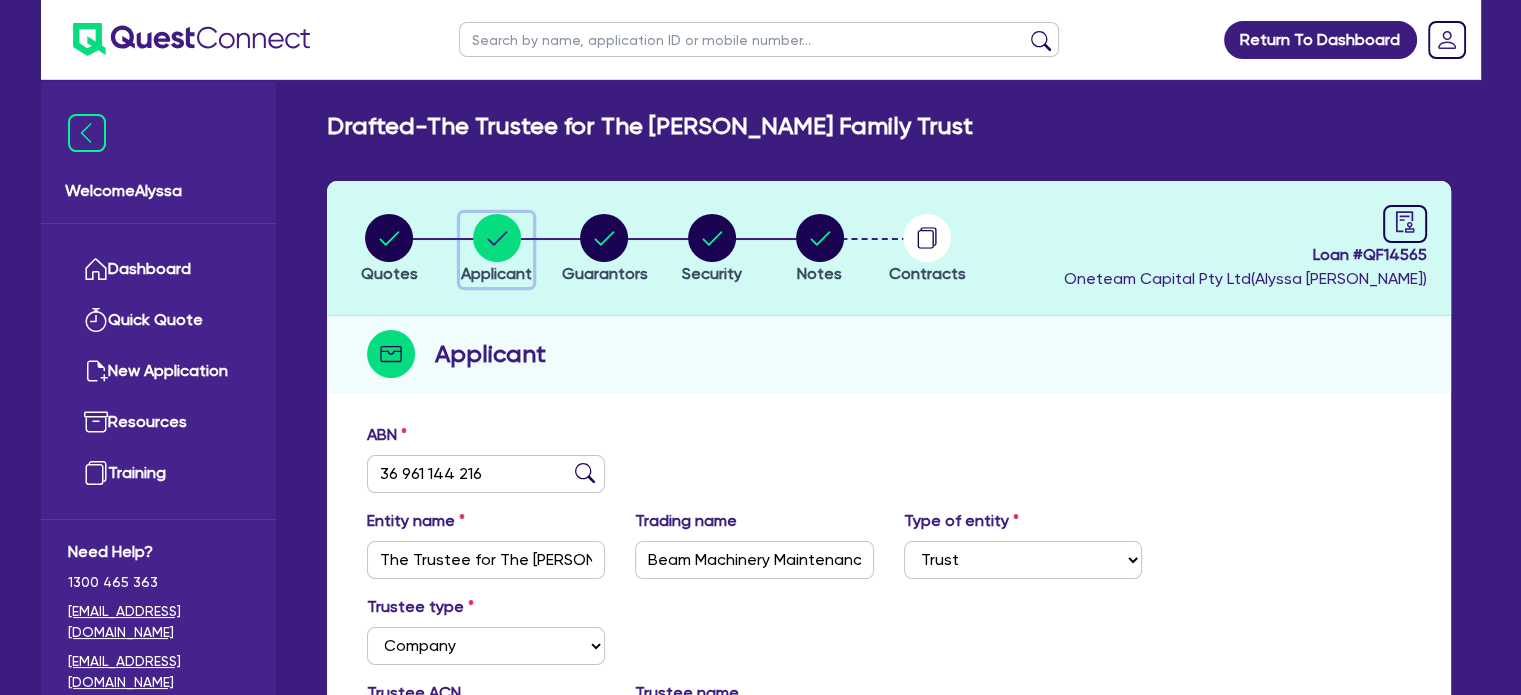 scroll, scrollTop: 116, scrollLeft: 0, axis: vertical 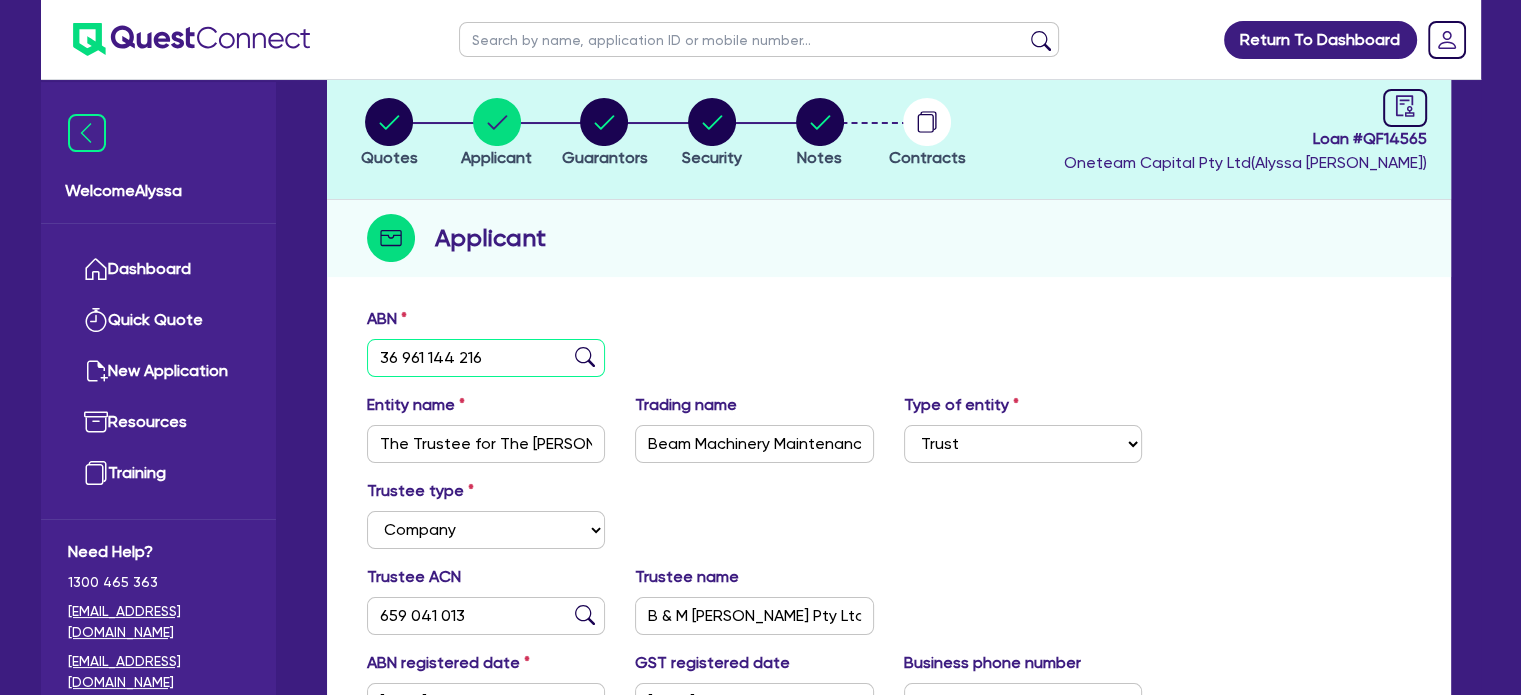 drag, startPoint x: 494, startPoint y: 357, endPoint x: 380, endPoint y: 343, distance: 114.85643 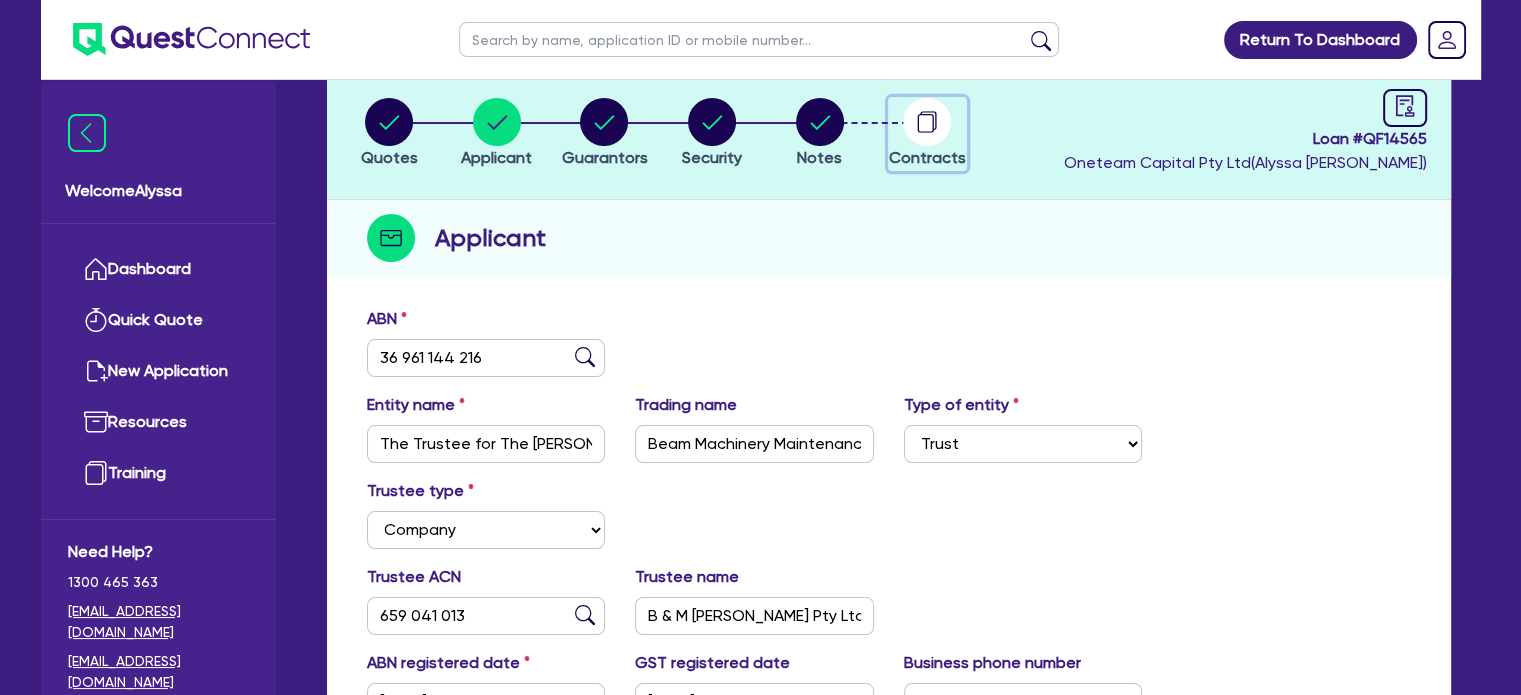 click 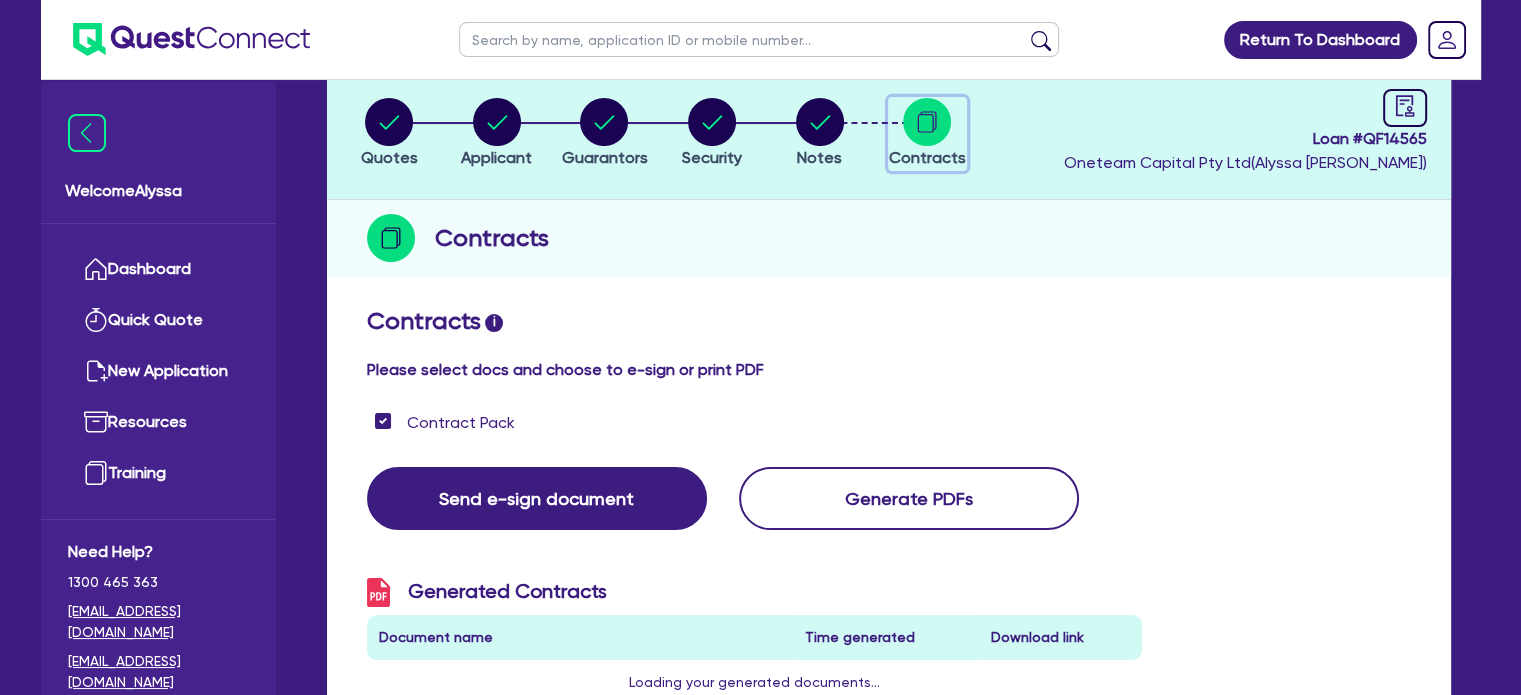 scroll, scrollTop: 0, scrollLeft: 0, axis: both 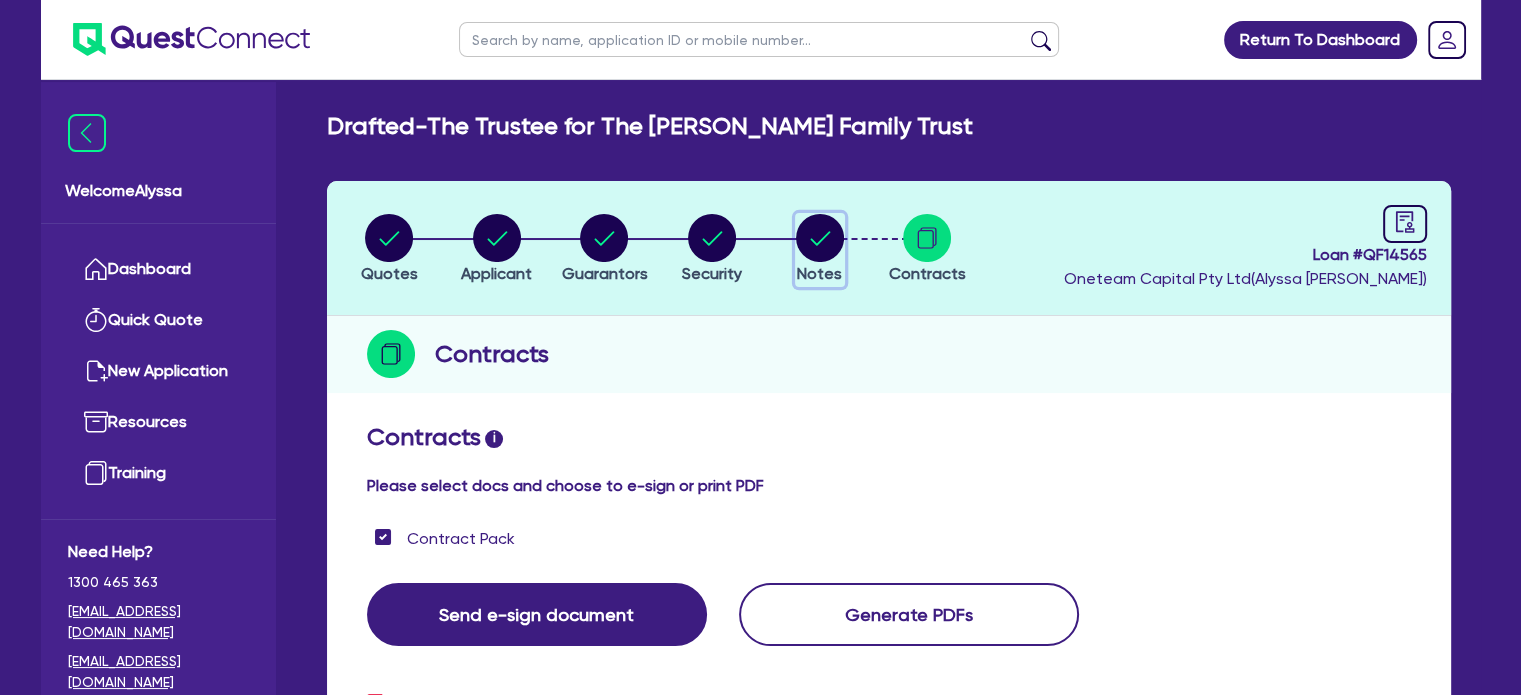 click on "Notes" at bounding box center [819, 273] 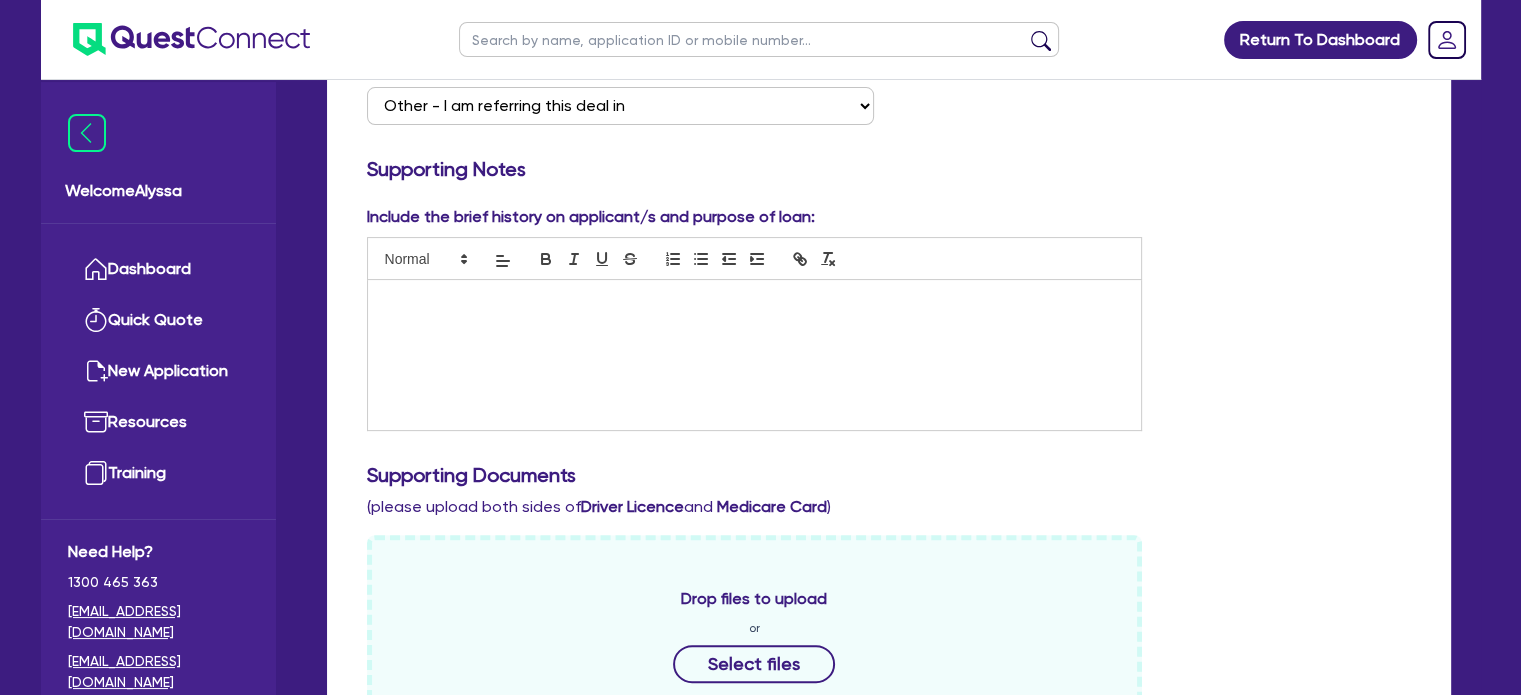 scroll, scrollTop: 416, scrollLeft: 0, axis: vertical 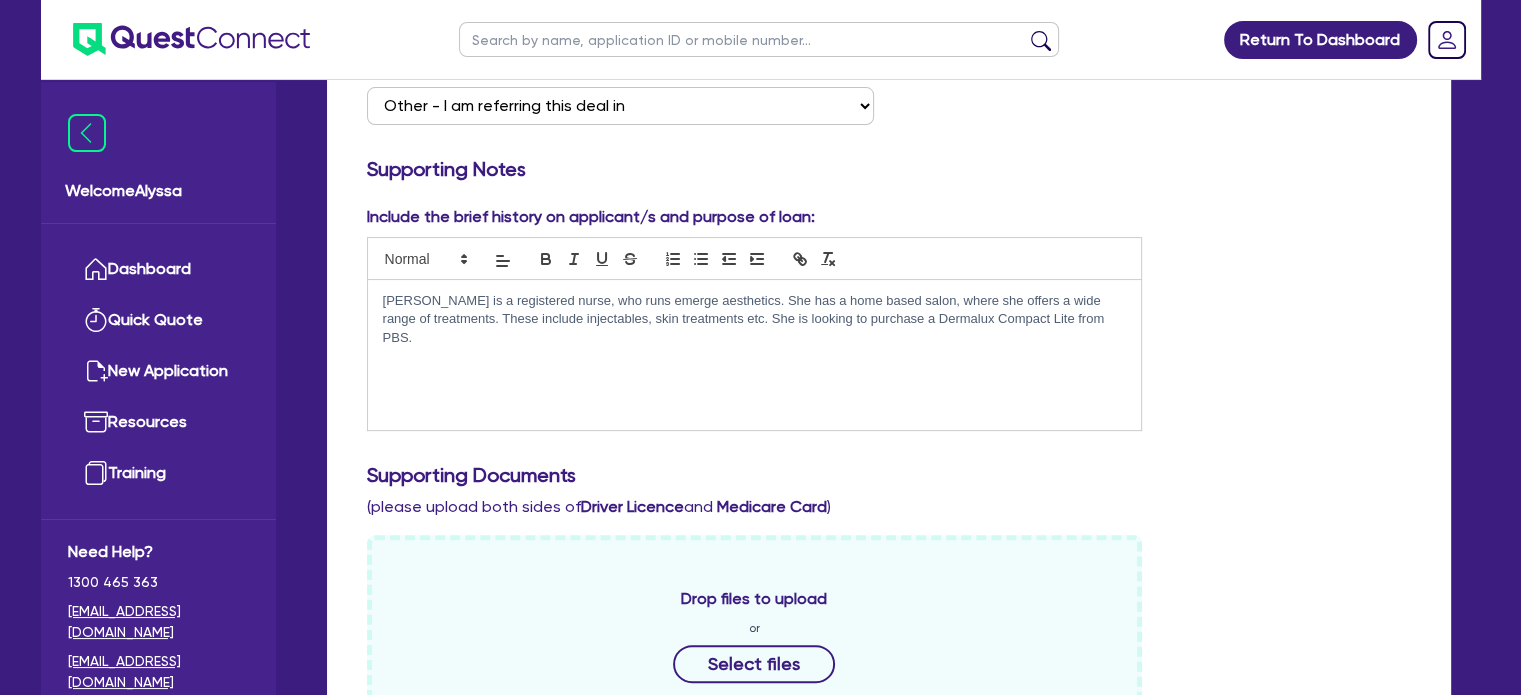 click on "Michelle is a registered nurse, who runs emerge aesthetics. She has a home based salon, where she offers a wide range of treatments. These include injectables, skin treatments etc. She is looking to purchase a Dermalux Compact Lite from PBS." at bounding box center (755, 355) 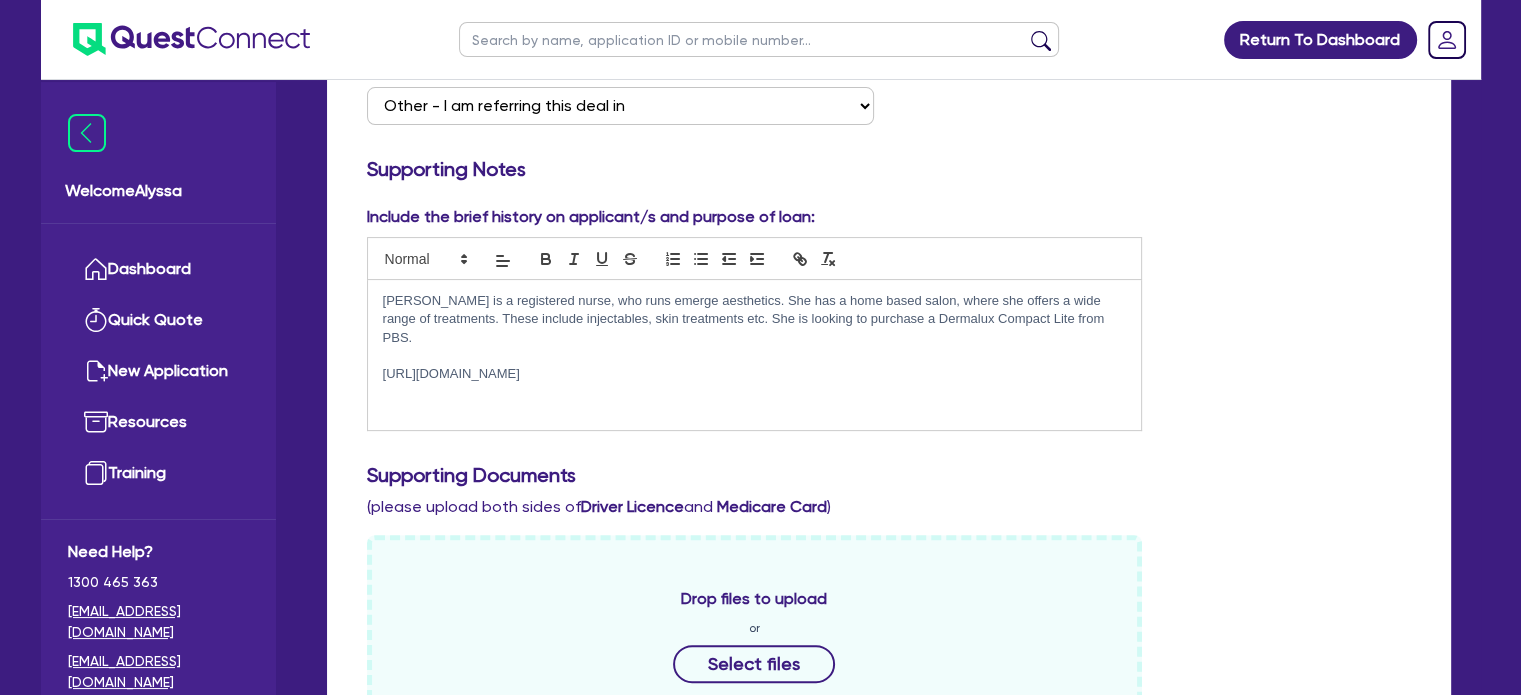 scroll, scrollTop: 0, scrollLeft: 0, axis: both 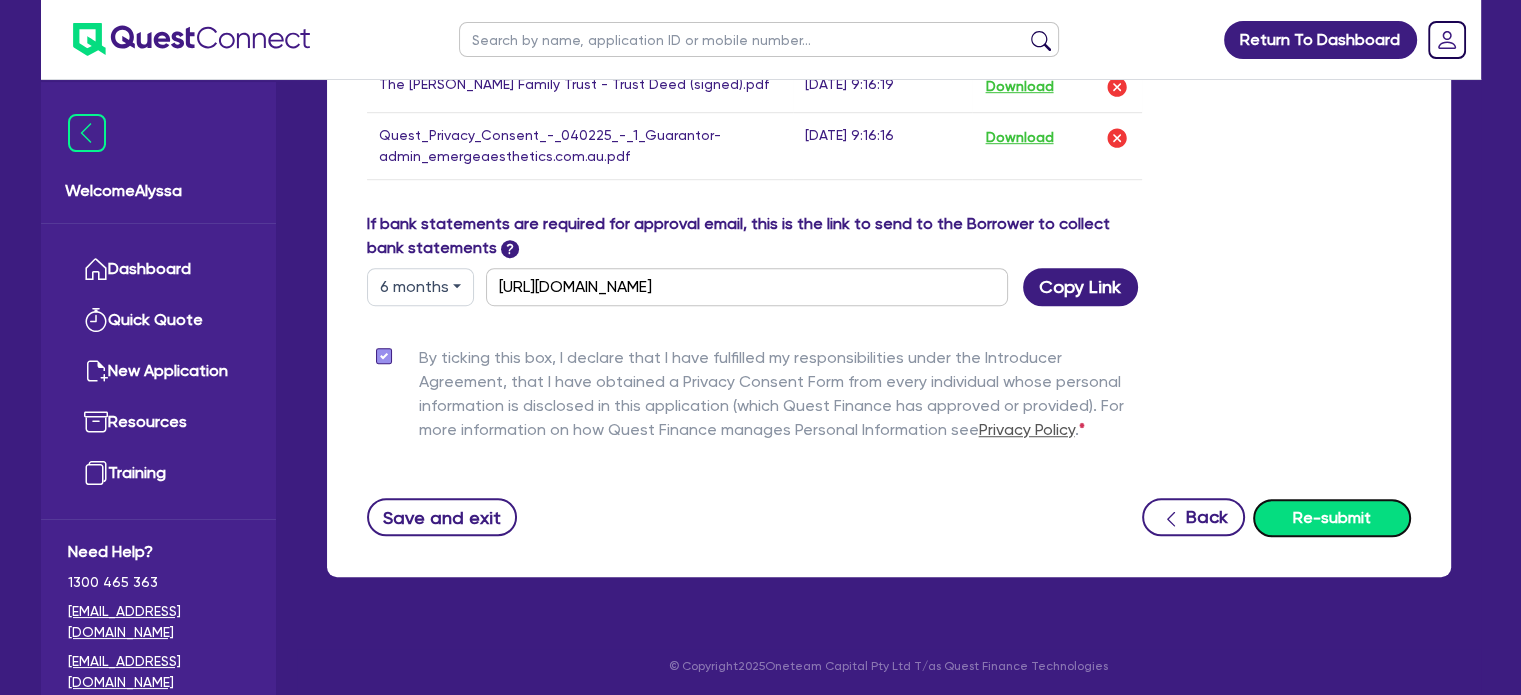 click on "Re-submit" at bounding box center [1332, 518] 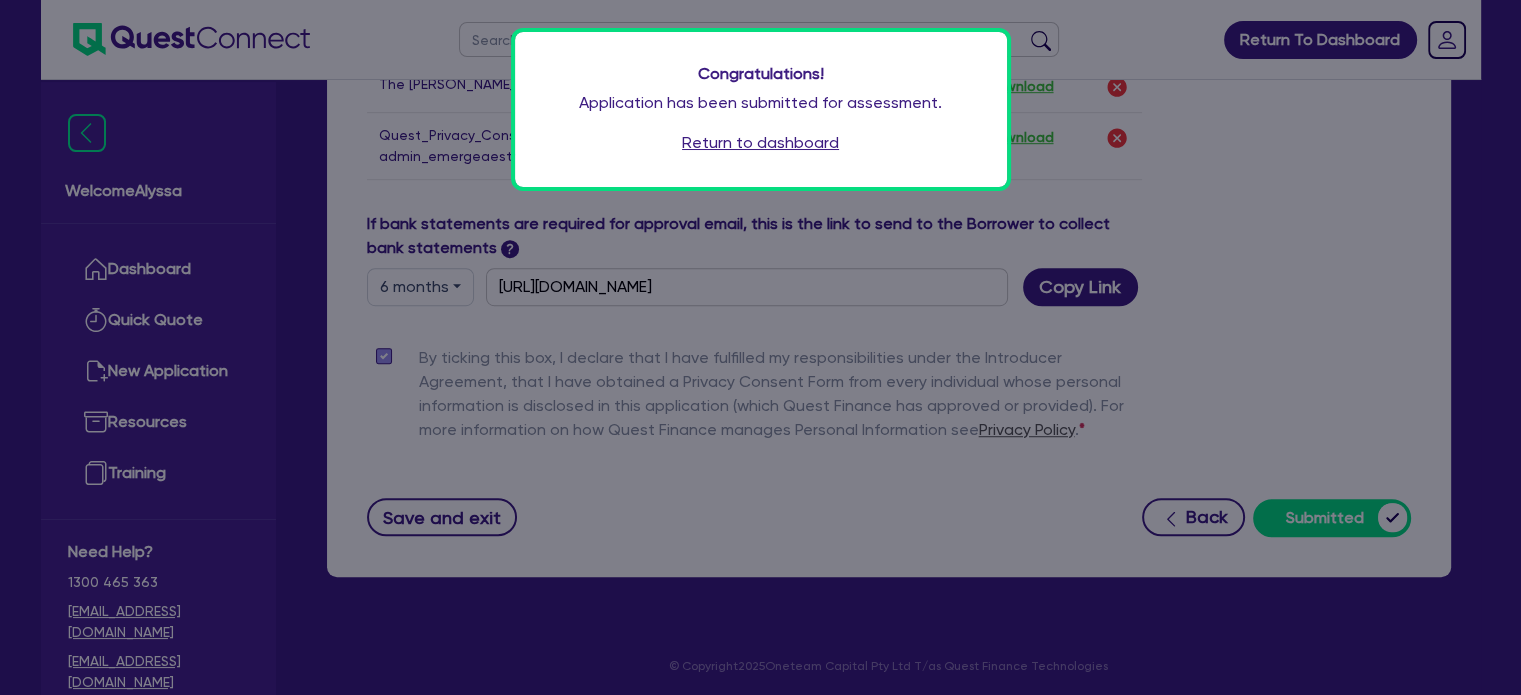 click on "Return to dashboard" at bounding box center (760, 143) 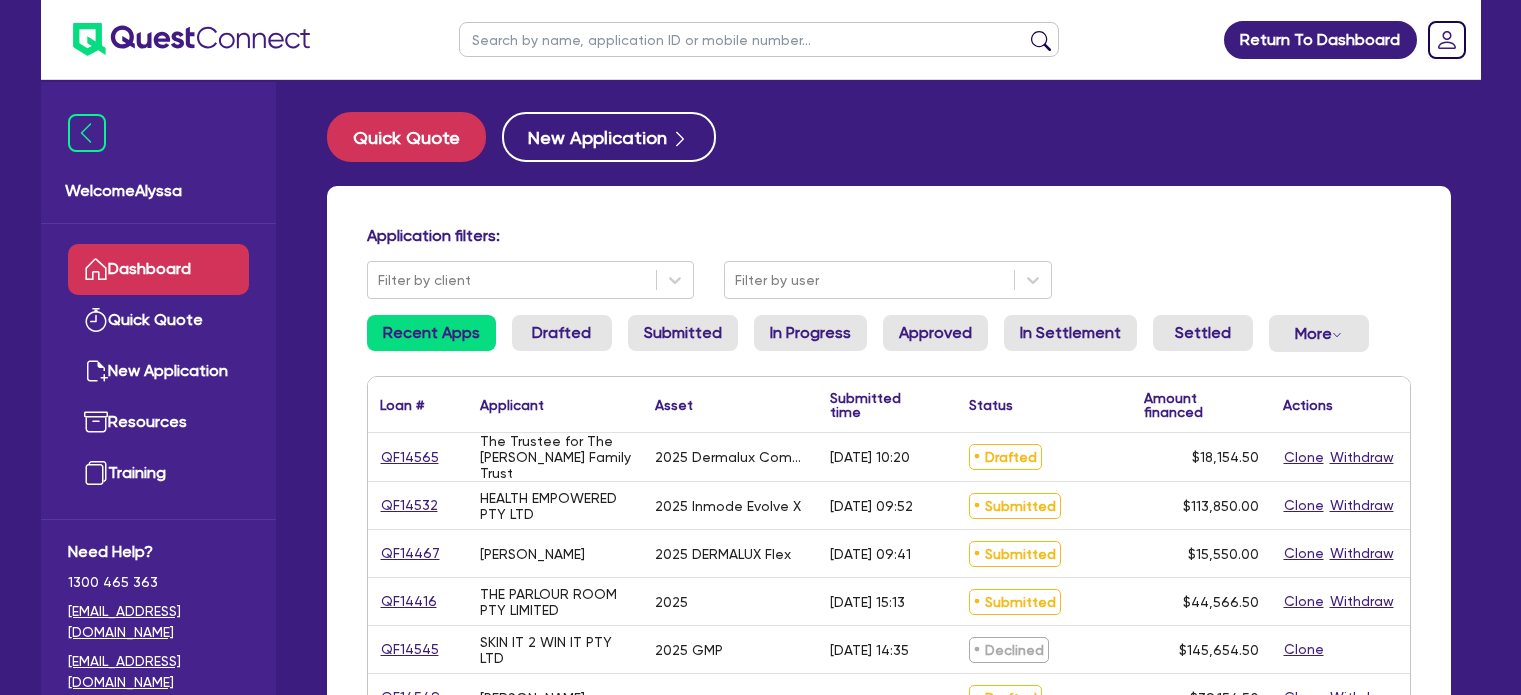 scroll, scrollTop: 0, scrollLeft: 0, axis: both 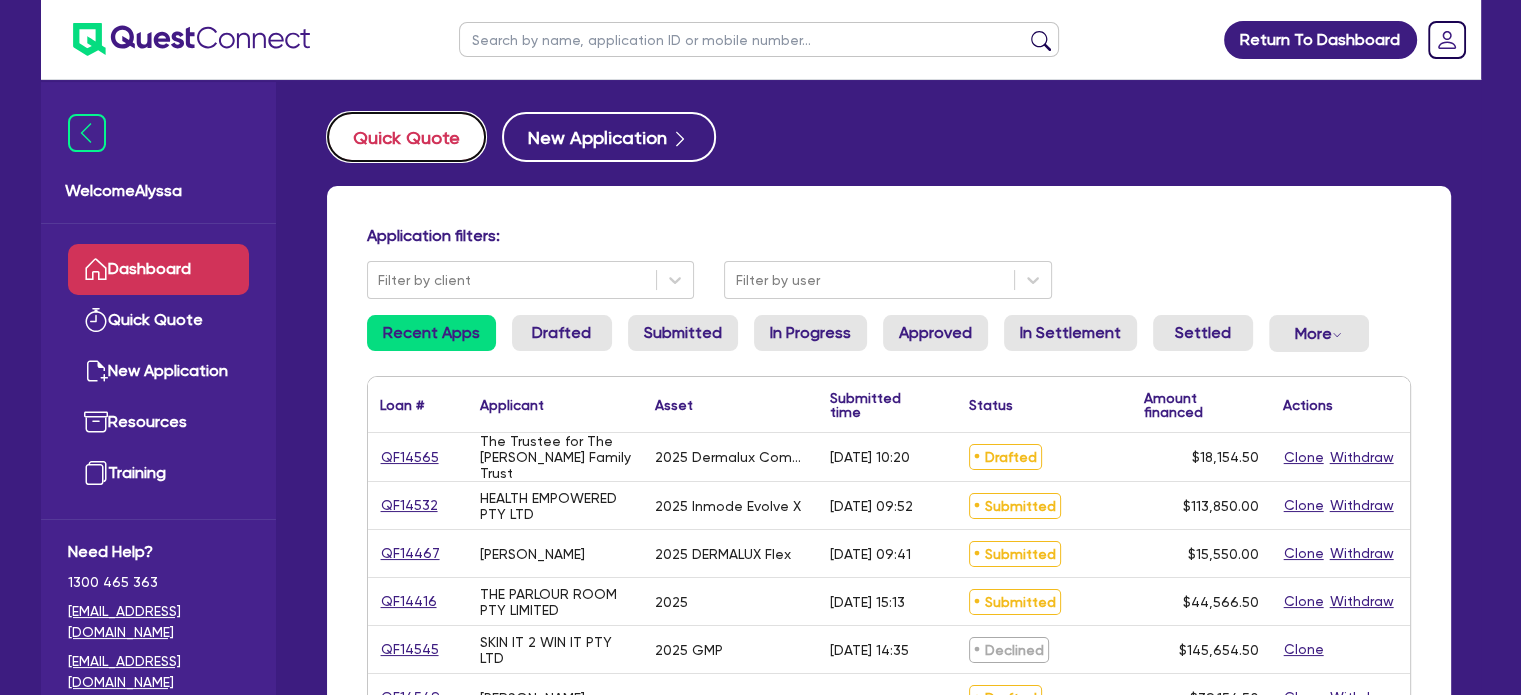 click on "Quick Quote" at bounding box center (406, 137) 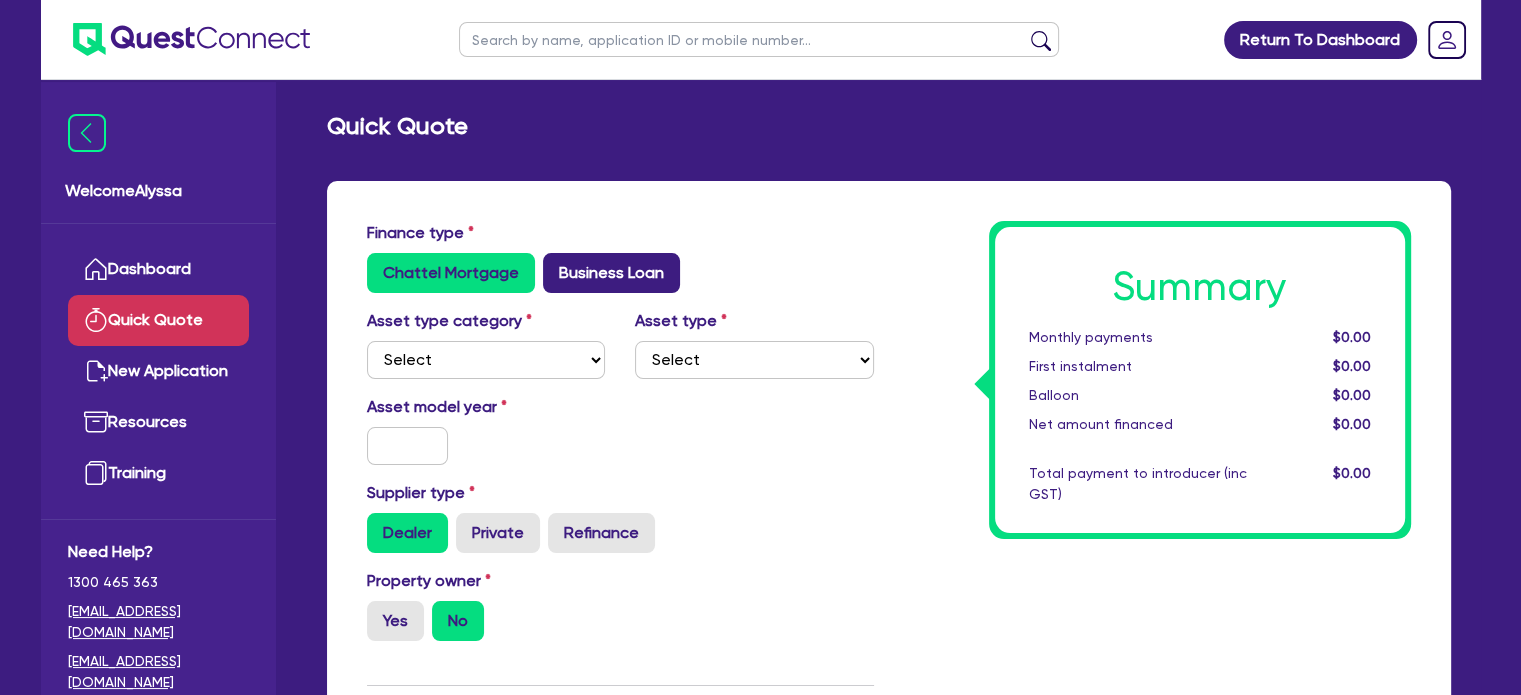 click on "Business Loan" at bounding box center (611, 273) 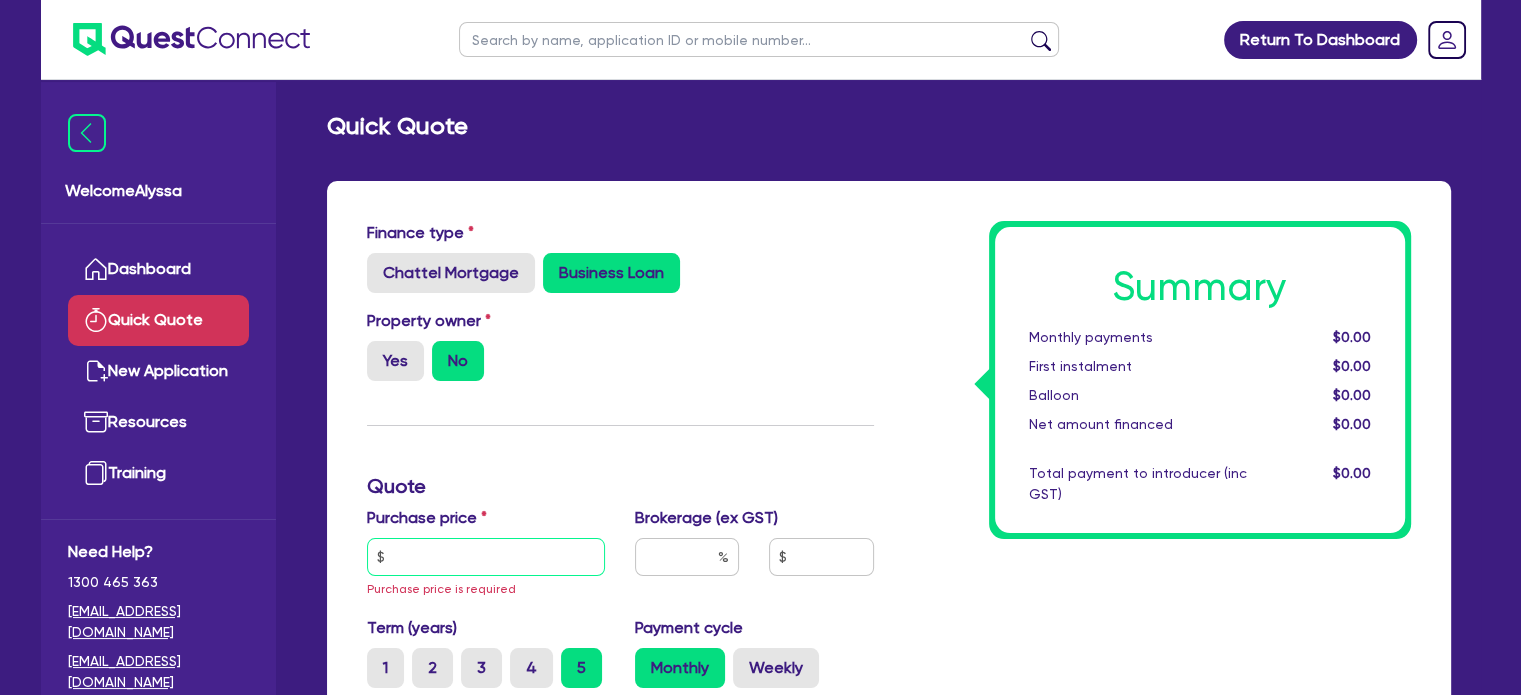click at bounding box center (486, 557) 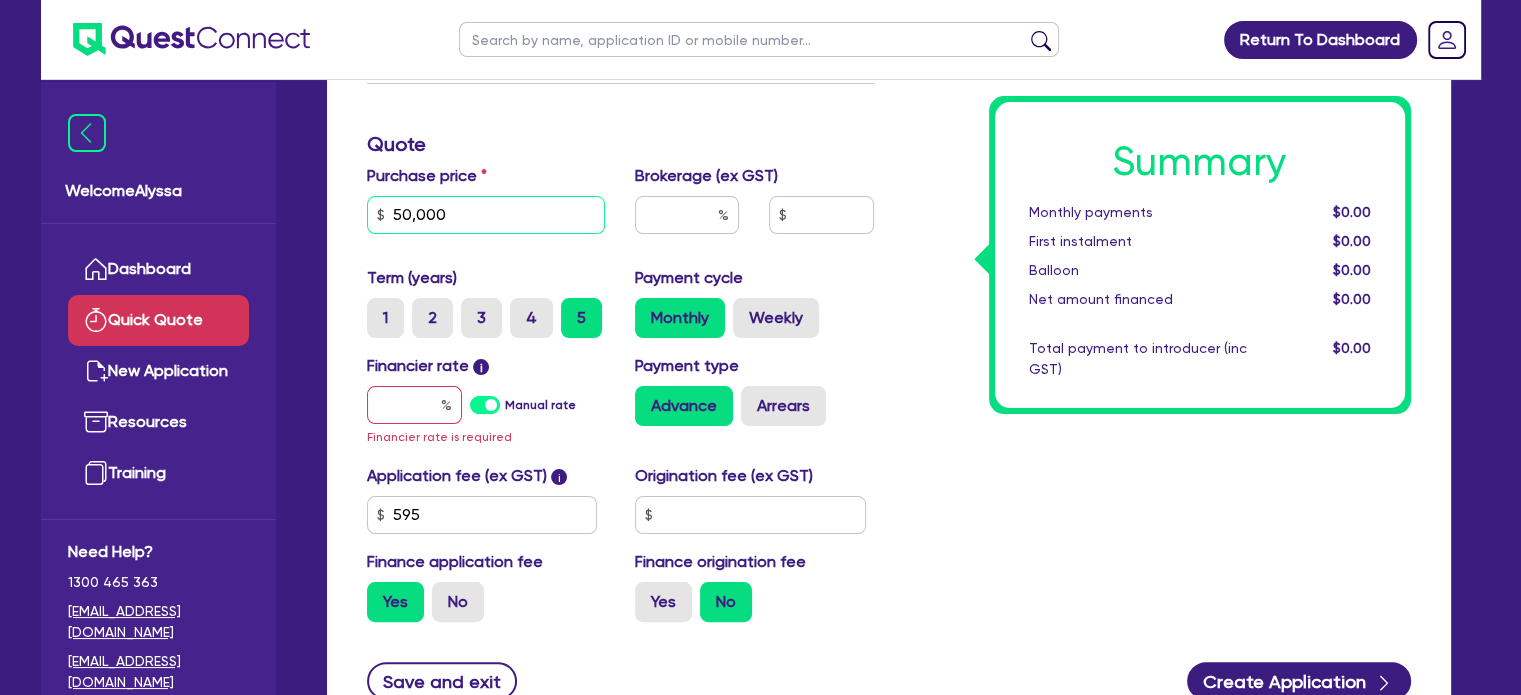 scroll, scrollTop: 348, scrollLeft: 0, axis: vertical 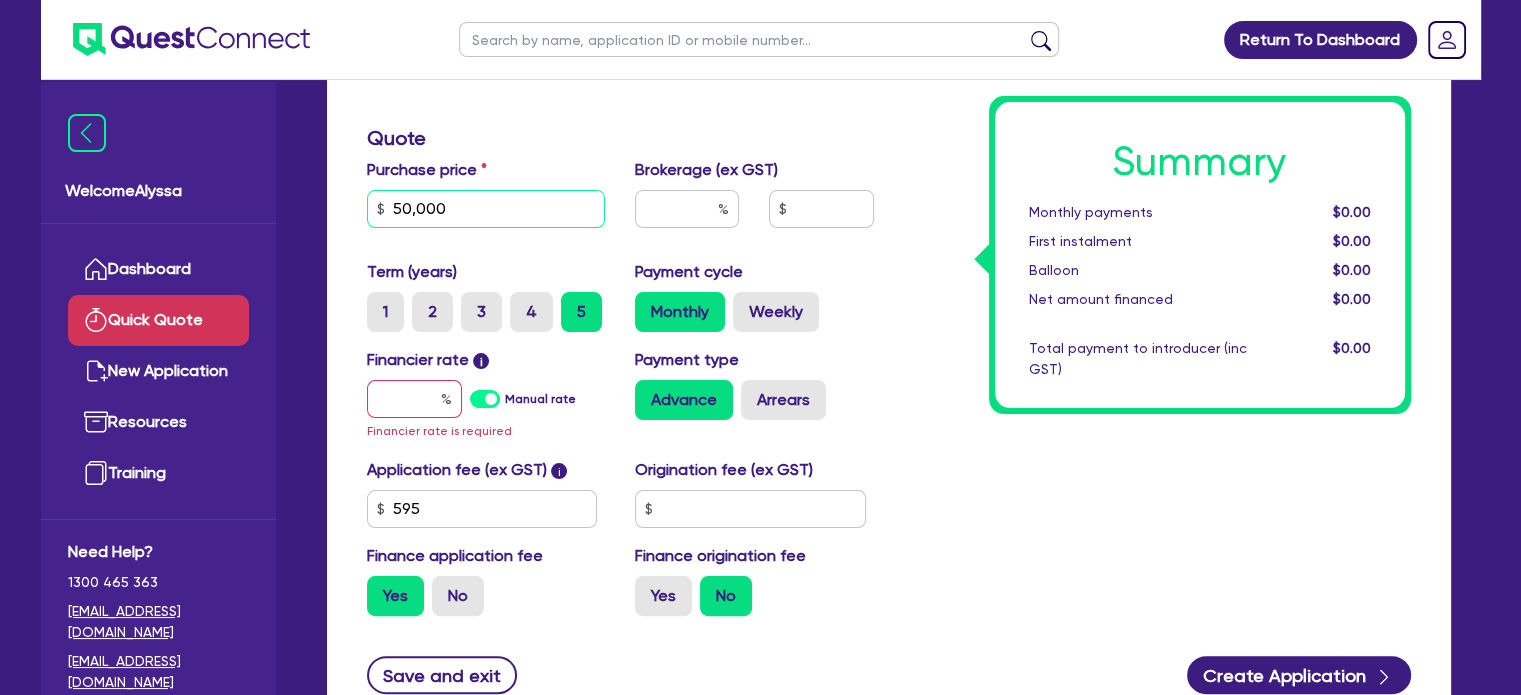 type on "50,000" 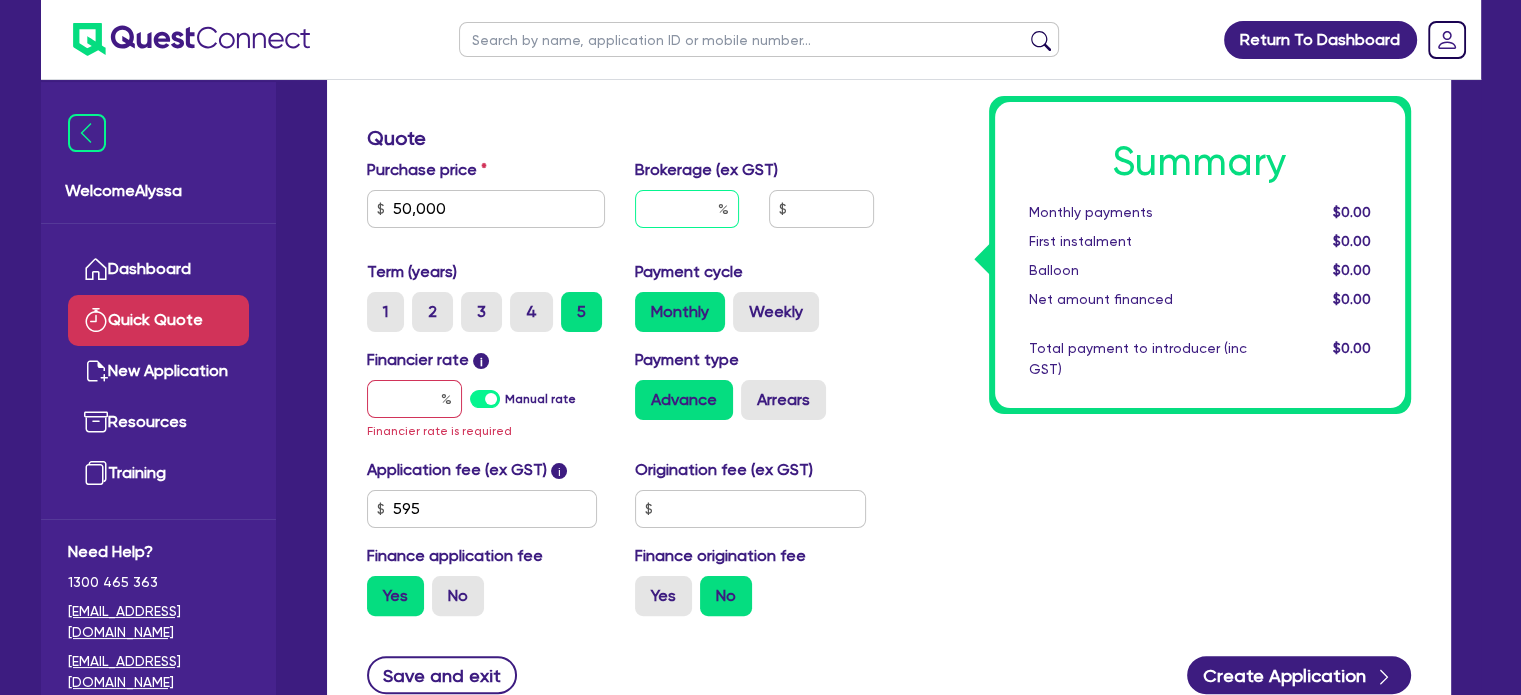 click at bounding box center [687, 209] 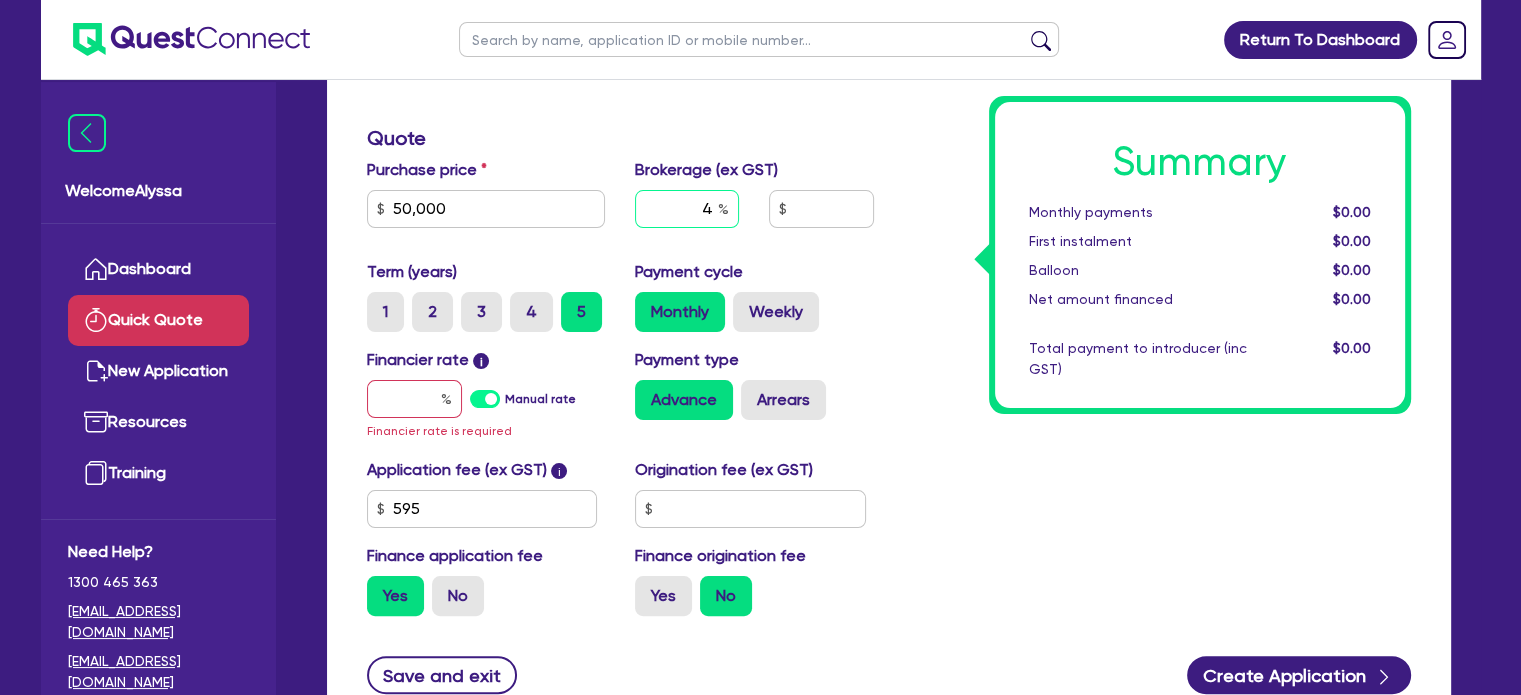 type on "4" 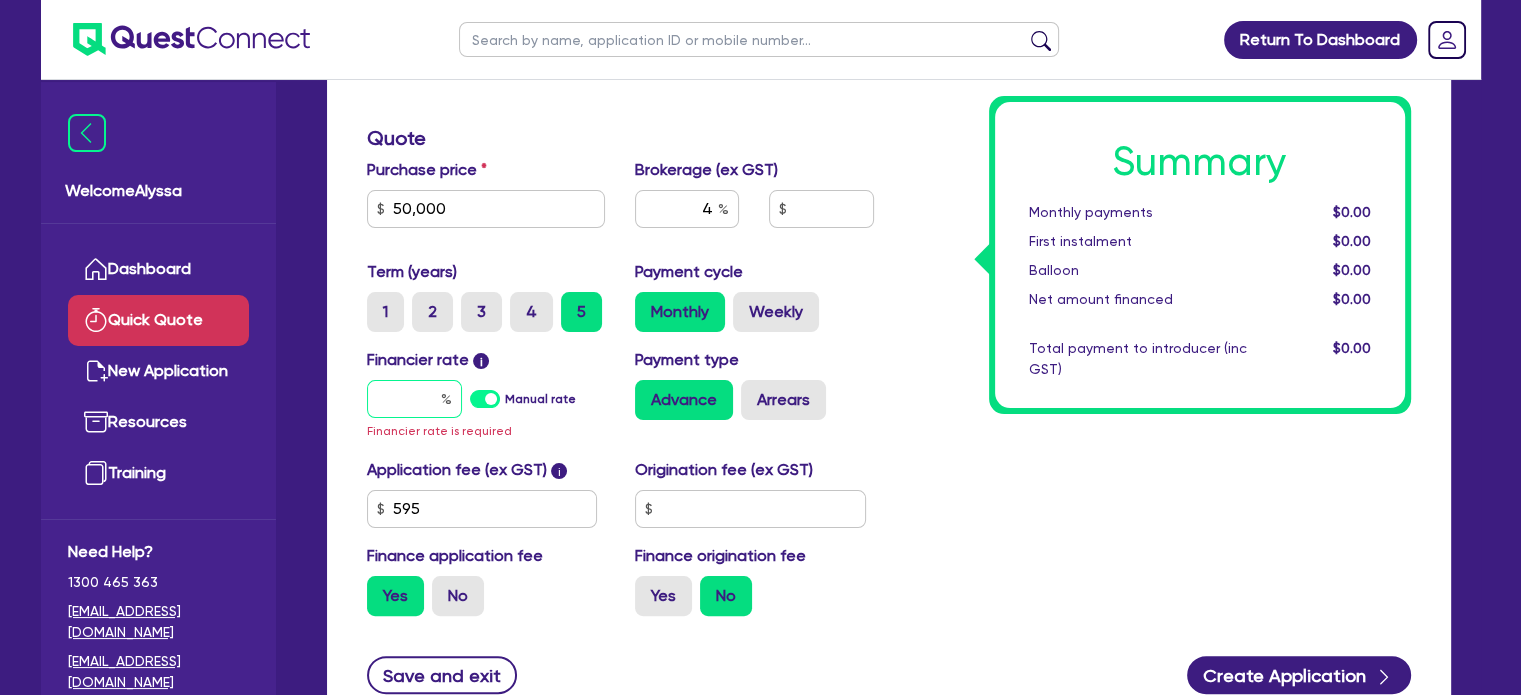 click at bounding box center (414, 399) 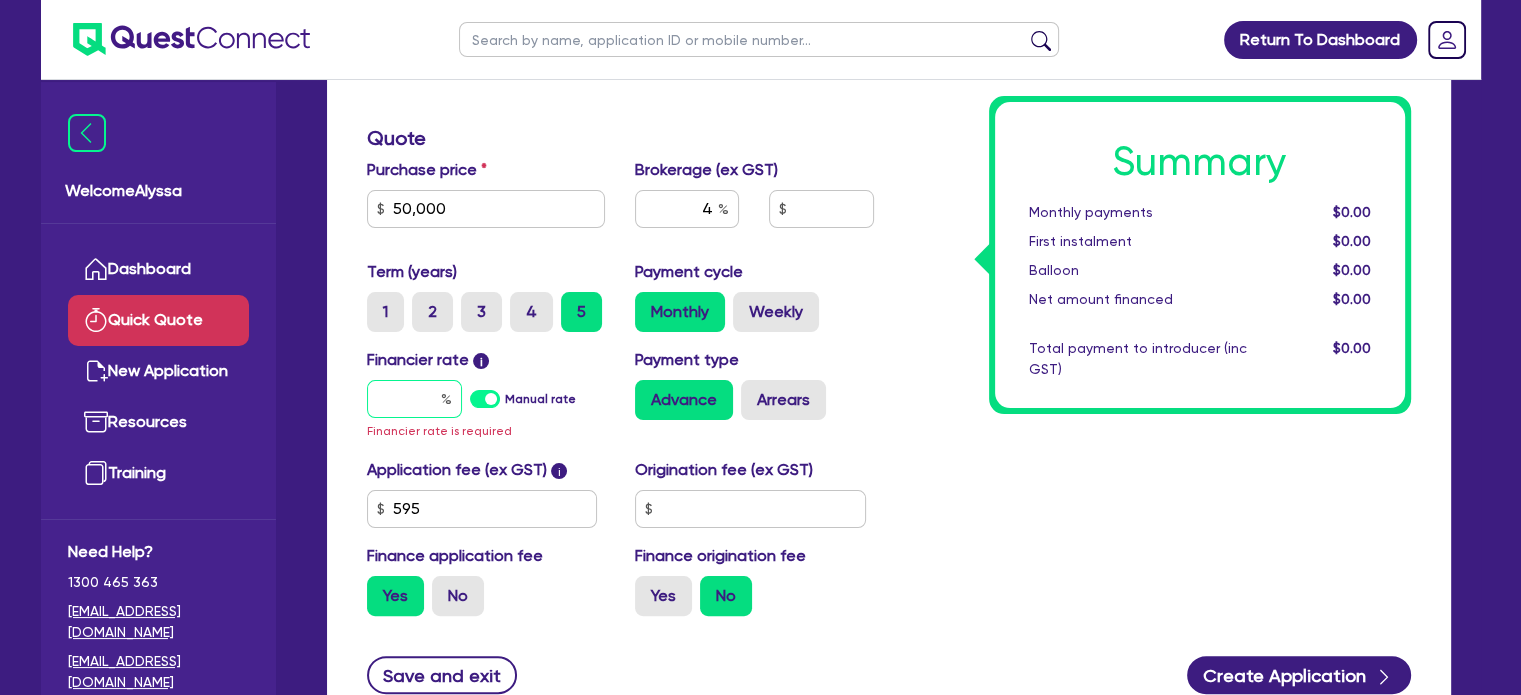 type on "1" 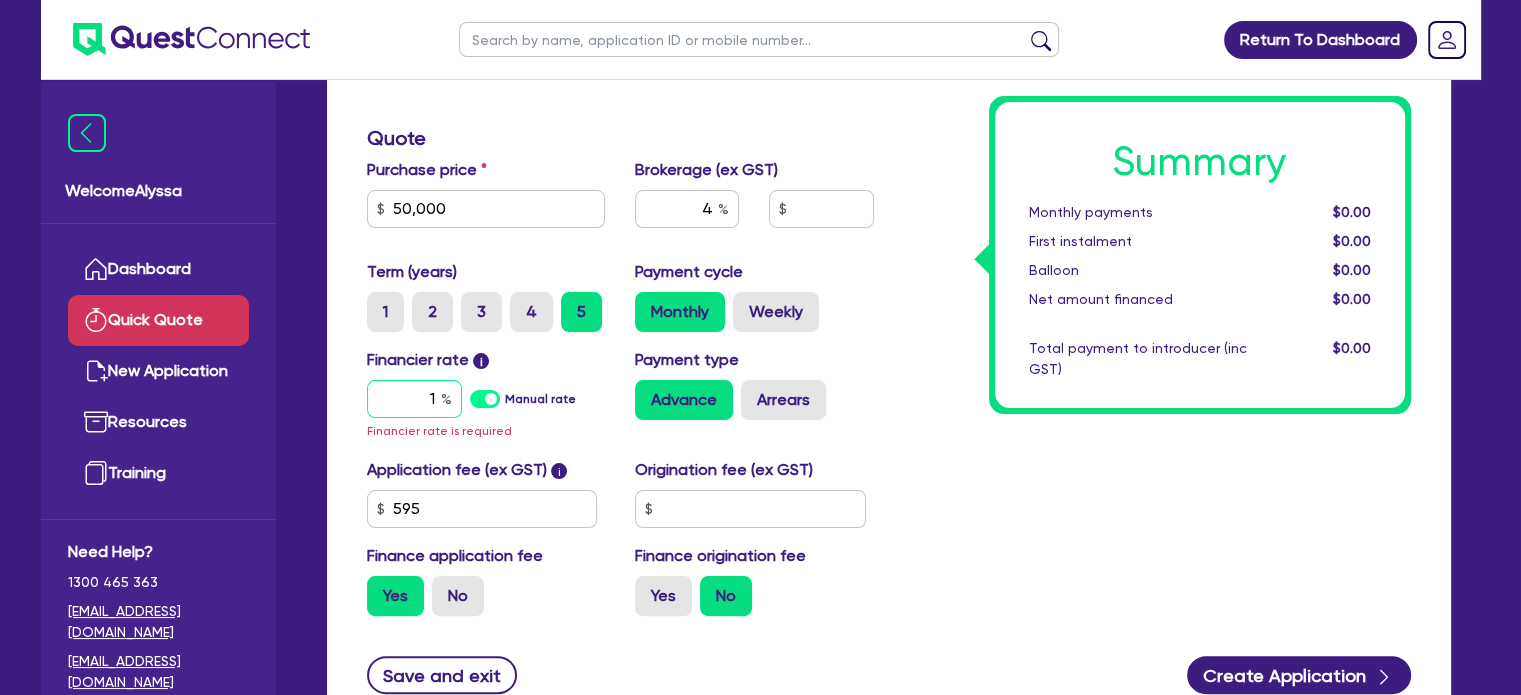 type on "2,026.18" 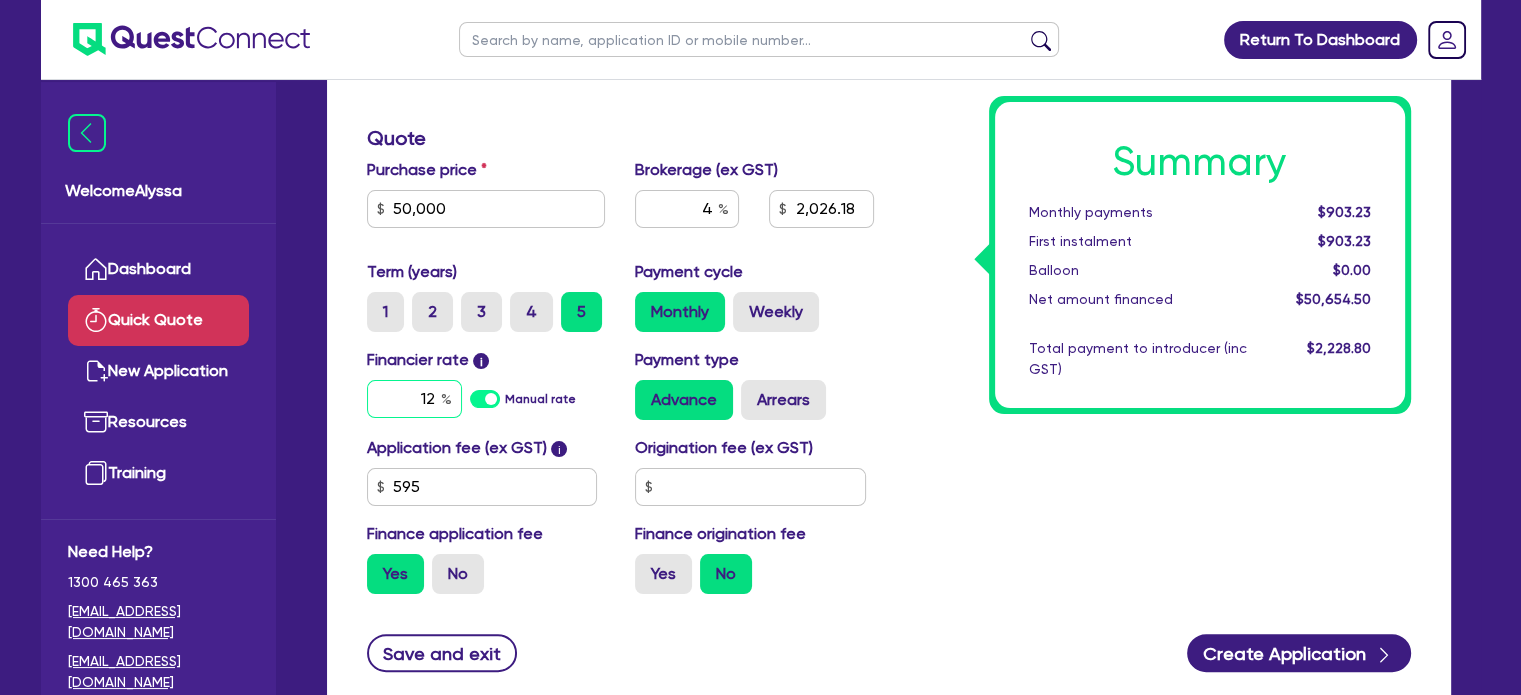 type on "1" 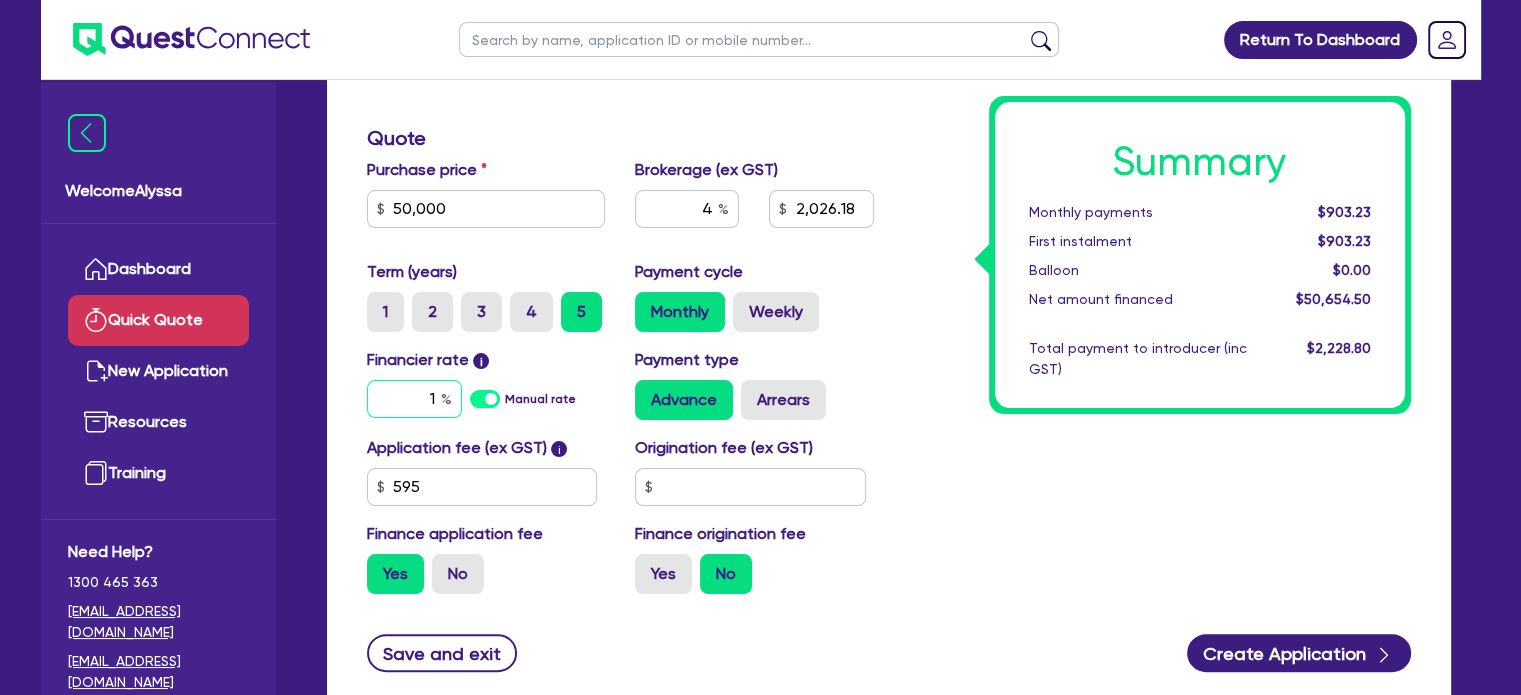 type 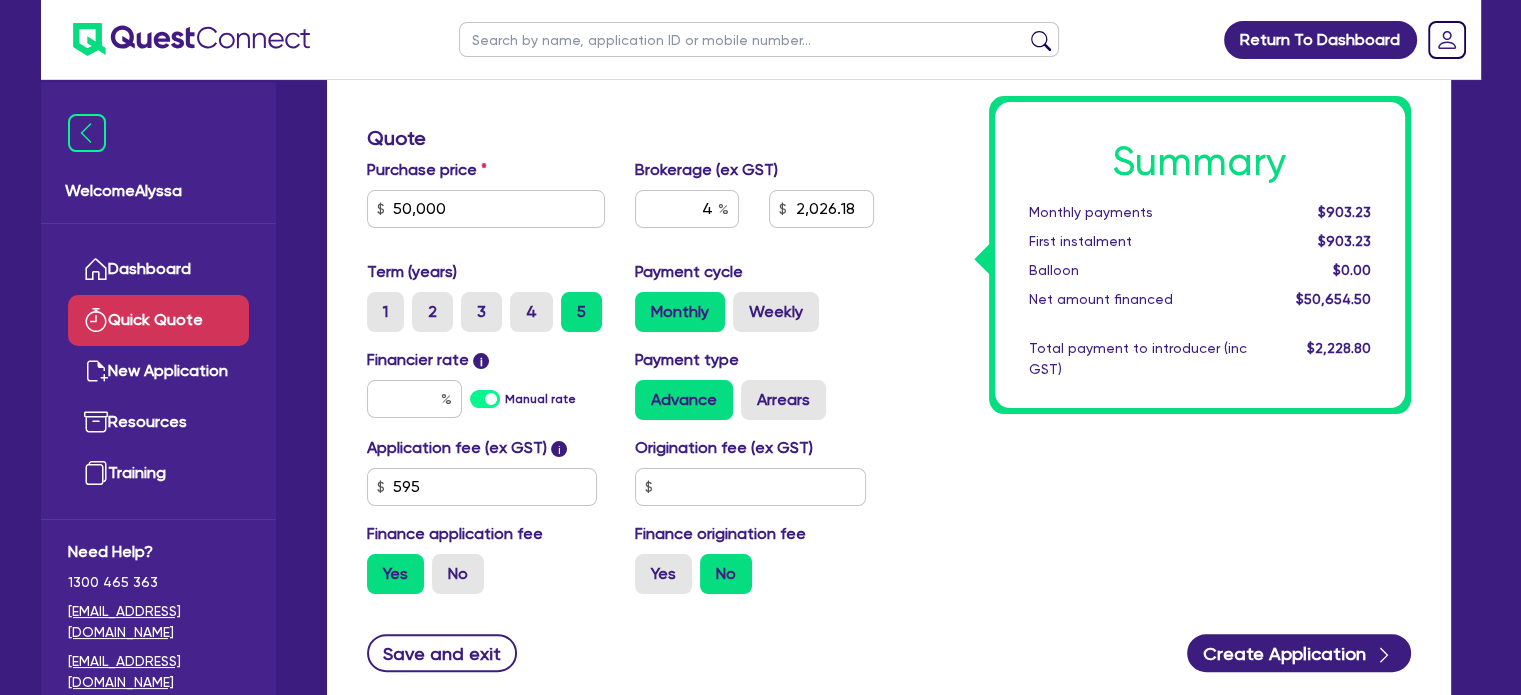 click on "Finance application fee Yes No" at bounding box center [486, 558] 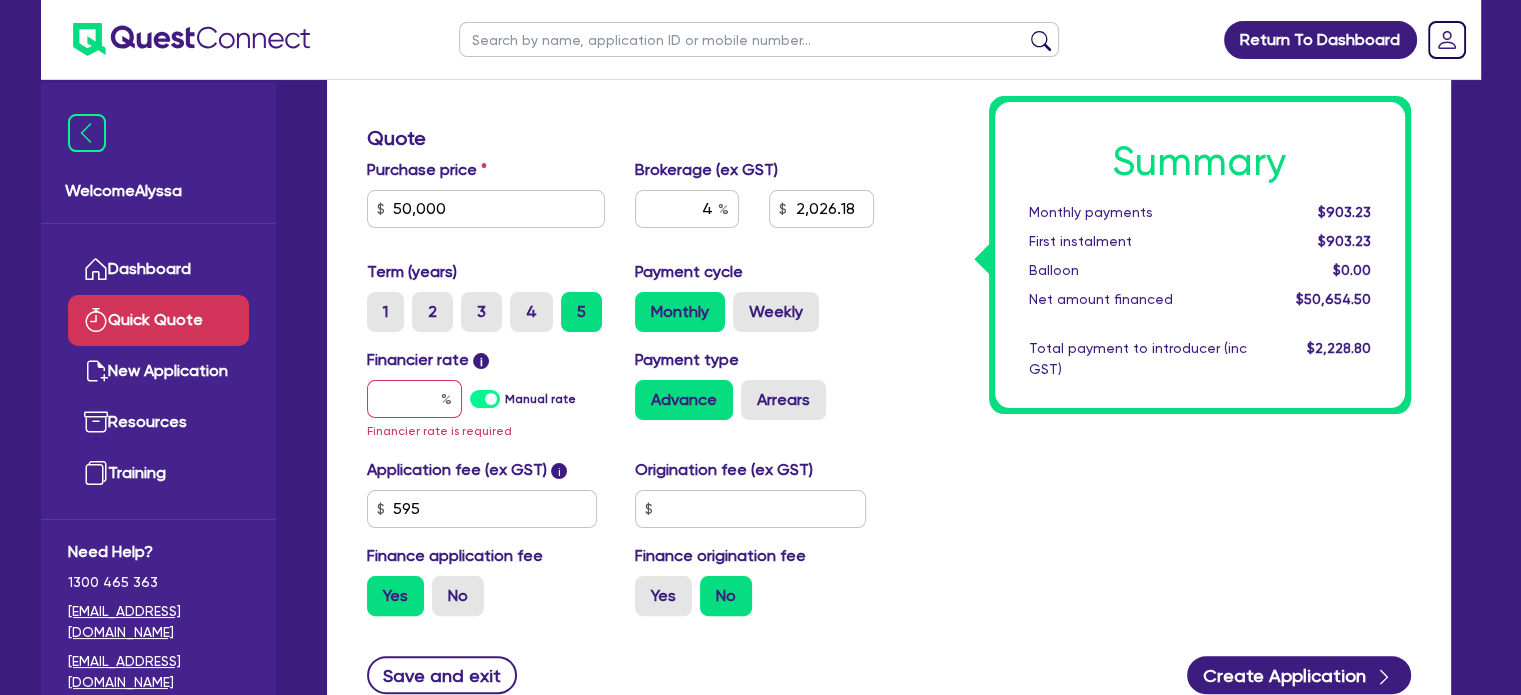 click on "Finance application fee Yes No" at bounding box center (486, 580) 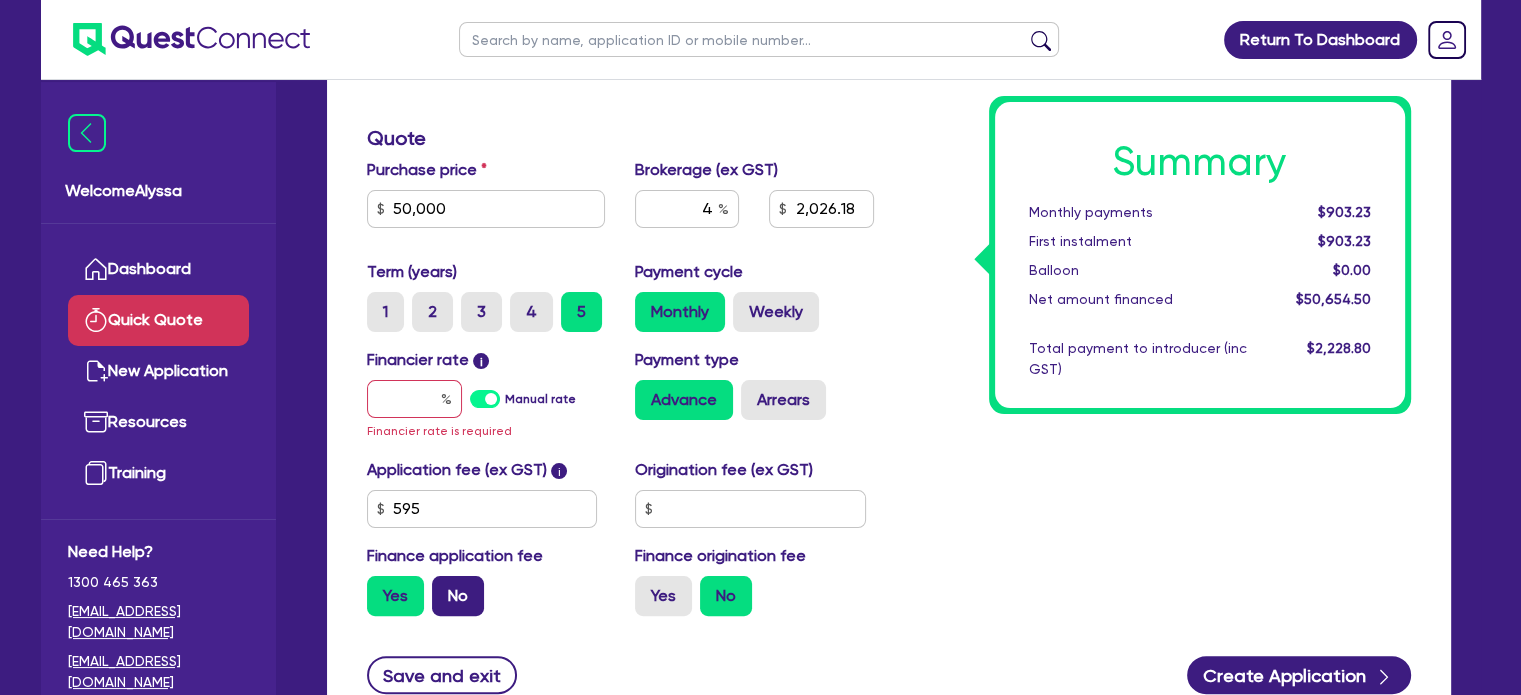 click on "No" at bounding box center [458, 596] 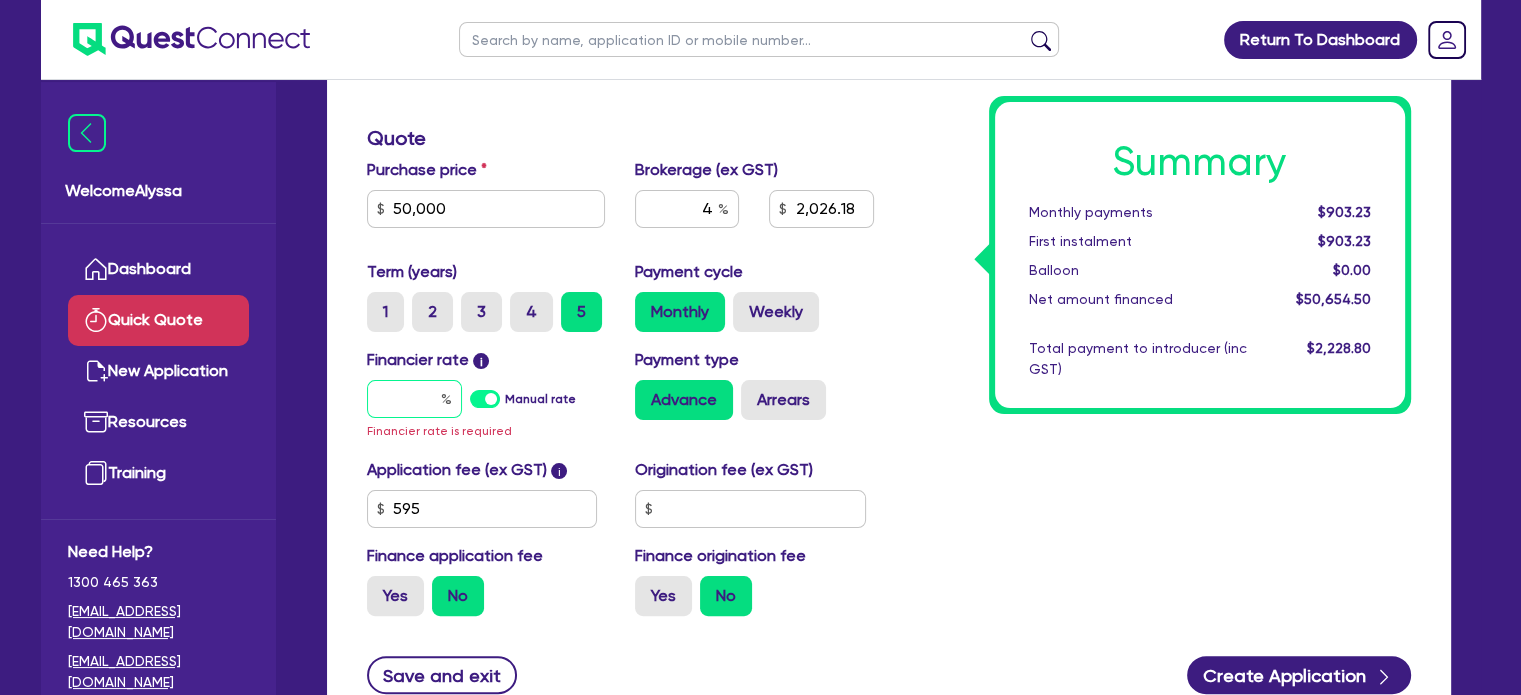 click at bounding box center (414, 399) 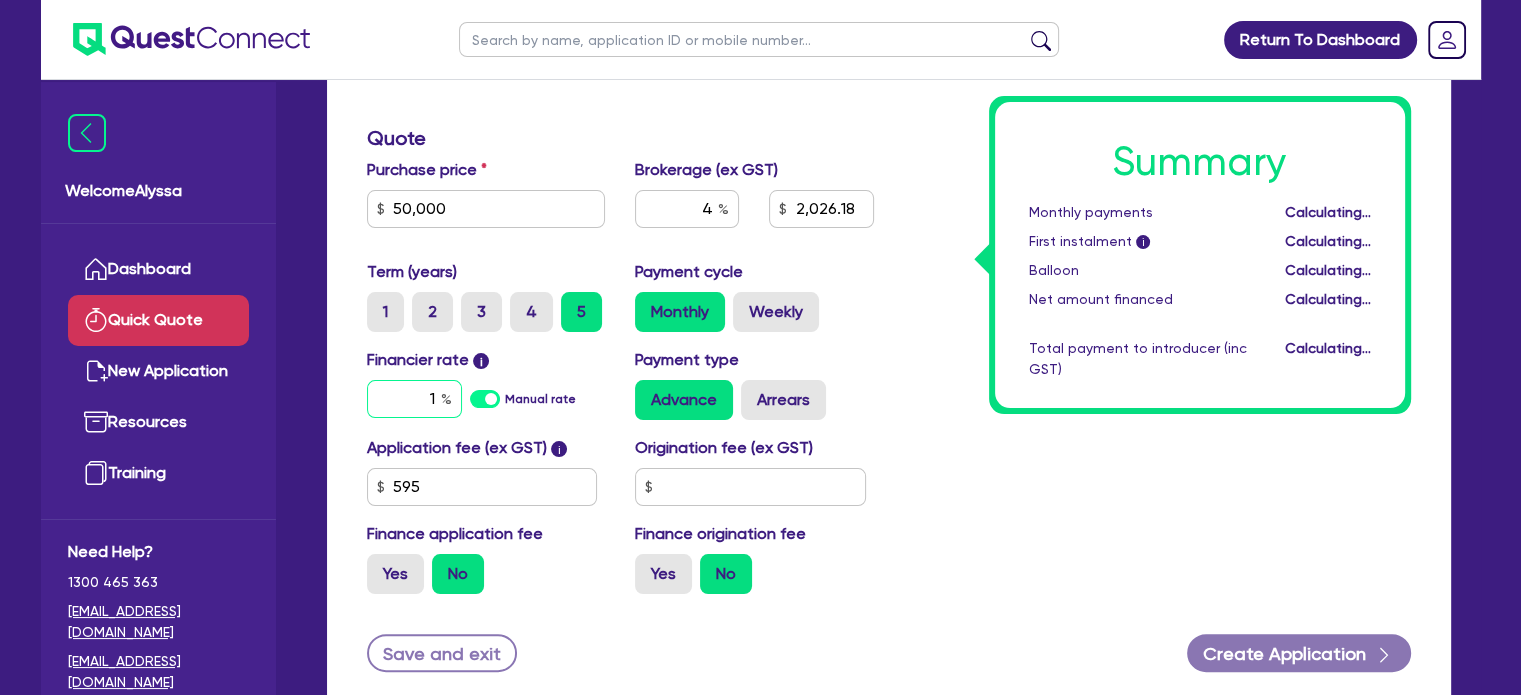type on "2,000" 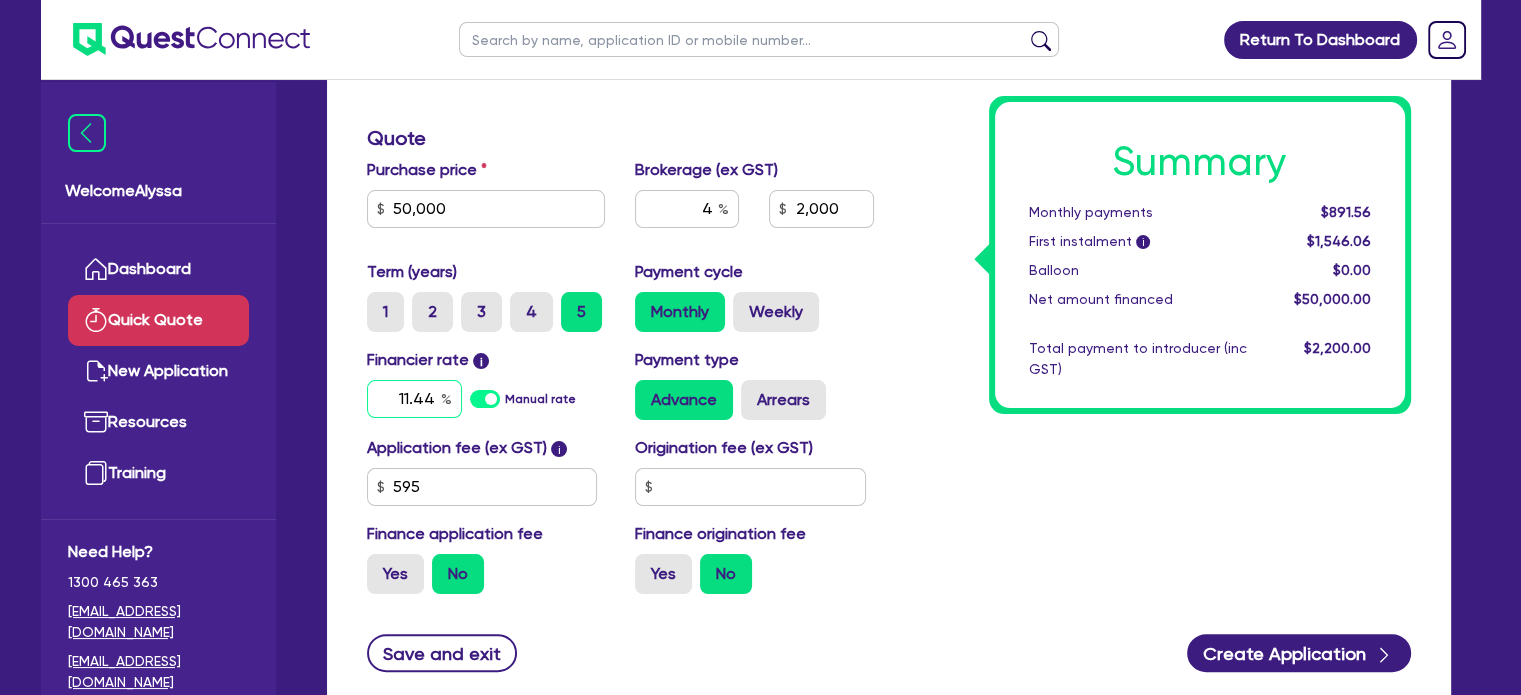 type on "11.44" 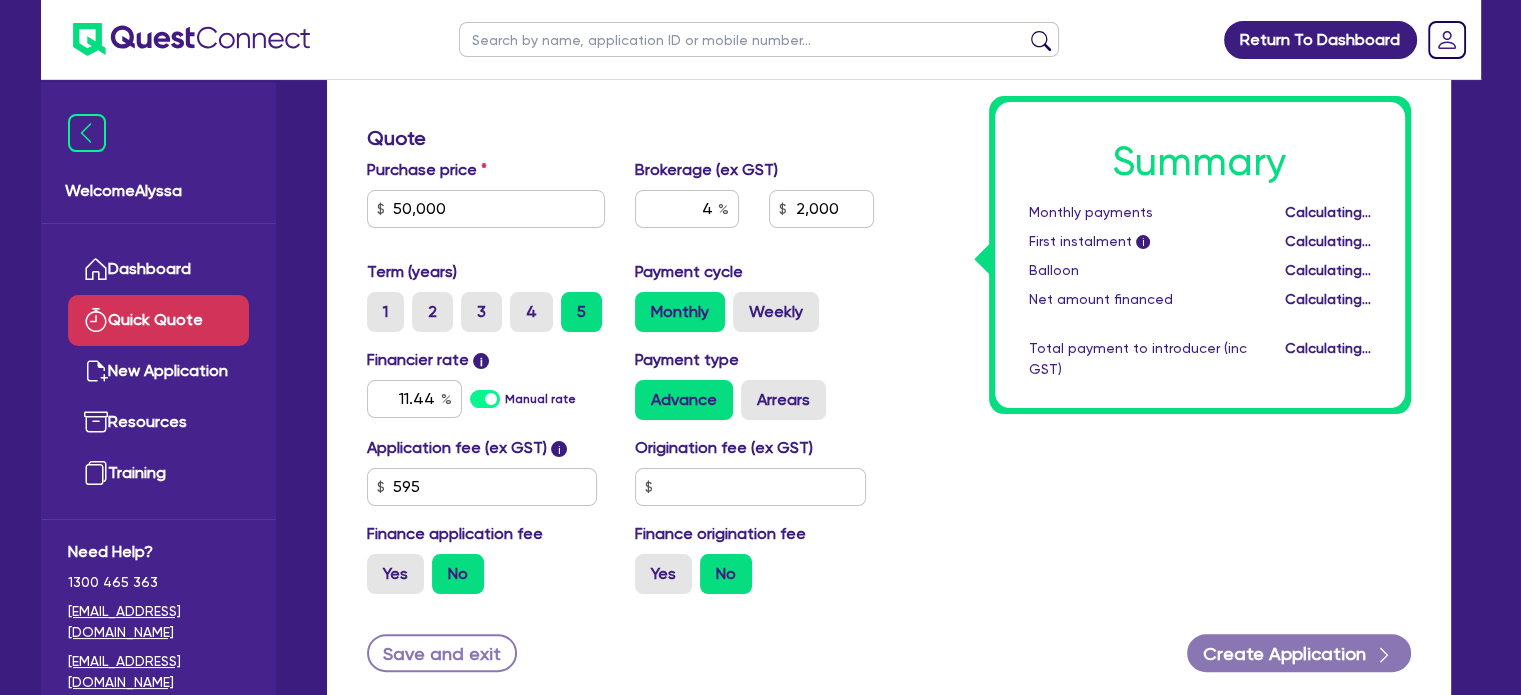 type on "2,000" 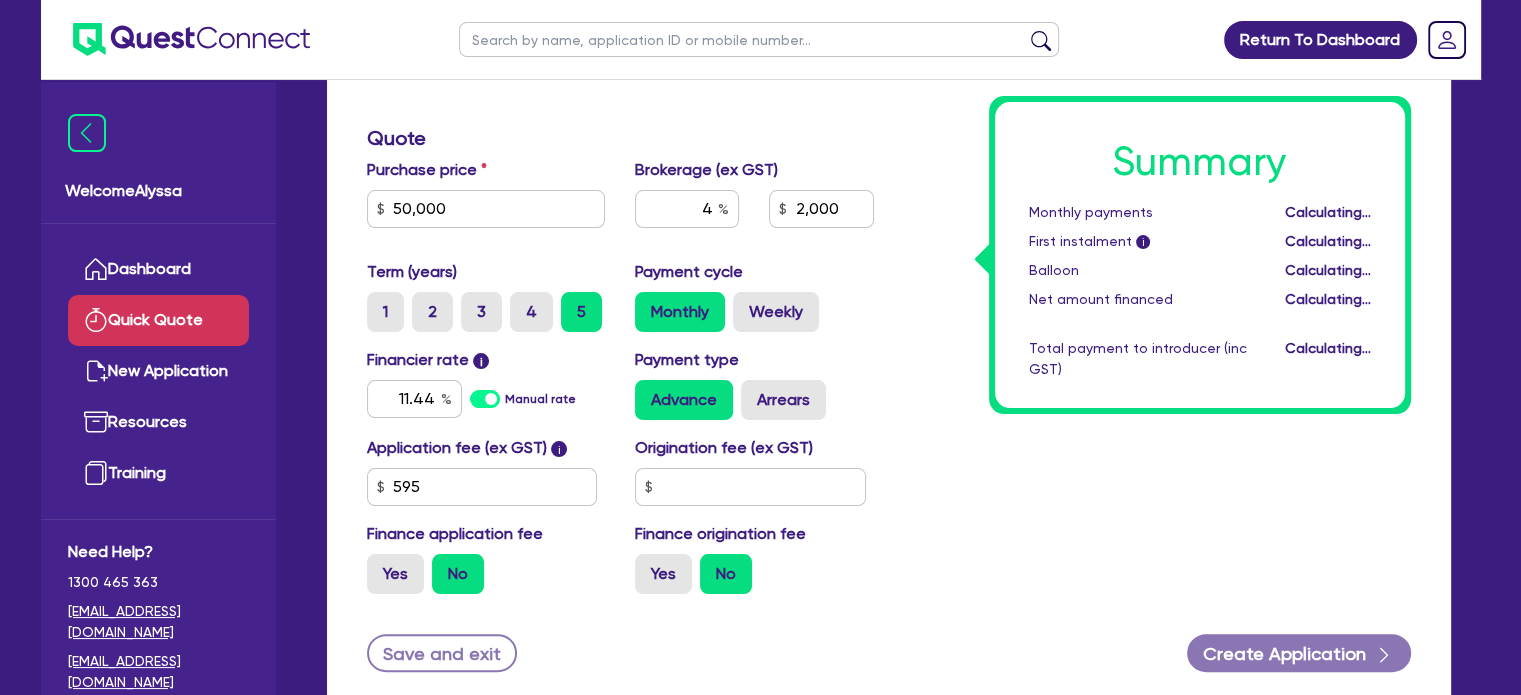 click on "Summary Monthly   payments Calculating... First instalment i Calculating... Balloon Calculating... Net amount financed Calculating... Total payment to introducer (inc GST) Calculating..." at bounding box center (1157, 241) 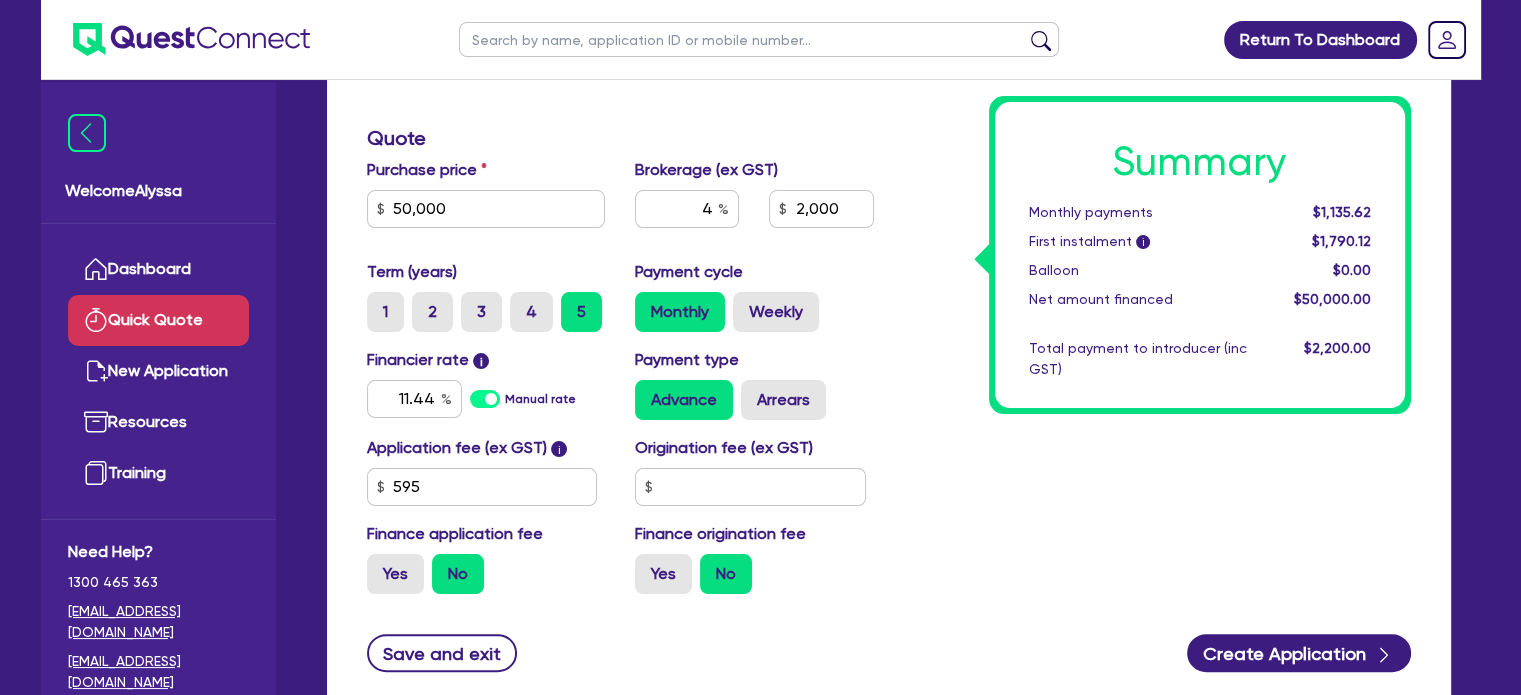 click at bounding box center [759, 39] 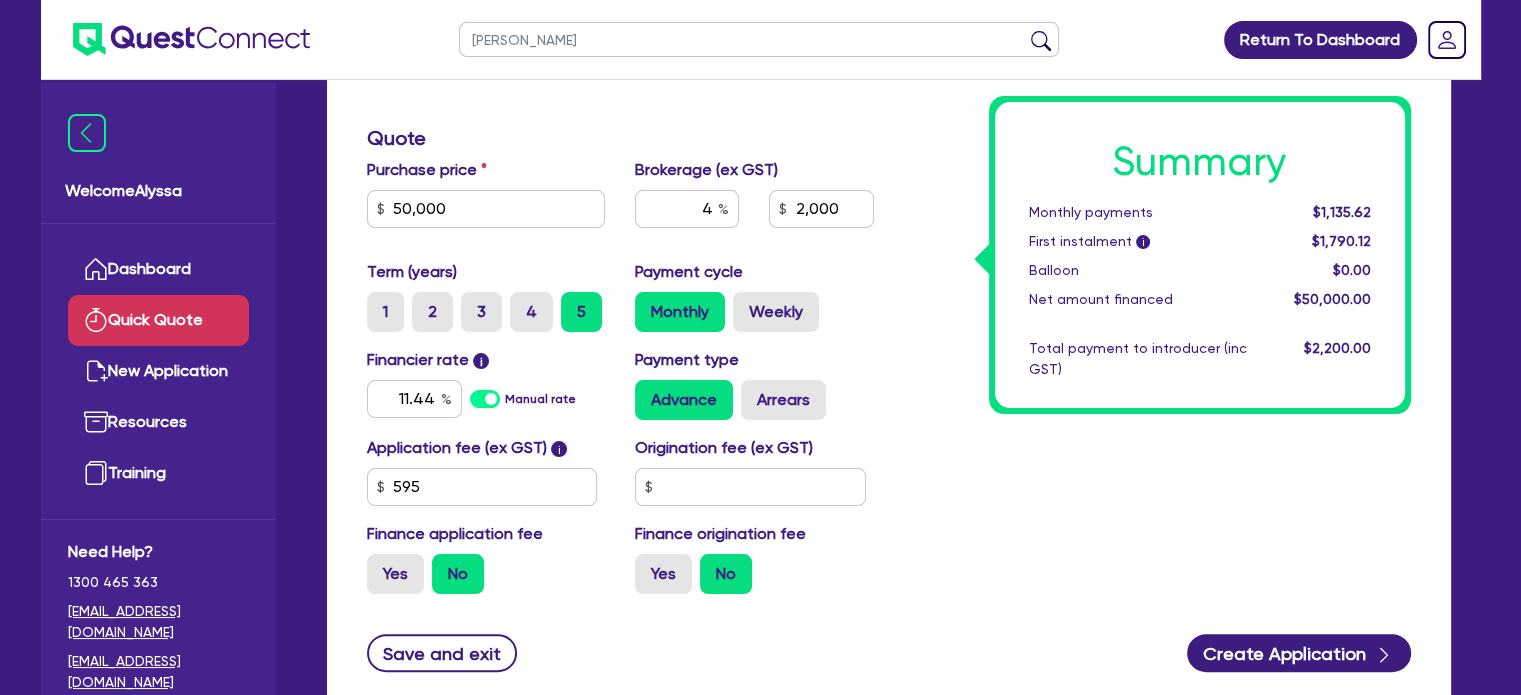 type on "[PERSON_NAME]" 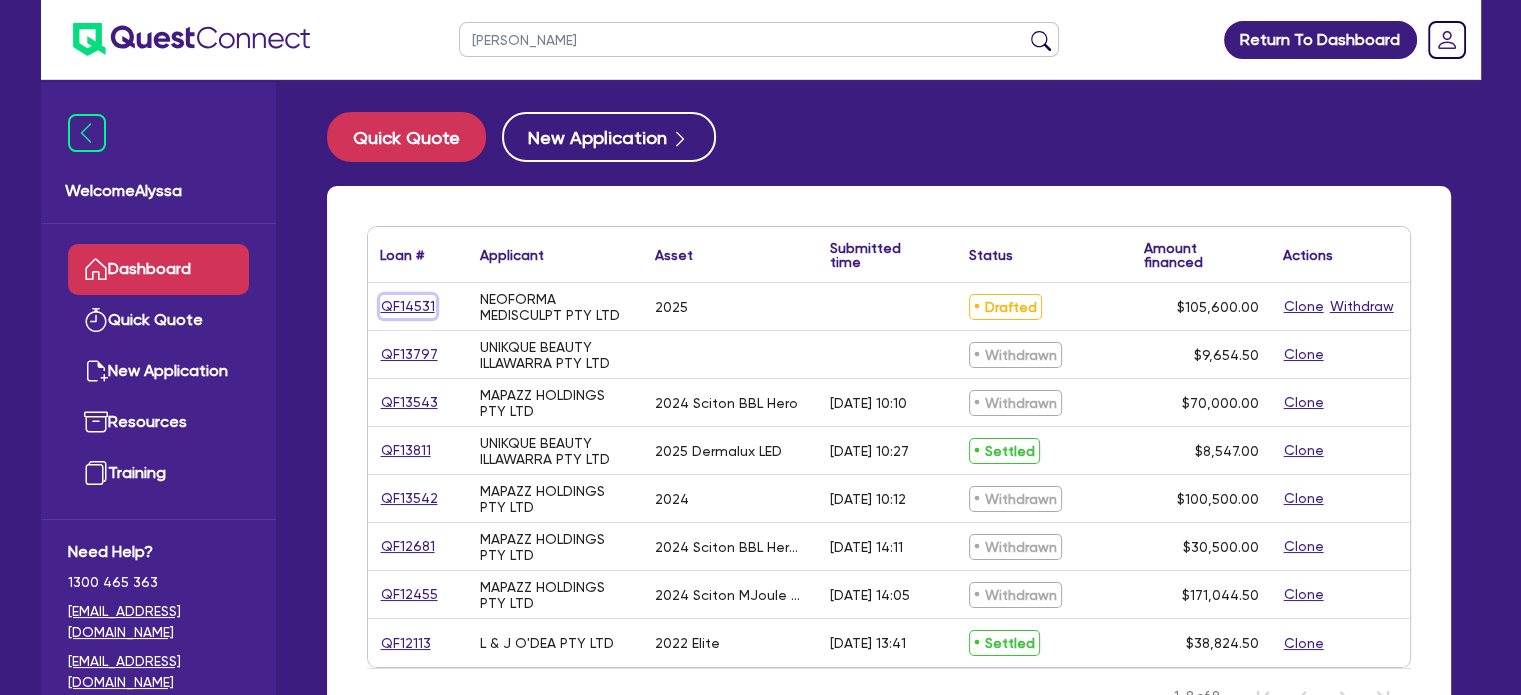 click on "QF14531" at bounding box center [408, 306] 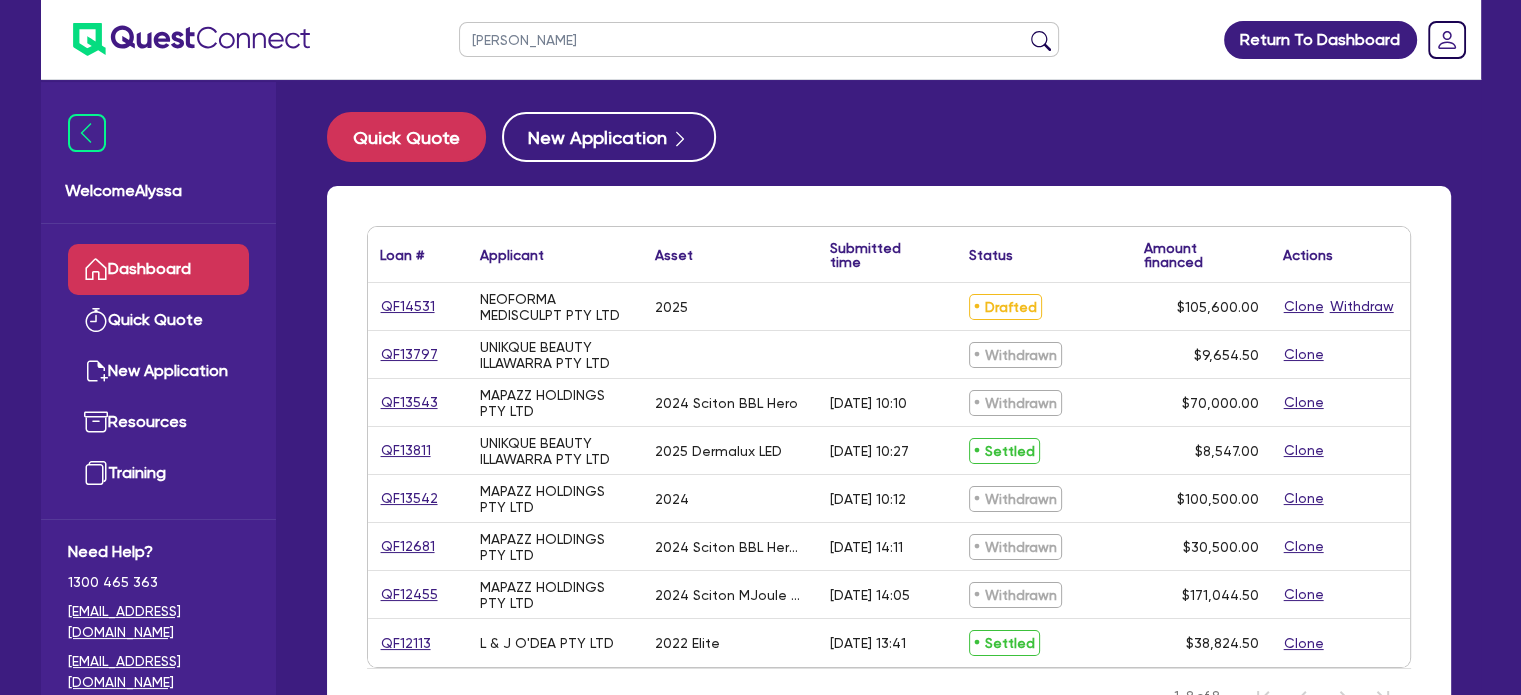 select on "TERTIARY_ASSETS" 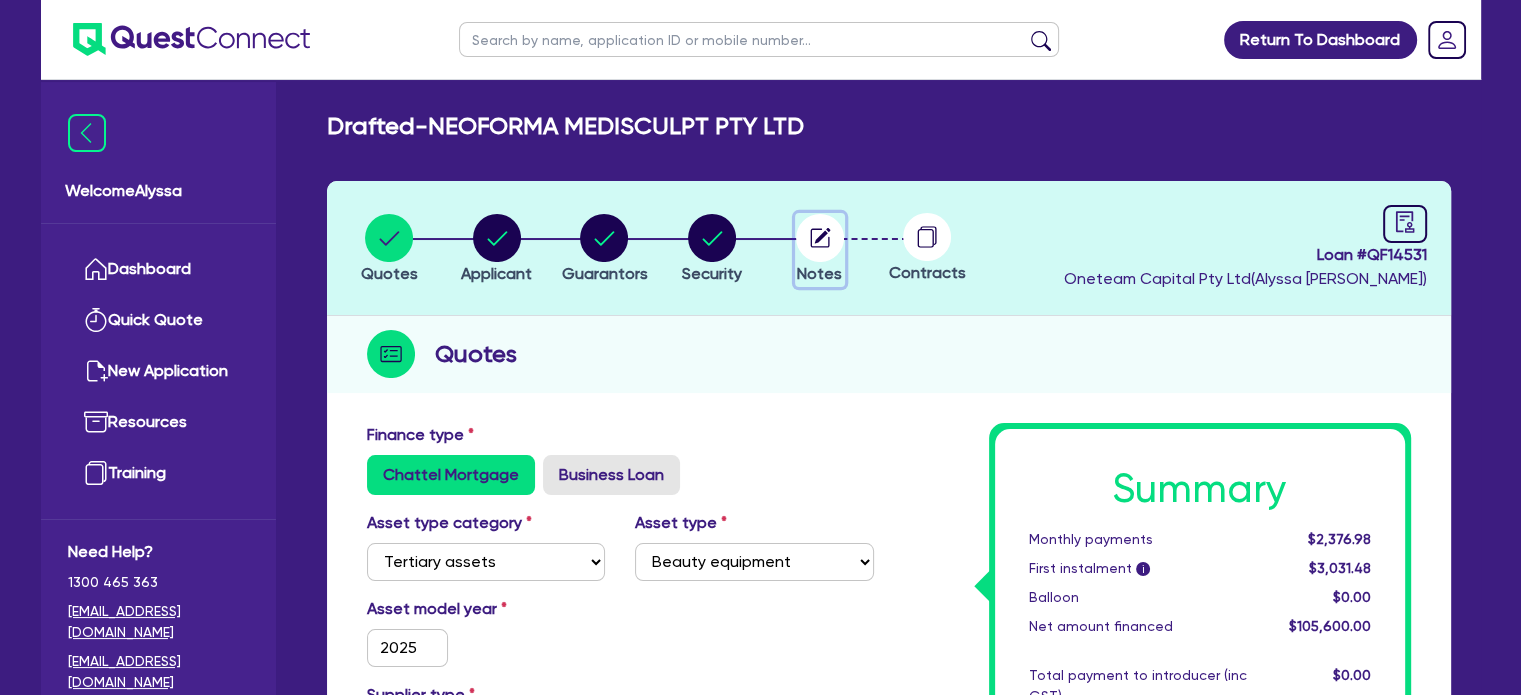 click 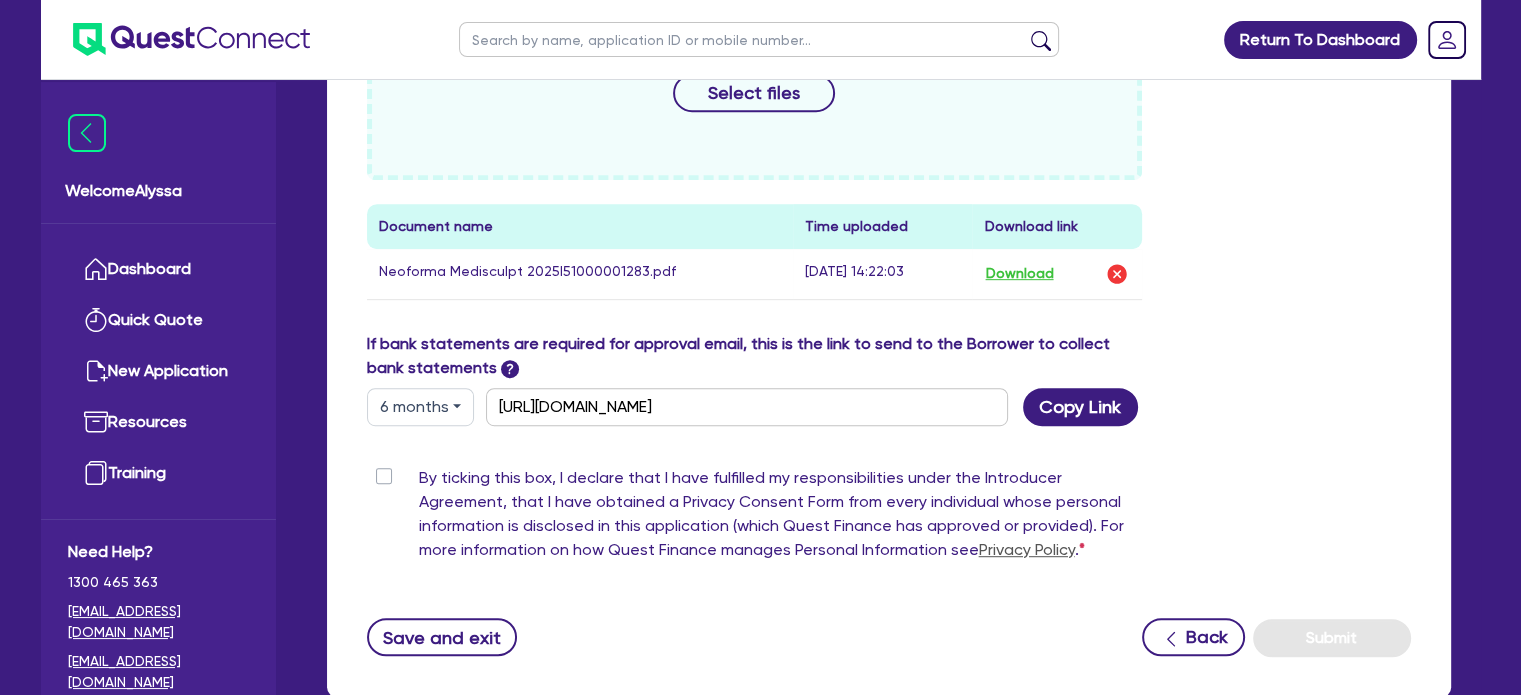 scroll, scrollTop: 990, scrollLeft: 0, axis: vertical 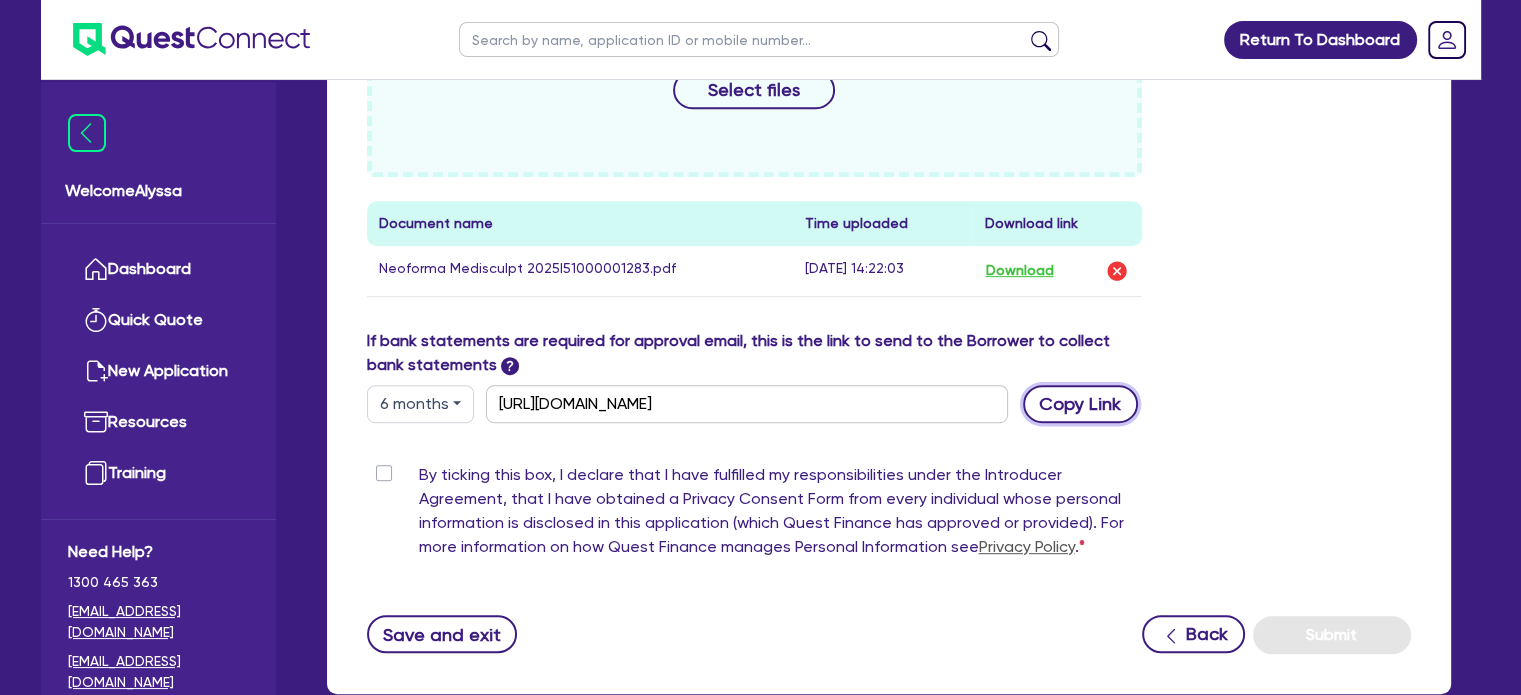 click on "Copy Link" at bounding box center [1080, 404] 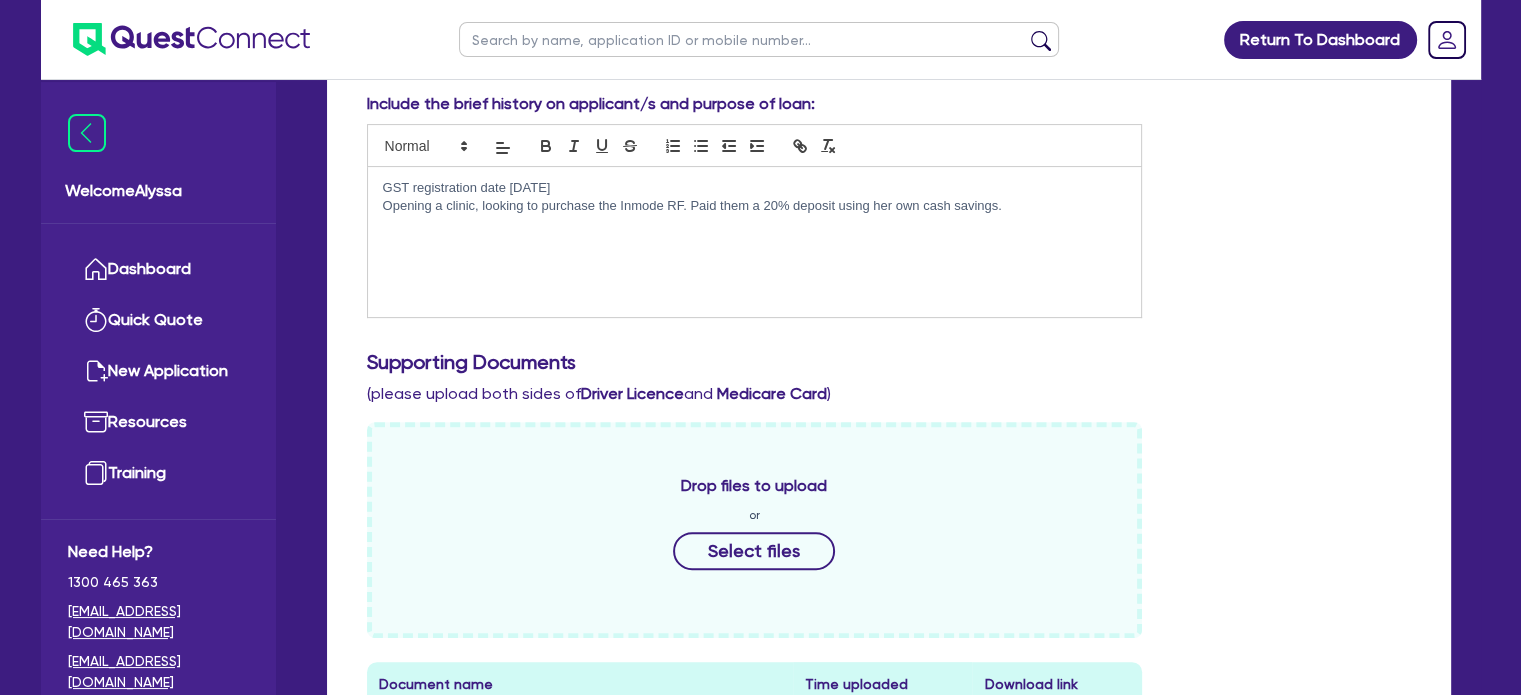 scroll, scrollTop: 525, scrollLeft: 0, axis: vertical 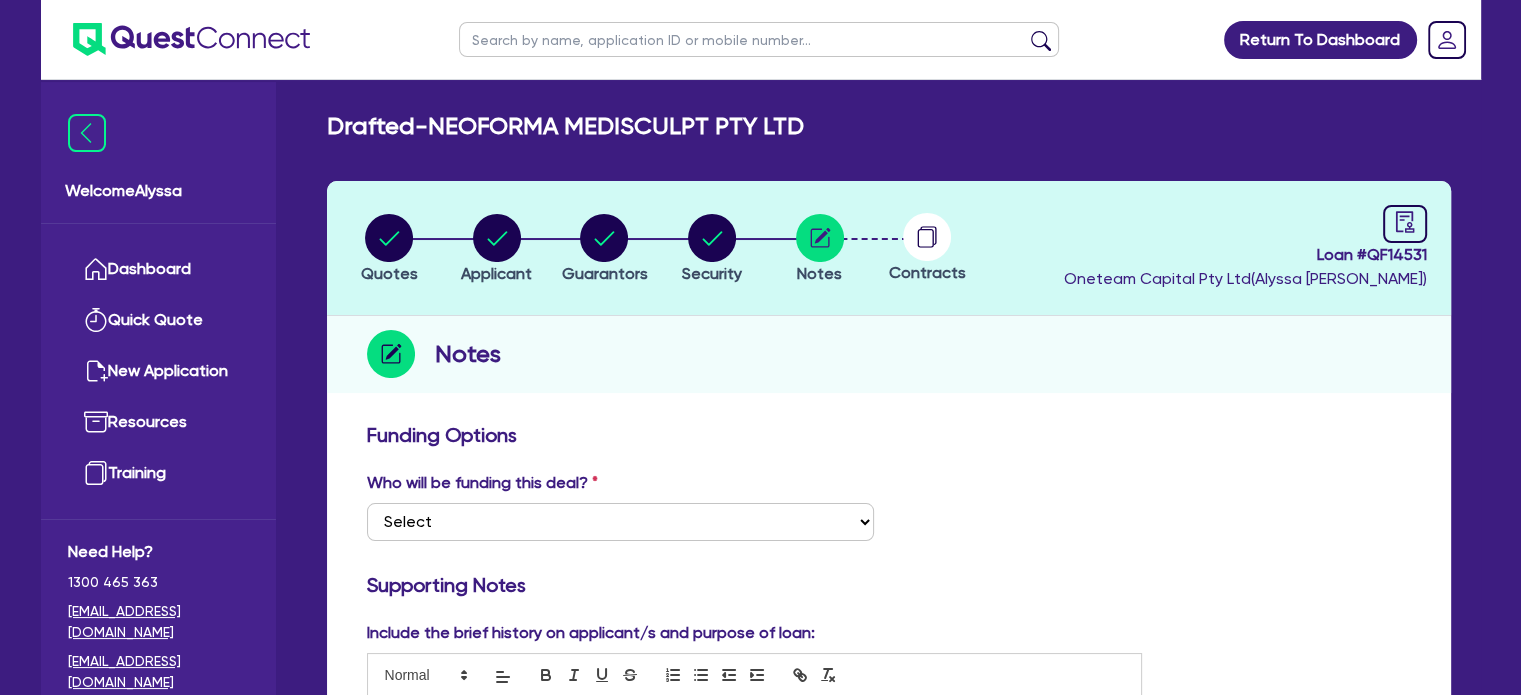 click at bounding box center [759, 39] 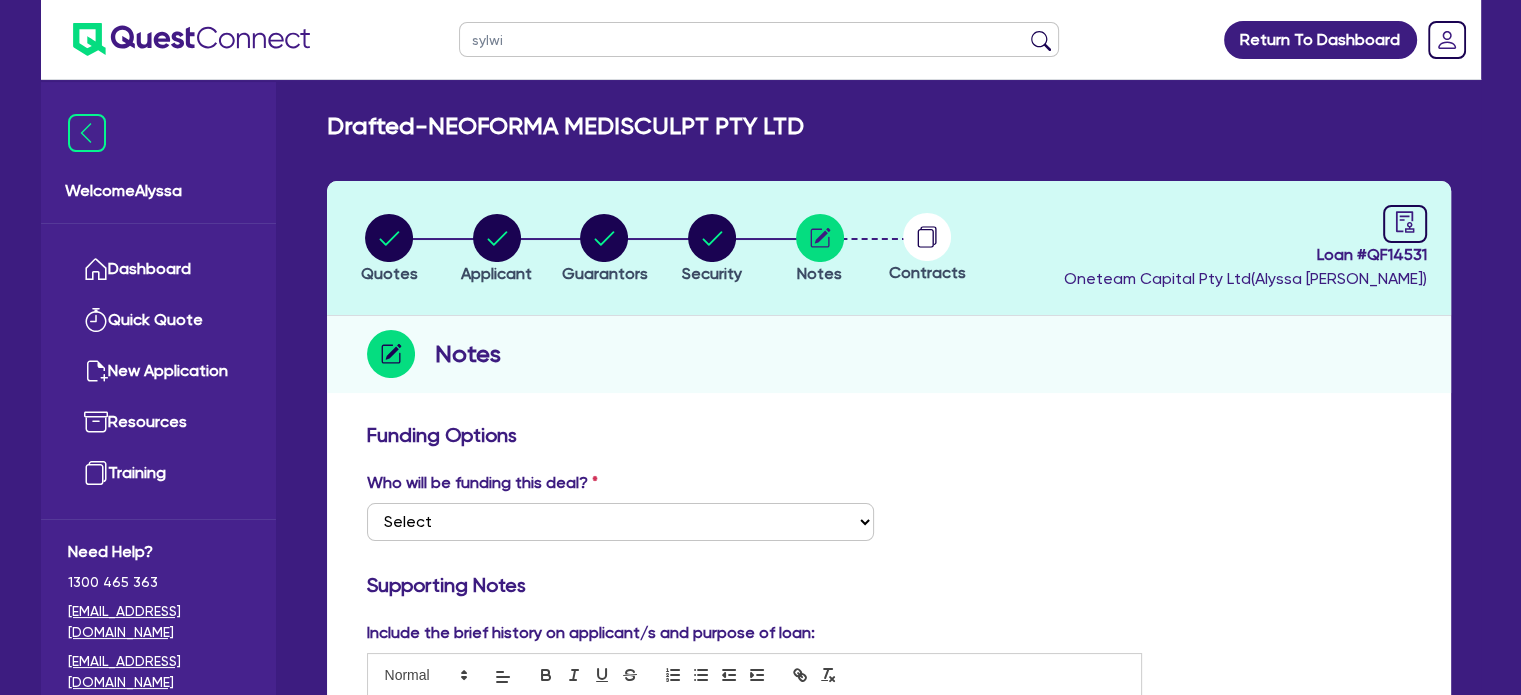 type on "sylwia" 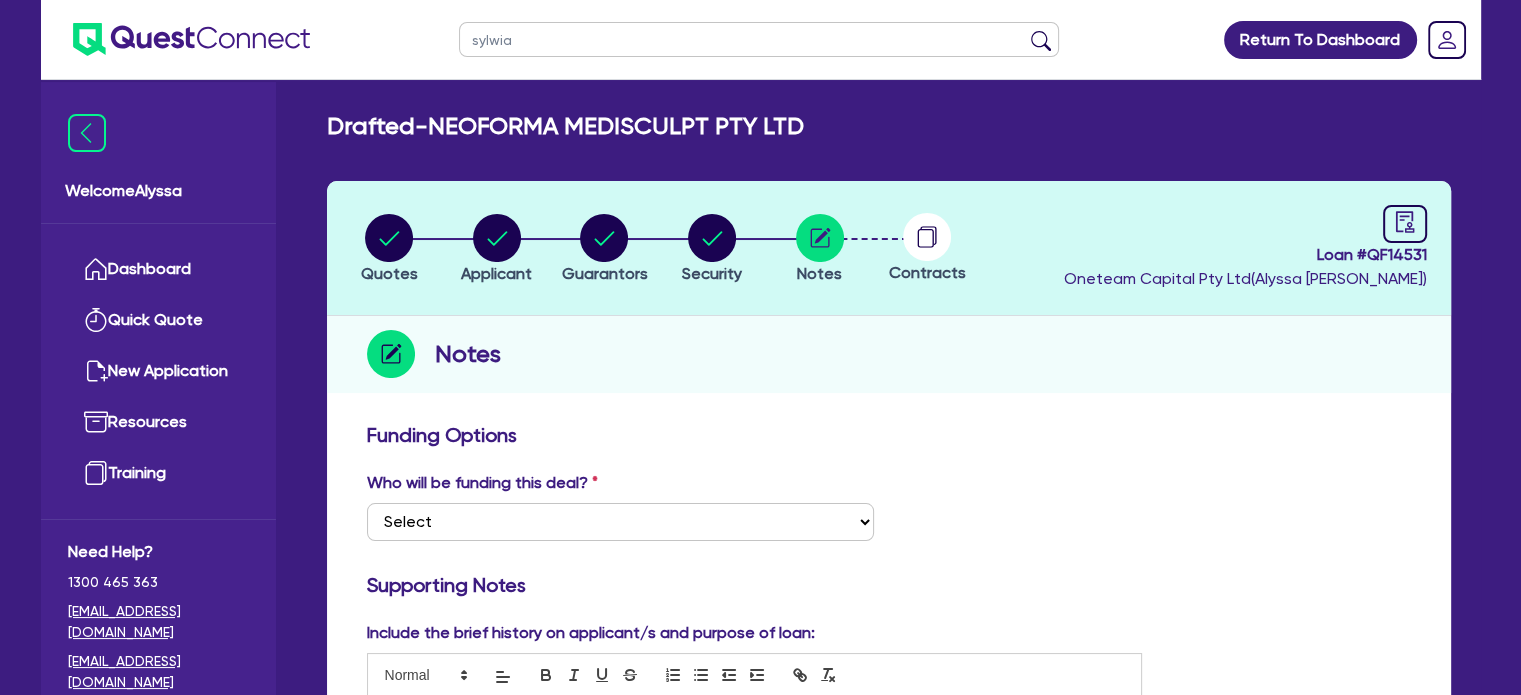 click at bounding box center [1041, 44] 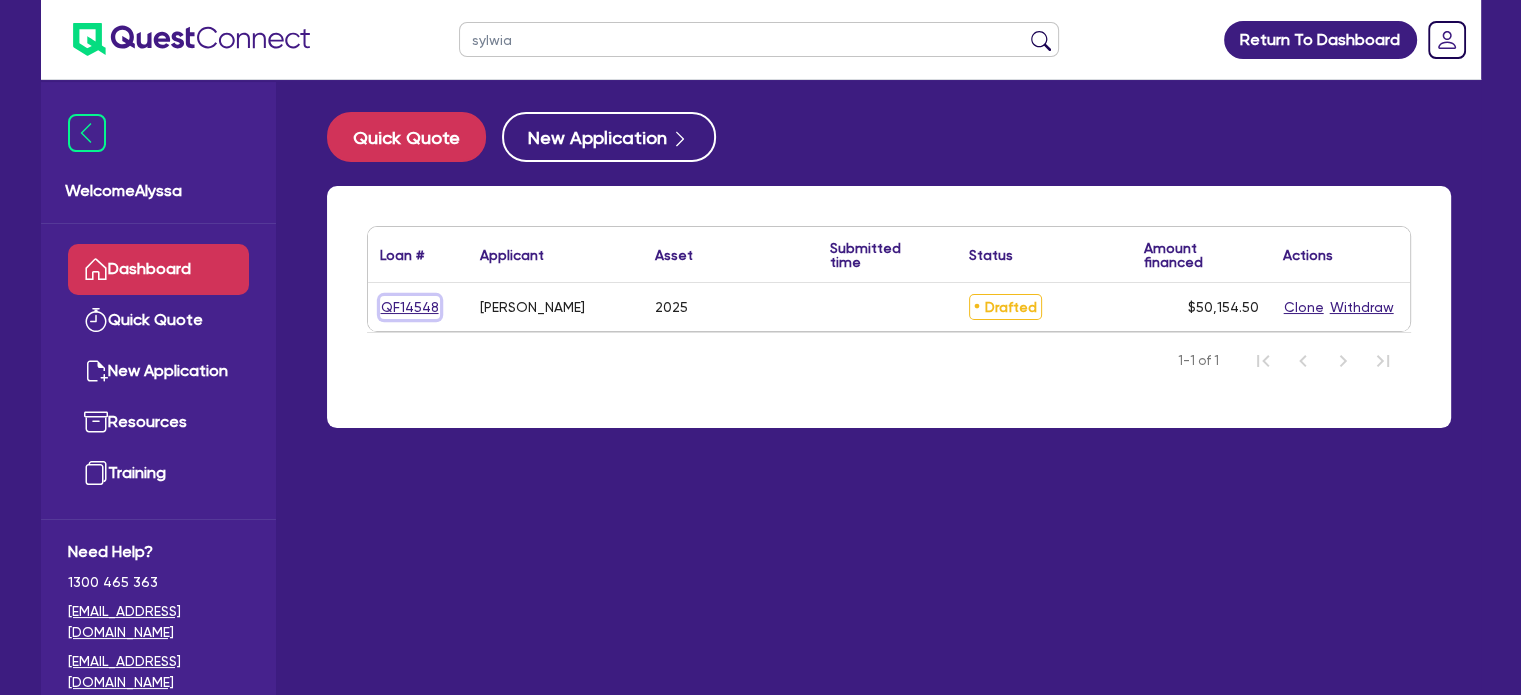 click on "QF14548" at bounding box center (410, 307) 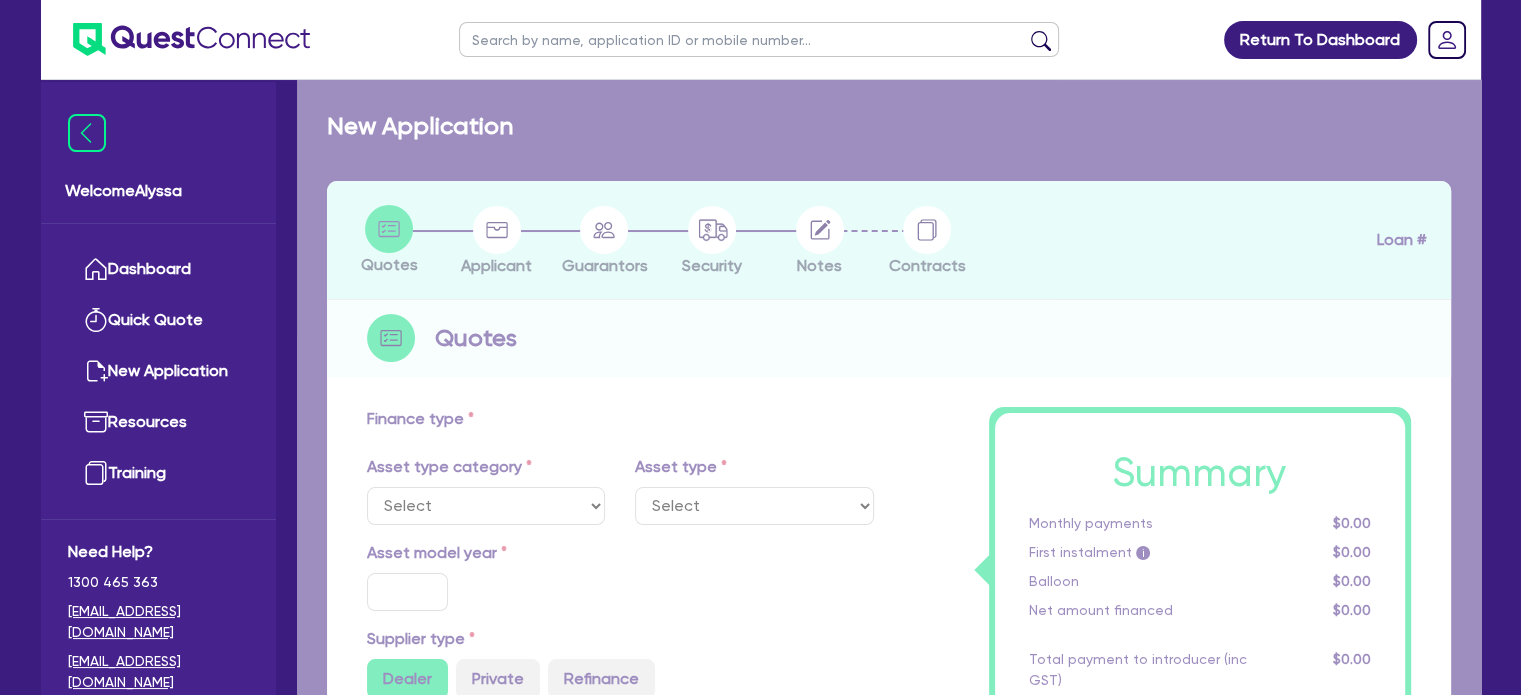 select on "TERTIARY_ASSETS" 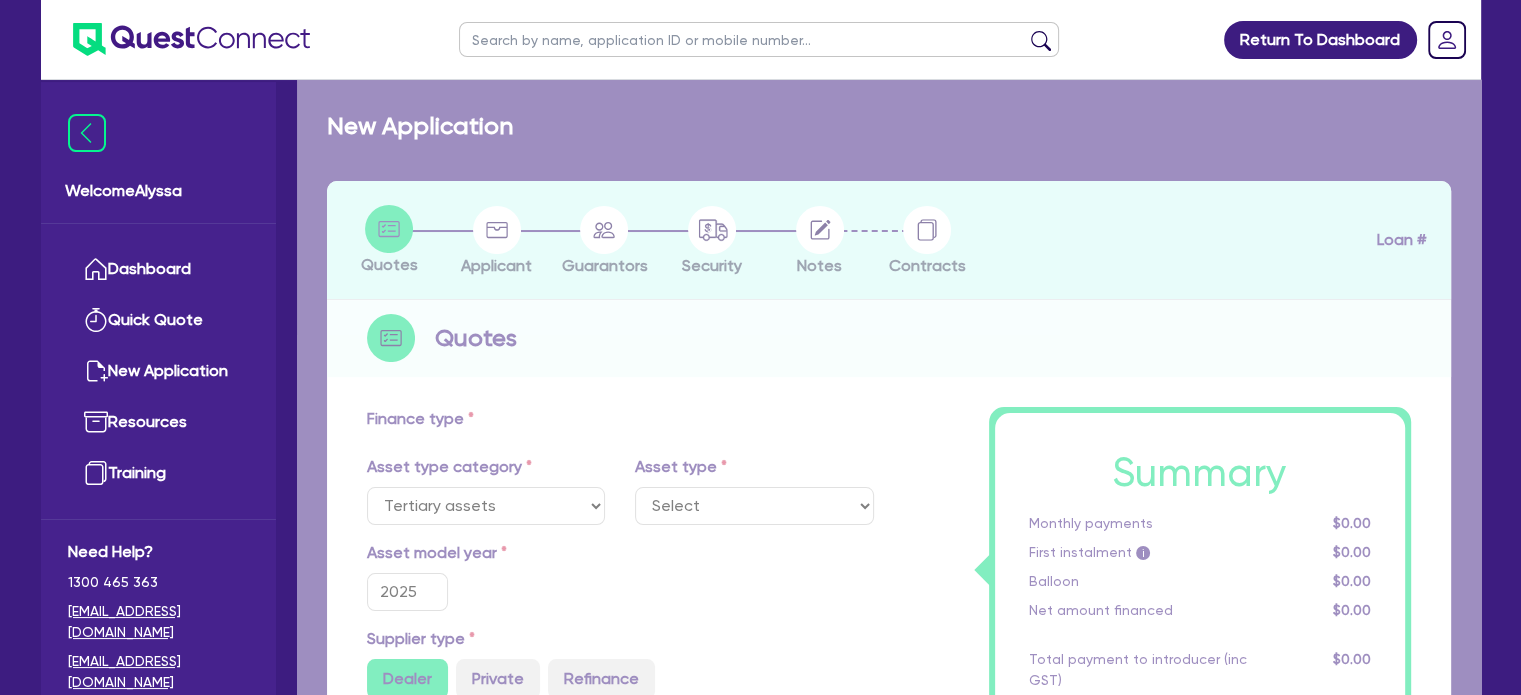 type on "4" 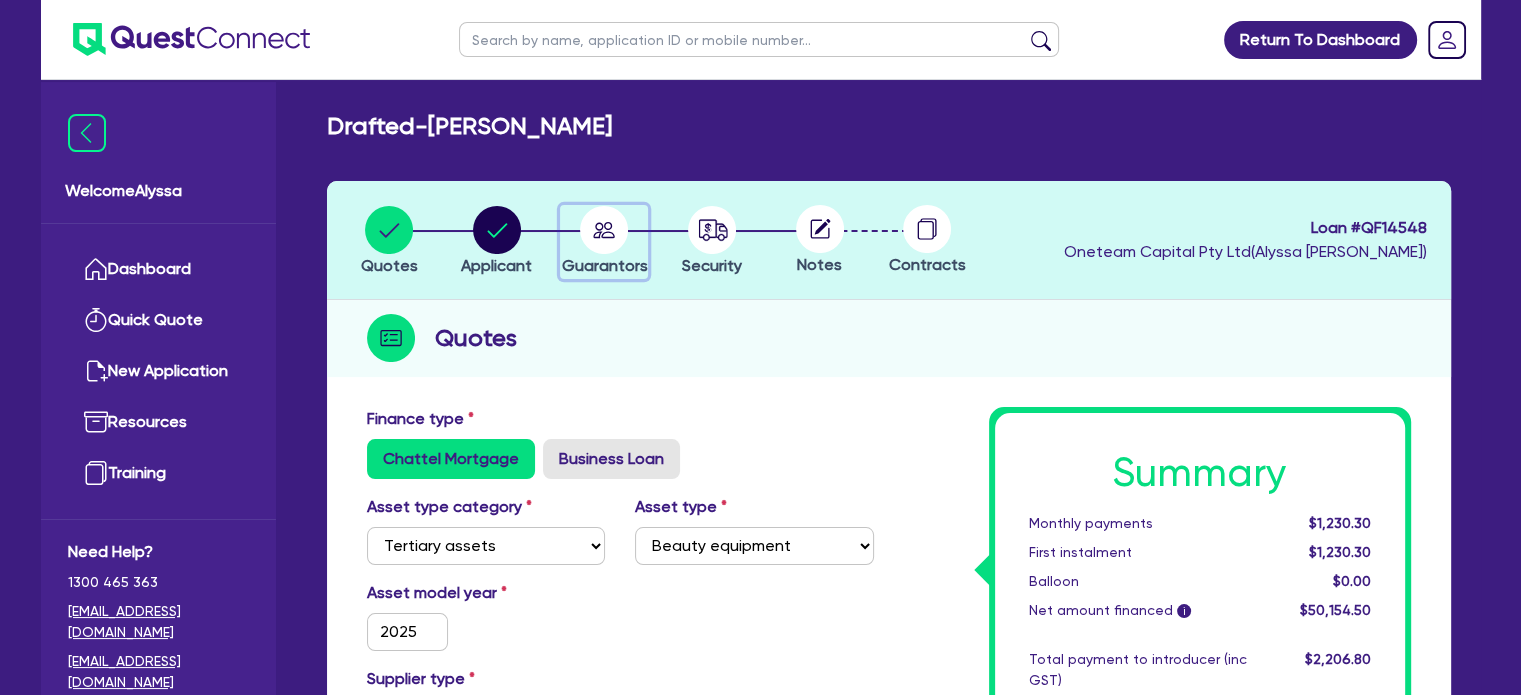 click 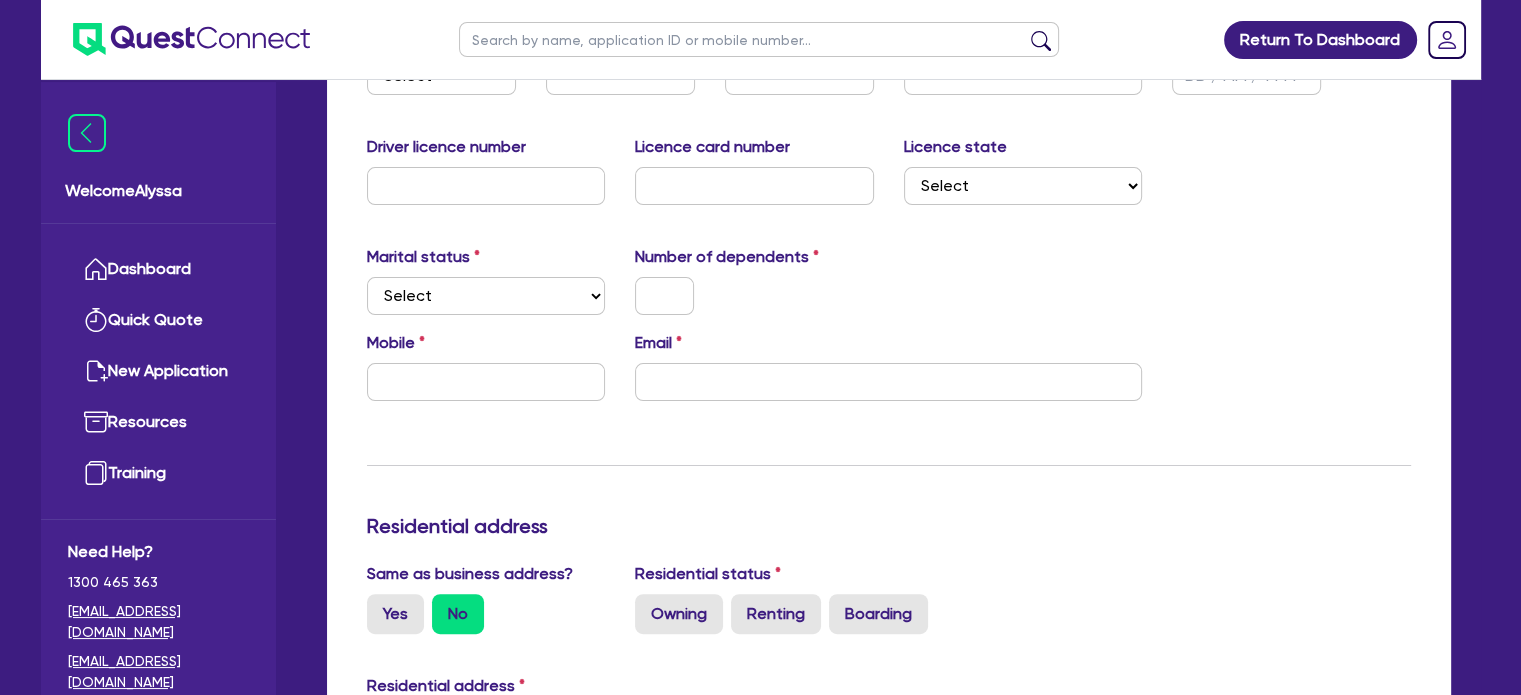 scroll, scrollTop: 0, scrollLeft: 0, axis: both 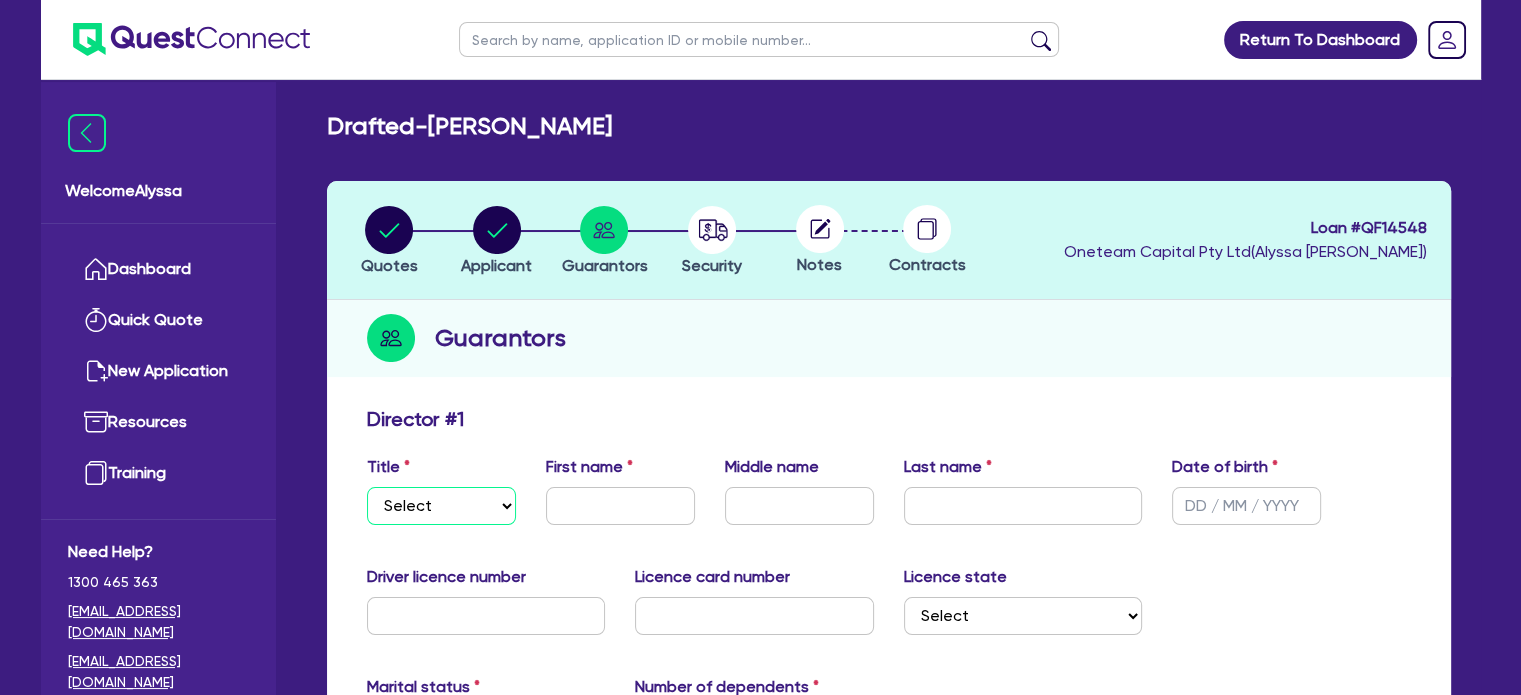 click on "Select Mr Mrs Ms Miss Dr" at bounding box center (441, 506) 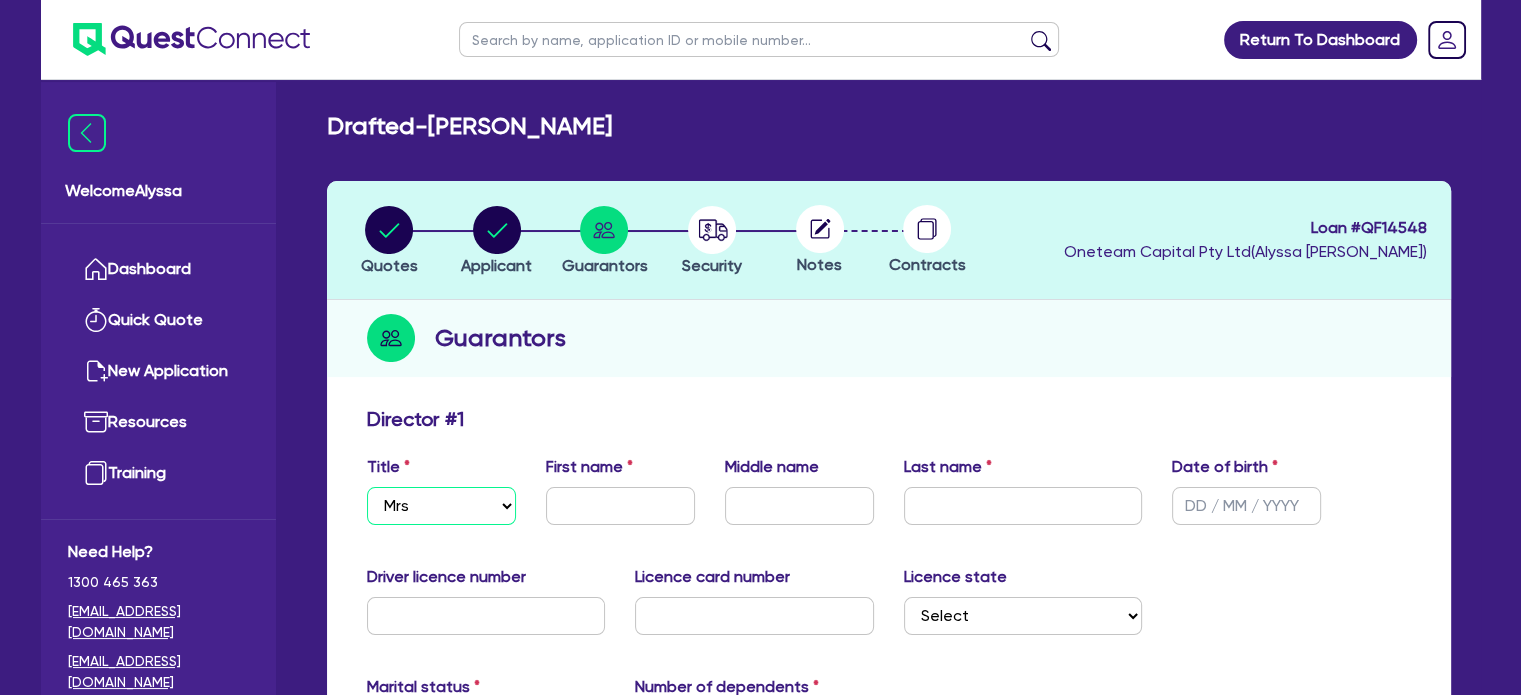 click on "Select Mr Mrs Ms Miss Dr" at bounding box center (441, 506) 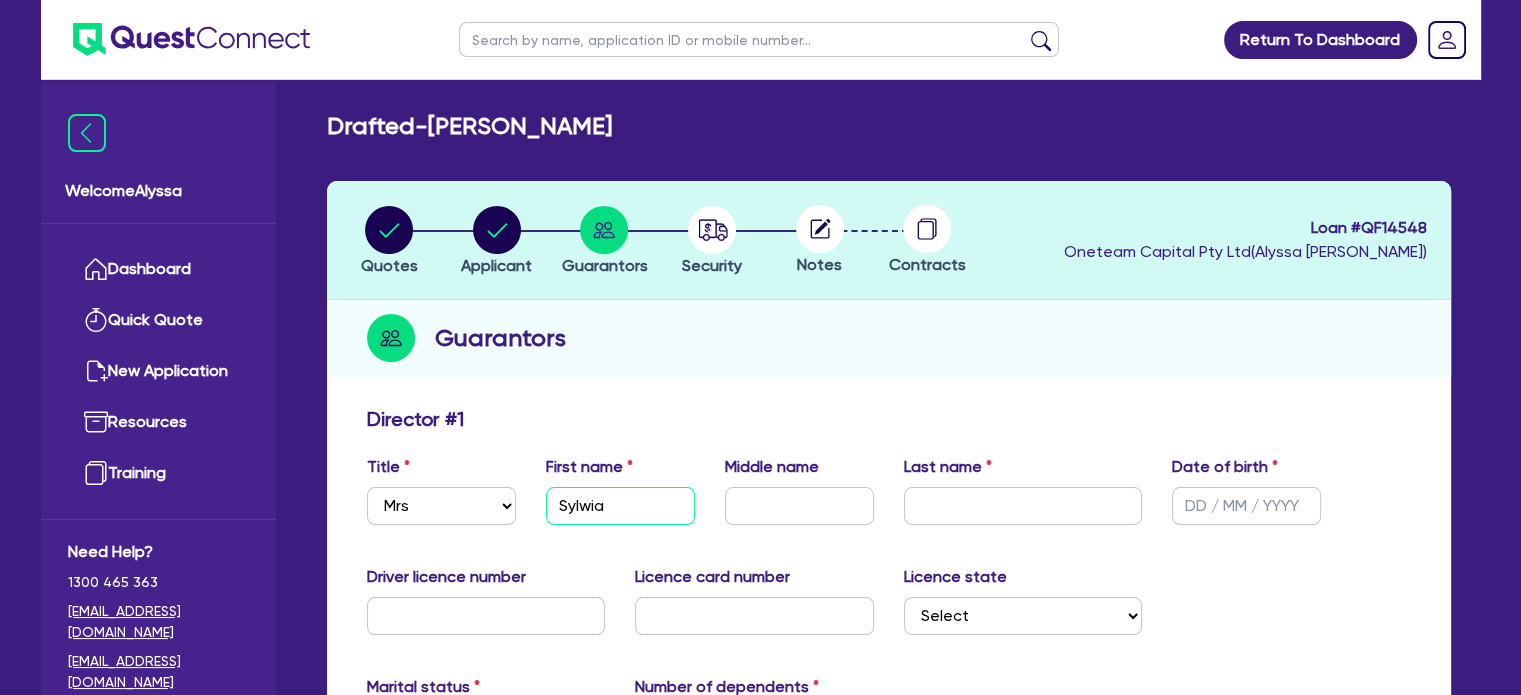 type on "Sylwia" 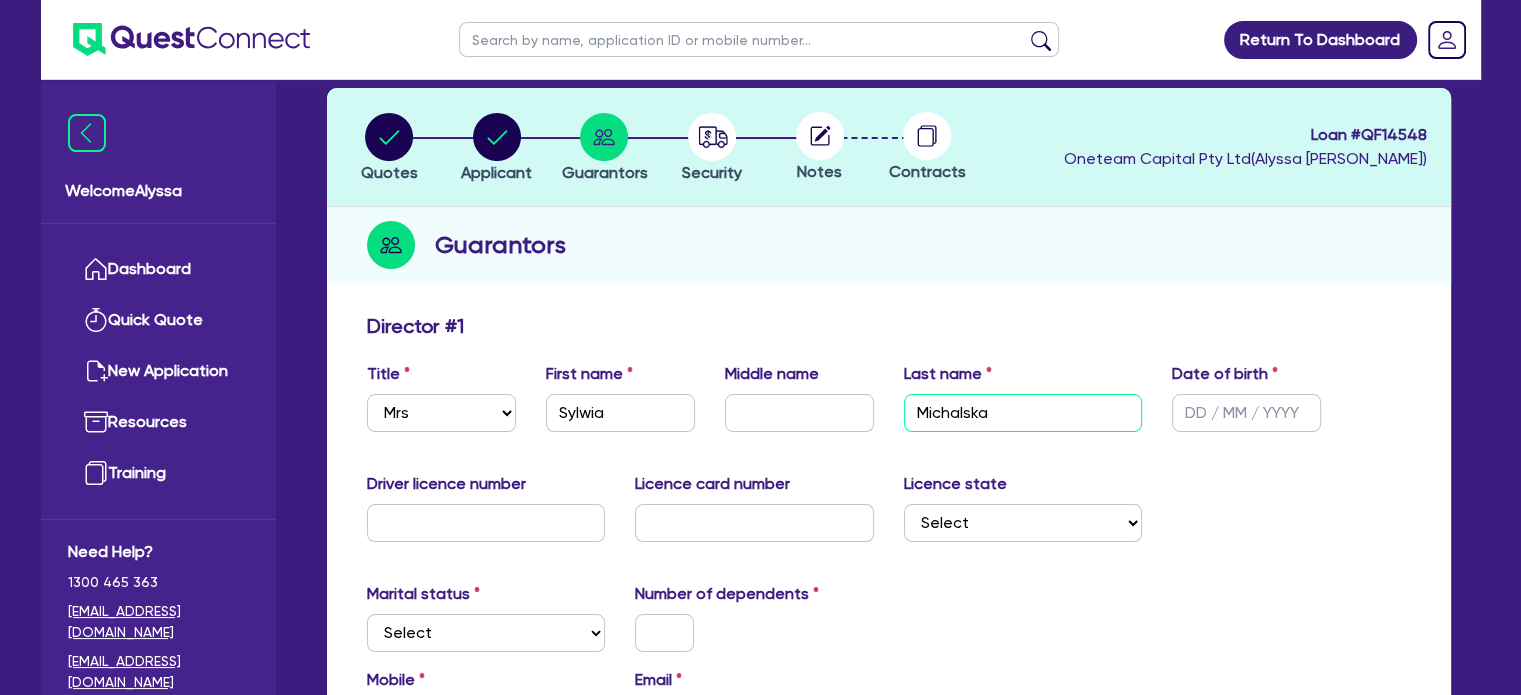 scroll, scrollTop: 36, scrollLeft: 0, axis: vertical 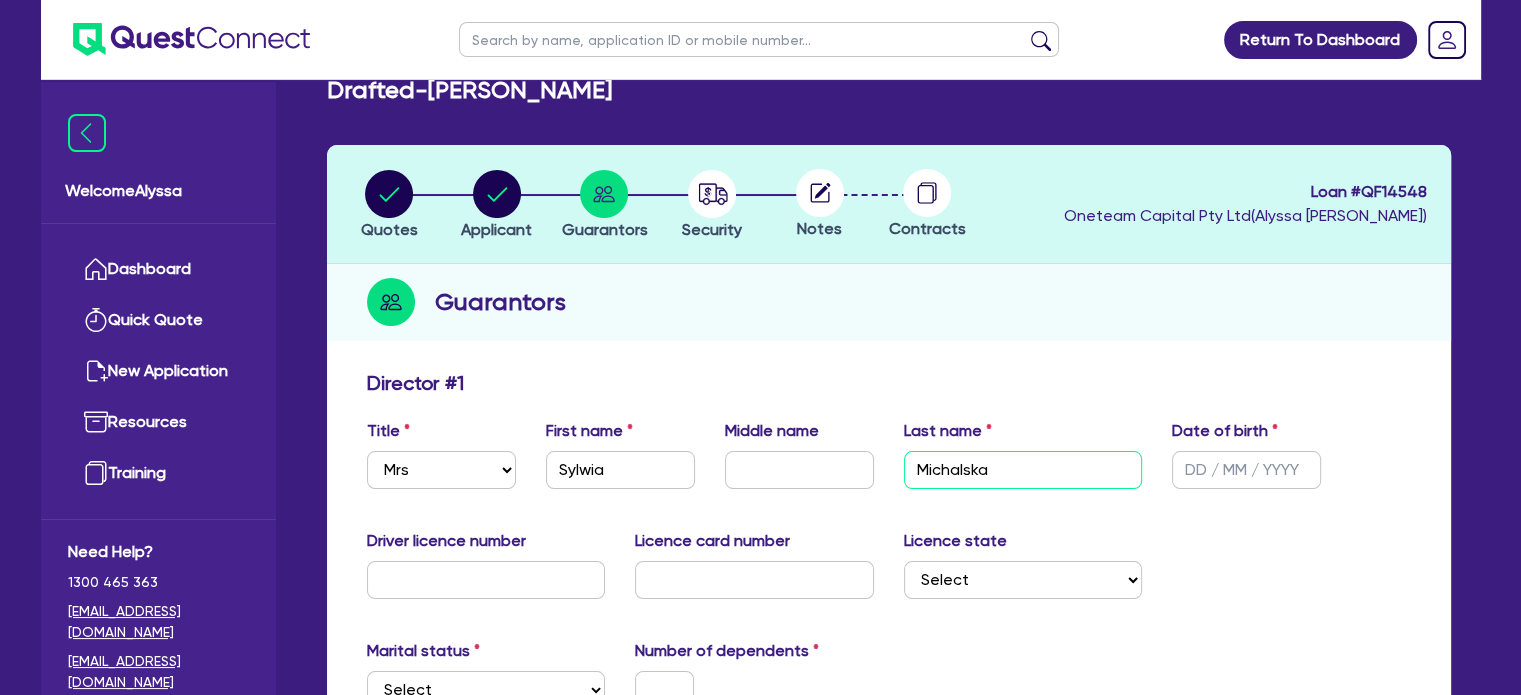 type on "Michalska" 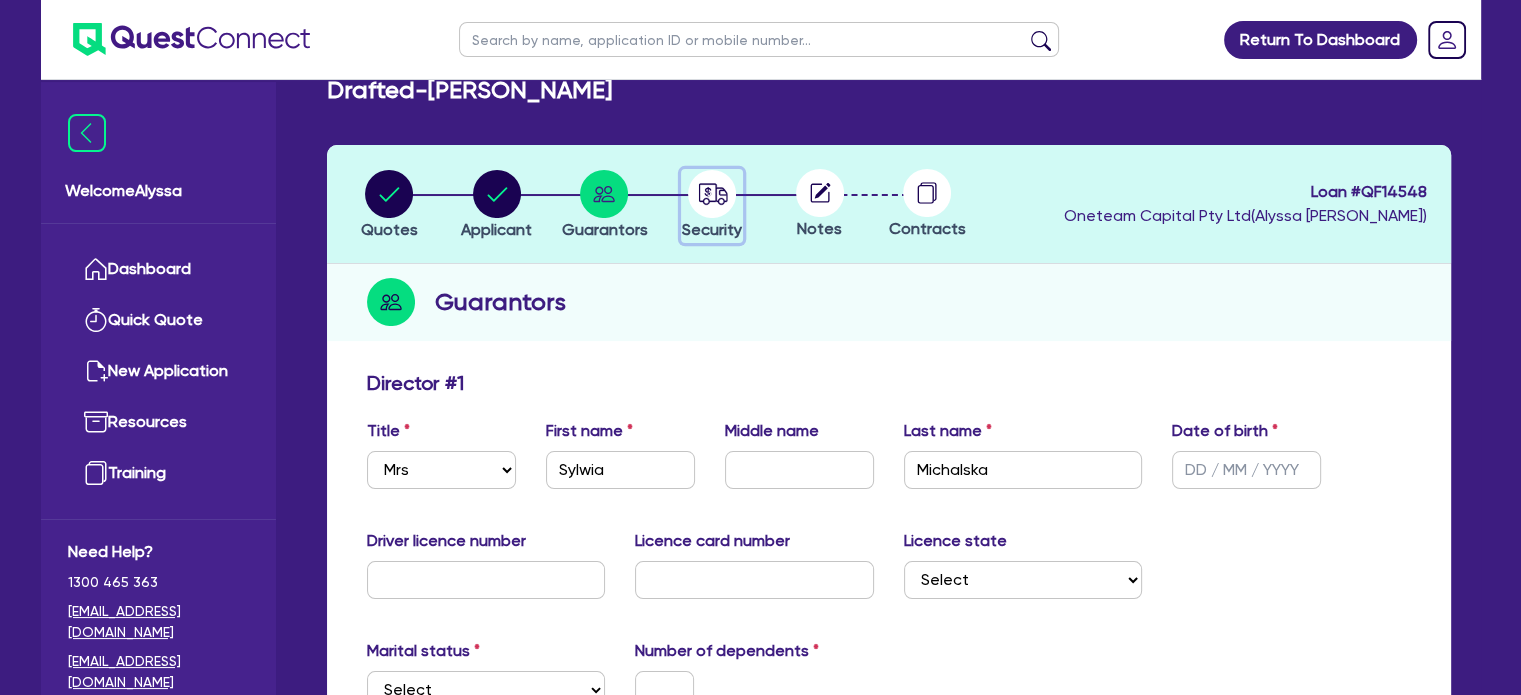 click 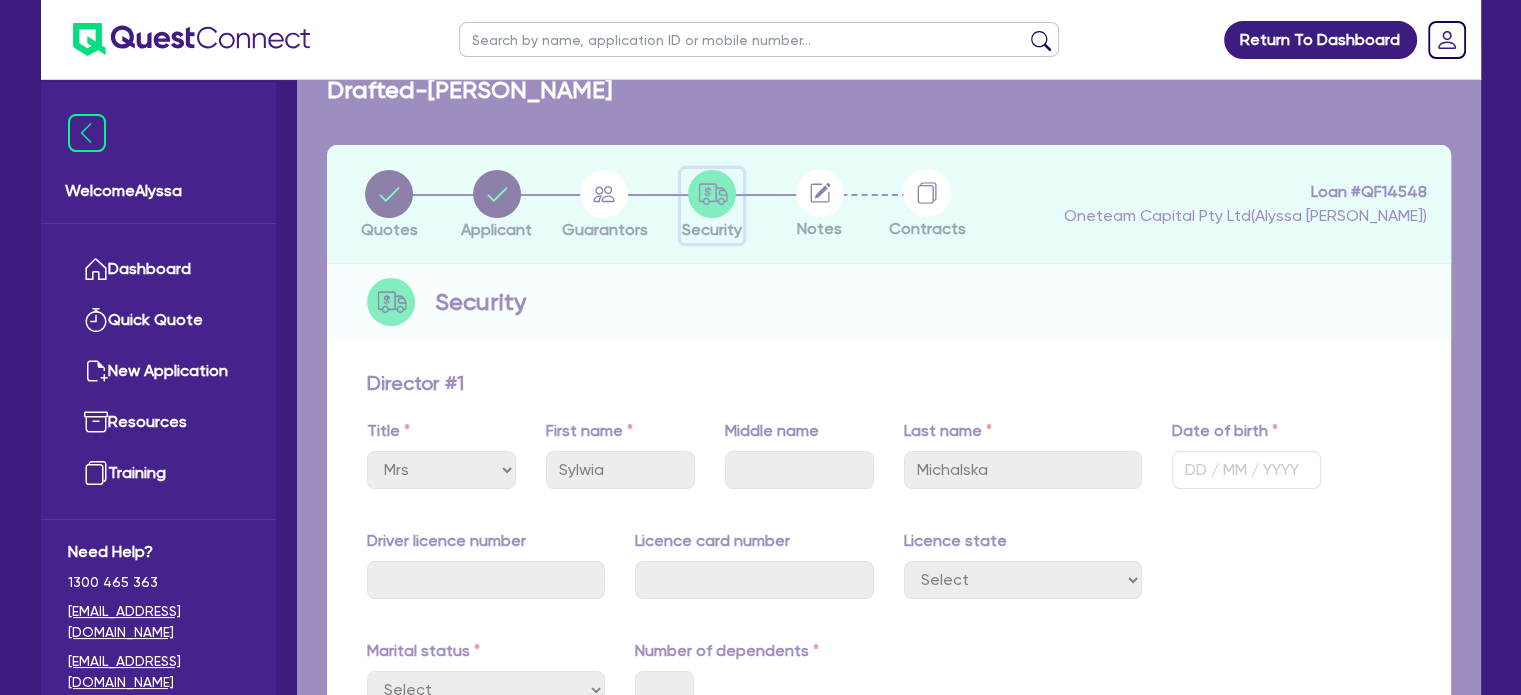 scroll, scrollTop: 0, scrollLeft: 0, axis: both 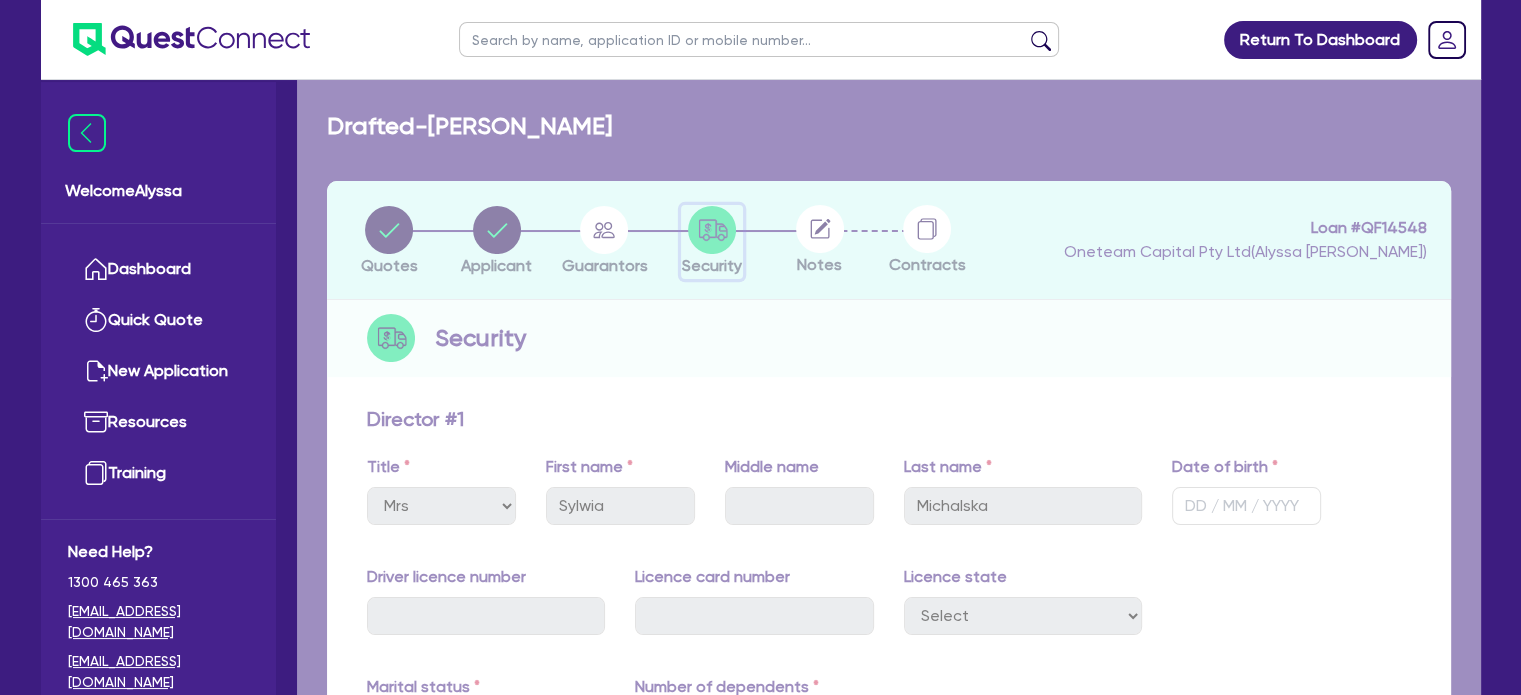 select on "TERTIARY_ASSETS" 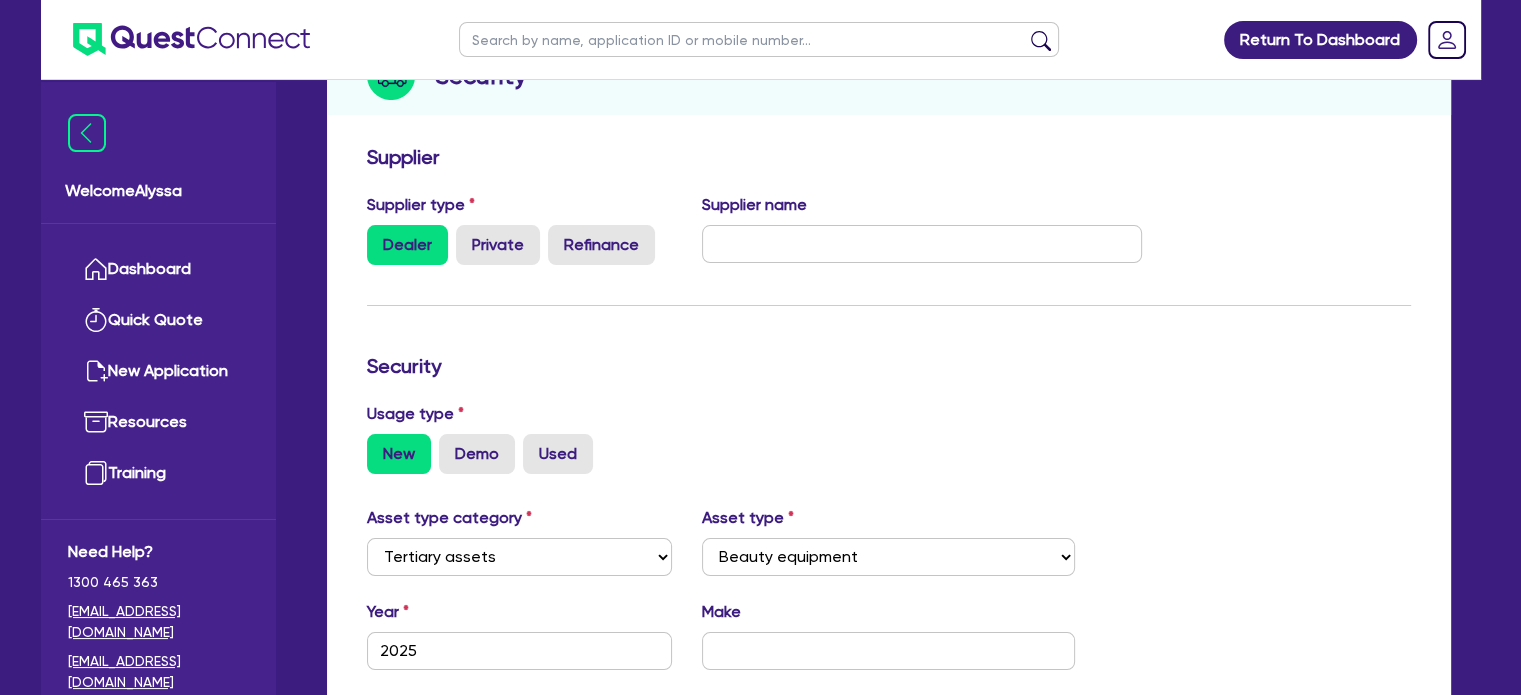 scroll, scrollTop: 272, scrollLeft: 0, axis: vertical 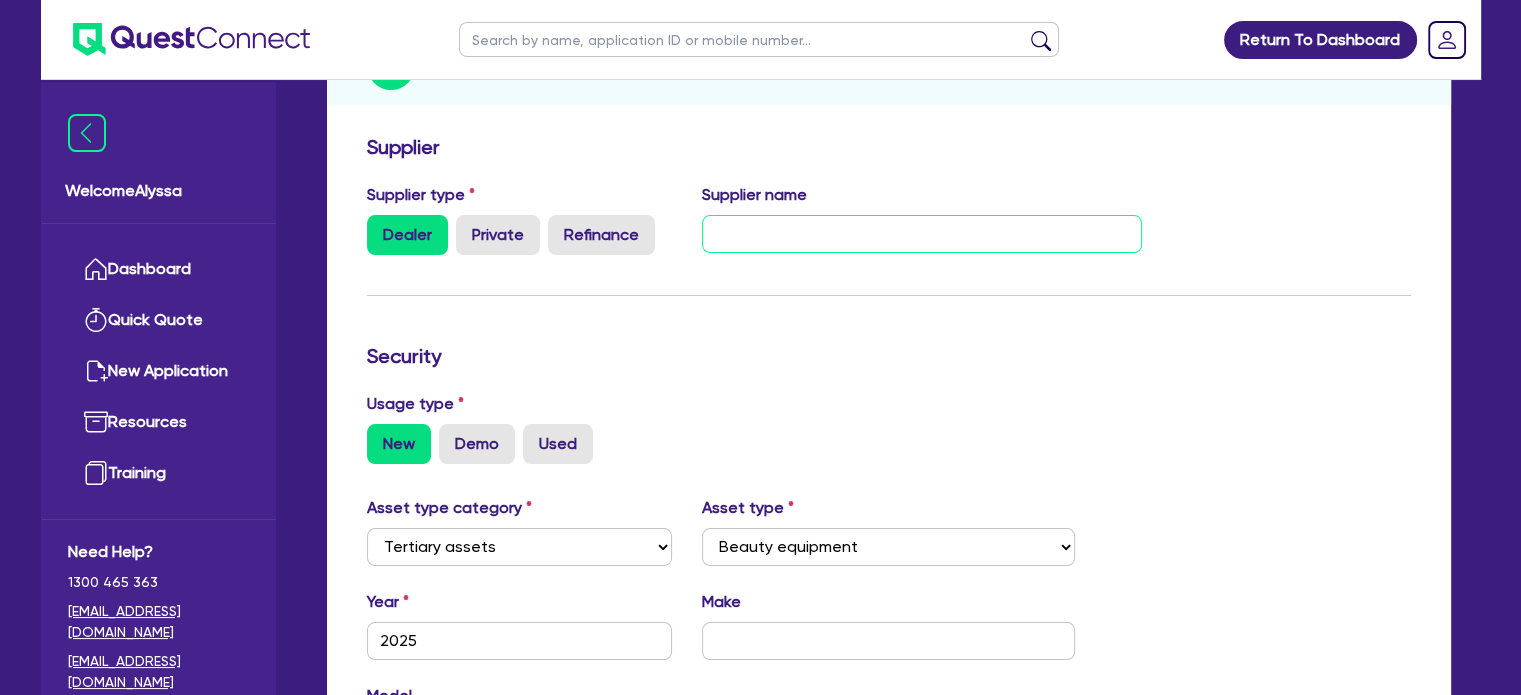 click at bounding box center [922, 234] 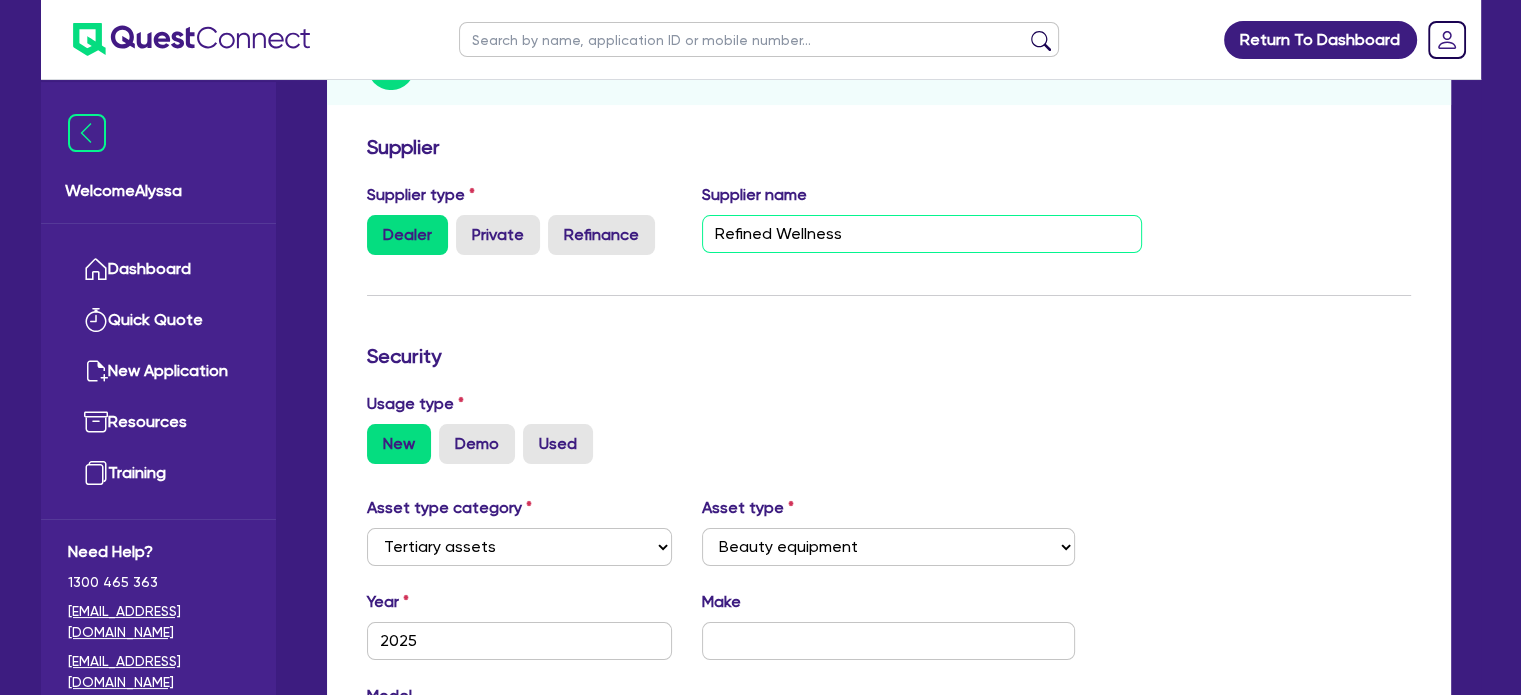 type on "Refined Wellness" 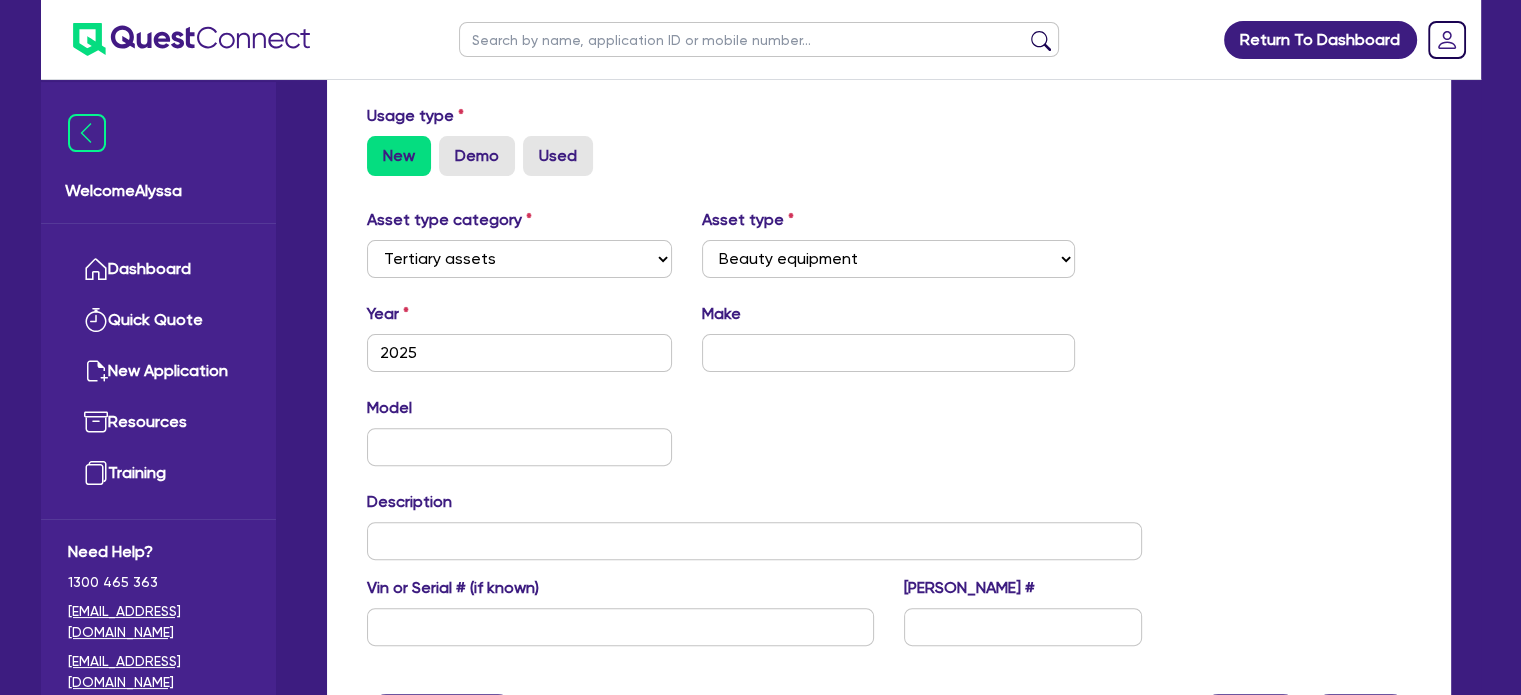 scroll, scrollTop: 562, scrollLeft: 0, axis: vertical 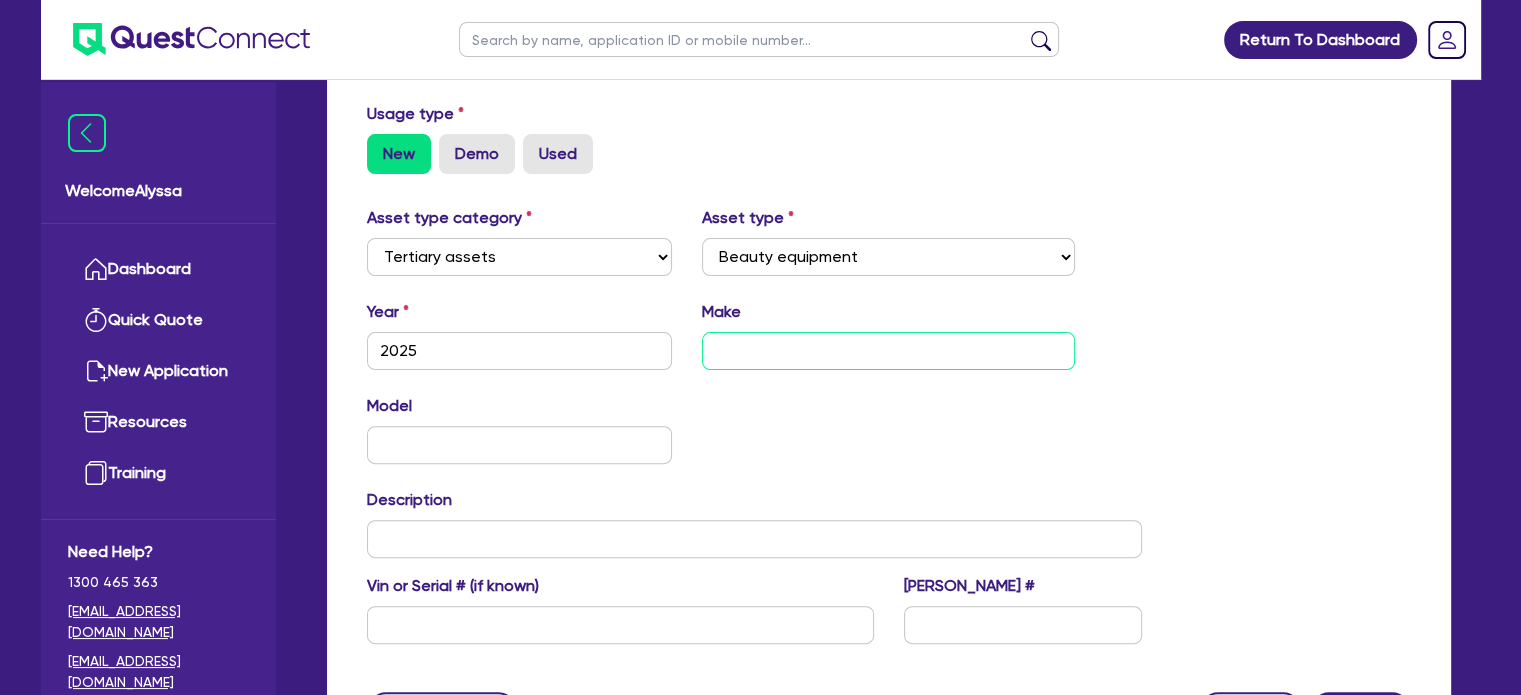 click at bounding box center [888, 351] 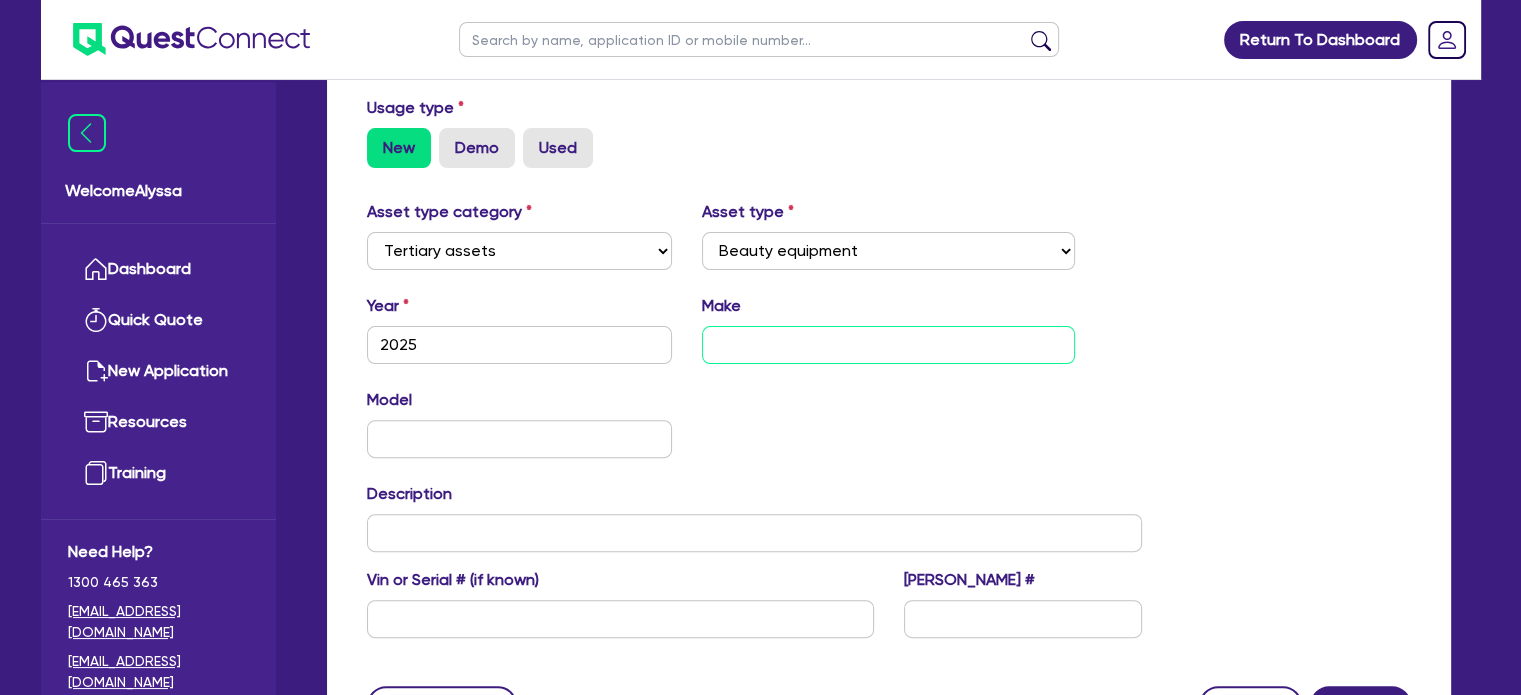 scroll, scrollTop: 758, scrollLeft: 0, axis: vertical 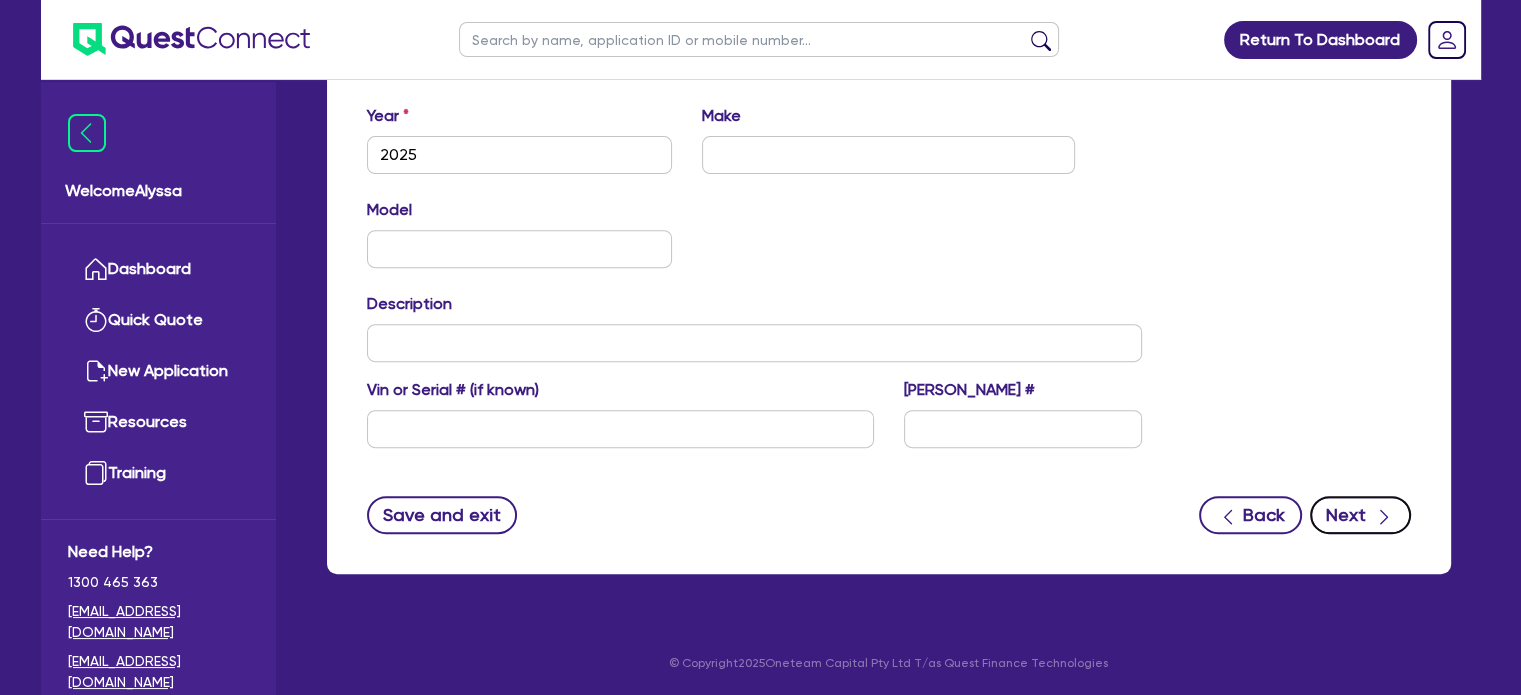 click on "Next" at bounding box center [1360, 515] 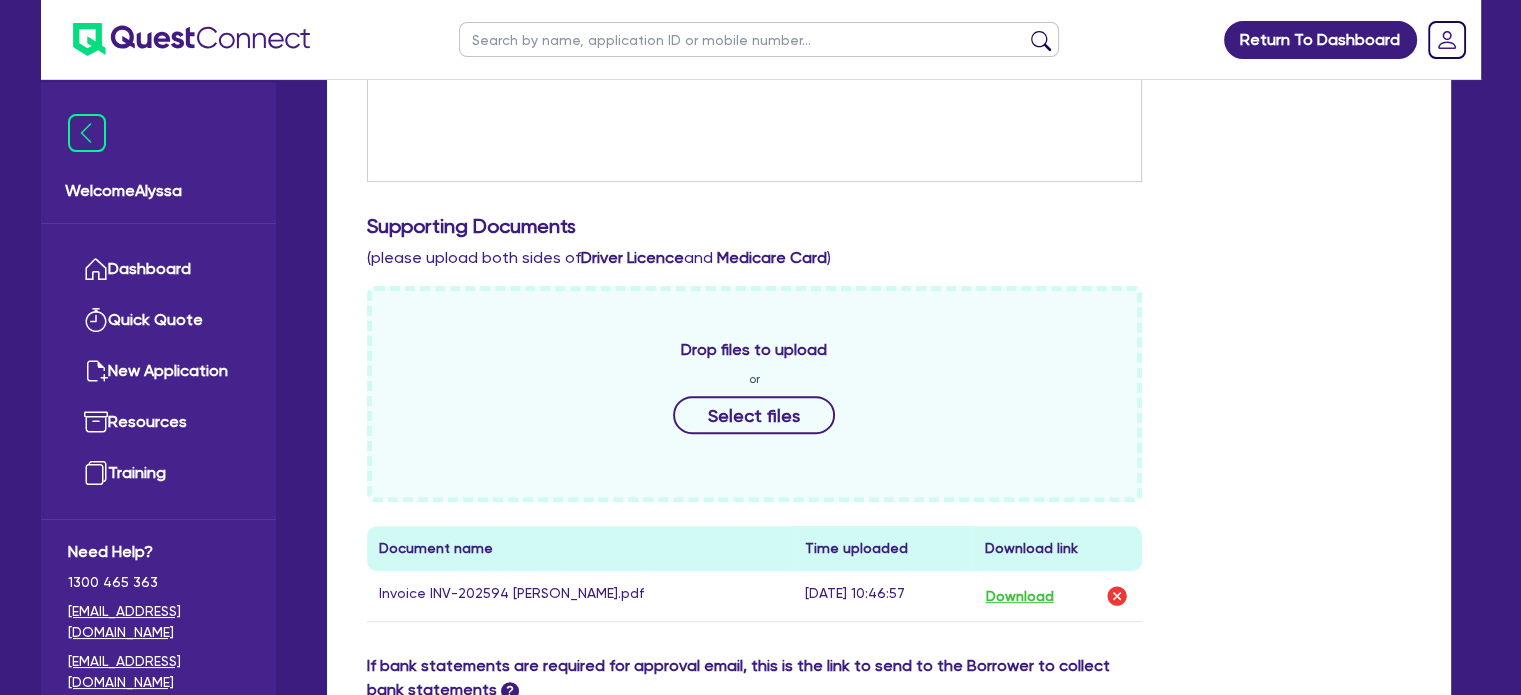 scroll, scrollTop: 0, scrollLeft: 0, axis: both 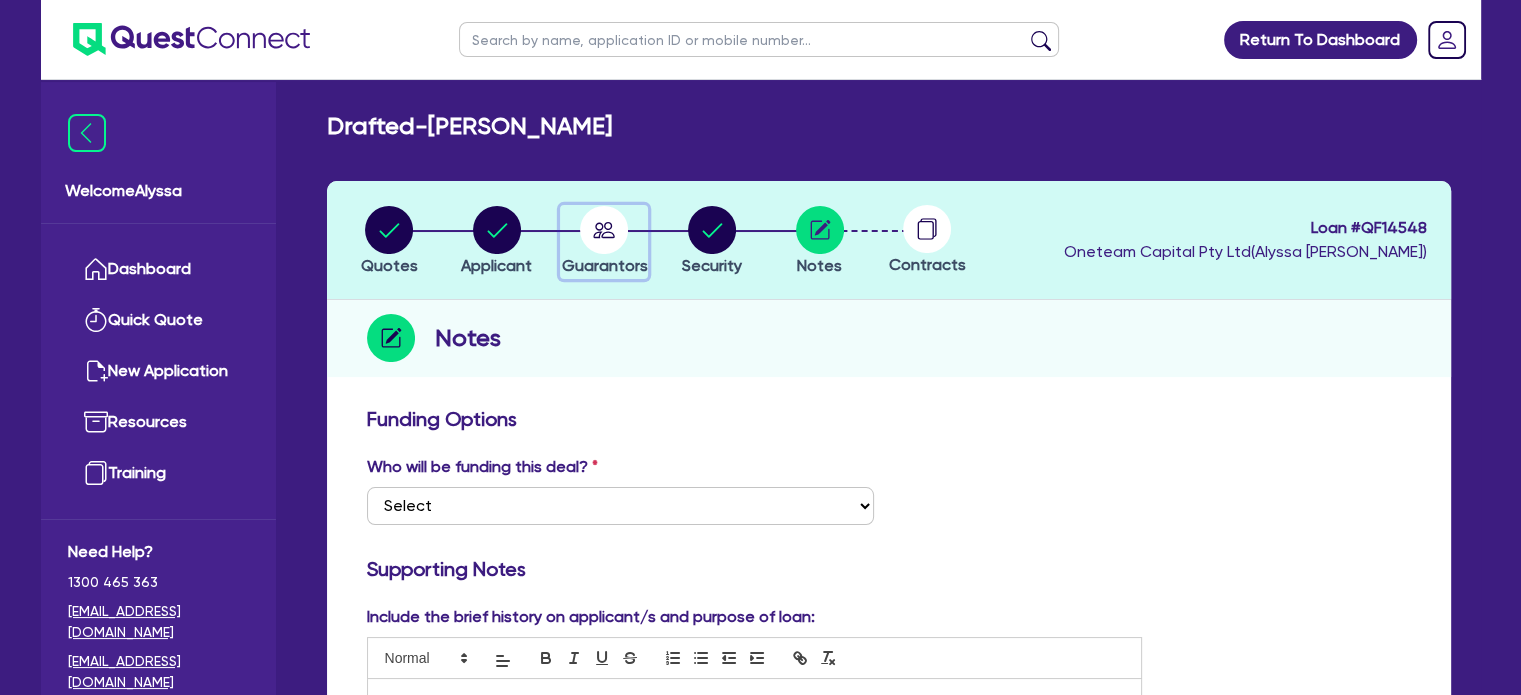 click 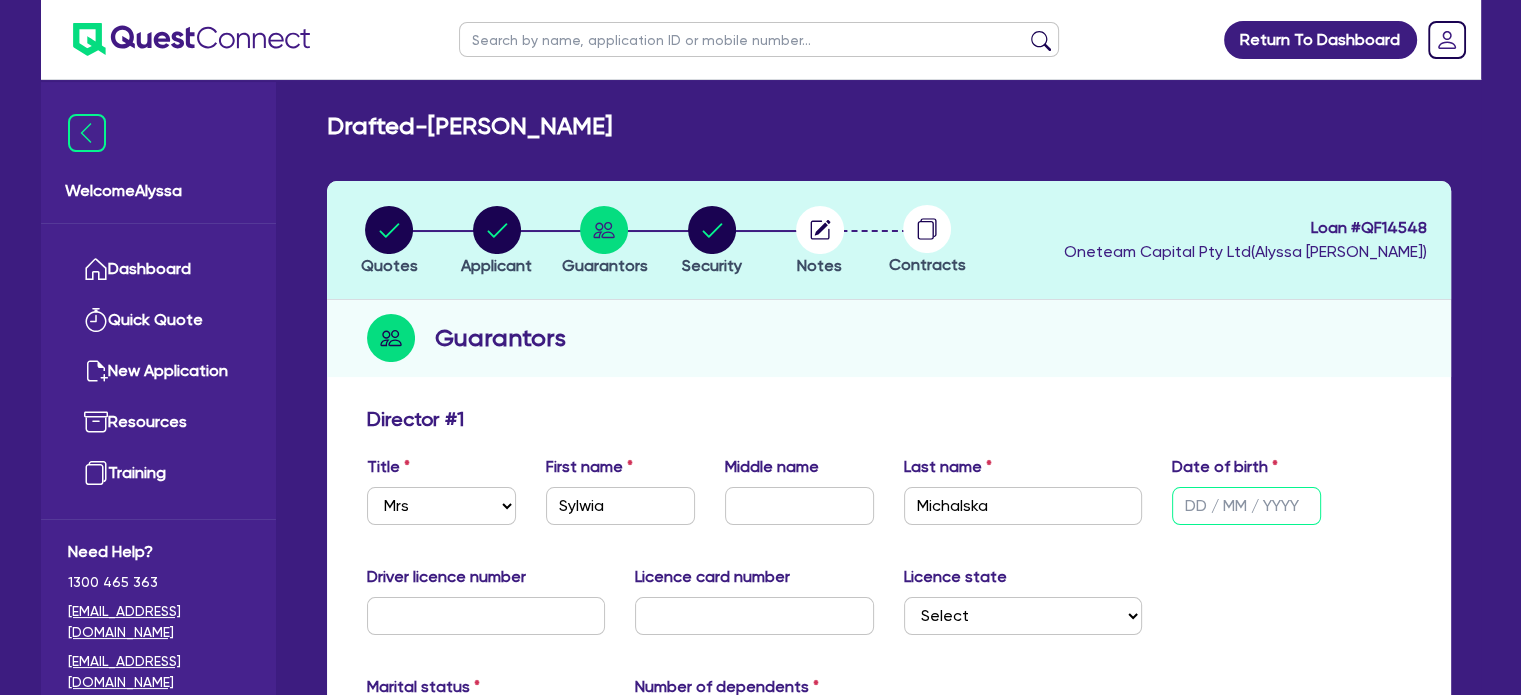 click at bounding box center [1246, 506] 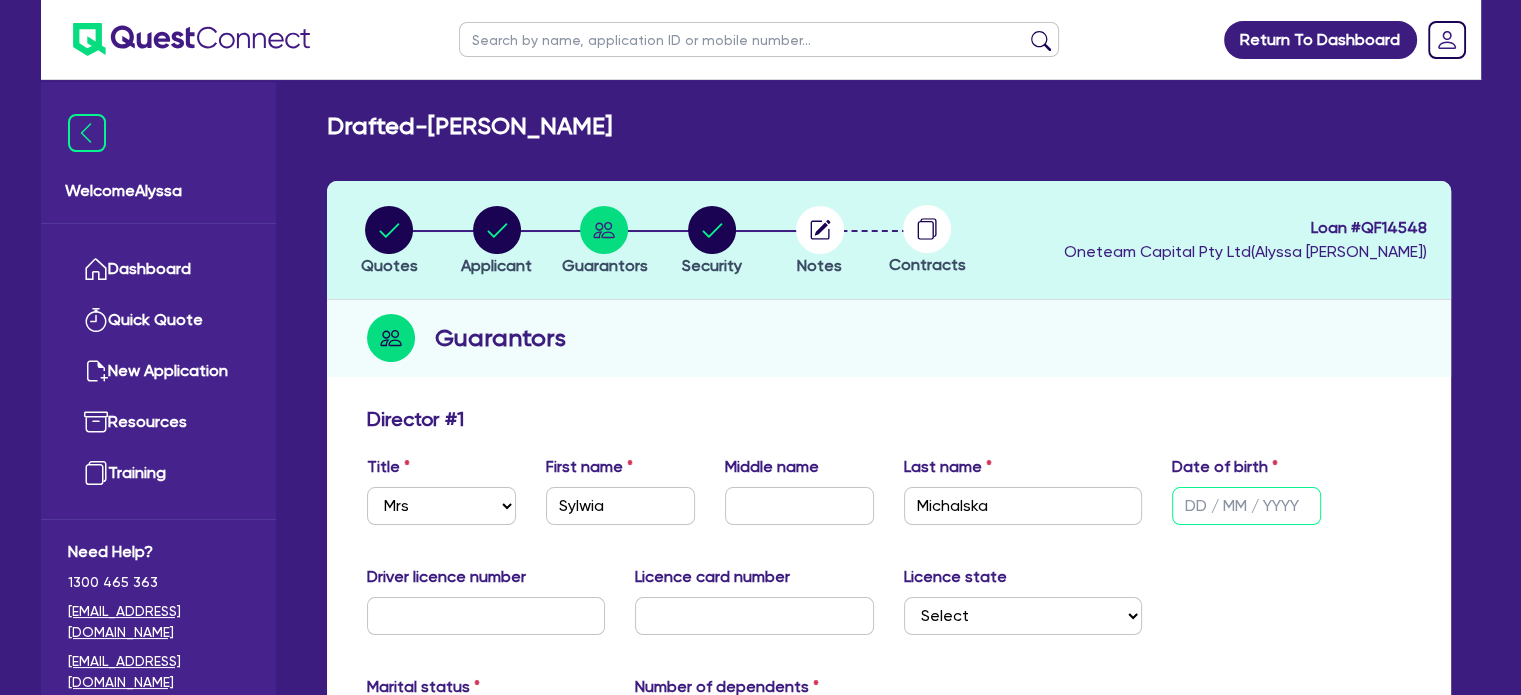 type on "0 /  /" 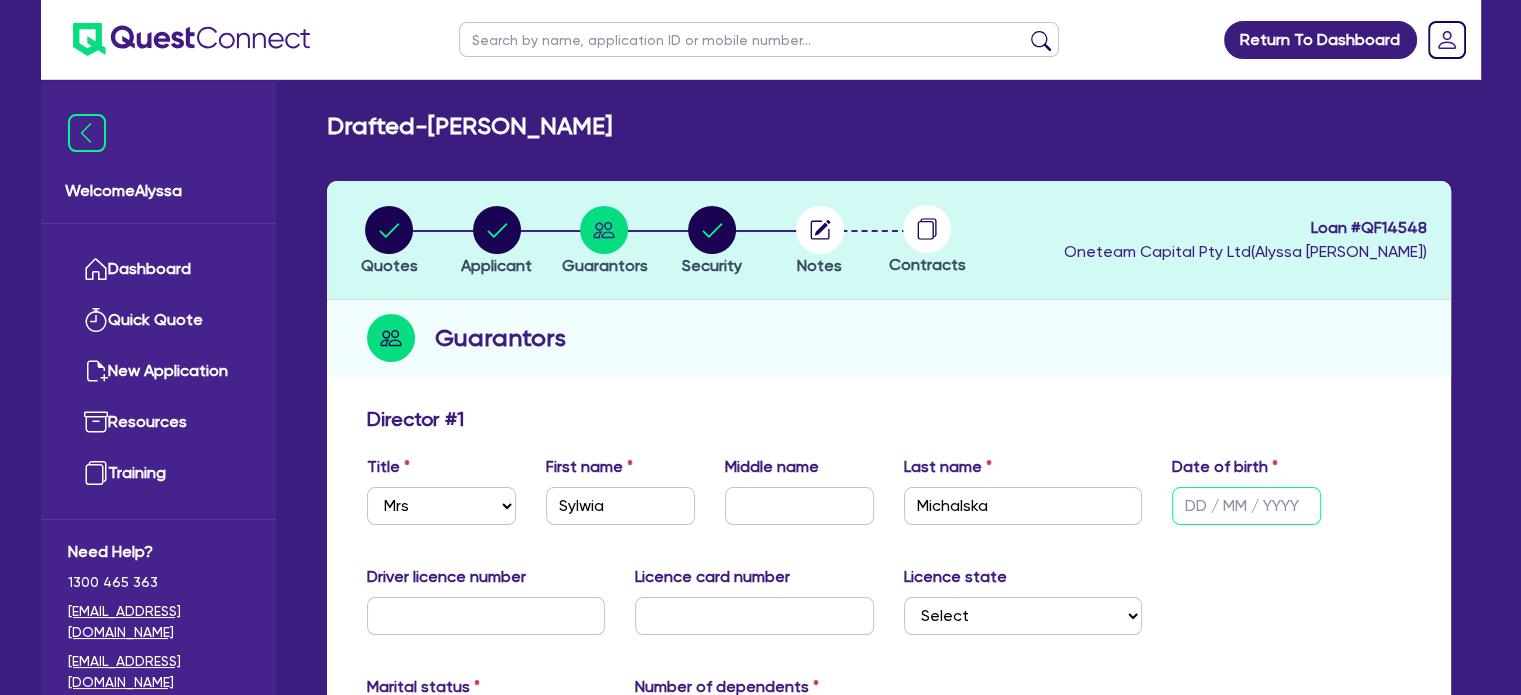 type on "0" 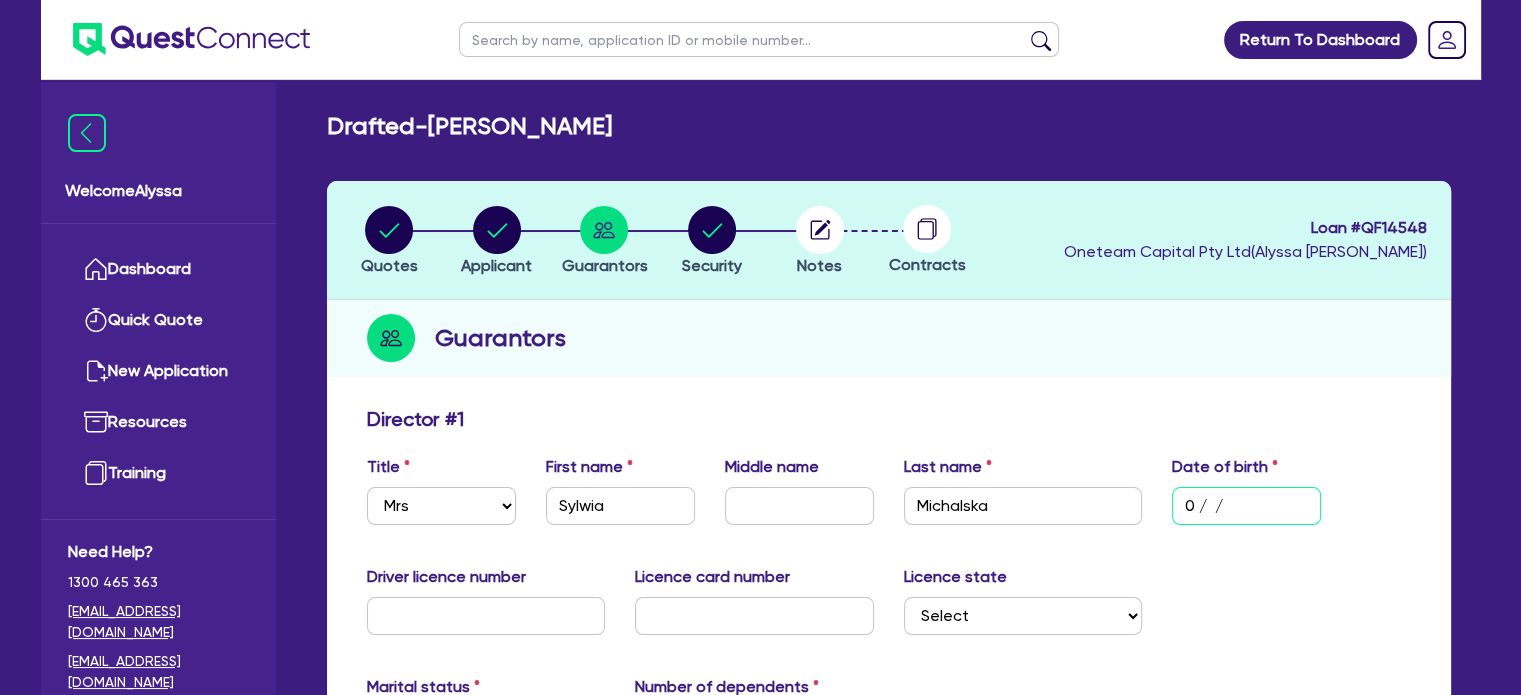 type on "08/  /" 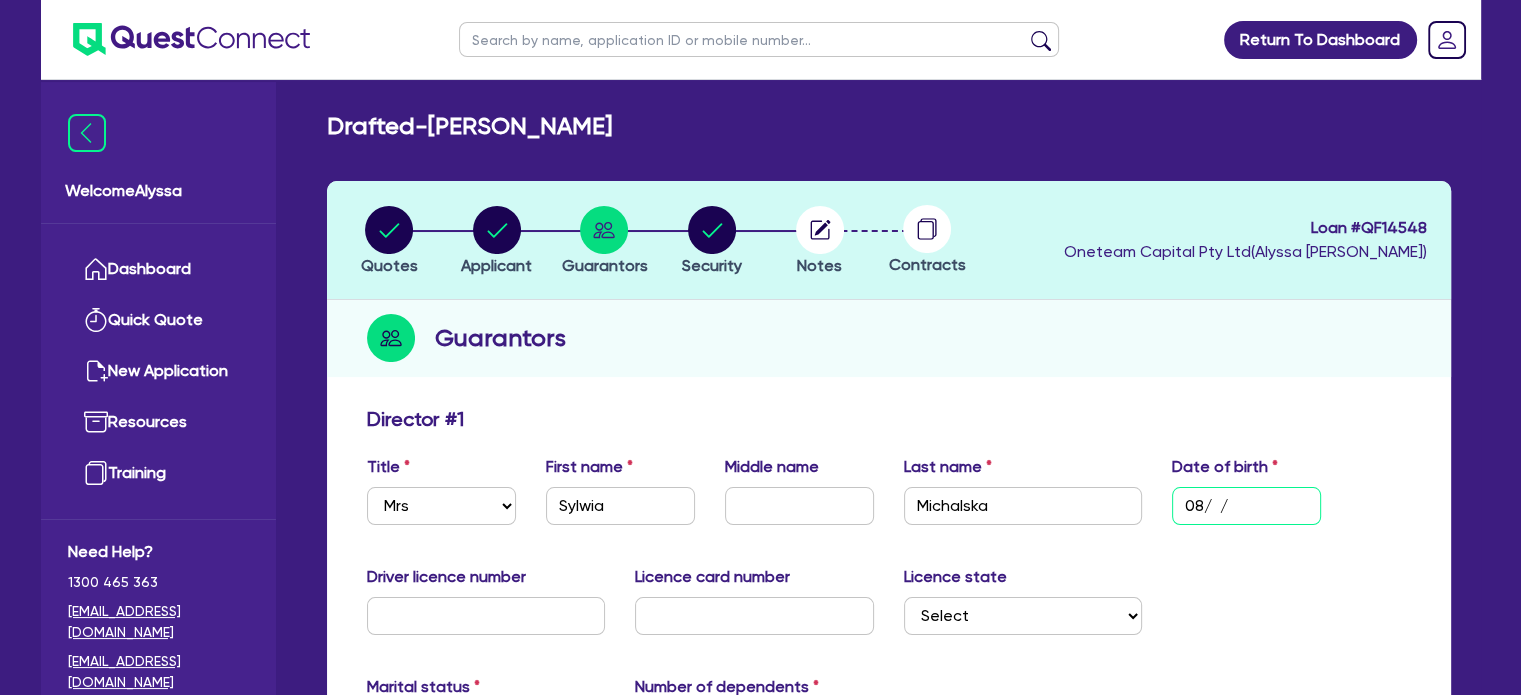 type on "08/0 /" 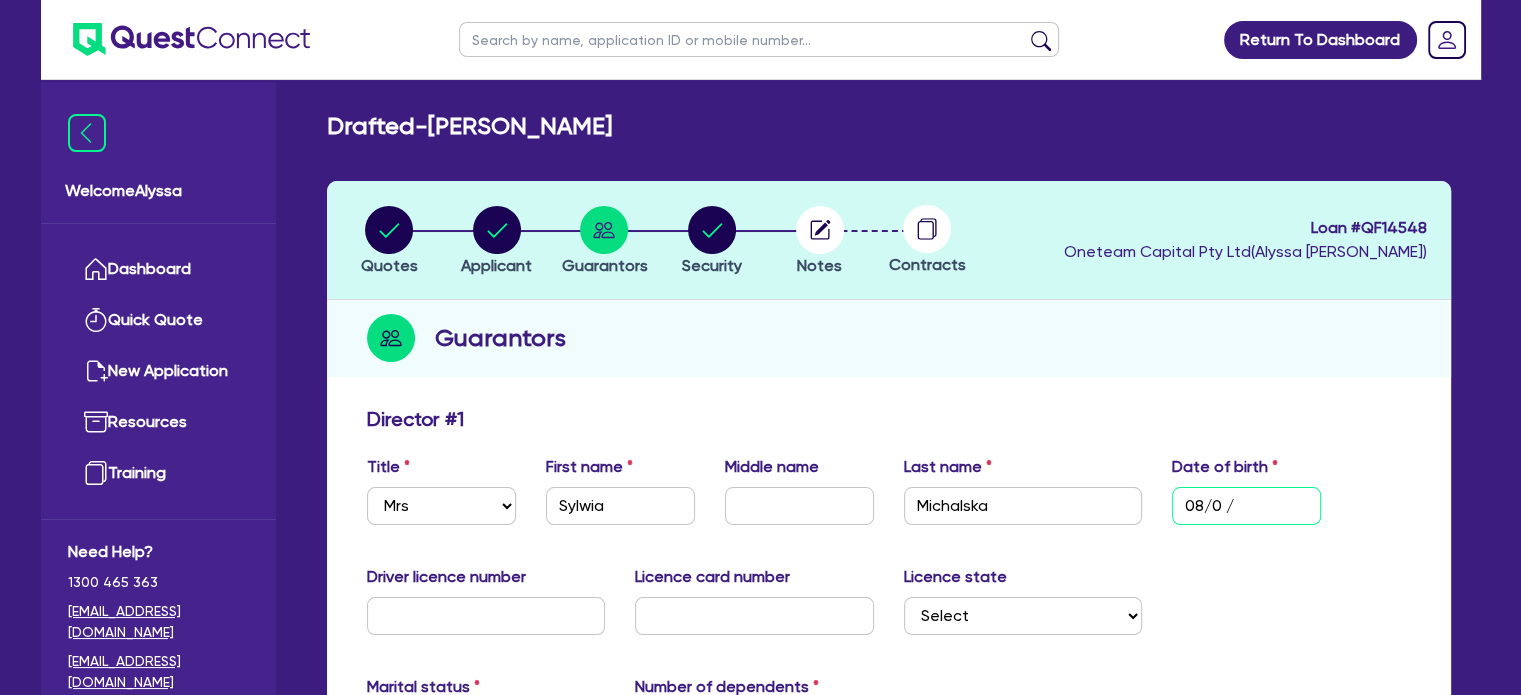 type on "08/01/" 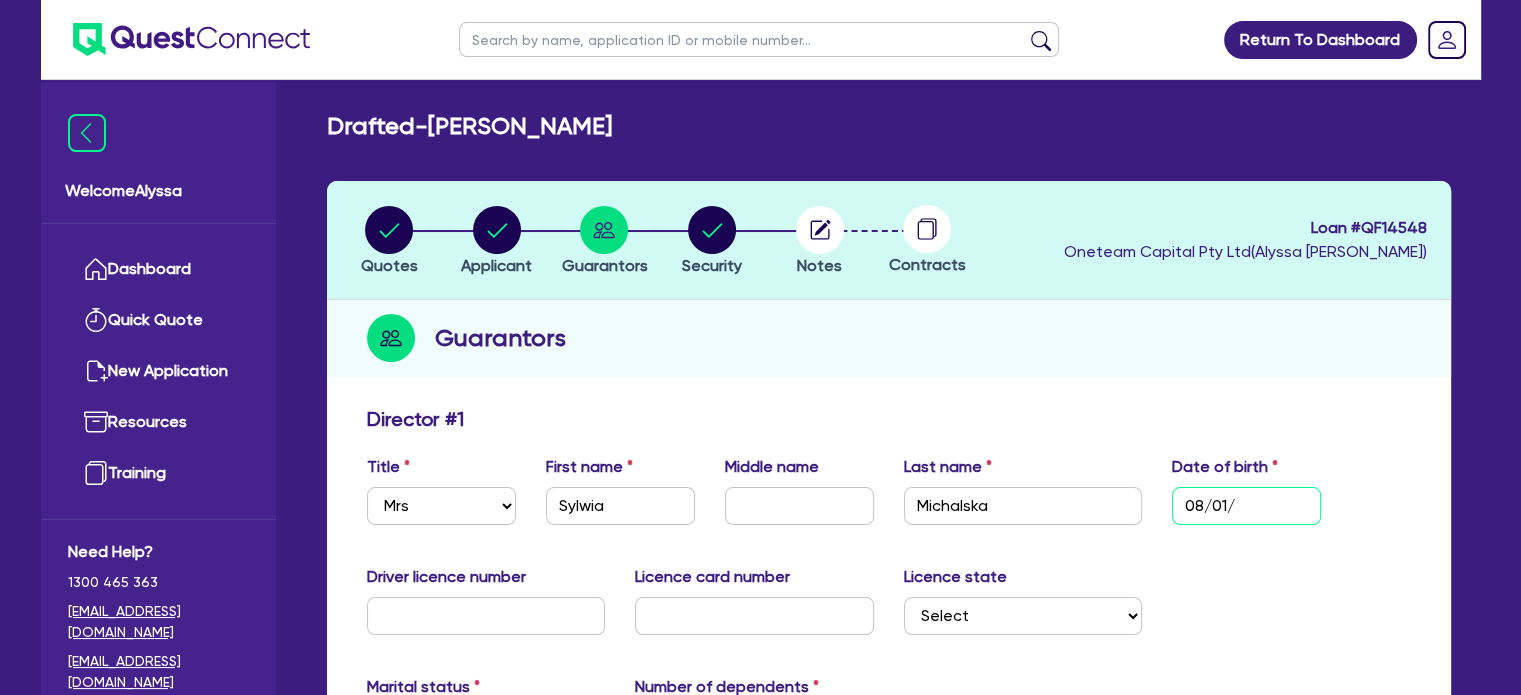 type on "08/01/1" 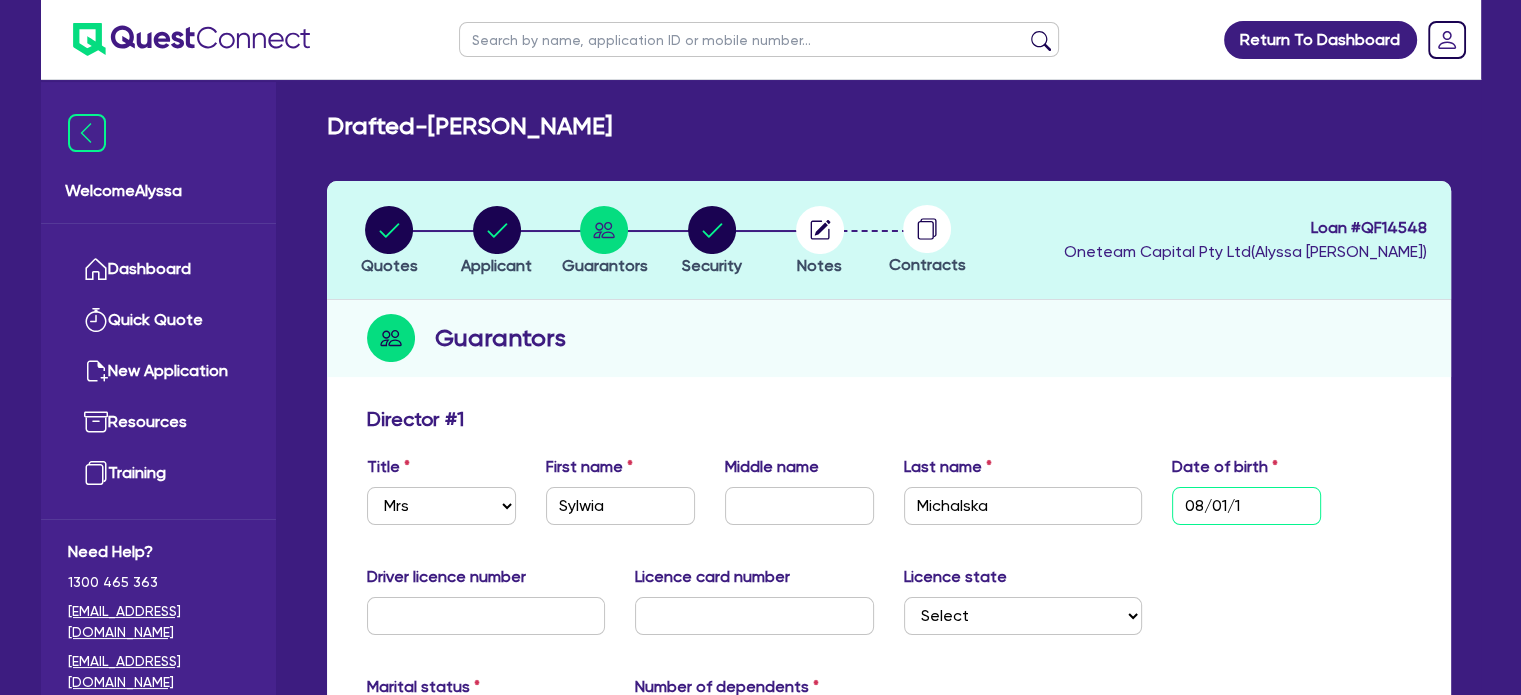 type on "08/01/19" 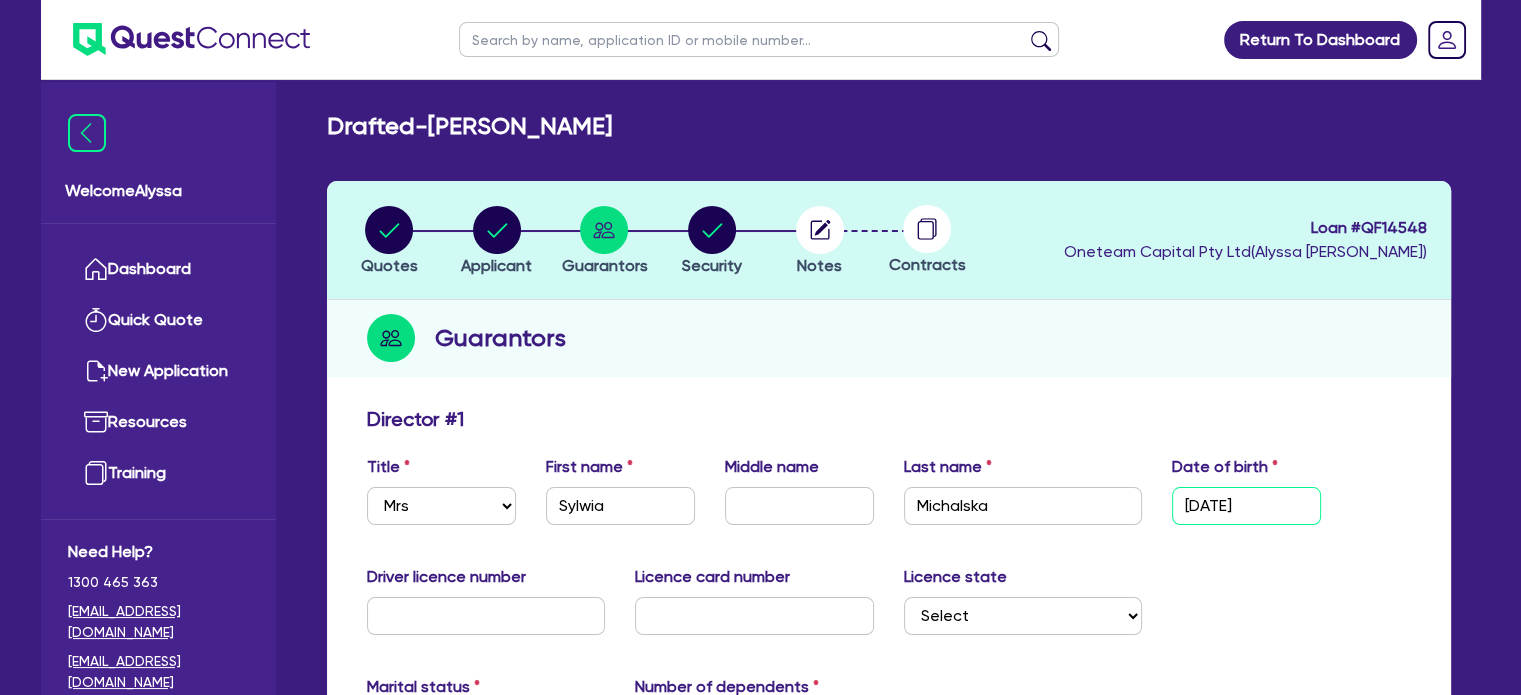 type on "08/01/197" 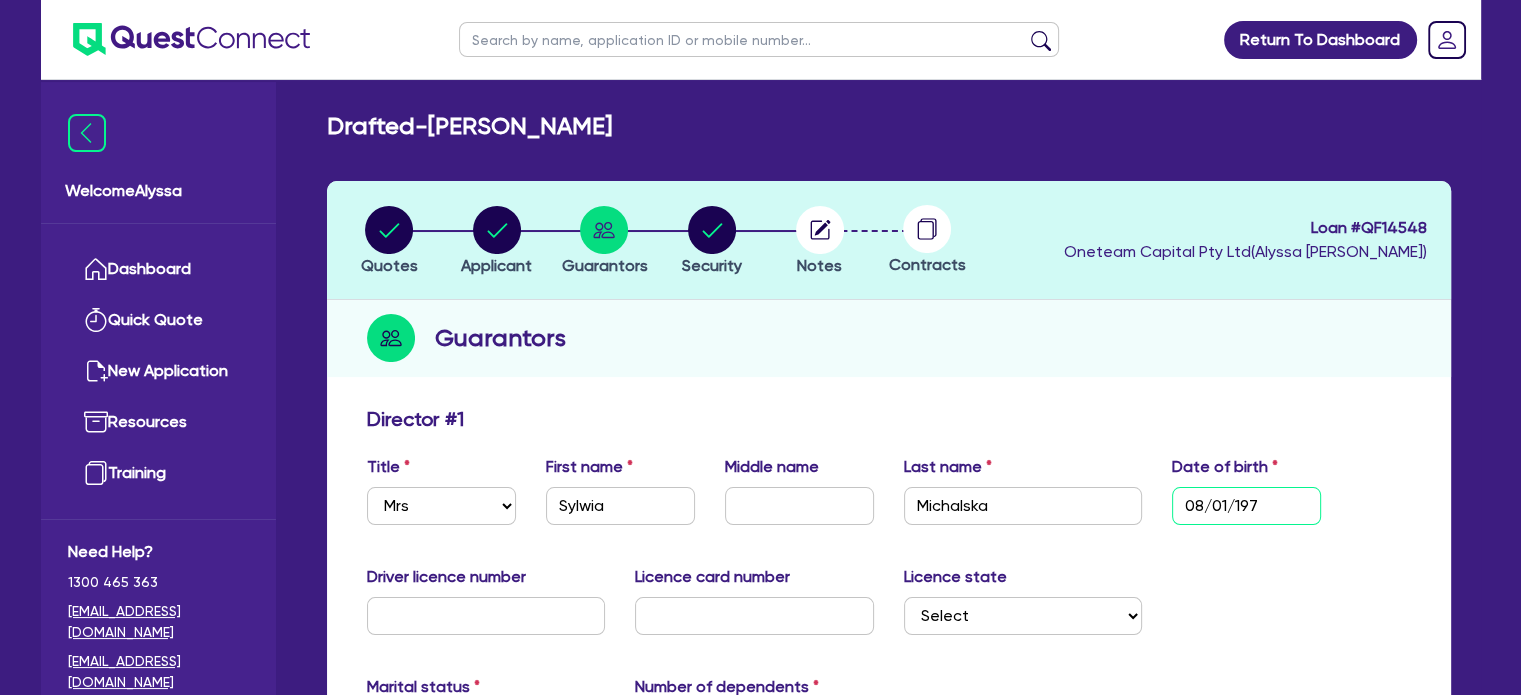 type on "08/01/1973" 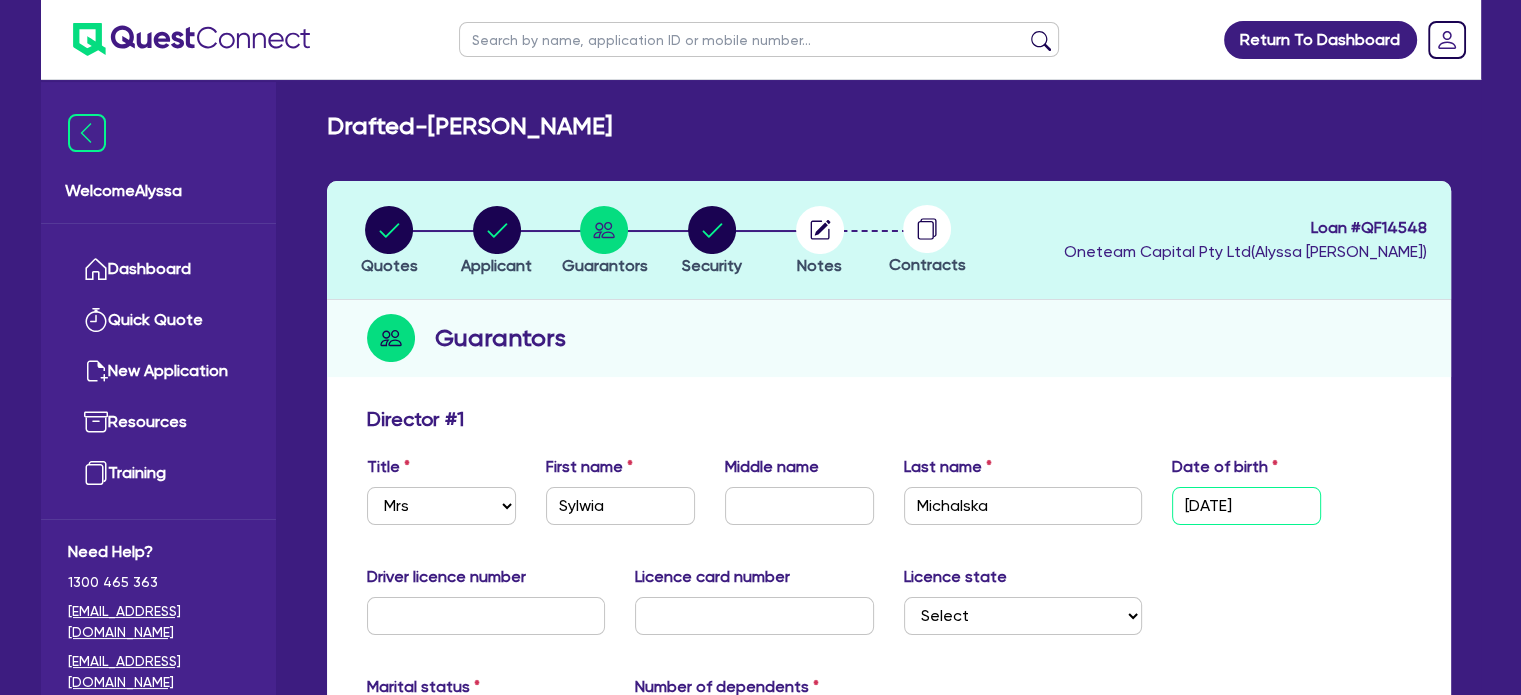 type on "08/01/1973" 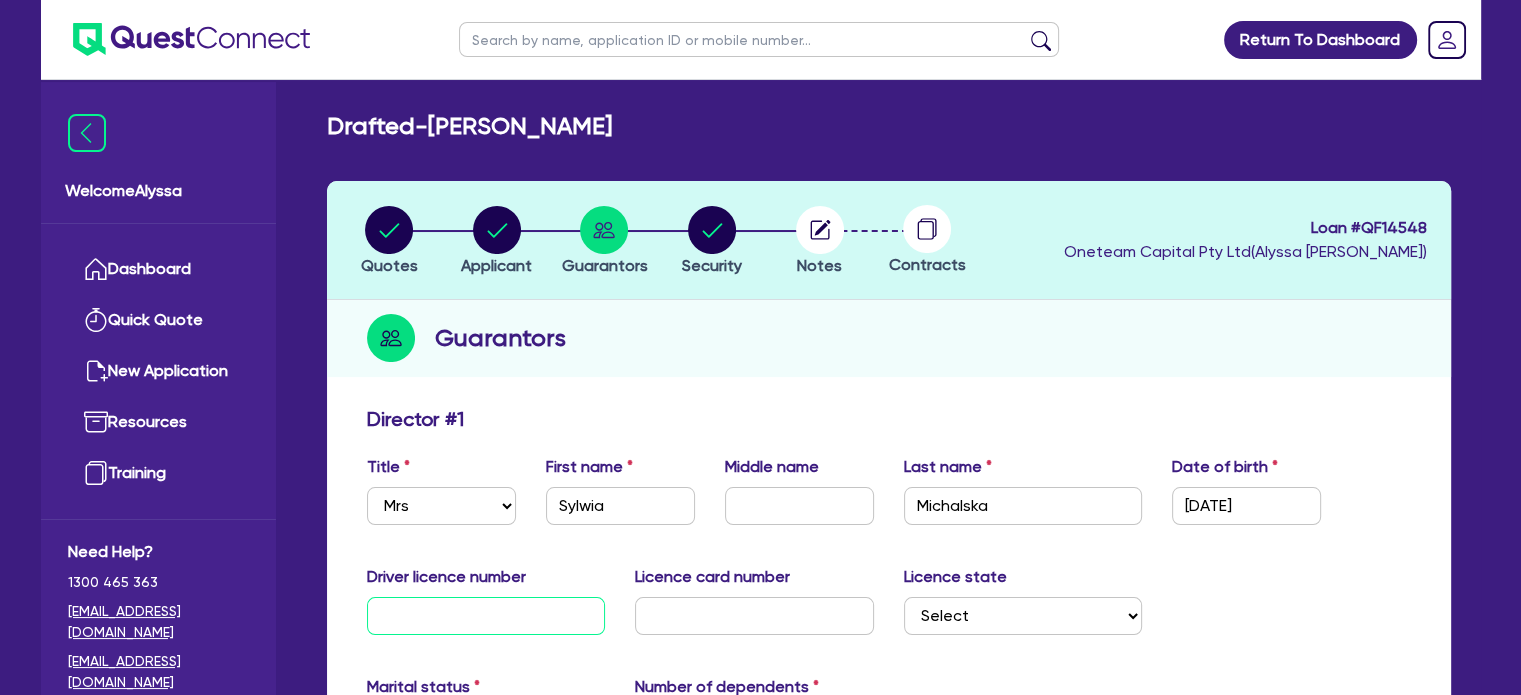 type on "0" 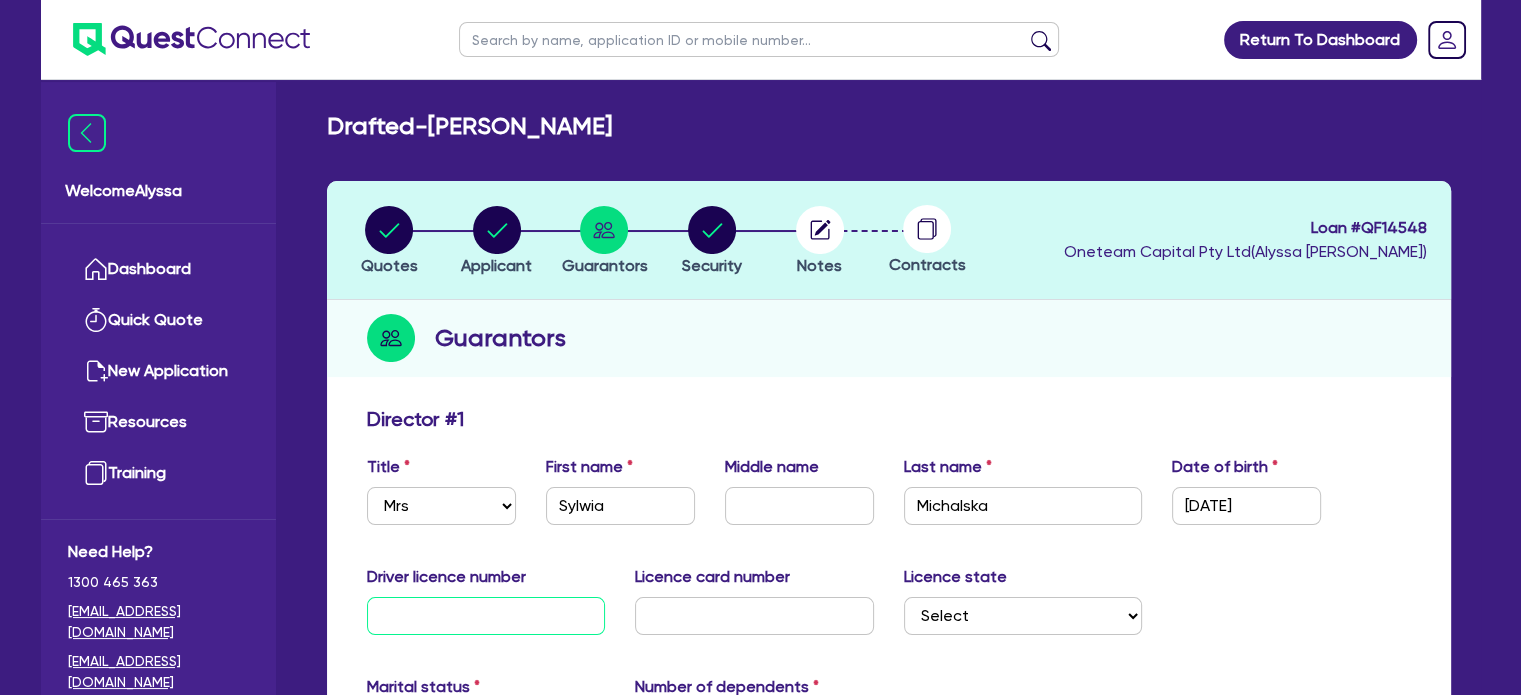type on "0" 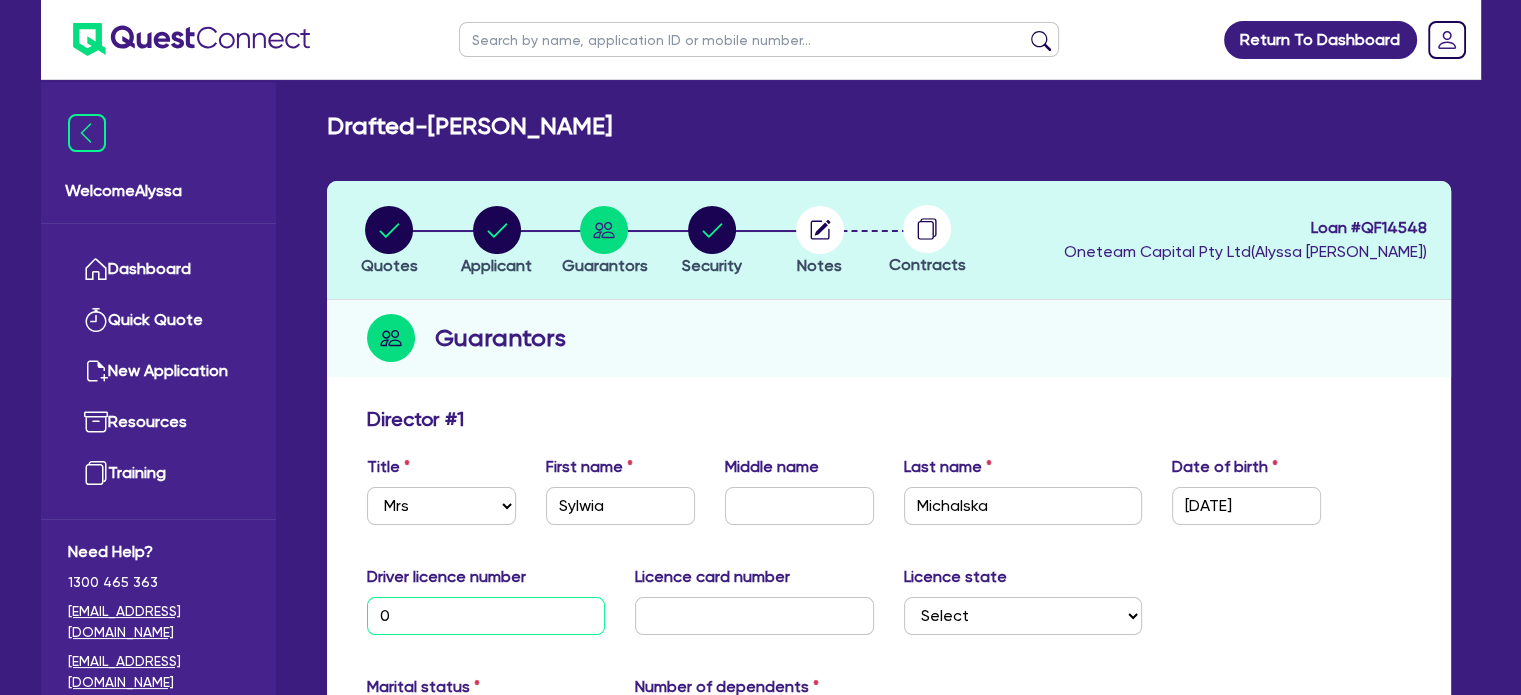 type on "08" 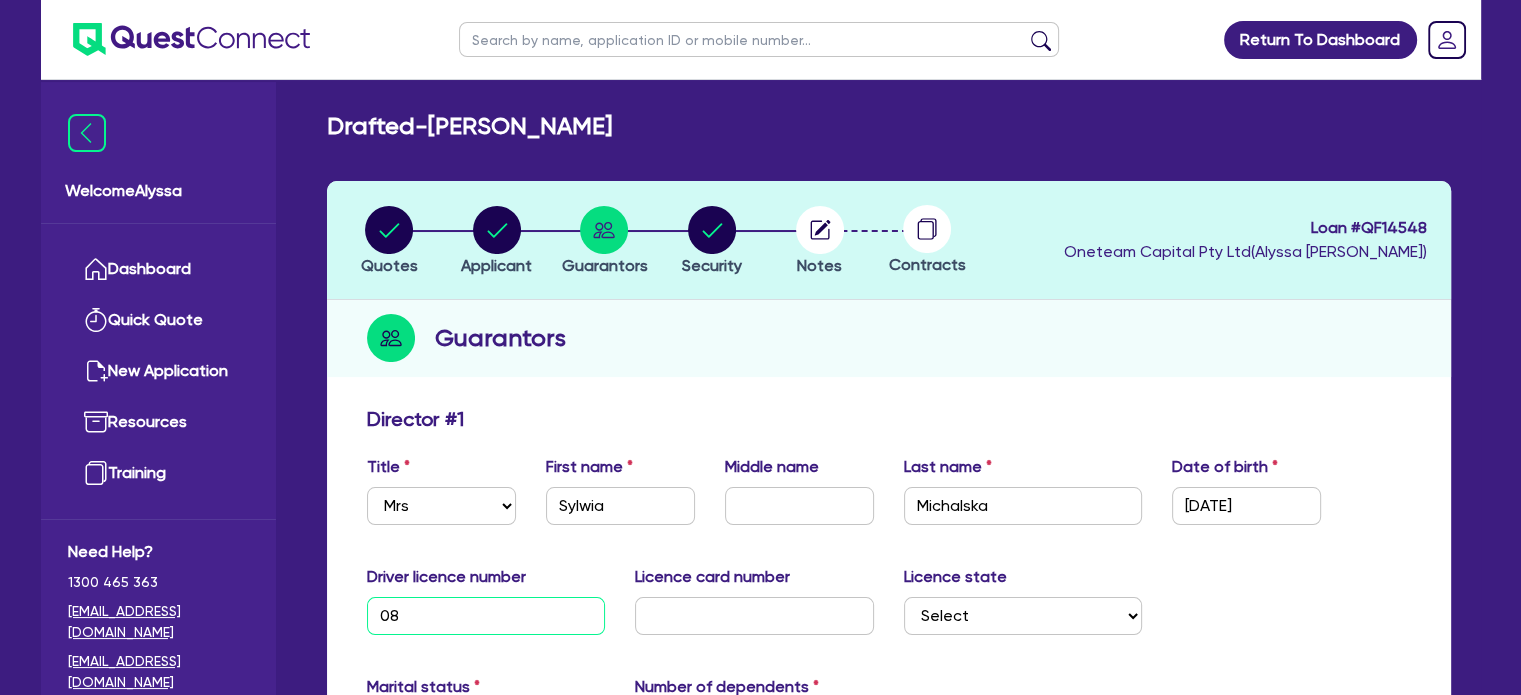 type on "082" 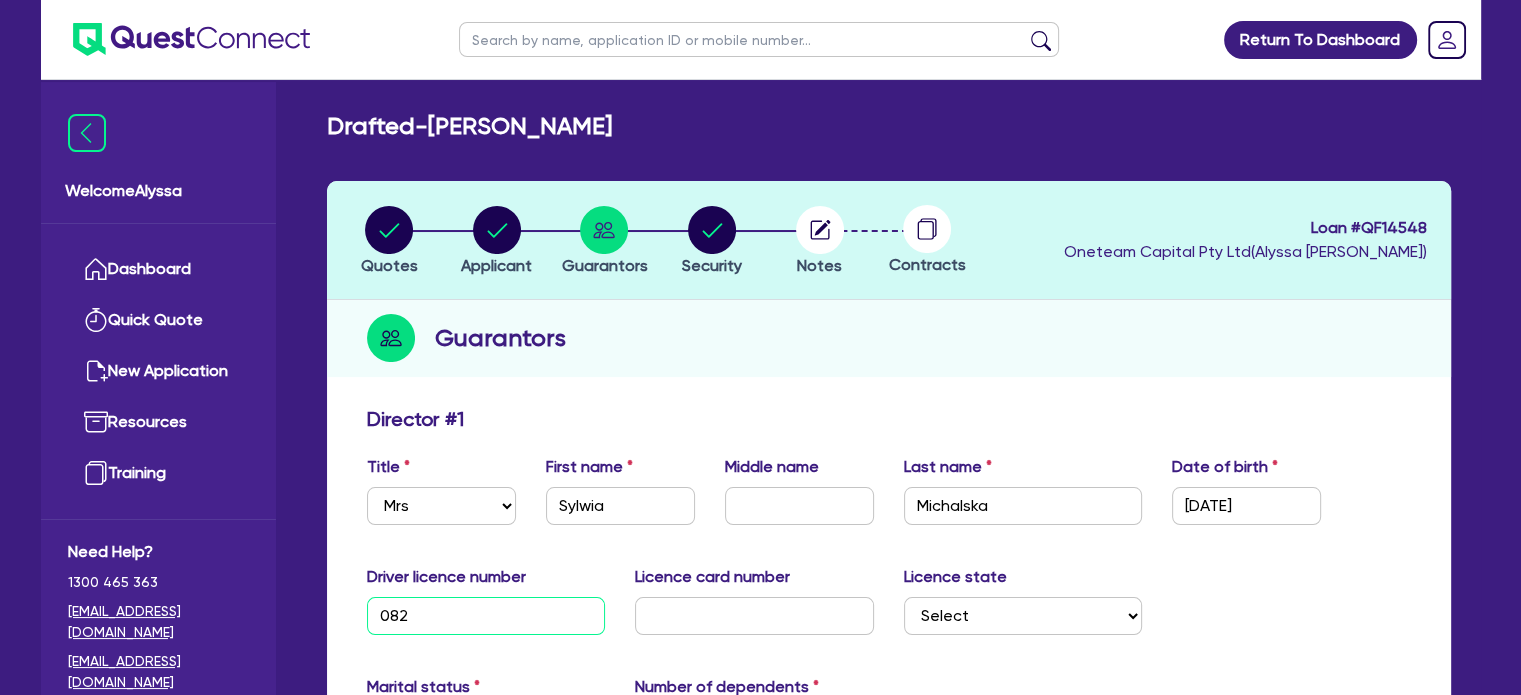type on "0821" 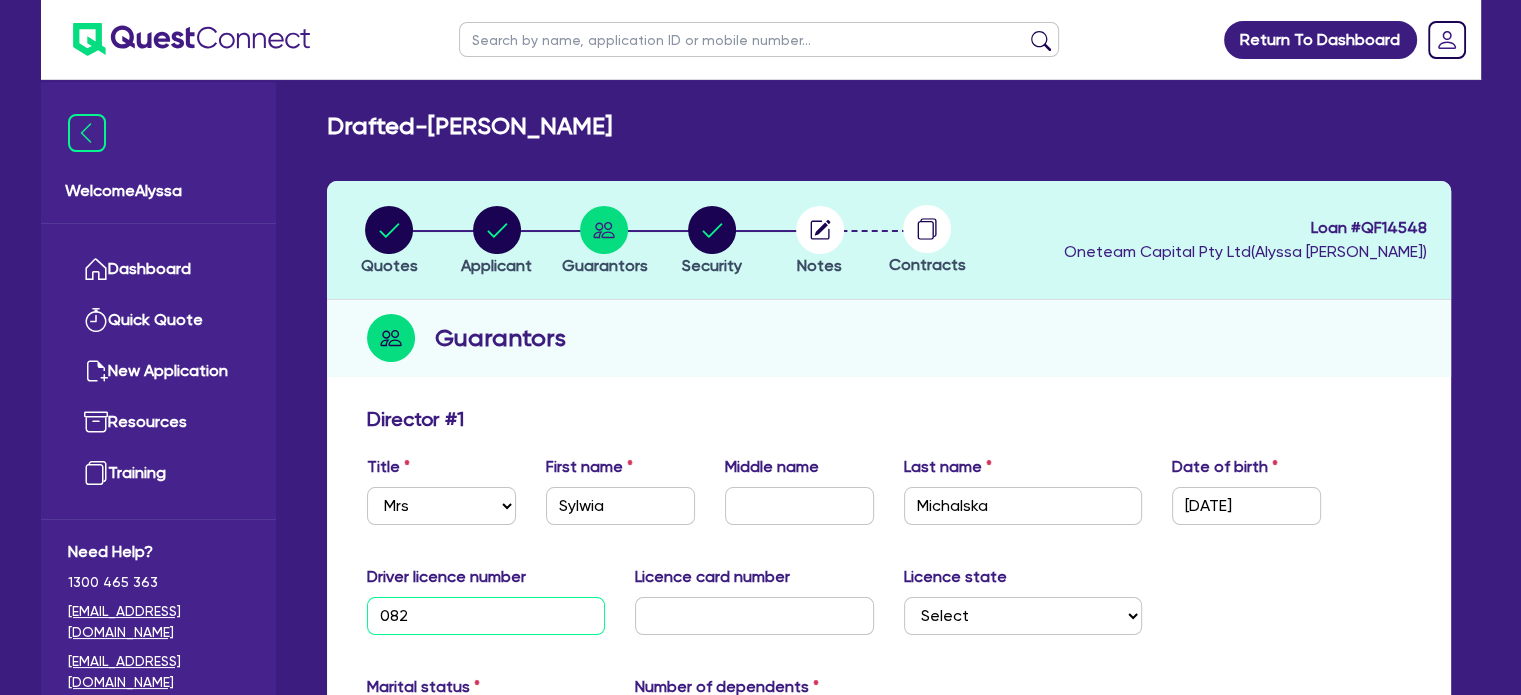 type on "0" 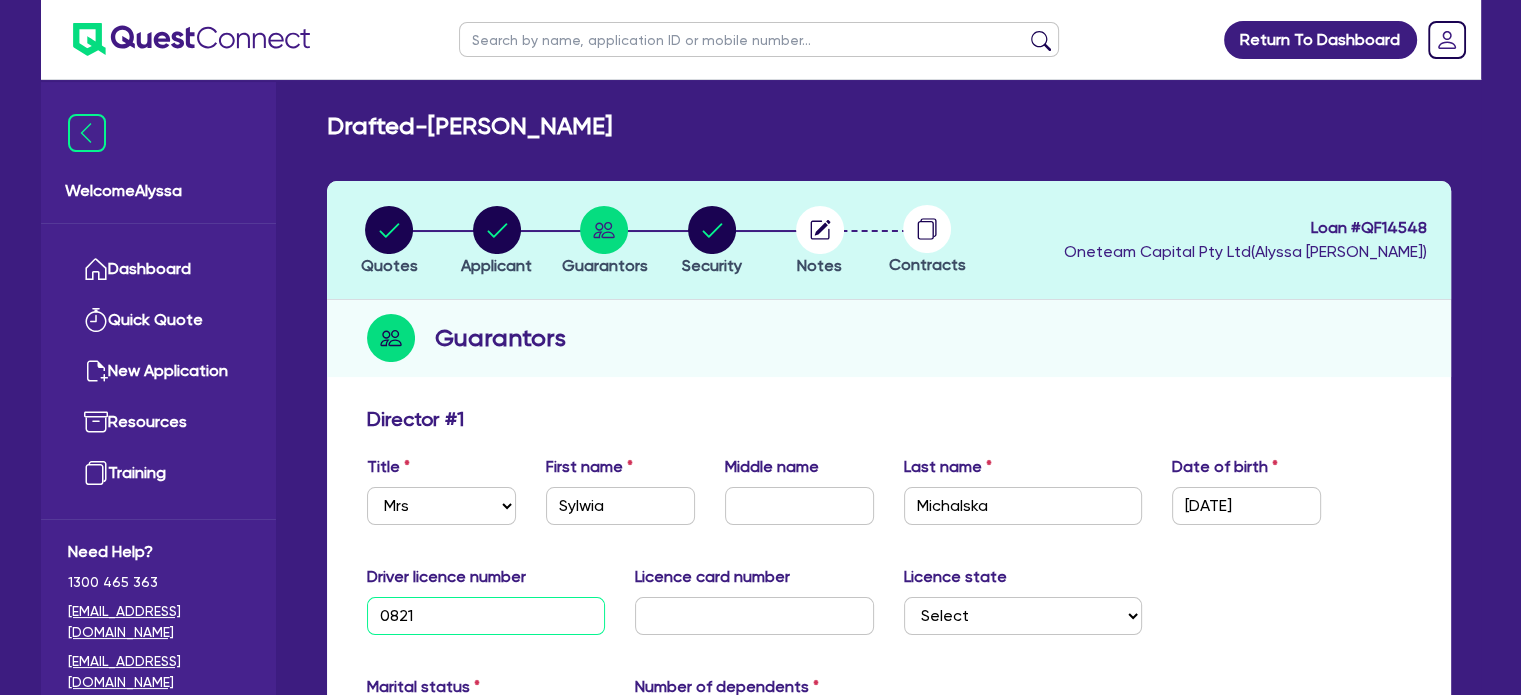 type on "08213" 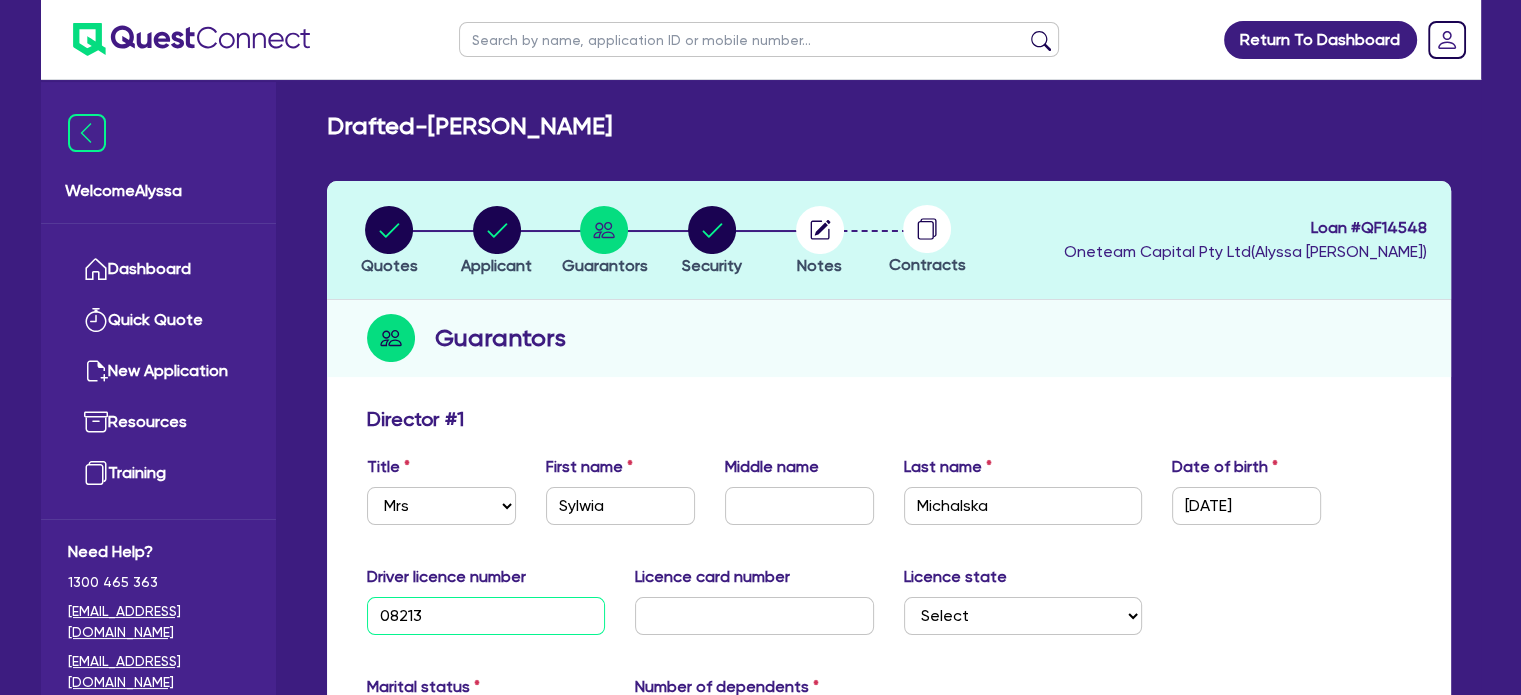 type on "082131" 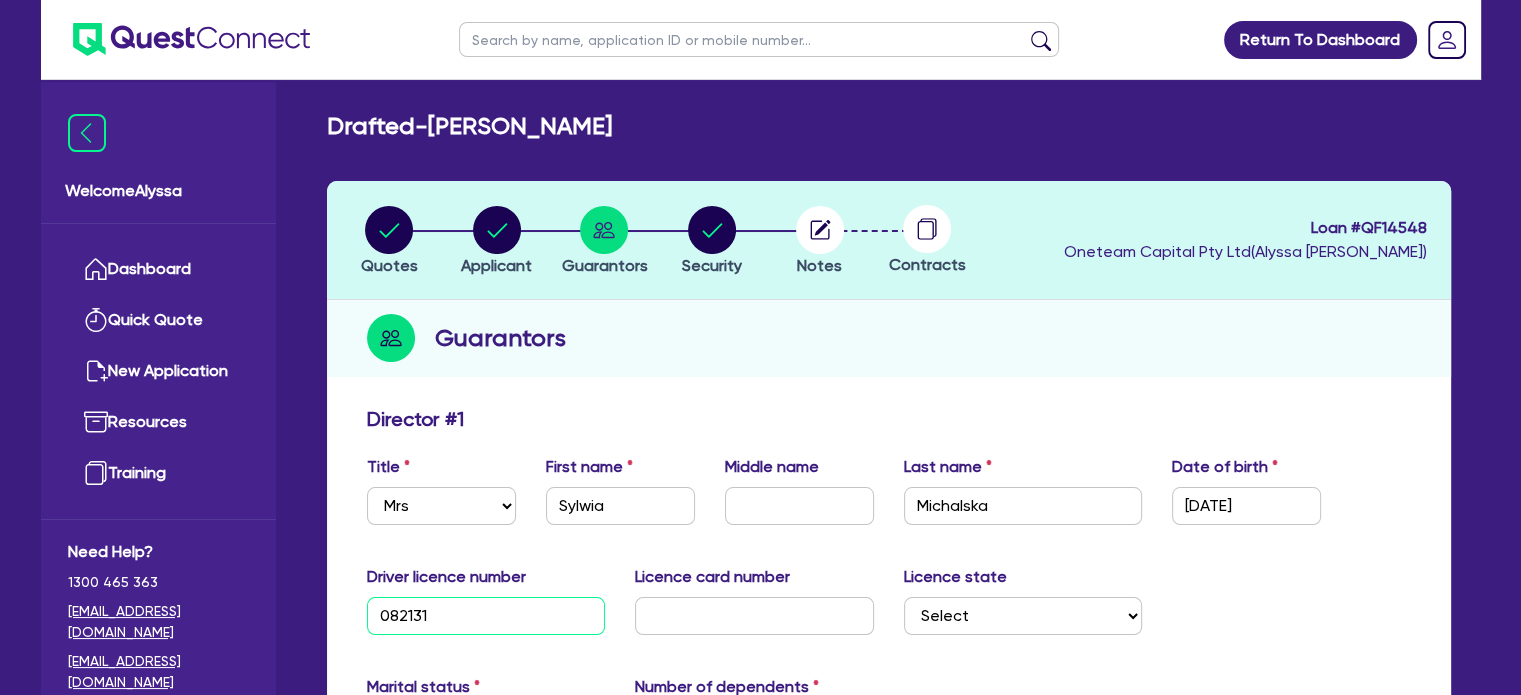 type on "0821315" 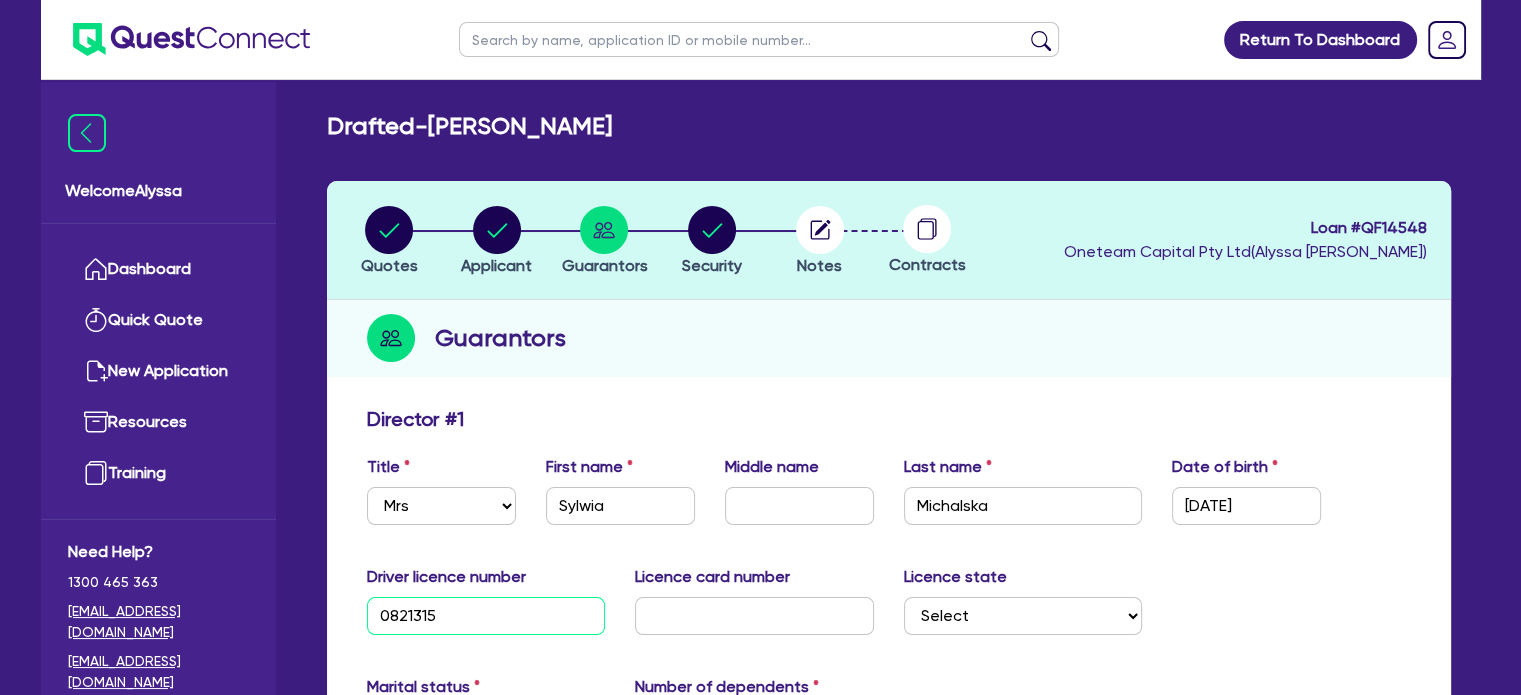 type on "08213150" 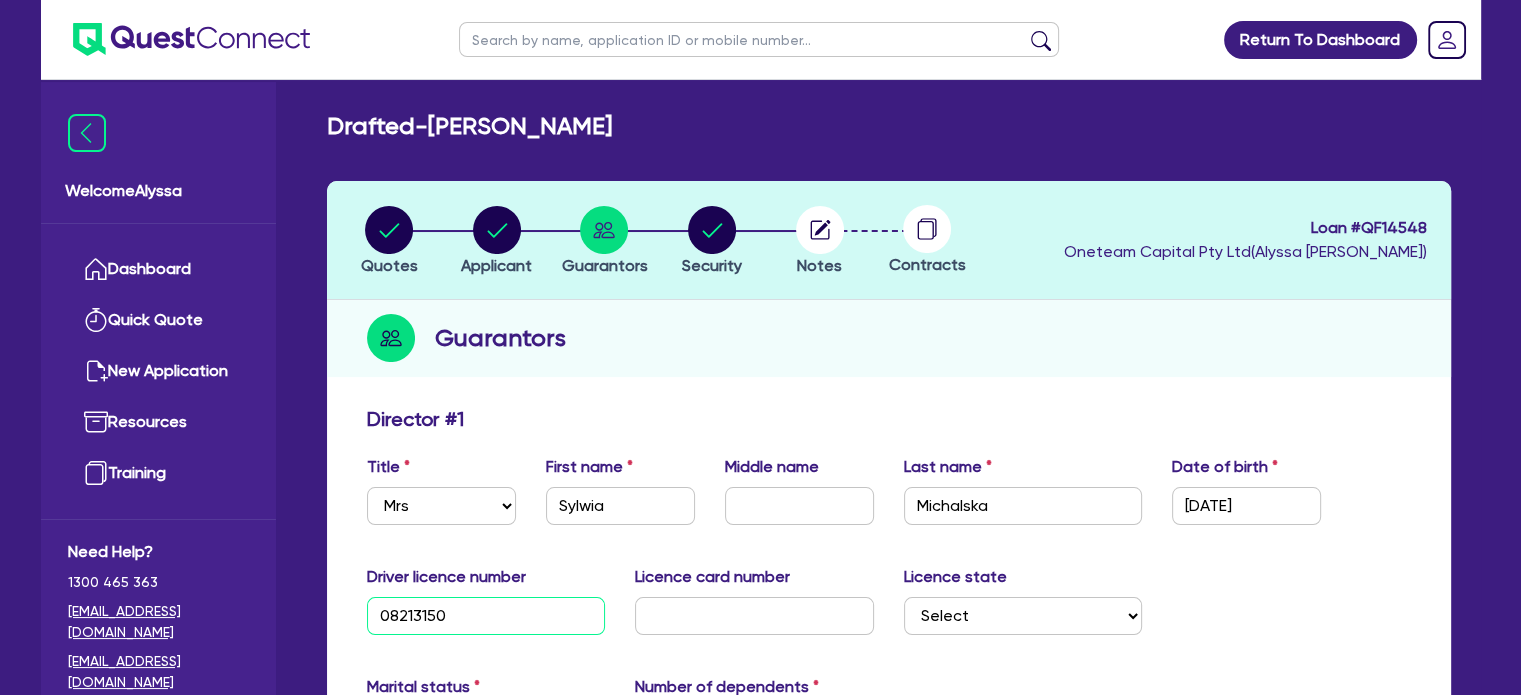 type on "082131506" 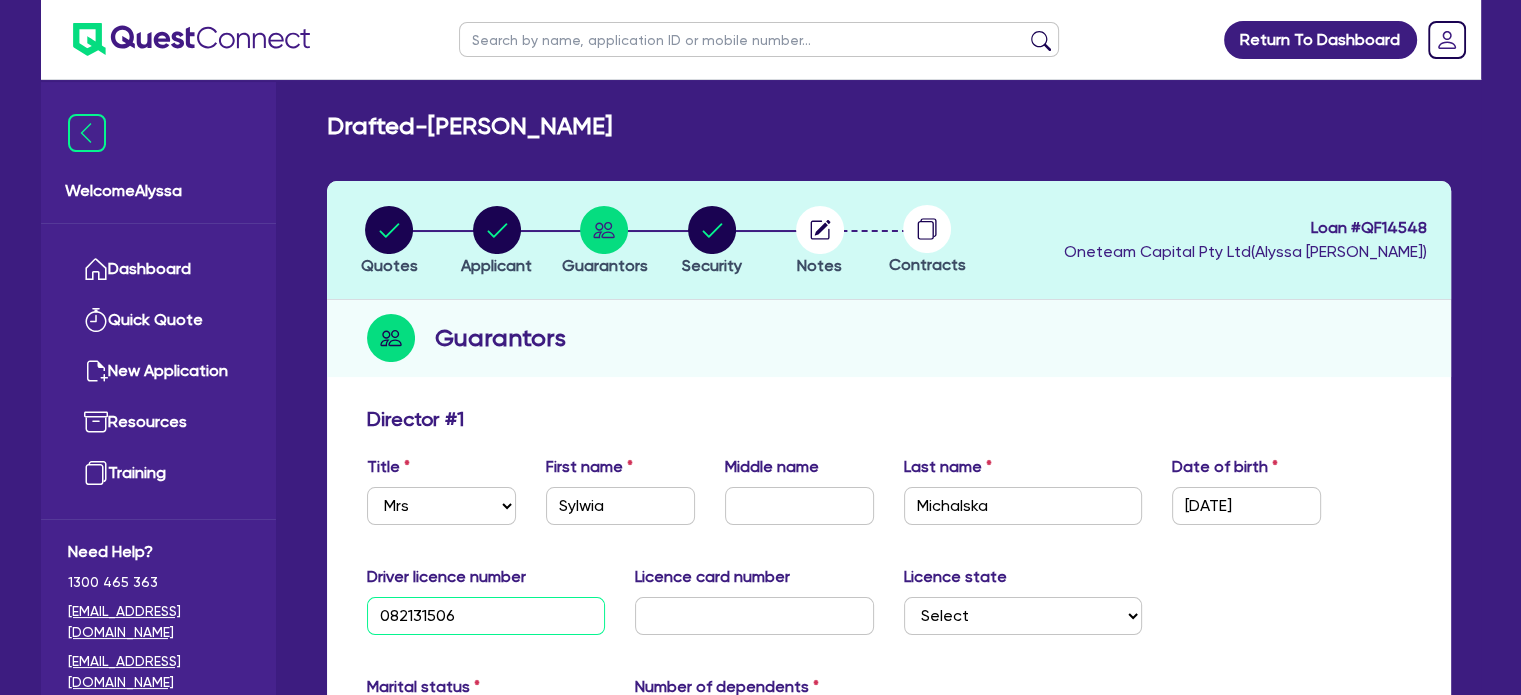 type on "082131506" 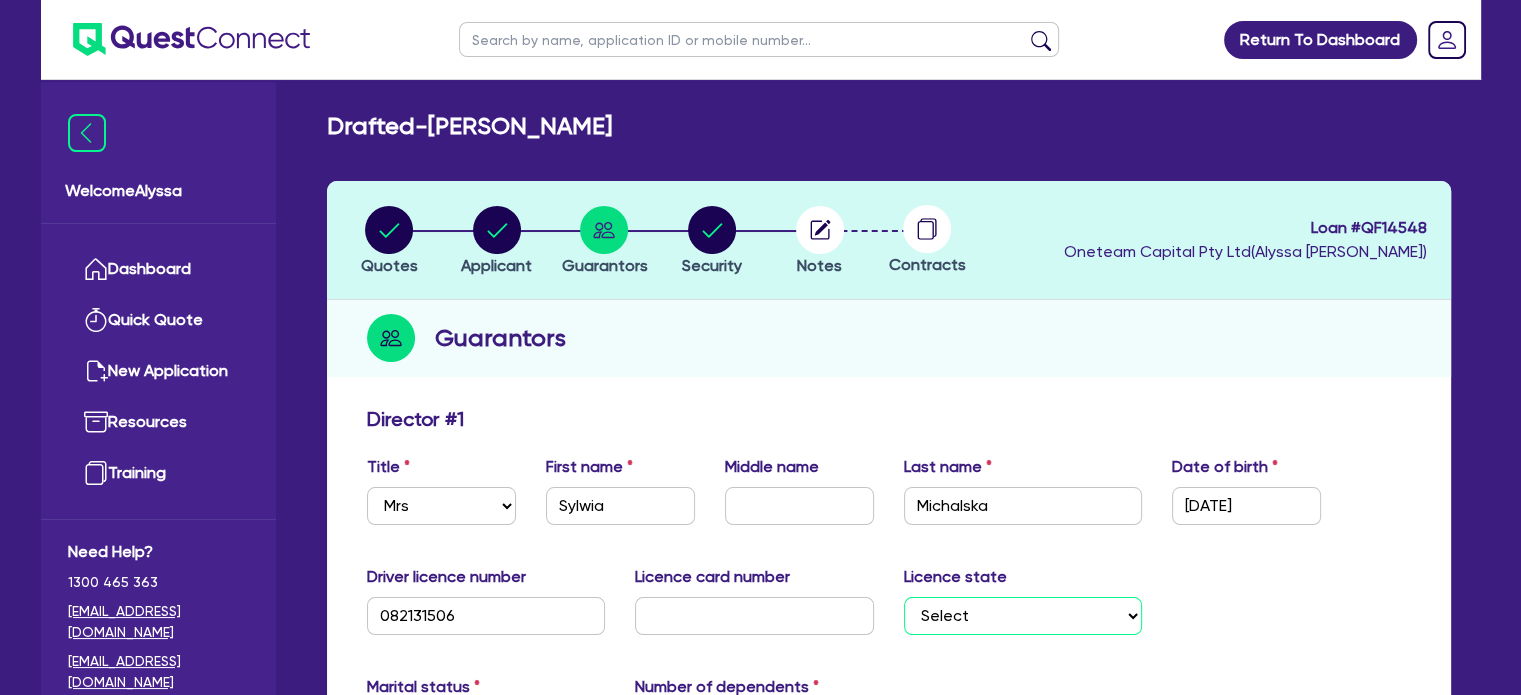 click on "Select NSW VIC QLD TAS ACT SA NT WA" at bounding box center (1023, 616) 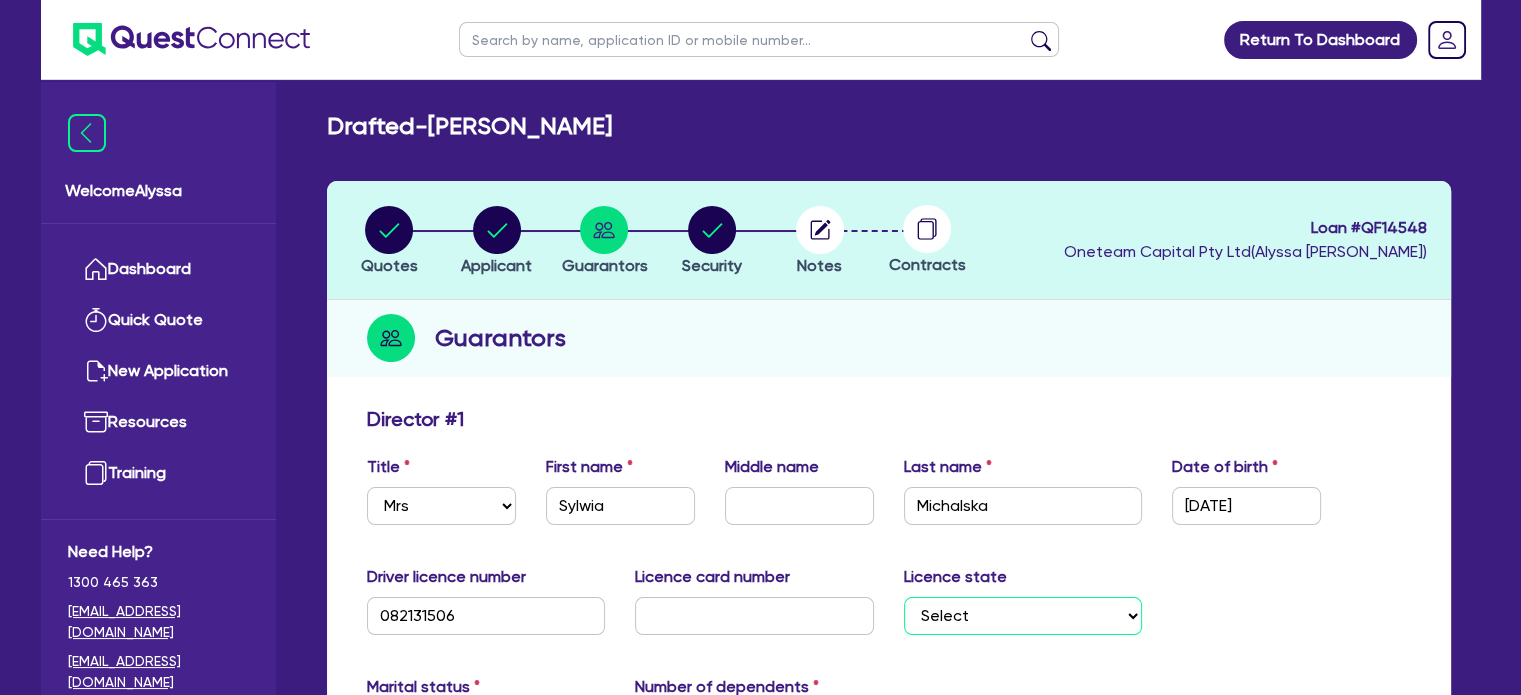select on "VIC" 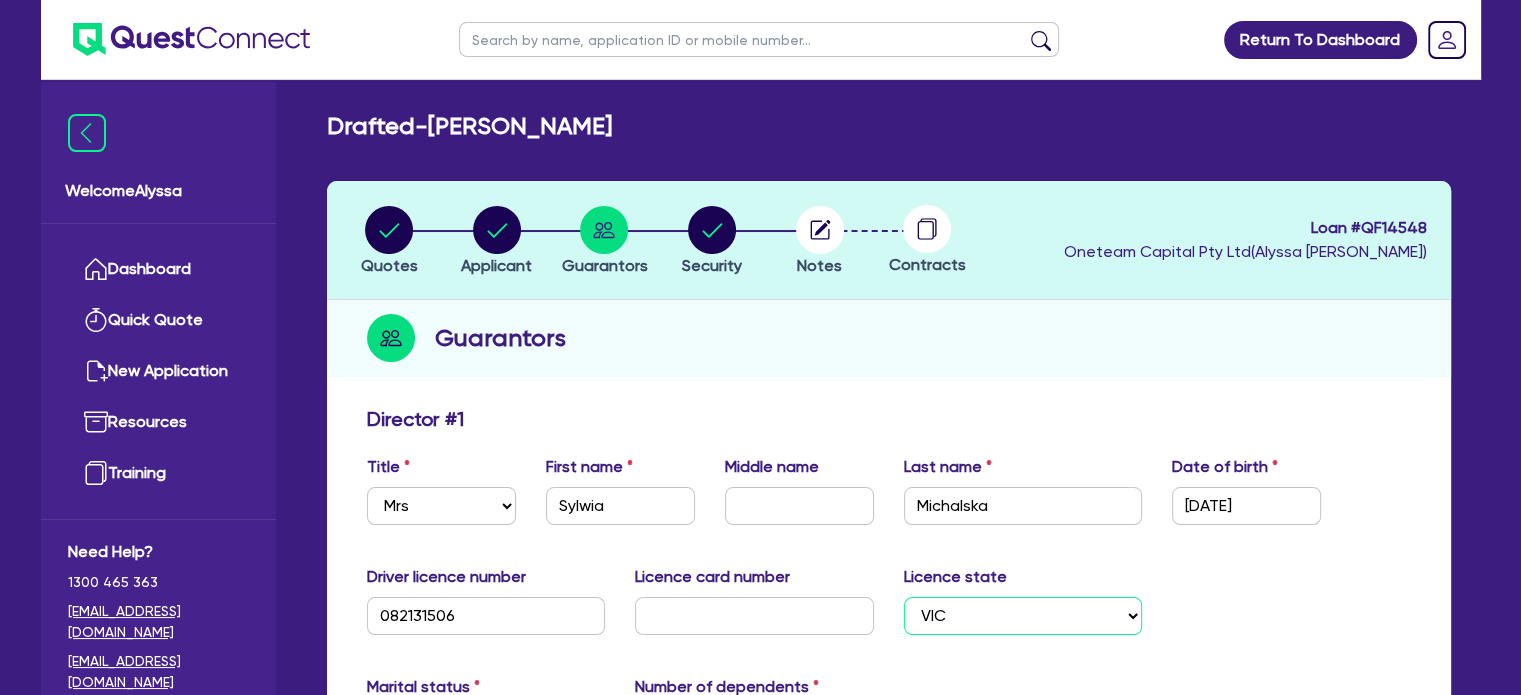 click on "Select NSW VIC QLD TAS ACT SA NT WA" at bounding box center (1023, 616) 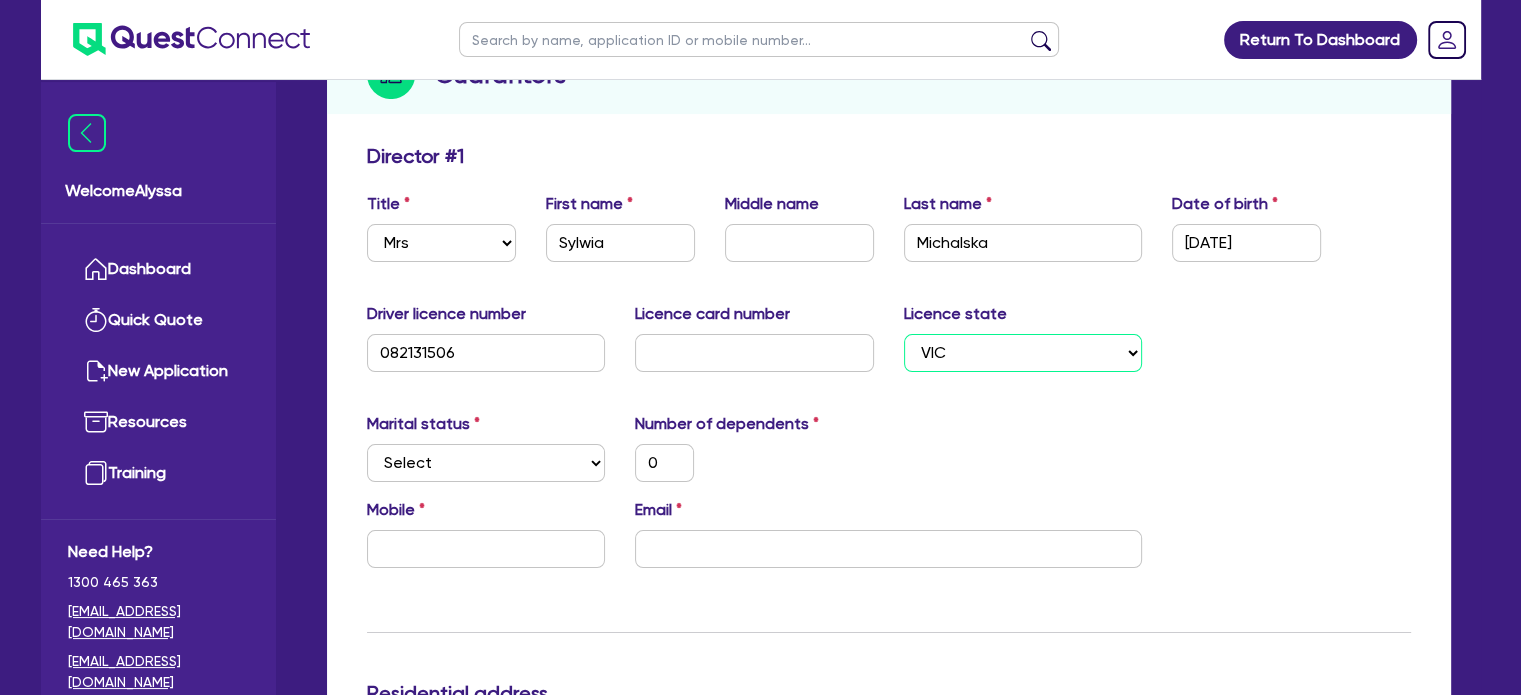 scroll, scrollTop: 262, scrollLeft: 0, axis: vertical 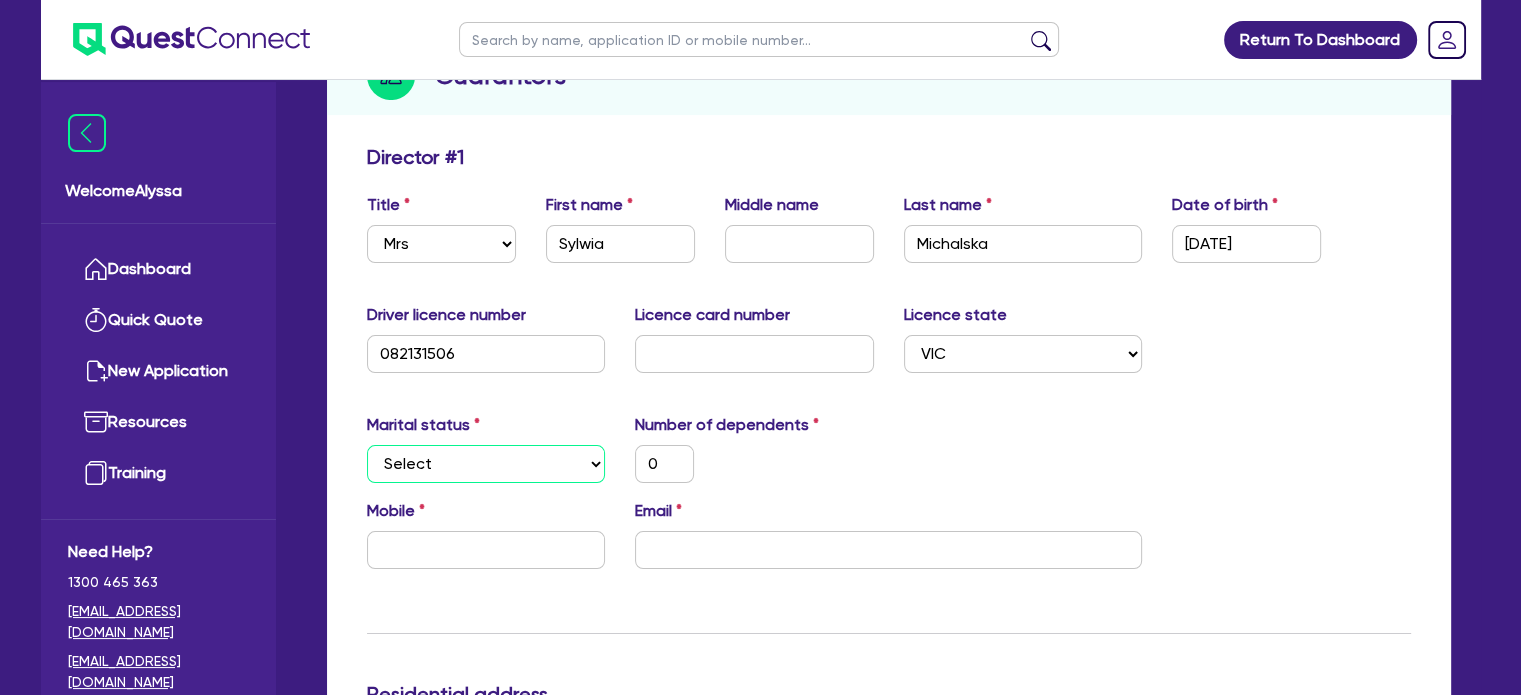 click on "Select Single Married De Facto / Partner" at bounding box center [486, 464] 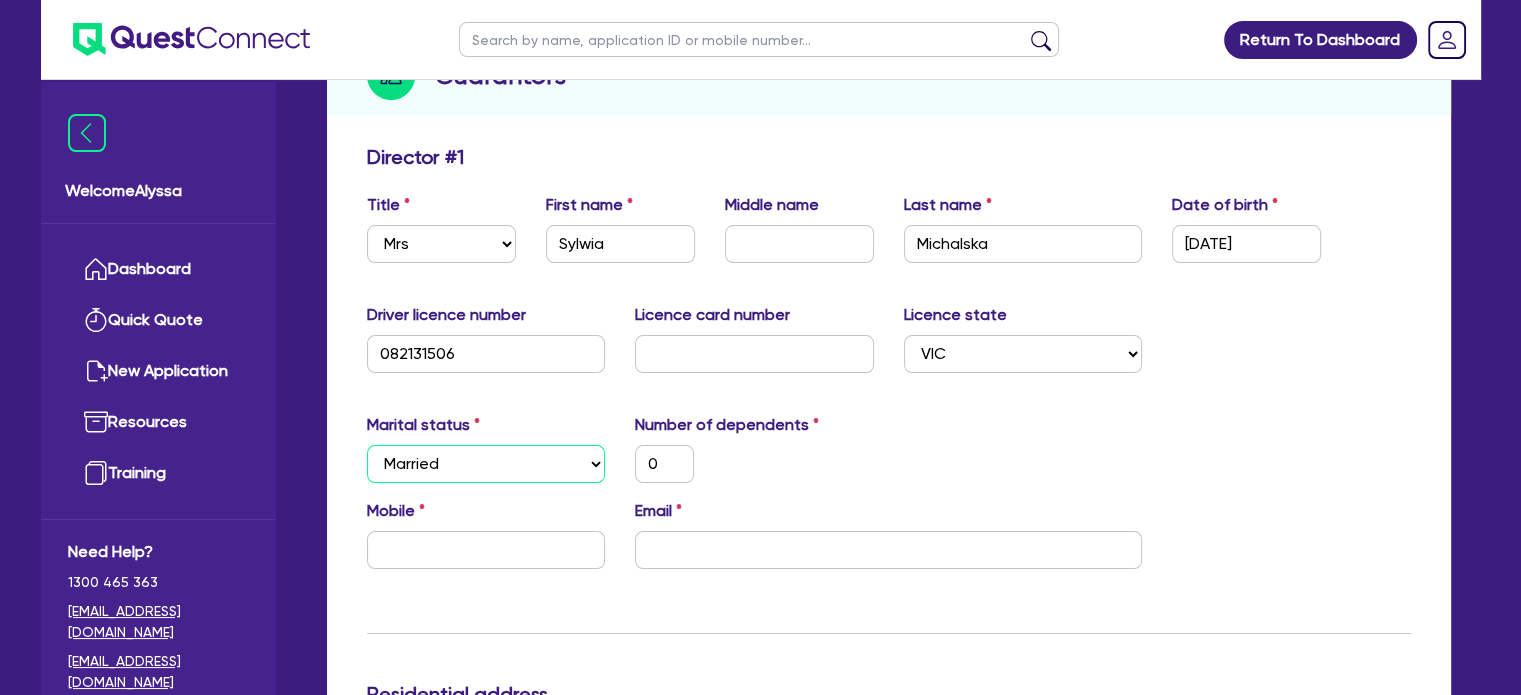 click on "Select Single Married De Facto / Partner" at bounding box center (486, 464) 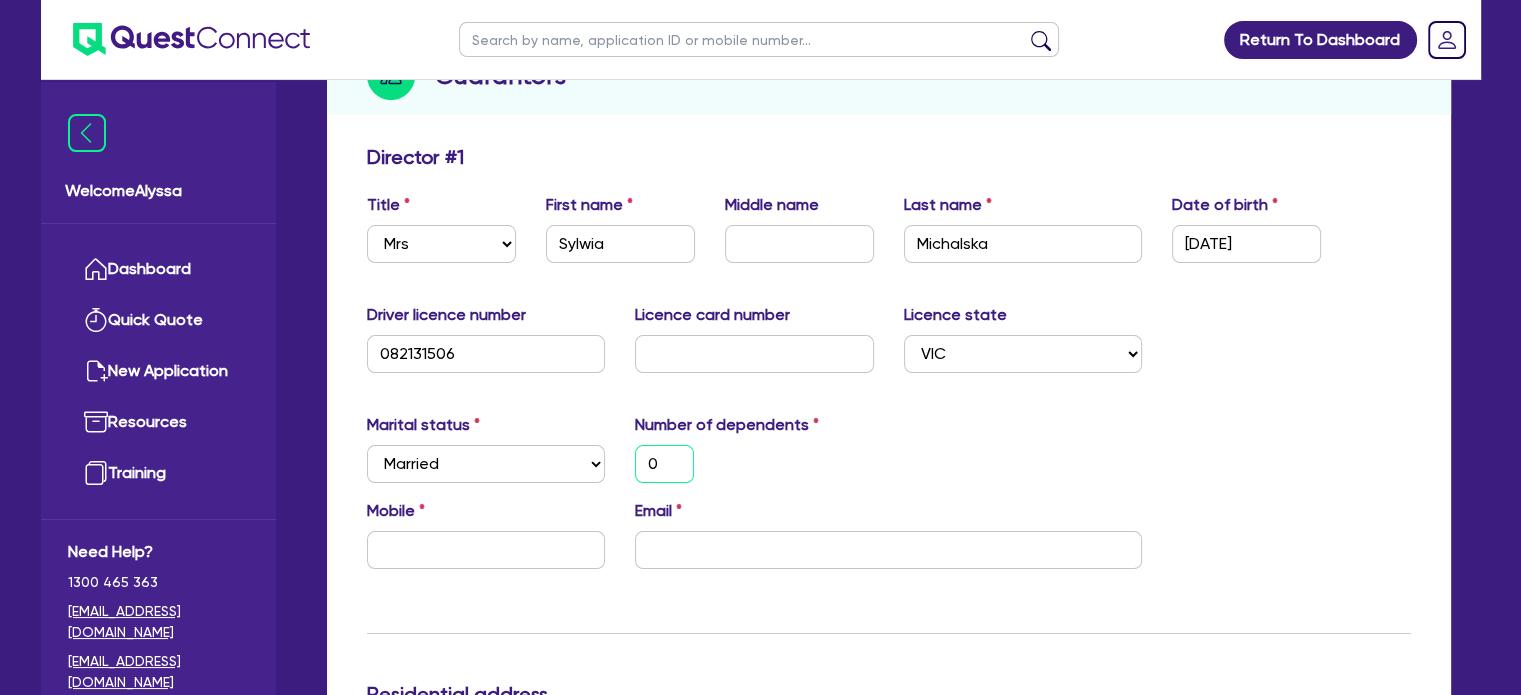click on "0" at bounding box center [664, 464] 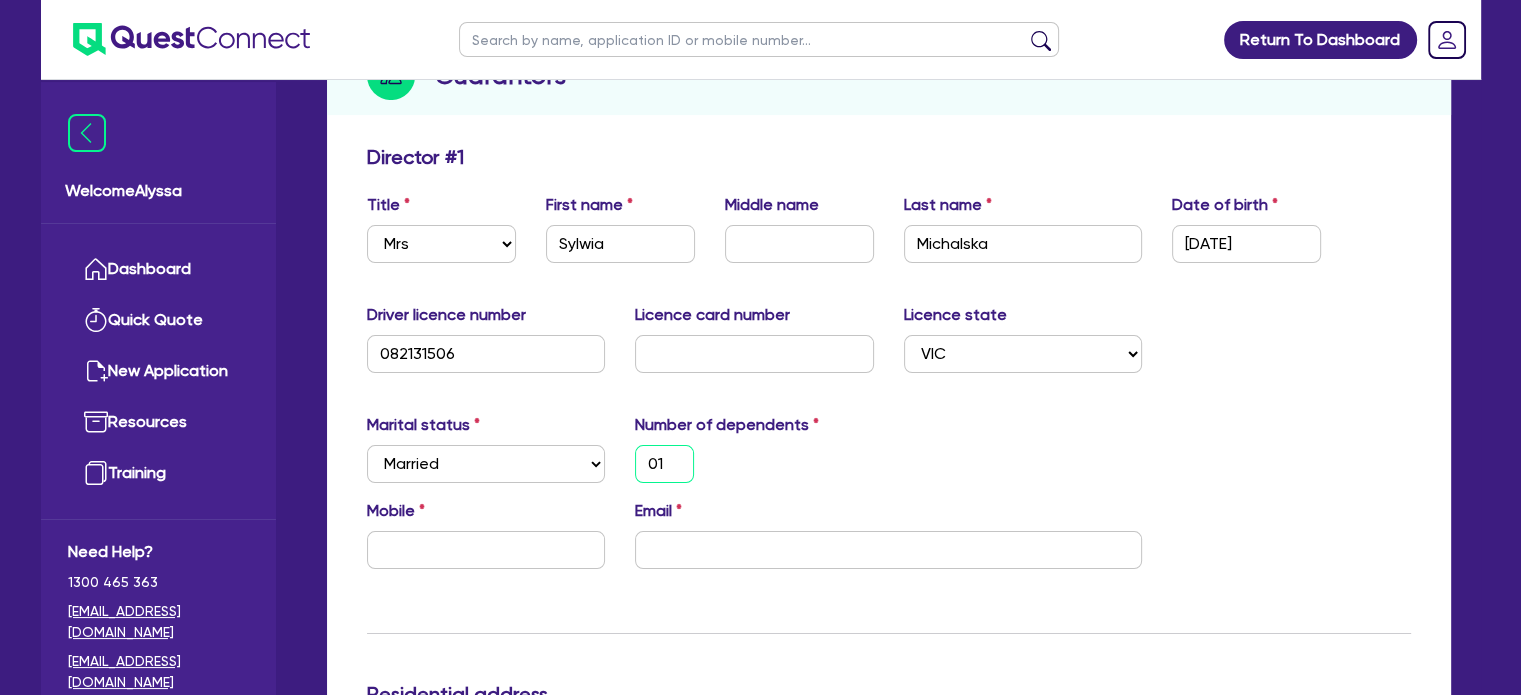 type on "0" 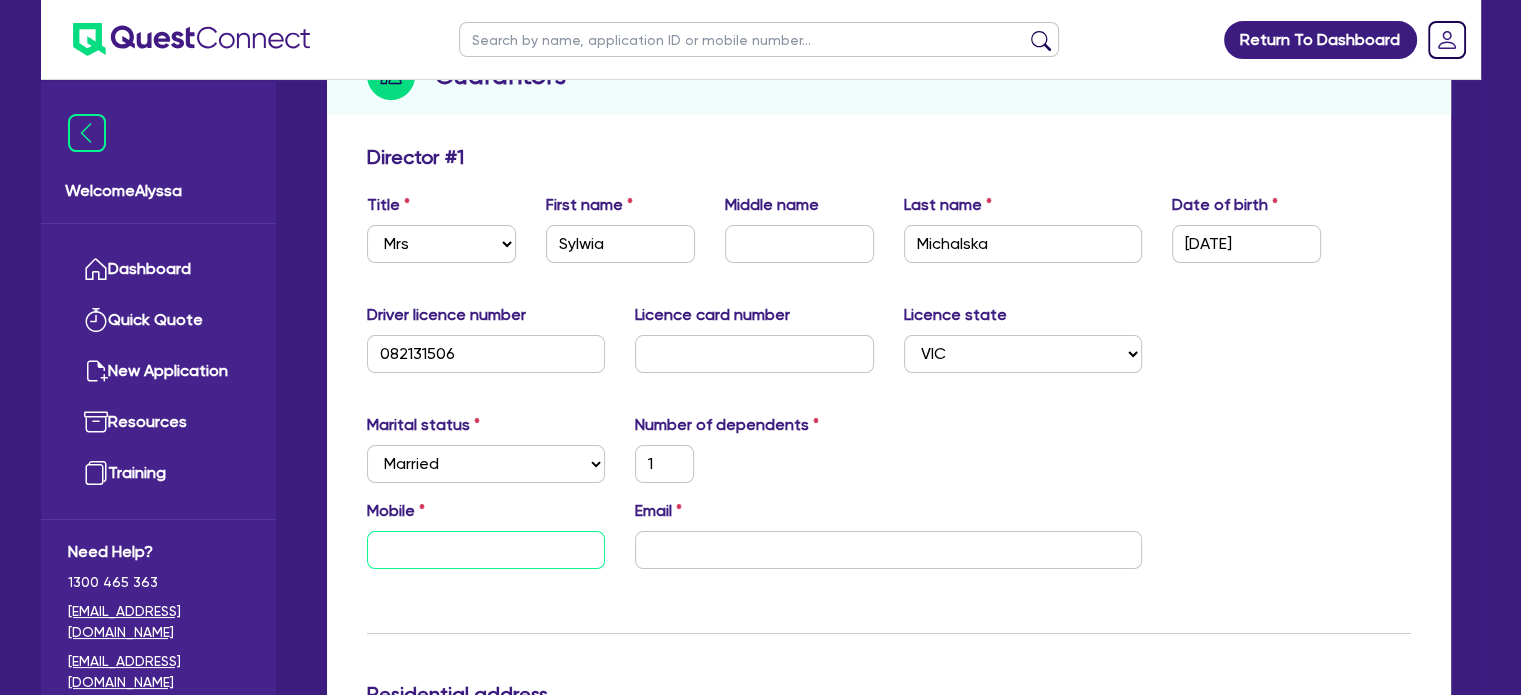 click at bounding box center (486, 550) 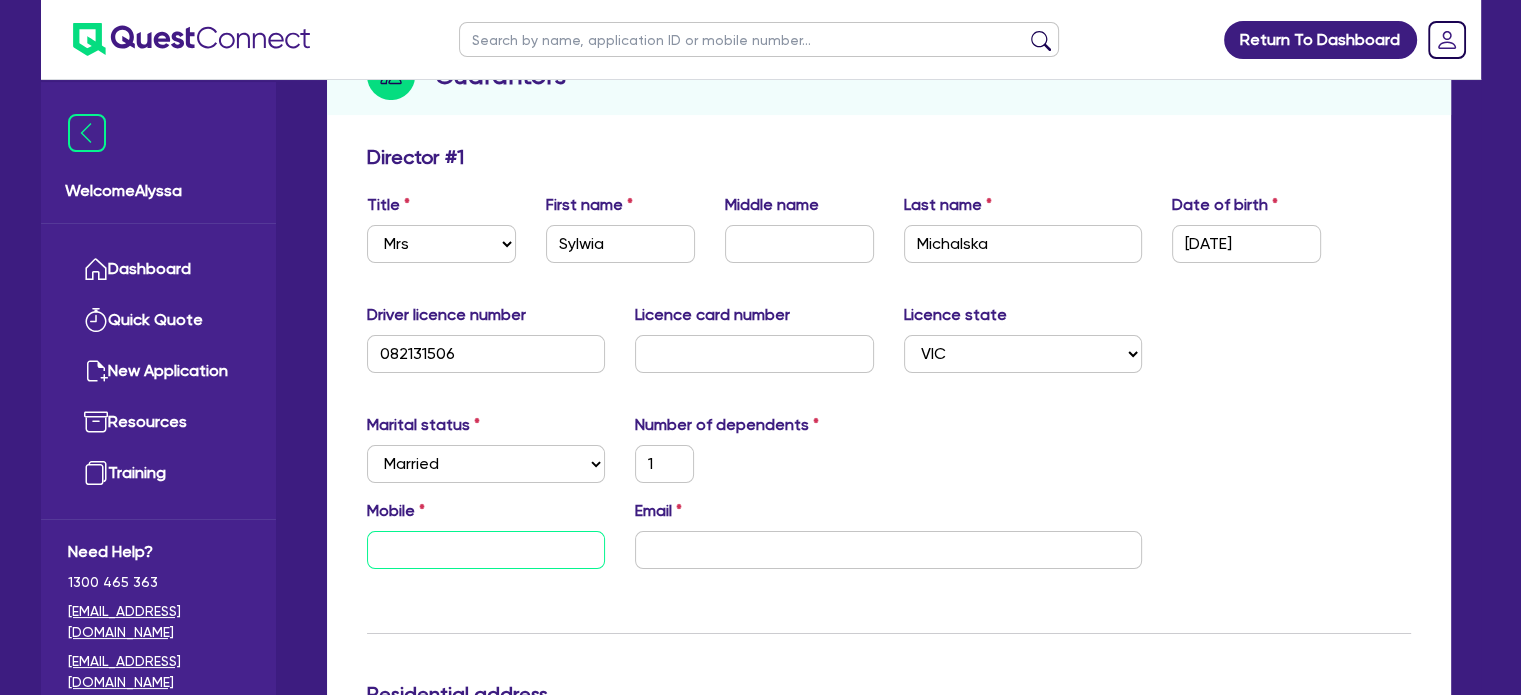 type on "1" 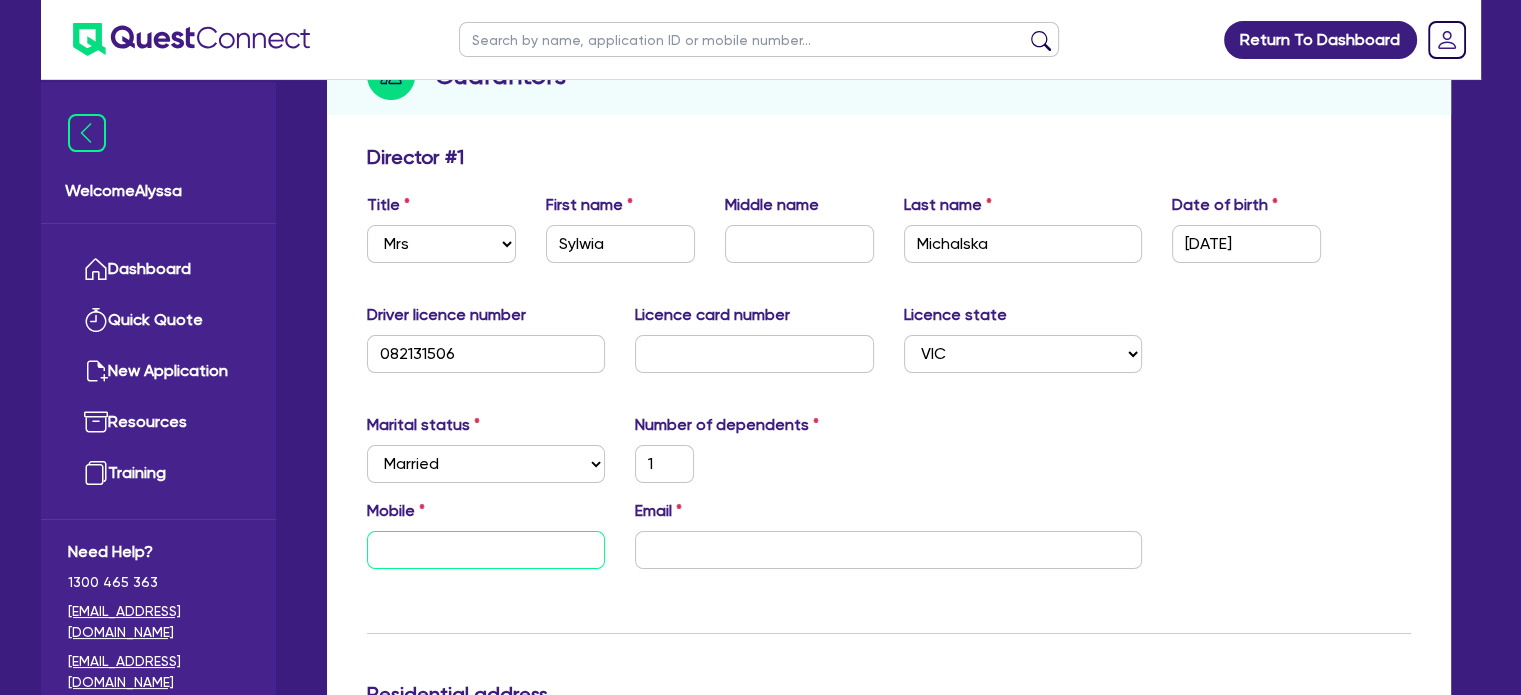 type on "0" 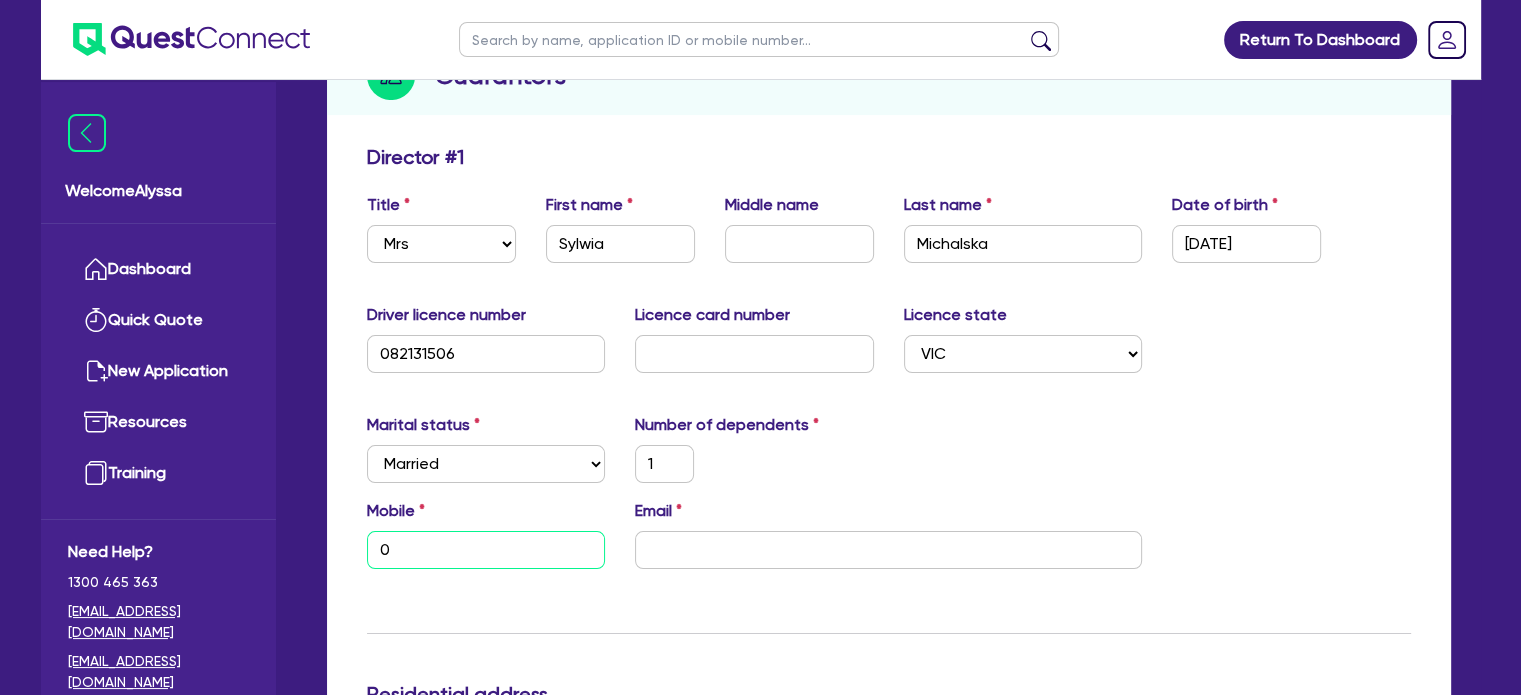 type on "1" 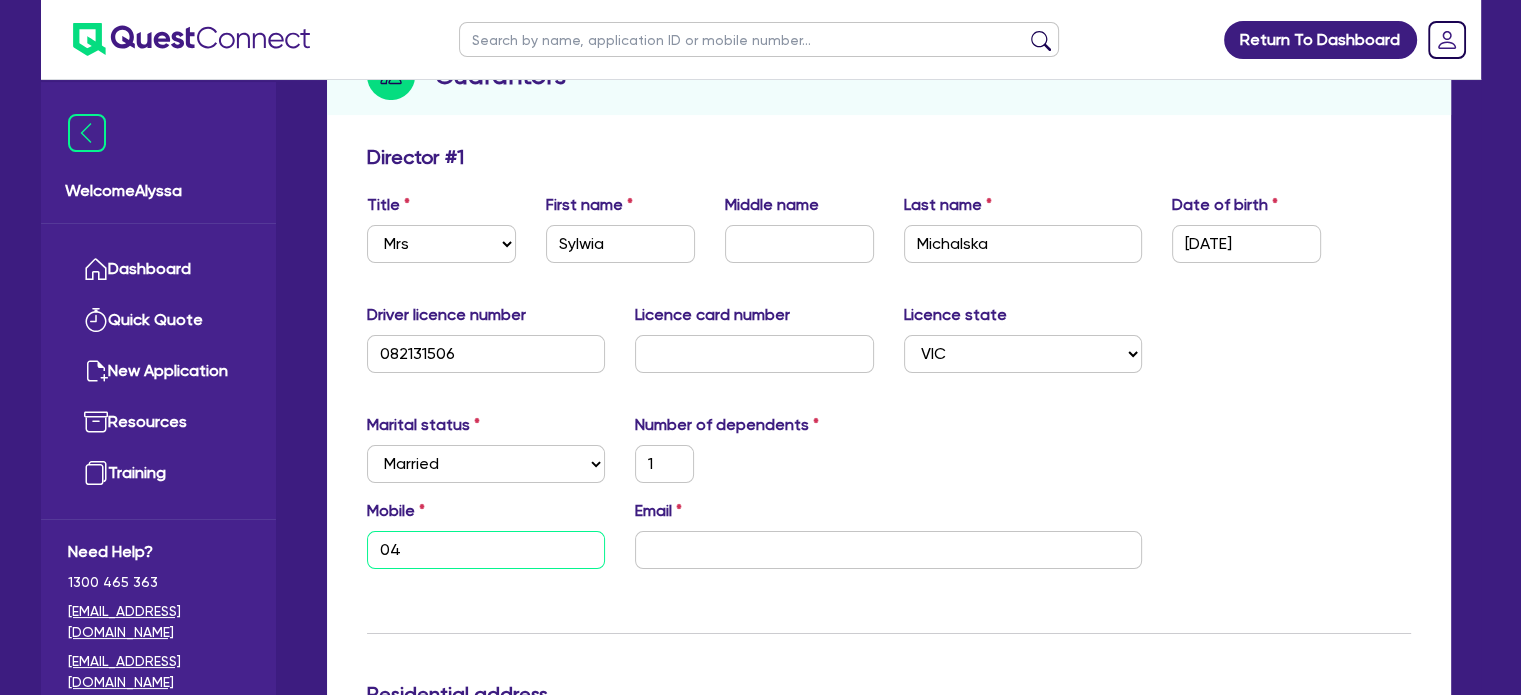 type on "1" 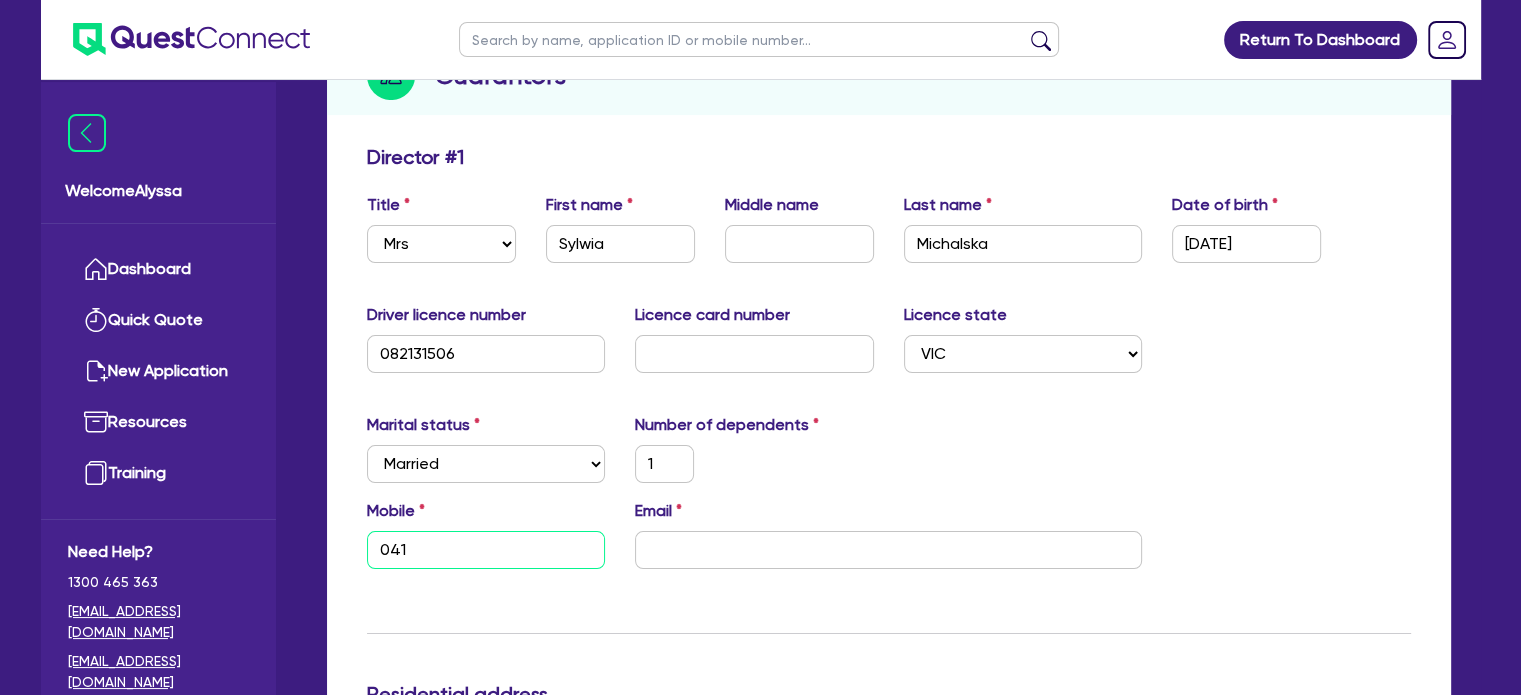 type on "0412" 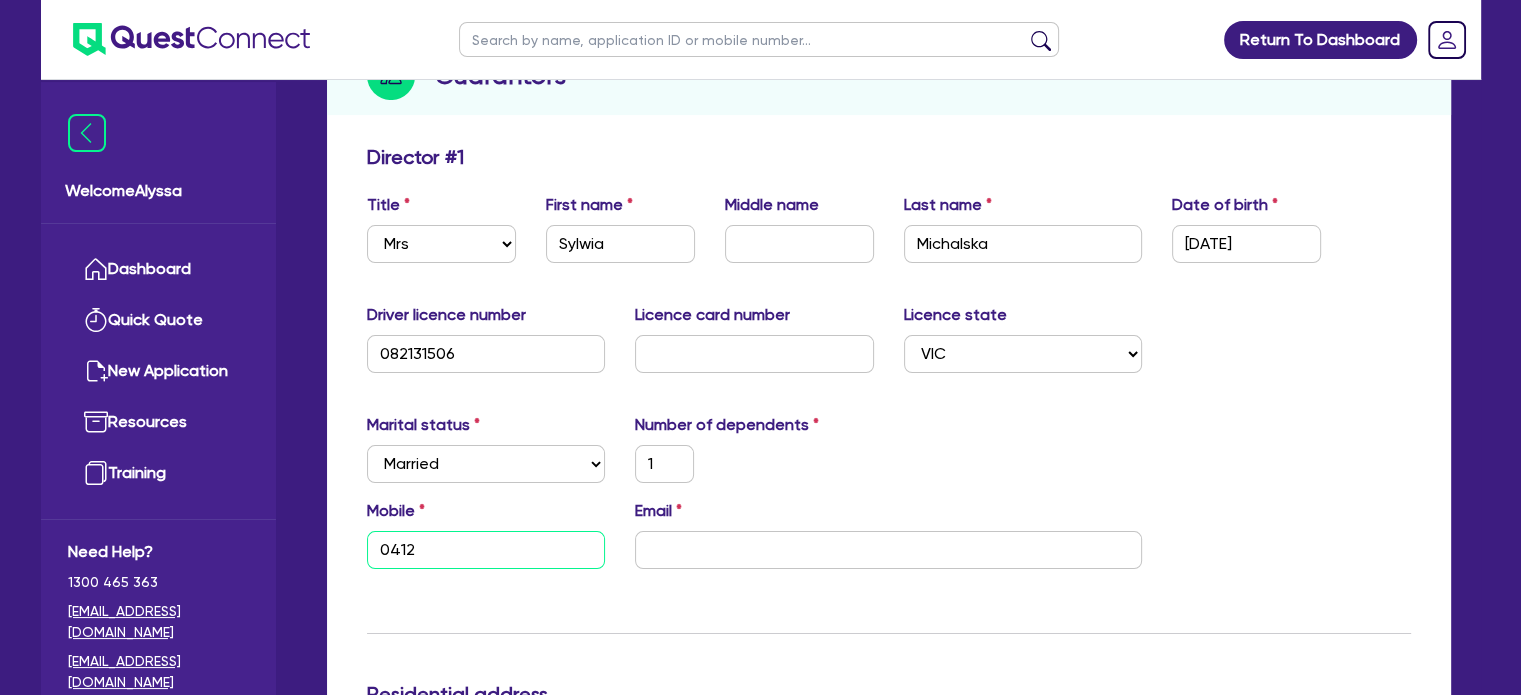 type on "1" 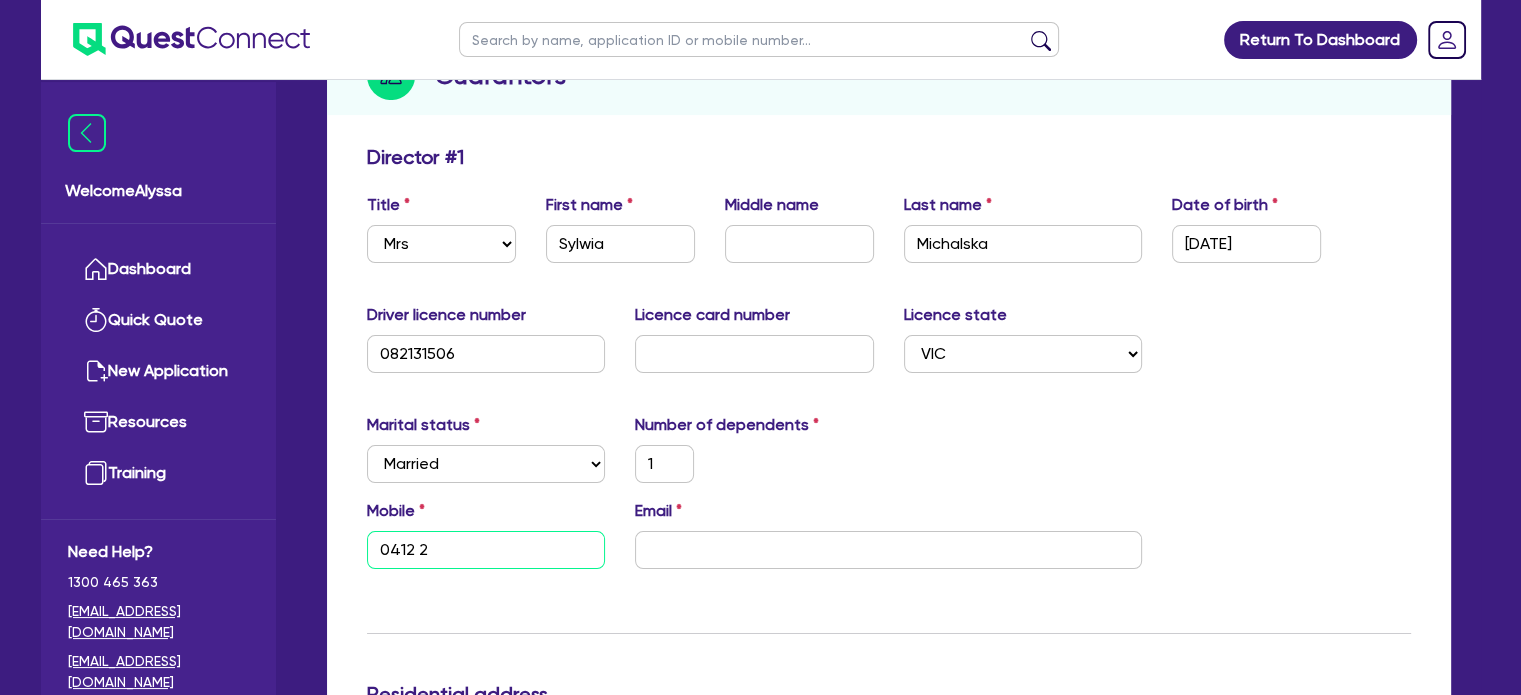 type on "1" 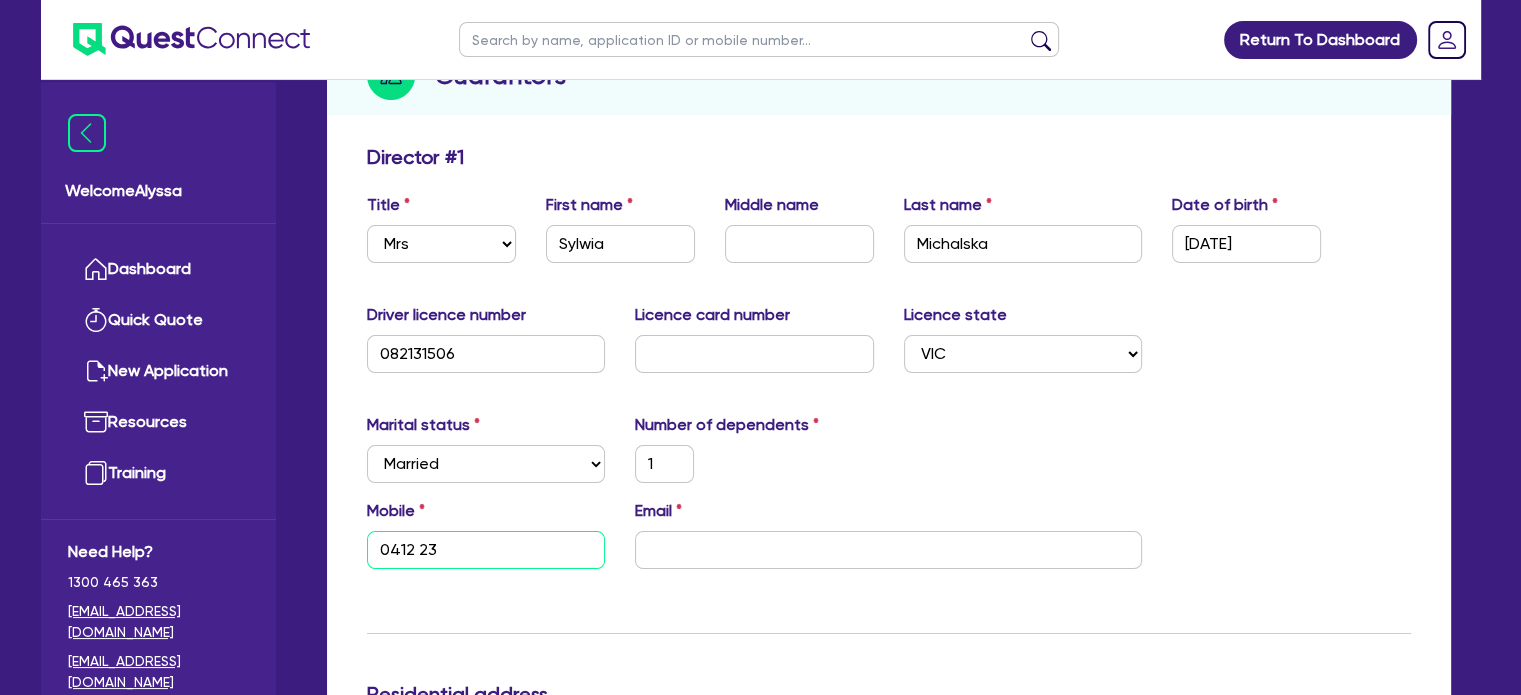 type on "1" 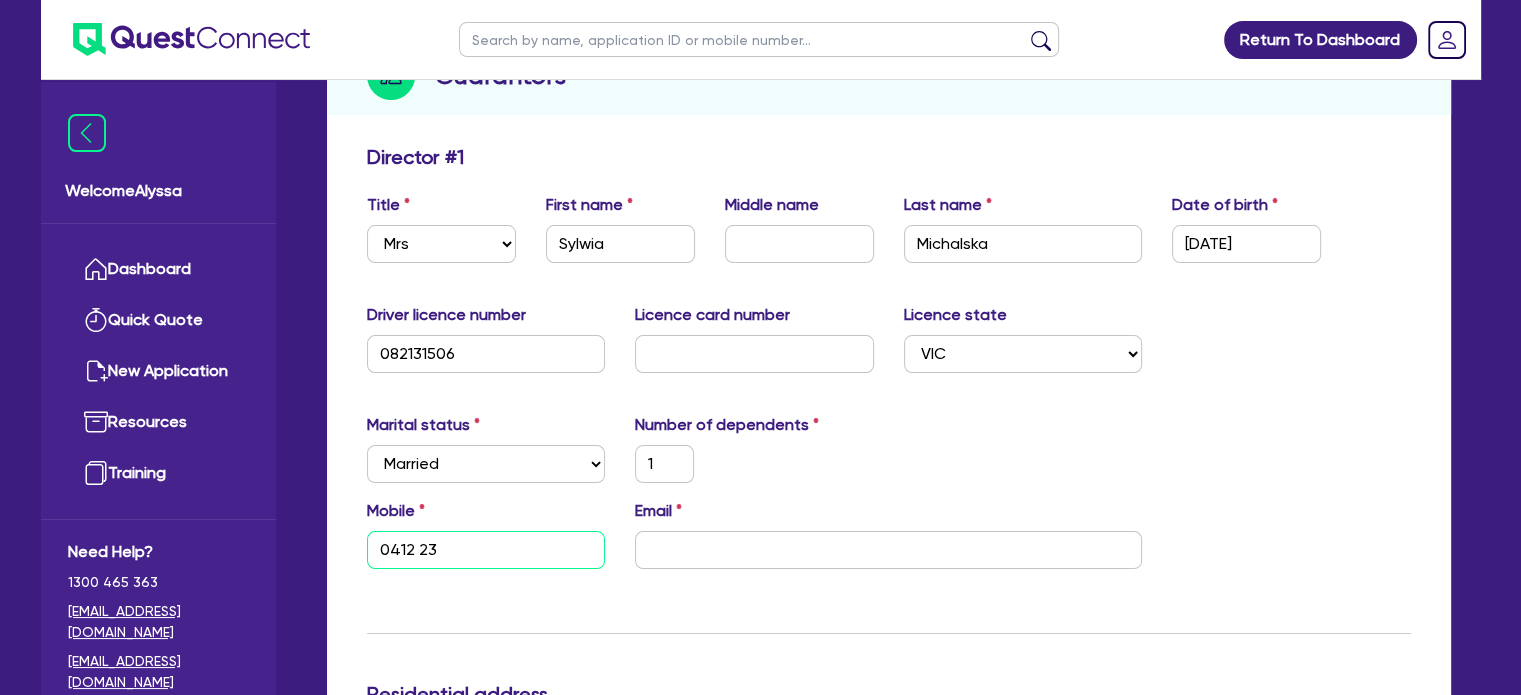 type on "0412 239" 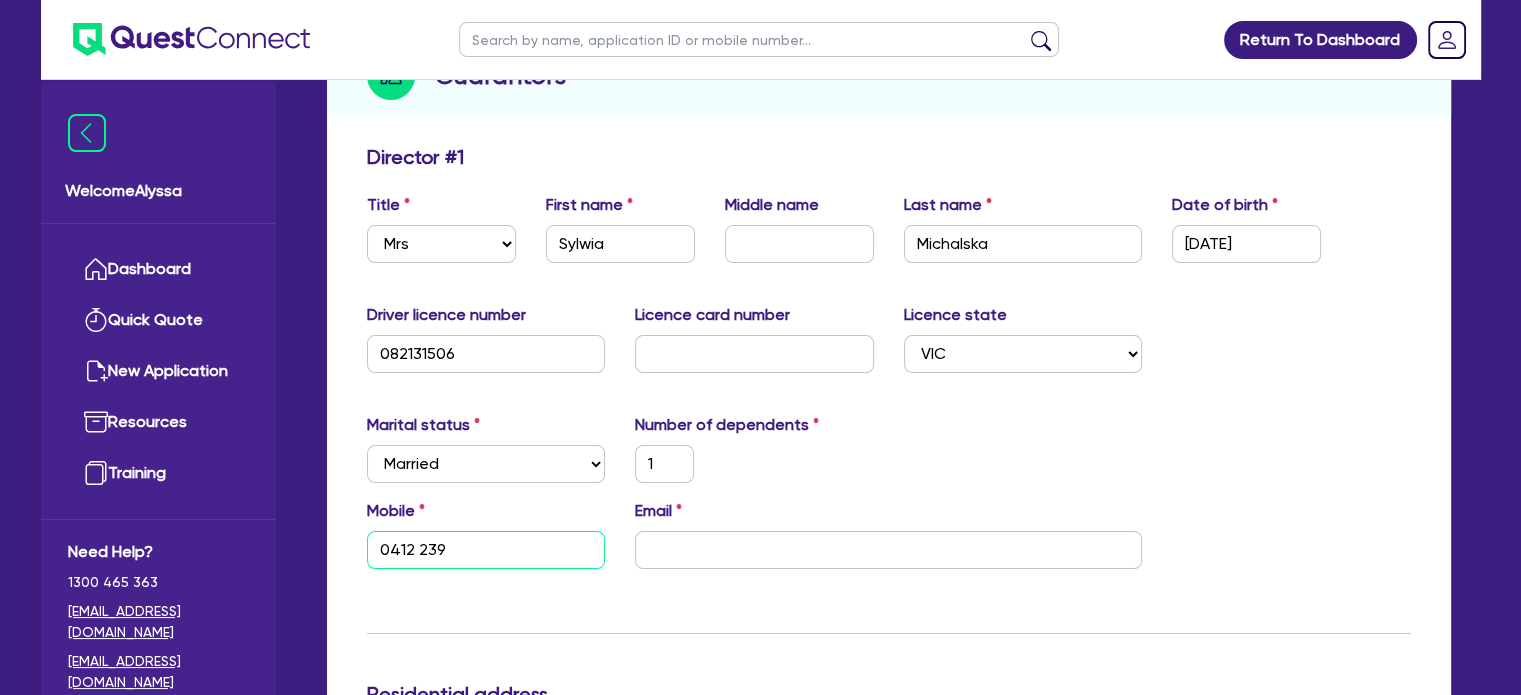 type on "1" 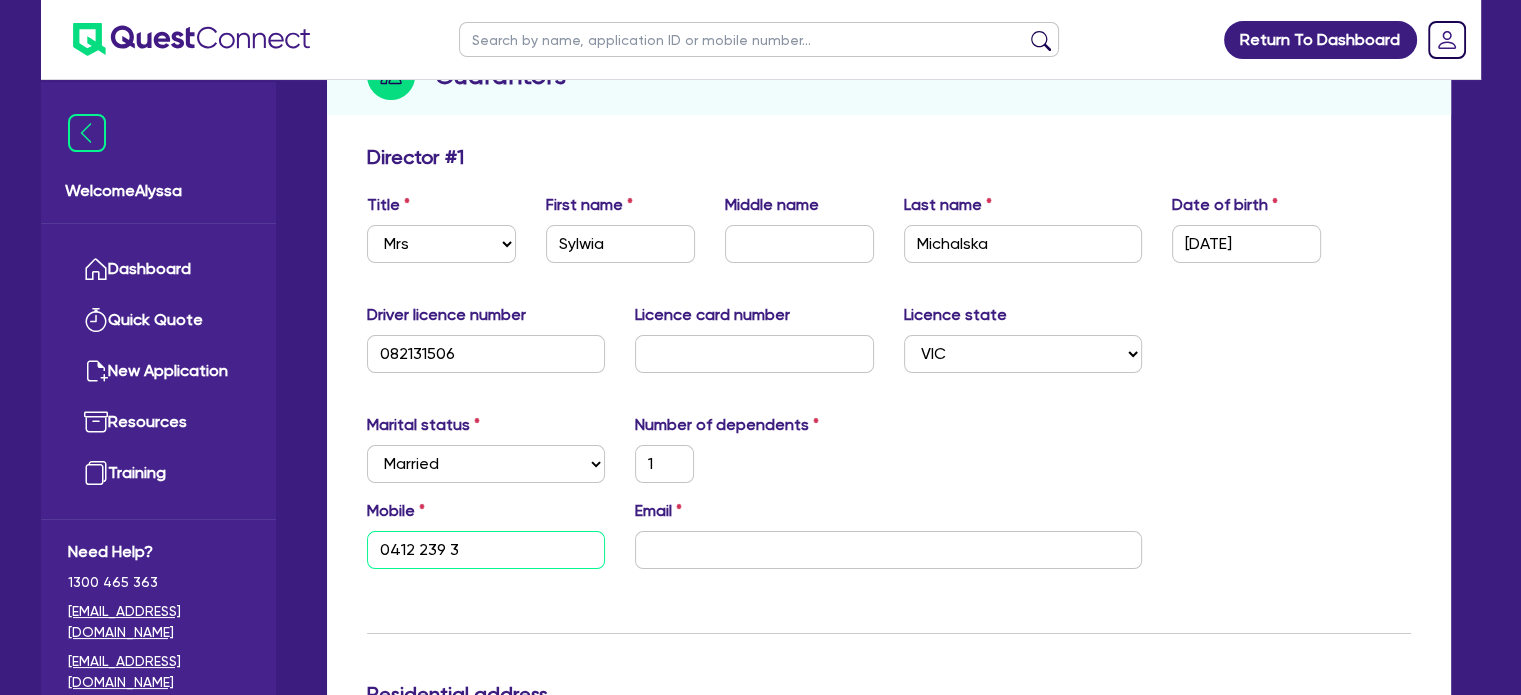type on "1" 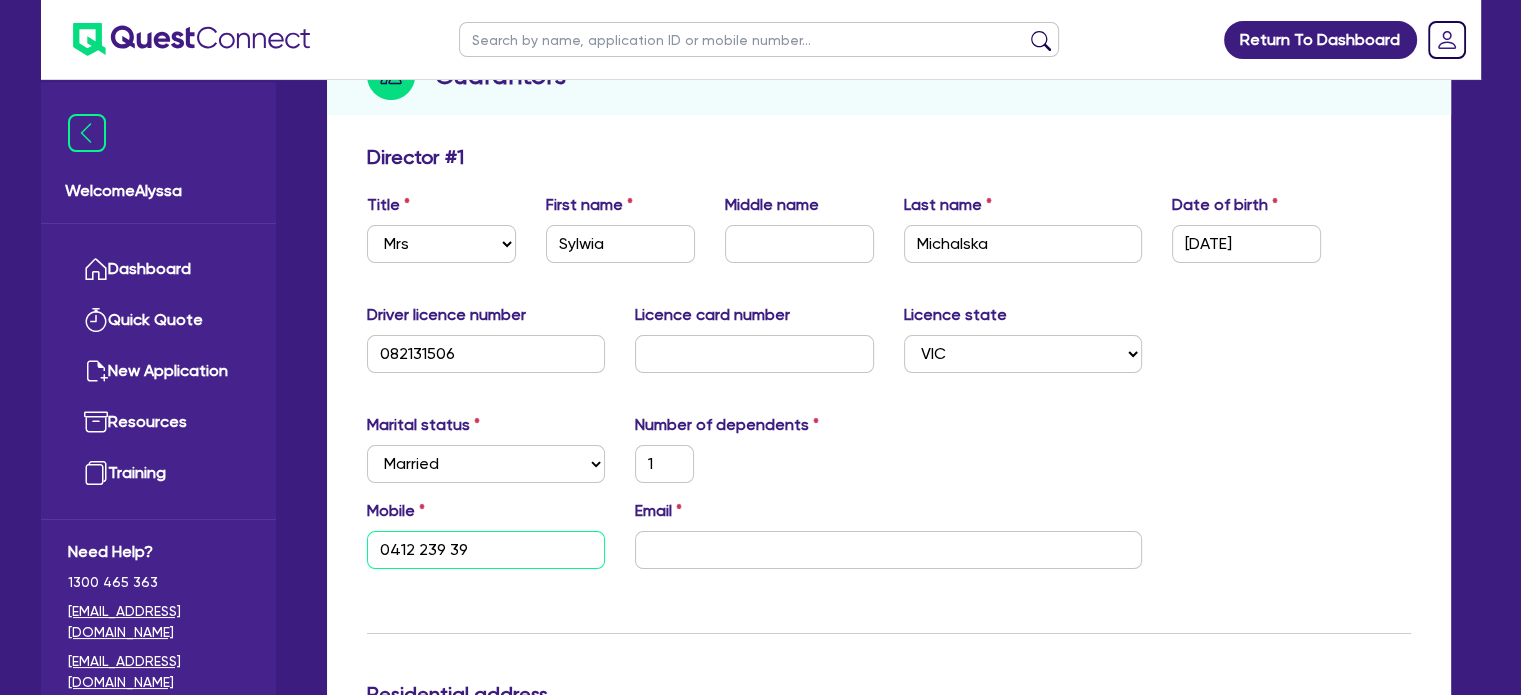 type on "1" 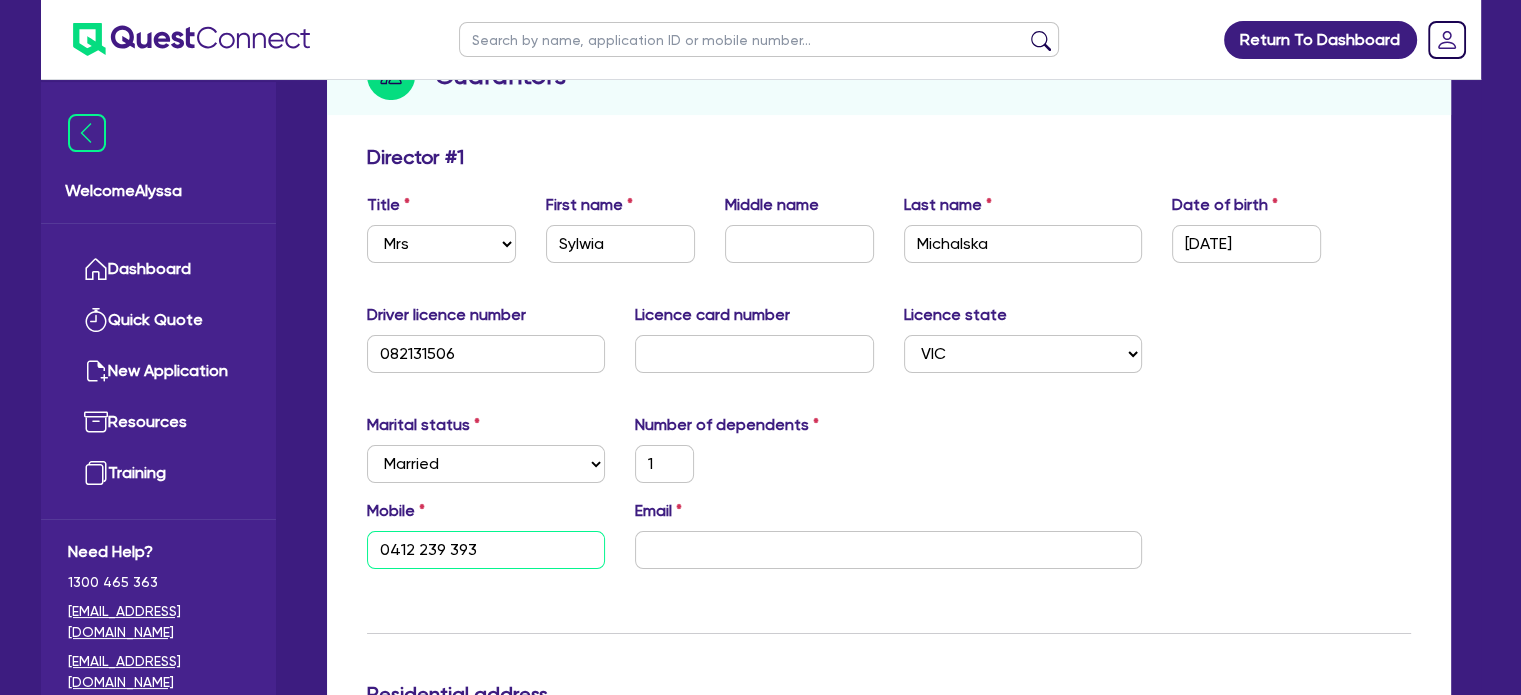 type on "0412 239 393" 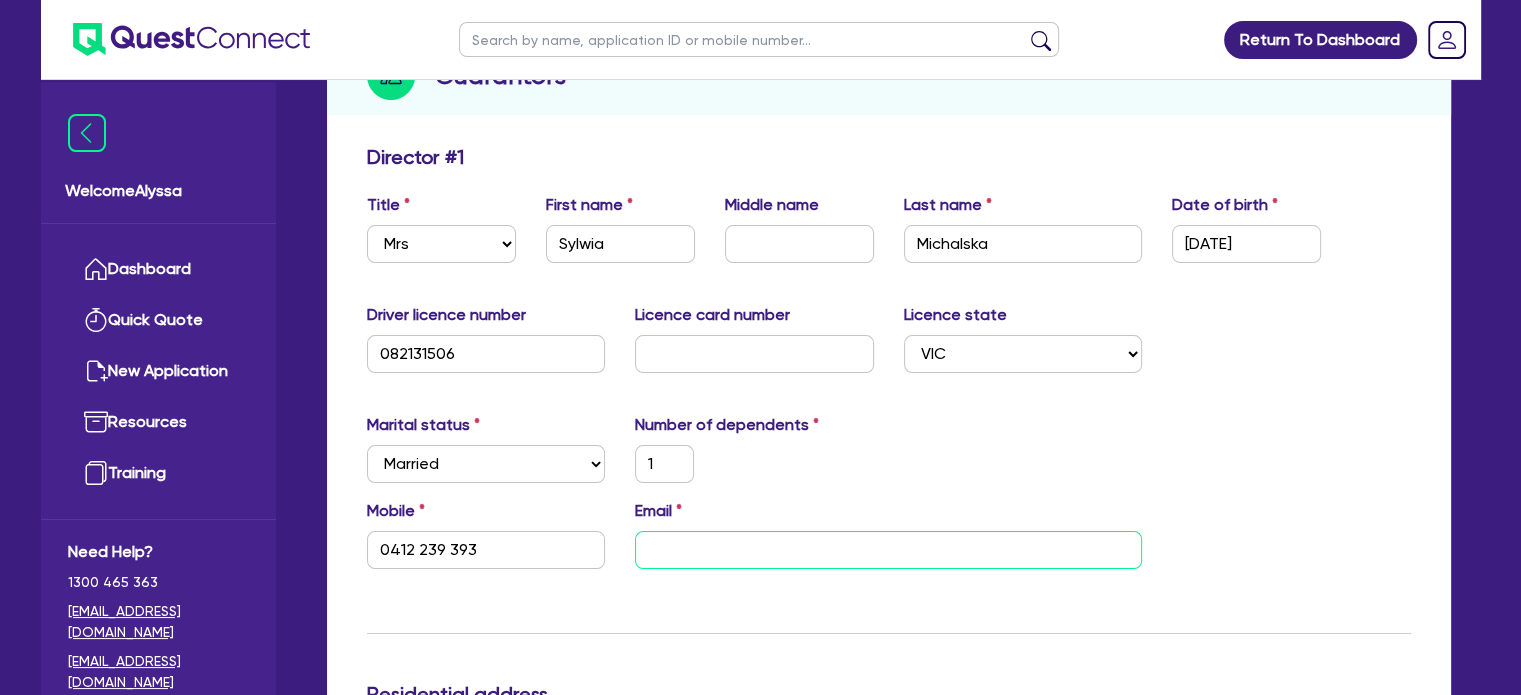 click at bounding box center (888, 550) 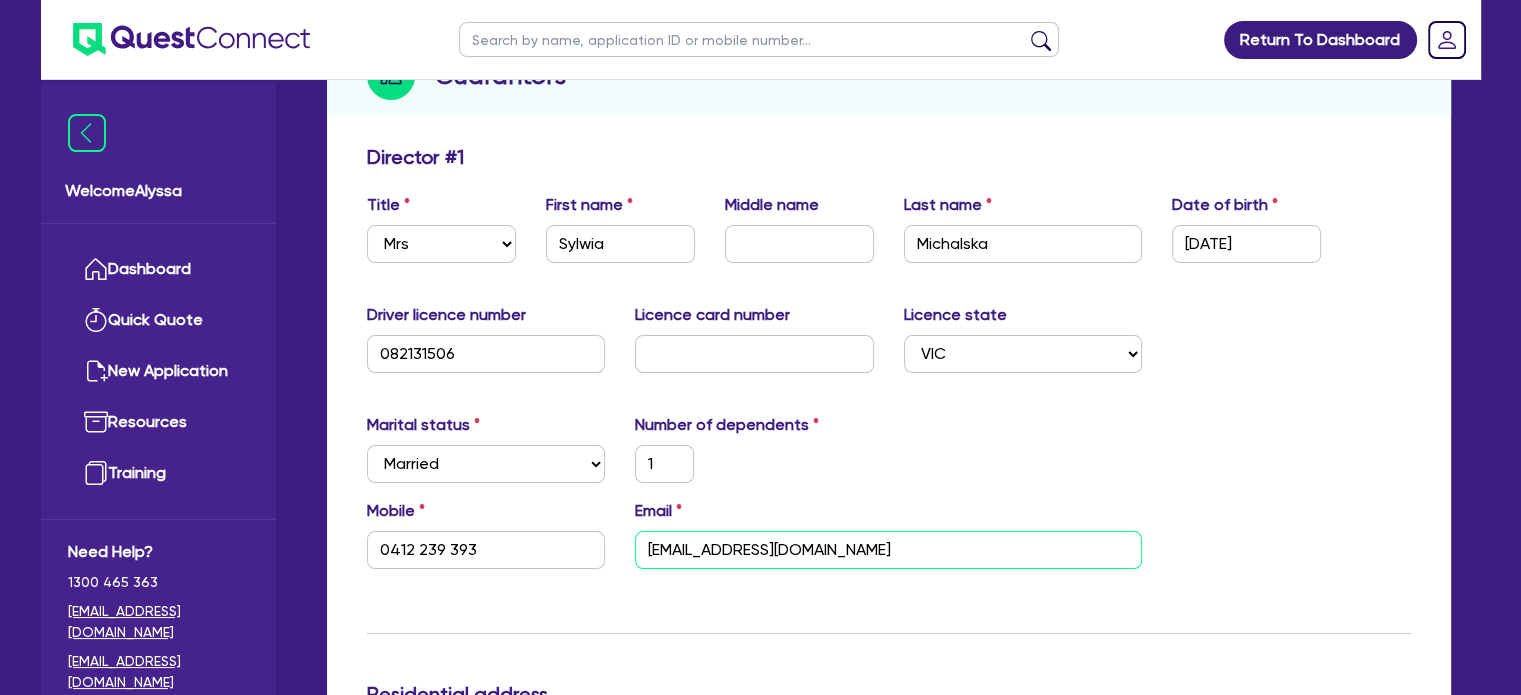 type on "syellatrans@gmail.com" 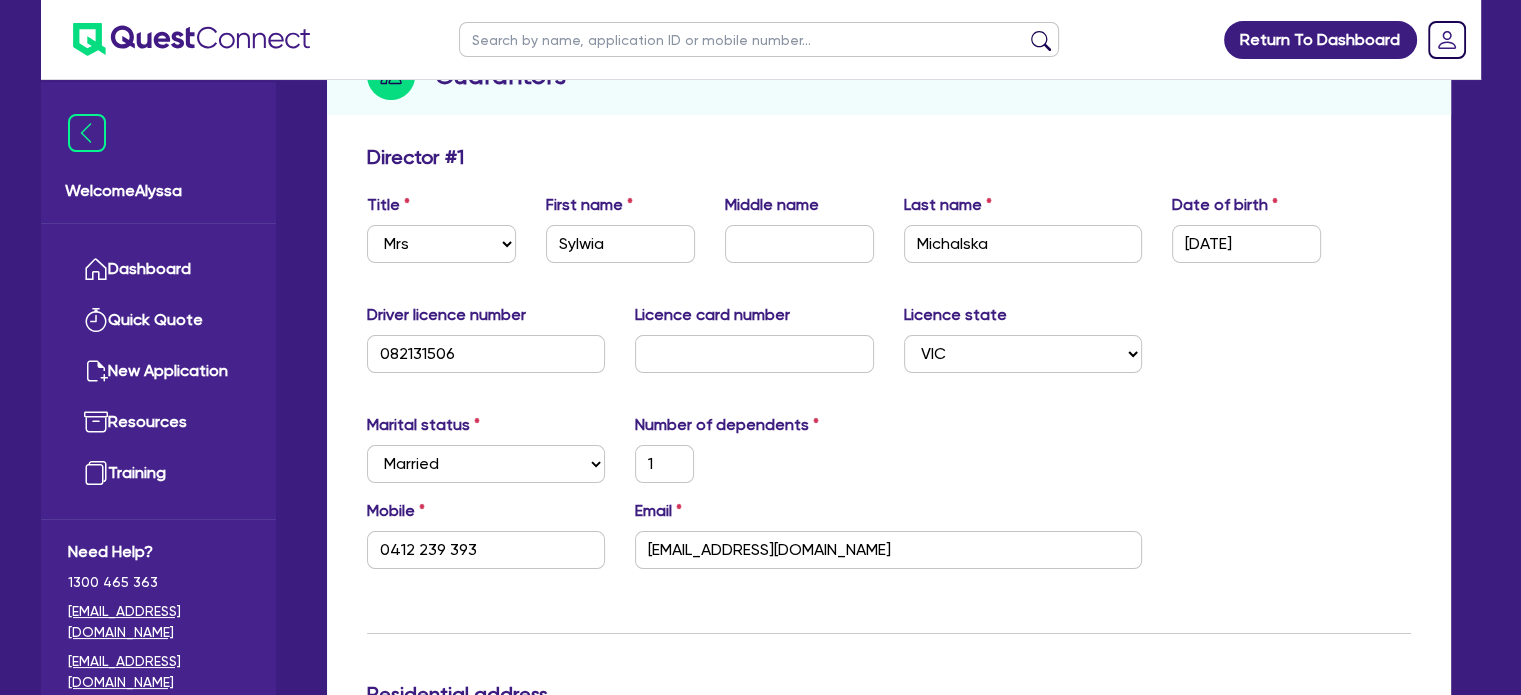 click on "Marital status Select Single Married De Facto / Partner Number of dependents 1" at bounding box center (889, 456) 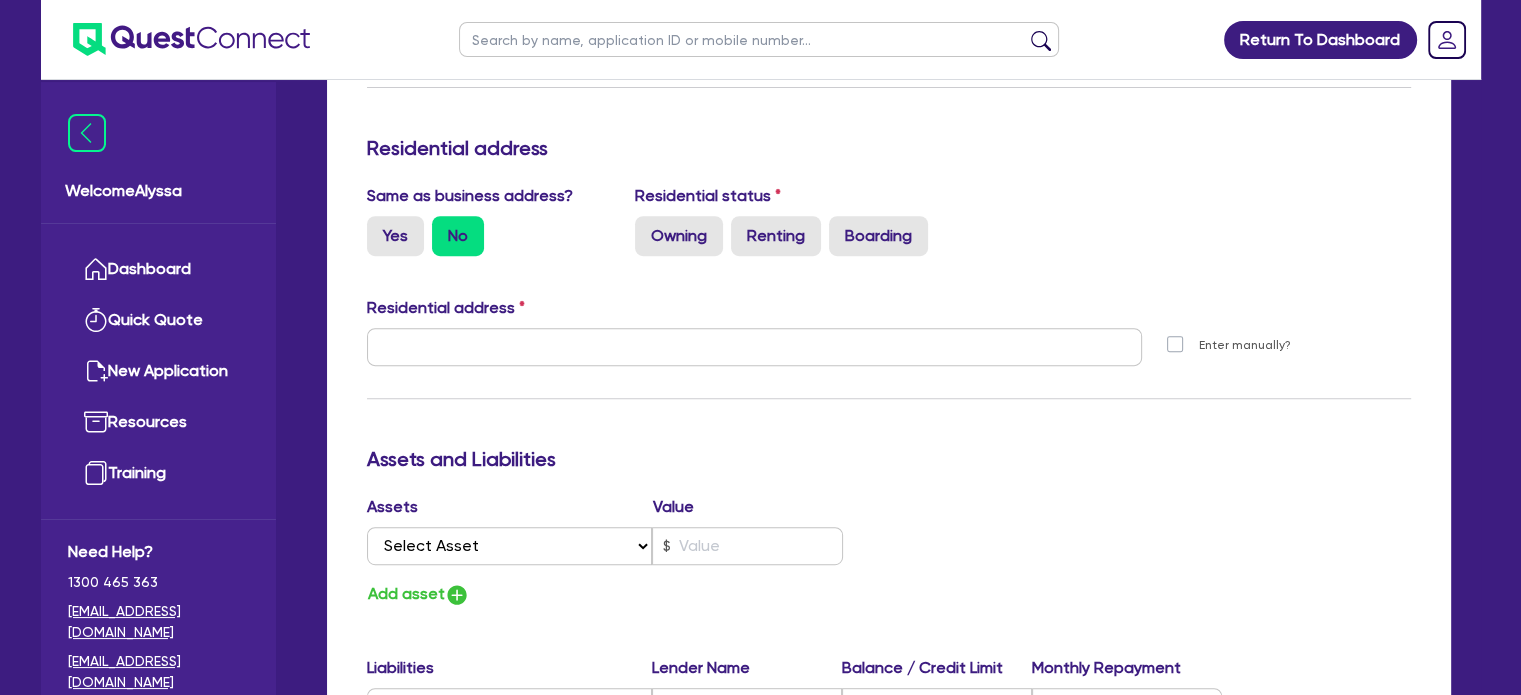 scroll, scrollTop: 807, scrollLeft: 0, axis: vertical 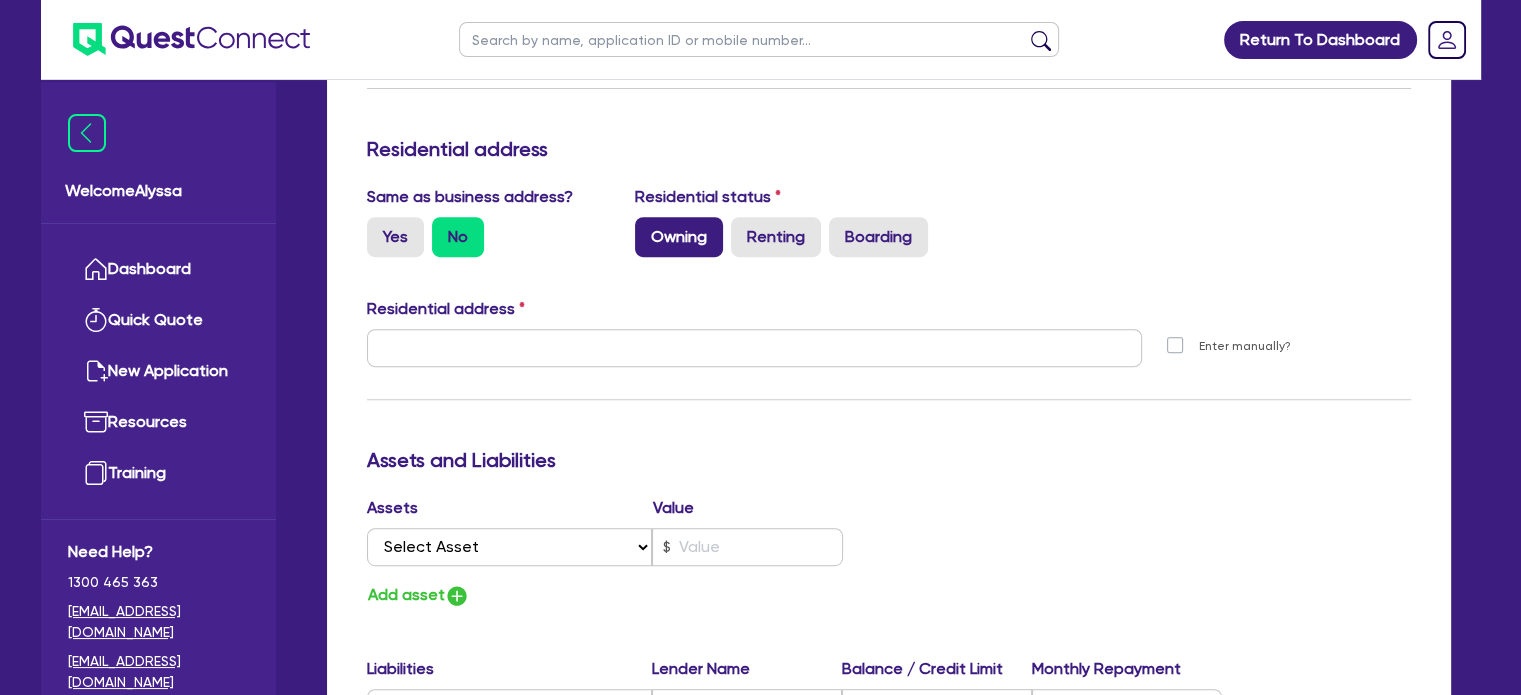 click on "Owning" at bounding box center (679, 237) 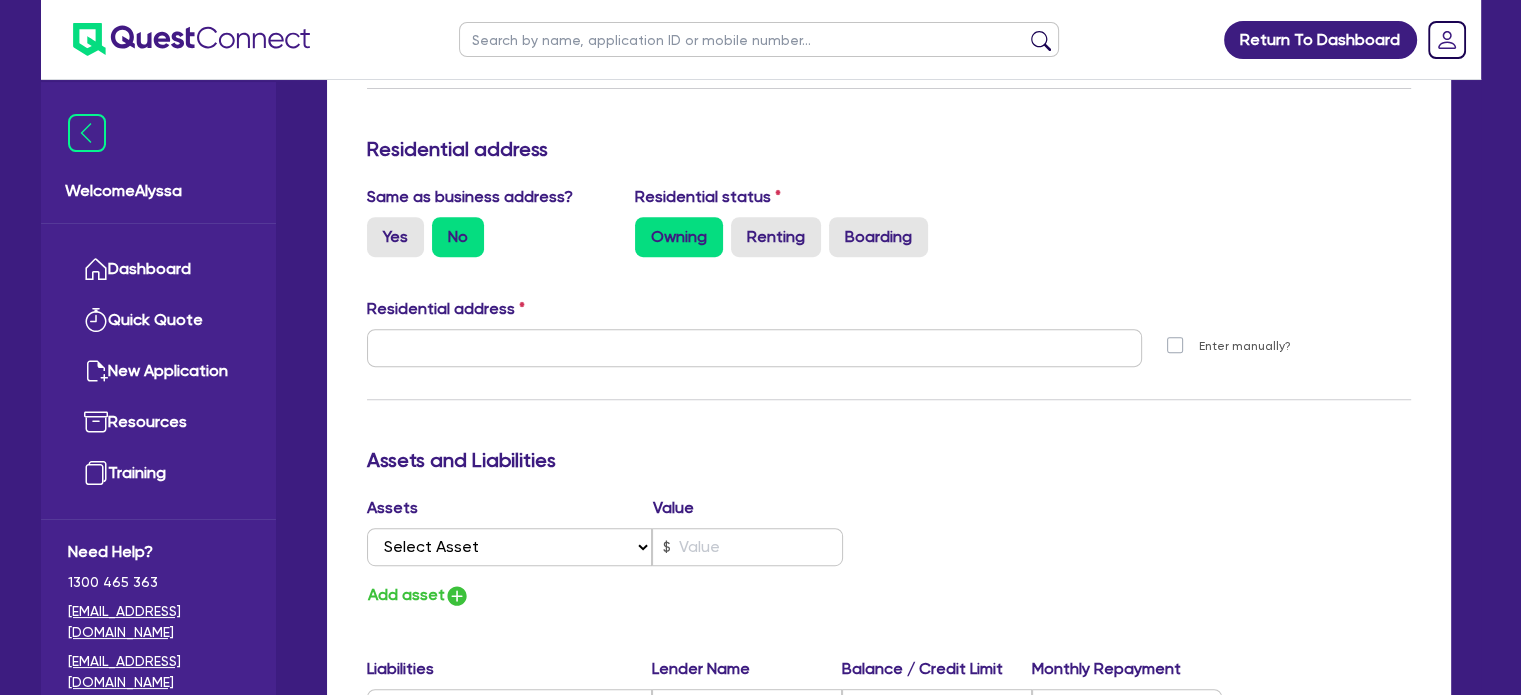 type on "1" 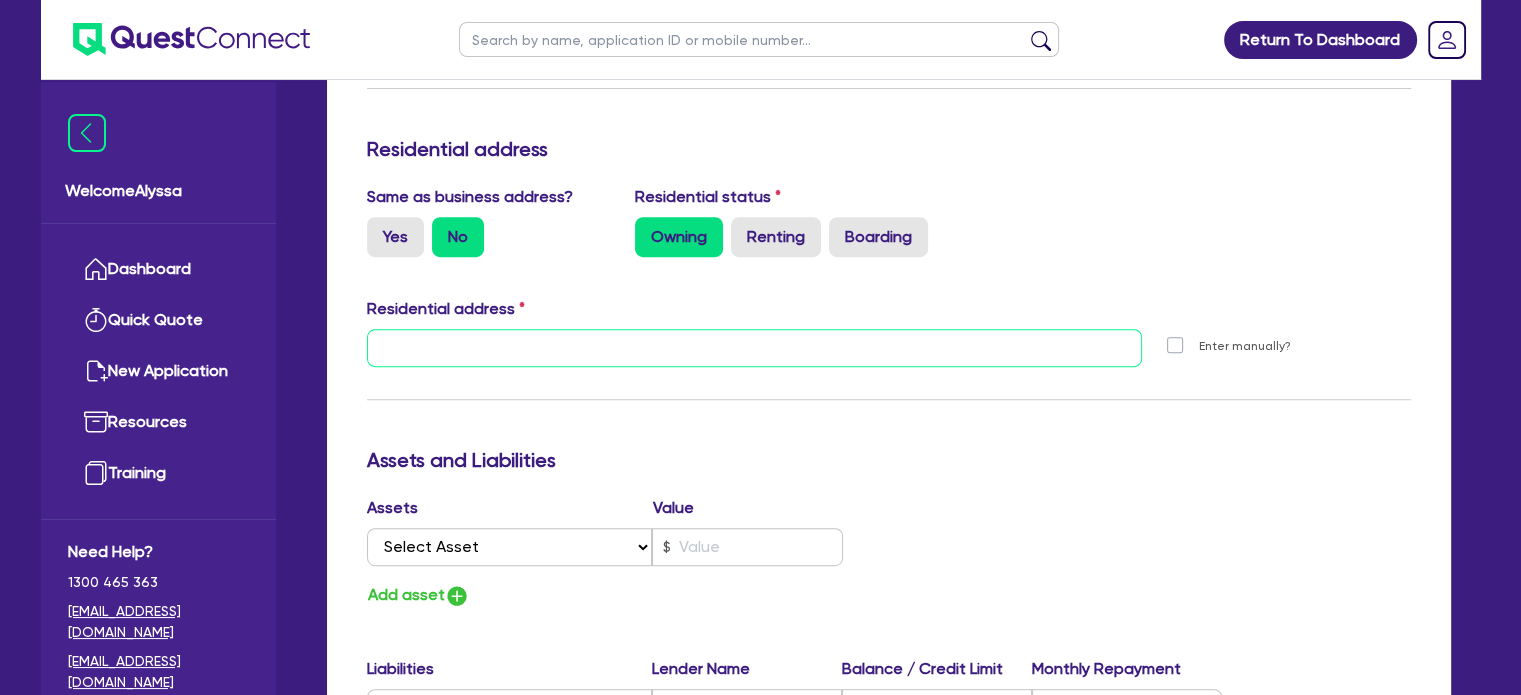 click at bounding box center (755, 348) 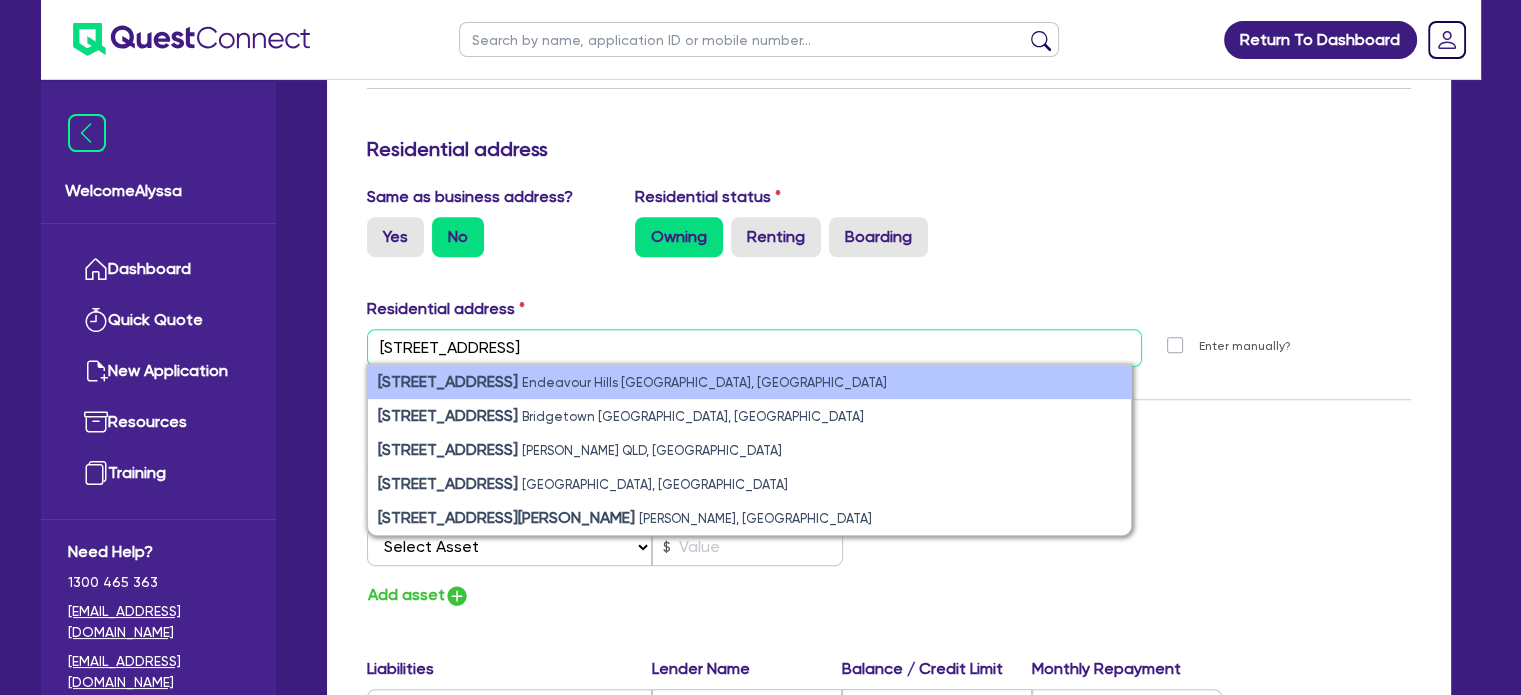type on "73 gleneagles drive" 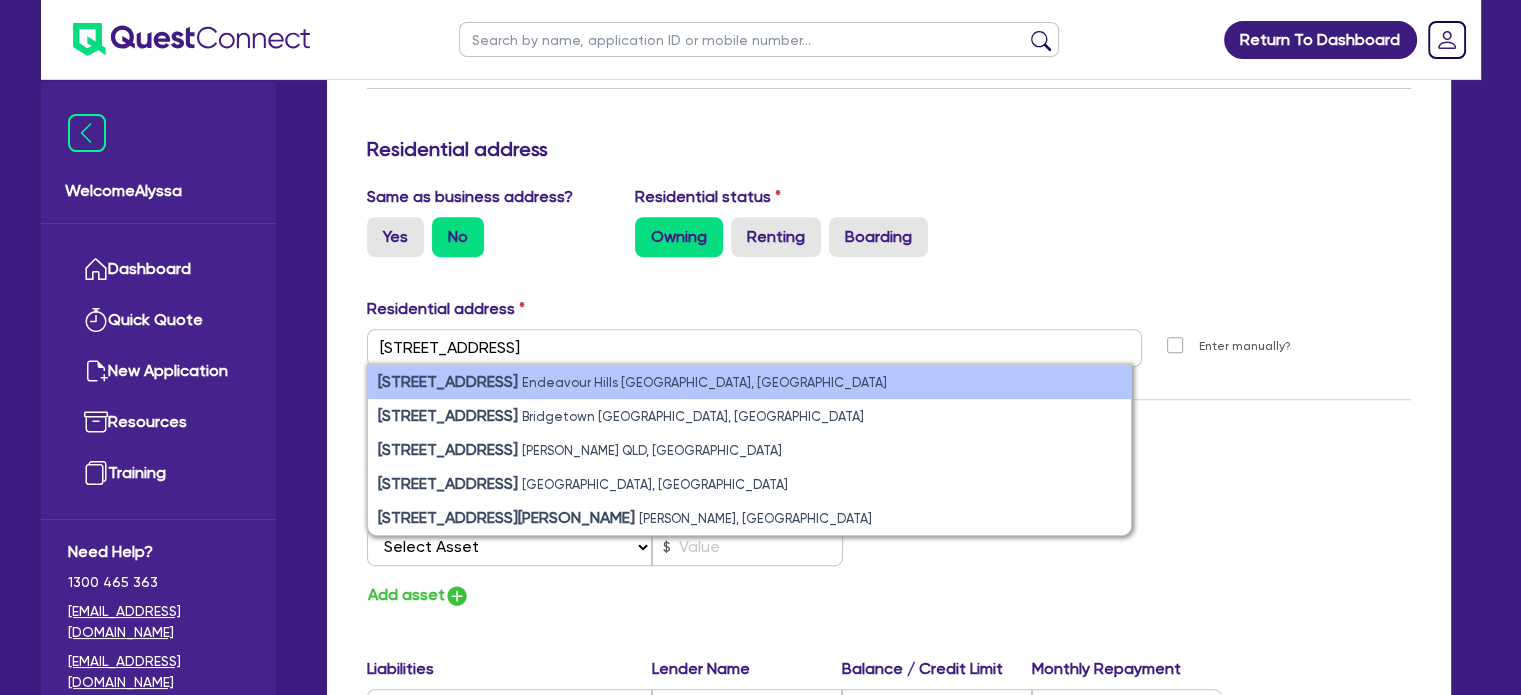 click on "Endeavour Hills VIC, Australia" at bounding box center [704, 382] 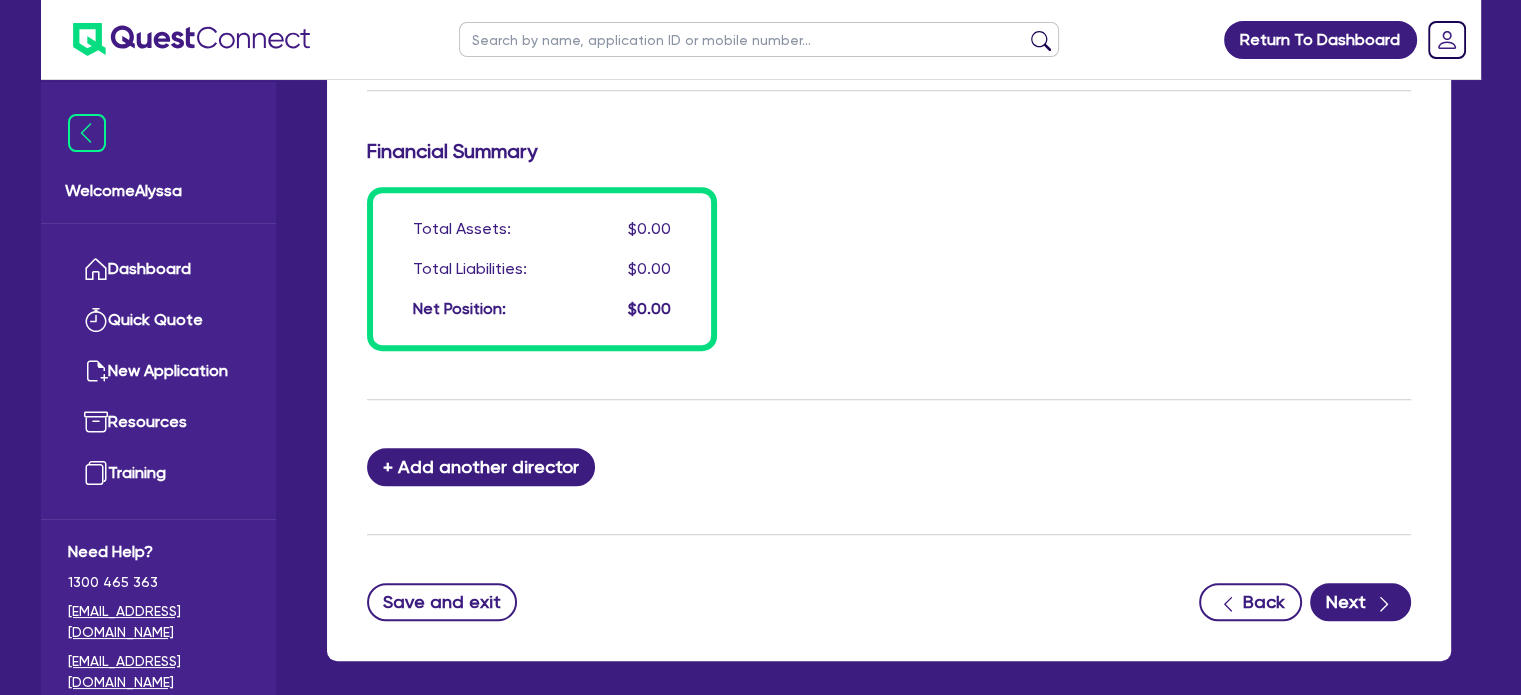 scroll, scrollTop: 1620, scrollLeft: 0, axis: vertical 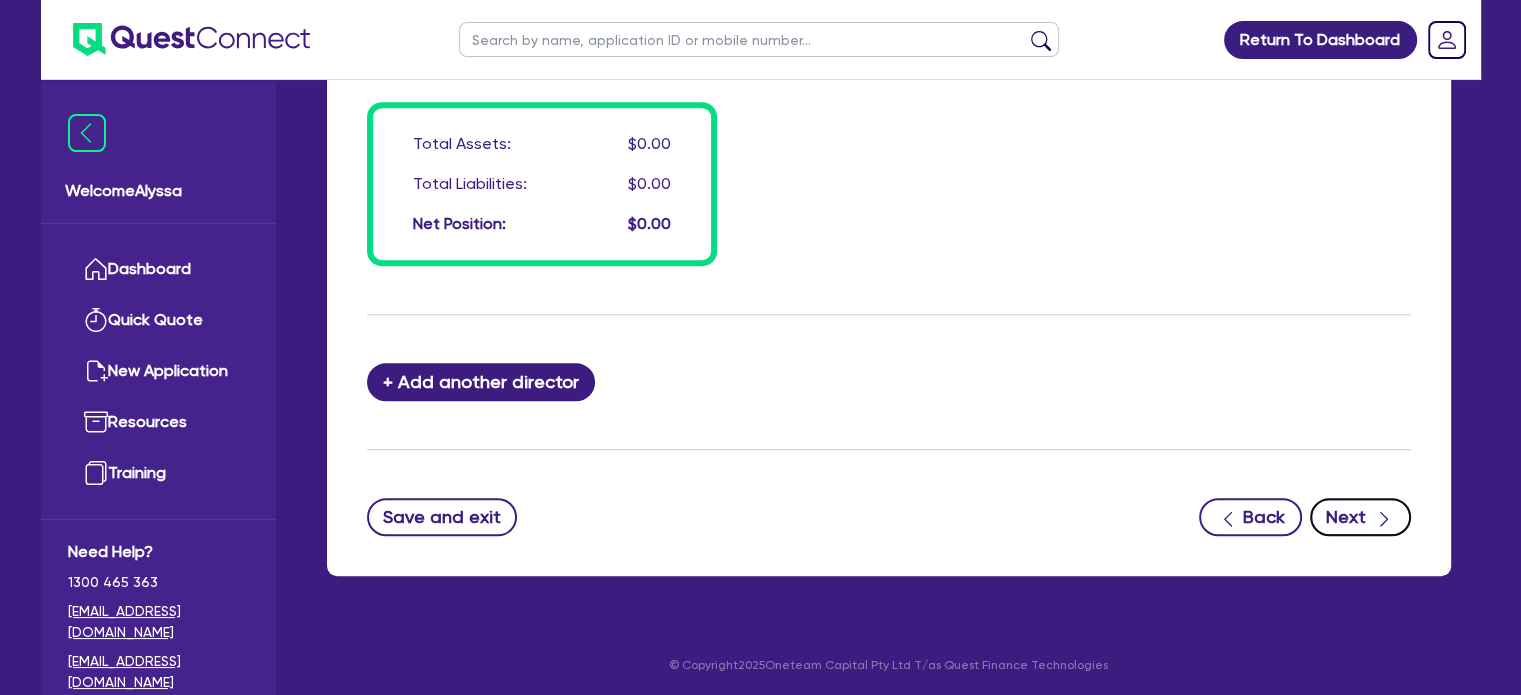 click on "Next" at bounding box center [1360, 517] 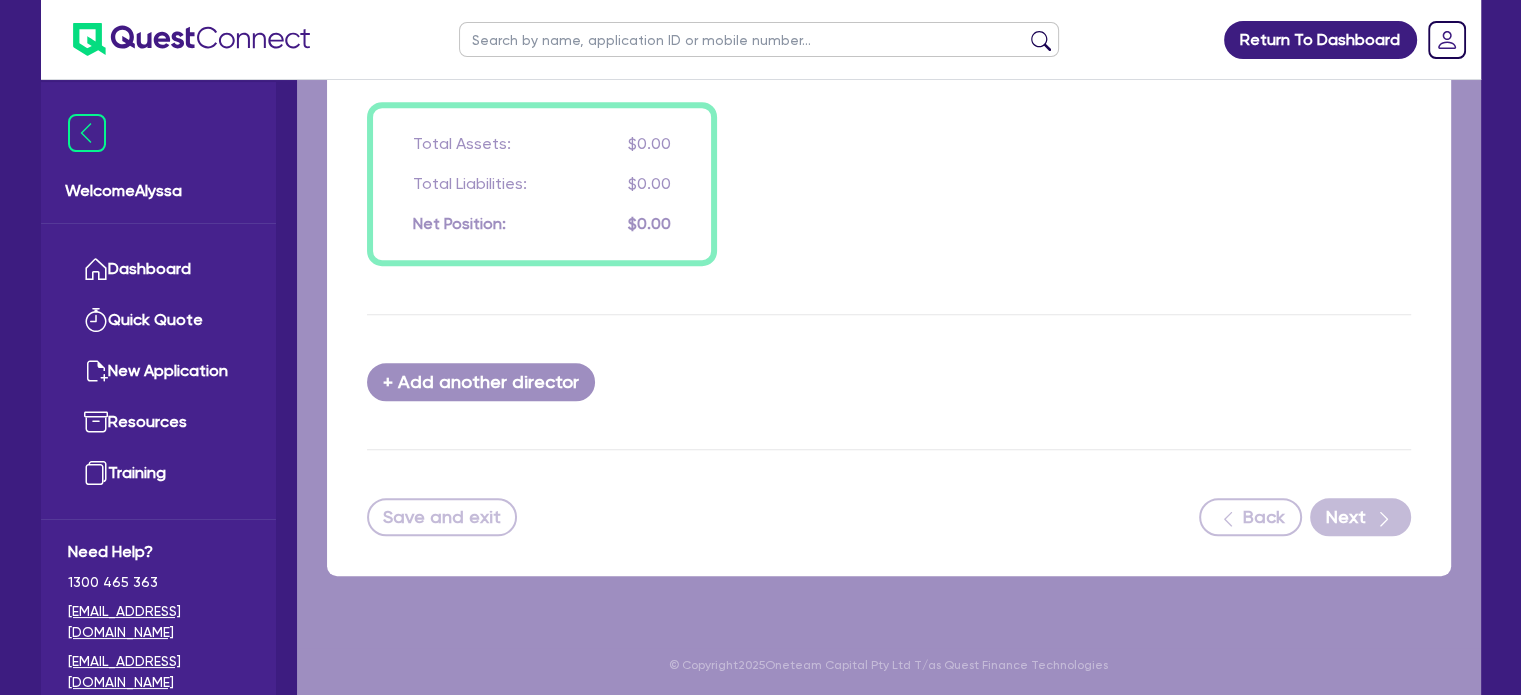 scroll, scrollTop: 0, scrollLeft: 0, axis: both 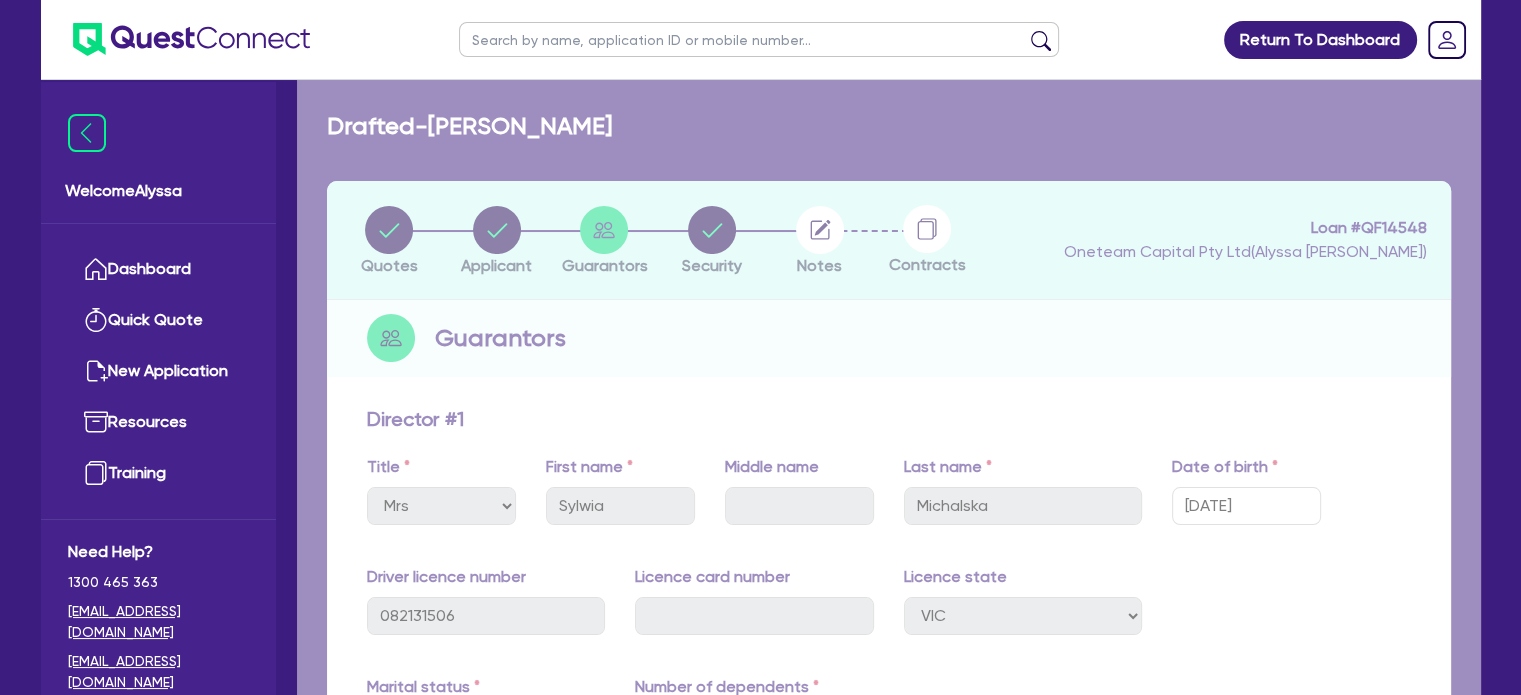 select on "TERTIARY_ASSETS" 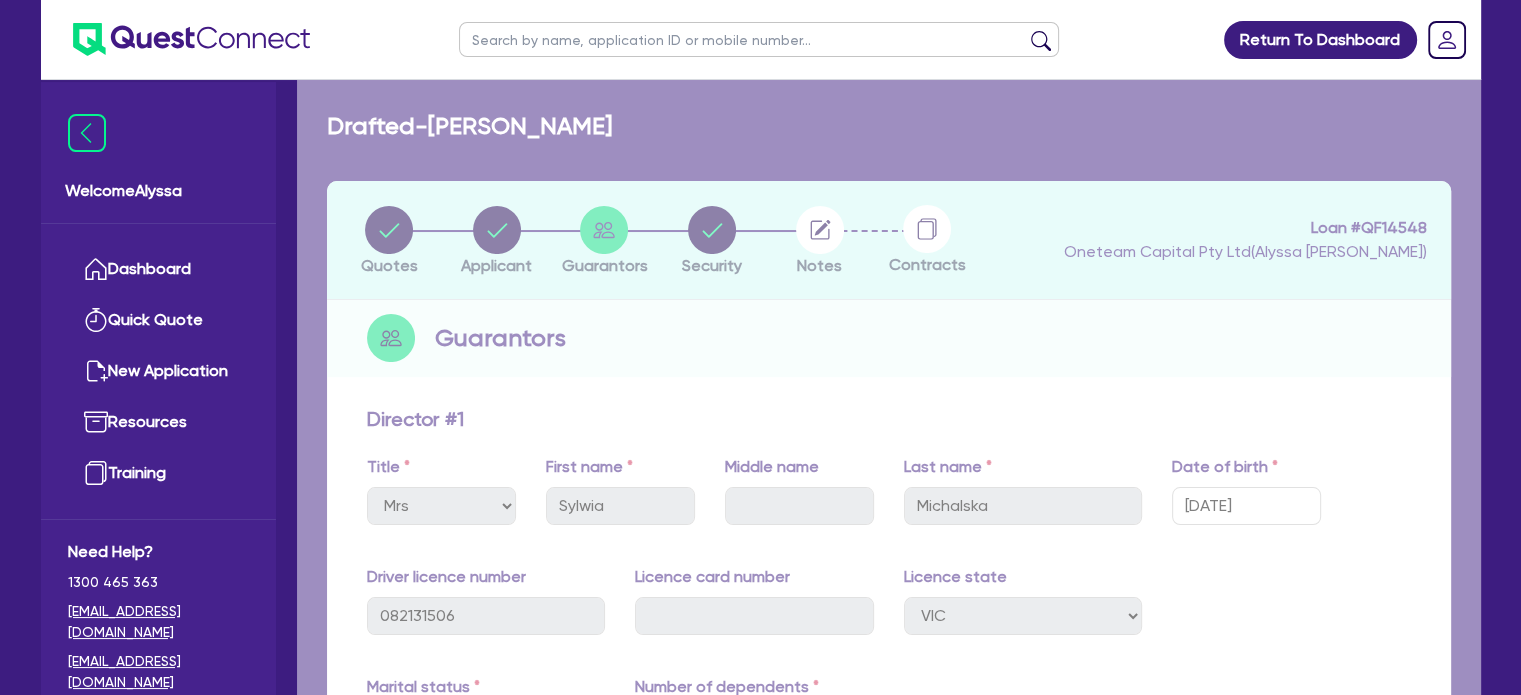 select on "BEAUTY_EQUIPMENT" 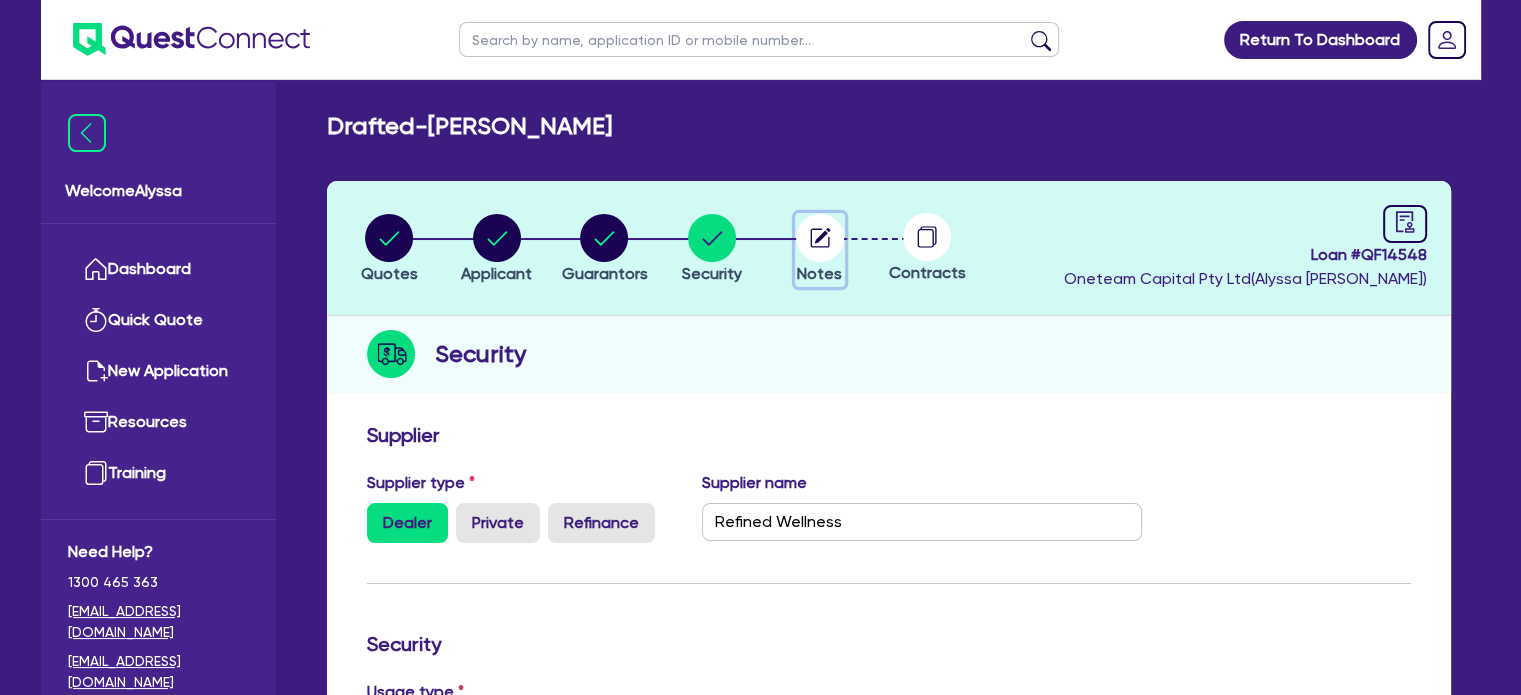 click 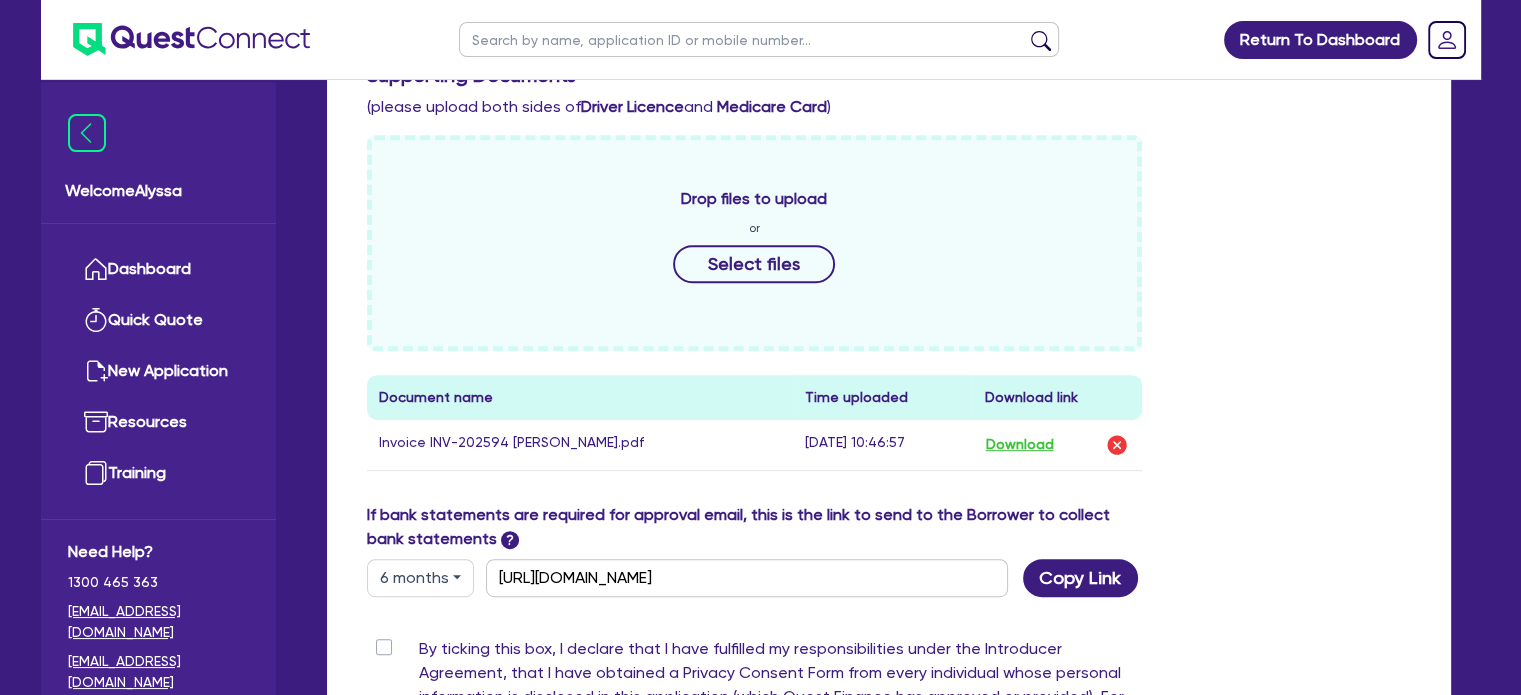 scroll, scrollTop: 463, scrollLeft: 0, axis: vertical 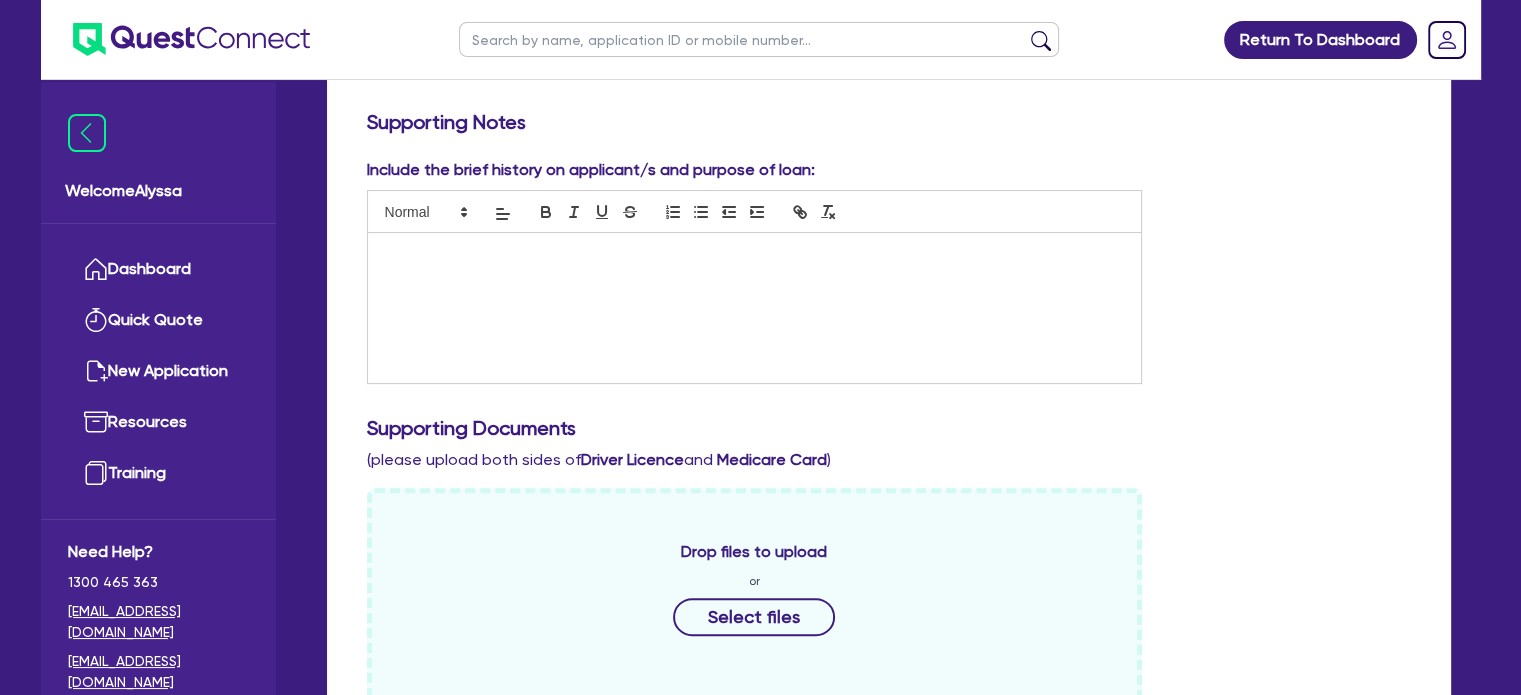 click at bounding box center [755, 308] 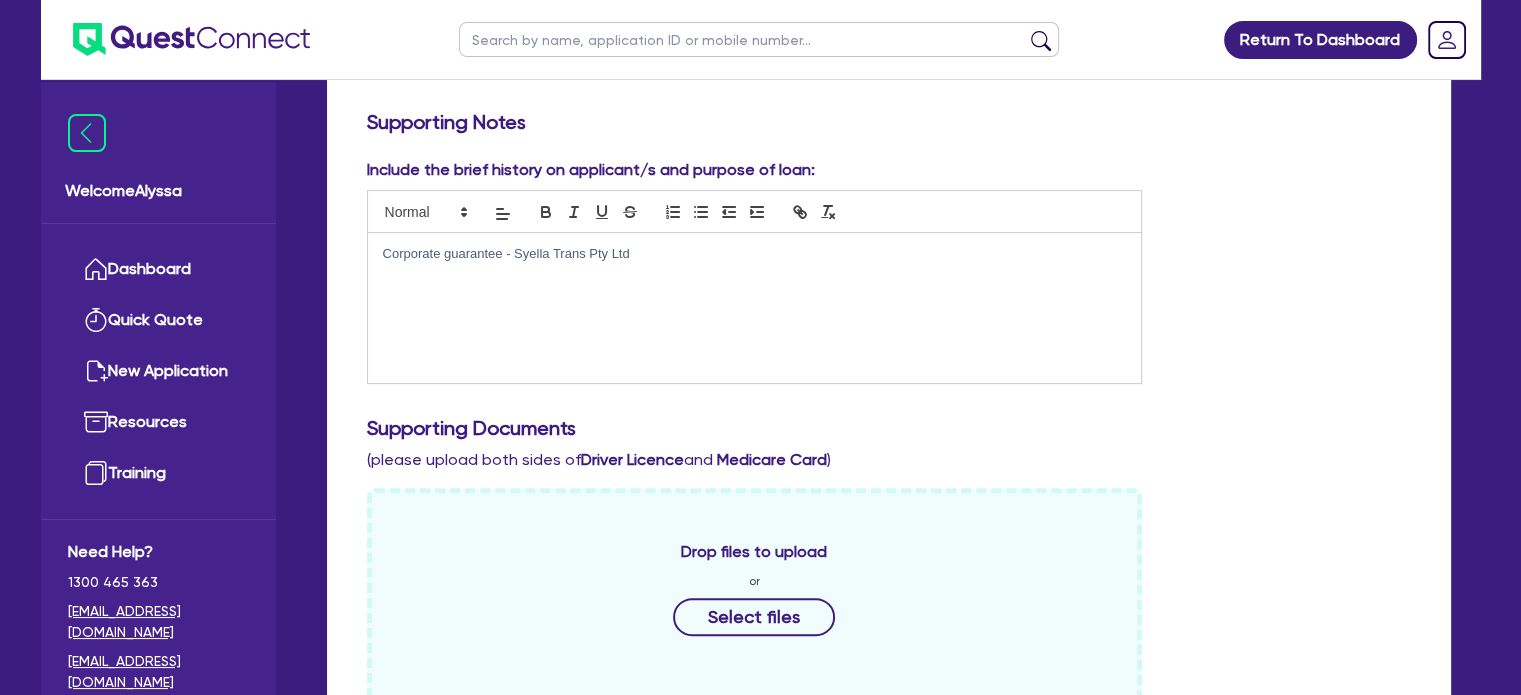 scroll, scrollTop: 1108, scrollLeft: 0, axis: vertical 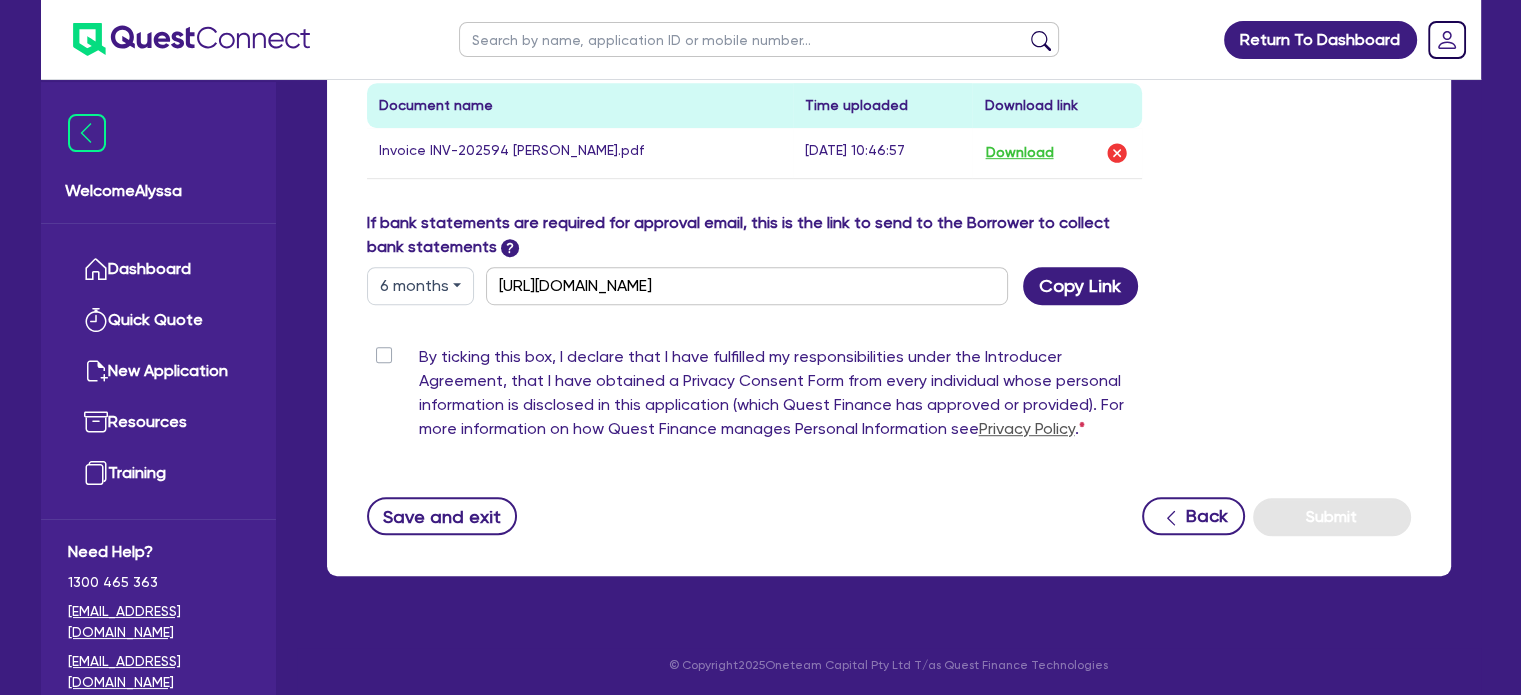 click on "By ticking this box, I declare that I have fulfilled my responsibilities under the Introducer Agreement, that I have obtained a Privacy Consent Form from every individual whose personal information is disclosed in this application (which Quest Finance has approved or provided). For more information on how Quest Finance manages Personal Information see   Privacy Policy ." at bounding box center (781, 397) 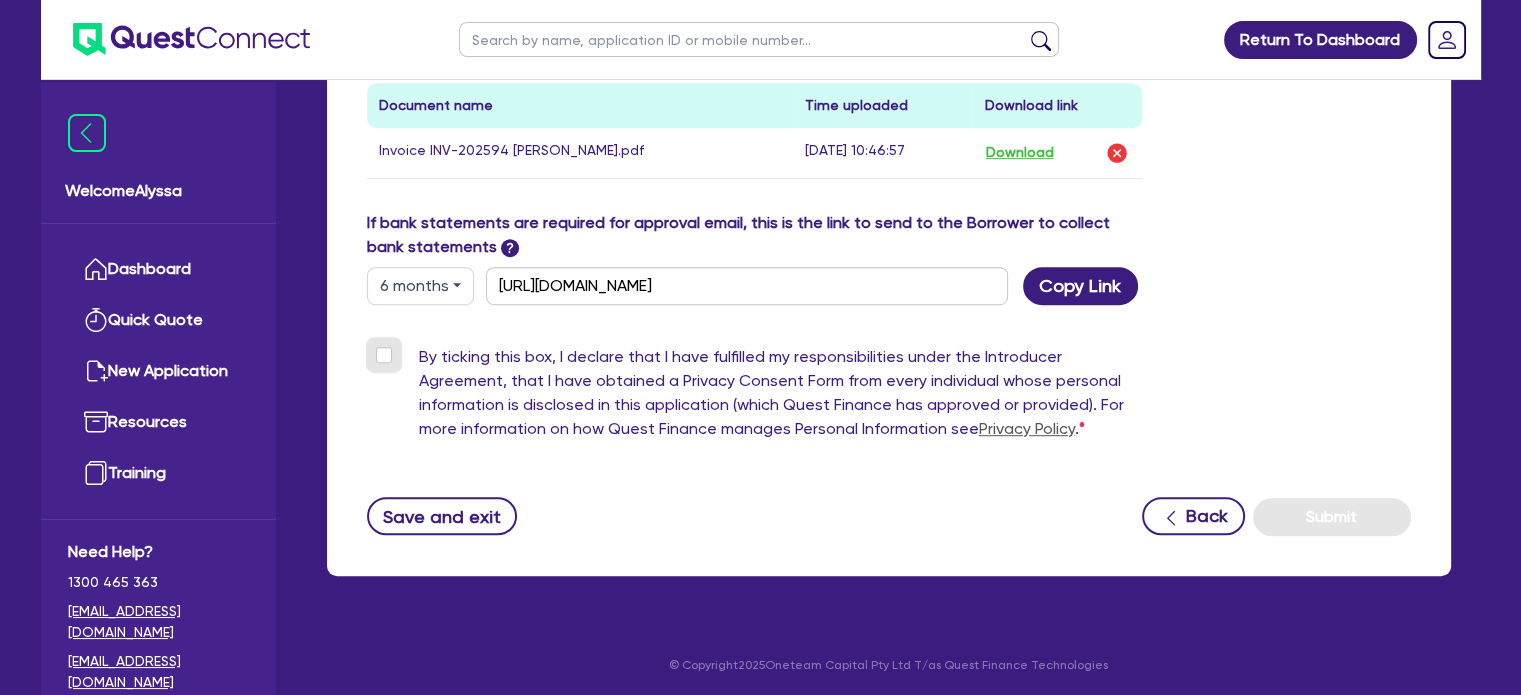 click on "By ticking this box, I declare that I have fulfilled my responsibilities under the Introducer Agreement, that I have obtained a Privacy Consent Form from every individual whose personal information is disclosed in this application (which Quest Finance has approved or provided). For more information on how Quest Finance manages Personal Information see   Privacy Policy ." at bounding box center (375, 354) 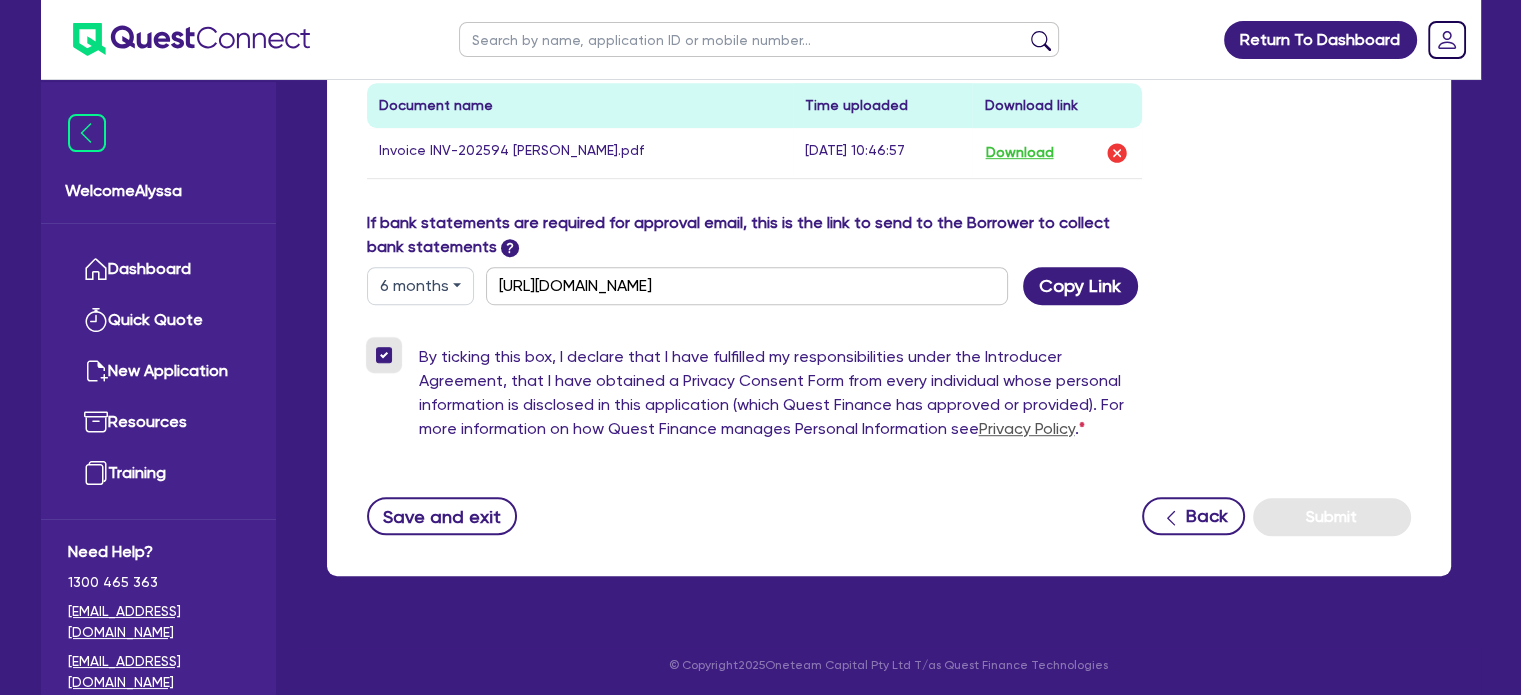 checkbox on "true" 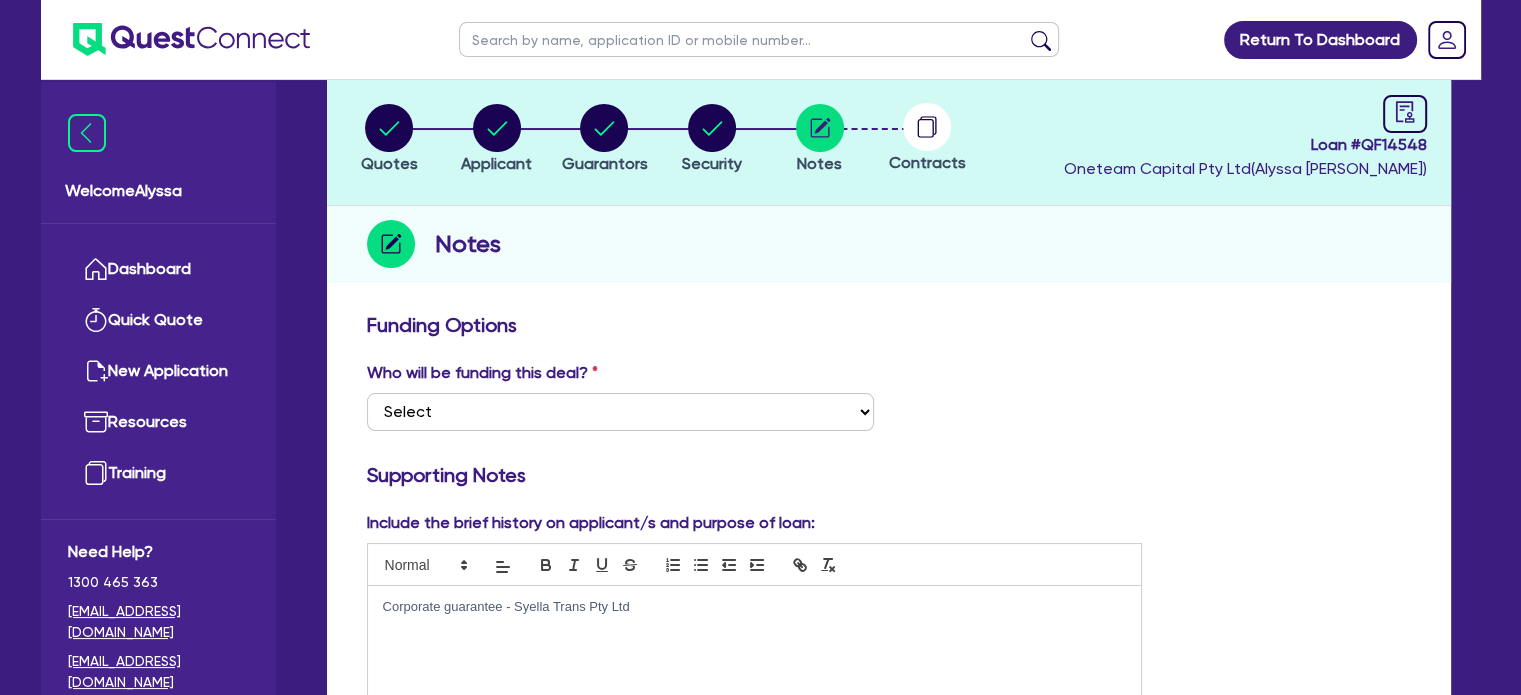 scroll, scrollTop: 108, scrollLeft: 0, axis: vertical 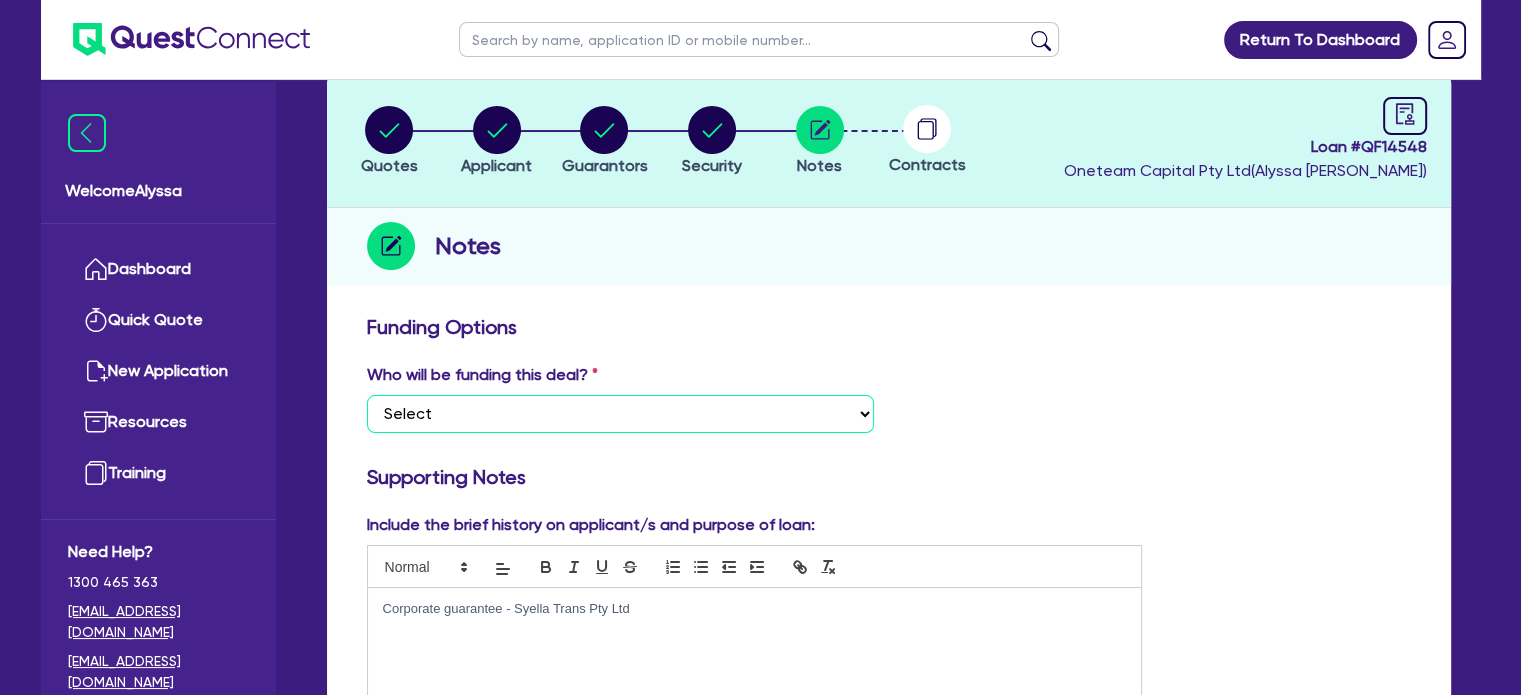 click on "Select I want Quest to fund 100% I will fund 100% I will co-fund with Quest Other - I am referring this deal in" at bounding box center (620, 414) 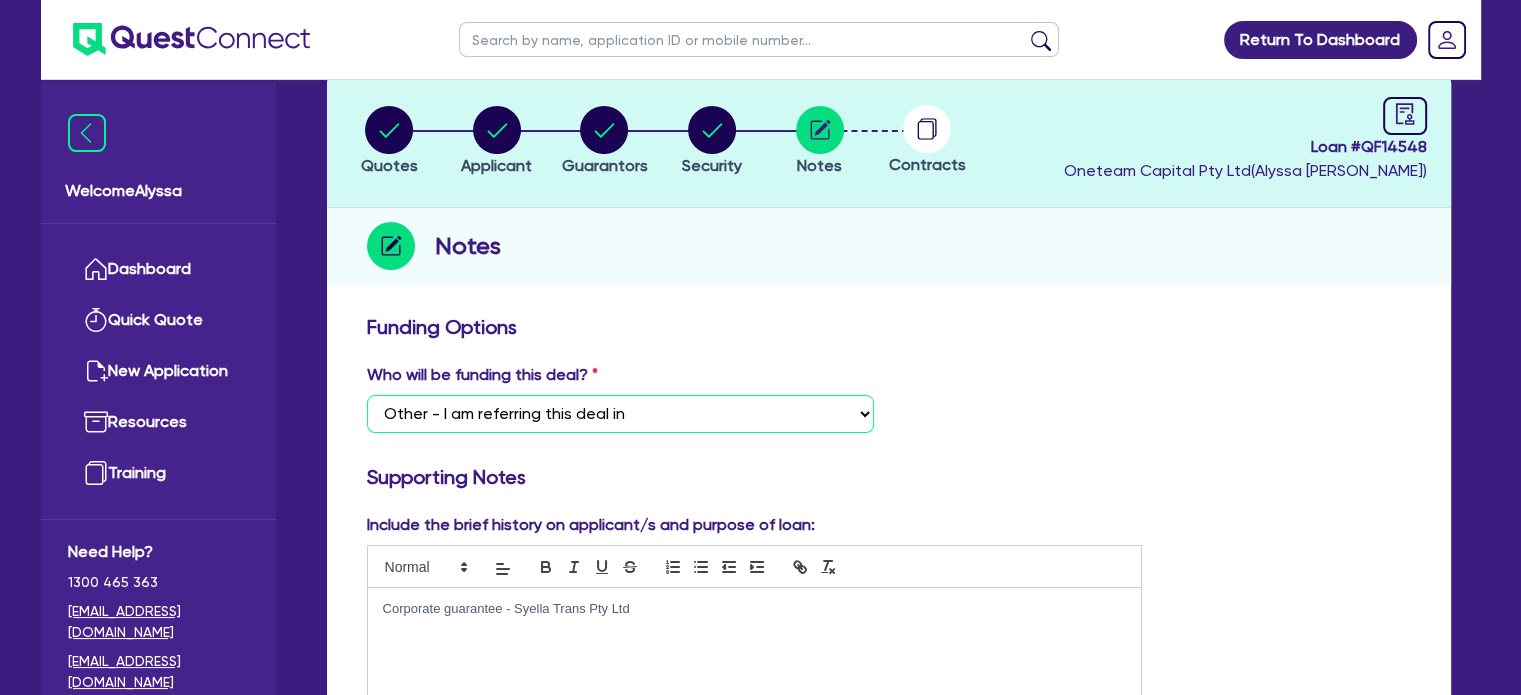 click on "Select I want Quest to fund 100% I will fund 100% I will co-fund with Quest Other - I am referring this deal in" at bounding box center [620, 414] 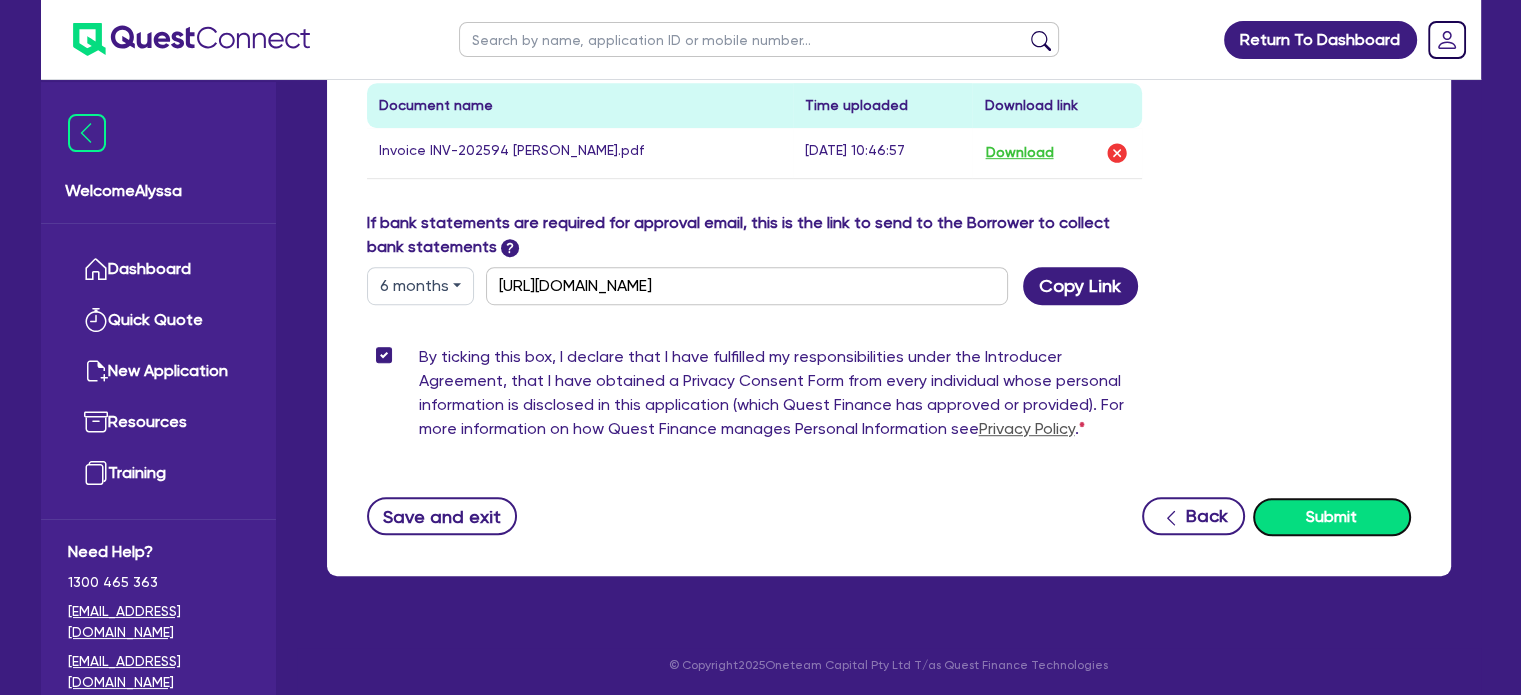 click on "Submit" at bounding box center [1332, 517] 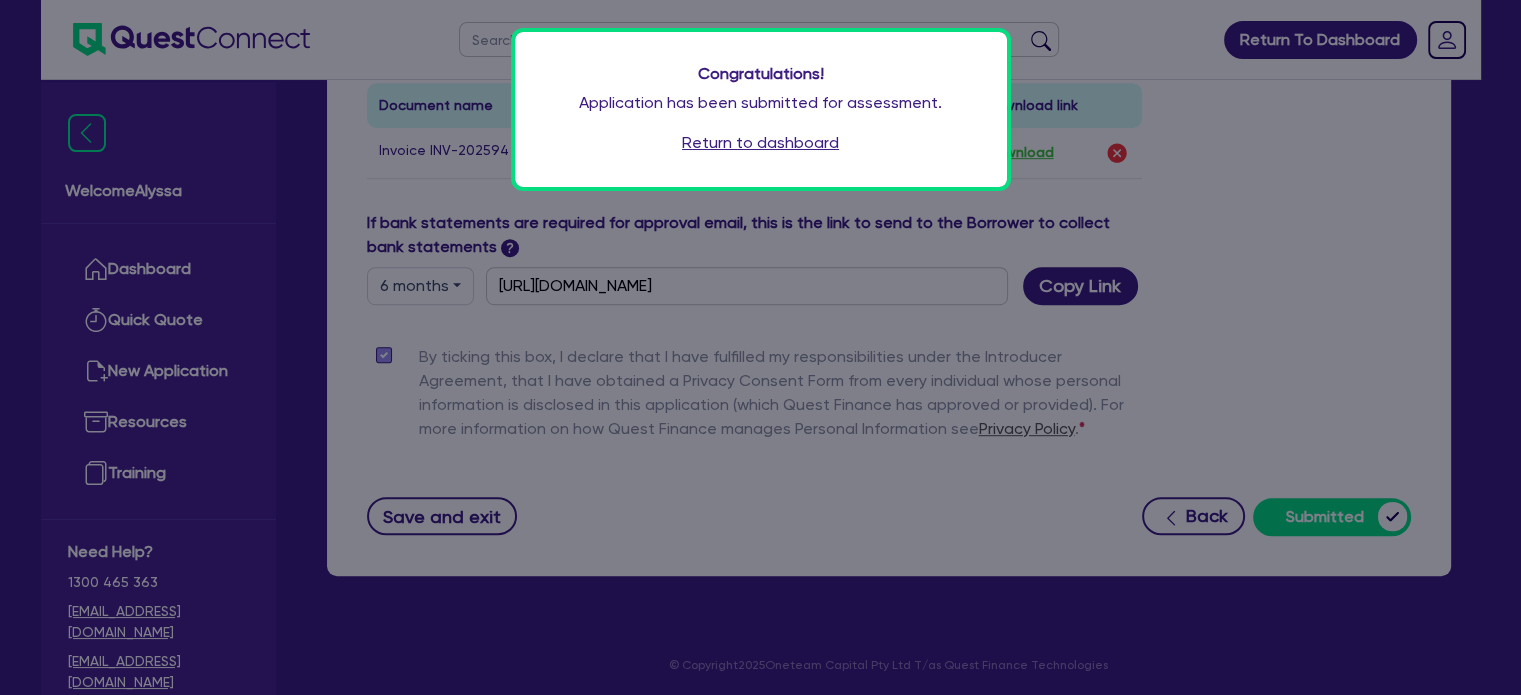 click on "Return to dashboard" at bounding box center (760, 143) 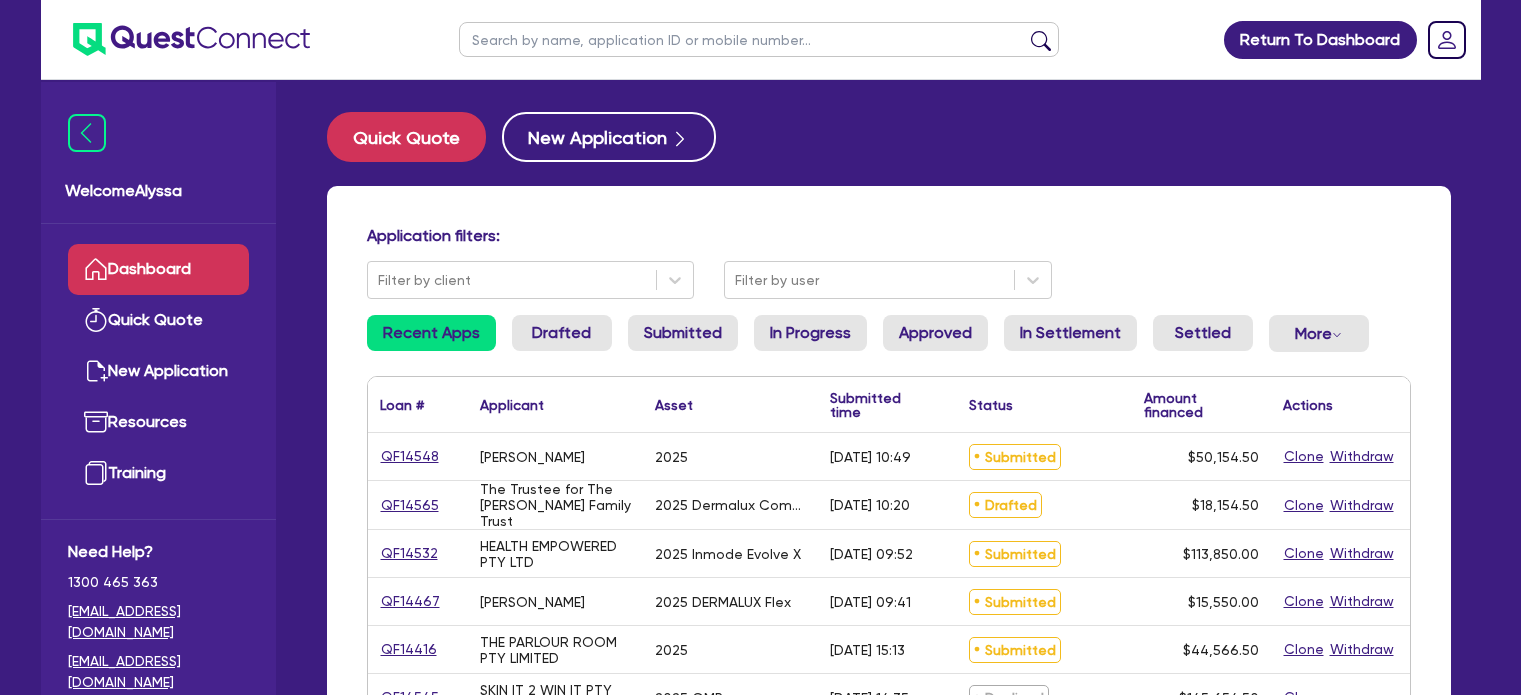 scroll, scrollTop: 0, scrollLeft: 0, axis: both 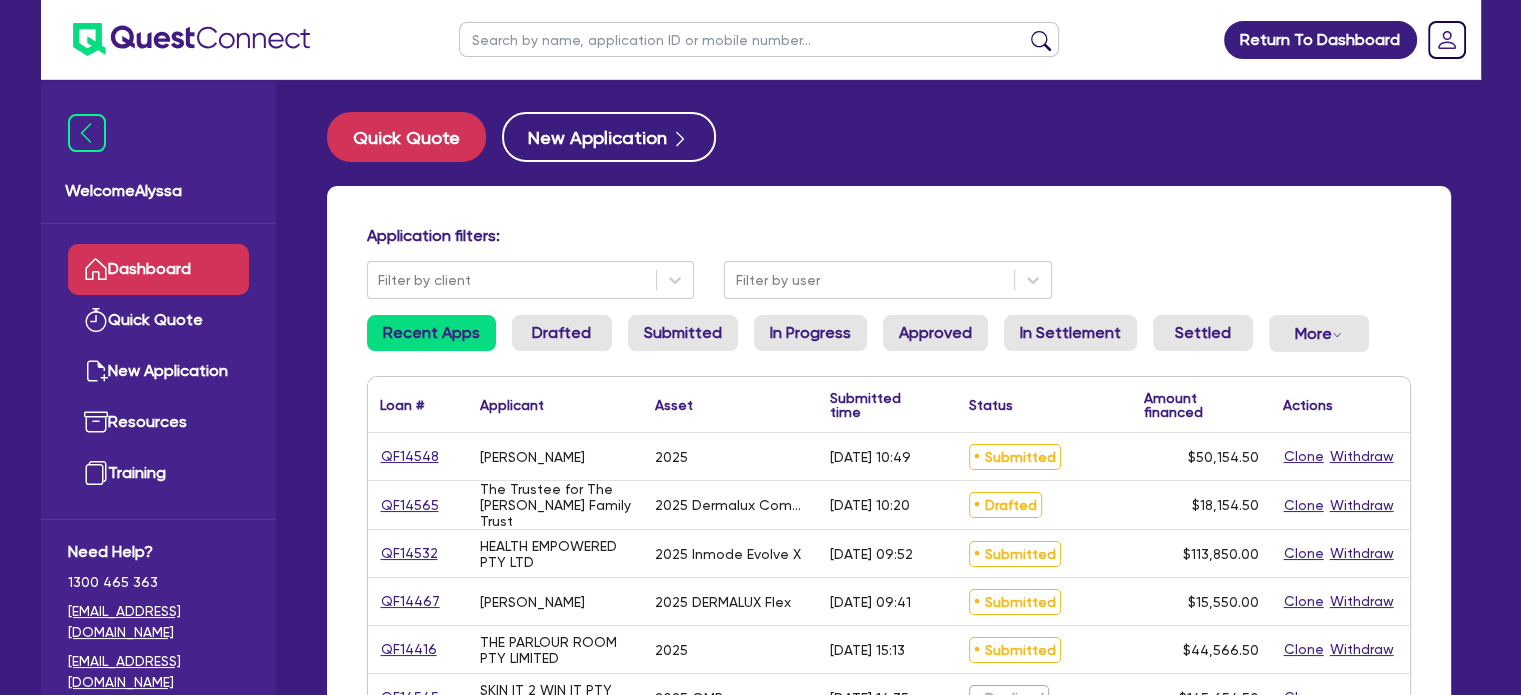 click at bounding box center [759, 39] 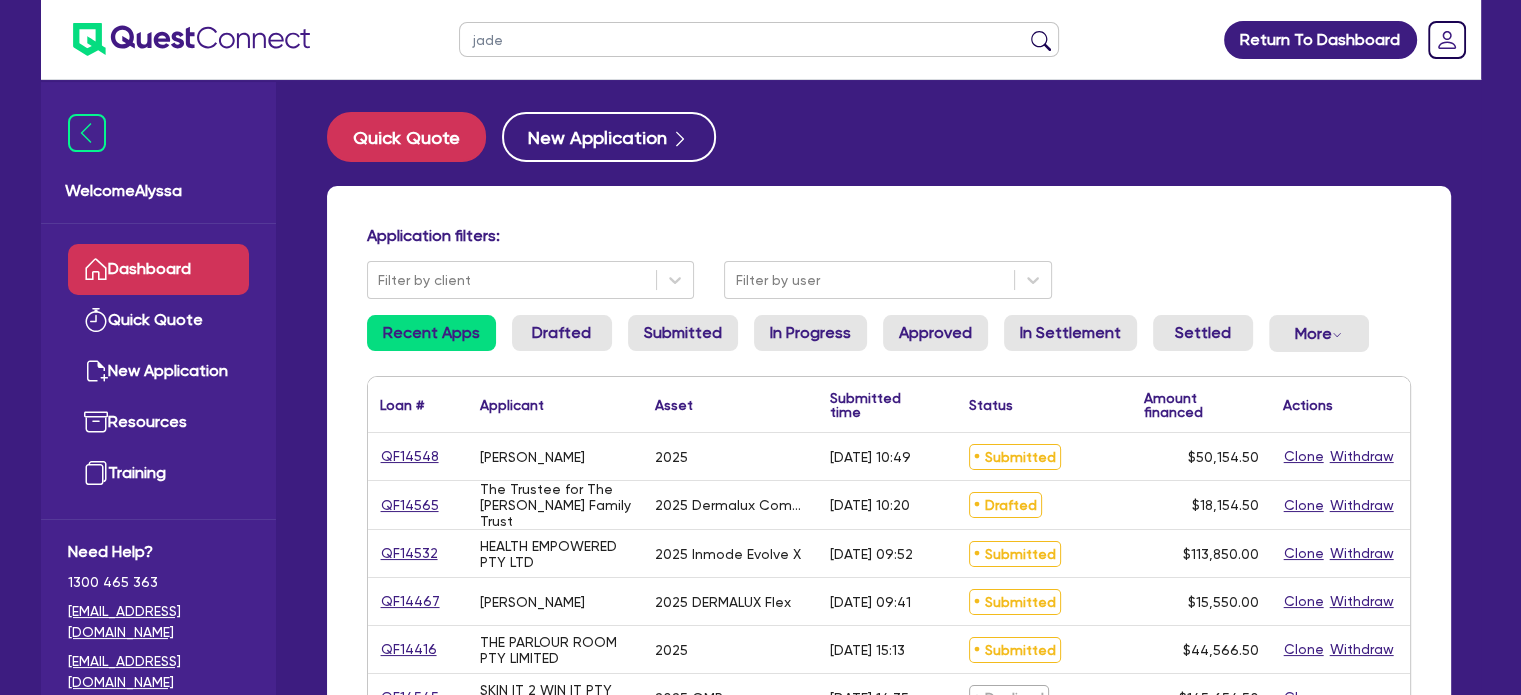 type on "jade" 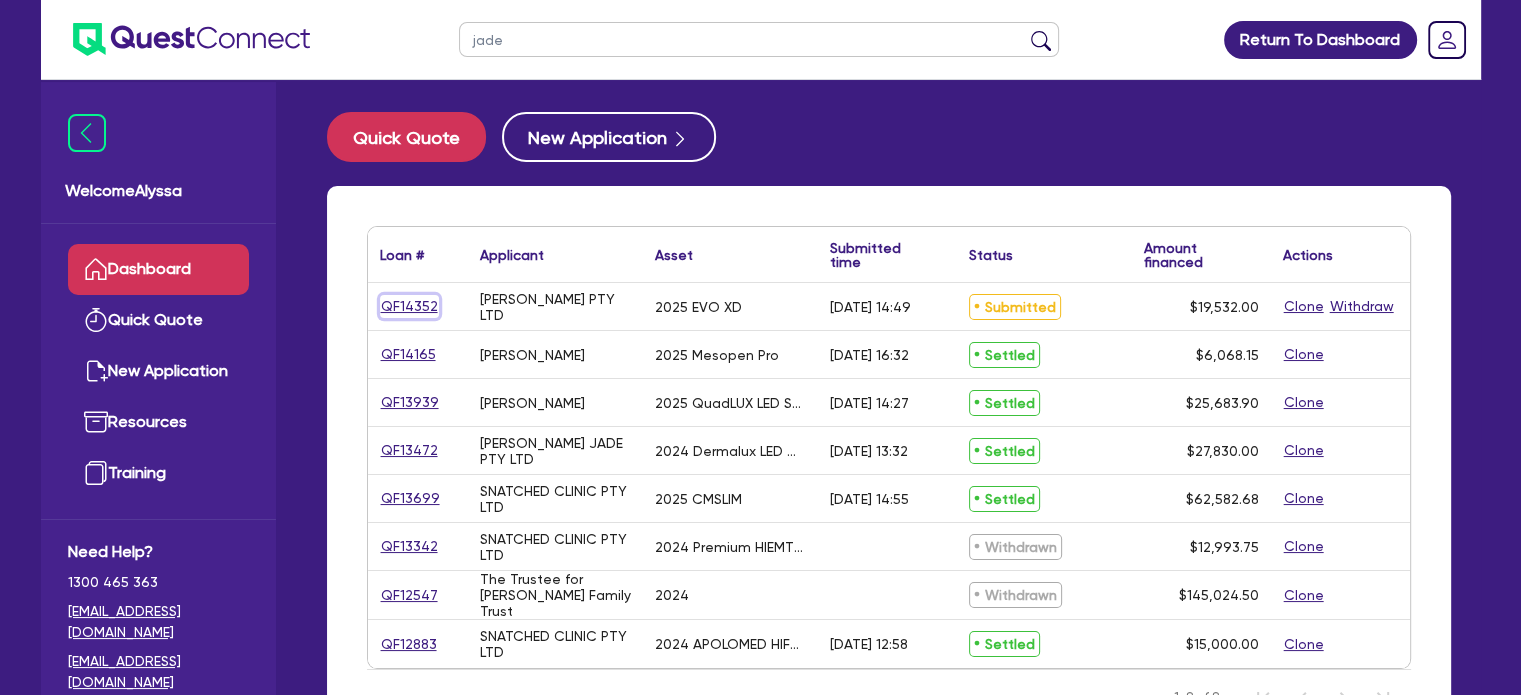 click on "QF14352" at bounding box center (409, 306) 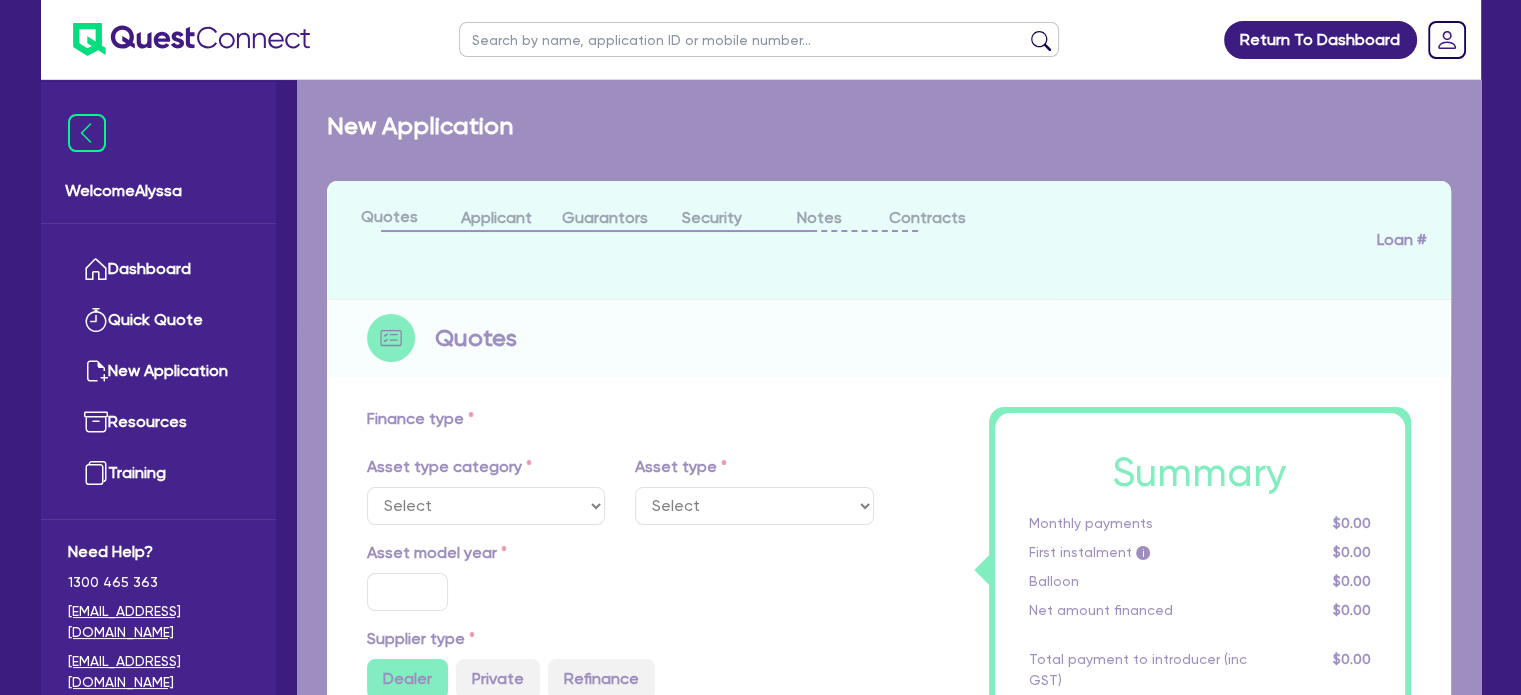 select on "TERTIARY_ASSETS" 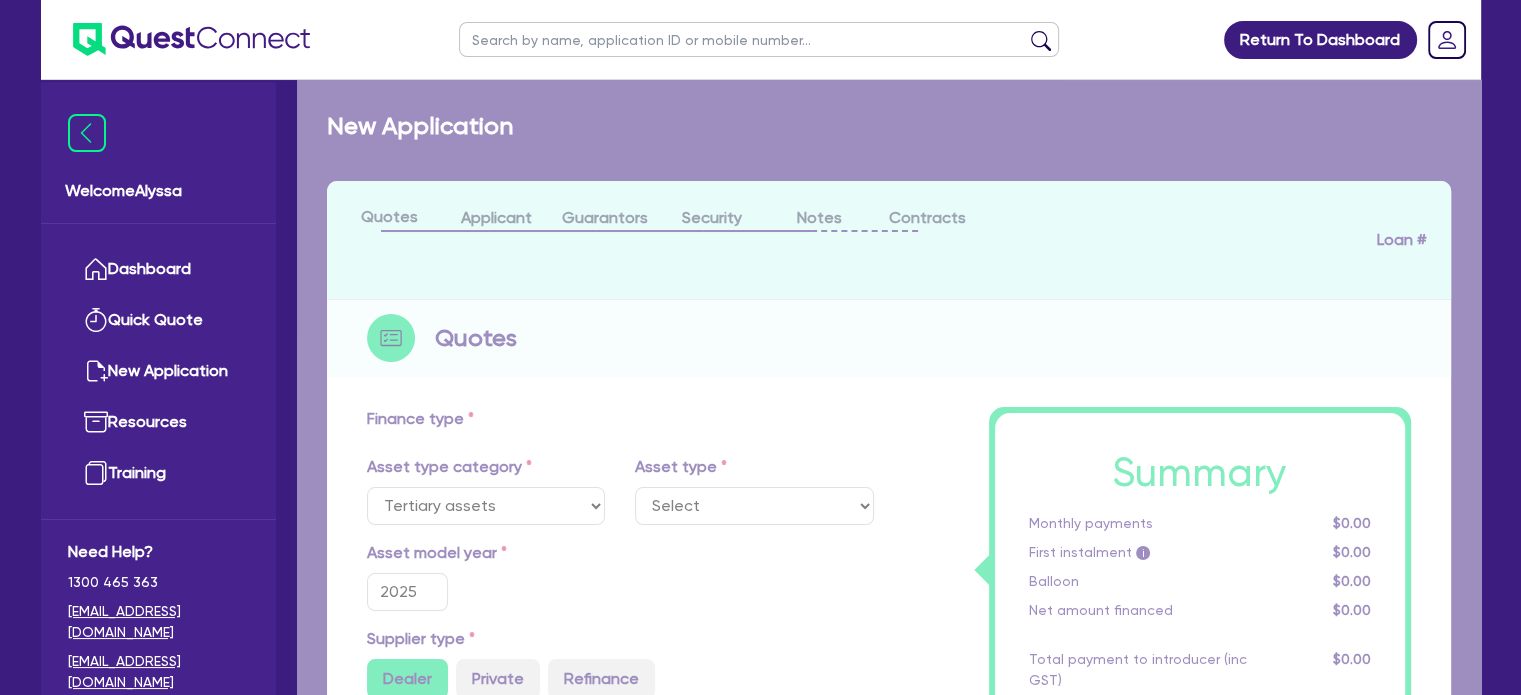 select on "BEAUTY_EQUIPMENT" 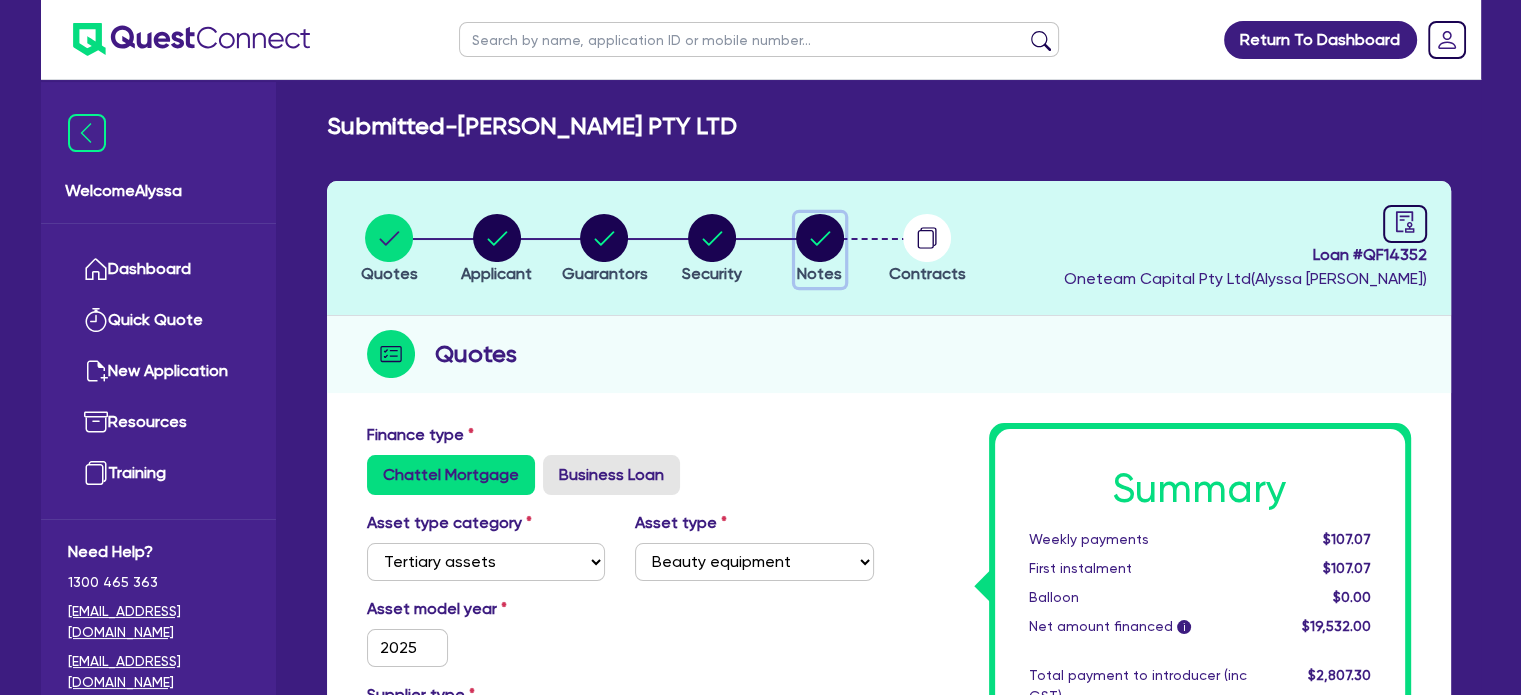 click 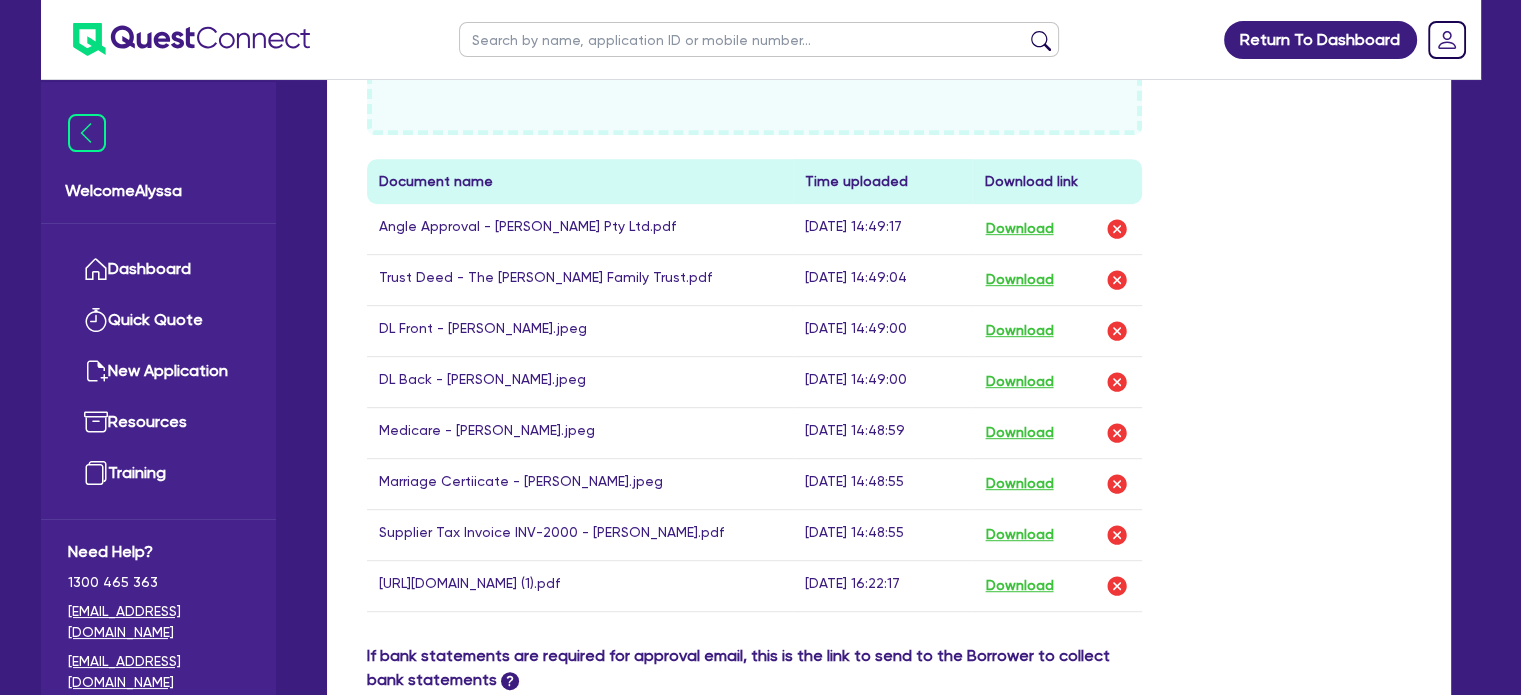scroll, scrollTop: 1032, scrollLeft: 0, axis: vertical 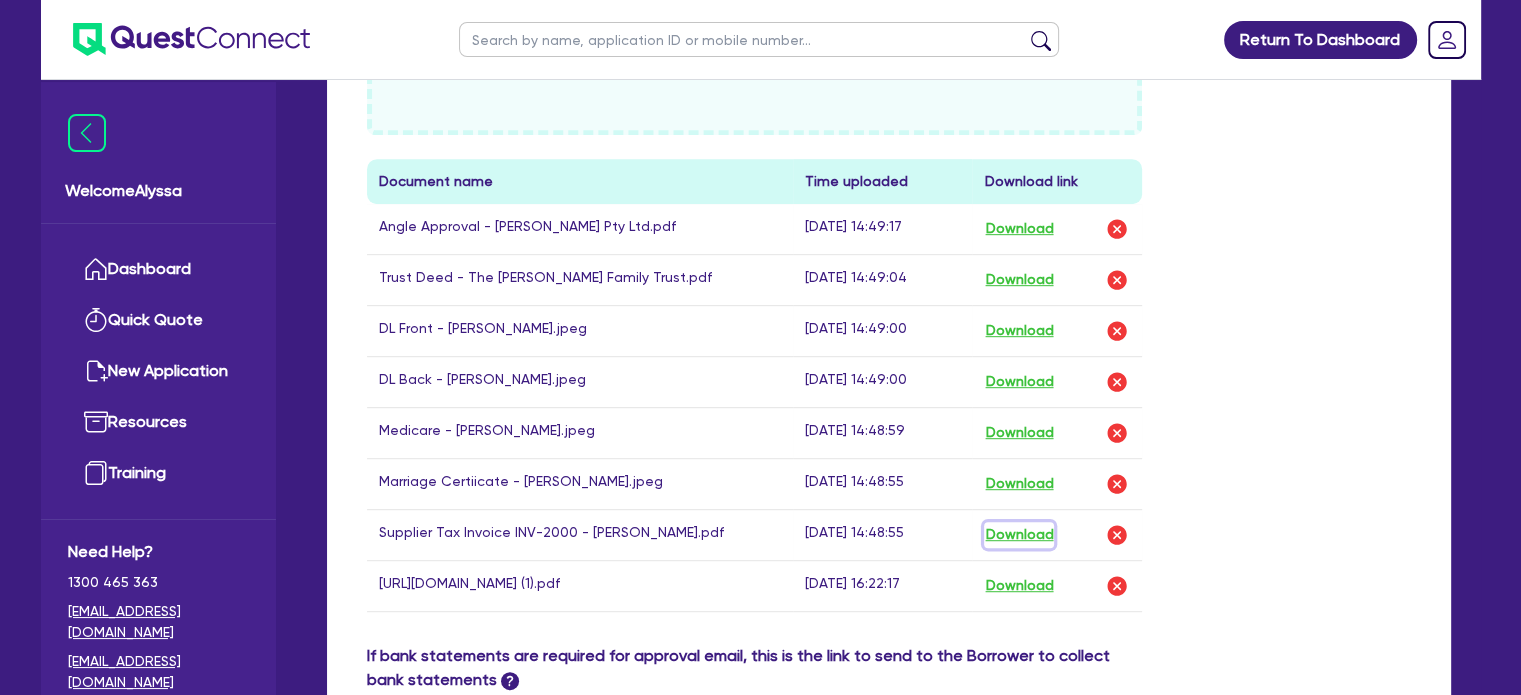 click on "Download" at bounding box center (1019, 535) 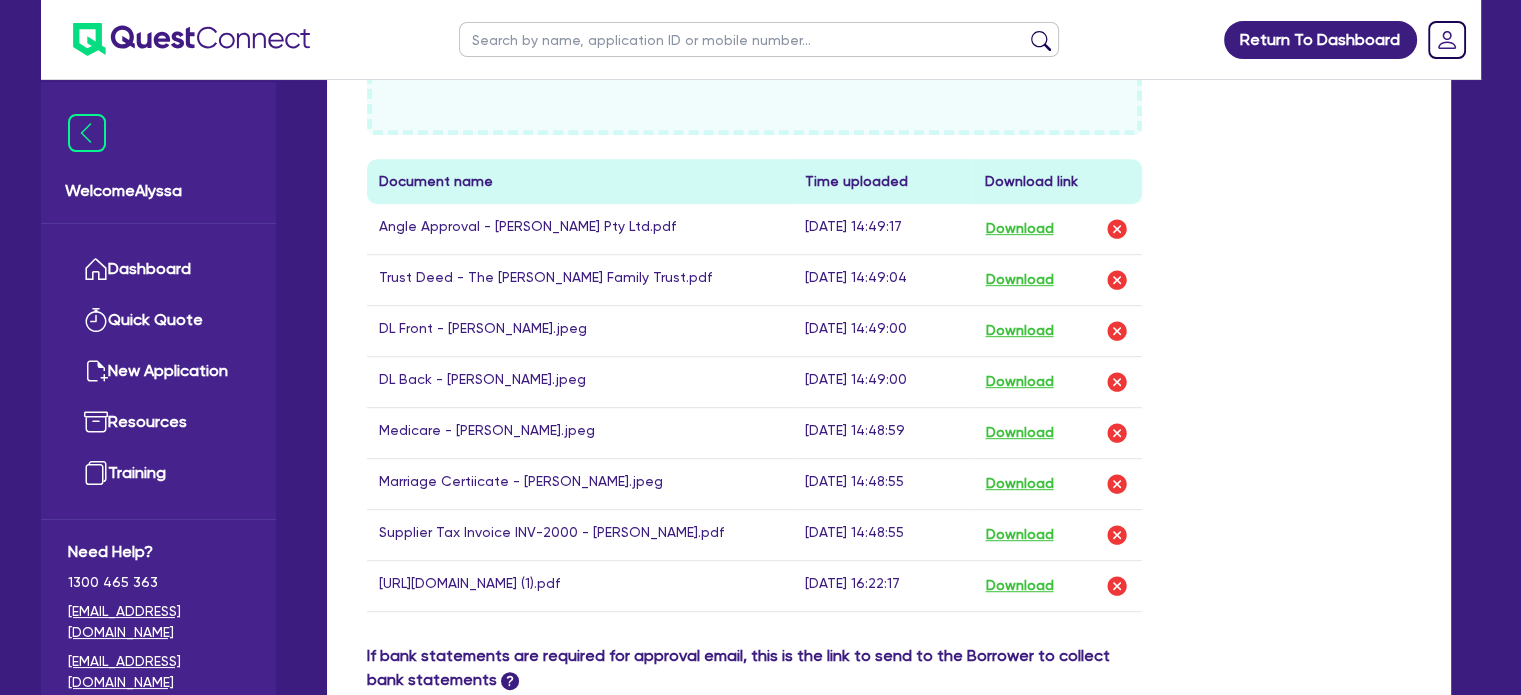 click at bounding box center [759, 39] 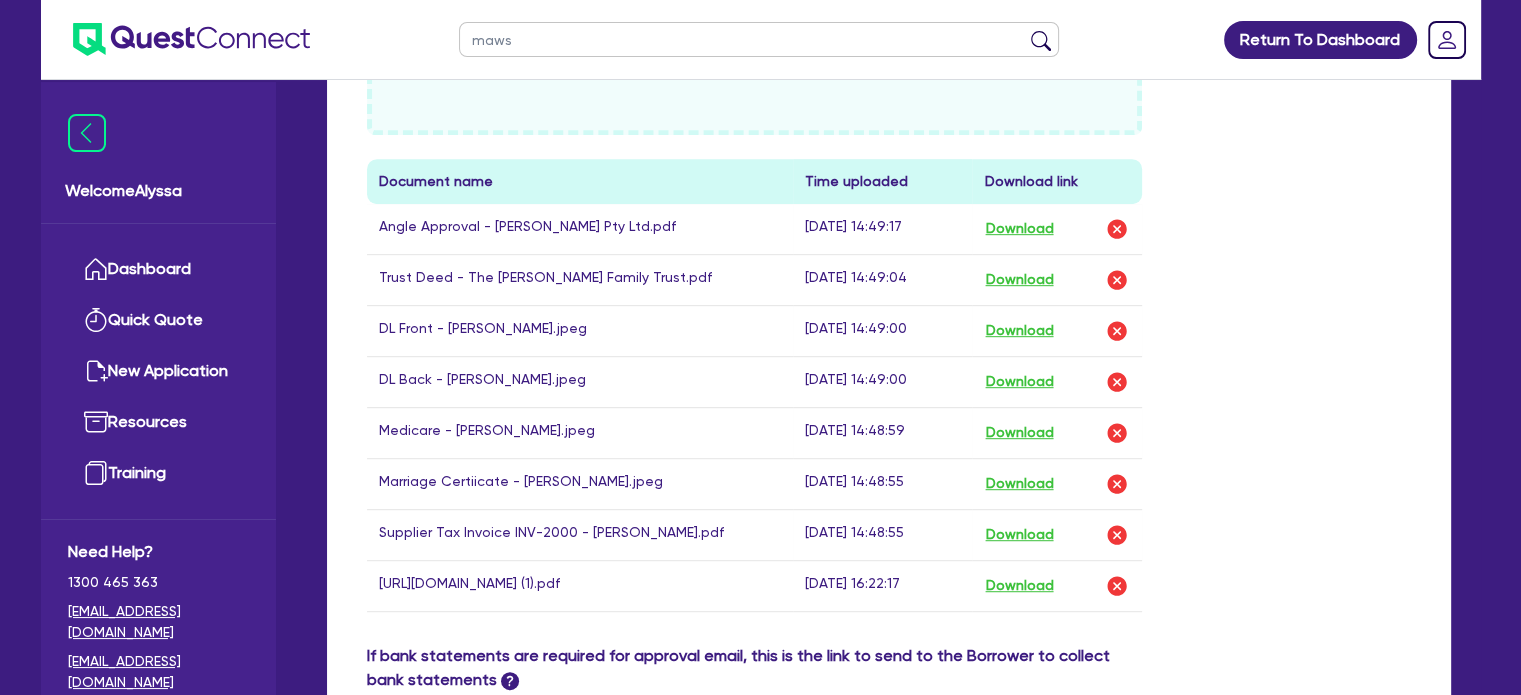 type on "mawsi" 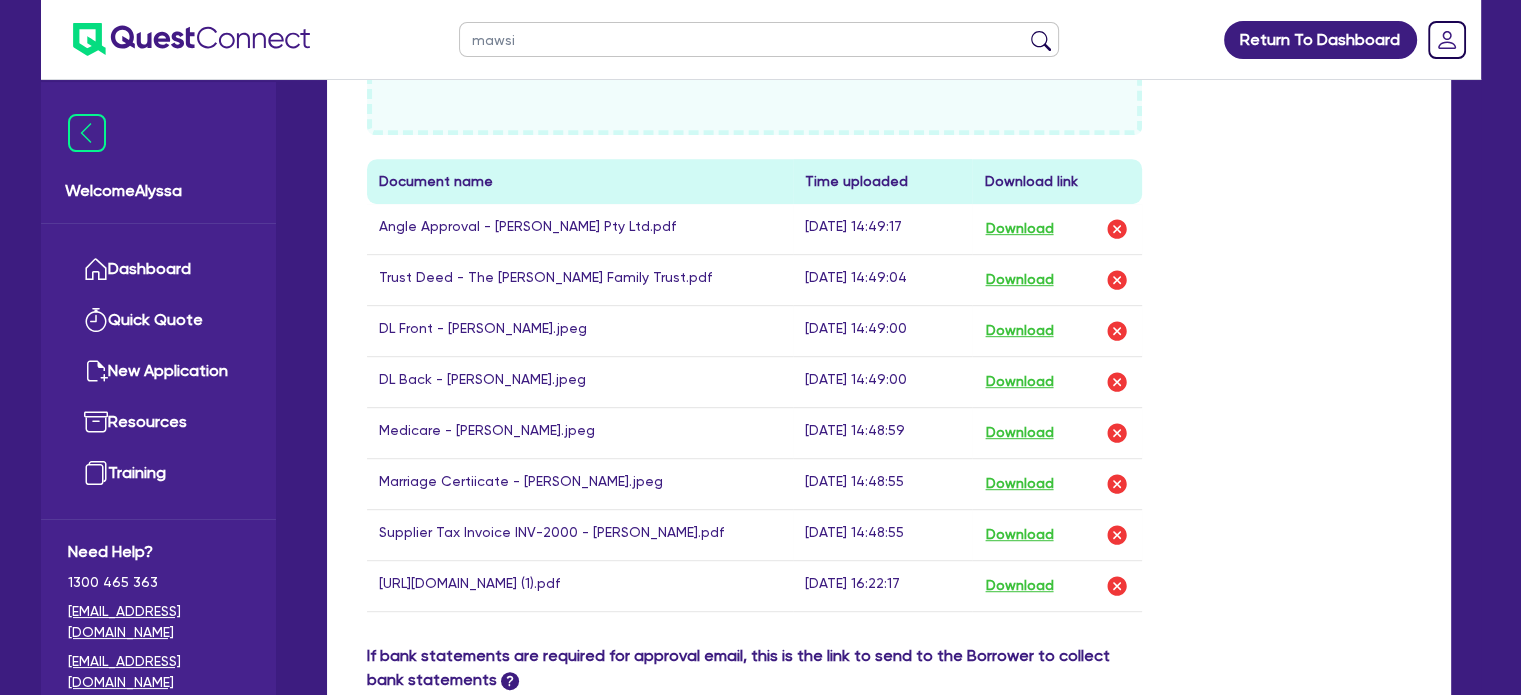 click at bounding box center [1041, 44] 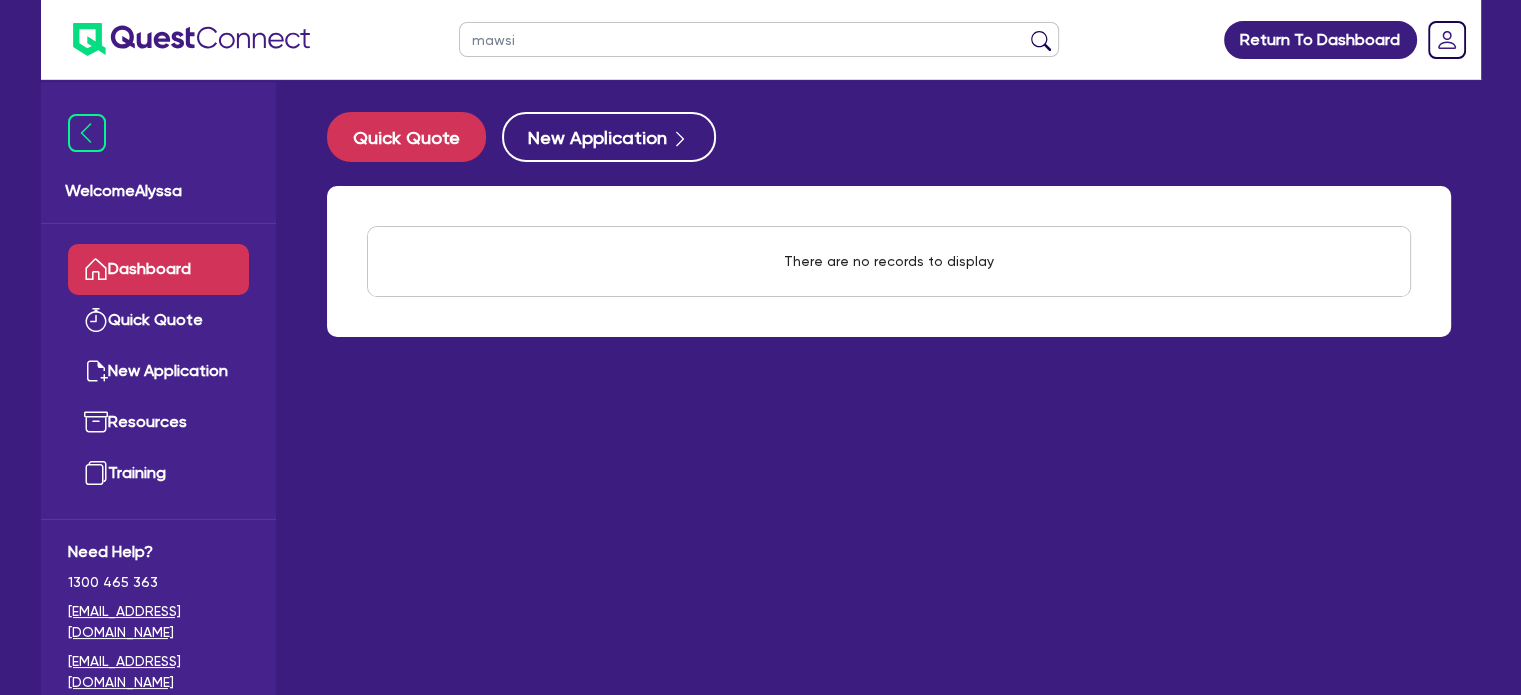 drag, startPoint x: 662, startPoint y: 54, endPoint x: 413, endPoint y: 34, distance: 249.80193 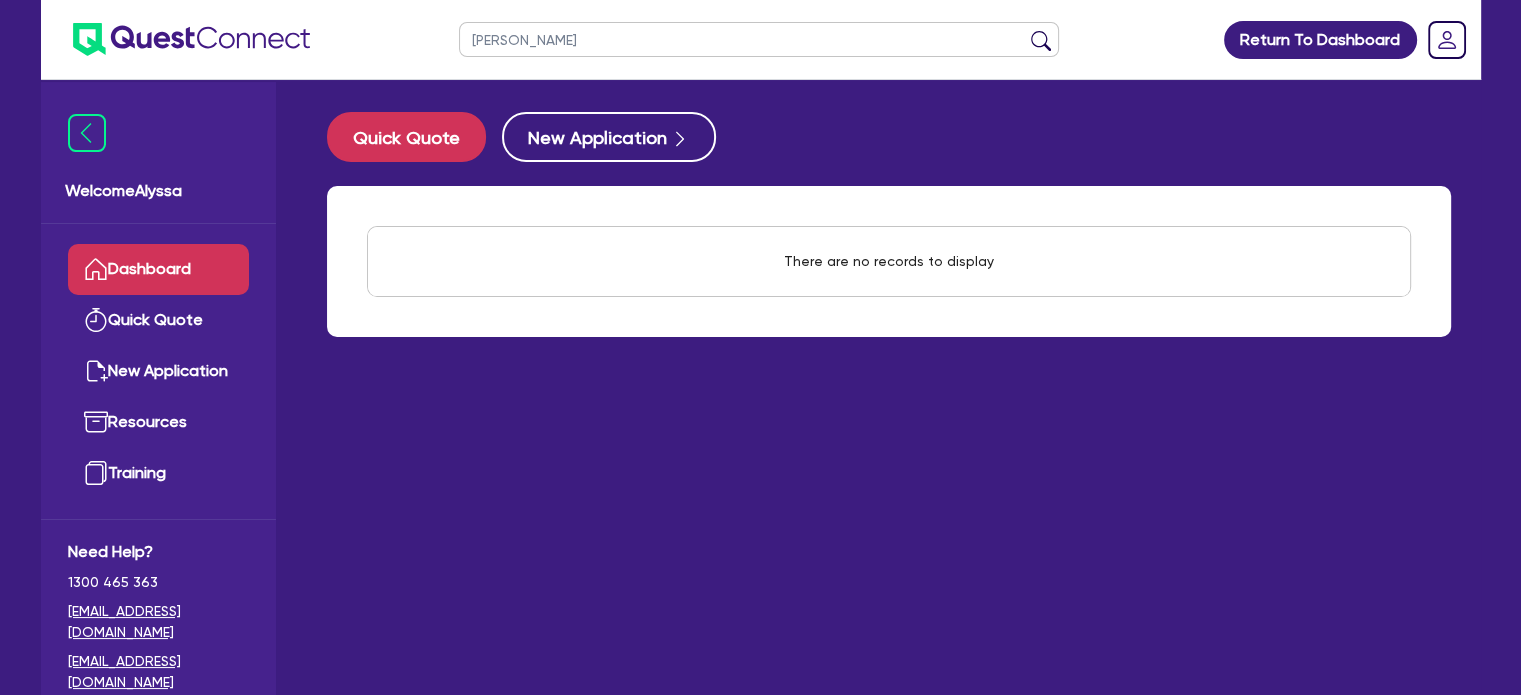 type on "[PERSON_NAME]" 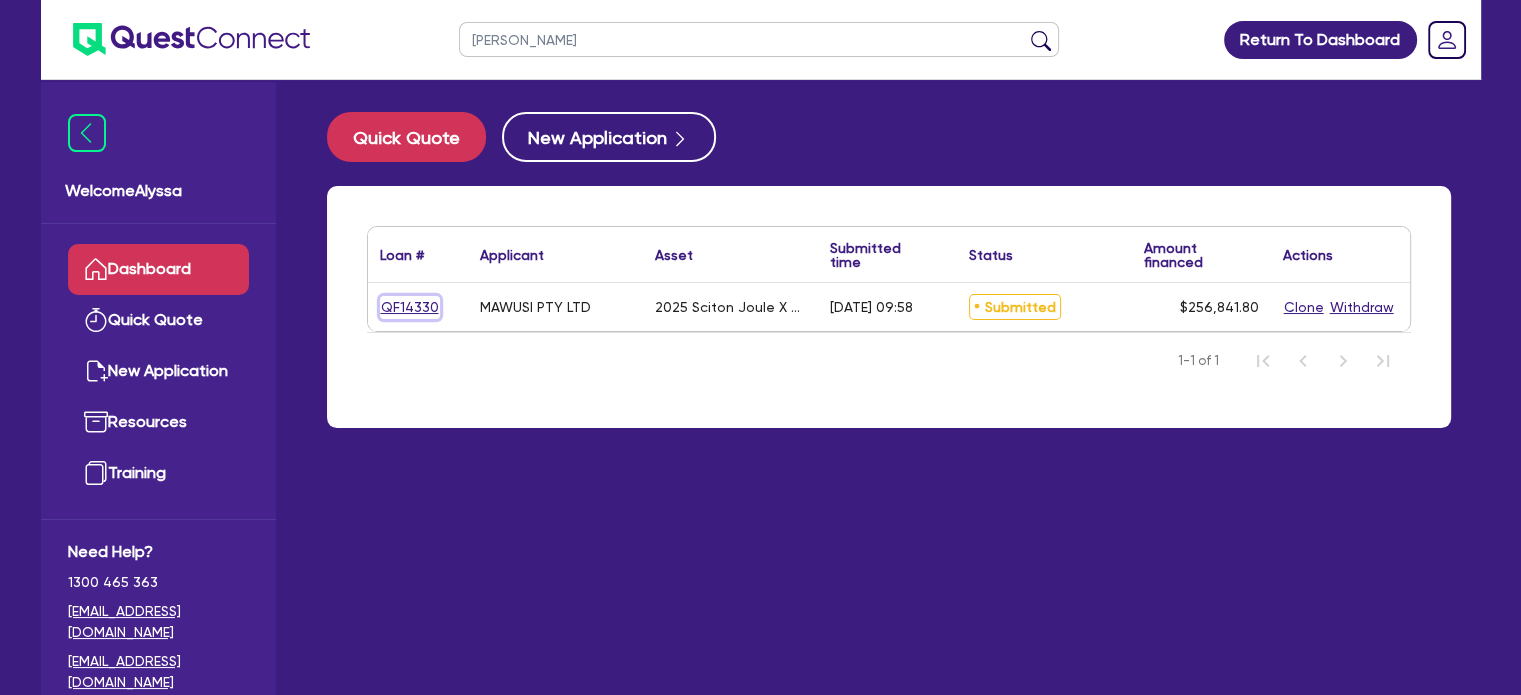 click on "QF14330" at bounding box center (410, 307) 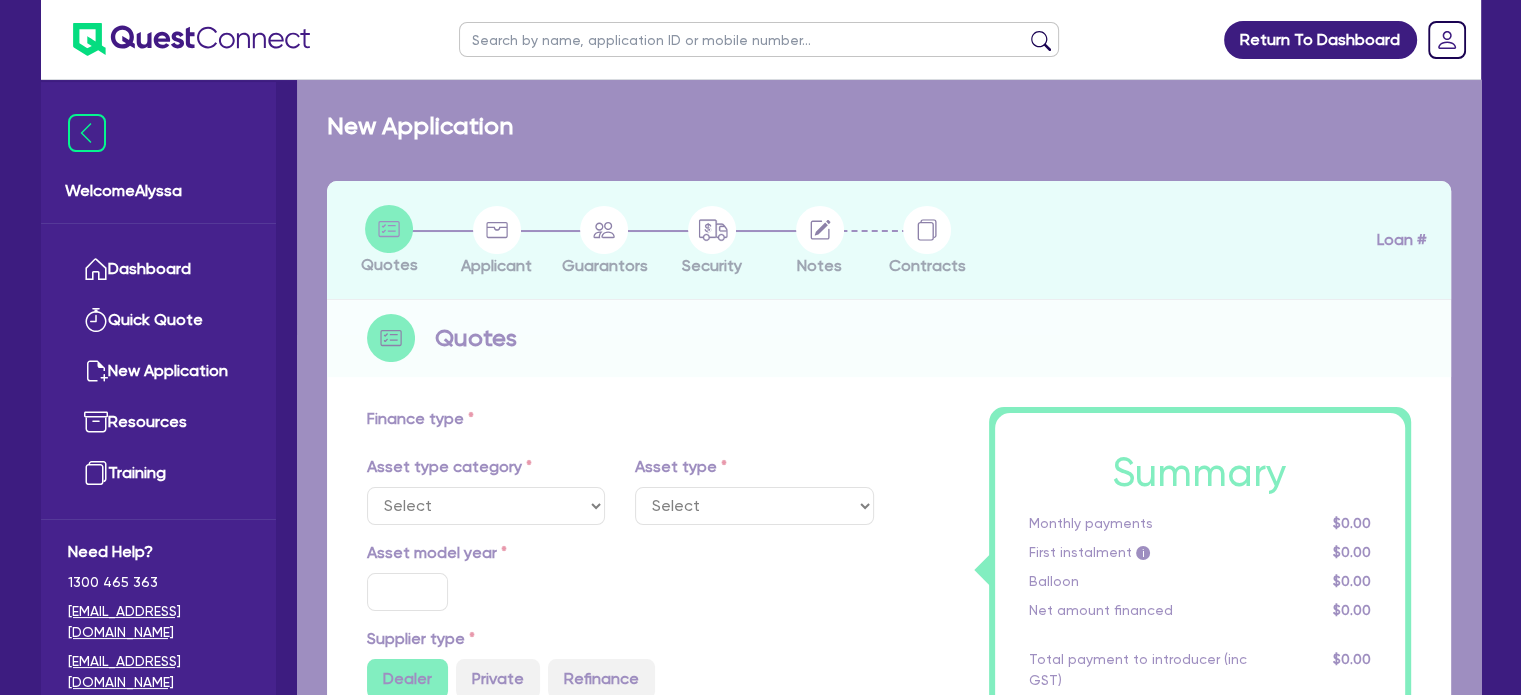 select on "SECONDARY_ASSETS" 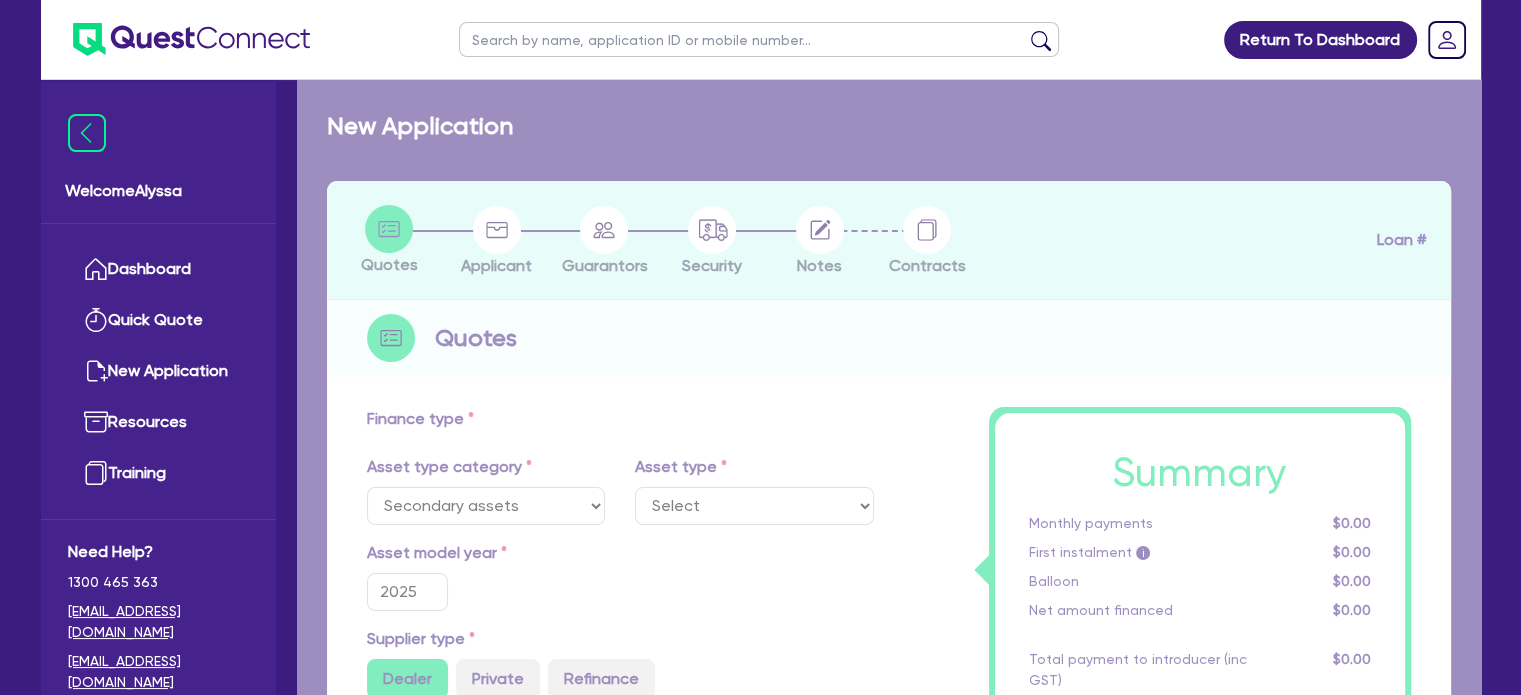 select on "MEDICAL_DENTAL_LABORATORY_EQUIPMENT" 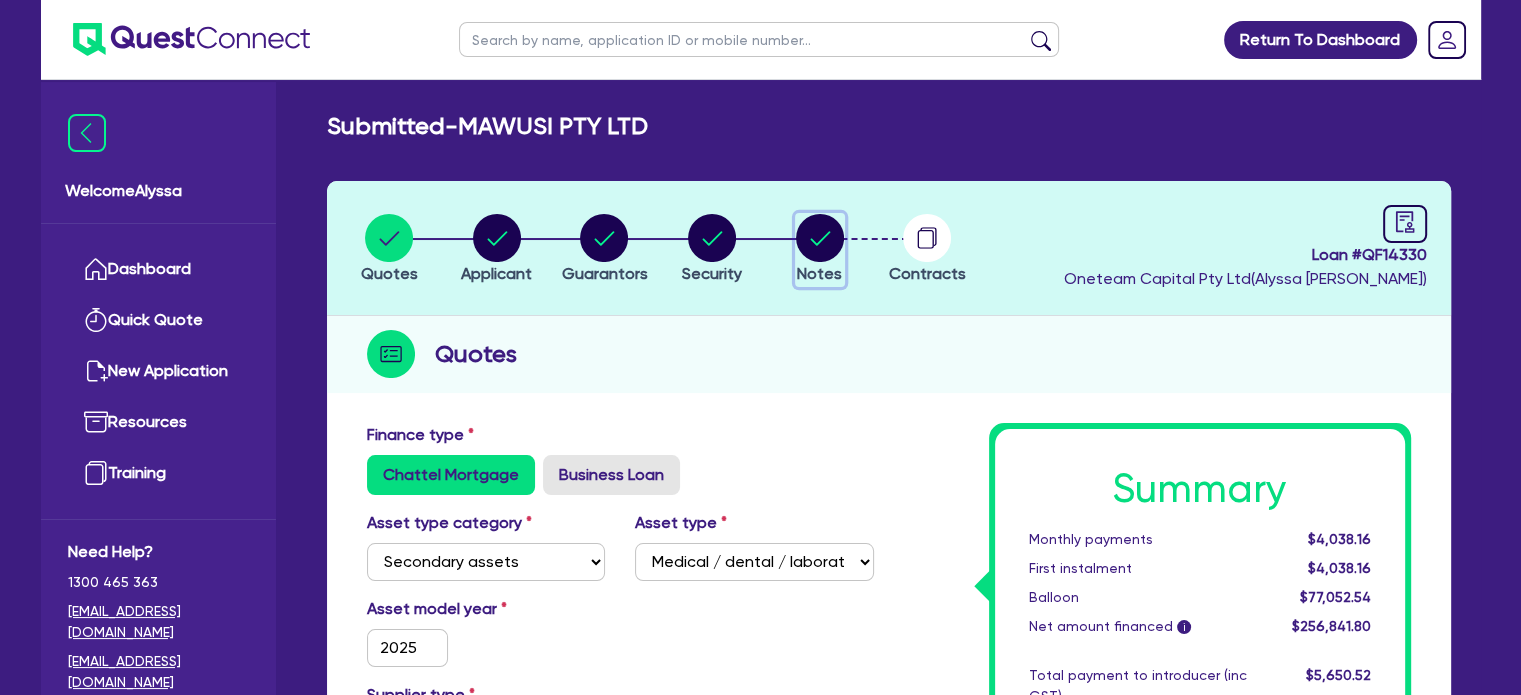 click 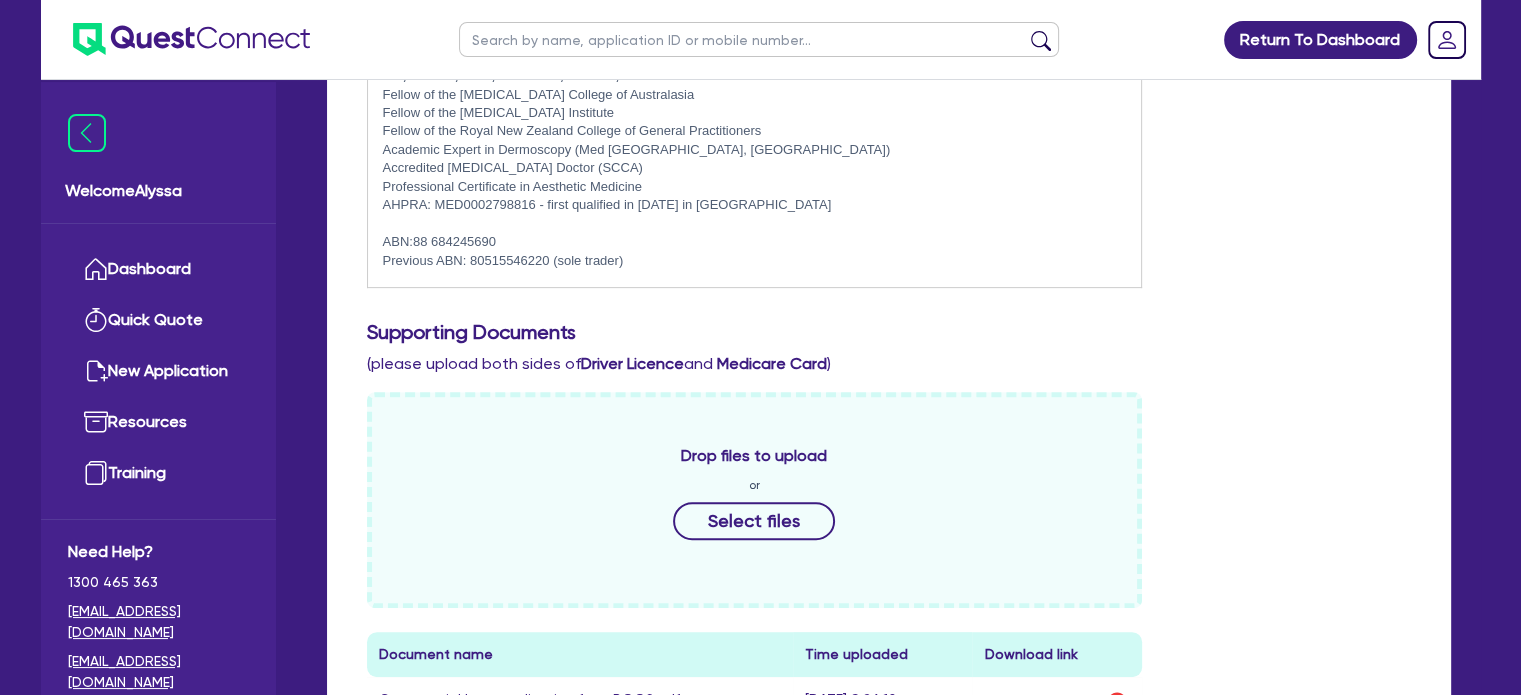 scroll, scrollTop: 667, scrollLeft: 0, axis: vertical 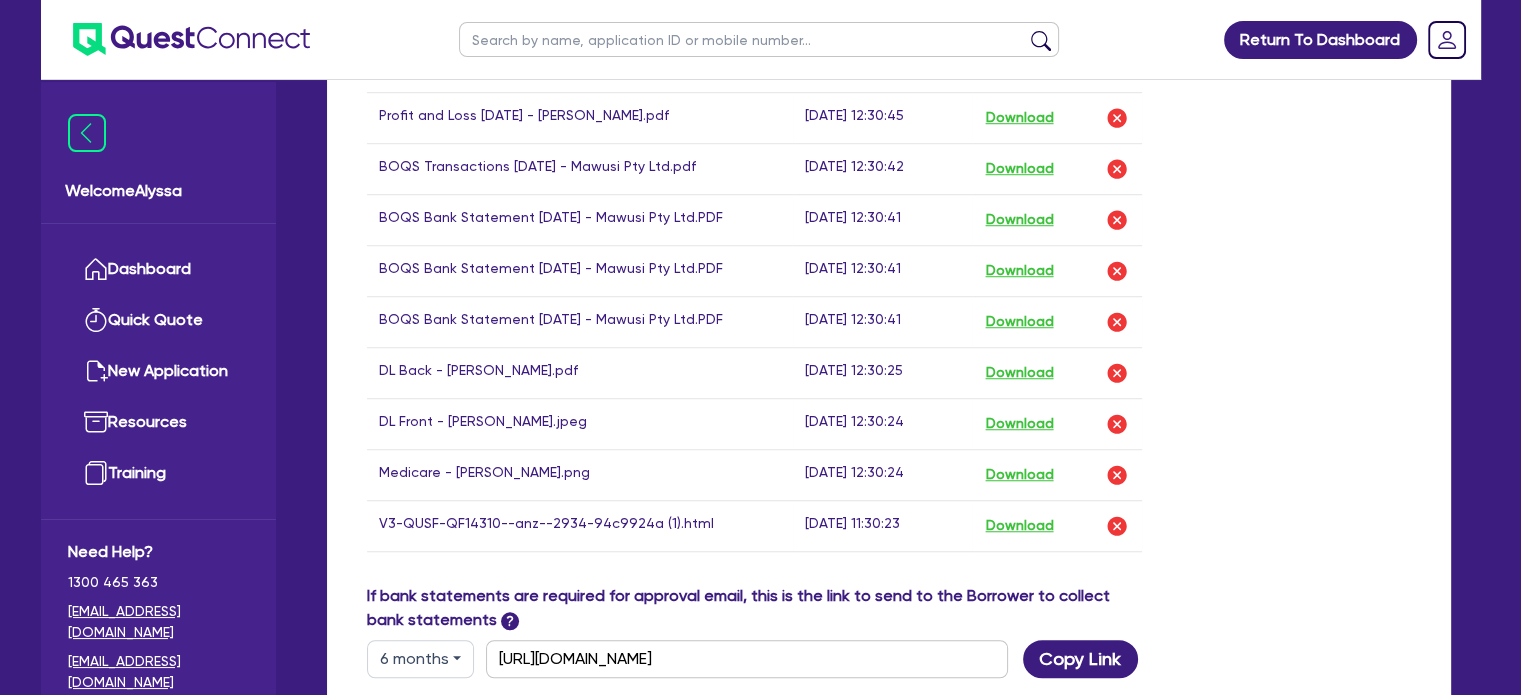 click on "Download" at bounding box center (1057, 525) 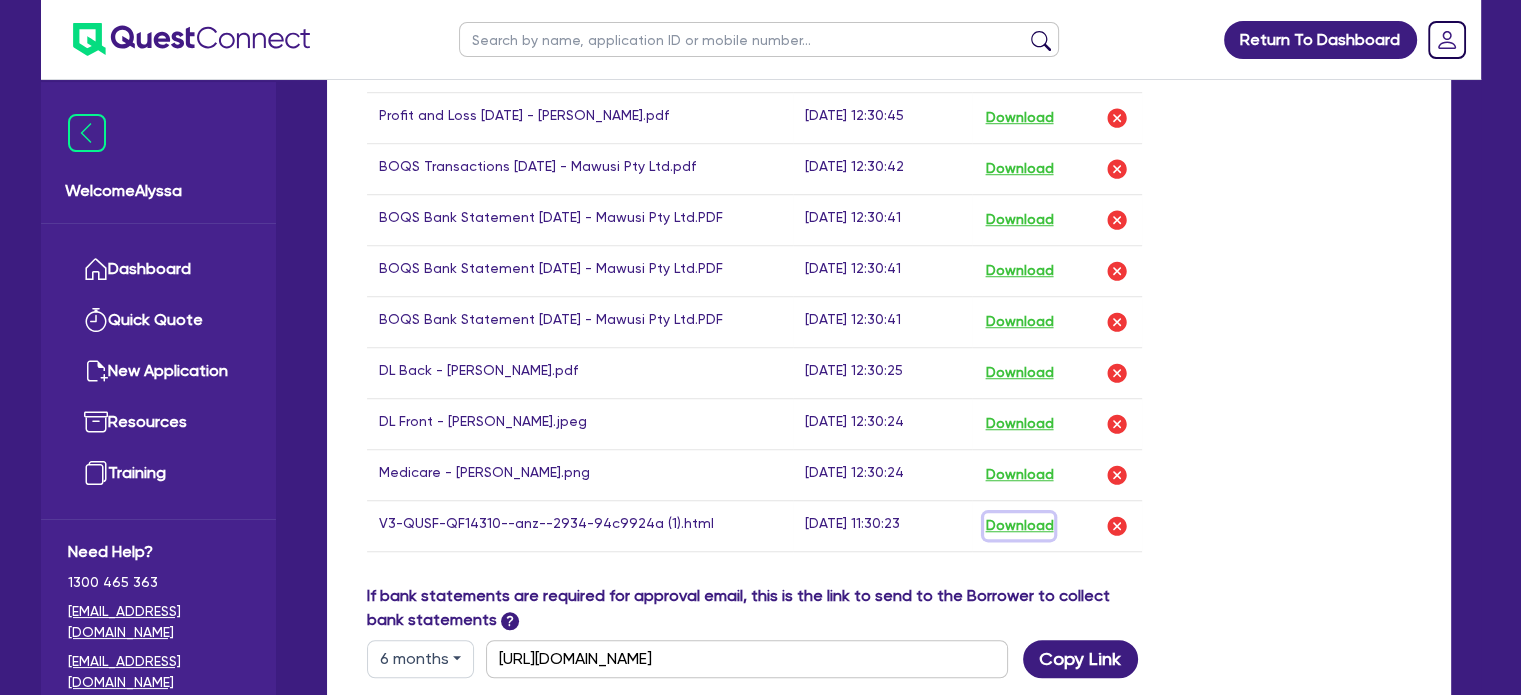click on "Download" at bounding box center (1019, 526) 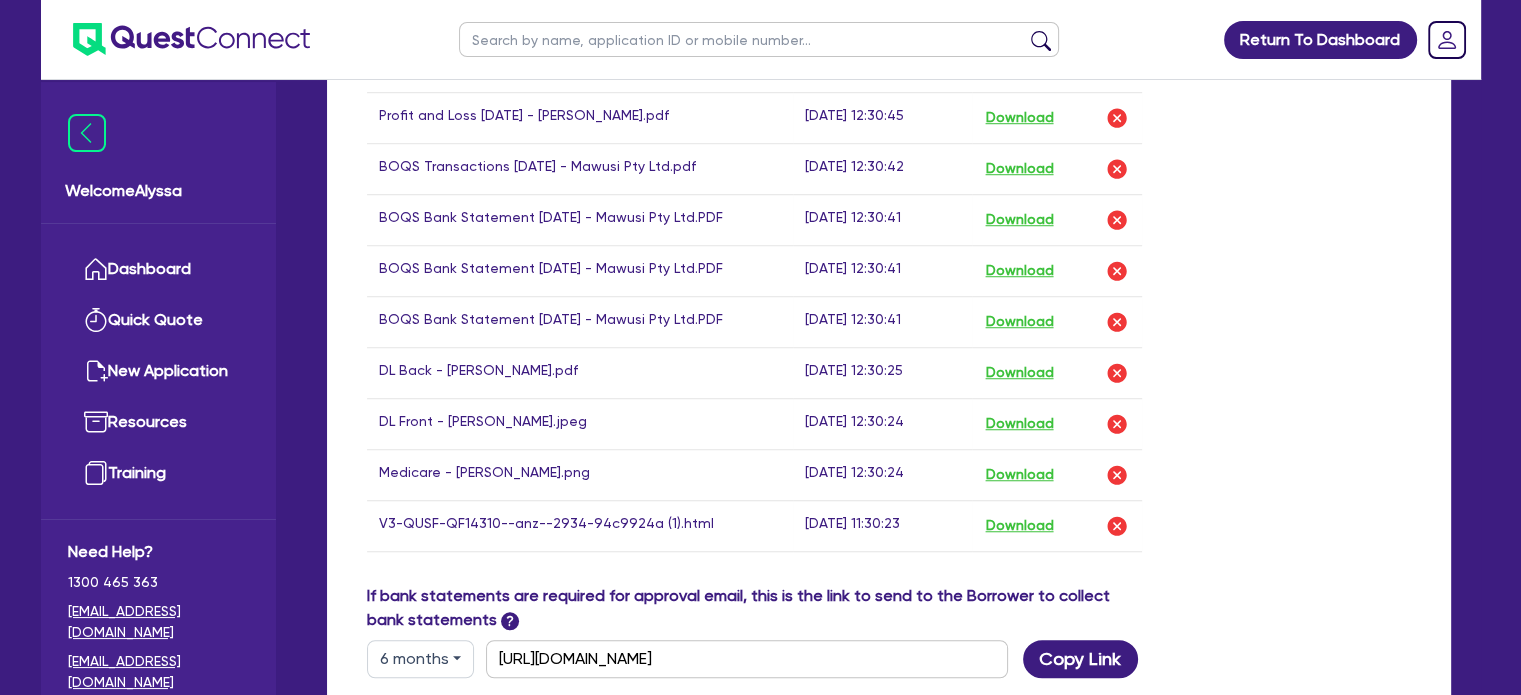 click at bounding box center [759, 39] 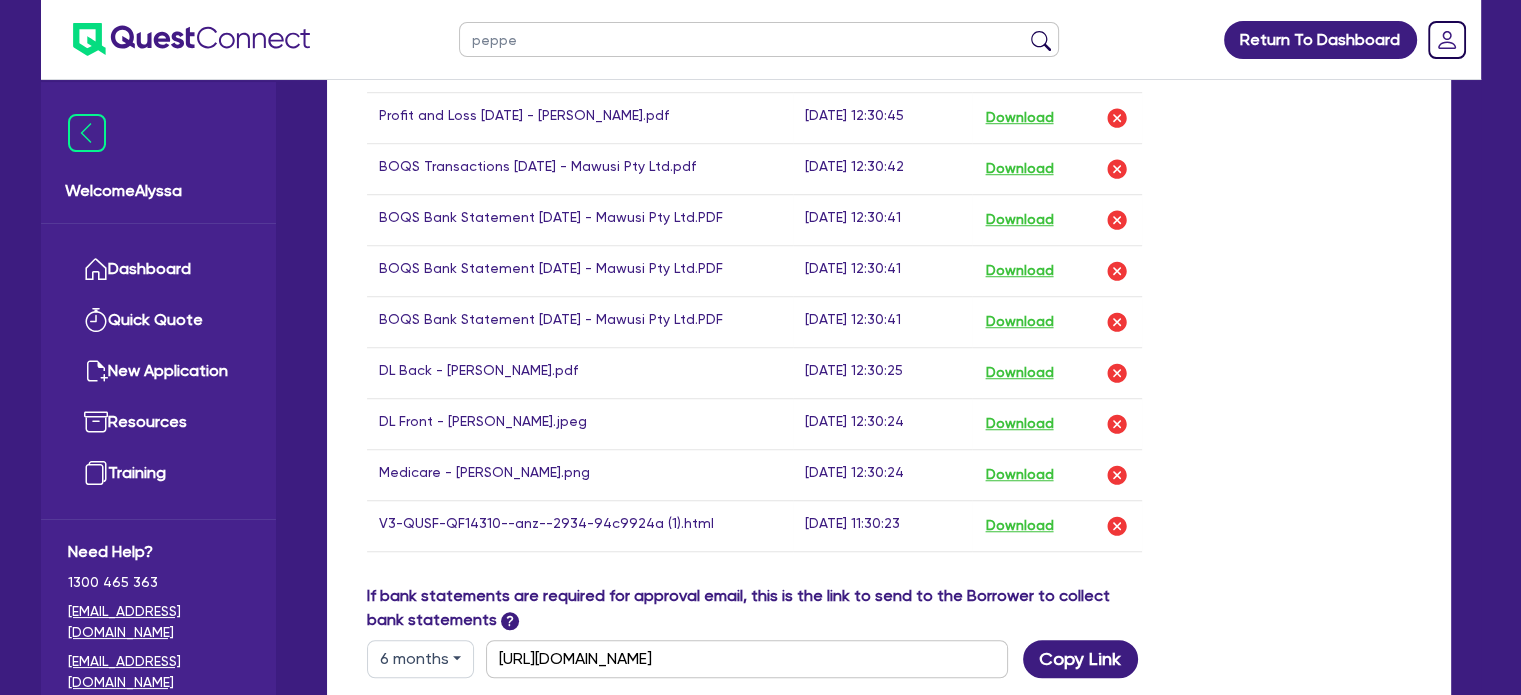 type on "pepper" 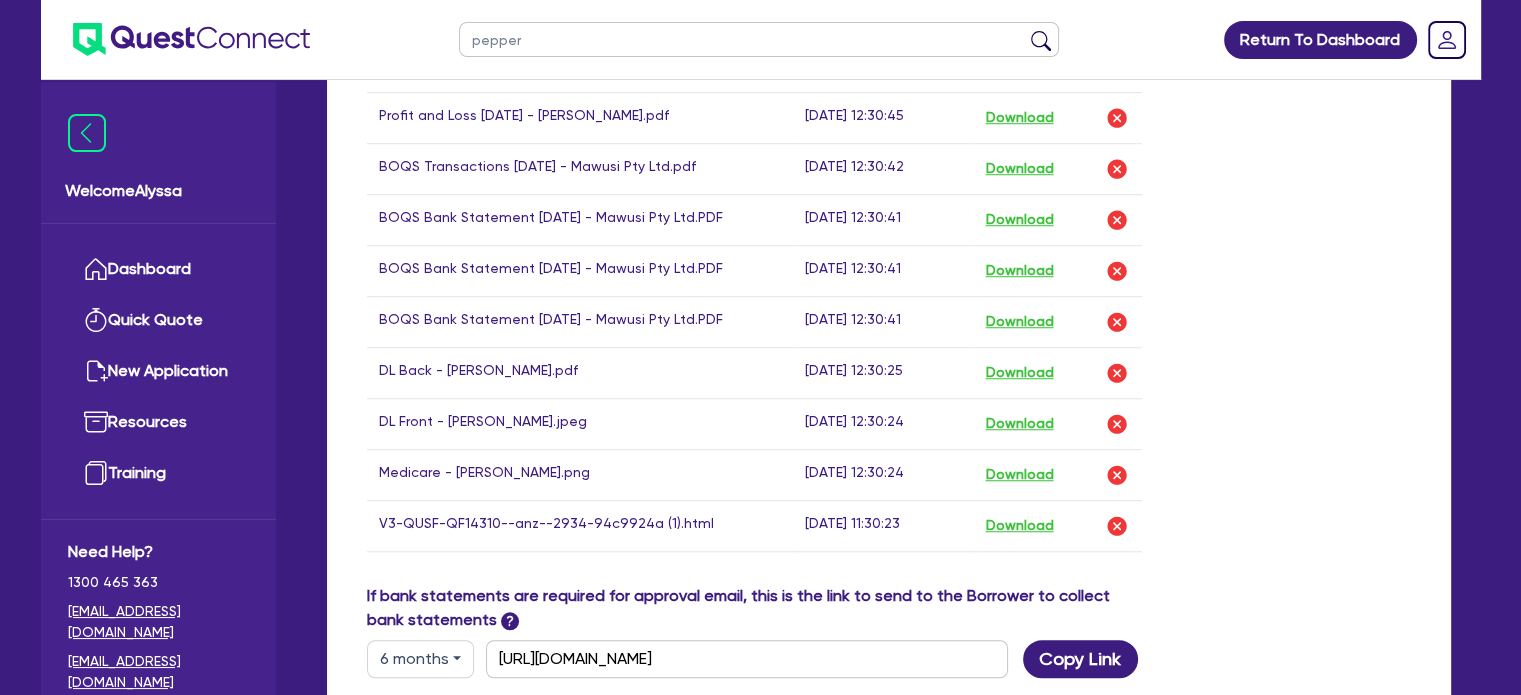 click at bounding box center [1041, 44] 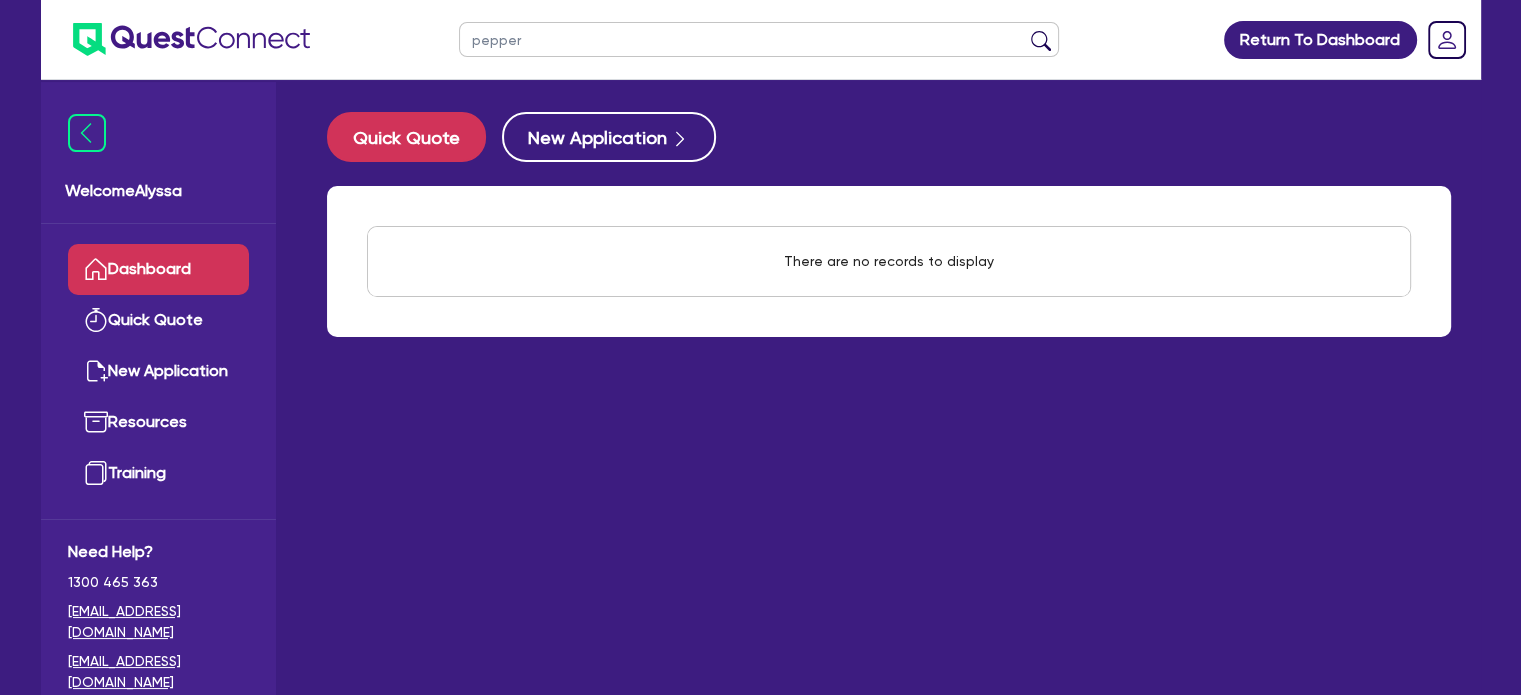 drag, startPoint x: 554, startPoint y: 50, endPoint x: 364, endPoint y: 0, distance: 196.46883 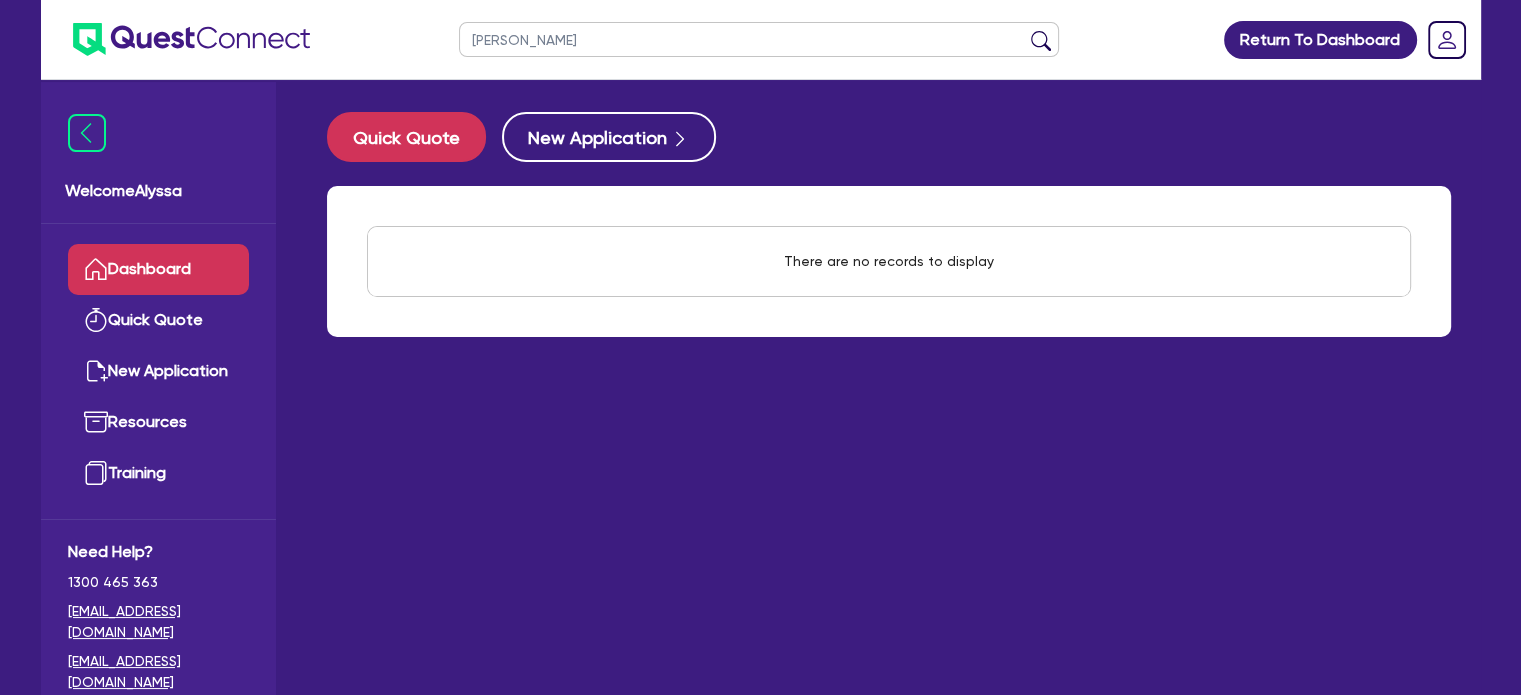 type on "[PERSON_NAME]" 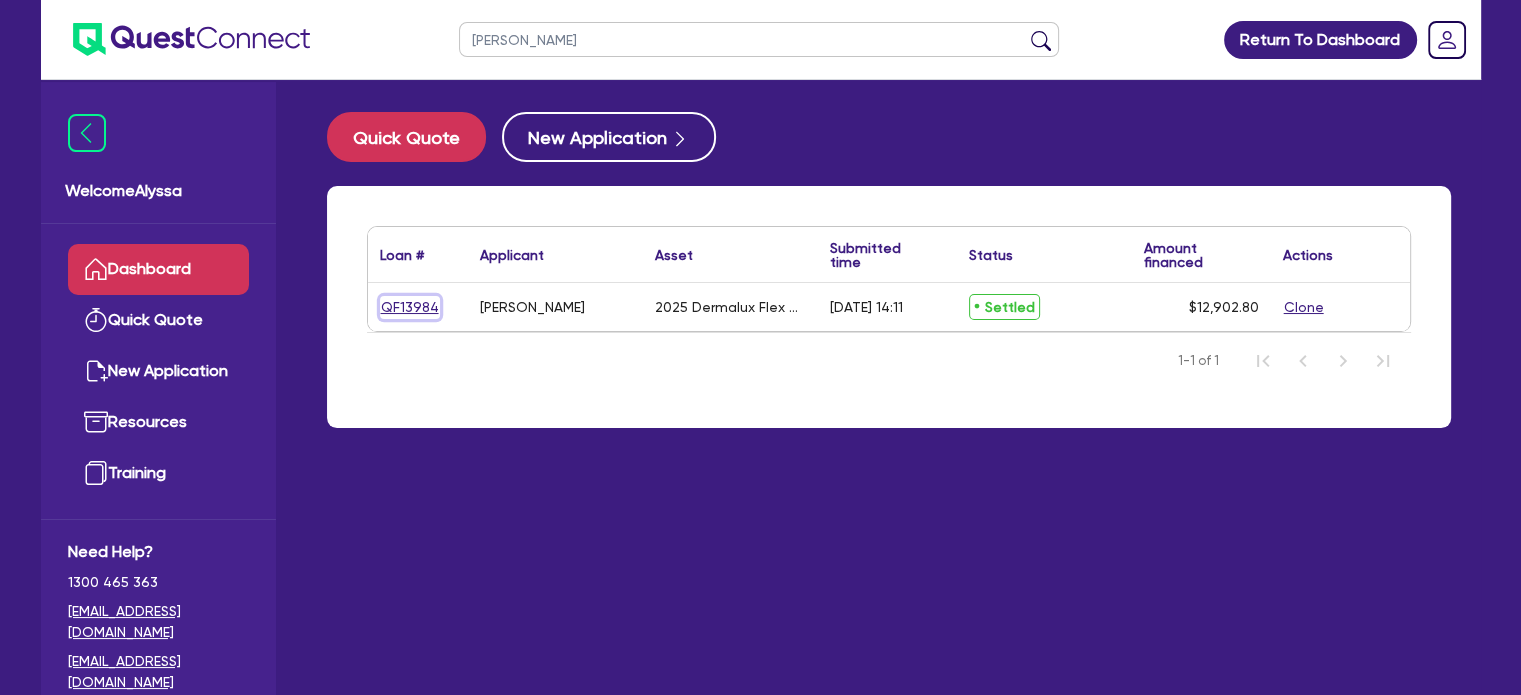 click on "QF13984" at bounding box center [410, 307] 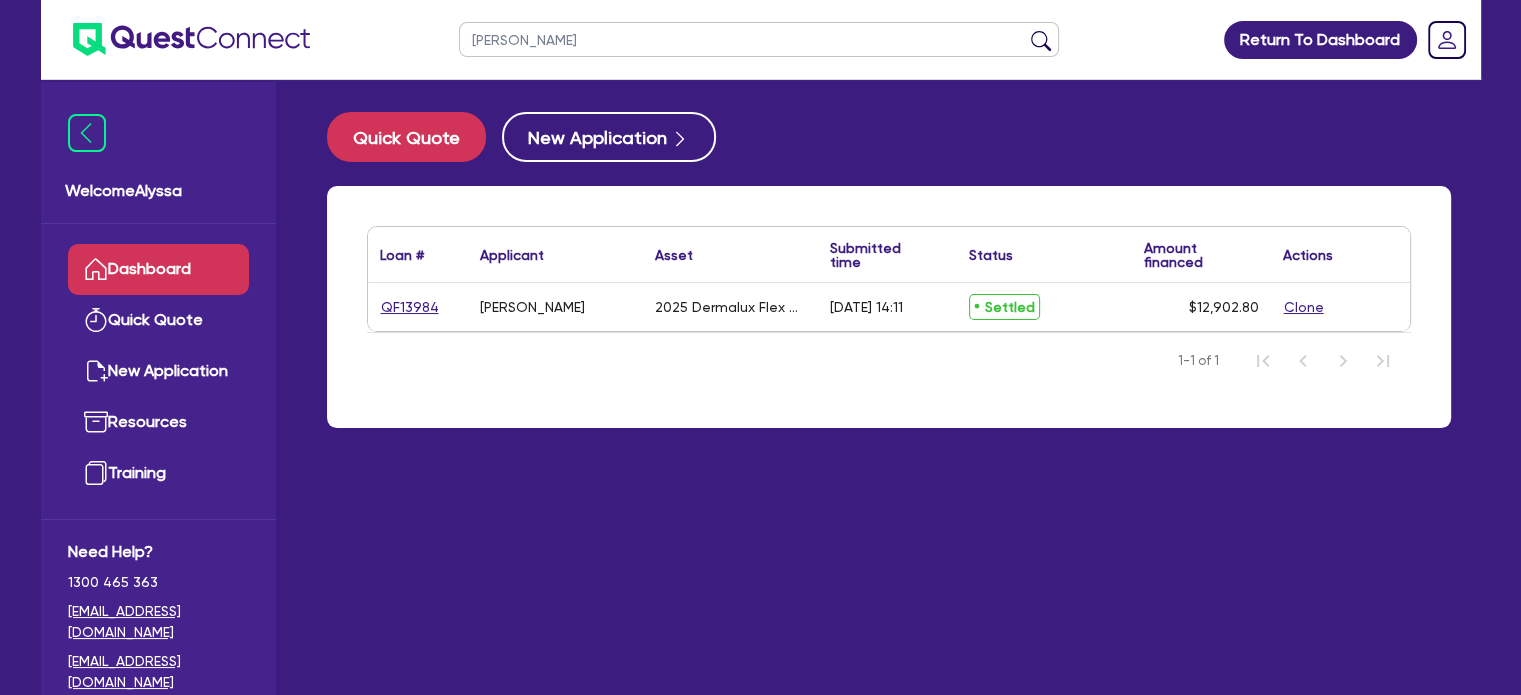 select on "TERTIARY_ASSETS" 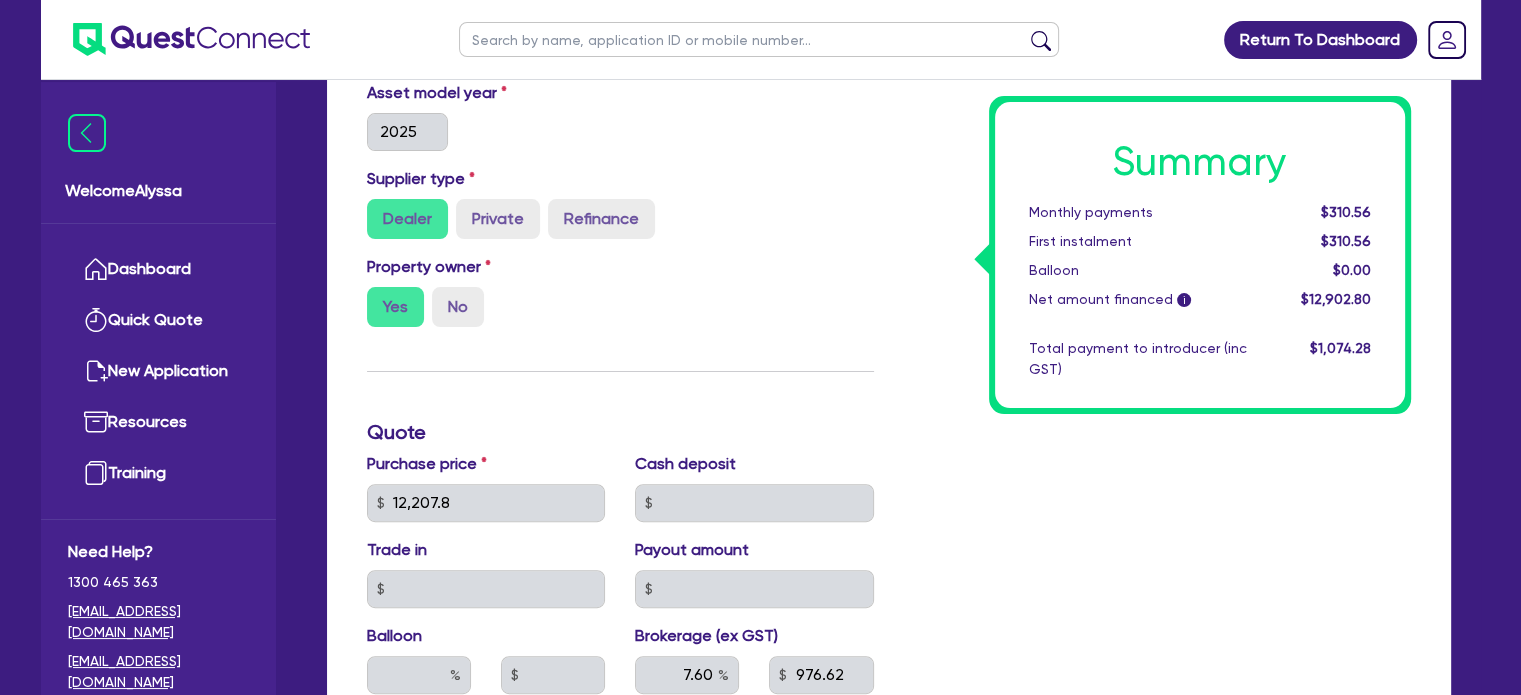 scroll, scrollTop: 0, scrollLeft: 0, axis: both 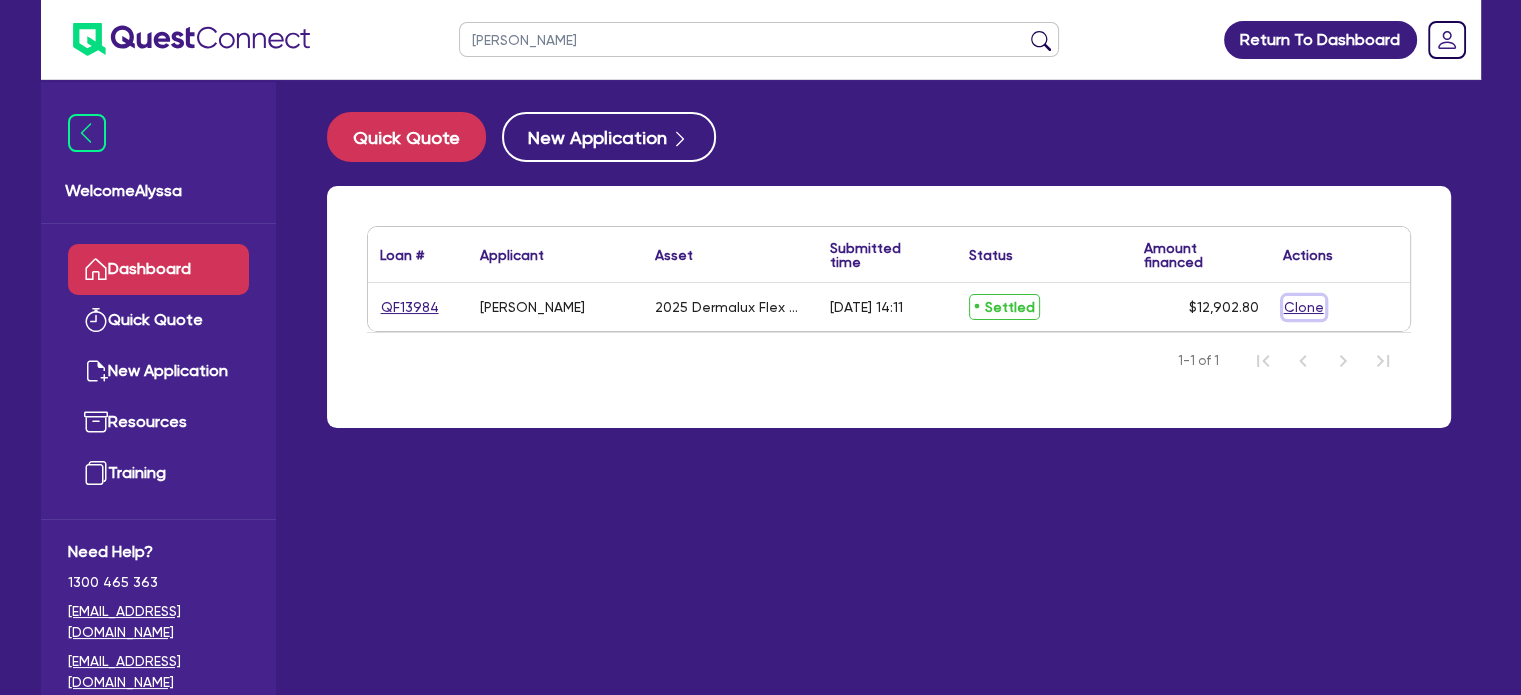 click on "Clone" at bounding box center [1304, 307] 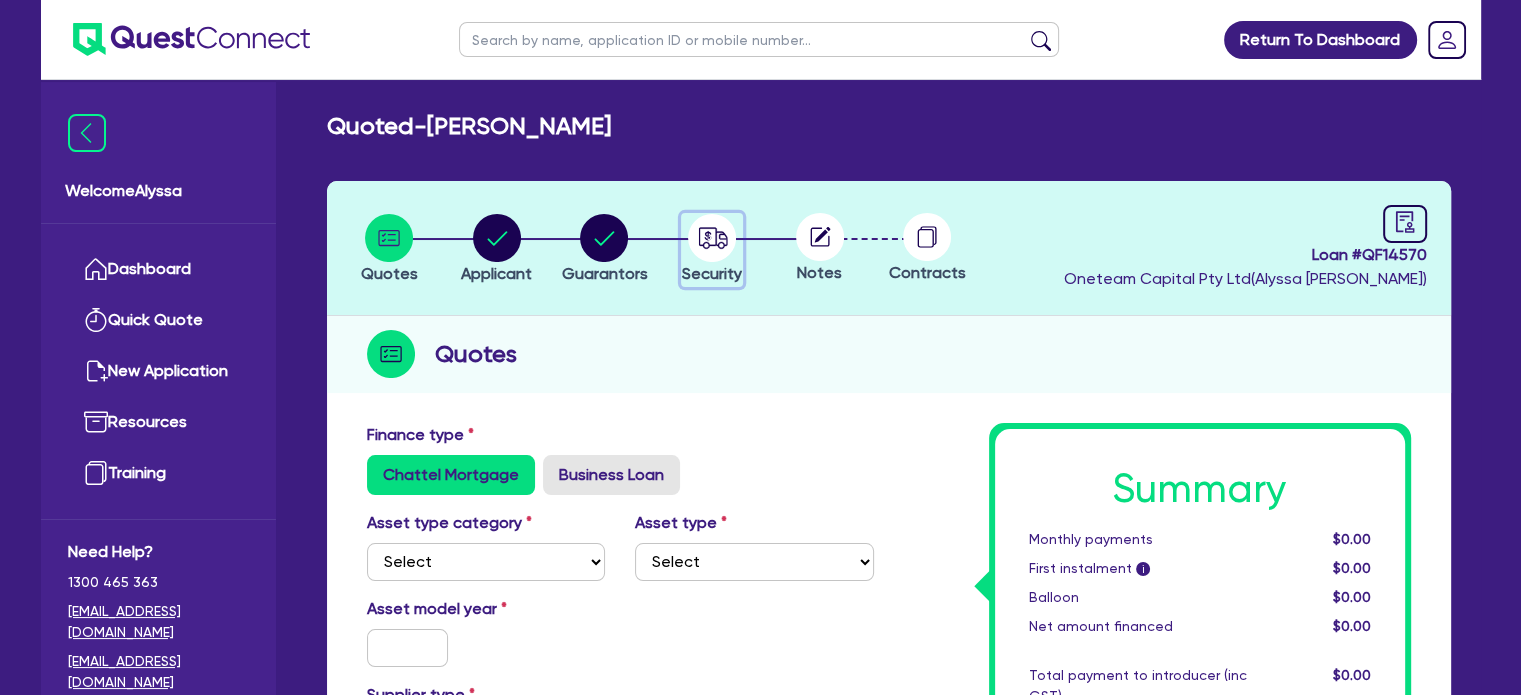 click 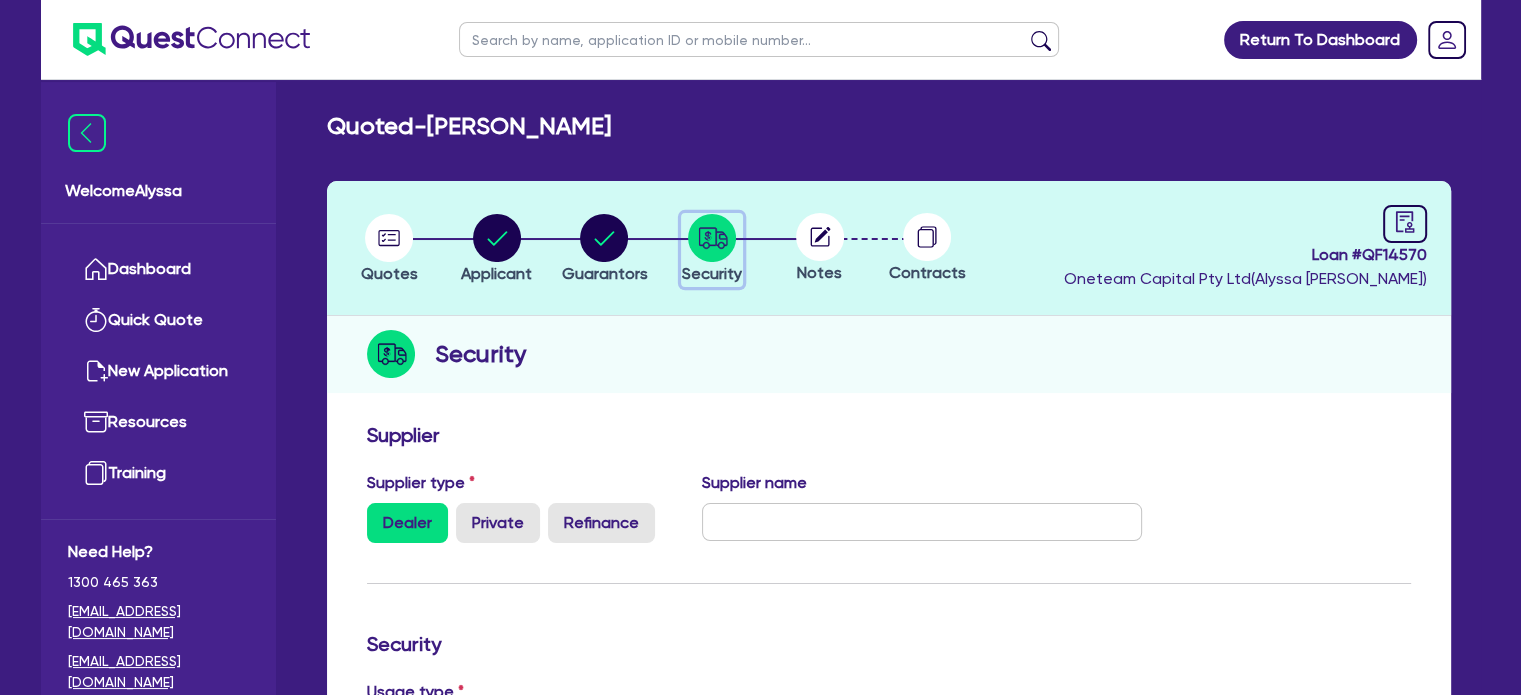 scroll, scrollTop: 772, scrollLeft: 0, axis: vertical 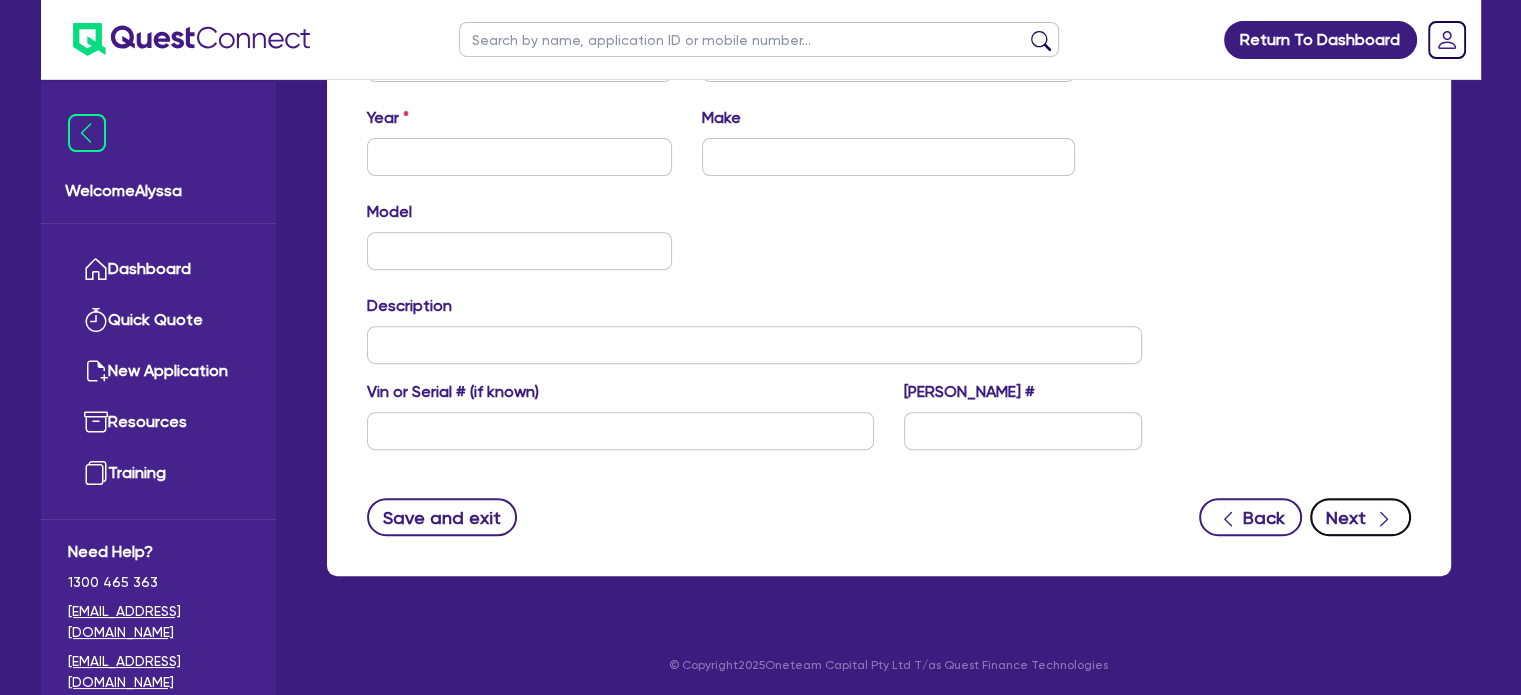 click 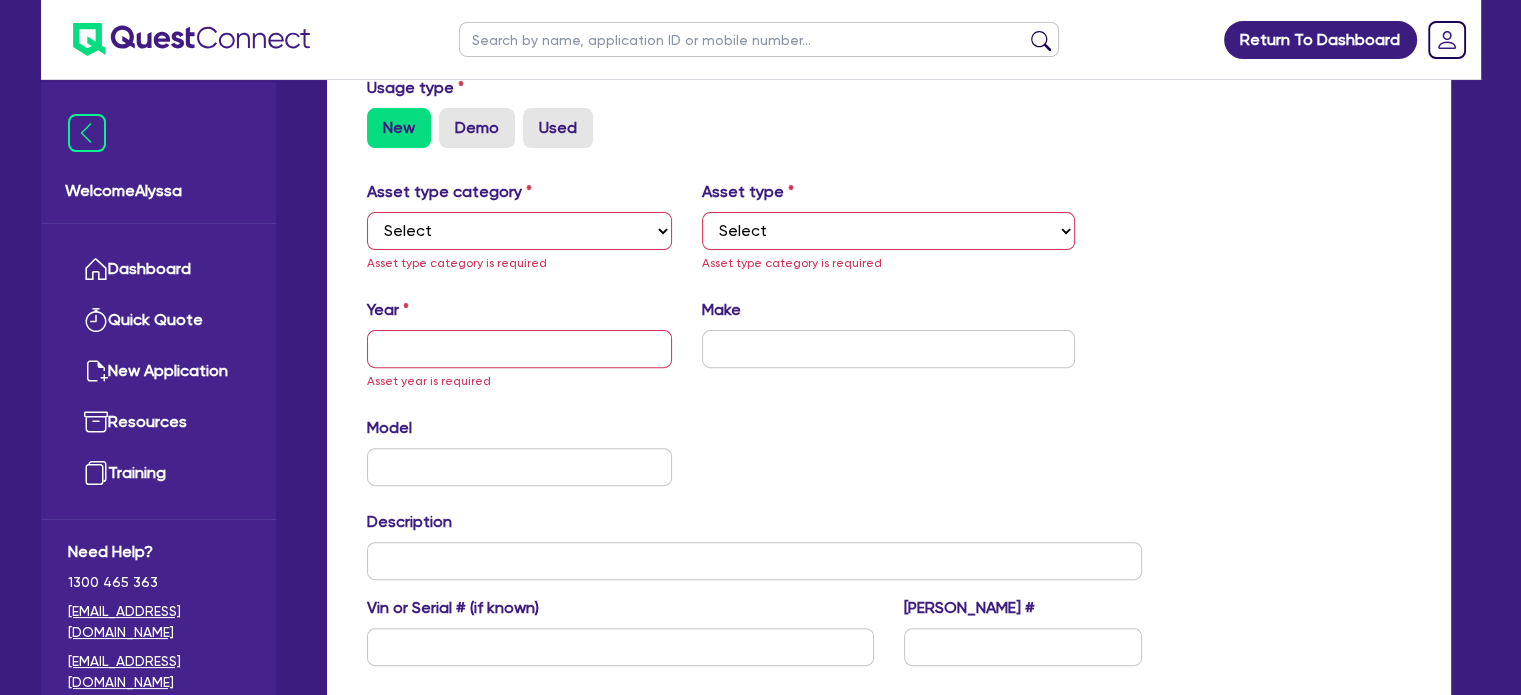 scroll, scrollTop: 603, scrollLeft: 0, axis: vertical 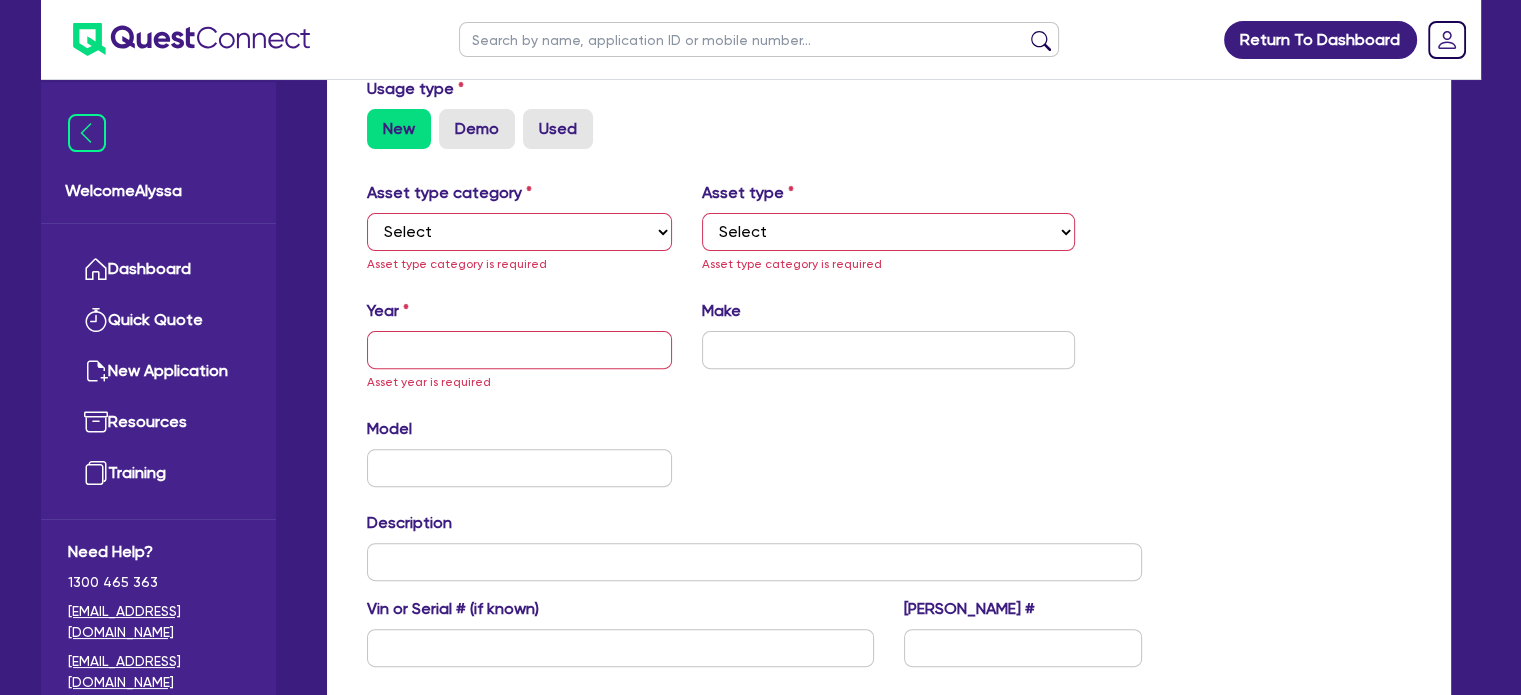 click at bounding box center (759, 39) 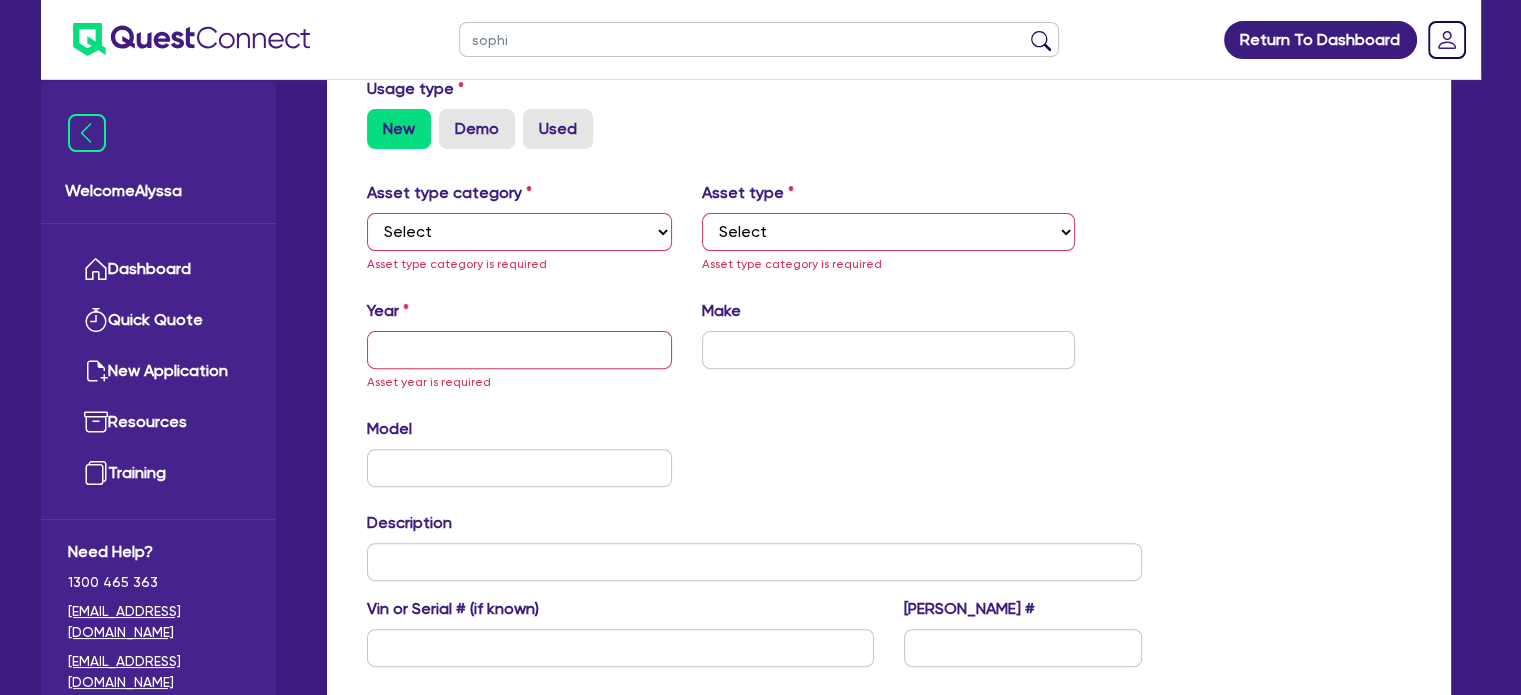type on "[PERSON_NAME]" 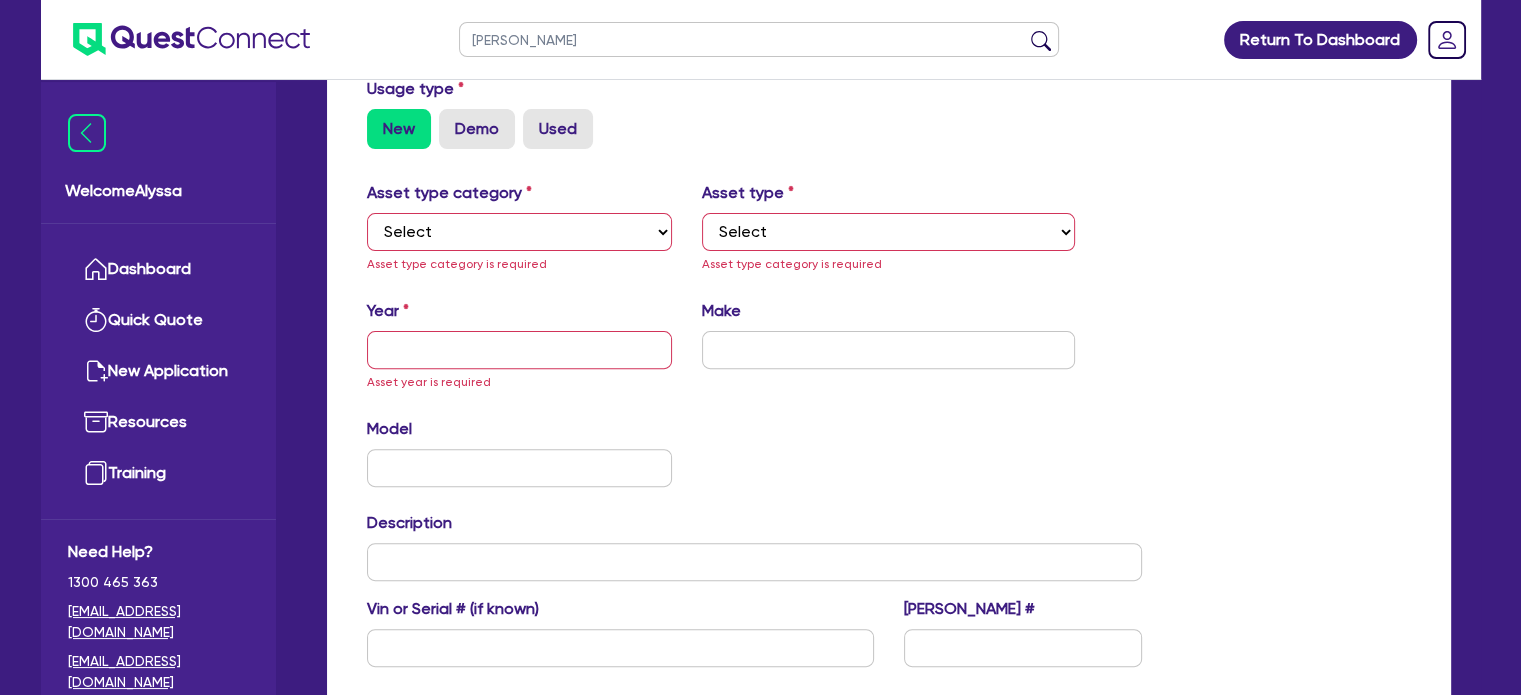 click at bounding box center [1041, 44] 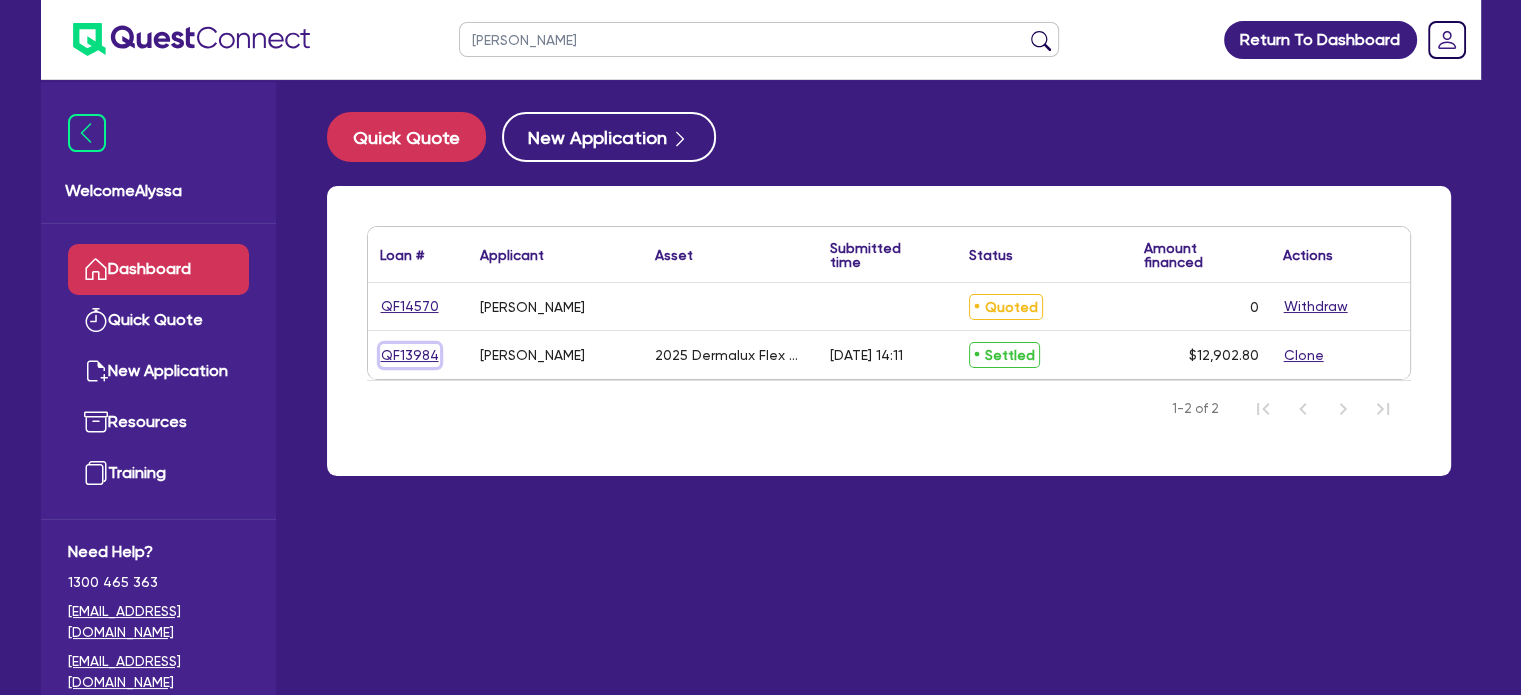 click on "QF13984" at bounding box center [410, 355] 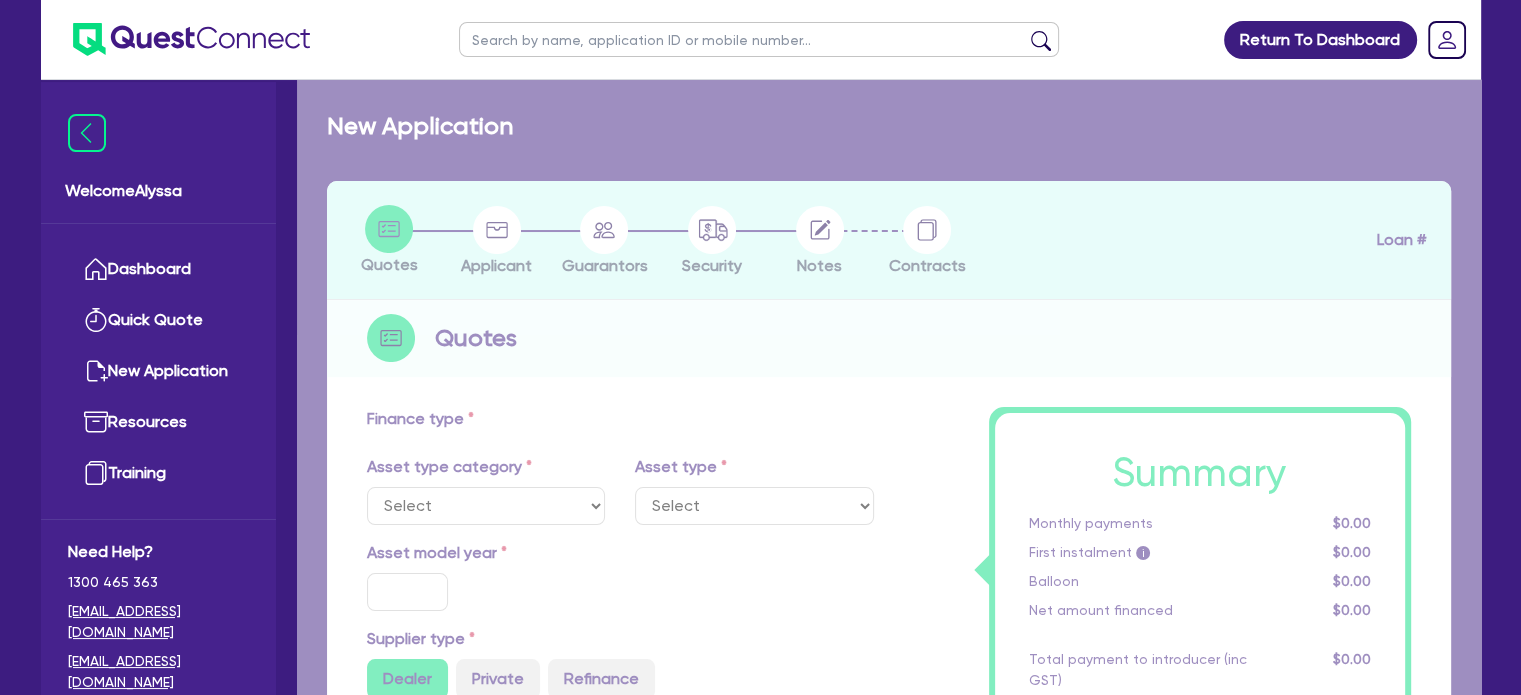 select on "TERTIARY_ASSETS" 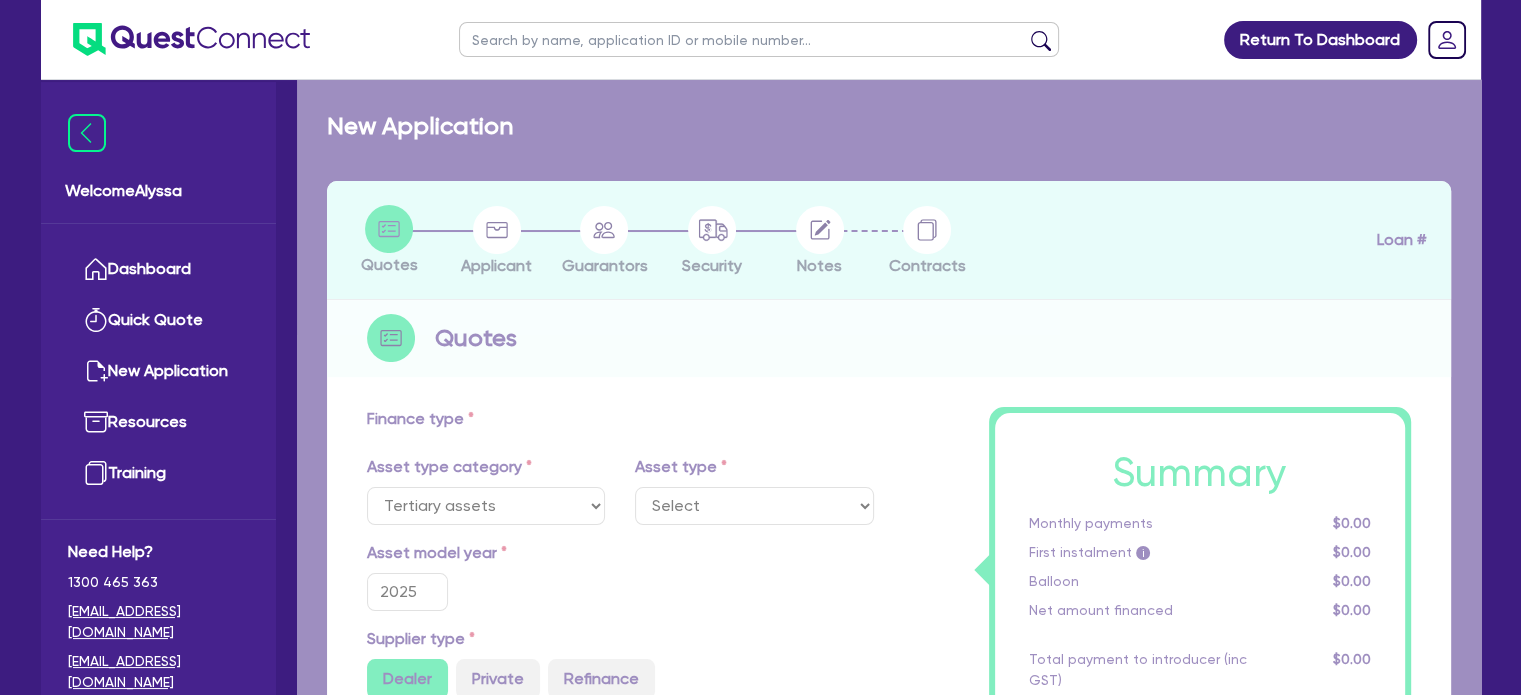 select on "BEAUTY_EQUIPMENT" 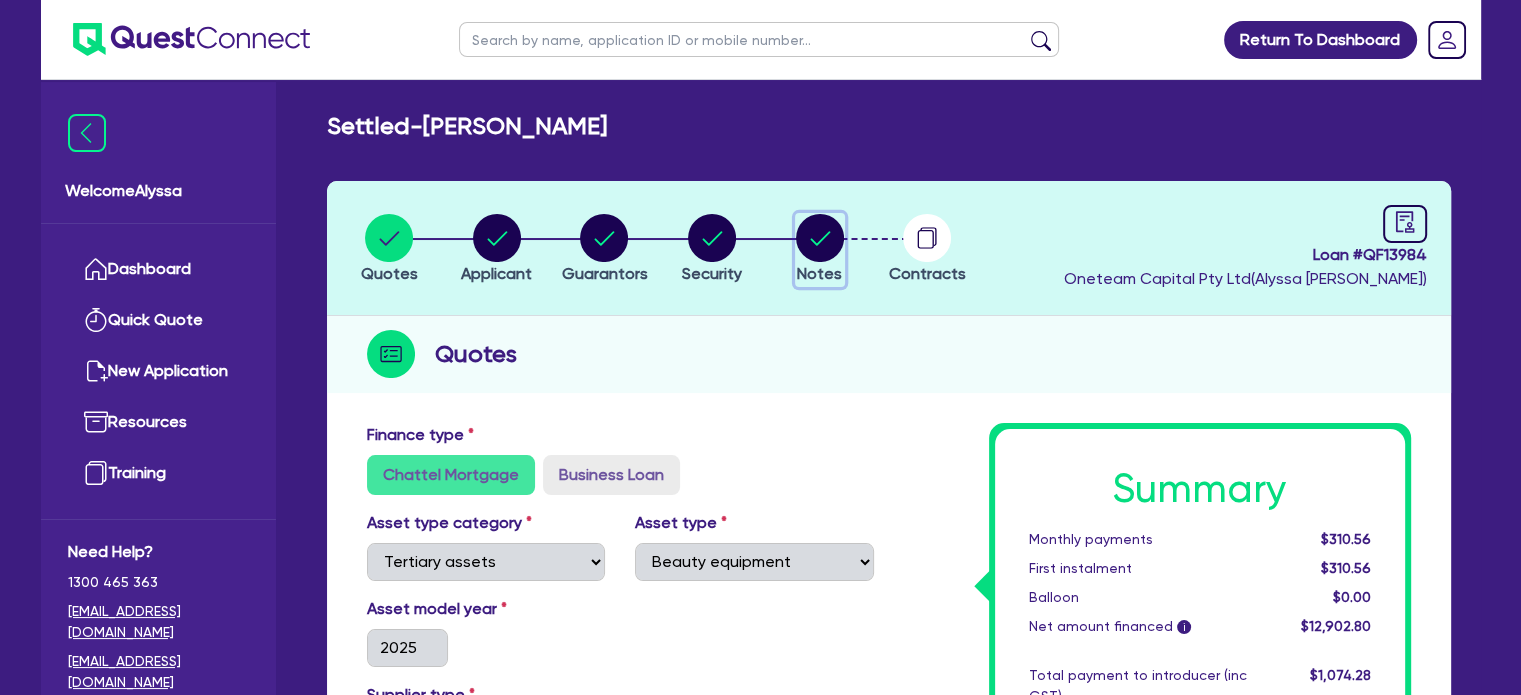 click 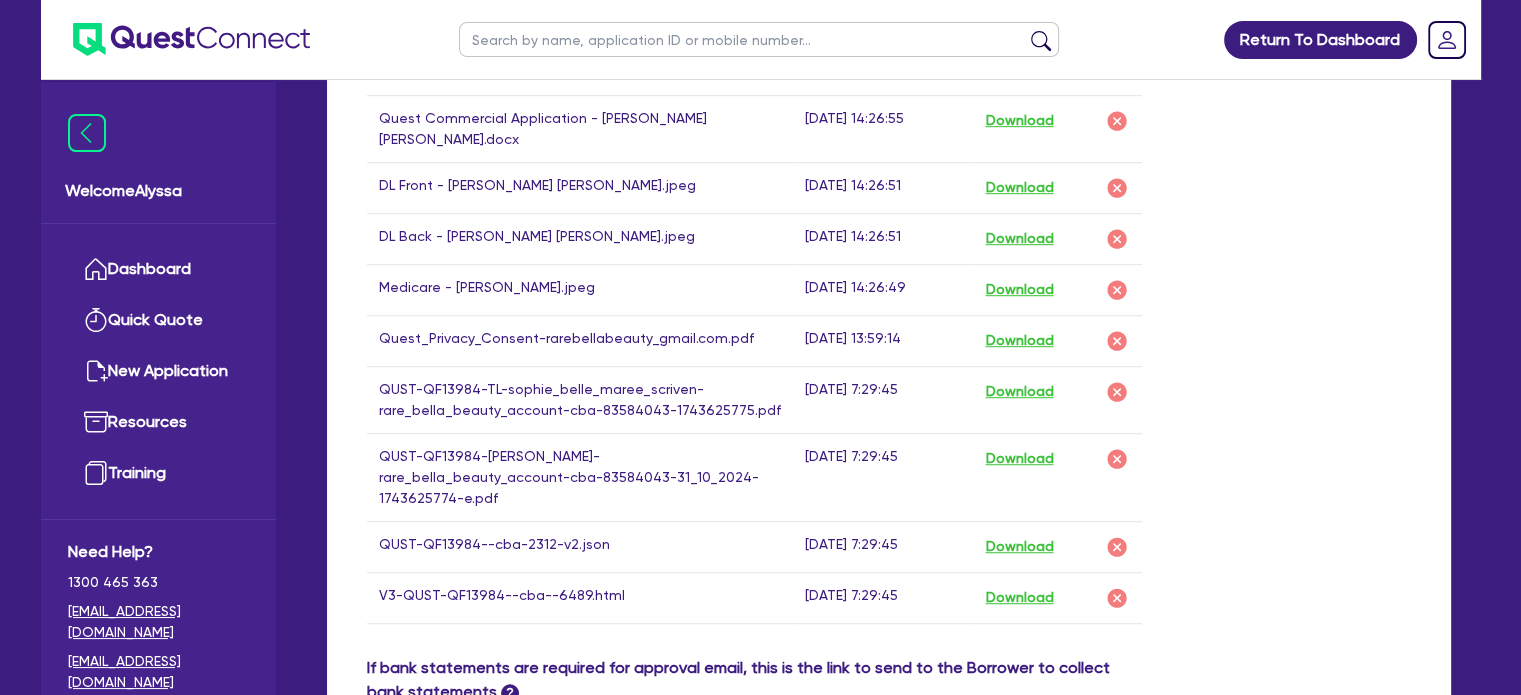 scroll, scrollTop: 1210, scrollLeft: 0, axis: vertical 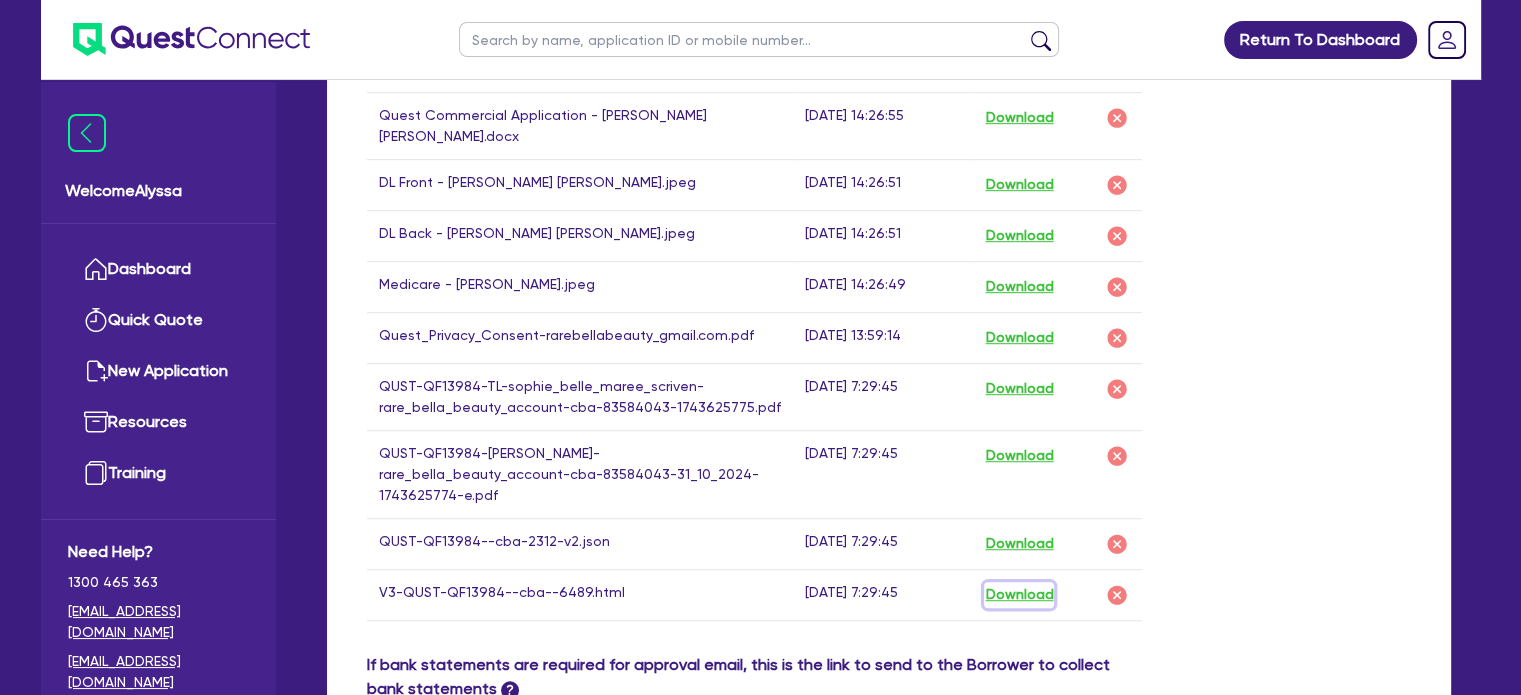 click on "Download" at bounding box center [1019, 595] 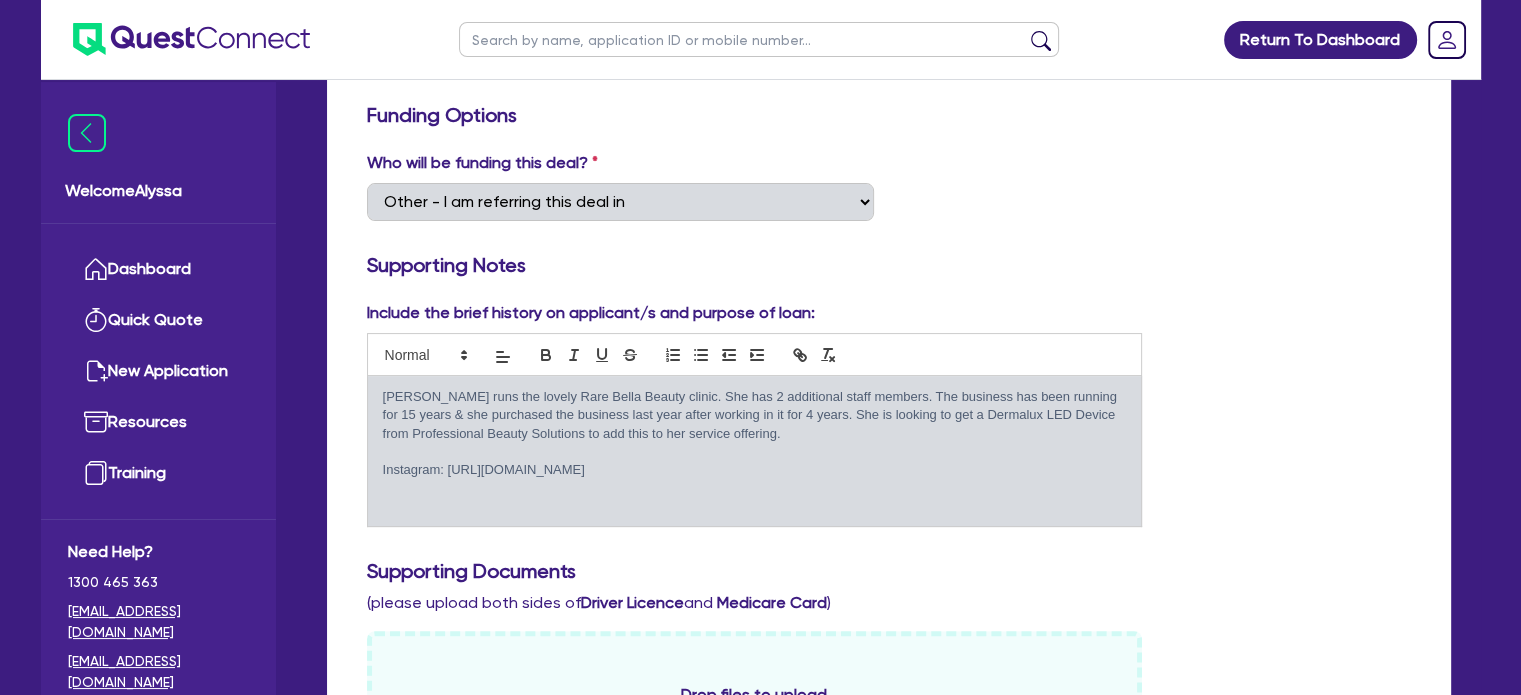 scroll, scrollTop: 87, scrollLeft: 0, axis: vertical 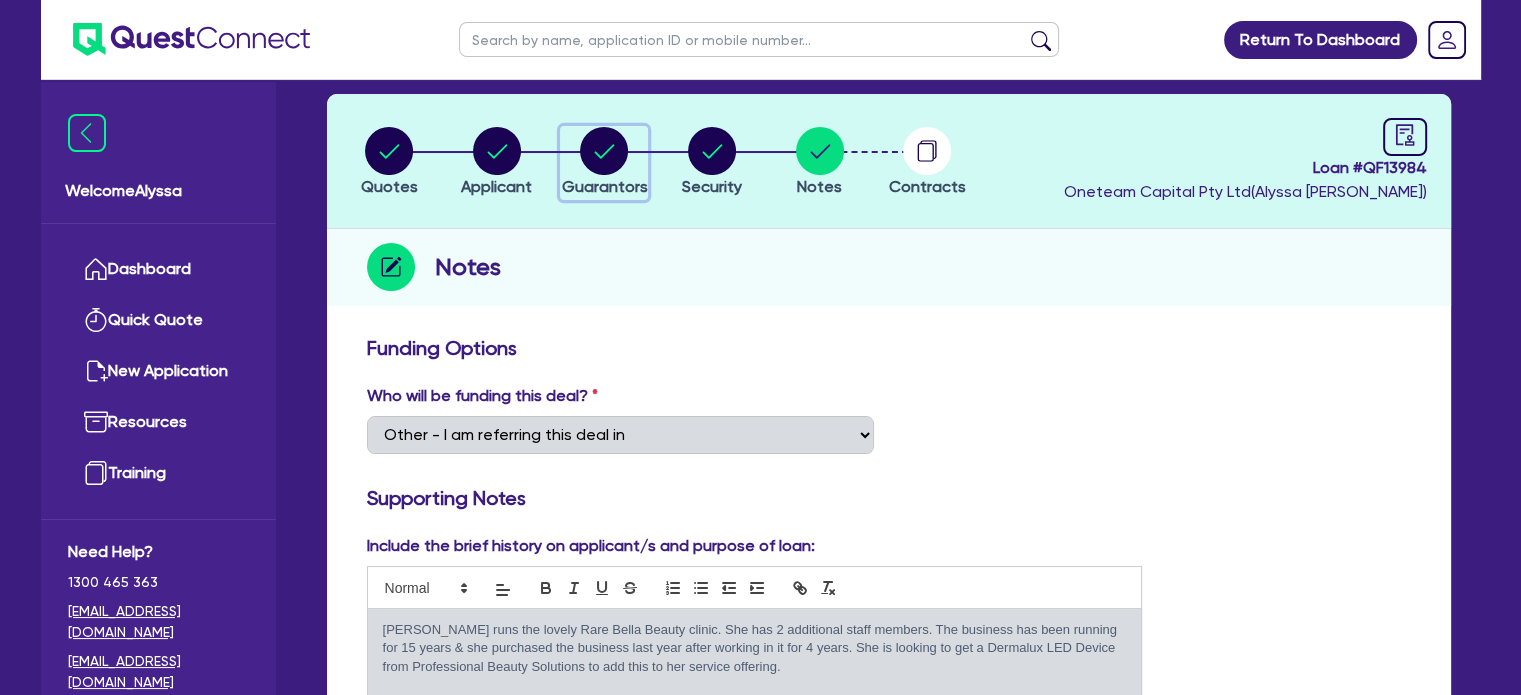 click 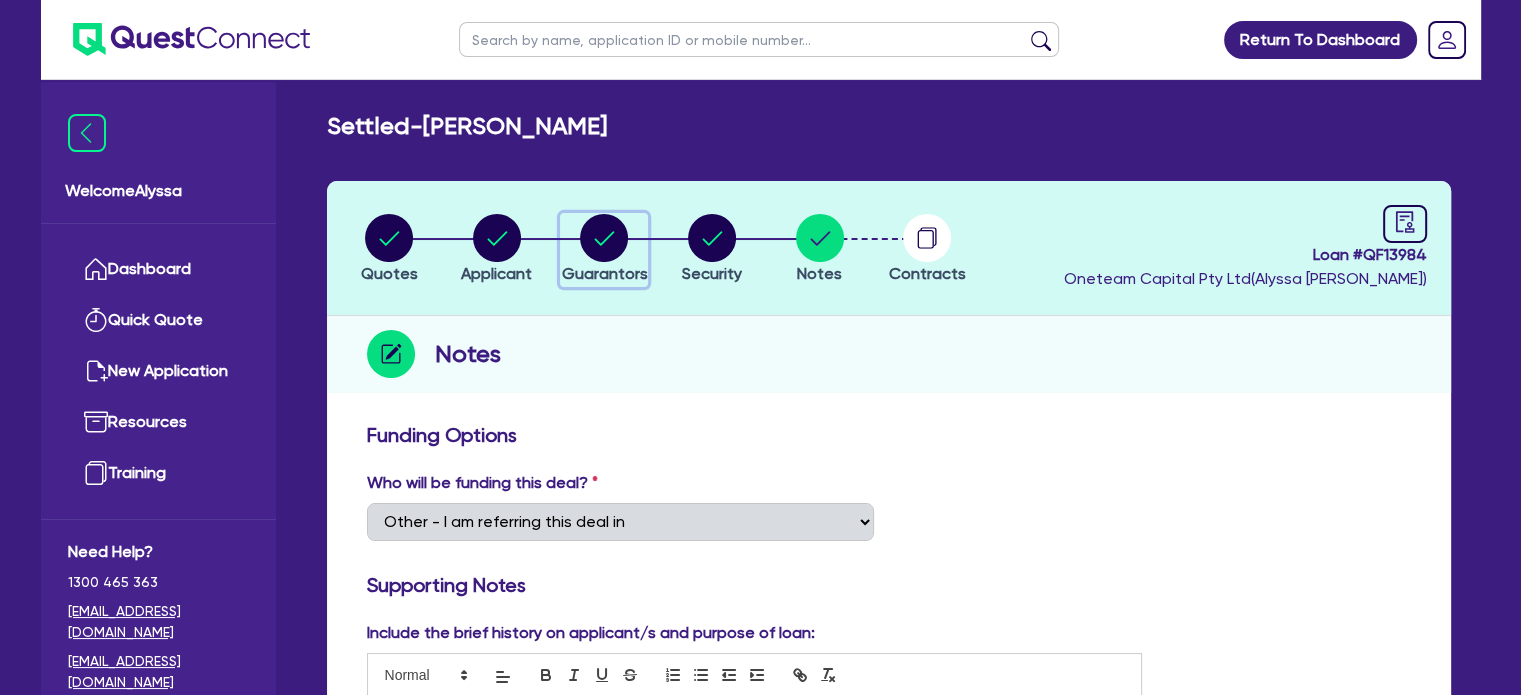 select on "MRS" 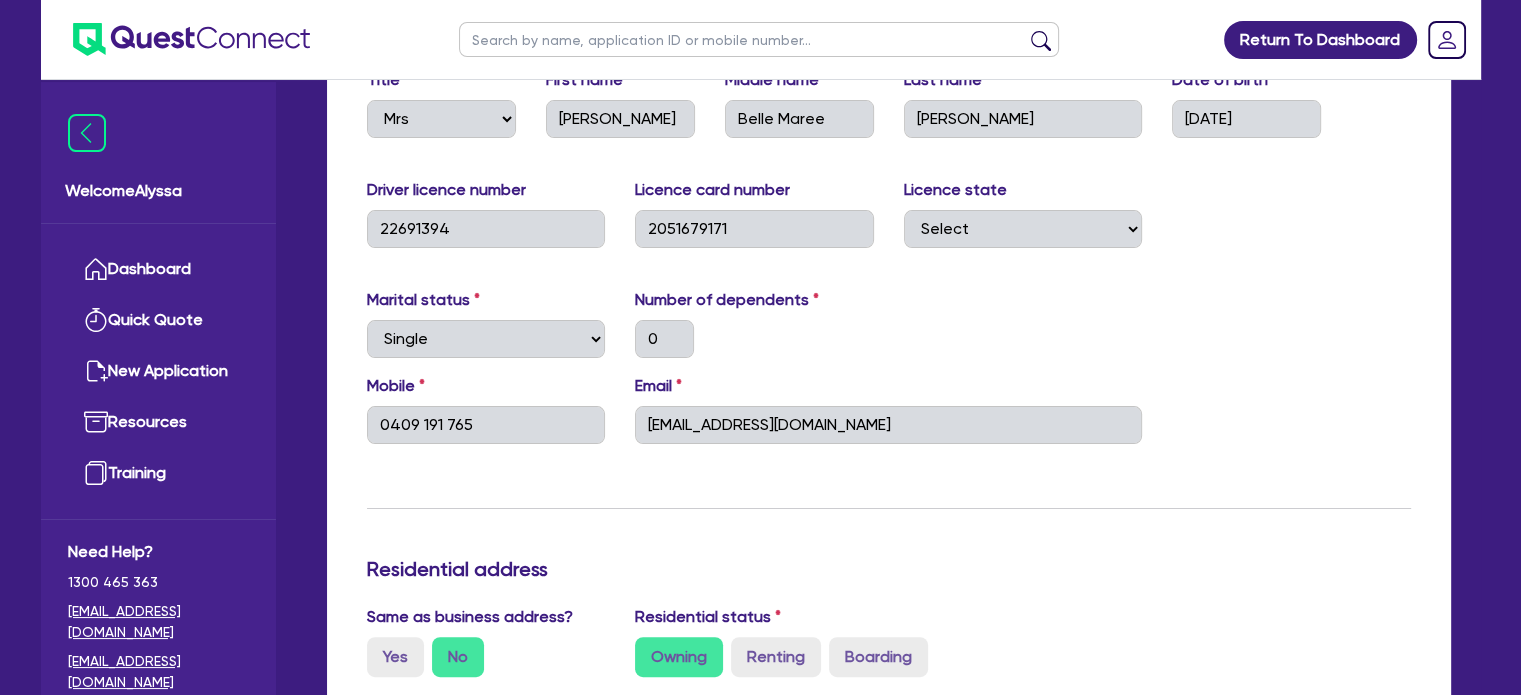 scroll, scrollTop: 0, scrollLeft: 0, axis: both 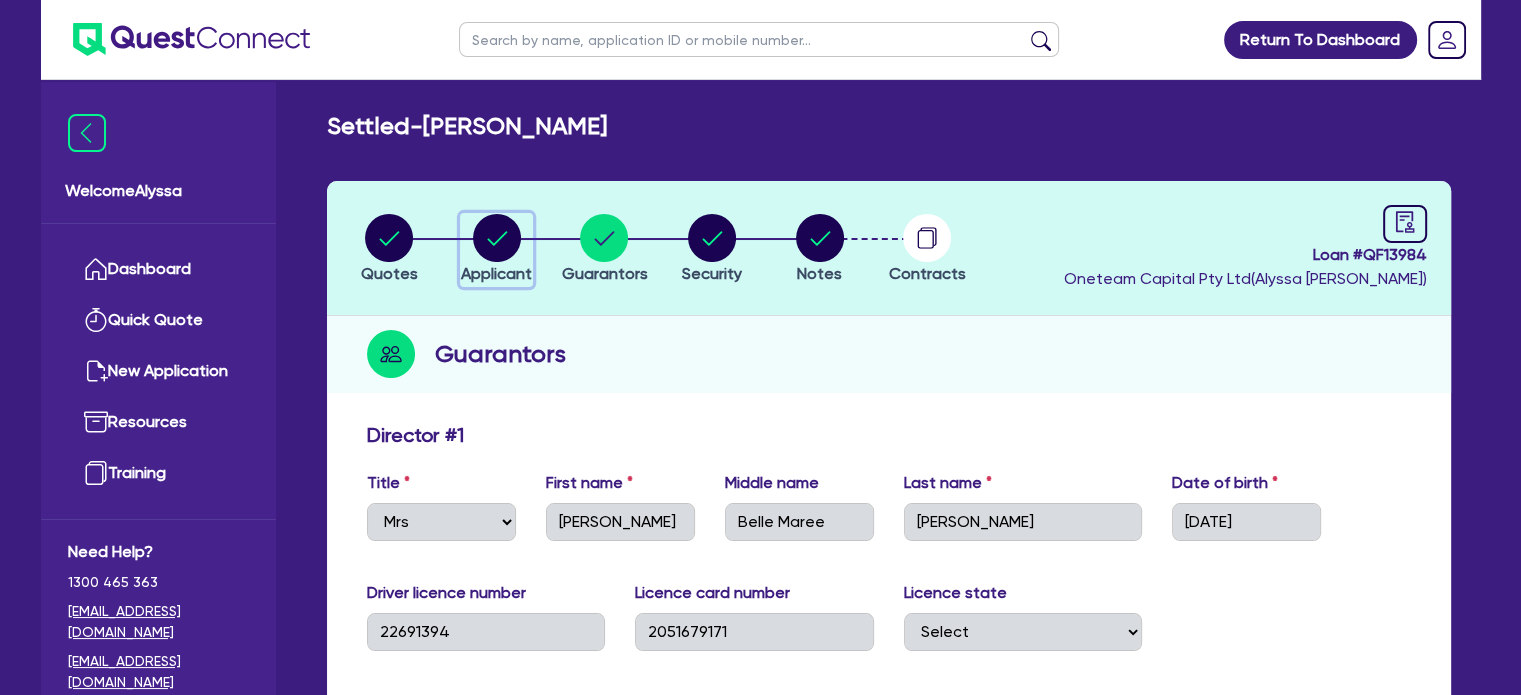 click 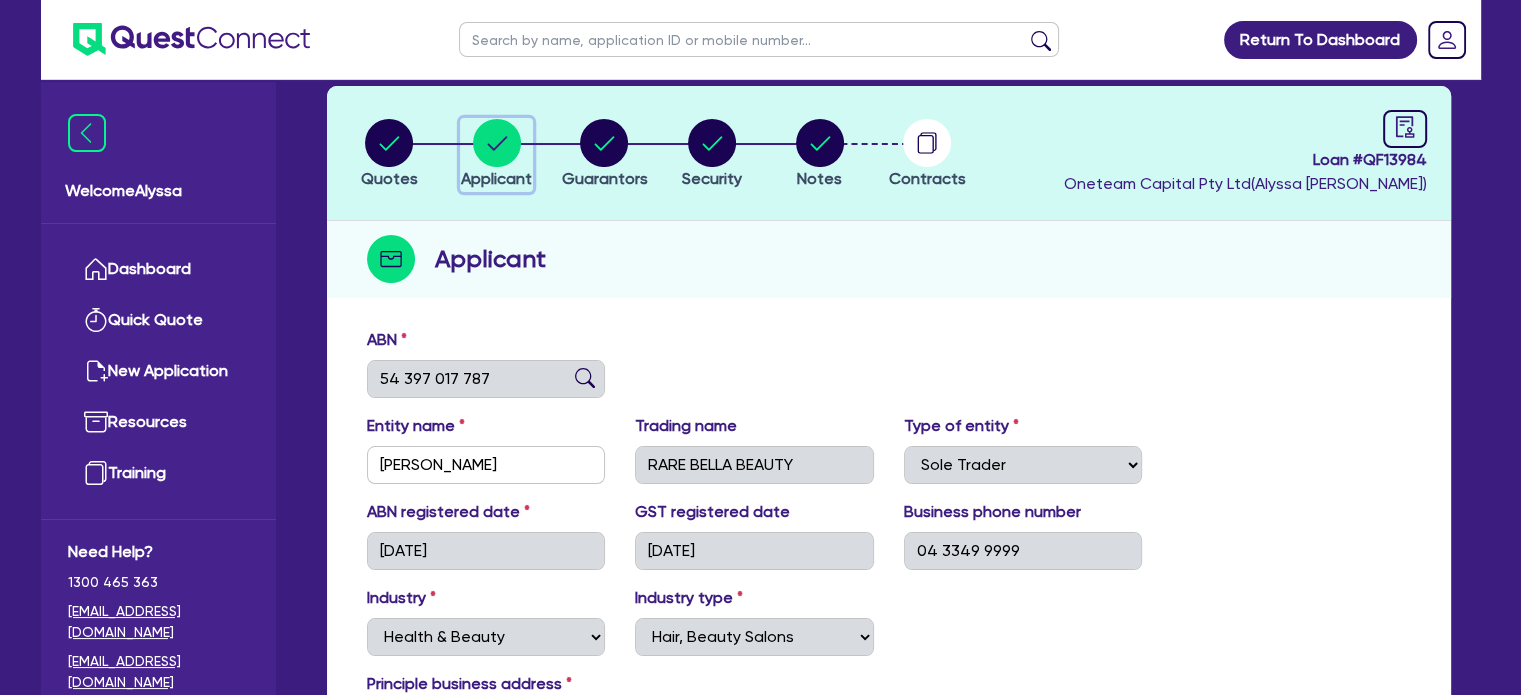 scroll, scrollTop: 96, scrollLeft: 0, axis: vertical 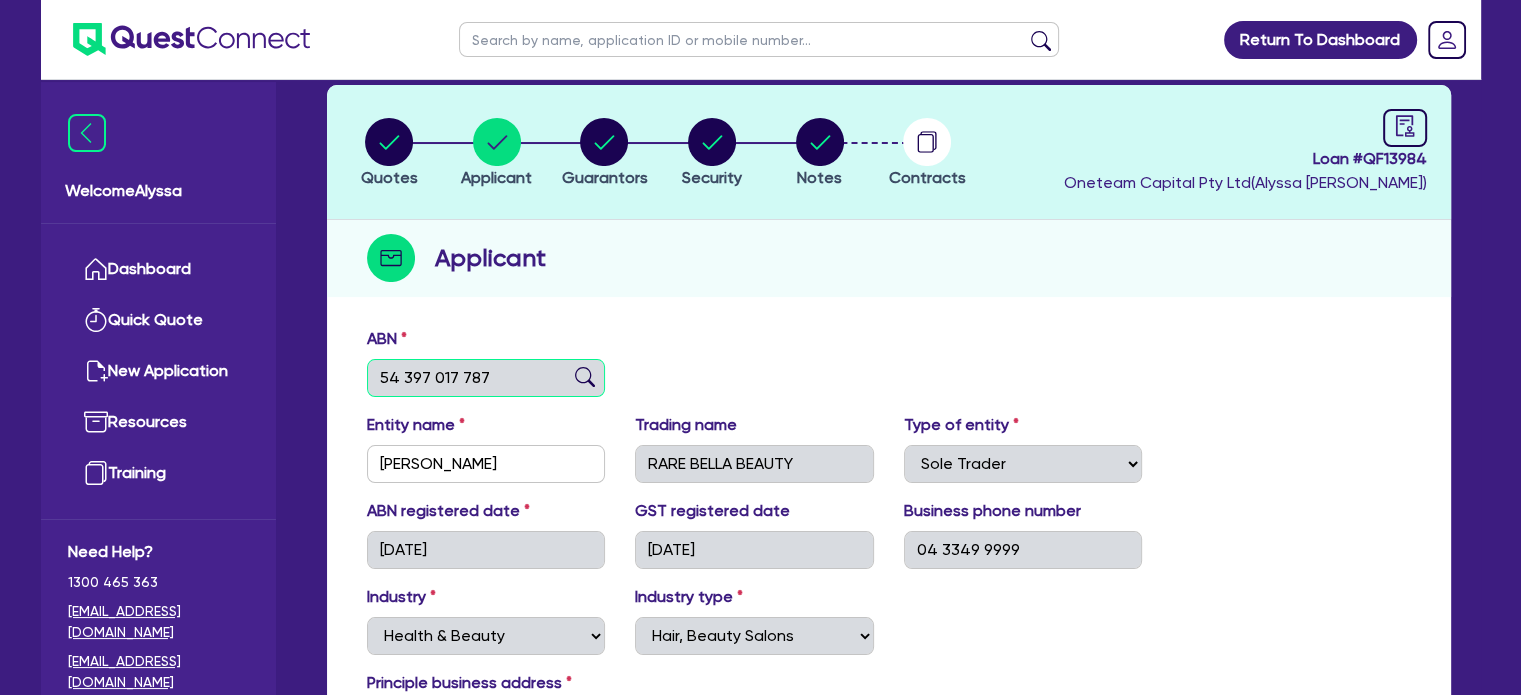 drag, startPoint x: 512, startPoint y: 379, endPoint x: 344, endPoint y: 353, distance: 170 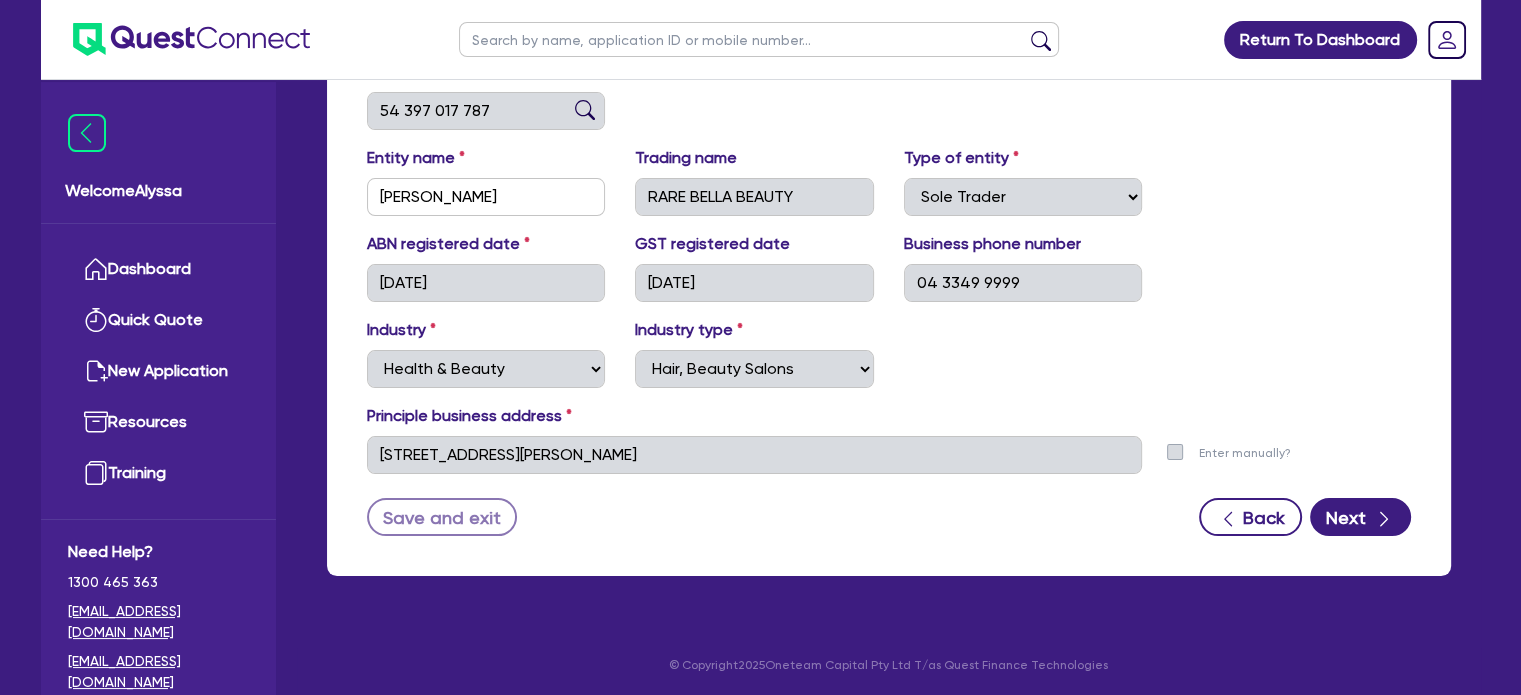 scroll, scrollTop: 0, scrollLeft: 0, axis: both 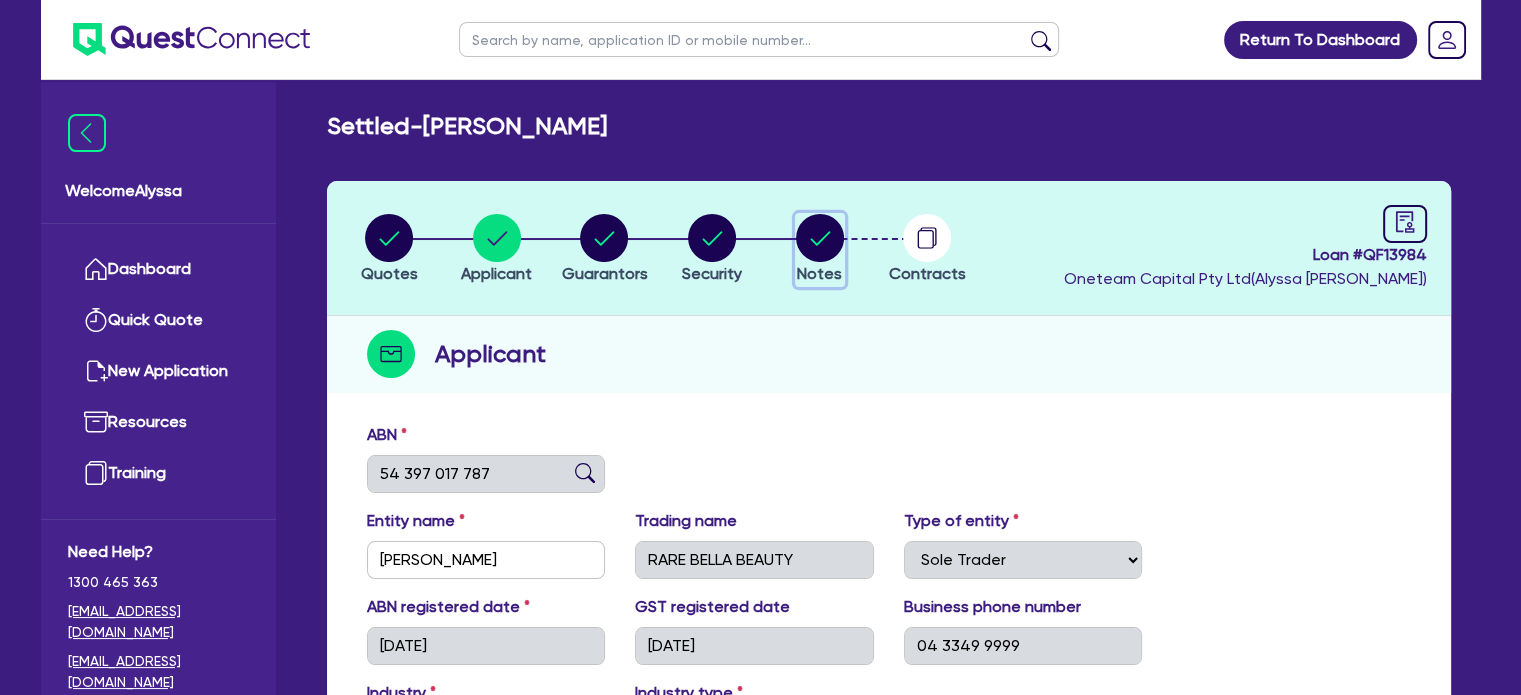 click 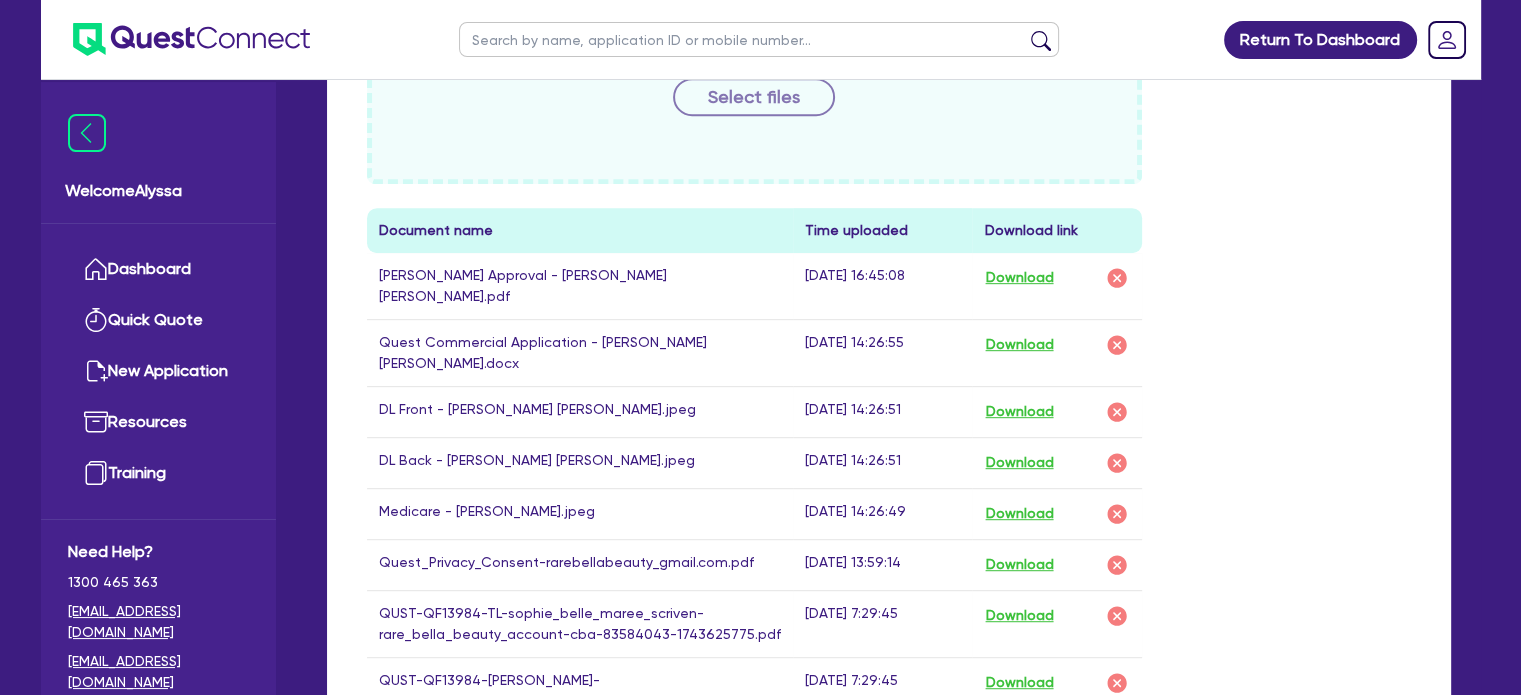 scroll, scrollTop: 986, scrollLeft: 0, axis: vertical 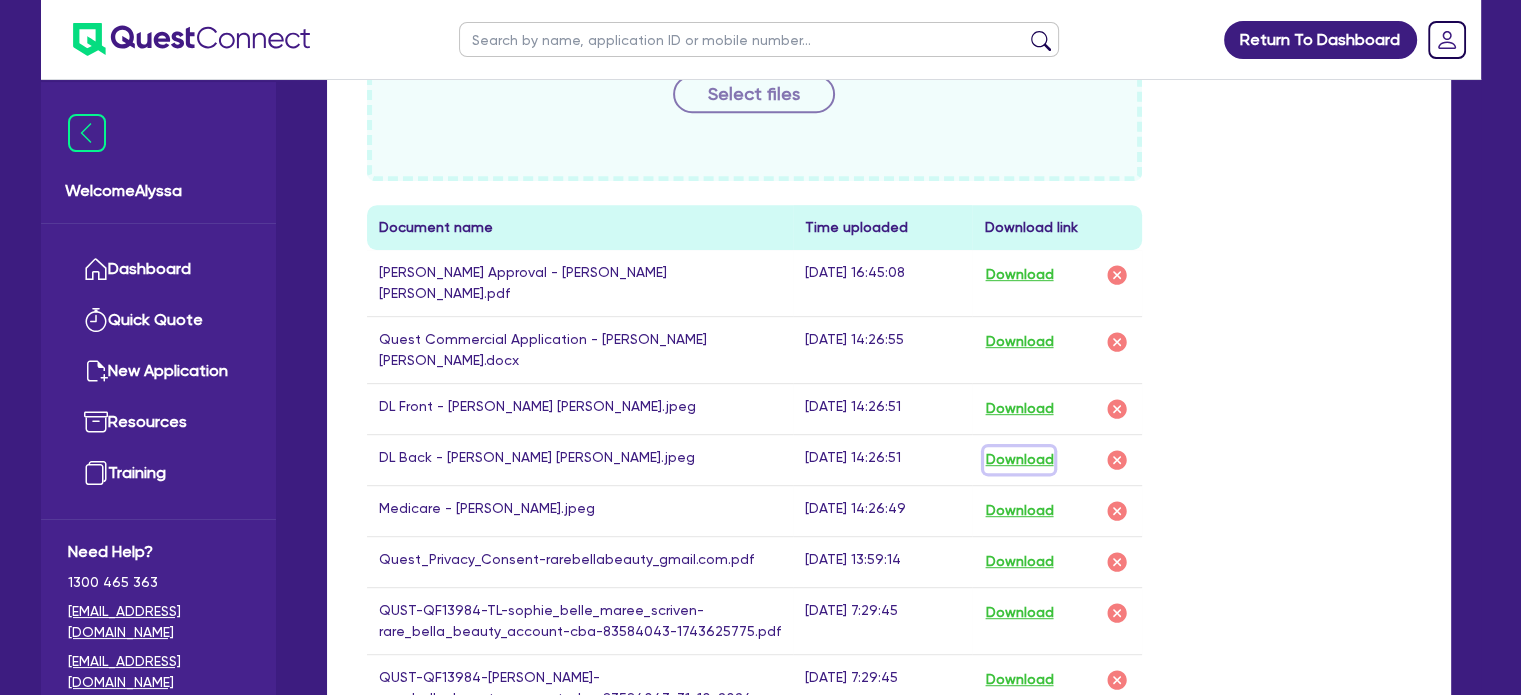 click on "Download" at bounding box center (1019, 460) 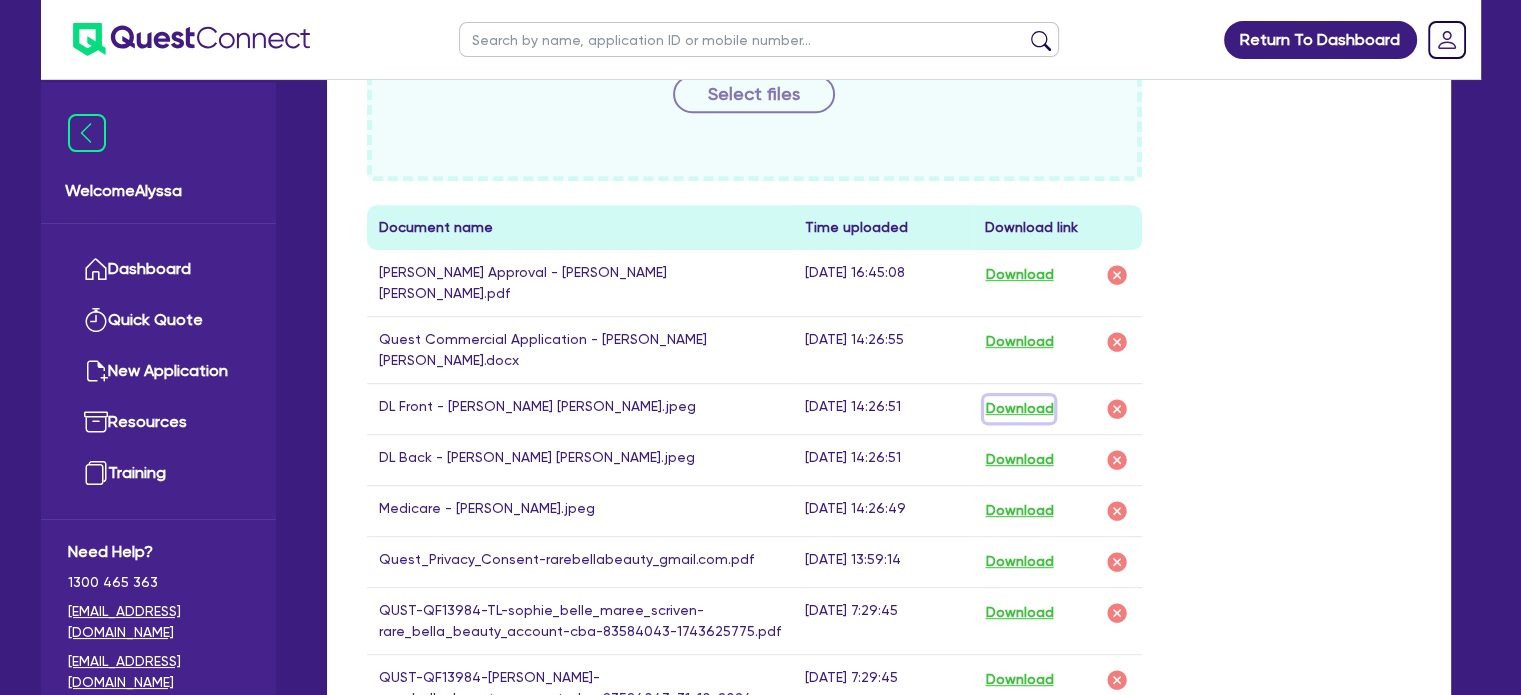 click on "Download" at bounding box center (1019, 409) 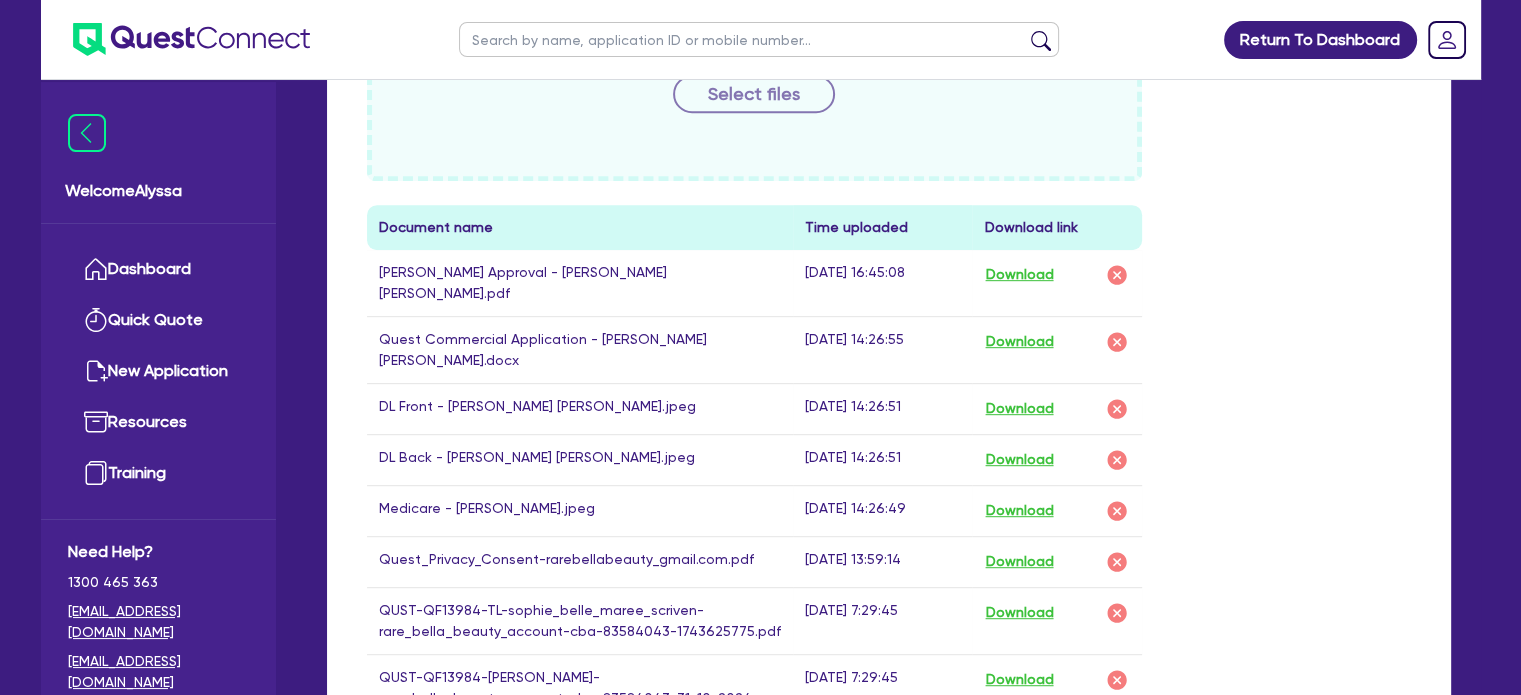 click at bounding box center (759, 39) 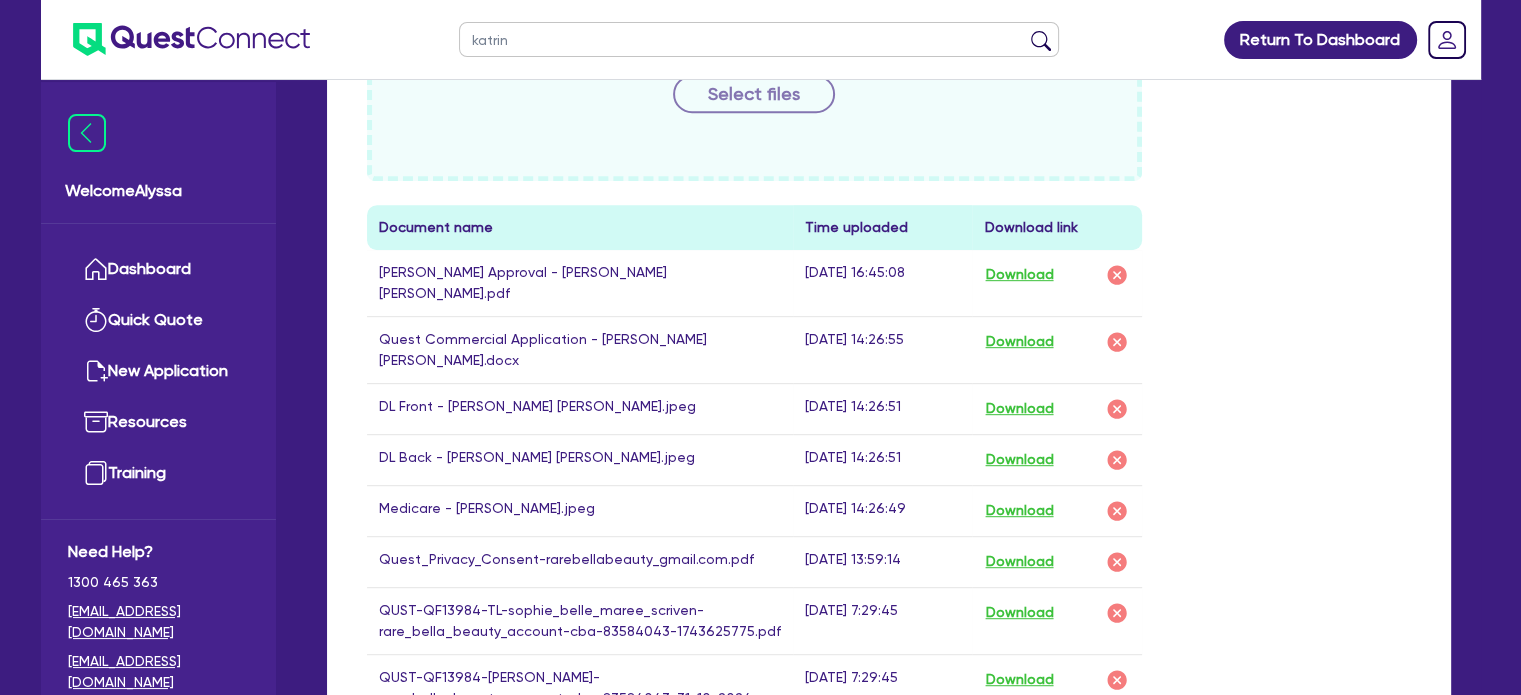 type on "[PERSON_NAME]" 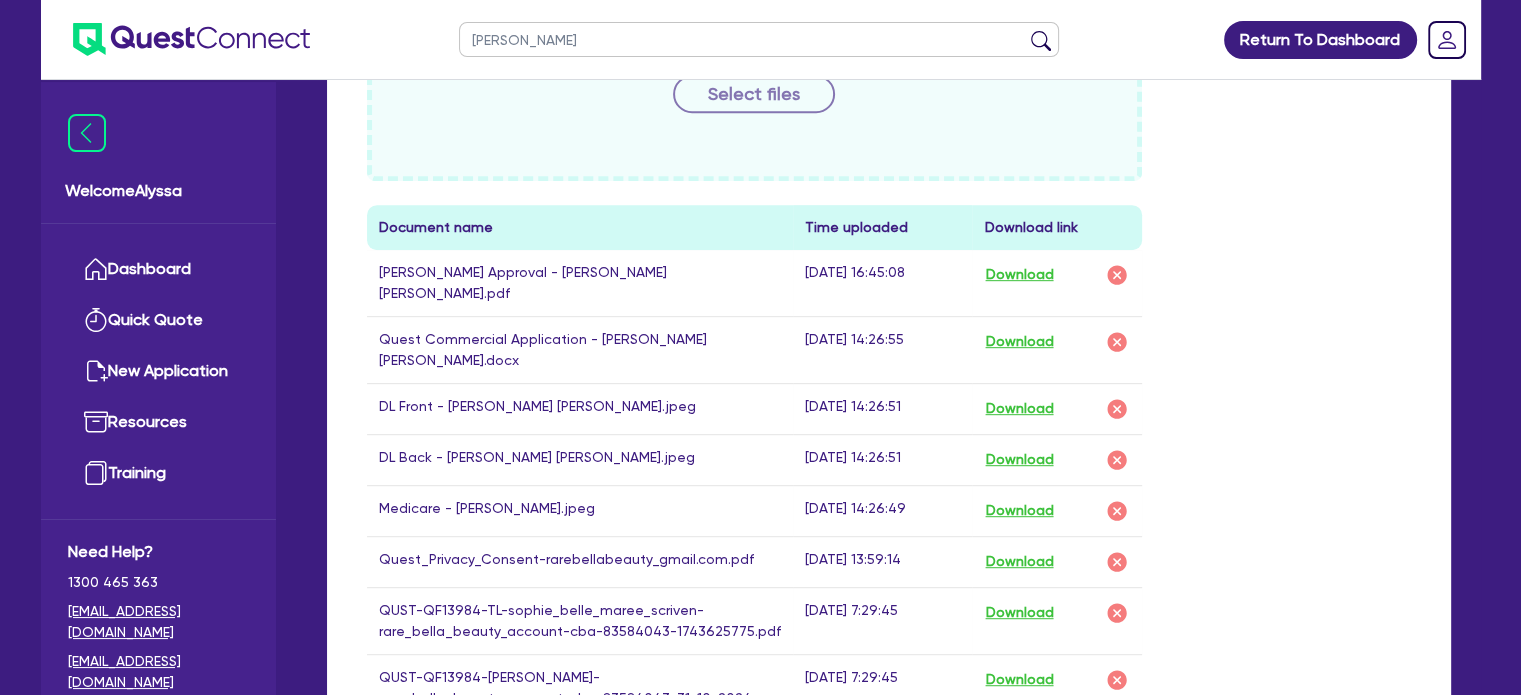 click at bounding box center (1041, 44) 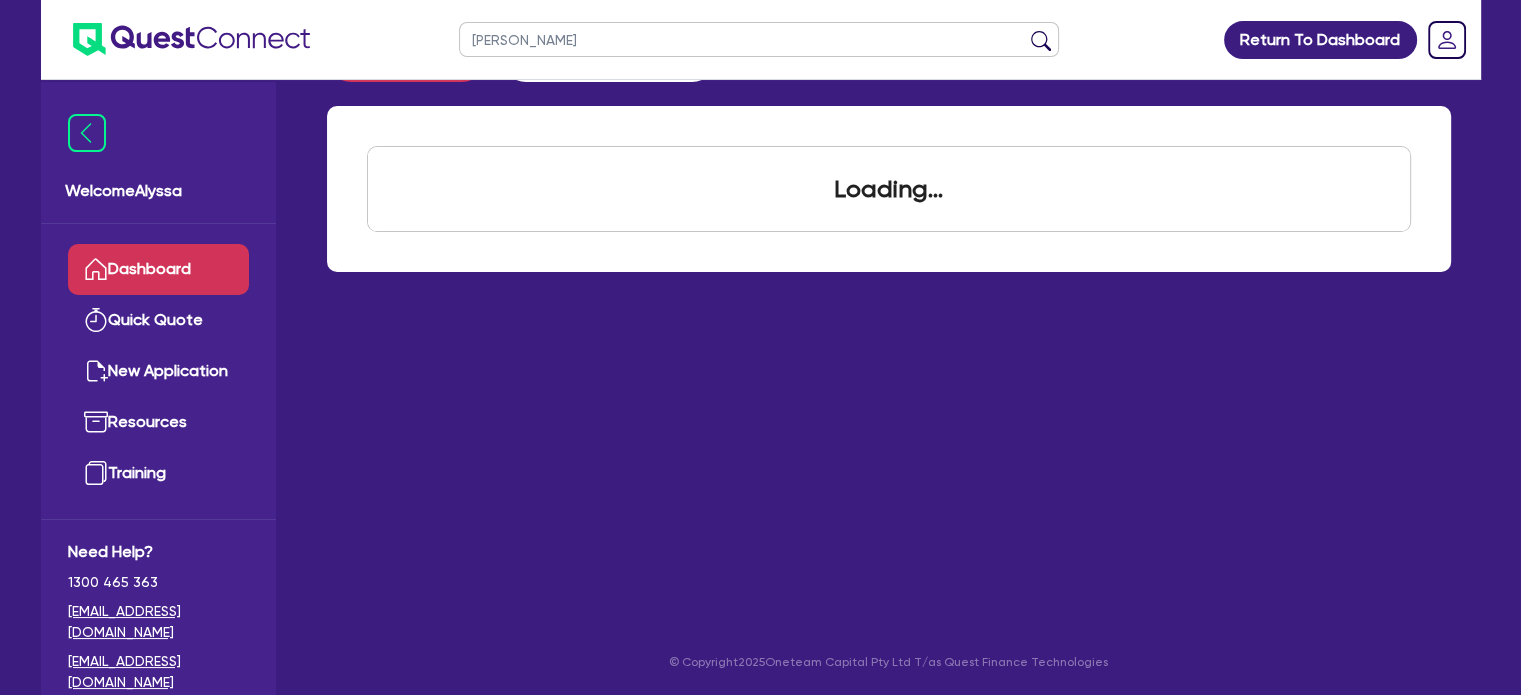 scroll, scrollTop: 0, scrollLeft: 0, axis: both 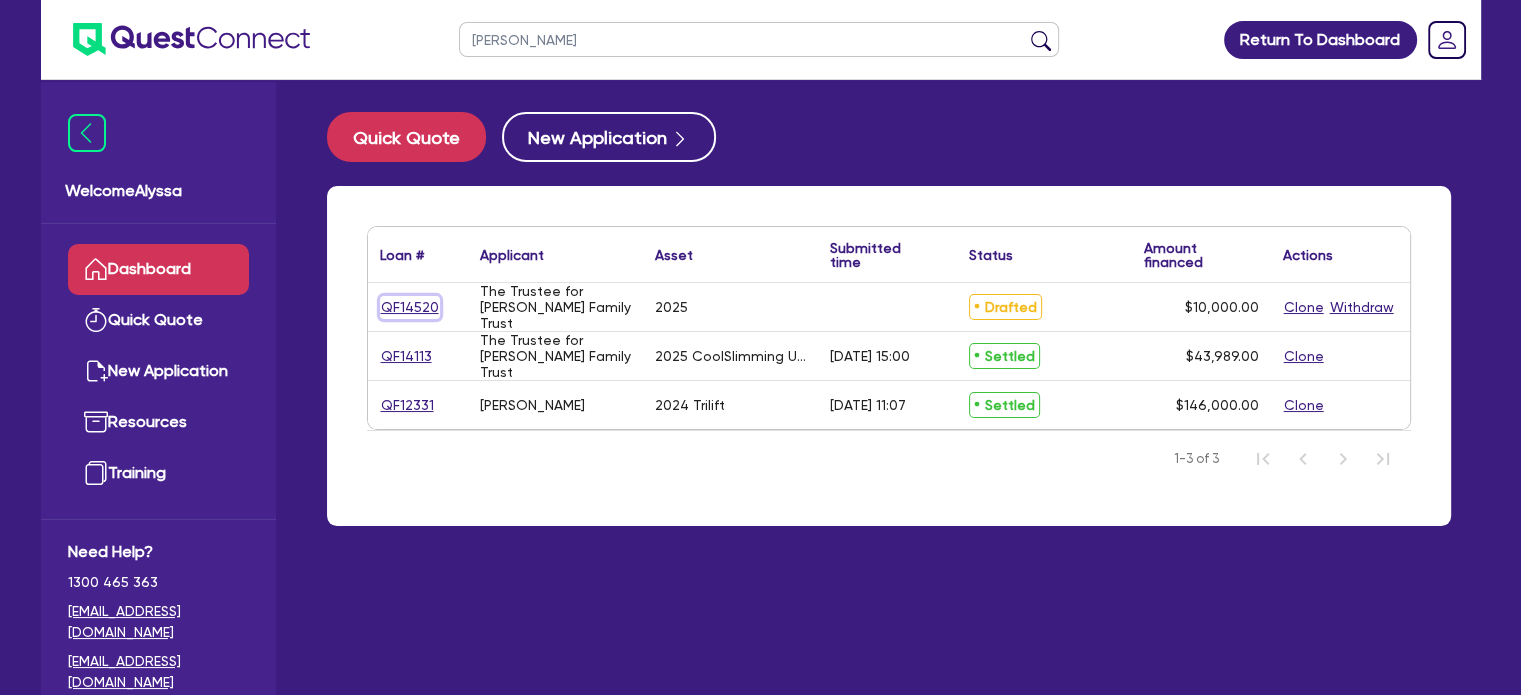 click on "QF14520" at bounding box center [410, 307] 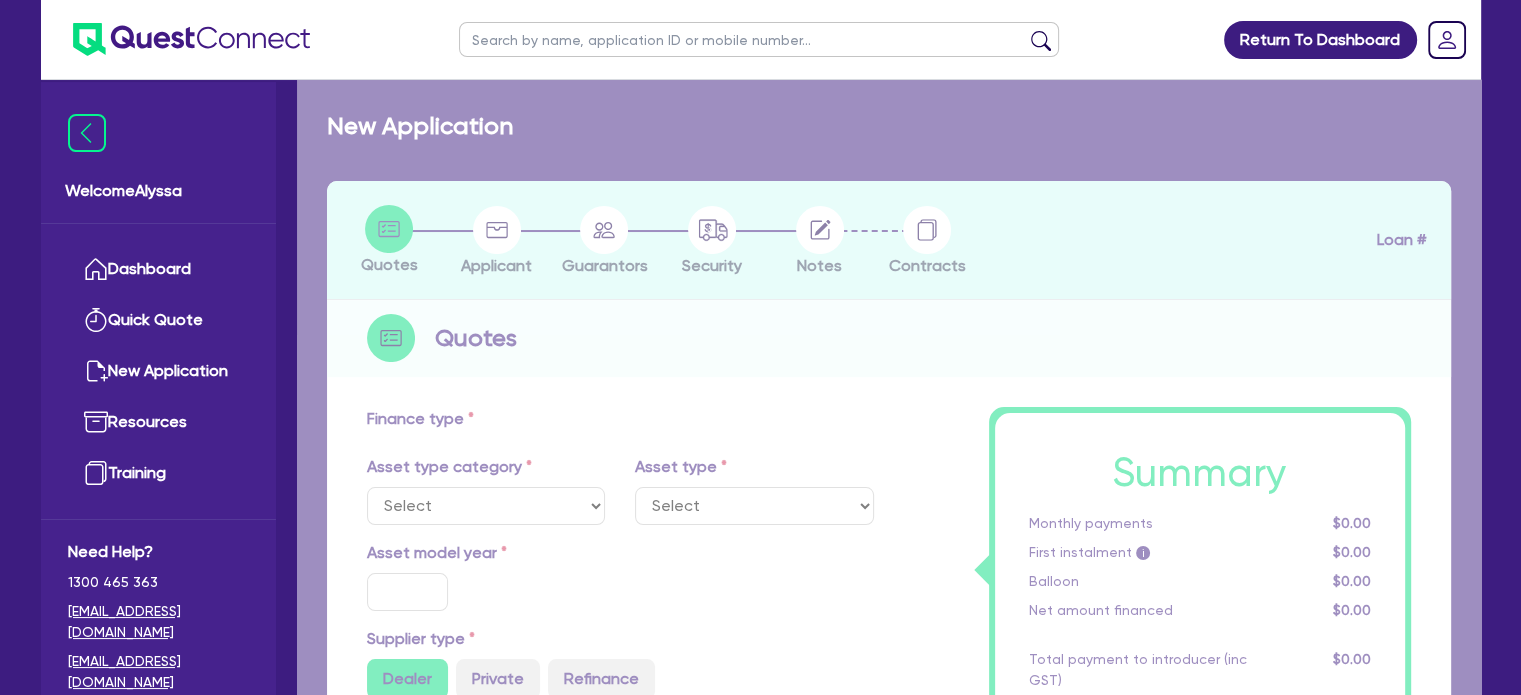 select on "TERTIARY_ASSETS" 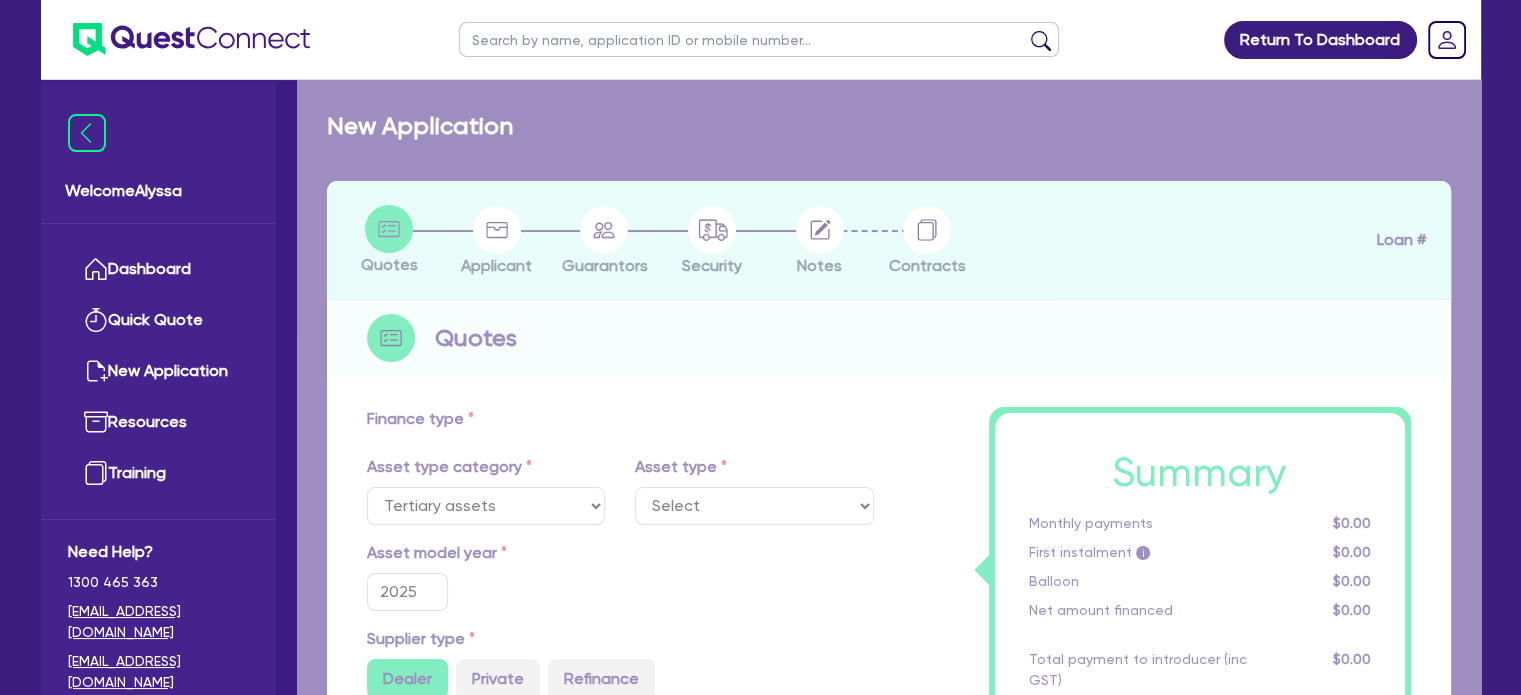 select on "BEAUTY_EQUIPMENT" 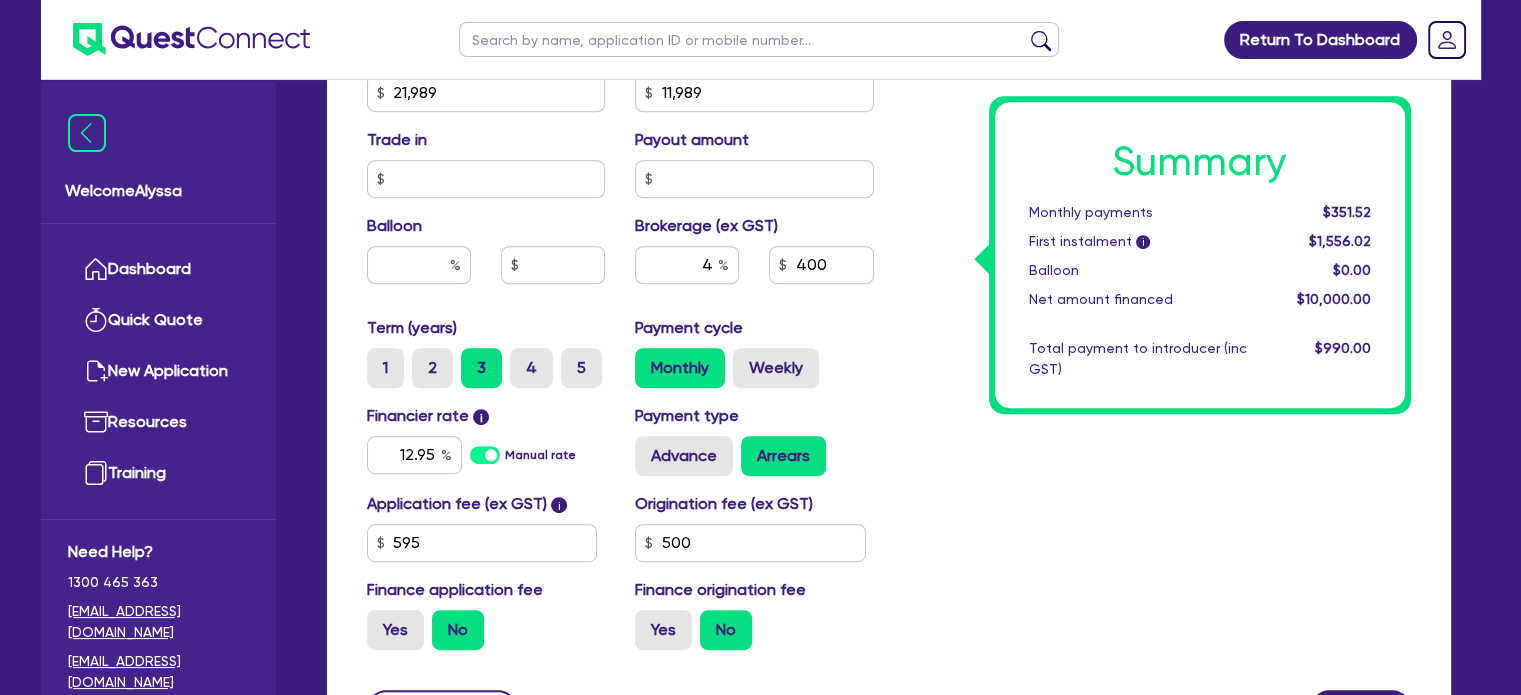scroll, scrollTop: 0, scrollLeft: 0, axis: both 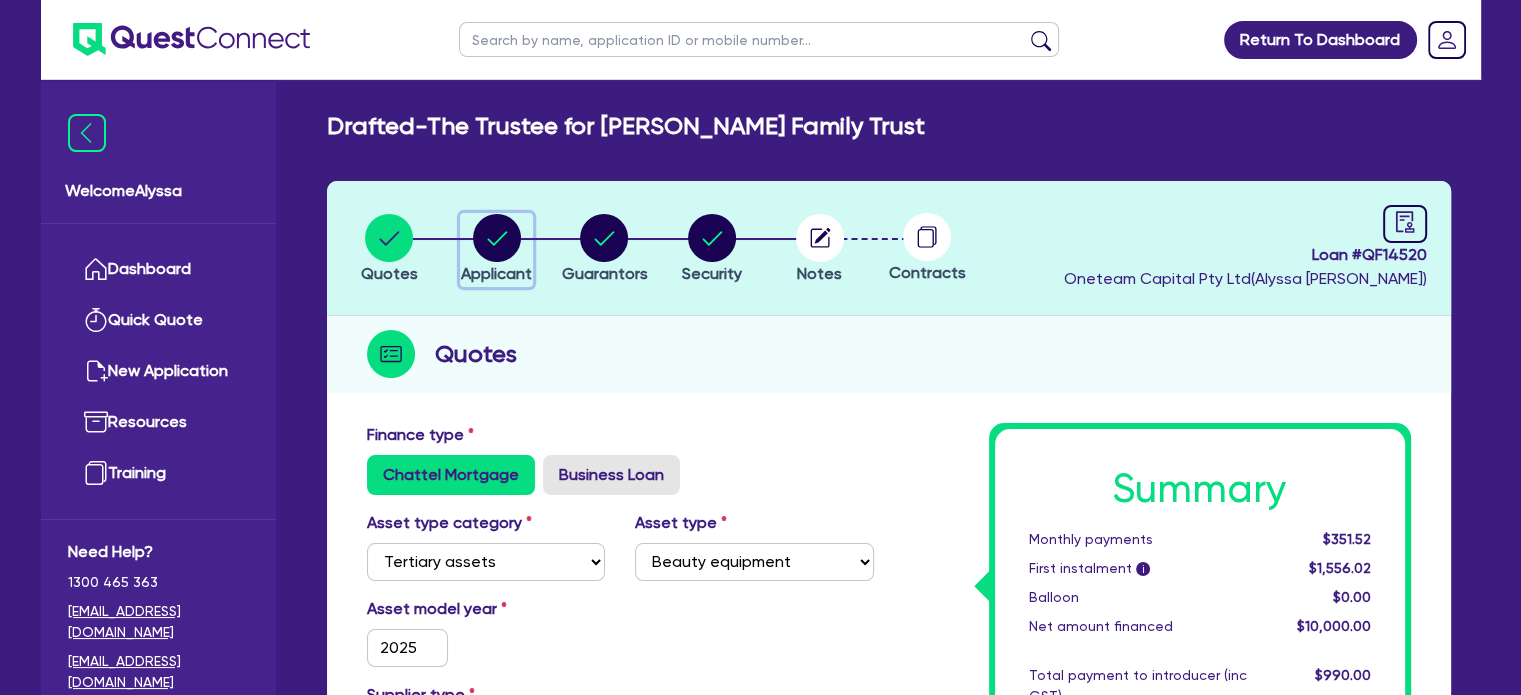 click 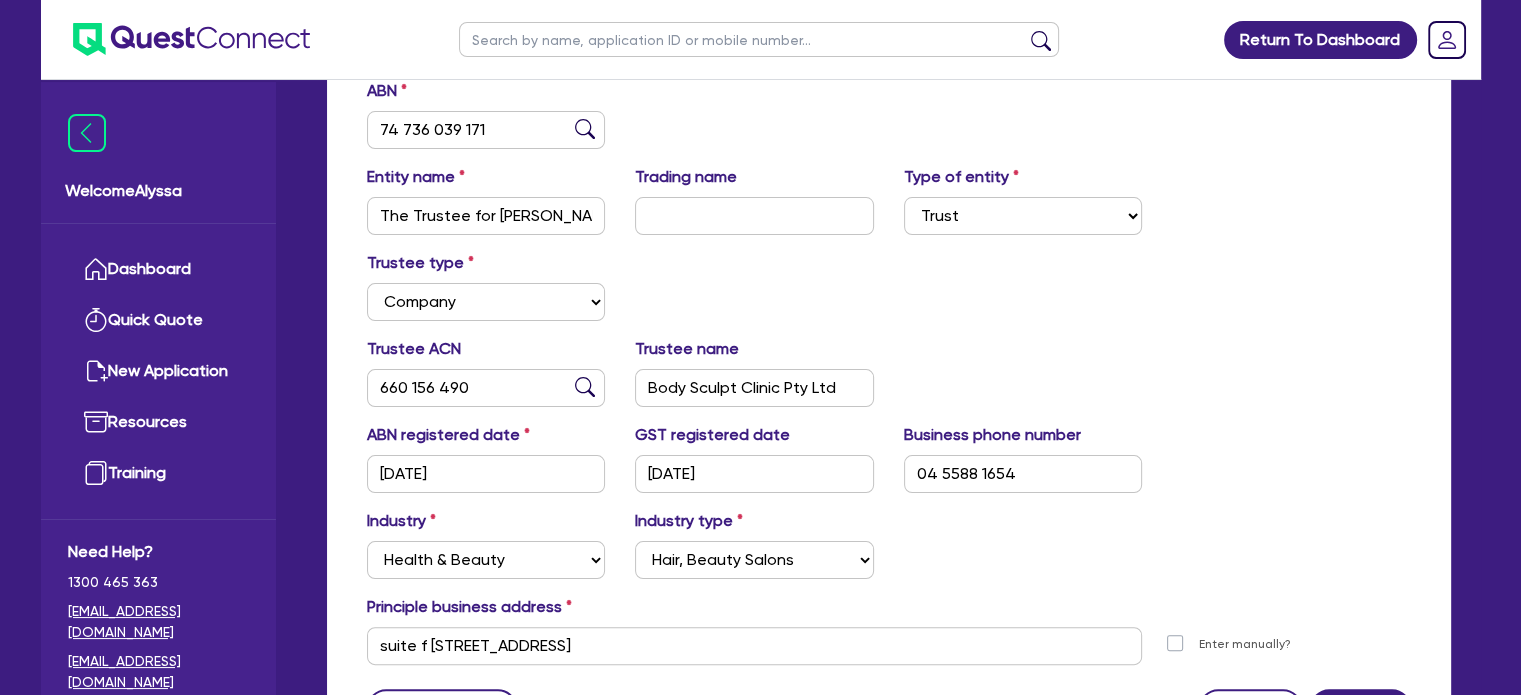 scroll, scrollTop: 0, scrollLeft: 0, axis: both 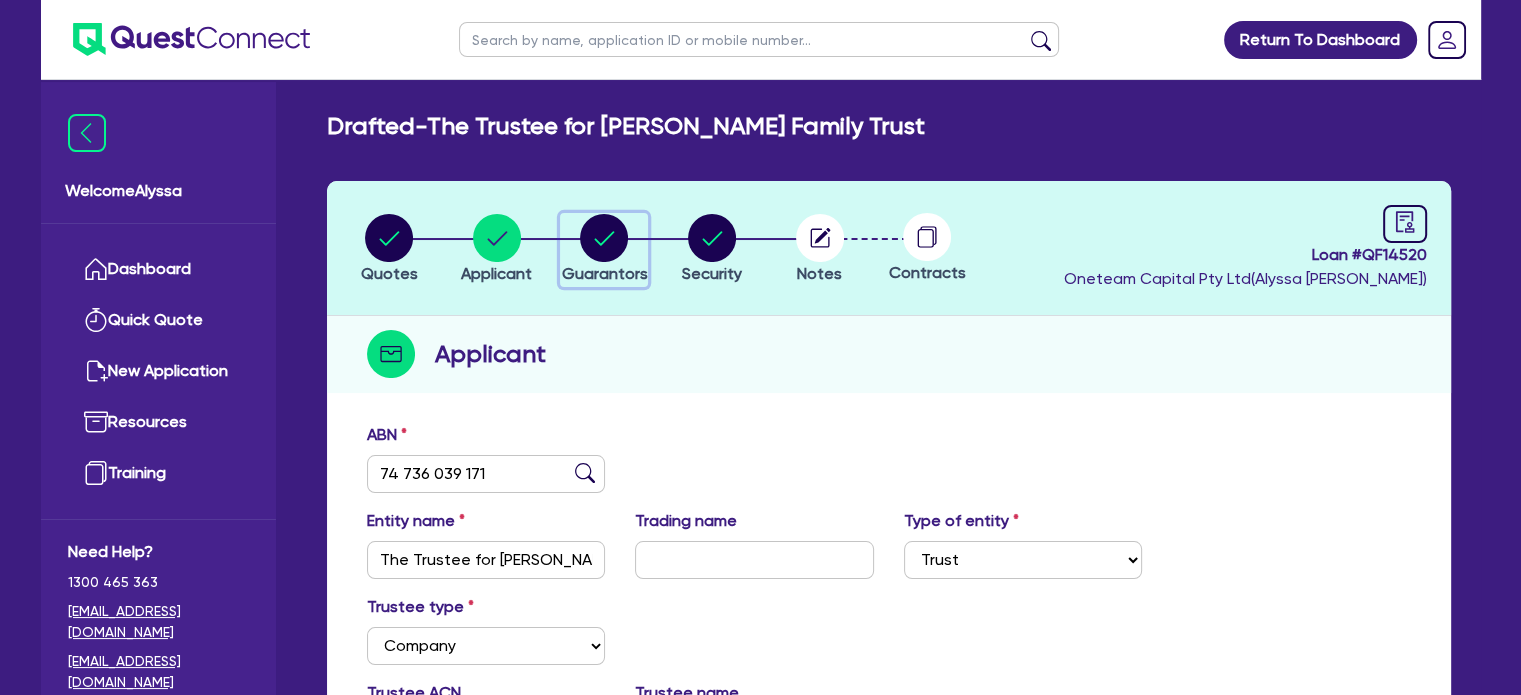 click 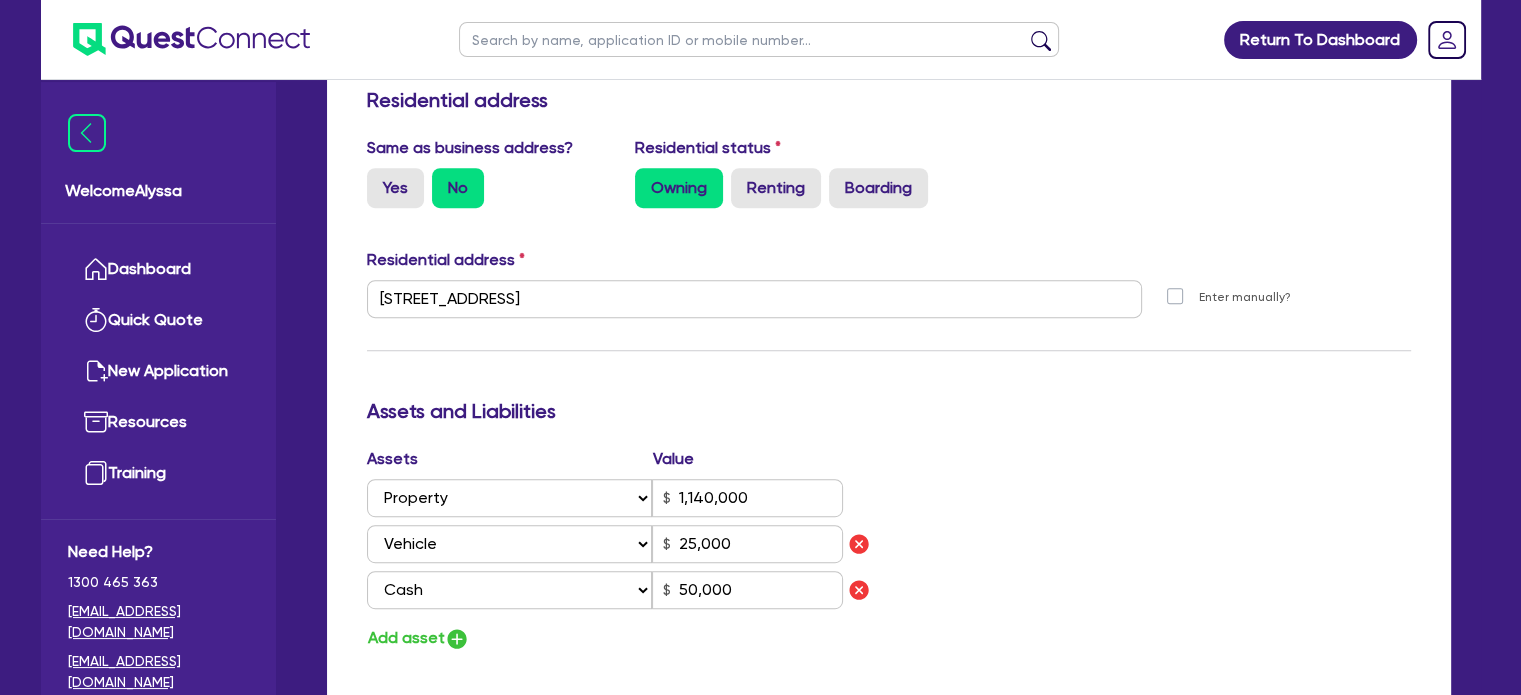 scroll, scrollTop: 278, scrollLeft: 0, axis: vertical 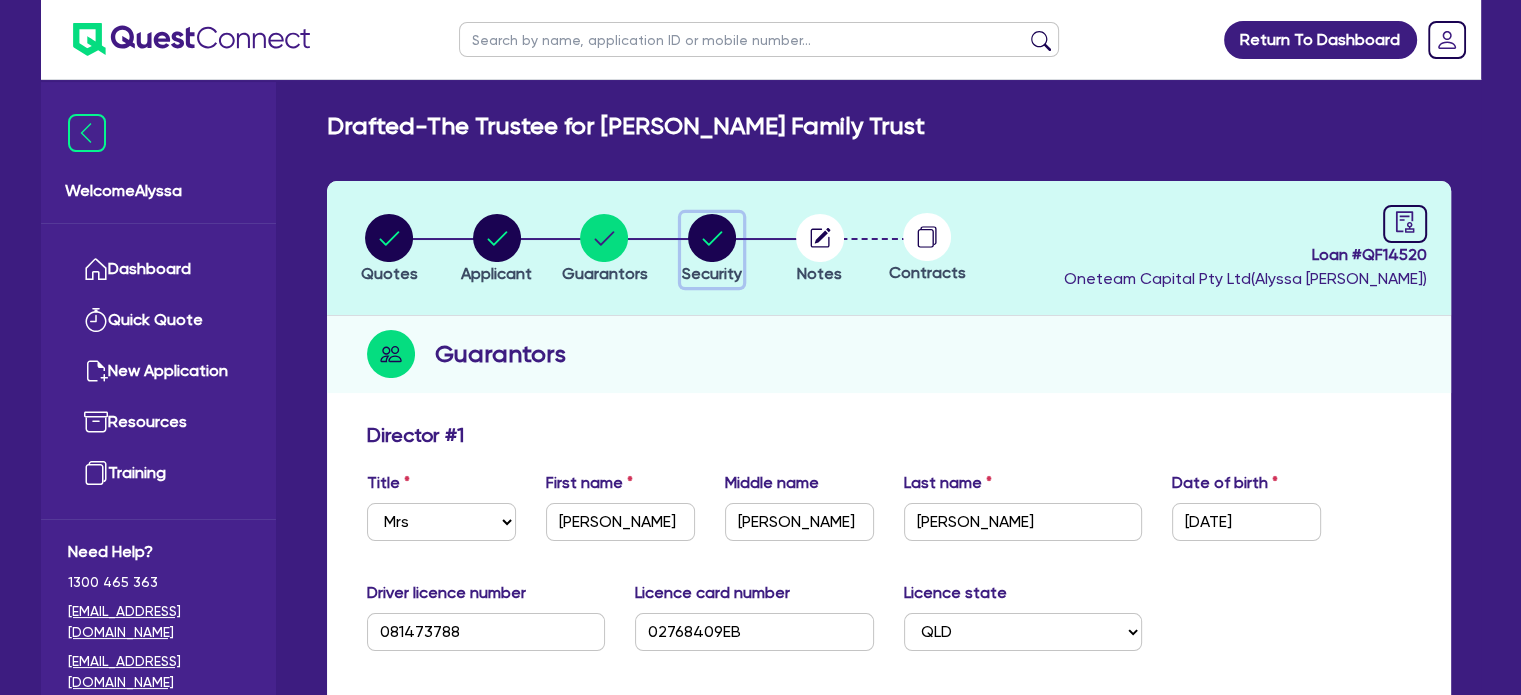 click 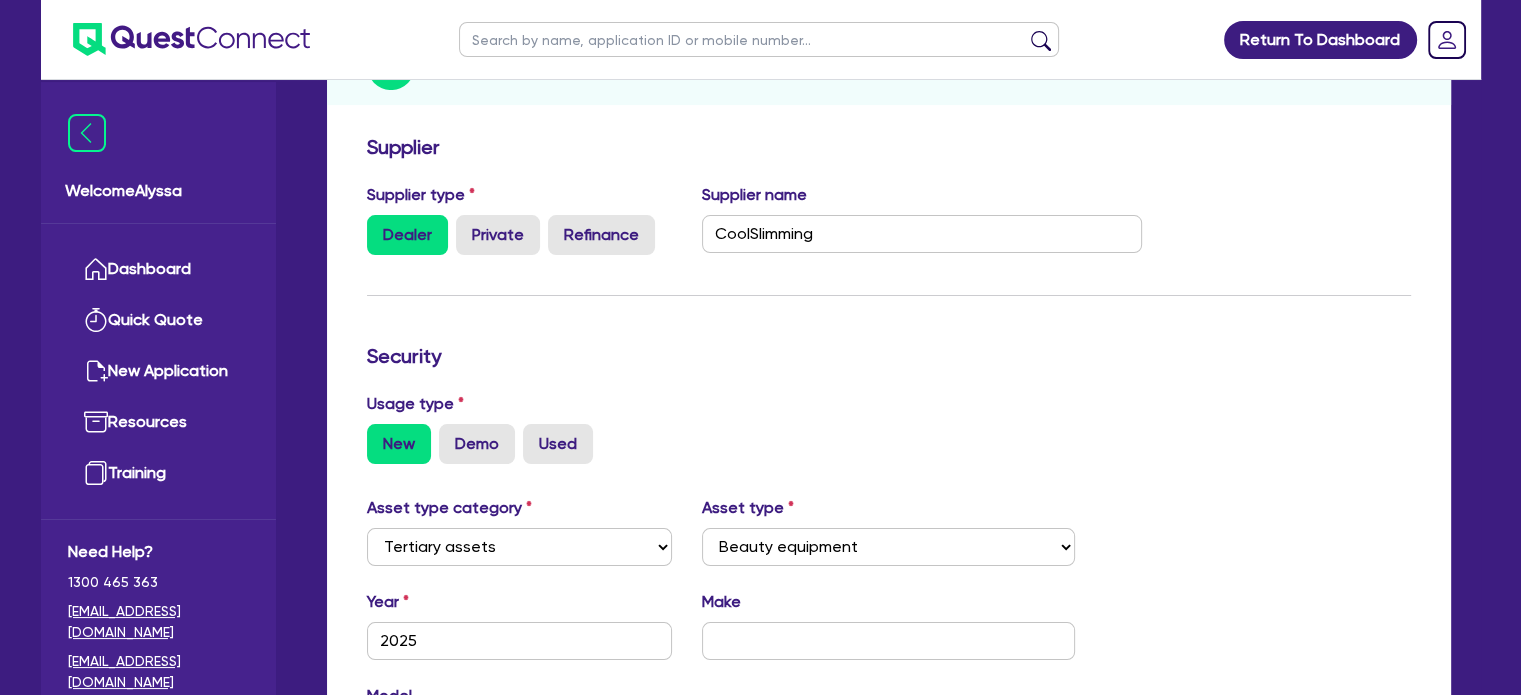 scroll, scrollTop: 0, scrollLeft: 0, axis: both 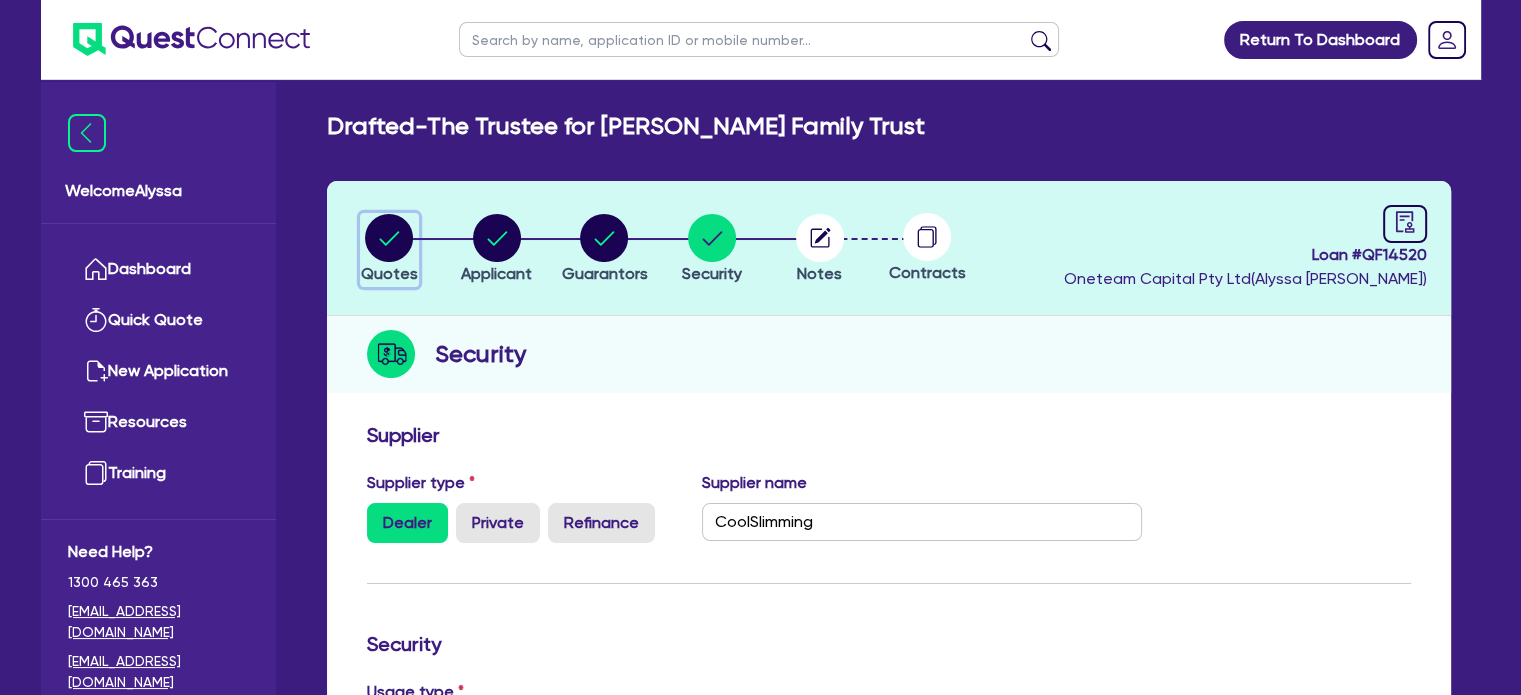click 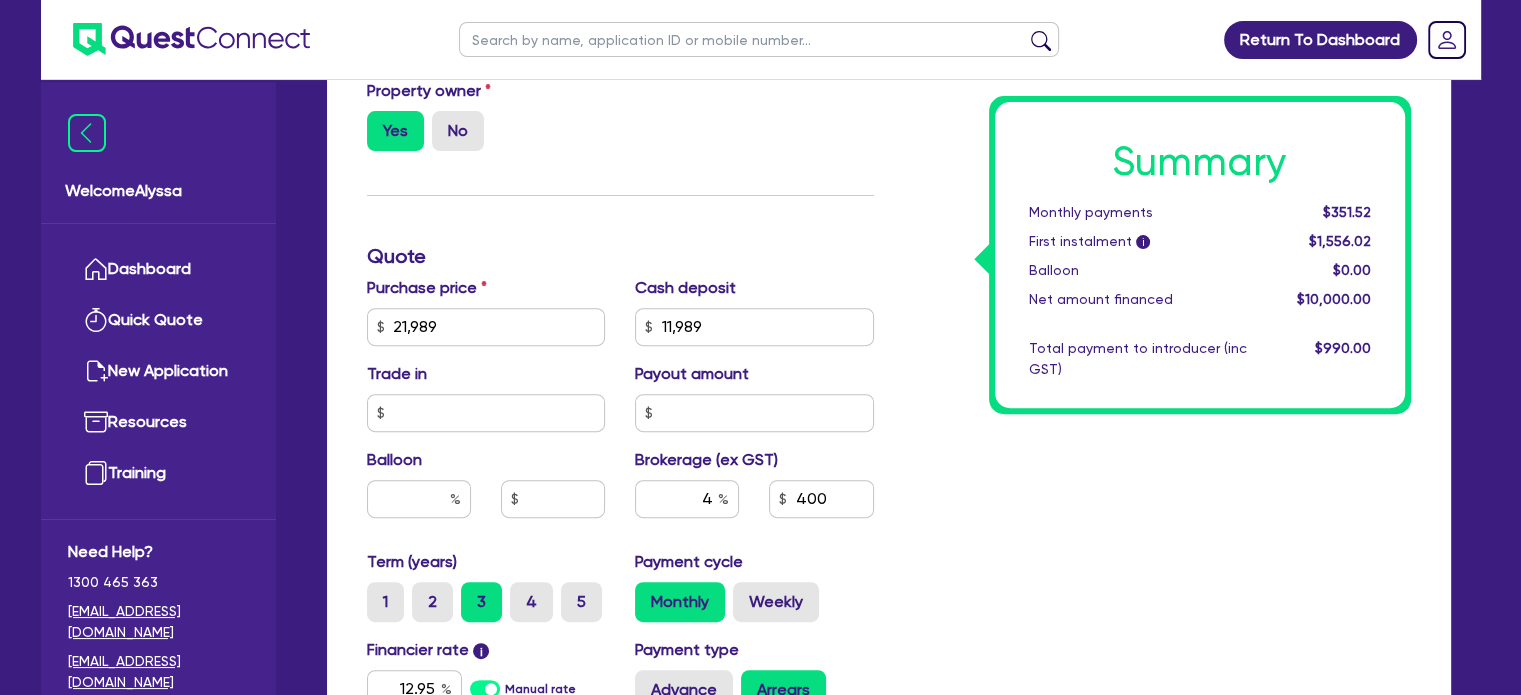 scroll, scrollTop: 692, scrollLeft: 0, axis: vertical 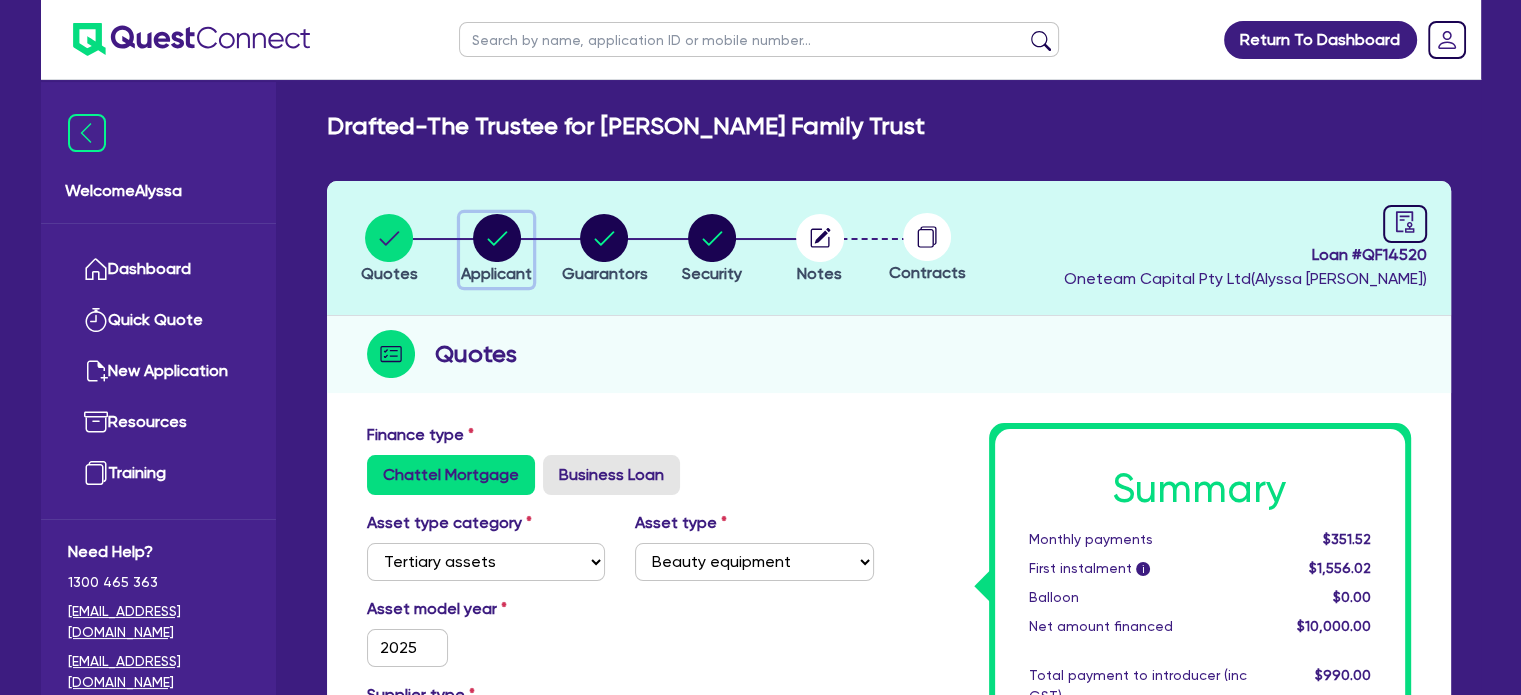 click 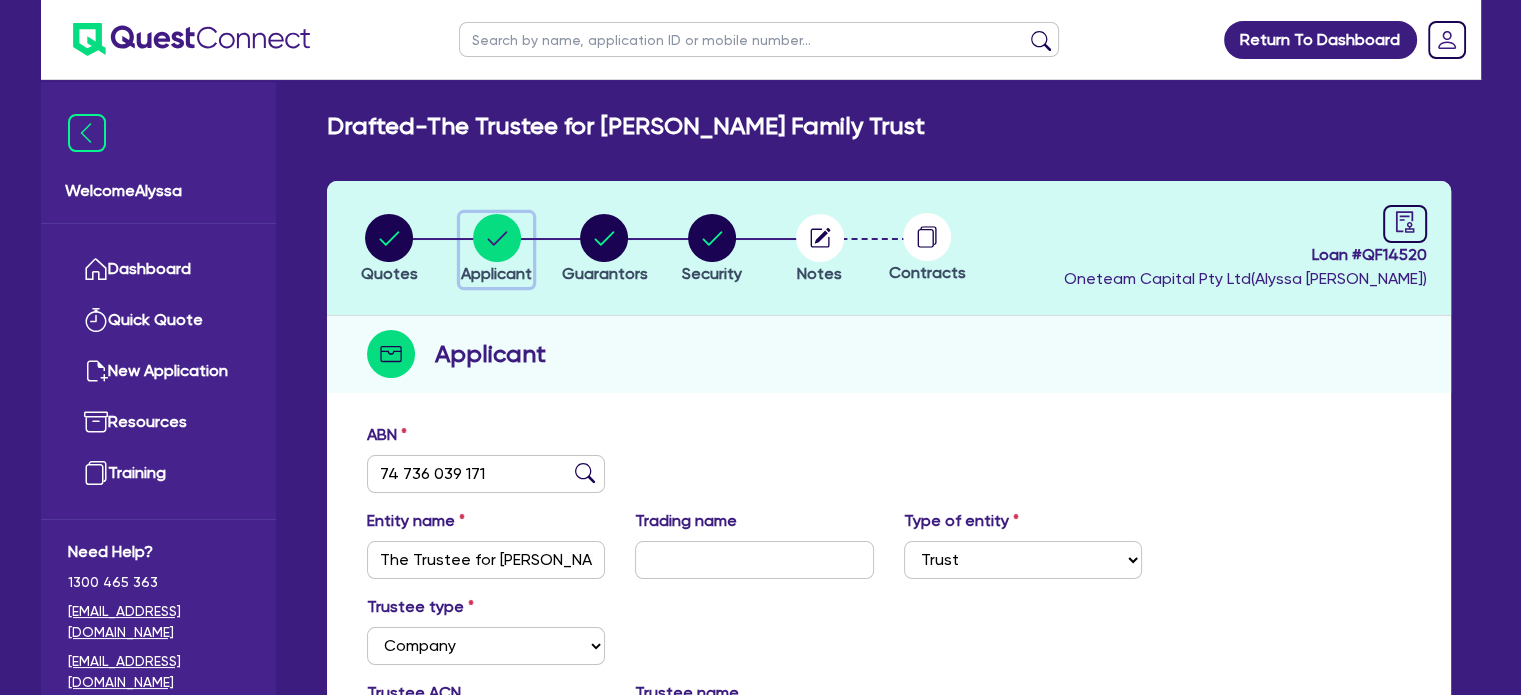 scroll, scrollTop: 99, scrollLeft: 0, axis: vertical 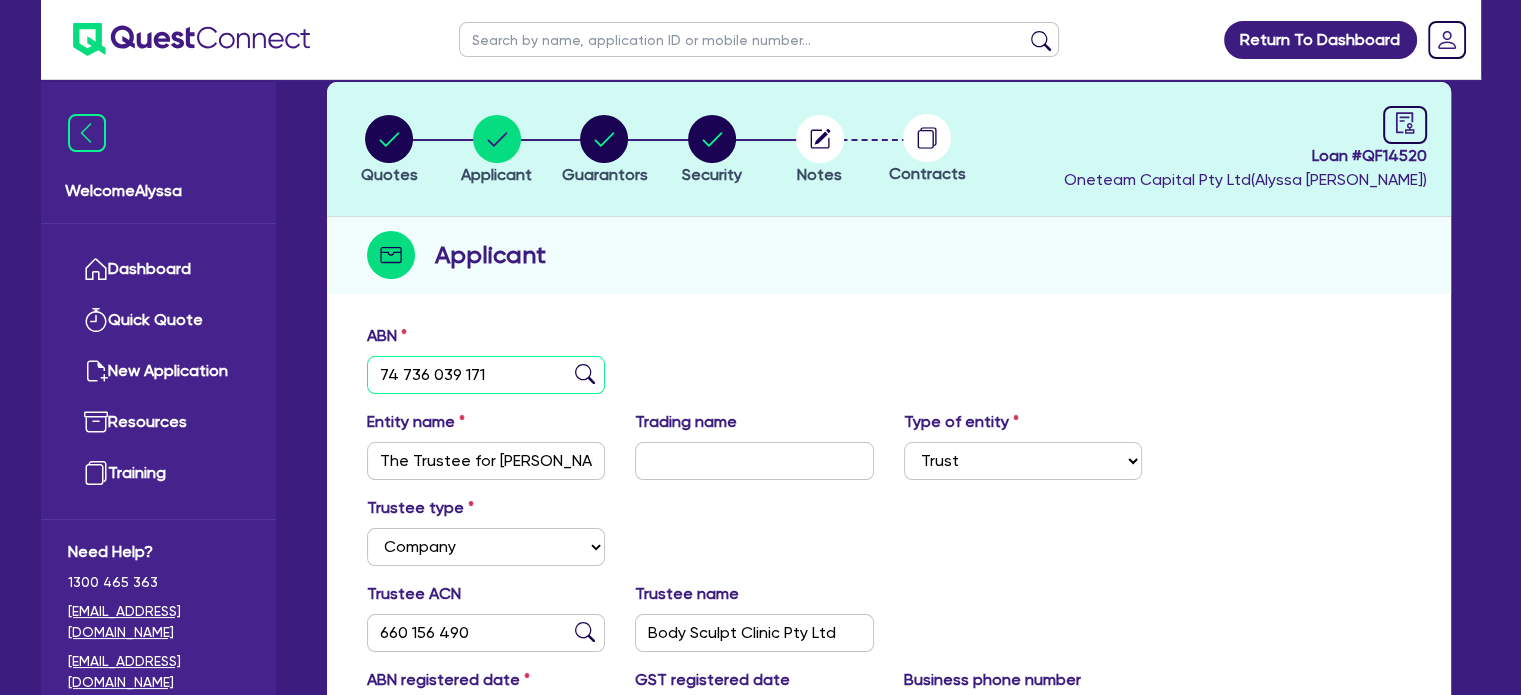 drag, startPoint x: 513, startPoint y: 383, endPoint x: 365, endPoint y: 355, distance: 150.62537 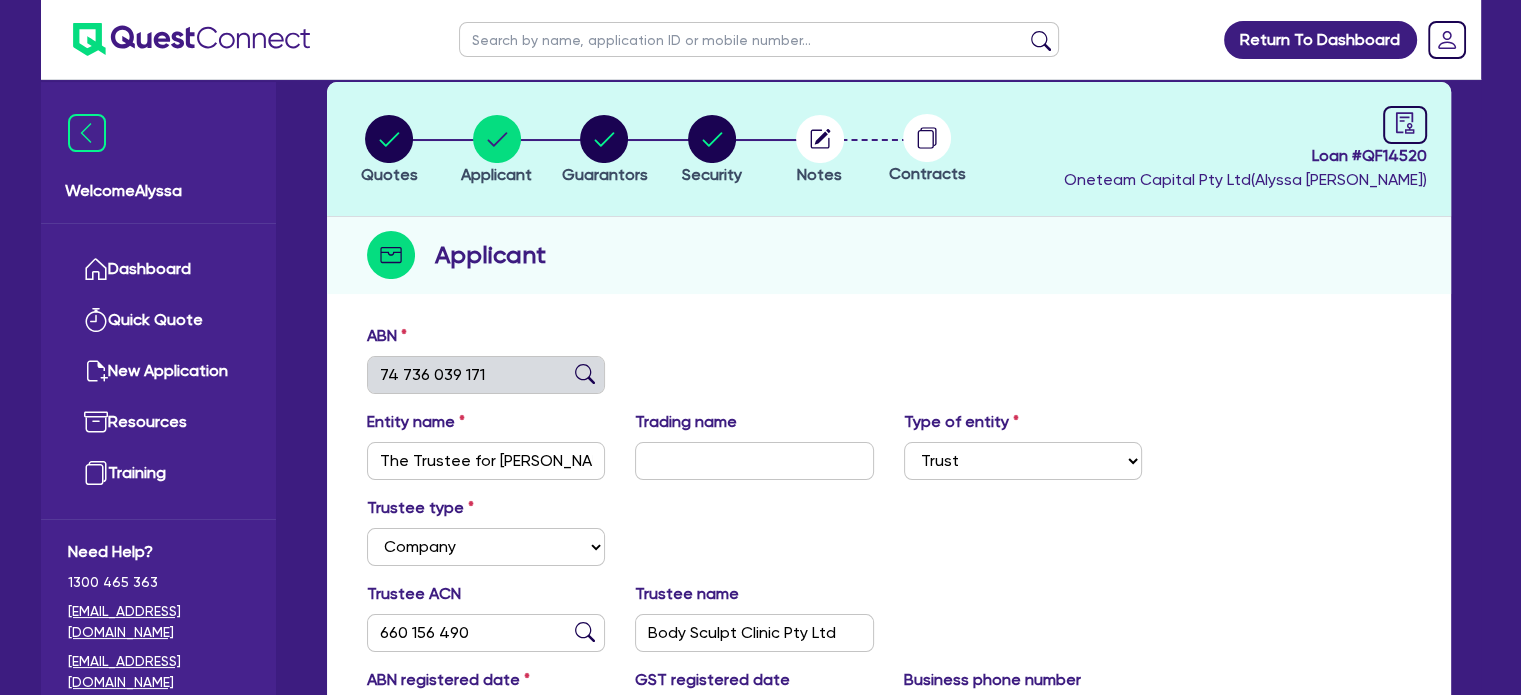 select 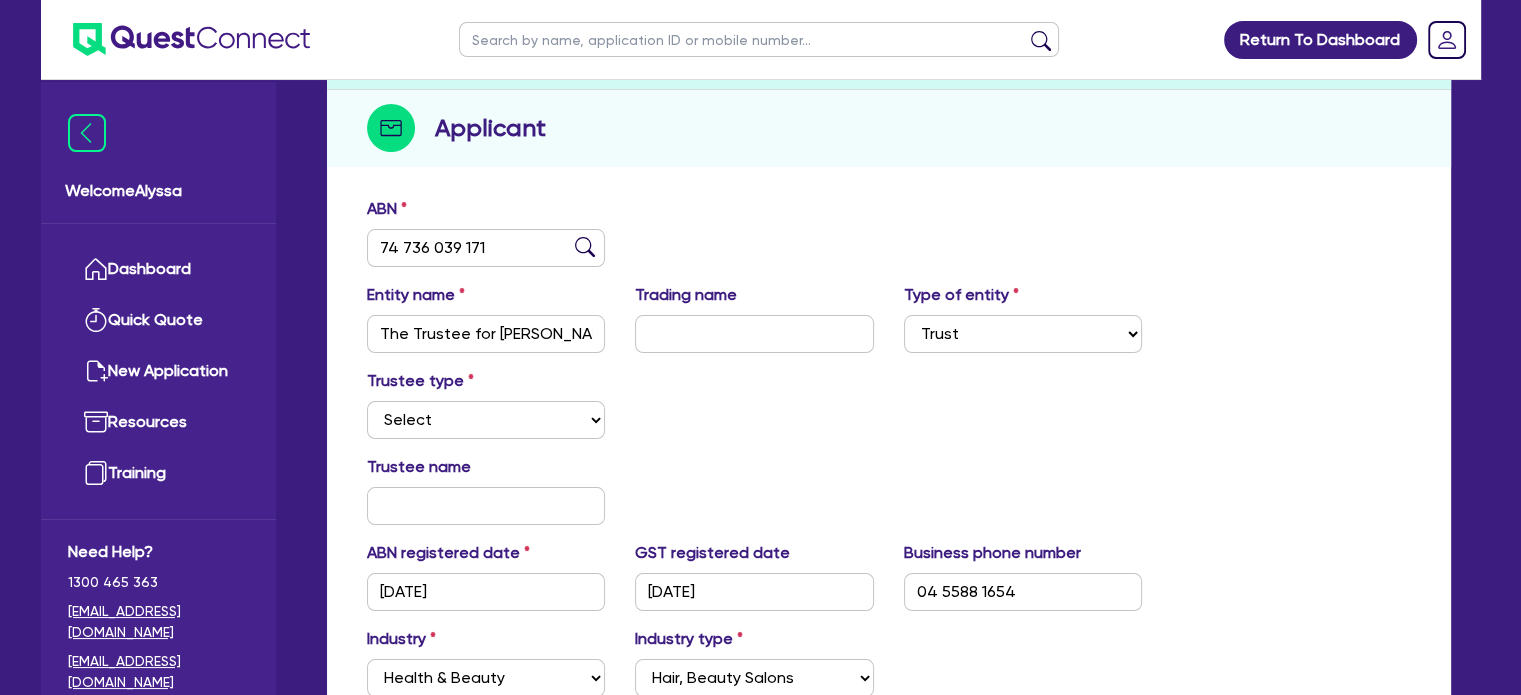 scroll, scrollTop: 0, scrollLeft: 0, axis: both 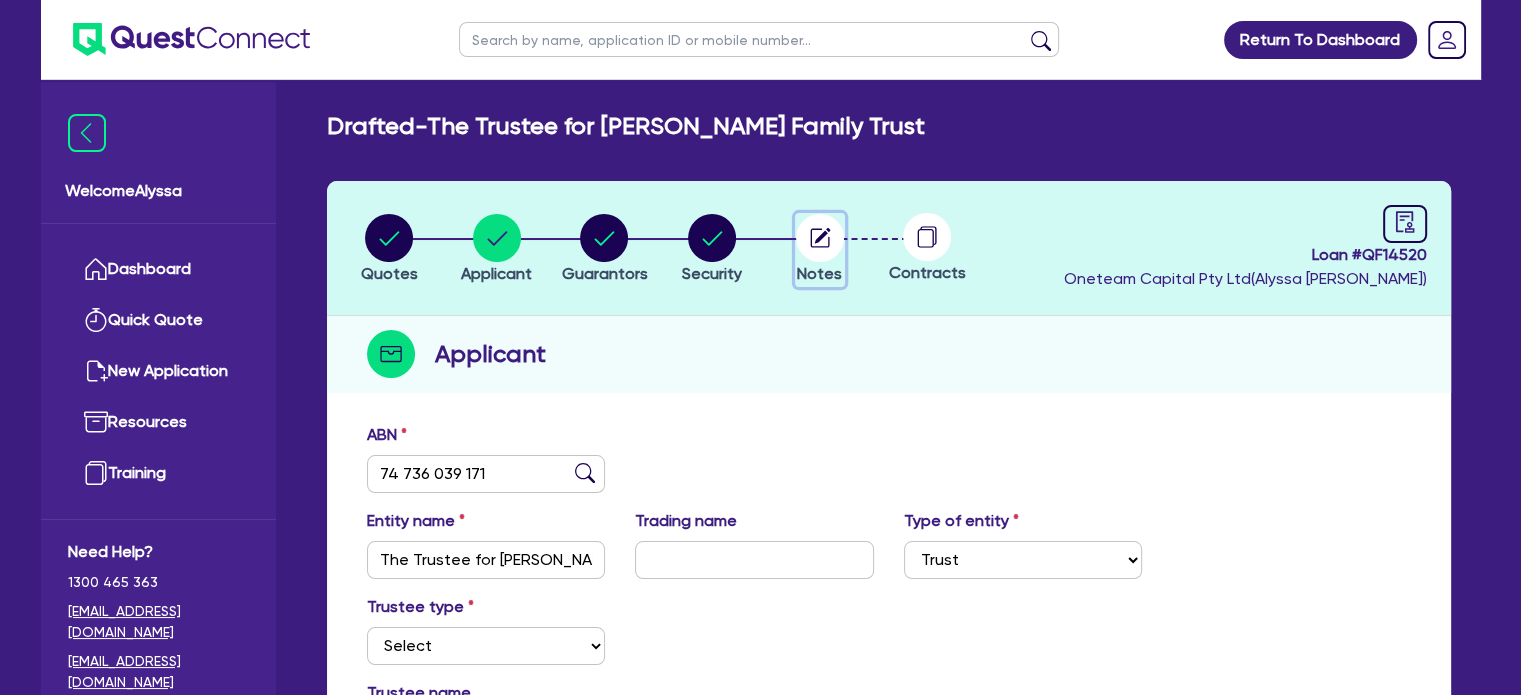 click 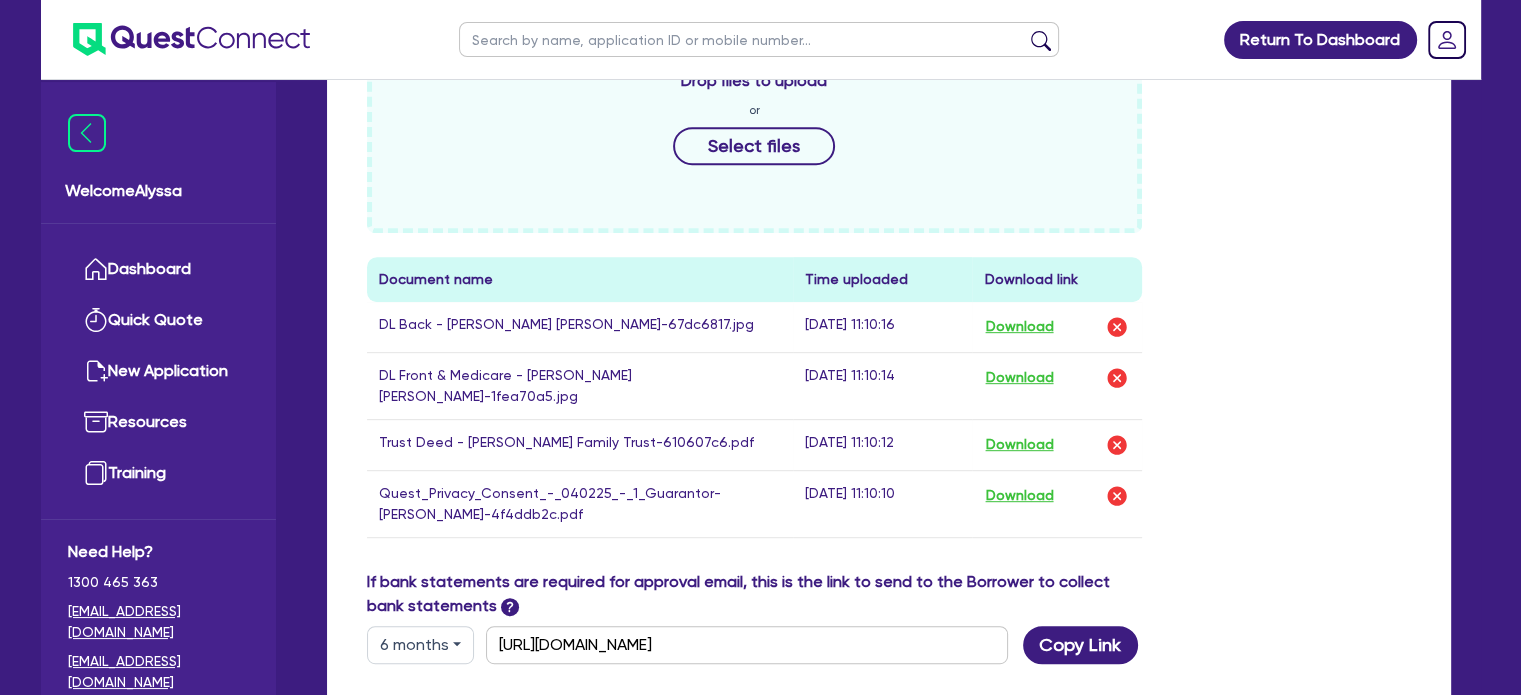 scroll, scrollTop: 958, scrollLeft: 0, axis: vertical 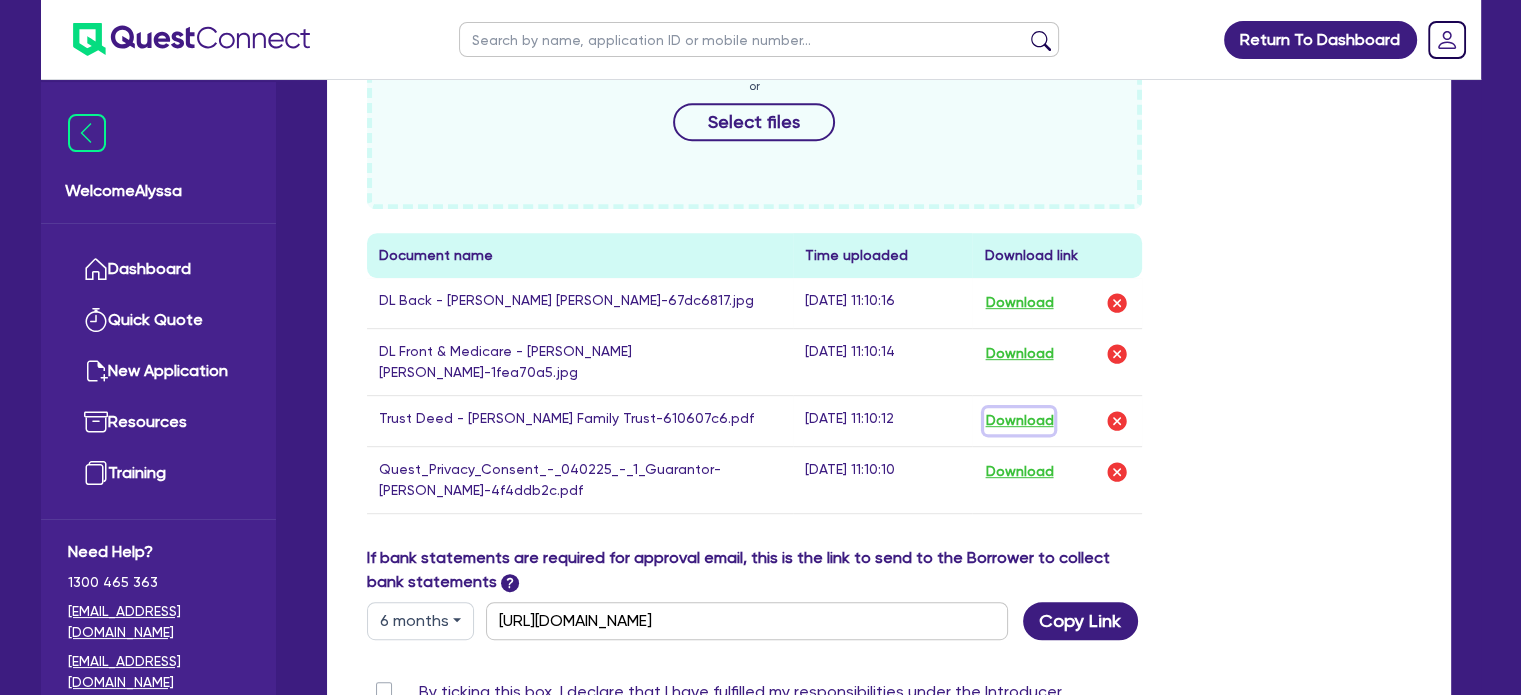 click on "Download" at bounding box center (1019, 421) 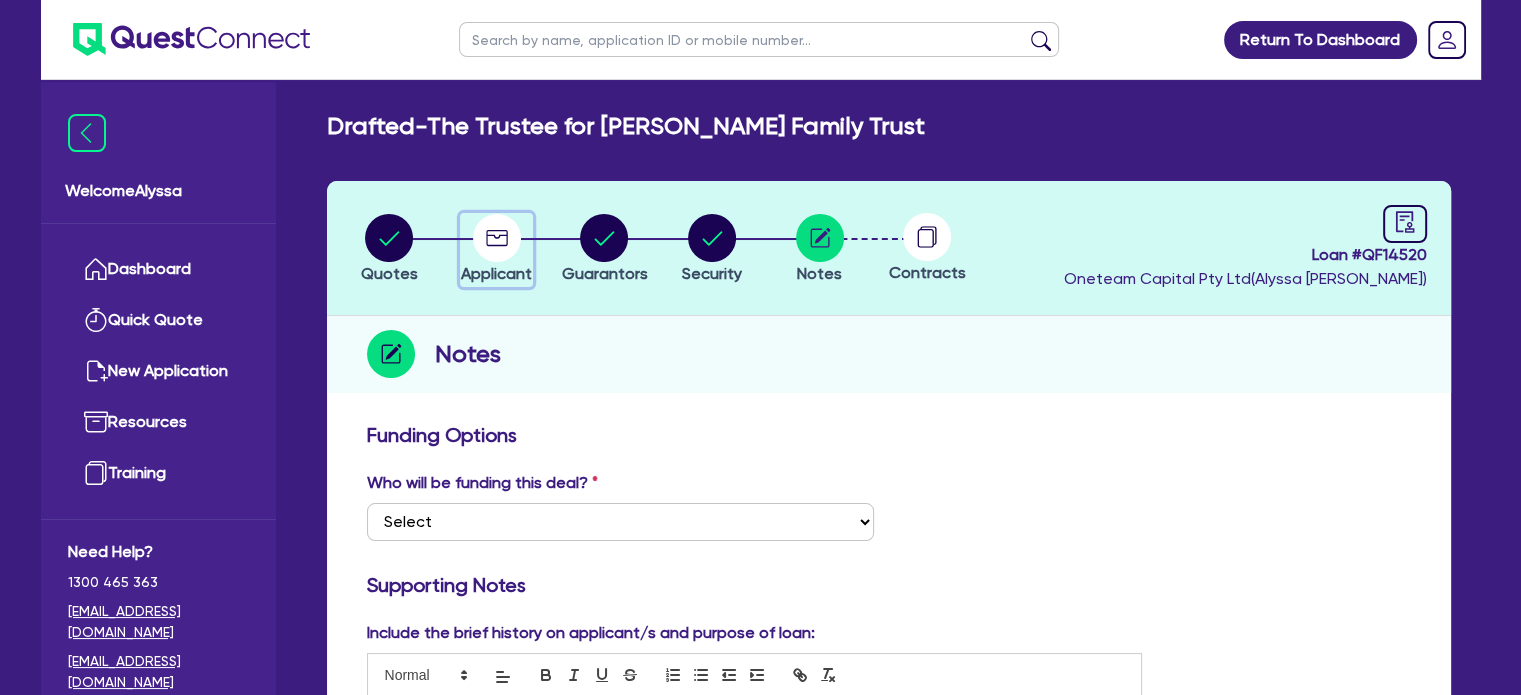 click 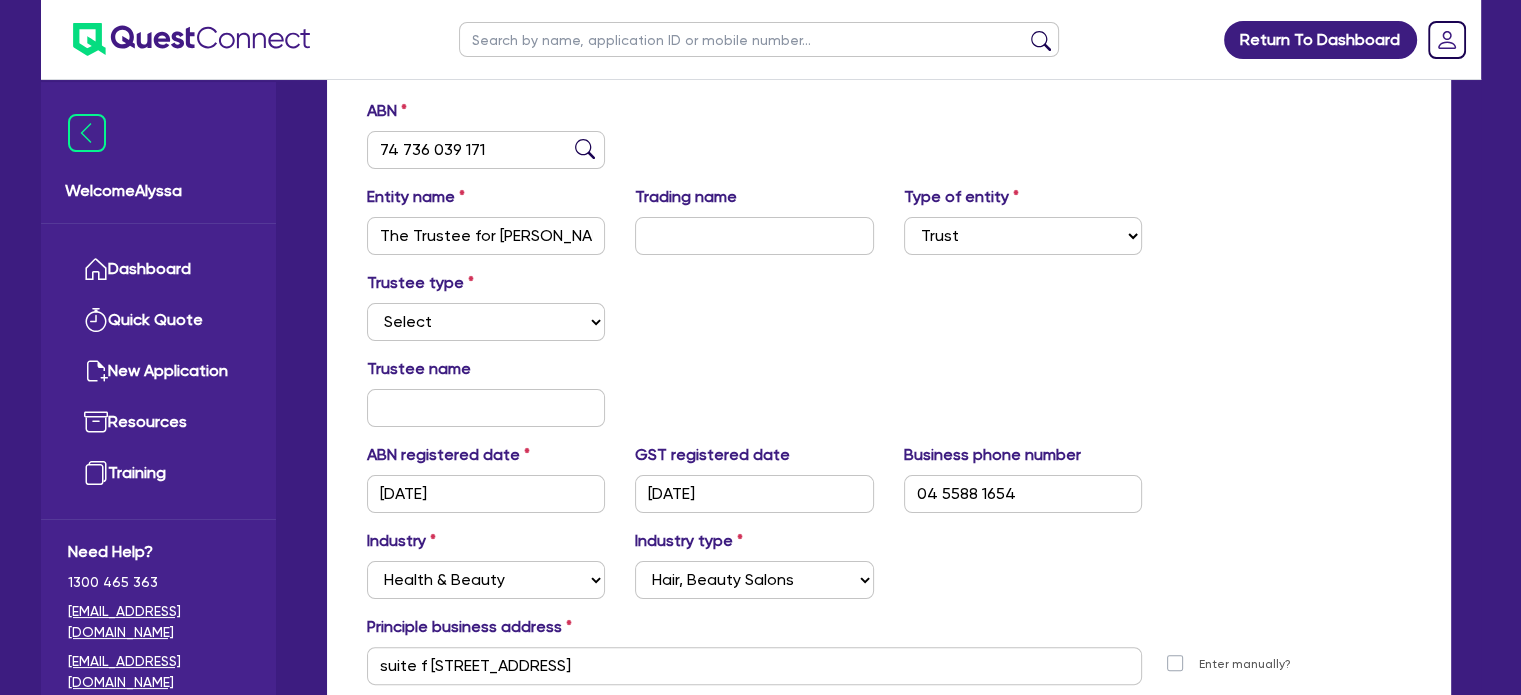 scroll, scrollTop: 326, scrollLeft: 0, axis: vertical 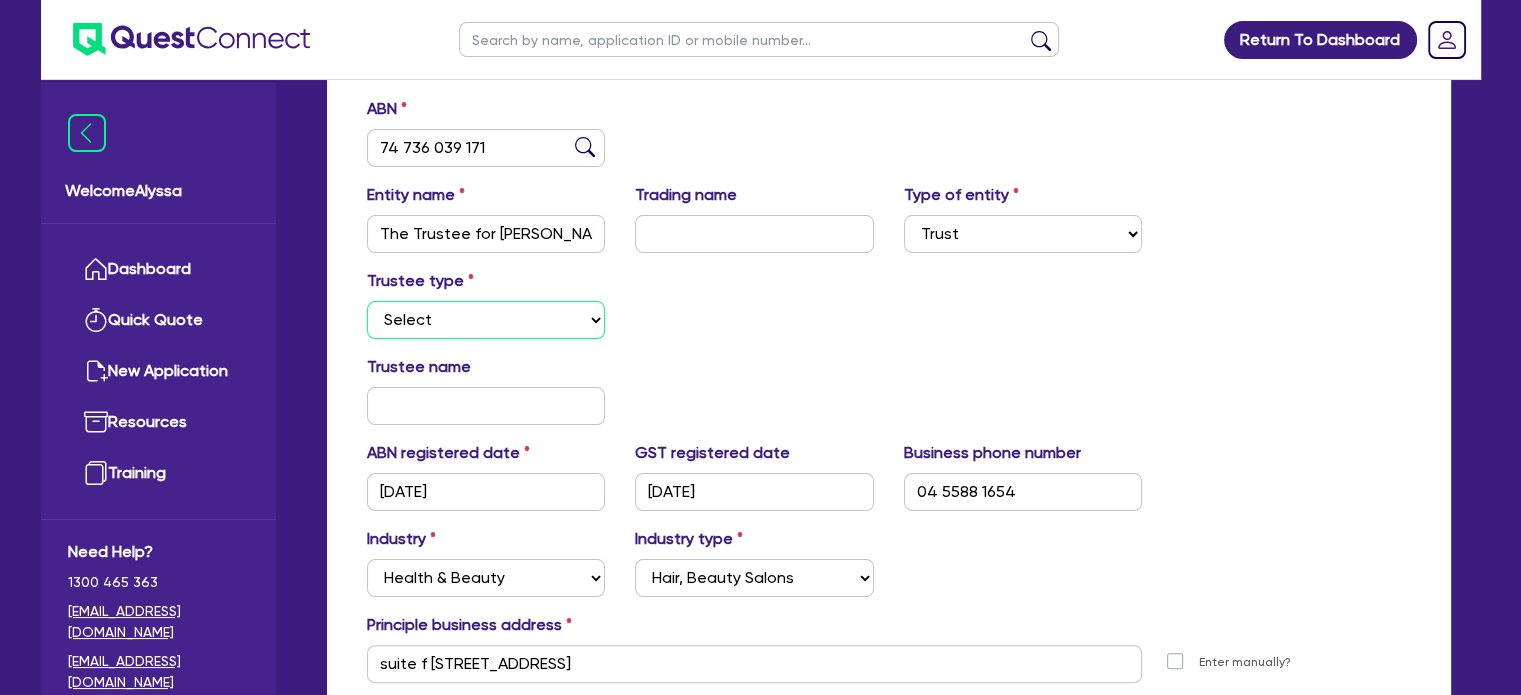 click on "Select Individual Company" at bounding box center (486, 320) 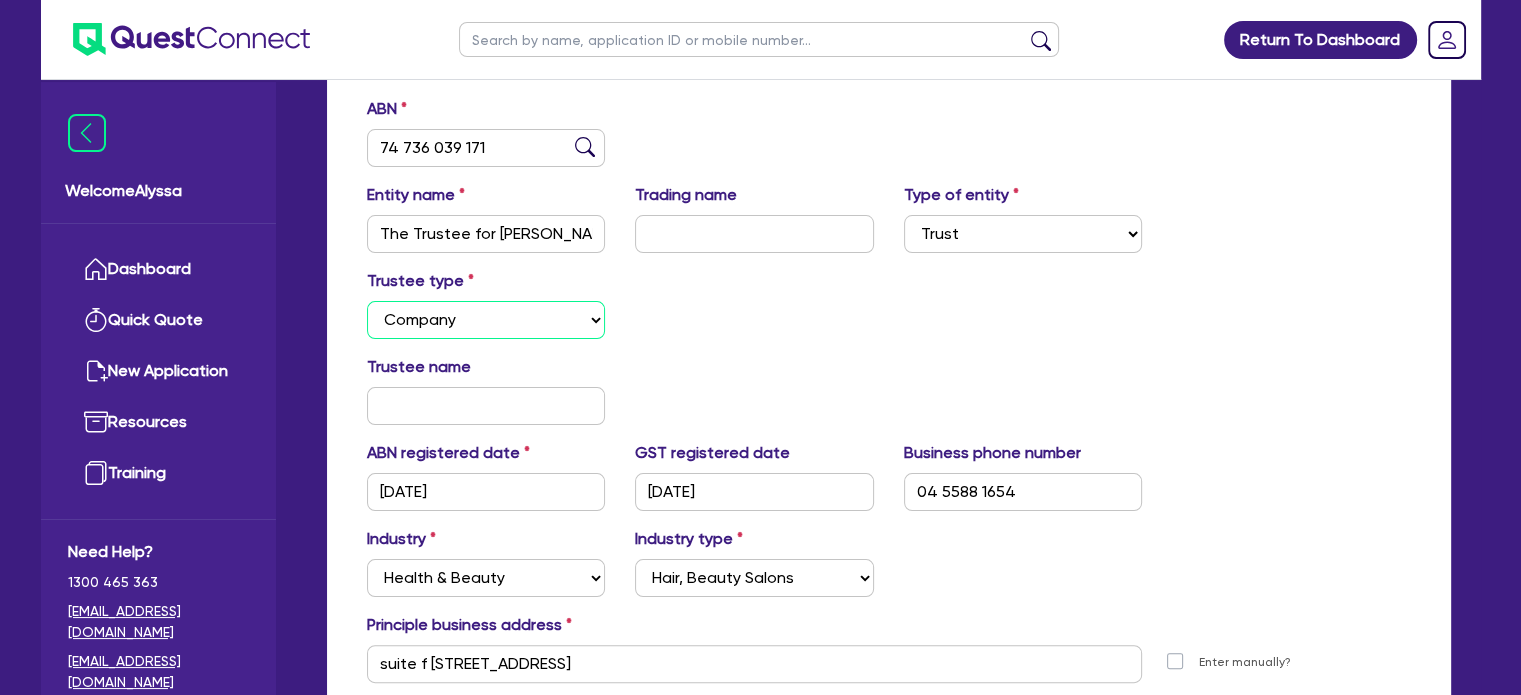 click on "Select Individual Company" at bounding box center [486, 320] 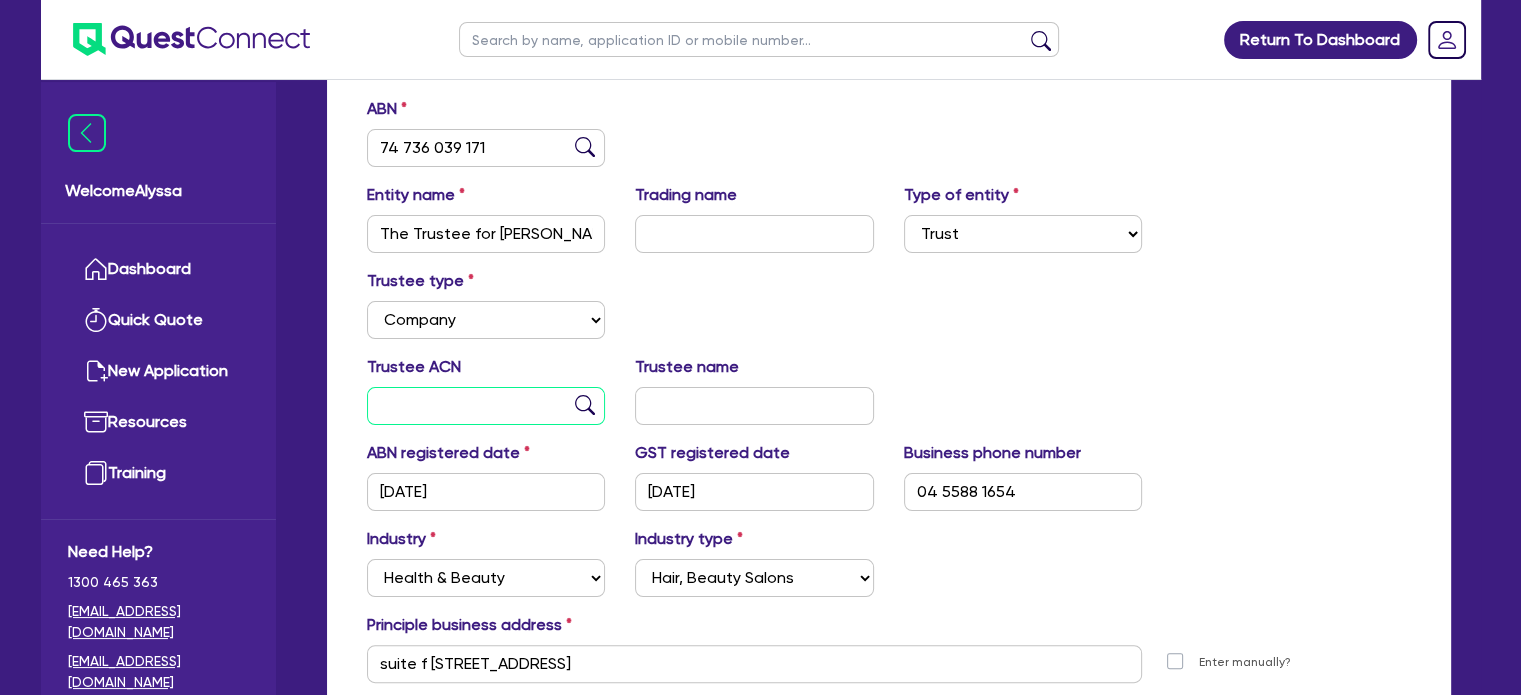 click at bounding box center [486, 406] 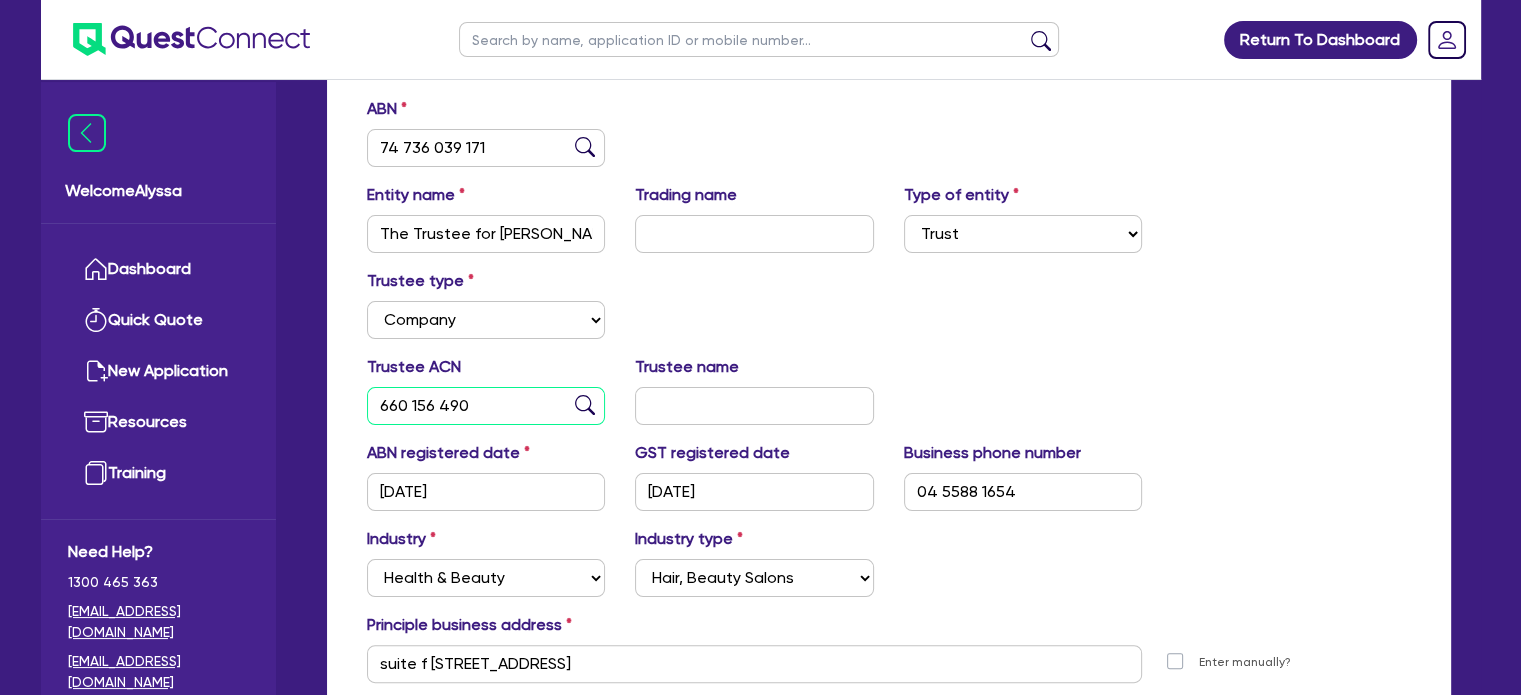 type on "660 156 490" 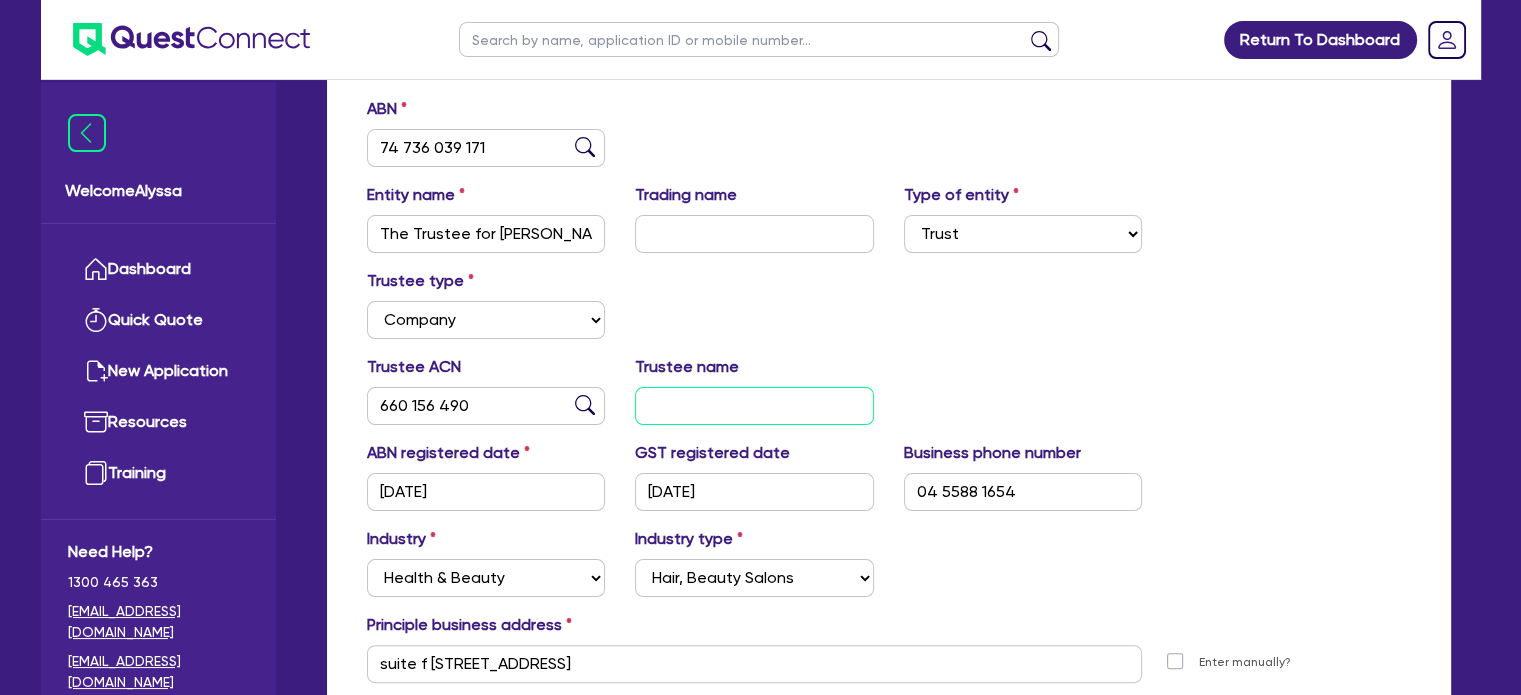 click at bounding box center [754, 406] 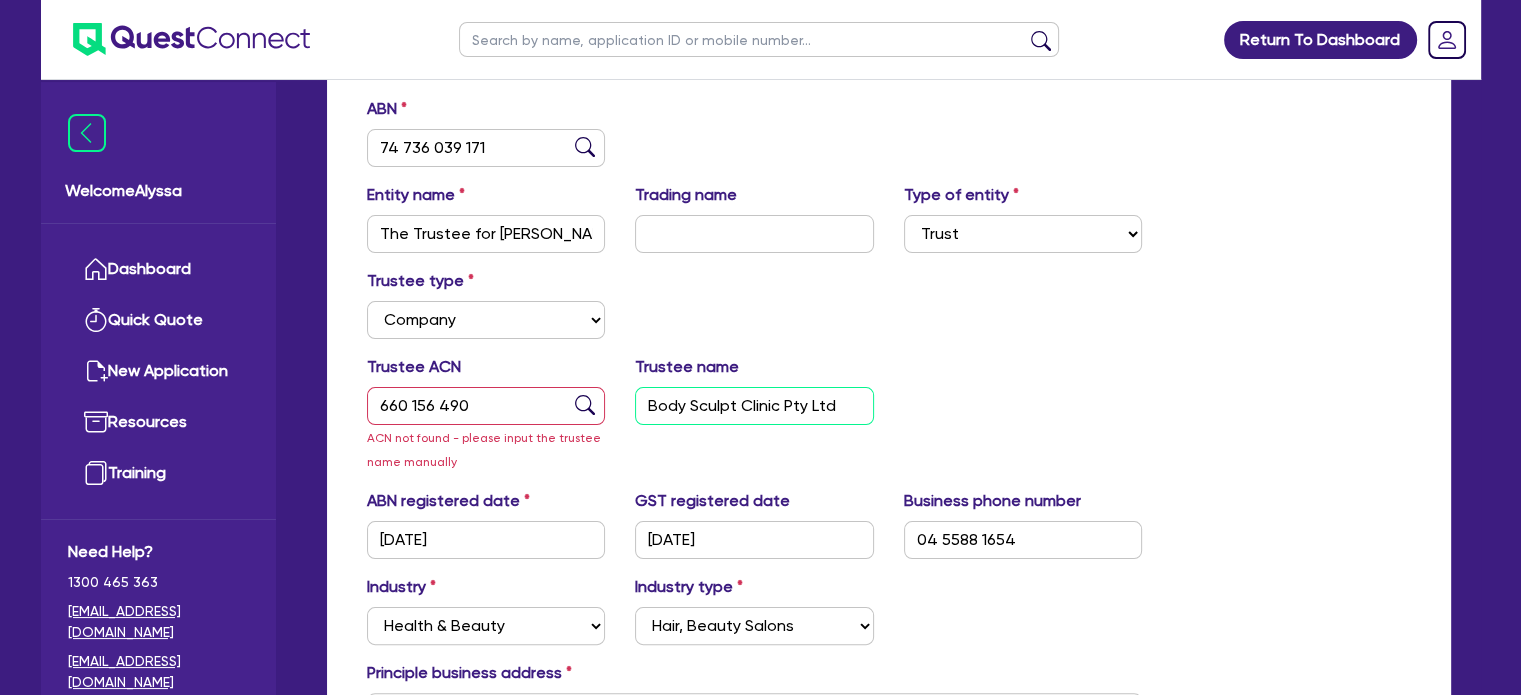 type on "Body Sculpt Clinic Pty Ltd" 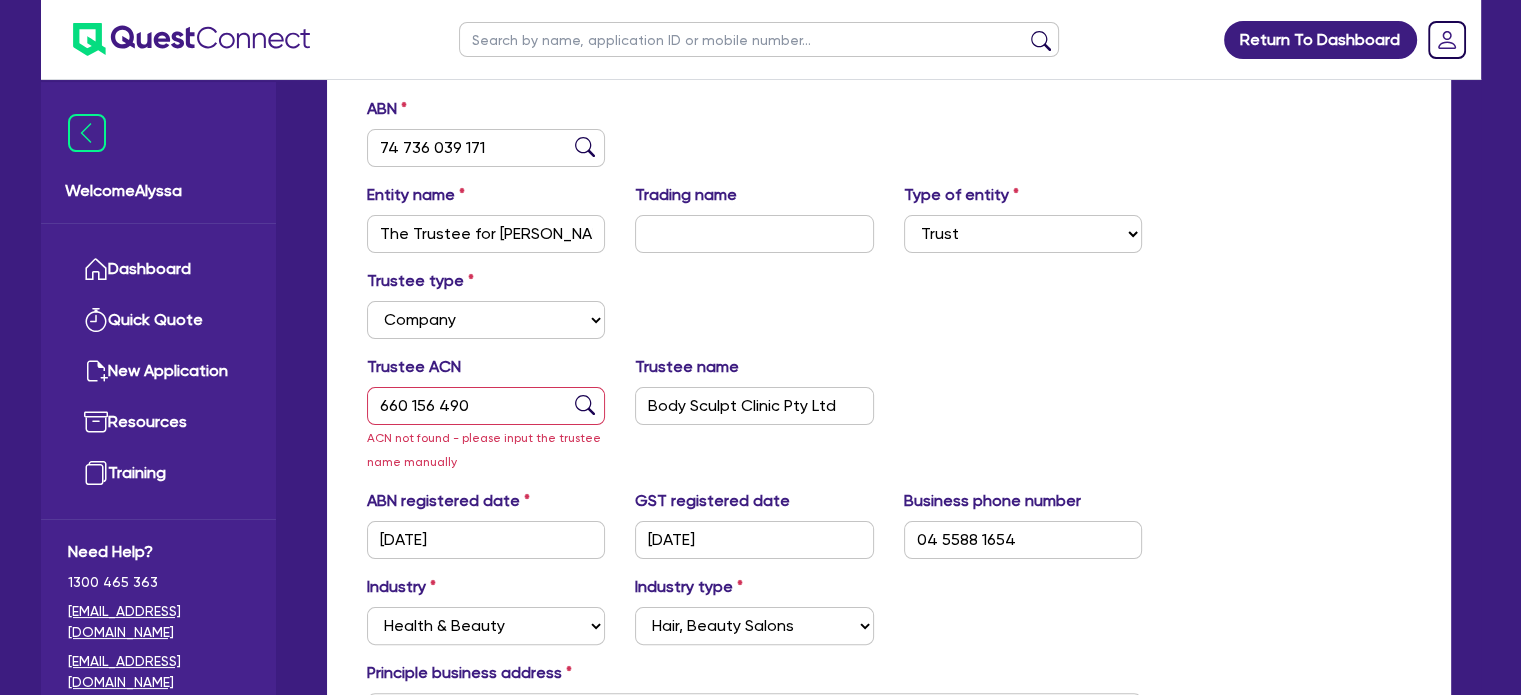 click on "Trustee ACN 660 156 490 ACN not found - please input the trustee name manually Trustee name Body Sculpt Clinic Pty Ltd" at bounding box center (889, 422) 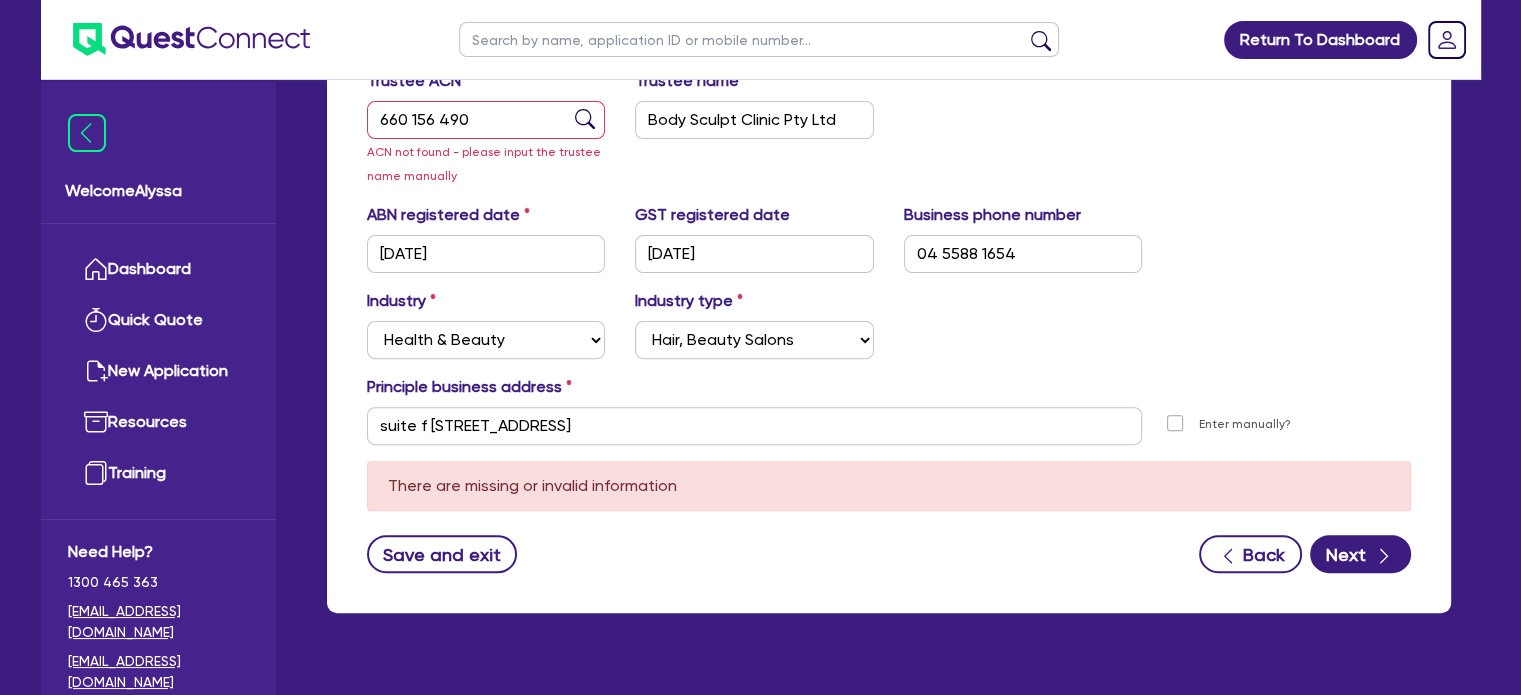 scroll, scrollTop: 620, scrollLeft: 0, axis: vertical 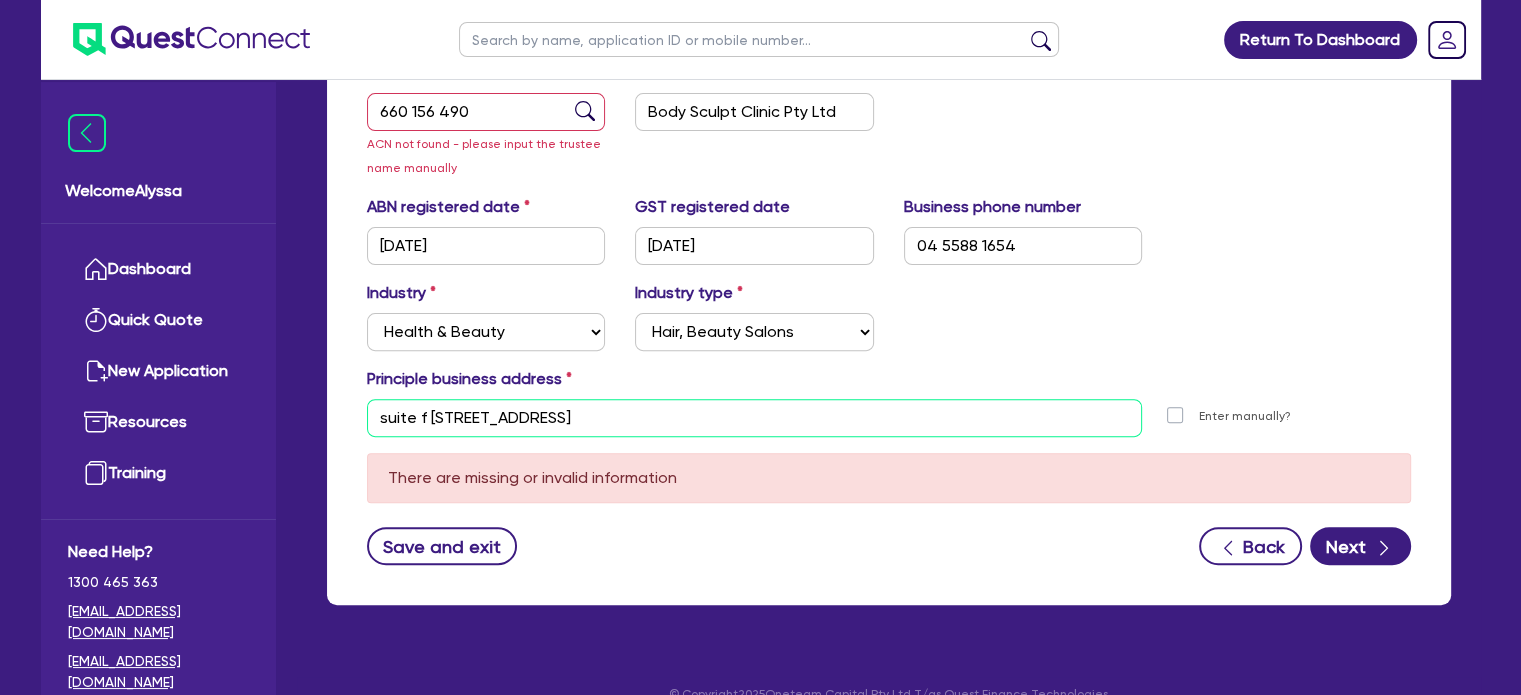 drag, startPoint x: 714, startPoint y: 416, endPoint x: 365, endPoint y: 406, distance: 349.14325 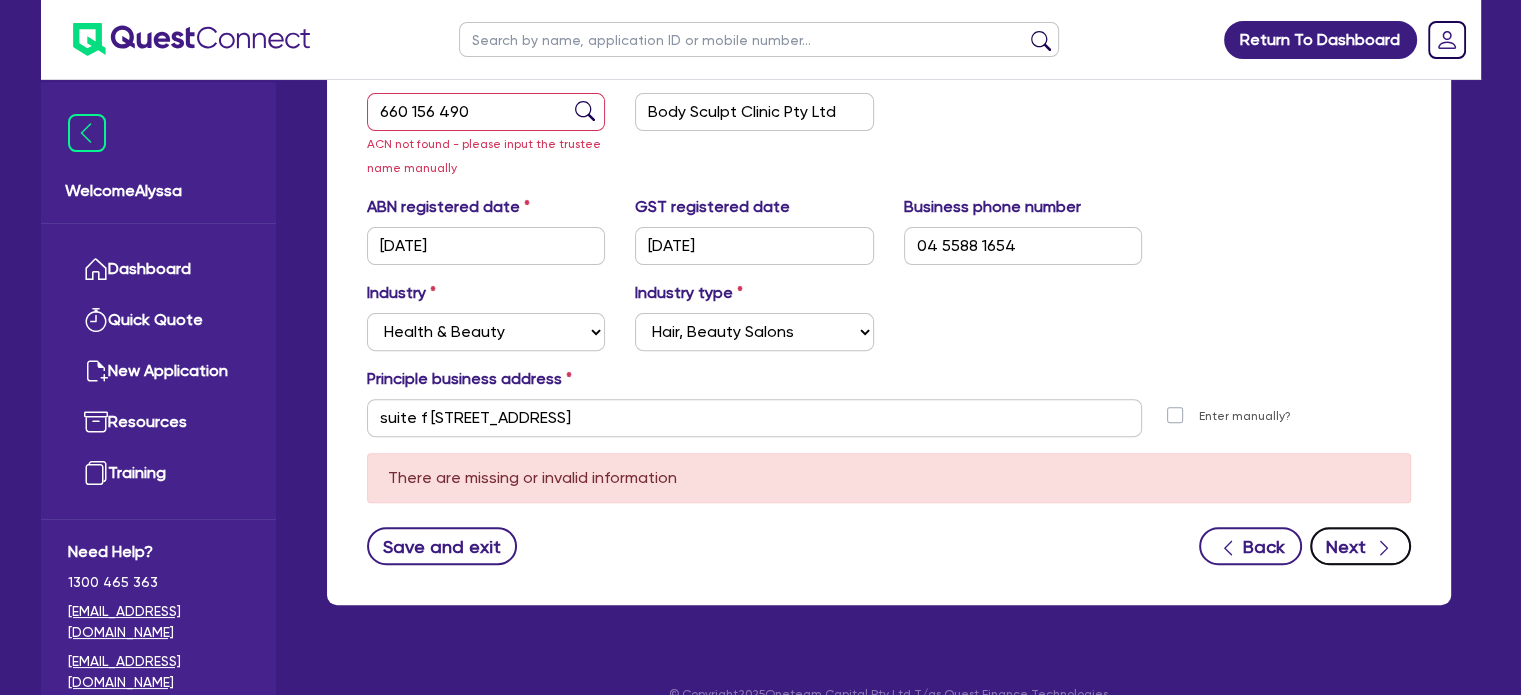 click on "Next" at bounding box center [1360, 546] 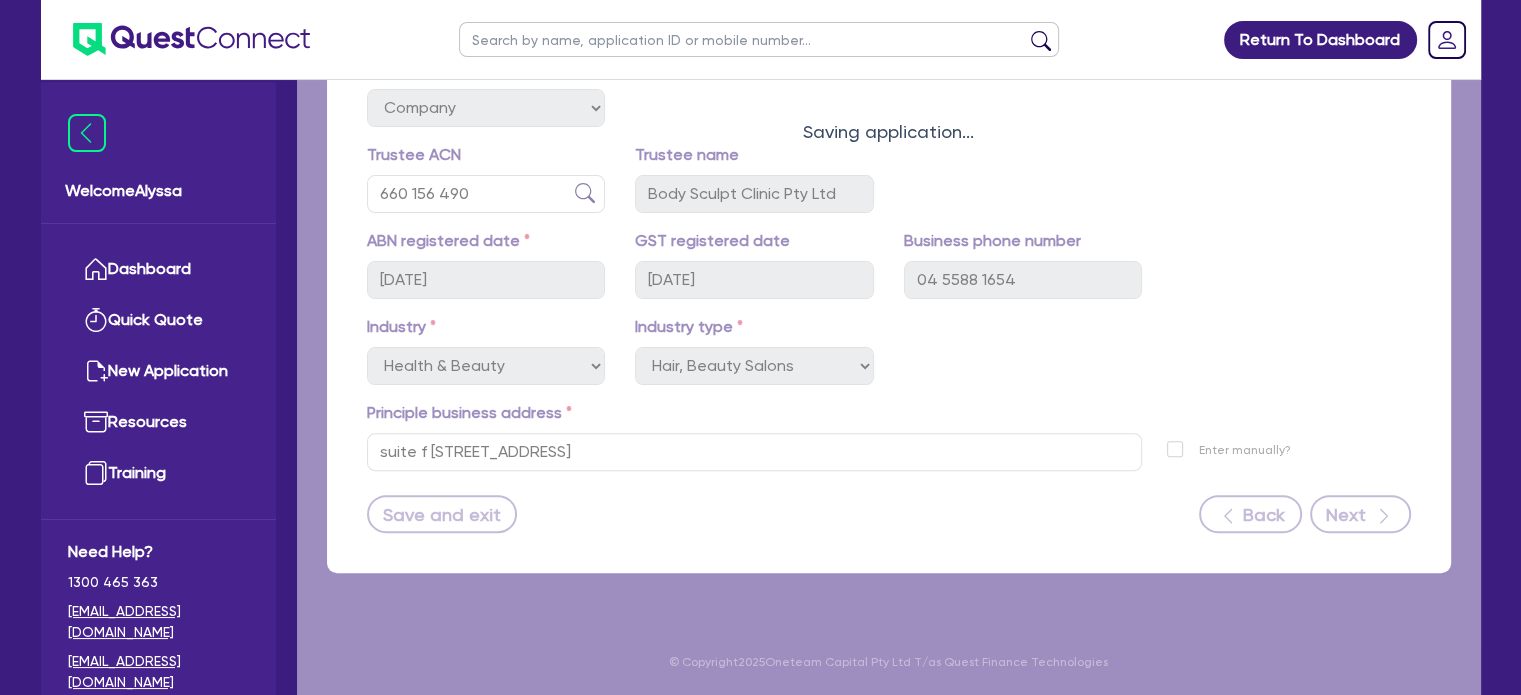 scroll, scrollTop: 536, scrollLeft: 0, axis: vertical 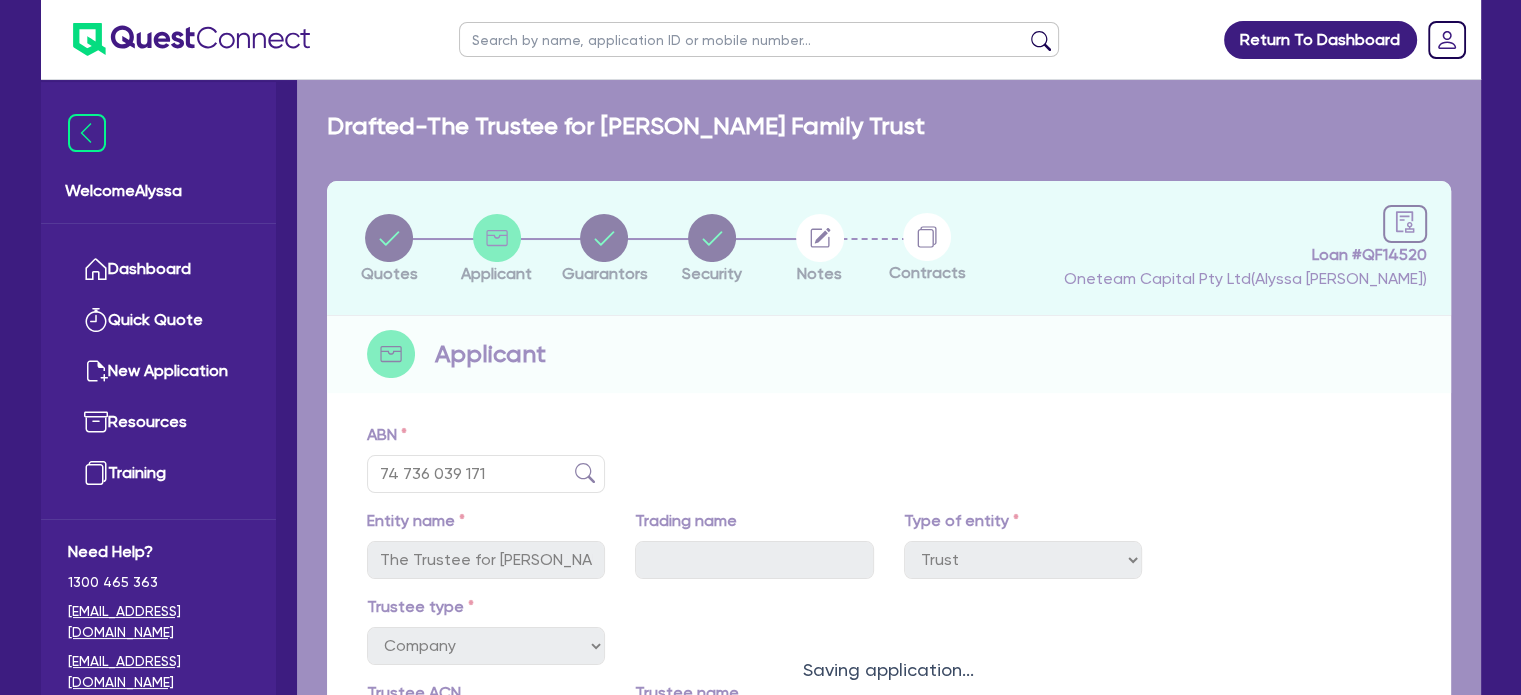 select on "MRS" 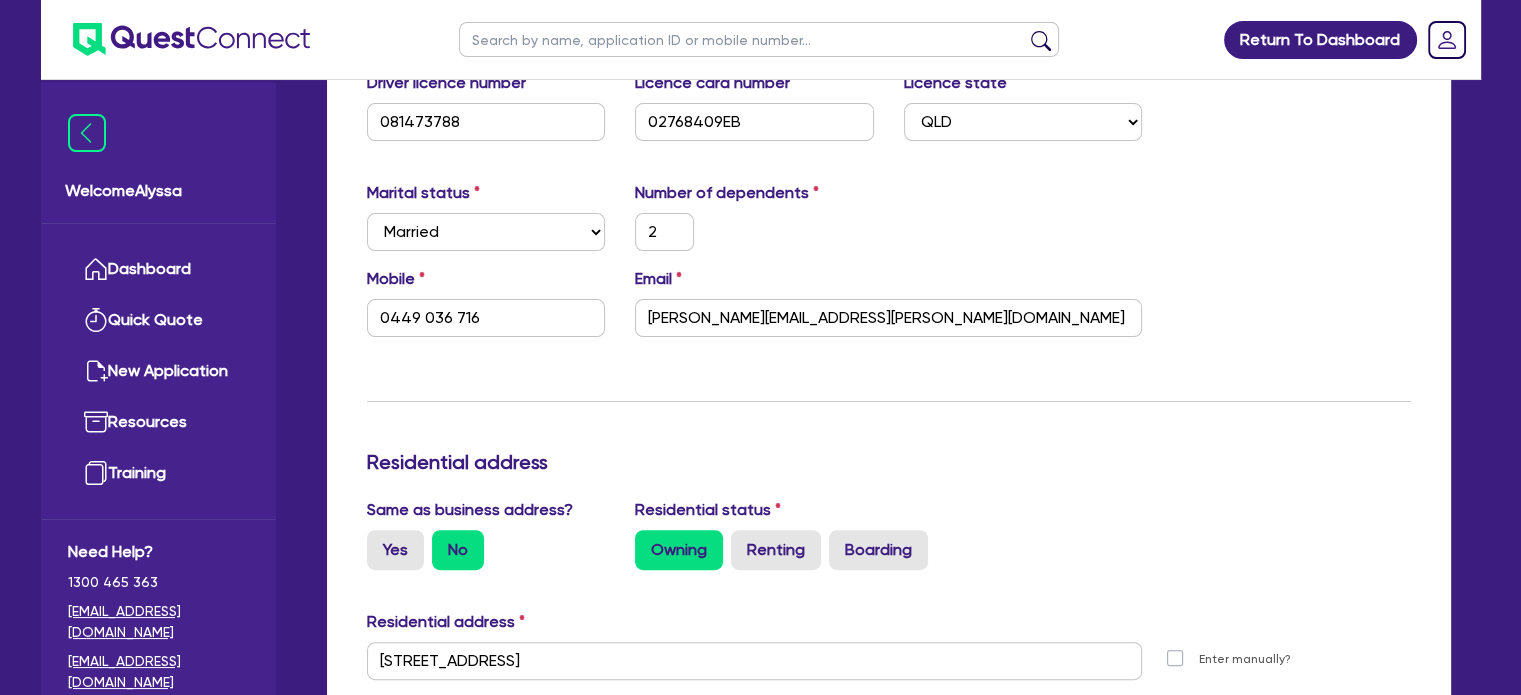 scroll, scrollTop: 368, scrollLeft: 0, axis: vertical 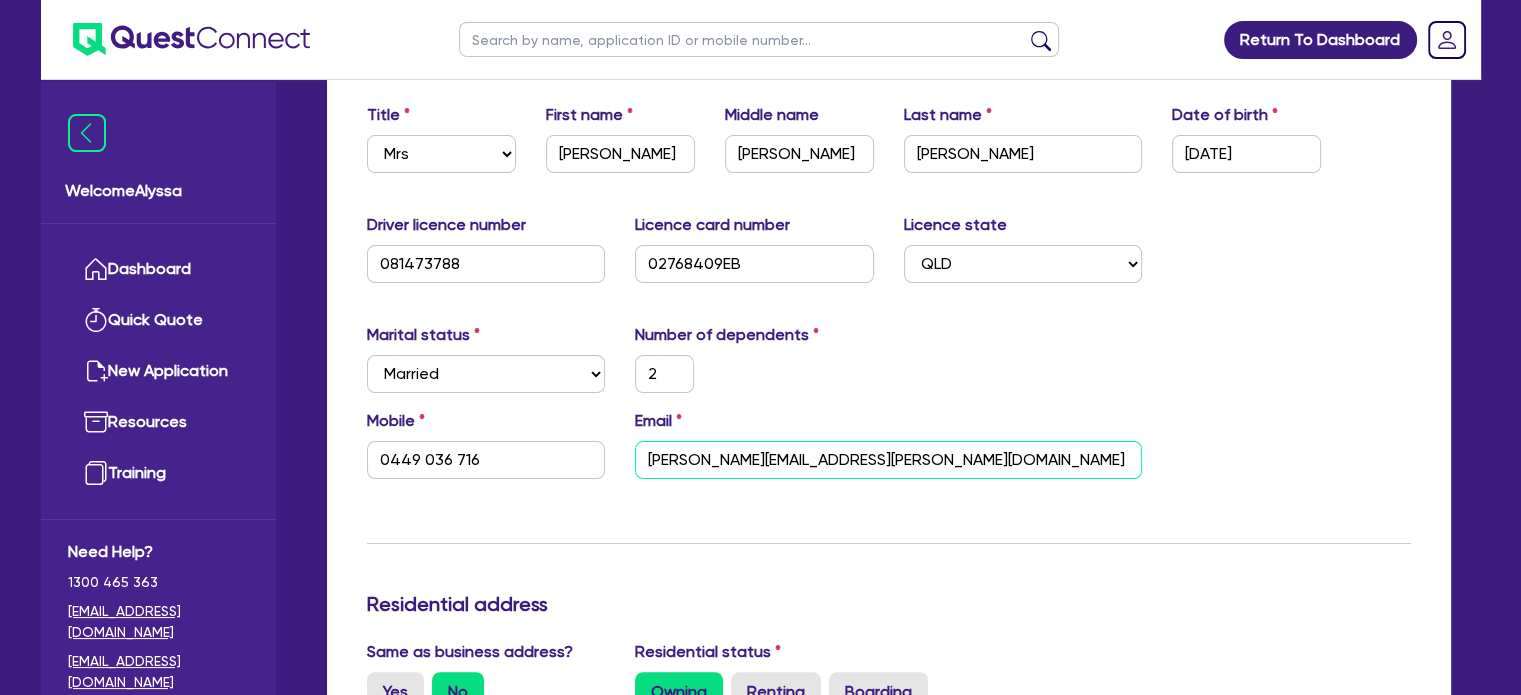 drag, startPoint x: 874, startPoint y: 460, endPoint x: 632, endPoint y: 467, distance: 242.10121 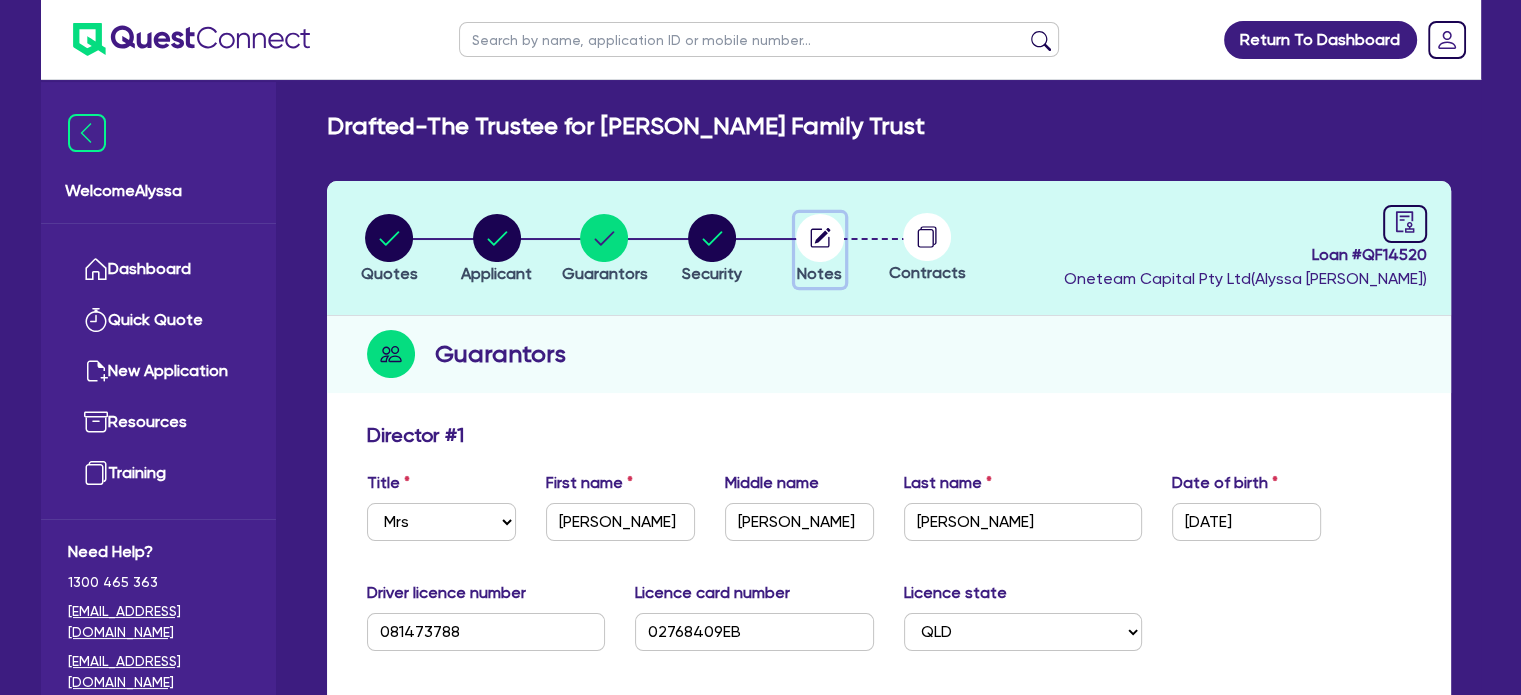 click 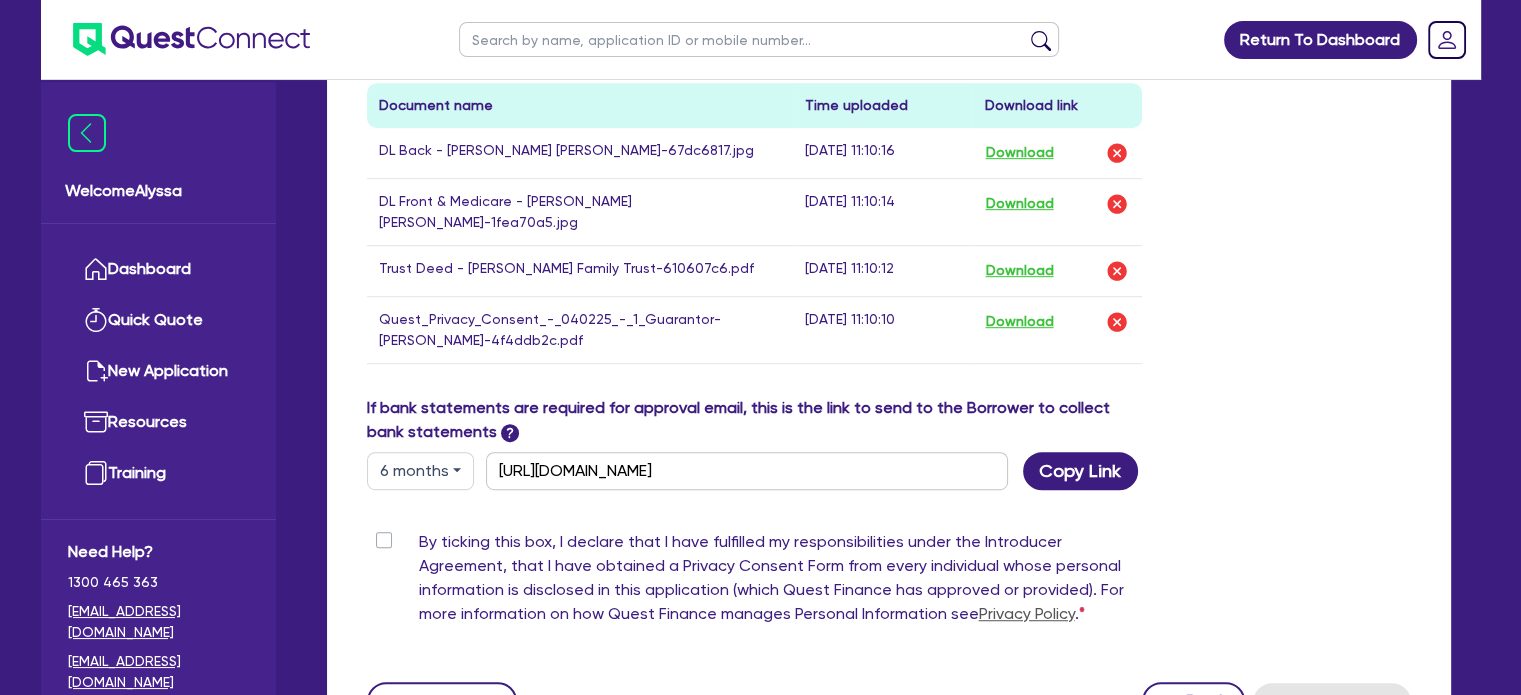 scroll, scrollTop: 1098, scrollLeft: 0, axis: vertical 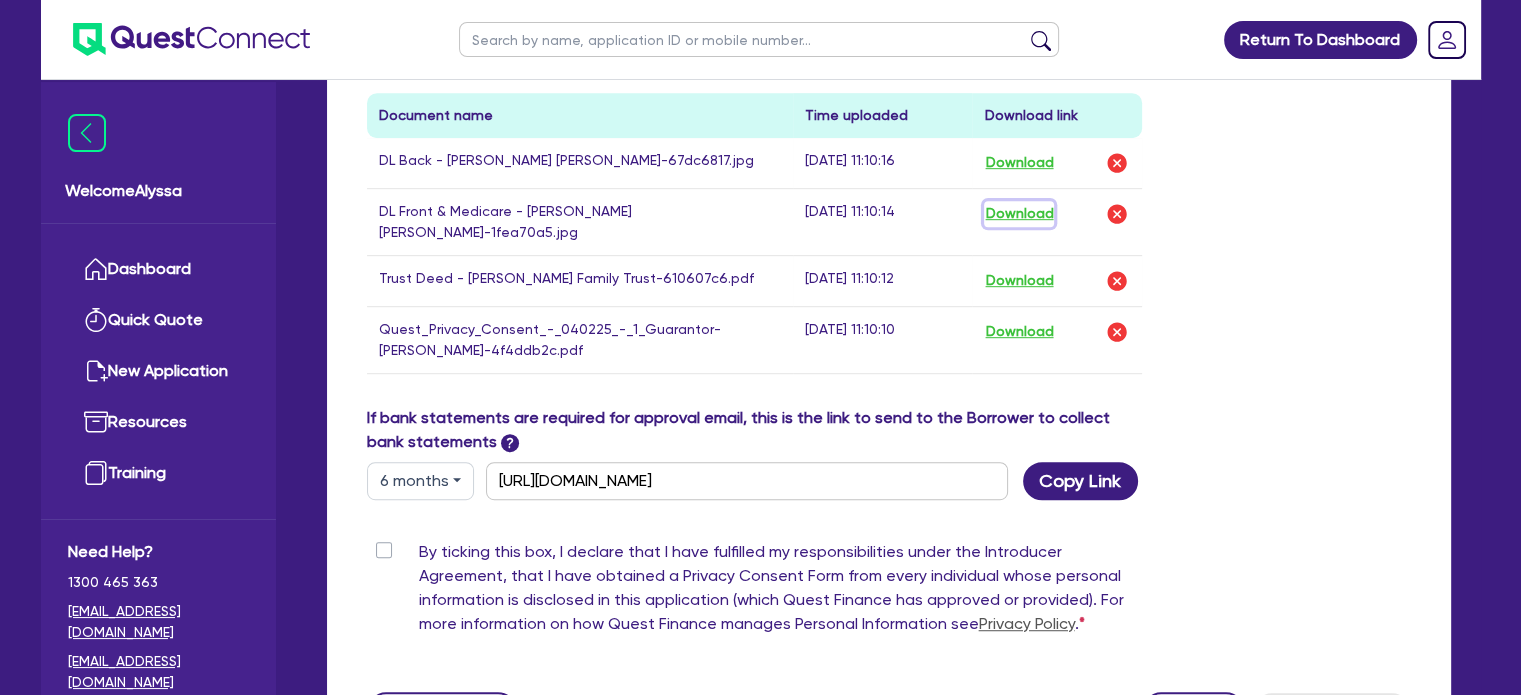click on "Download" at bounding box center (1019, 214) 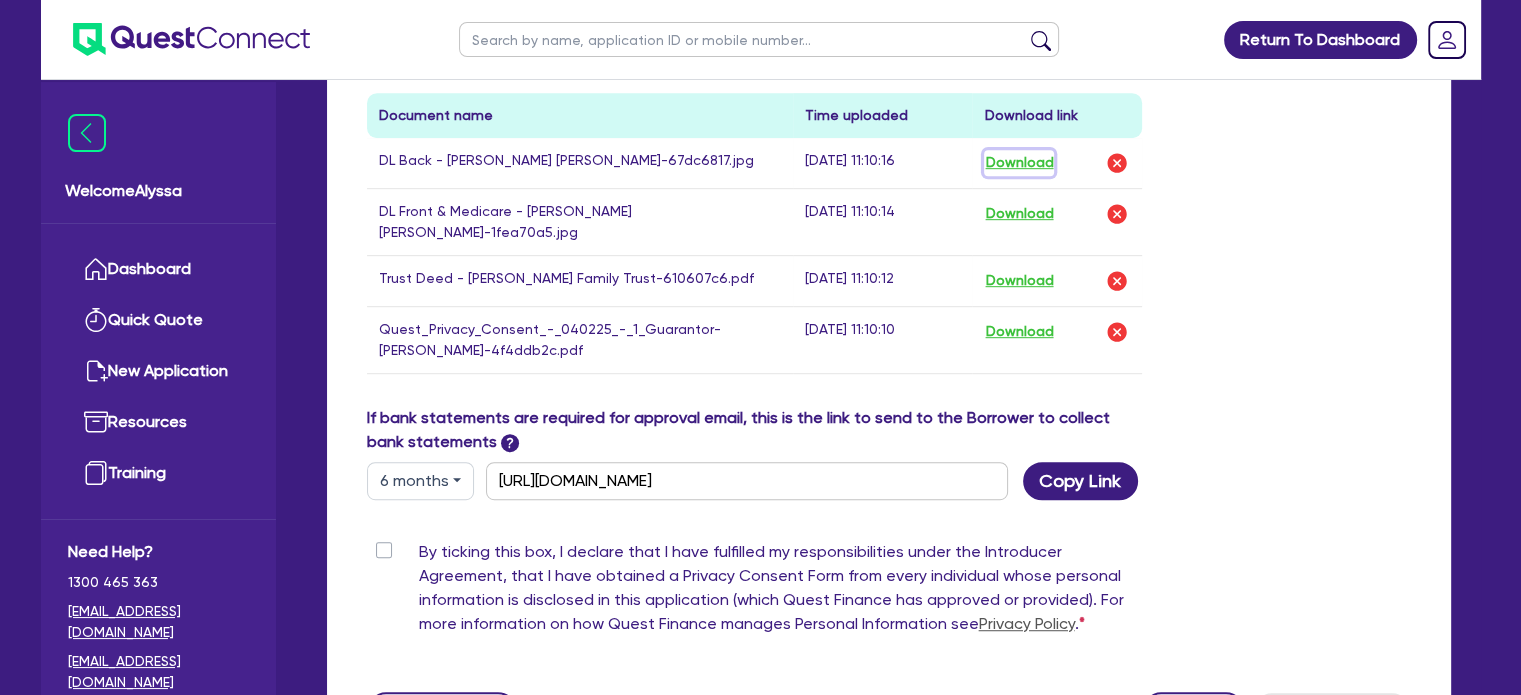 click on "Download" at bounding box center [1019, 163] 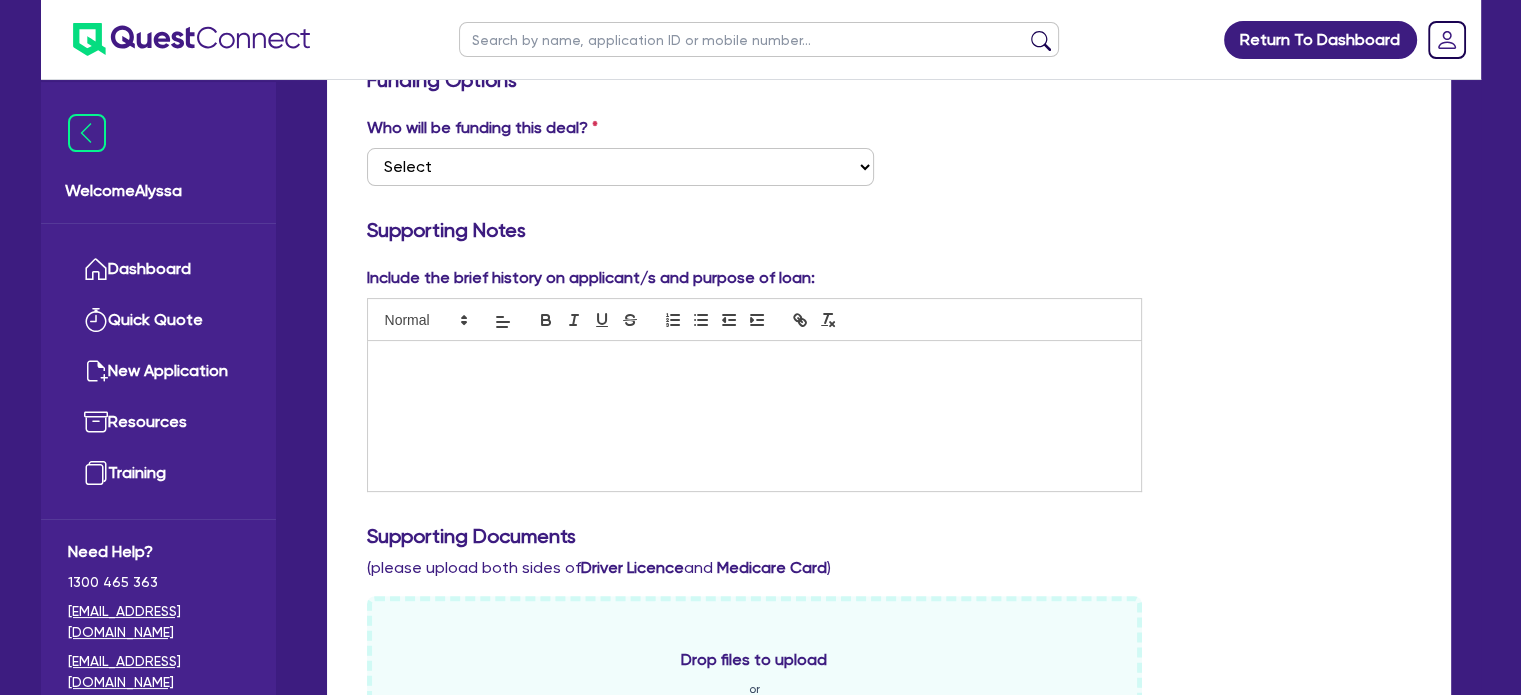 scroll, scrollTop: 56, scrollLeft: 0, axis: vertical 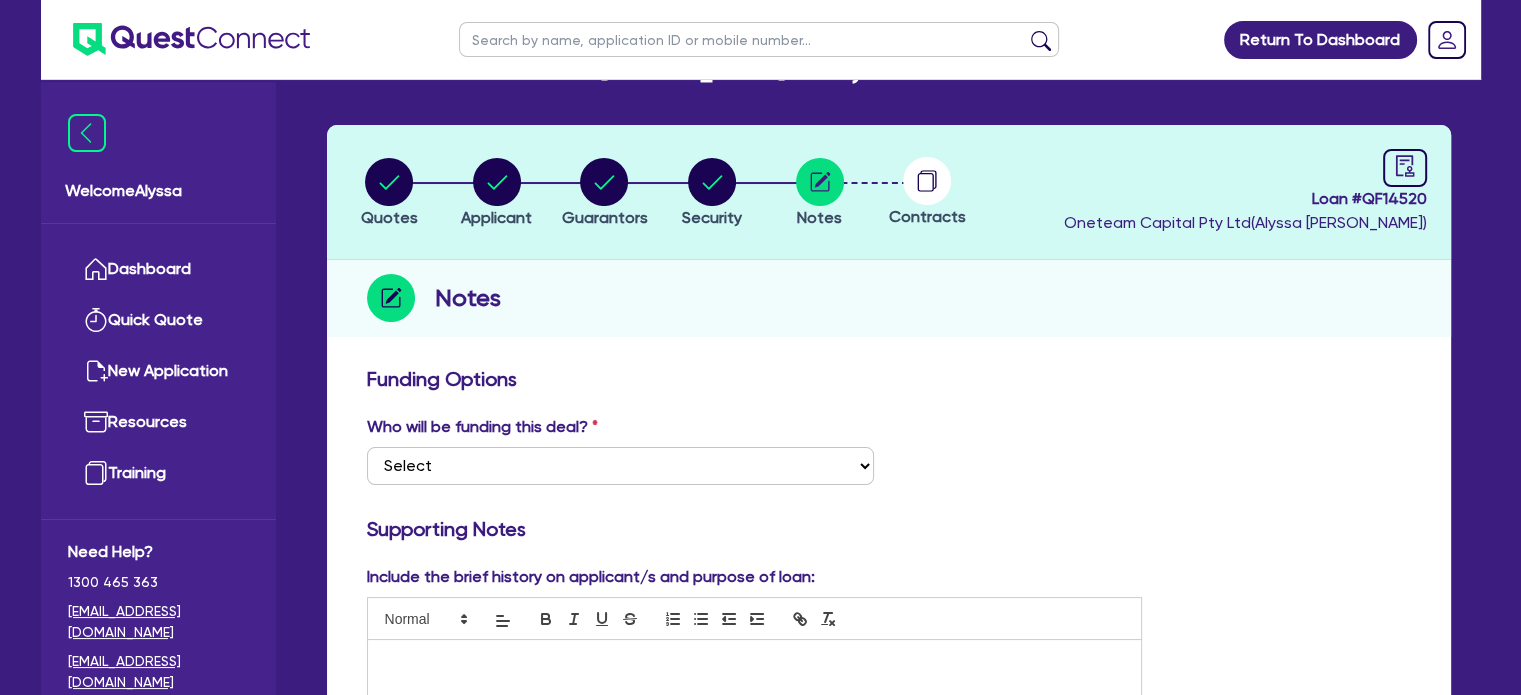 click at bounding box center (759, 39) 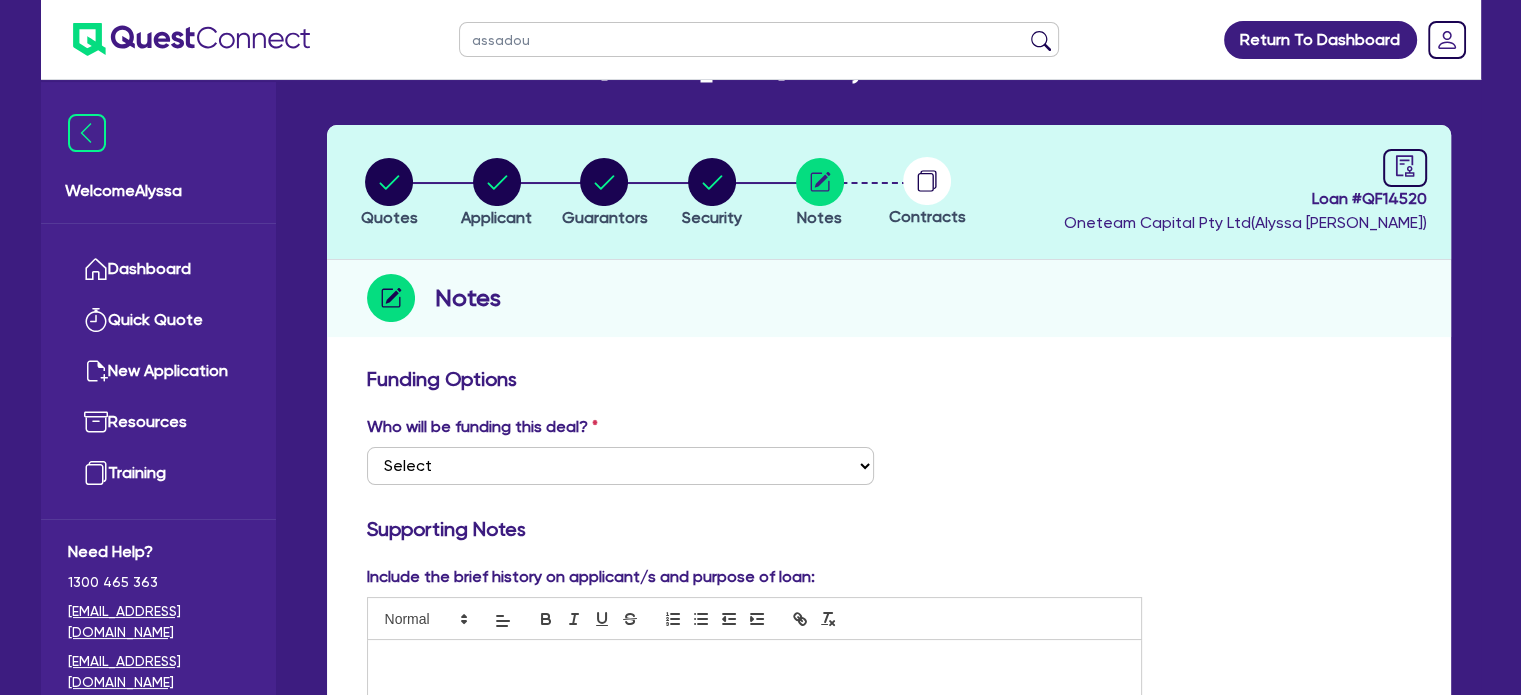 type on "assadour" 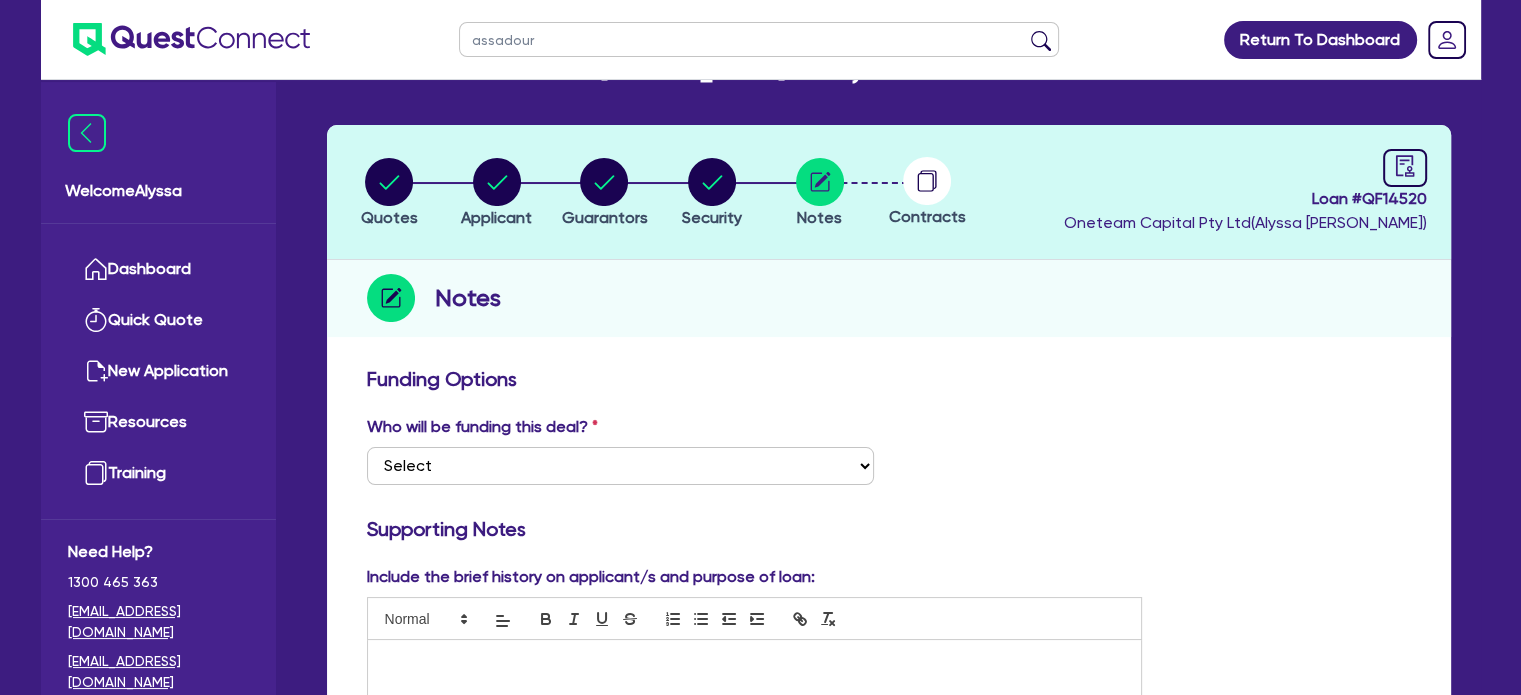 click at bounding box center (1041, 44) 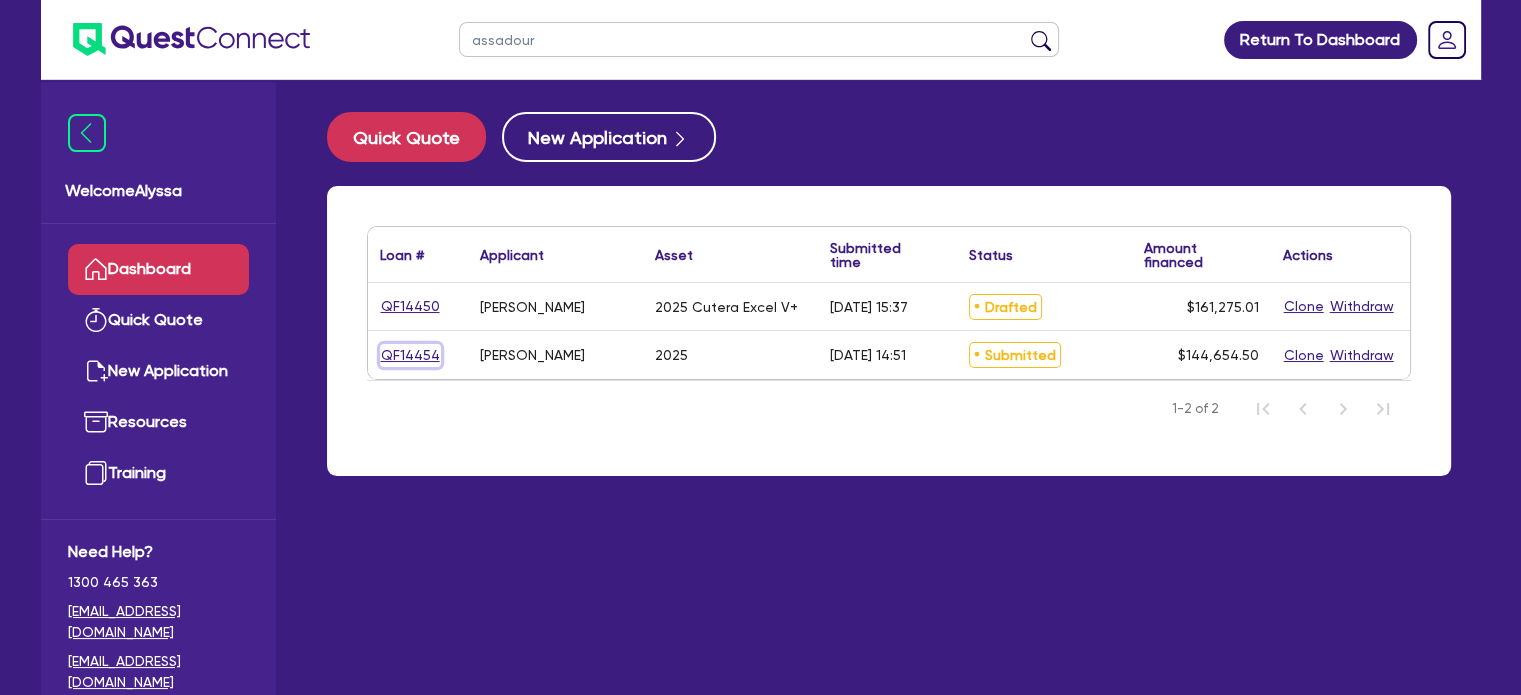 click on "QF14454" at bounding box center [410, 355] 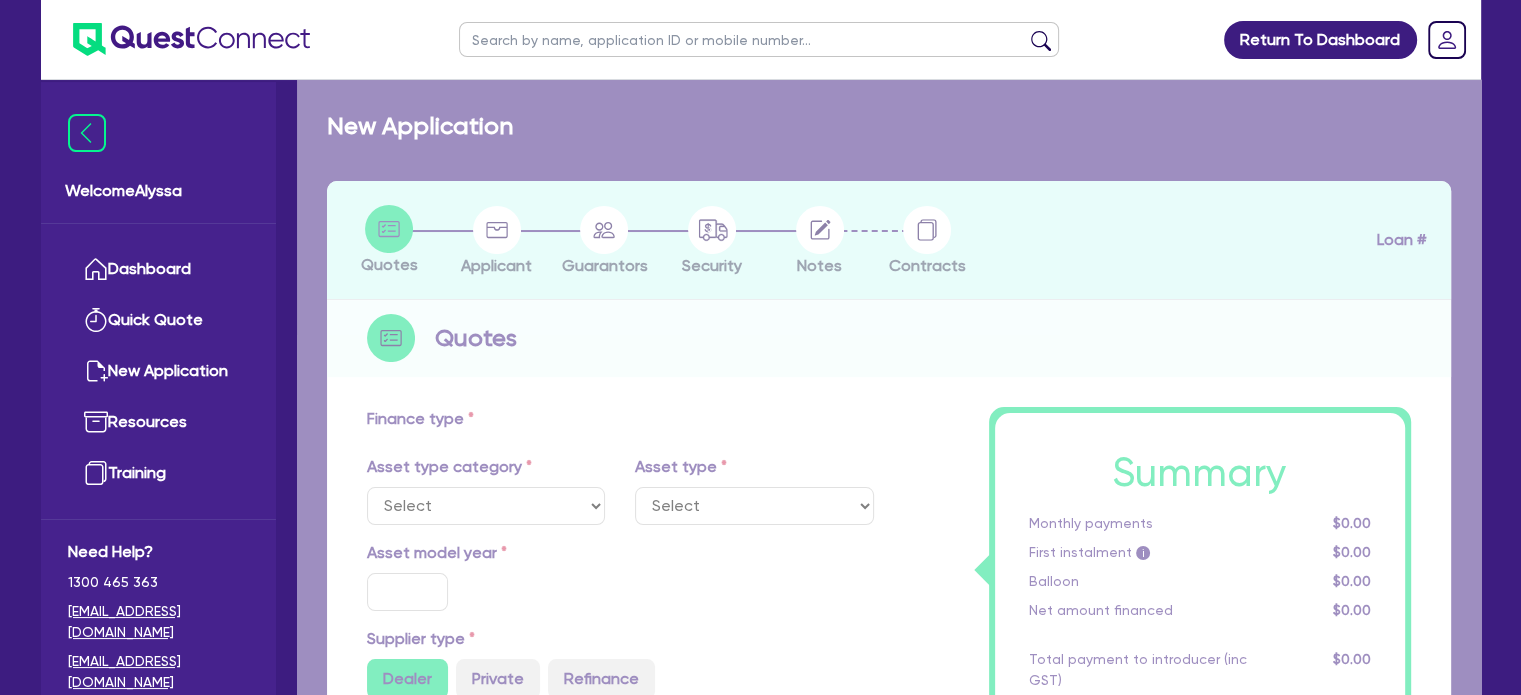 select on "SECONDARY_ASSETS" 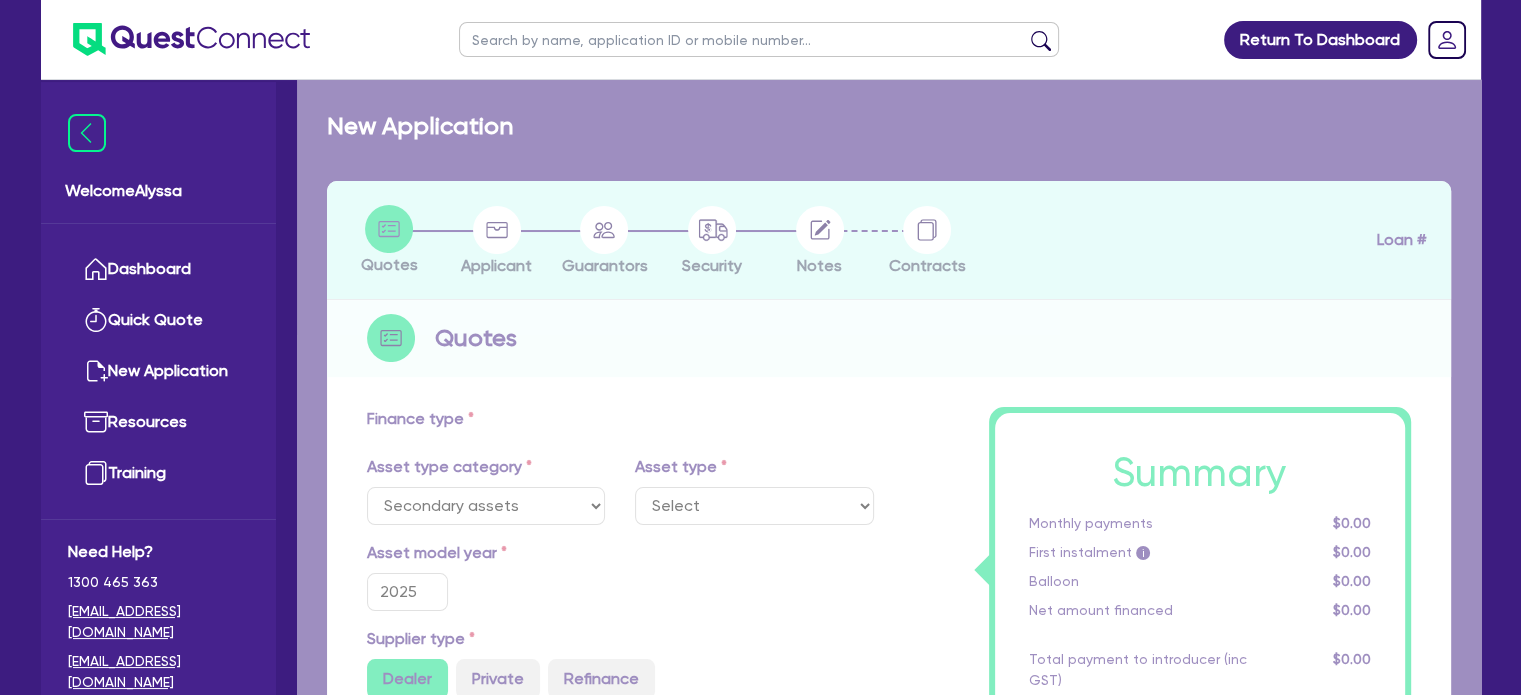 select on "MEDICAL_DENTAL_LABORATORY_EQUIPMENT" 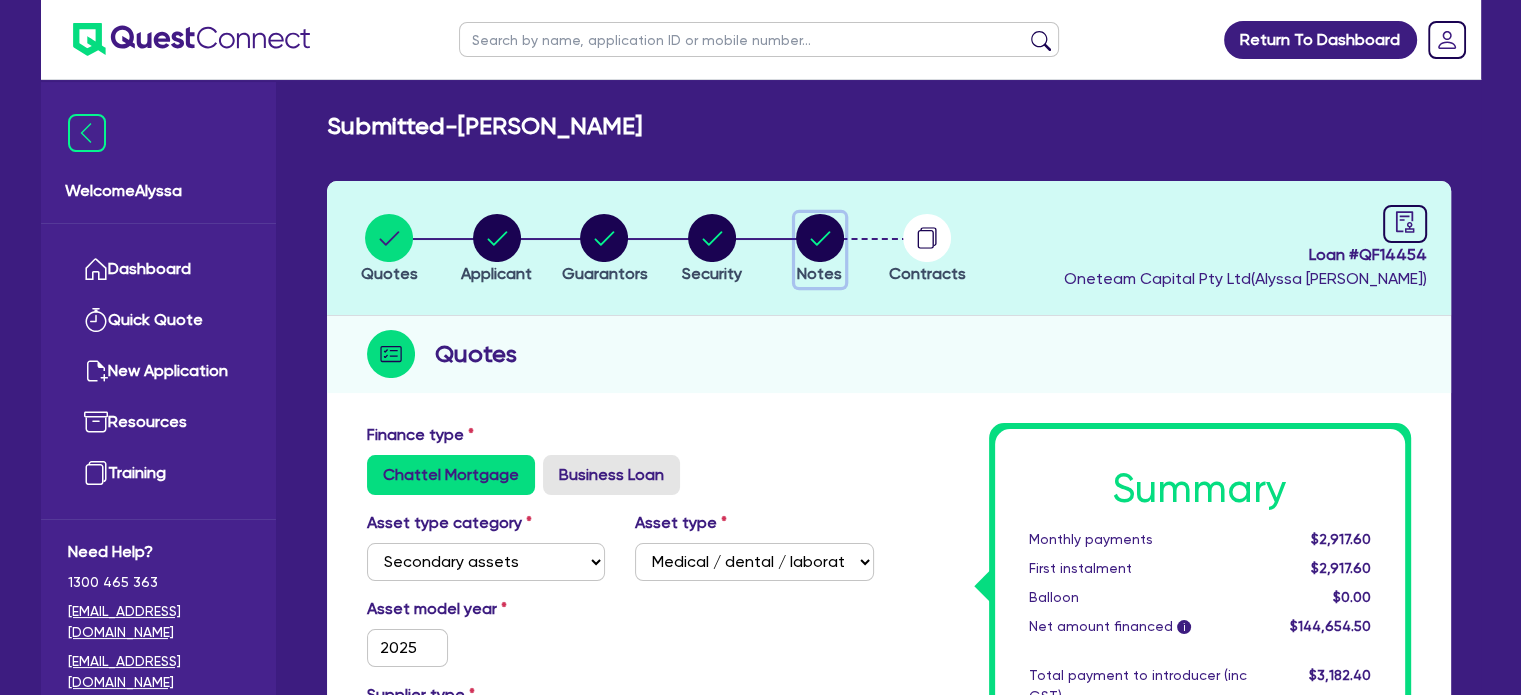 click 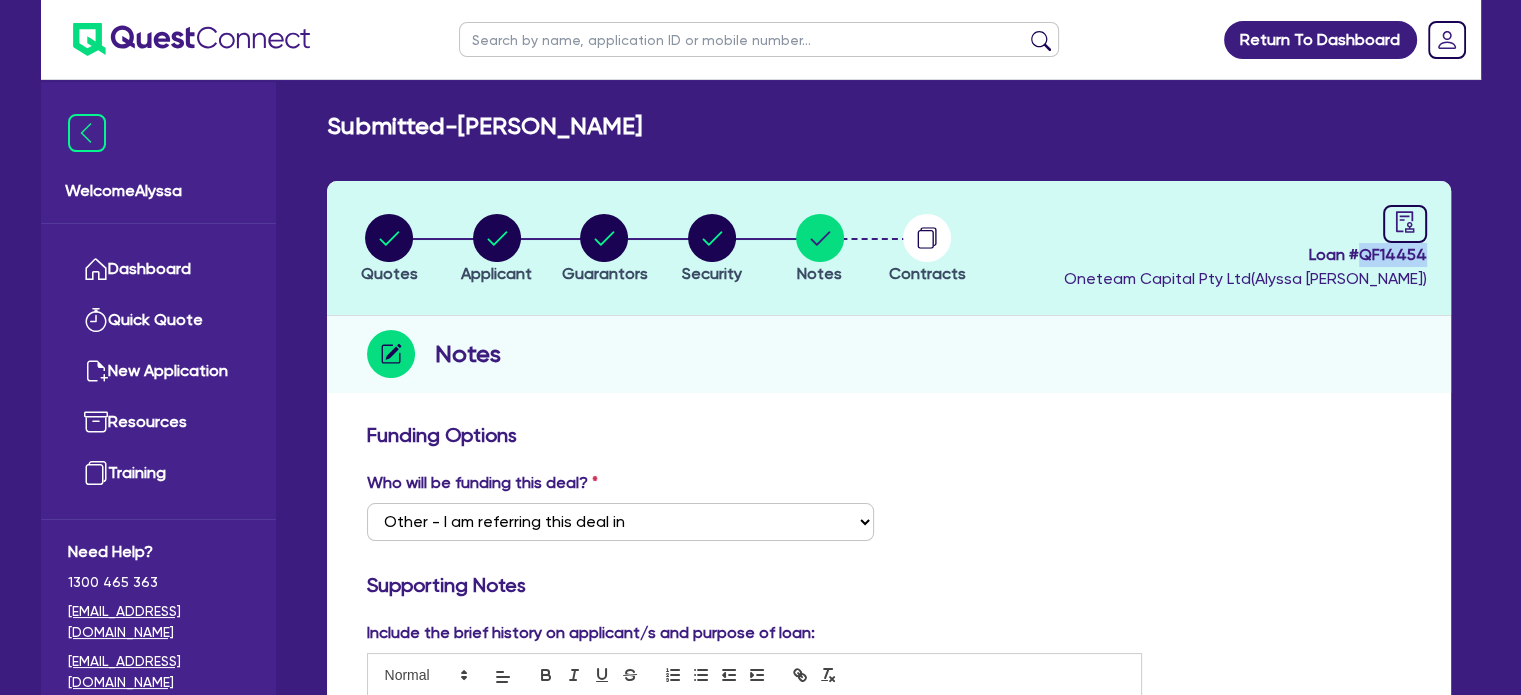 drag, startPoint x: 1428, startPoint y: 254, endPoint x: 1364, endPoint y: 254, distance: 64 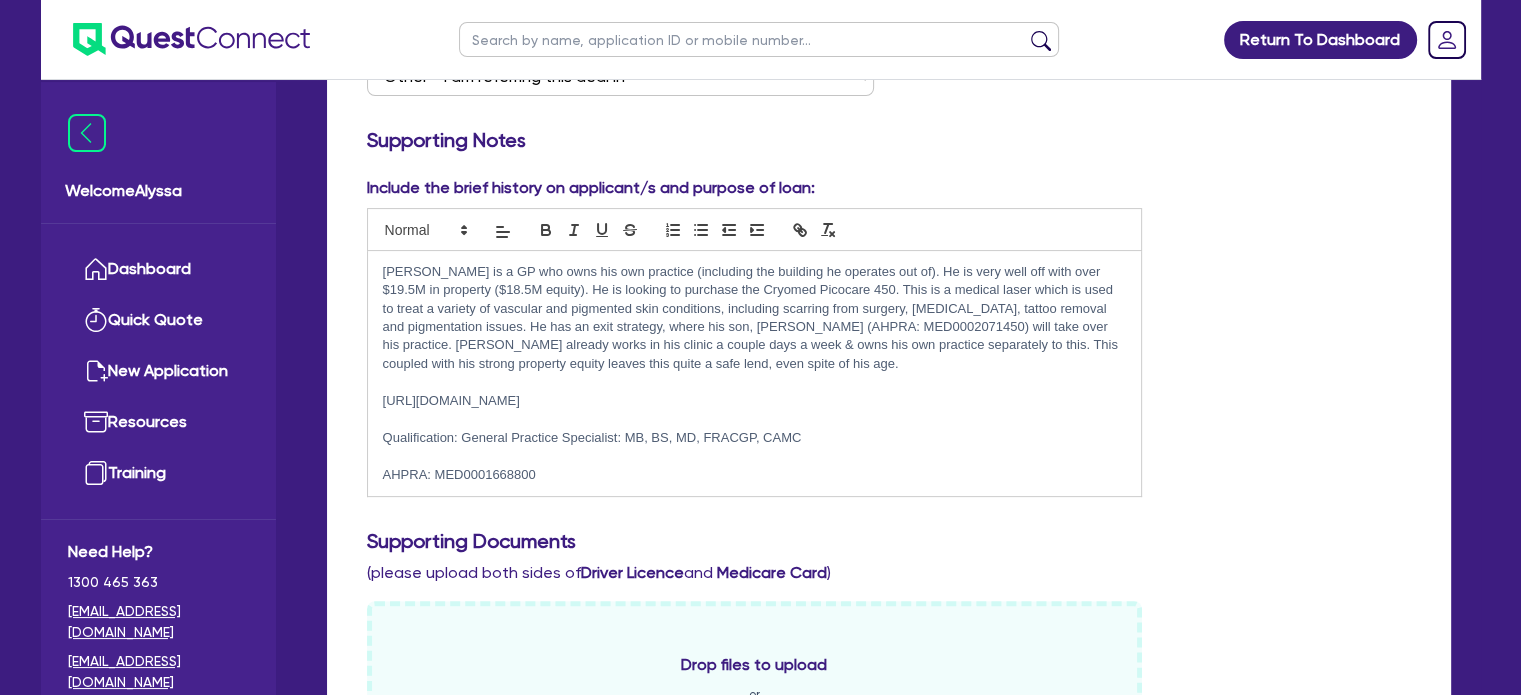 scroll, scrollTop: 0, scrollLeft: 0, axis: both 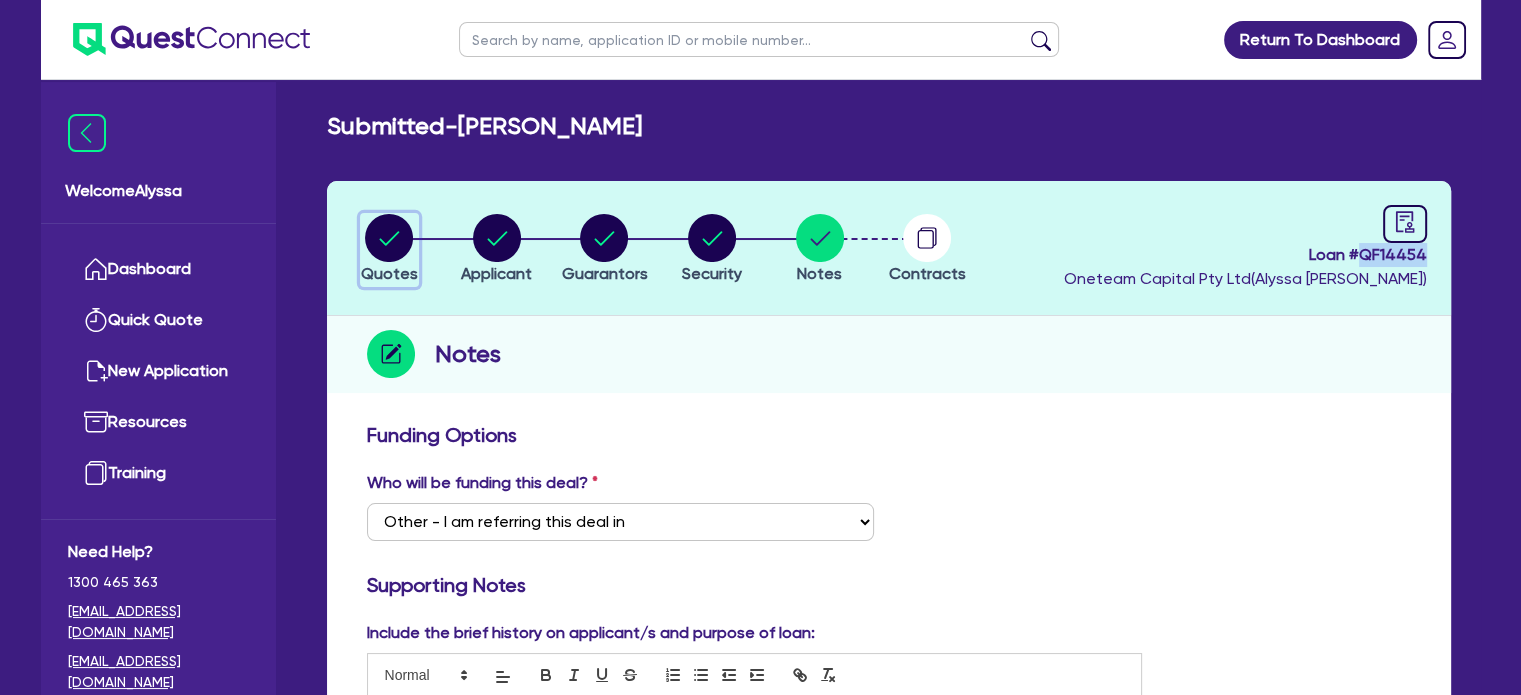 click on "Quotes" at bounding box center (389, 273) 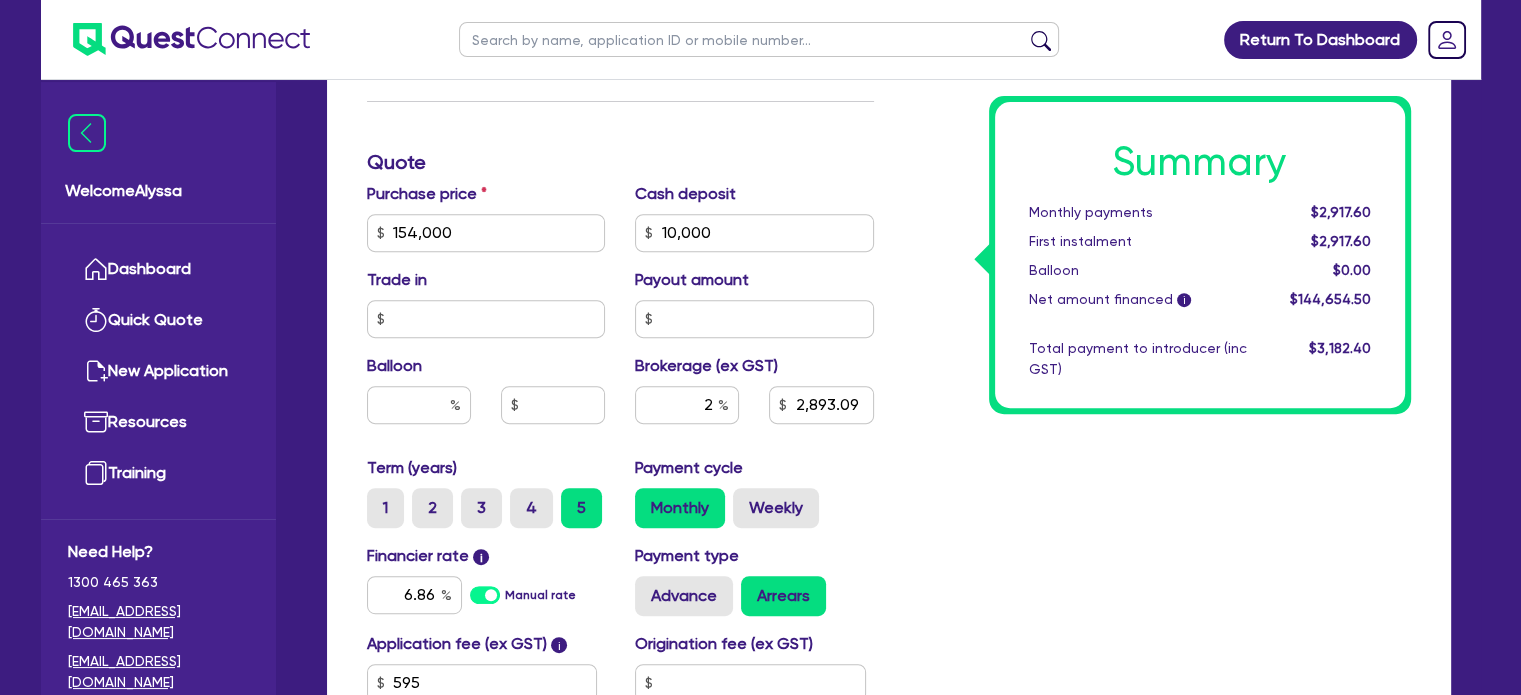scroll, scrollTop: 787, scrollLeft: 0, axis: vertical 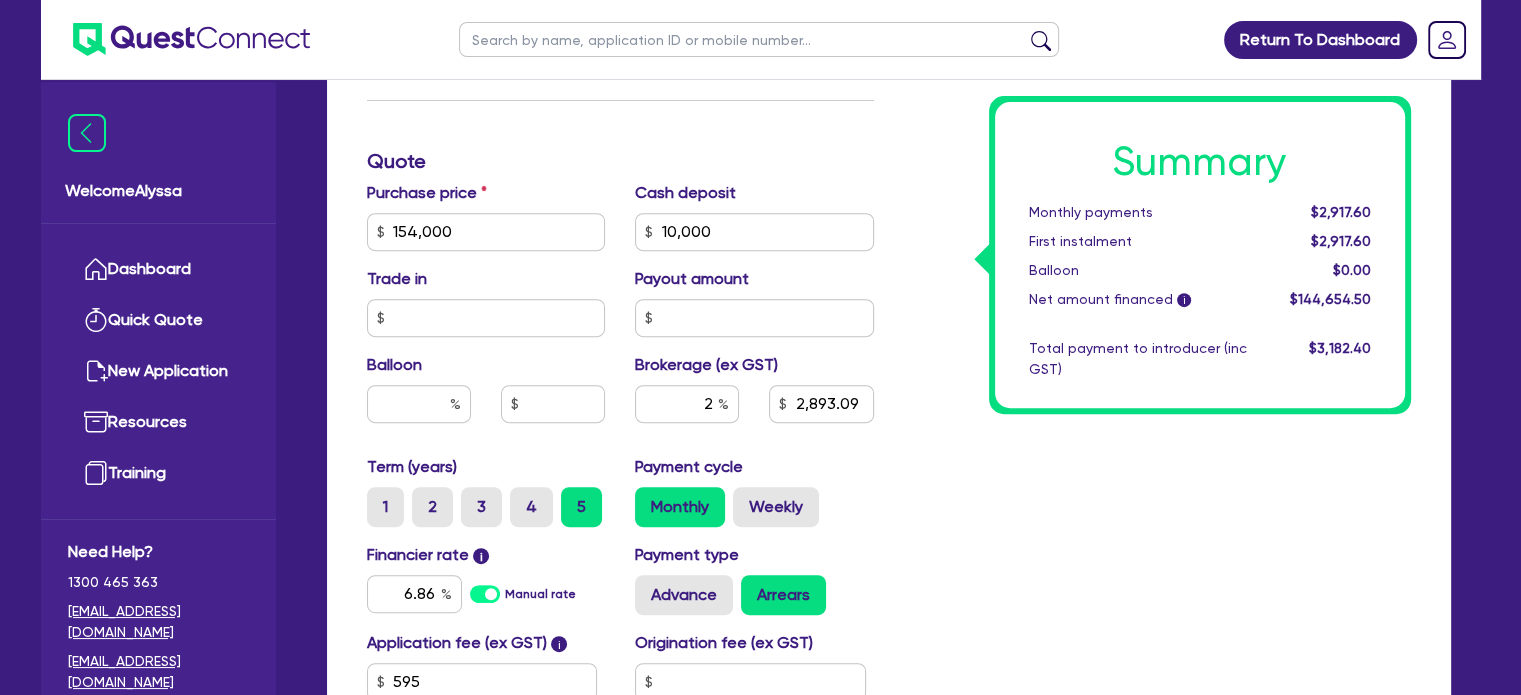 click at bounding box center (759, 39) 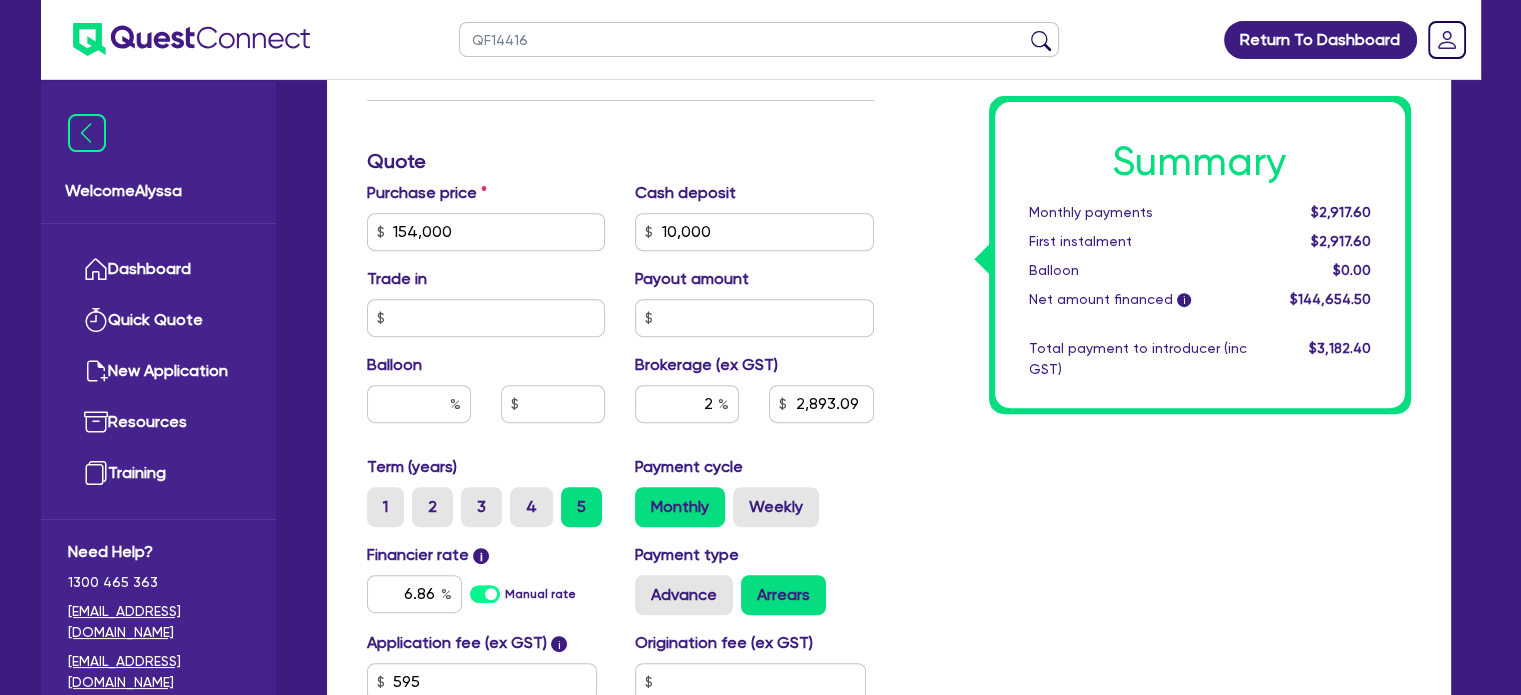 click at bounding box center [1041, 44] 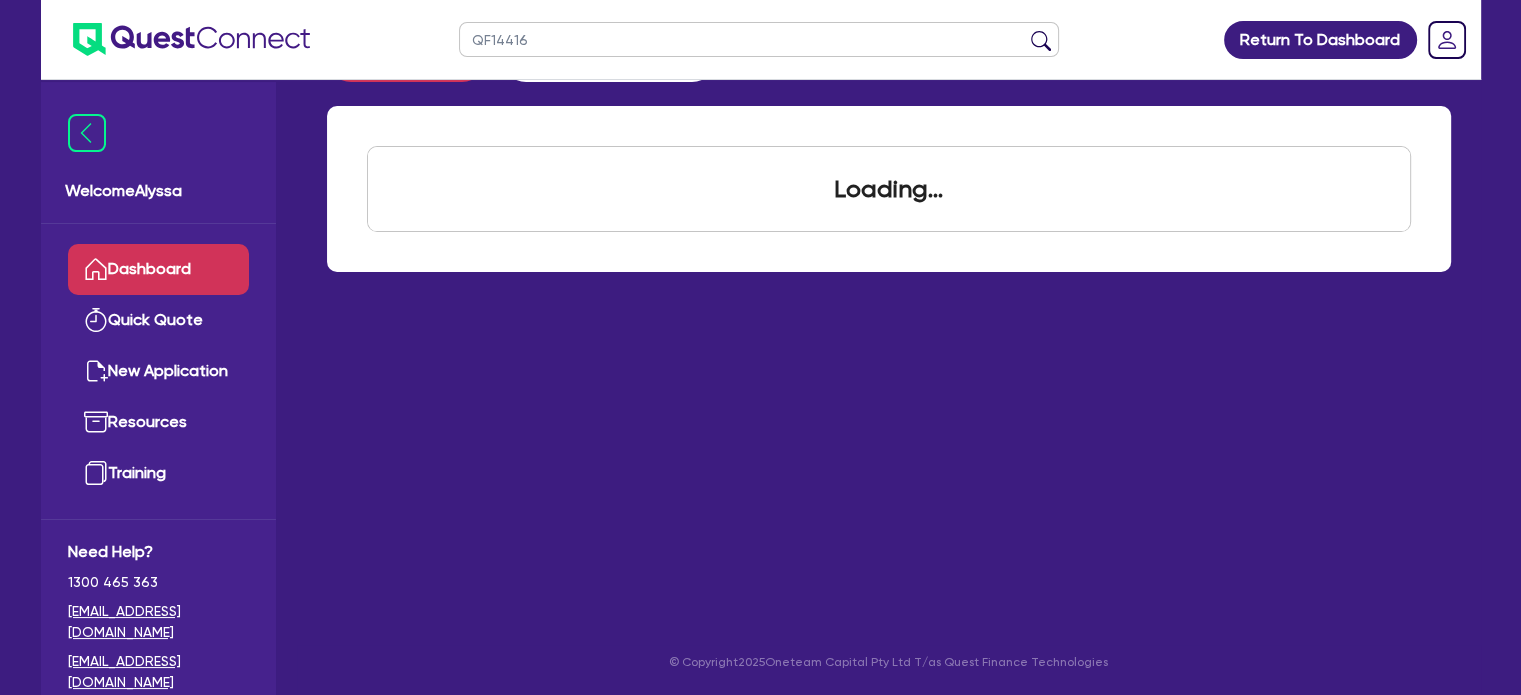 scroll, scrollTop: 0, scrollLeft: 0, axis: both 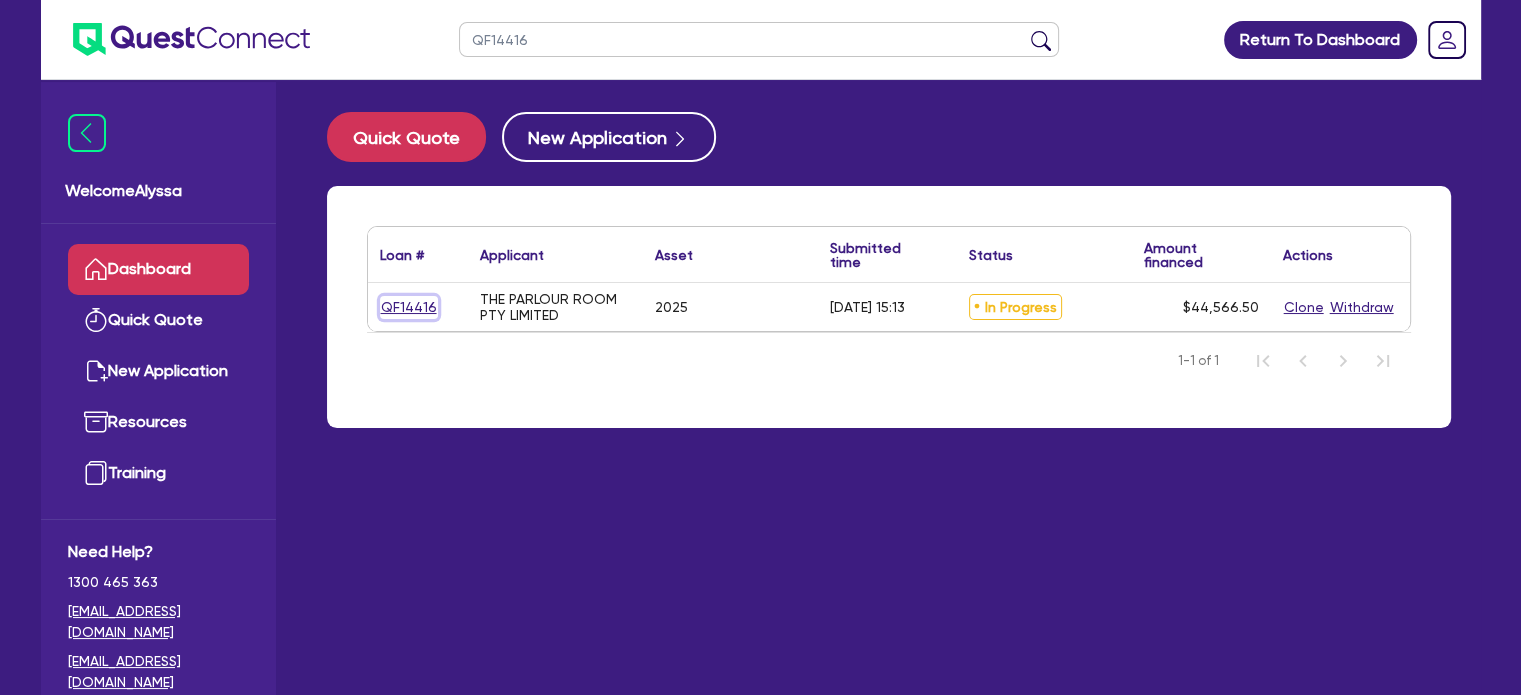 click on "QF14416" at bounding box center (409, 307) 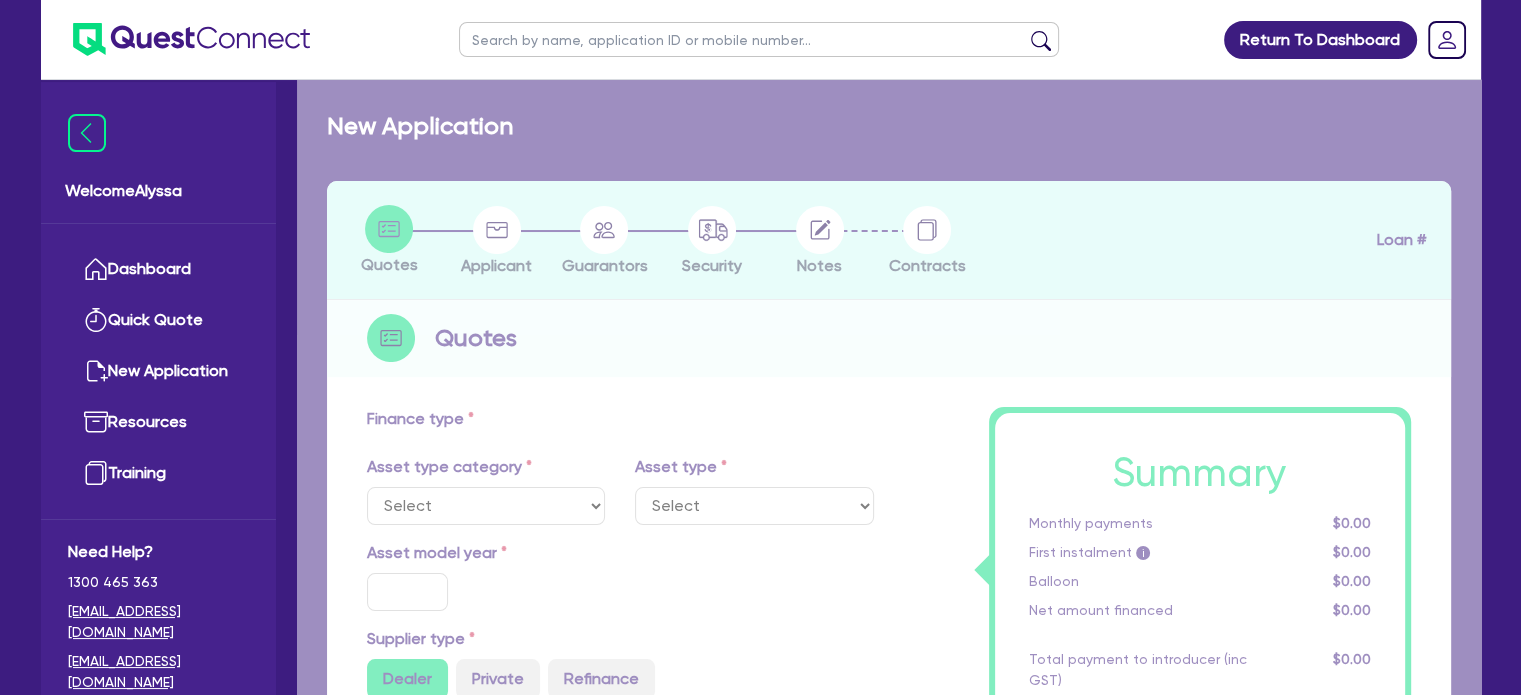 select on "TERTIARY_ASSETS" 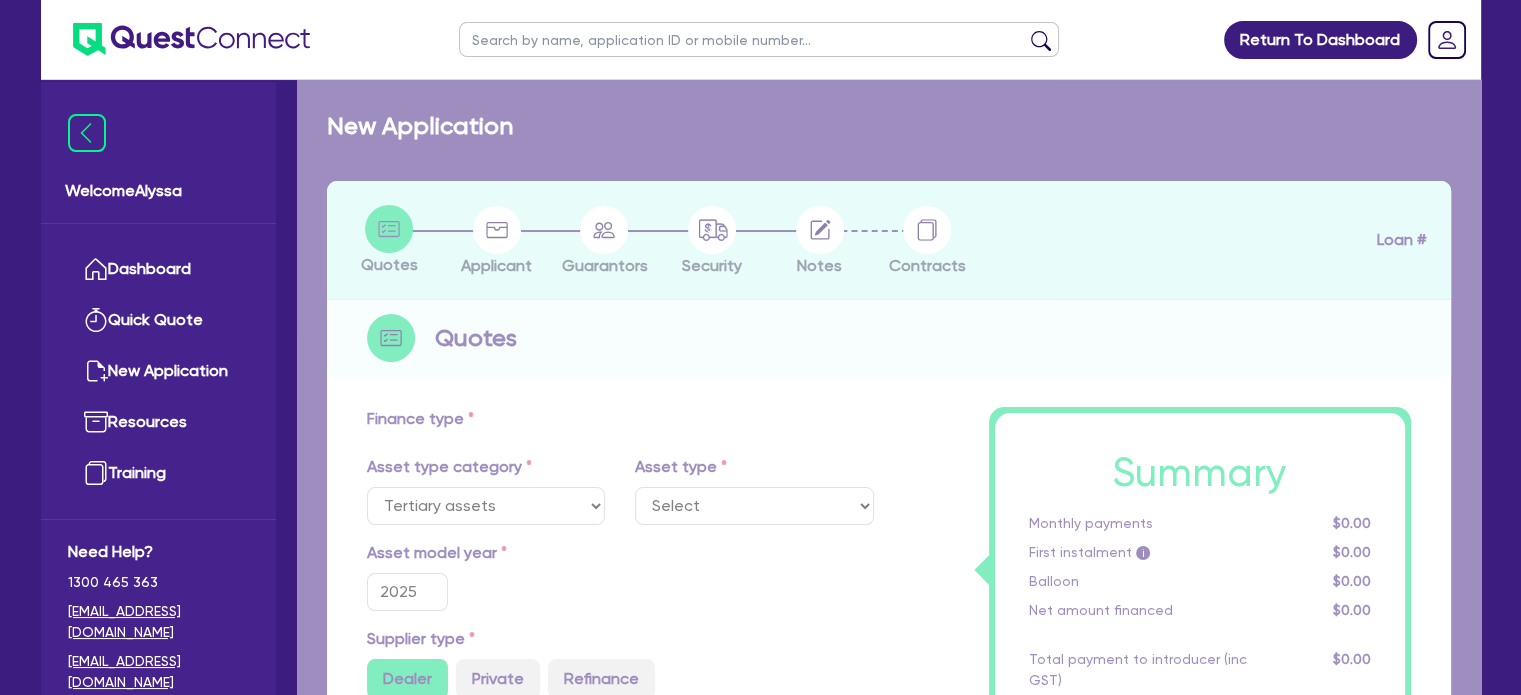 select on "BEAUTY_EQUIPMENT" 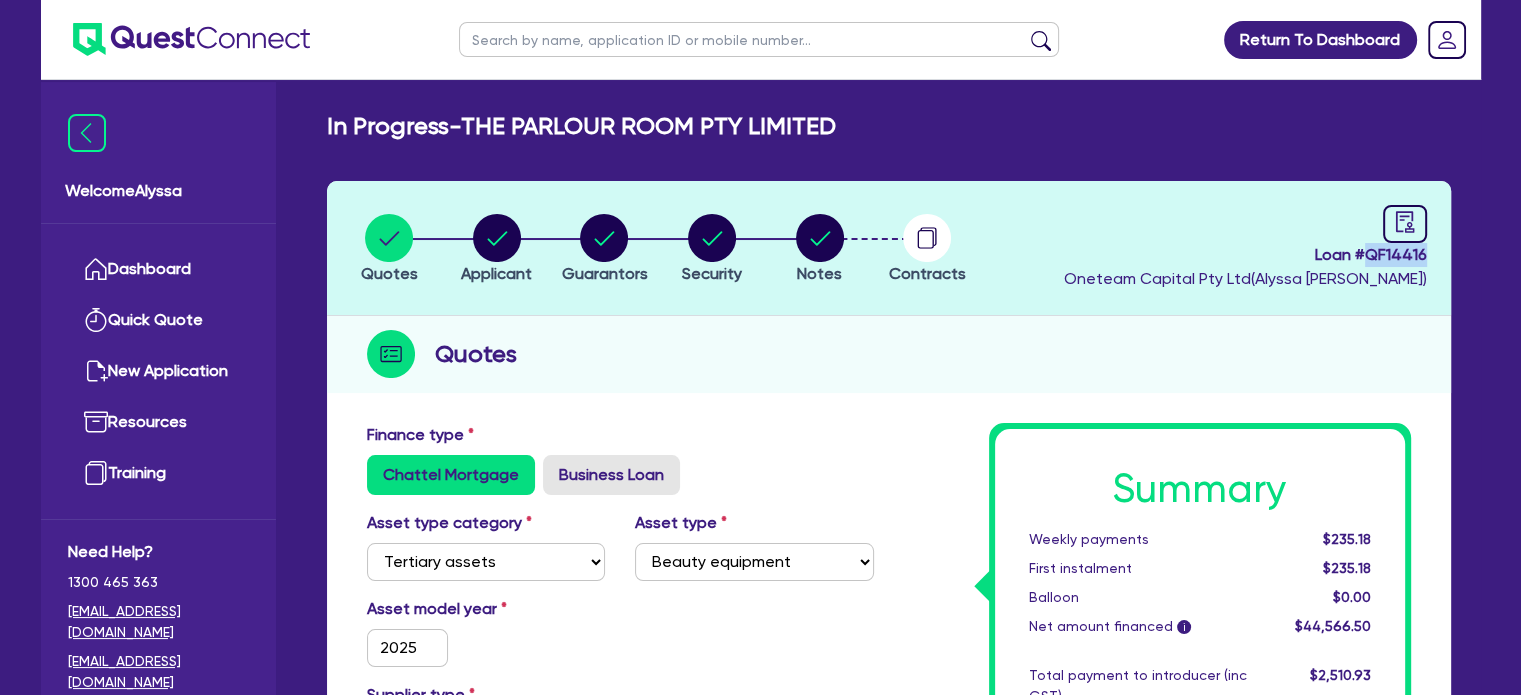 drag, startPoint x: 1428, startPoint y: 252, endPoint x: 1364, endPoint y: 254, distance: 64.03124 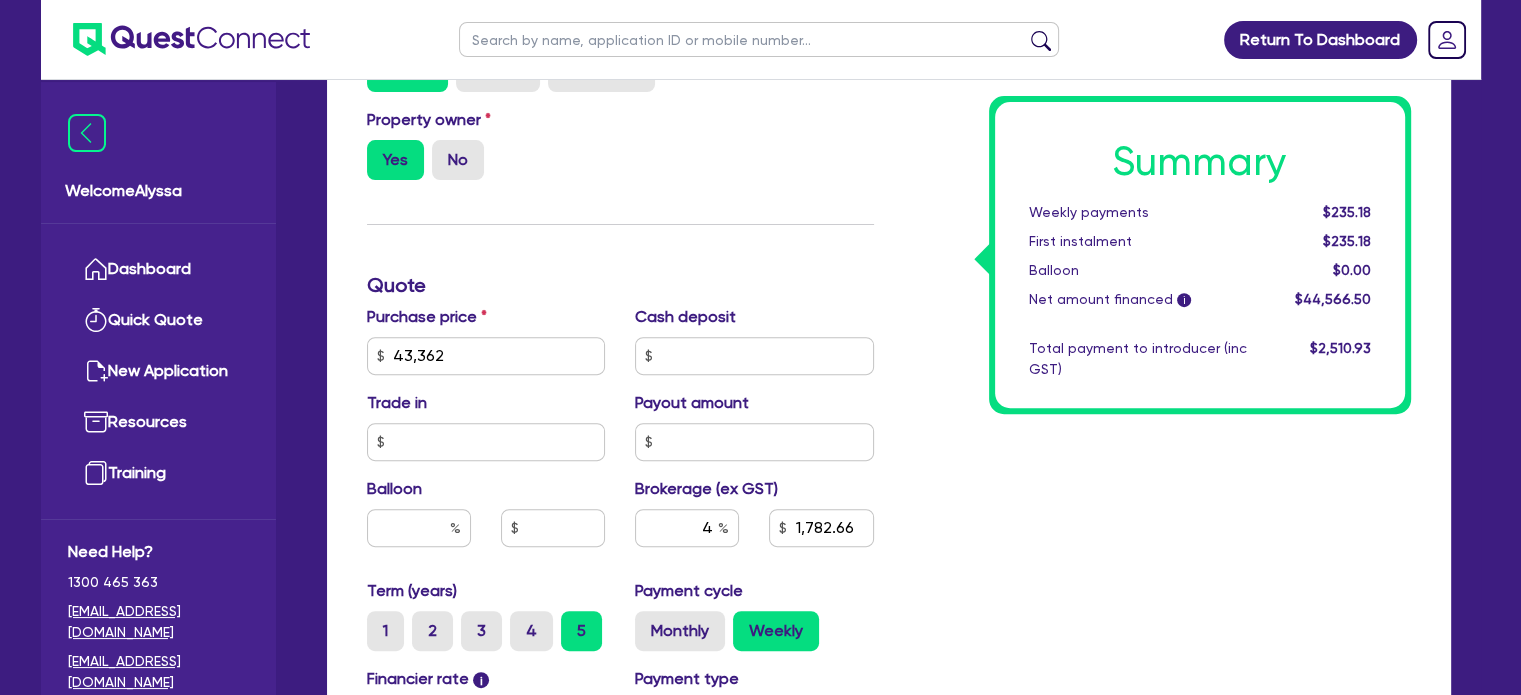 scroll, scrollTop: 663, scrollLeft: 0, axis: vertical 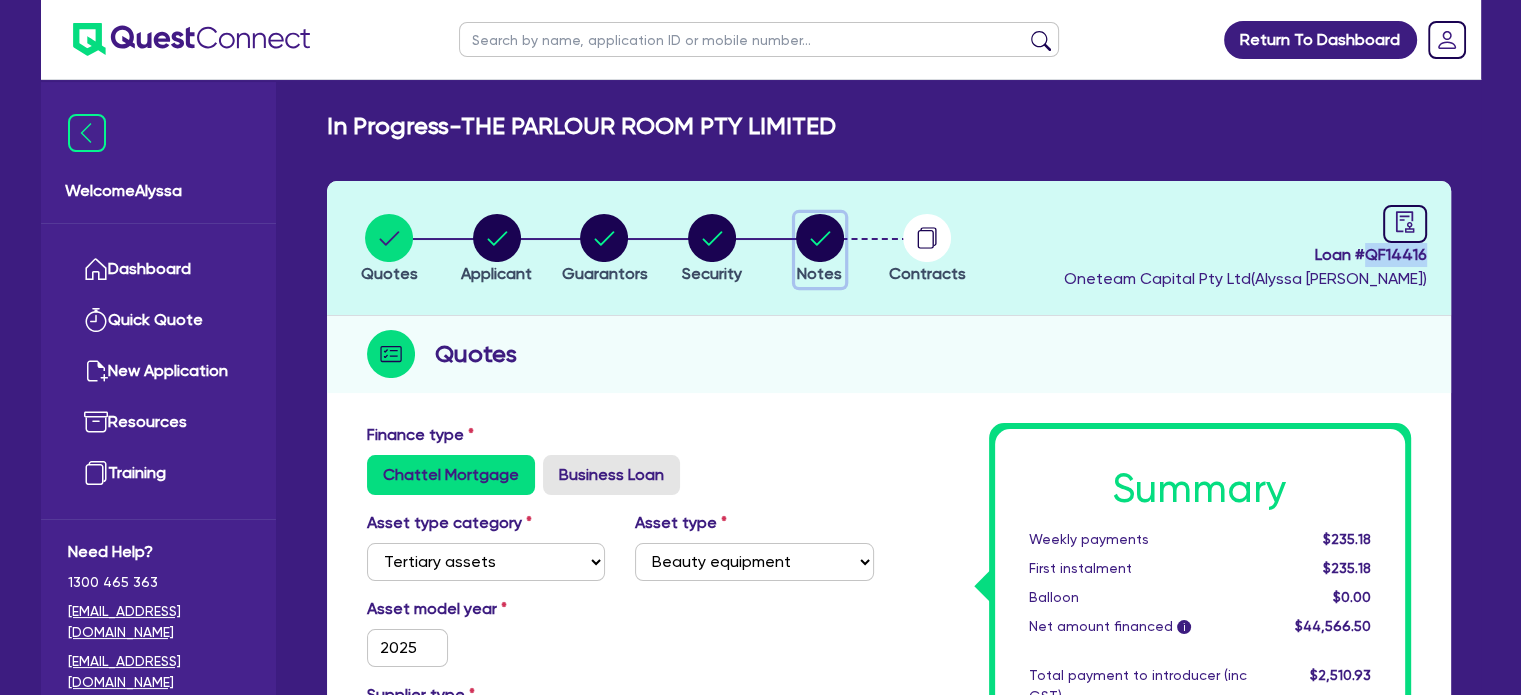click 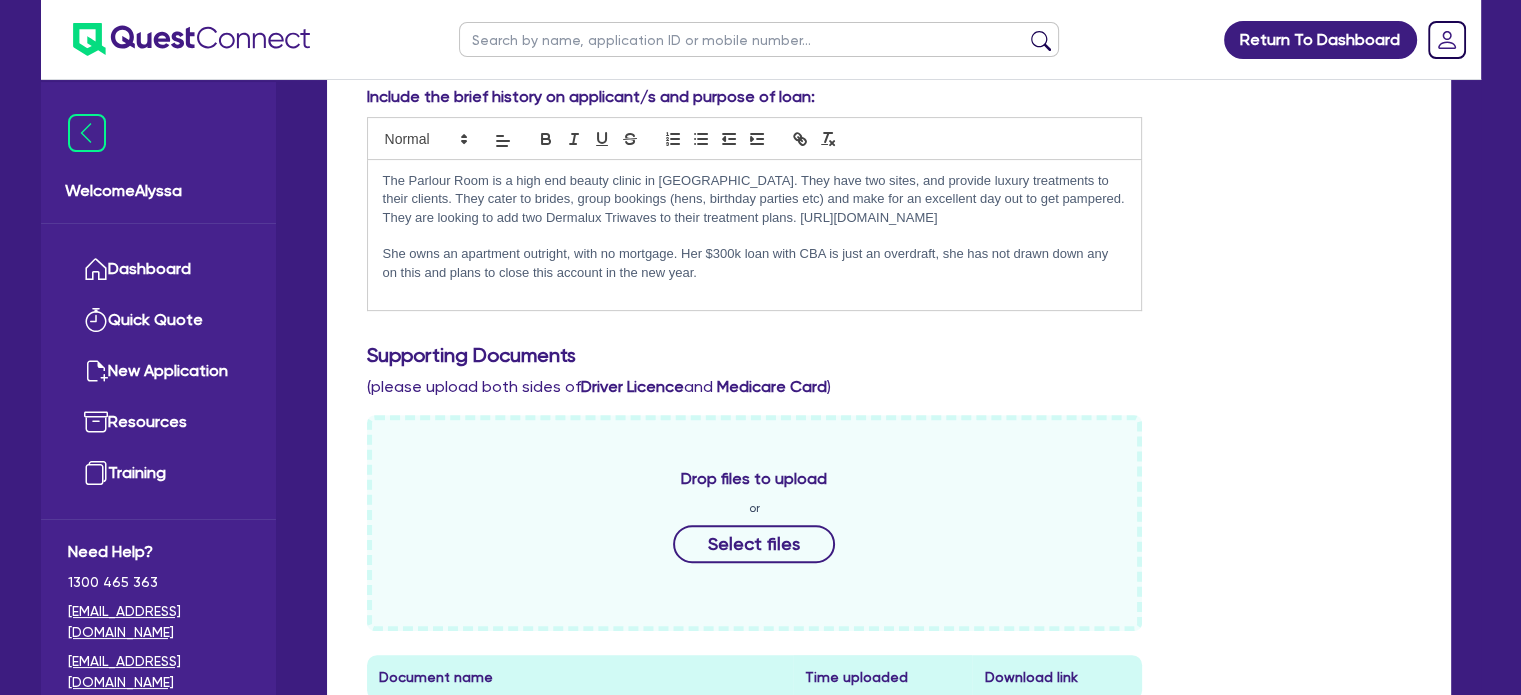 scroll, scrollTop: 250, scrollLeft: 0, axis: vertical 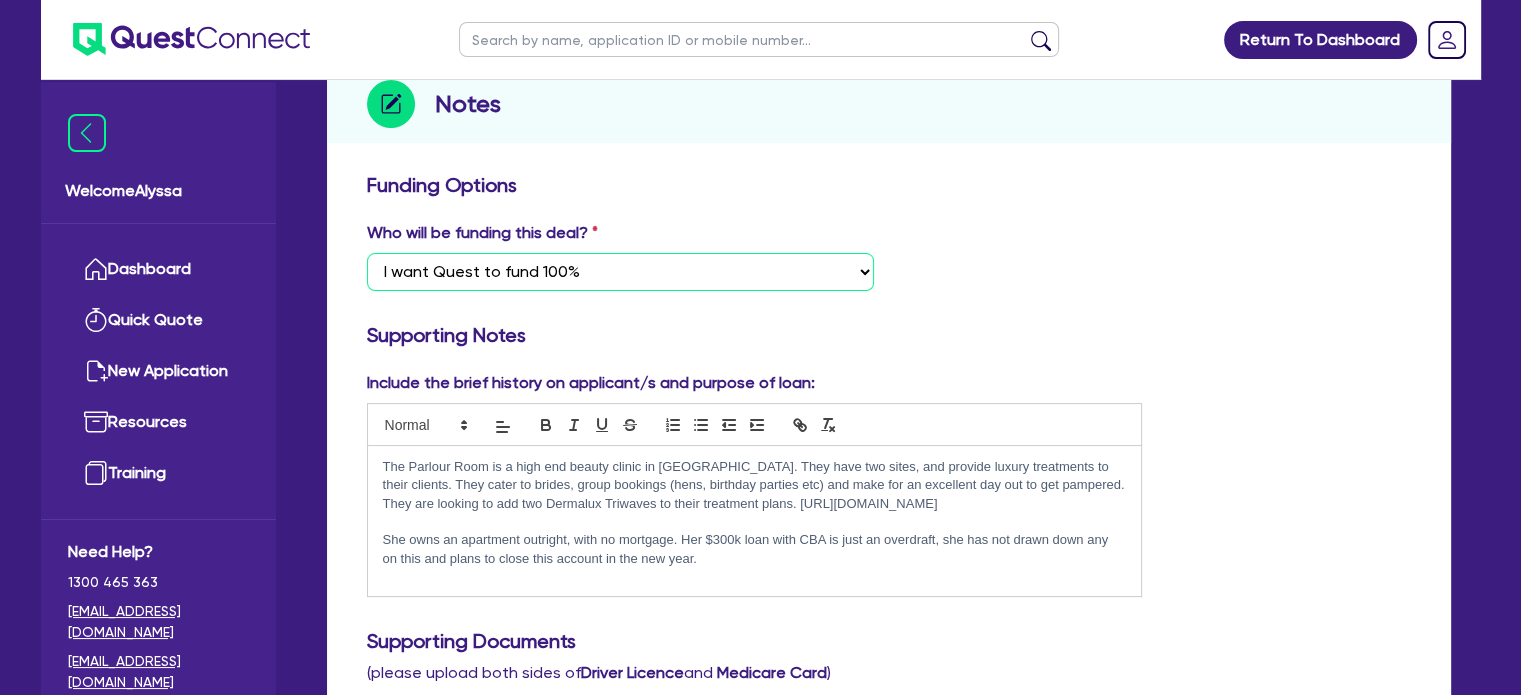 click on "Select I want Quest to fund 100% I will fund 100% I will co-fund with Quest Other - I am referring this deal in" at bounding box center (620, 272) 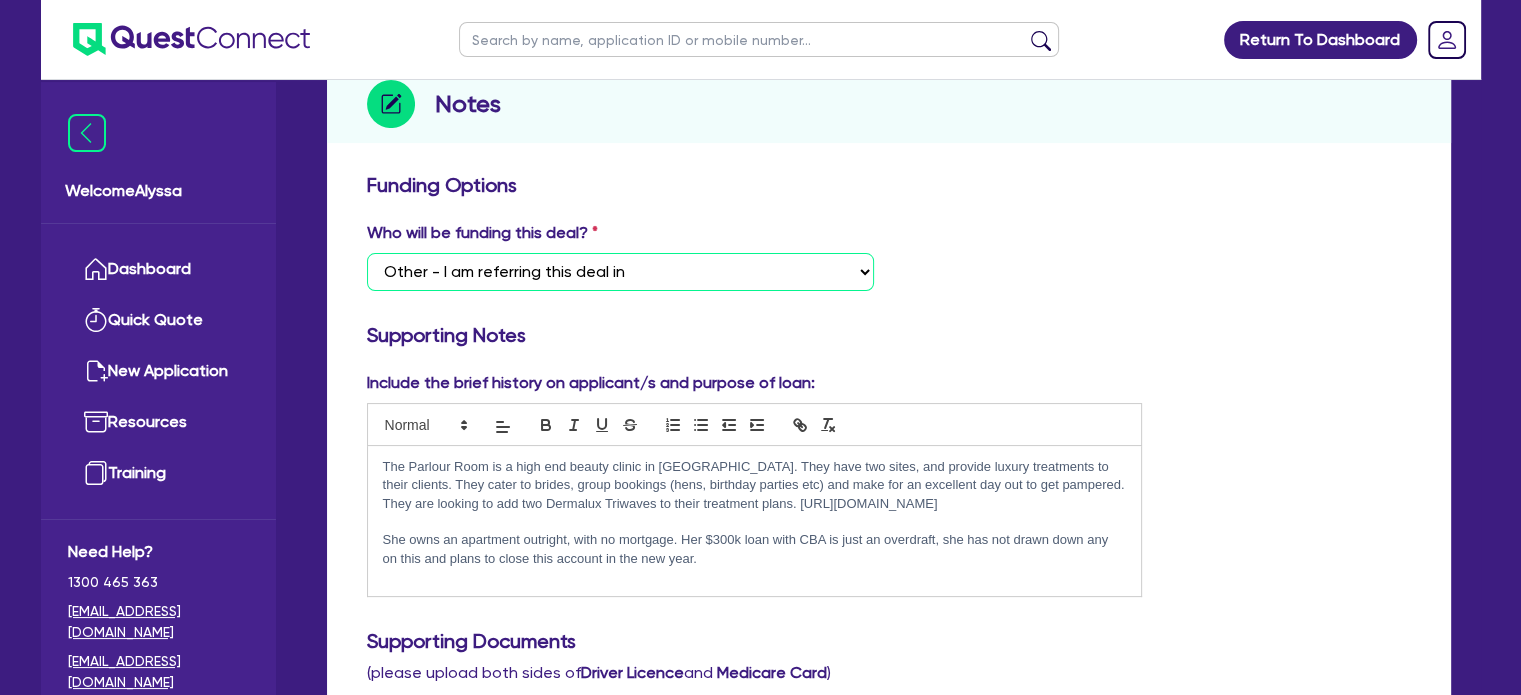 click on "Select I want Quest to fund 100% I will fund 100% I will co-fund with Quest Other - I am referring this deal in" at bounding box center (620, 272) 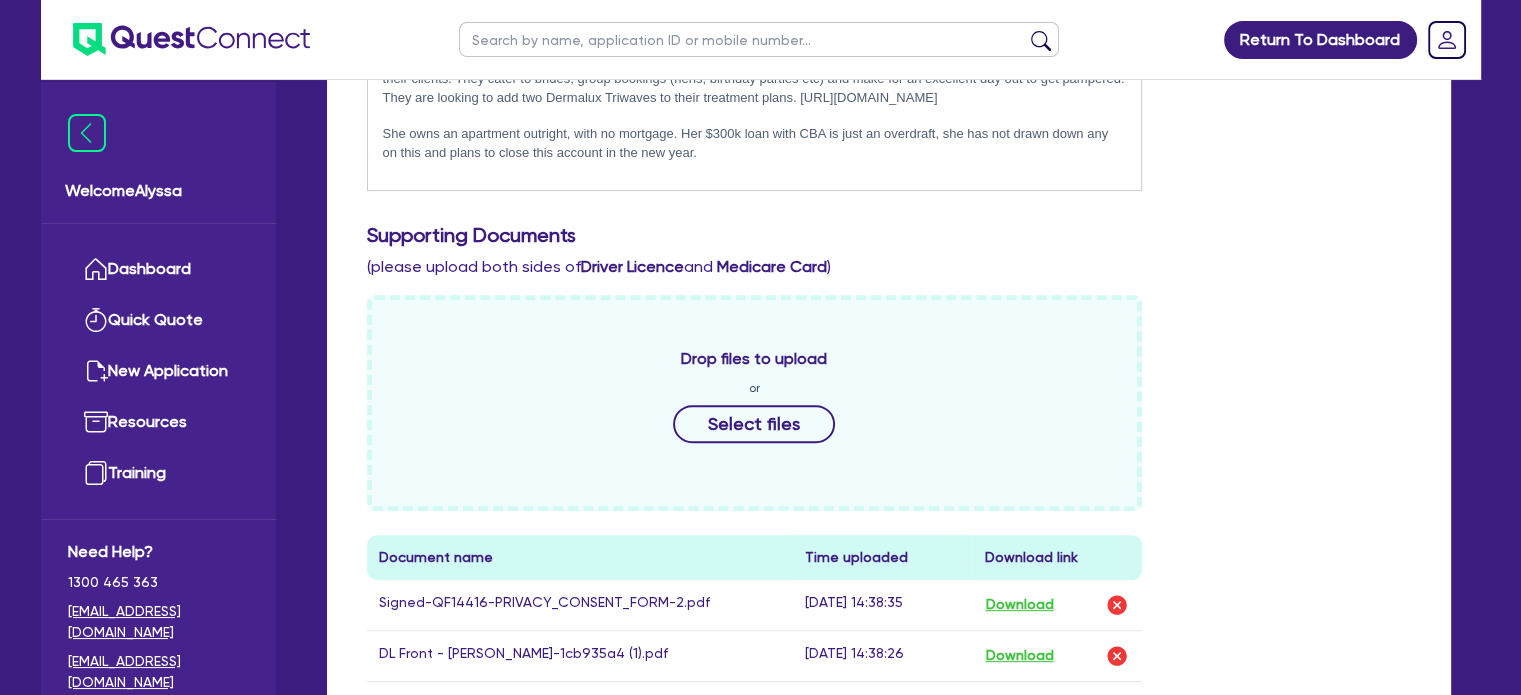 scroll, scrollTop: 551, scrollLeft: 0, axis: vertical 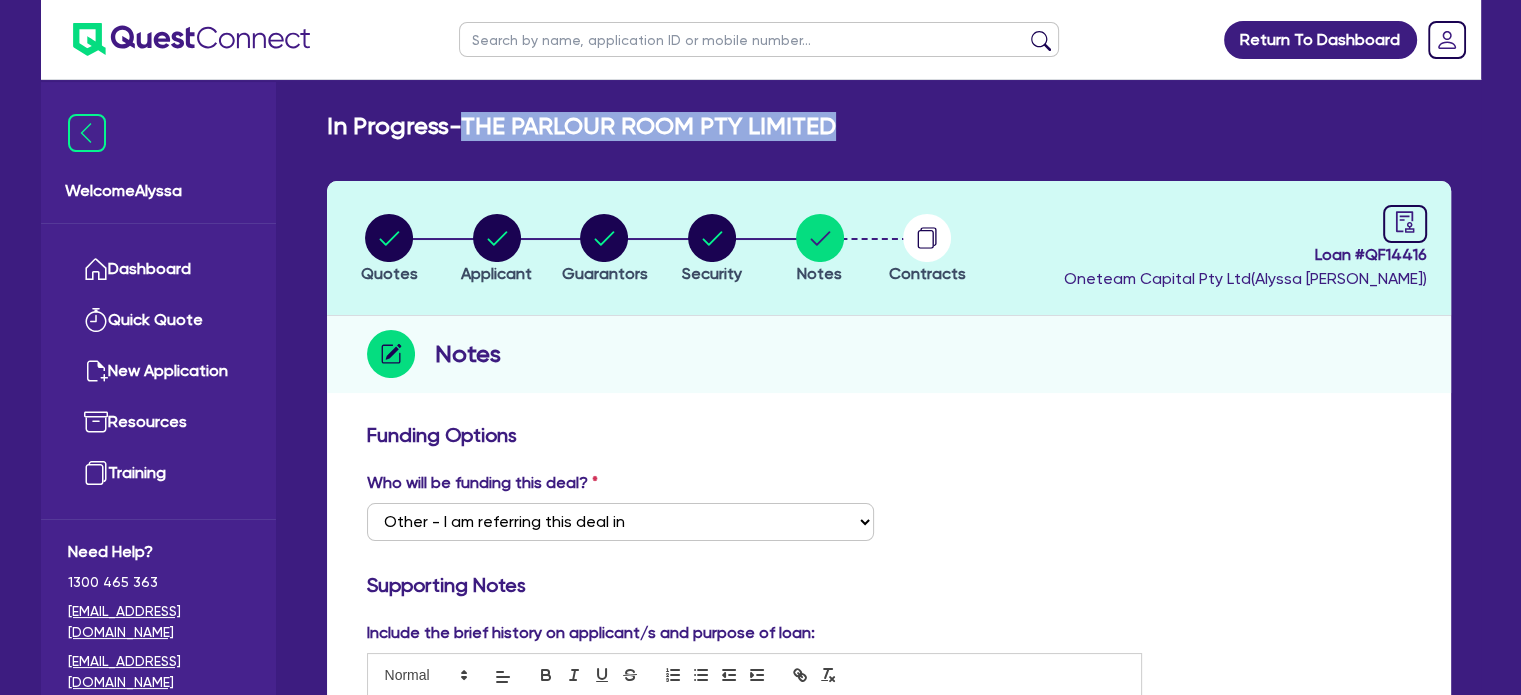 drag, startPoint x: 856, startPoint y: 138, endPoint x: 474, endPoint y: 106, distance: 383.33798 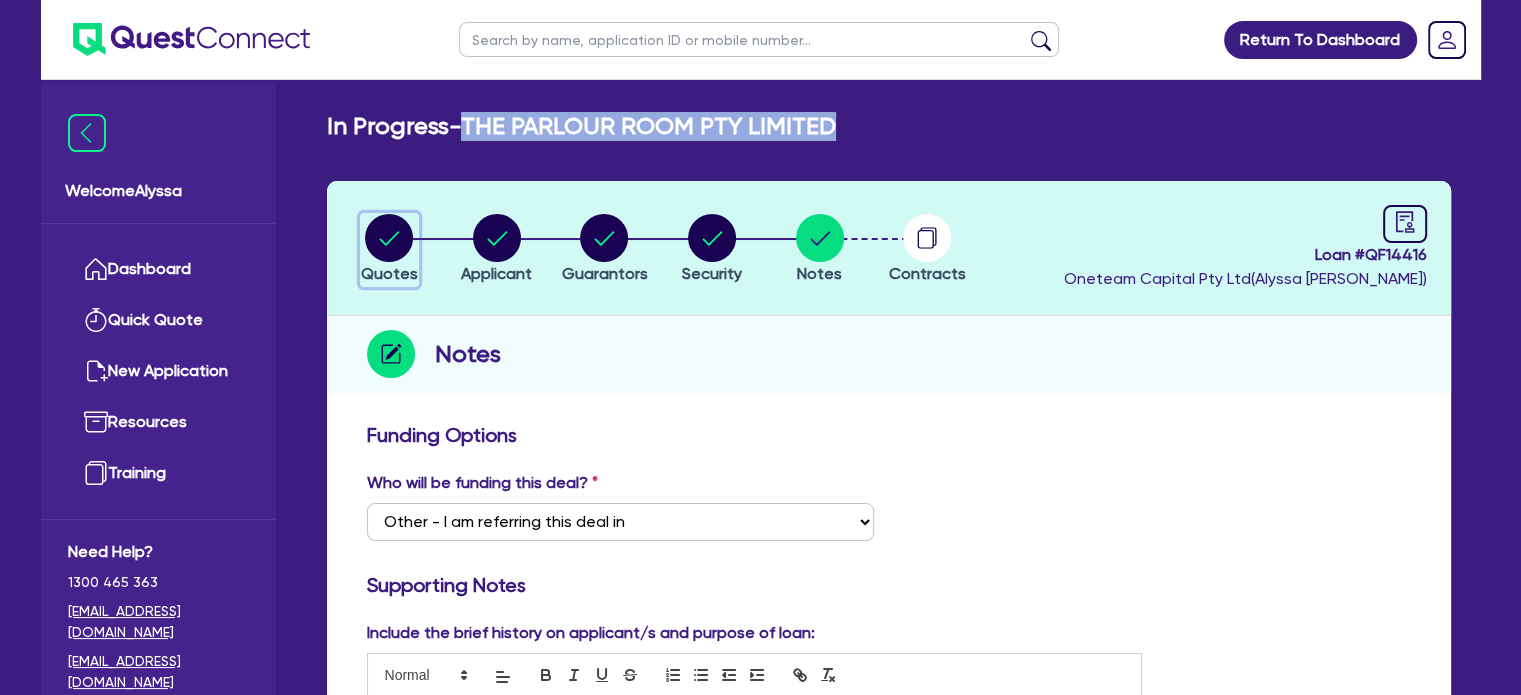 click 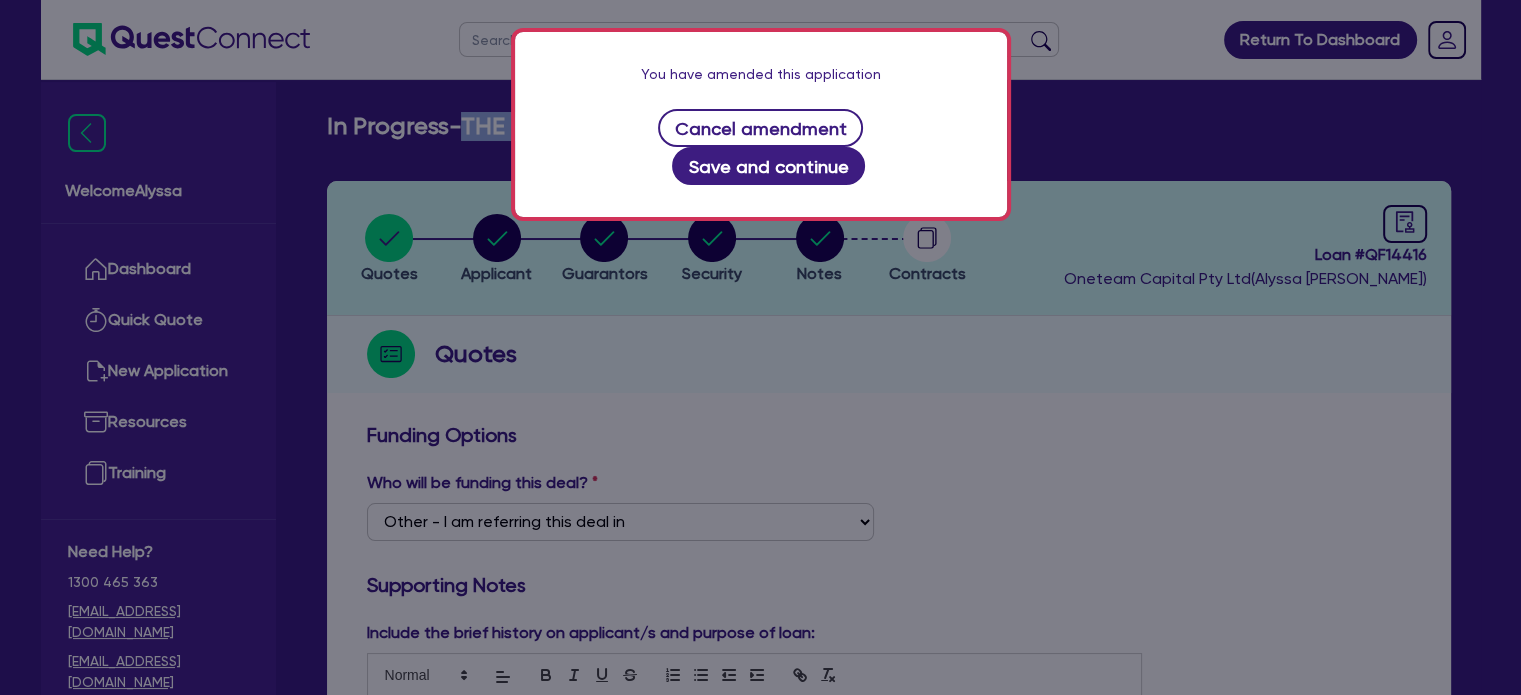 scroll, scrollTop: 142, scrollLeft: 0, axis: vertical 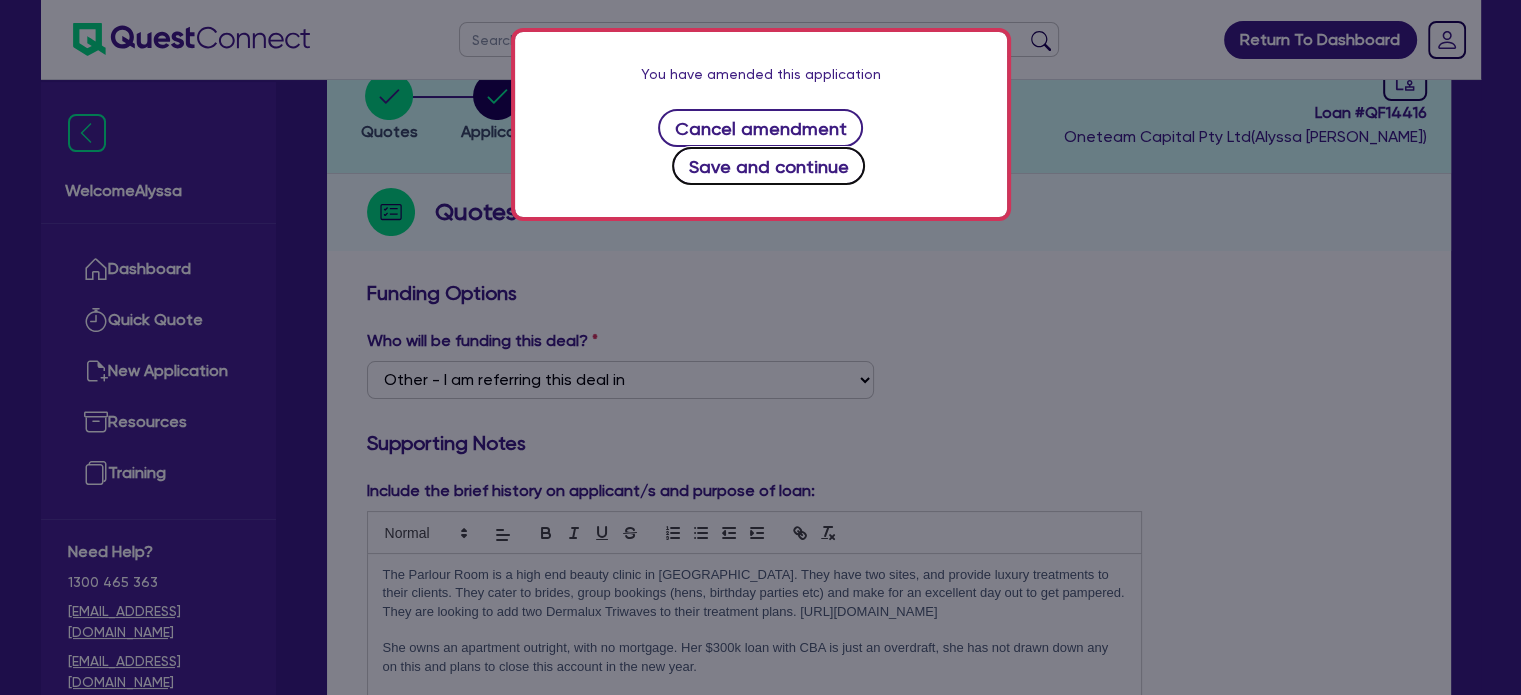 click on "Save and continue" at bounding box center (768, 166) 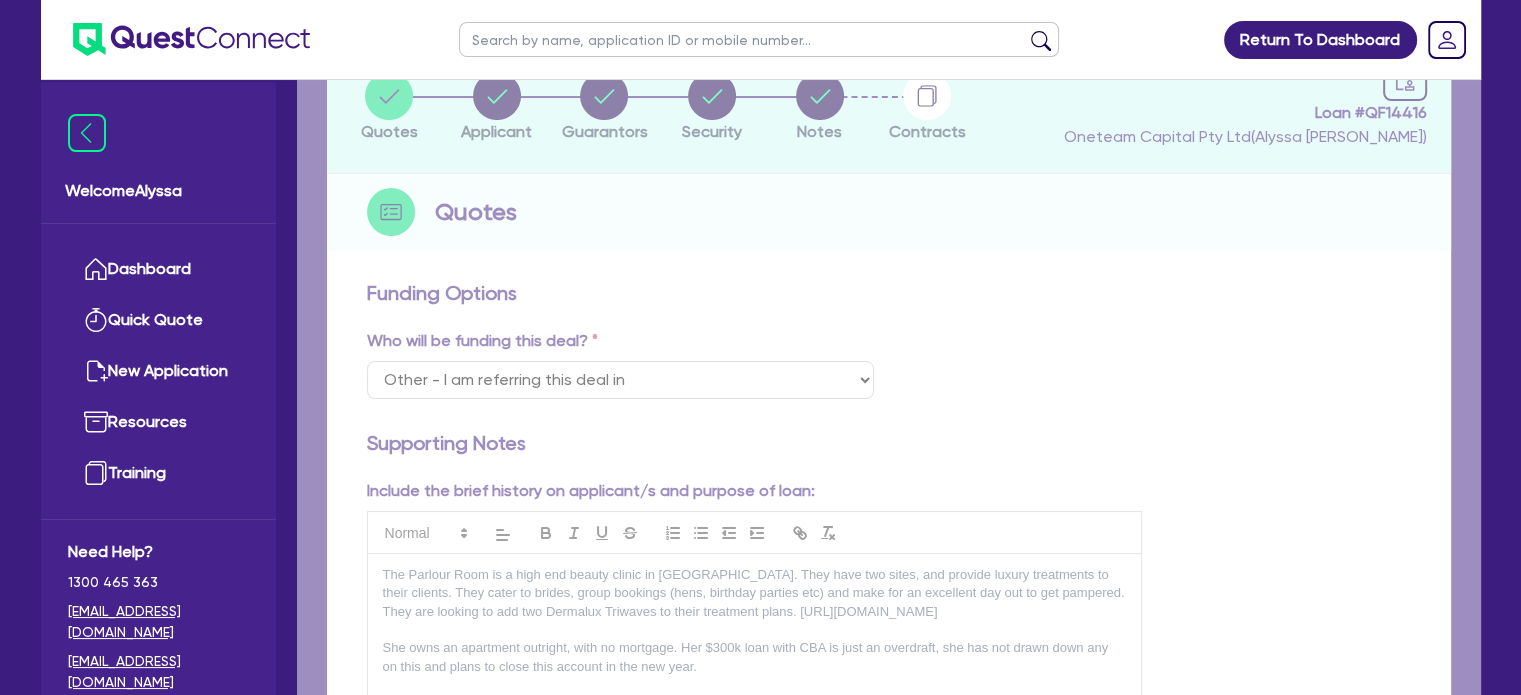 select on "TERTIARY_ASSETS" 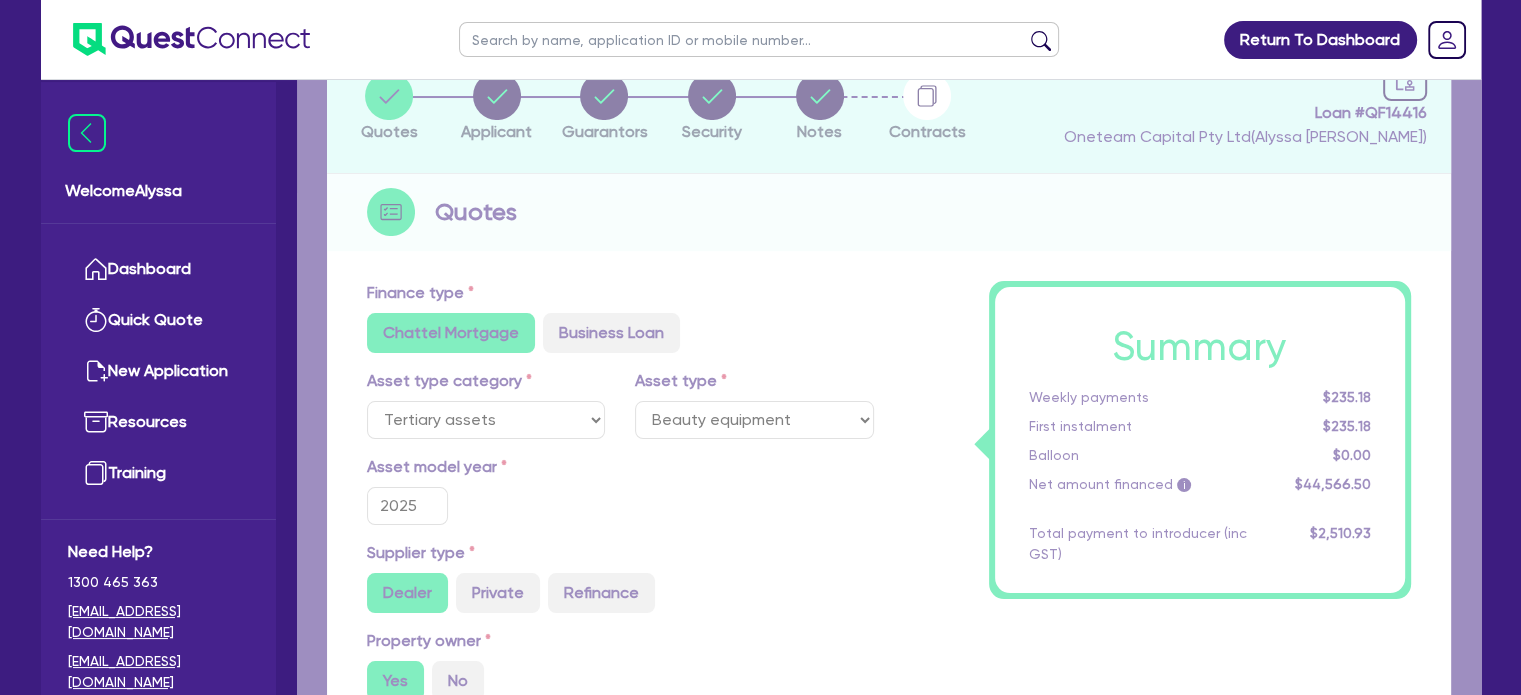 scroll, scrollTop: 0, scrollLeft: 0, axis: both 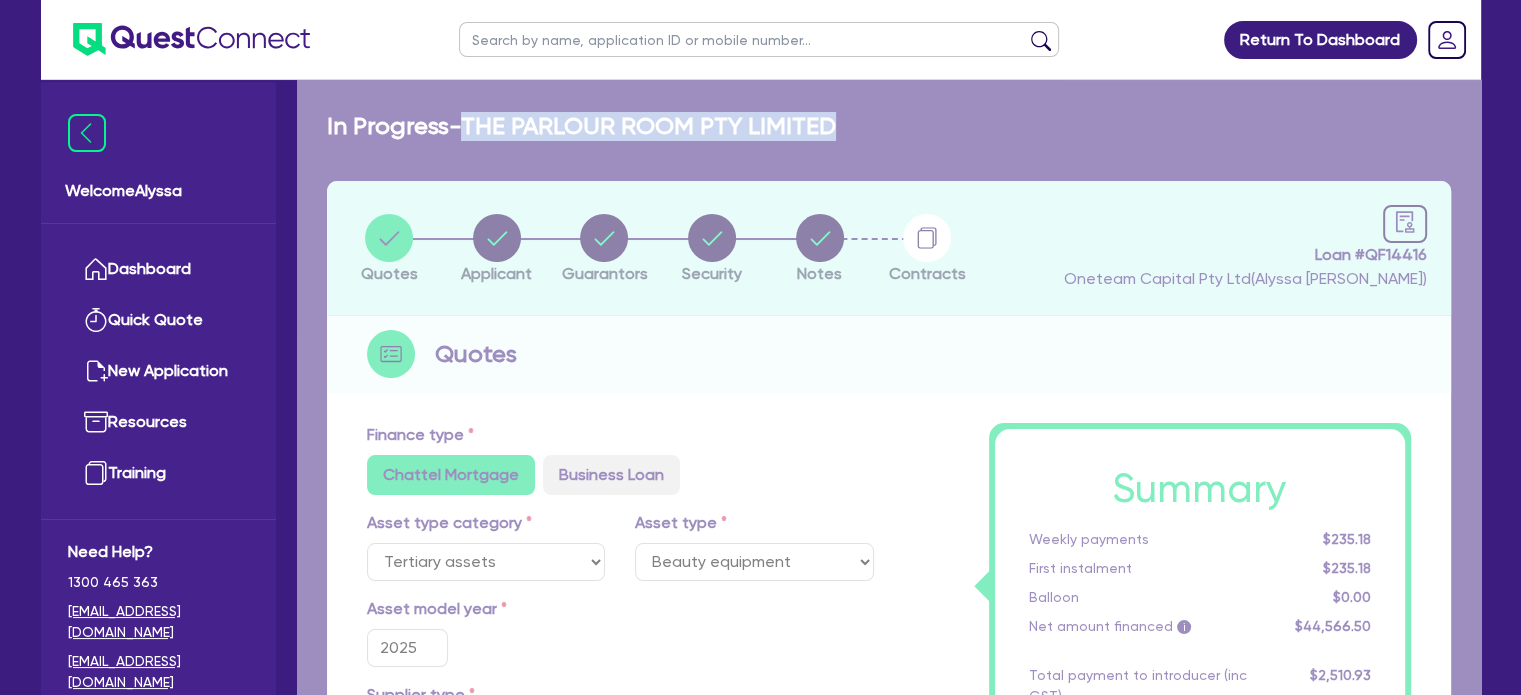 type on "43,362" 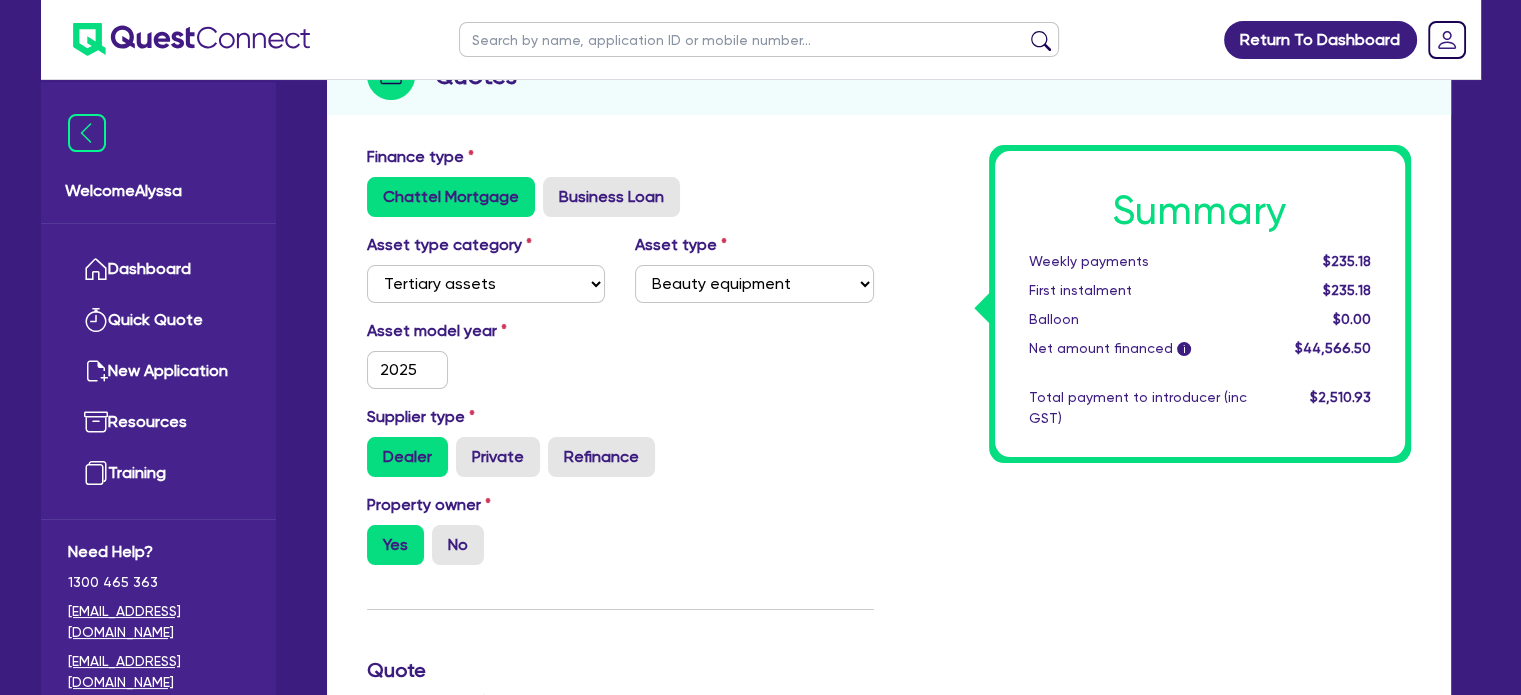 scroll, scrollTop: 0, scrollLeft: 0, axis: both 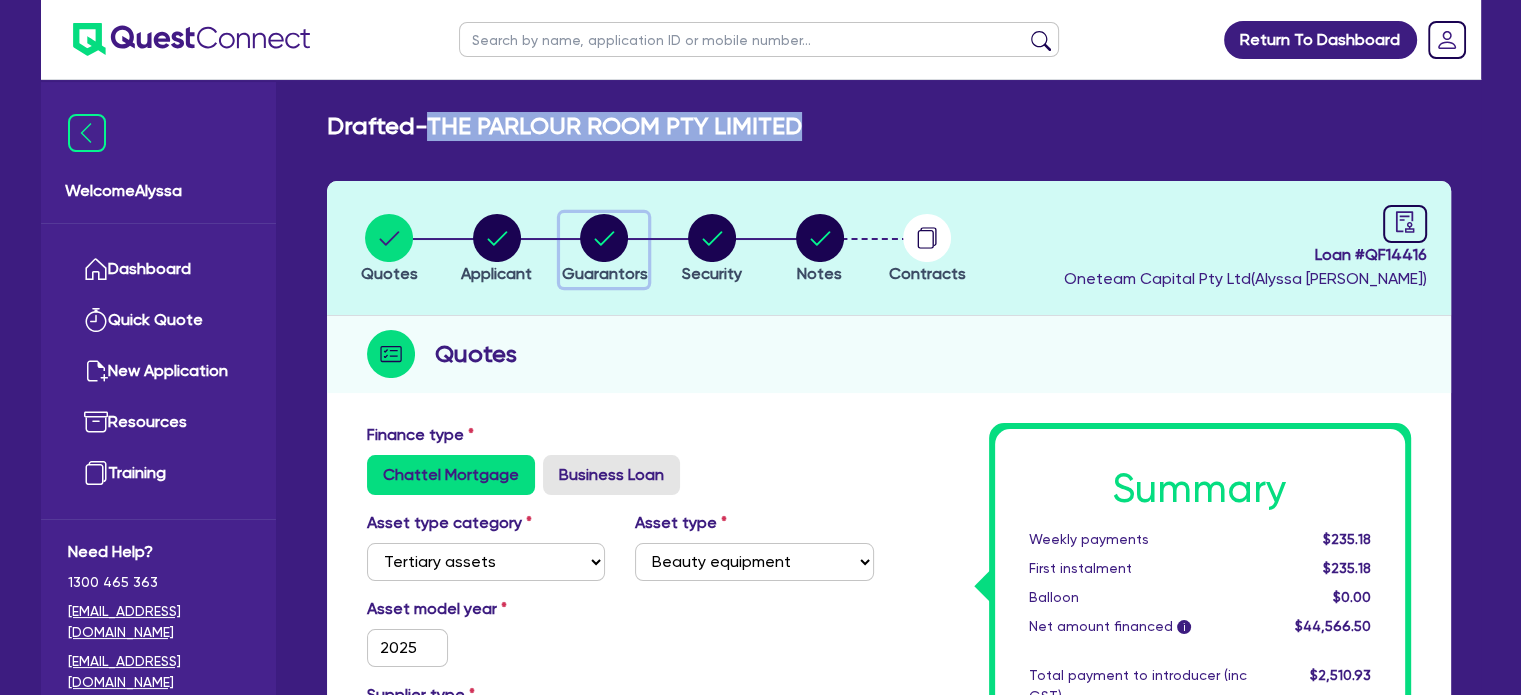 click 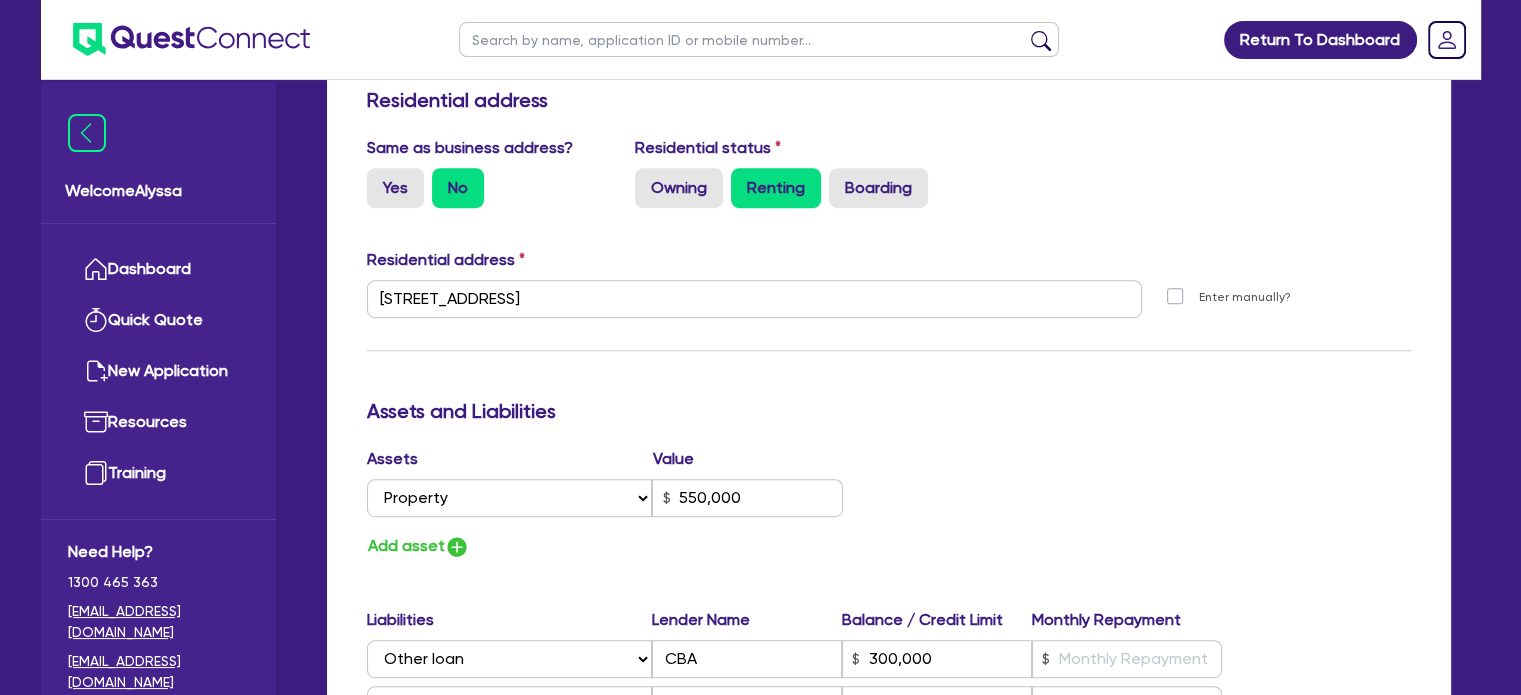 scroll, scrollTop: 0, scrollLeft: 0, axis: both 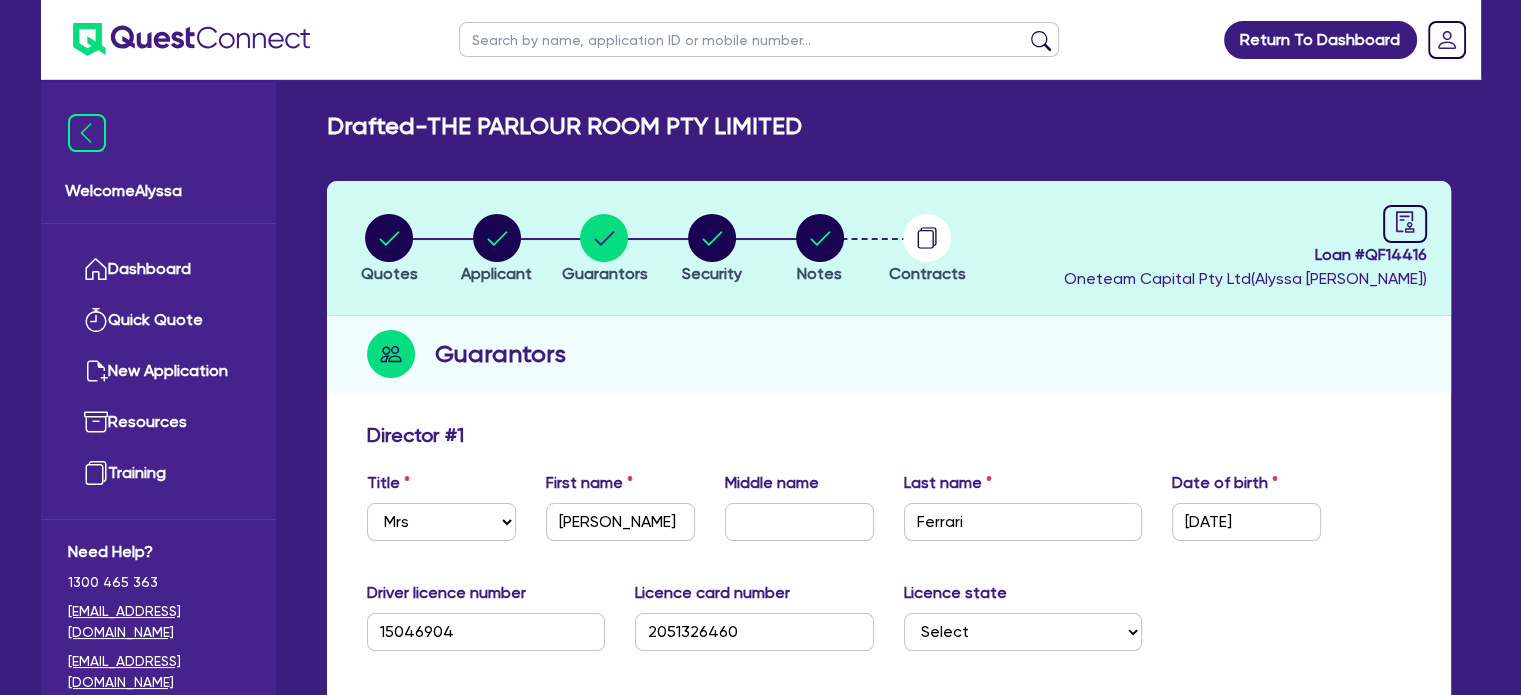 click at bounding box center [759, 39] 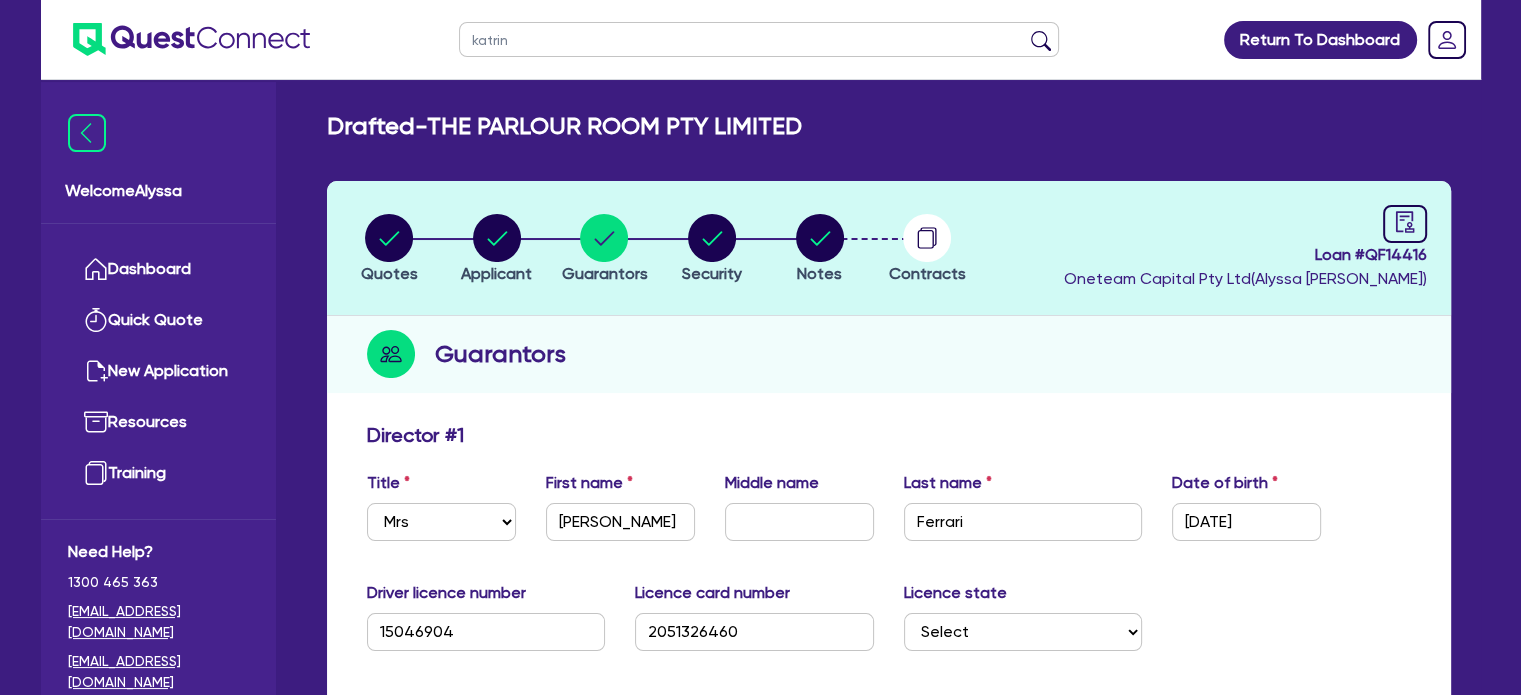 type on "katrina" 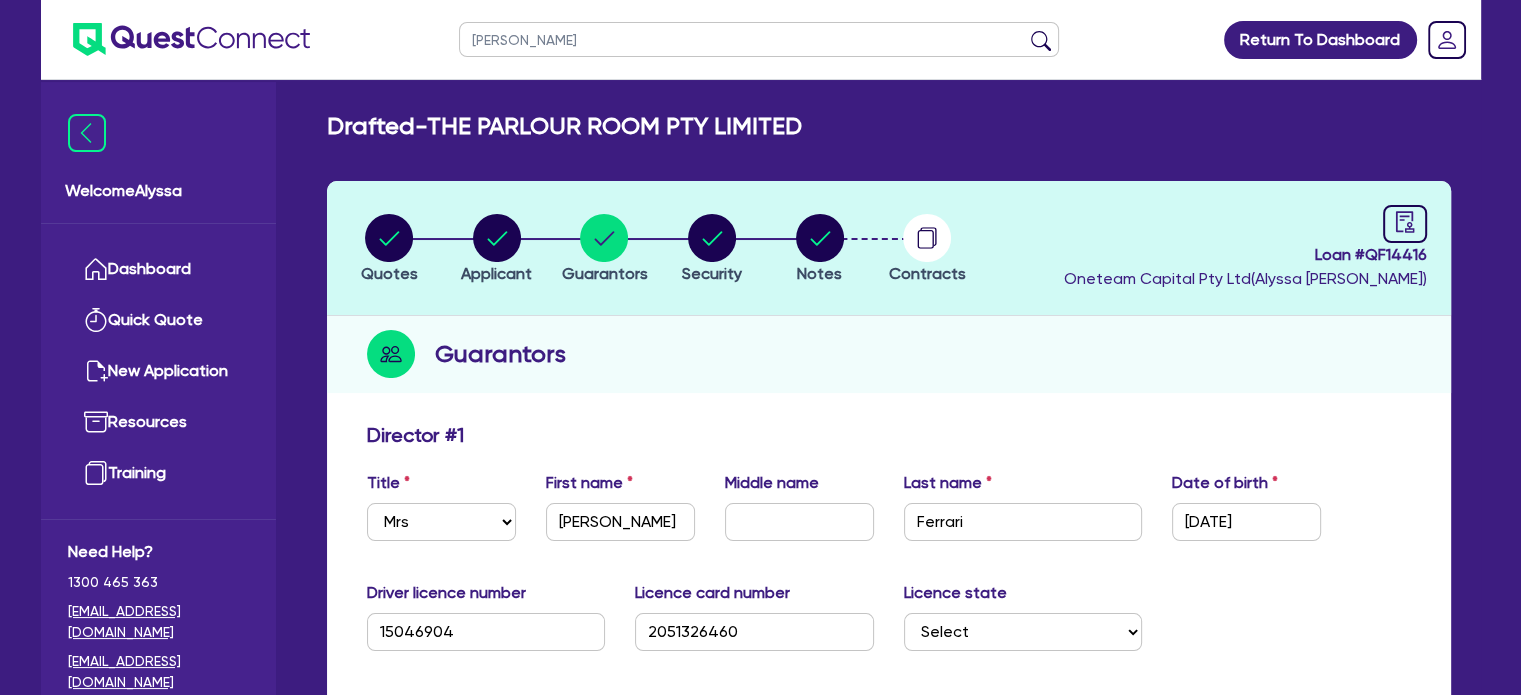 click at bounding box center (1041, 44) 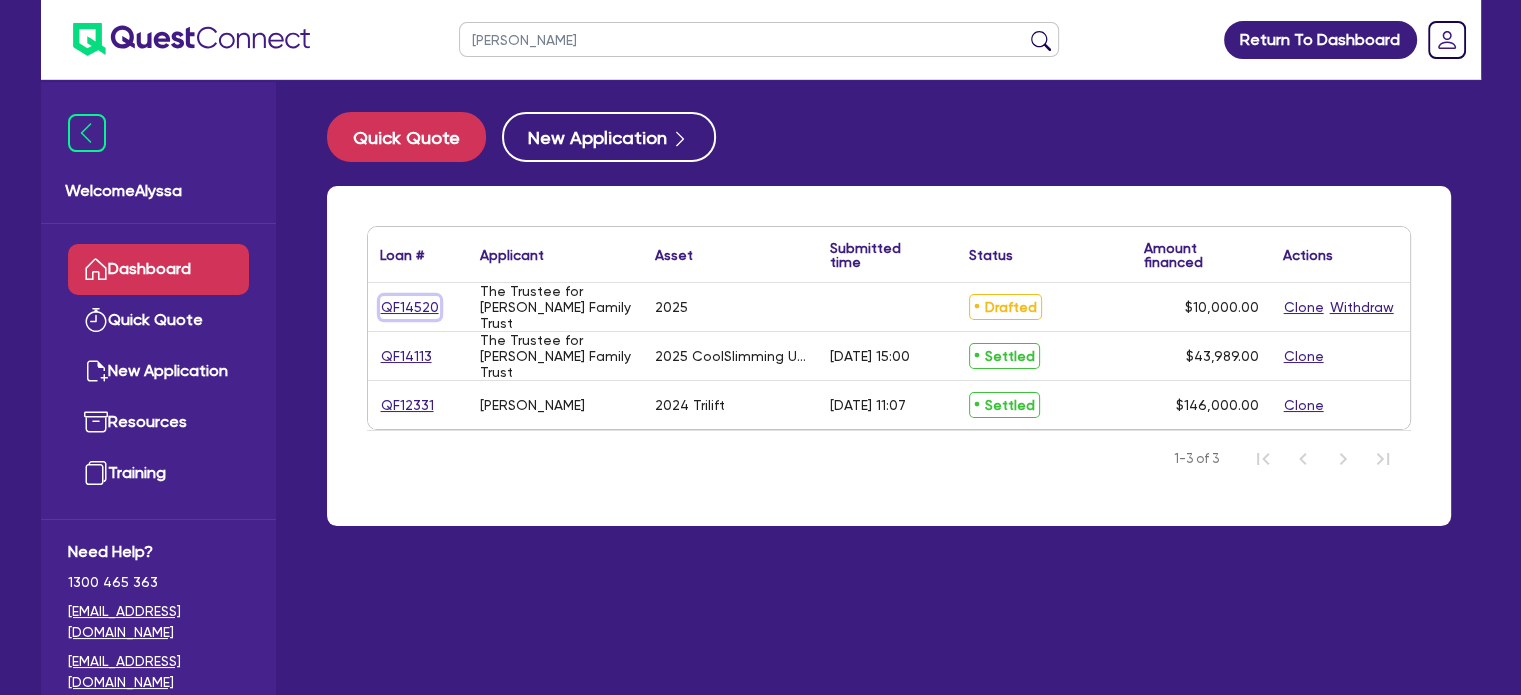 click on "QF14520" at bounding box center [410, 307] 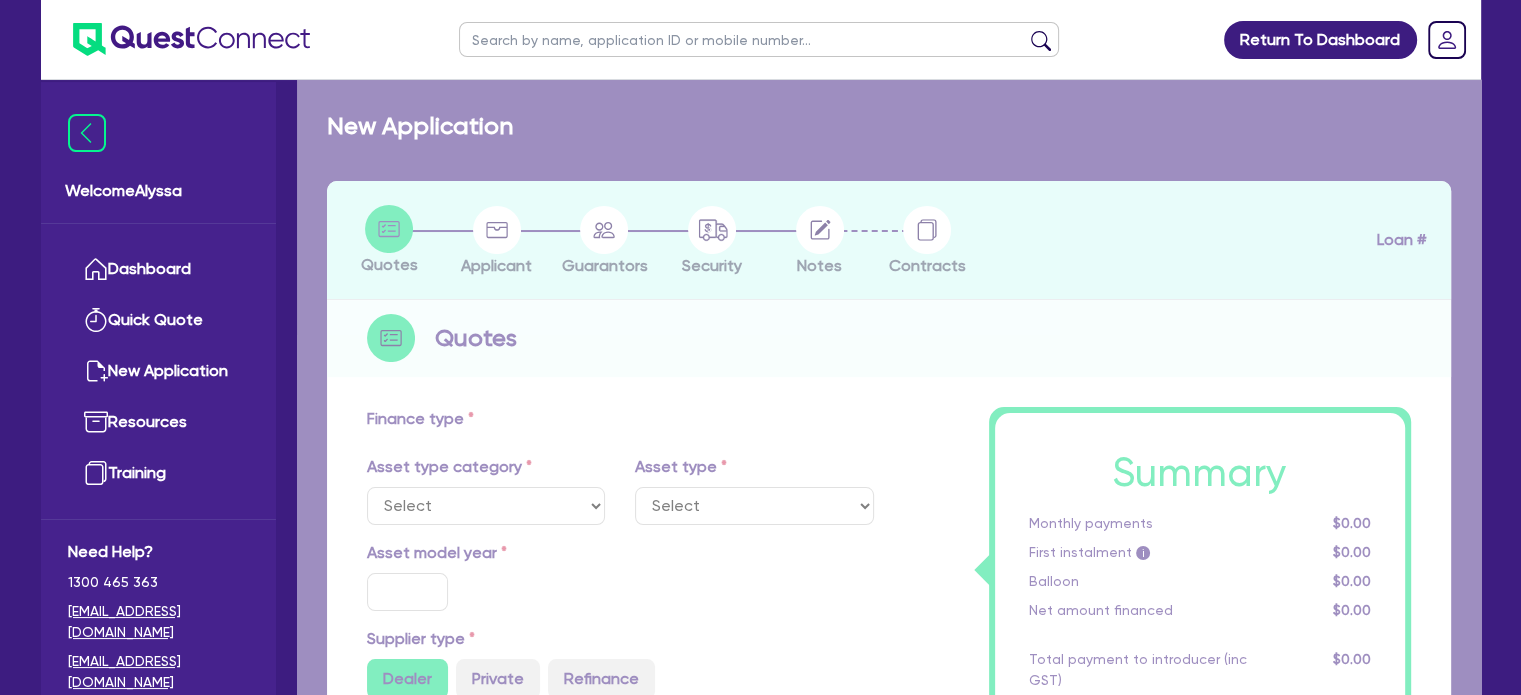select on "TERTIARY_ASSETS" 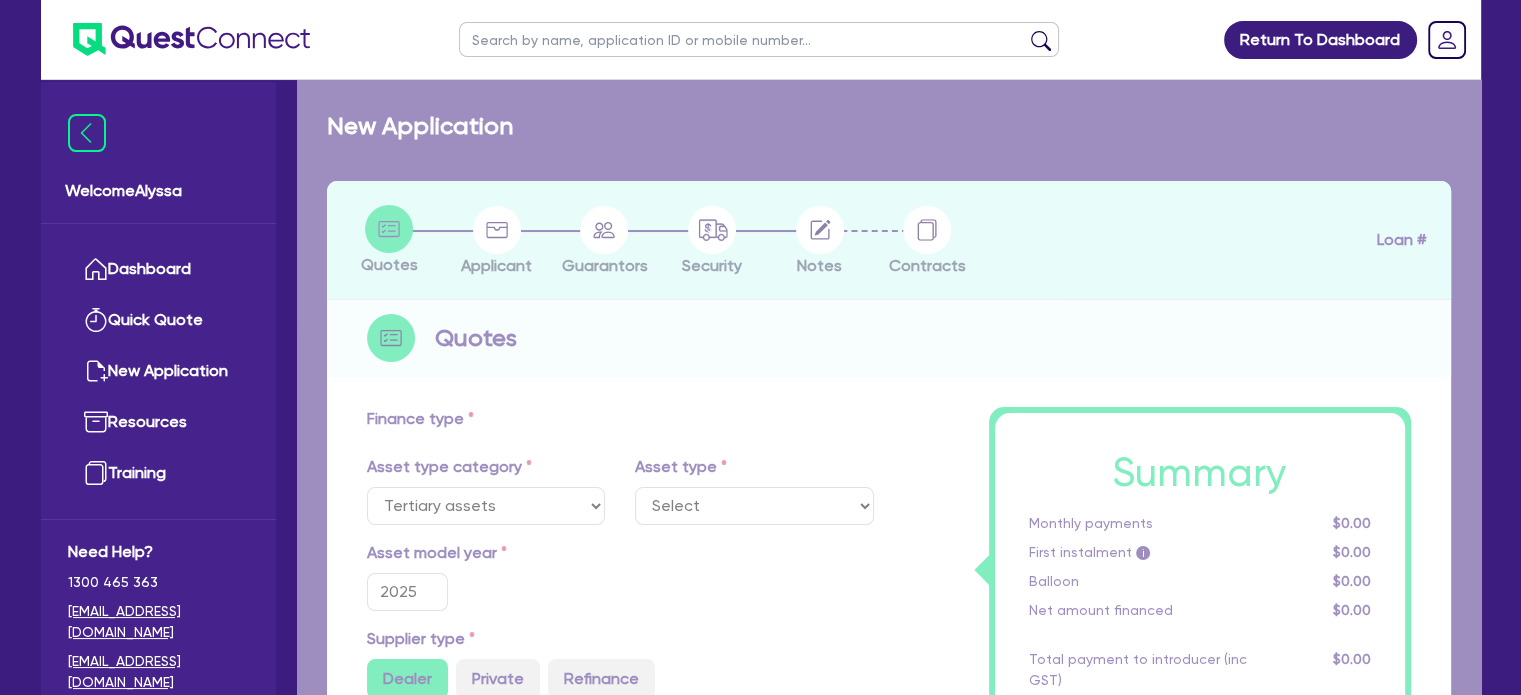 select on "BEAUTY_EQUIPMENT" 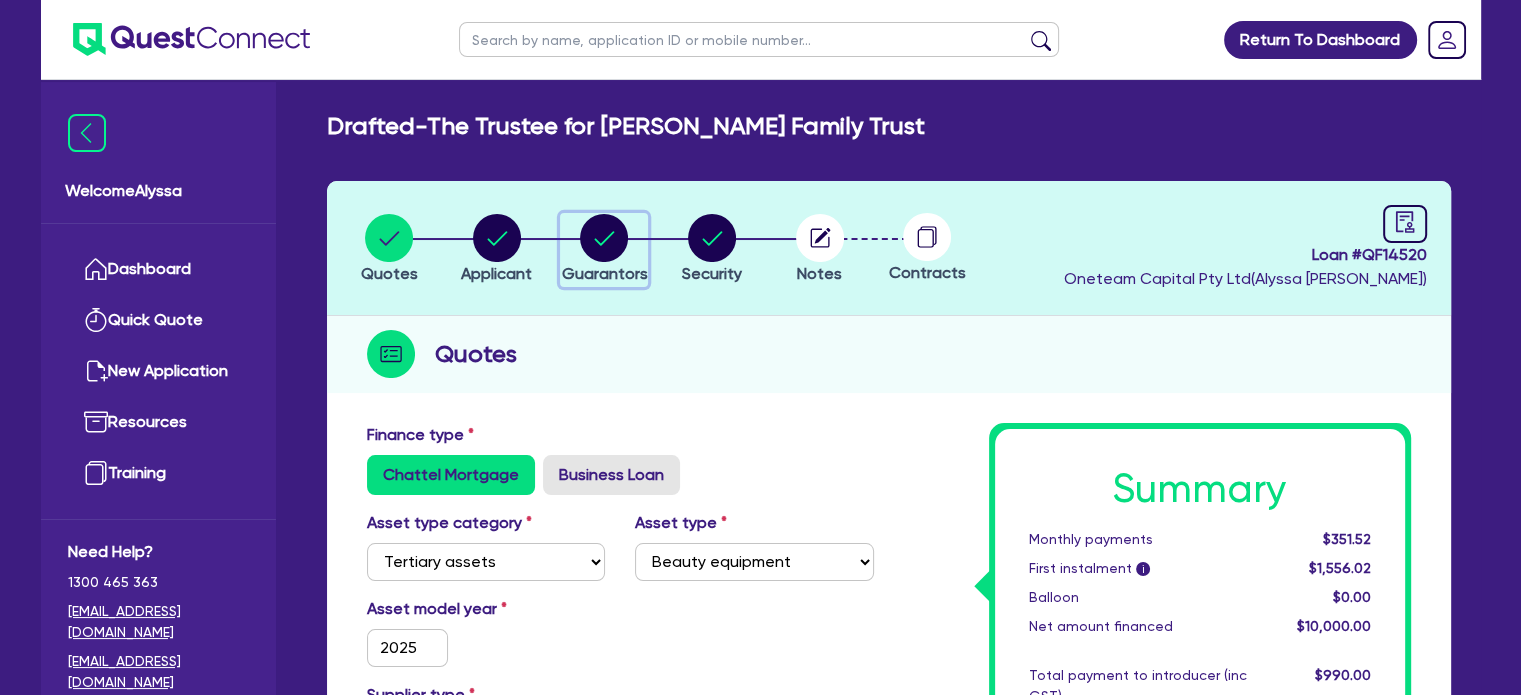 click 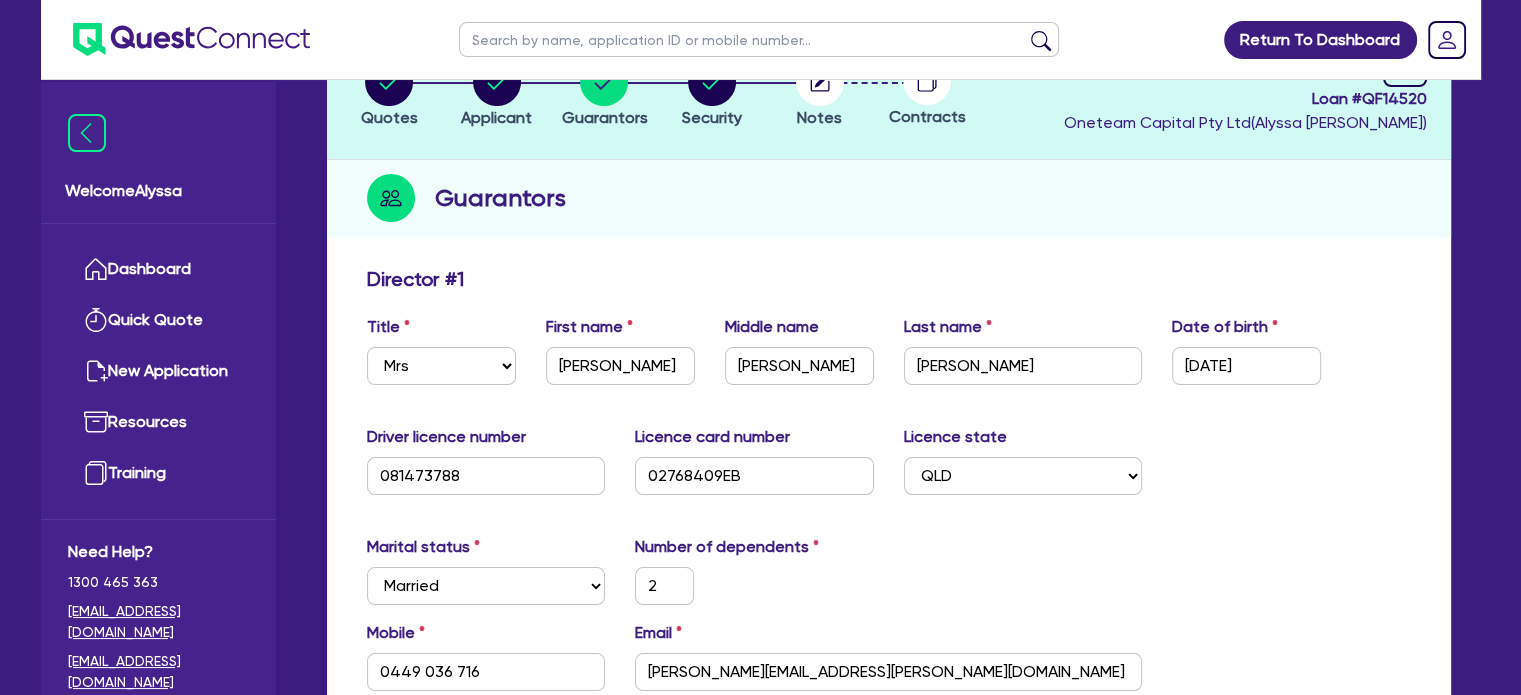 scroll, scrollTop: 0, scrollLeft: 0, axis: both 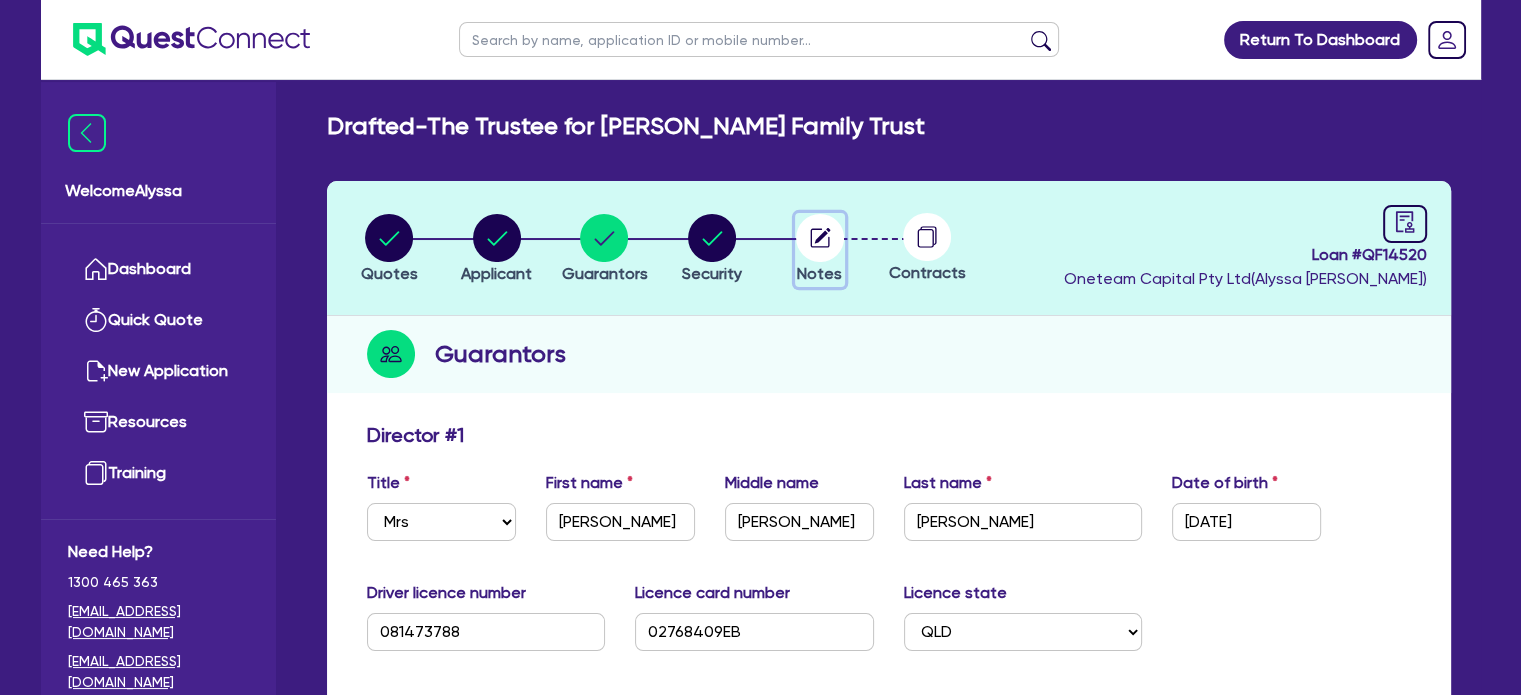click 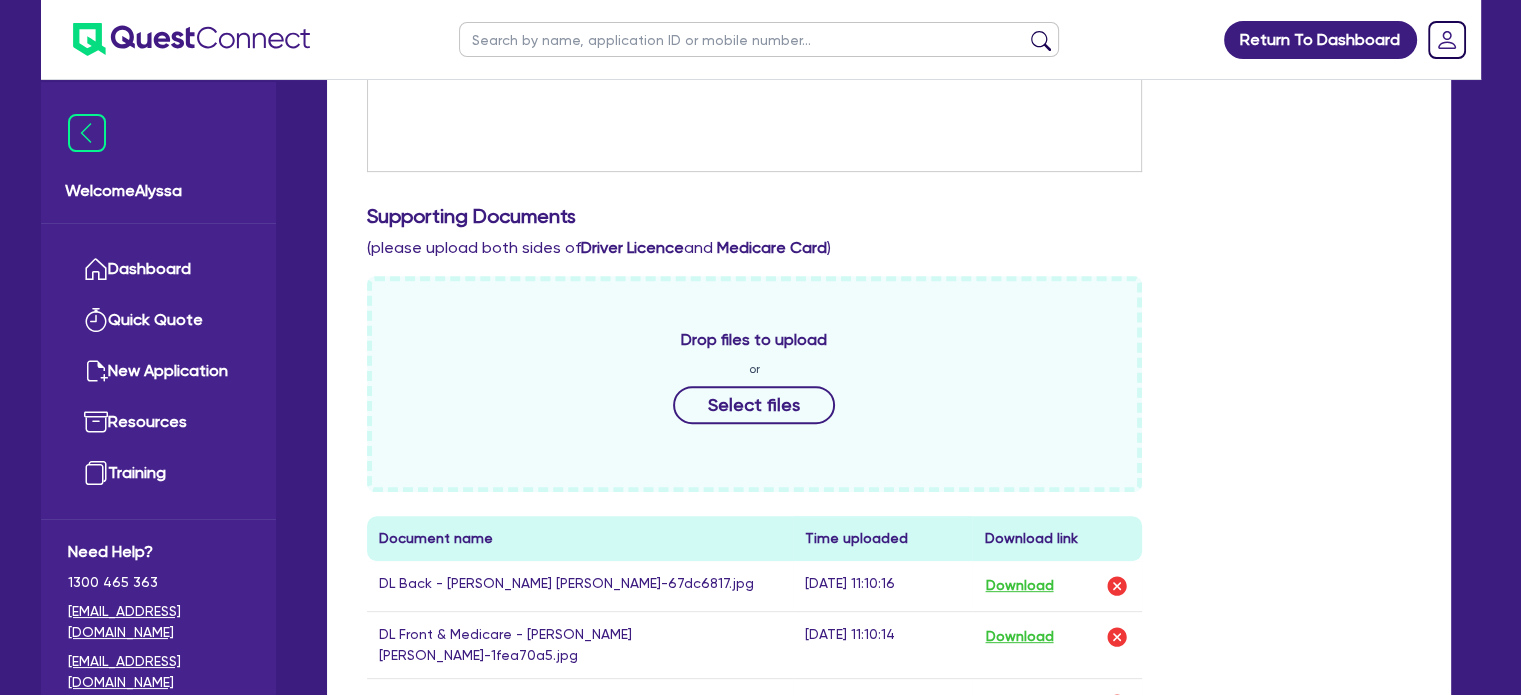 scroll, scrollTop: 771, scrollLeft: 0, axis: vertical 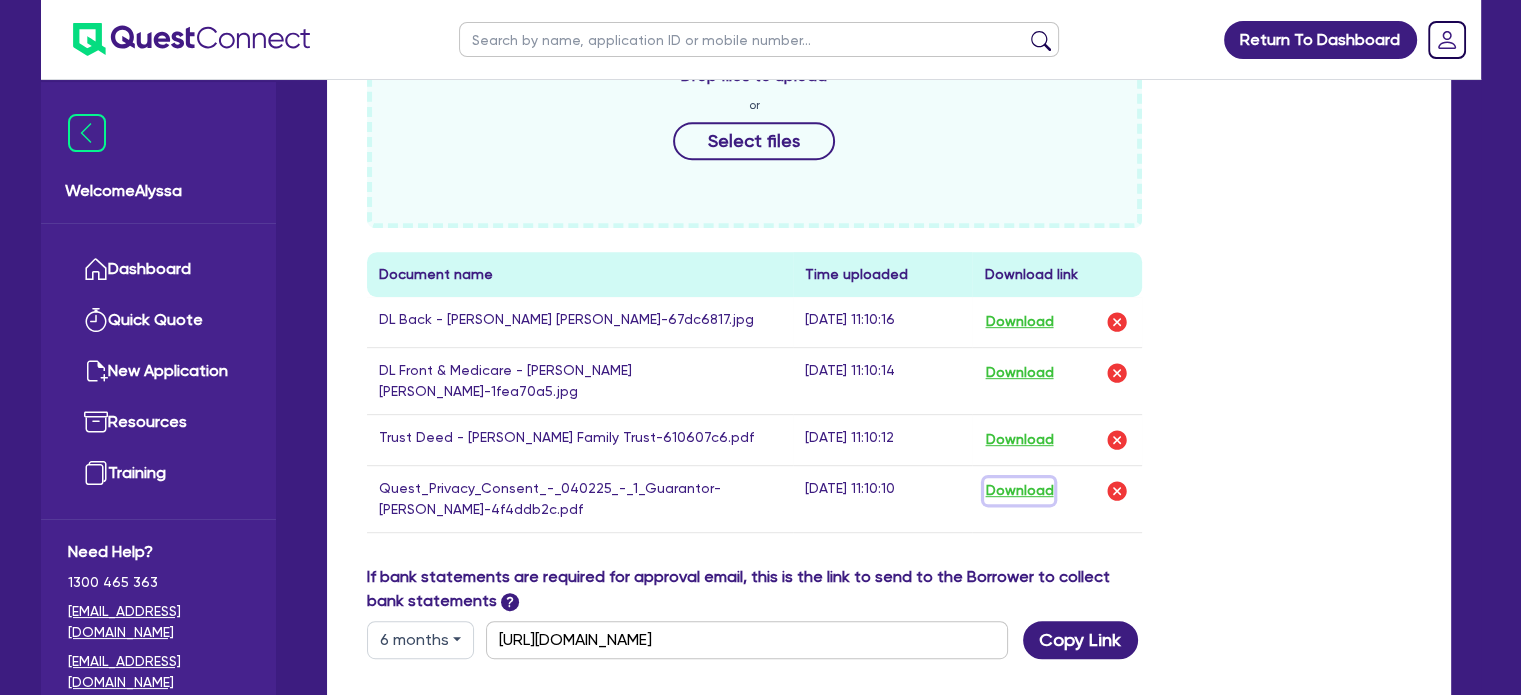 click on "Download" at bounding box center [1019, 491] 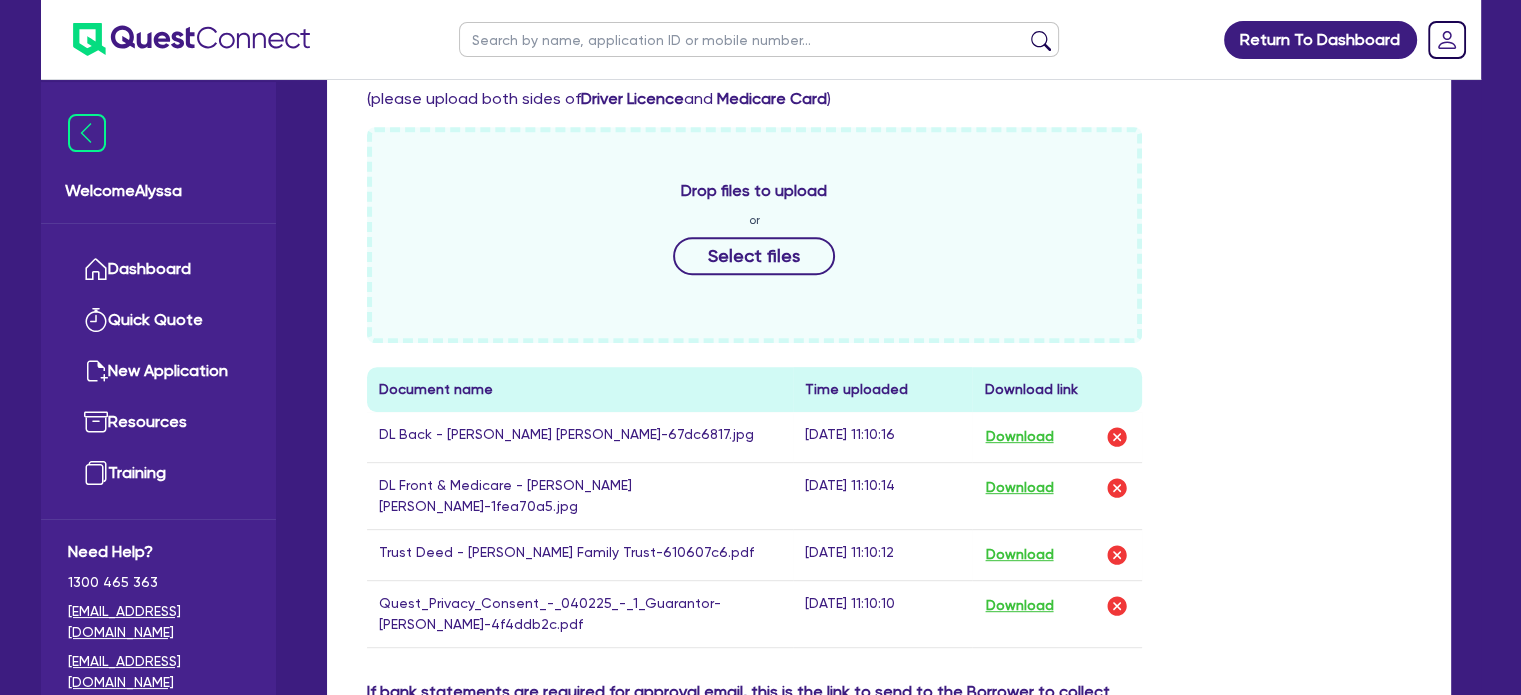 scroll, scrollTop: 1276, scrollLeft: 0, axis: vertical 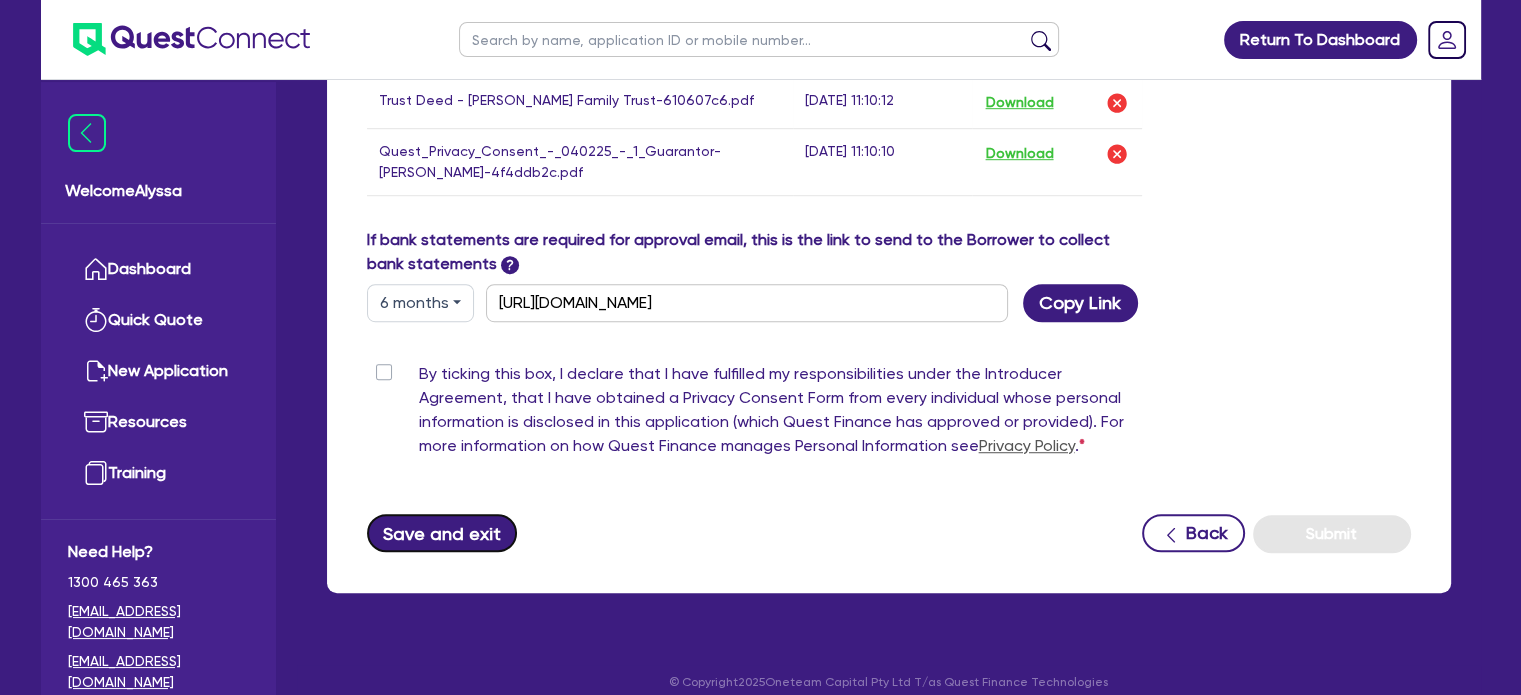 click on "Save and exit" at bounding box center [442, 533] 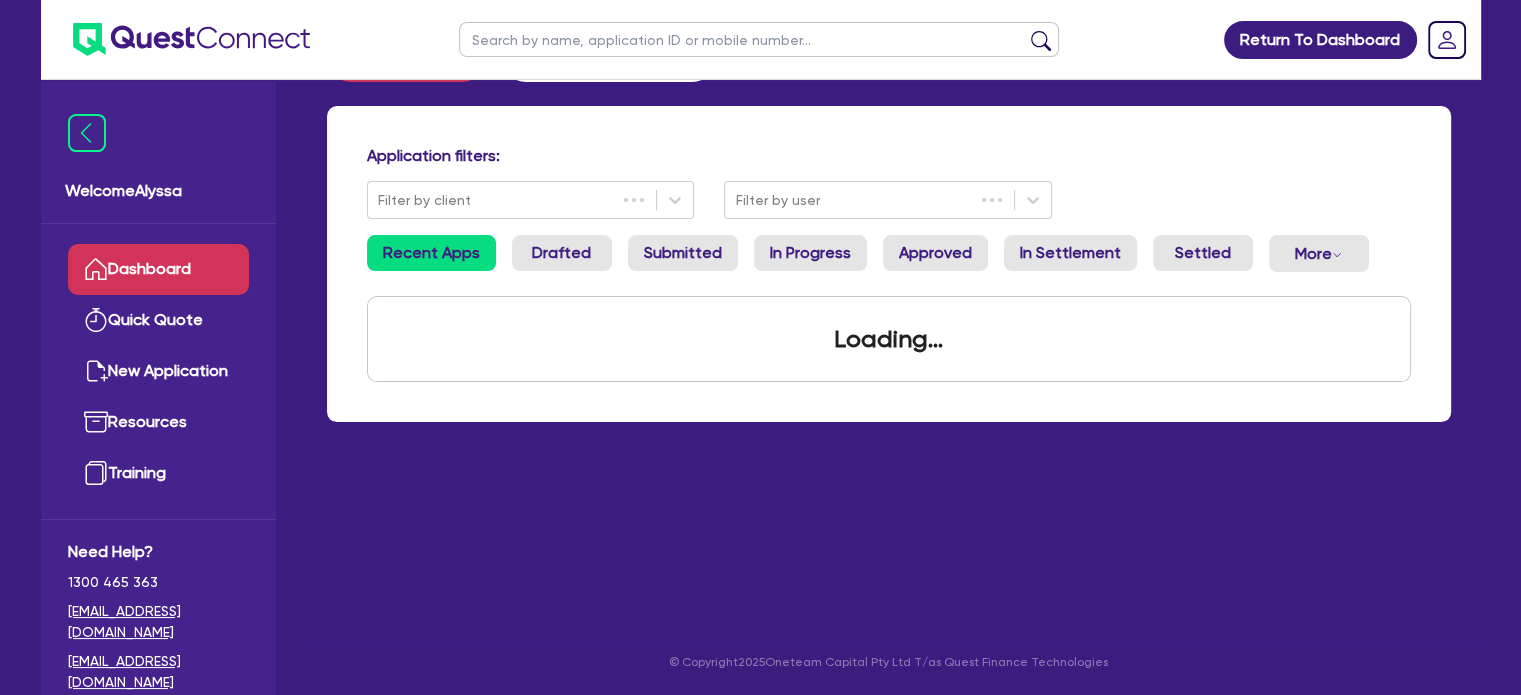 scroll, scrollTop: 0, scrollLeft: 0, axis: both 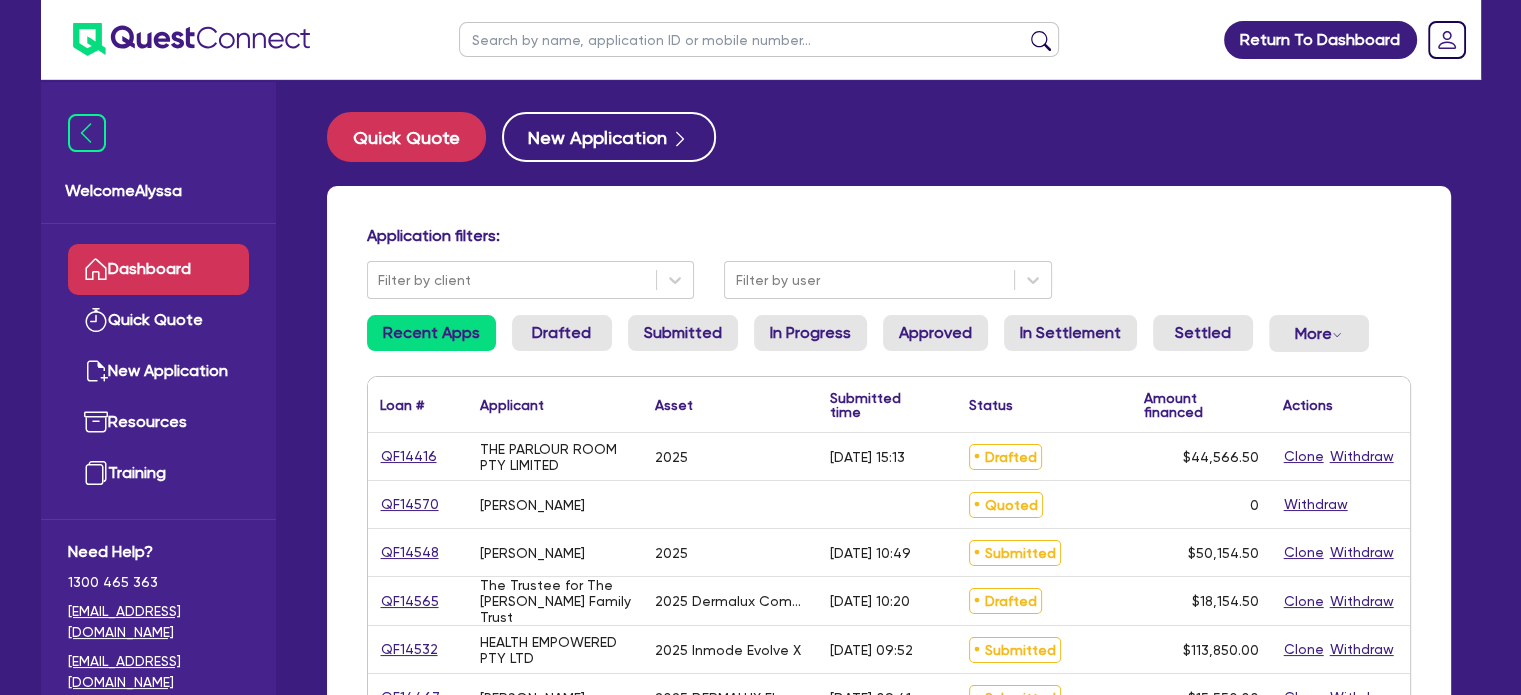 click at bounding box center (759, 39) 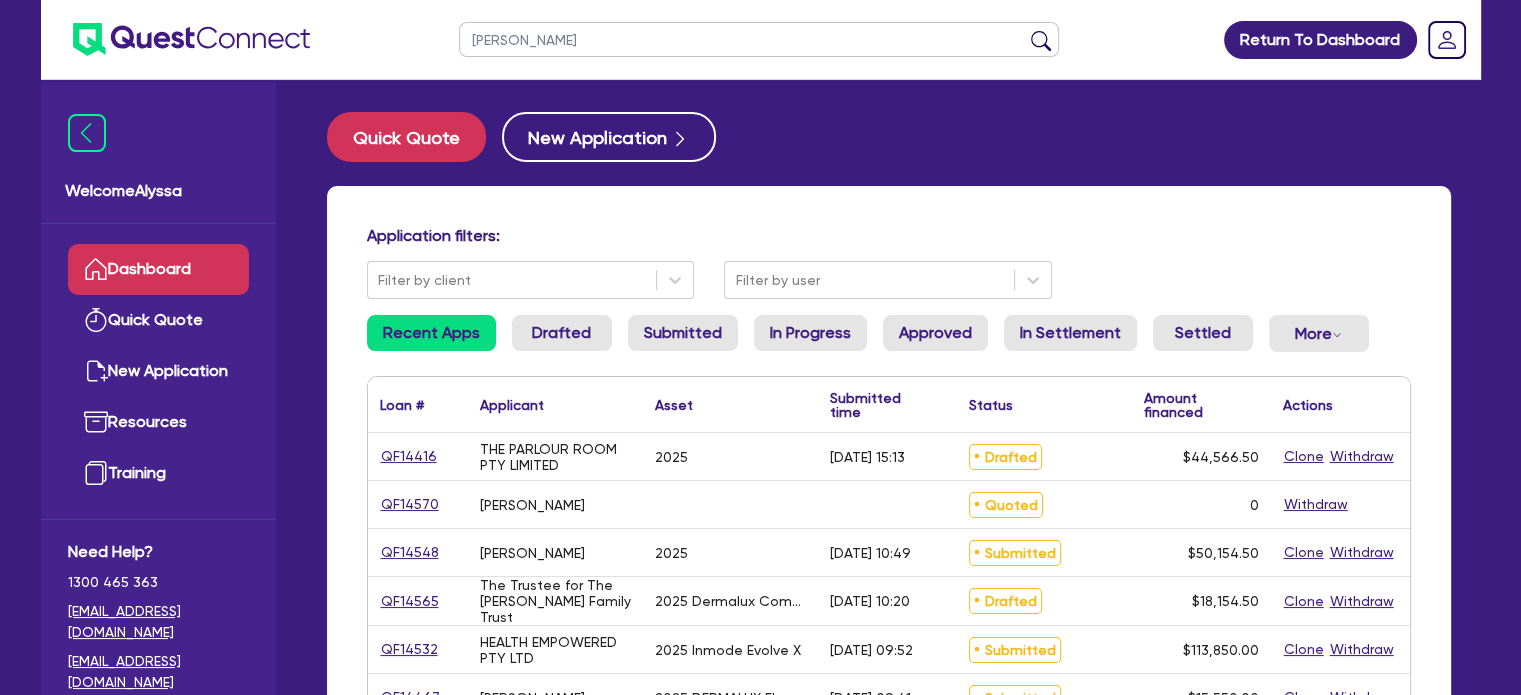 type on "katrina" 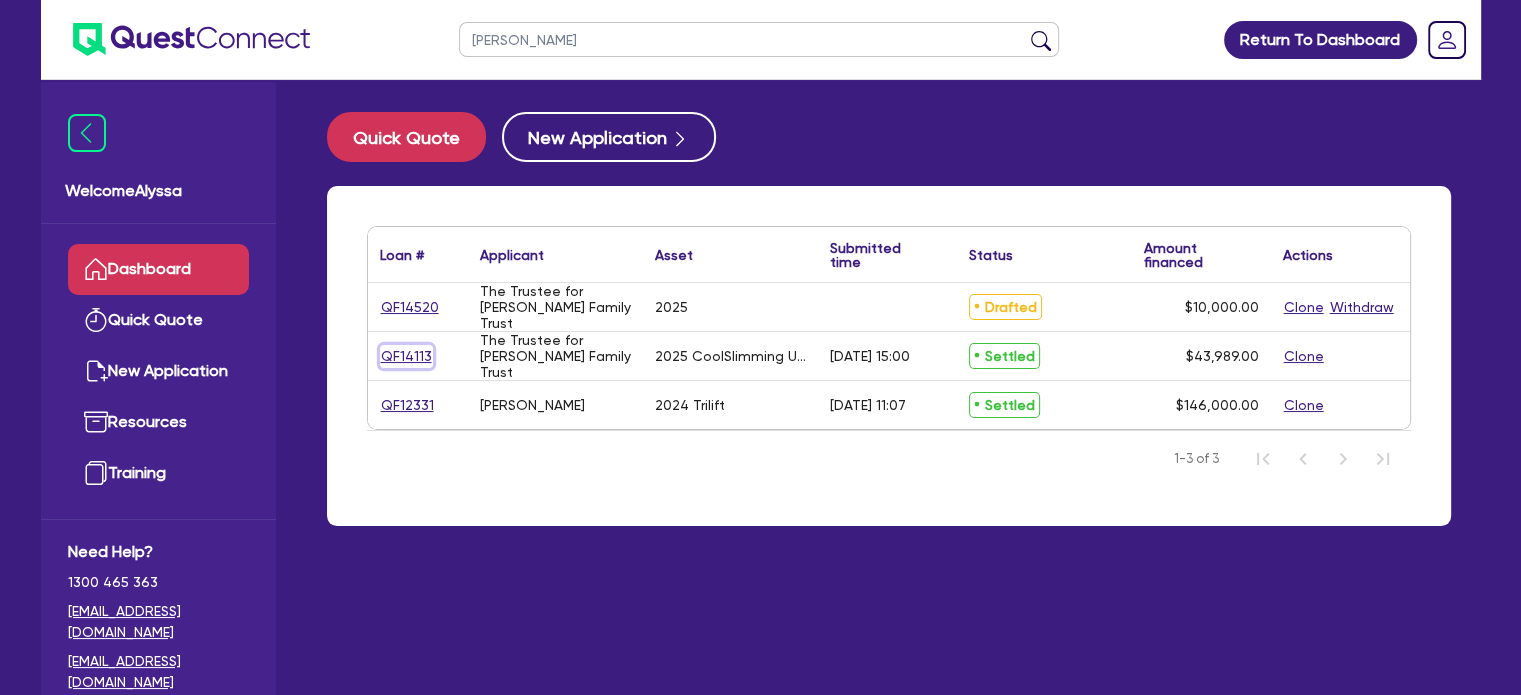 click on "QF14113" at bounding box center [406, 356] 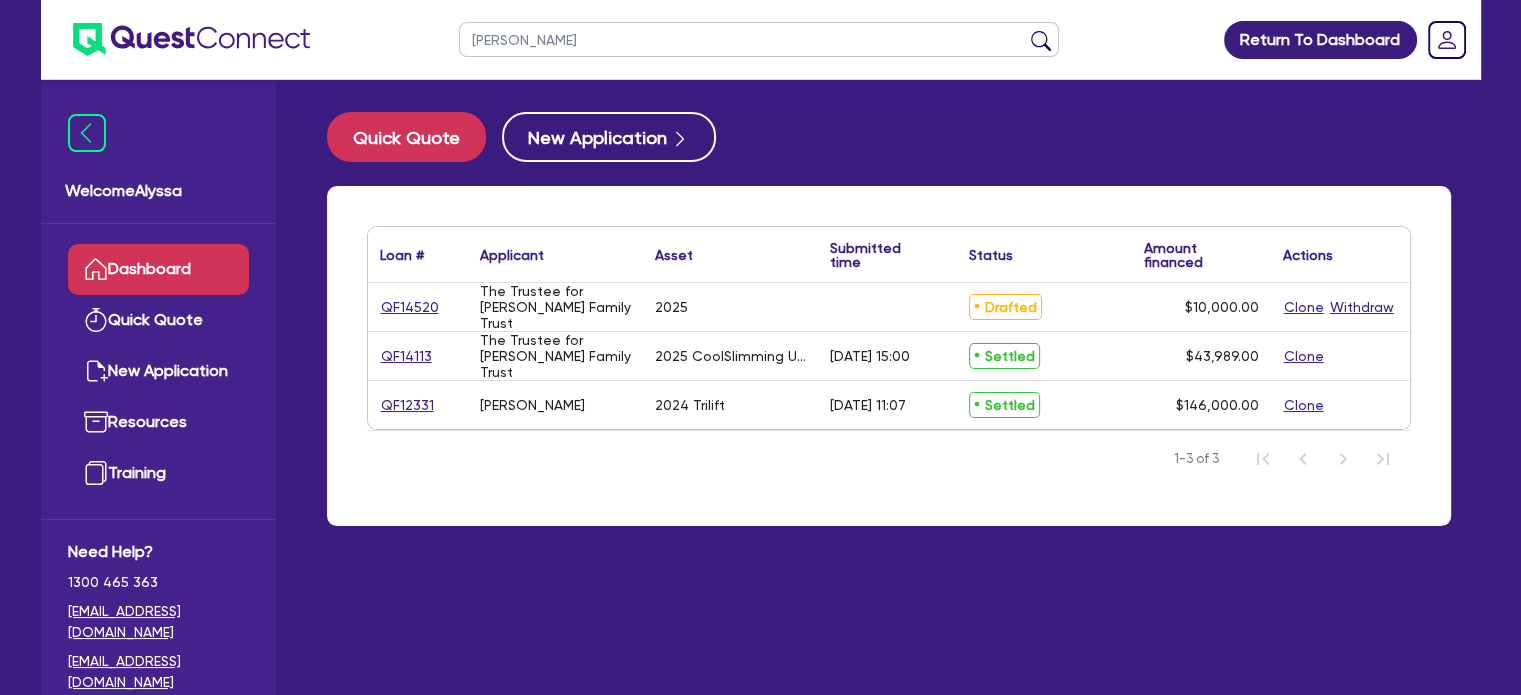 select on "TERTIARY_ASSETS" 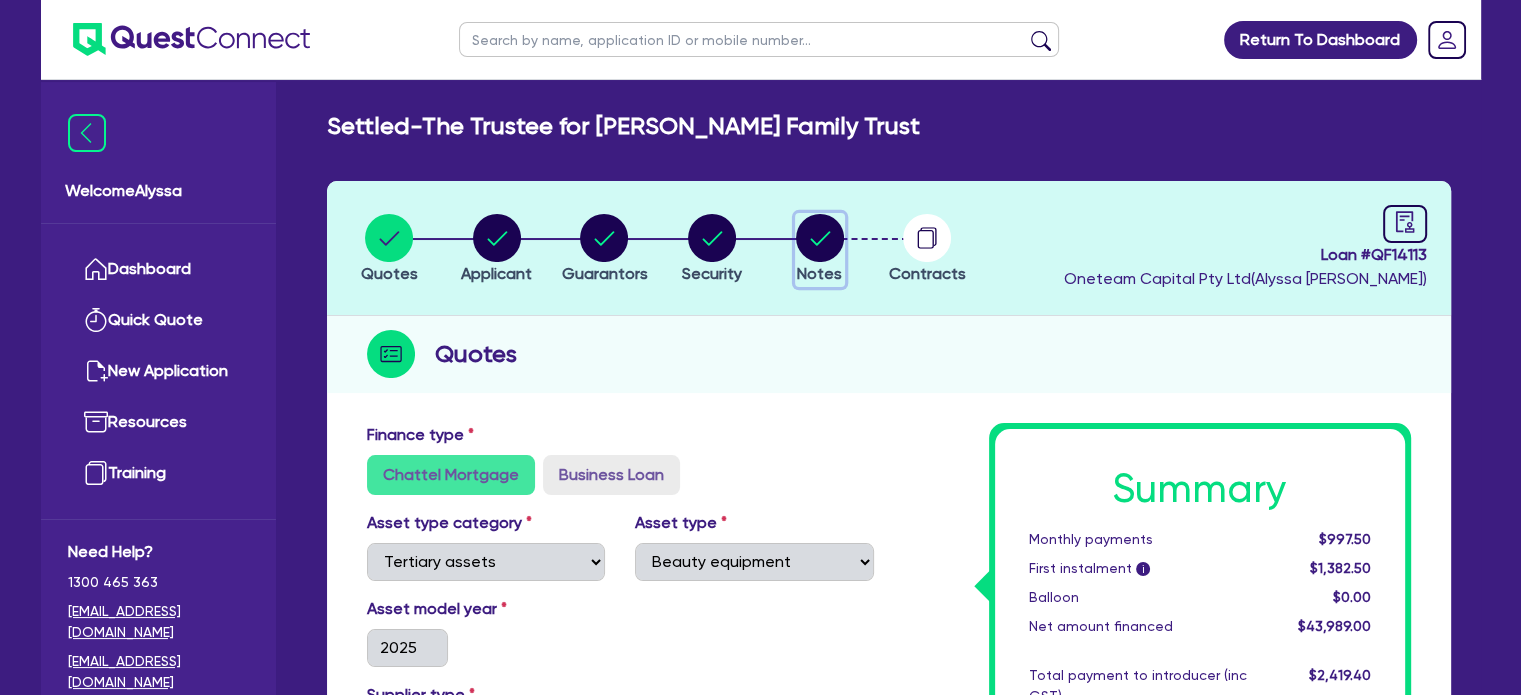 click 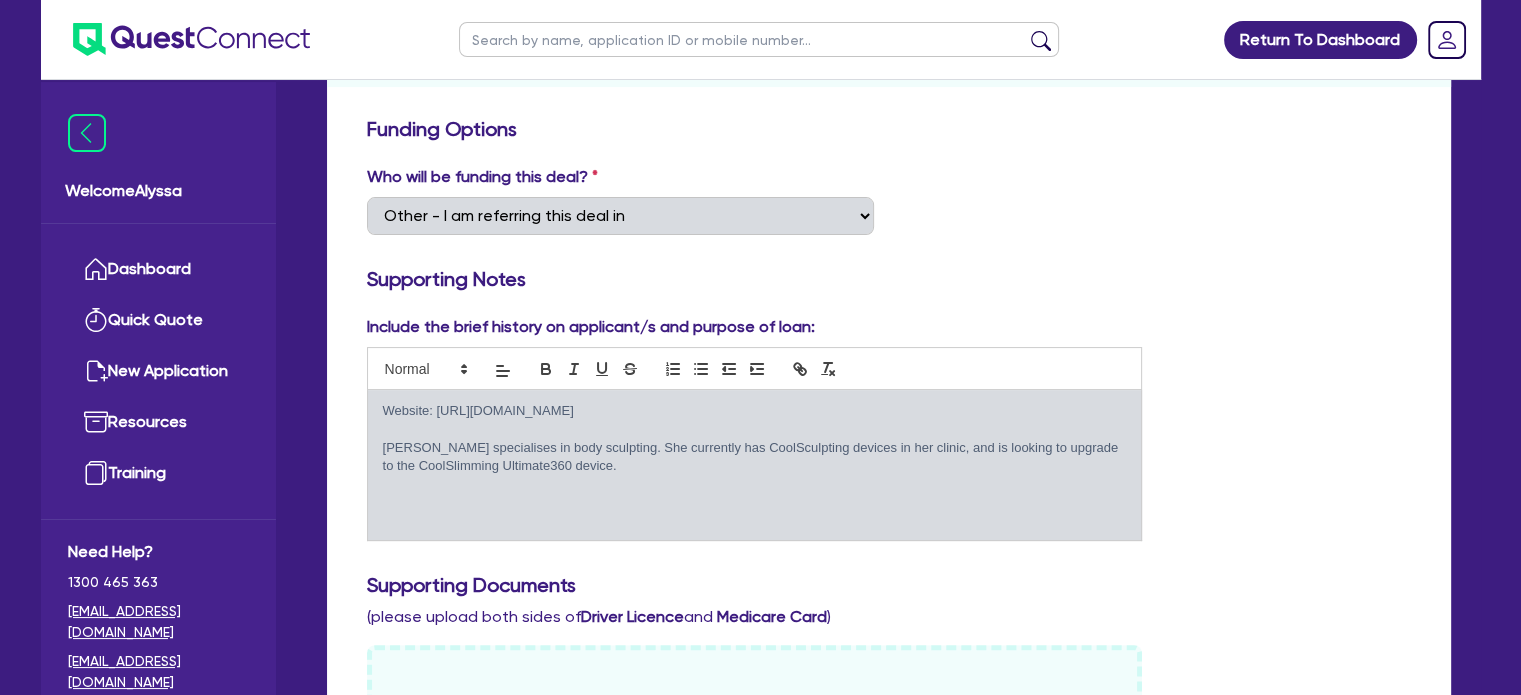 scroll, scrollTop: 416, scrollLeft: 0, axis: vertical 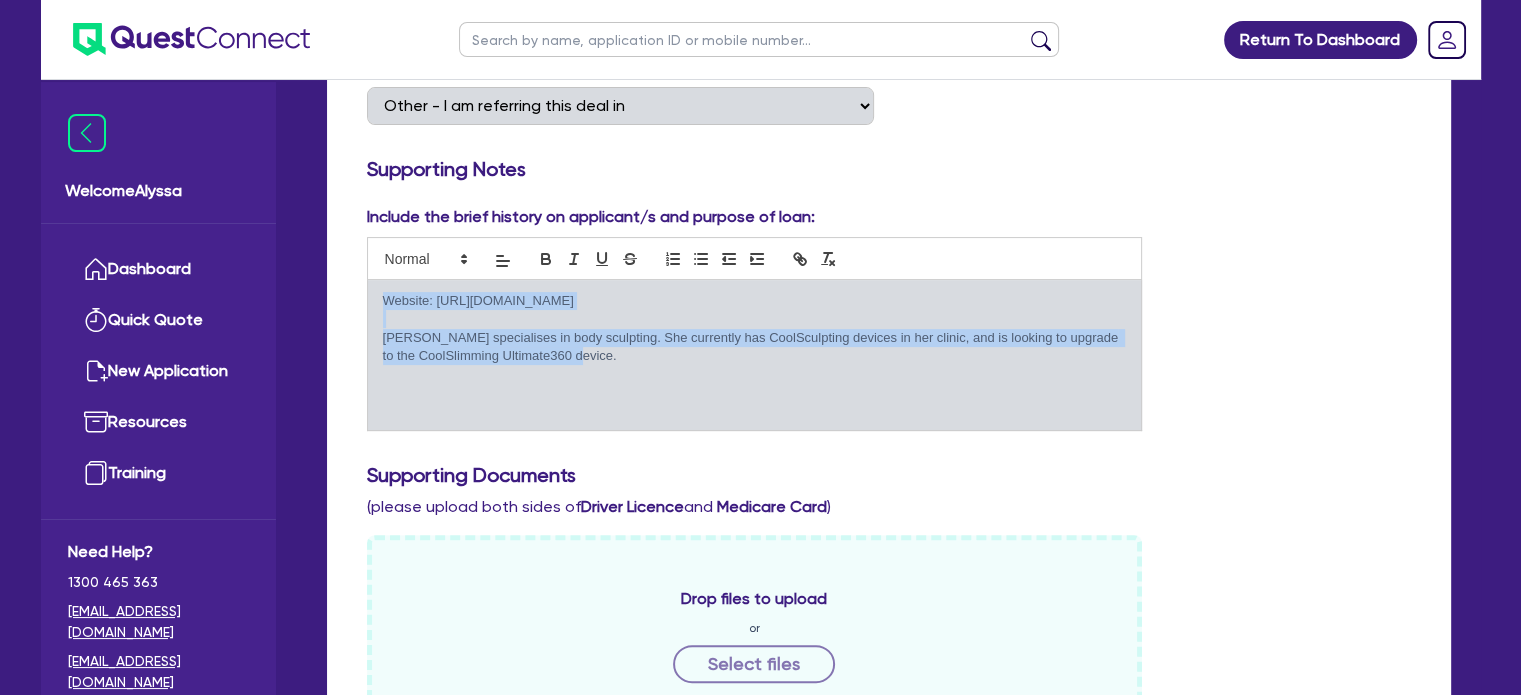 drag, startPoint x: 602, startPoint y: 361, endPoint x: 350, endPoint y: 292, distance: 261.27573 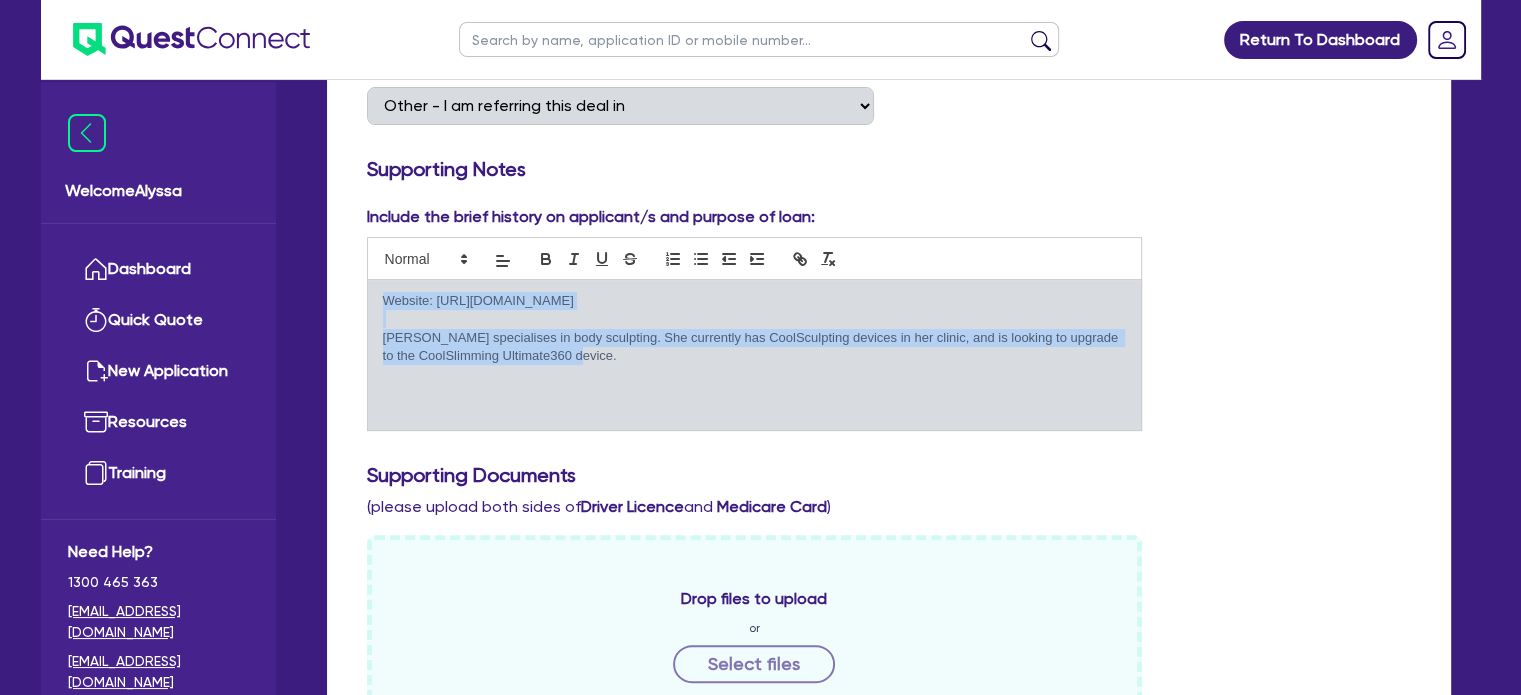 copy on "Website: https://bodysculptclinic.com.au/contact/ Katrina specialises in body sculpting. She currently has CoolSculpting devices in her clinic, and is looking to upgrade to the CoolSlimming Ultimate360 device." 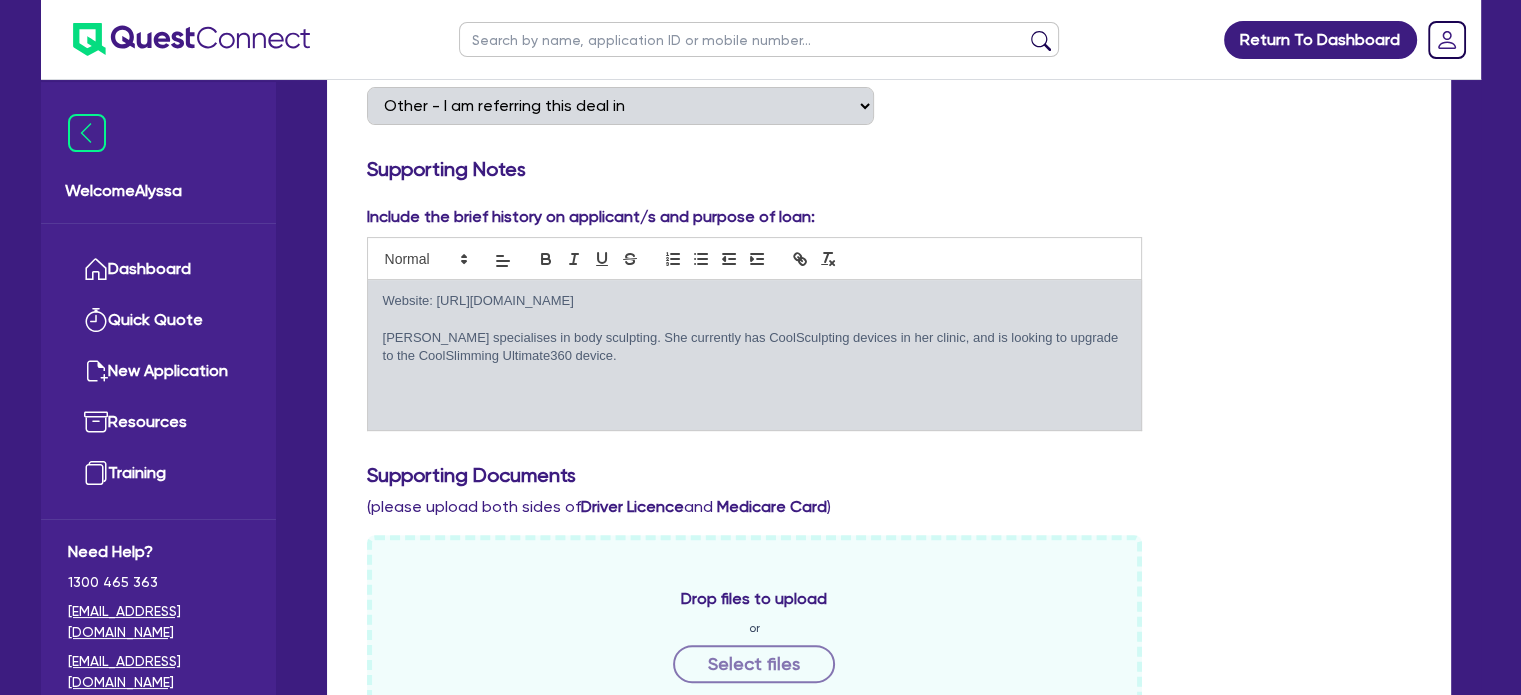 click at bounding box center (759, 39) 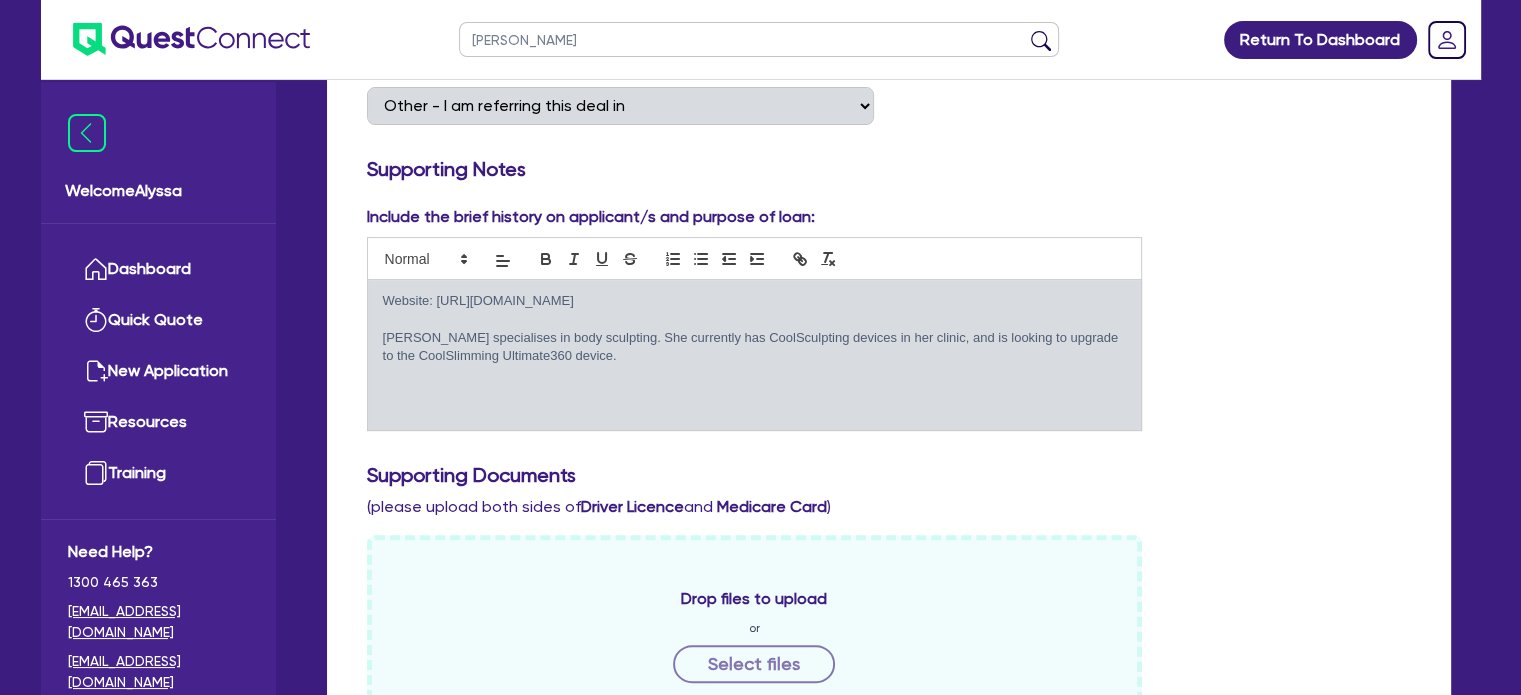 type on "nicole" 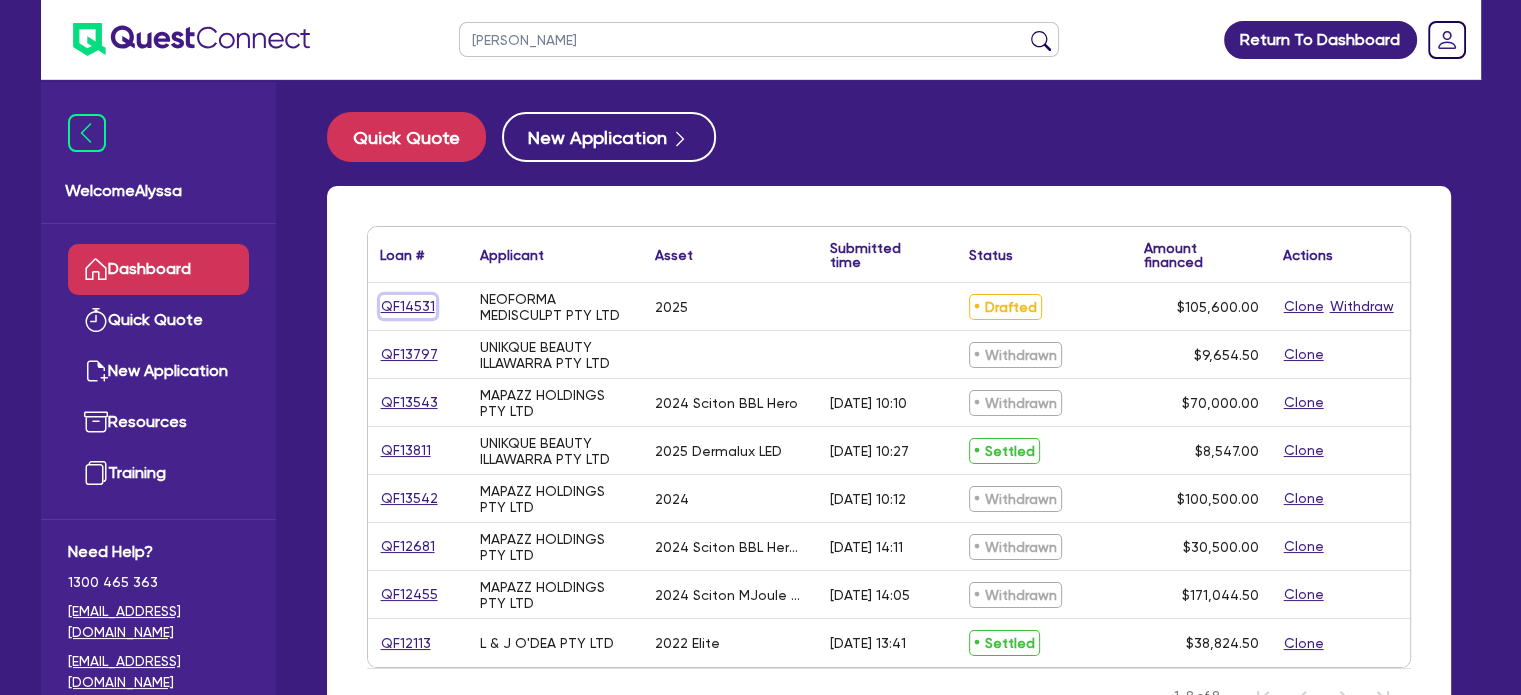 click on "QF14531" at bounding box center (408, 306) 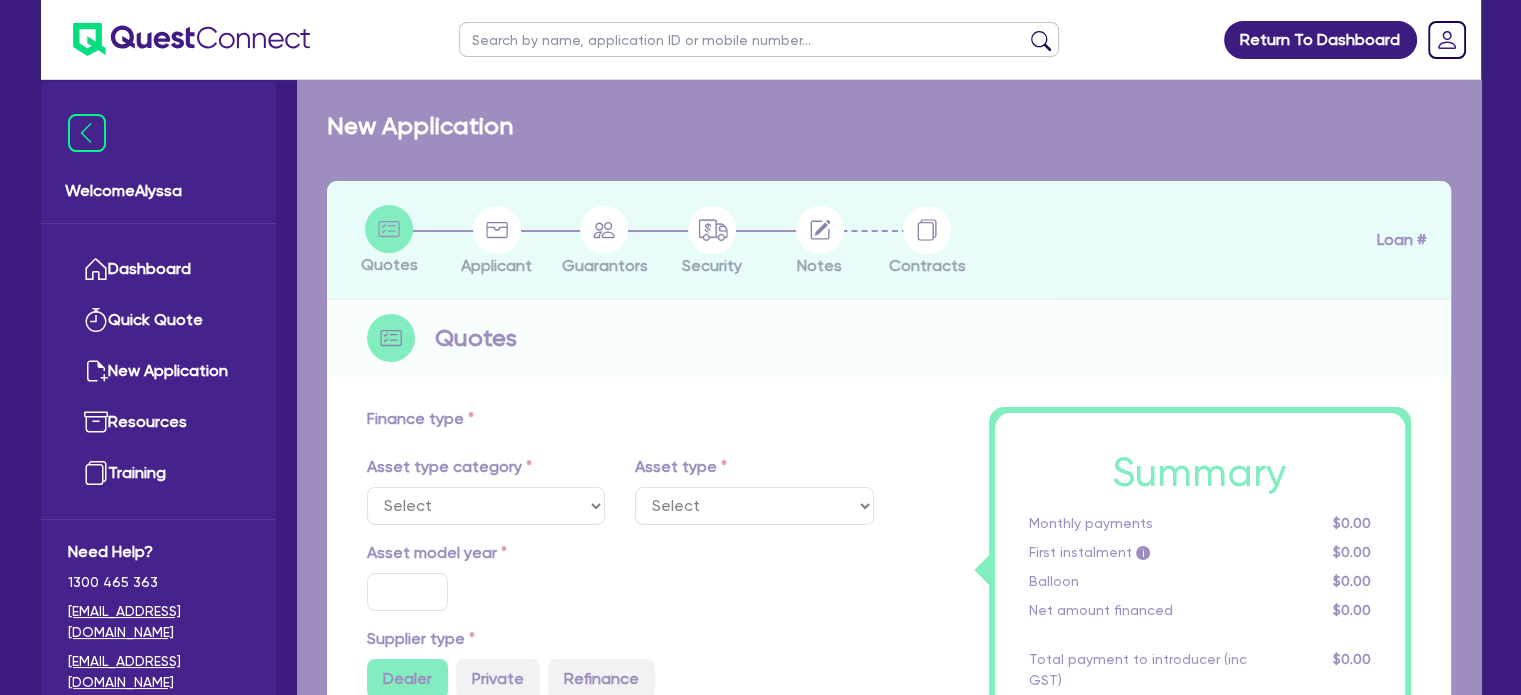 select on "TERTIARY_ASSETS" 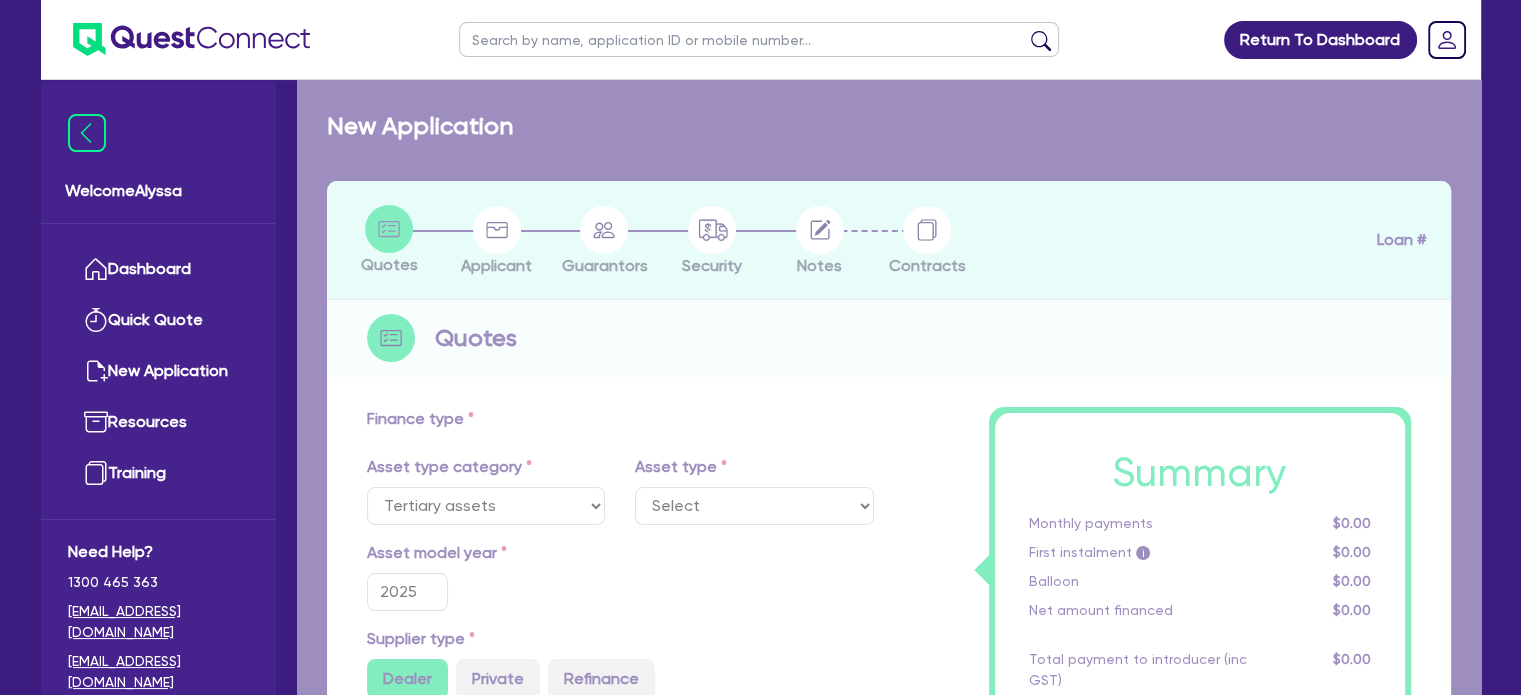 select on "BEAUTY_EQUIPMENT" 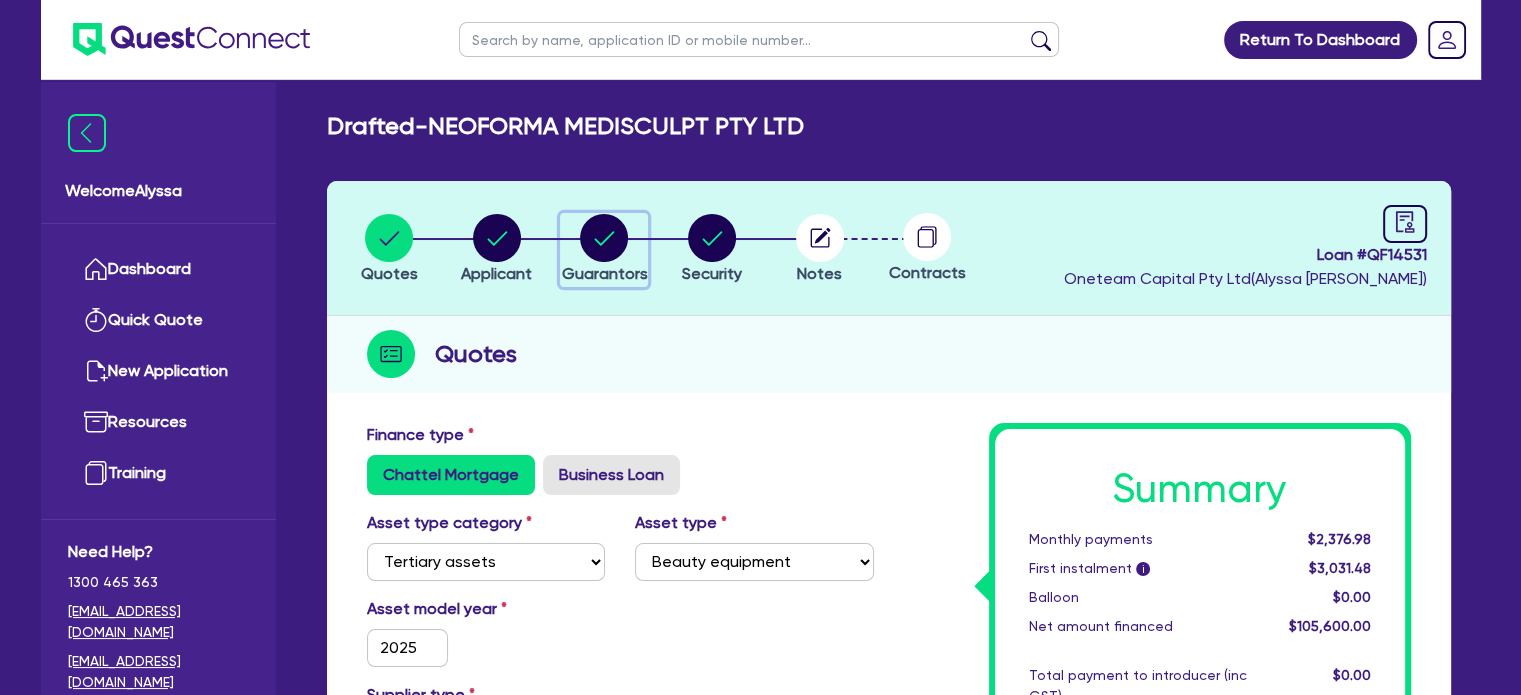 click 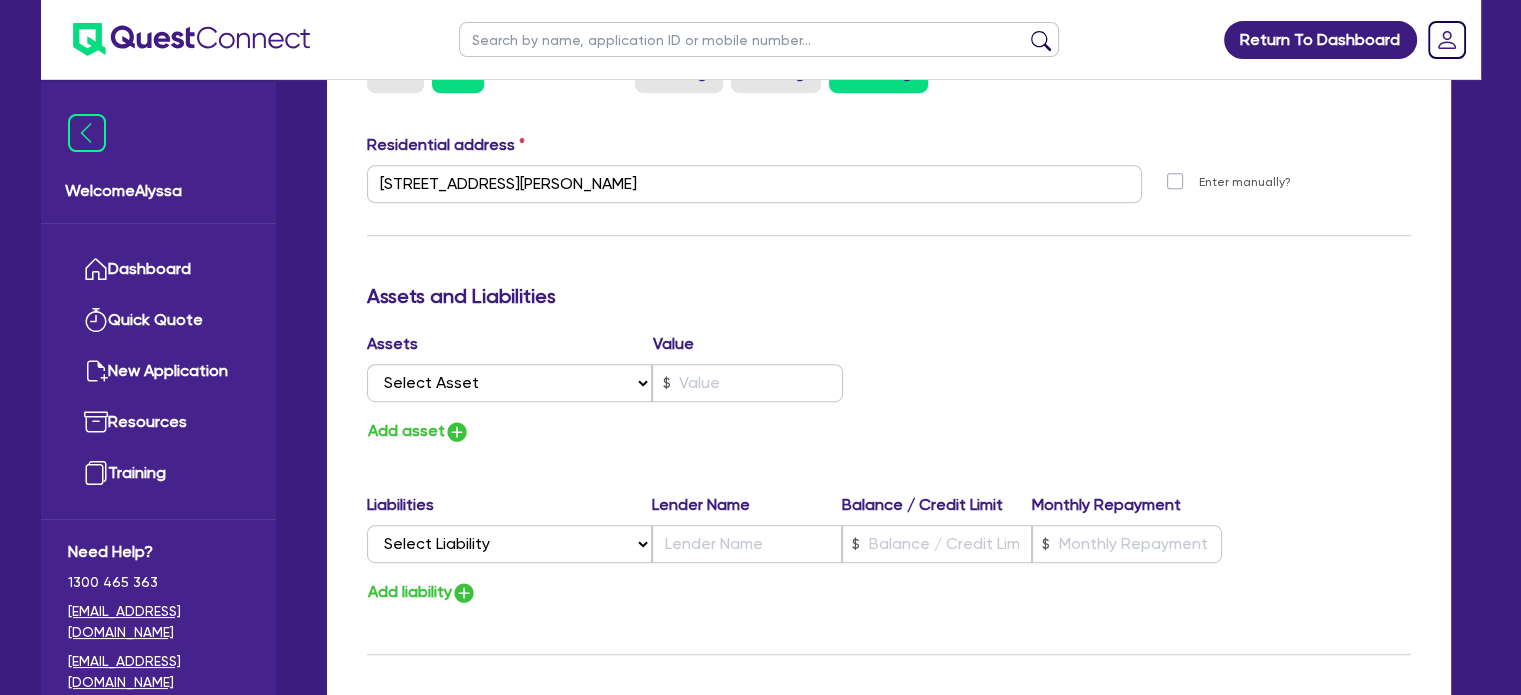 scroll, scrollTop: 990, scrollLeft: 0, axis: vertical 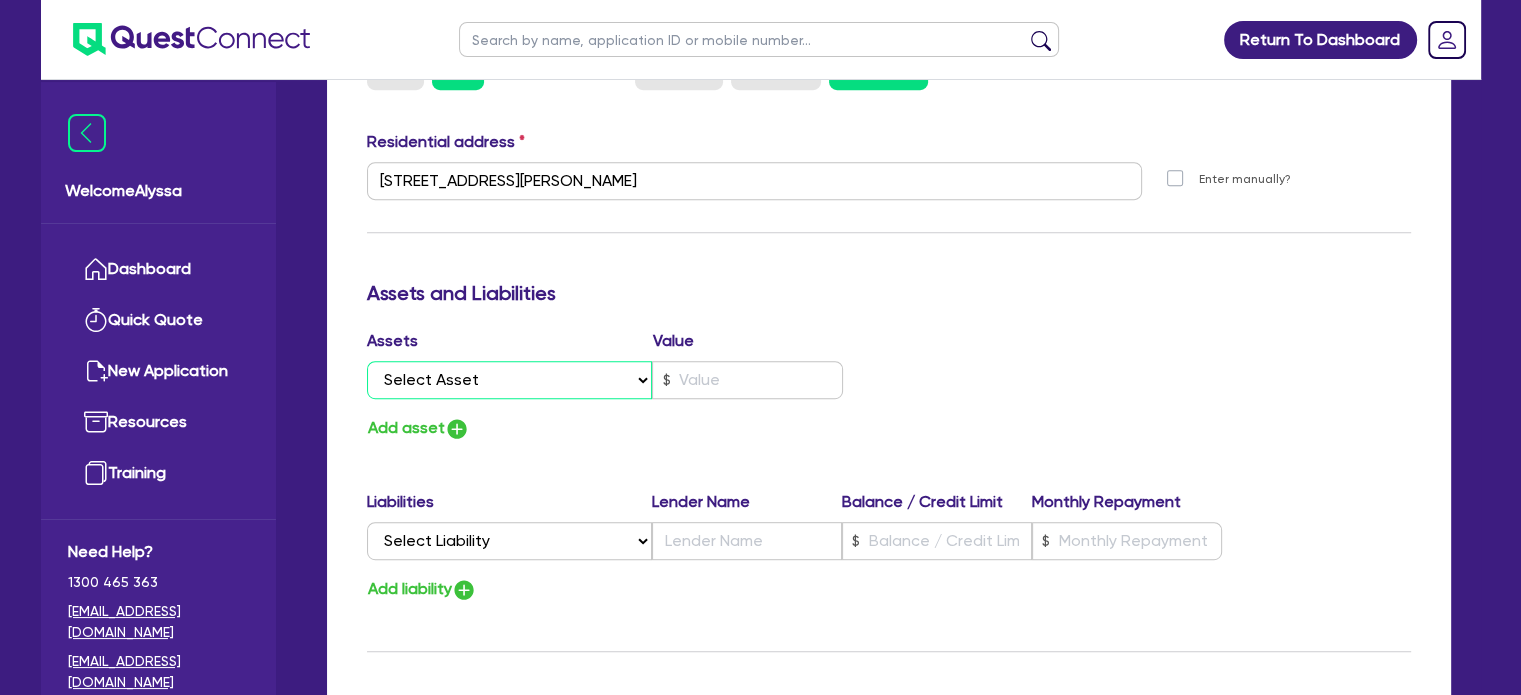 click on "Select Asset Cash Property Investment property Vehicle Truck Trailer Equipment Household & personal asset Other asset" at bounding box center (510, 380) 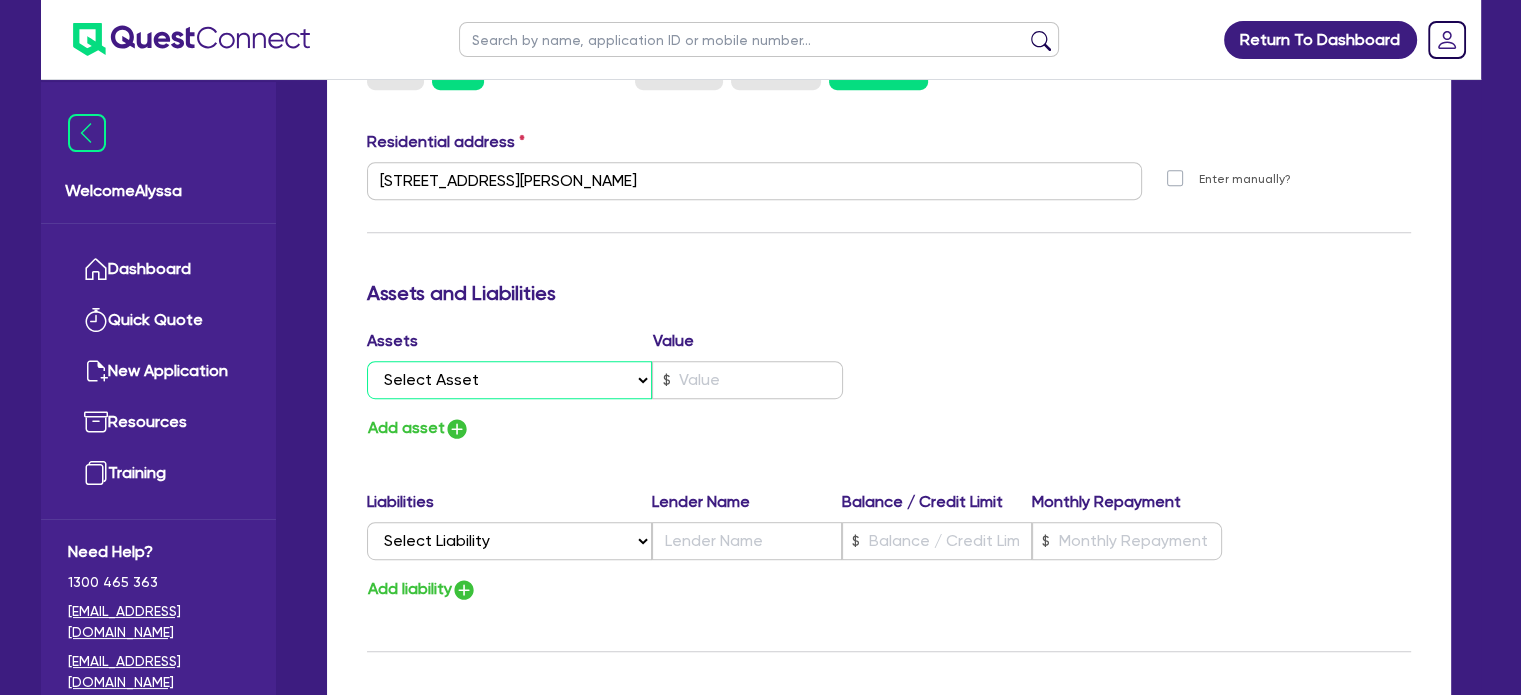 select on "CASH" 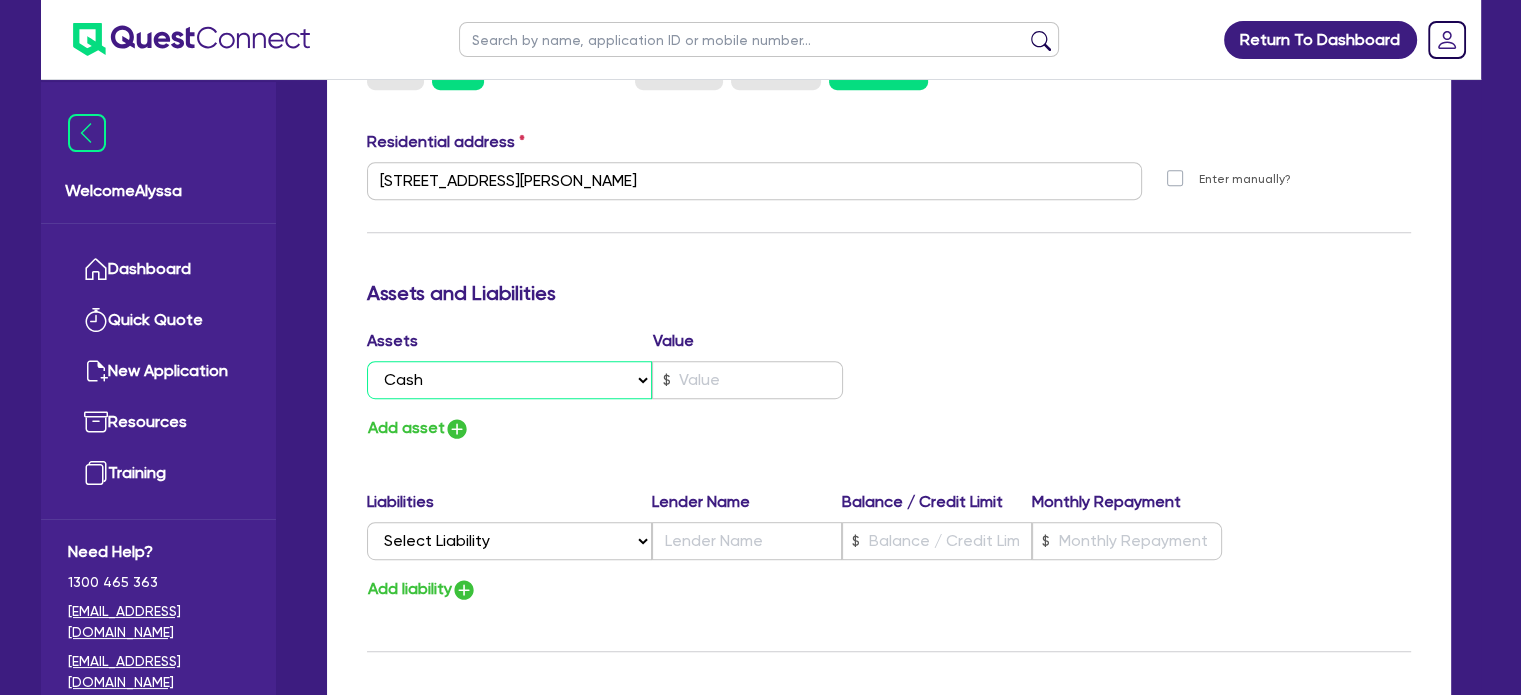 click on "Select Asset Cash Property Investment property Vehicle Truck Trailer Equipment Household & personal asset Other asset" at bounding box center [510, 380] 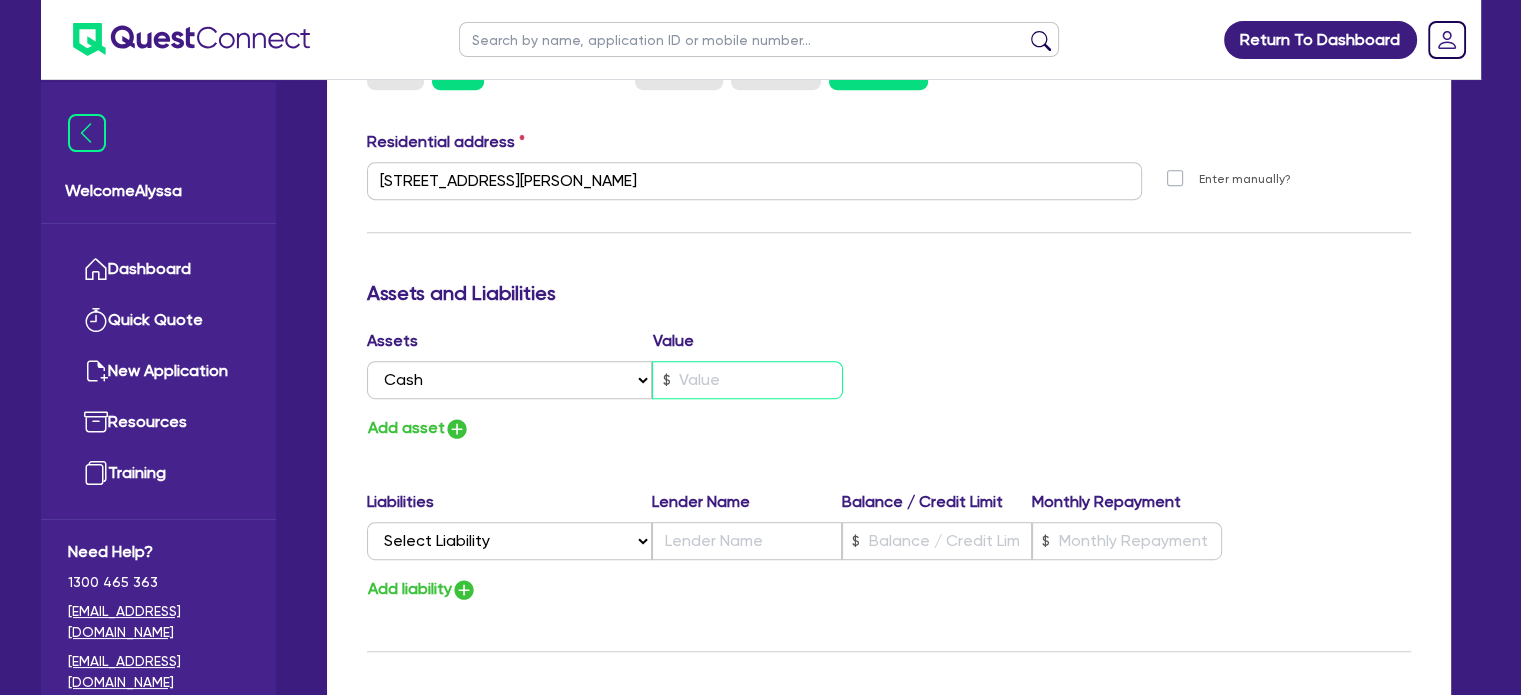 type on "0" 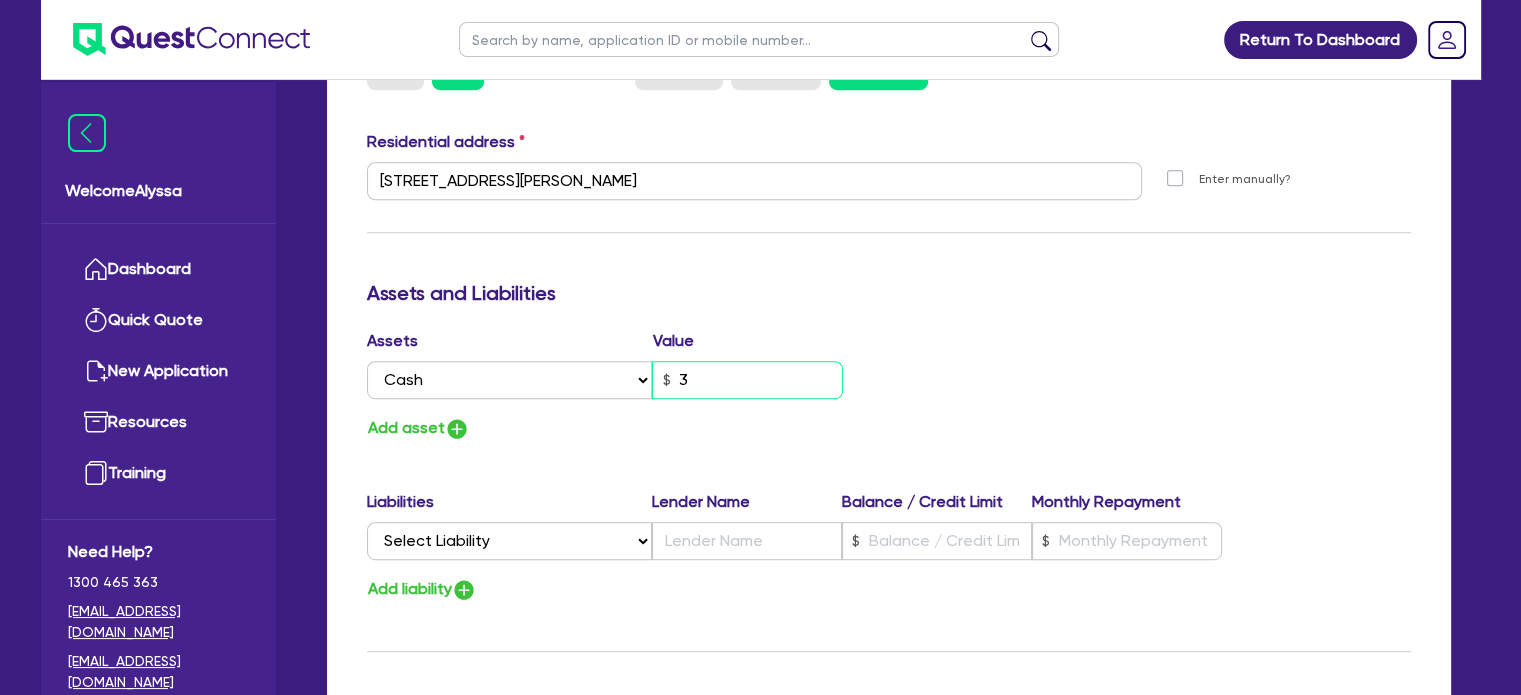 type on "0" 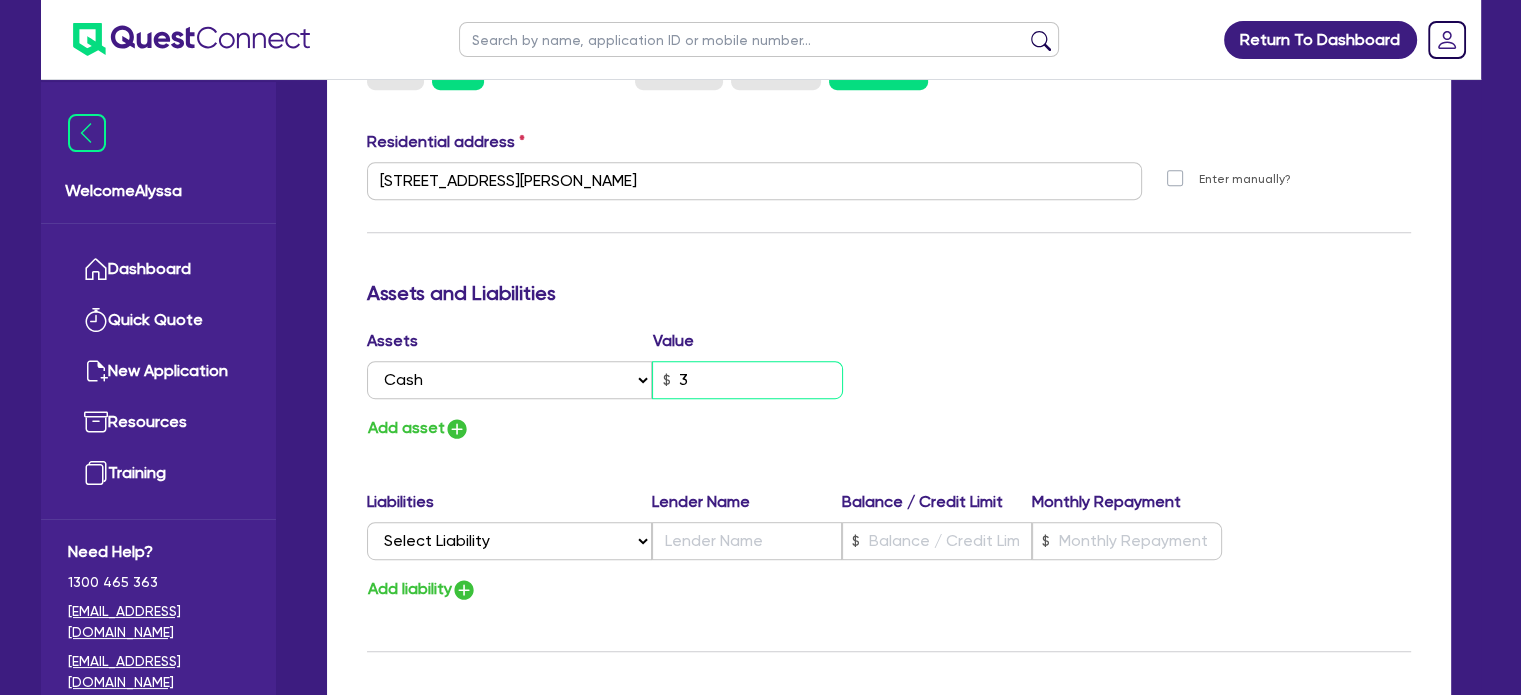 type on "0434 551 830" 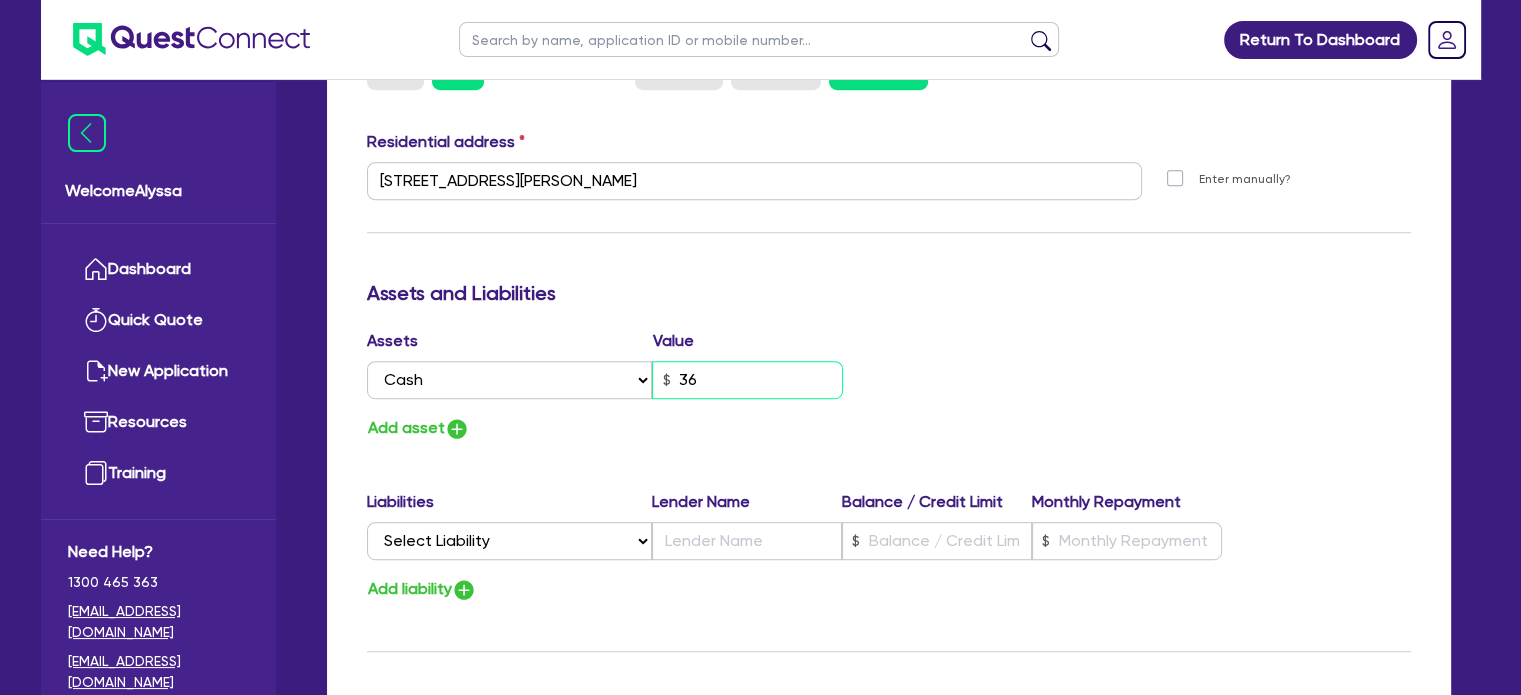 type on "0" 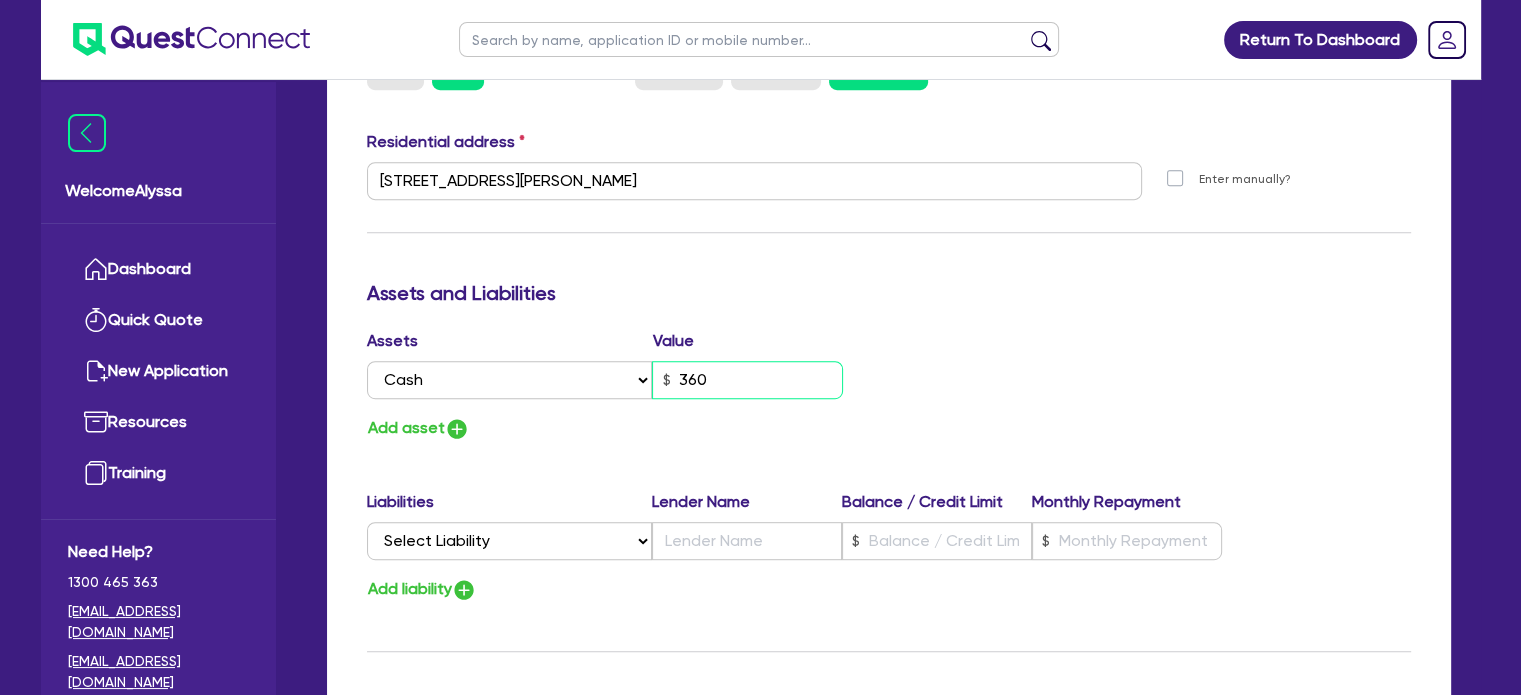 type on "0" 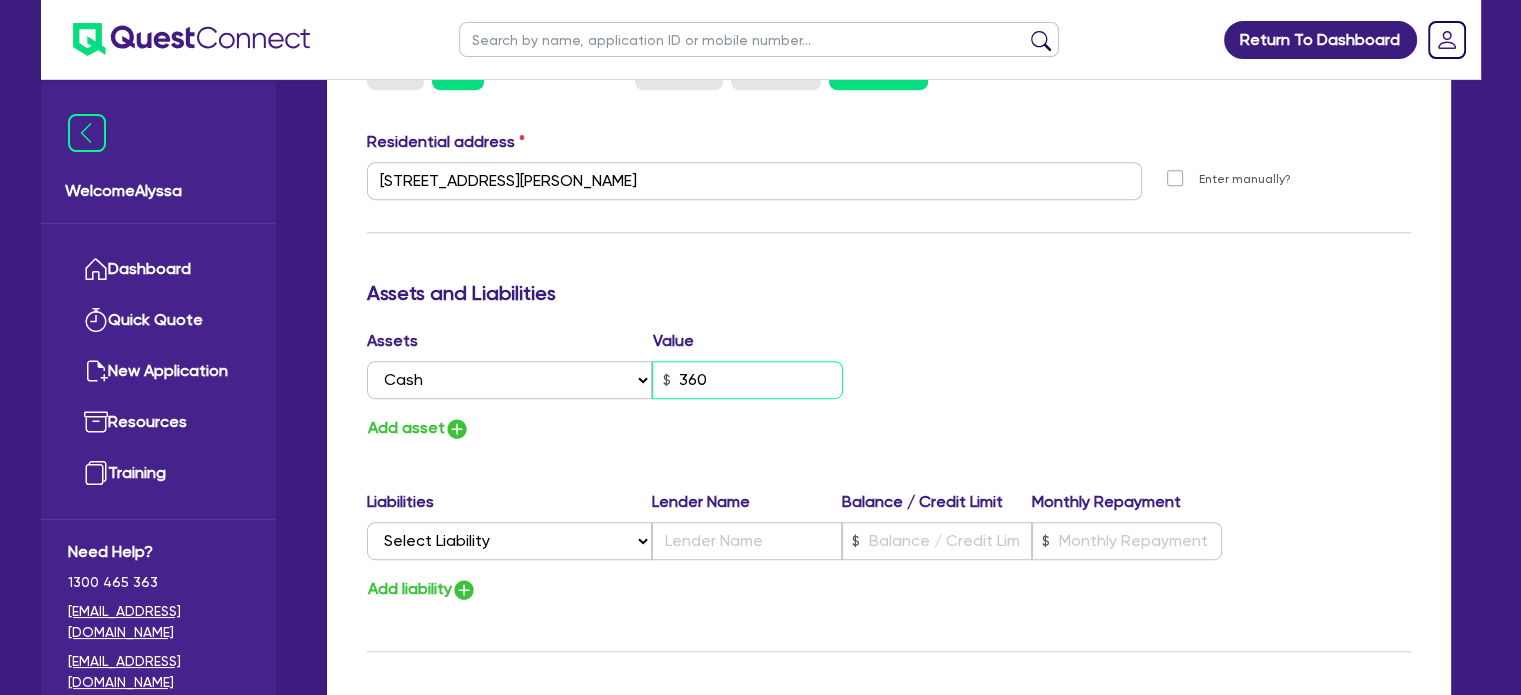 type on "0434 551 830" 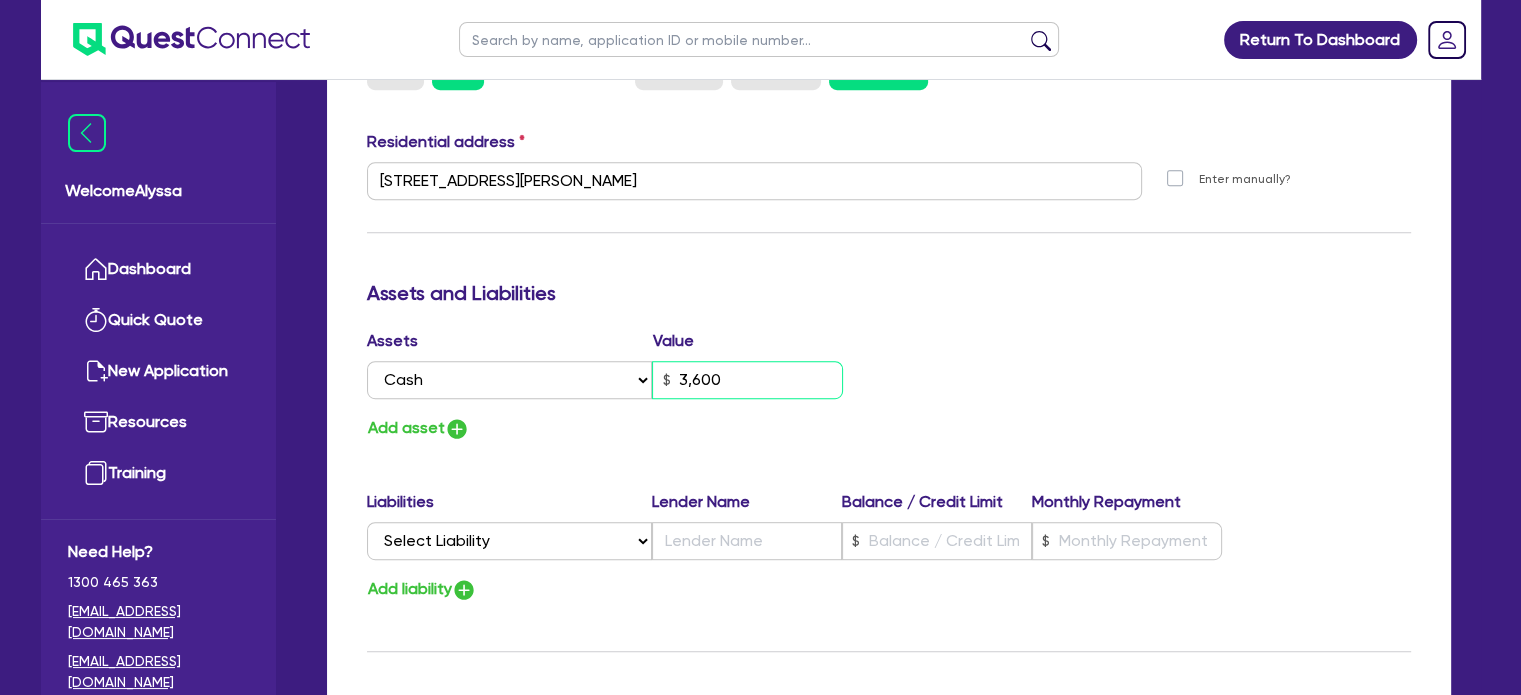 type on "0" 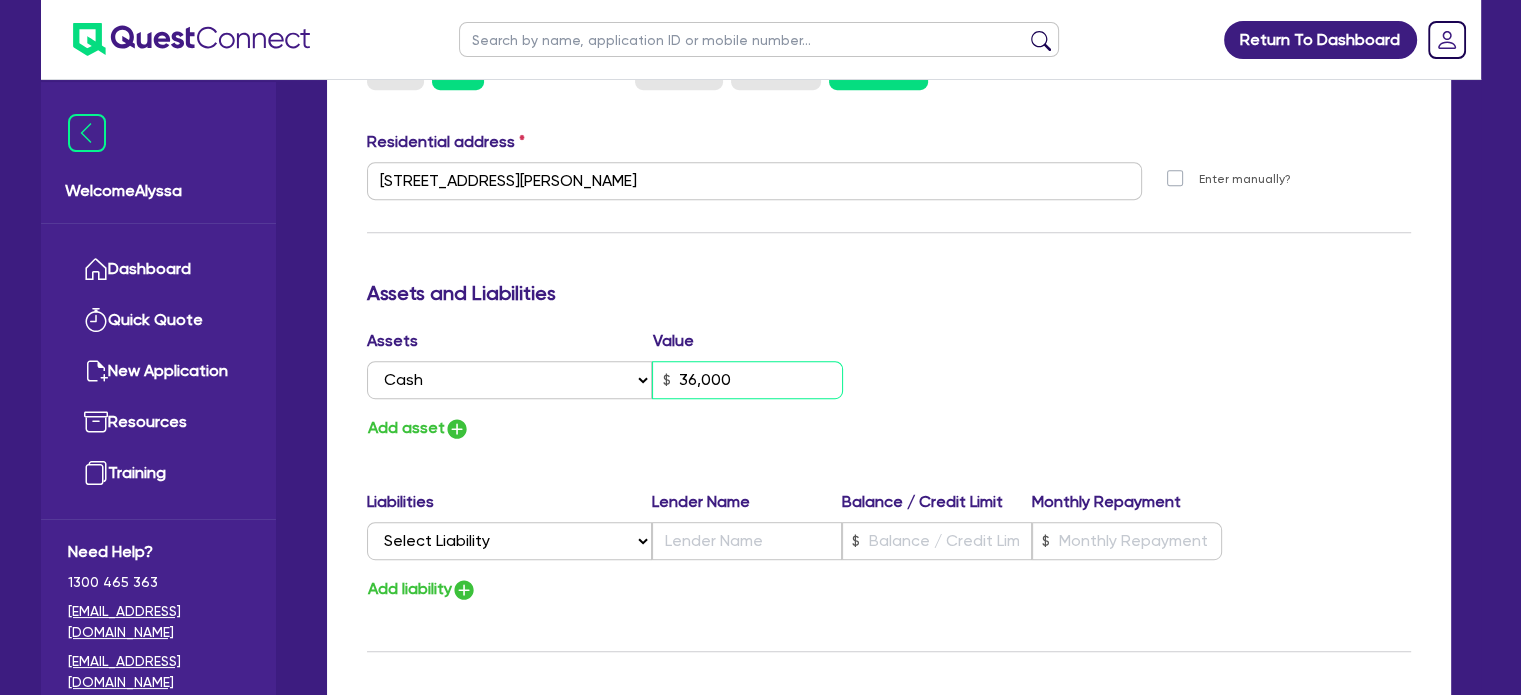 type on "0" 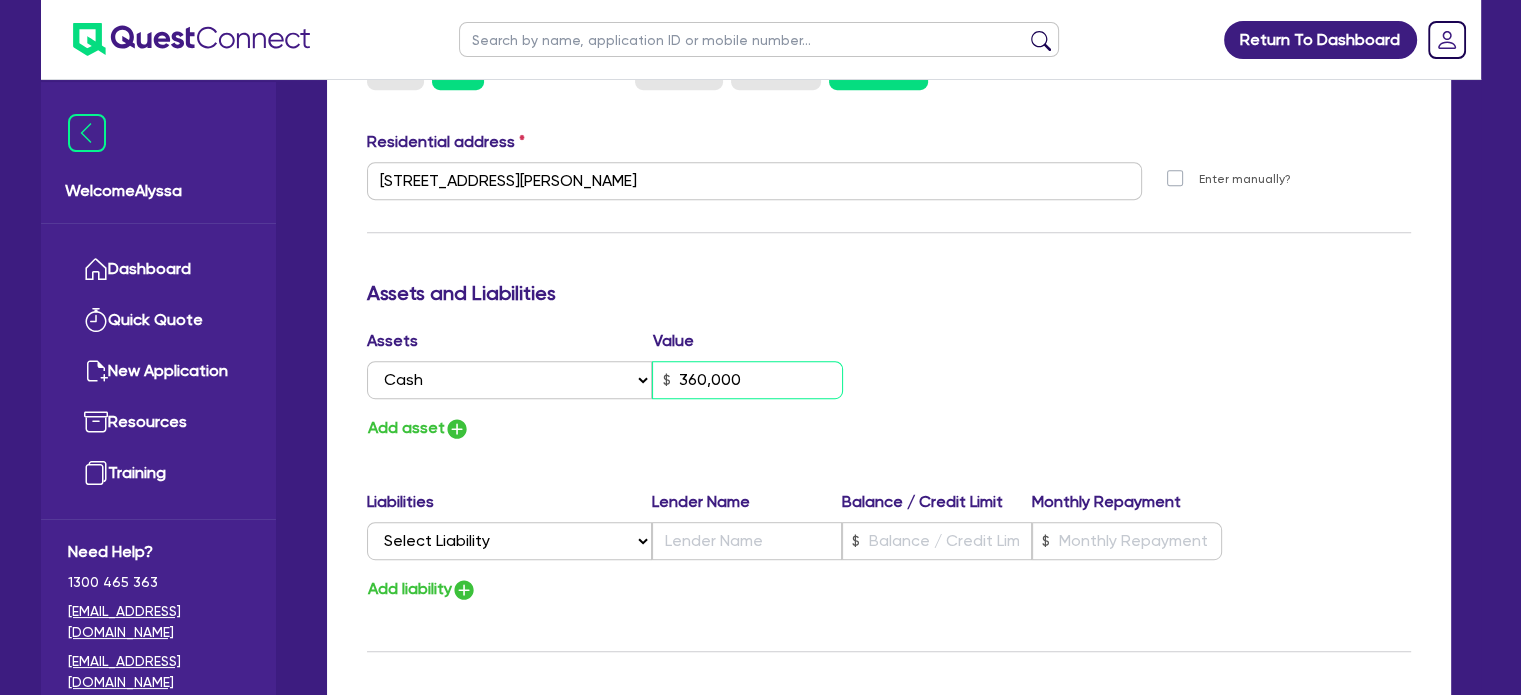 type on "360,000" 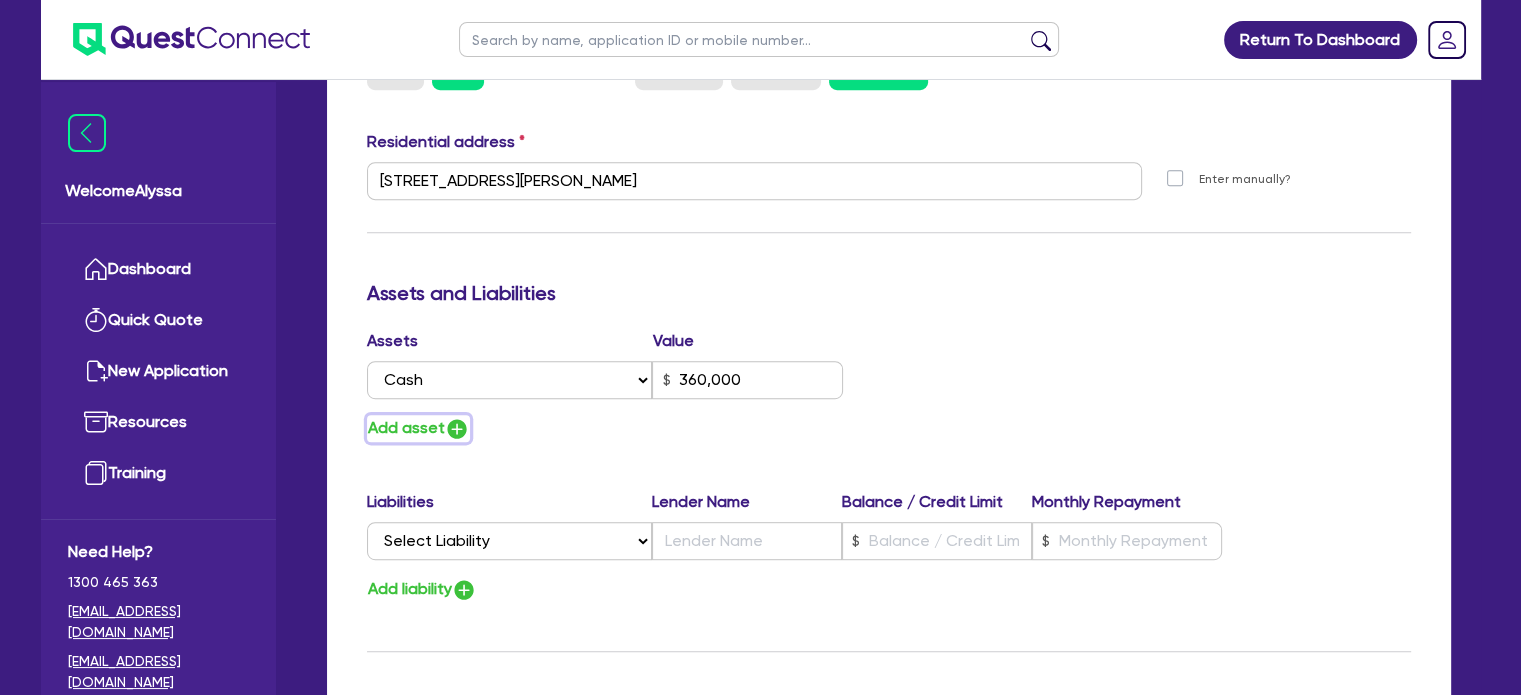 click on "Add asset" at bounding box center (418, 428) 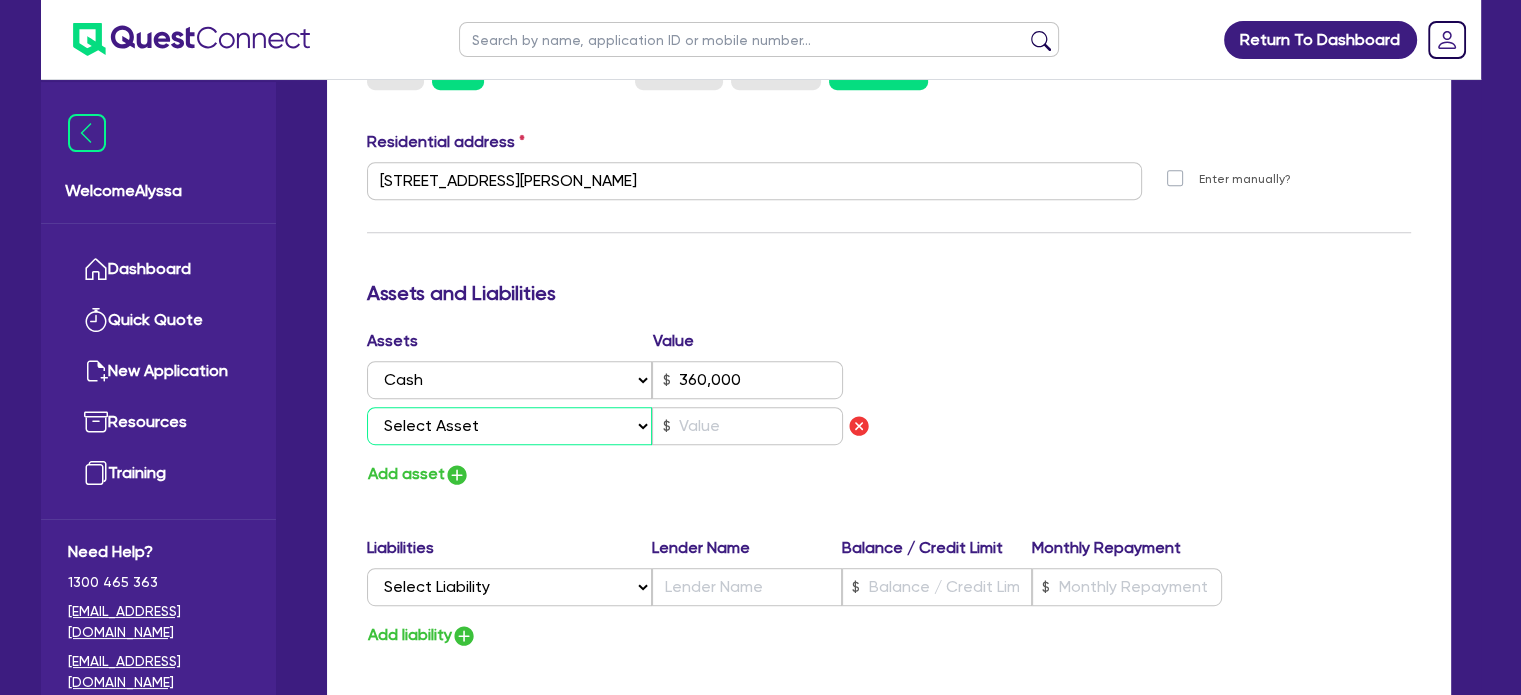 click on "Select Asset Cash Property Investment property Vehicle Truck Trailer Equipment Household & personal asset Other asset" at bounding box center (510, 426) 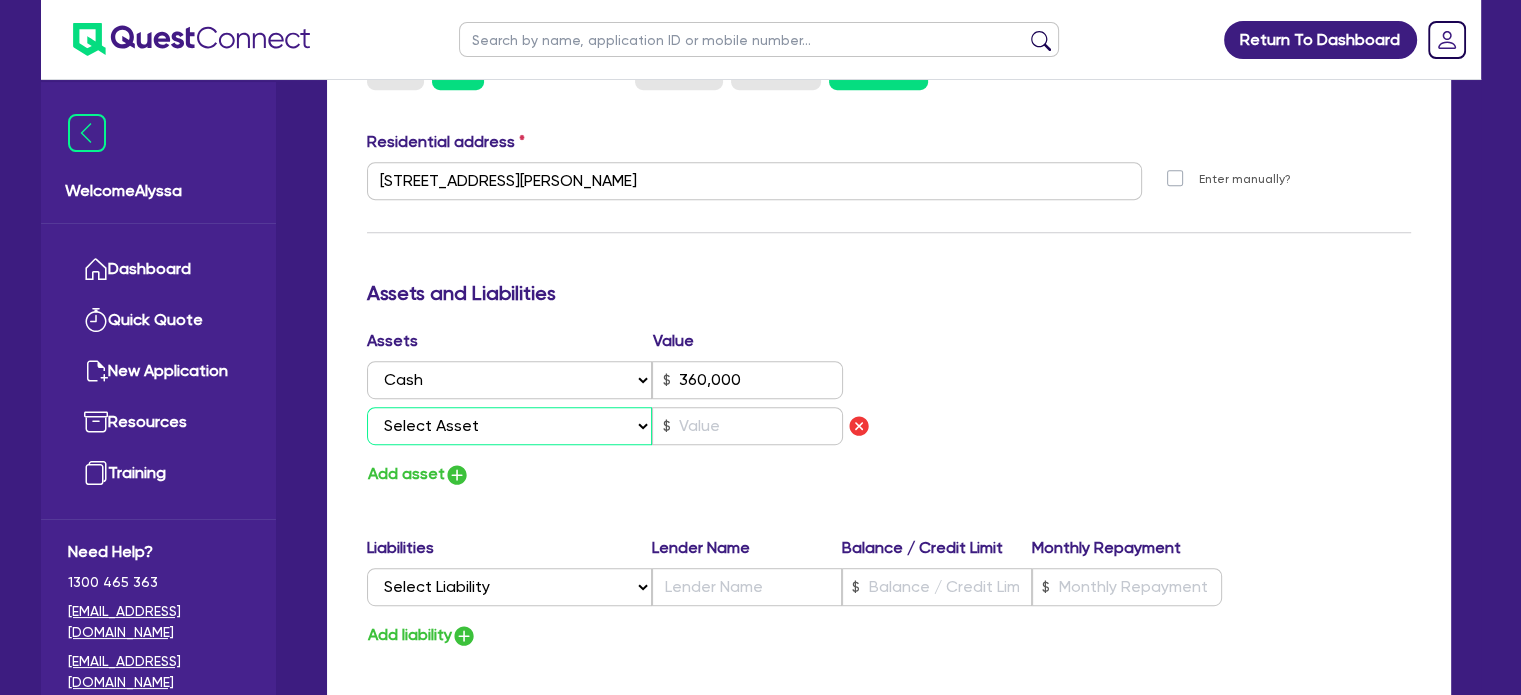 select on "VEHICLE" 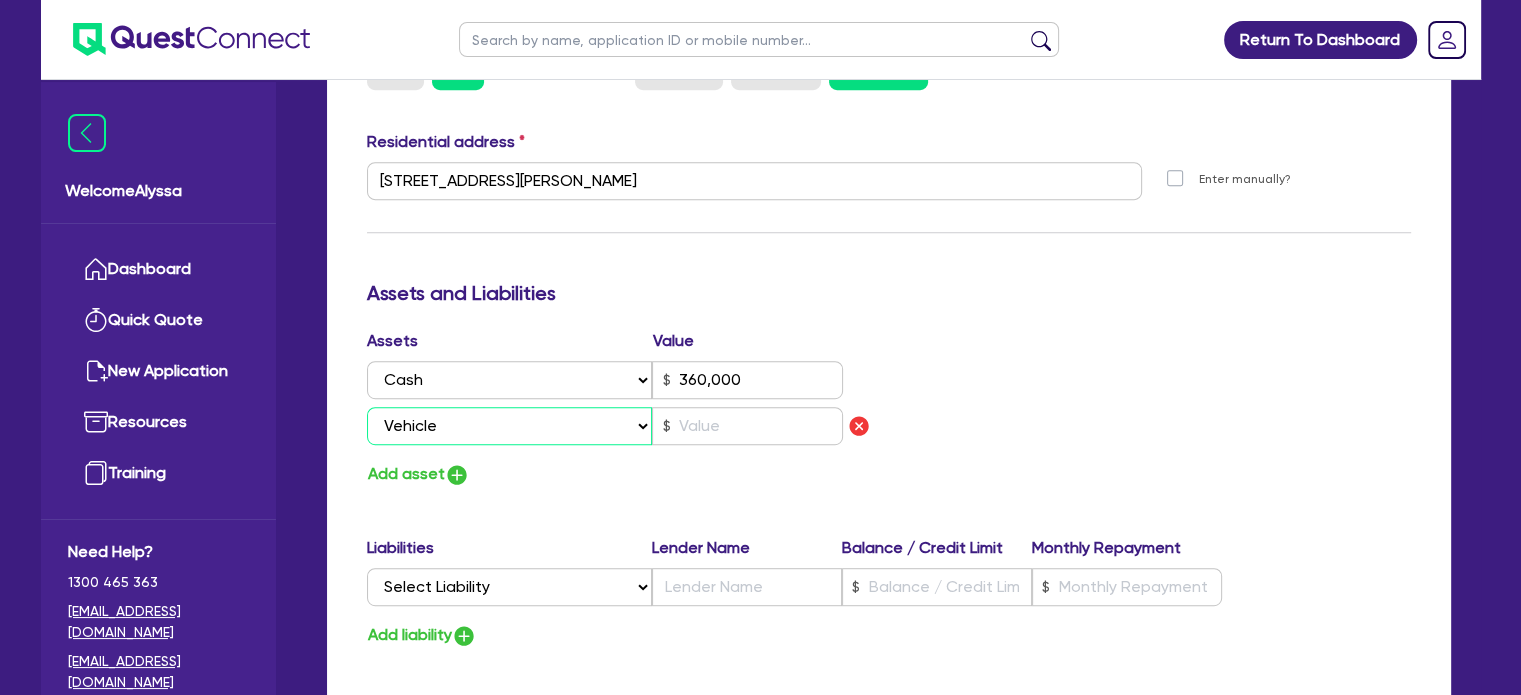 click on "Select Asset Cash Property Investment property Vehicle Truck Trailer Equipment Household & personal asset Other asset" at bounding box center (510, 426) 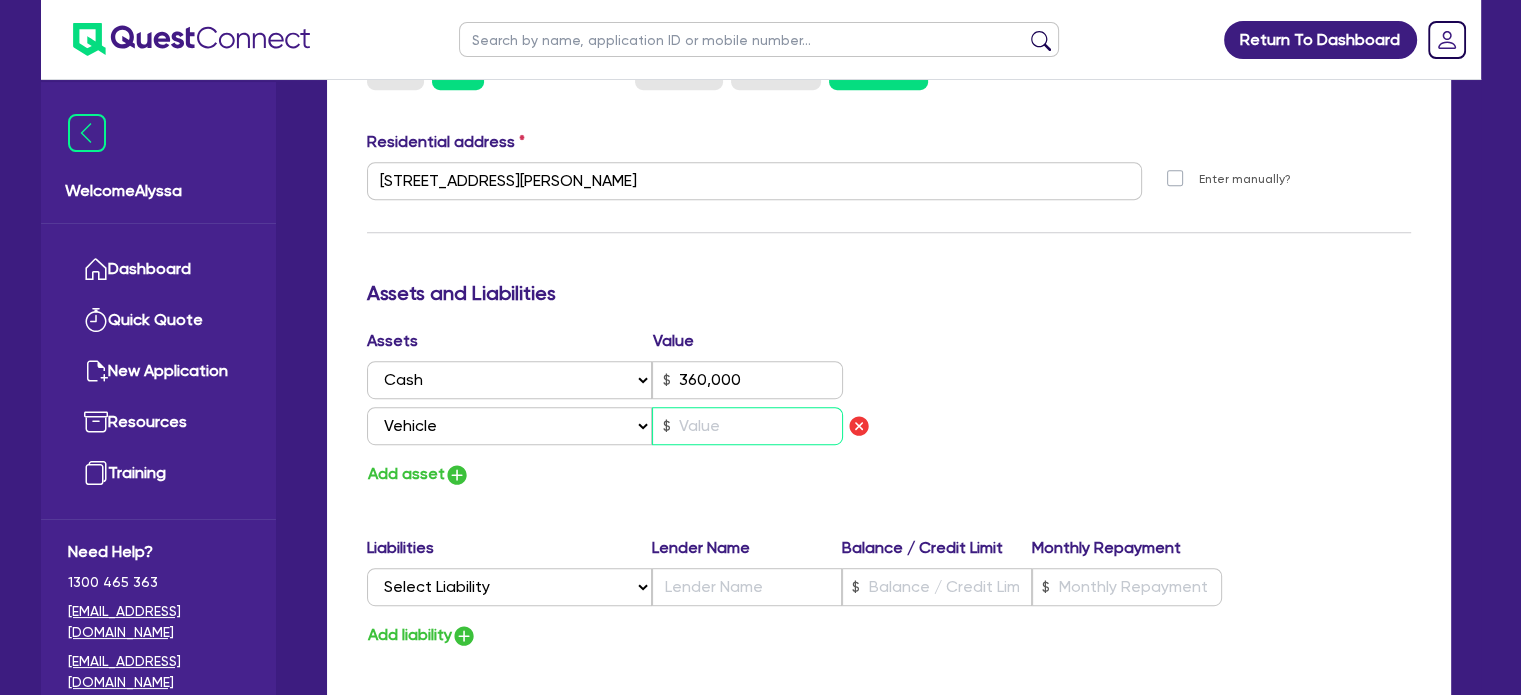 type on "0" 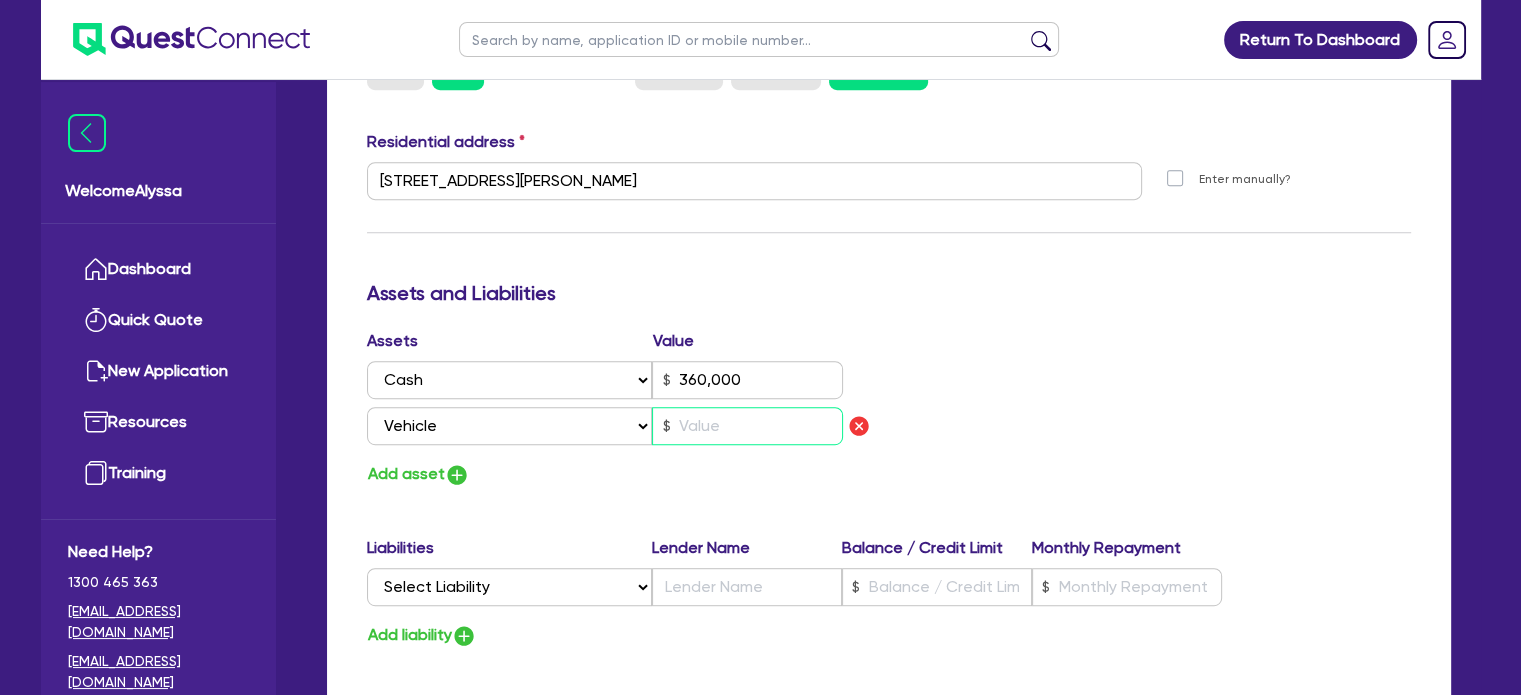 type on "0434 551 830" 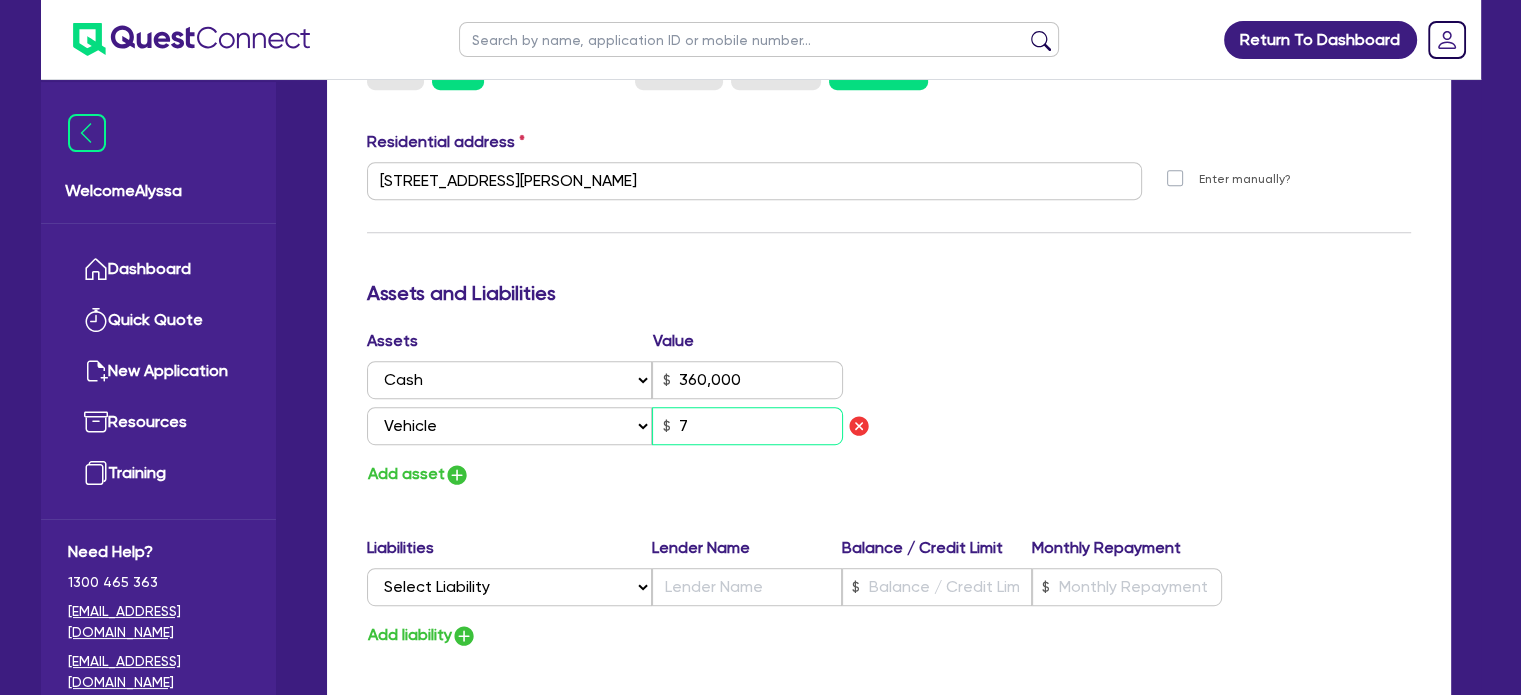 type 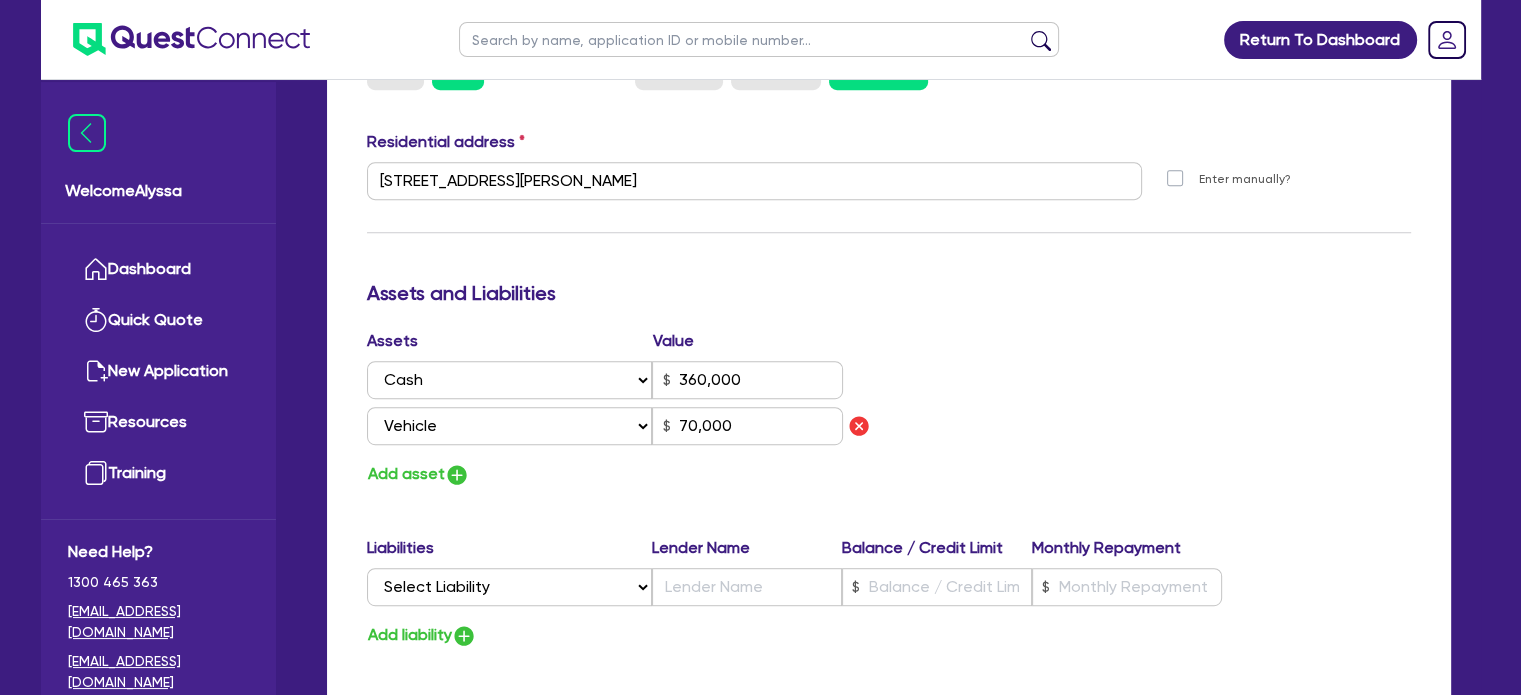 click on "Update residential status for Director #1 Boarding is only acceptable when the spouse owns the property. Cancel Ok Director # 1   Title Select Mr Mrs Ms Miss Dr First name Nicole Middle name Betty Last name Phillips Date of birth 07/03/1982 Driver licence number 131798577 Licence card number 60B8CEE106 Licence state Select NSW VIC QLD TAS ACT SA NT WA Marital status Select Single Married De Facto / Partner Number of dependents 0 Mobile 0434 551 830 Email nicolemizerak@yahoo.com.au Residential address Same as business address? Yes No Residential status Owning Renting Boarding Residential address 33 Studio Dr Oxenford QLD 4210 Unit number Street number 33 Street name Studio Dr Suburb Oxenford State Select NSW VIC QLD TAS ACT SA NT WA Postal code 4210 Enter manually? Assets and Liabilities Assets Value Select Asset Cash Property Investment property Vehicle Truck Trailer Equipment Household & personal asset Other asset 360,000 Select Asset Cash Property Investment property Vehicle Truck Trailer Equipment 70,000" at bounding box center [889, 195] 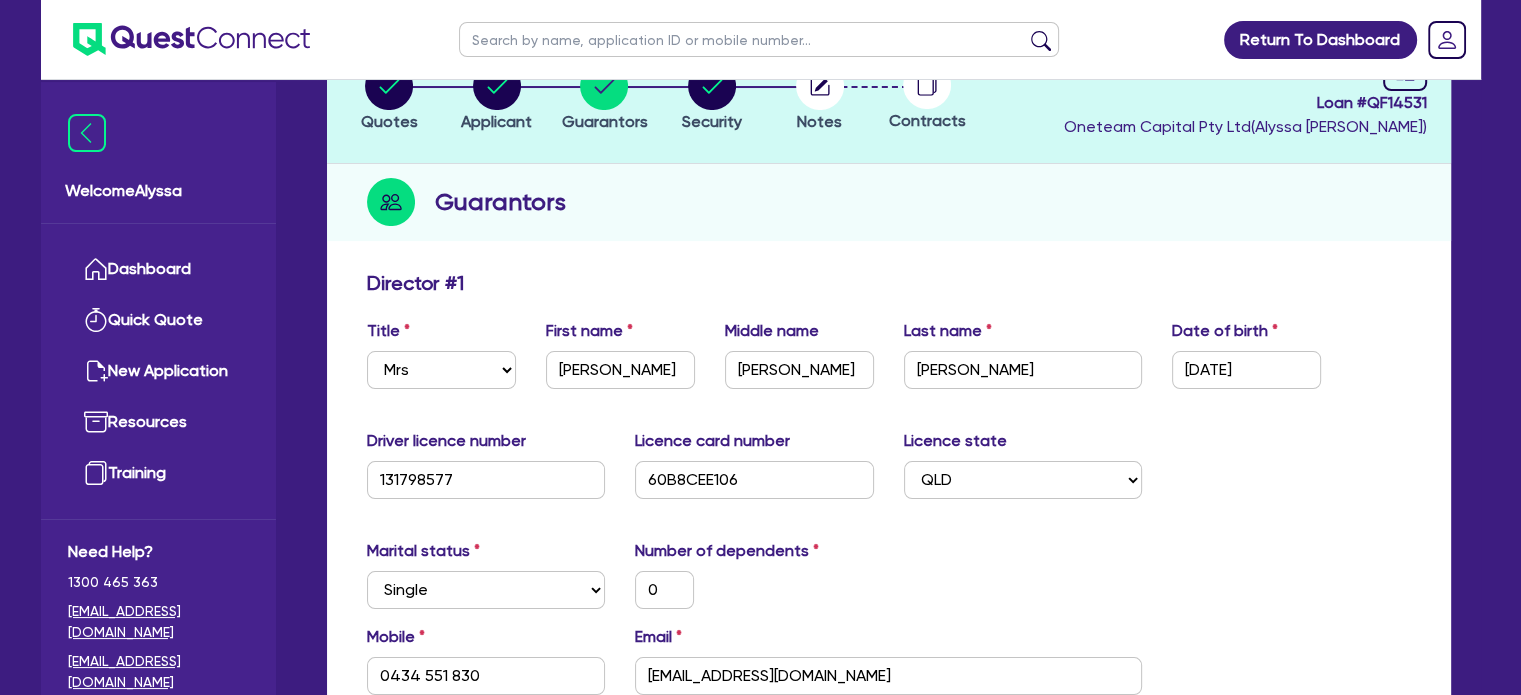 scroll, scrollTop: 39, scrollLeft: 0, axis: vertical 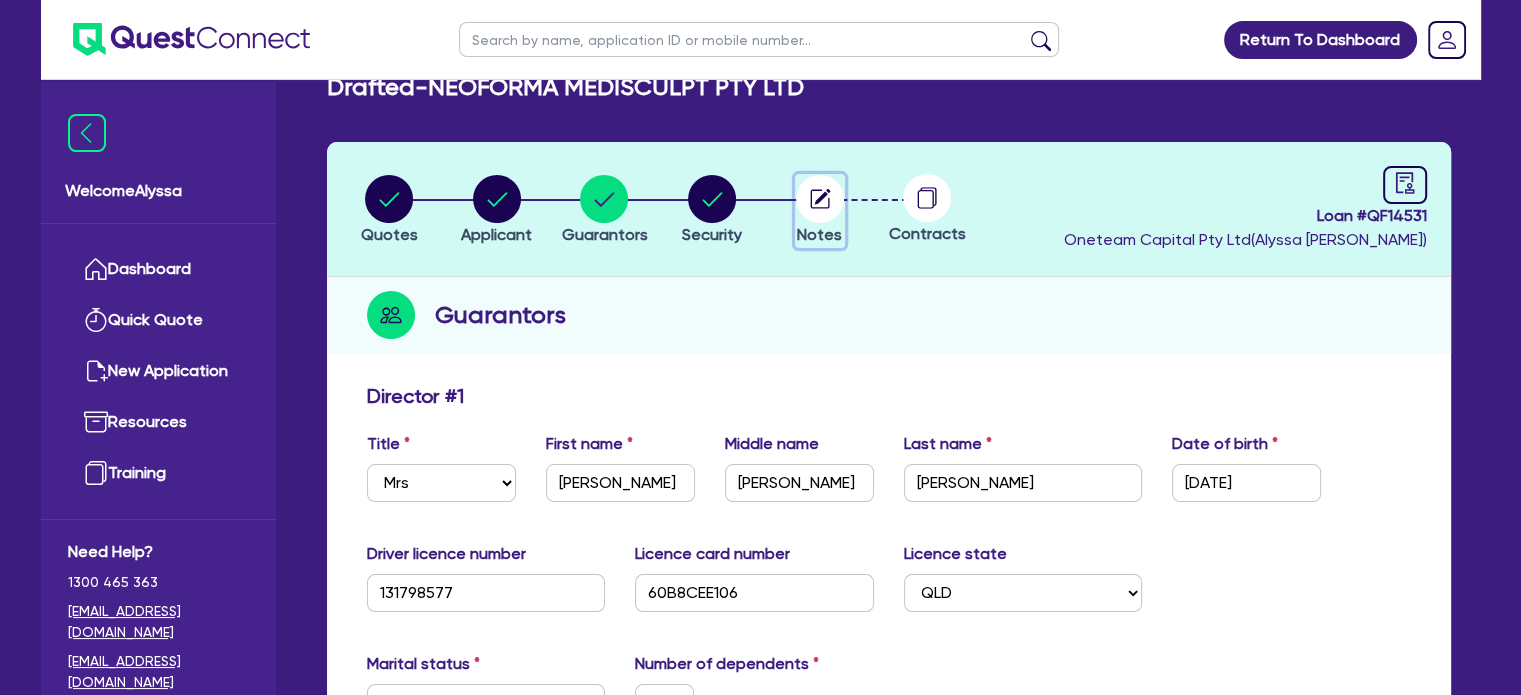 click 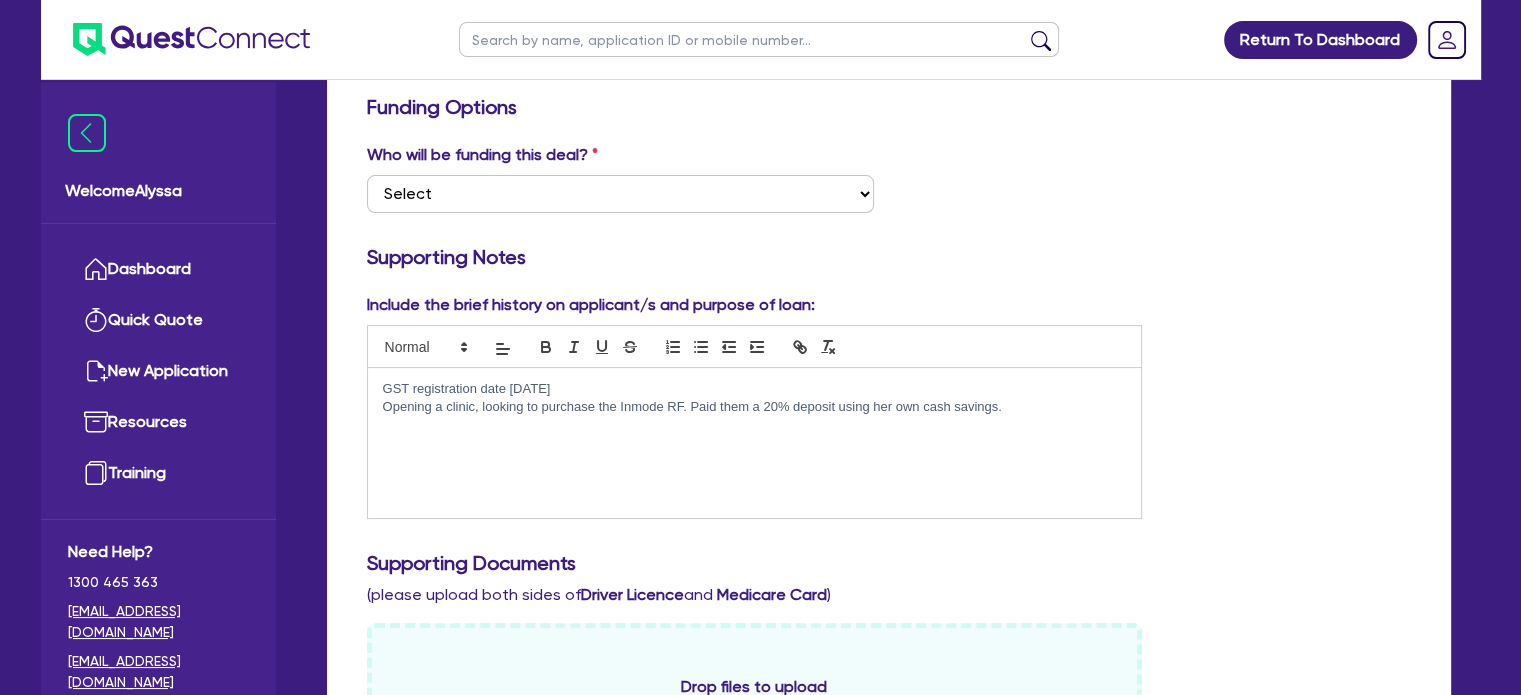 scroll, scrollTop: 328, scrollLeft: 0, axis: vertical 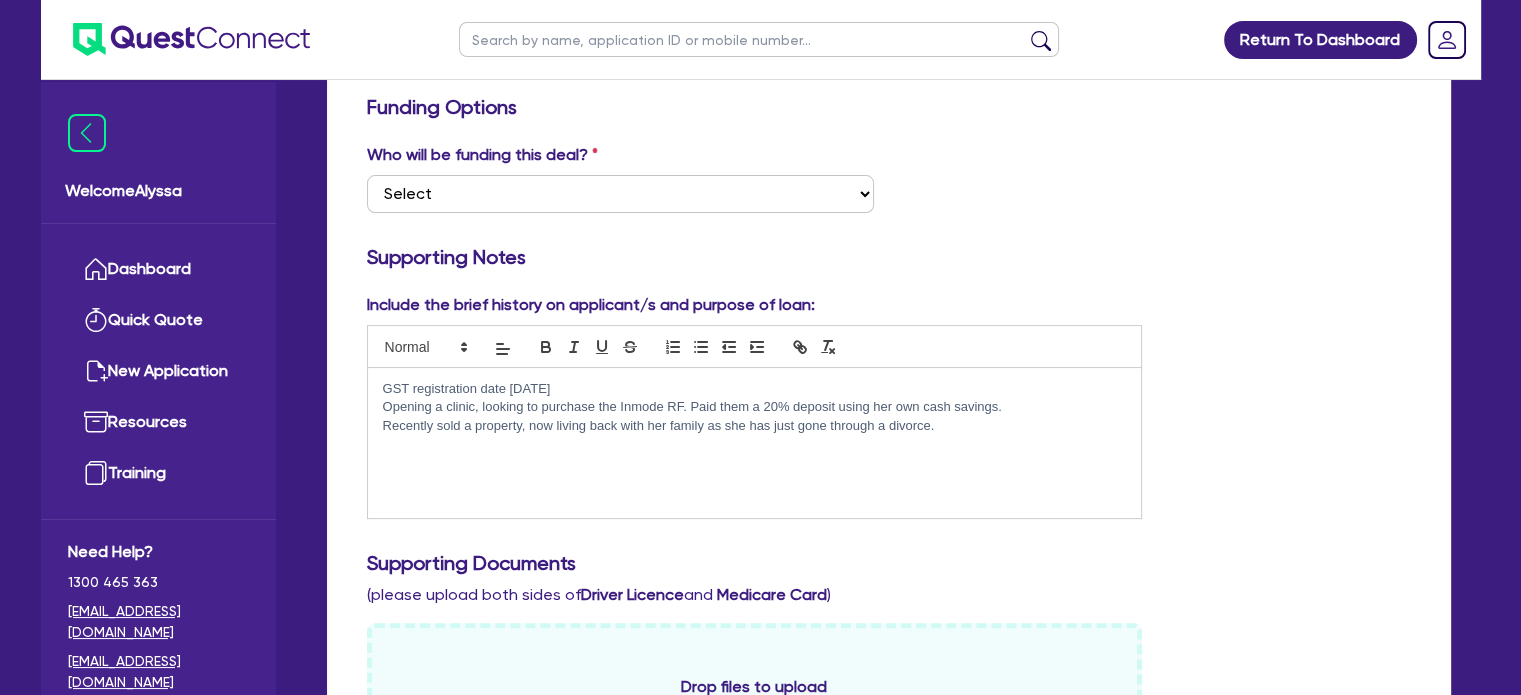 click on "Recently sold a property, now living back with her family as she has just gone through a divorce." at bounding box center [755, 426] 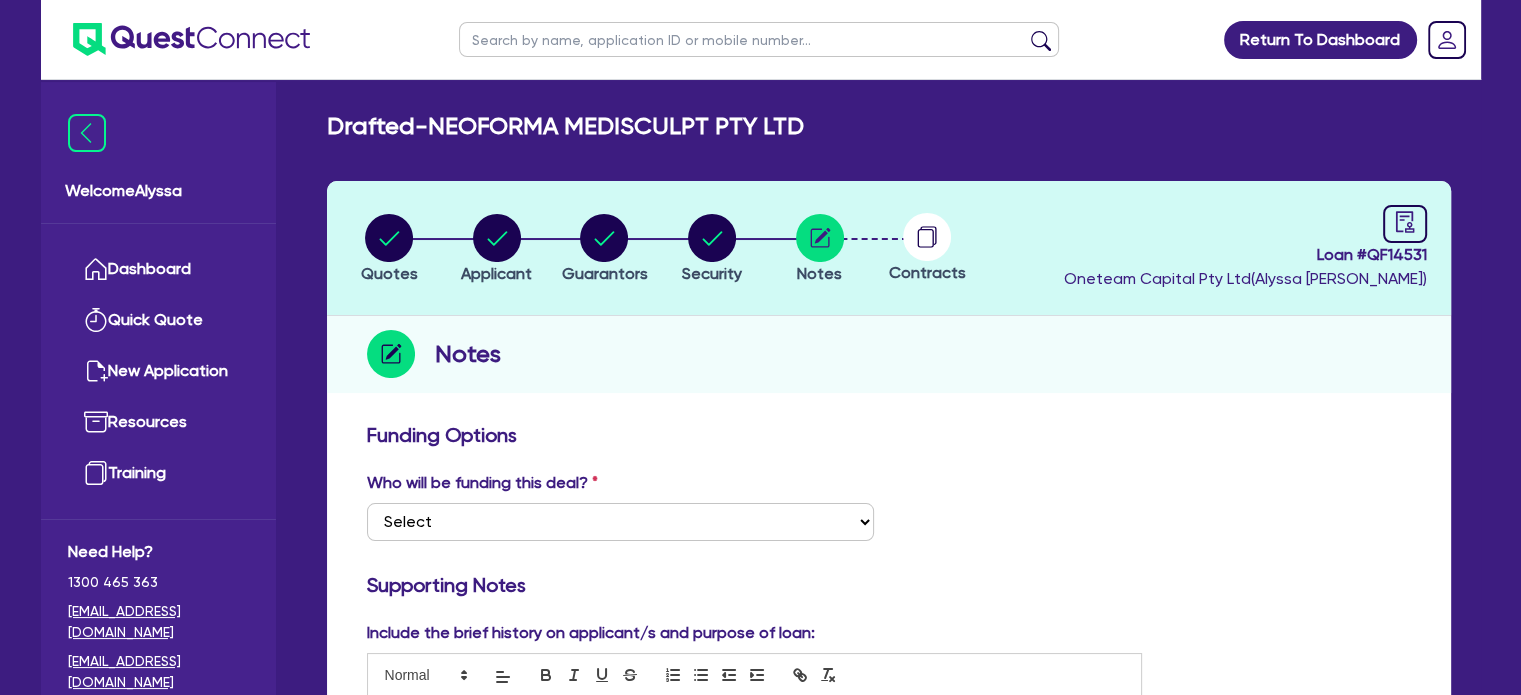 scroll, scrollTop: 311, scrollLeft: 0, axis: vertical 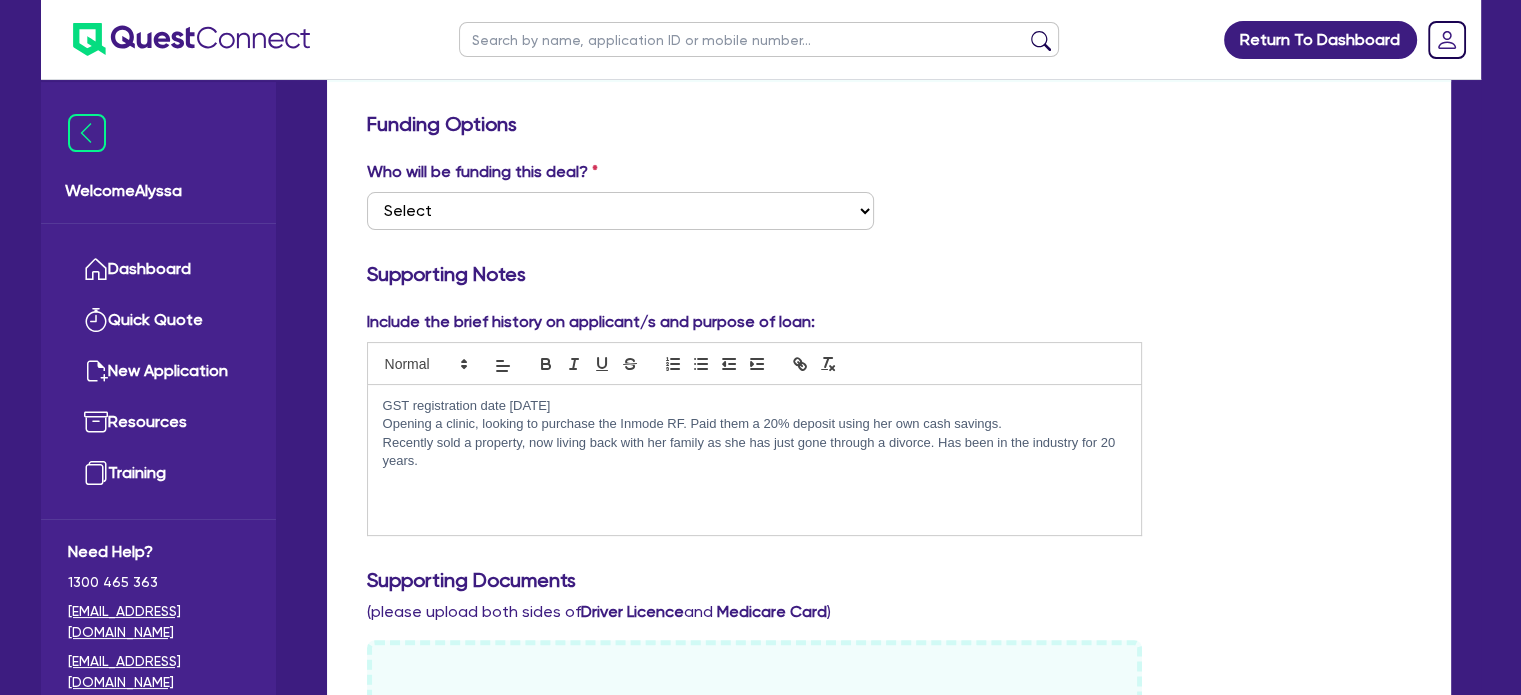 click on "Recently sold a property, now living back with her family as she has just gone through a divorce. Has been in the industry for 20 years." at bounding box center (755, 452) 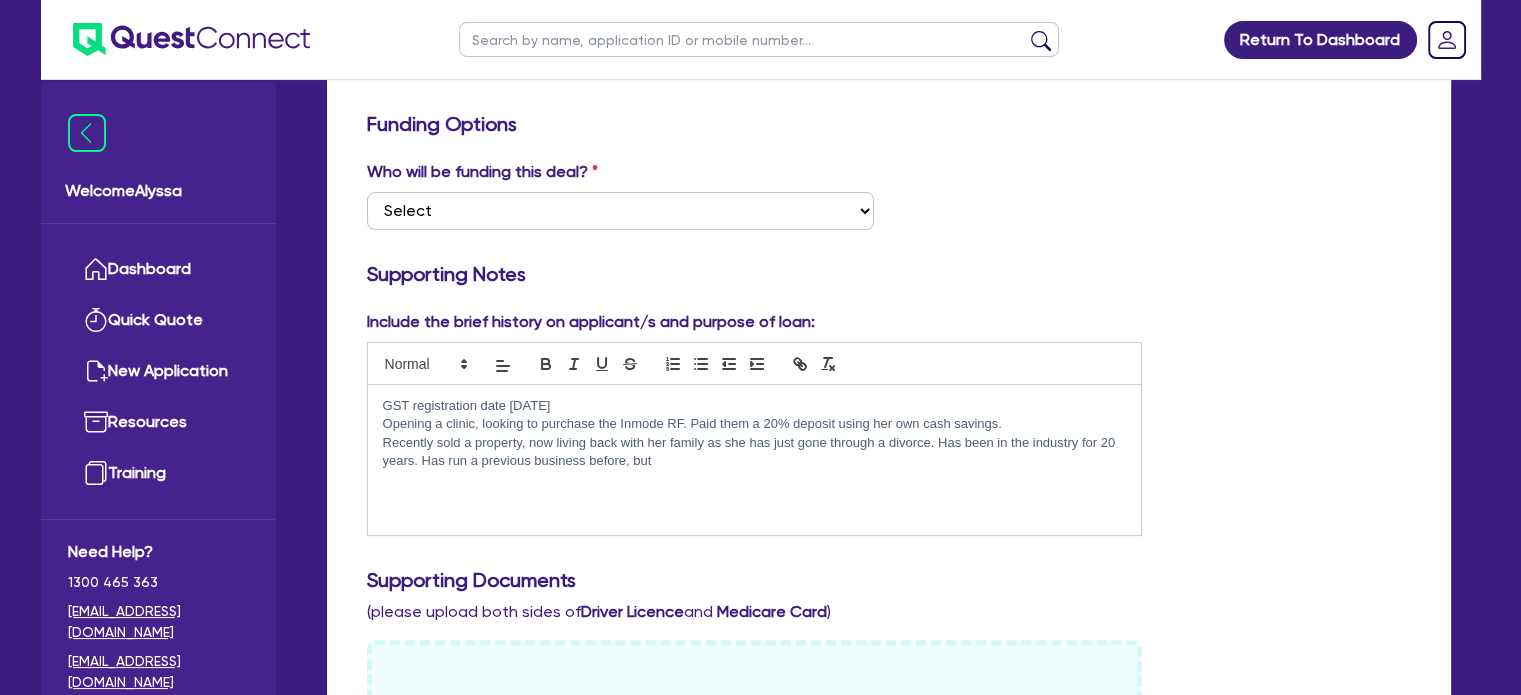 click on "Recently sold a property, now living back with her family as she has just gone through a divorce. Has been in the industry for 20 years. Has run a previous business before, but" at bounding box center [755, 452] 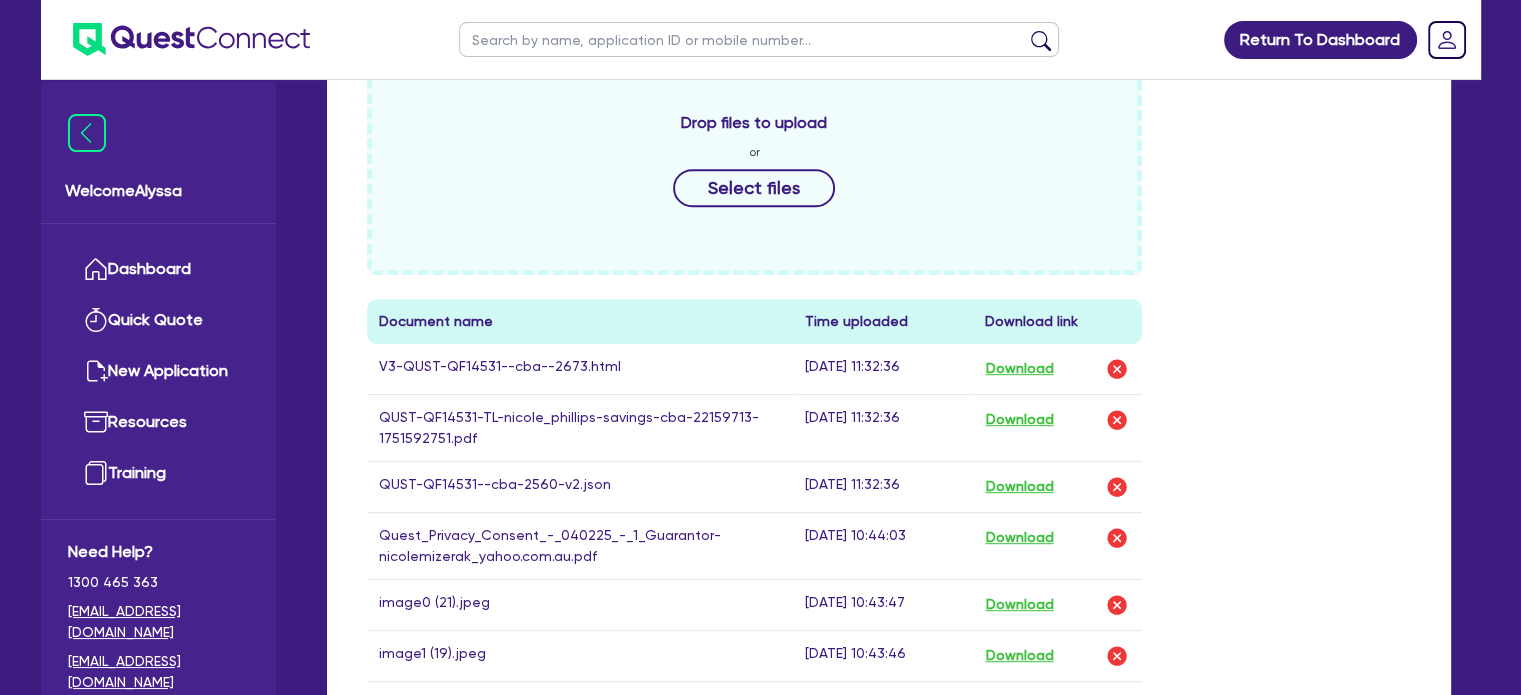 scroll, scrollTop: 0, scrollLeft: 0, axis: both 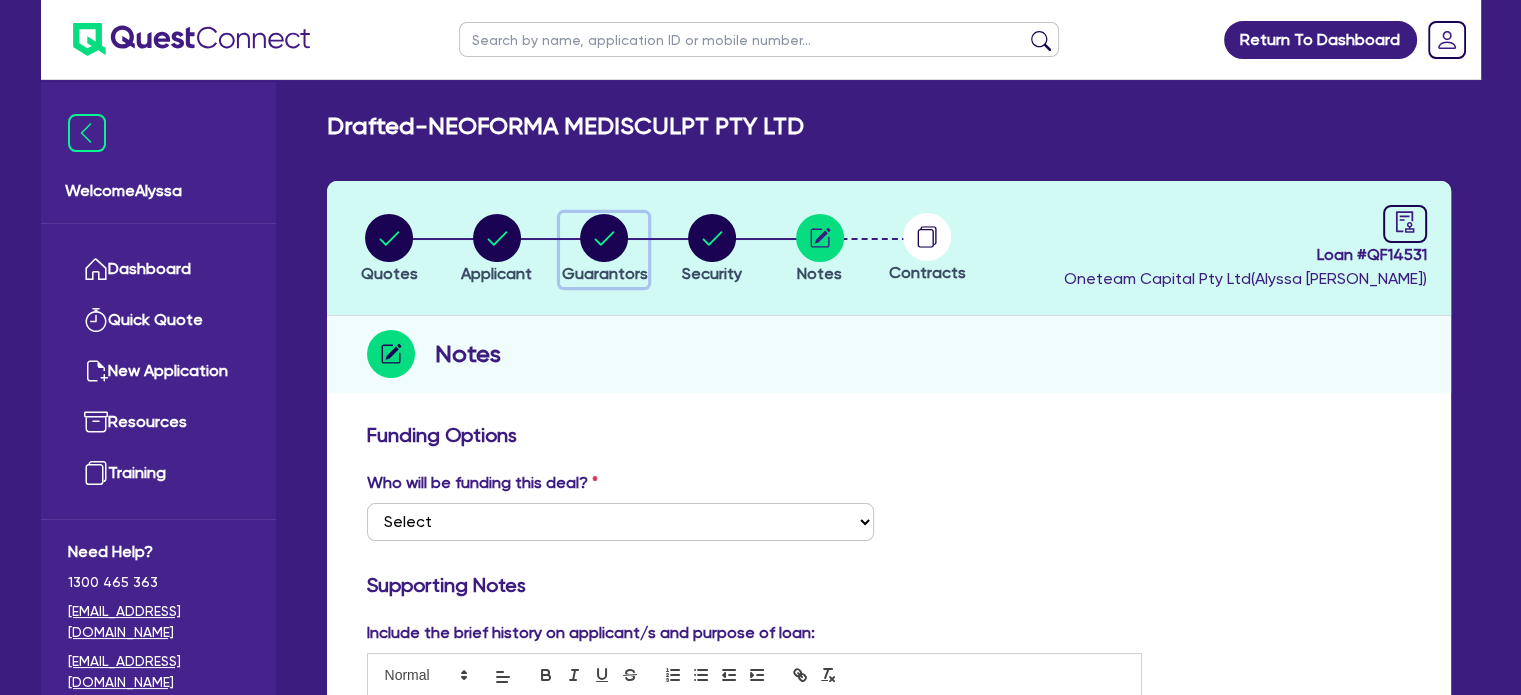 click 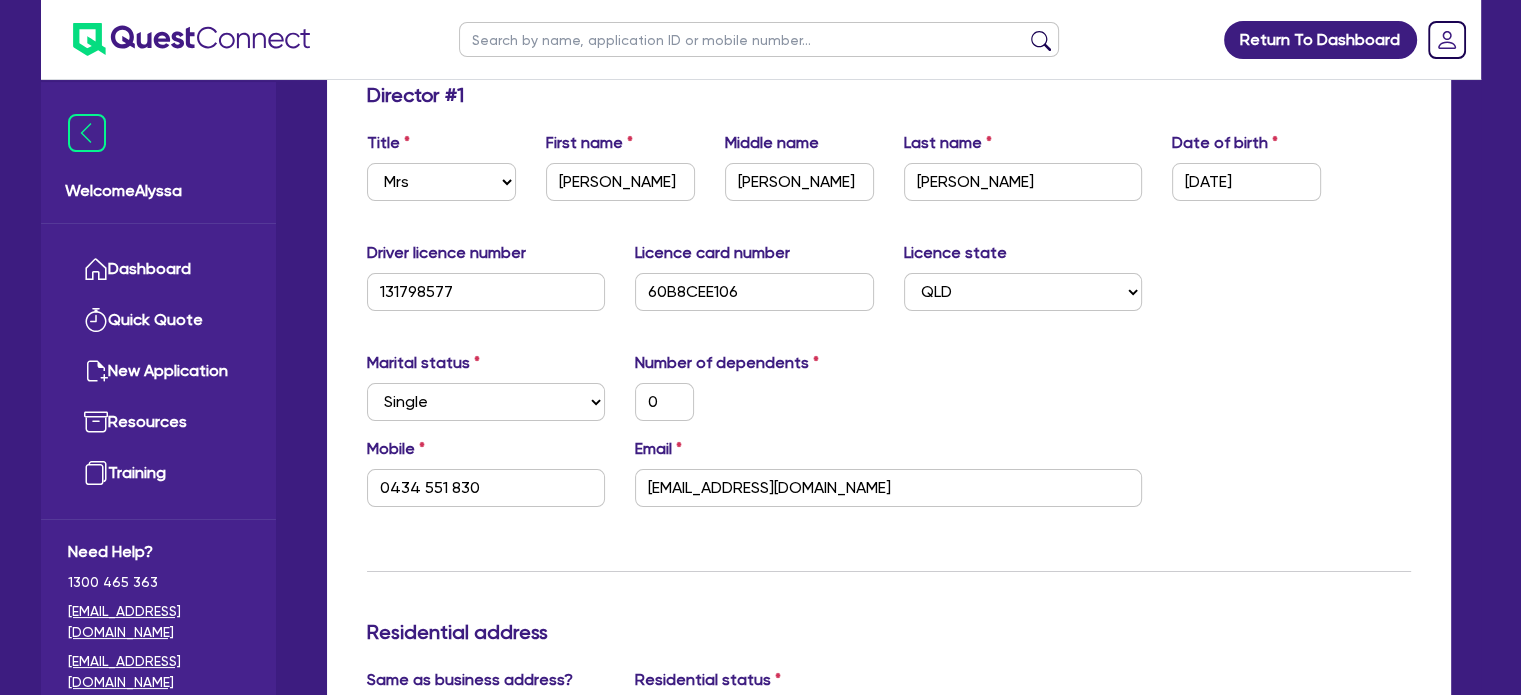 scroll, scrollTop: 348, scrollLeft: 0, axis: vertical 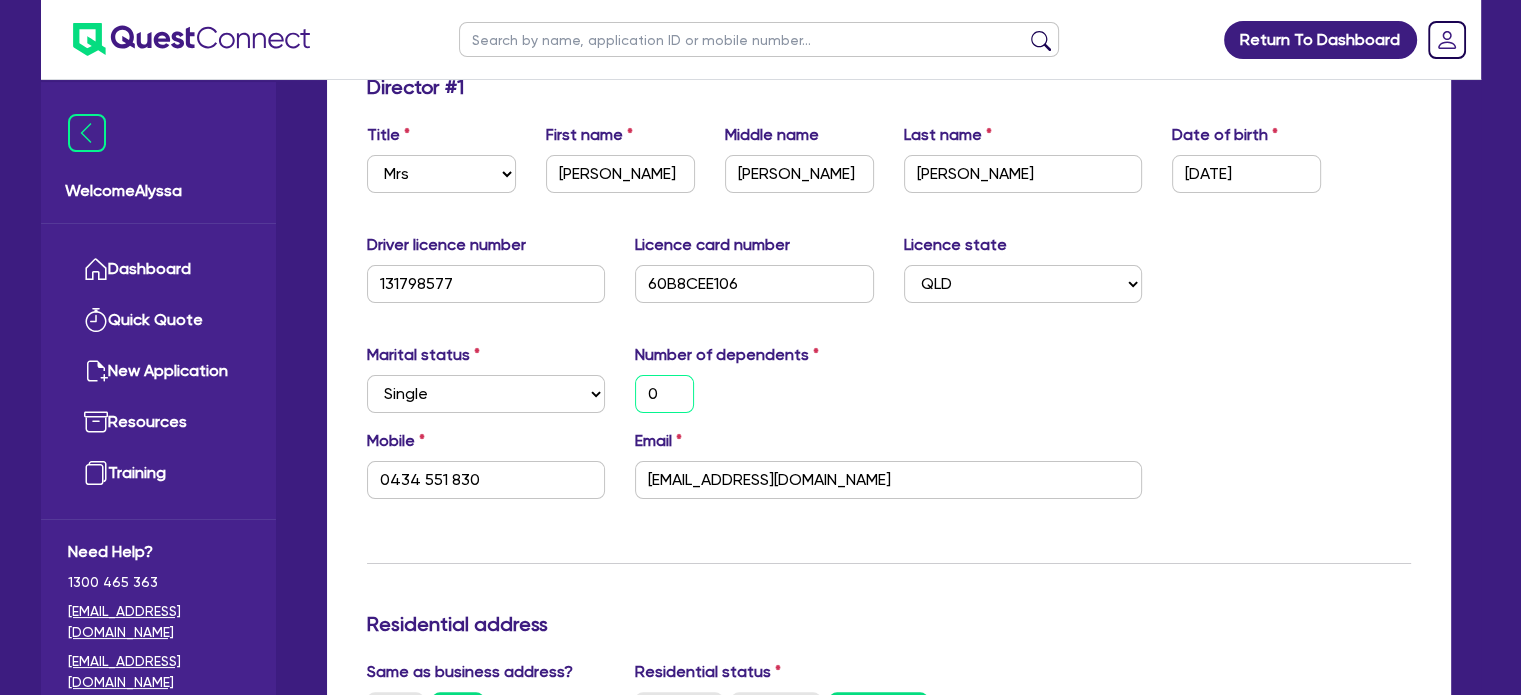 drag, startPoint x: 670, startPoint y: 384, endPoint x: 580, endPoint y: 360, distance: 93.14505 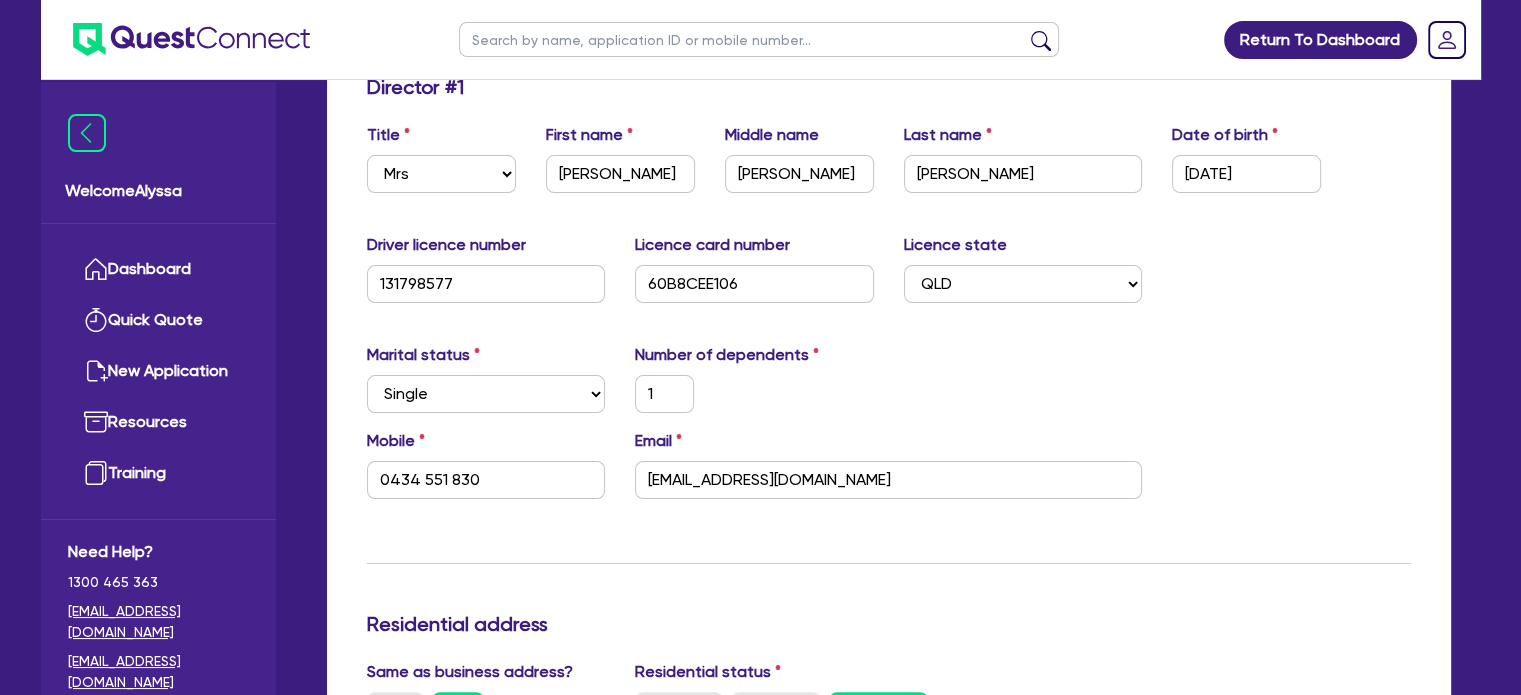 click on "Marital status Select Single Married De Facto / Partner Number of dependents 1" at bounding box center [889, 386] 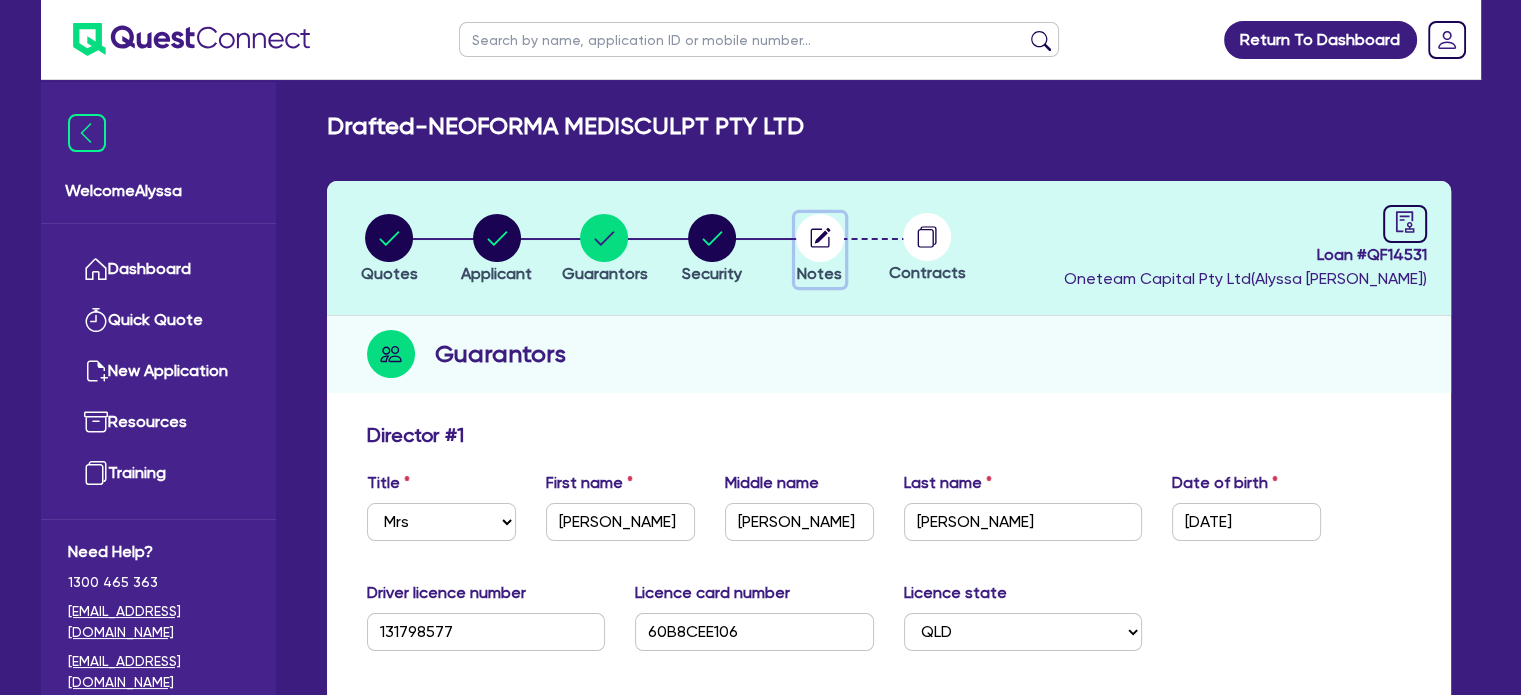 click 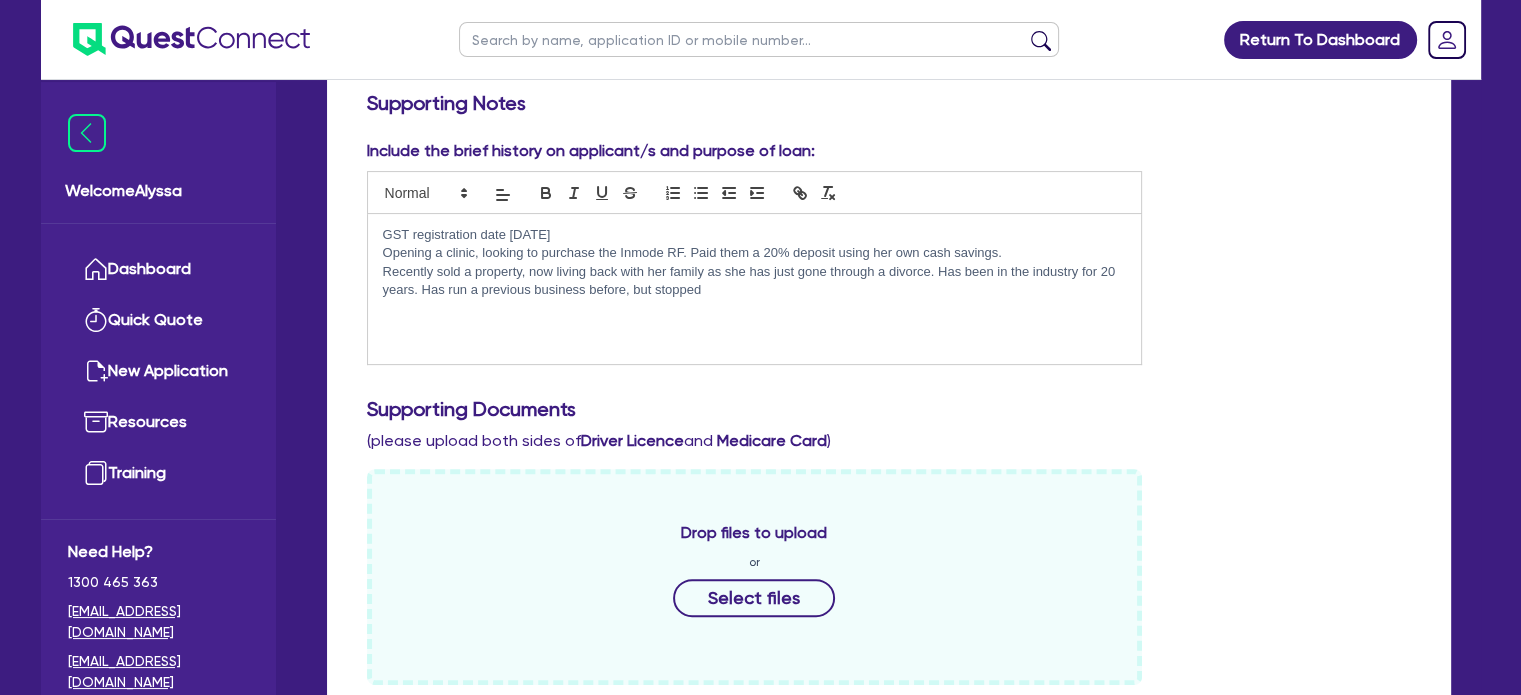 scroll, scrollTop: 483, scrollLeft: 0, axis: vertical 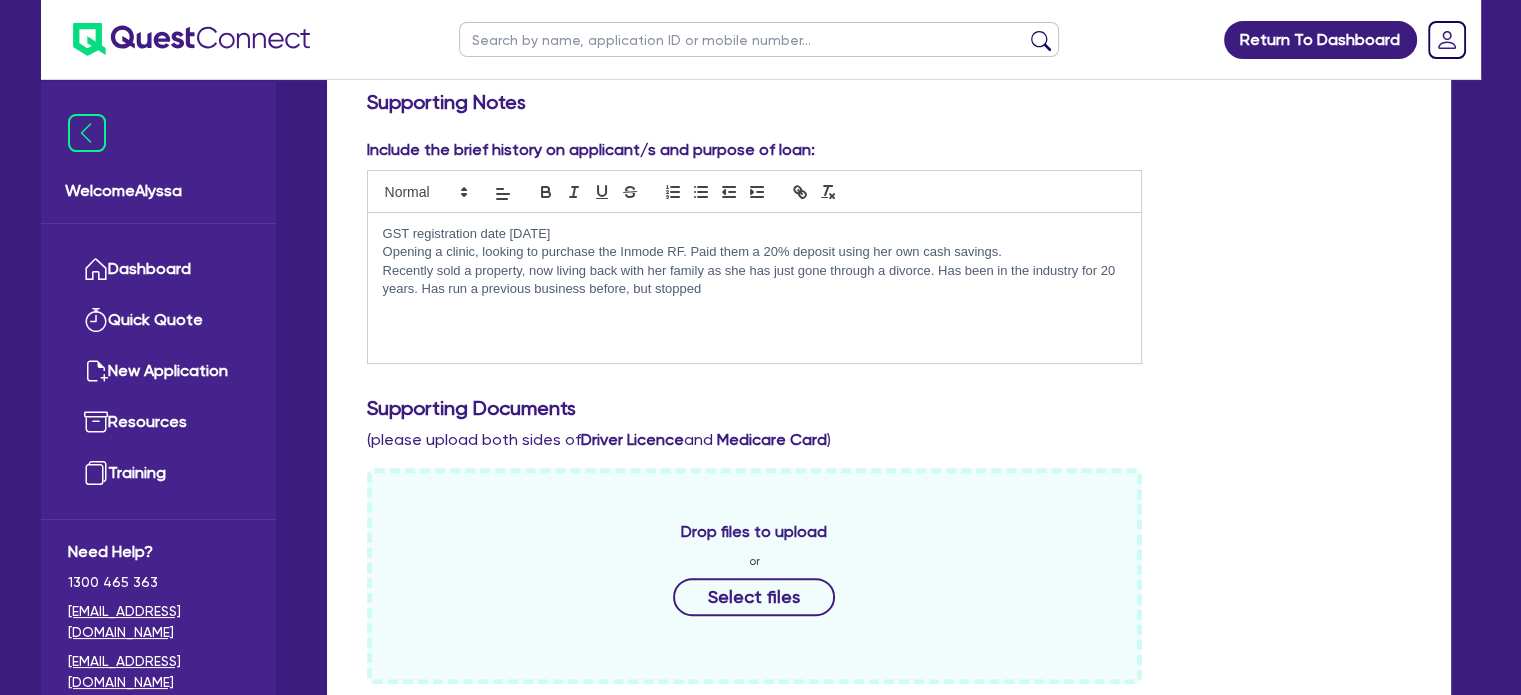 click on "Recently sold a property, now living back with her family as she has just gone through a divorce. Has been in the industry for 20 years. Has run a previous business before, but stopped" at bounding box center [755, 280] 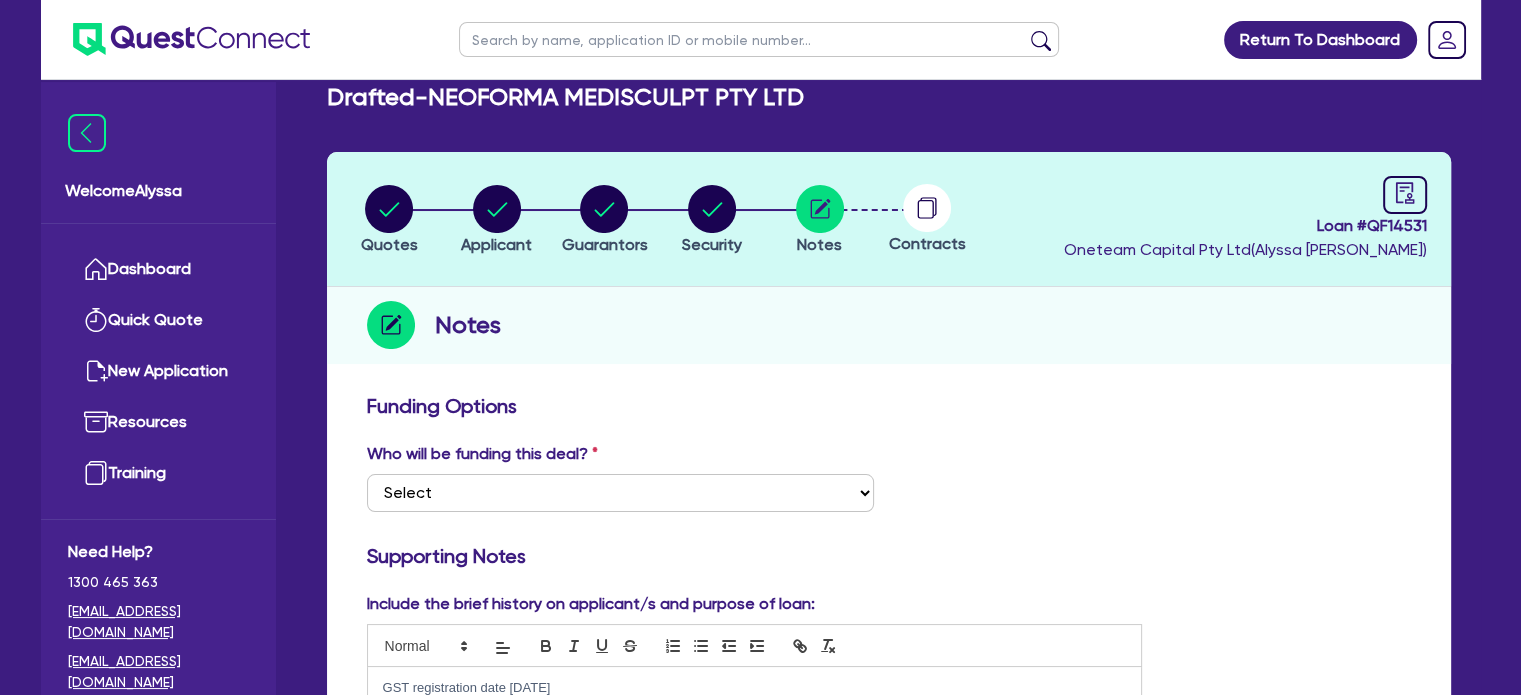 scroll, scrollTop: 0, scrollLeft: 0, axis: both 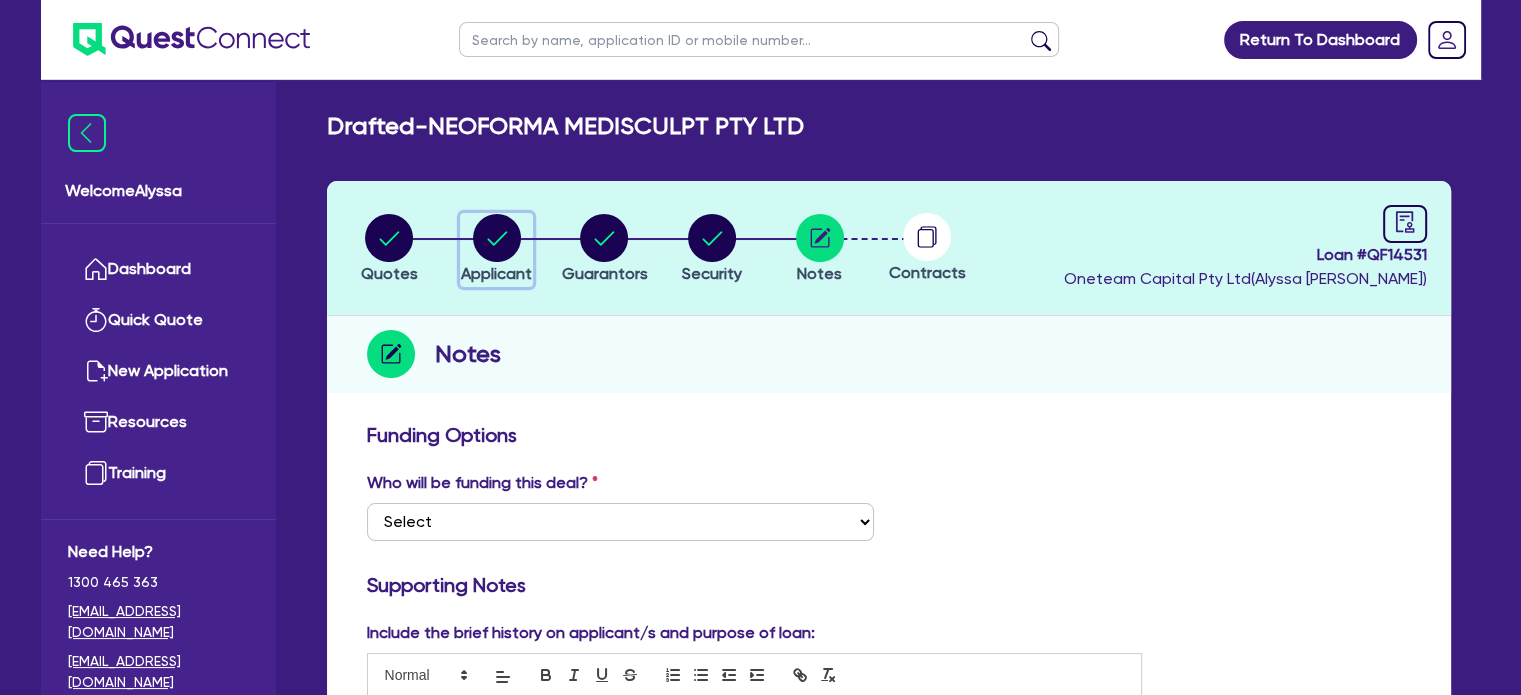 click 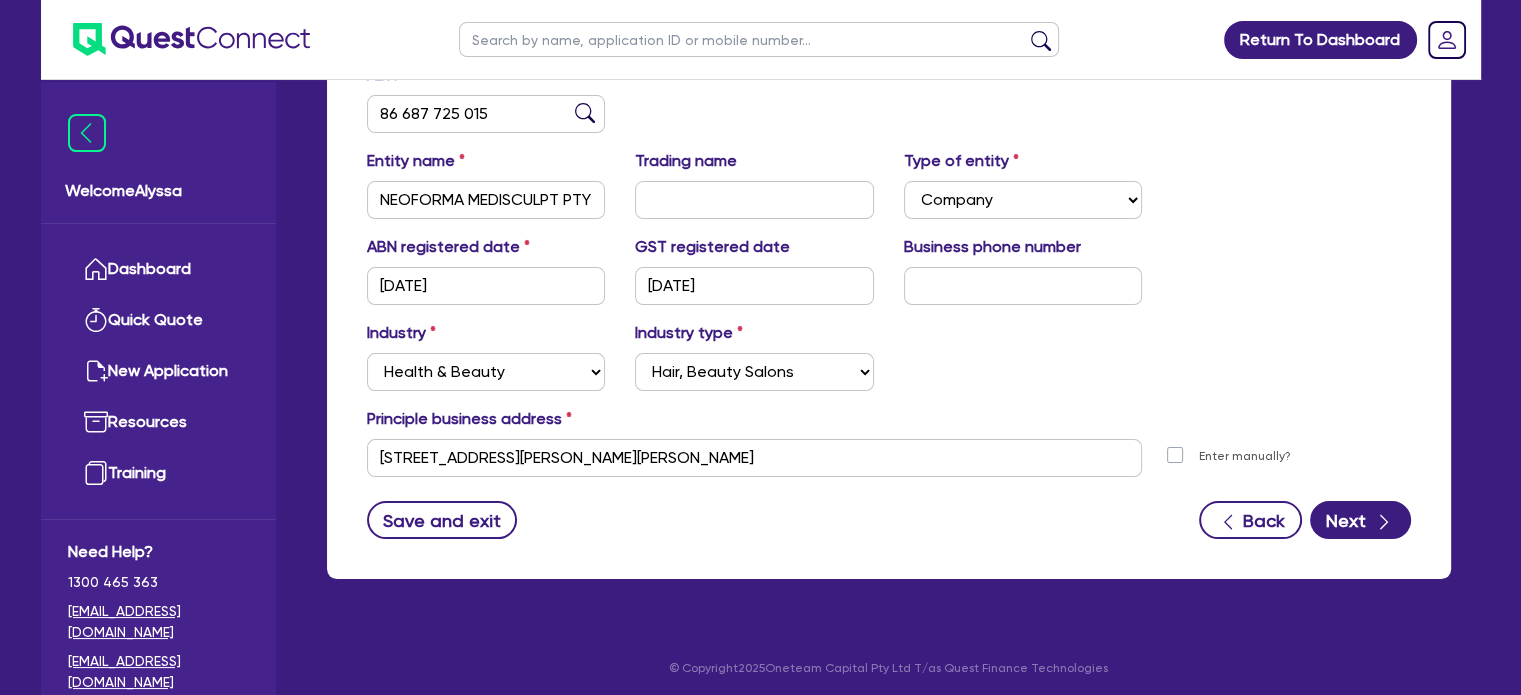 scroll, scrollTop: 0, scrollLeft: 0, axis: both 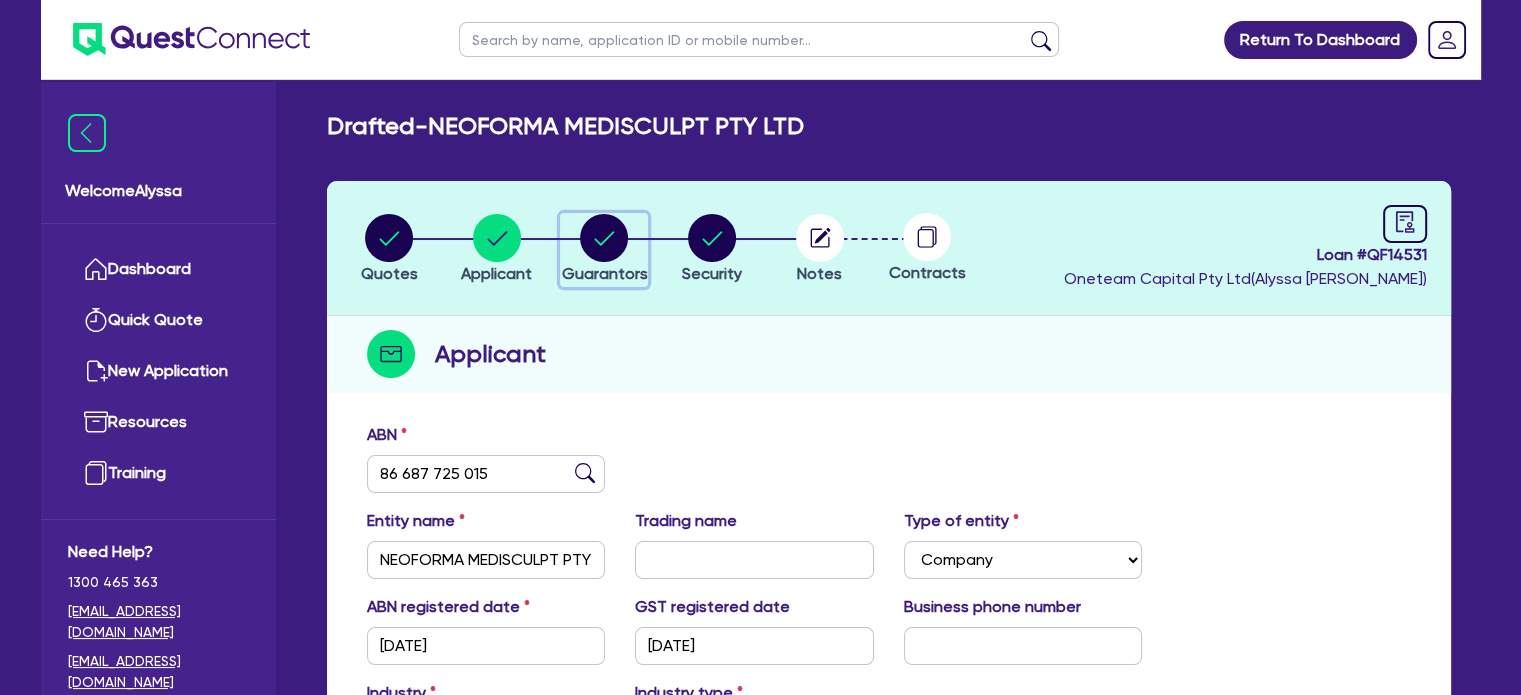 click 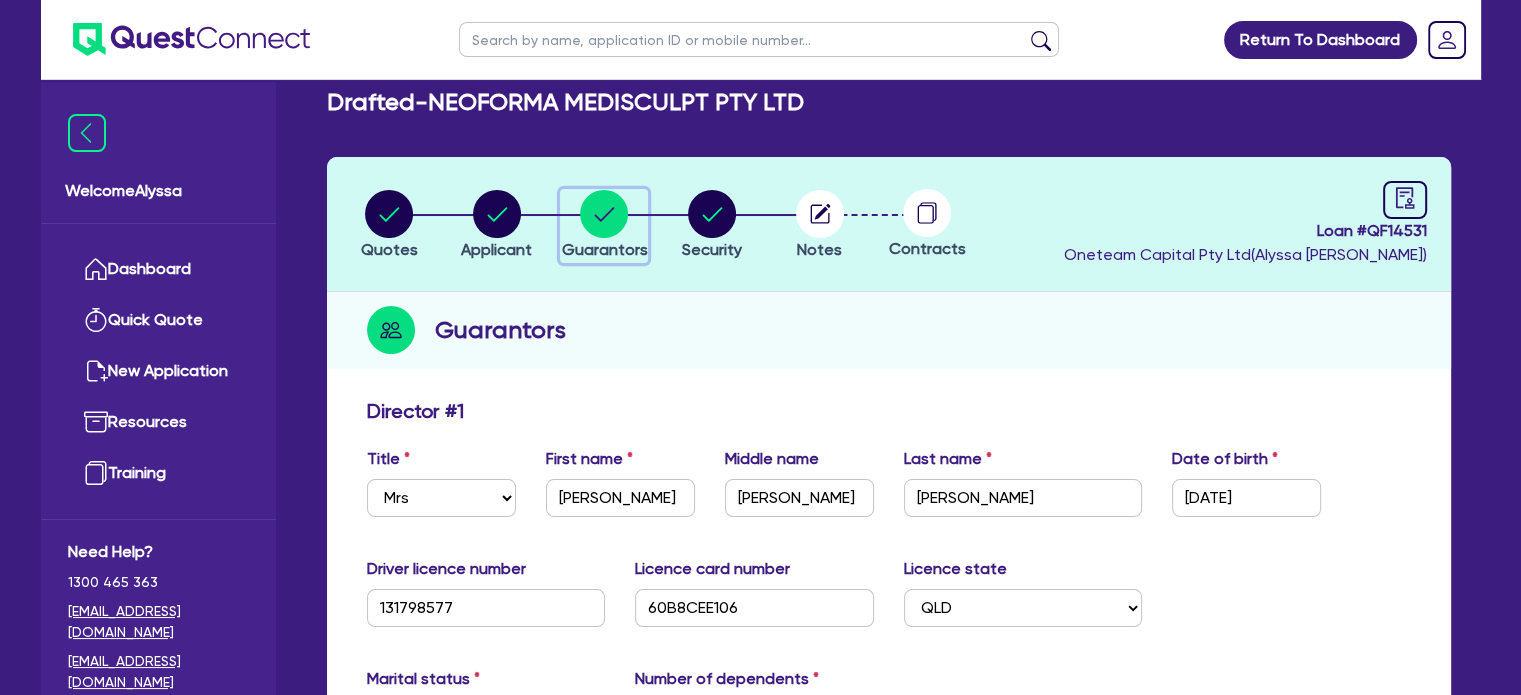 scroll, scrollTop: 0, scrollLeft: 0, axis: both 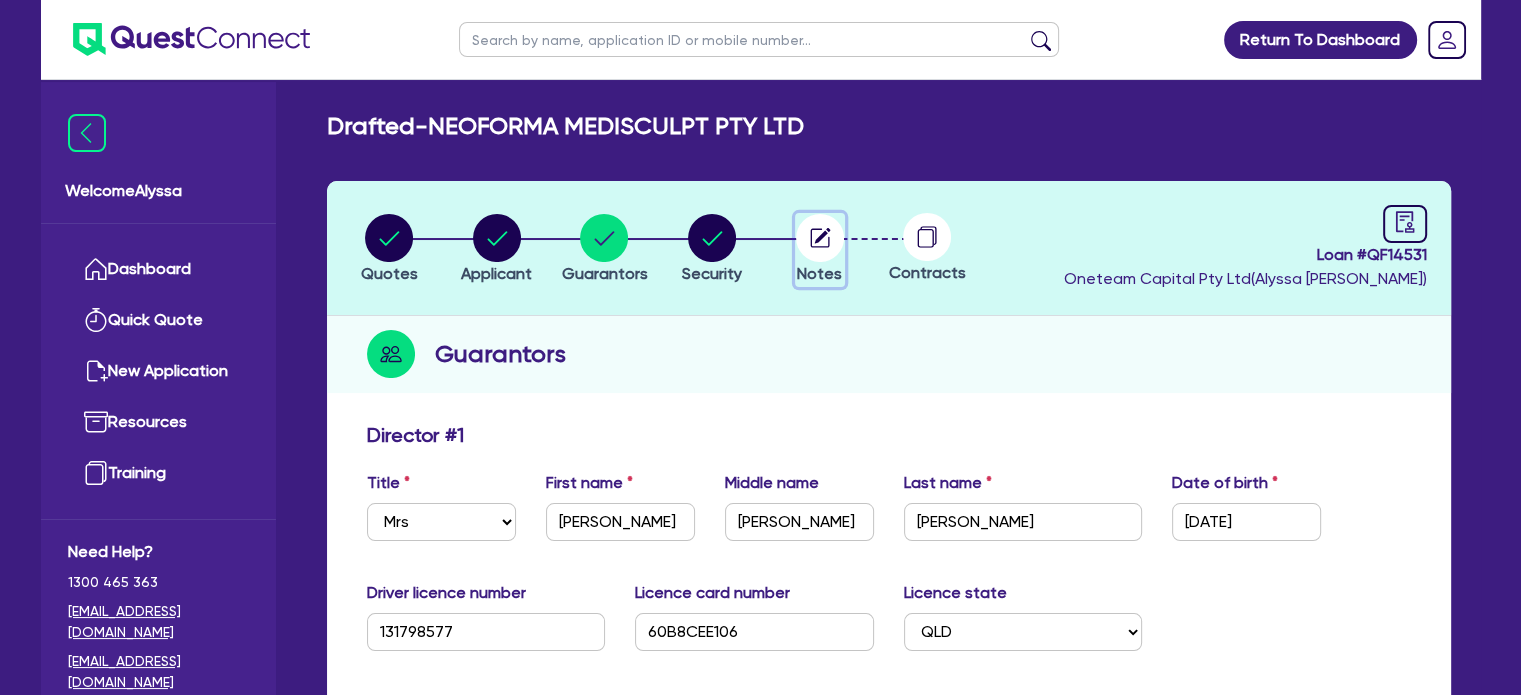 click 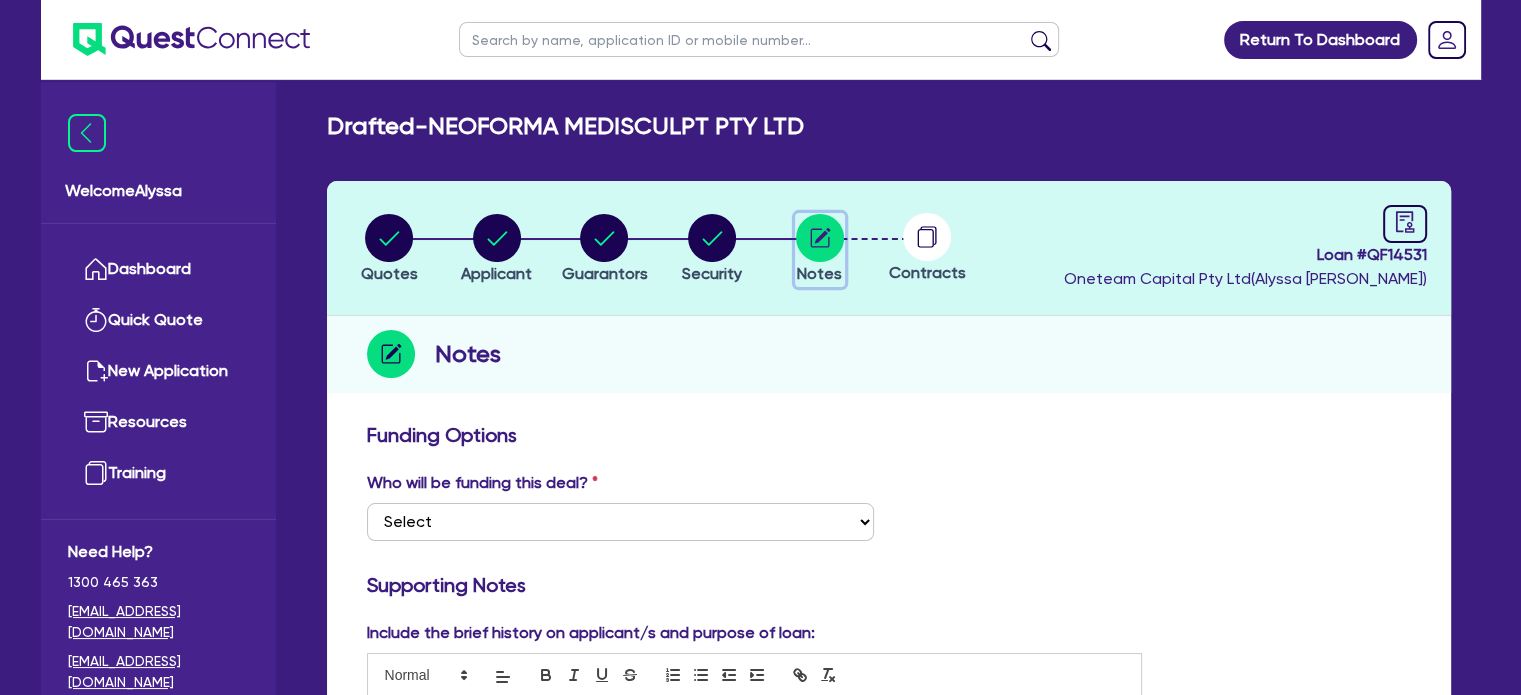 scroll, scrollTop: 182, scrollLeft: 0, axis: vertical 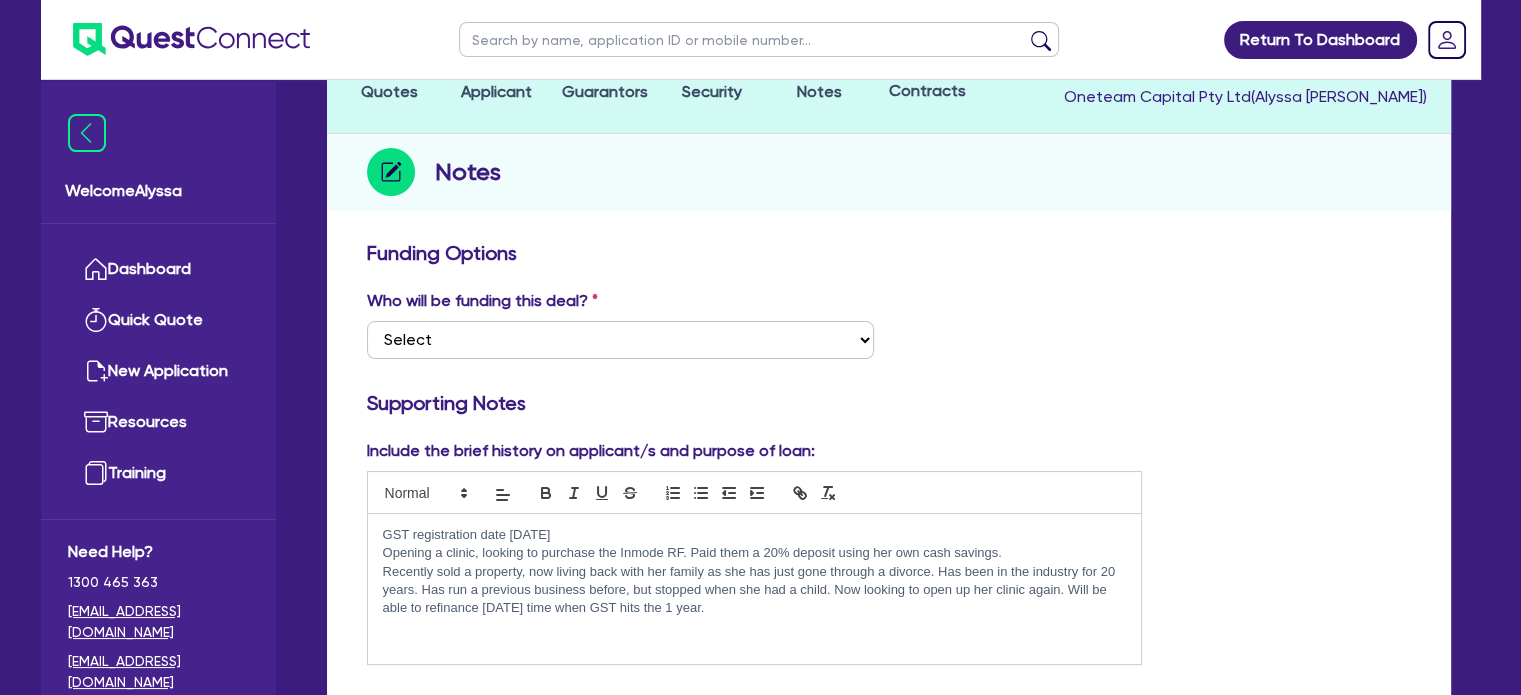 click on "GST registration date 01/09/2025" at bounding box center (755, 535) 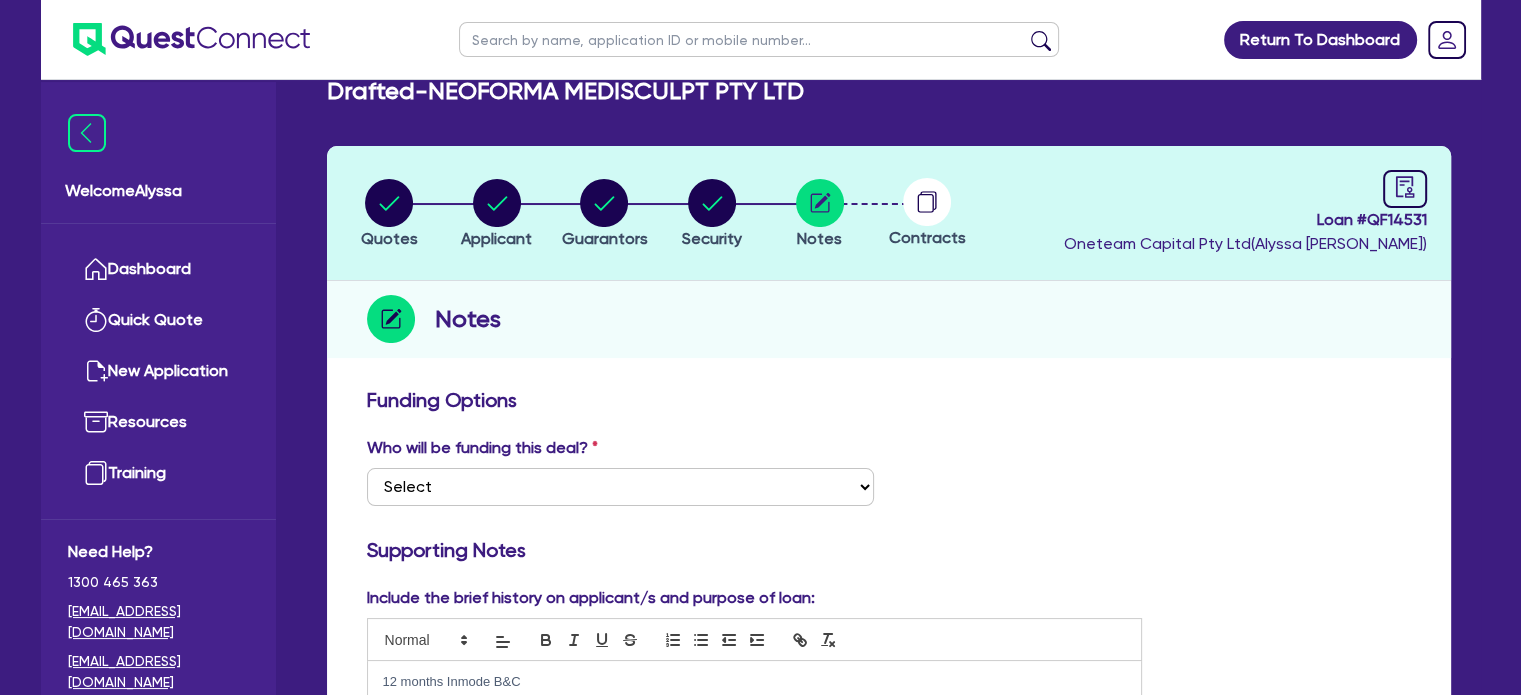 scroll, scrollTop: 6, scrollLeft: 0, axis: vertical 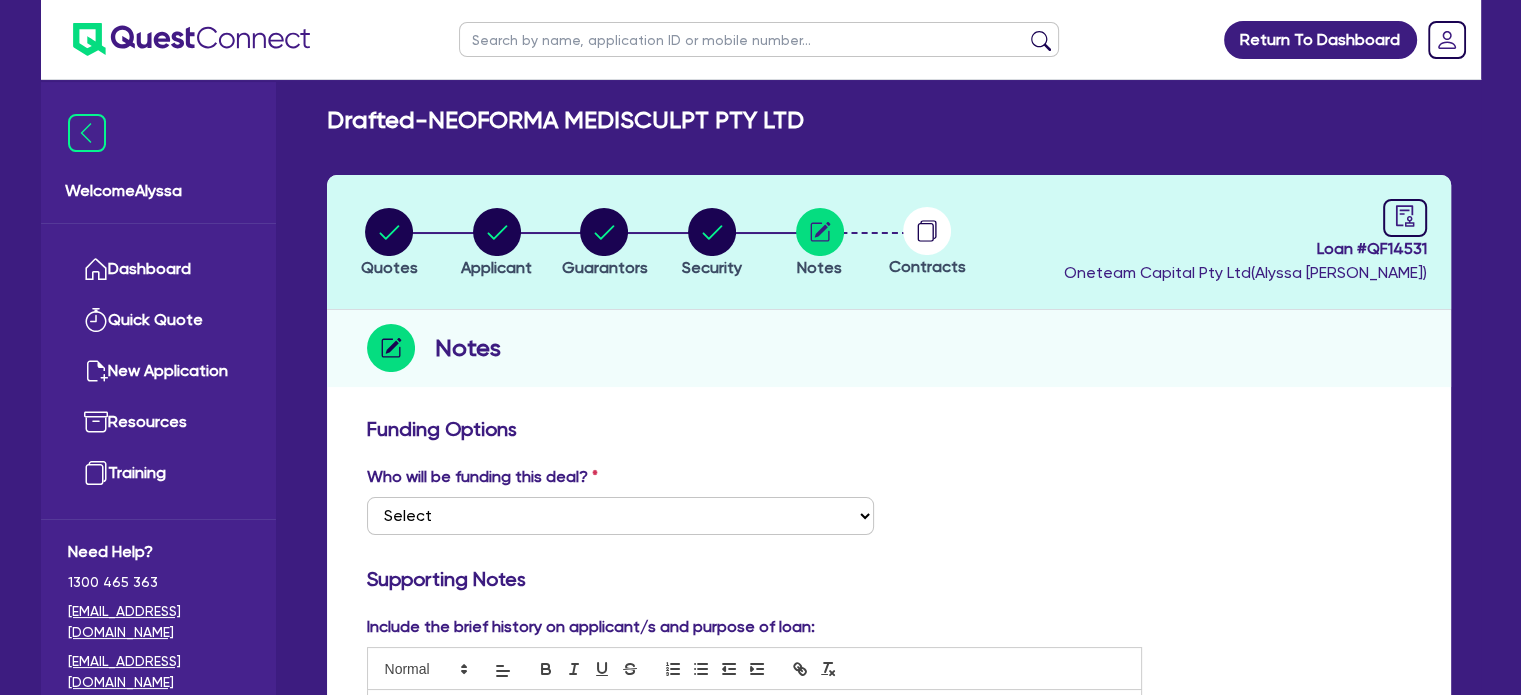 click on "Funding Options Who will be funding this deal? Select I want Quest to fund 100% I will fund 100% I will co-fund with Quest Other - I am referring this deal in I will contribute Supporting Notes  Include the brief history on applicant/s and purpose of loan:                                                                                                                                                 12 months Inmode B&C GST registration date 01/09/2025 Opening a clinic, looking to purchase the Inmode RF. Paid them a 20% deposit using her own cash savings.  Recently sold a property, now living back with her family as she has just gone through a divorce. Has been in the industry for 20 years. Has run a previous business before, but stopped when she had a child. Now looking to open up her clinic again. Will be able to refinance in 12 months time when GST hits the 1 year. Supporting Documents (please upload both sides of  Driver Licence  and   Medicare Card ) Drop files to upload or Select files Document name ? ." at bounding box center (889, 1196) 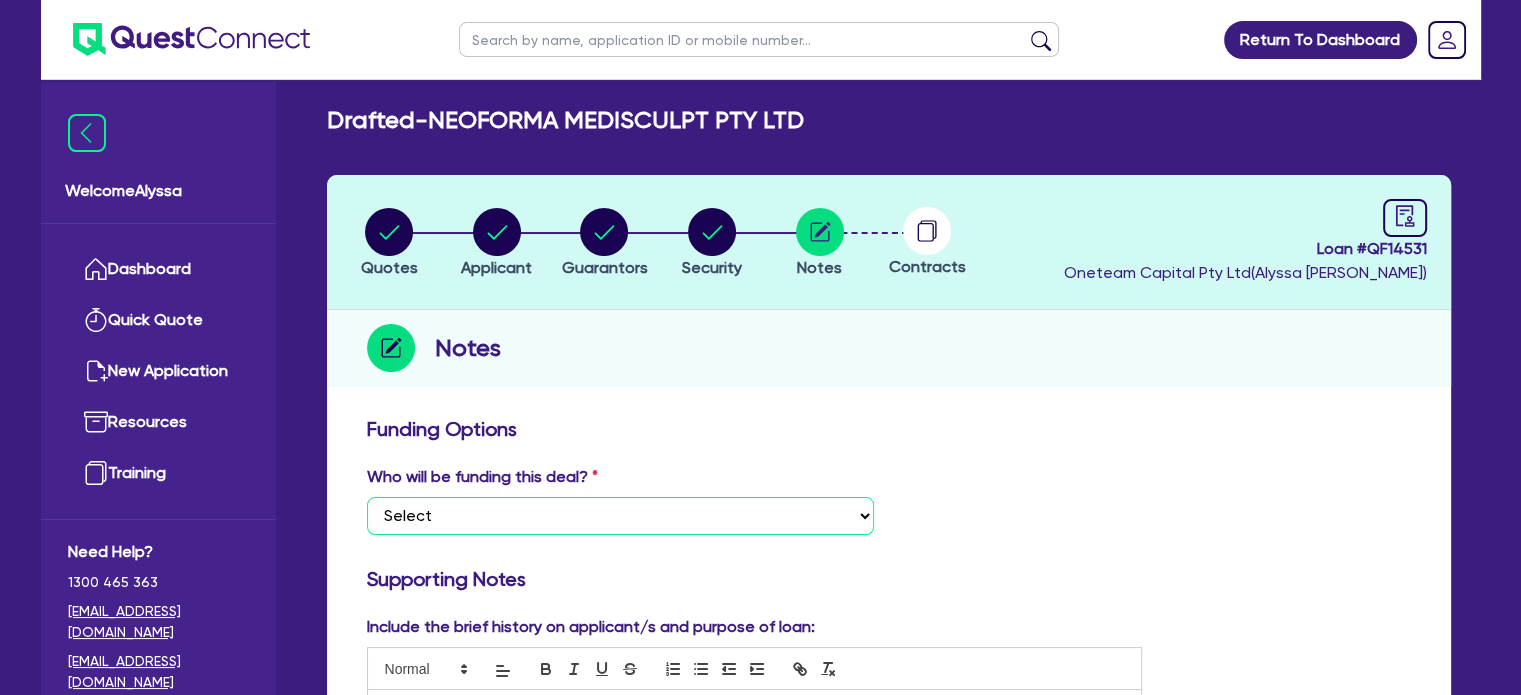 click on "Select I want Quest to fund 100% I will fund 100% I will co-fund with Quest Other - I am referring this deal in" at bounding box center [620, 516] 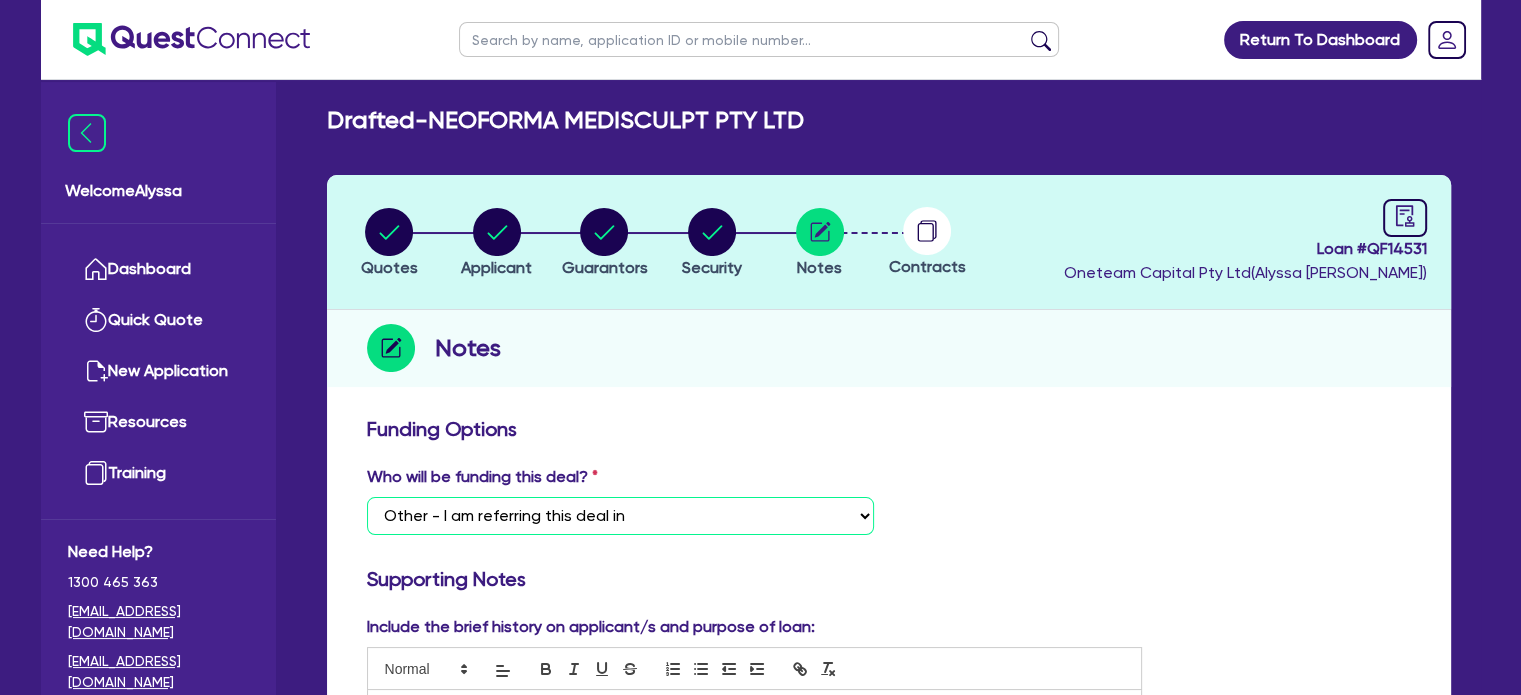 click on "Select I want Quest to fund 100% I will fund 100% I will co-fund with Quest Other - I am referring this deal in" at bounding box center (620, 516) 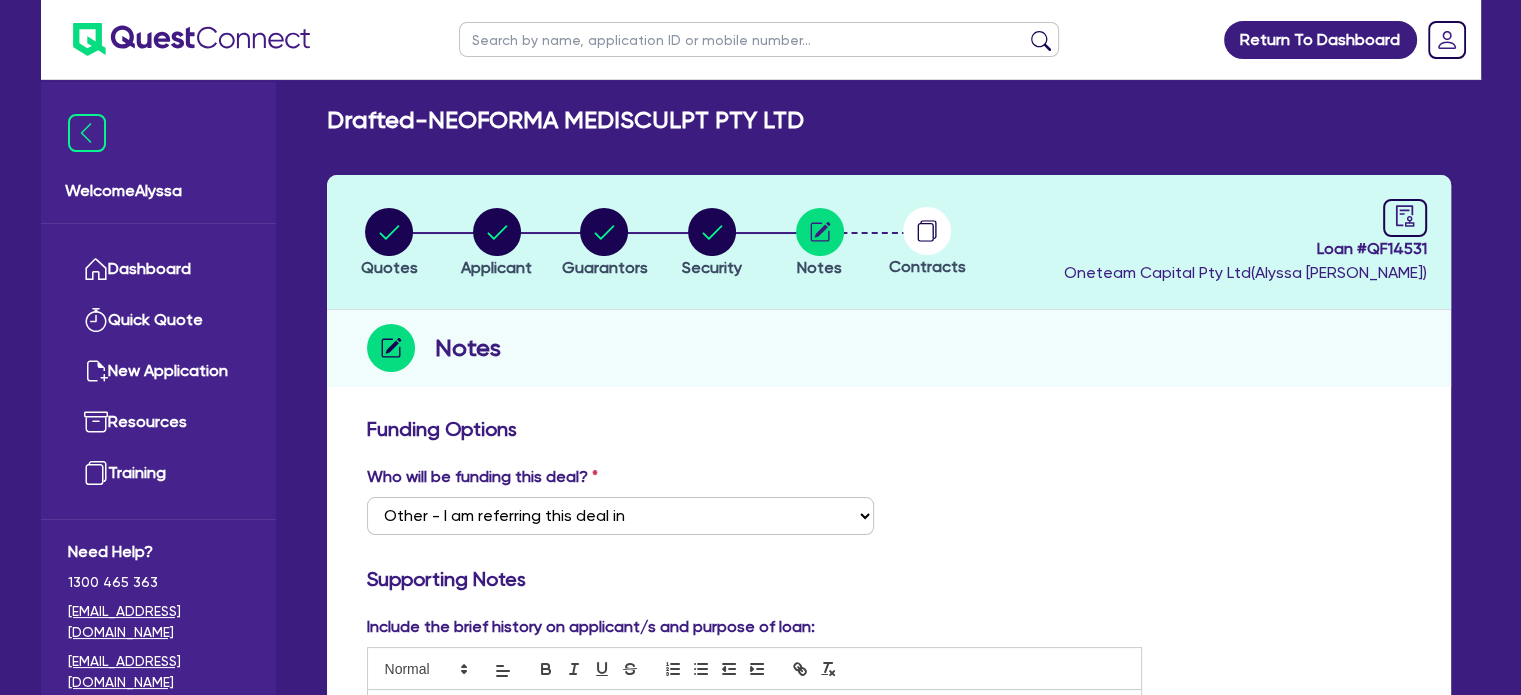 click on "Supporting Notes" at bounding box center (889, 579) 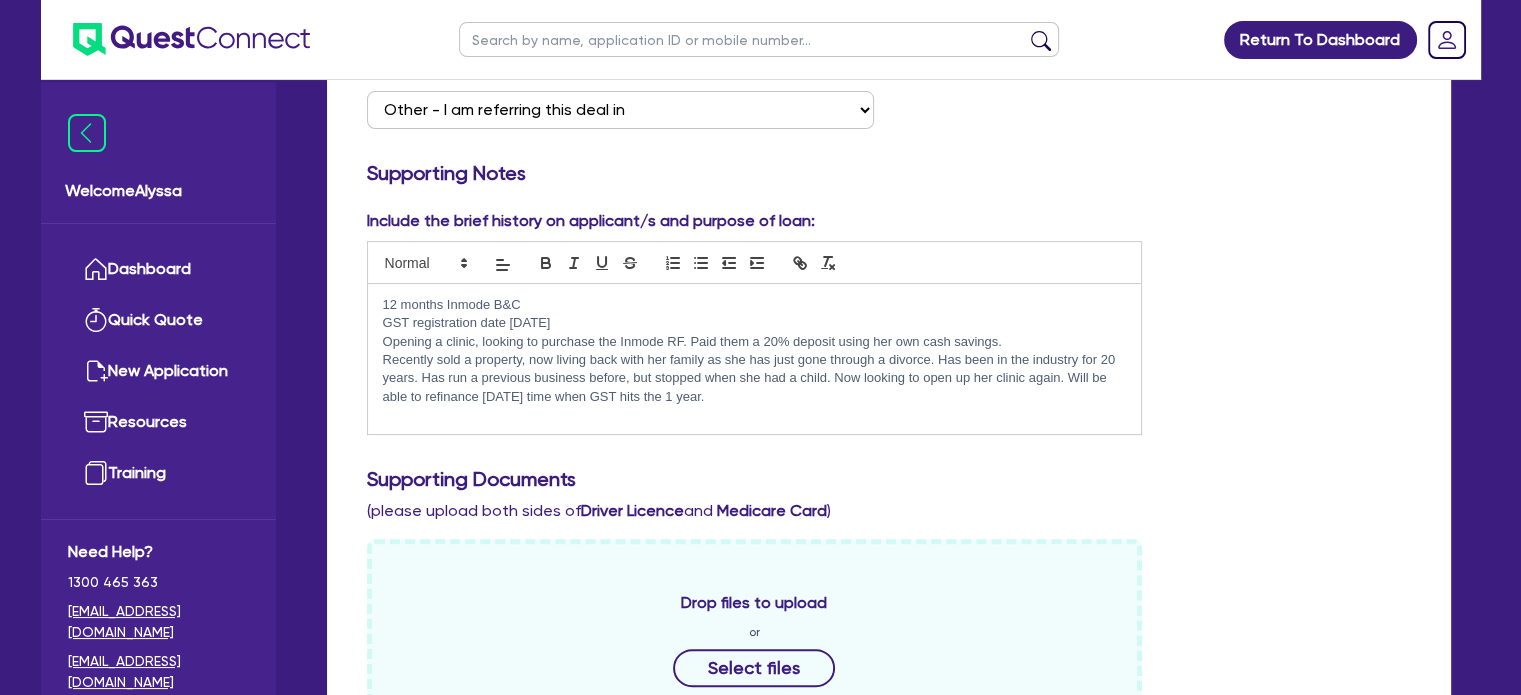 click on "Recently sold a property, now living back with her family as she has just gone through a divorce. Has been in the industry for 20 years. Has run a previous business before, but stopped when she had a child. Now looking to open up her clinic again. Will be able to refinance in 12 months time when GST hits the 1 year." at bounding box center [755, 378] 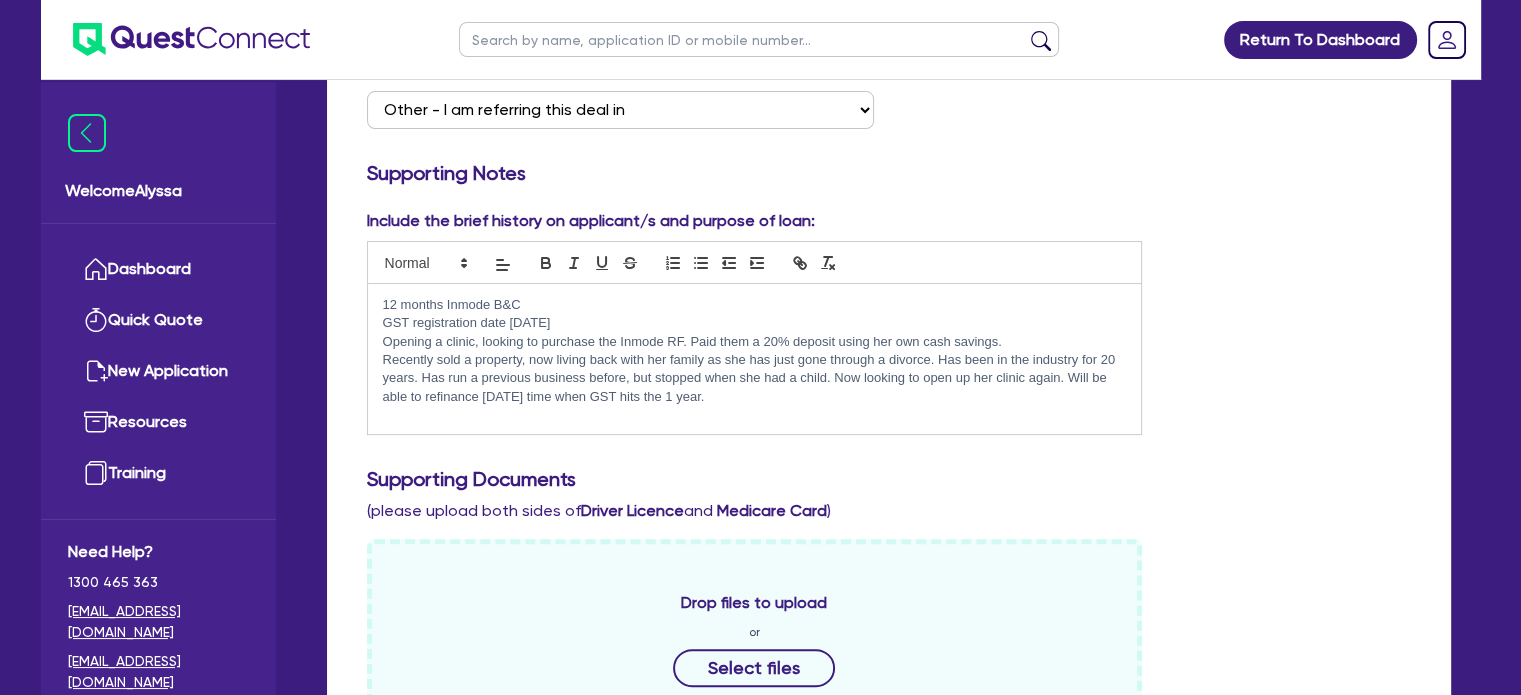 click on "GST registration date 01/09/2025" at bounding box center (755, 323) 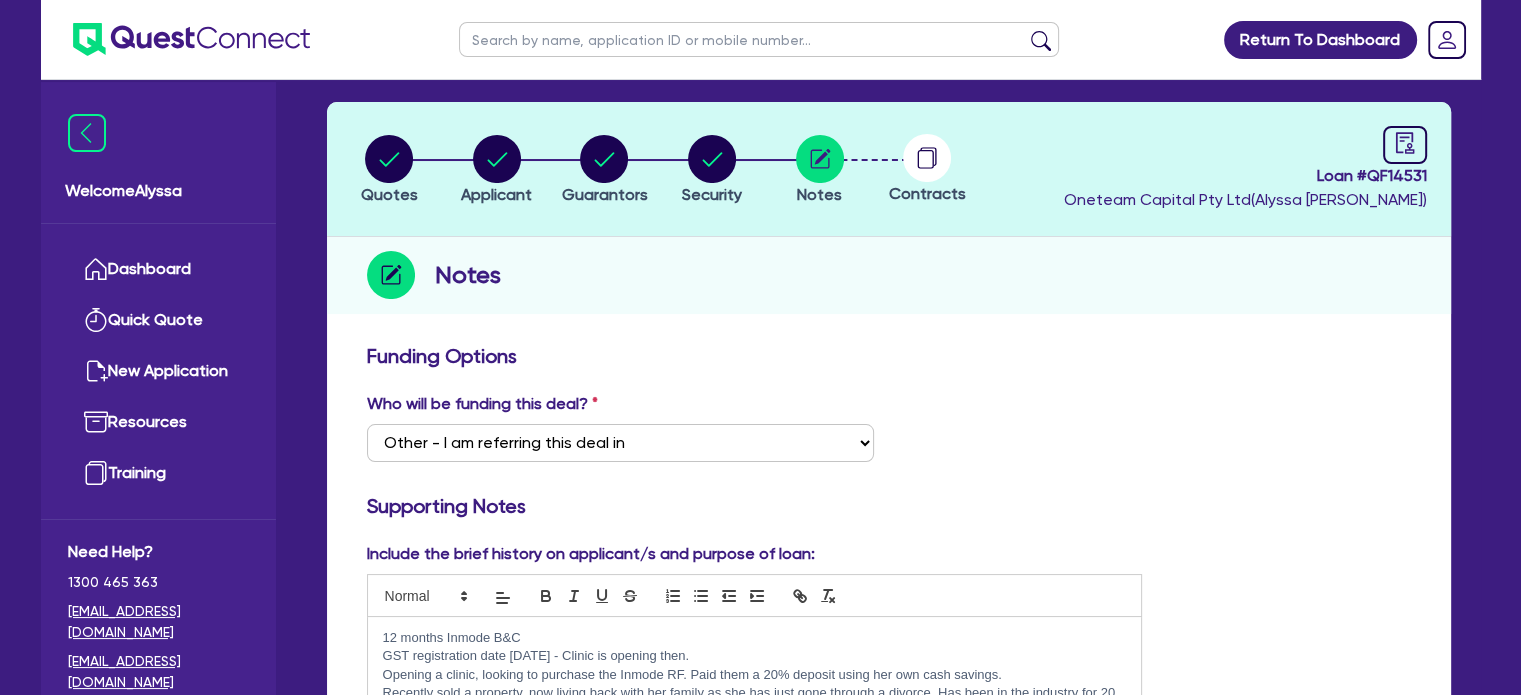 scroll, scrollTop: 0, scrollLeft: 0, axis: both 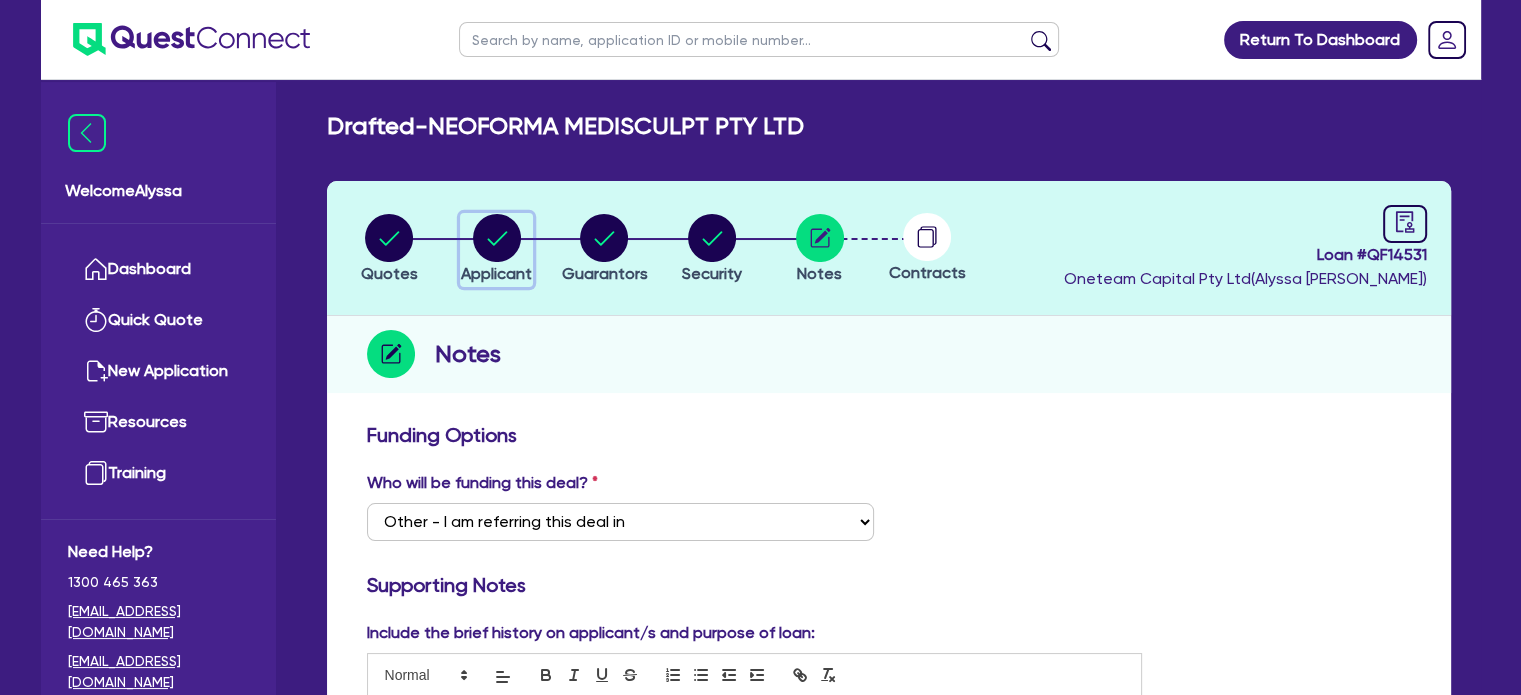 click 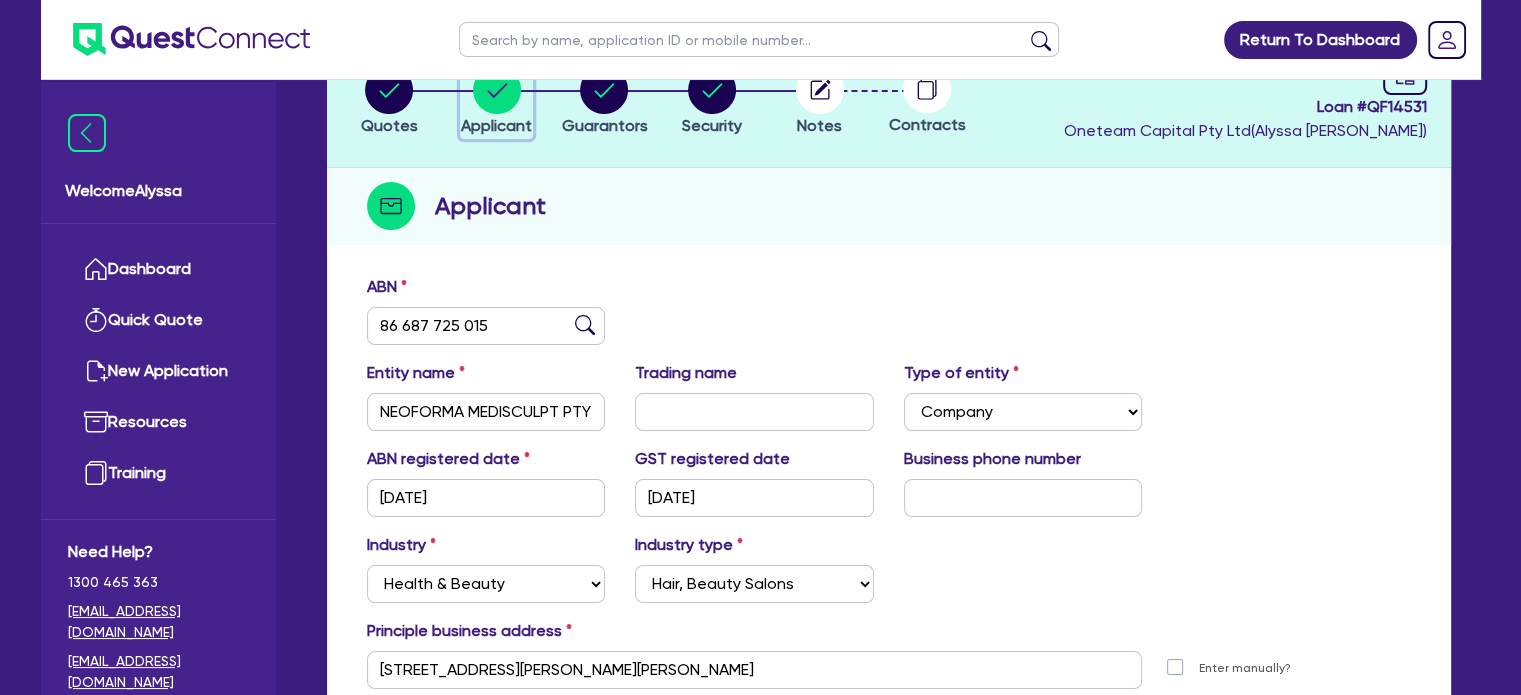 scroll, scrollTop: 0, scrollLeft: 0, axis: both 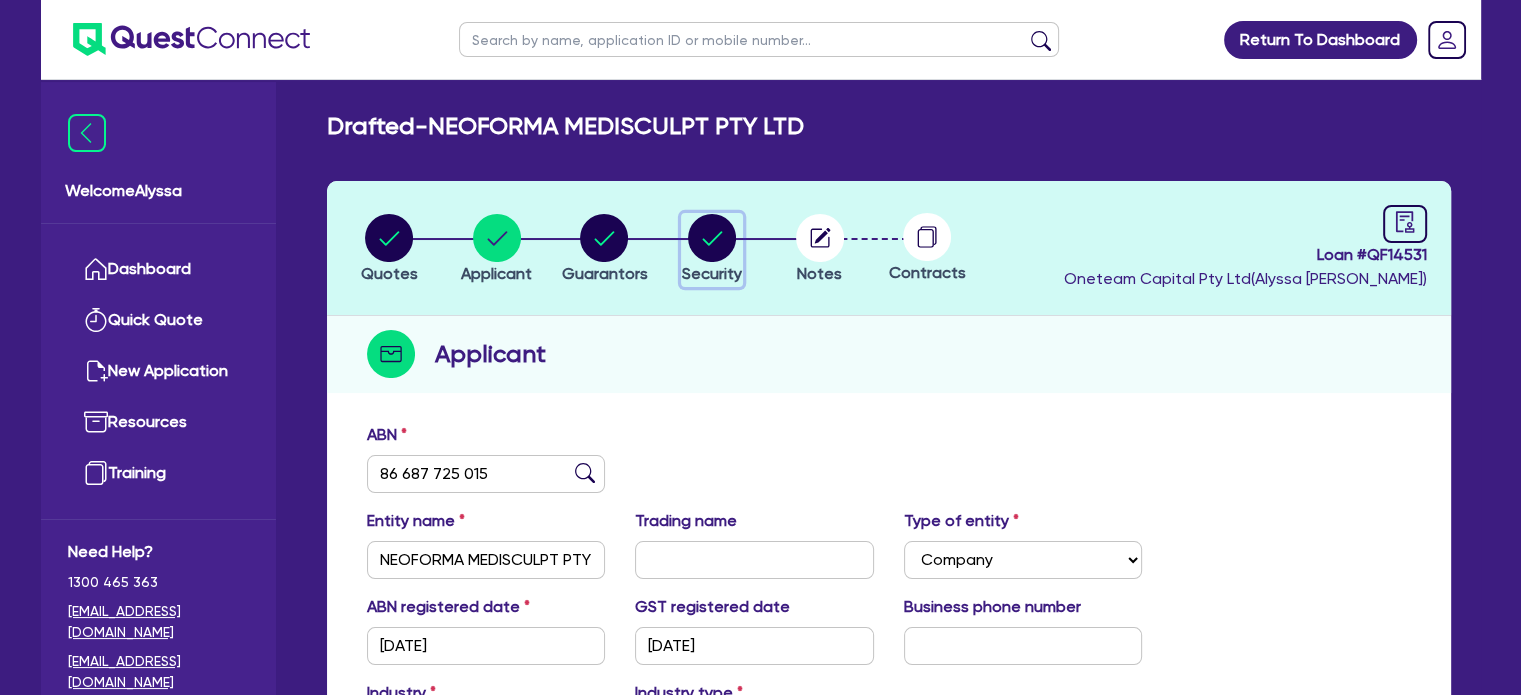 click 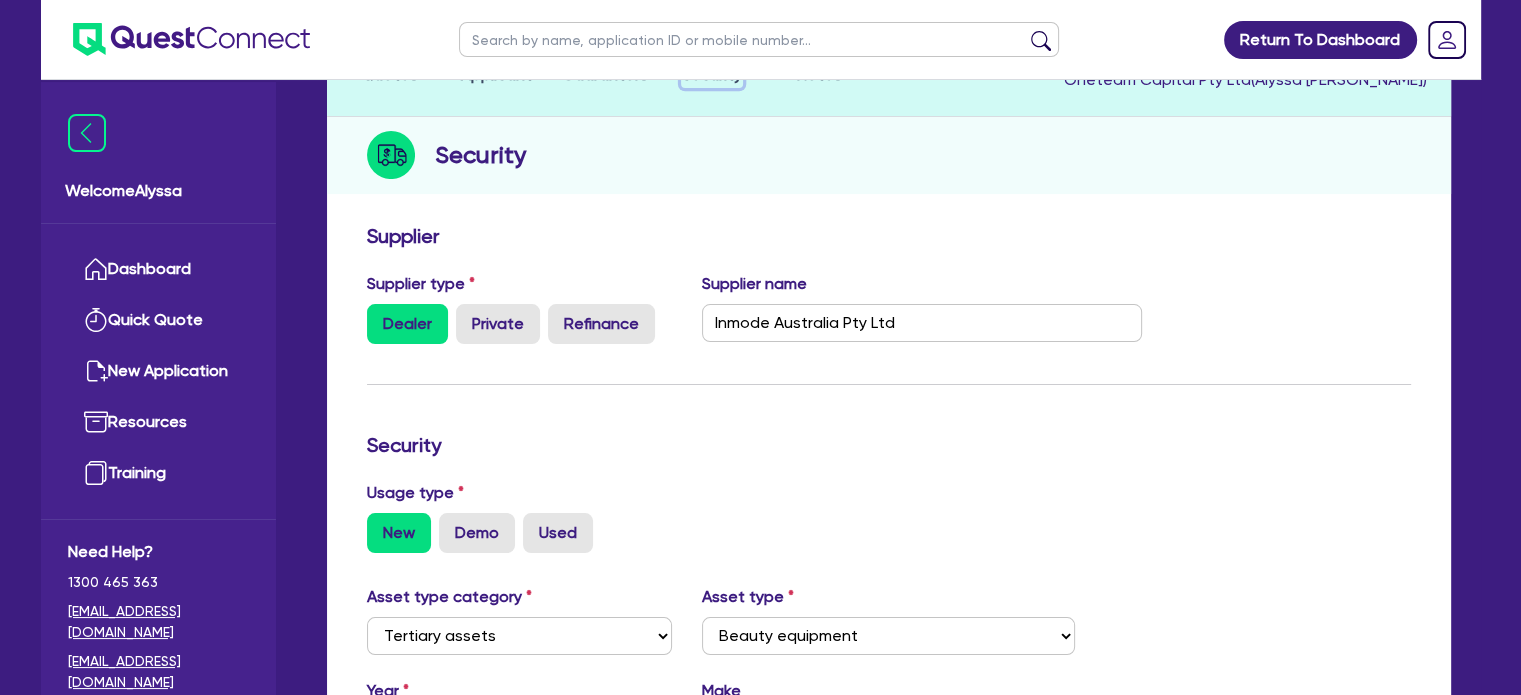 scroll, scrollTop: 0, scrollLeft: 0, axis: both 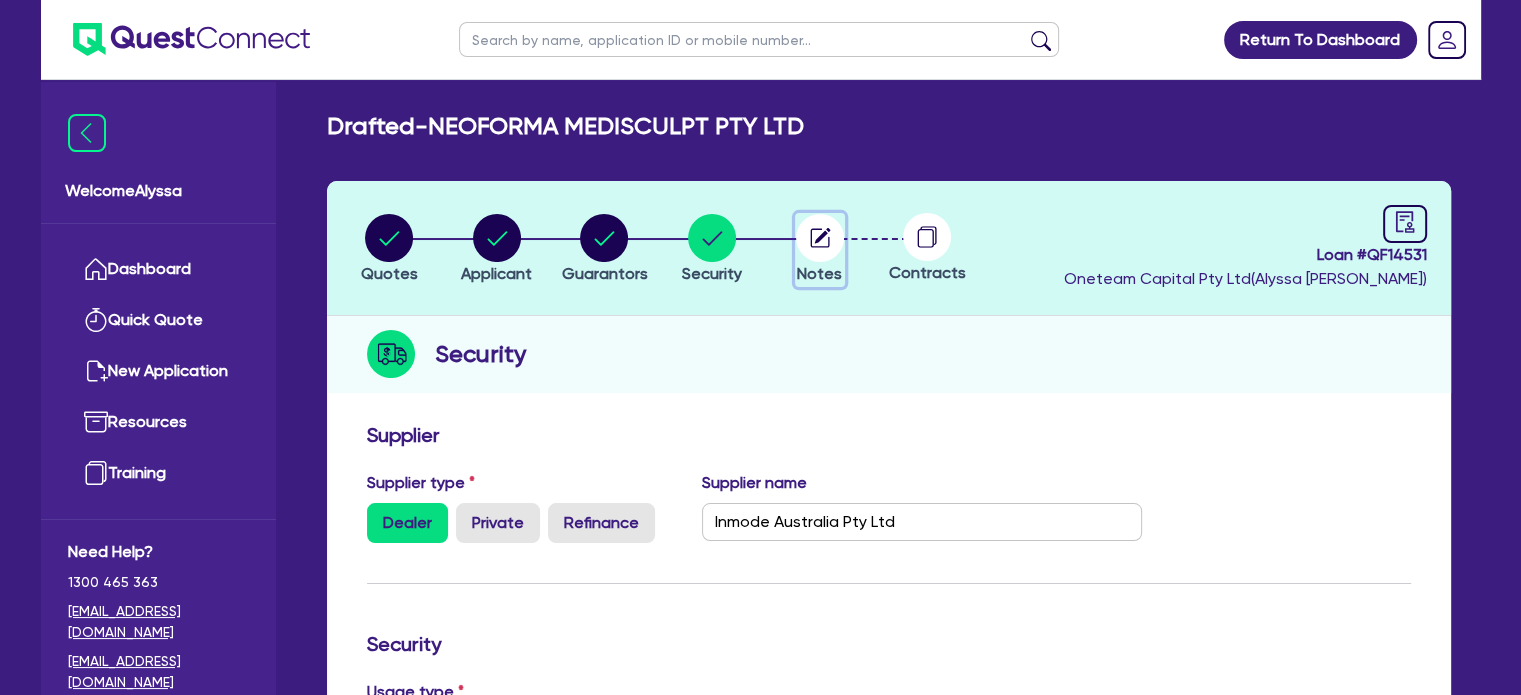 click 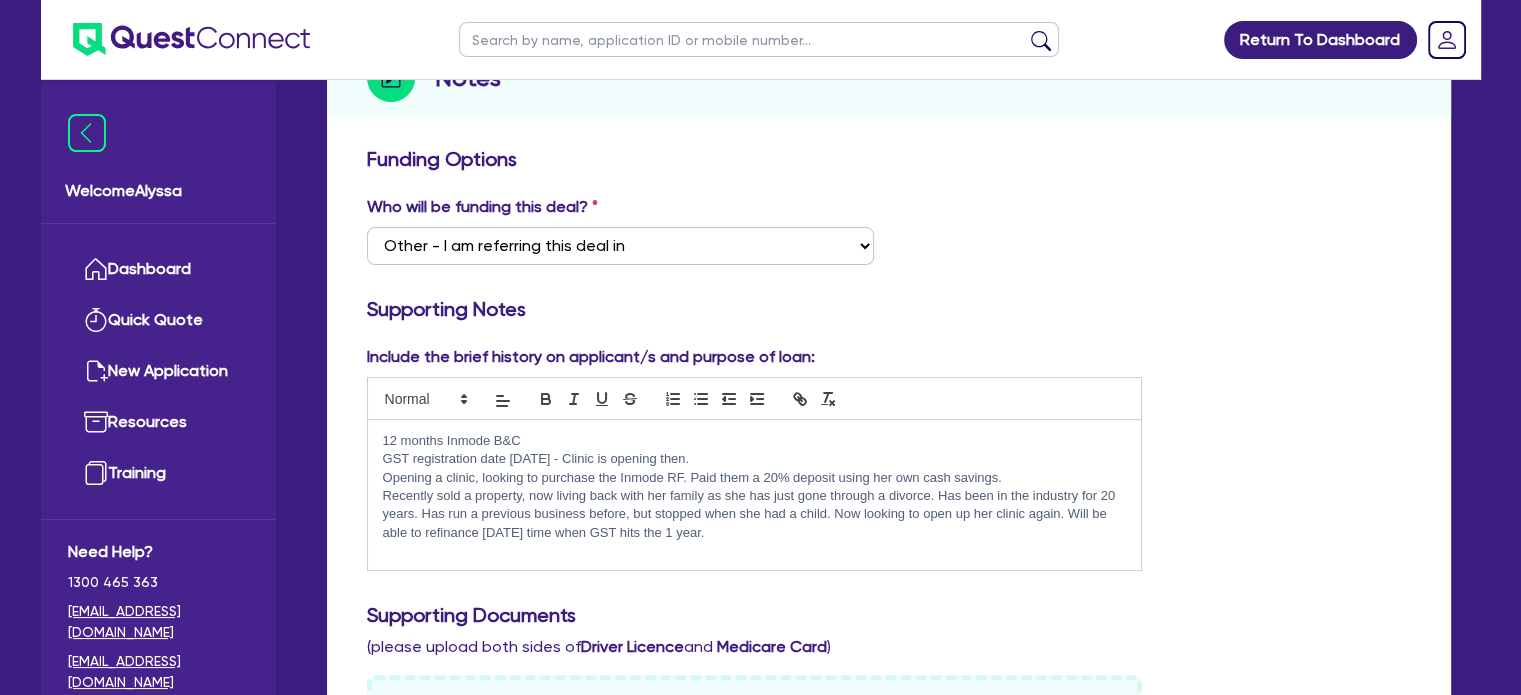scroll, scrollTop: 300, scrollLeft: 0, axis: vertical 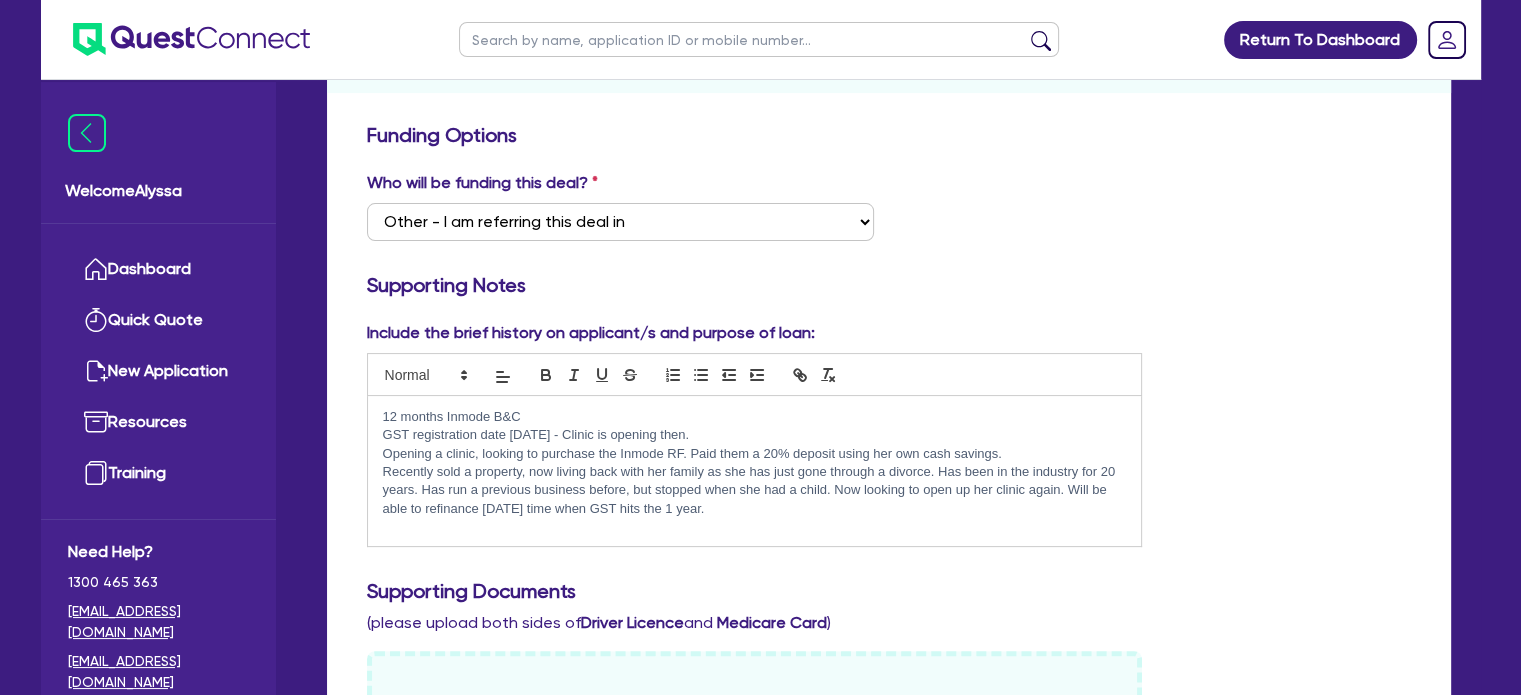 click on "GST registration date 01/09/2025 - Clinic is opening then." at bounding box center (755, 435) 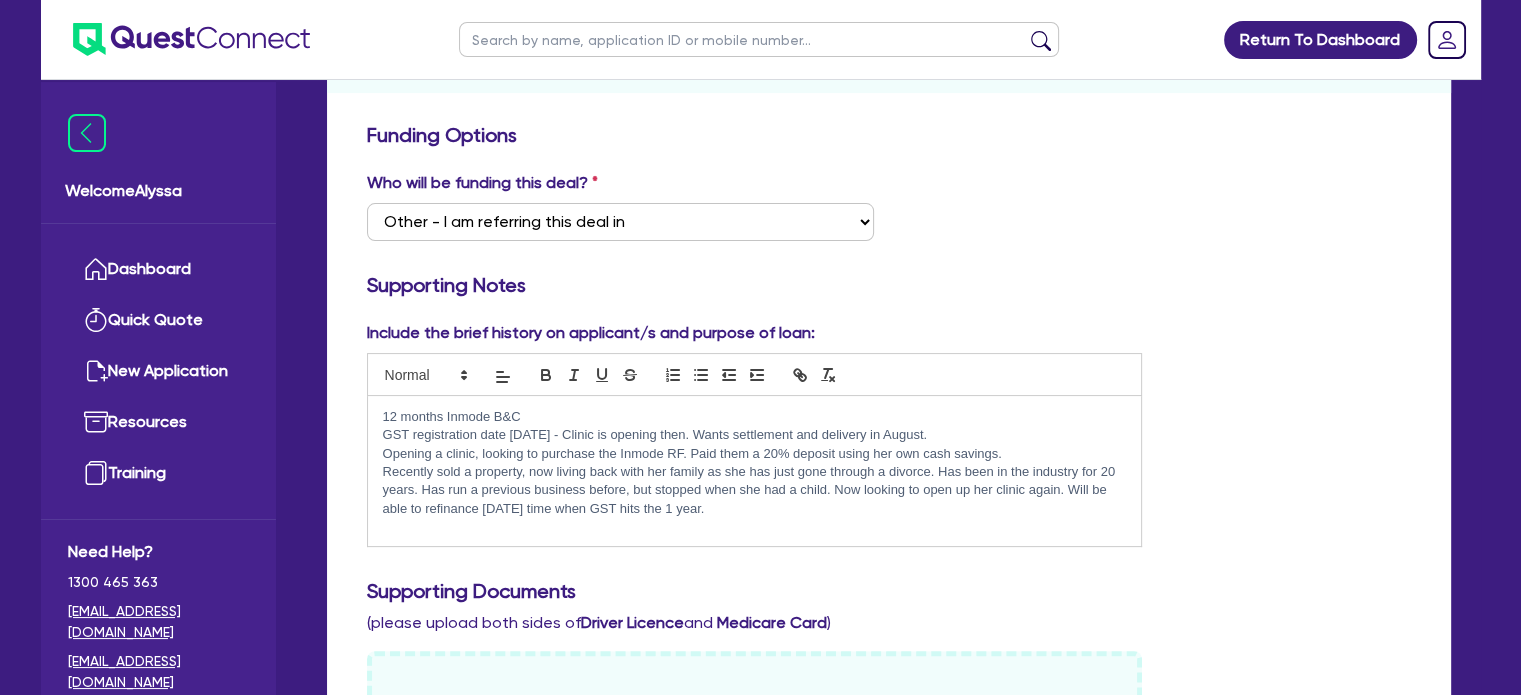 scroll, scrollTop: 434, scrollLeft: 0, axis: vertical 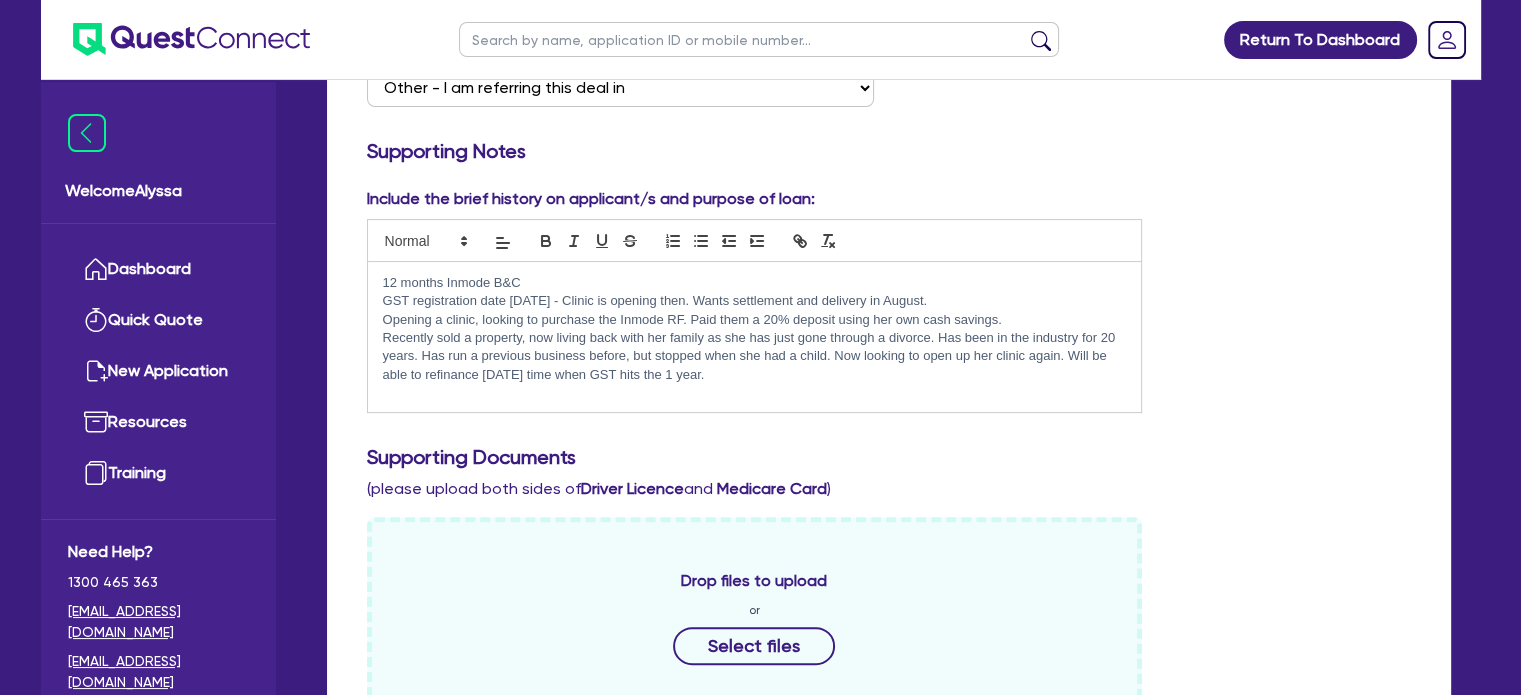 click on "Recently sold a property, now living back with her family as she has just gone through a divorce. Has been in the industry for 20 years. Has run a previous business before, but stopped when she had a child. Now looking to open up her clinic again. Will be able to refinance in 12 months time when GST hits the 1 year." at bounding box center (755, 356) 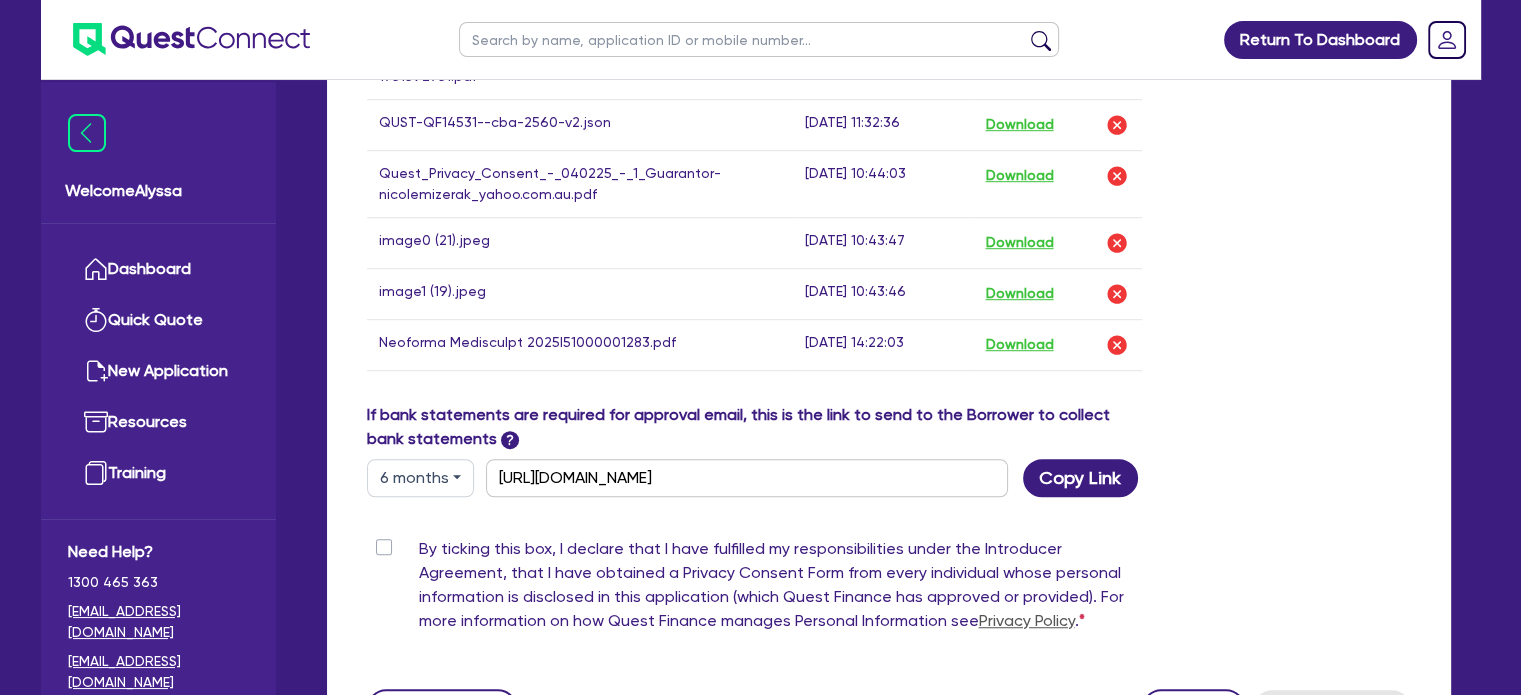 scroll, scrollTop: 1252, scrollLeft: 0, axis: vertical 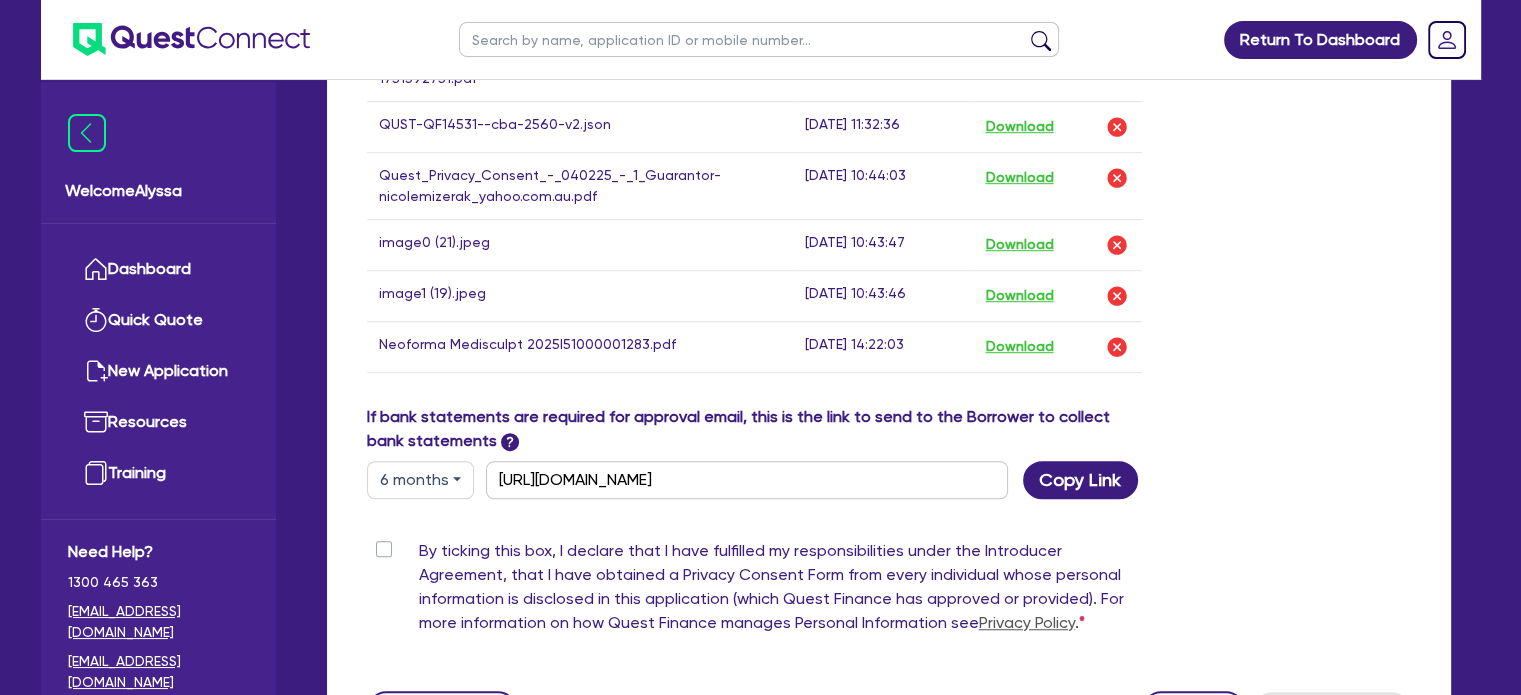 click on "By ticking this box, I declare that I have fulfilled my responsibilities under the Introducer Agreement, that I have obtained a Privacy Consent Form from every individual whose personal information is disclosed in this application (which Quest Finance has approved or provided). For more information on how Quest Finance manages Personal Information see   Privacy Policy ." at bounding box center (781, 591) 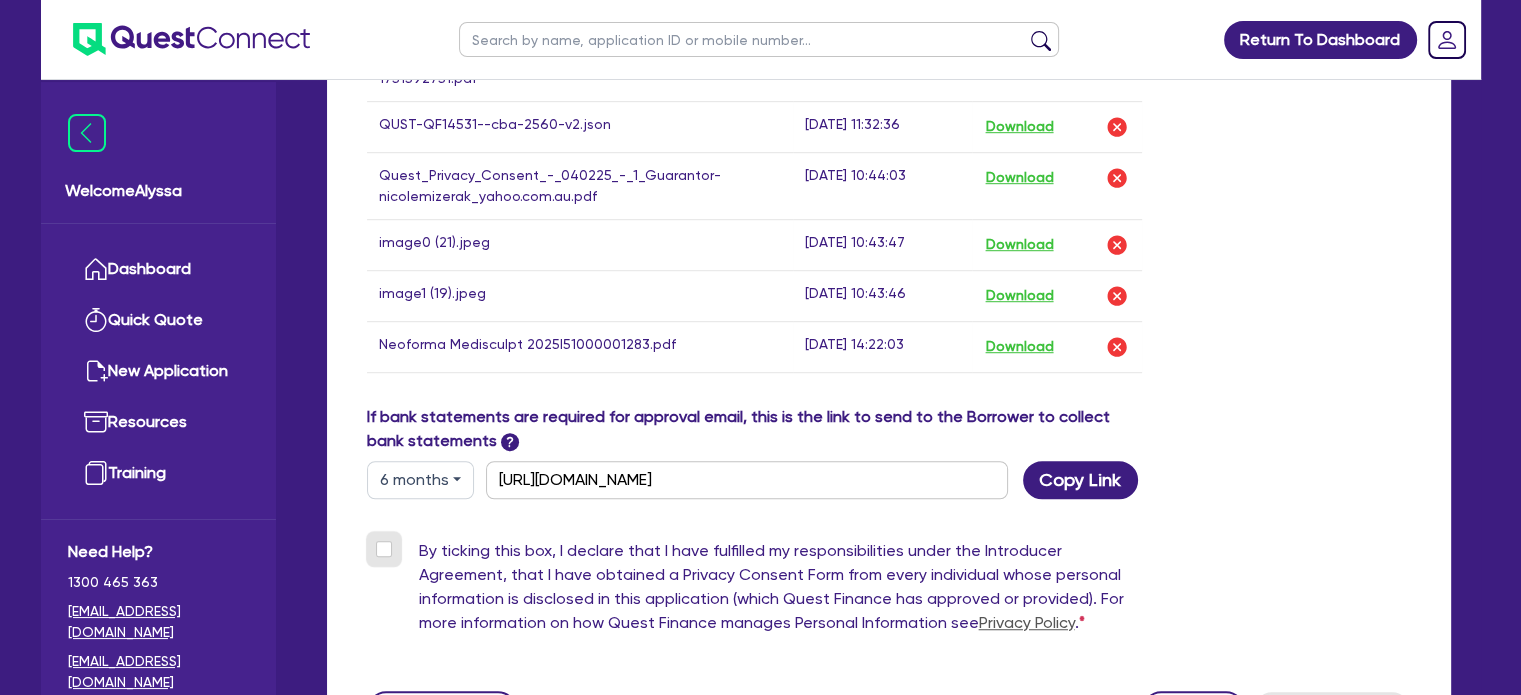 click on "By ticking this box, I declare that I have fulfilled my responsibilities under the Introducer Agreement, that I have obtained a Privacy Consent Form from every individual whose personal information is disclosed in this application (which Quest Finance has approved or provided). For more information on how Quest Finance manages Personal Information see   Privacy Policy ." at bounding box center [375, 548] 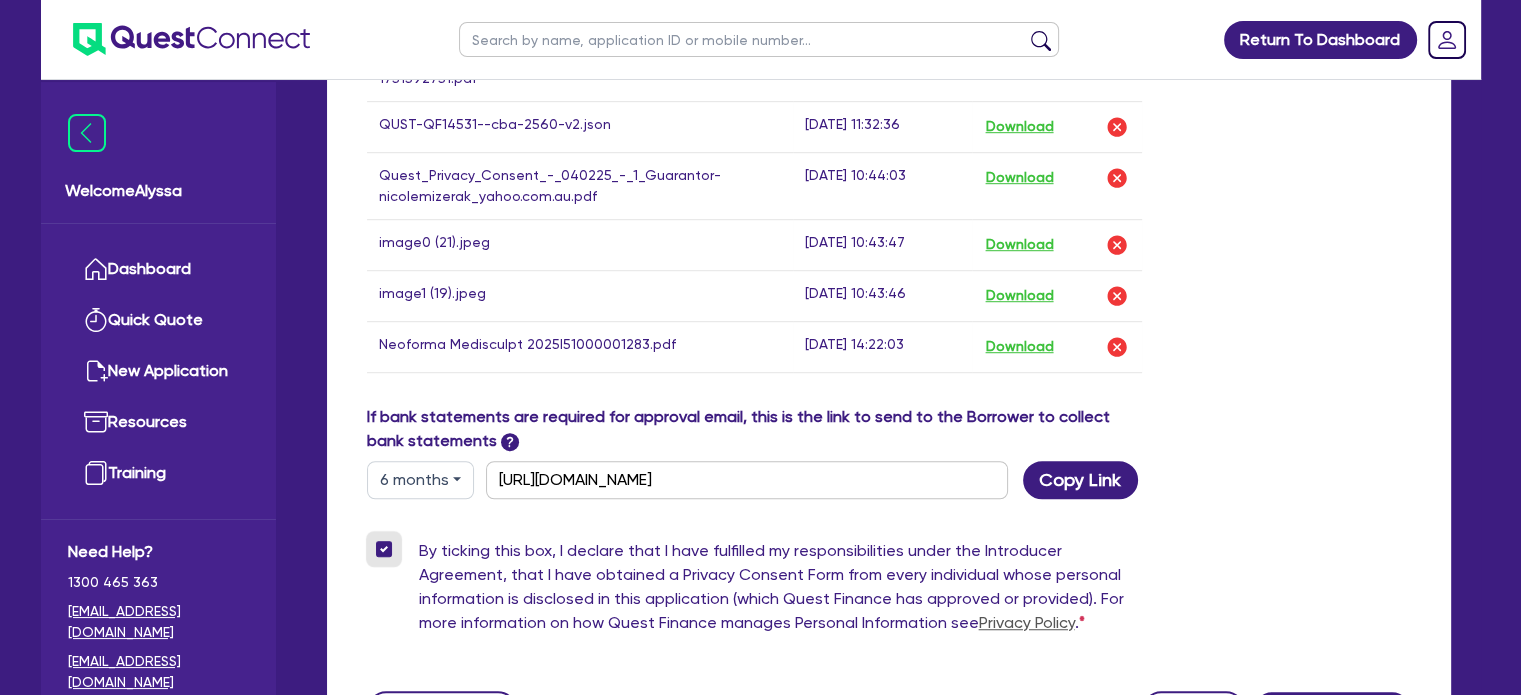 scroll, scrollTop: 1443, scrollLeft: 0, axis: vertical 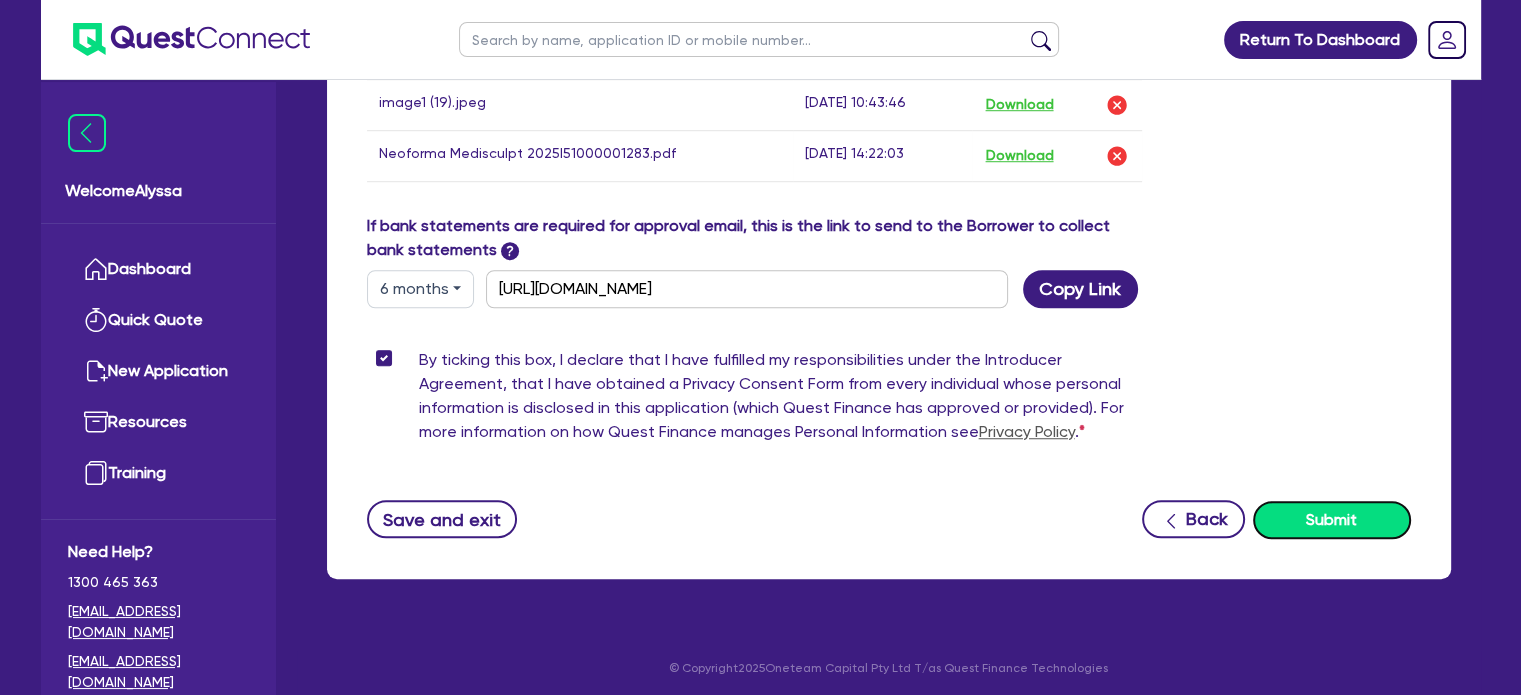 click on "Submit" at bounding box center (1332, 520) 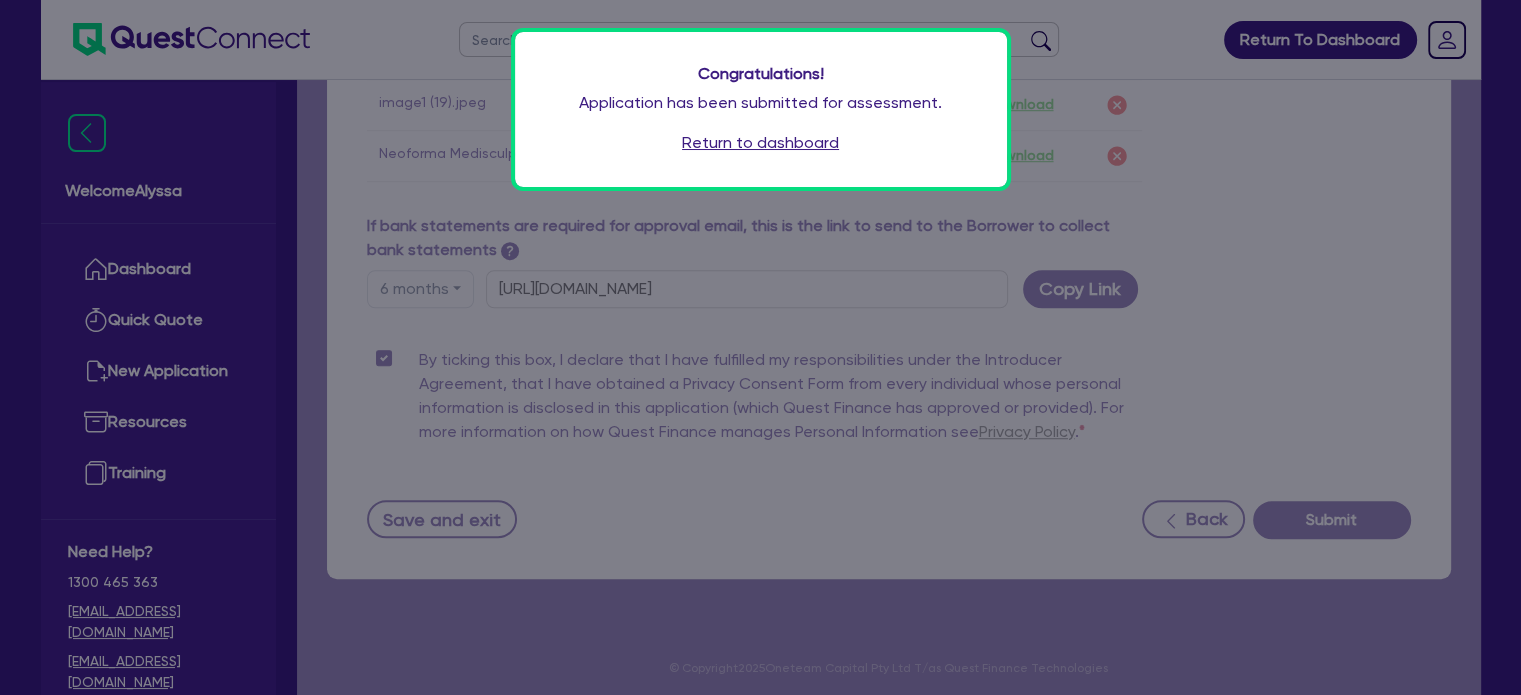 click on "Return to dashboard" at bounding box center (760, 143) 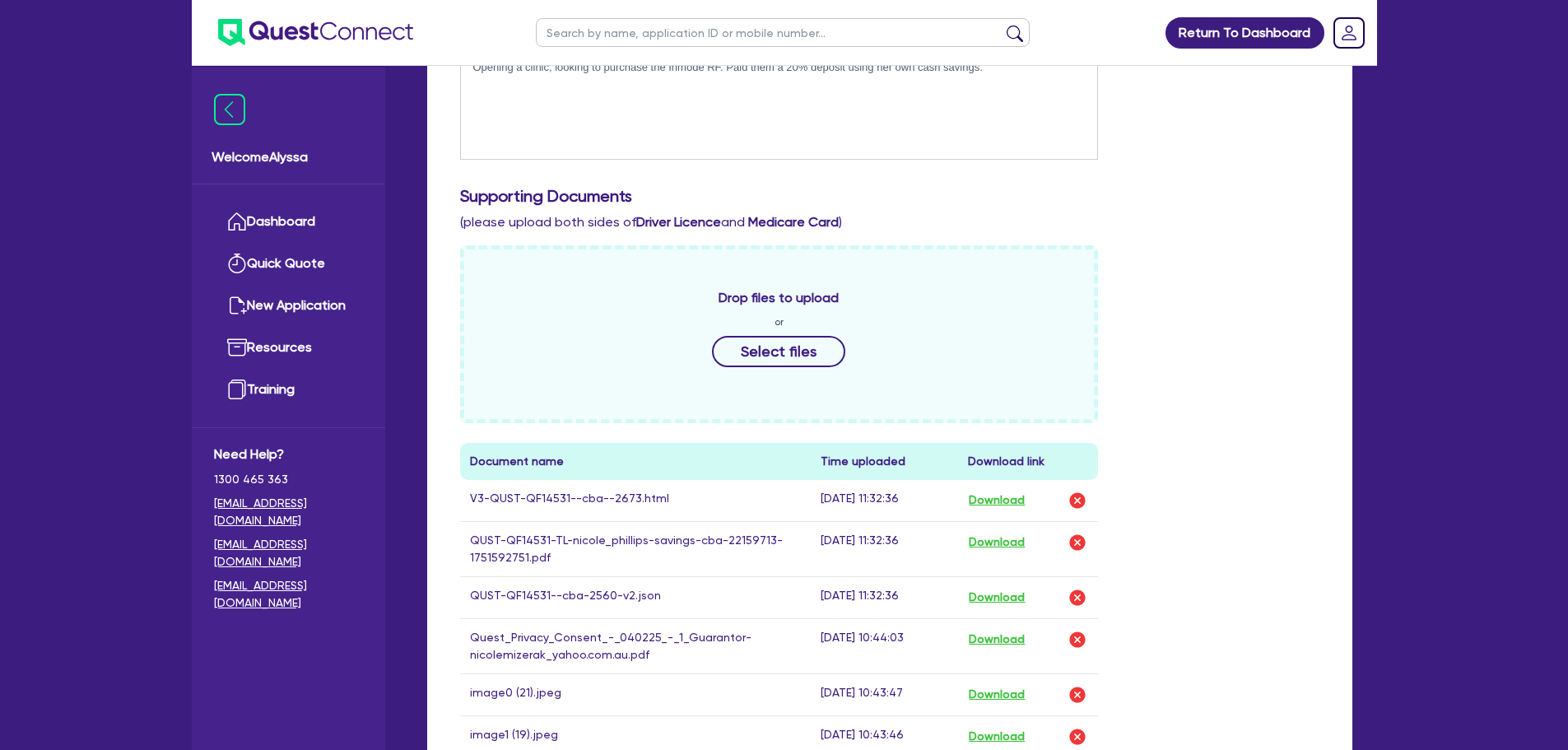 scroll, scrollTop: 541, scrollLeft: 0, axis: vertical 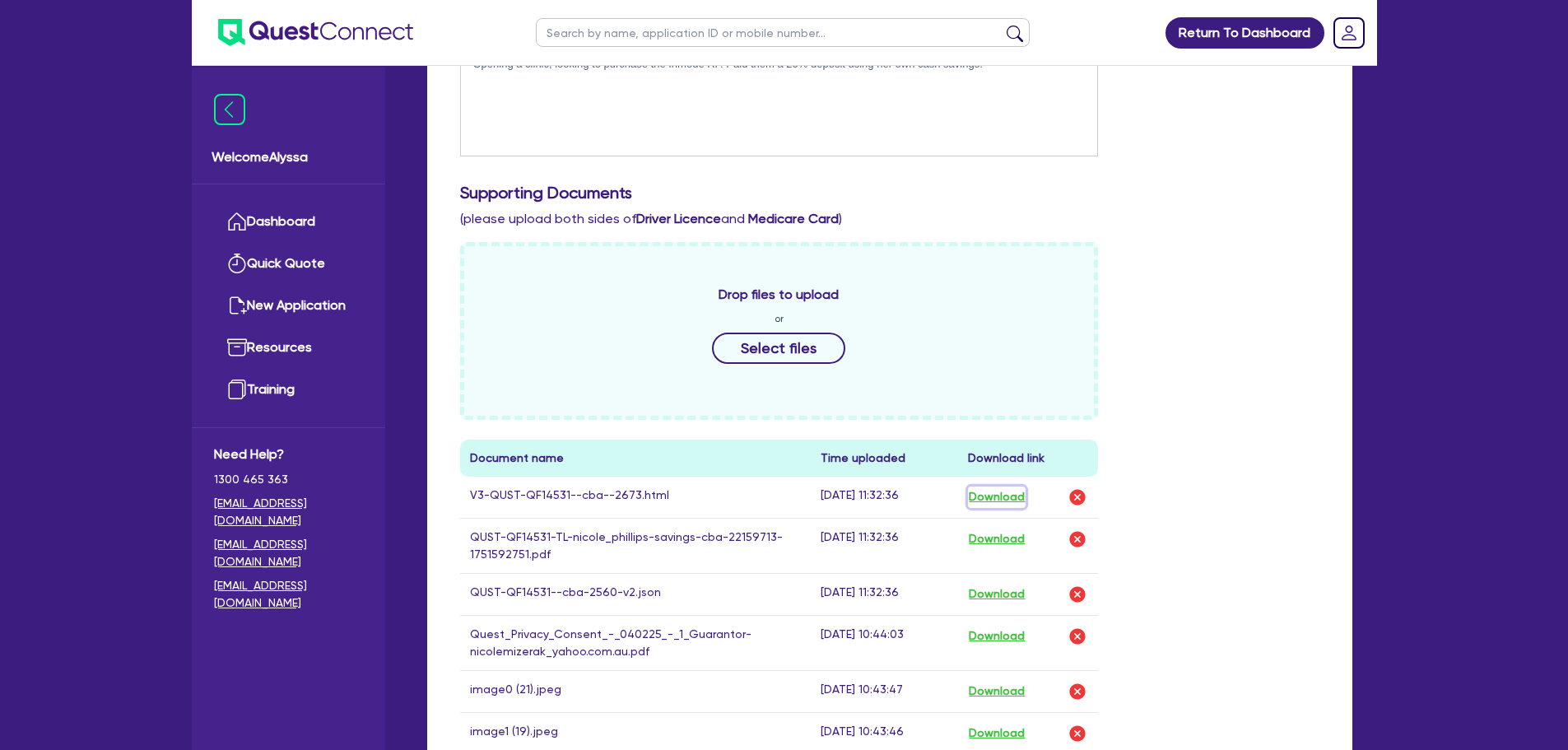 click on "Download" at bounding box center (997, 497) 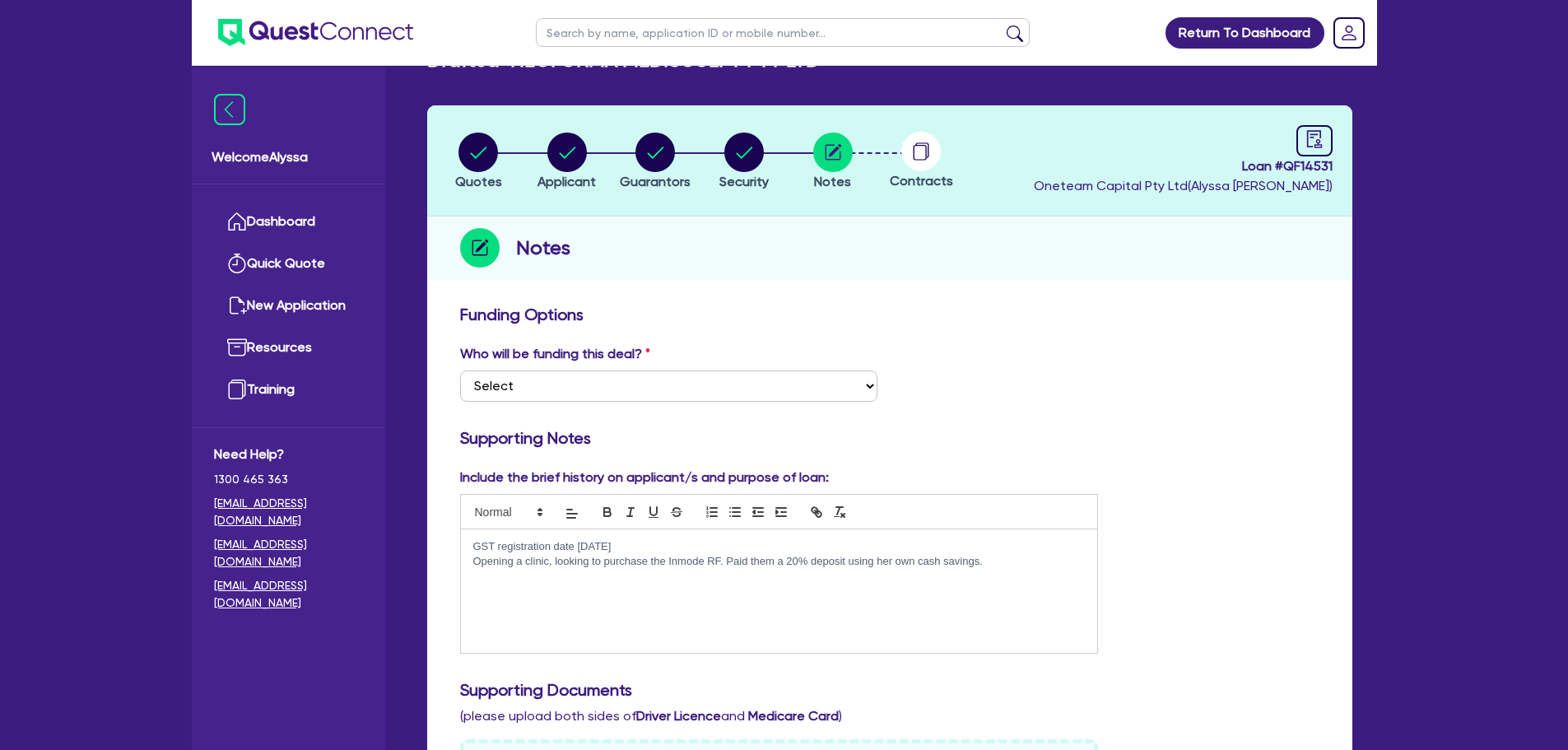 scroll, scrollTop: 46, scrollLeft: 0, axis: vertical 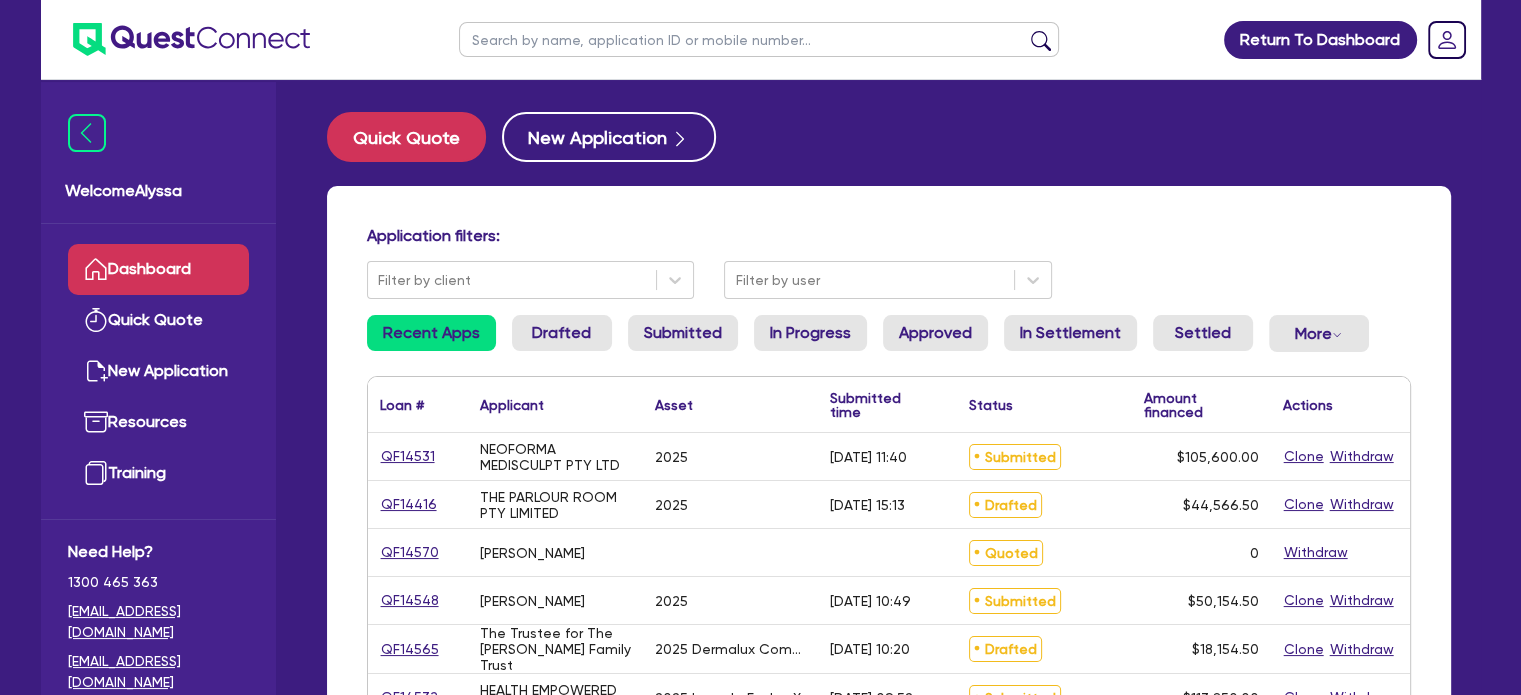 click at bounding box center [759, 39] 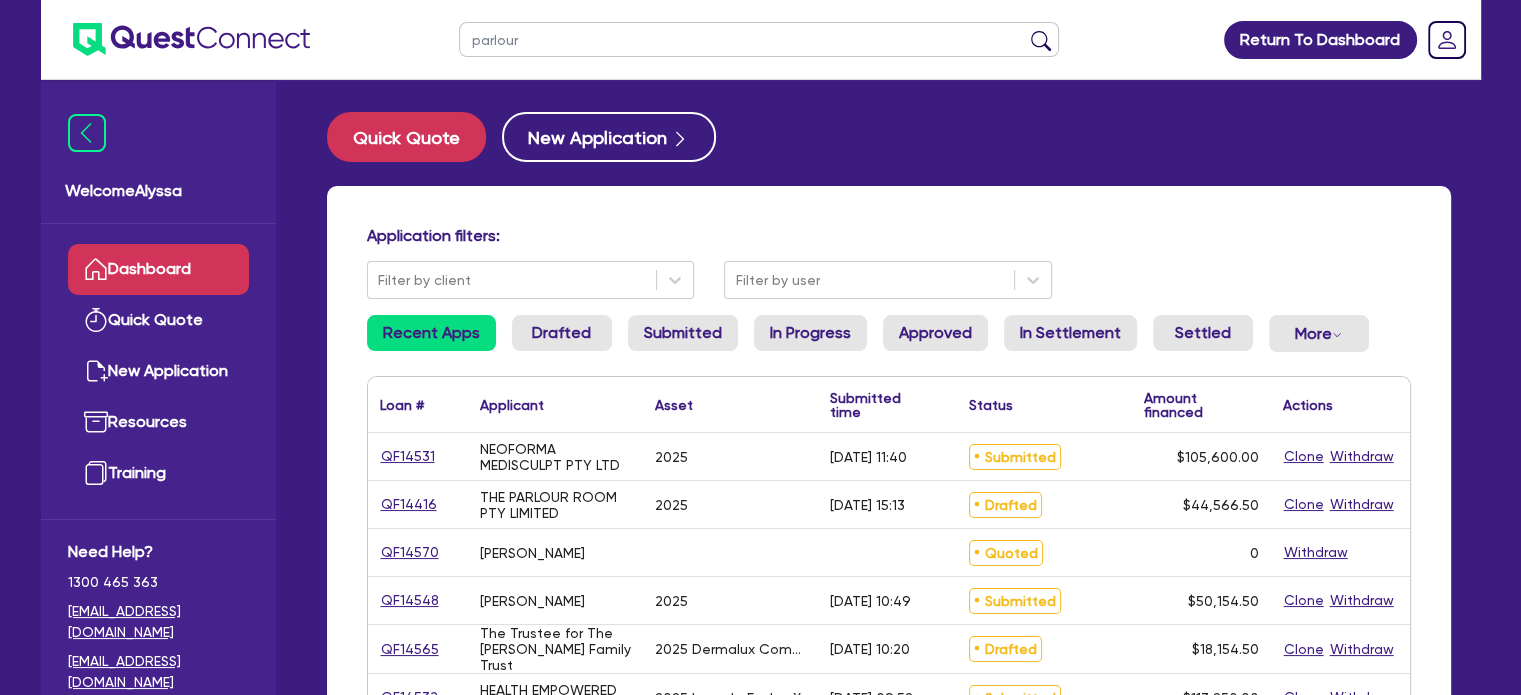 type on "parlour" 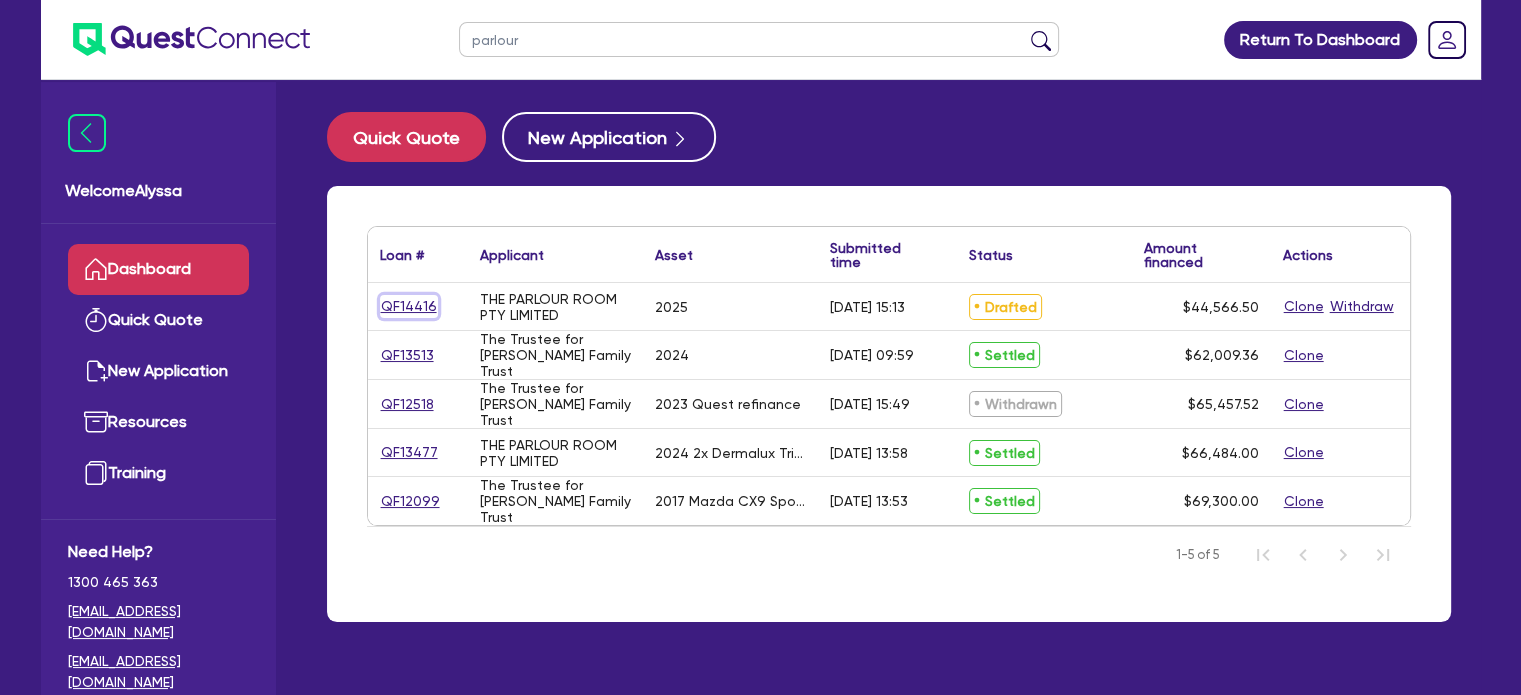 click on "QF14416" at bounding box center (409, 306) 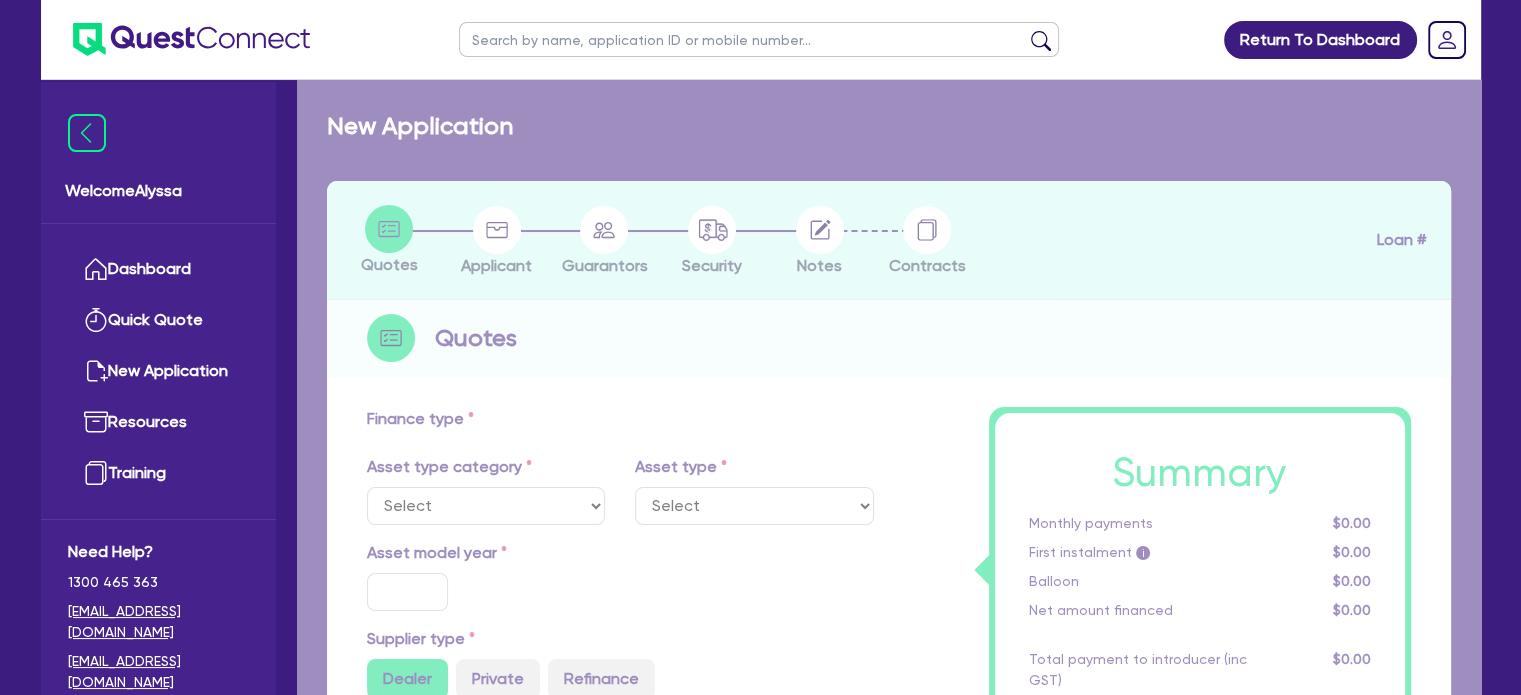 select on "TERTIARY_ASSETS" 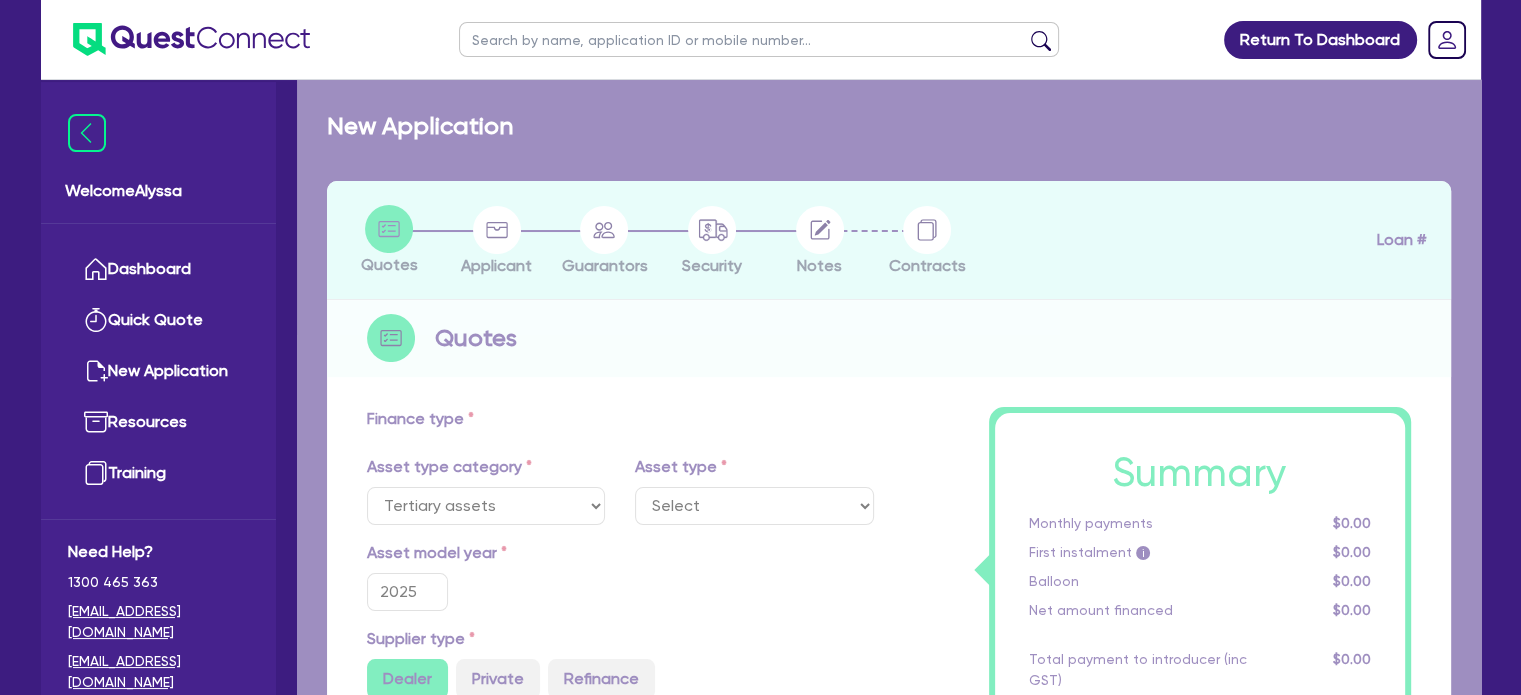select on "BEAUTY_EQUIPMENT" 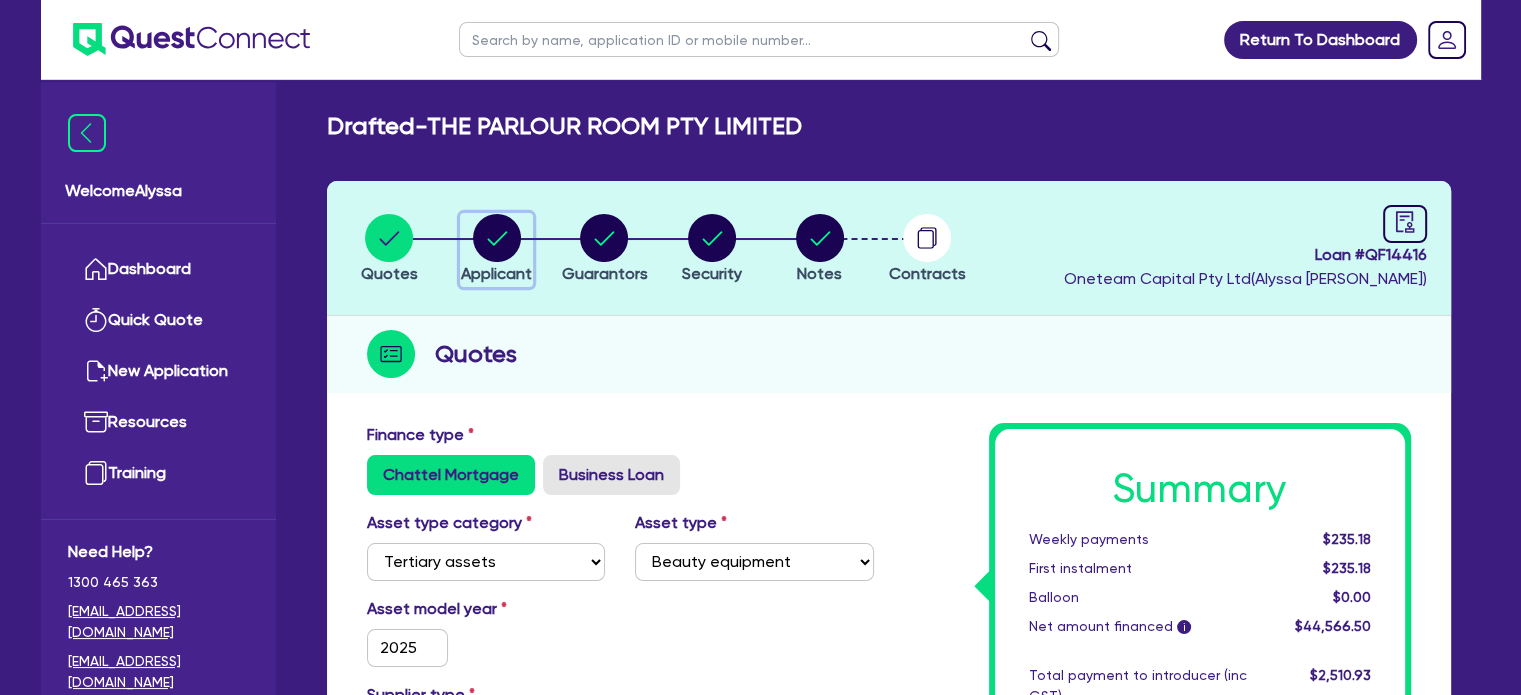 click 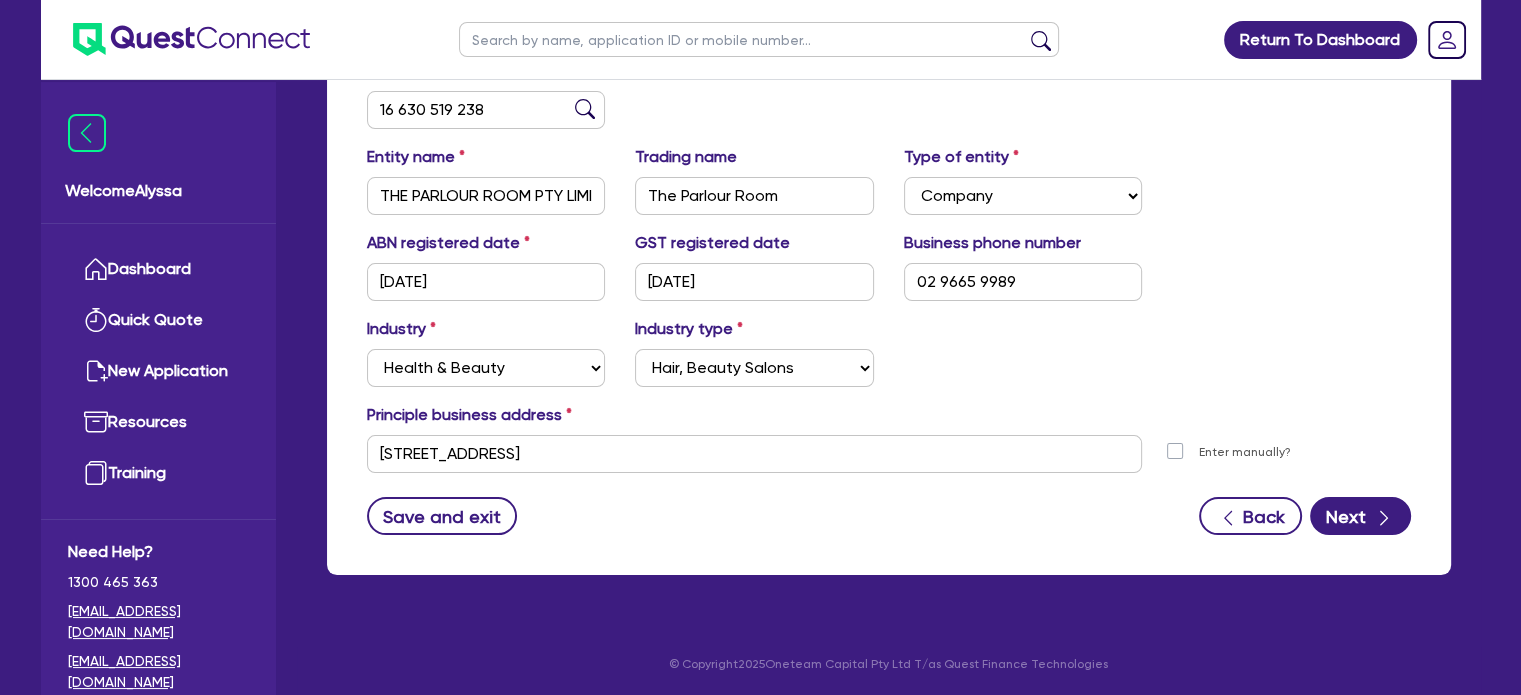 scroll, scrollTop: 363, scrollLeft: 0, axis: vertical 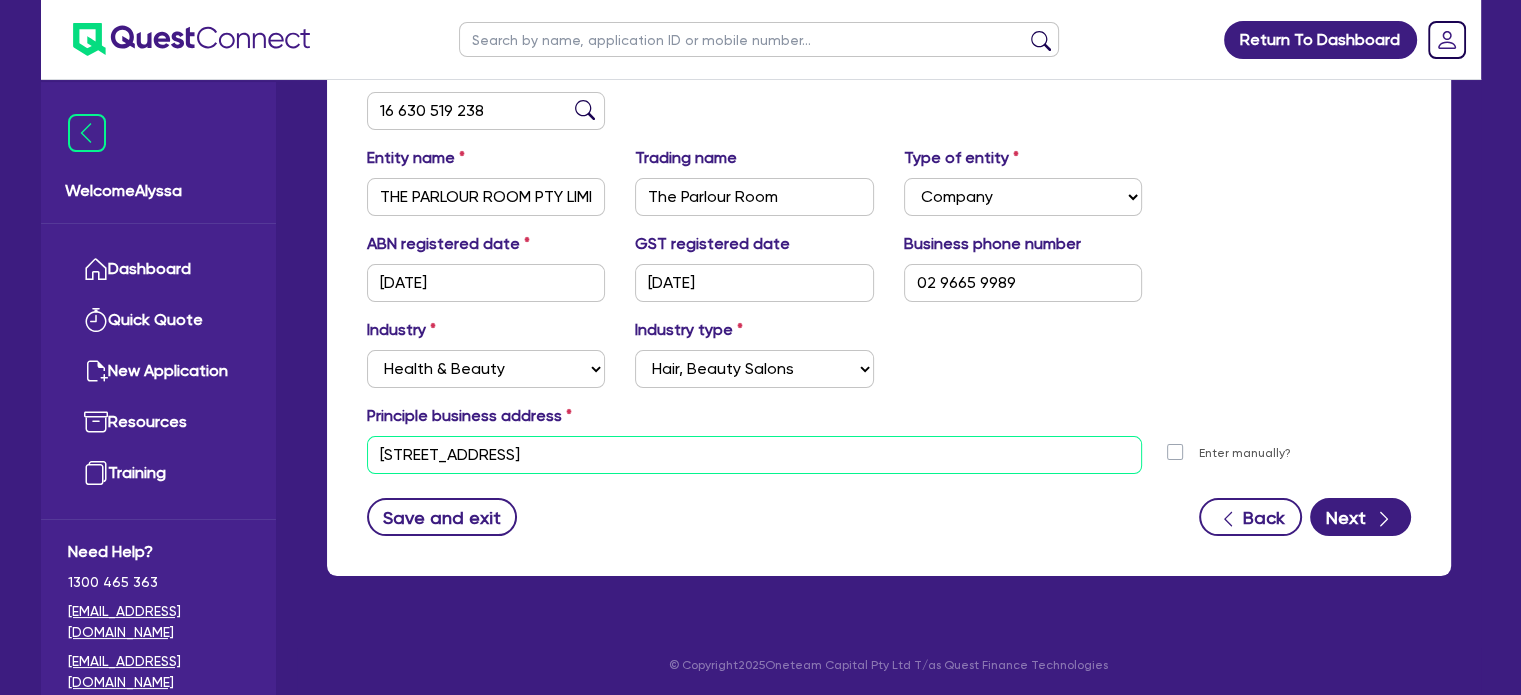 drag, startPoint x: 694, startPoint y: 434, endPoint x: 302, endPoint y: 407, distance: 392.92874 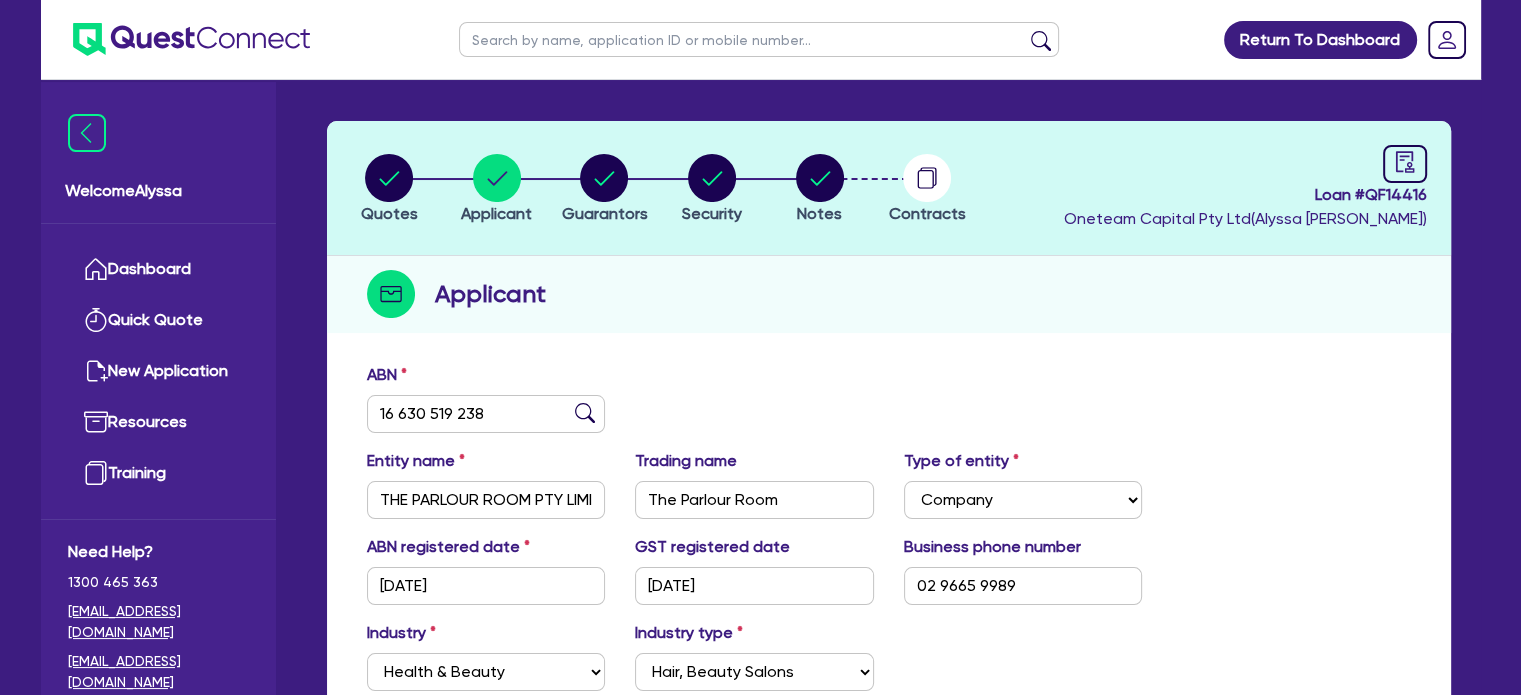 scroll, scrollTop: 0, scrollLeft: 0, axis: both 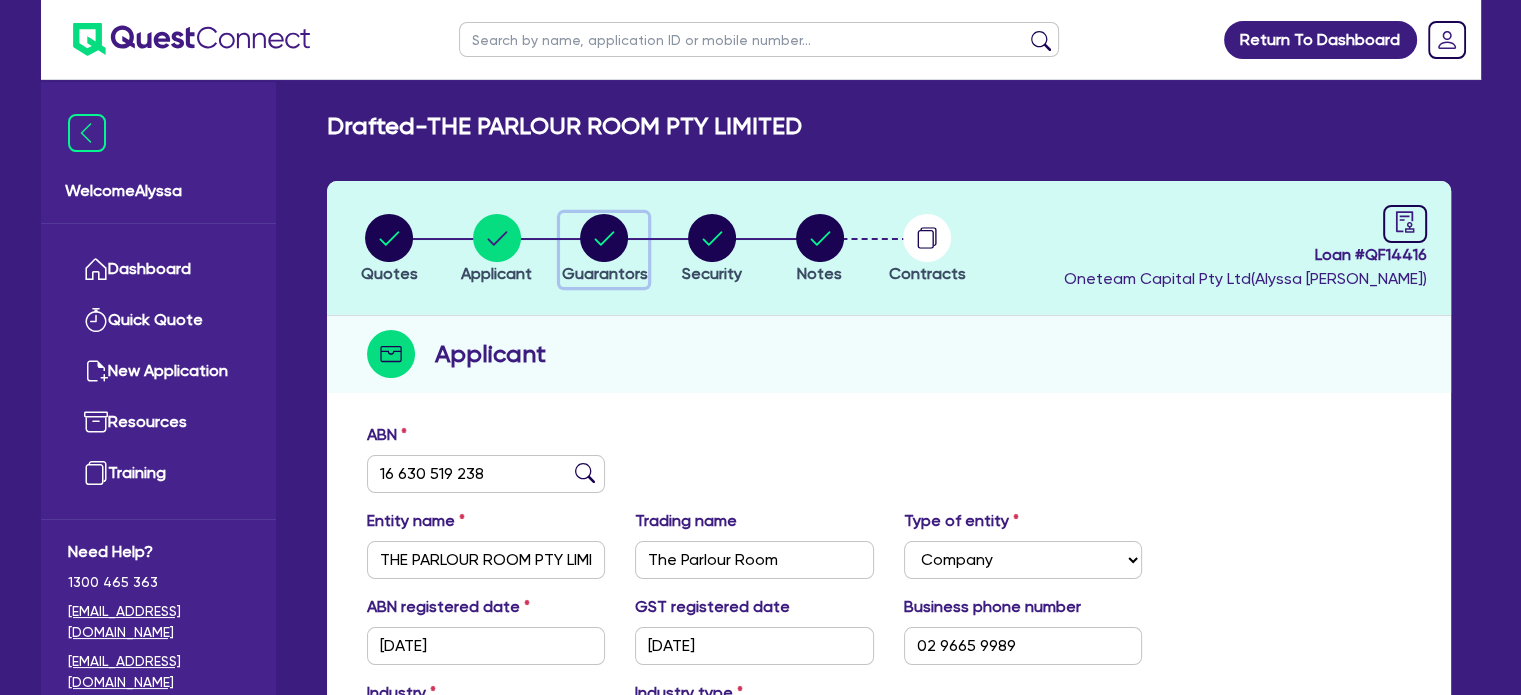 click 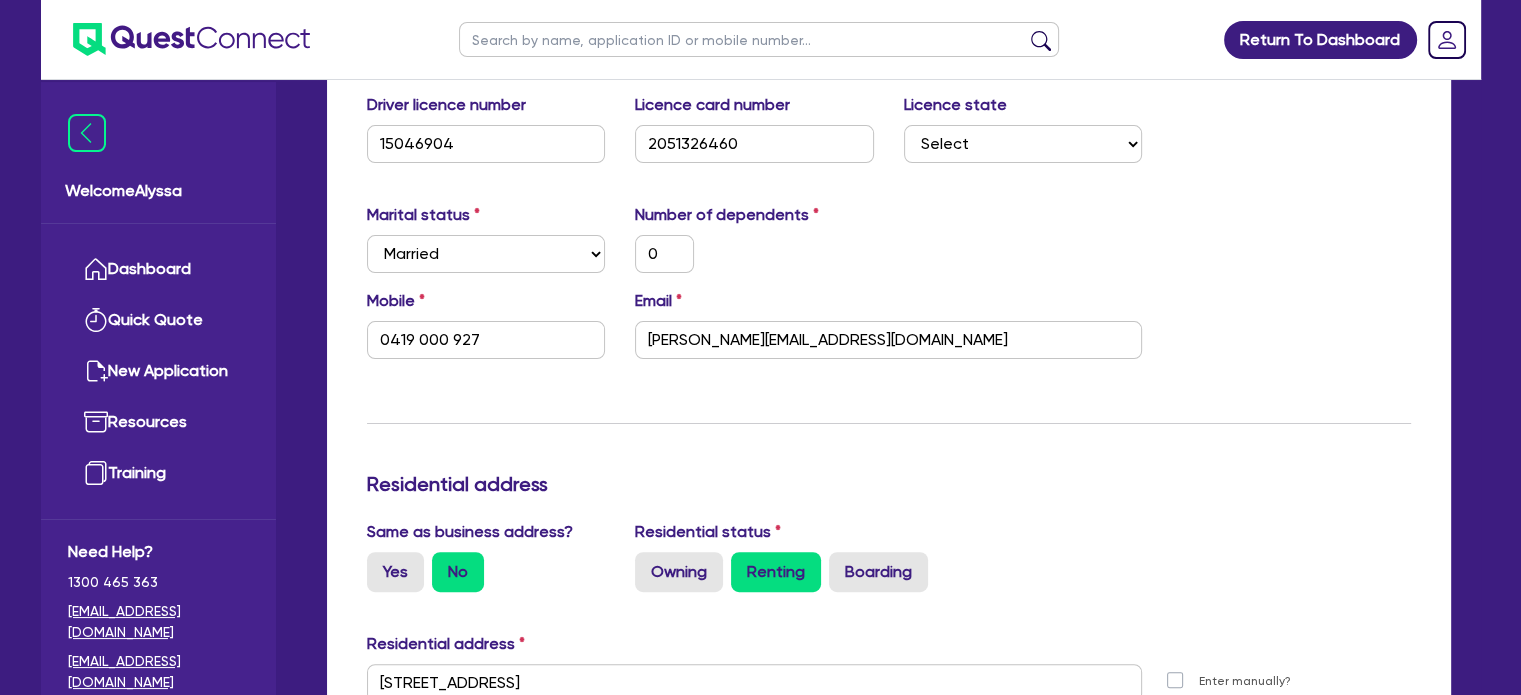 scroll, scrollTop: 0, scrollLeft: 0, axis: both 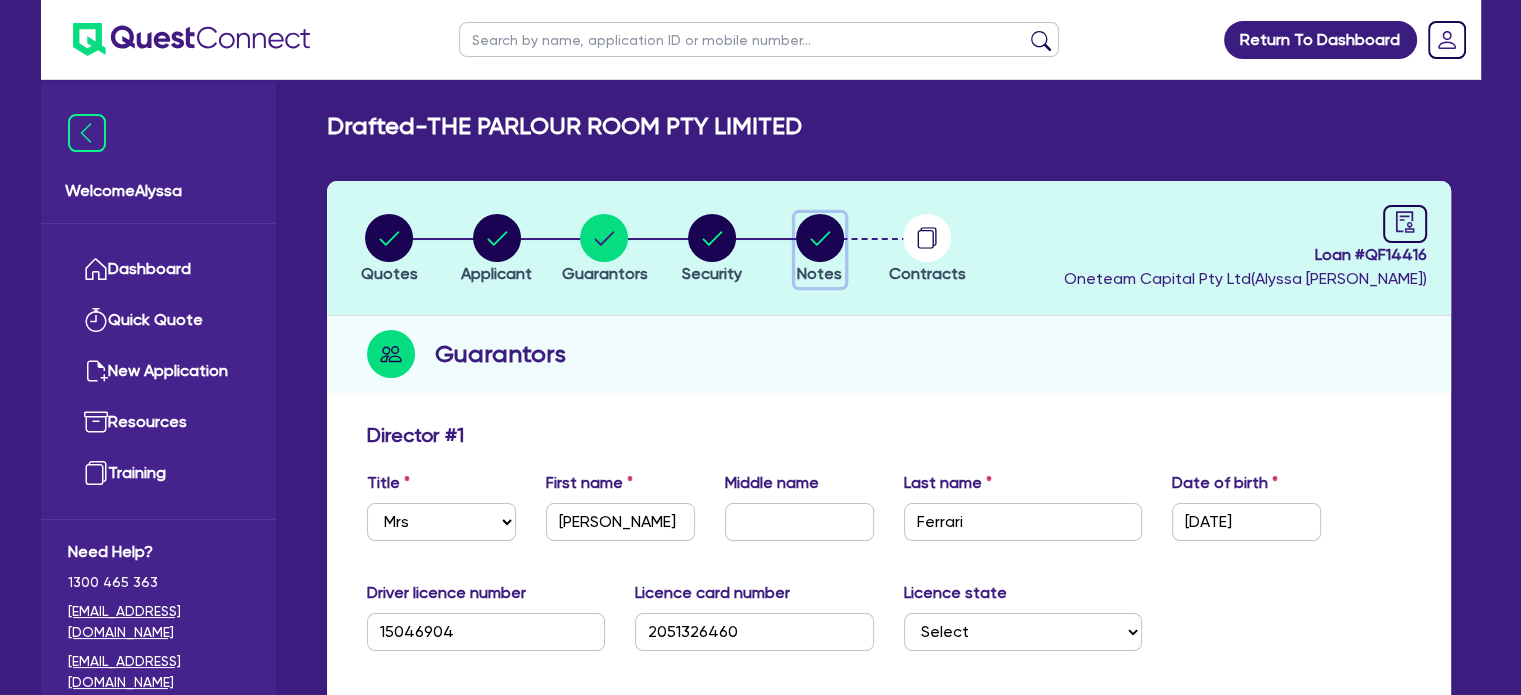 click 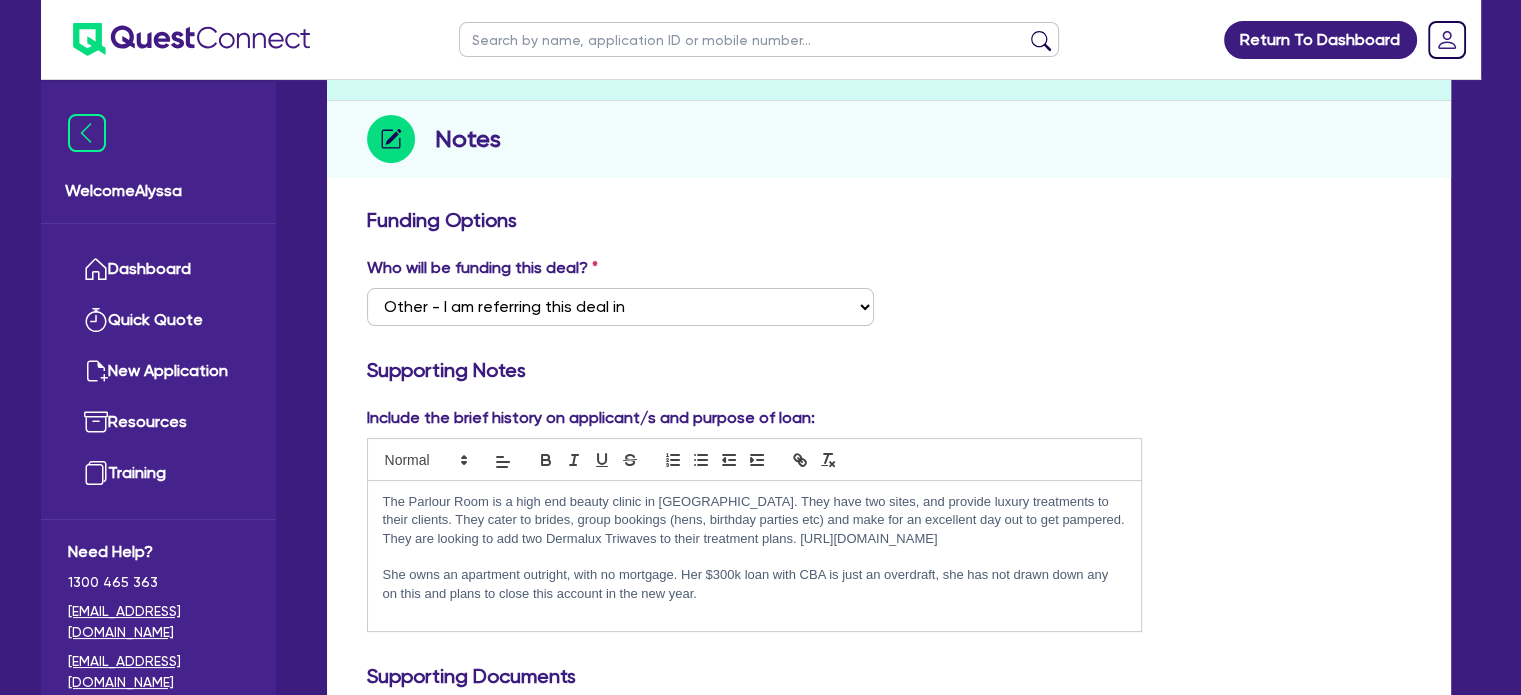 scroll, scrollTop: 0, scrollLeft: 0, axis: both 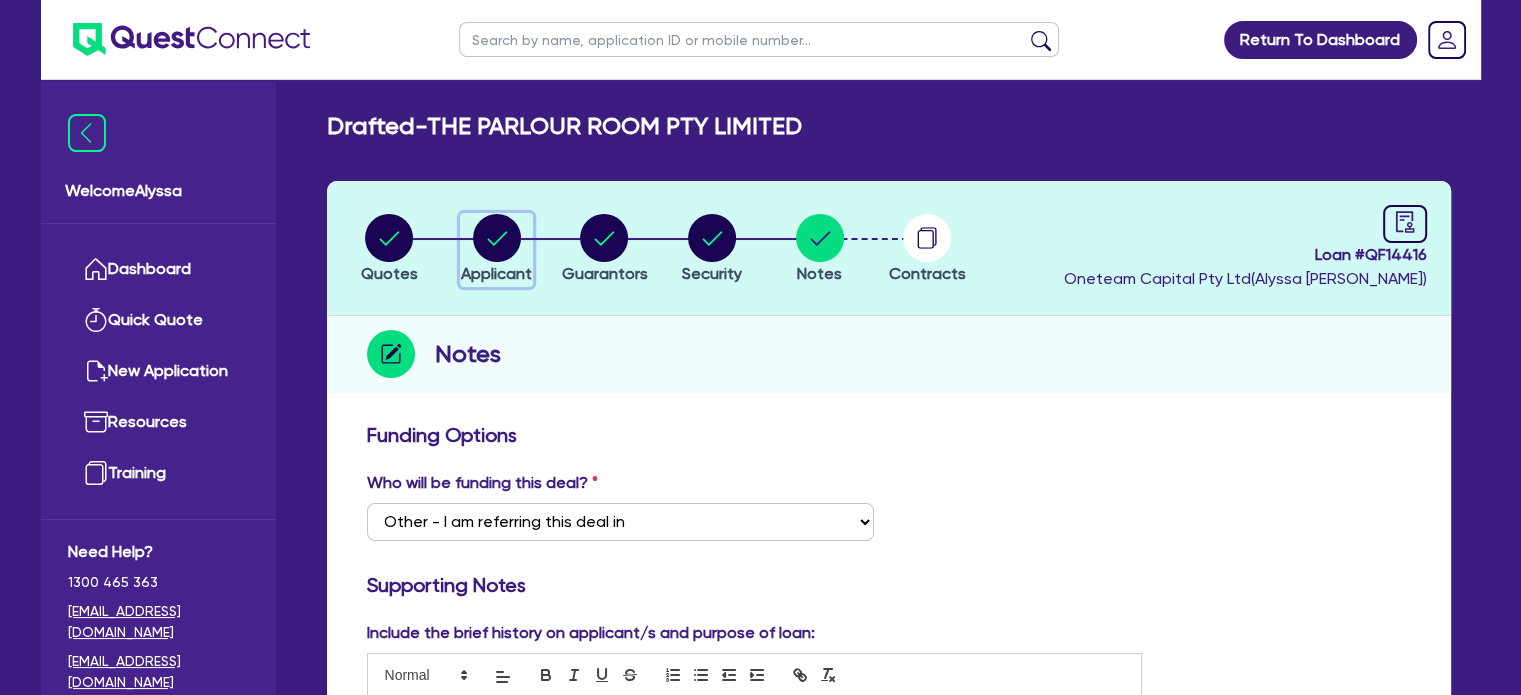 click 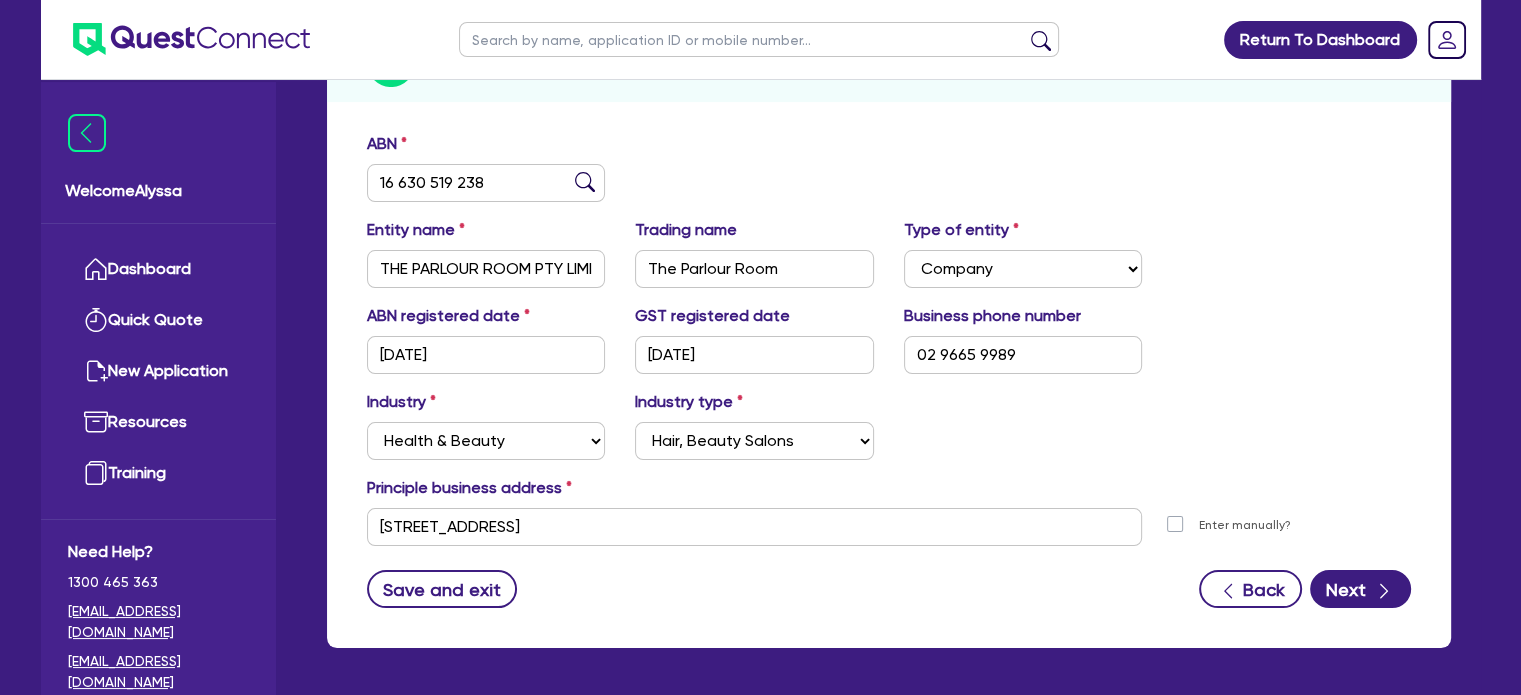 scroll, scrollTop: 0, scrollLeft: 0, axis: both 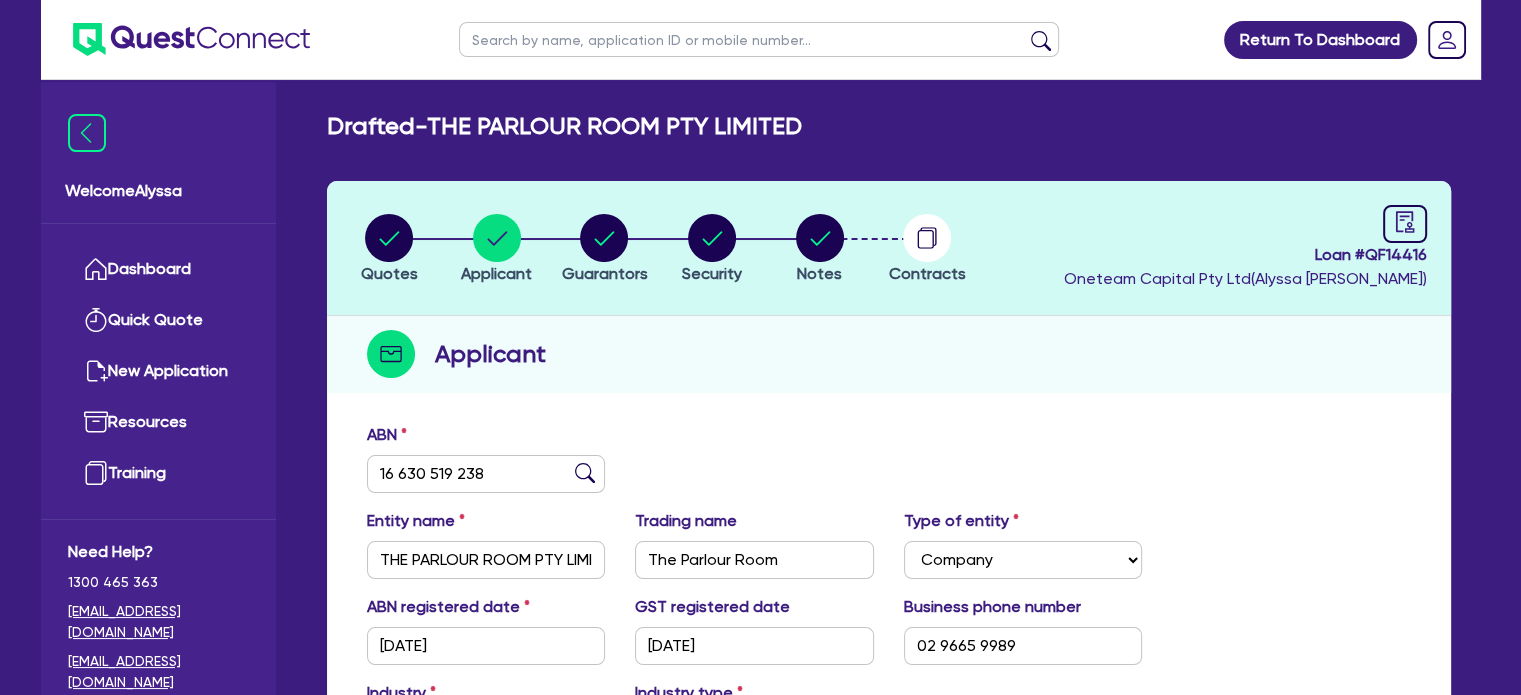 click at bounding box center (759, 39) 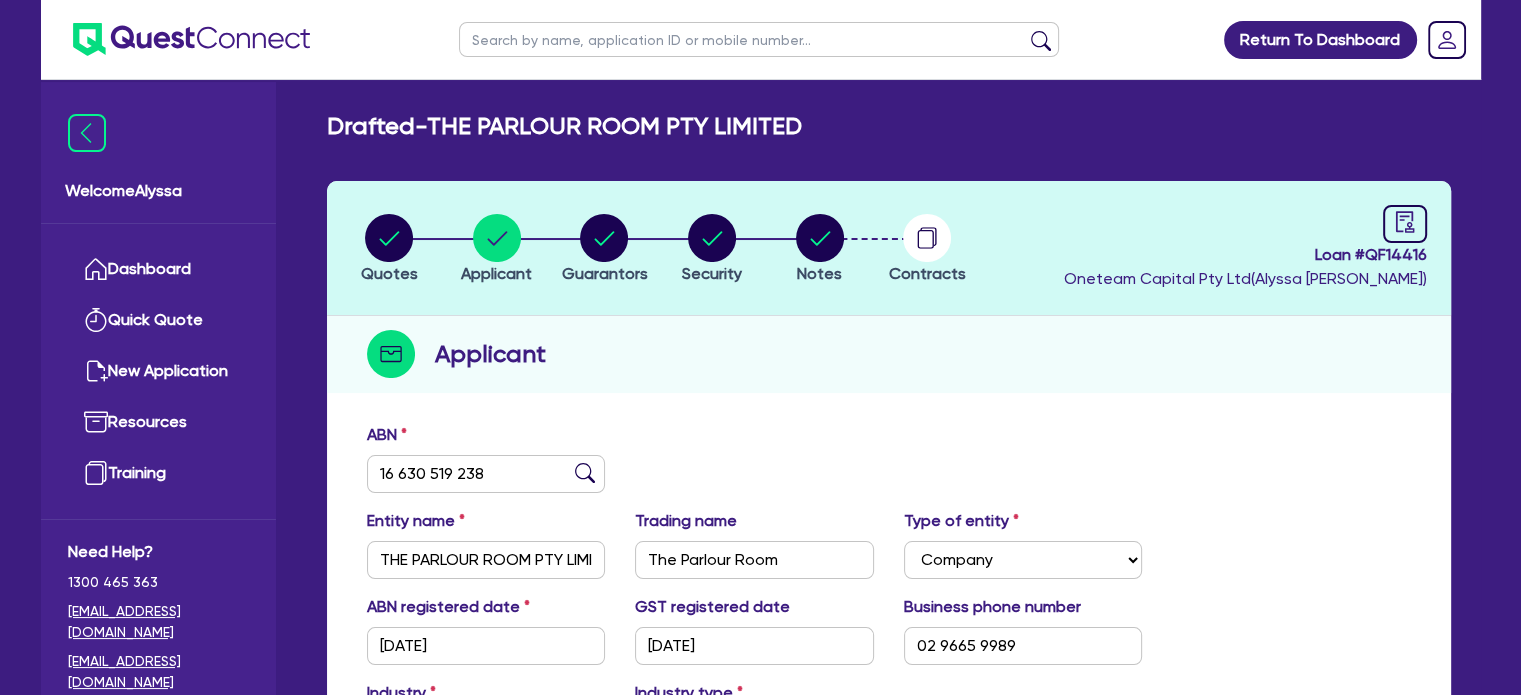 type on "m" 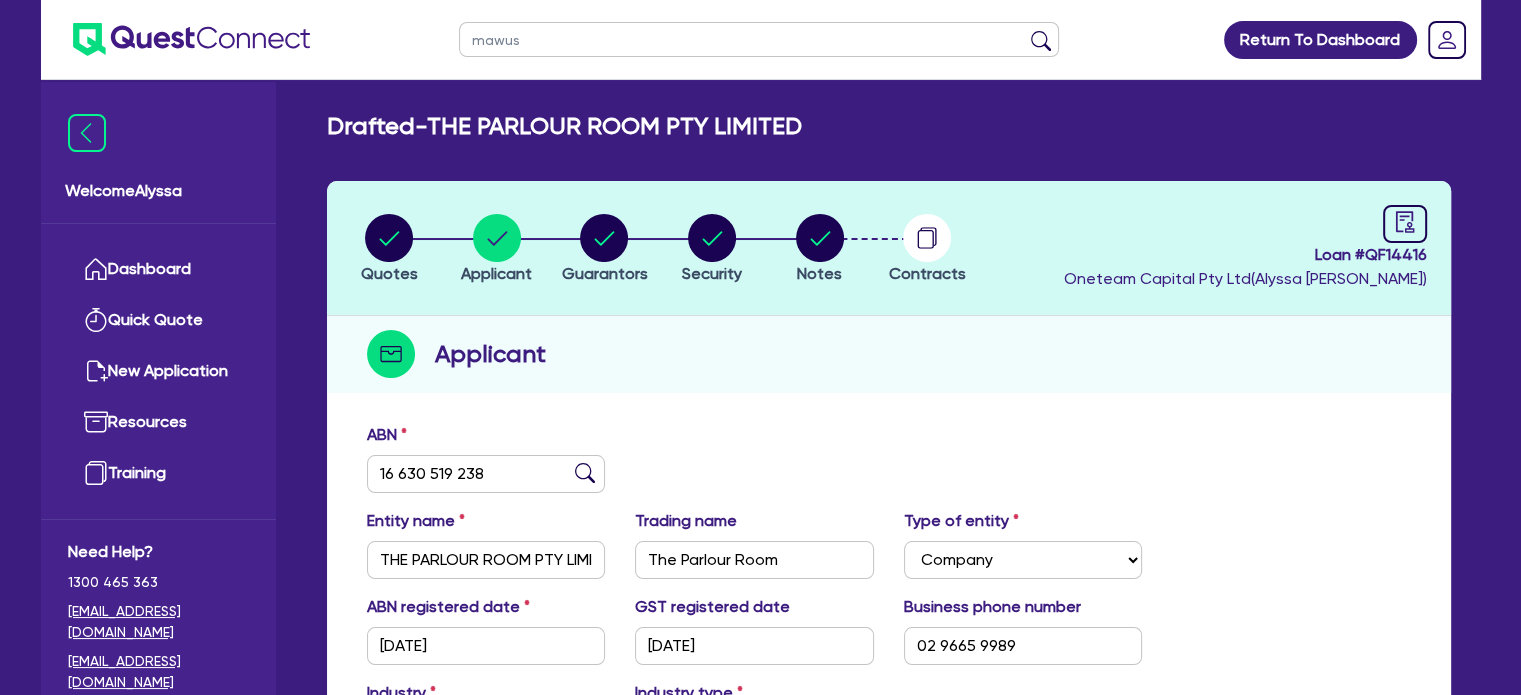 type on "mawusi" 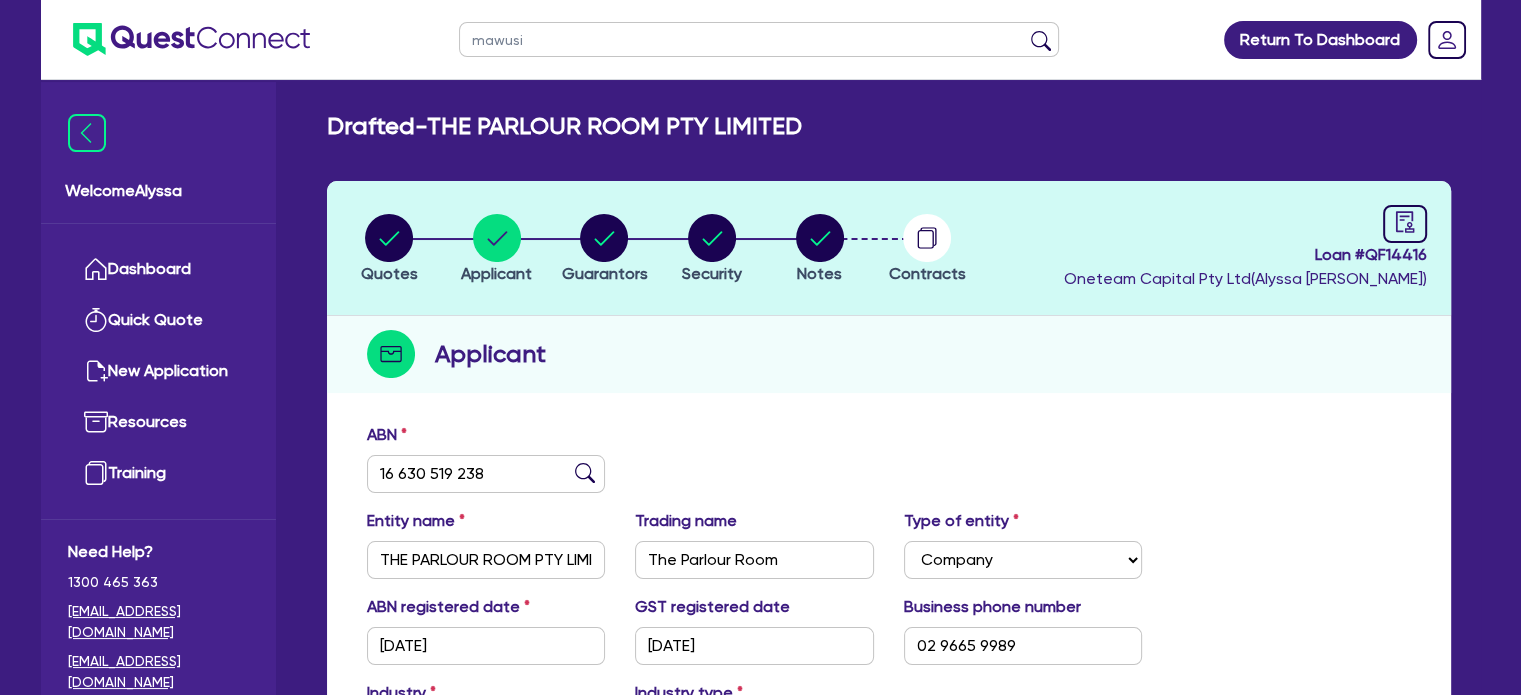 click at bounding box center [1041, 44] 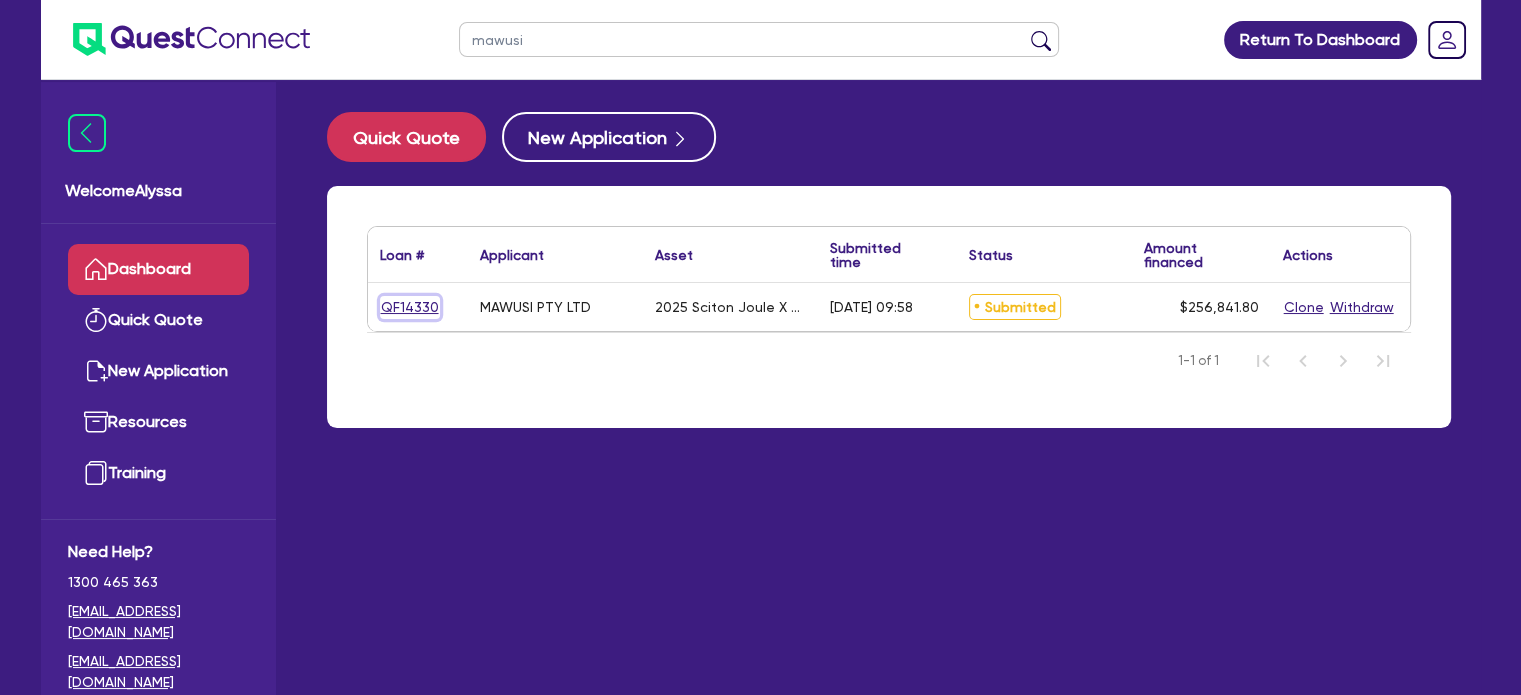 click on "QF14330" at bounding box center (410, 307) 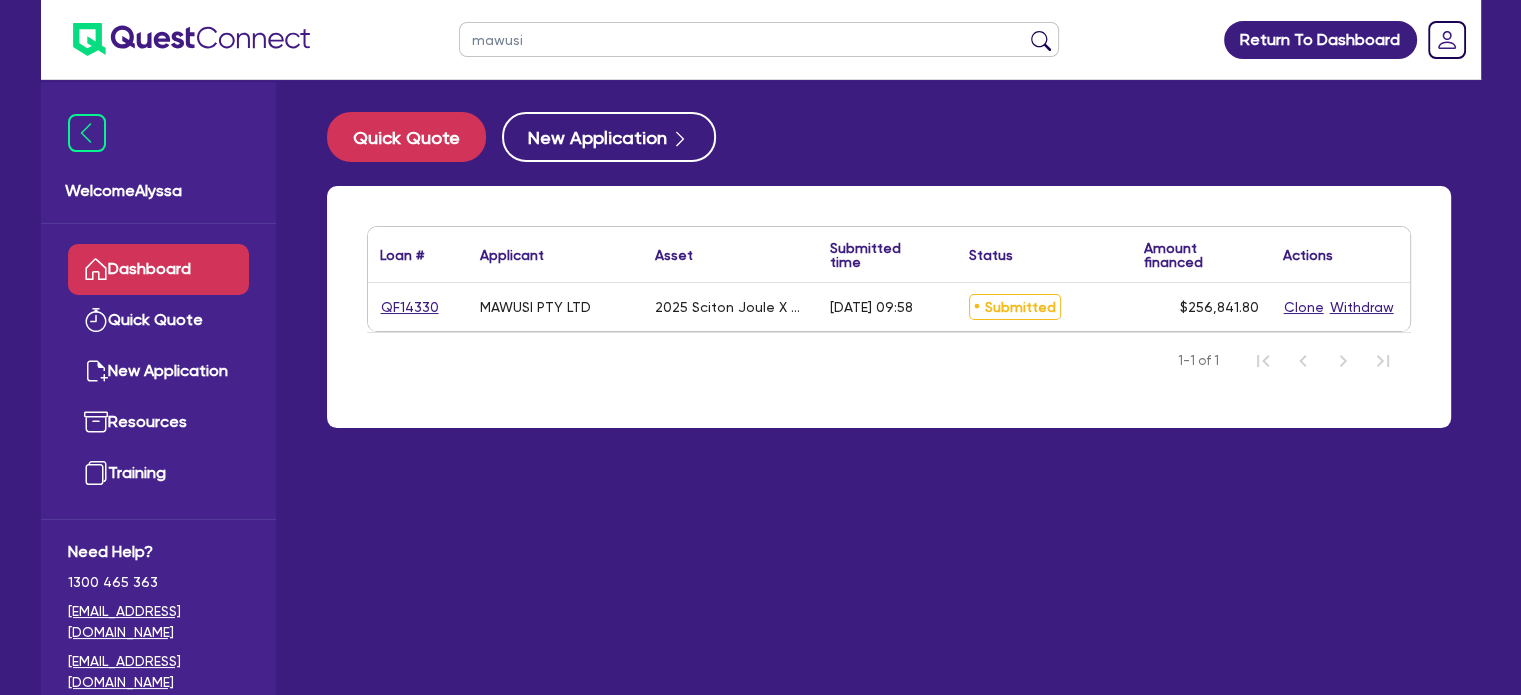 select on "SECONDARY_ASSETS" 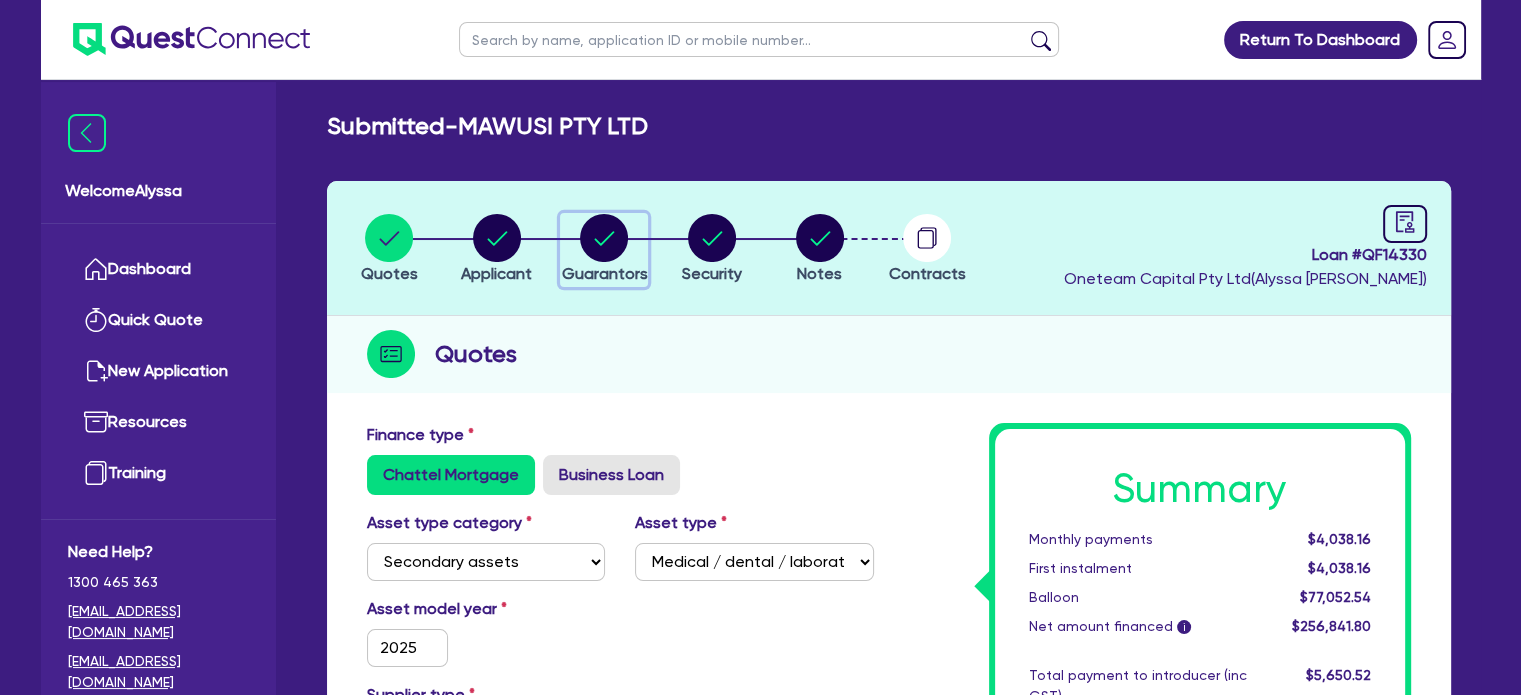 click at bounding box center (604, 238) 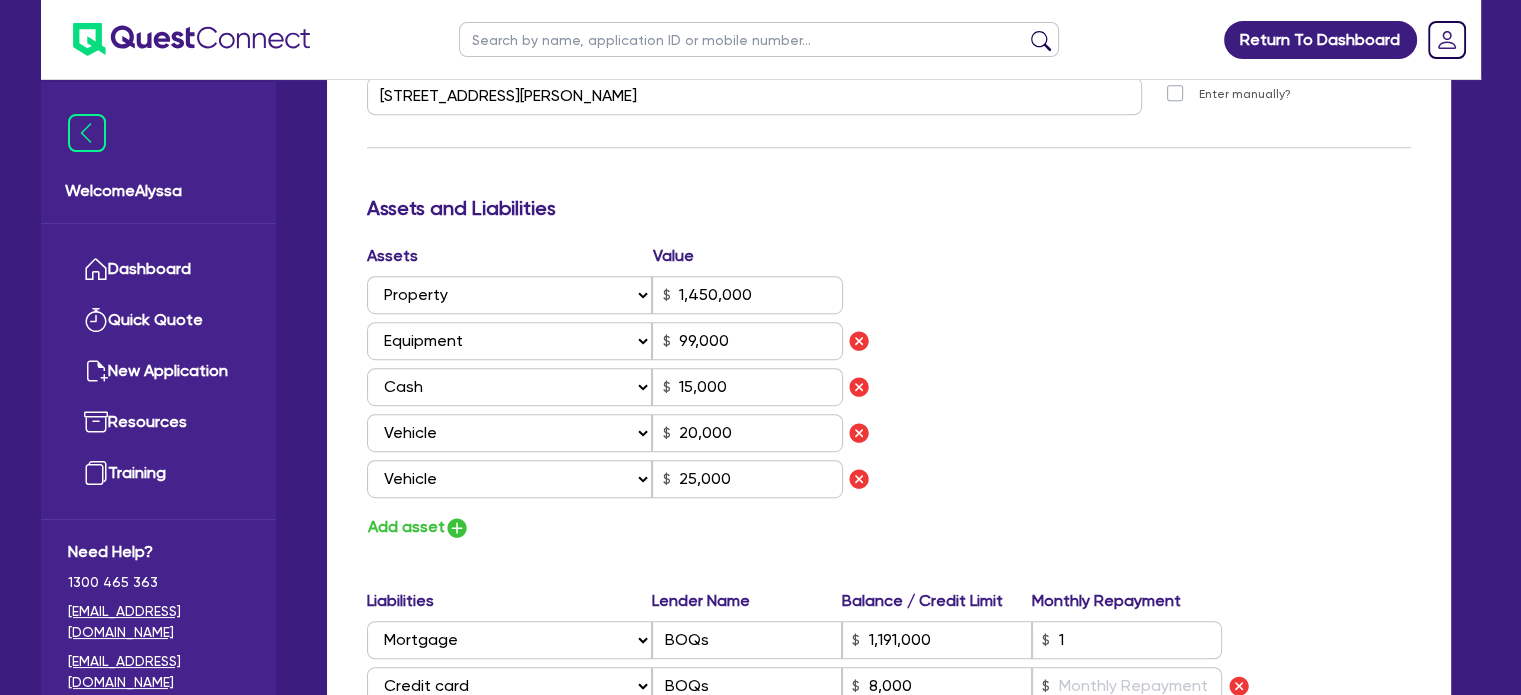 scroll, scrollTop: 1074, scrollLeft: 0, axis: vertical 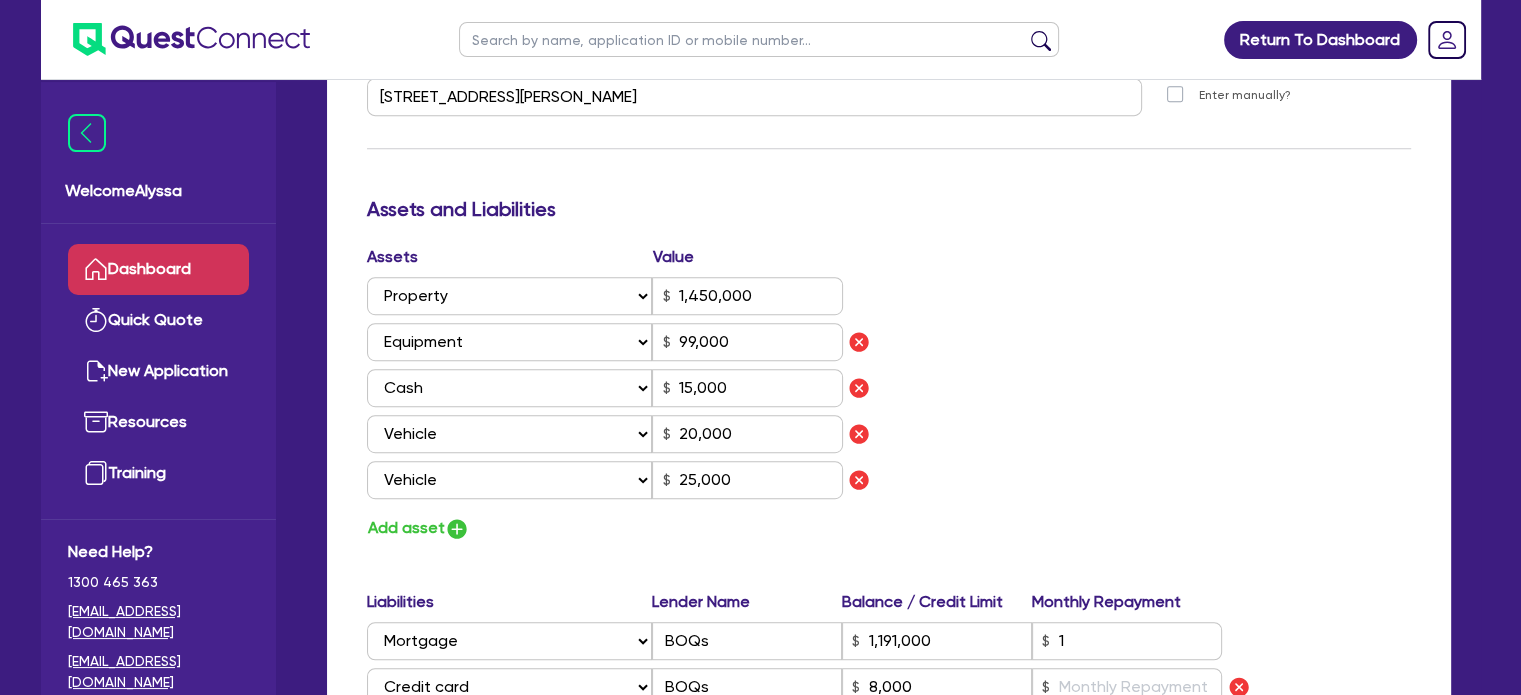 click on "Dashboard" at bounding box center (158, 269) 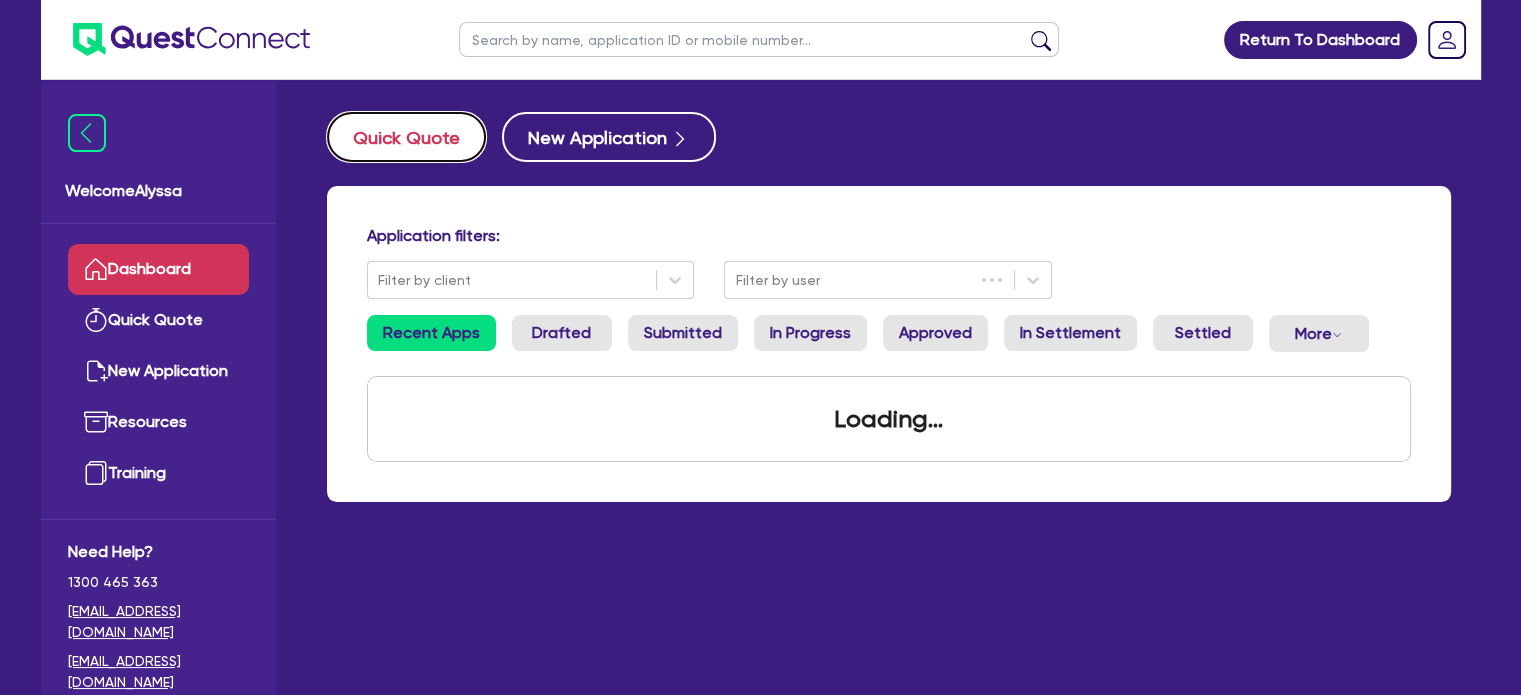 click on "Quick Quote" at bounding box center [406, 137] 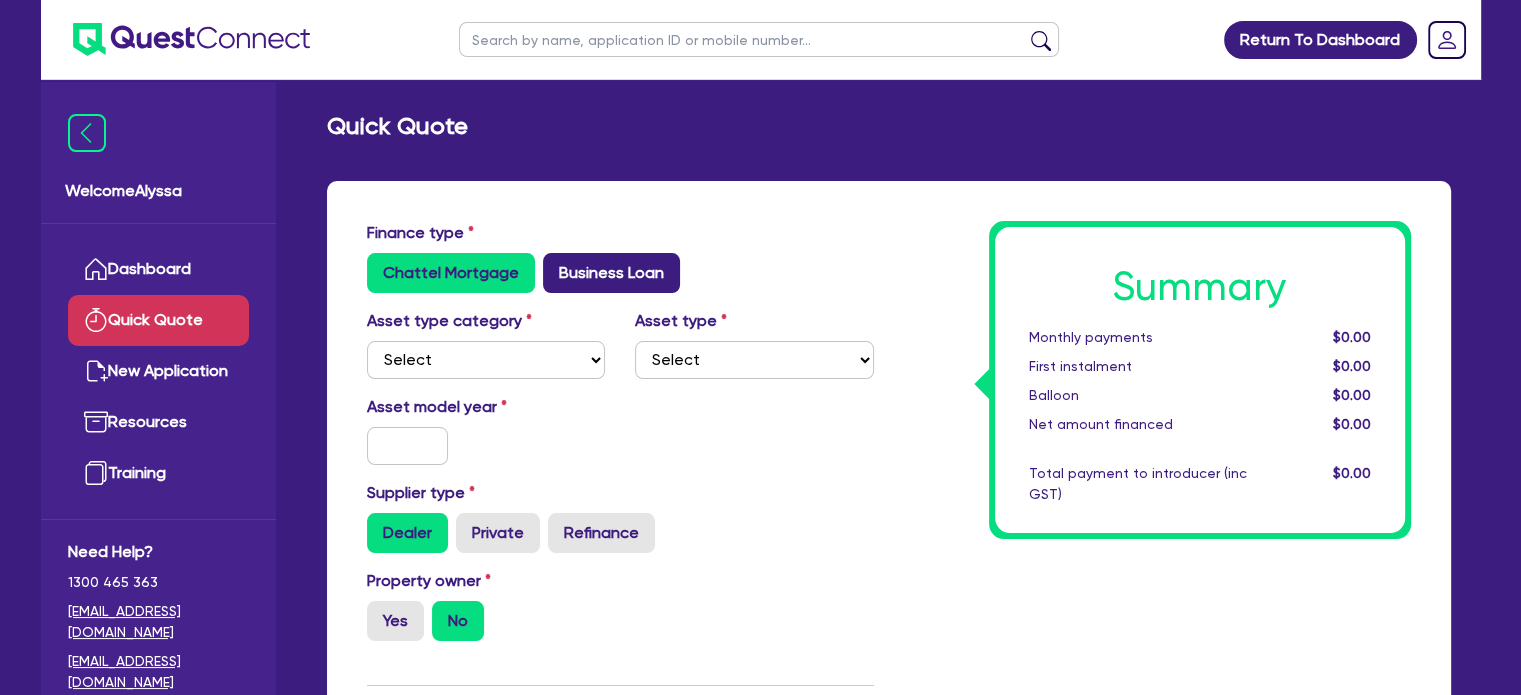 click on "Business Loan" at bounding box center [611, 273] 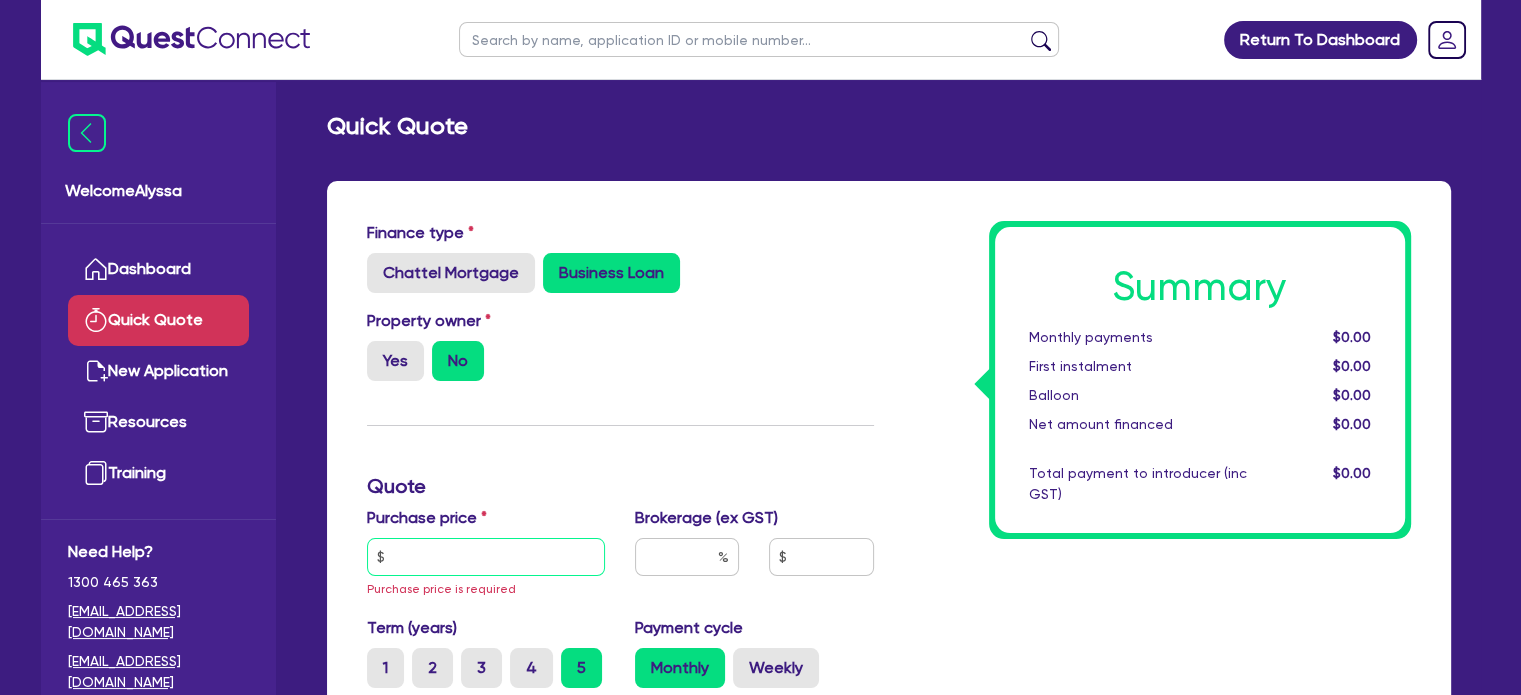 click at bounding box center [486, 557] 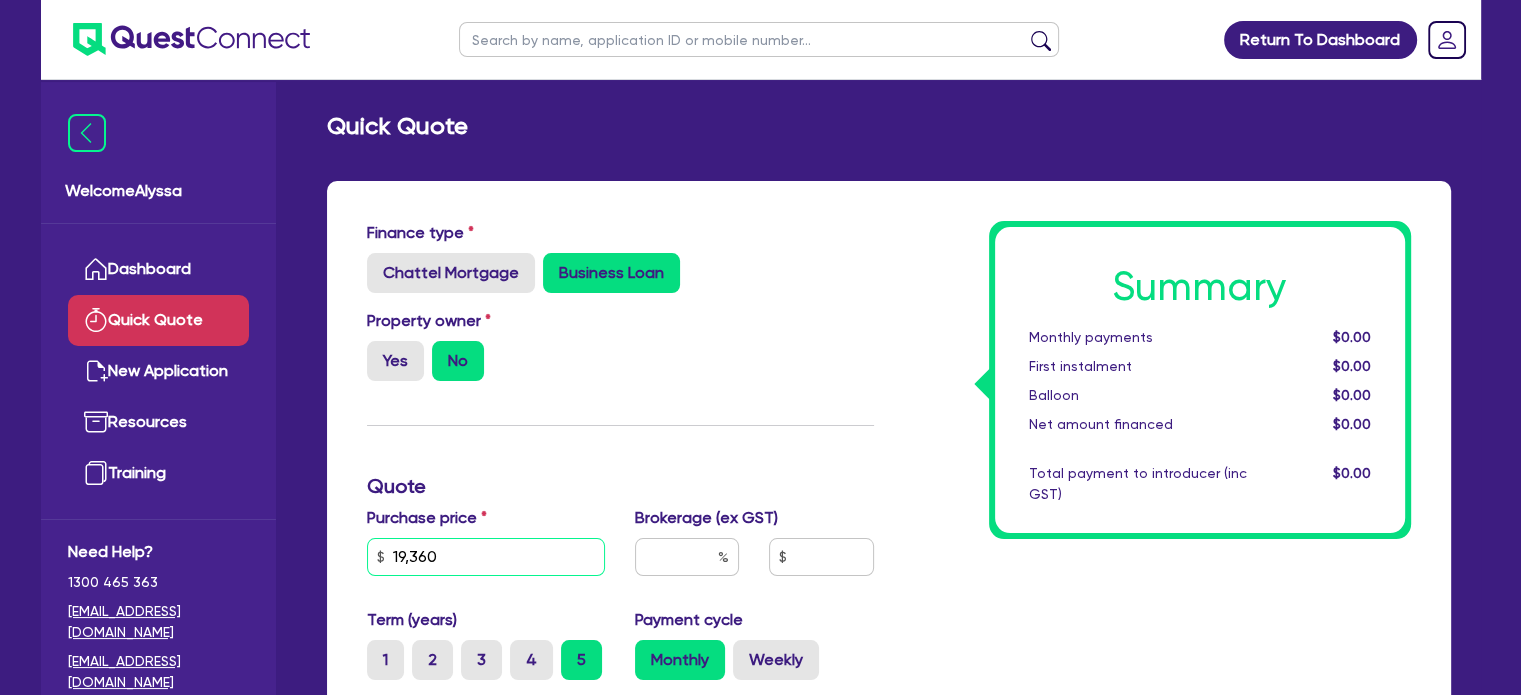 type on "19,360" 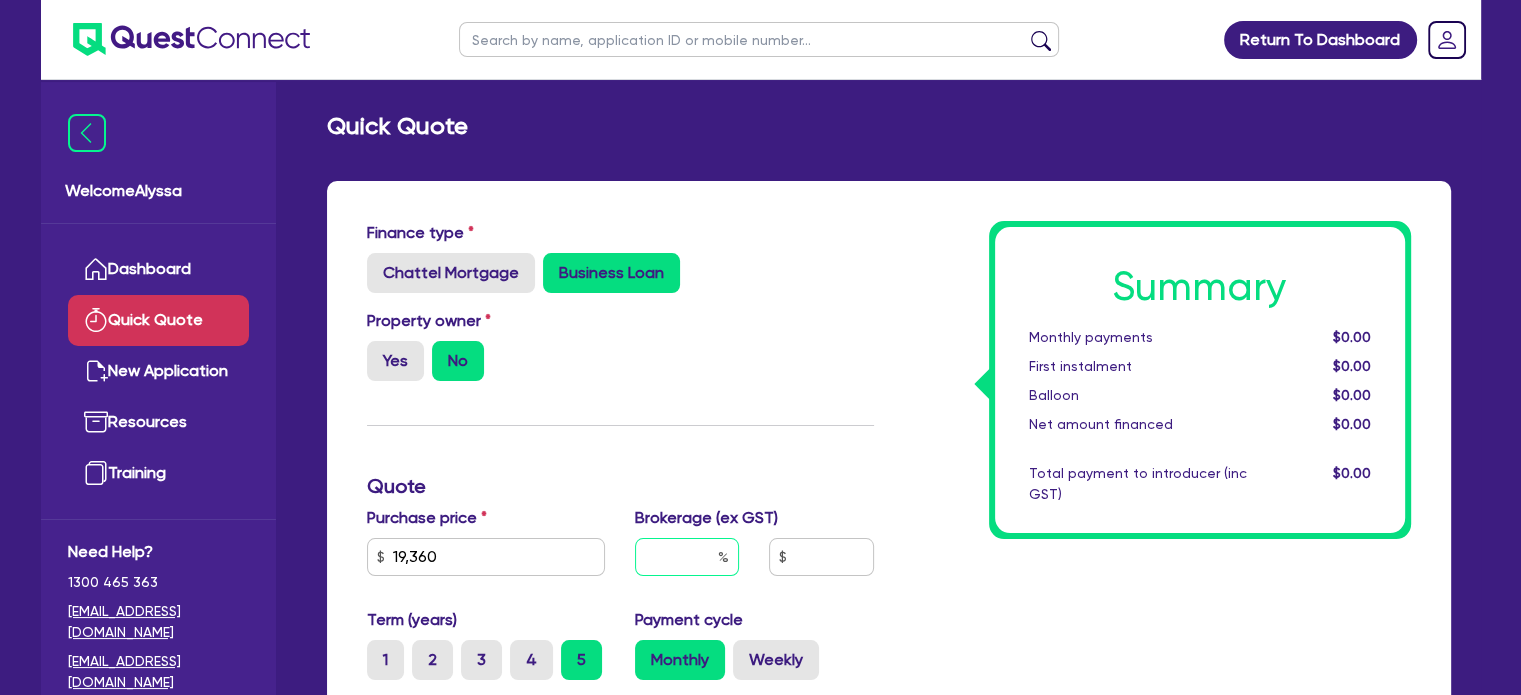 click at bounding box center (687, 557) 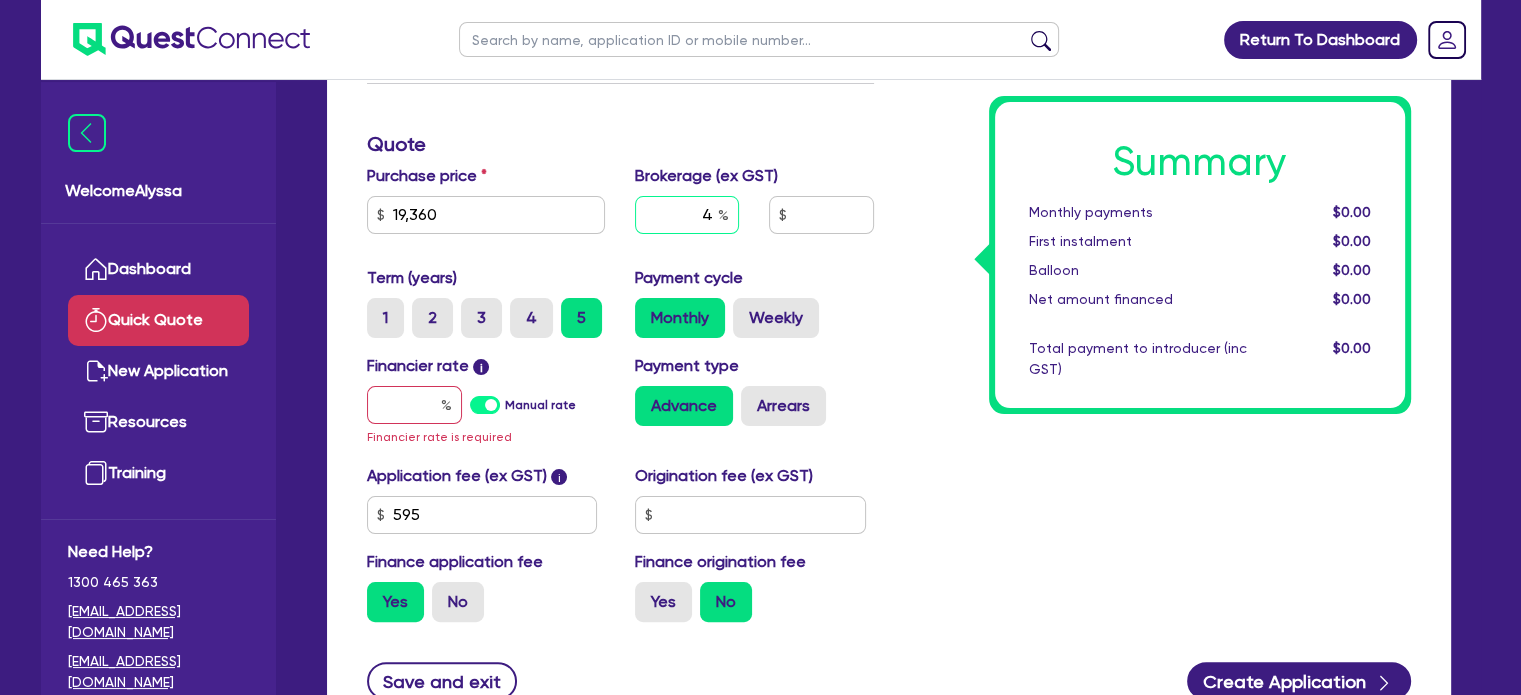 scroll, scrollTop: 344, scrollLeft: 0, axis: vertical 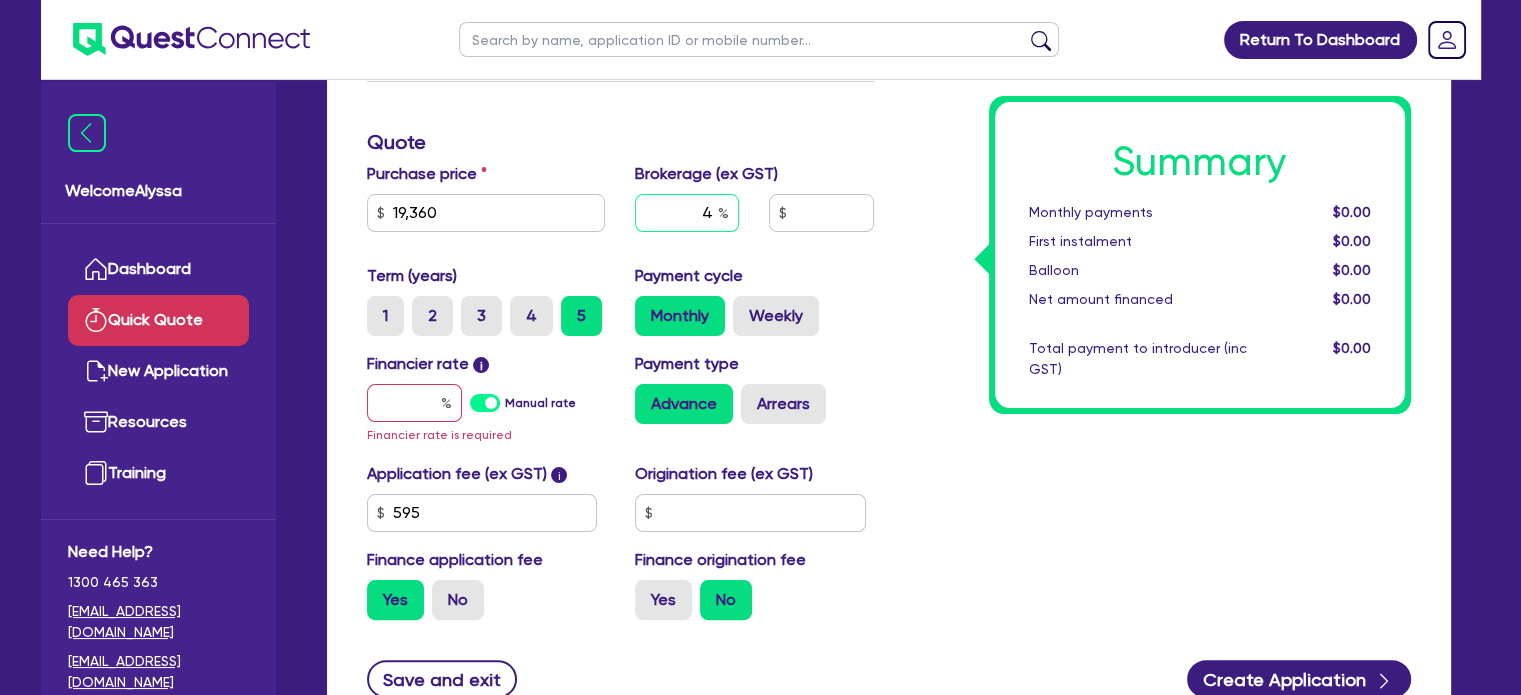 type on "4" 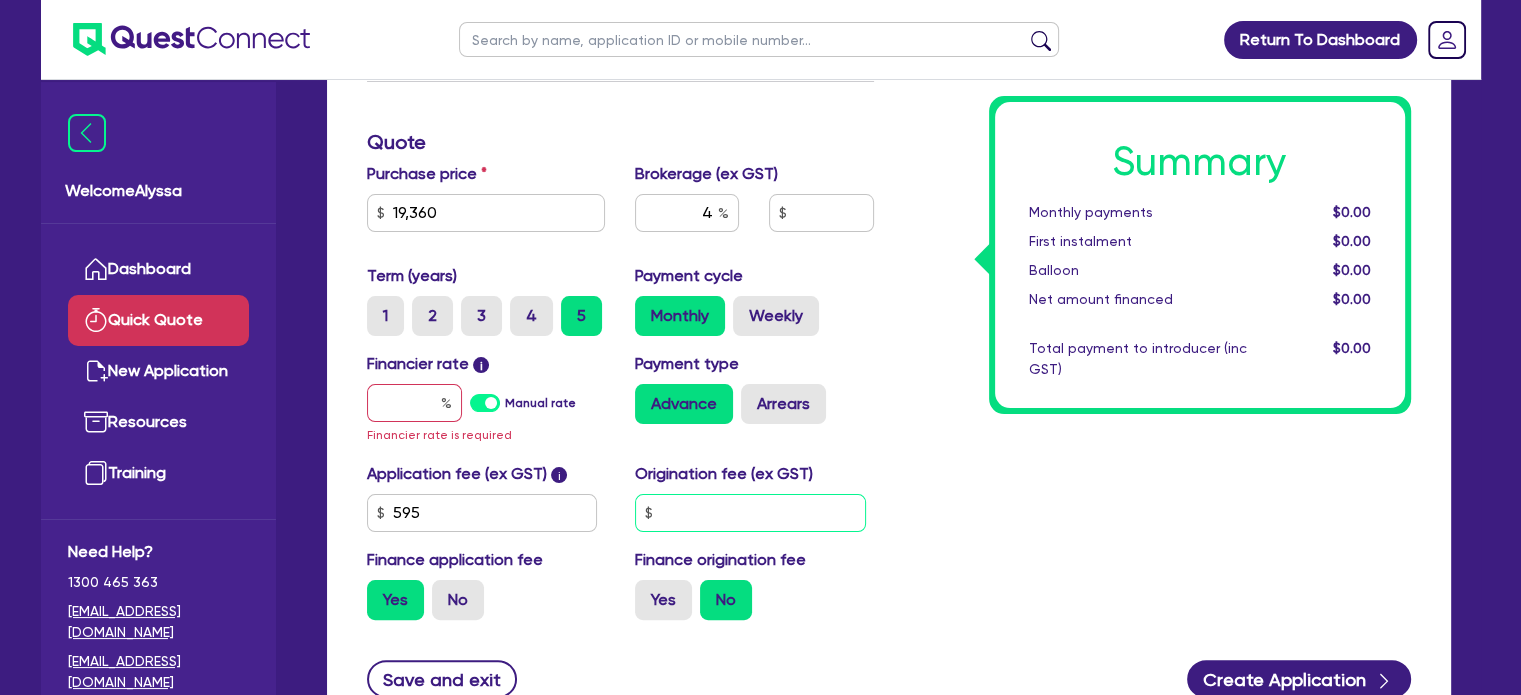 click at bounding box center [750, 513] 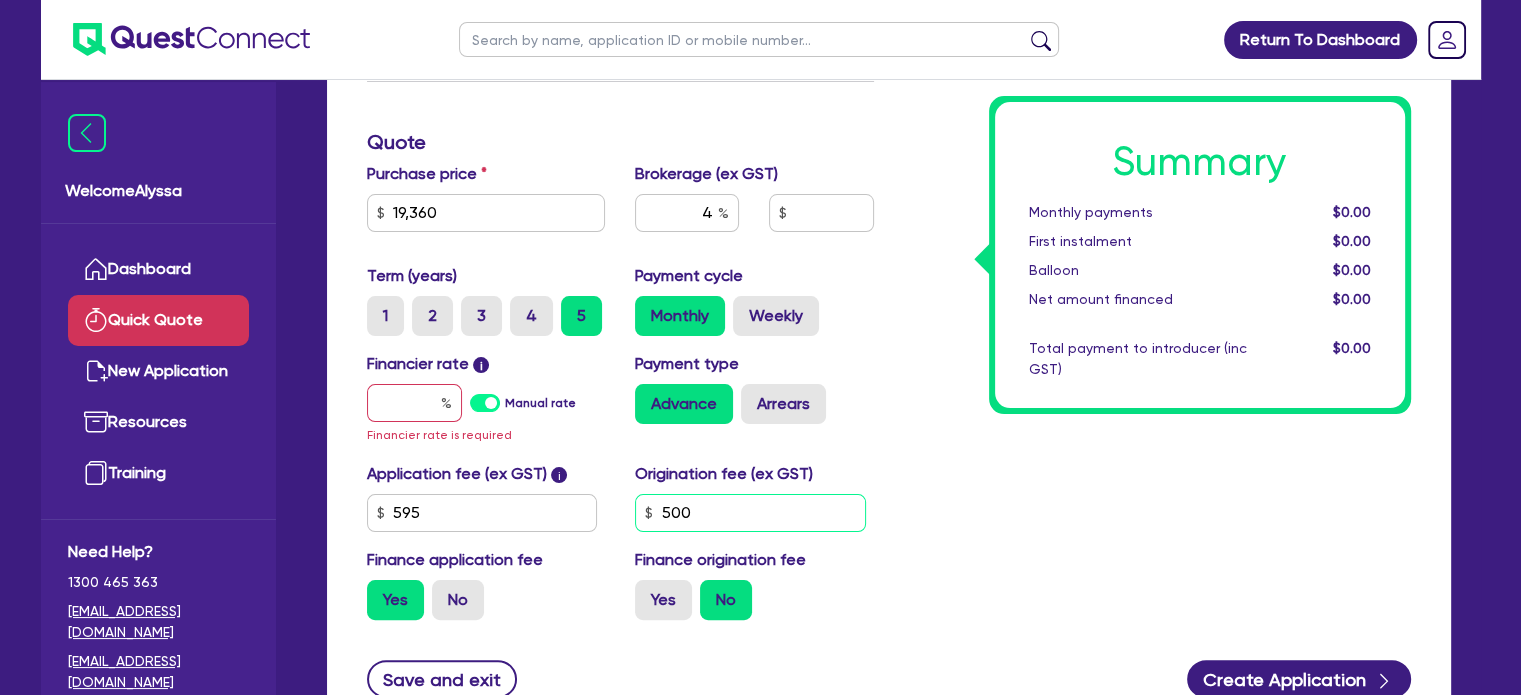 type on "500" 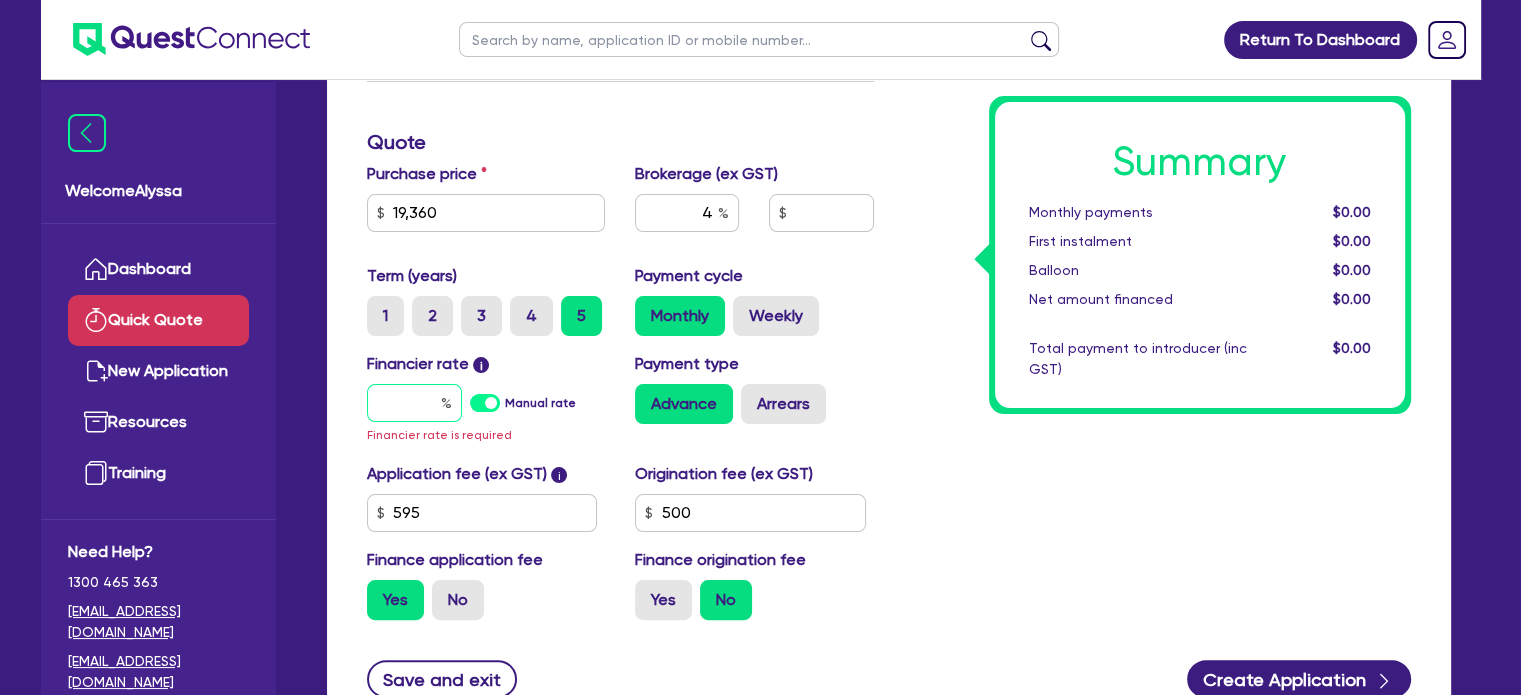 click at bounding box center (414, 403) 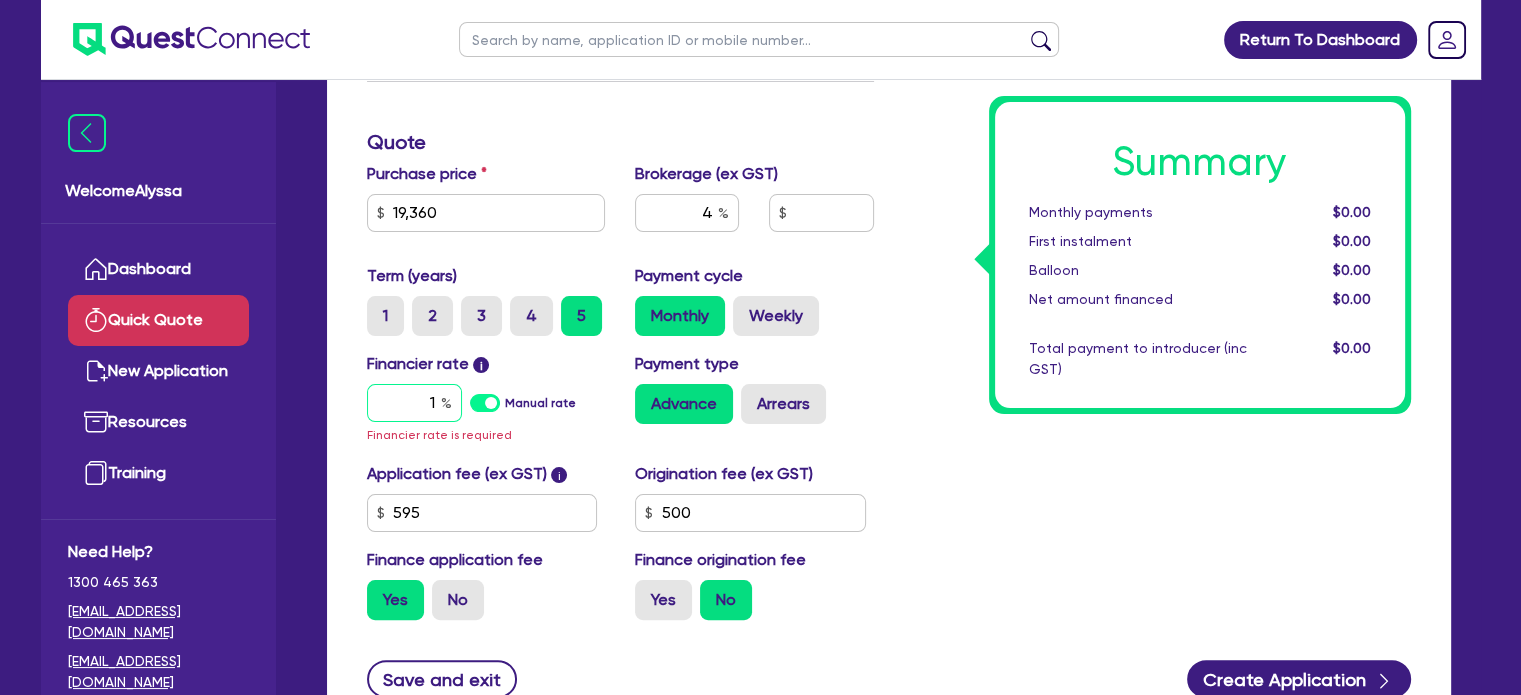 type on "800.58" 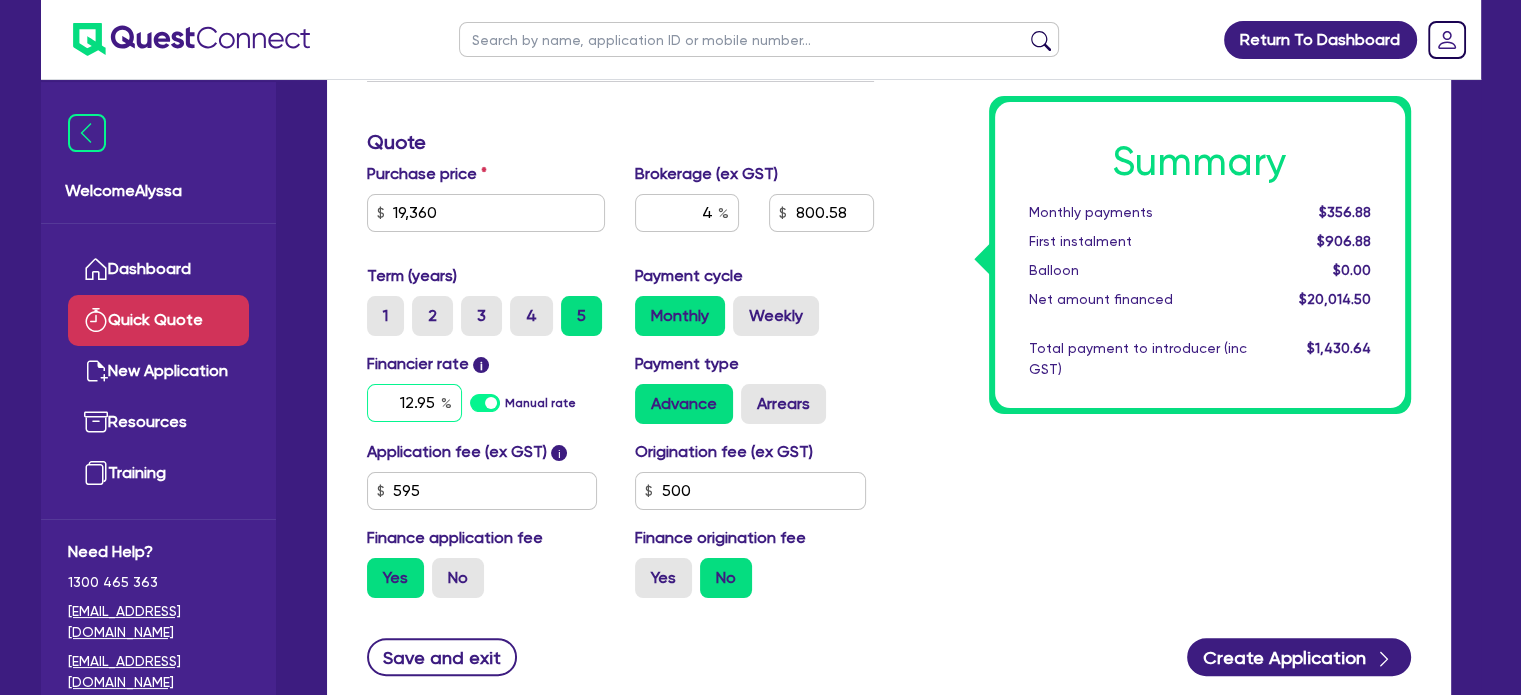 type on "12.95" 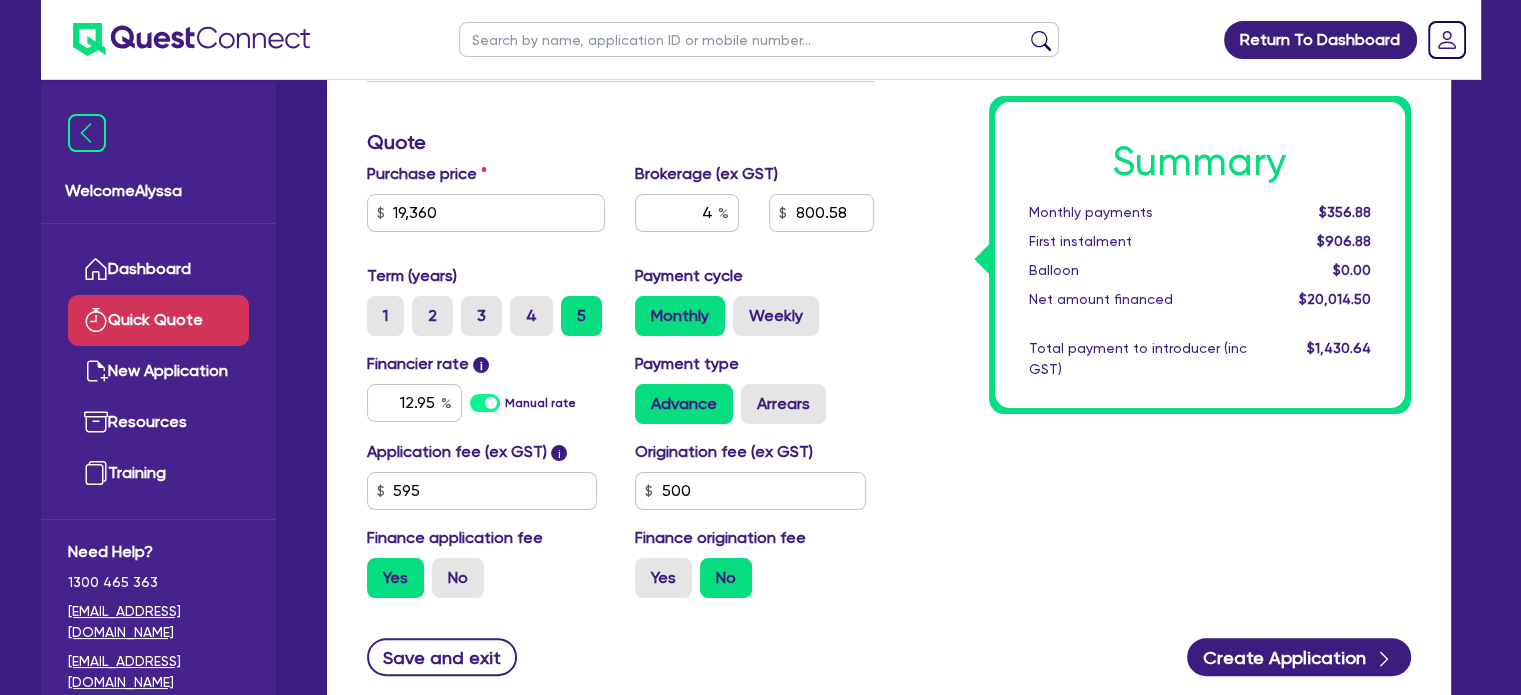 click on "Finance type Chattel Mortgage Business Loan Asset type category Select Cars and light trucks Primary assets Secondary assets Tertiary assets Asset type Select Asset model year Supplier type Dealer Private Refinance Property owner Yes No Quote Purchase price 19,360 Cash deposit Trade in Payout amount Balloon Brokerage (ex GST) 4 800.58 Term (years) 1 2 3 4 5 Payment cycle Monthly Weekly Financier rate i 12.95   Manual rate Payment type Advance Arrears Application fee (ex GST) i 595 Origination fee (ex GST) 500 Finance application fee Yes No Finance origination fee Yes No Summary Monthly   payments $356.88 First instalment $906.88 Balloon $0.00 Net amount financed $20,014.50 Total payment to introducer (inc GST) $1,430.64 Save and exit Create Application" at bounding box center (889, 276) 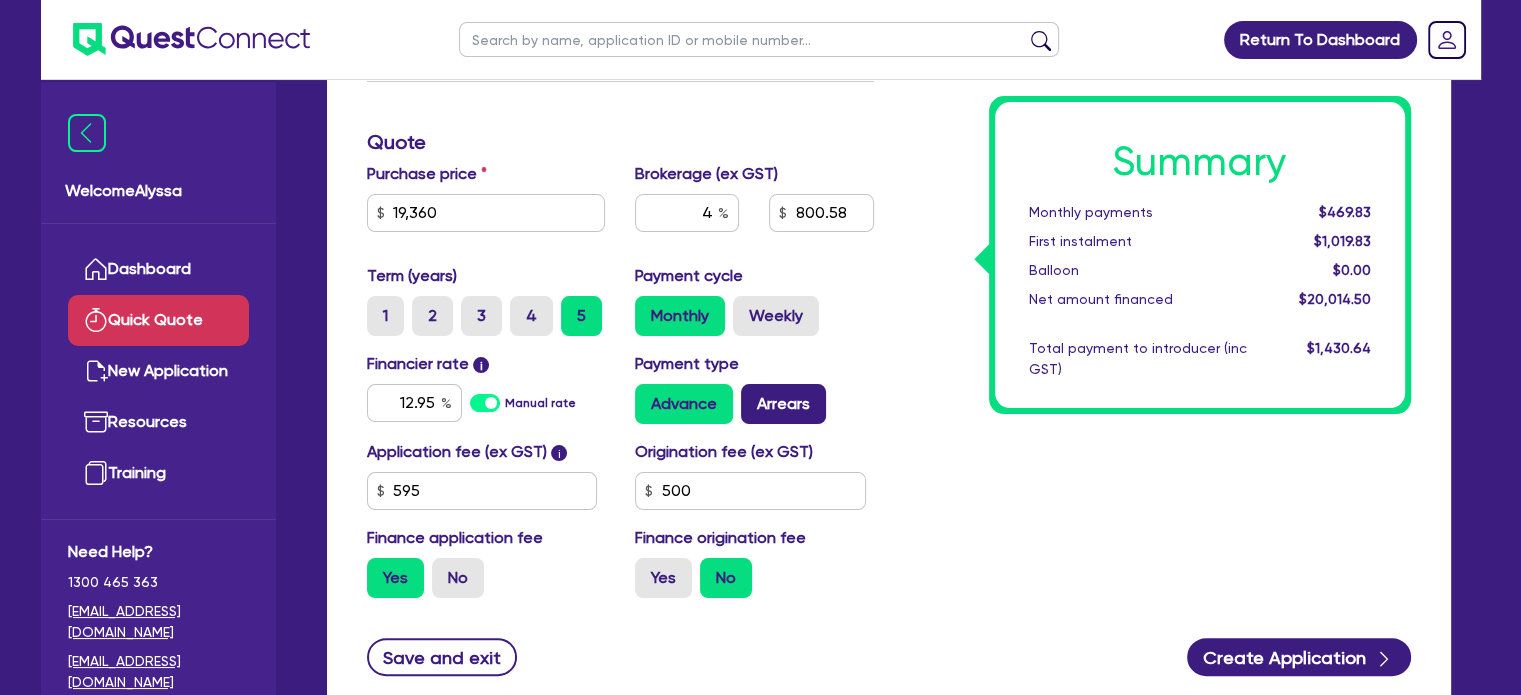 click on "Arrears" at bounding box center [783, 404] 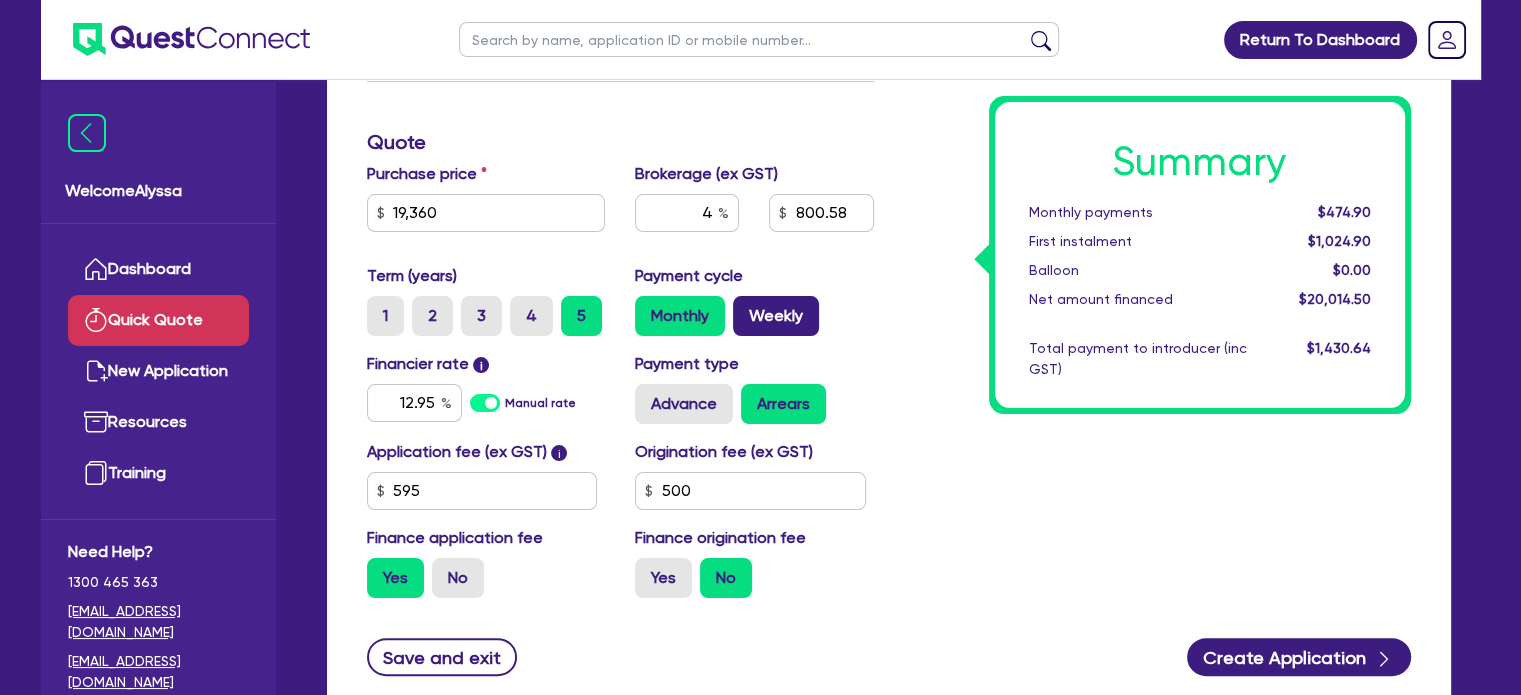 click on "Weekly" at bounding box center (776, 316) 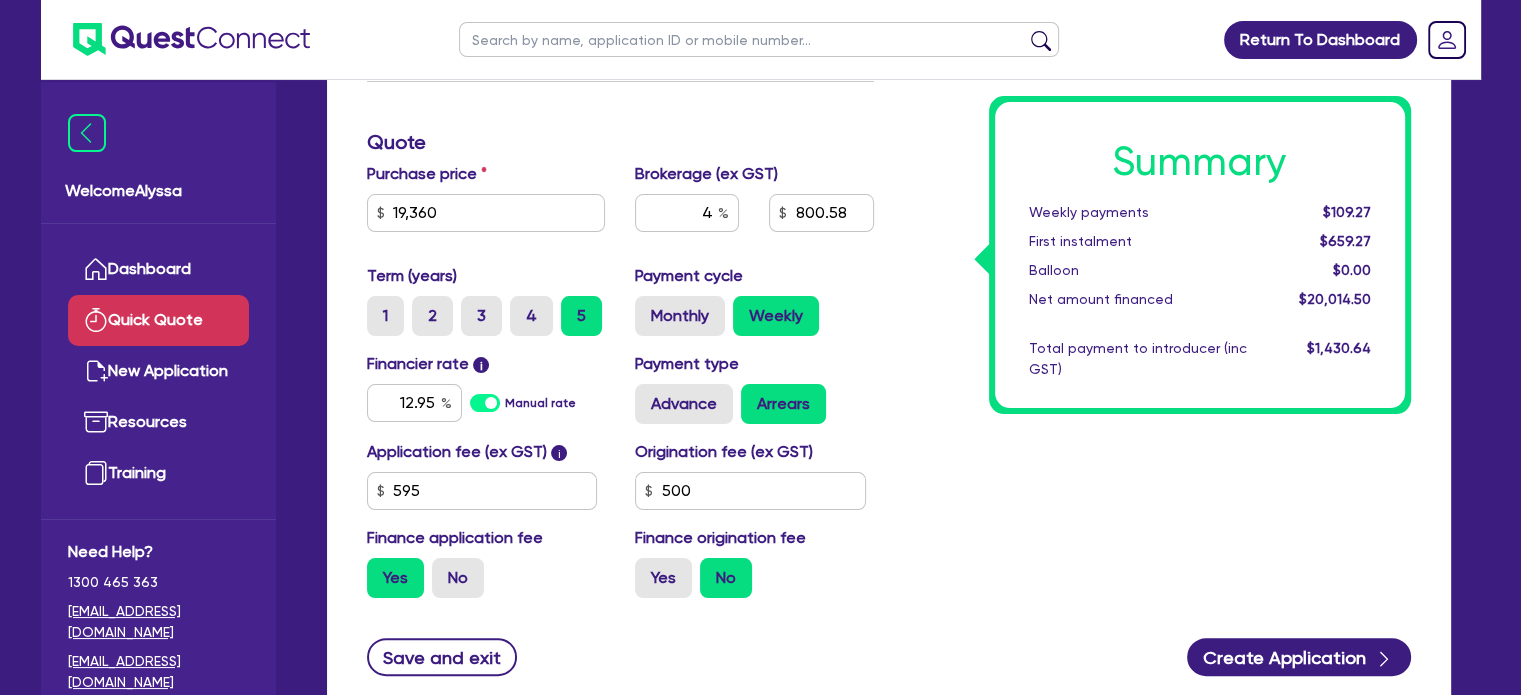 click at bounding box center (759, 39) 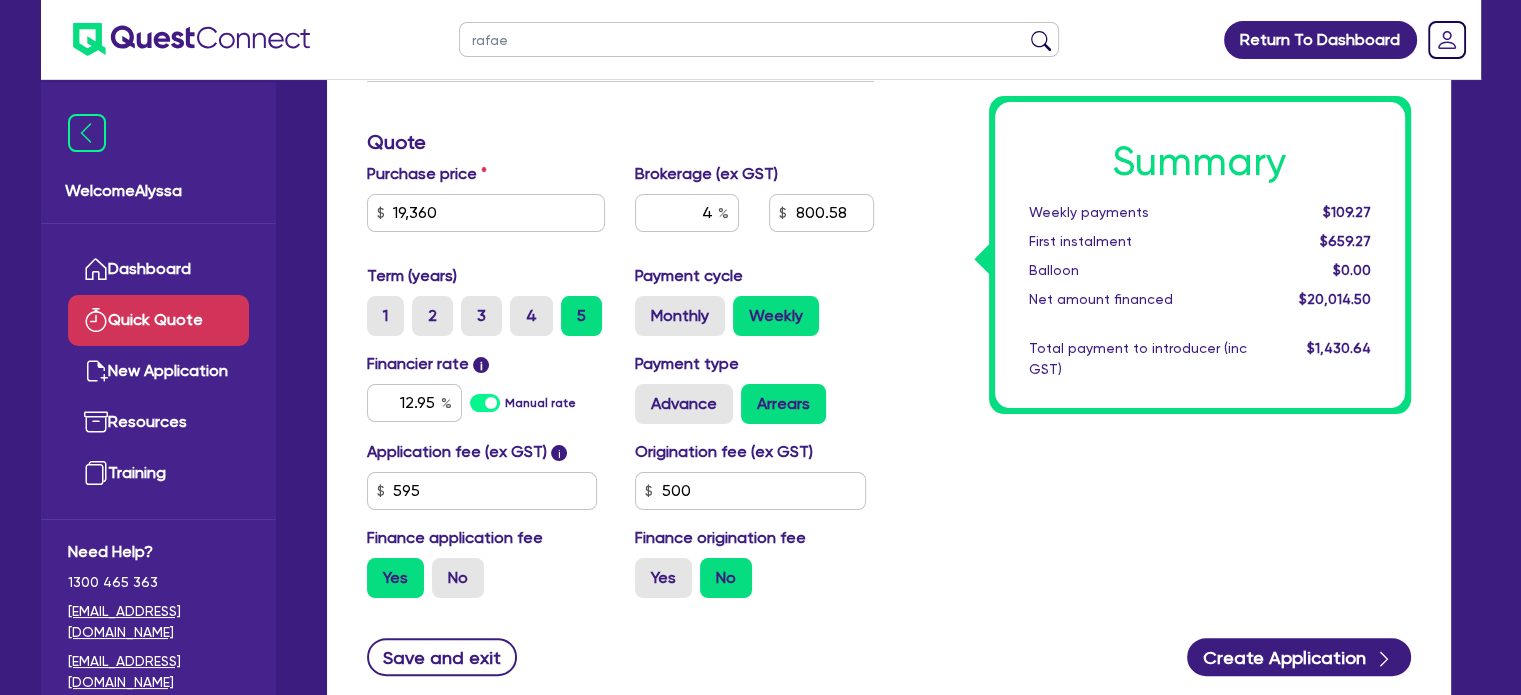 type on "[PERSON_NAME]" 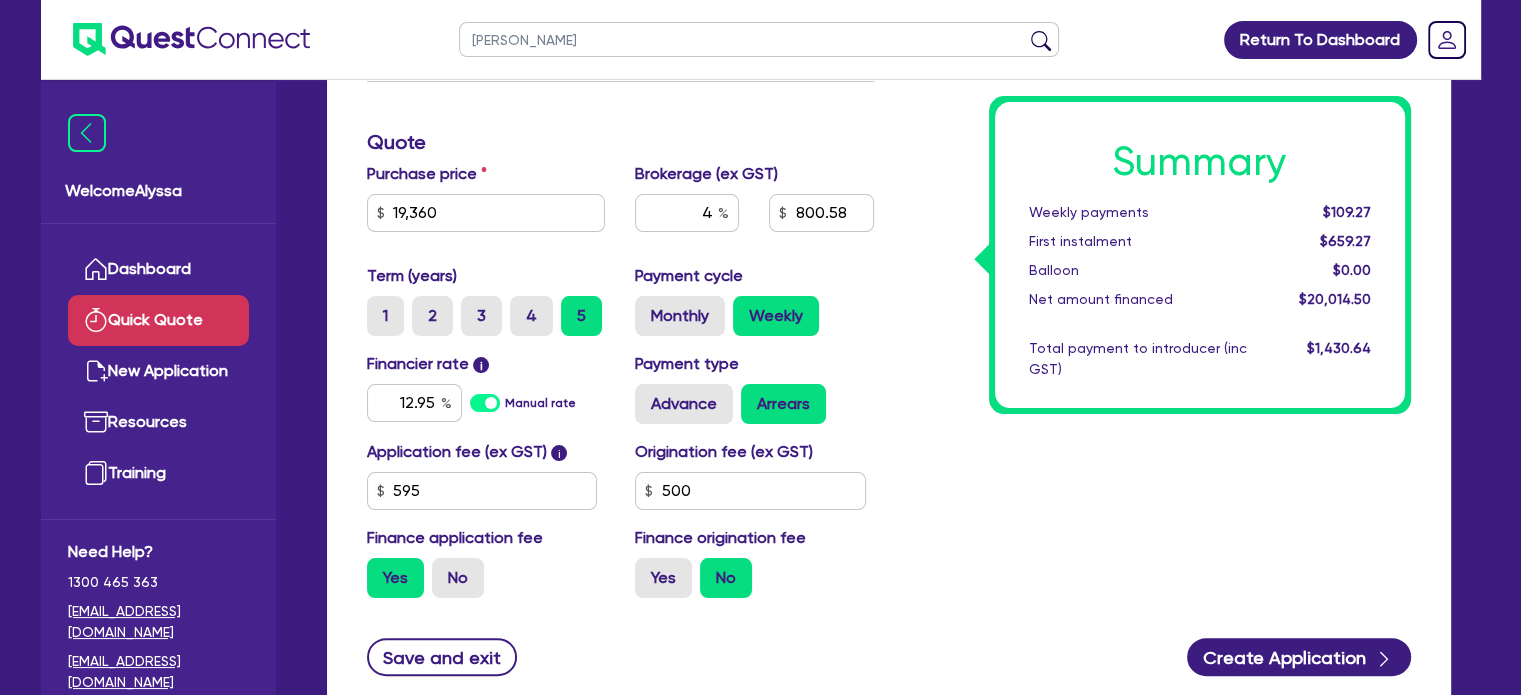 click at bounding box center [1041, 44] 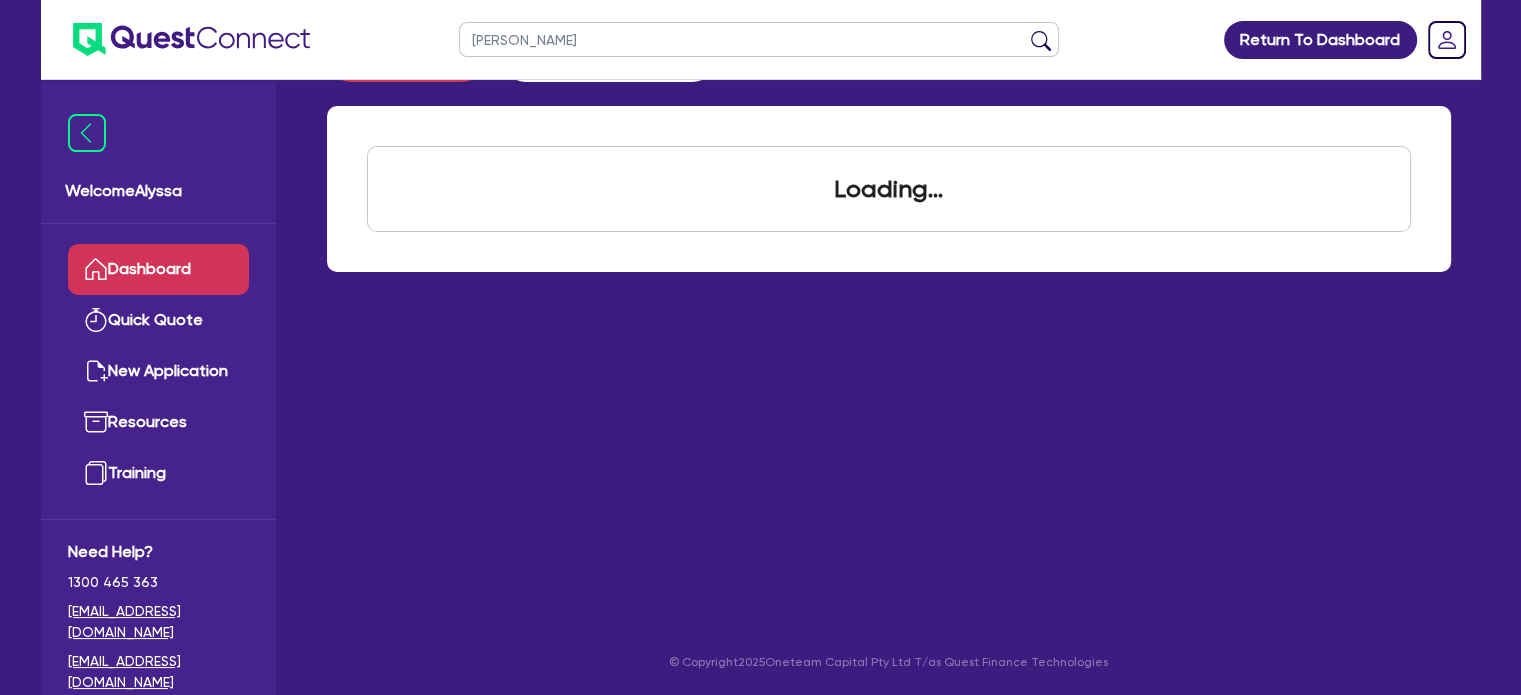 scroll, scrollTop: 0, scrollLeft: 0, axis: both 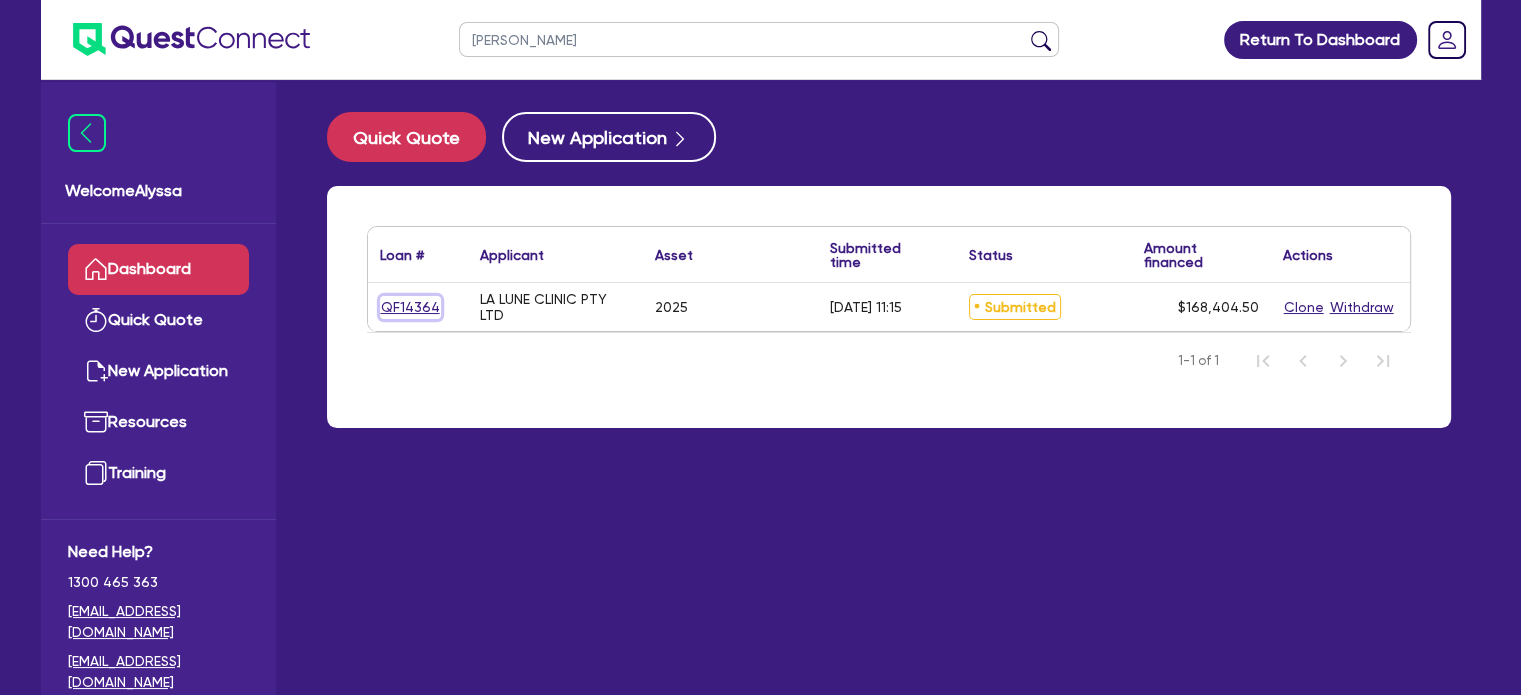 click on "QF14364" at bounding box center (410, 307) 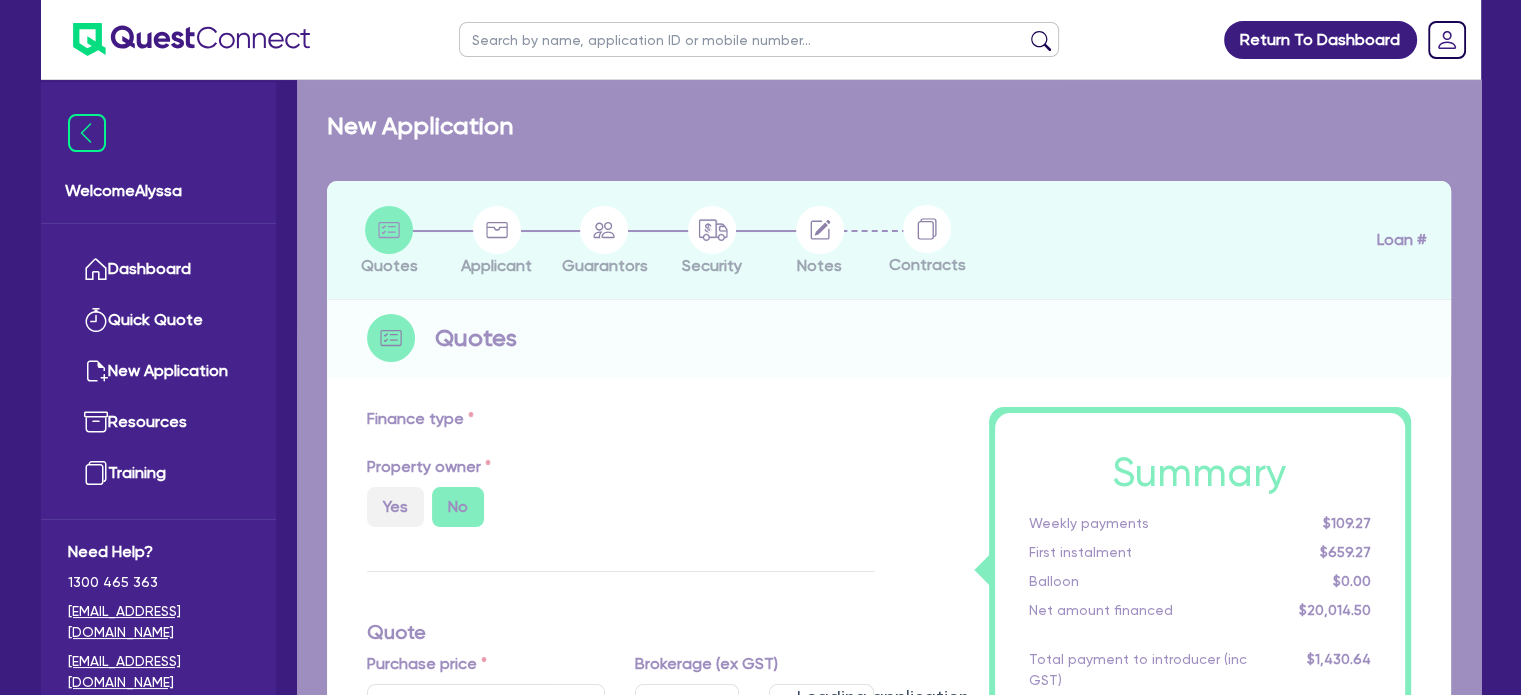 select on "SECONDARY_ASSETS" 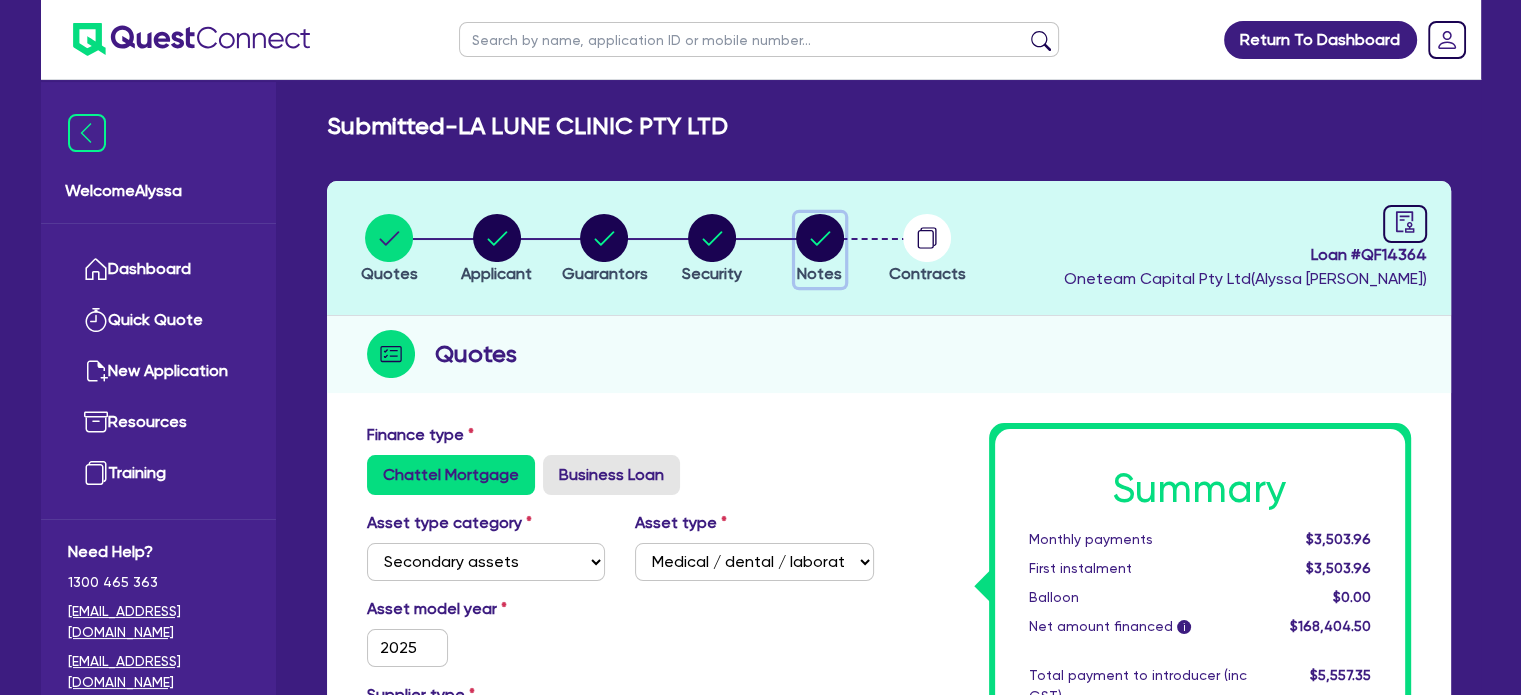 click 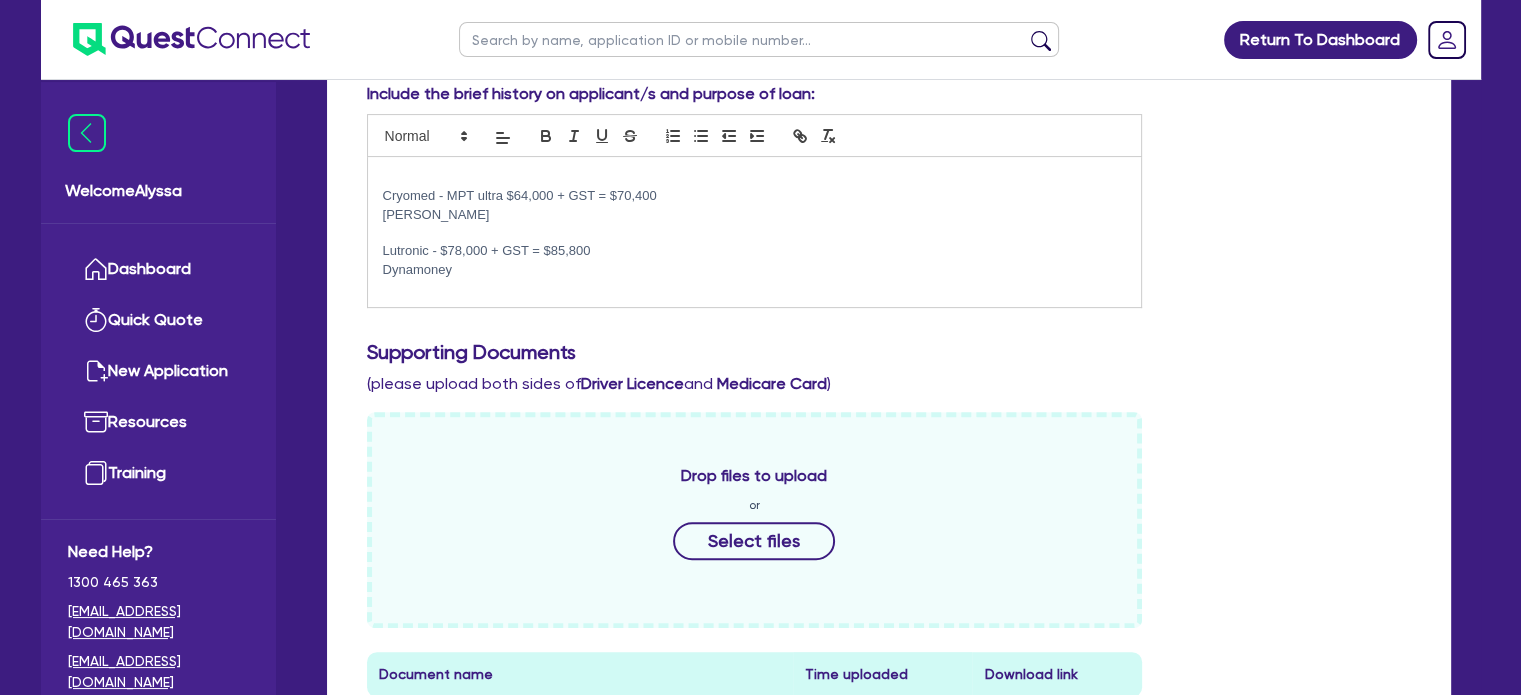 scroll, scrollTop: 540, scrollLeft: 0, axis: vertical 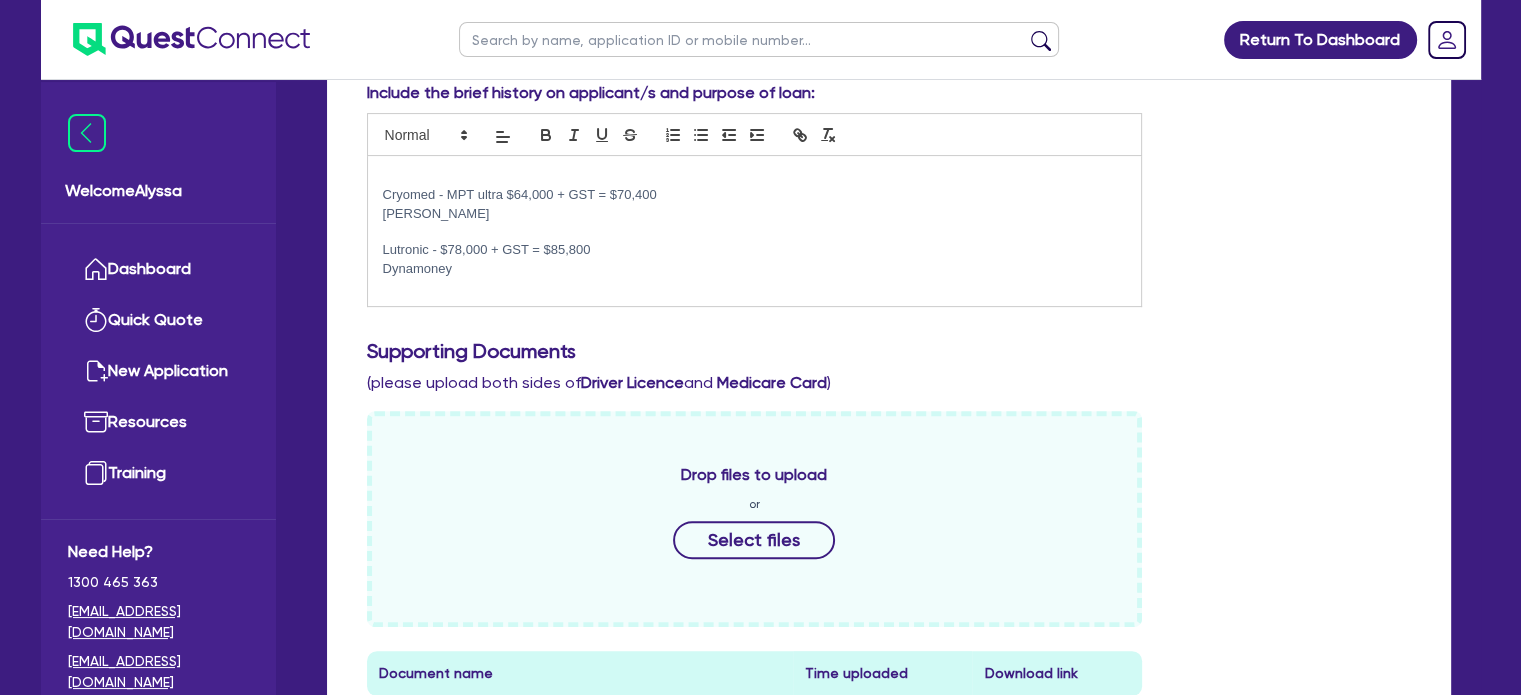 click at bounding box center [755, 232] 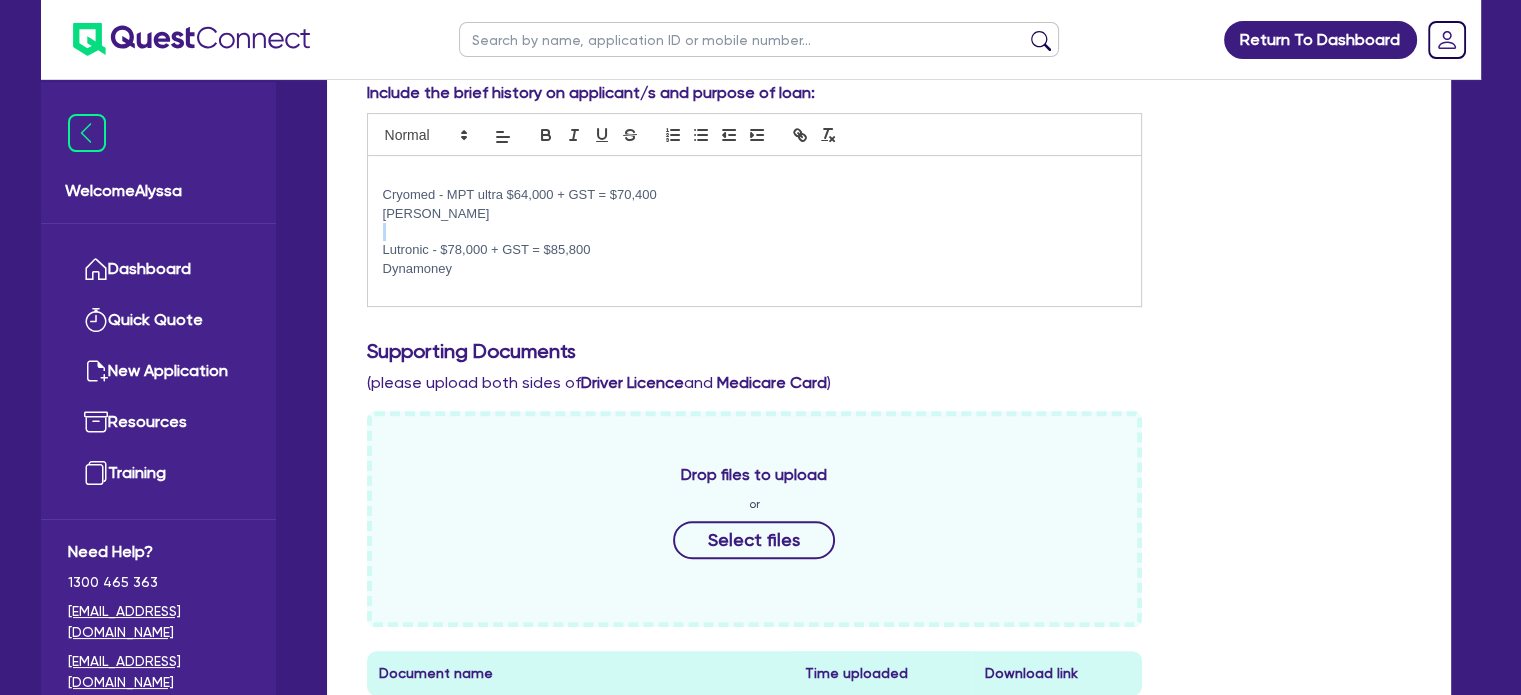 click at bounding box center (755, 232) 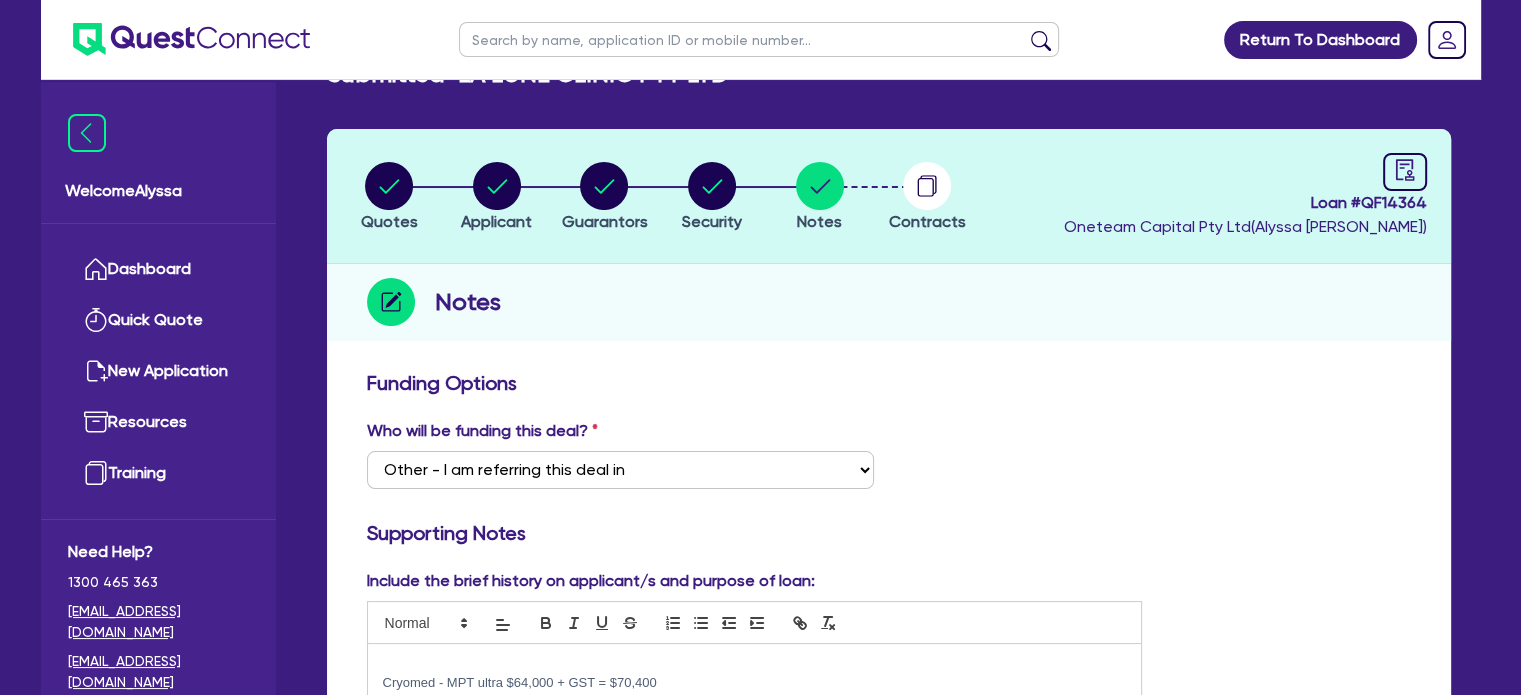 scroll, scrollTop: 0, scrollLeft: 0, axis: both 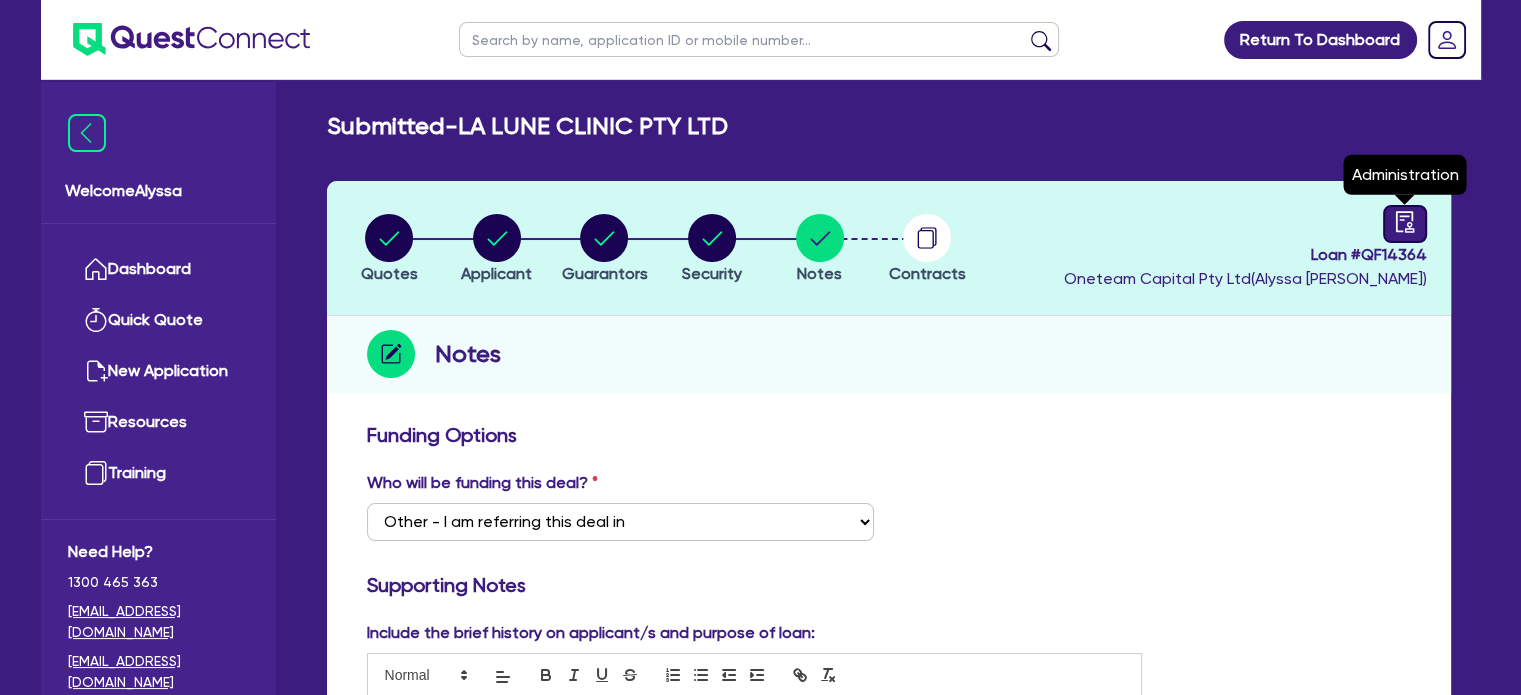 click at bounding box center (1405, 224) 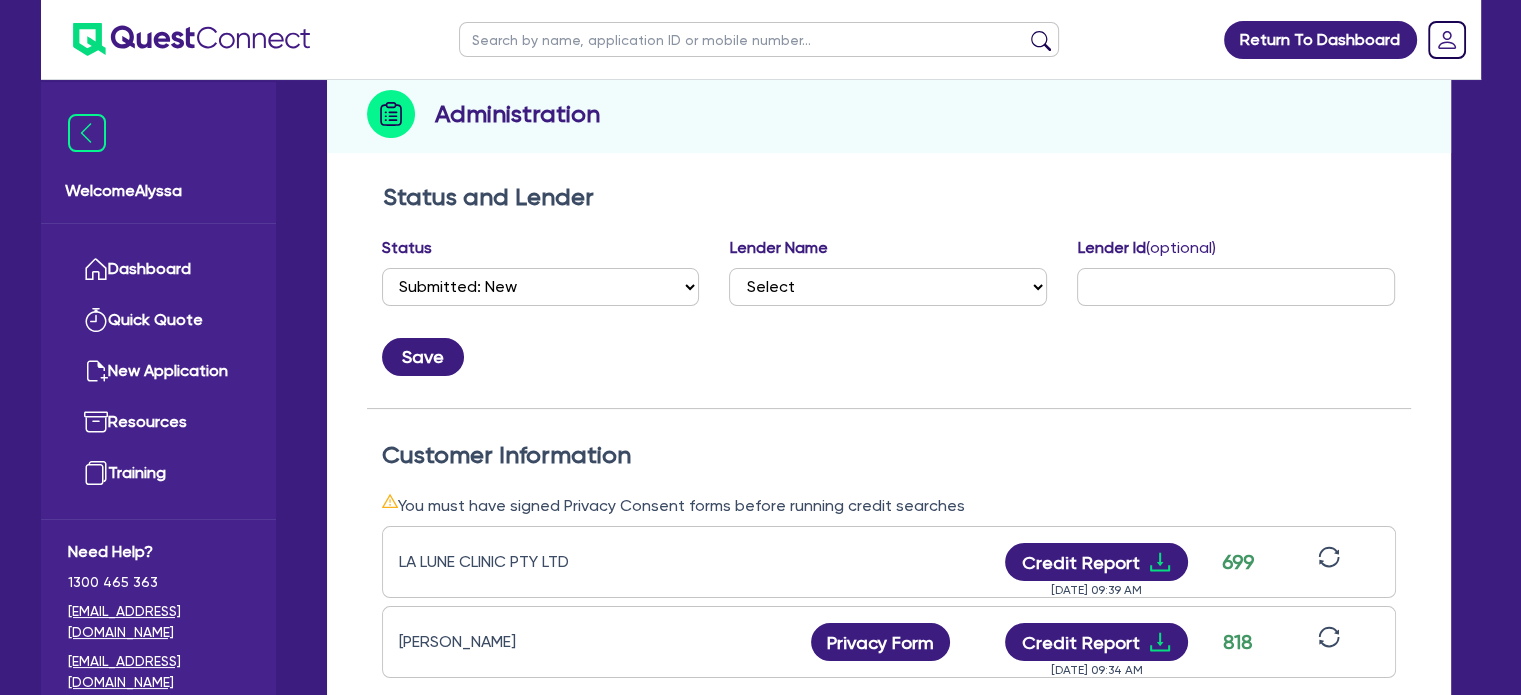 scroll, scrollTop: 240, scrollLeft: 0, axis: vertical 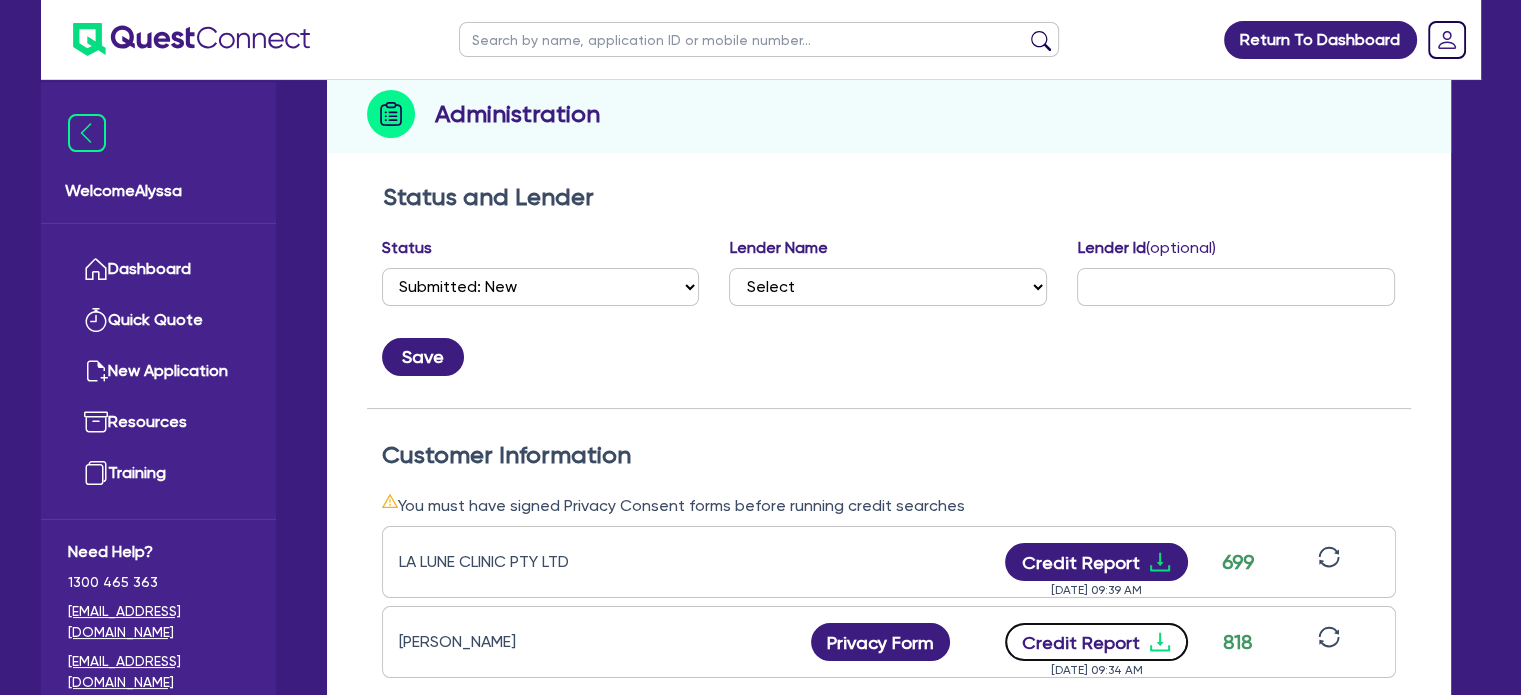 click on "Credit Report" at bounding box center (1096, 642) 